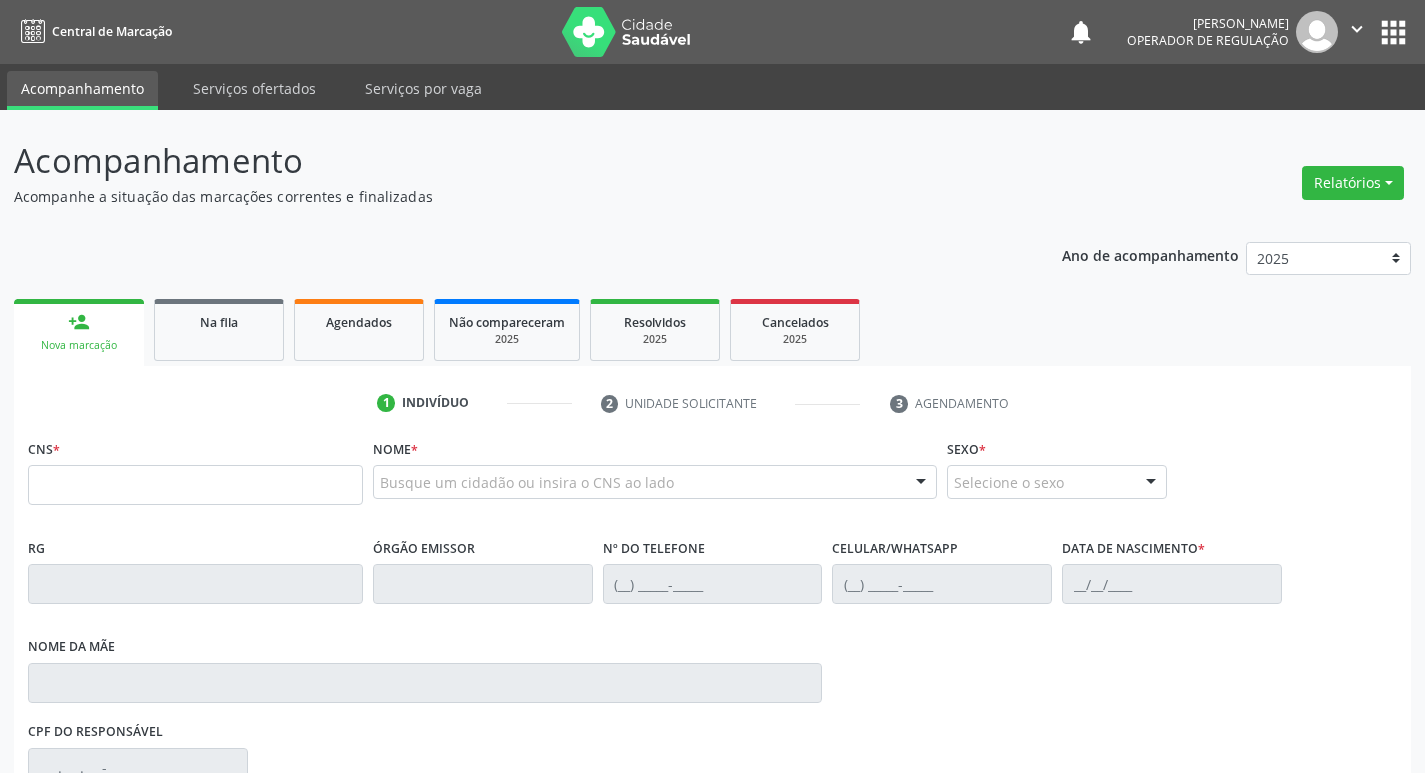 scroll, scrollTop: 0, scrollLeft: 0, axis: both 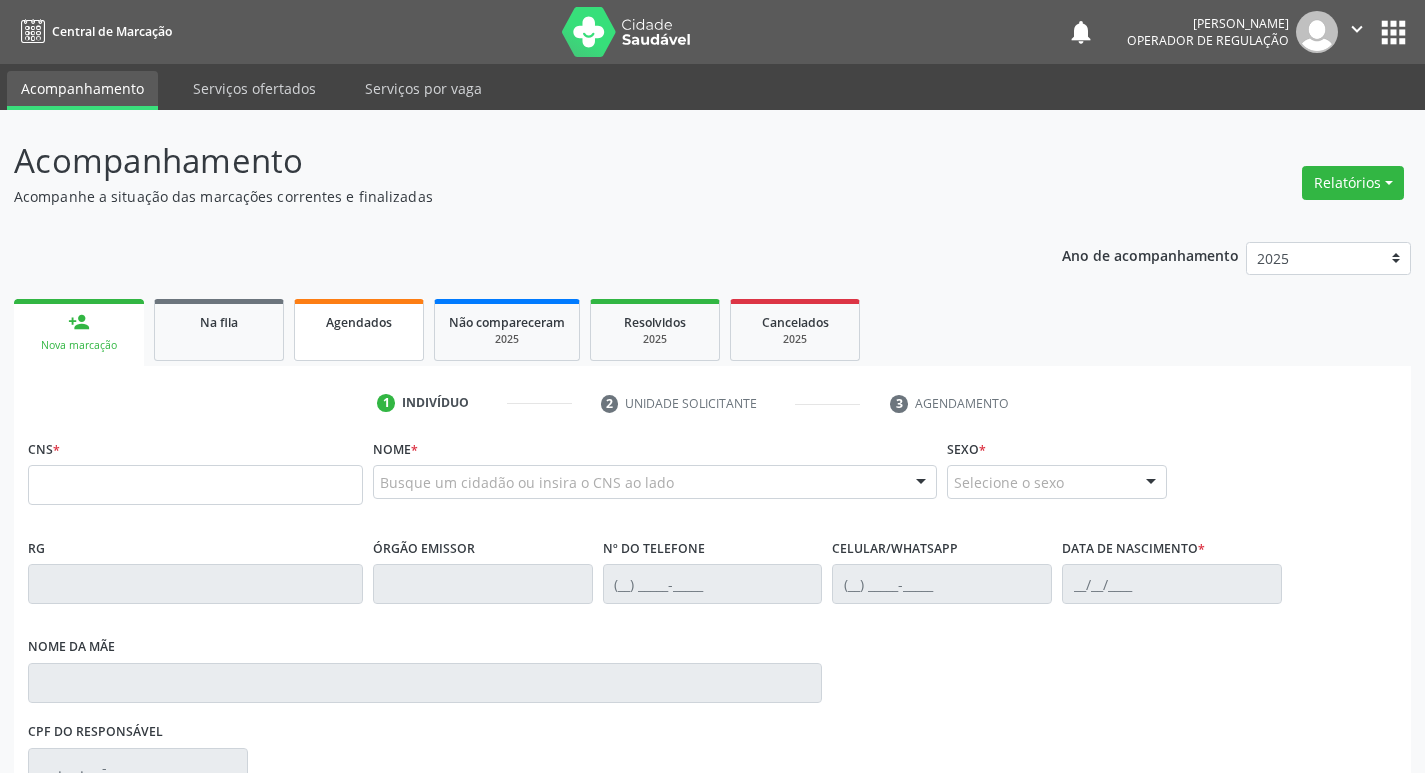 click on "Agendados" at bounding box center [359, 330] 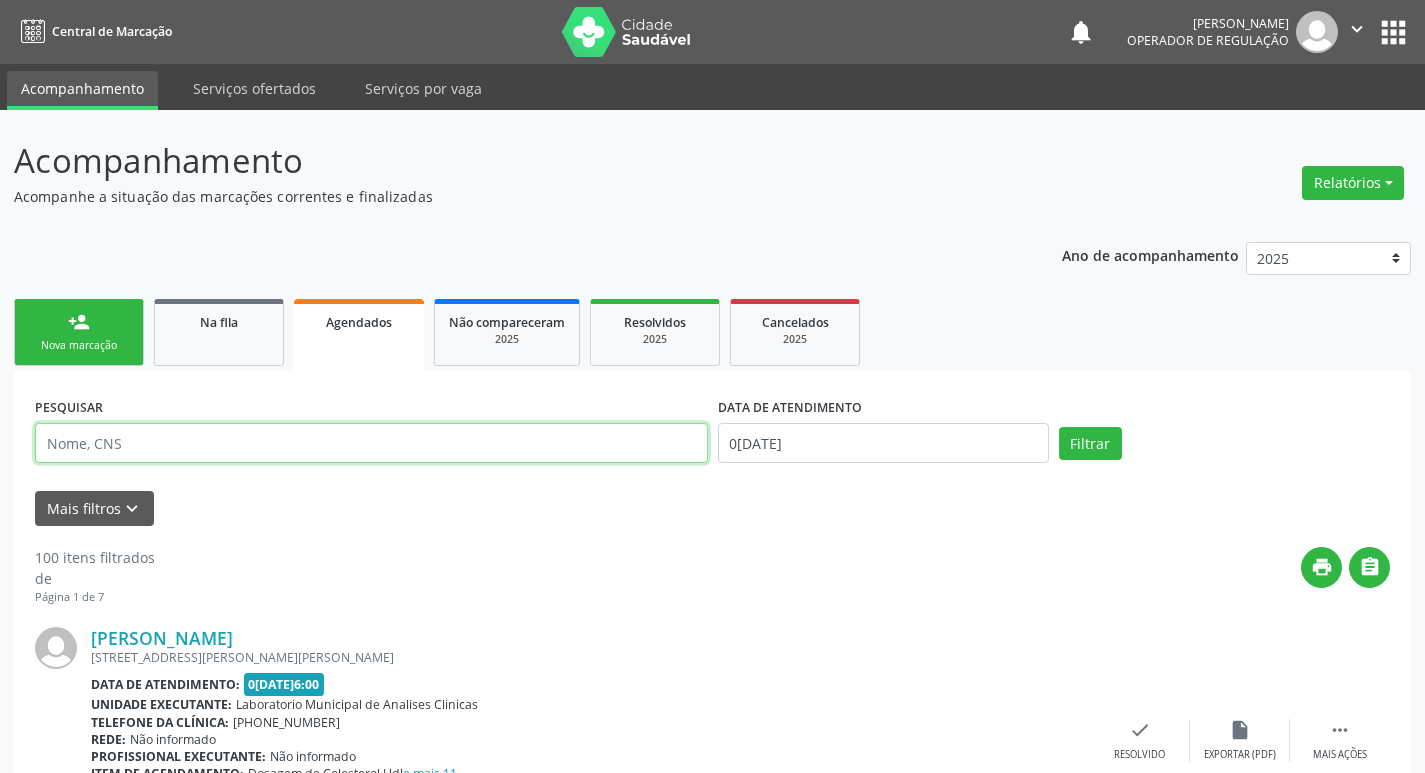 click at bounding box center [371, 443] 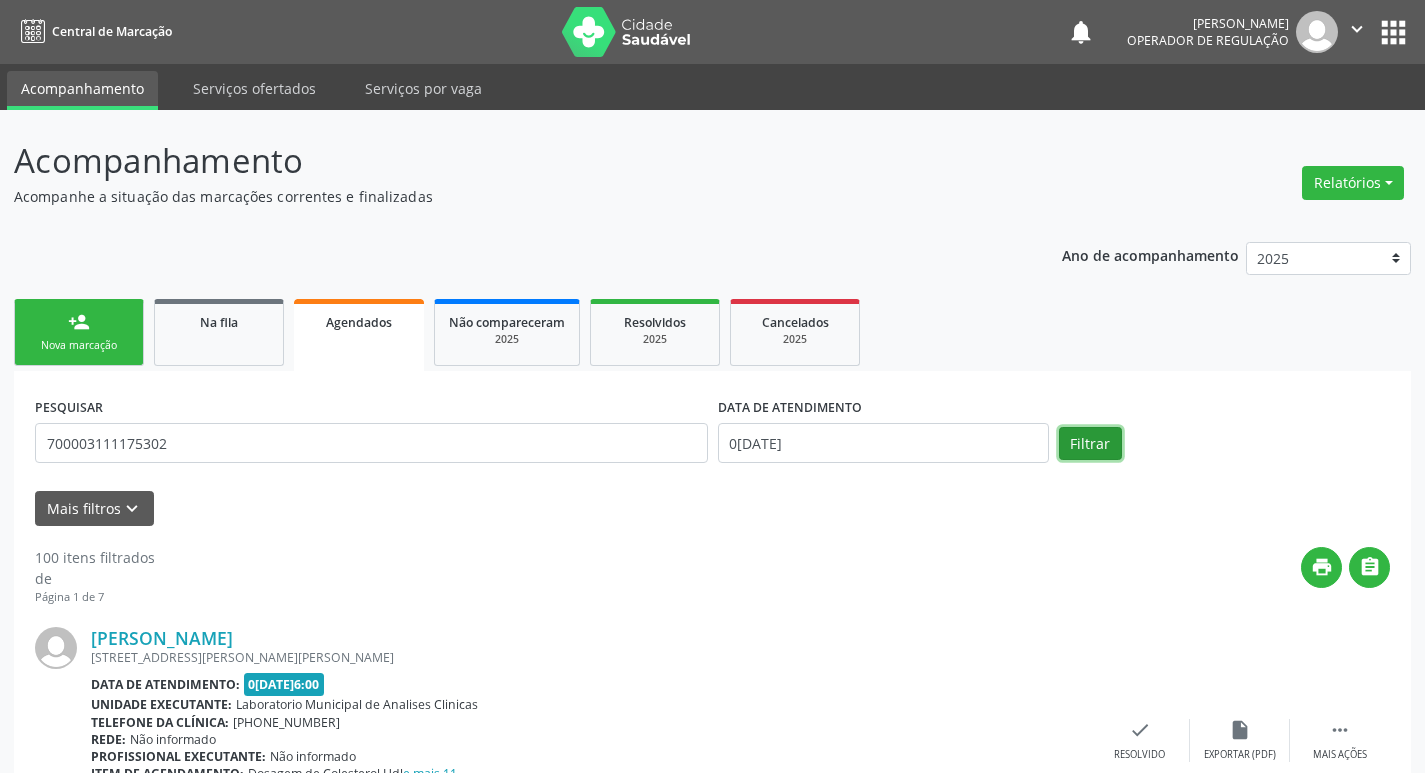 click on "Filtrar" at bounding box center [1090, 444] 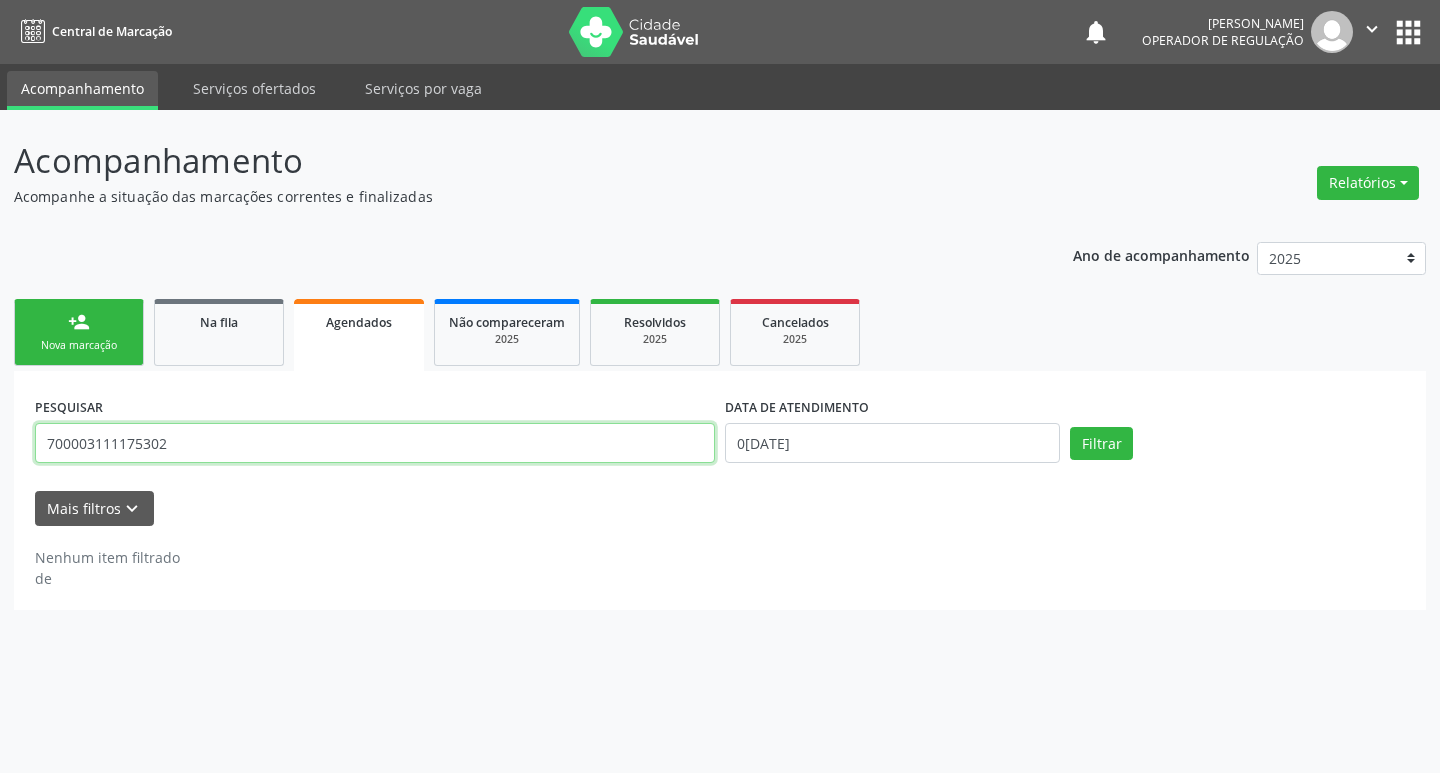click on "700003111175302" at bounding box center [375, 443] 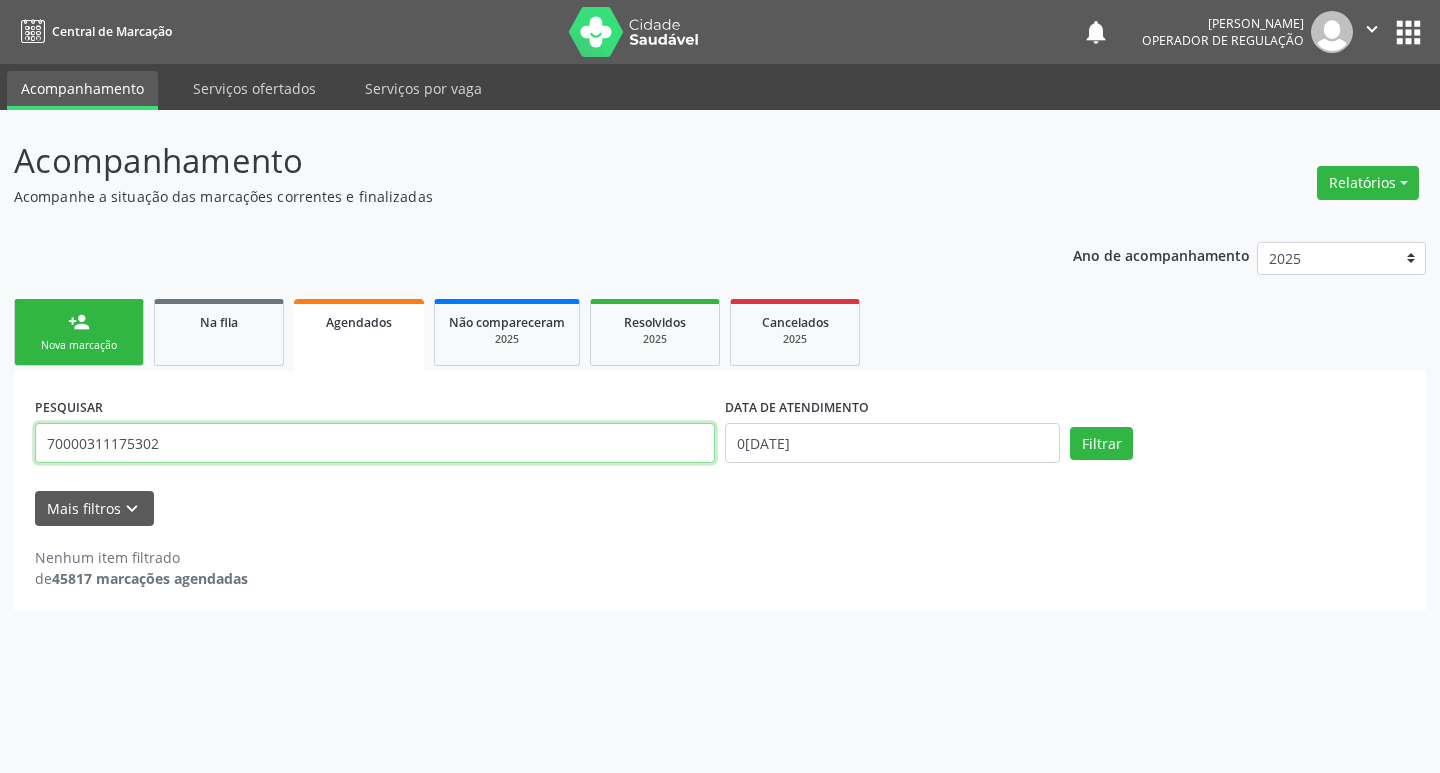 type on "70000311175302" 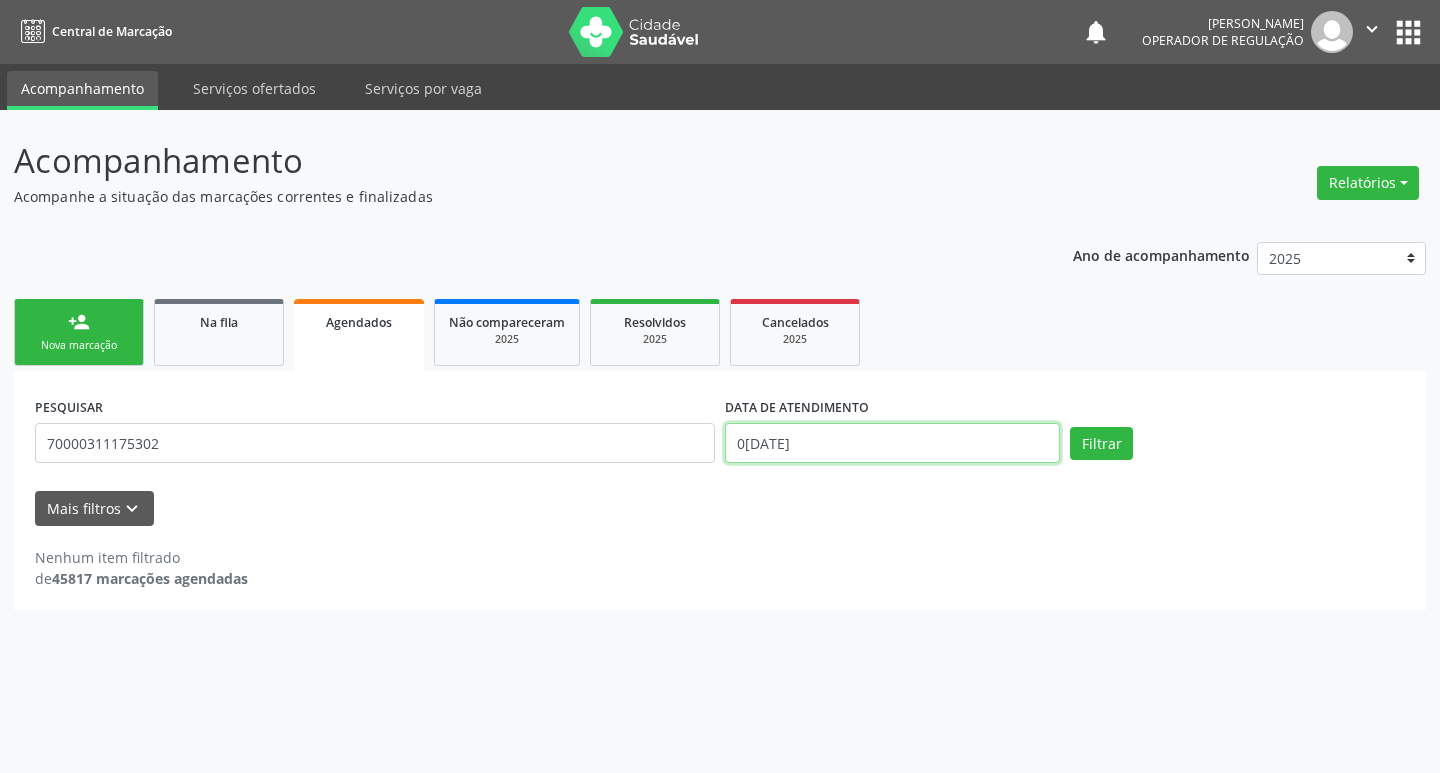 click on "[DATE]" at bounding box center [892, 443] 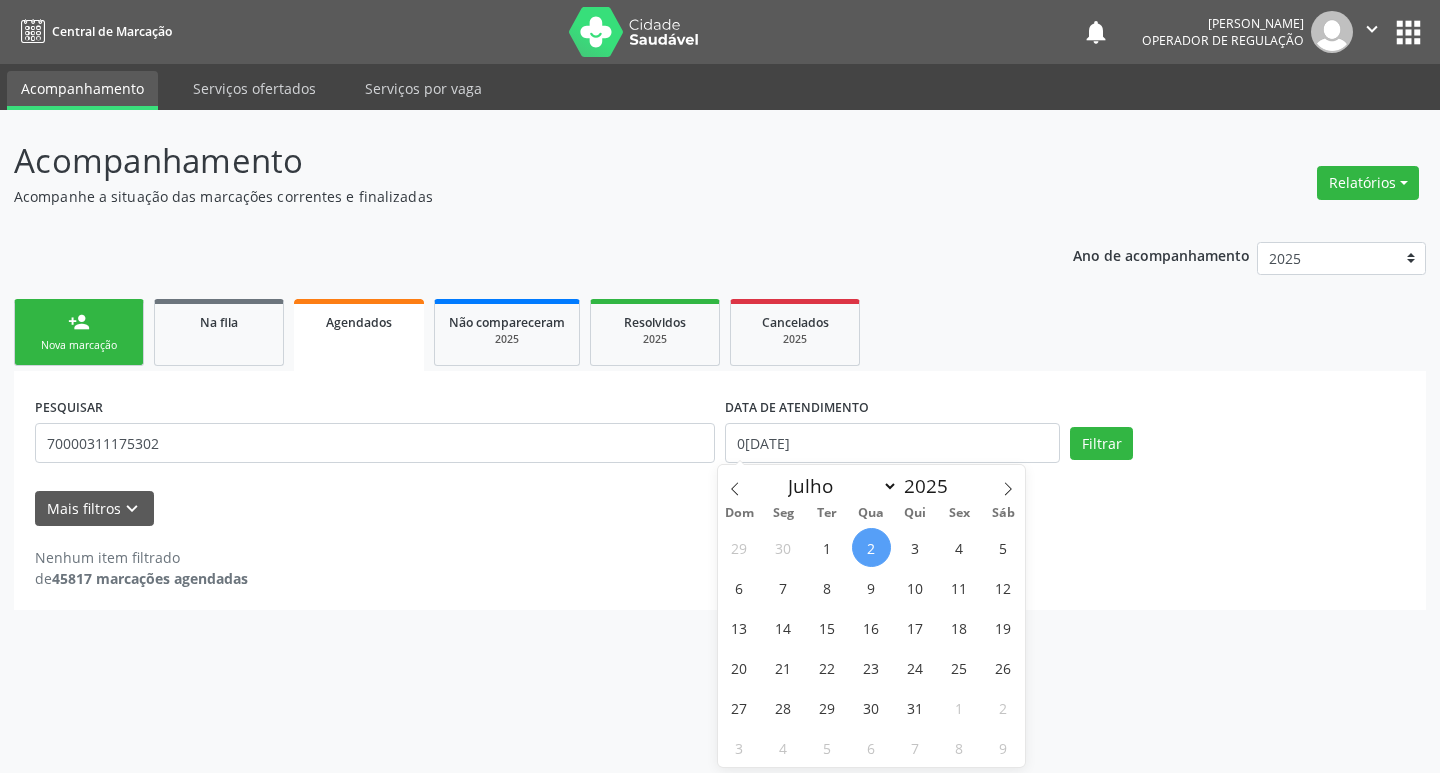 click on "2" at bounding box center (871, 547) 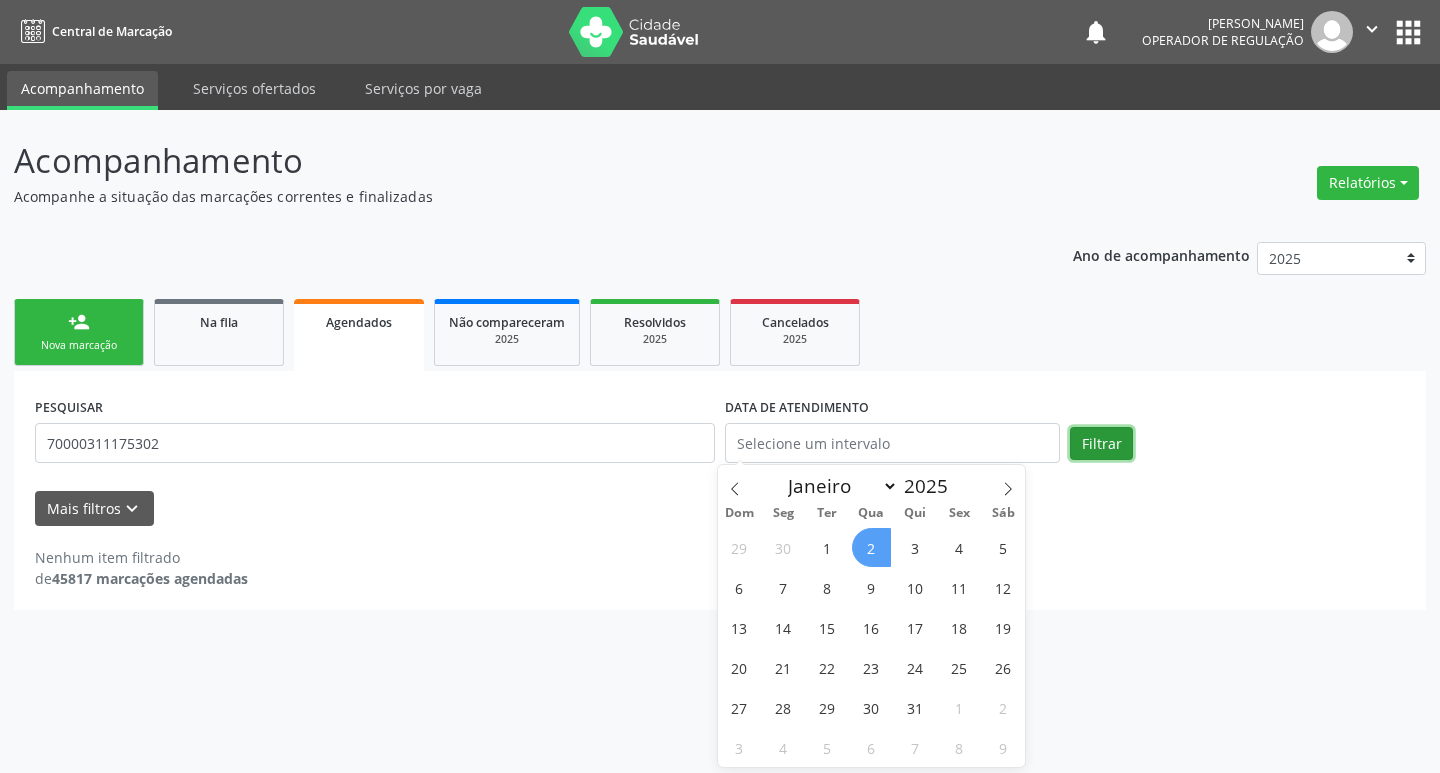 click on "Filtrar" at bounding box center (1101, 444) 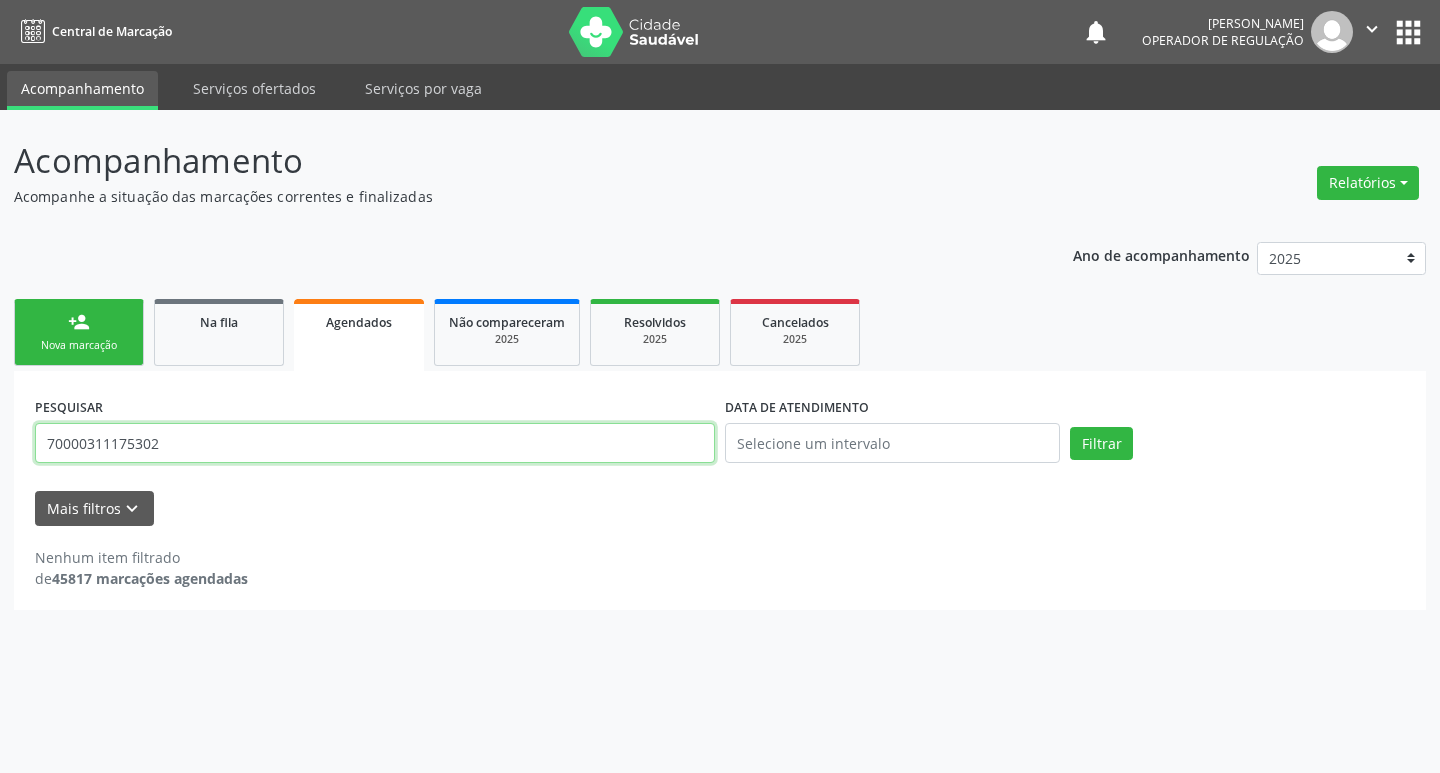 click on "70000311175302" at bounding box center [375, 443] 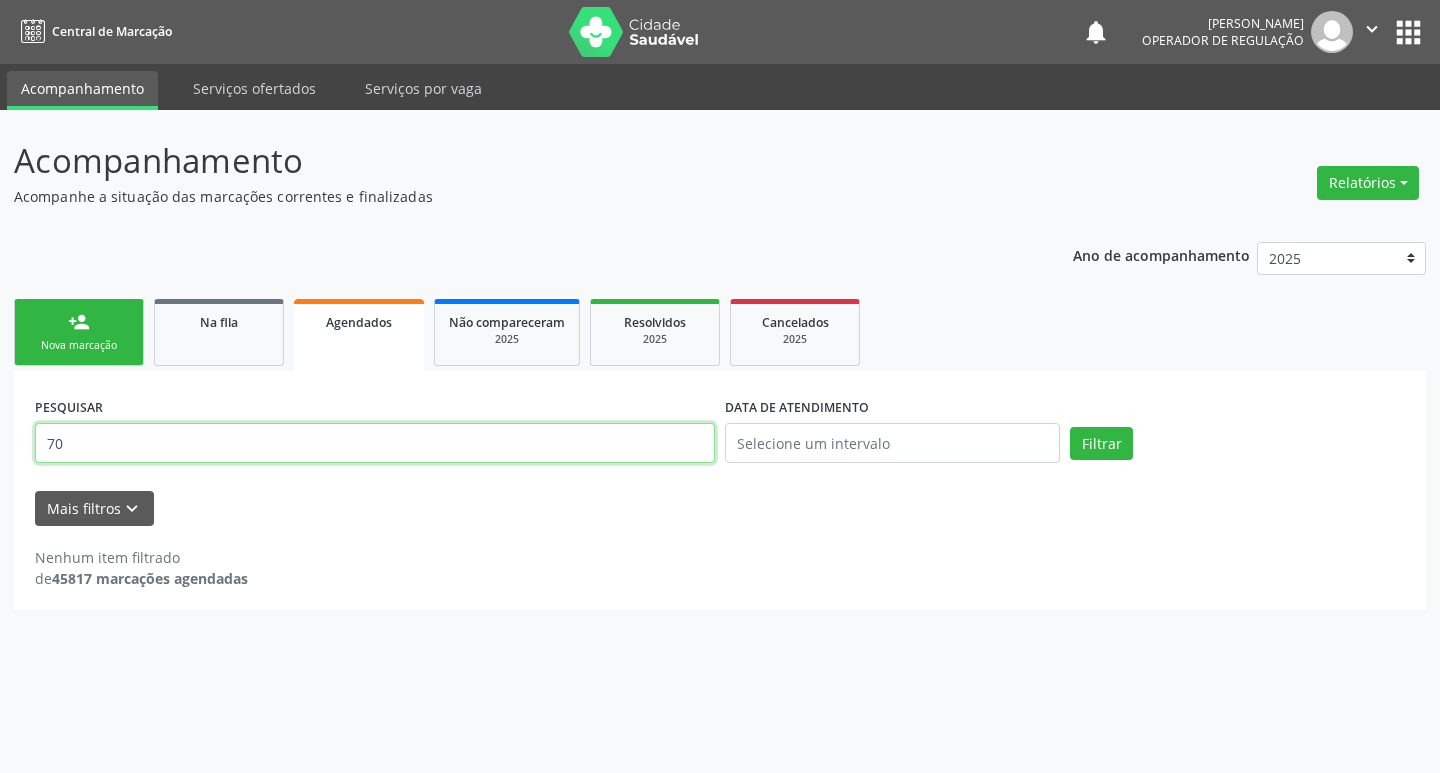 type on "7" 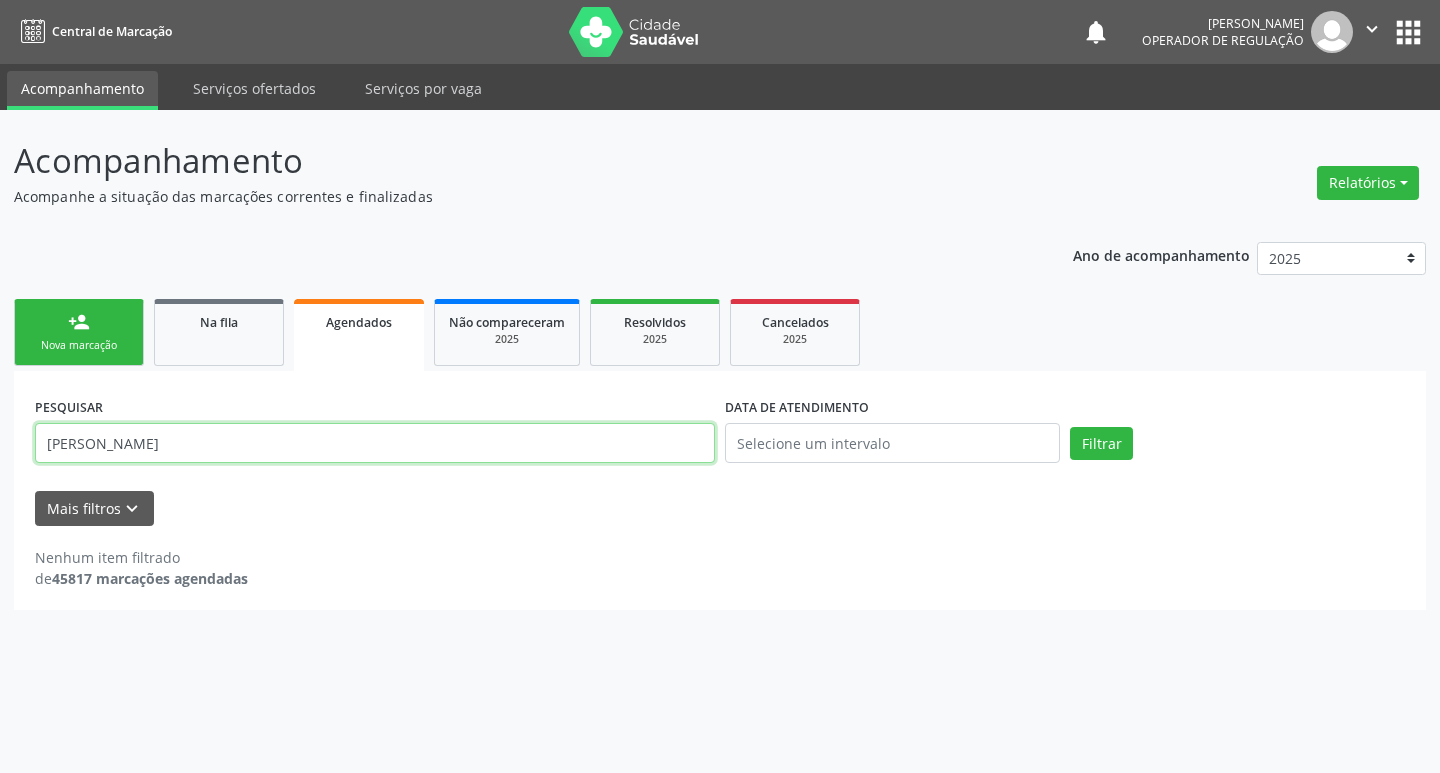 type on "[PERSON_NAME]" 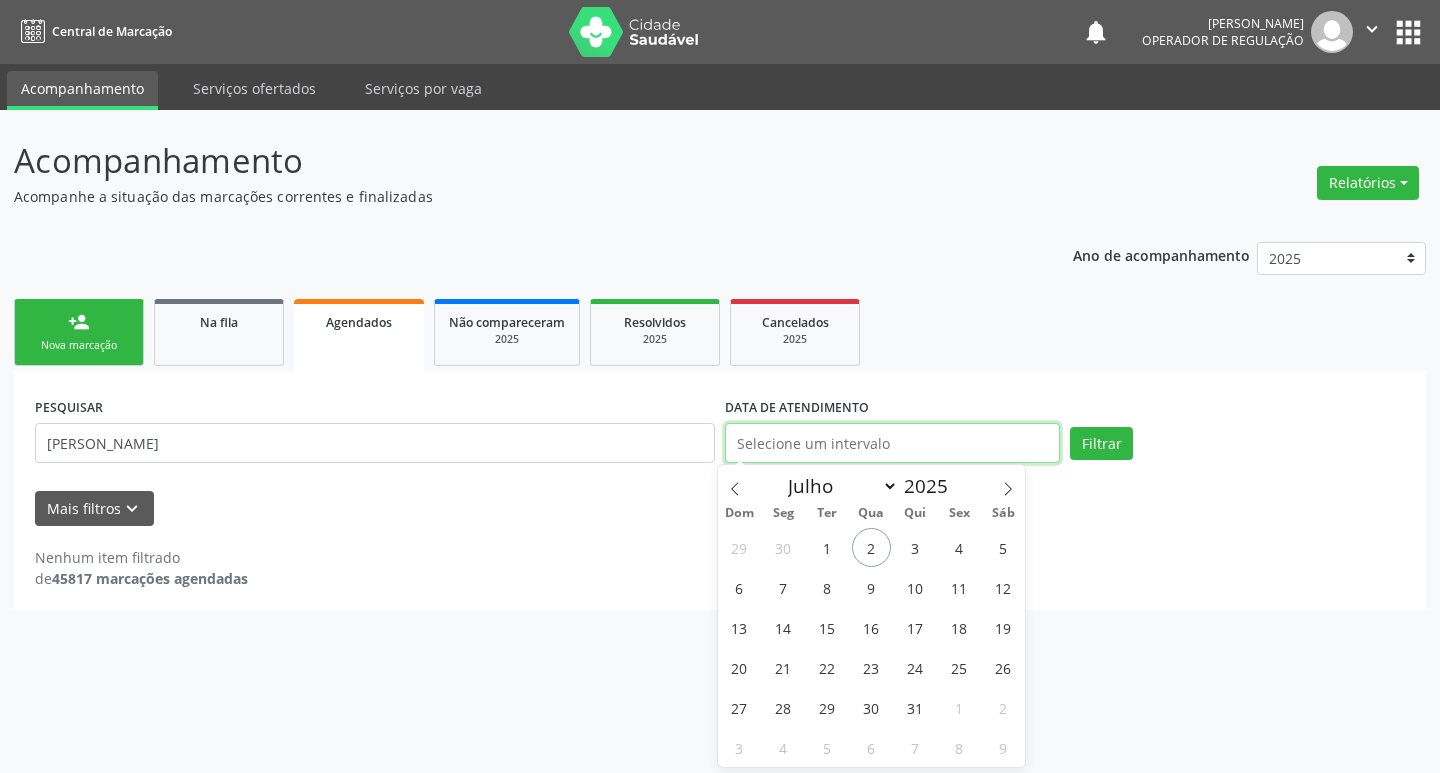 click at bounding box center (892, 443) 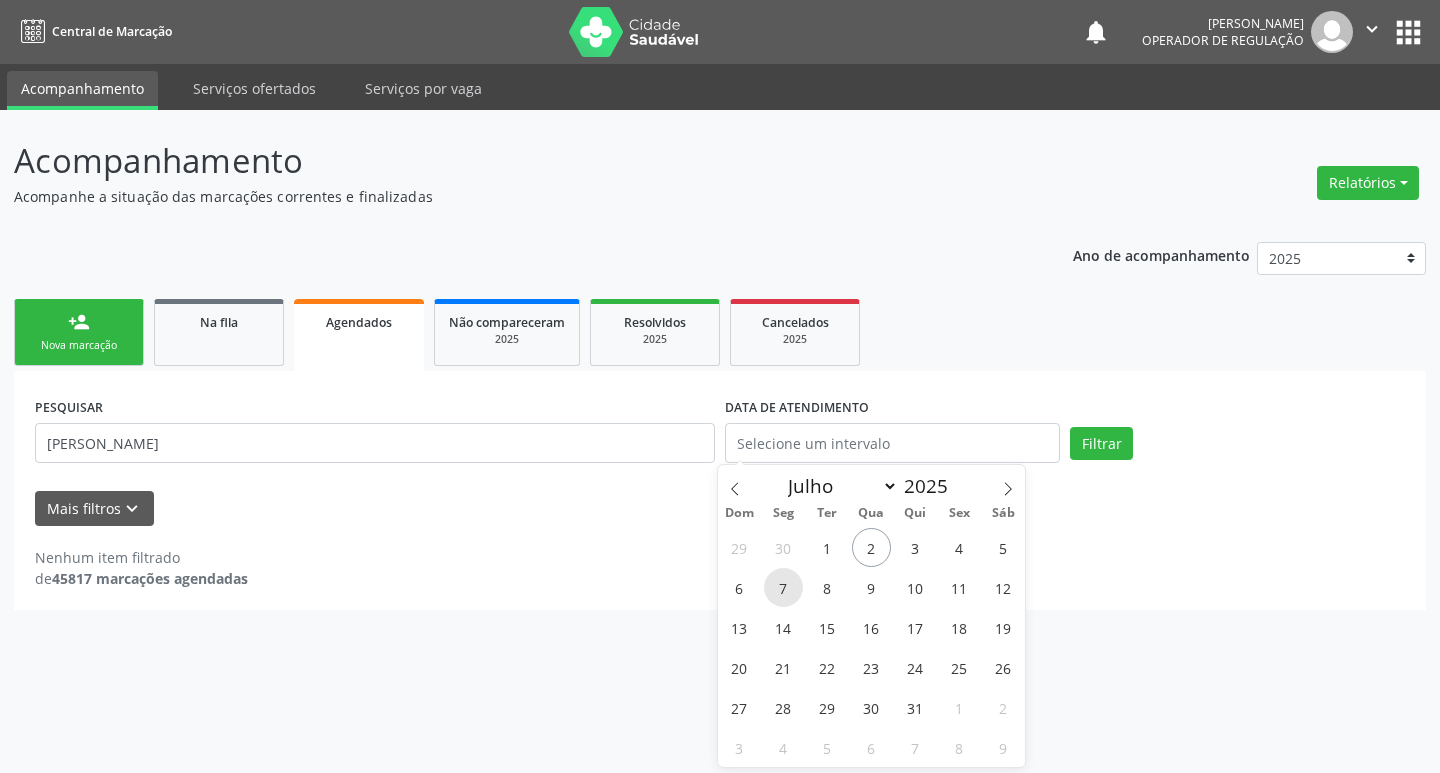 click on "7" at bounding box center (783, 587) 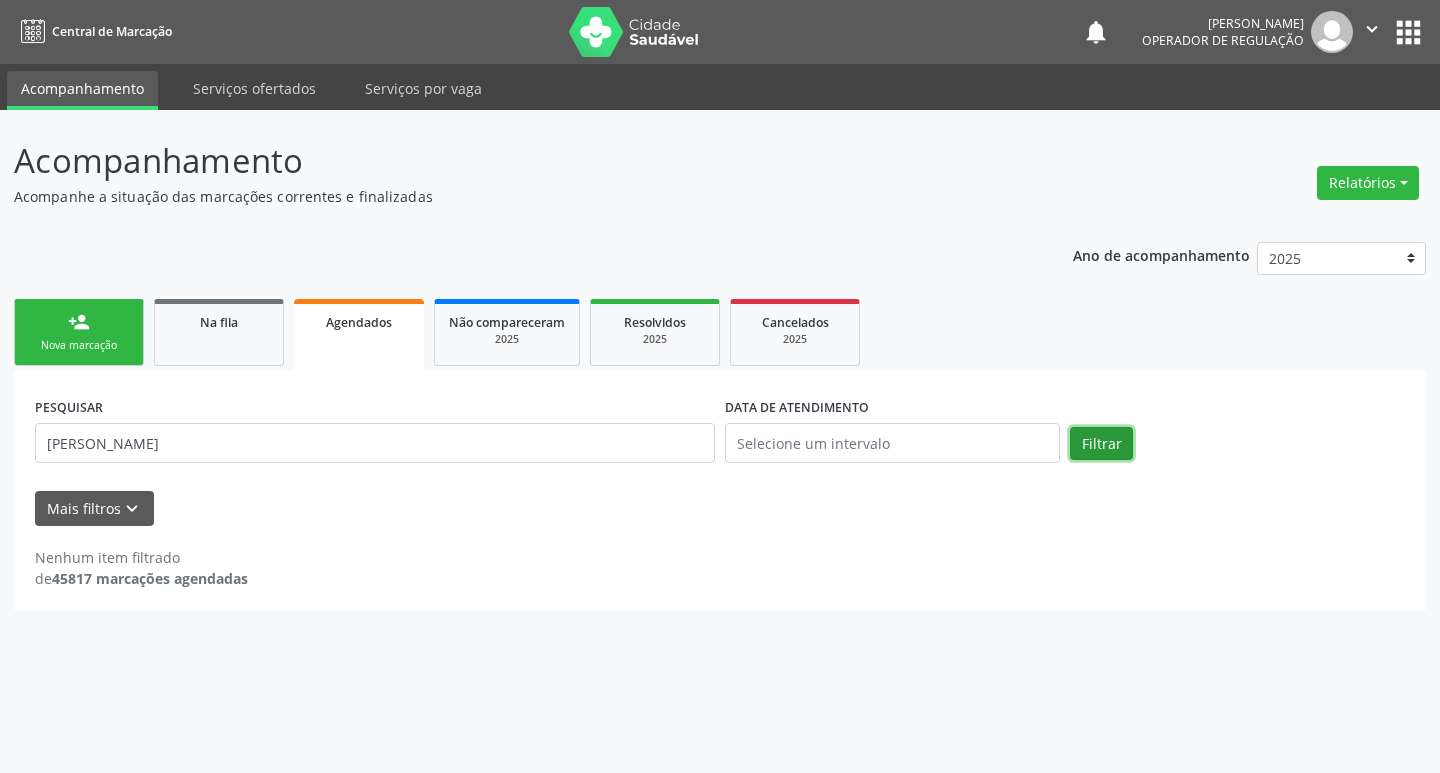 click on "Filtrar" at bounding box center [1101, 444] 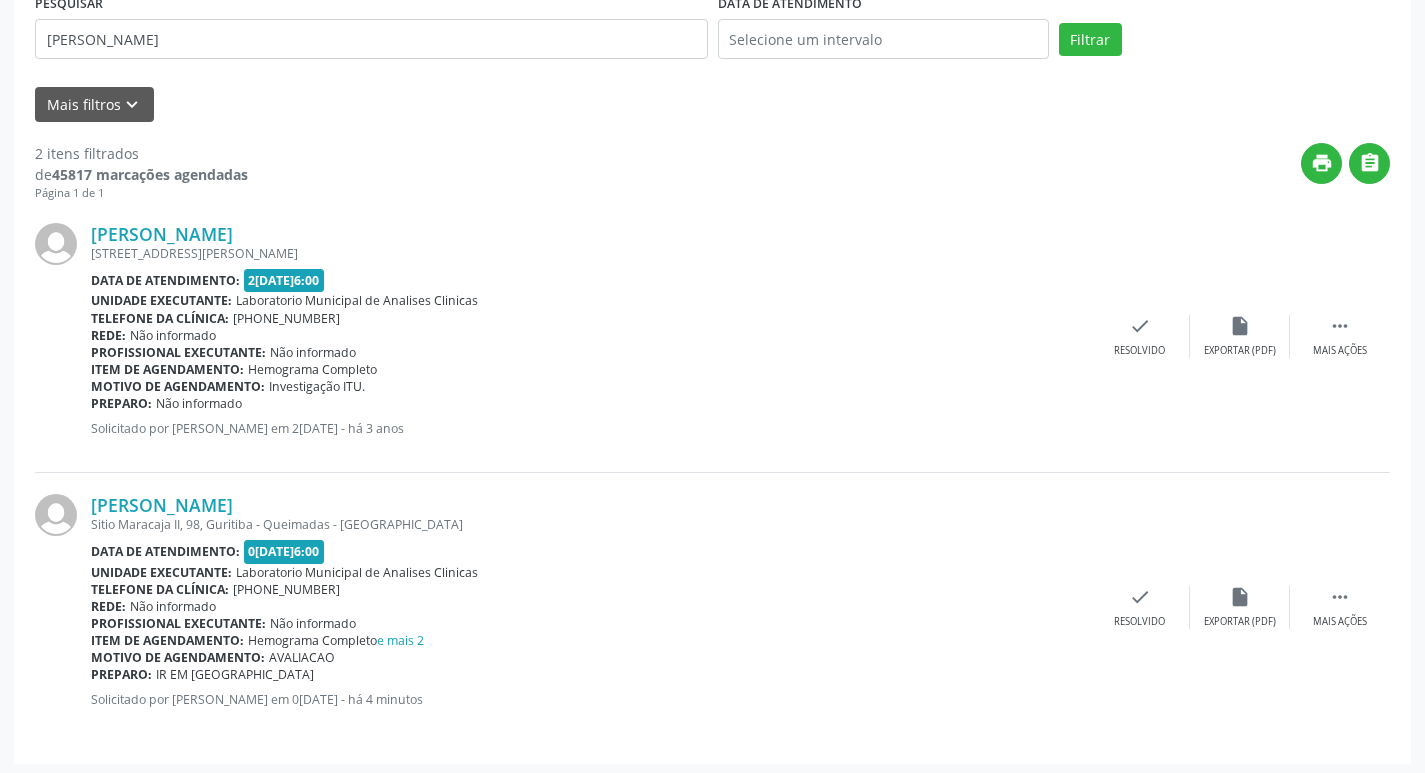 scroll, scrollTop: 409, scrollLeft: 0, axis: vertical 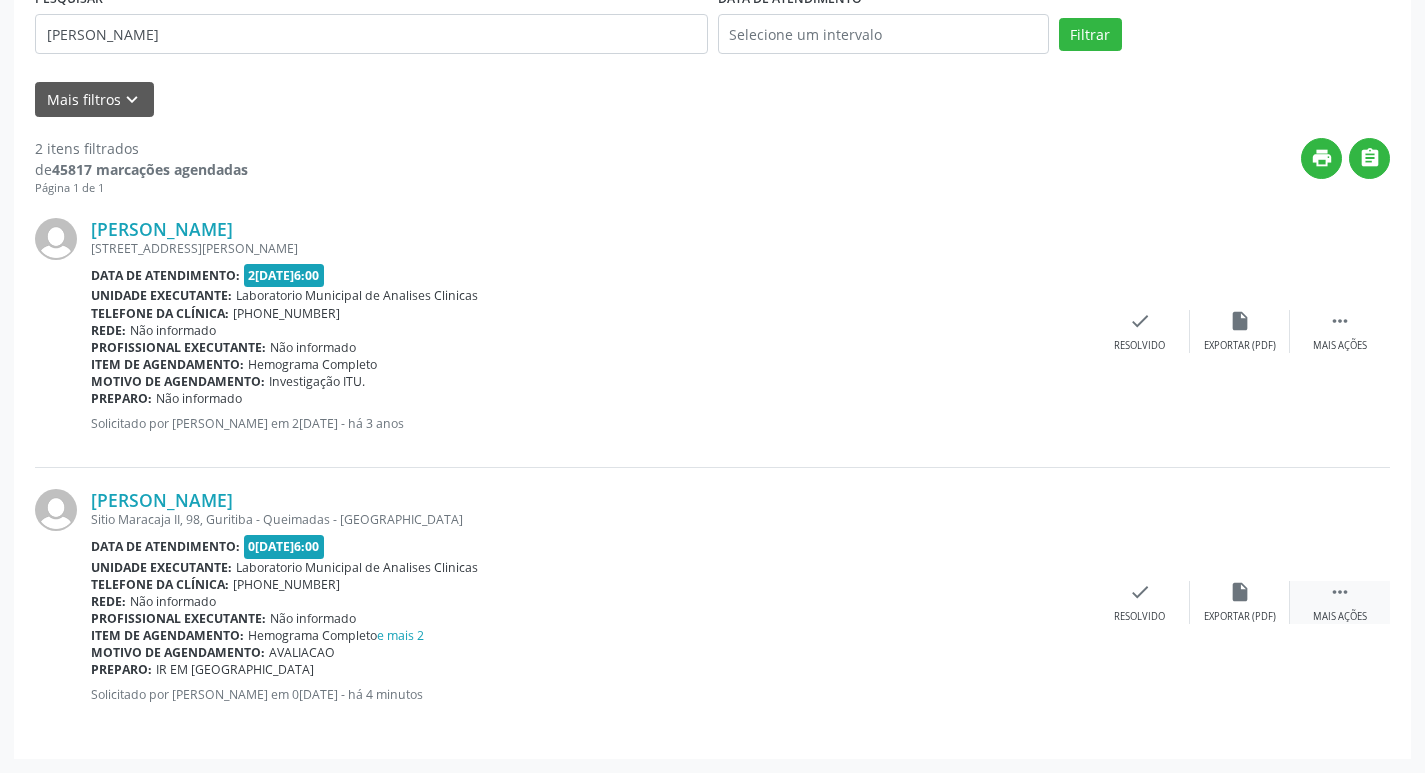 click on "" at bounding box center [1340, 592] 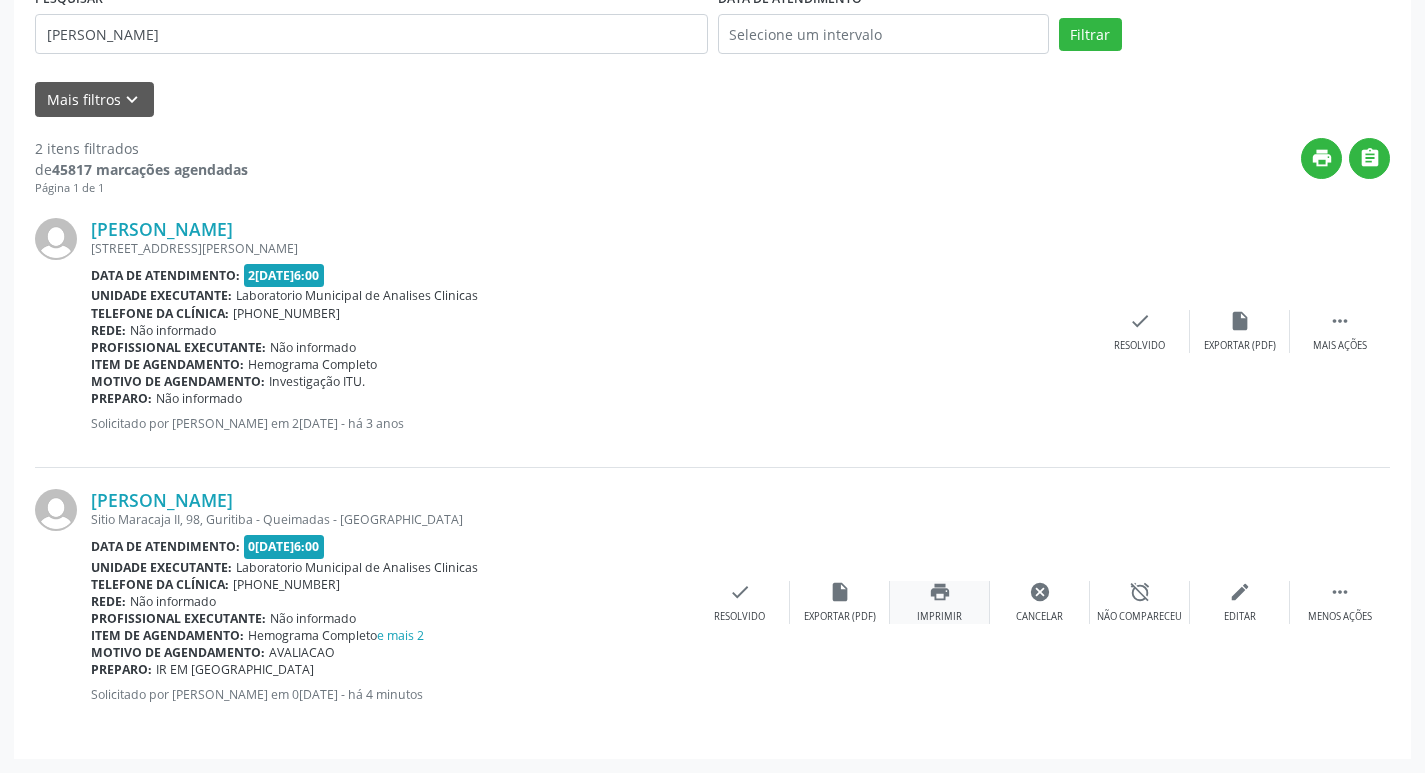 click on "Imprimir" at bounding box center [939, 617] 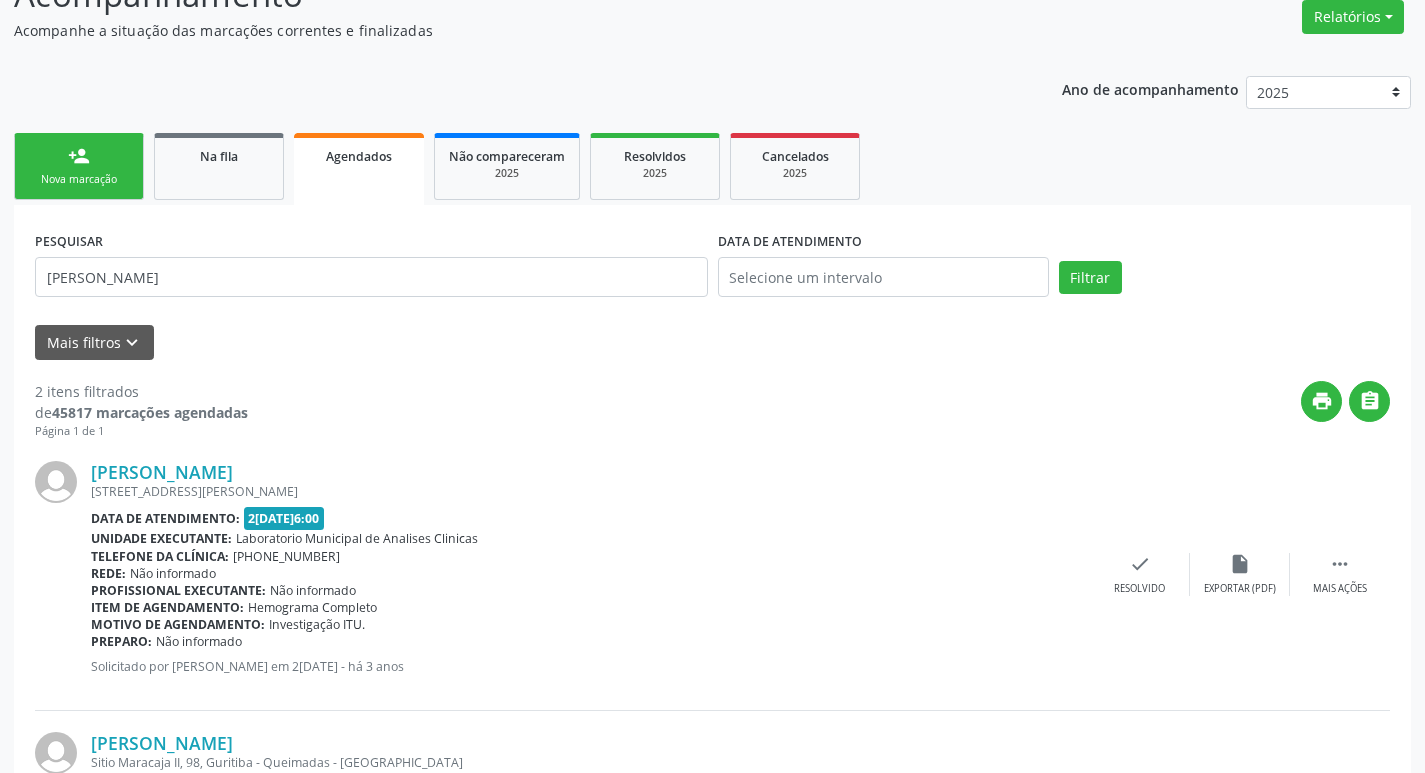 scroll, scrollTop: 0, scrollLeft: 0, axis: both 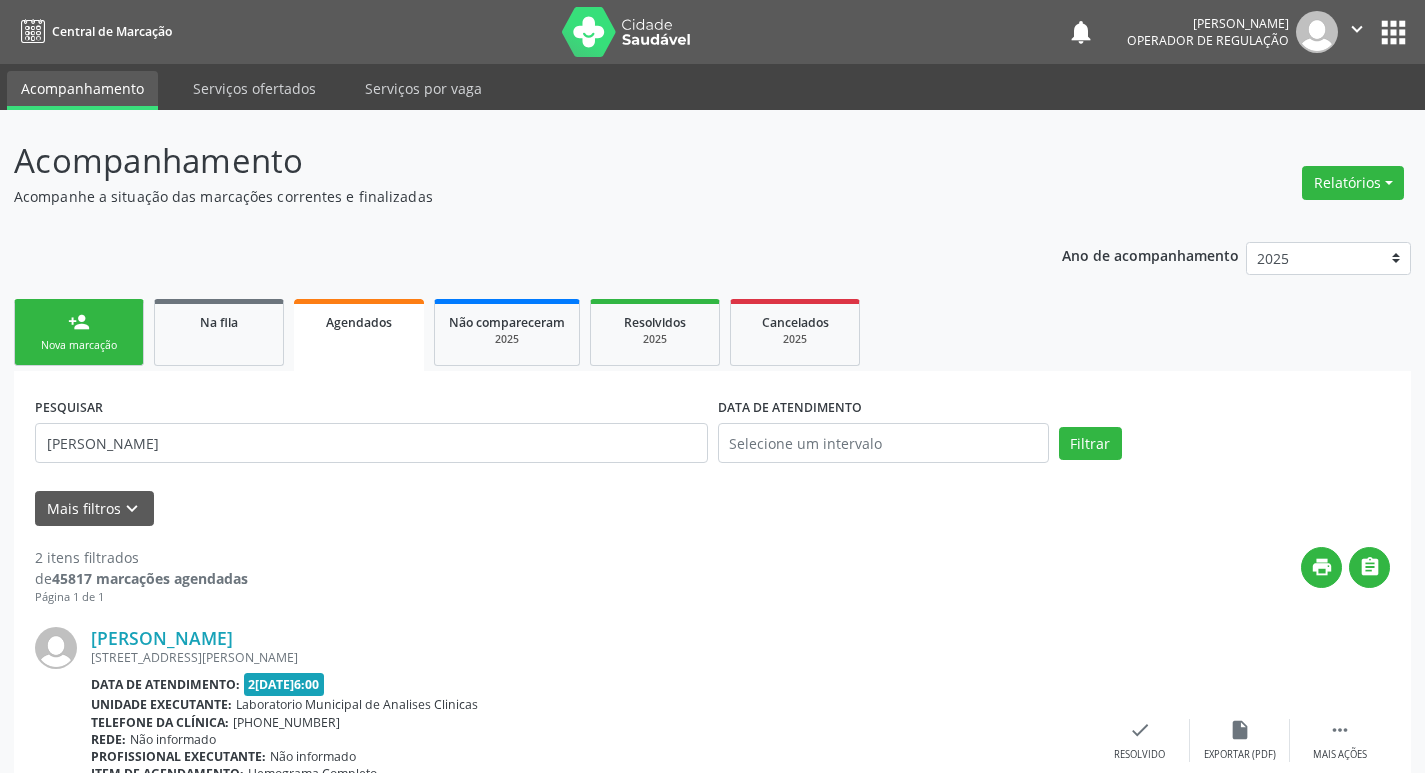 click on "person_add
Nova marcação" at bounding box center (79, 332) 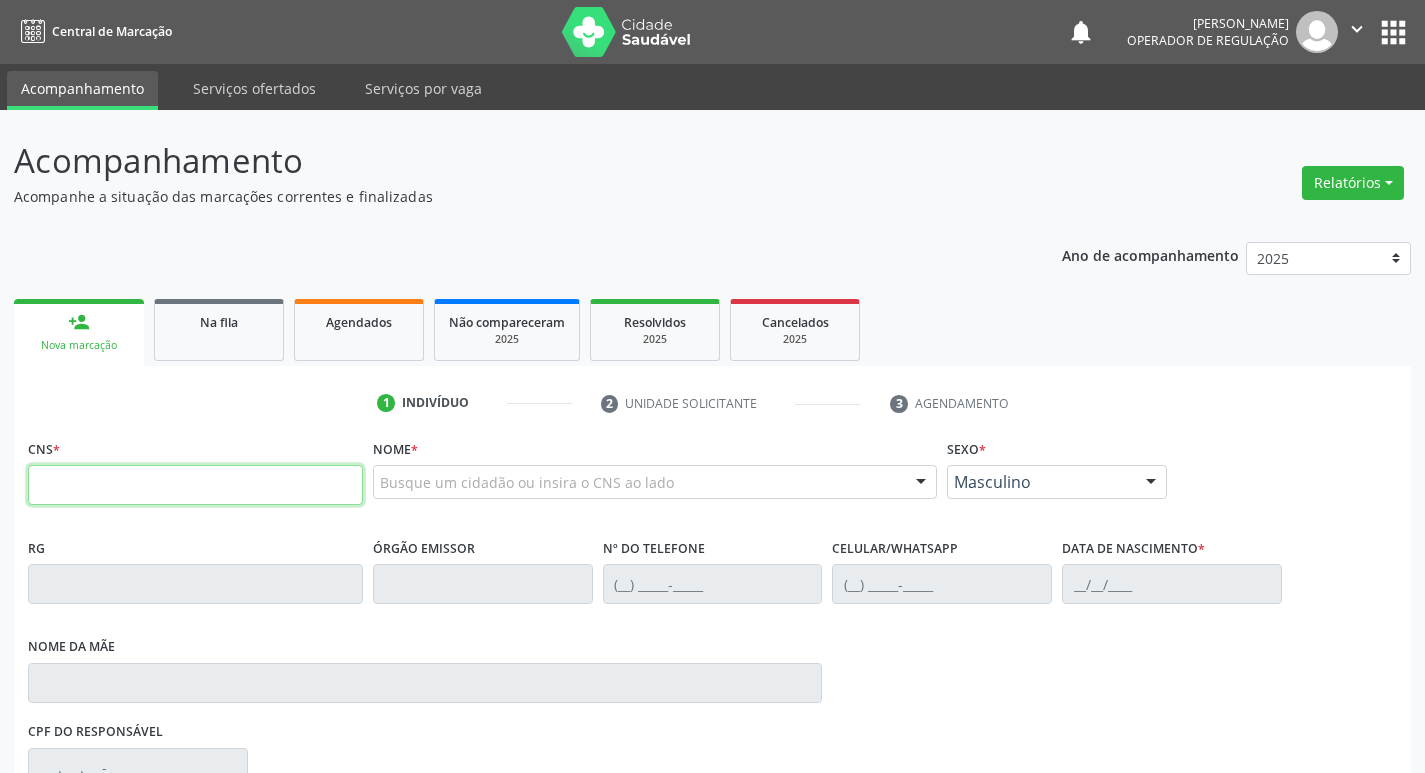 click at bounding box center (195, 485) 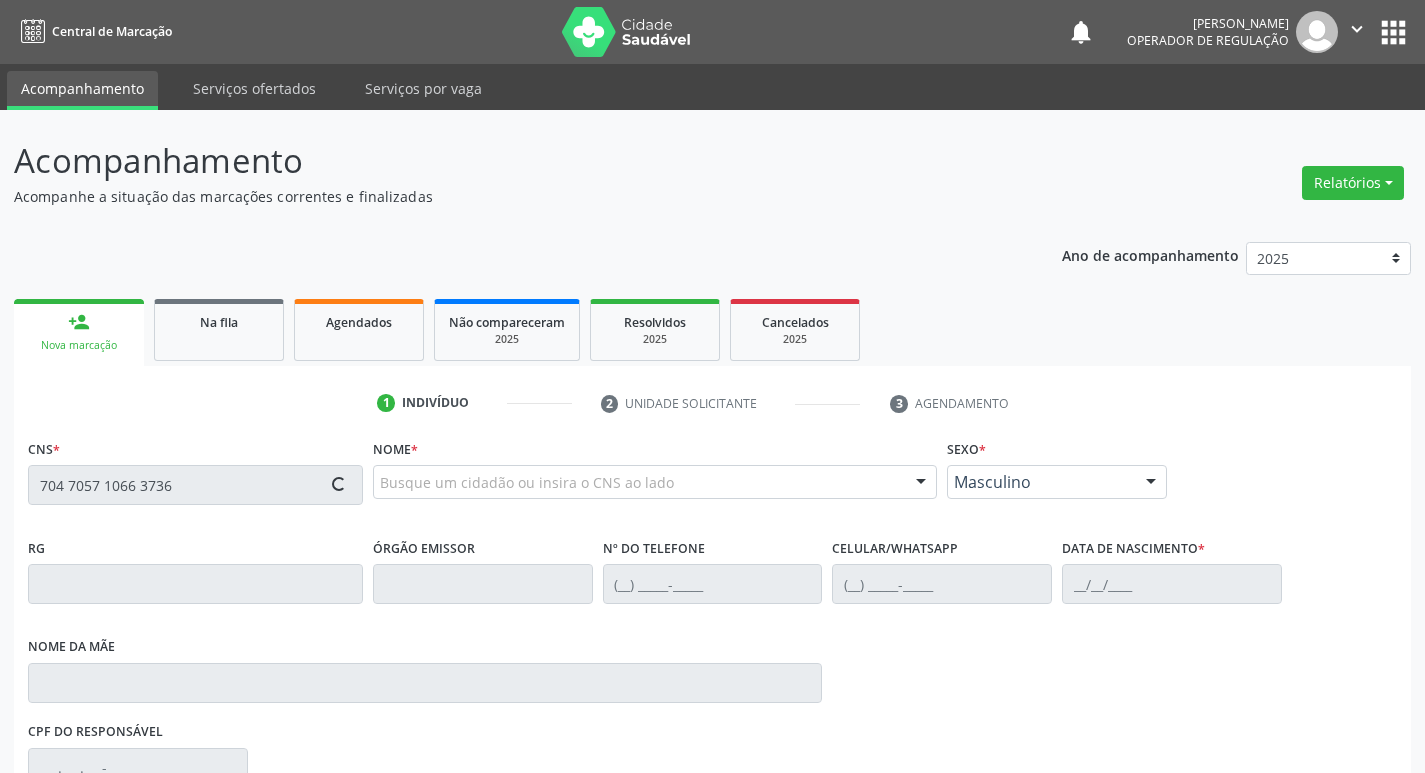 type on "704 7057 1066 3736" 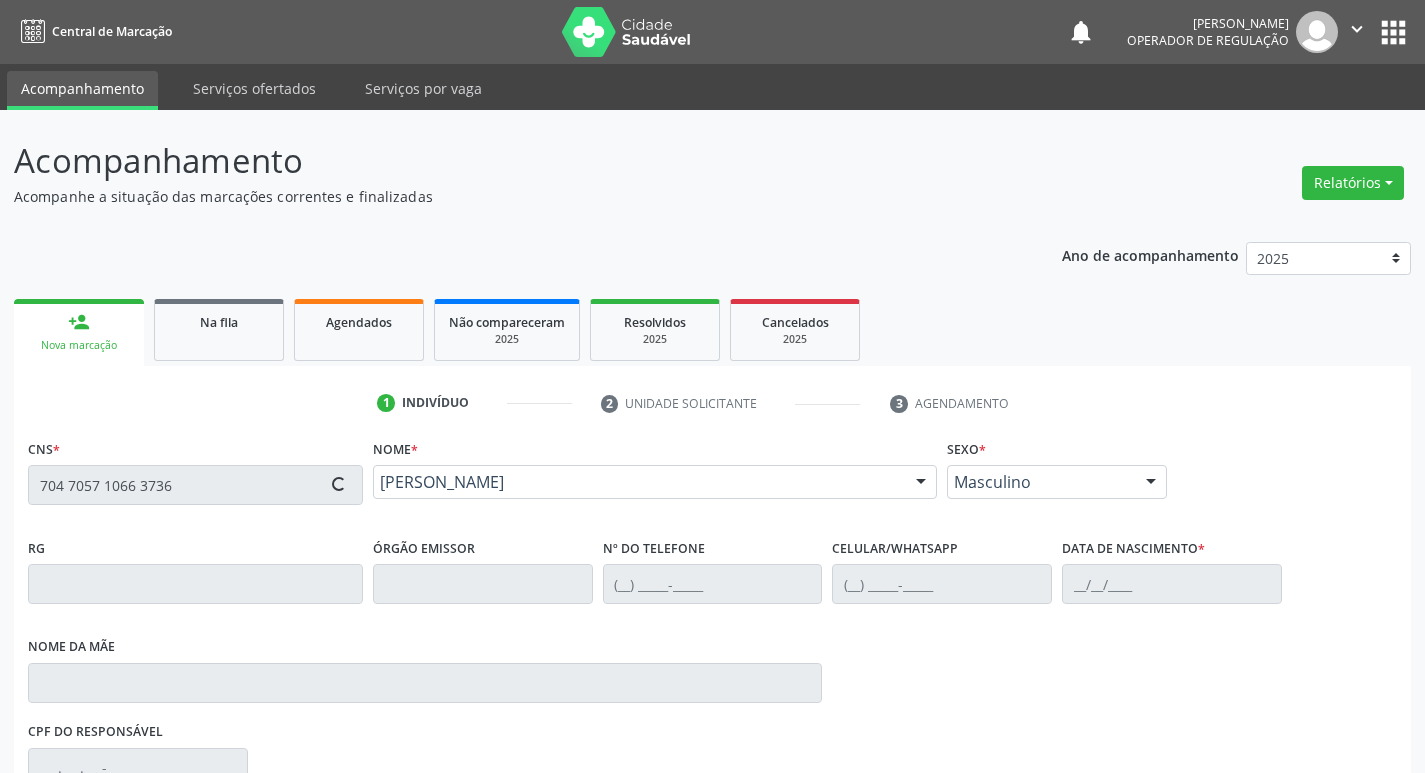type on "(83) 99101-3843" 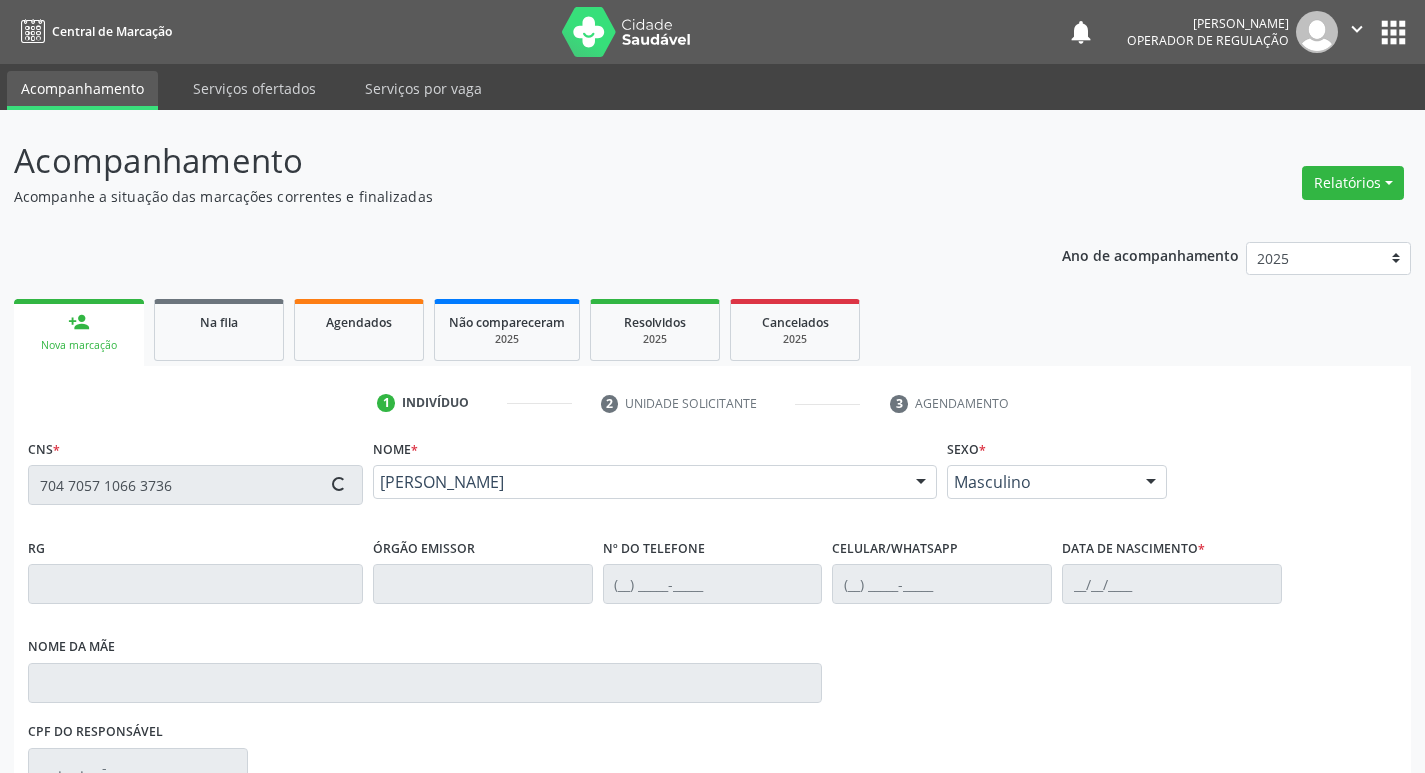 type on "(83) 99101-3843" 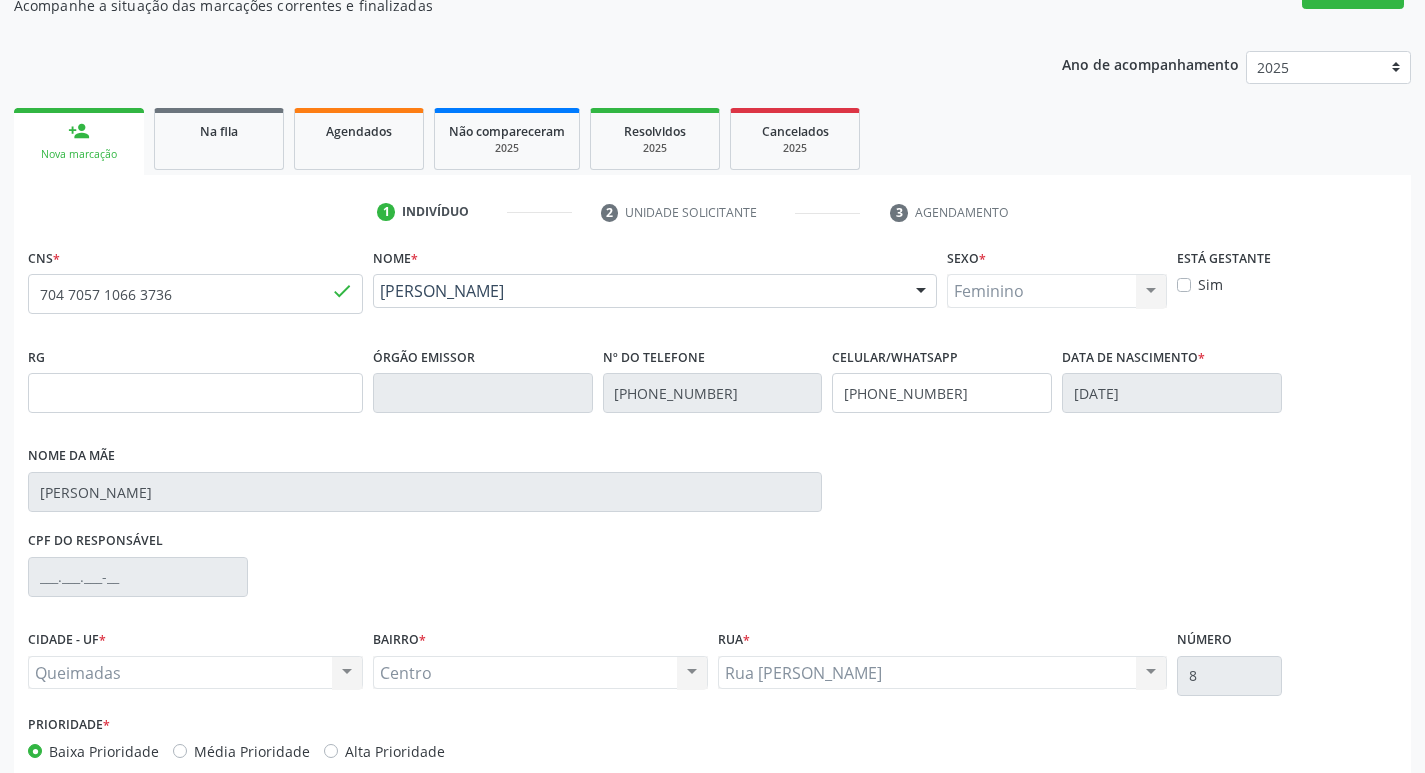 scroll, scrollTop: 297, scrollLeft: 0, axis: vertical 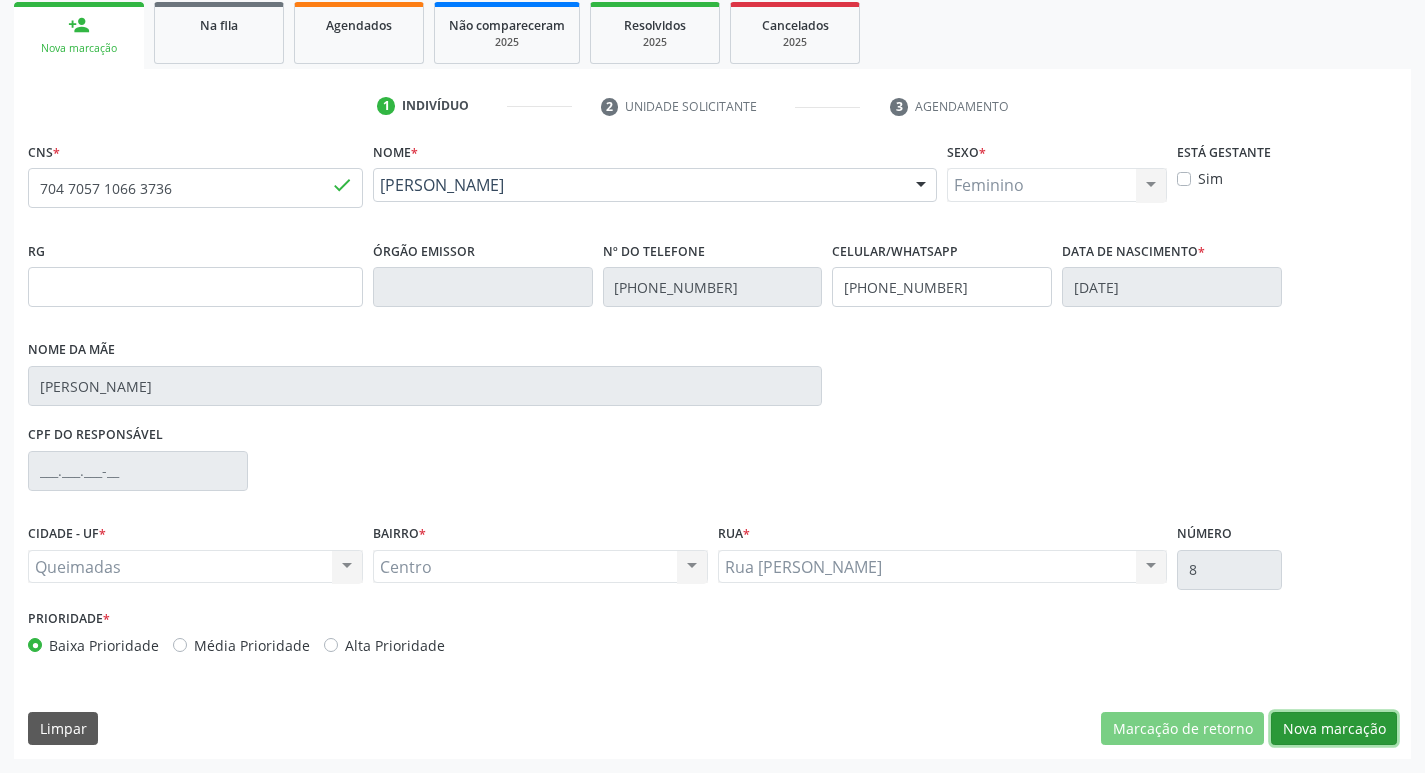 click on "Nova marcação" at bounding box center (1334, 729) 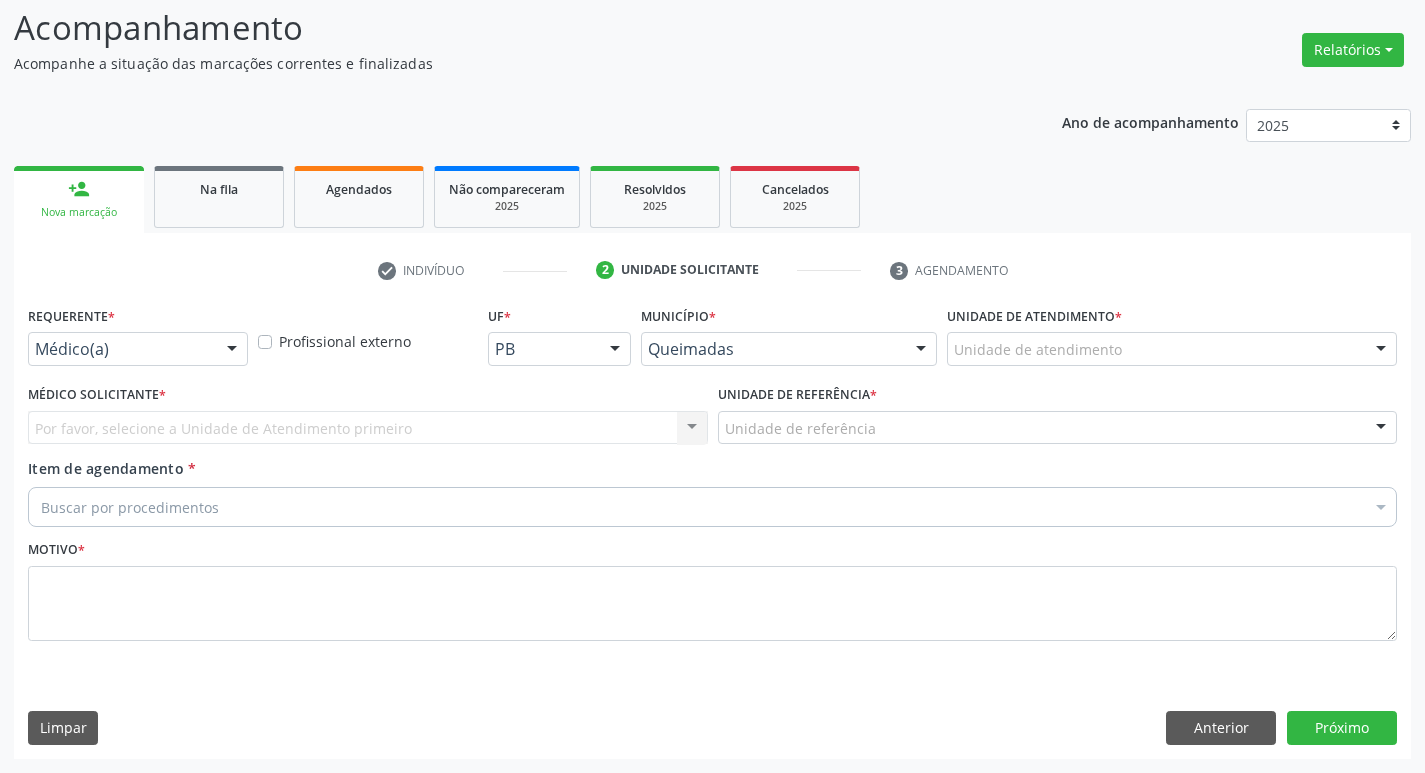scroll, scrollTop: 133, scrollLeft: 0, axis: vertical 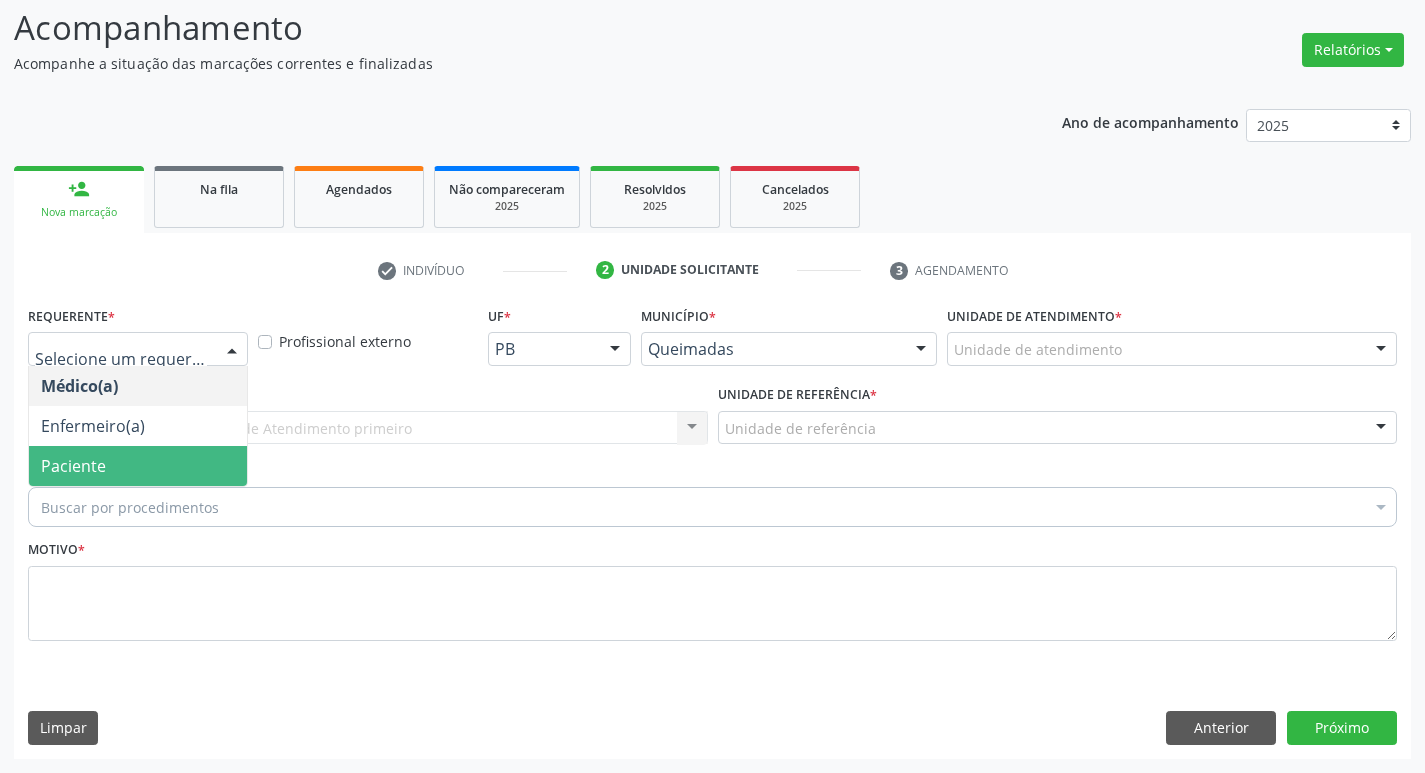 click on "Paciente" at bounding box center [138, 466] 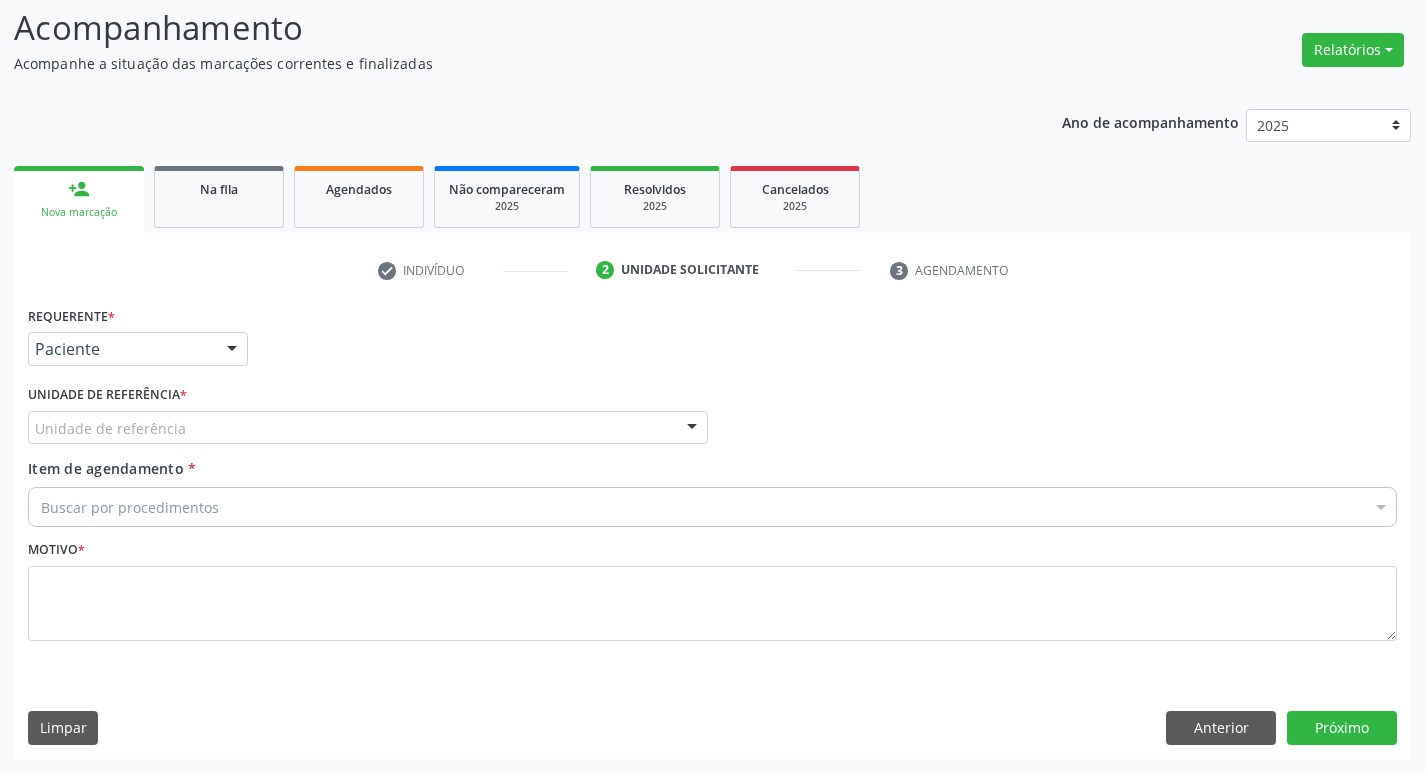 click on "Unidade de referência" at bounding box center (368, 428) 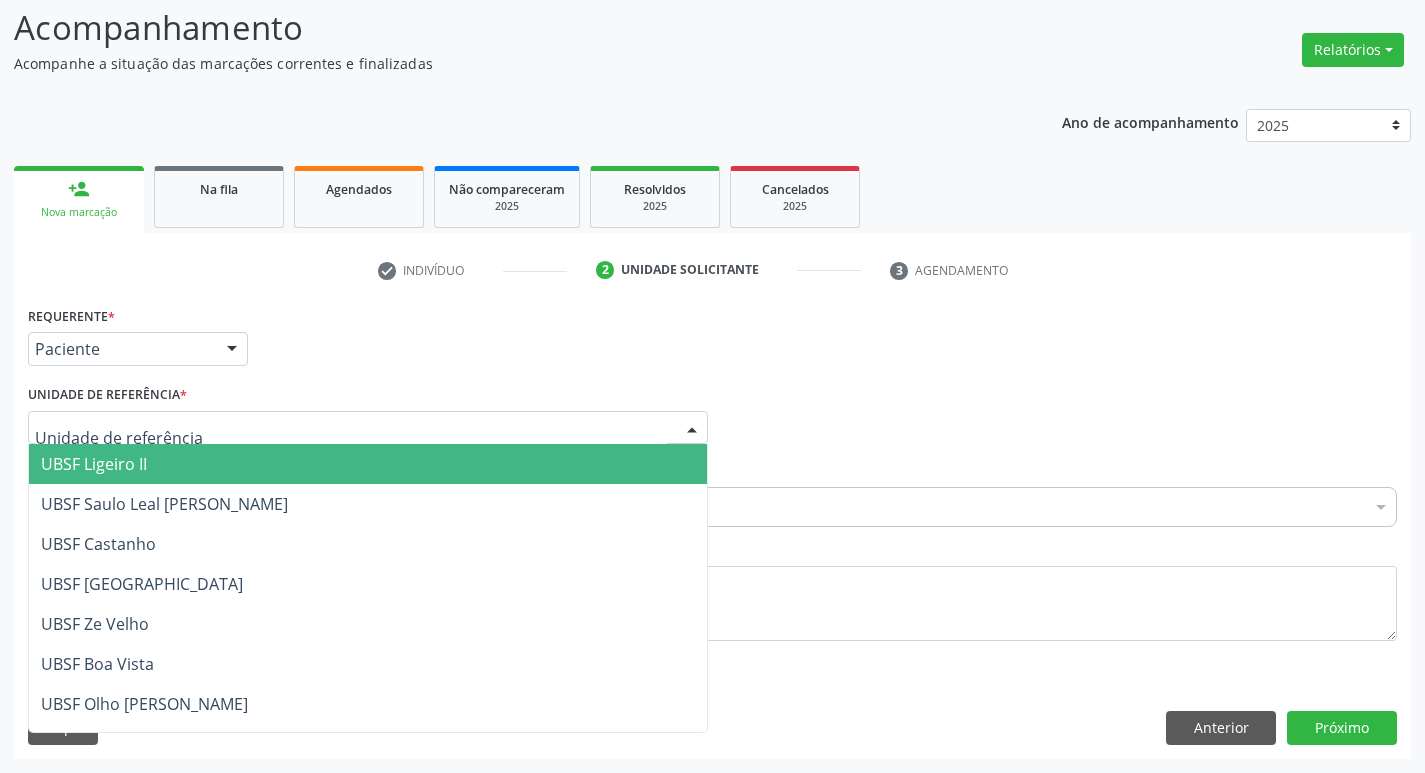 type on "C" 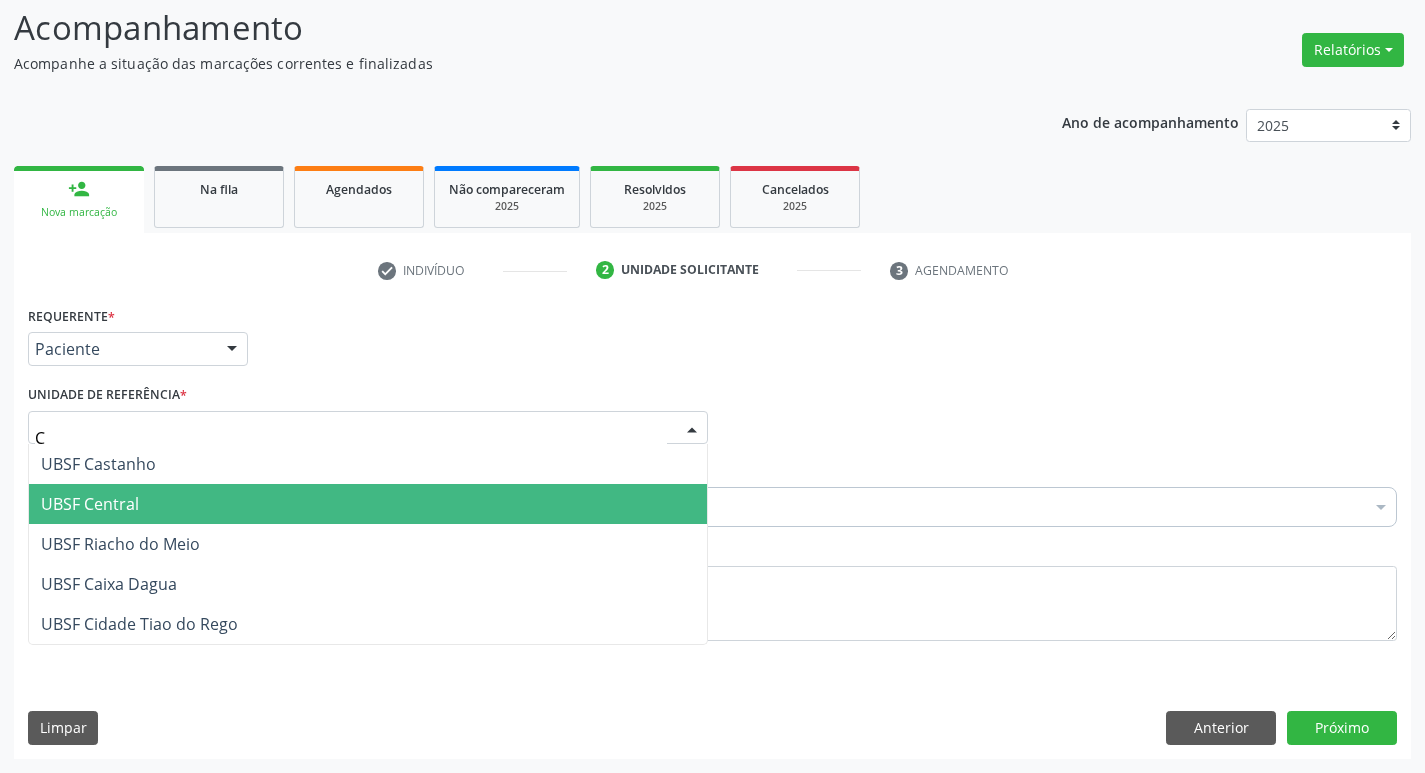 click on "UBSF Central" at bounding box center (90, 504) 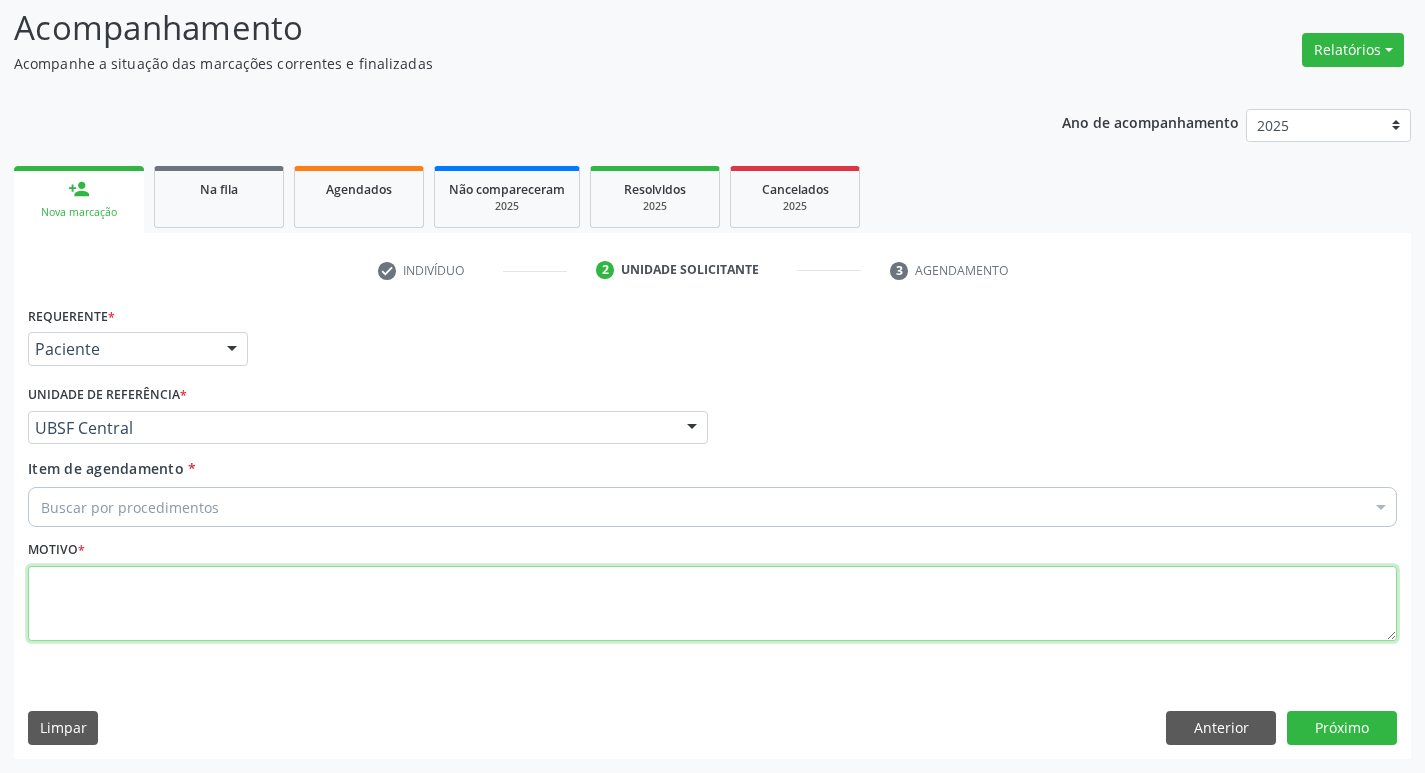 click at bounding box center (712, 604) 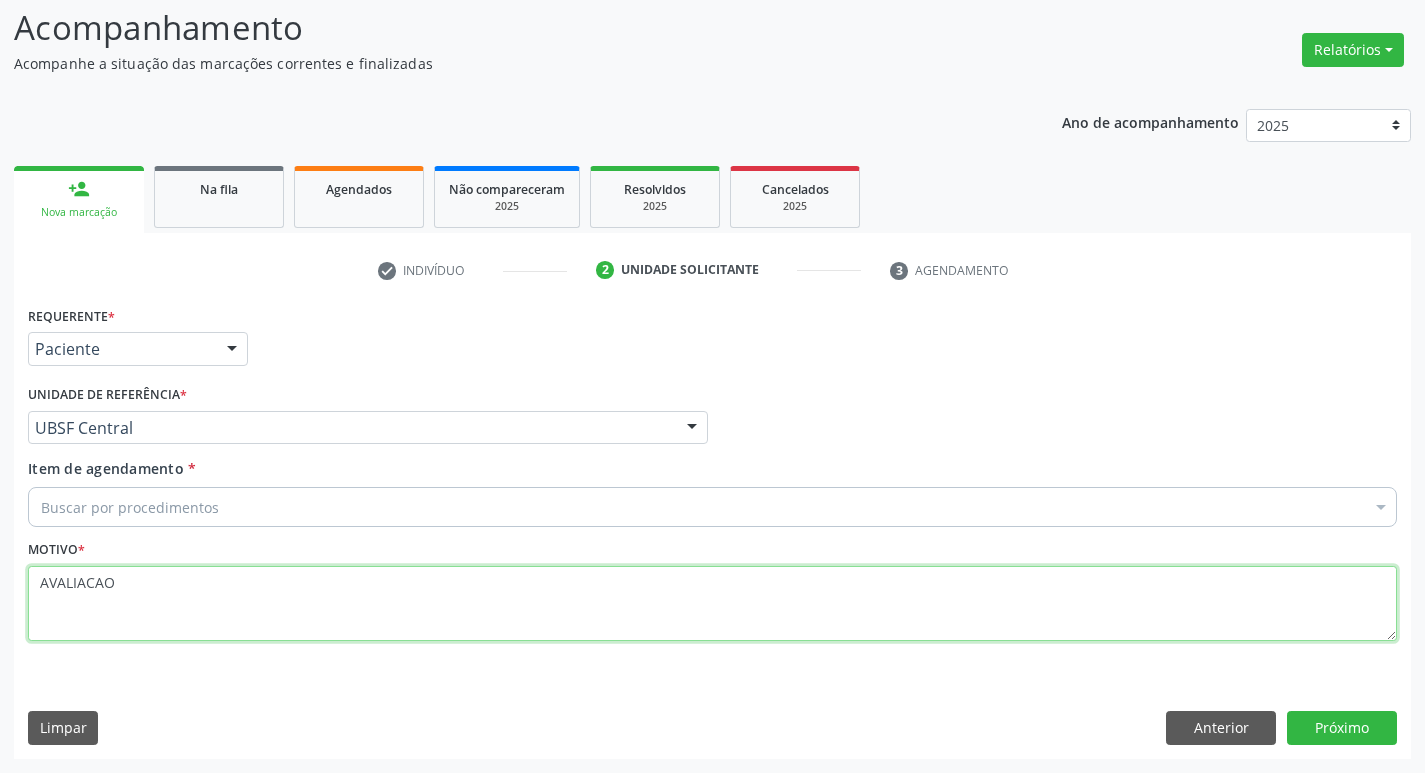 type on "AVALIACAO" 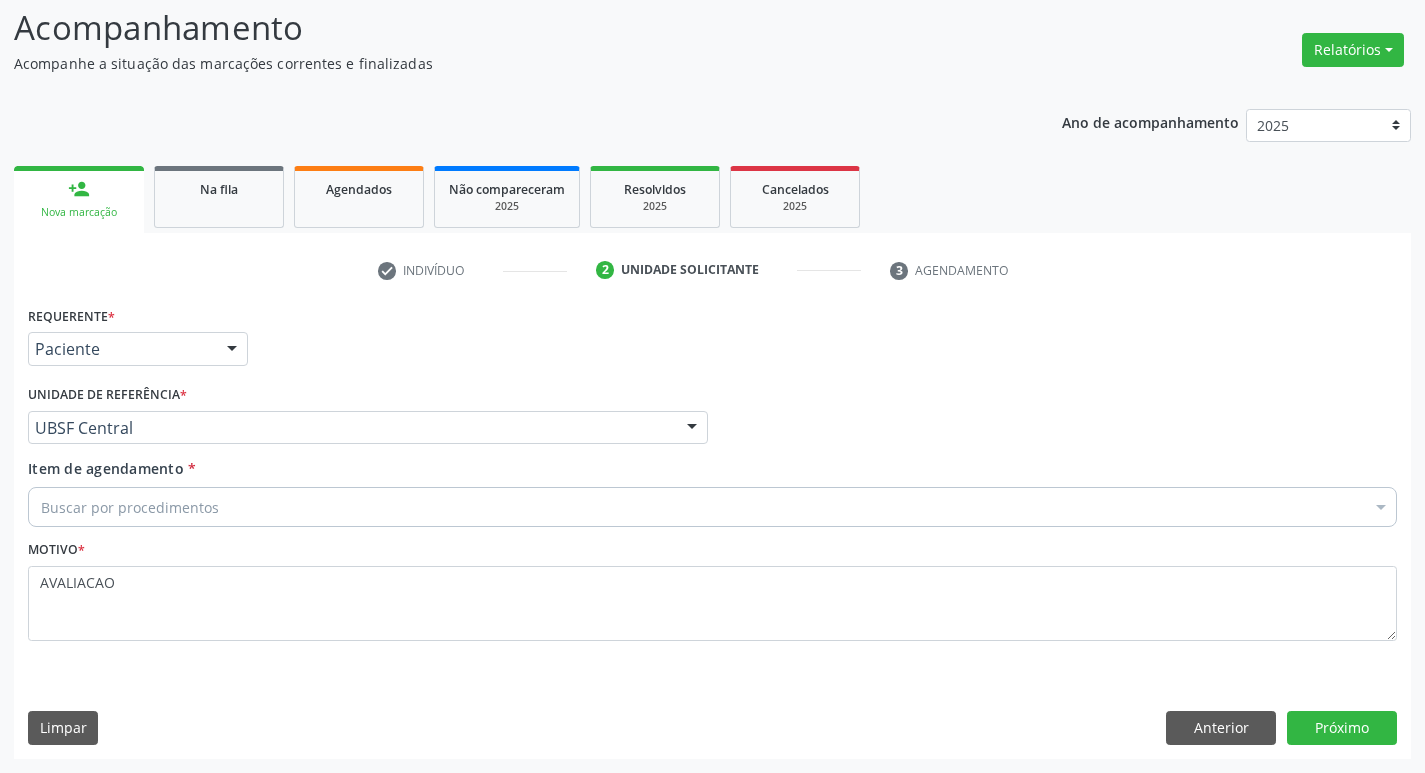 click on "Buscar por procedimentos" at bounding box center (712, 507) 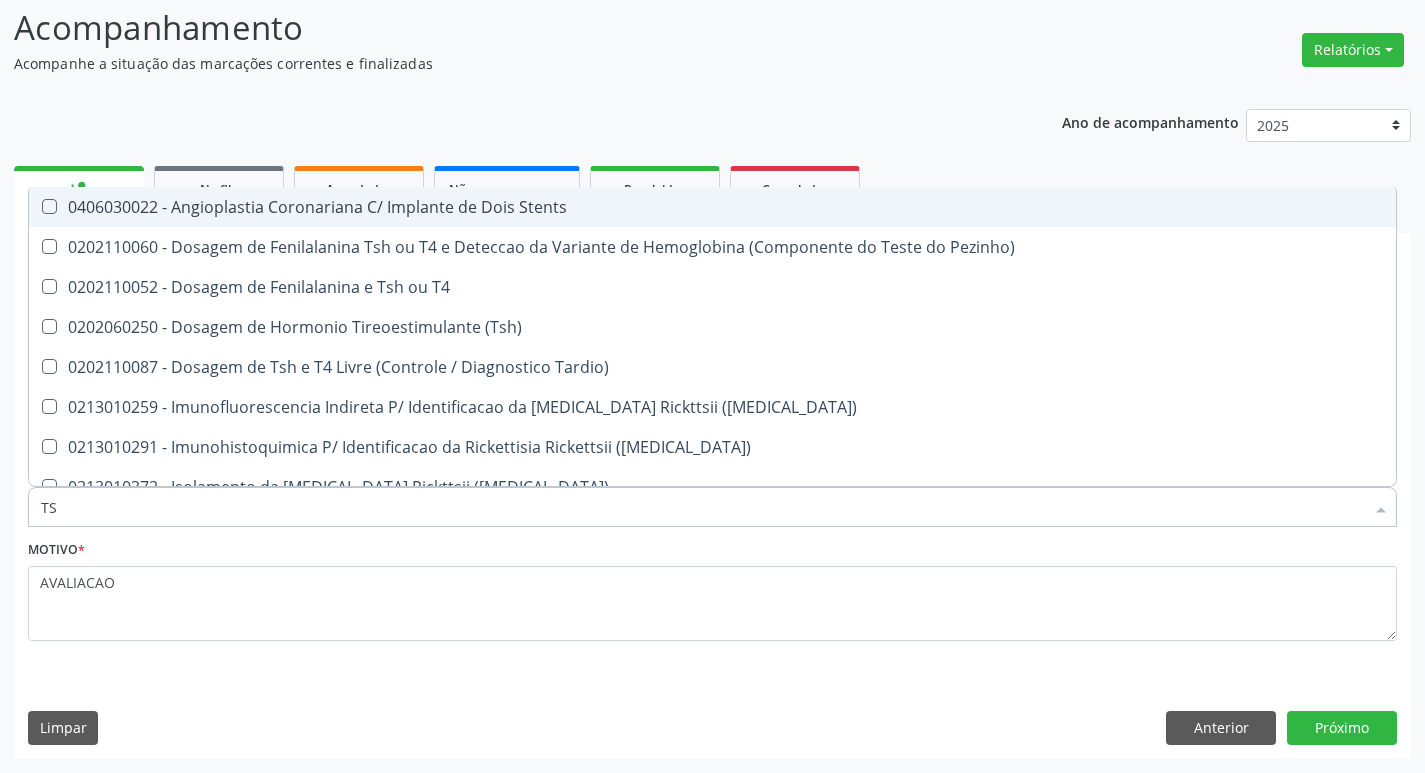 type on "TSH" 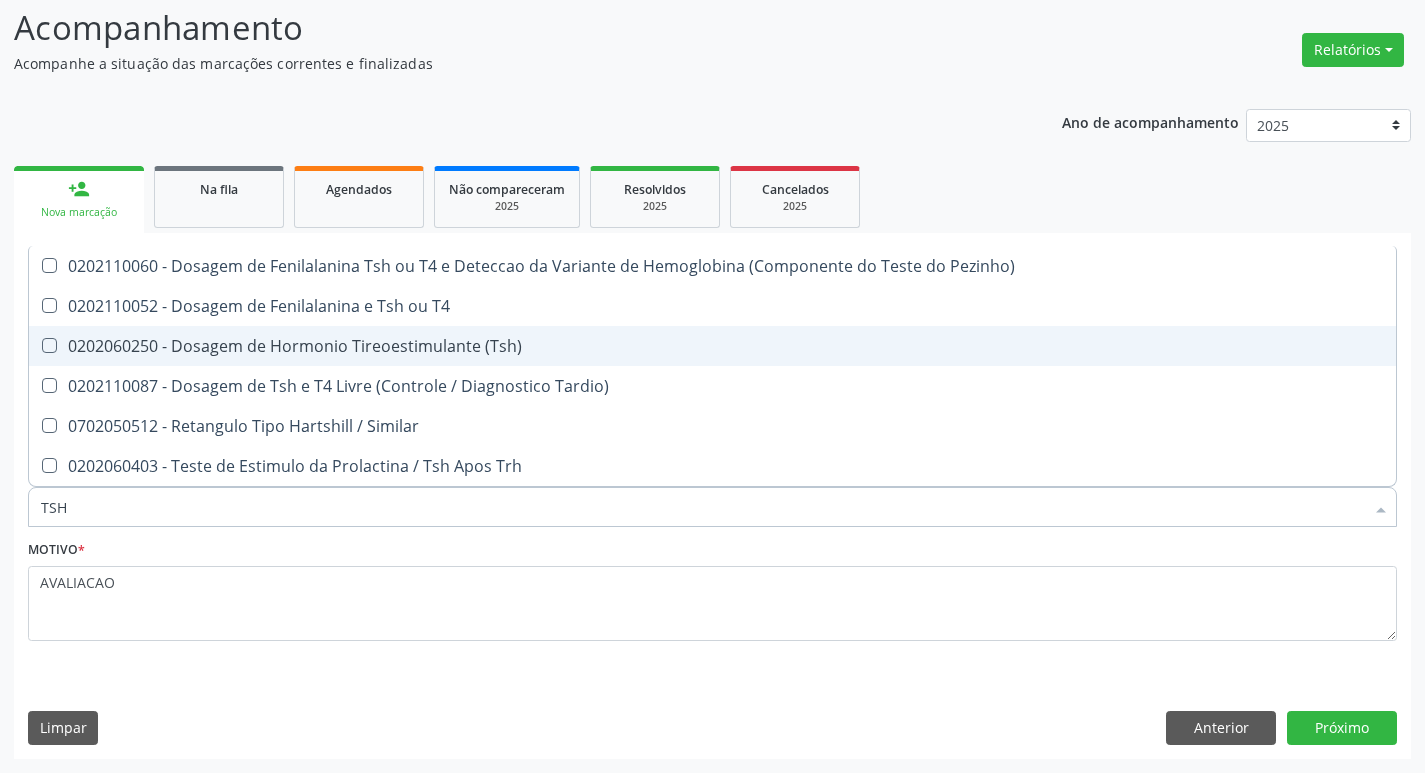 click on "0202060250 - Dosagem de Hormonio Tireoestimulante (Tsh)" at bounding box center (712, 346) 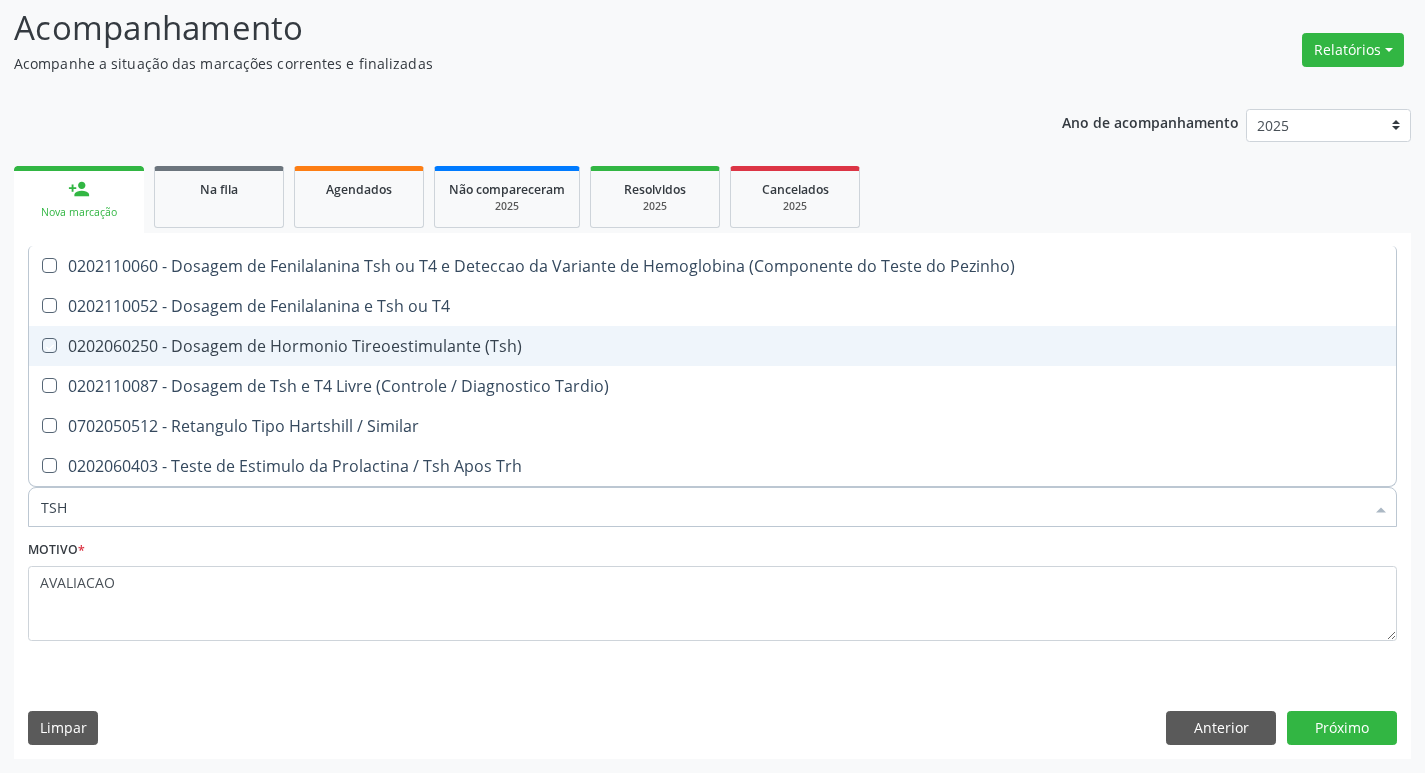 checkbox on "true" 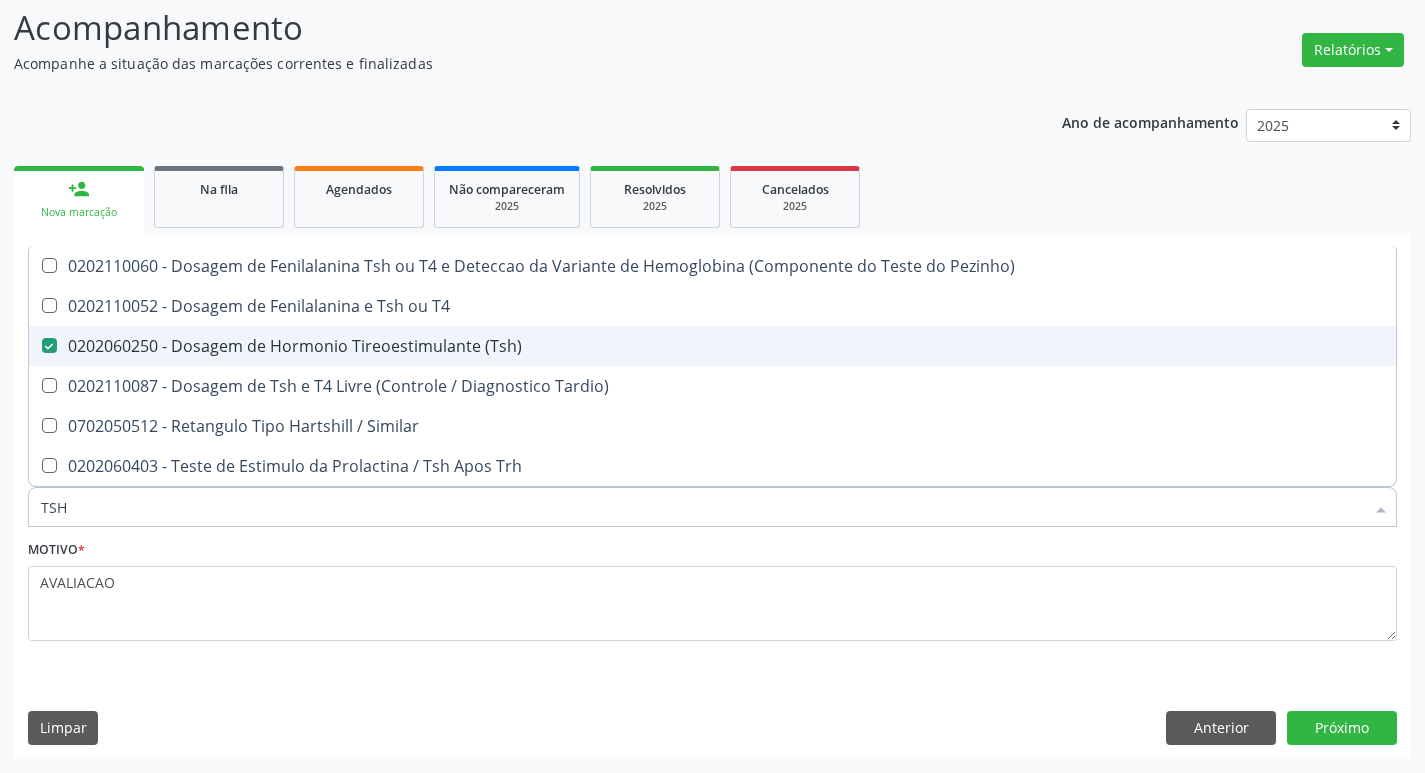 type on "TS" 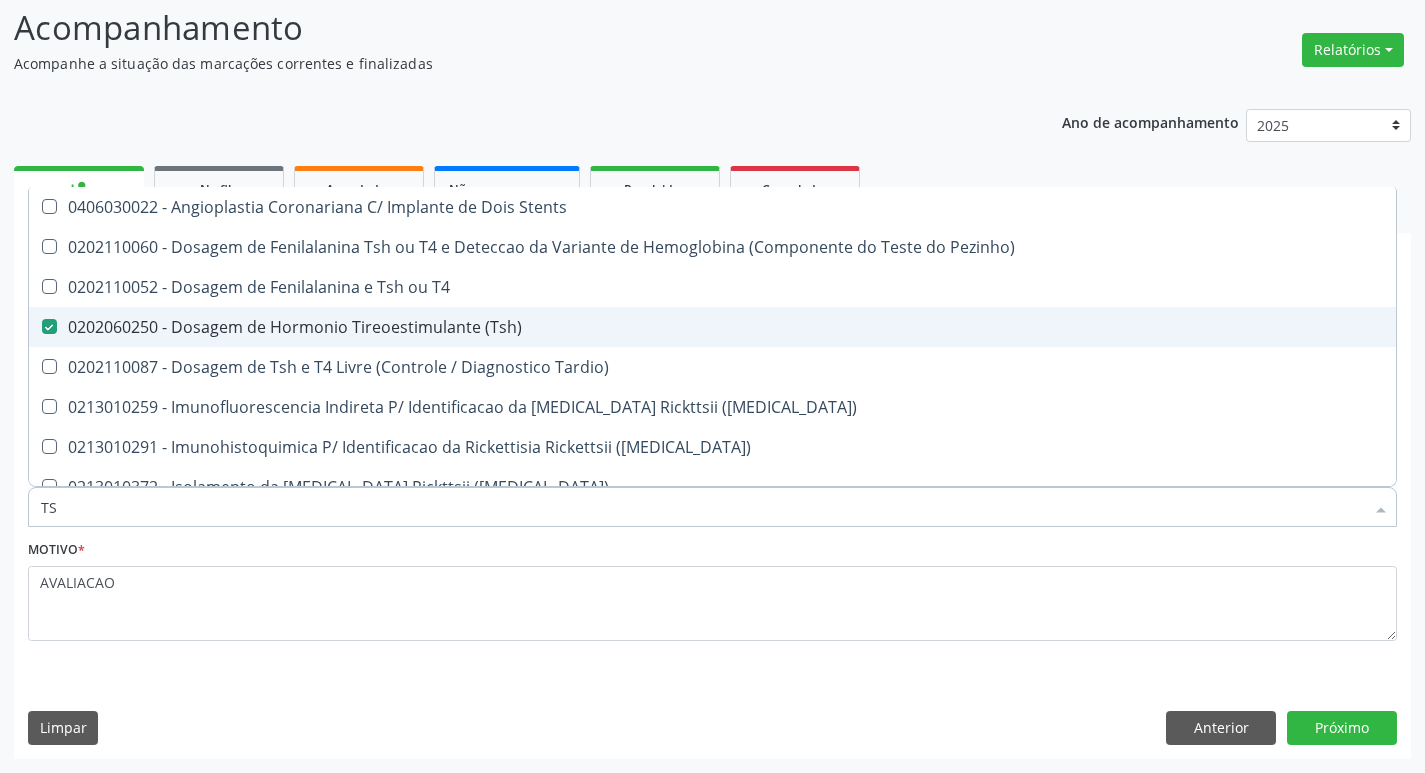 type on "T" 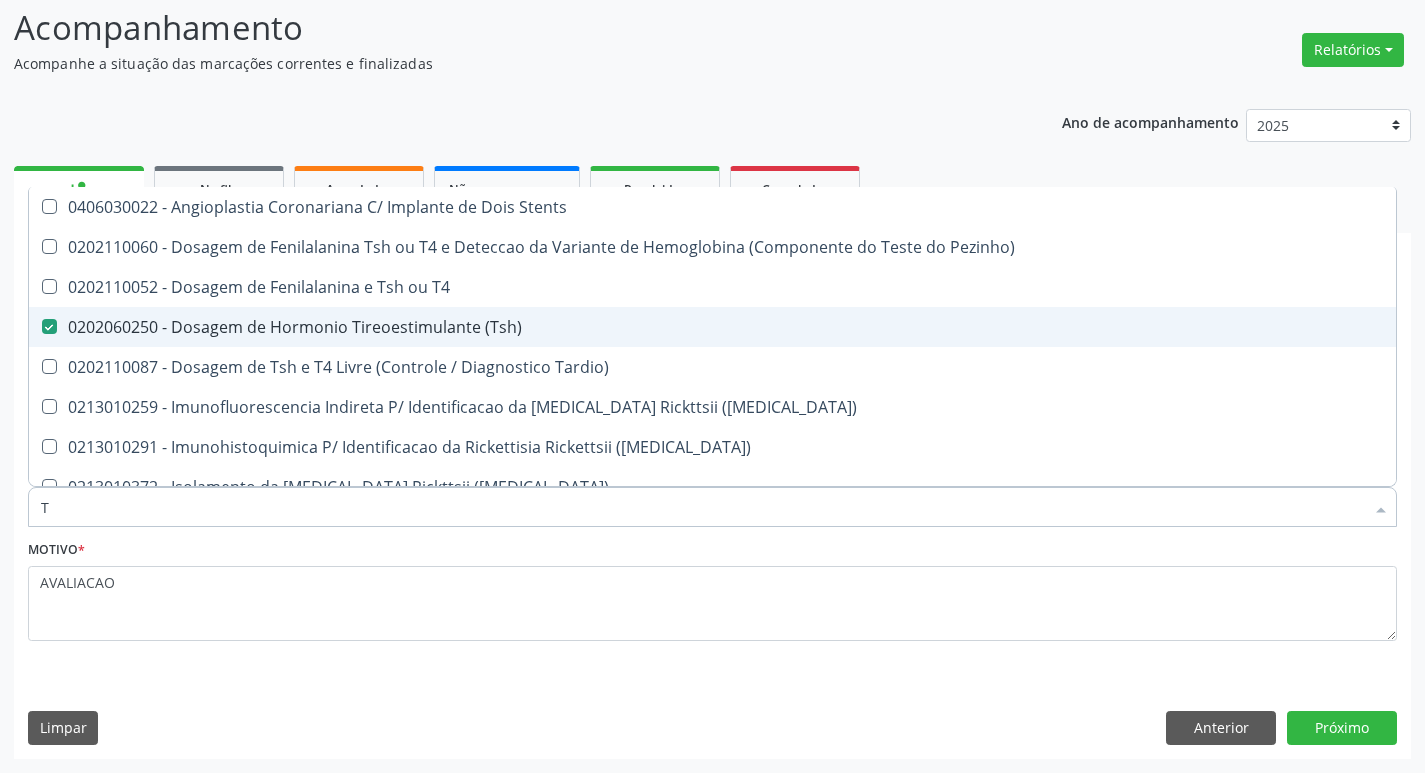 checkbox on "false" 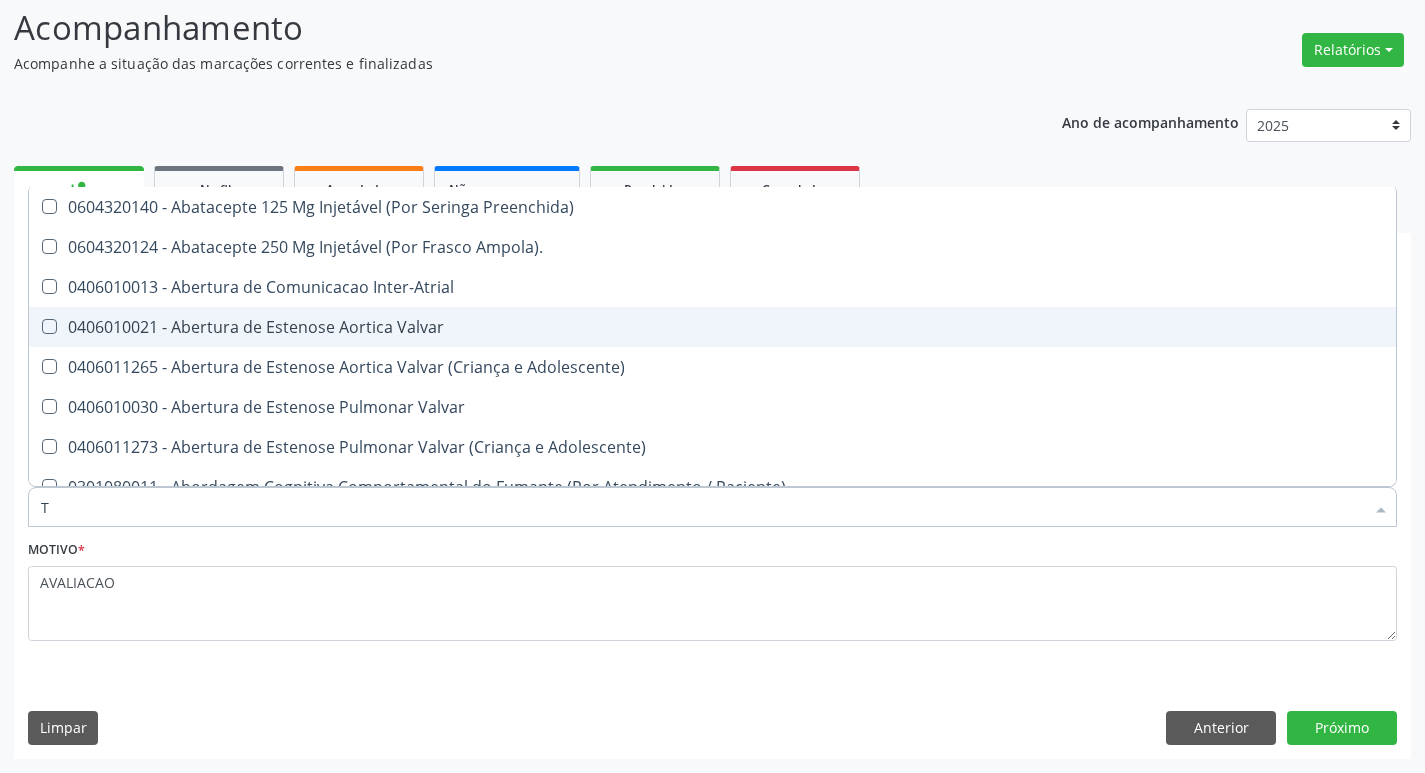 type on "T4" 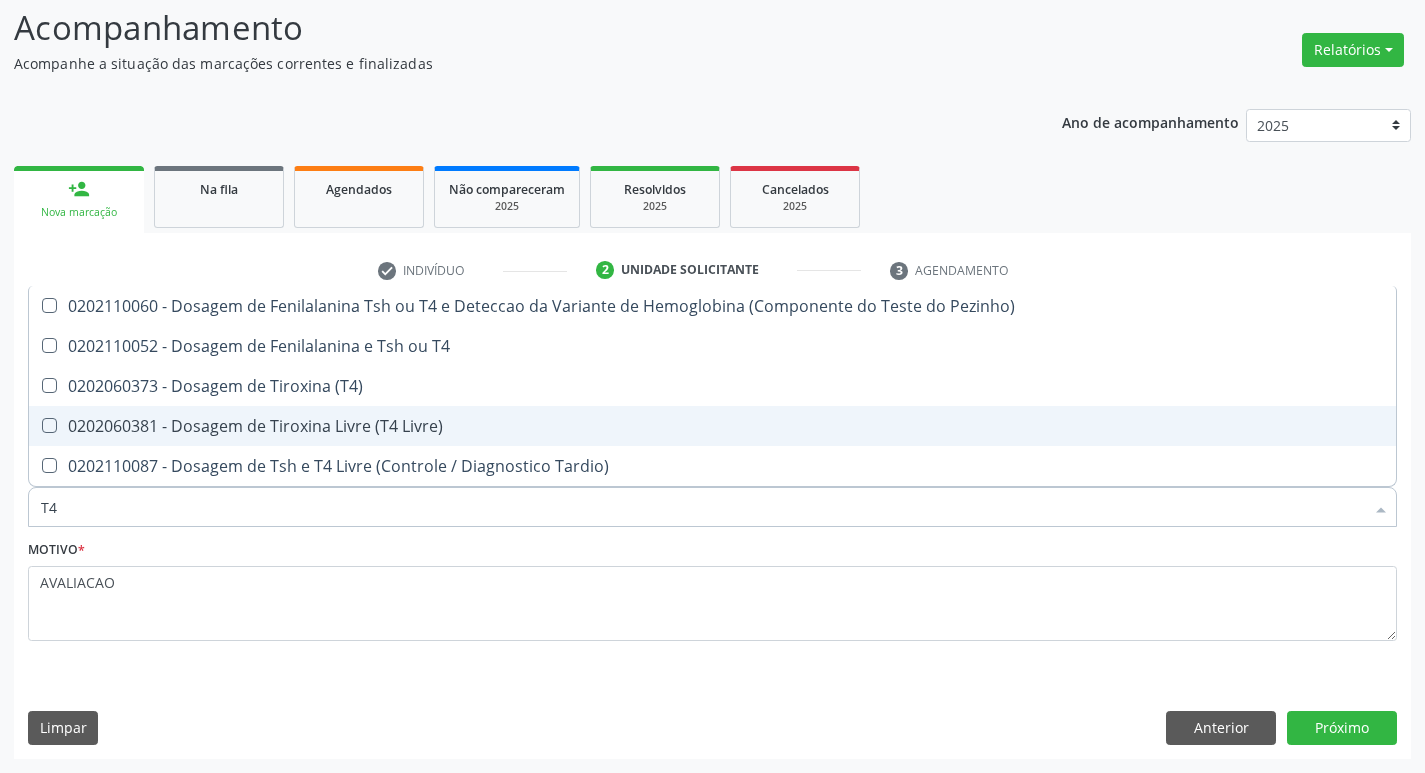 click on "0202060381 - Dosagem de Tiroxina Livre (T4 Livre)" at bounding box center (712, 426) 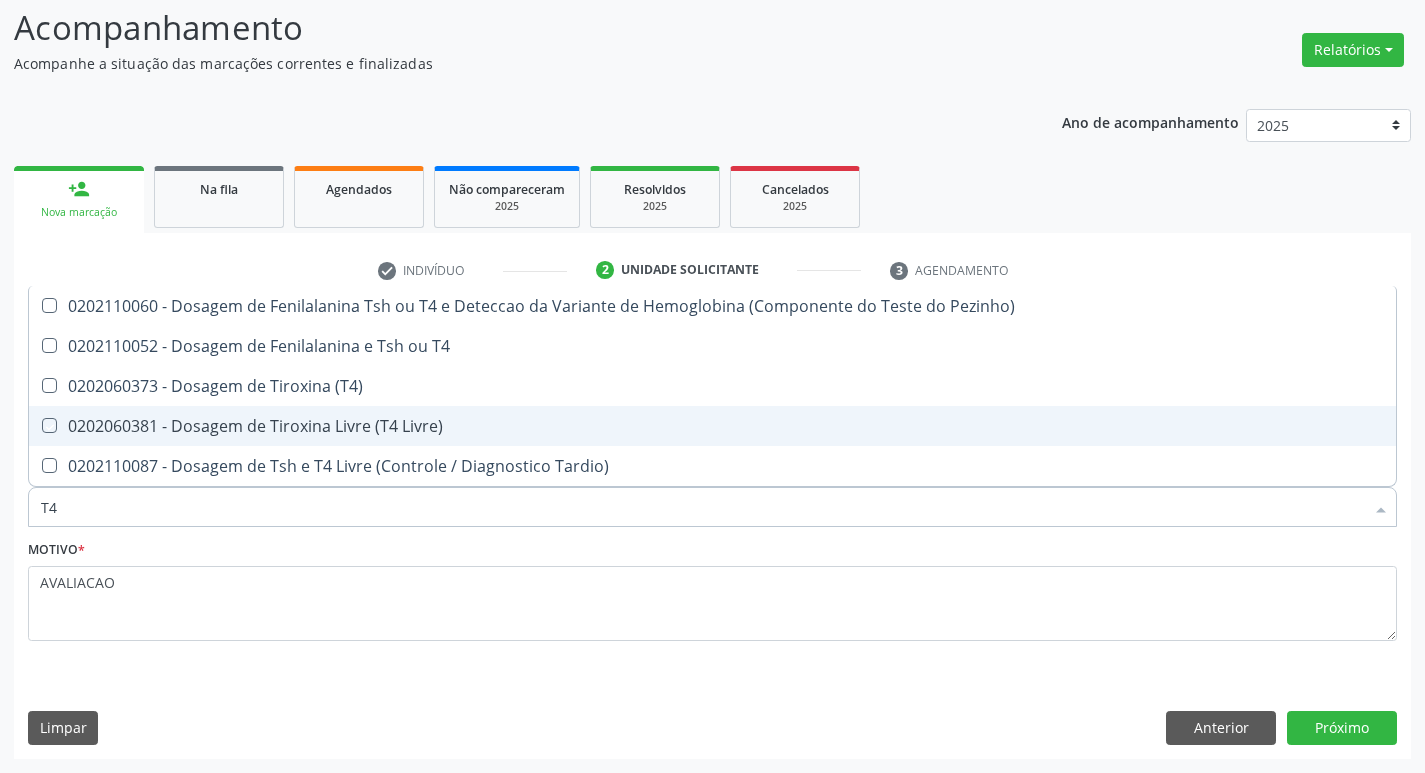 checkbox on "true" 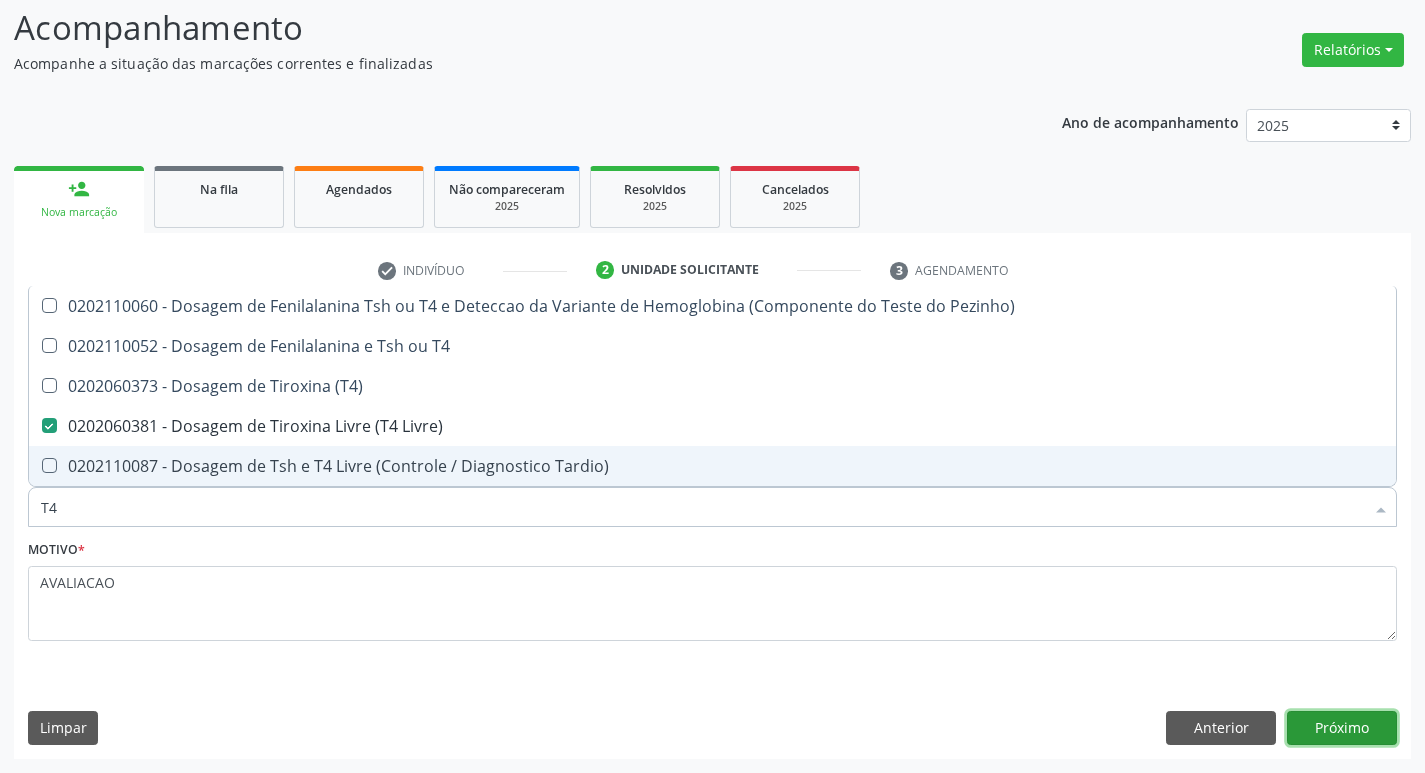 click on "Próximo" at bounding box center (1342, 728) 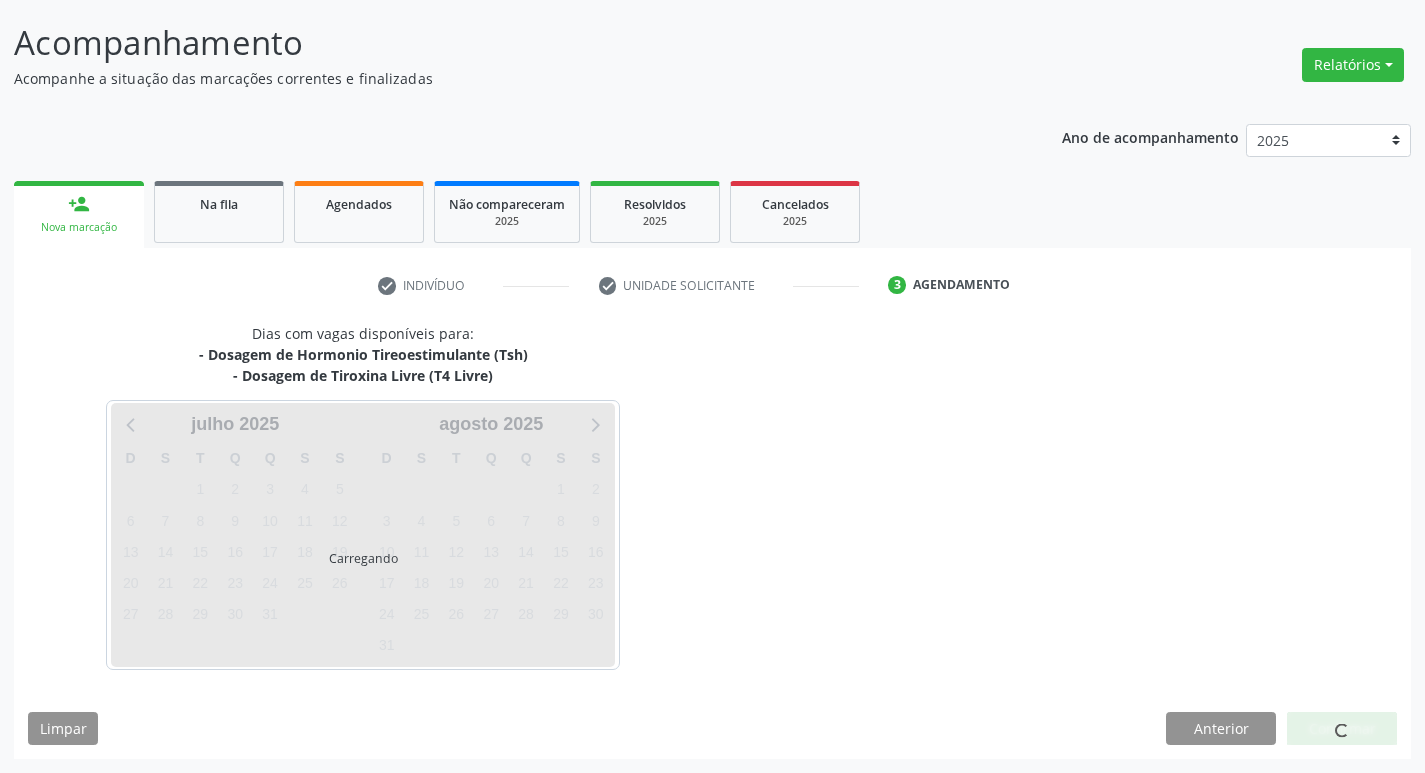 scroll, scrollTop: 118, scrollLeft: 0, axis: vertical 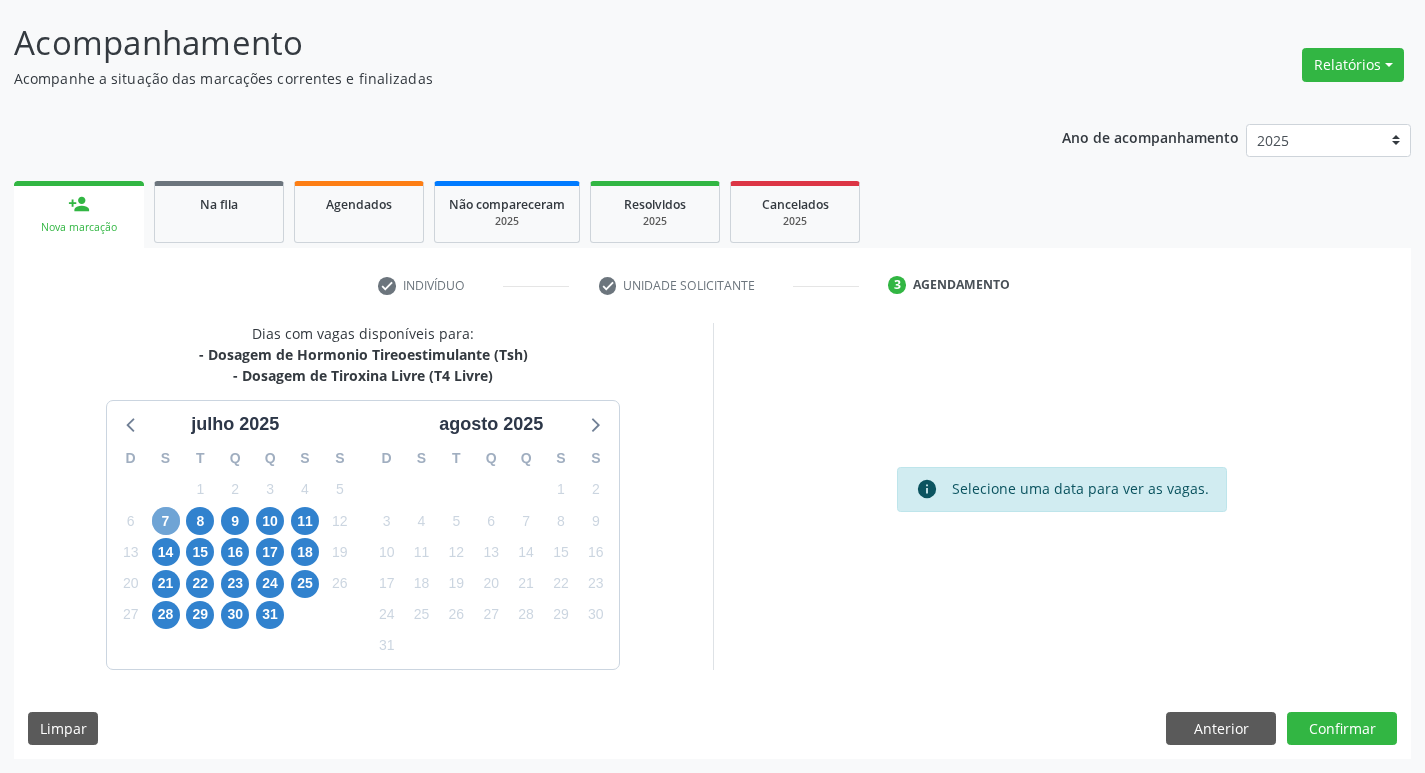 click on "7" at bounding box center [166, 521] 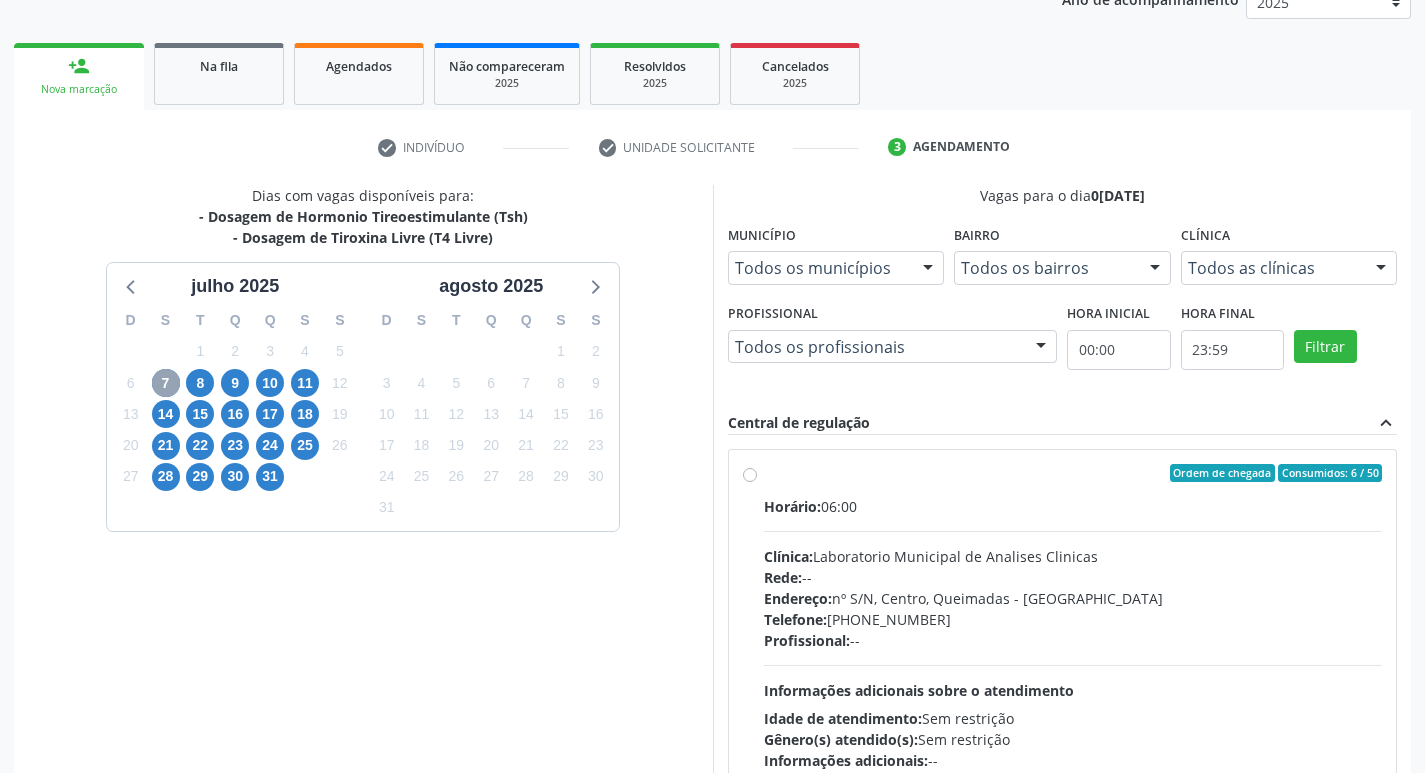 scroll, scrollTop: 386, scrollLeft: 0, axis: vertical 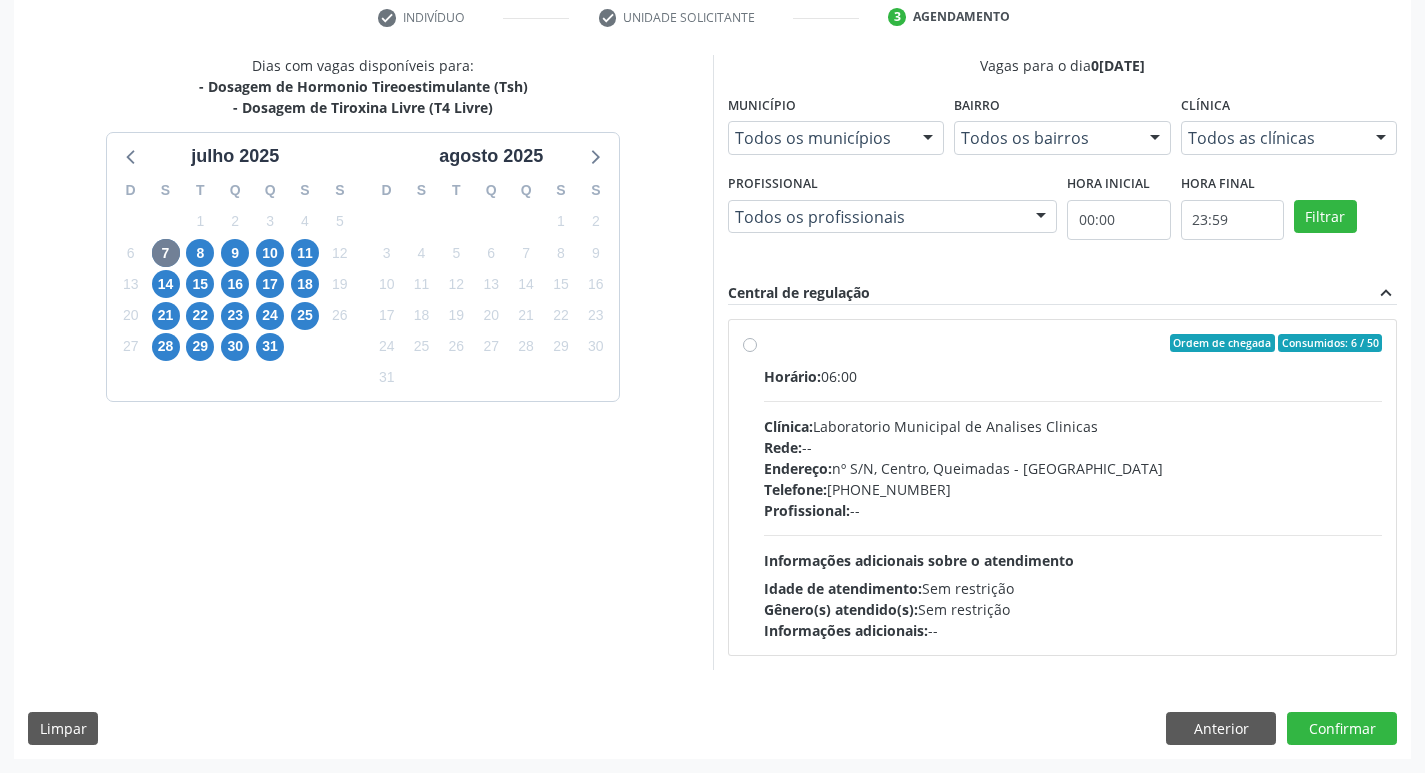 click on "Telefone:   (83) 33921344" at bounding box center (1073, 489) 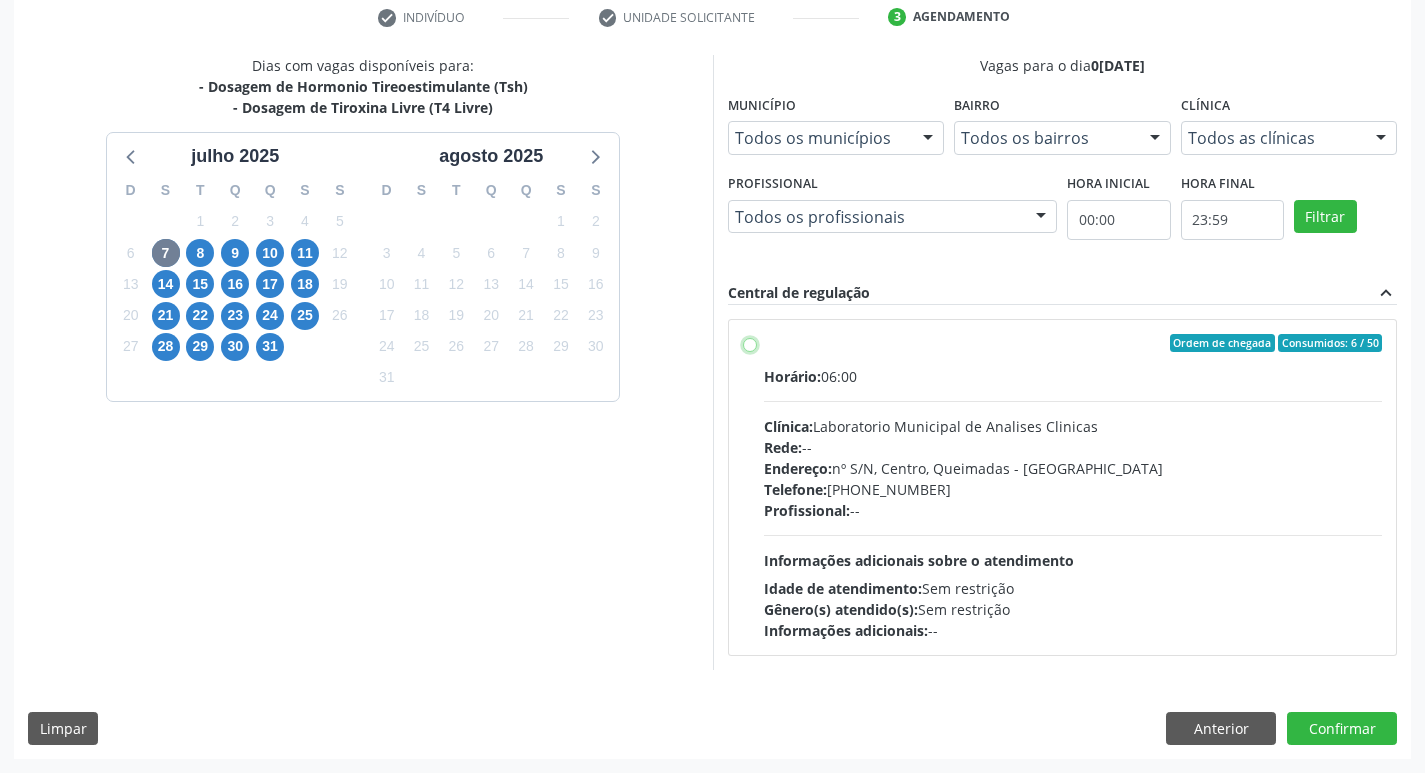 click on "Ordem de chegada
Consumidos: 6 / 50
Horário:   06:00
Clínica:  Laboratorio Municipal de Analises Clinicas
Rede:
--
Endereço:   nº S/N, Centro, Queimadas - PB
Telefone:   (83) 33921344
Profissional:
--
Informações adicionais sobre o atendimento
Idade de atendimento:
Sem restrição
Gênero(s) atendido(s):
Sem restrição
Informações adicionais:
--" at bounding box center (750, 343) 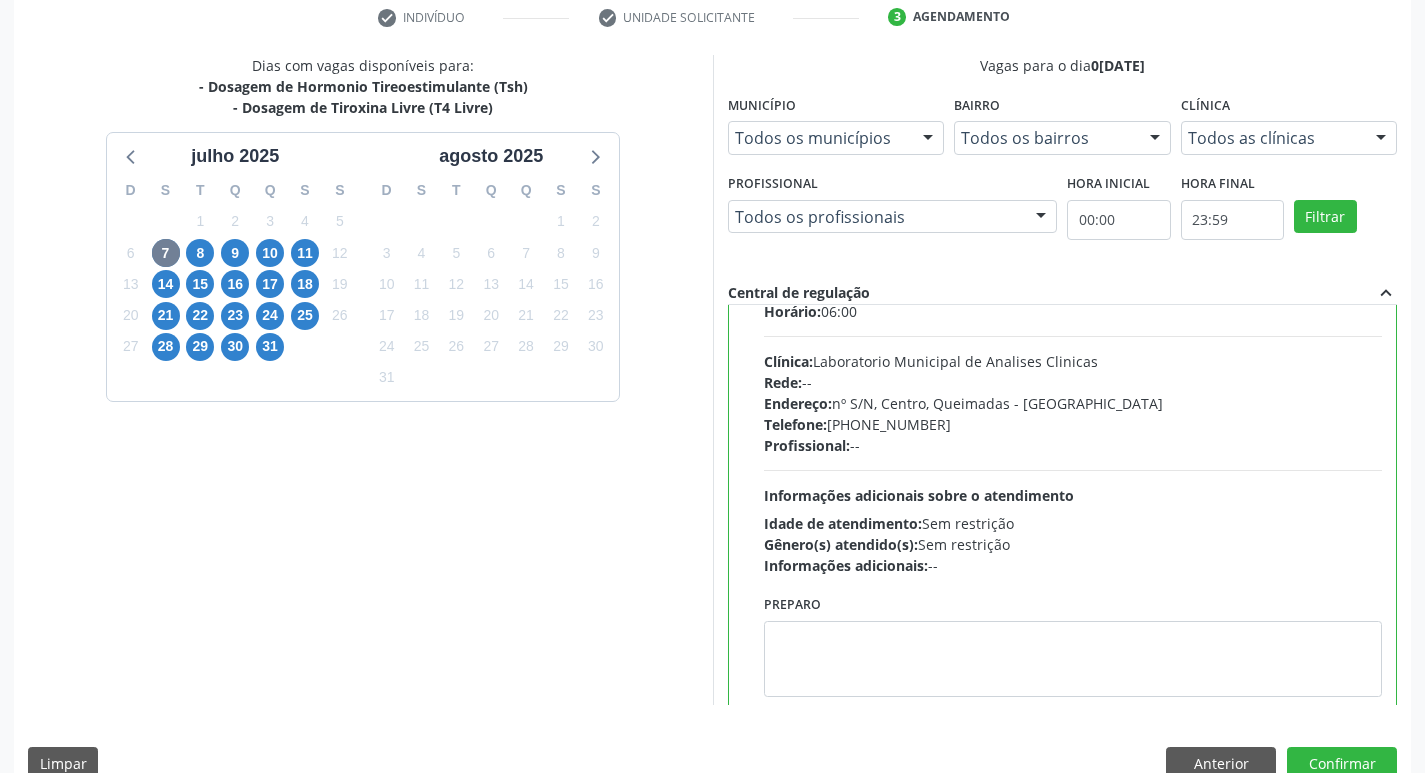 scroll, scrollTop: 99, scrollLeft: 0, axis: vertical 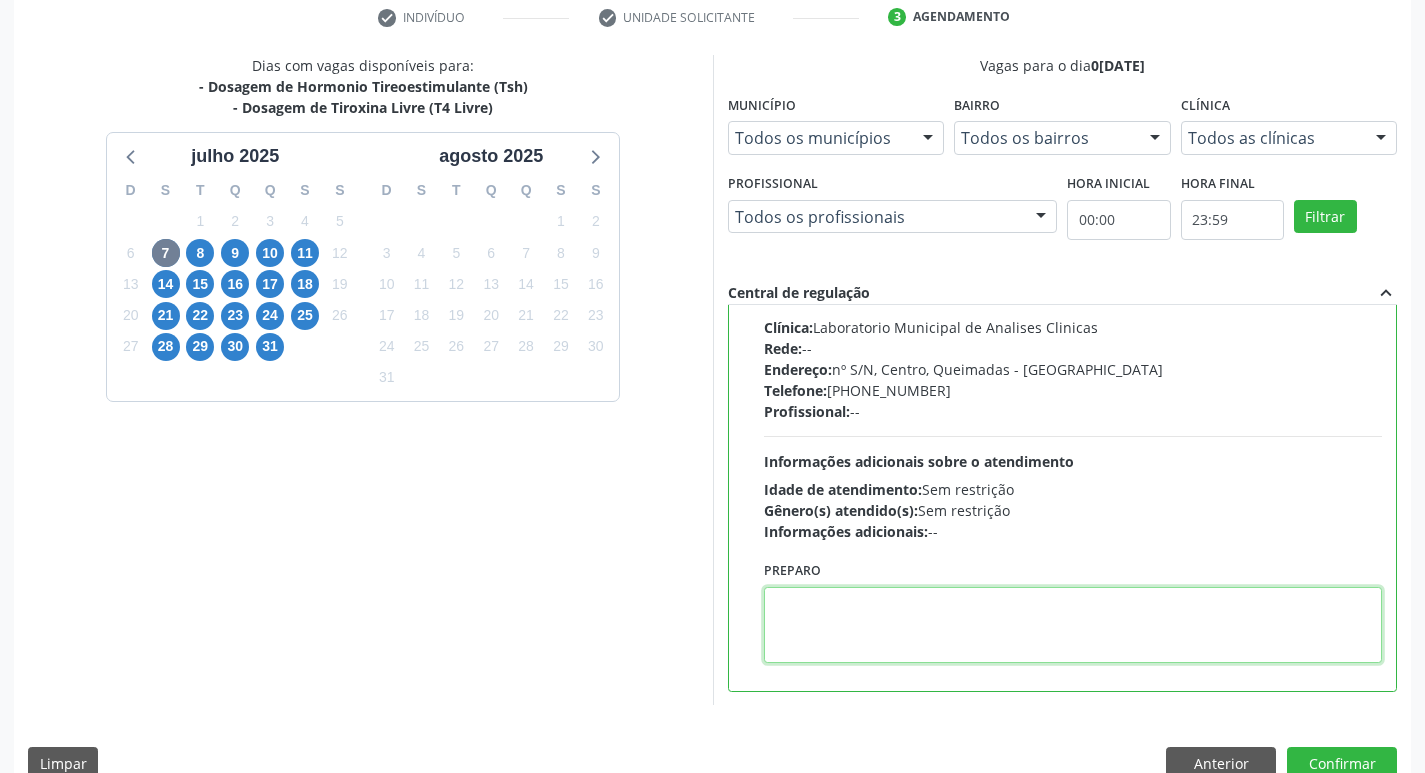 click at bounding box center (1073, 625) 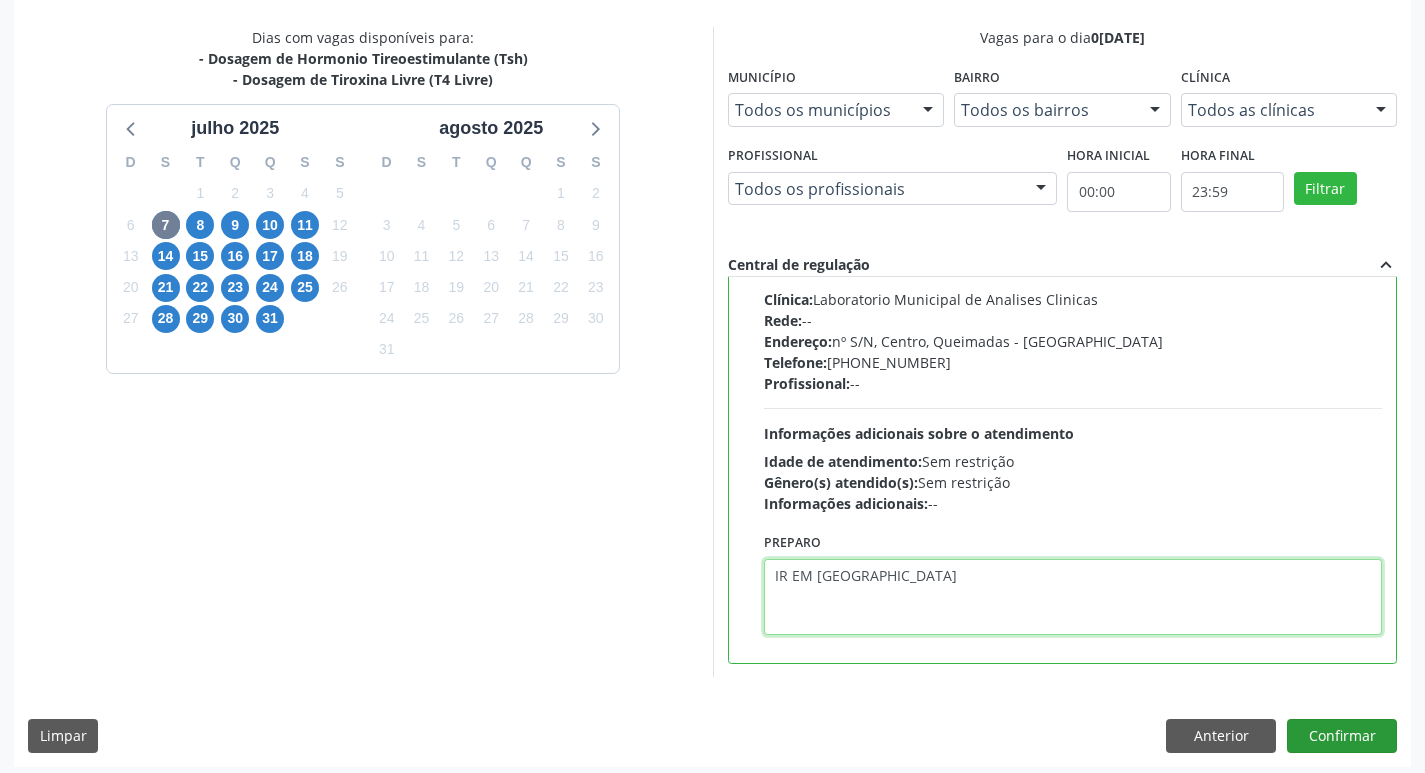 scroll, scrollTop: 422, scrollLeft: 0, axis: vertical 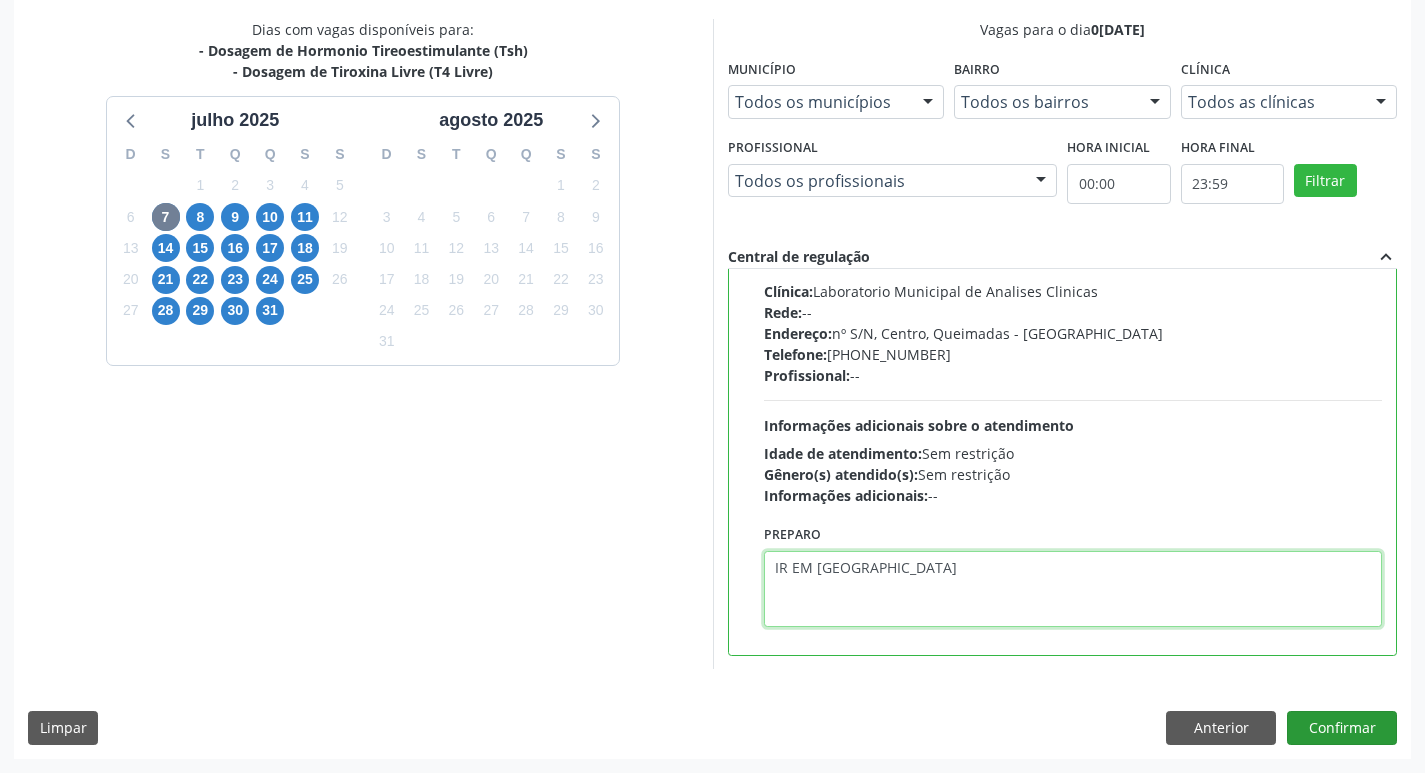 type on "IR EM [GEOGRAPHIC_DATA]" 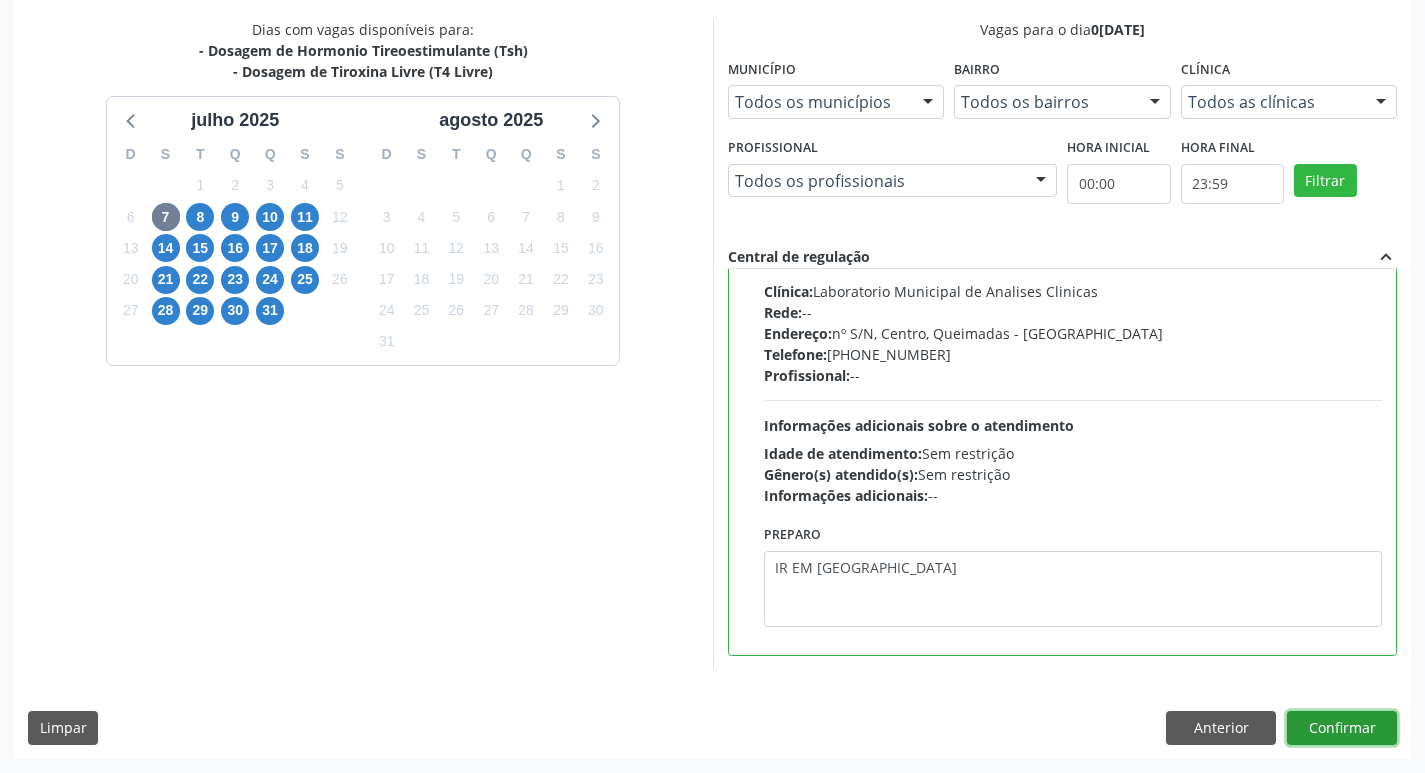 click on "Confirmar" at bounding box center [1342, 728] 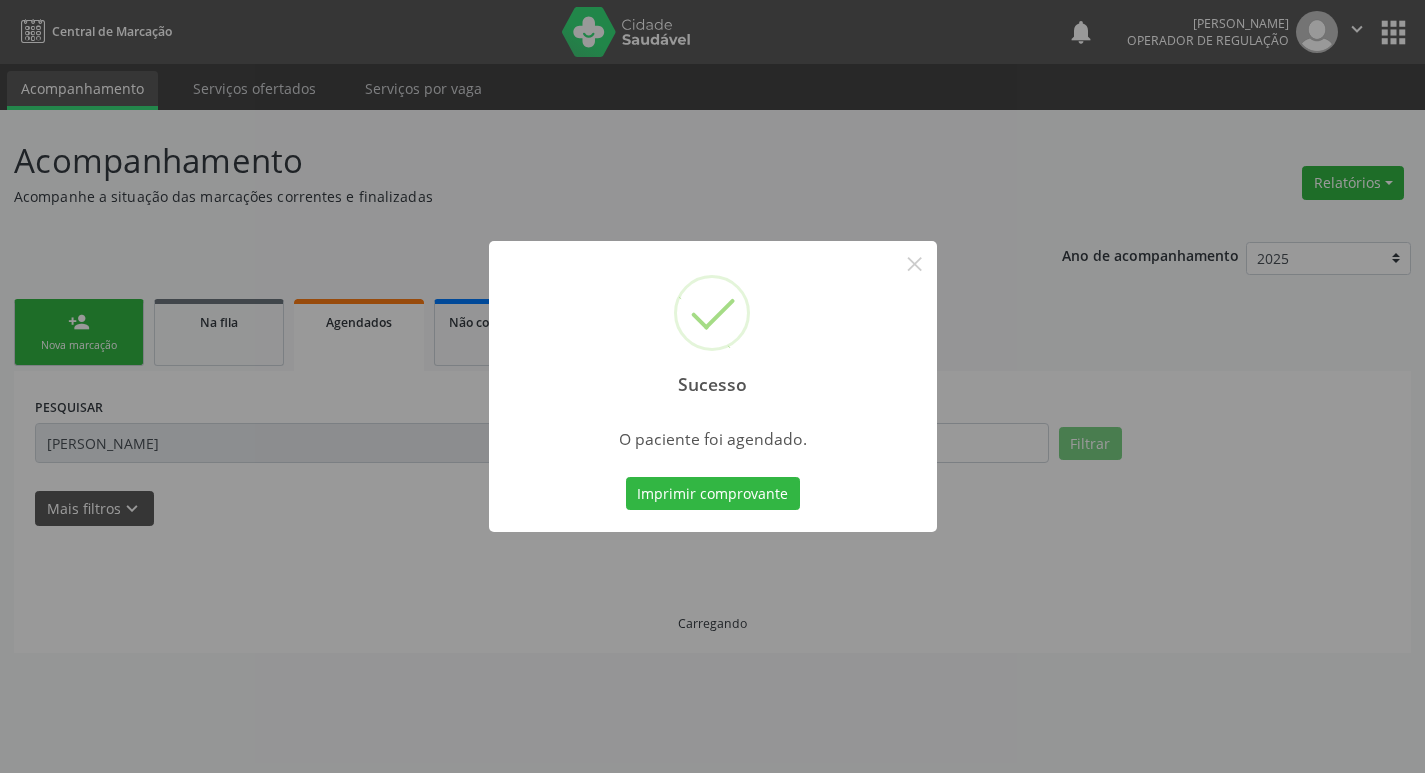 scroll, scrollTop: 0, scrollLeft: 0, axis: both 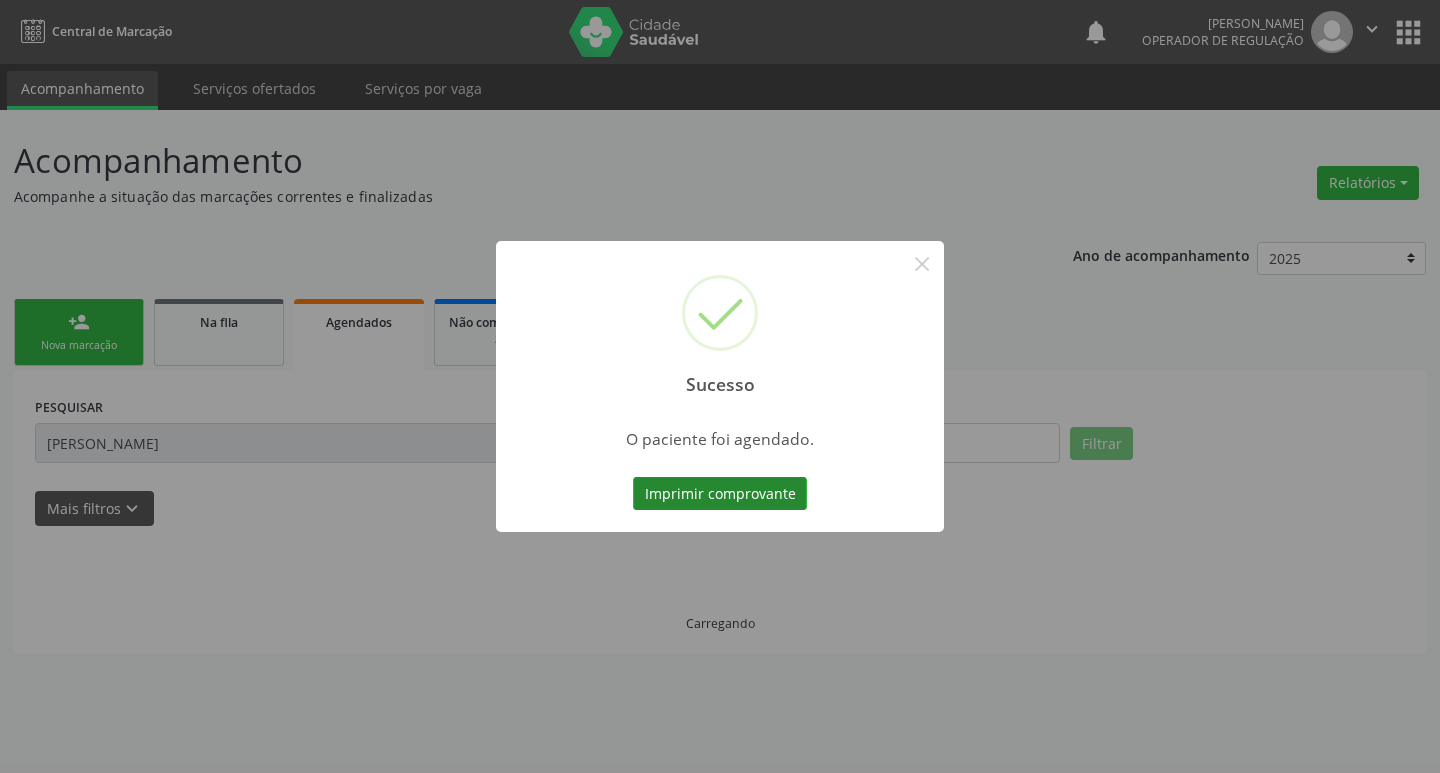 click on "Imprimir comprovante" at bounding box center [720, 494] 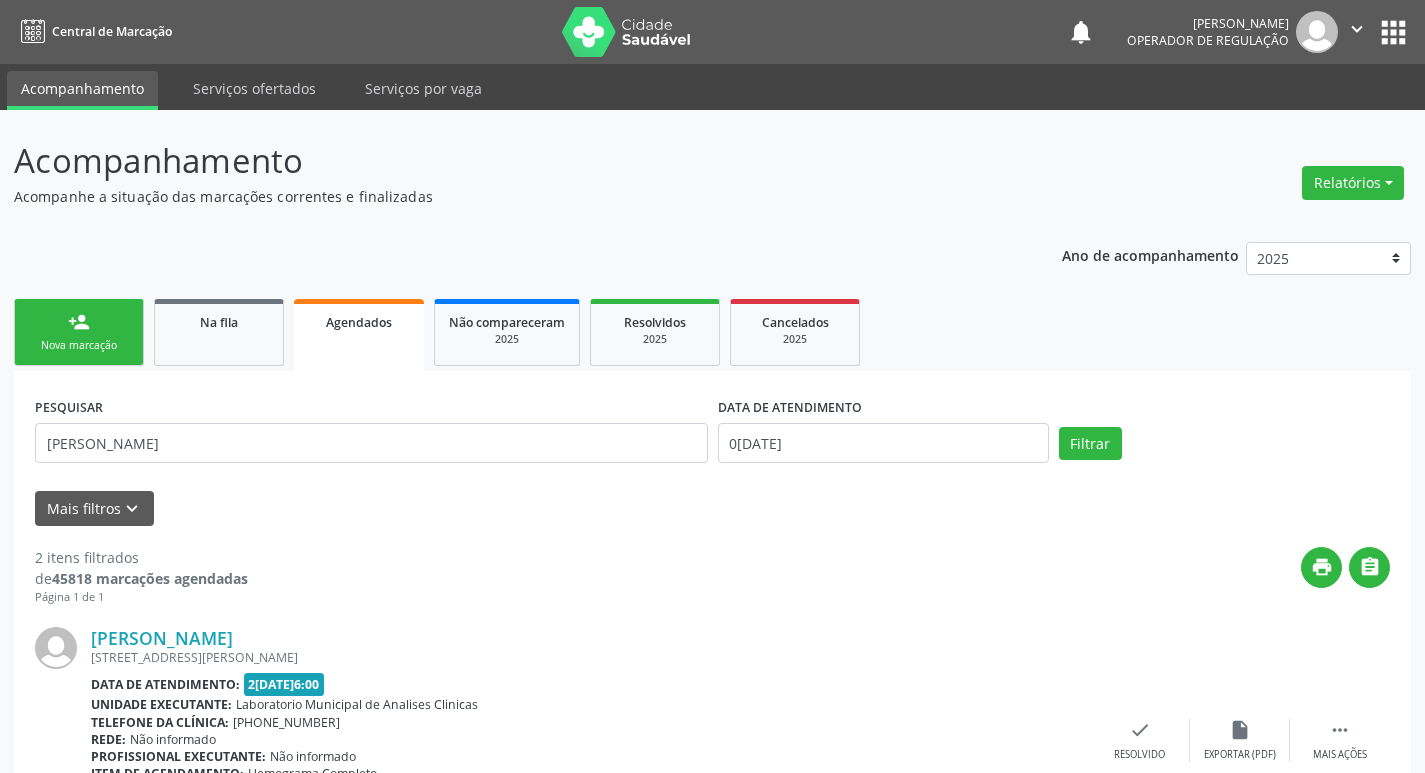 click on "person_add
Nova marcação" at bounding box center (79, 332) 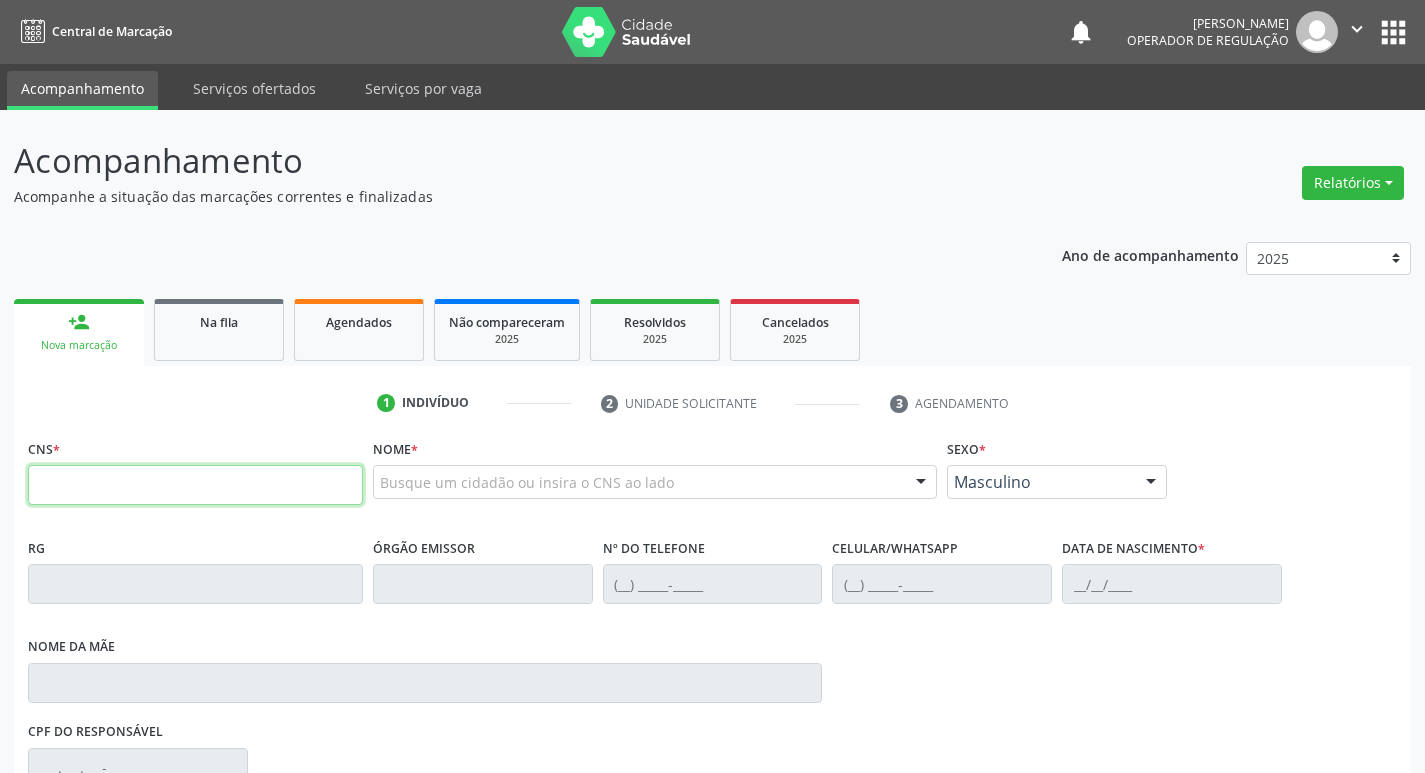 click at bounding box center (195, 485) 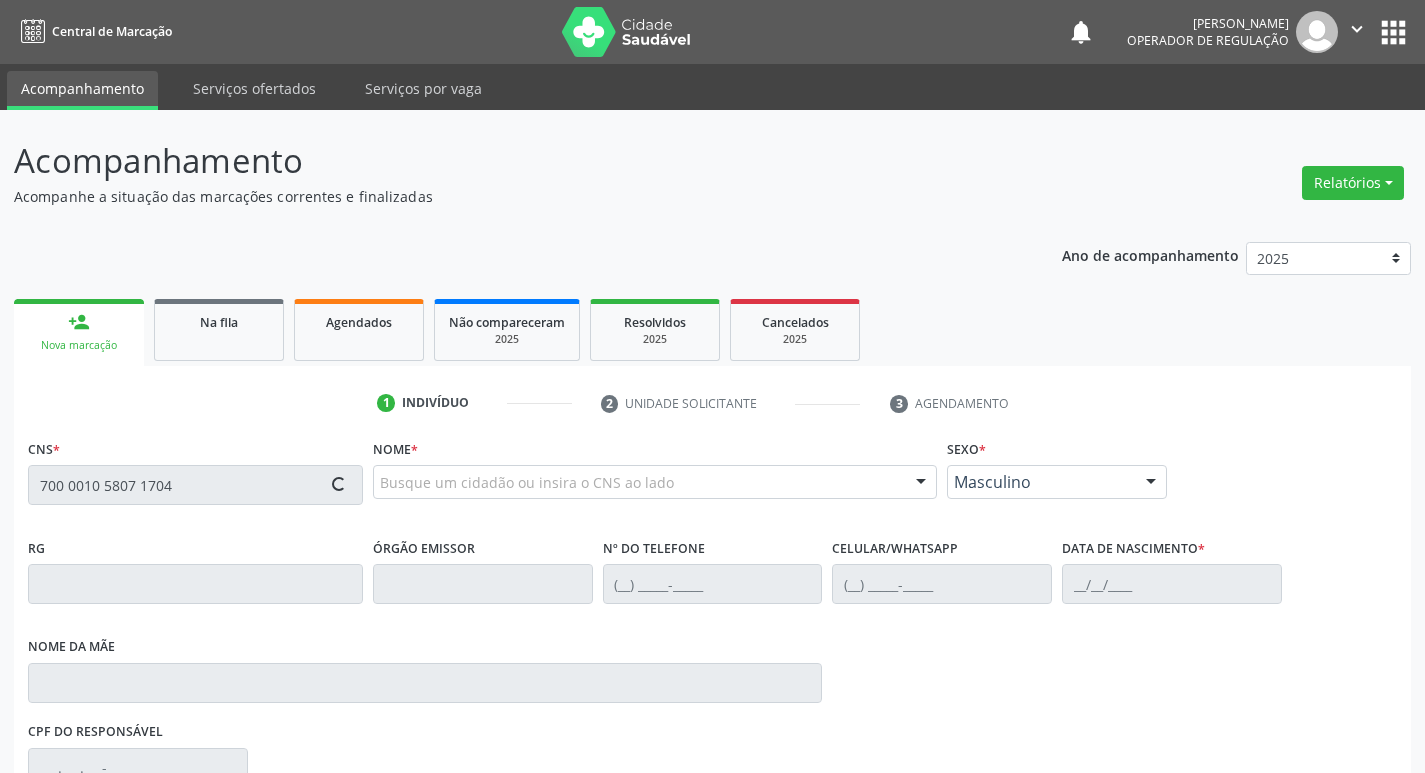 type on "700 0010 5807 1704" 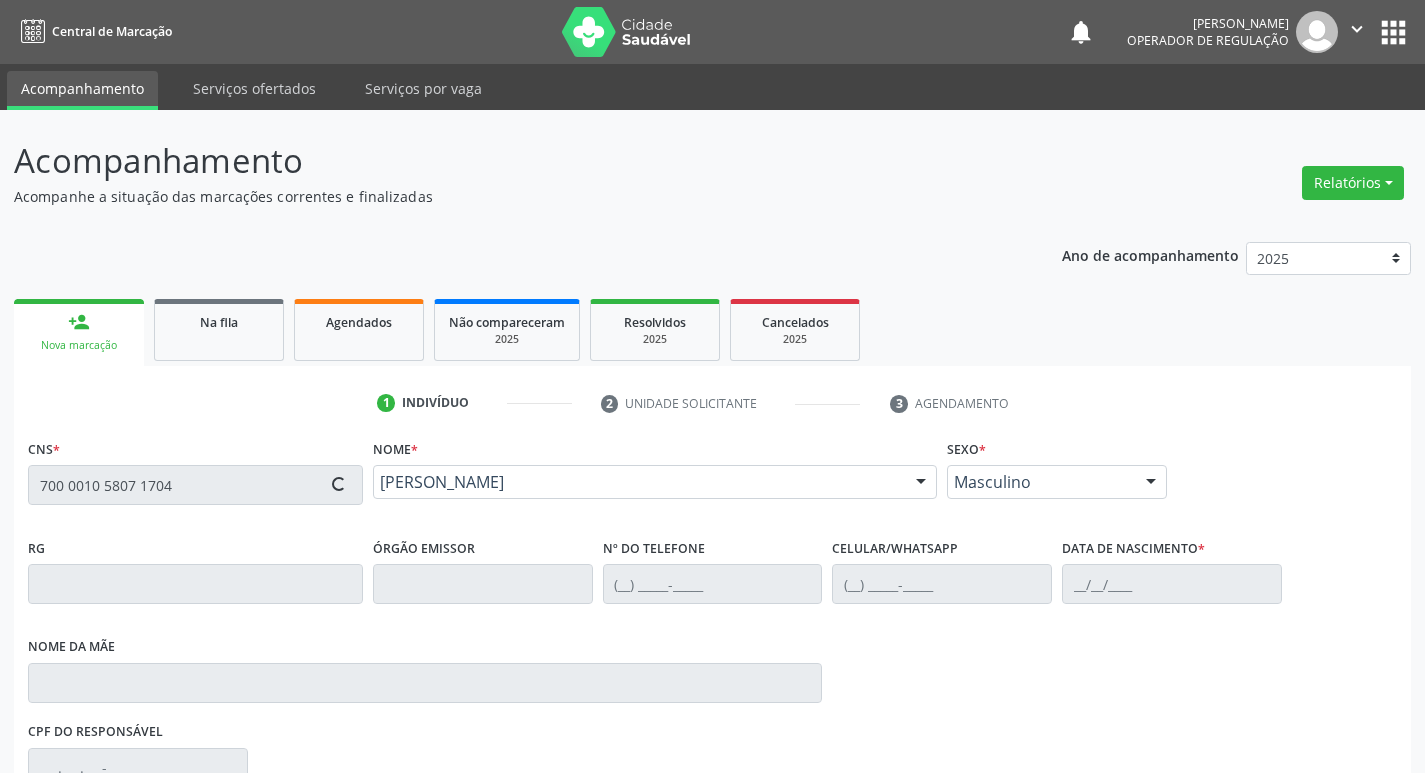 type on "(83) 99176-8503" 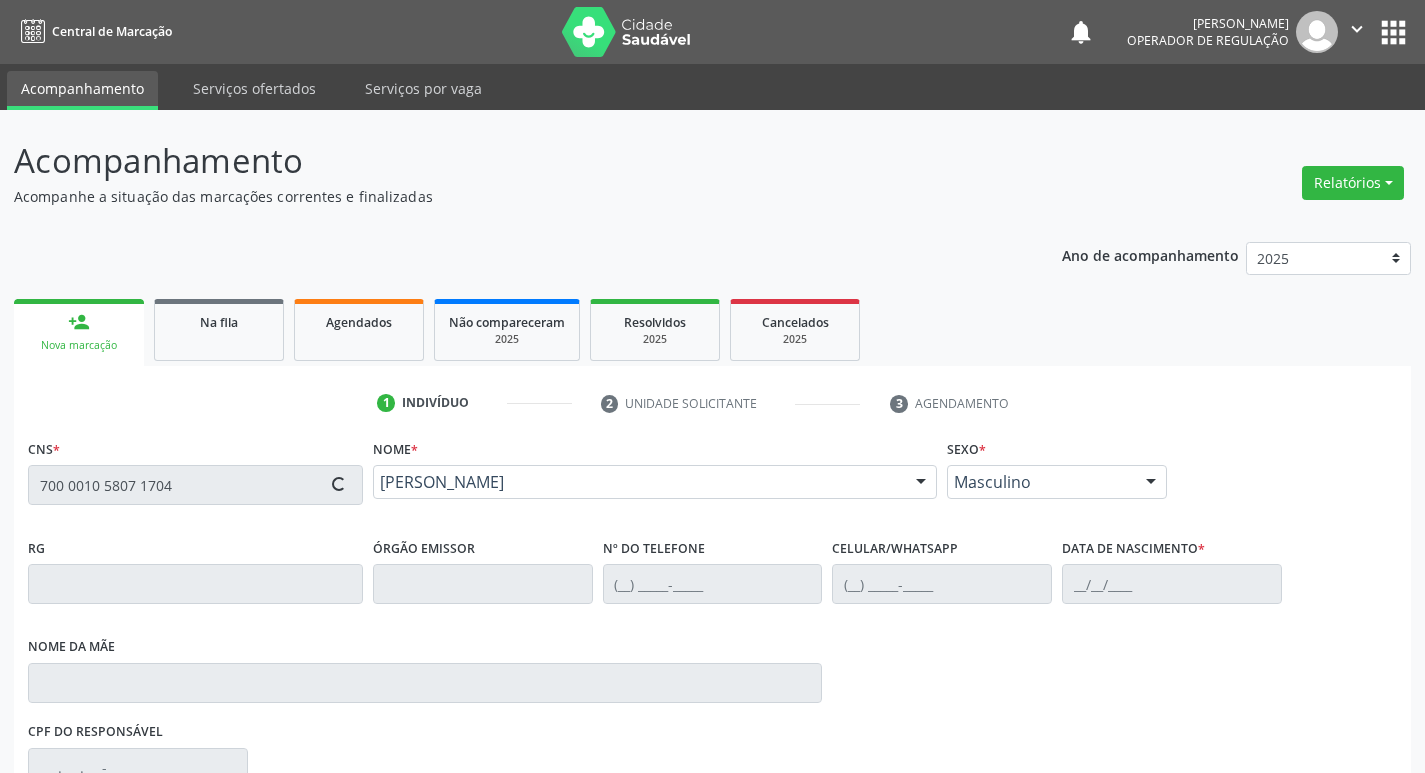 type on "(83) 99176-8503" 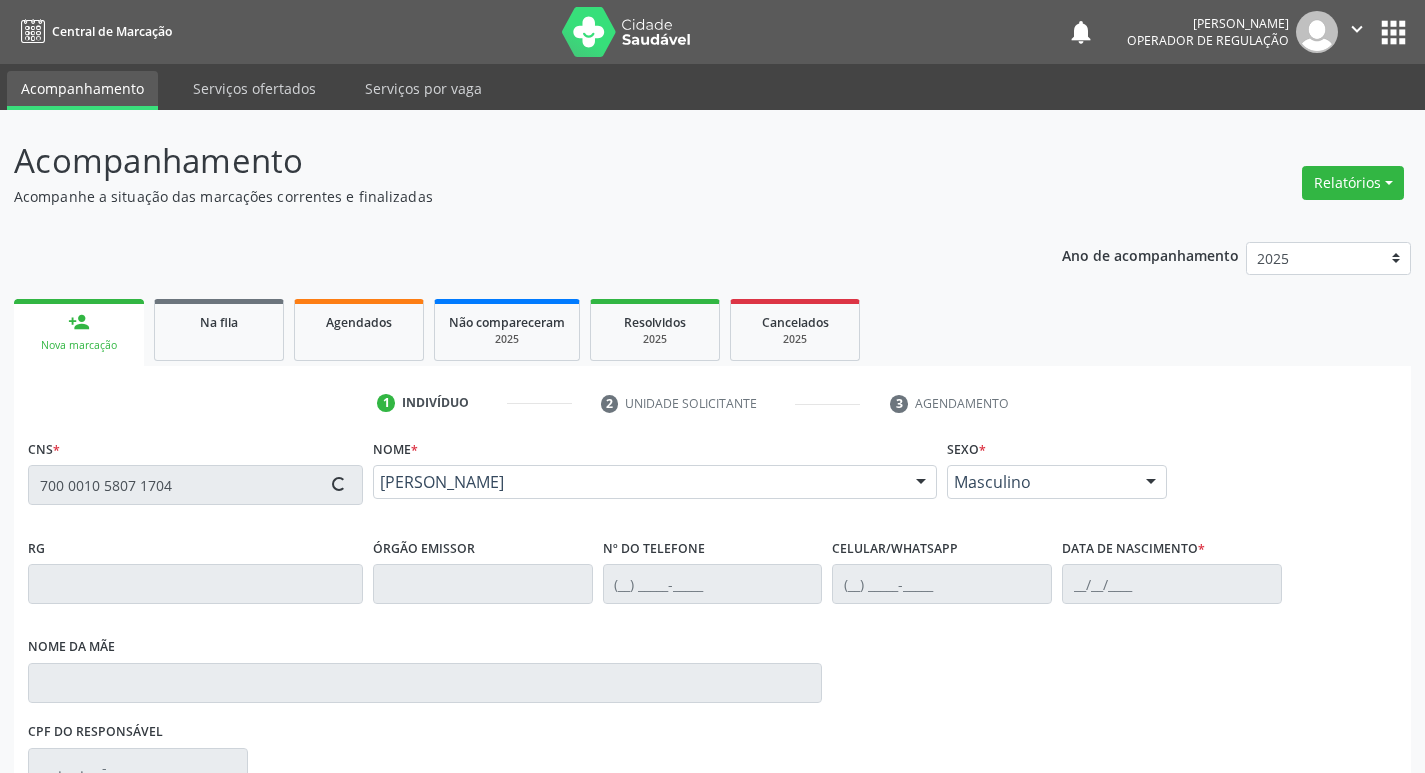 type on "18/12/2005" 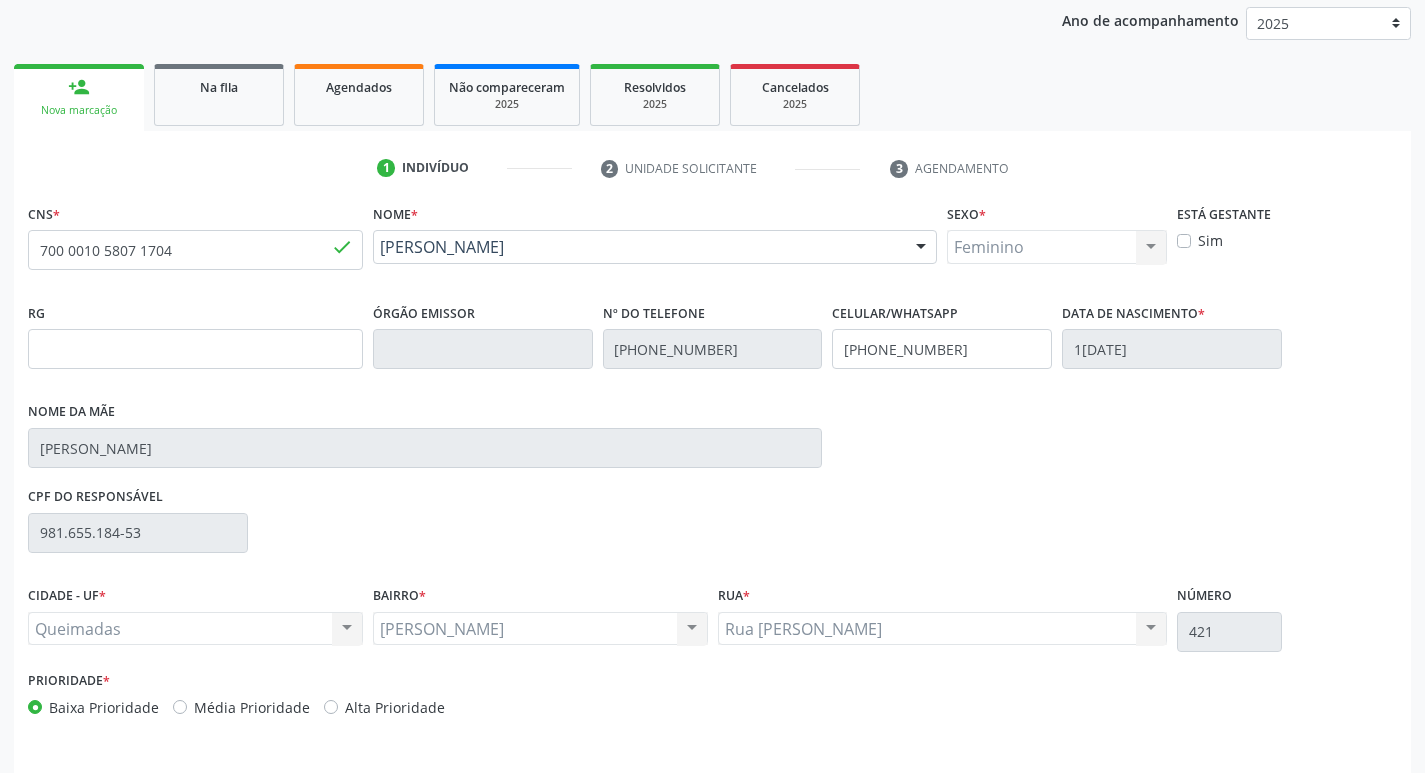 scroll, scrollTop: 297, scrollLeft: 0, axis: vertical 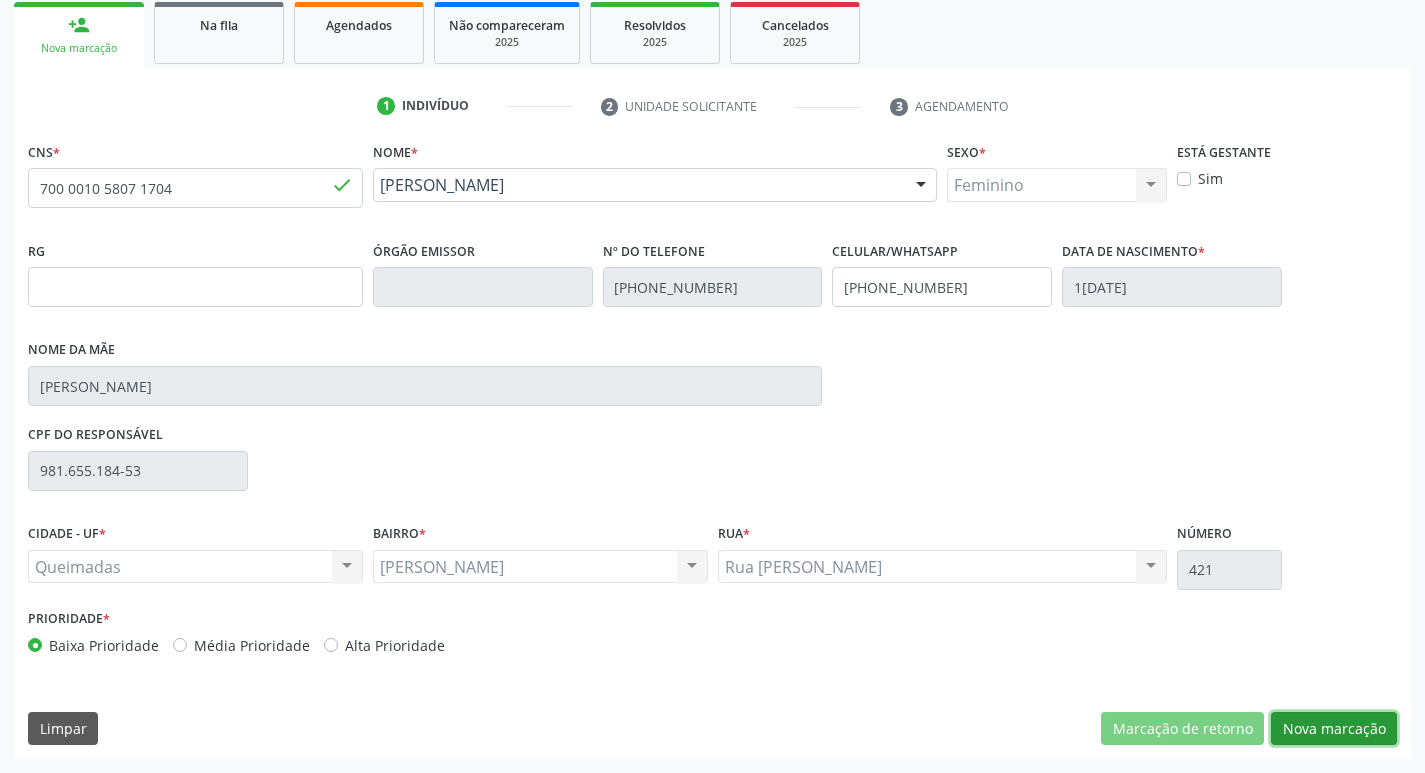 click on "Nova marcação" at bounding box center (1334, 729) 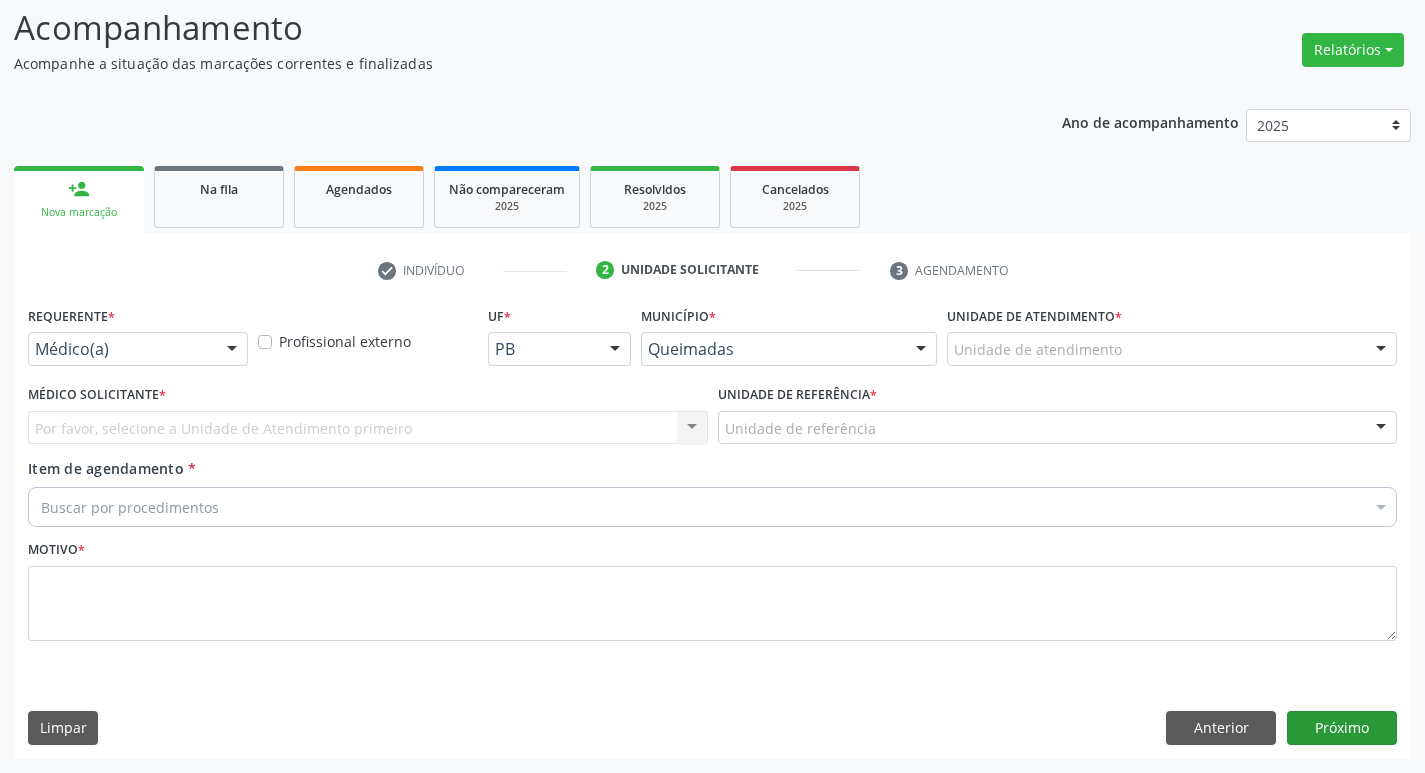 scroll, scrollTop: 133, scrollLeft: 0, axis: vertical 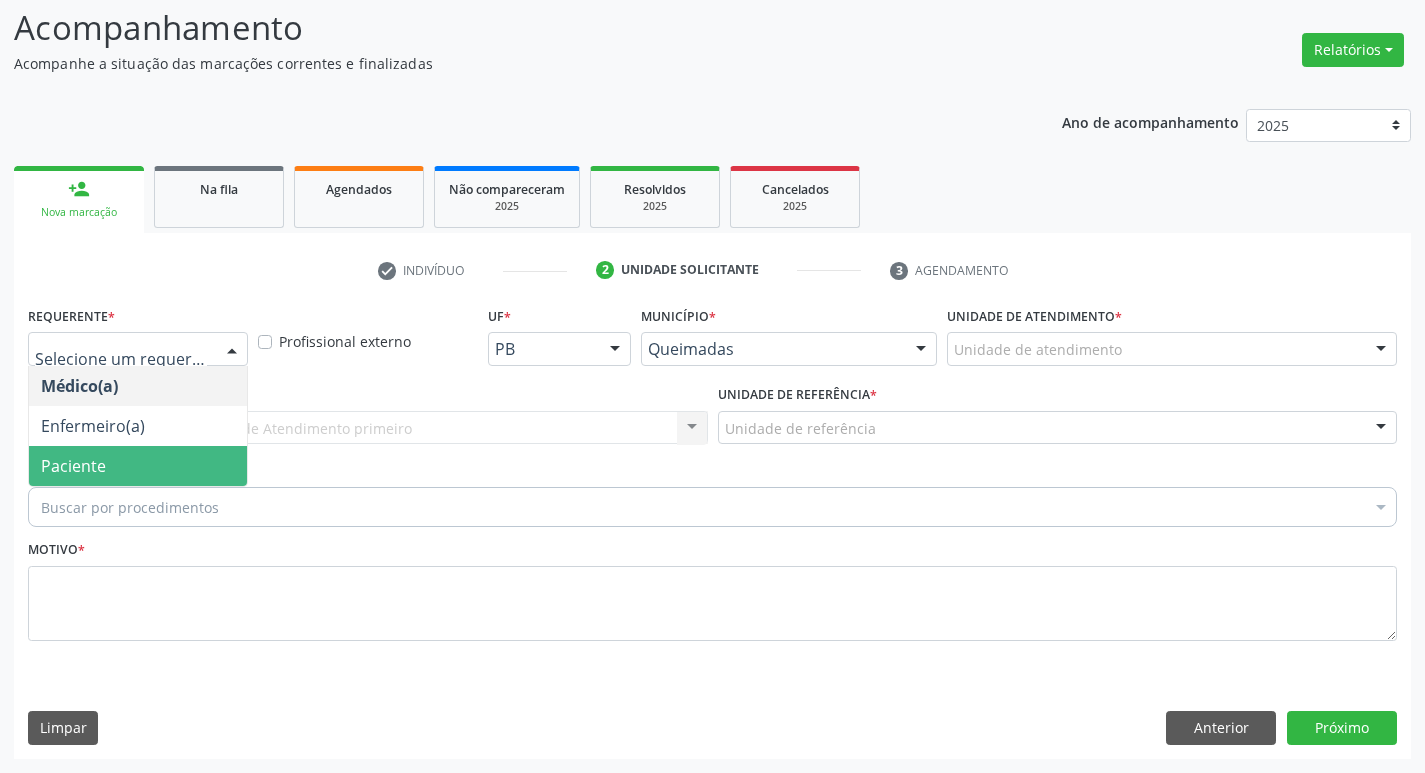 click on "Paciente" at bounding box center [138, 466] 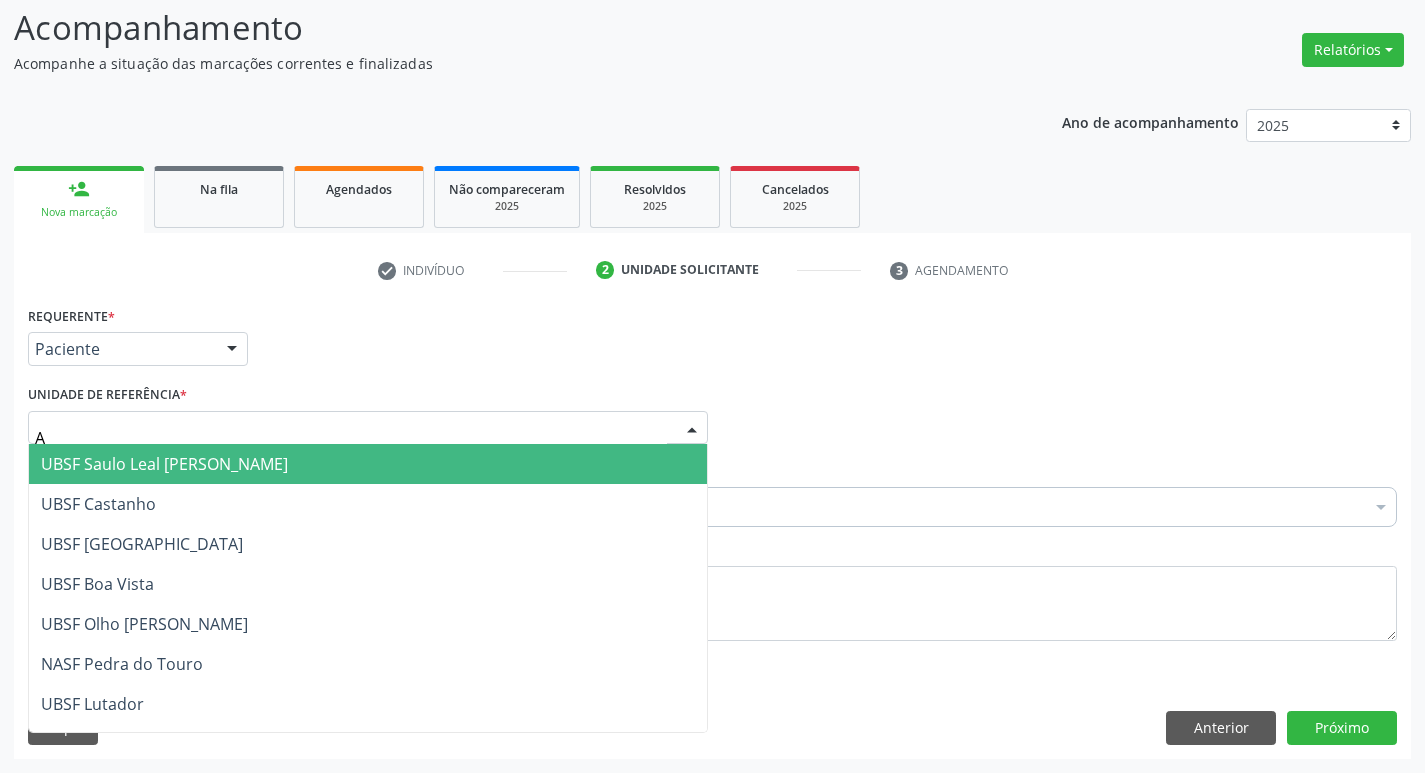 type on "AN" 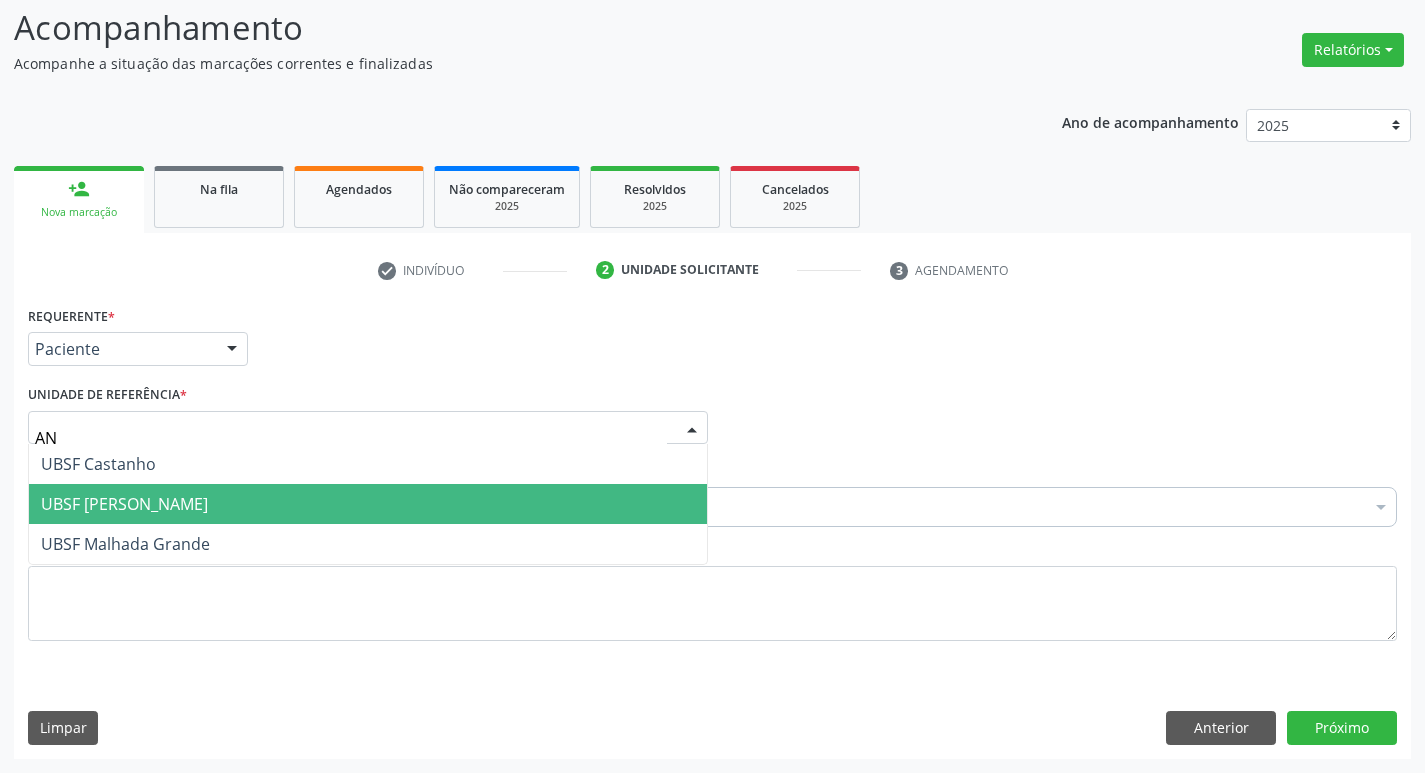 click on "UBSF [PERSON_NAME]" at bounding box center [368, 504] 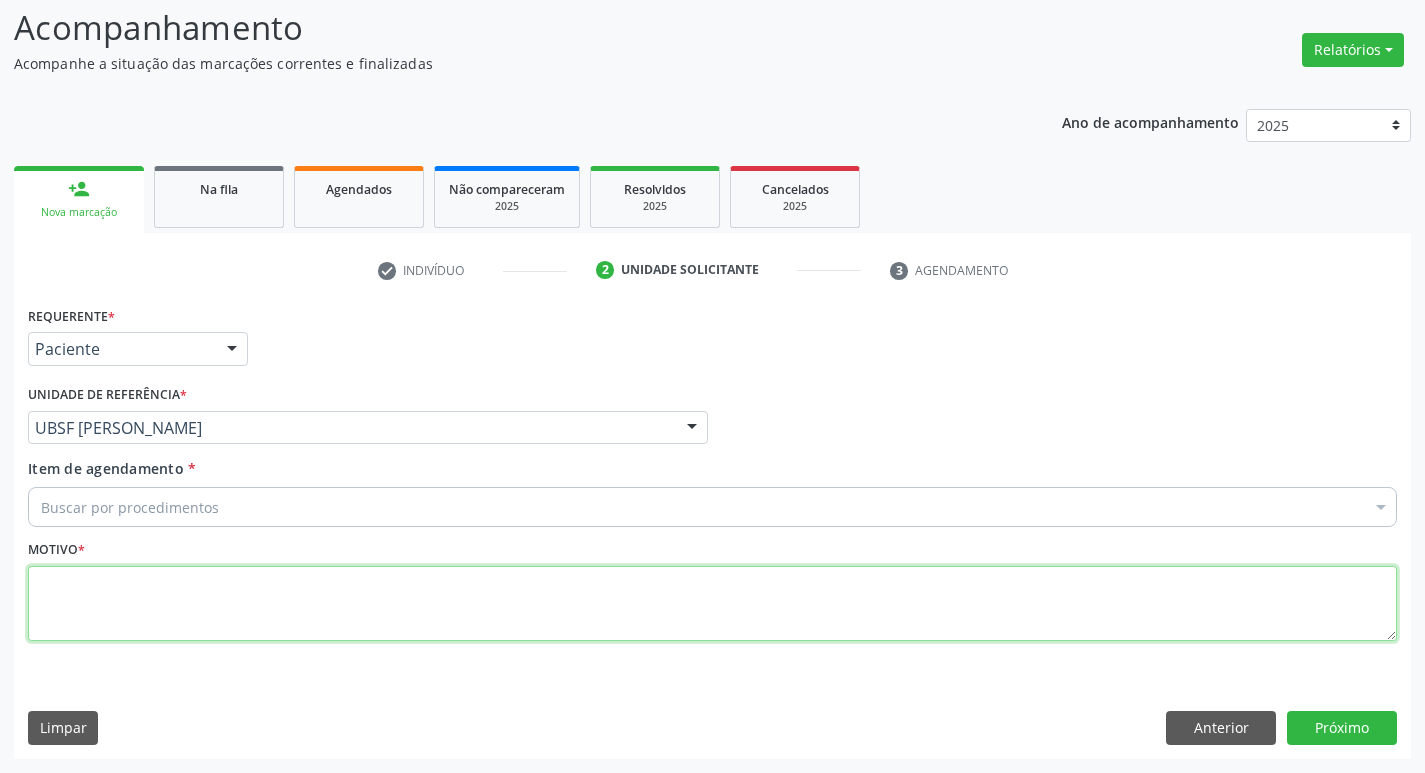 click at bounding box center (712, 604) 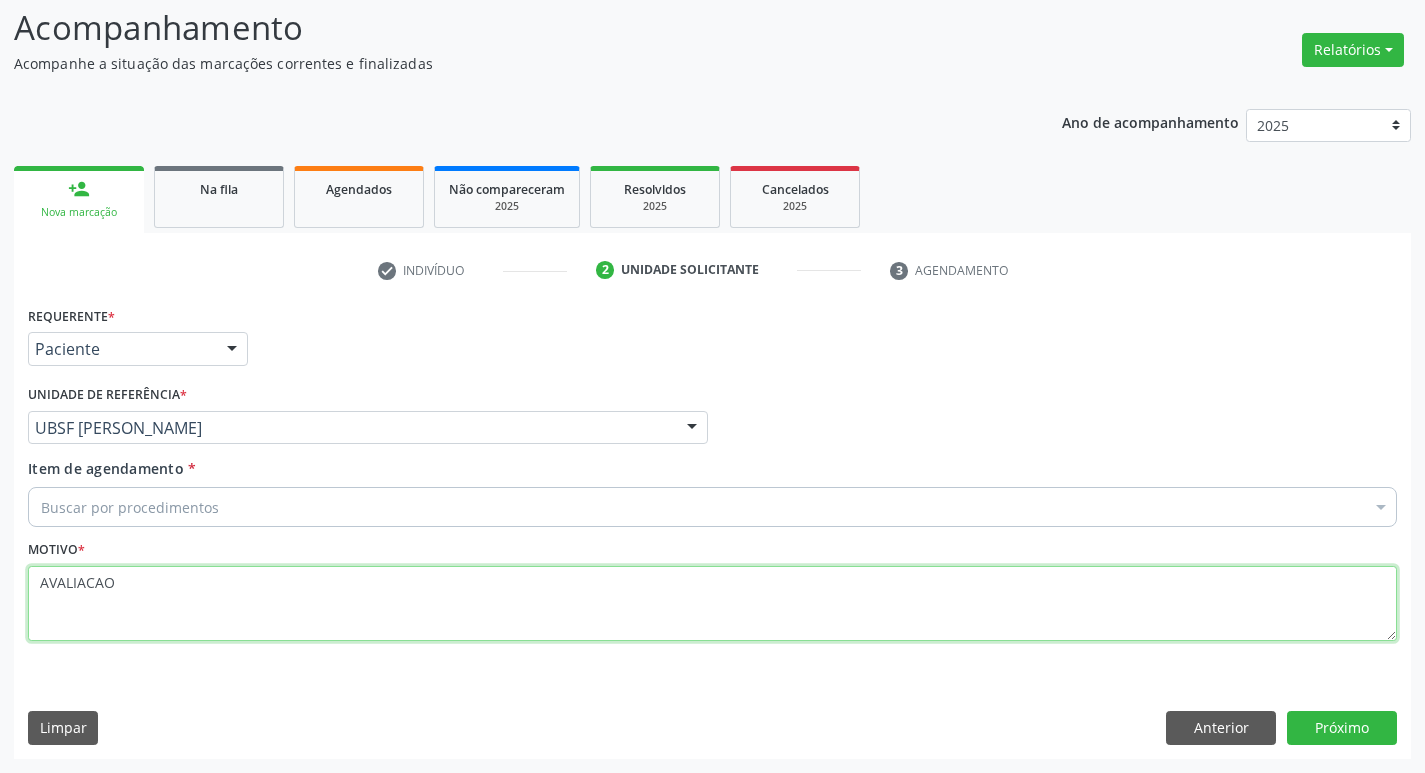 type on "AVALIACAO" 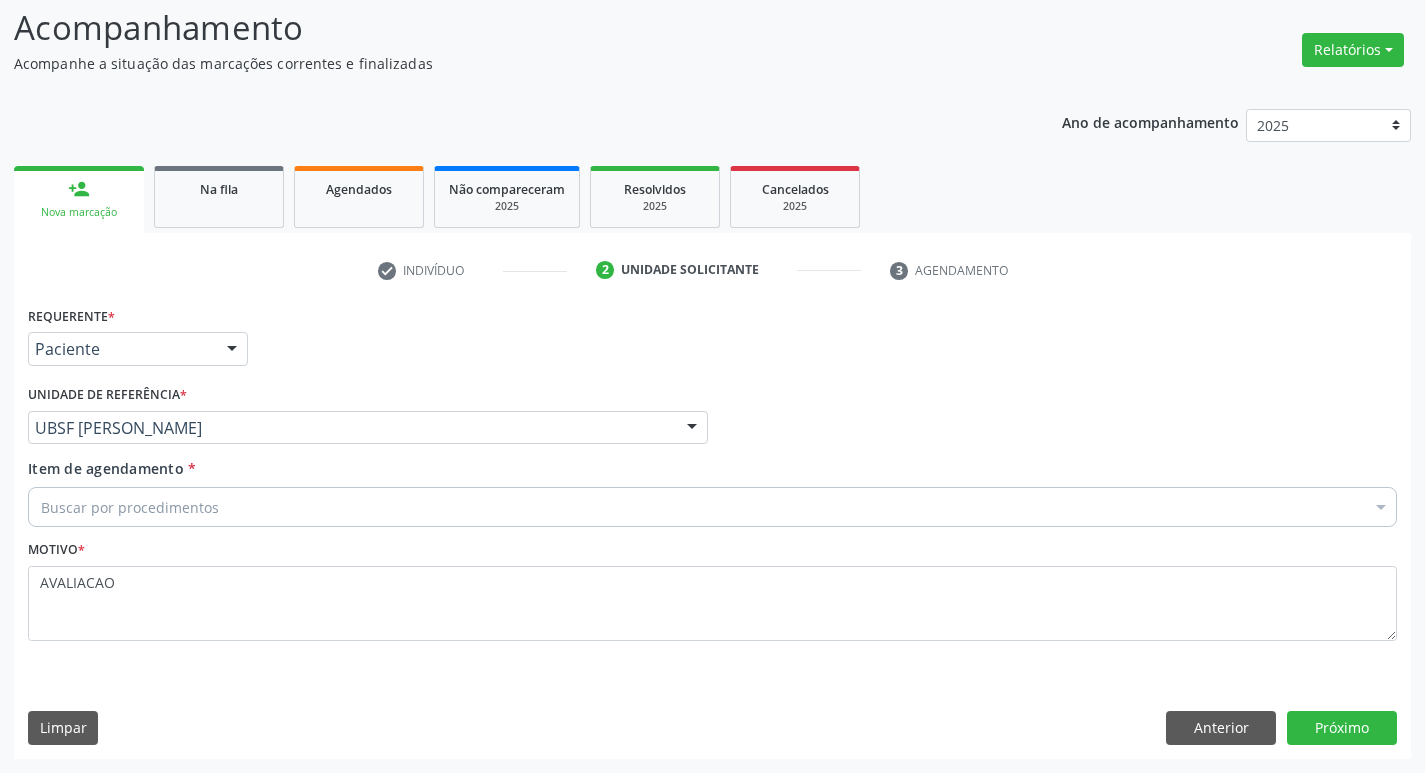 click on "Buscar por procedimentos" at bounding box center (712, 507) 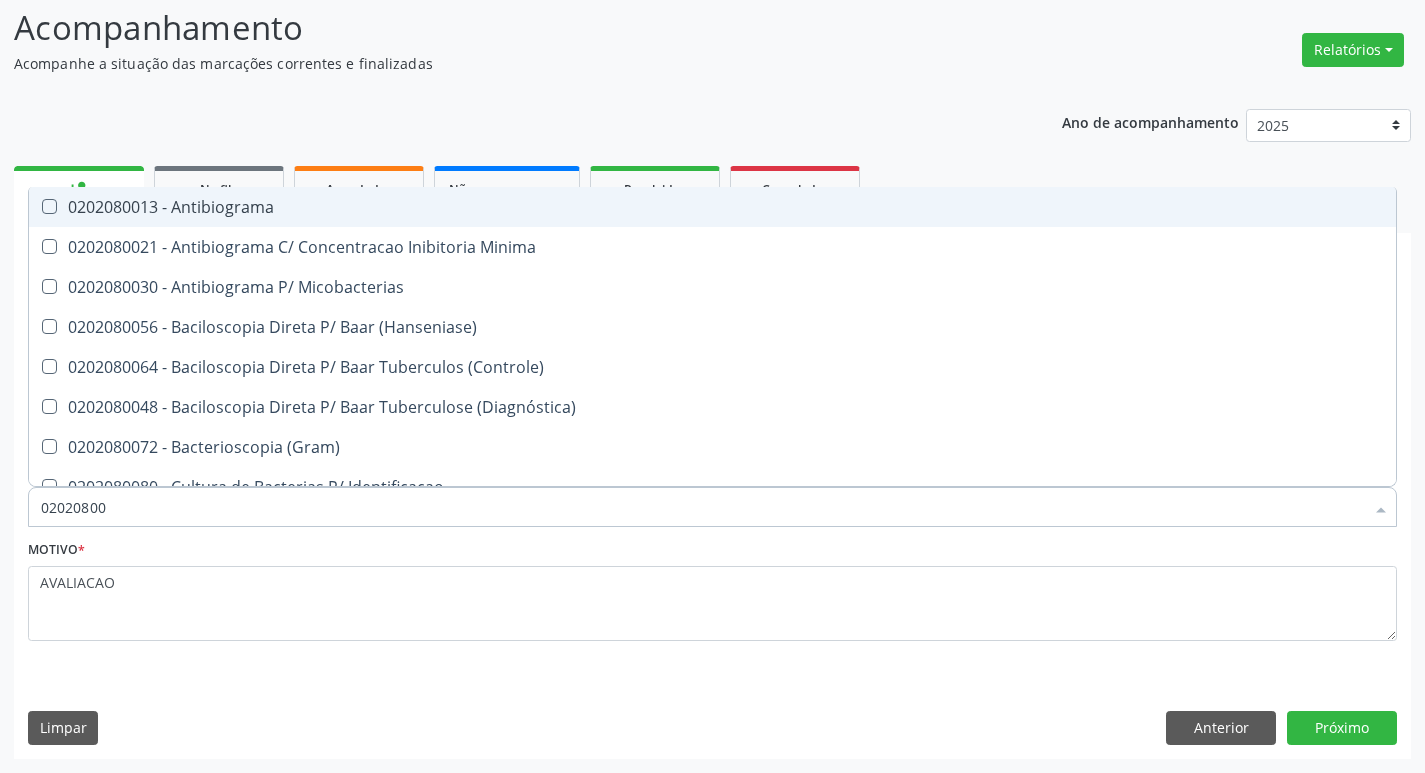 type on "020208008" 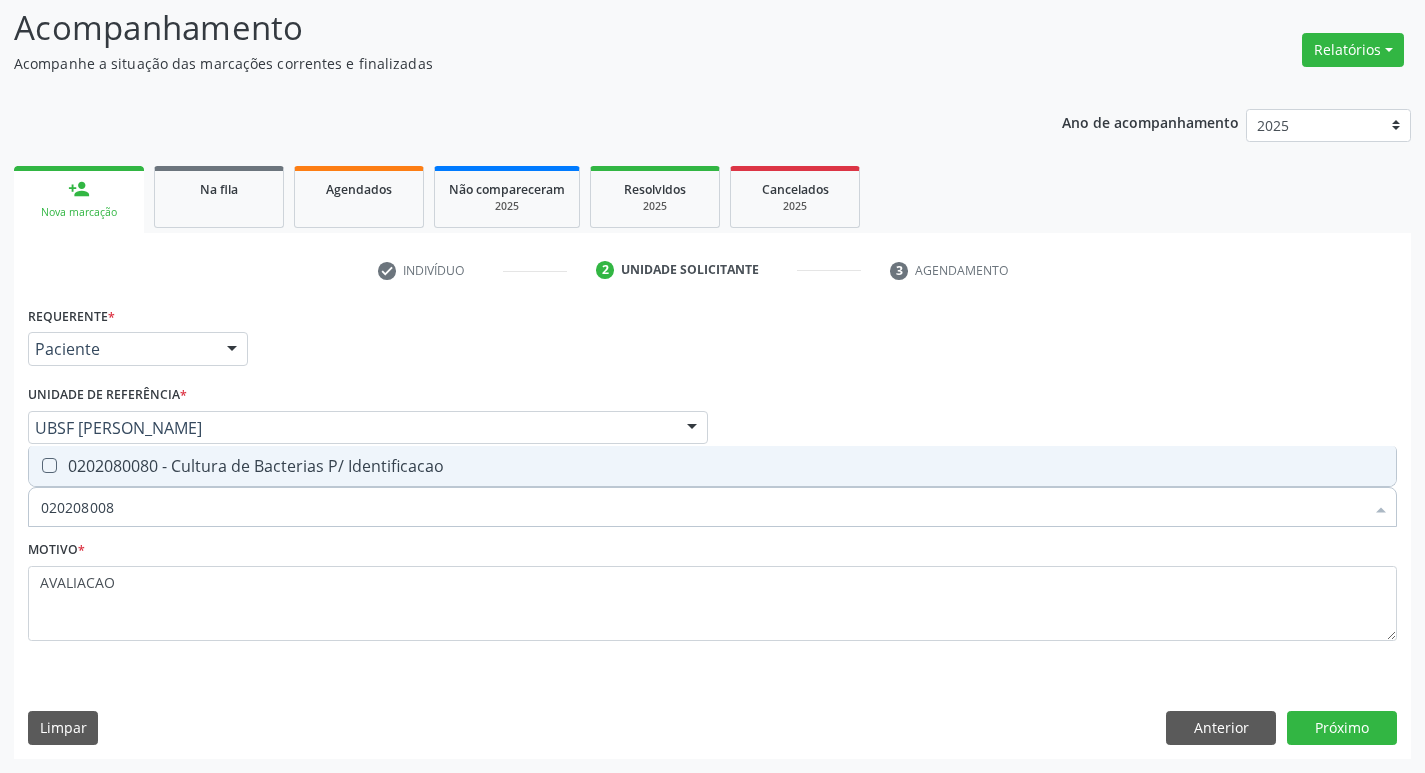 click on "0202080080 - Cultura de Bacterias P/ Identificacao" at bounding box center [712, 466] 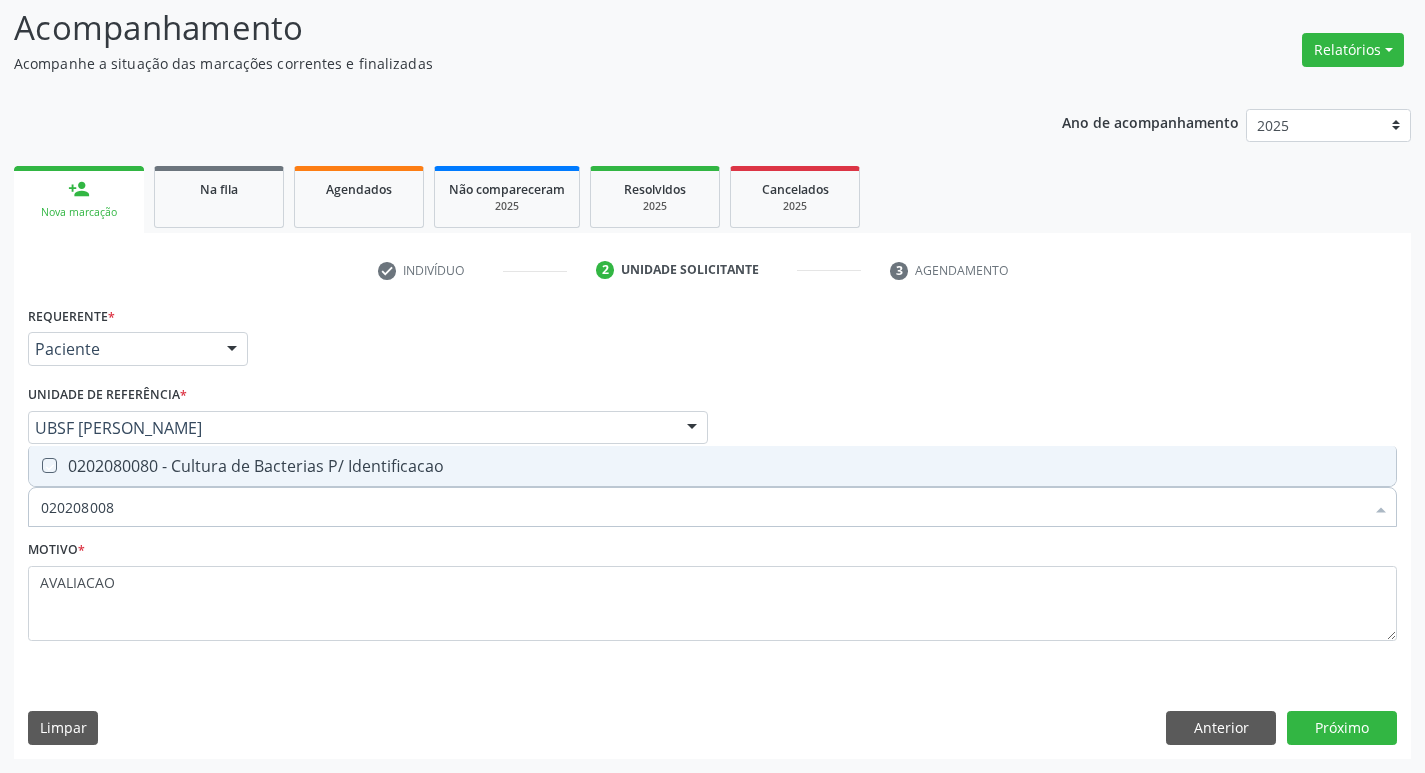 checkbox on "true" 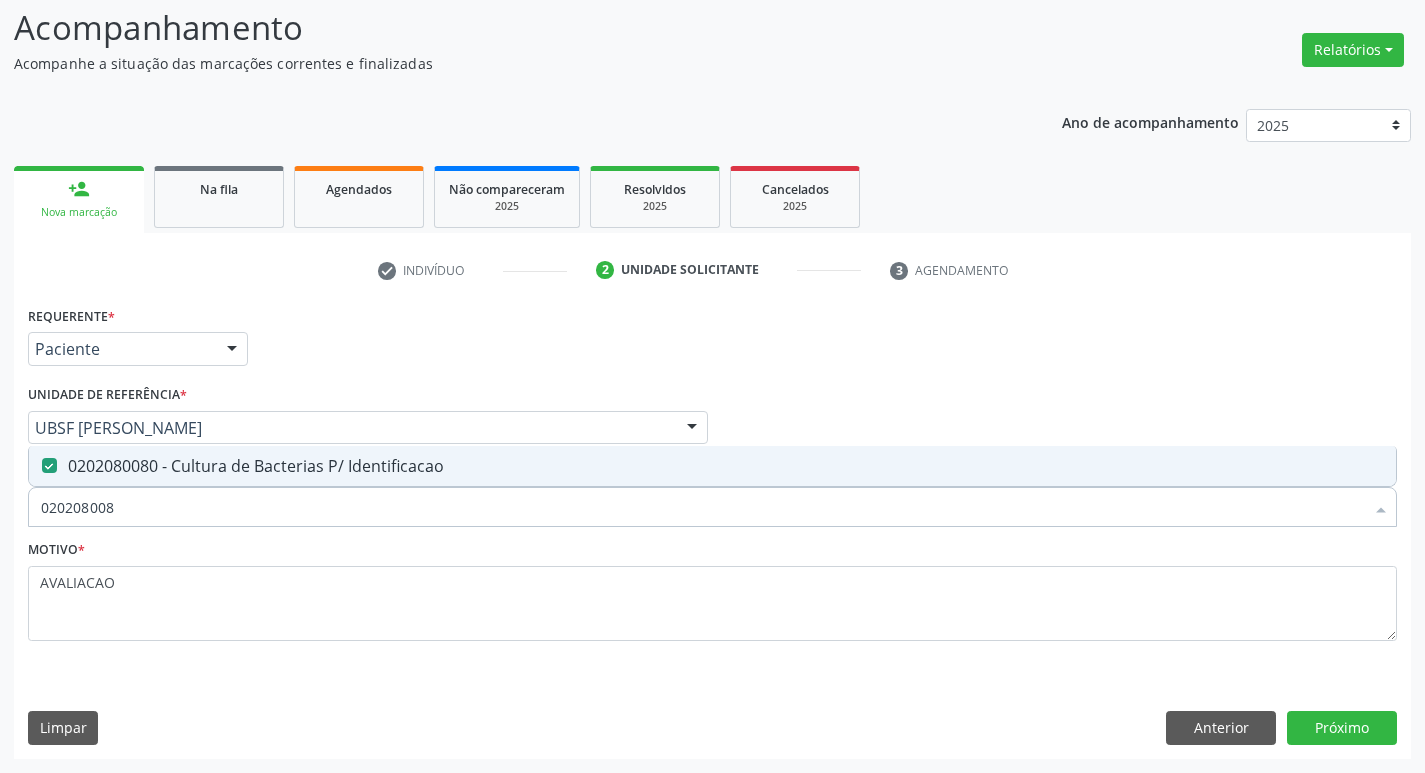type on "02020800" 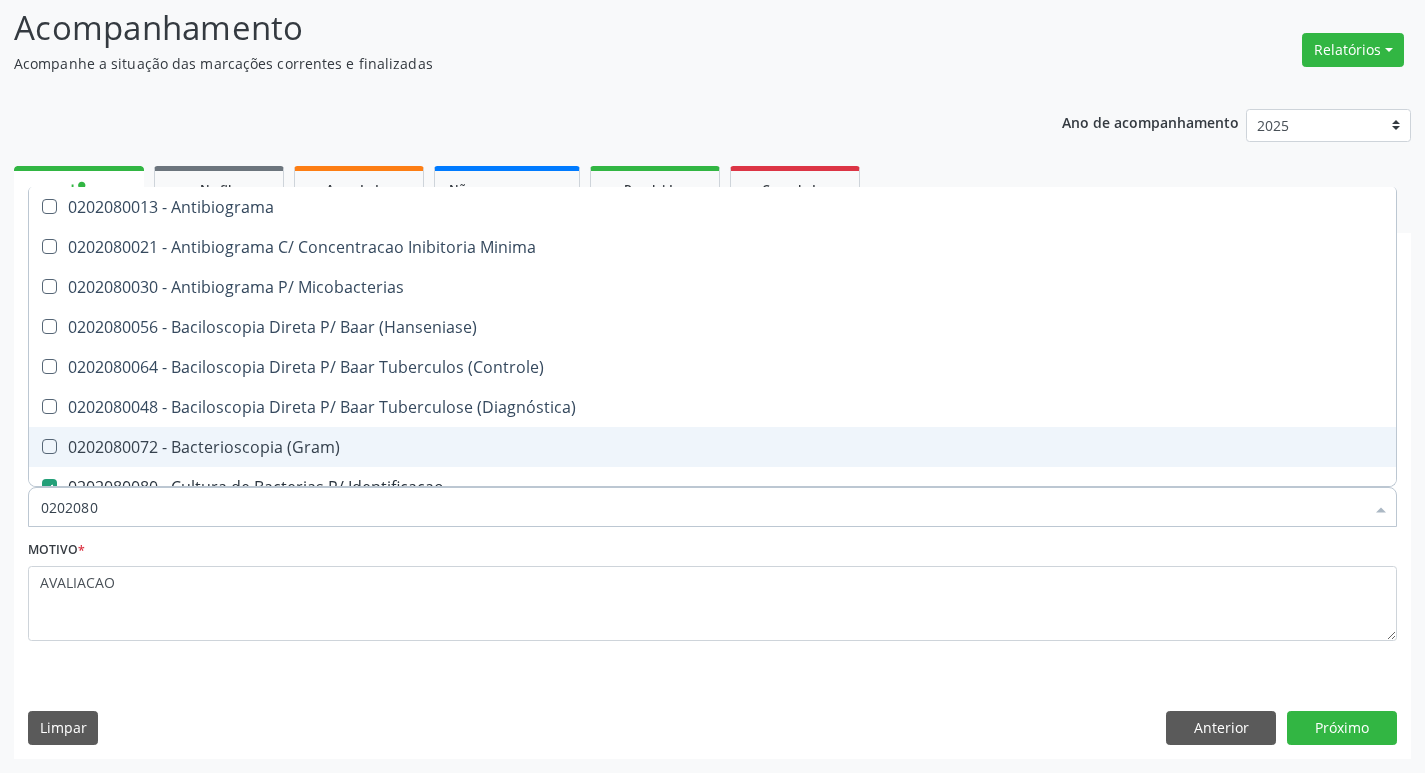 type on "020208" 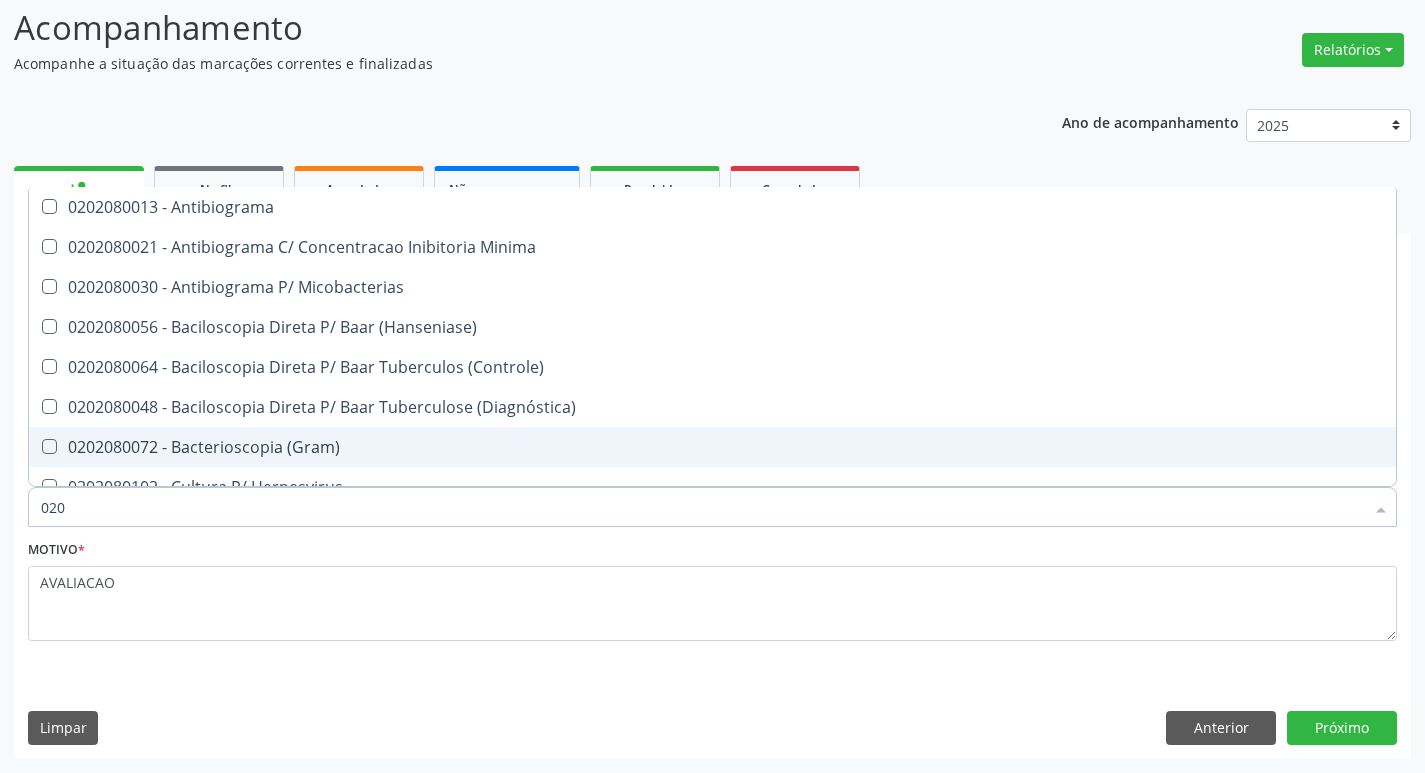 type on "02" 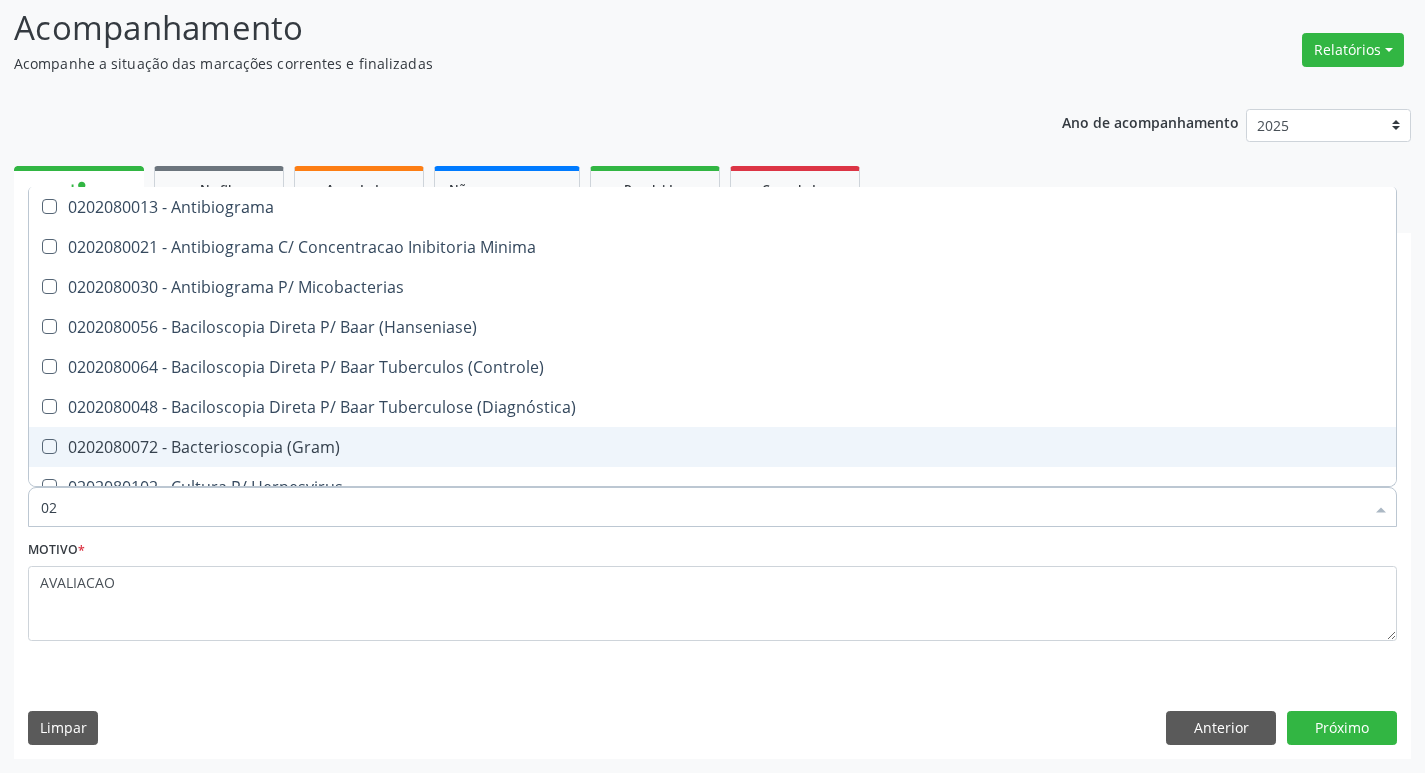 type on "0" 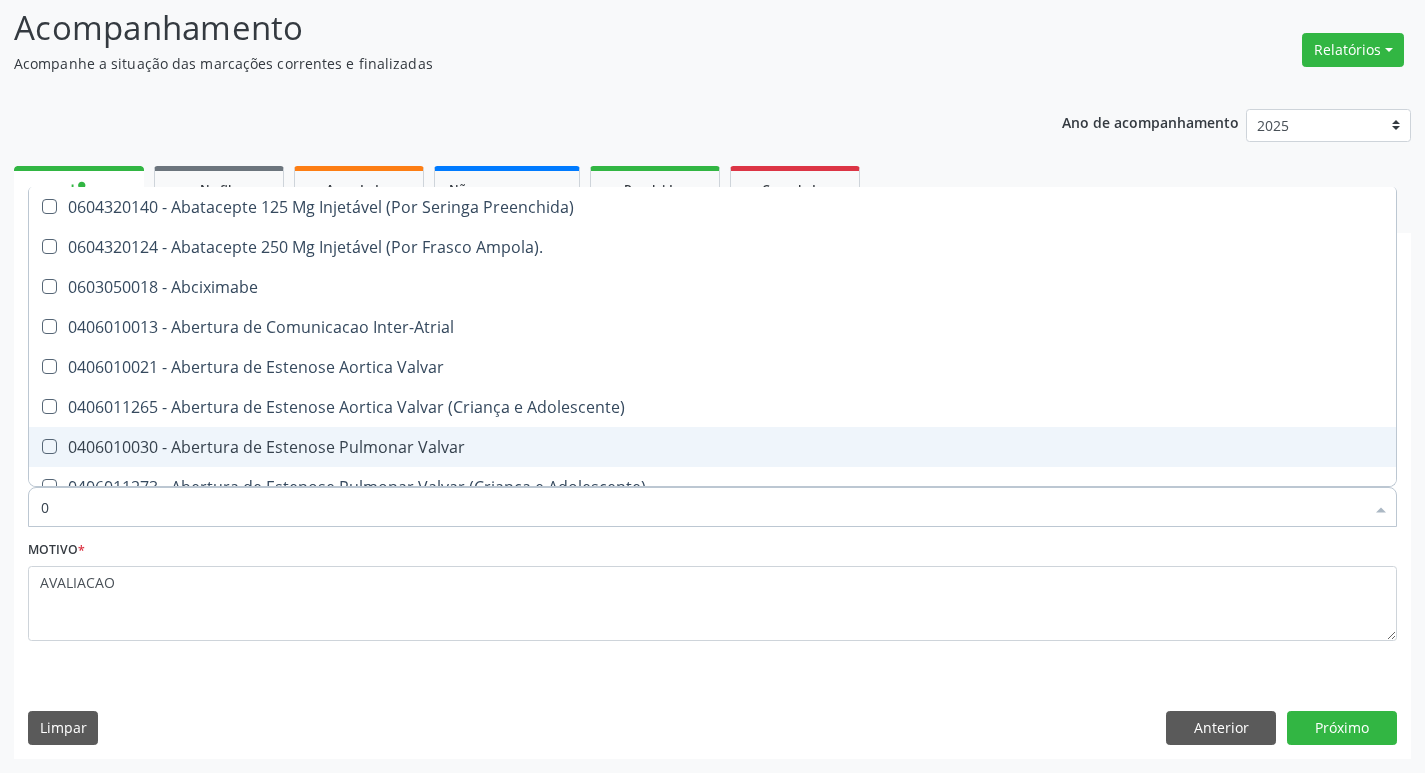 type on "02" 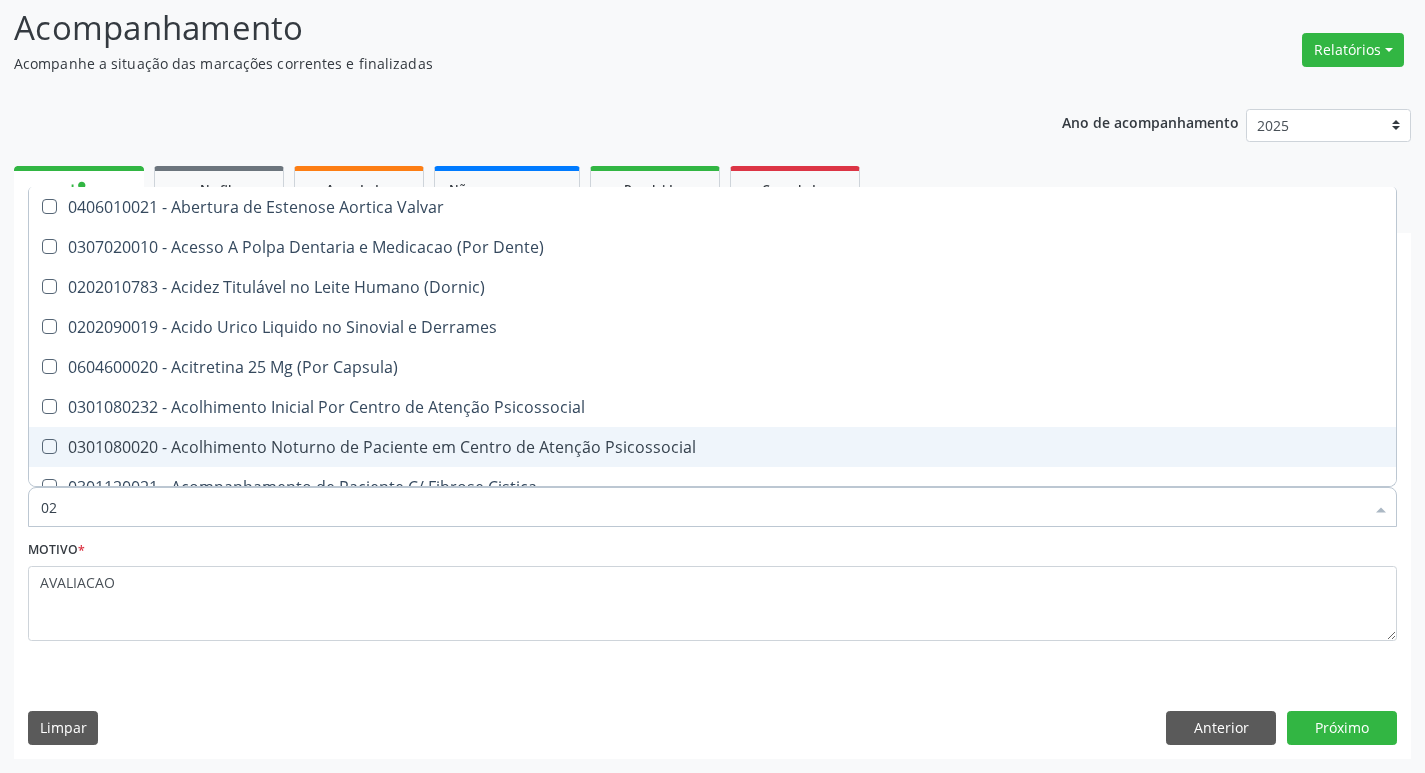 type on "020" 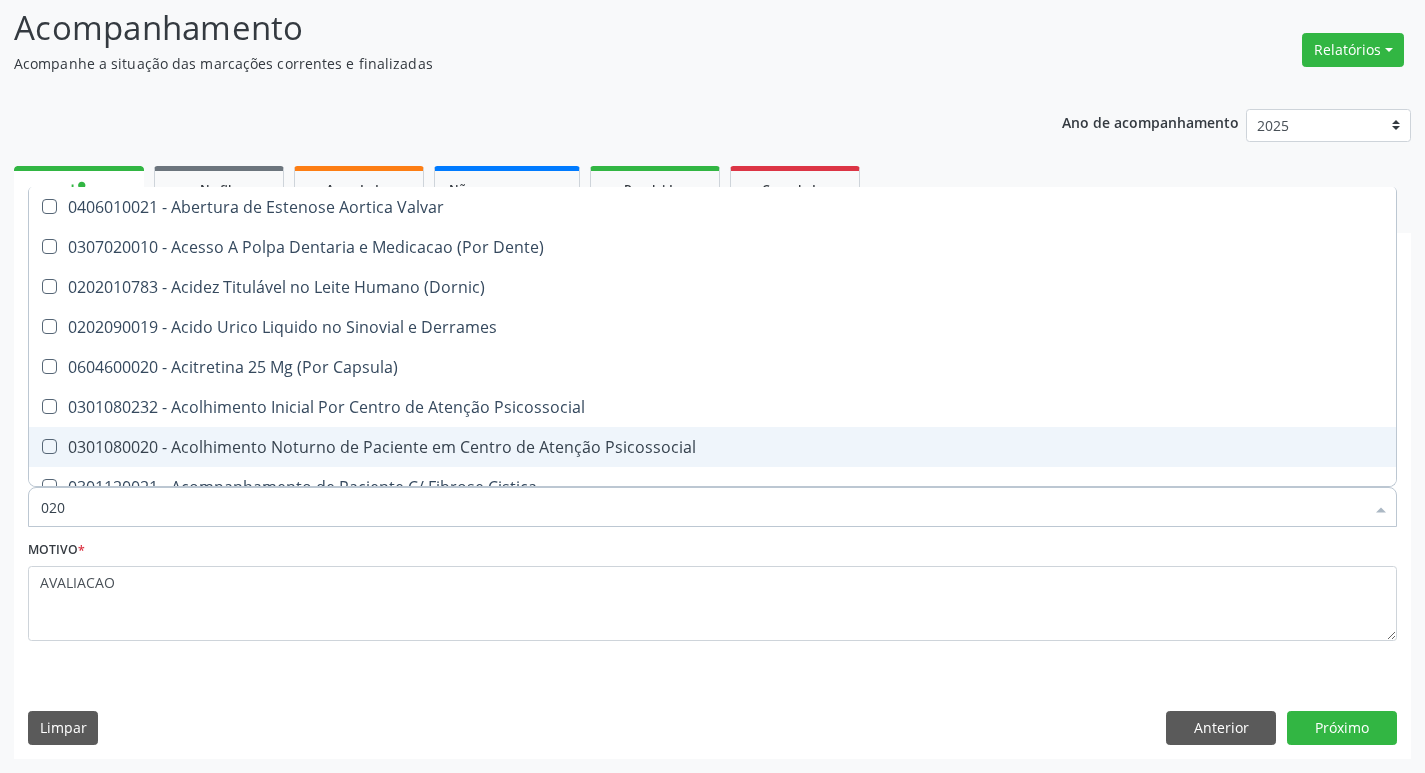 type on "0202" 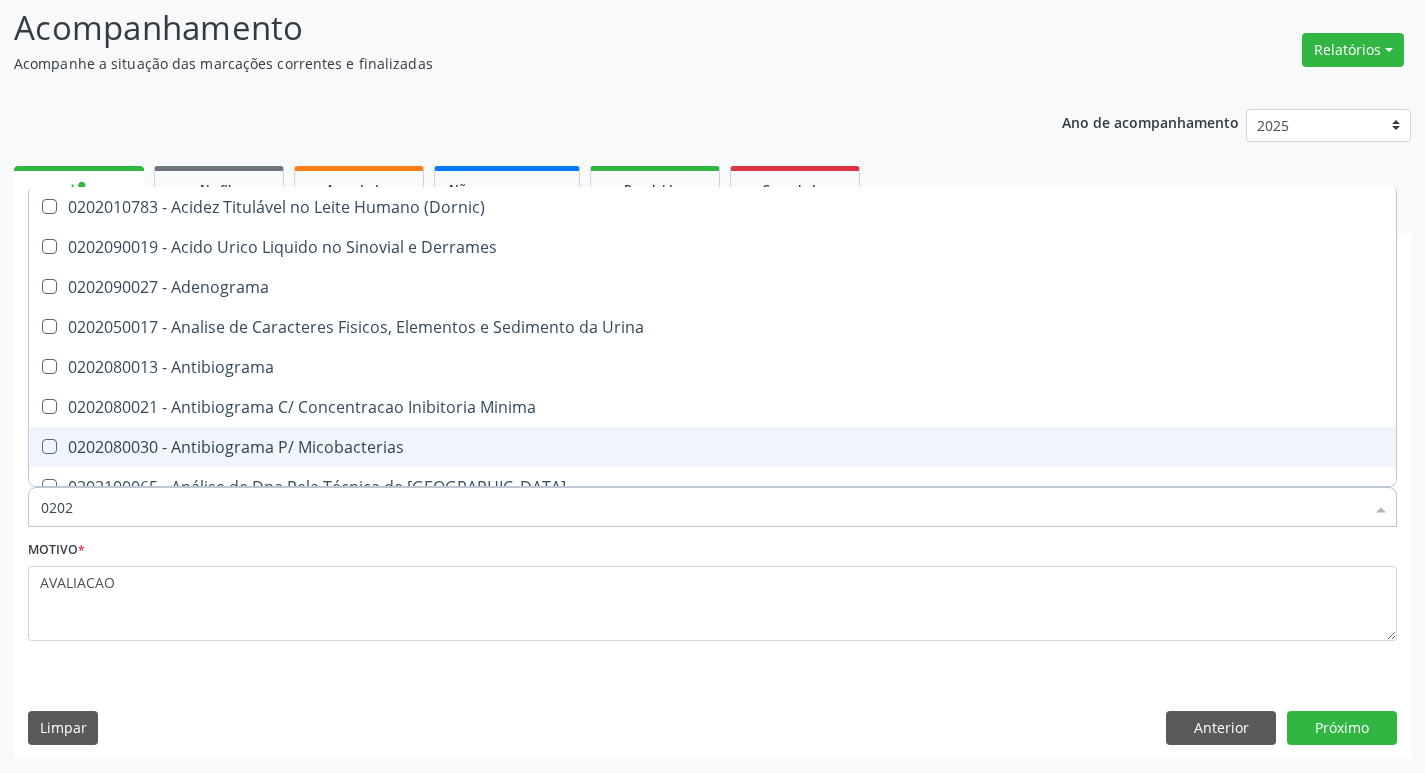 type on "02020" 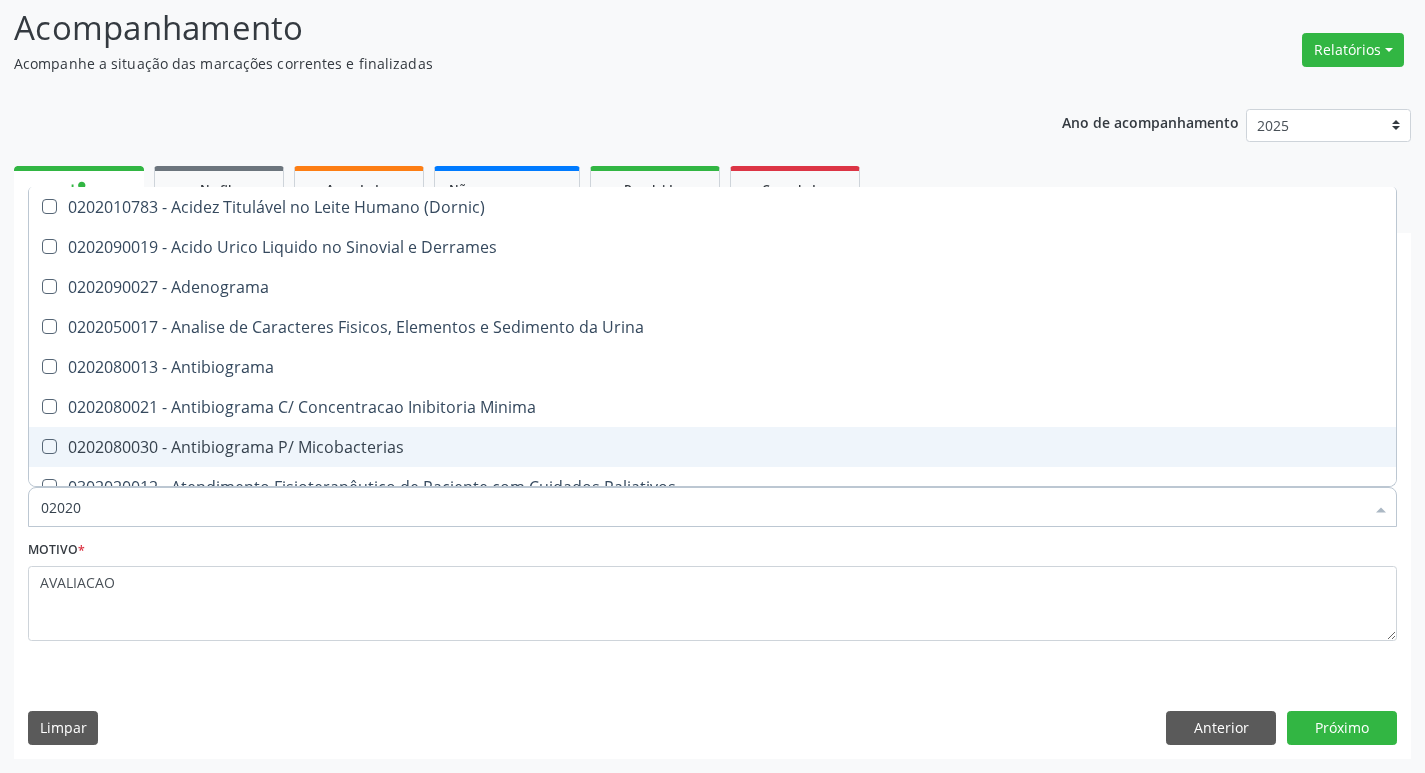type on "020205" 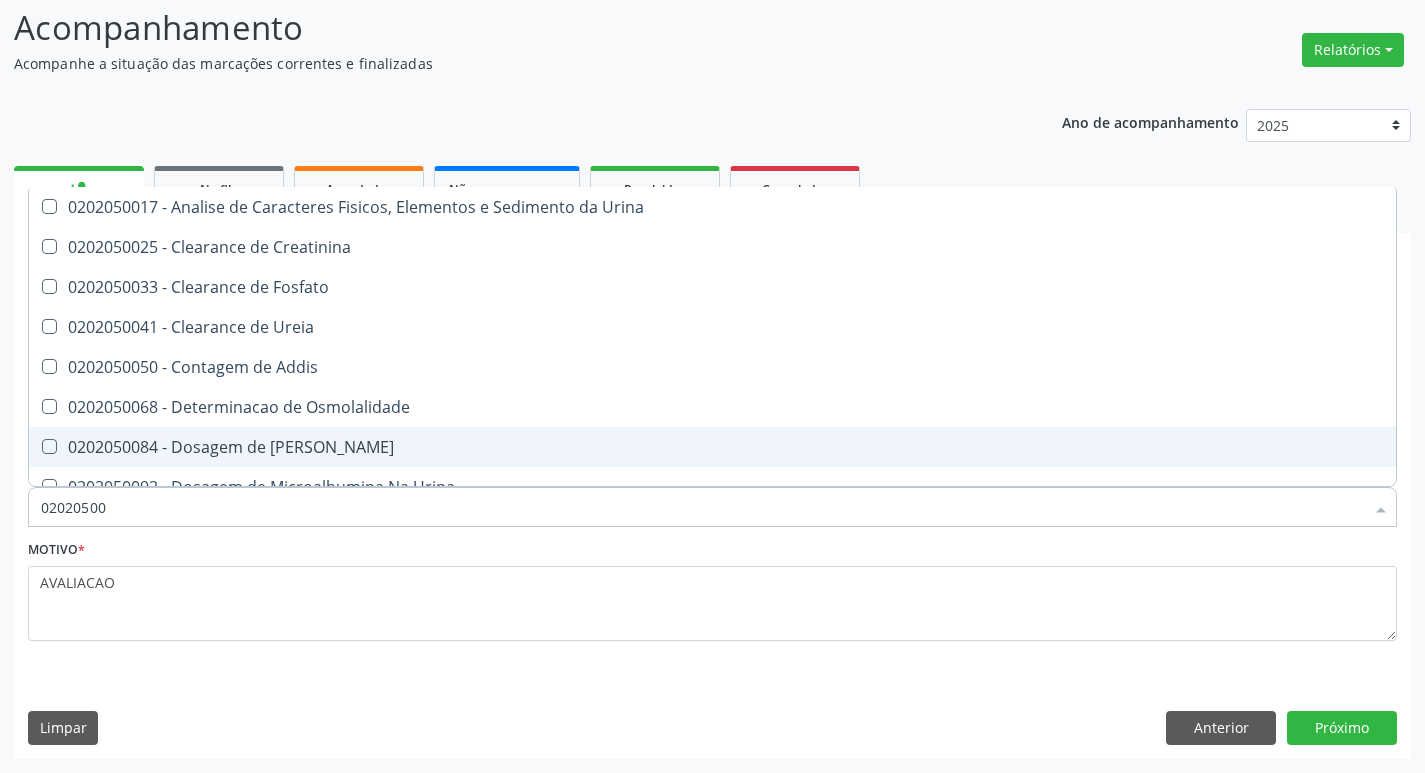 type on "020205001" 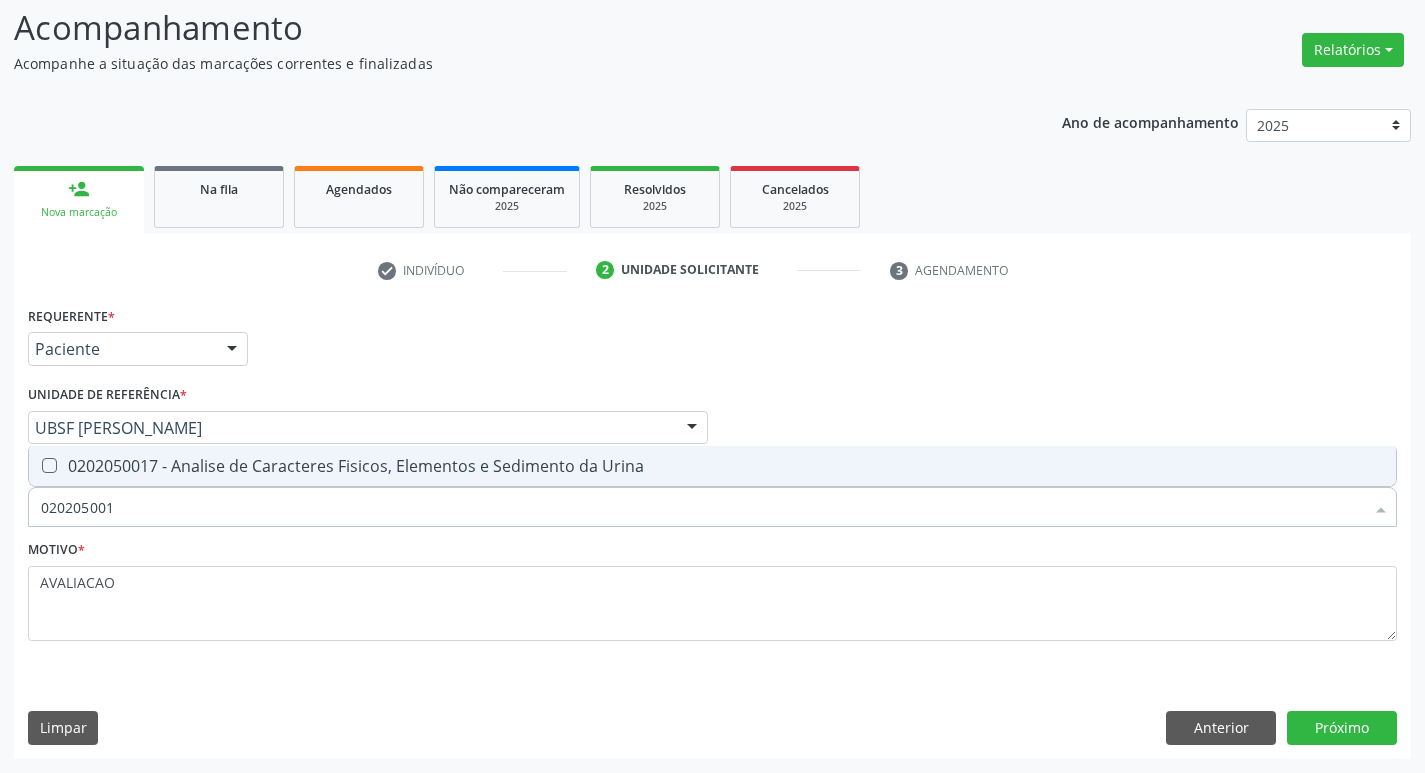 click on "0202050017 - Analise de Caracteres Fisicos, Elementos e Sedimento da Urina" at bounding box center [712, 466] 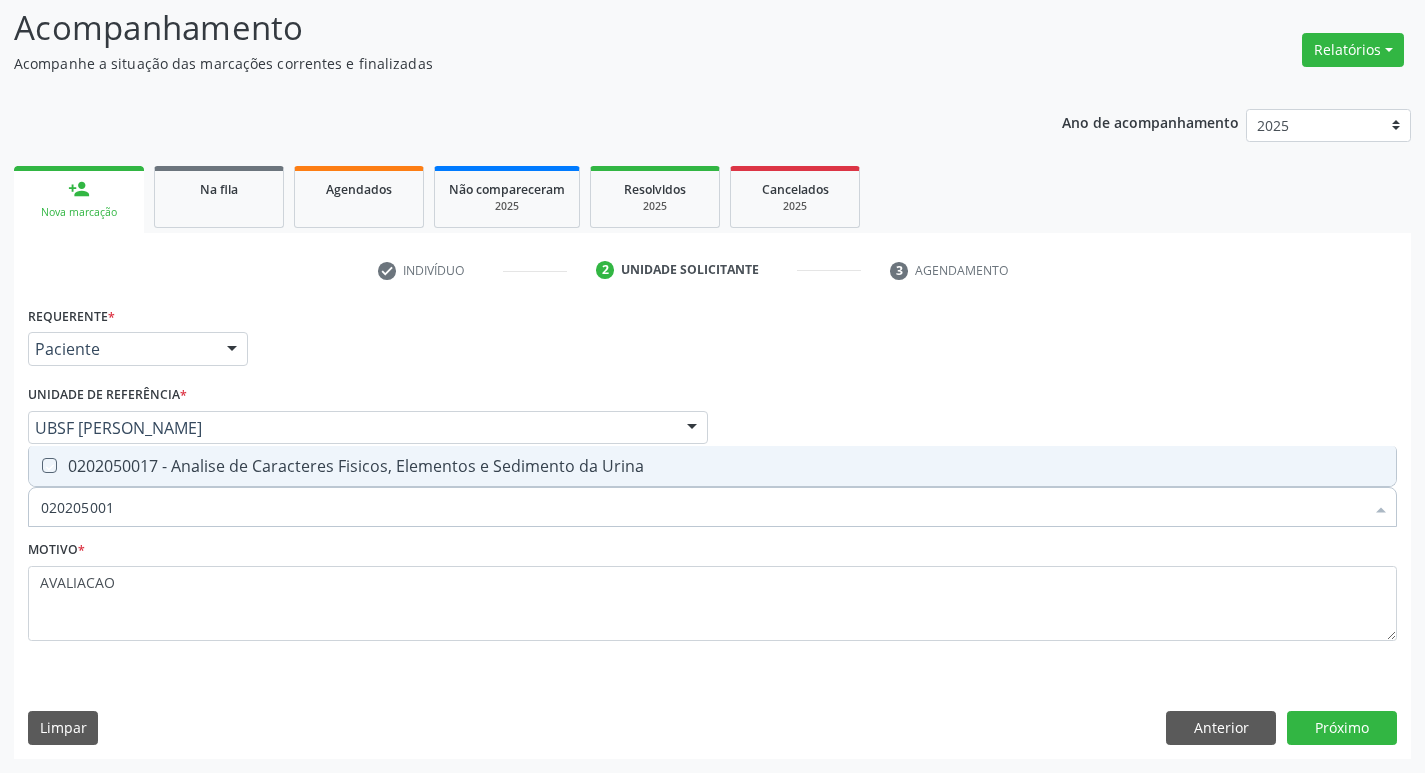 checkbox on "true" 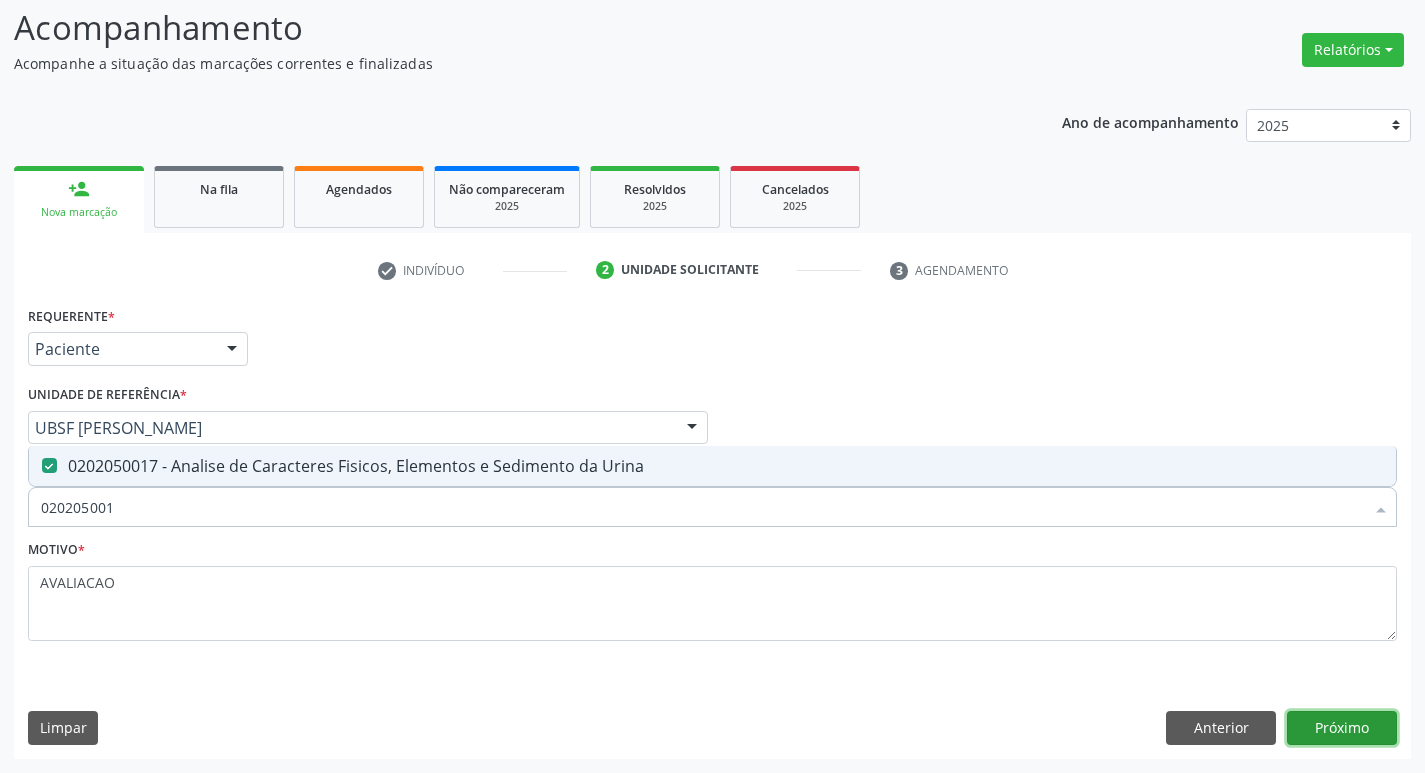 click on "Próximo" at bounding box center [1342, 728] 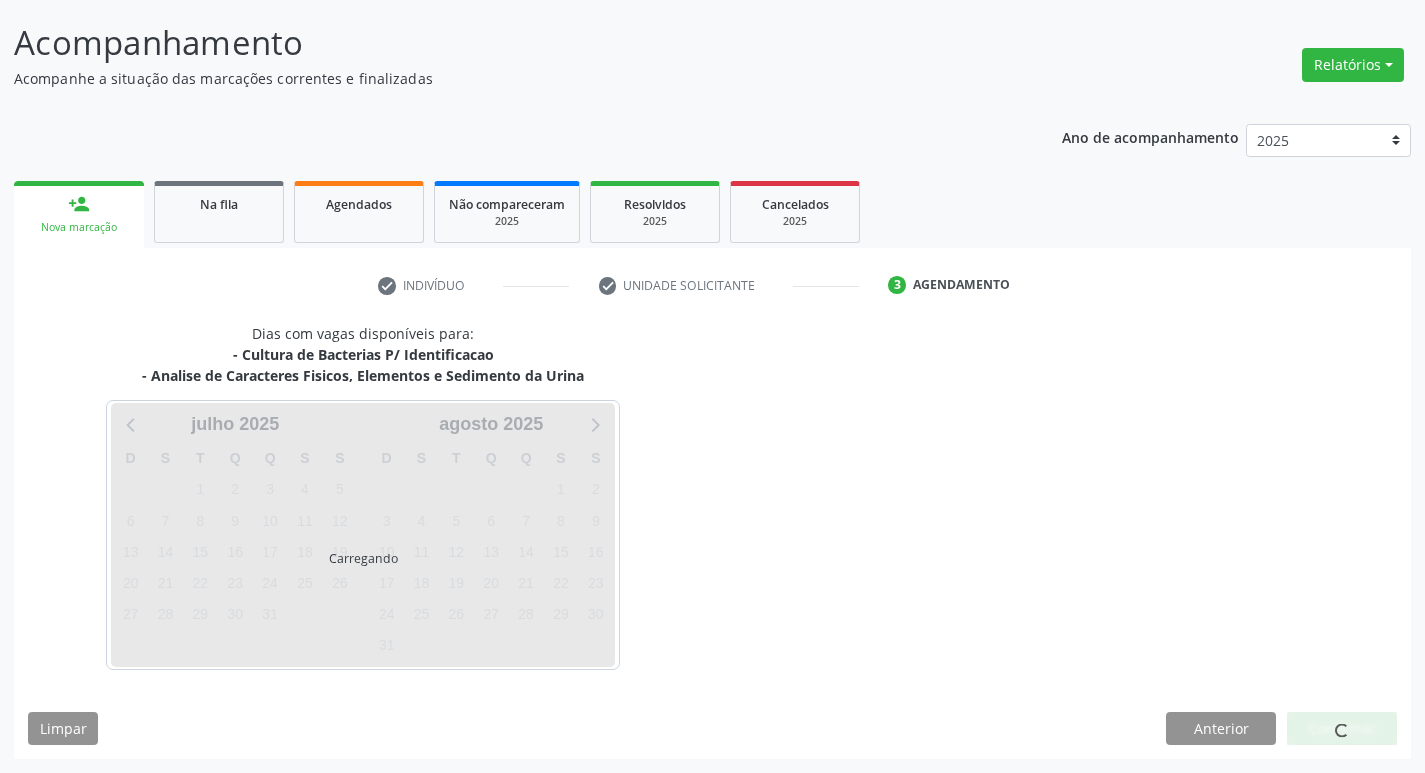 scroll, scrollTop: 118, scrollLeft: 0, axis: vertical 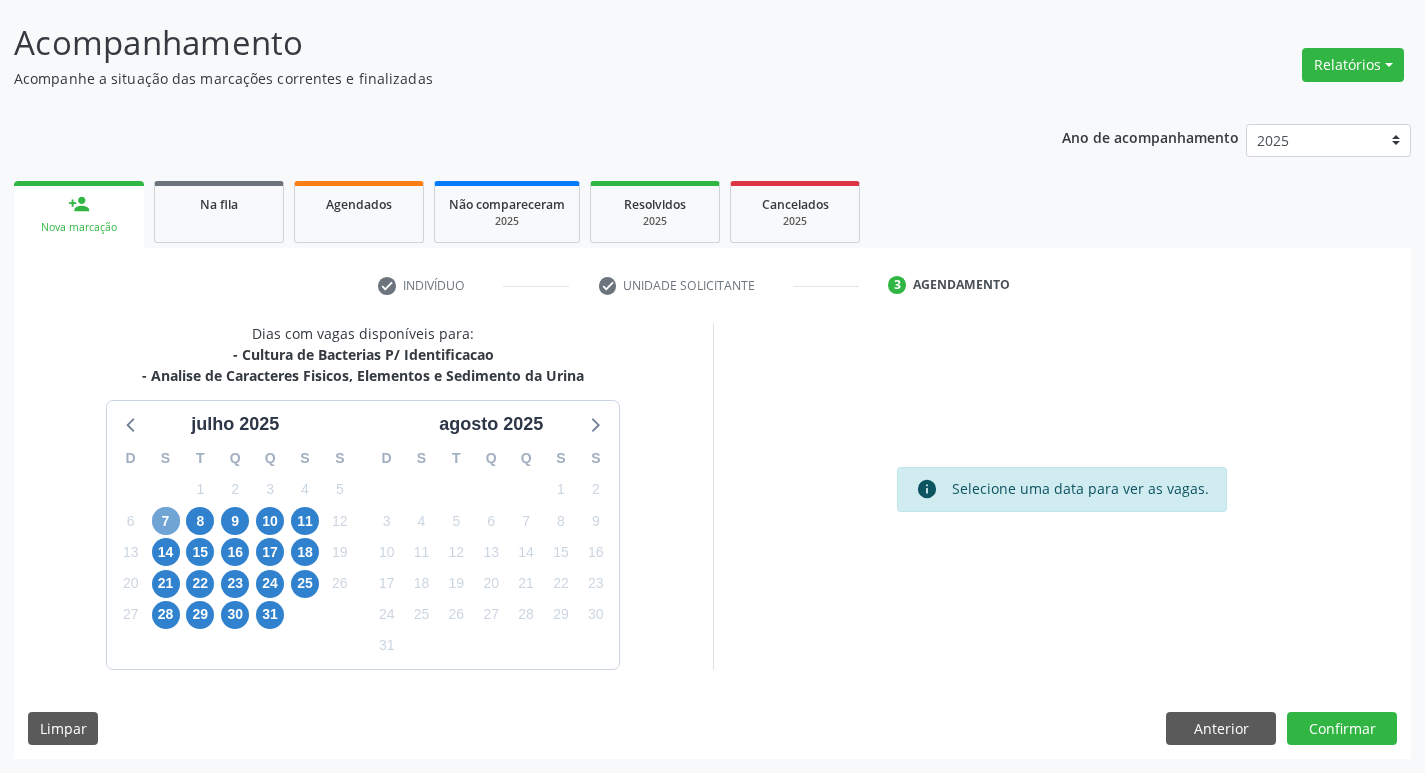 click on "7" at bounding box center (166, 521) 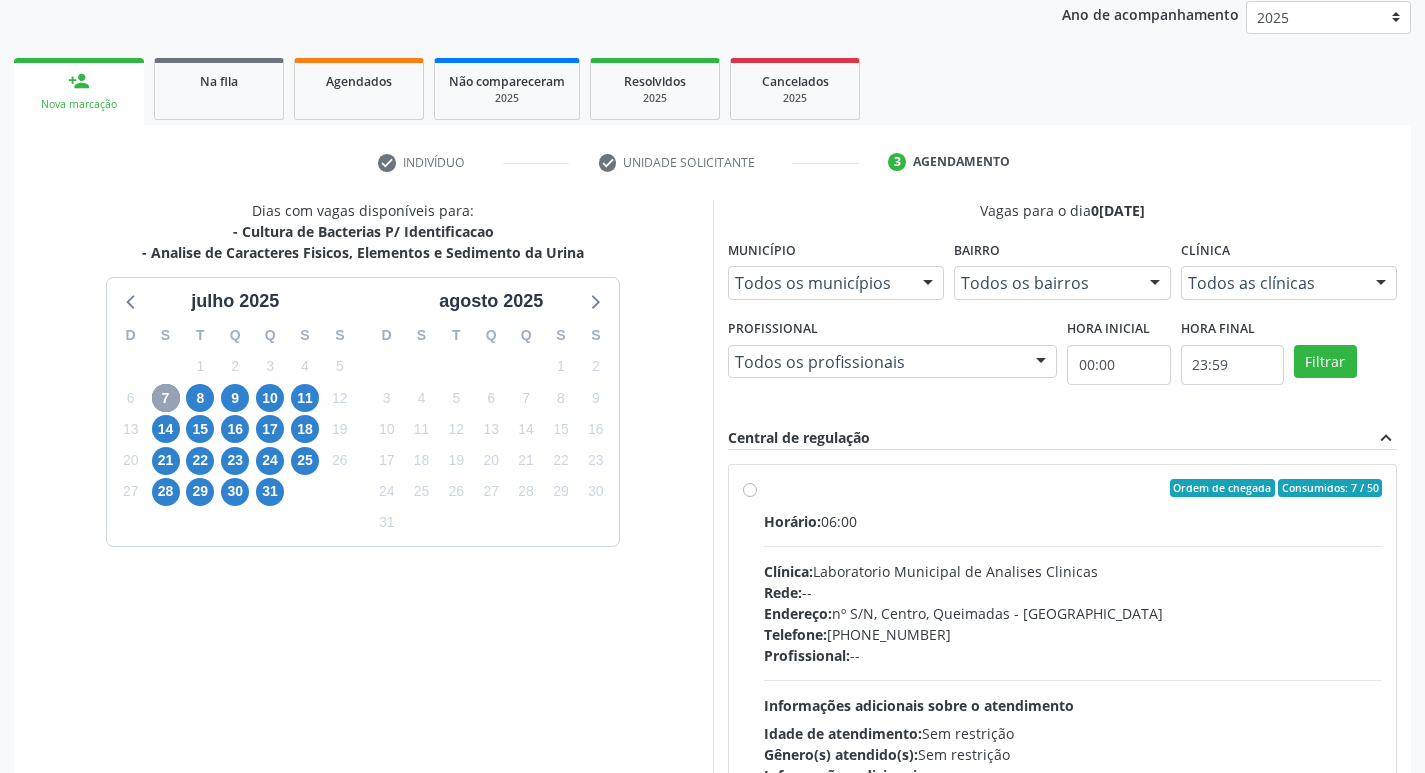 scroll, scrollTop: 386, scrollLeft: 0, axis: vertical 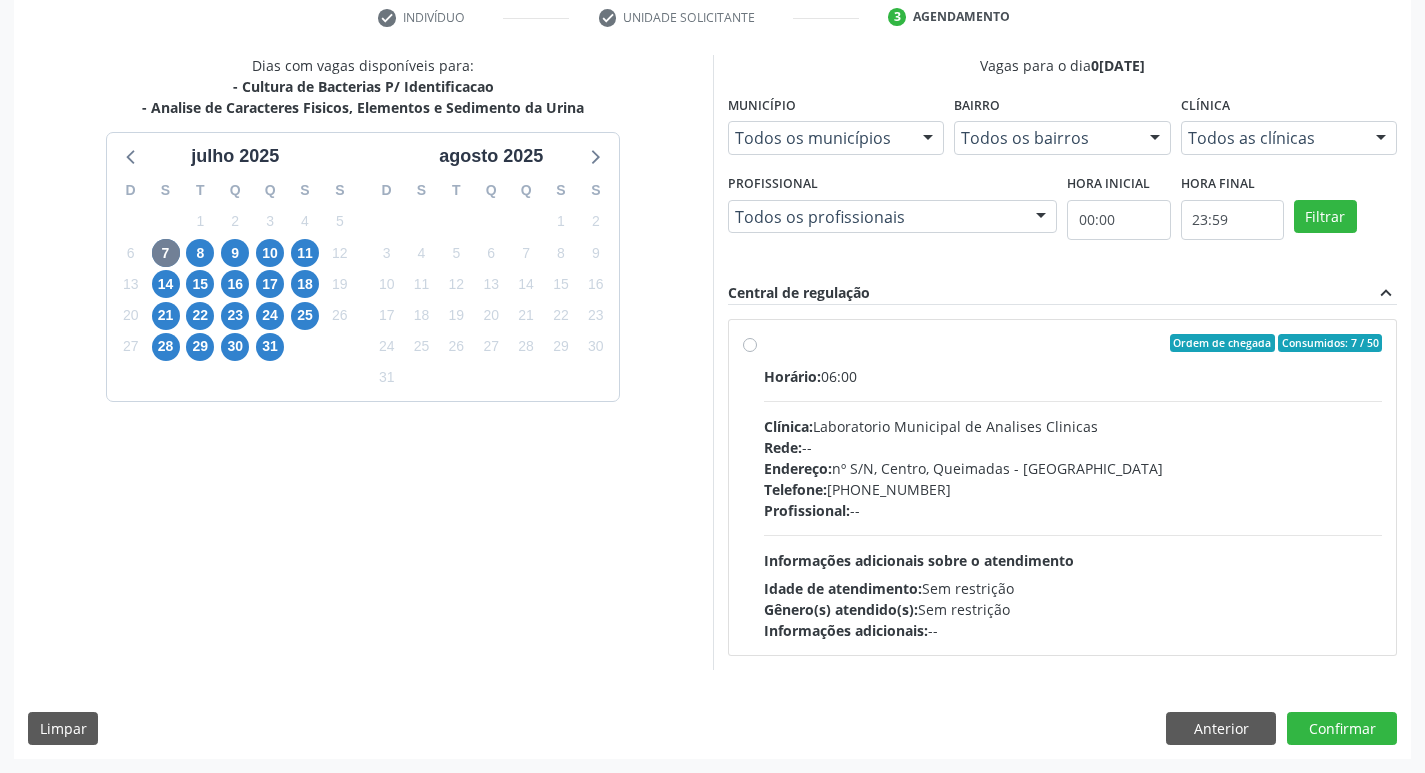 click on "Clínica:  Laboratorio Municipal de Analises Clinicas" at bounding box center [1073, 426] 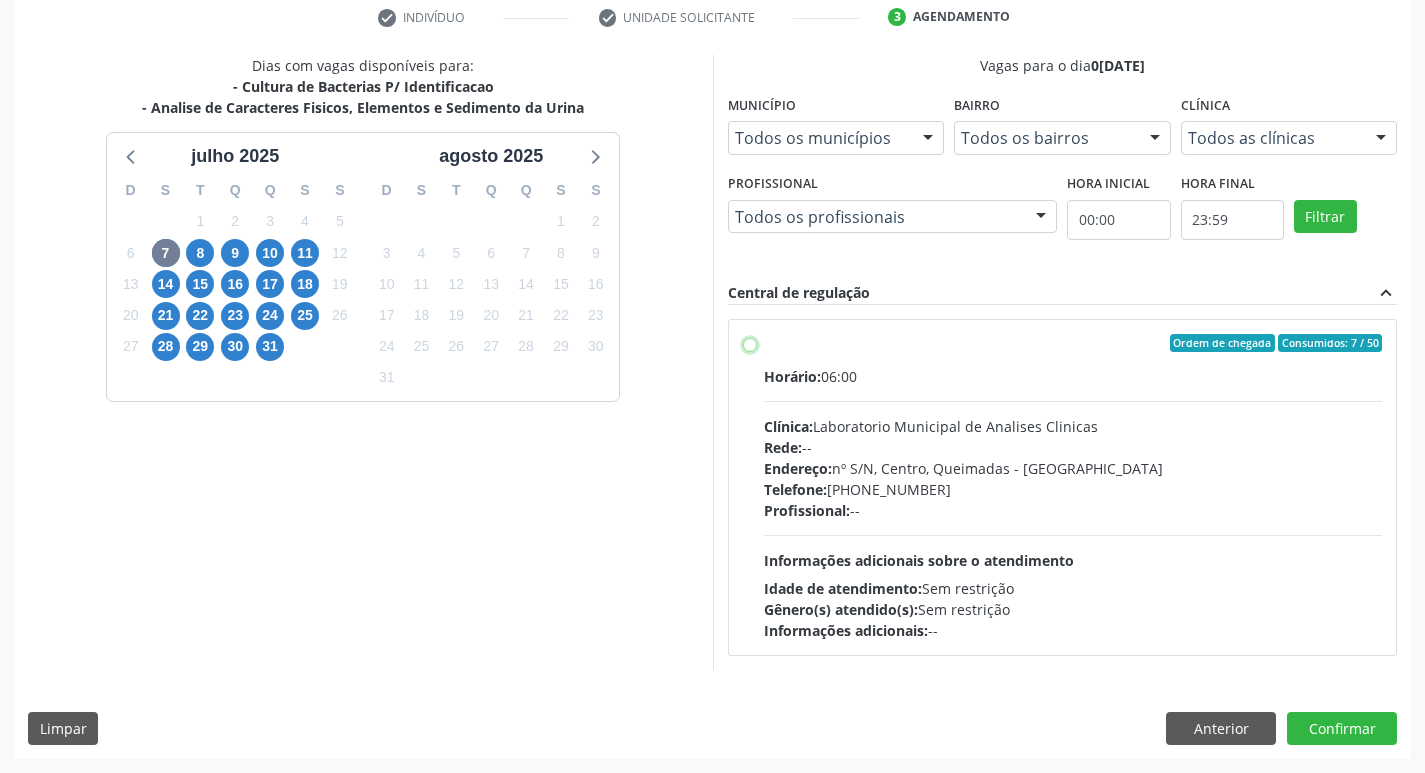 click on "Ordem de chegada
Consumidos: 7 / 50
Horário:   06:00
Clínica:  Laboratorio Municipal de Analises Clinicas
Rede:
--
Endereço:   nº S/N, Centro, Queimadas - PB
Telefone:   (83) 33921344
Profissional:
--
Informações adicionais sobre o atendimento
Idade de atendimento:
Sem restrição
Gênero(s) atendido(s):
Sem restrição
Informações adicionais:
--" at bounding box center (750, 343) 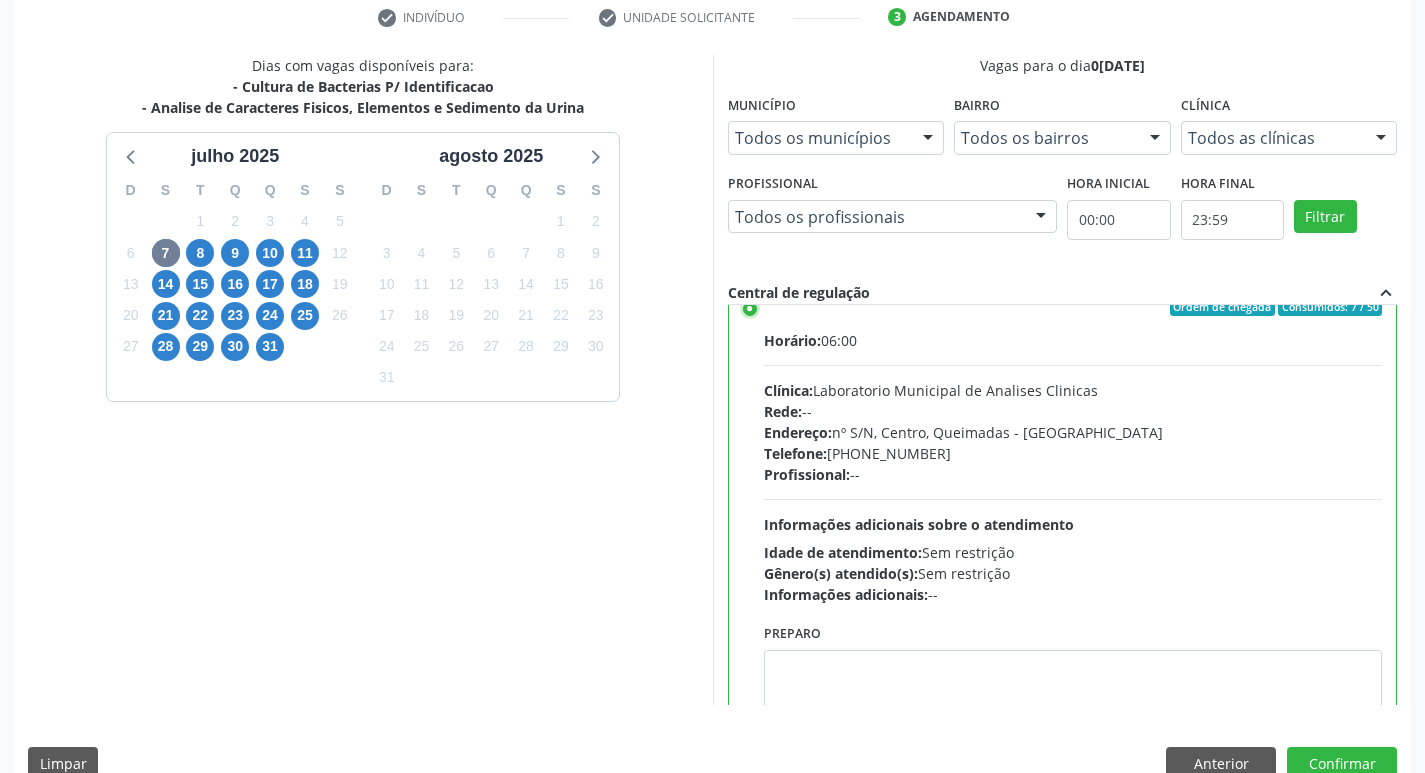 scroll, scrollTop: 99, scrollLeft: 0, axis: vertical 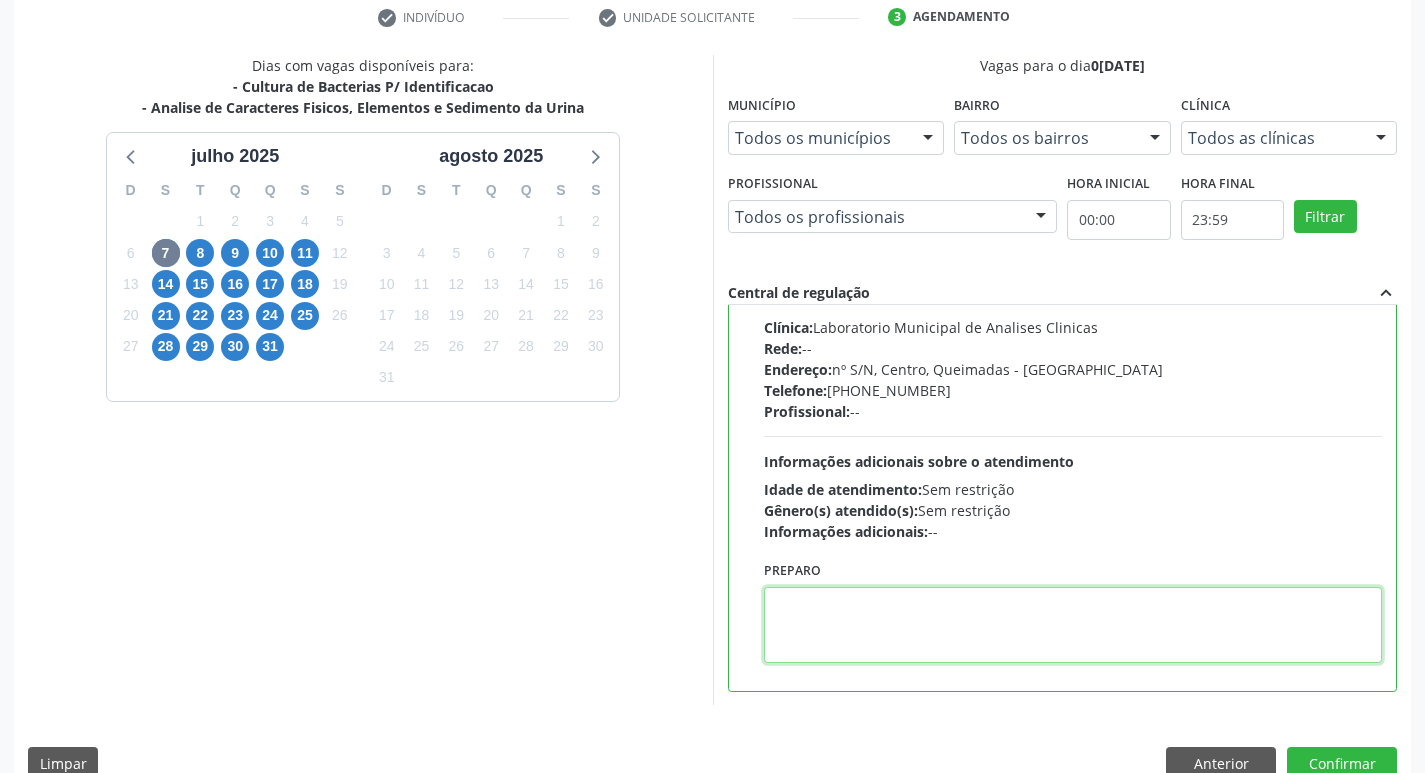 click at bounding box center (1073, 625) 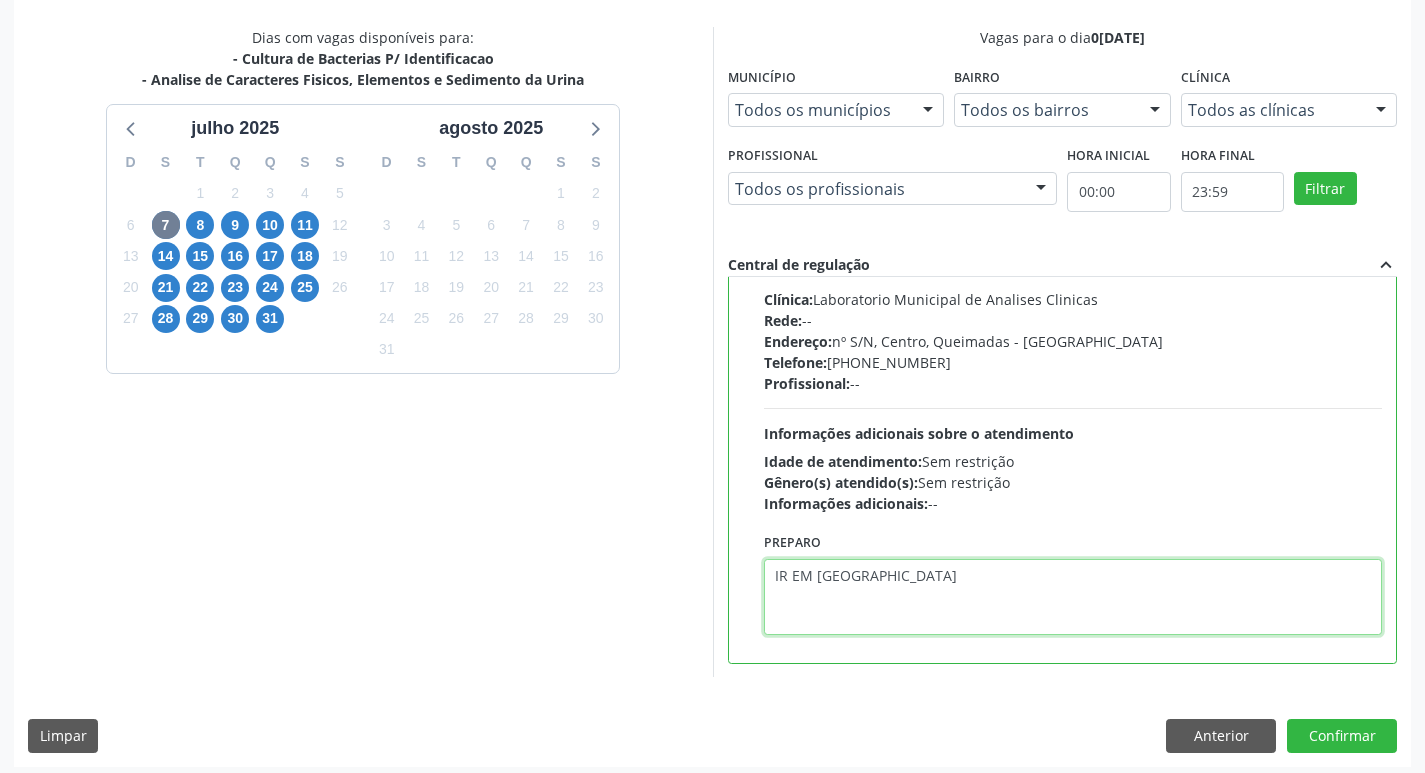 scroll, scrollTop: 422, scrollLeft: 0, axis: vertical 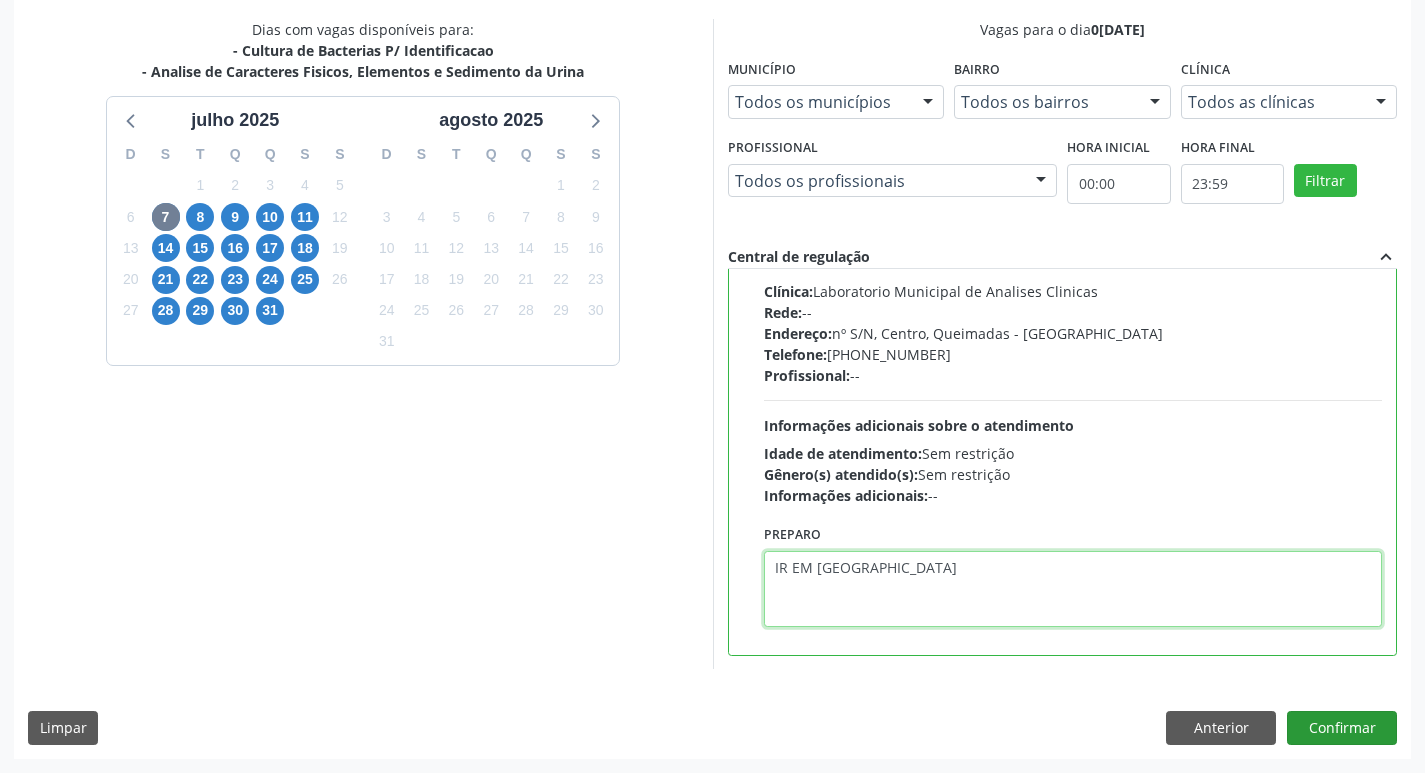 type on "IR EM [GEOGRAPHIC_DATA]" 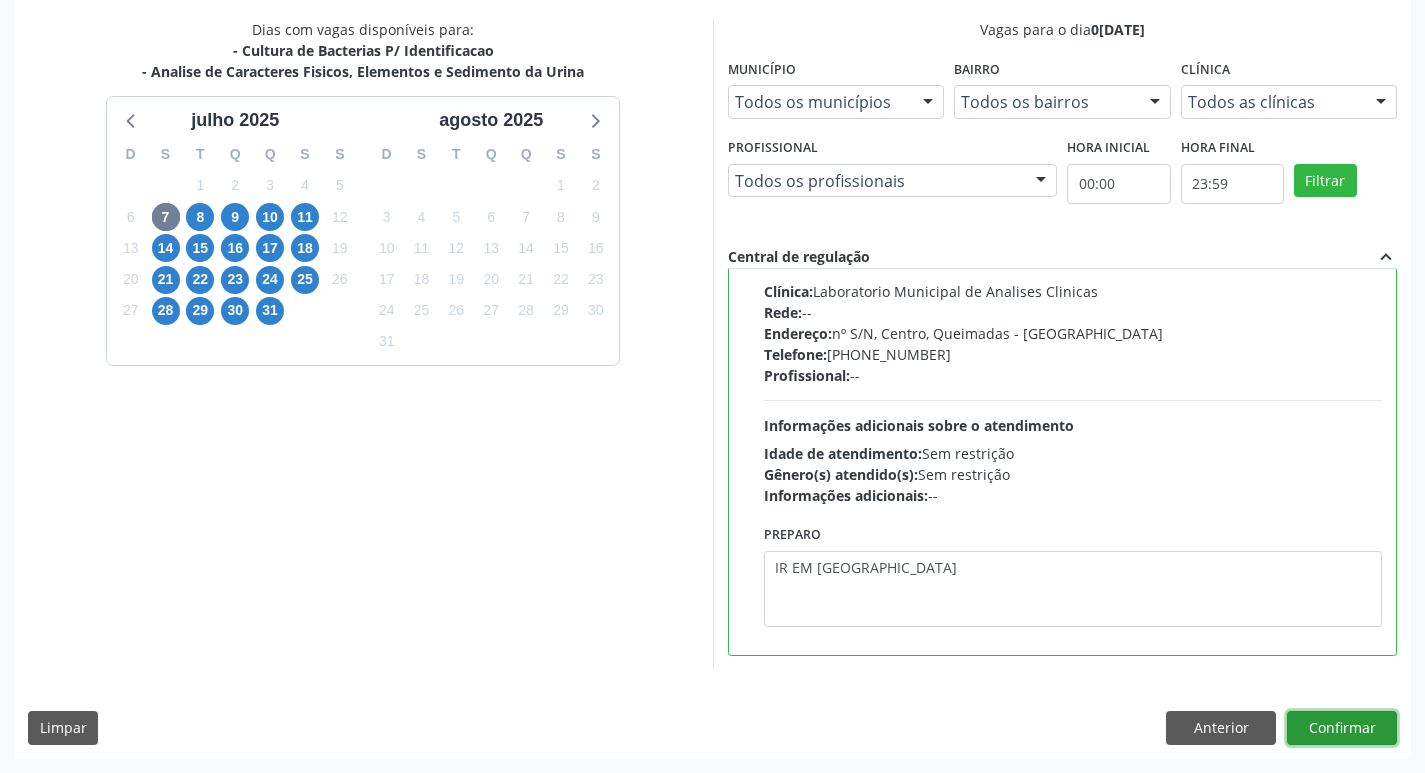 click on "Confirmar" at bounding box center (1342, 728) 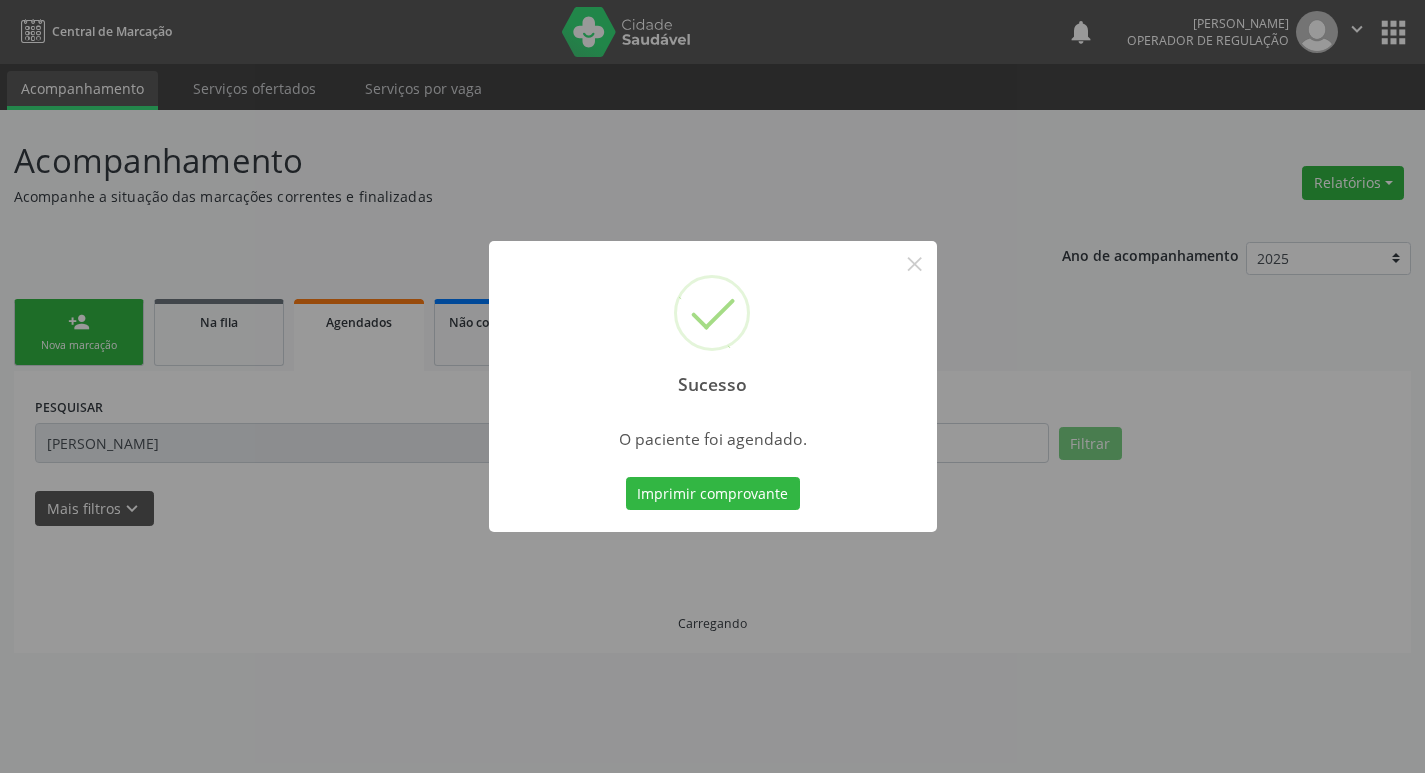 scroll, scrollTop: 0, scrollLeft: 0, axis: both 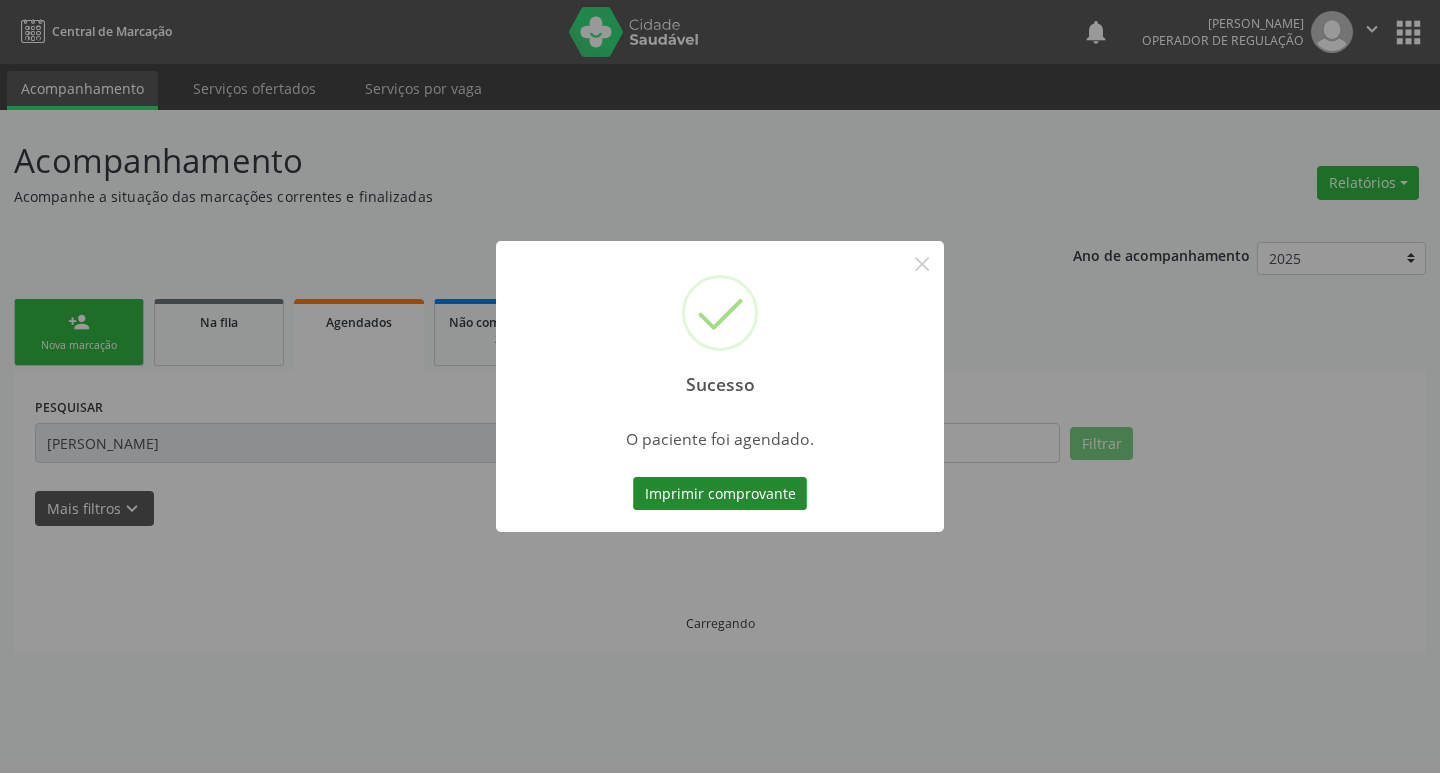 click on "Imprimir comprovante" at bounding box center (720, 494) 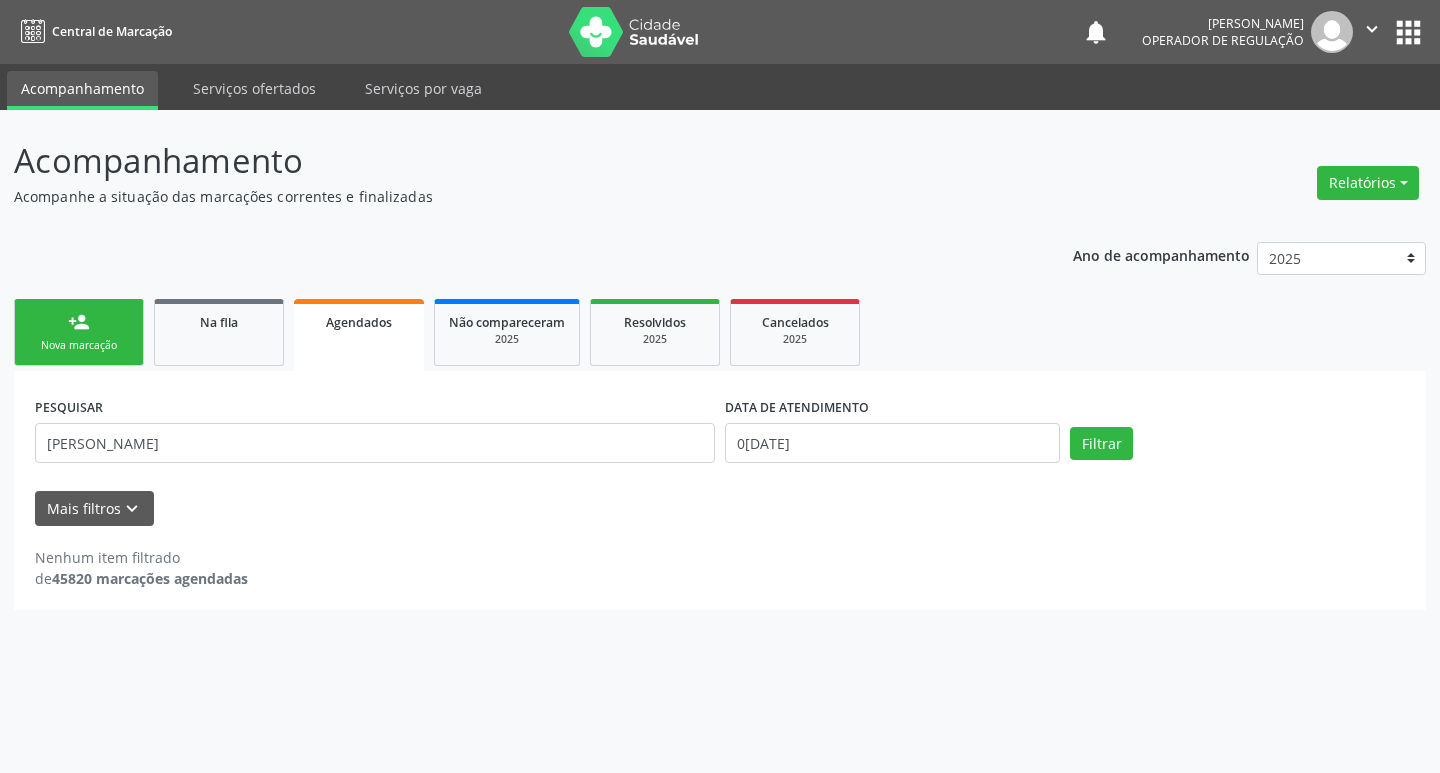 click on "Nova marcação" at bounding box center [79, 345] 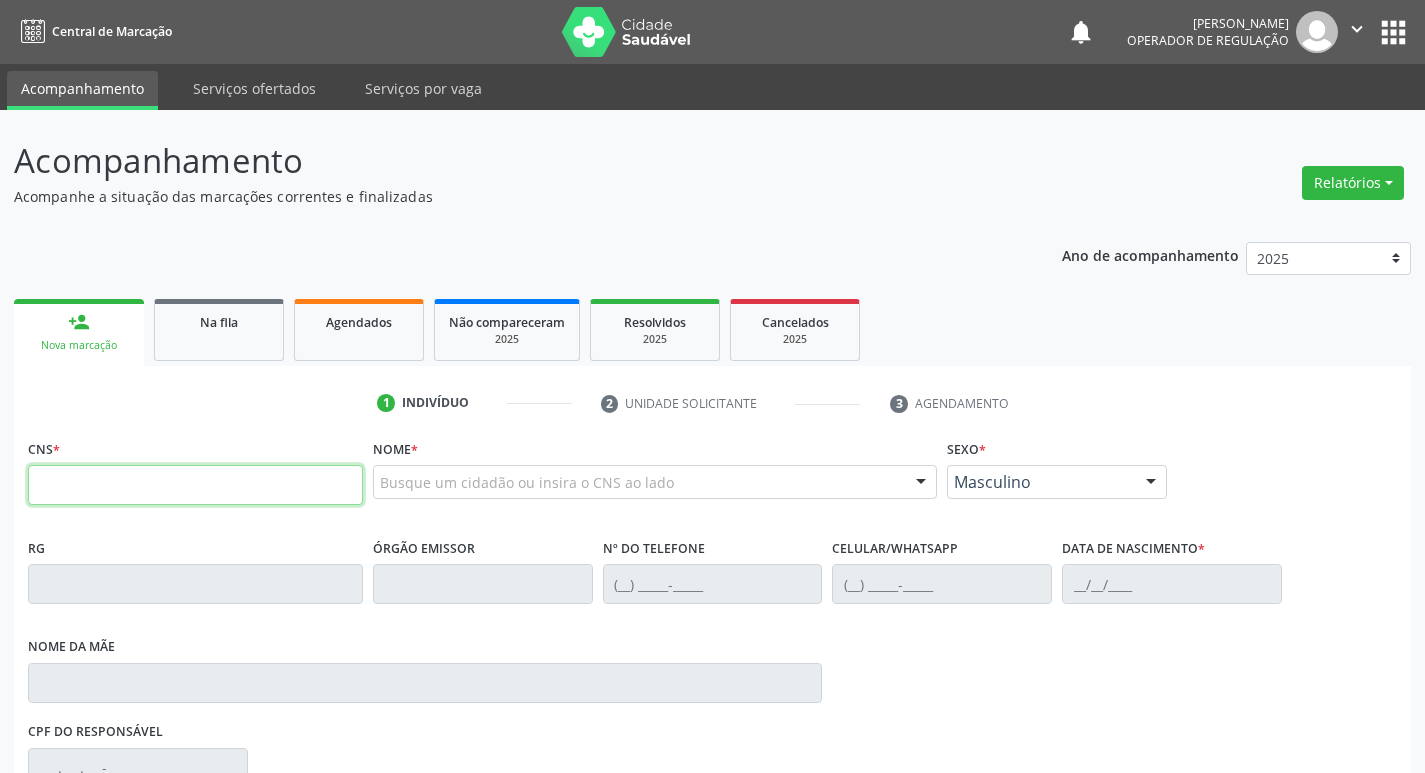 click at bounding box center (195, 485) 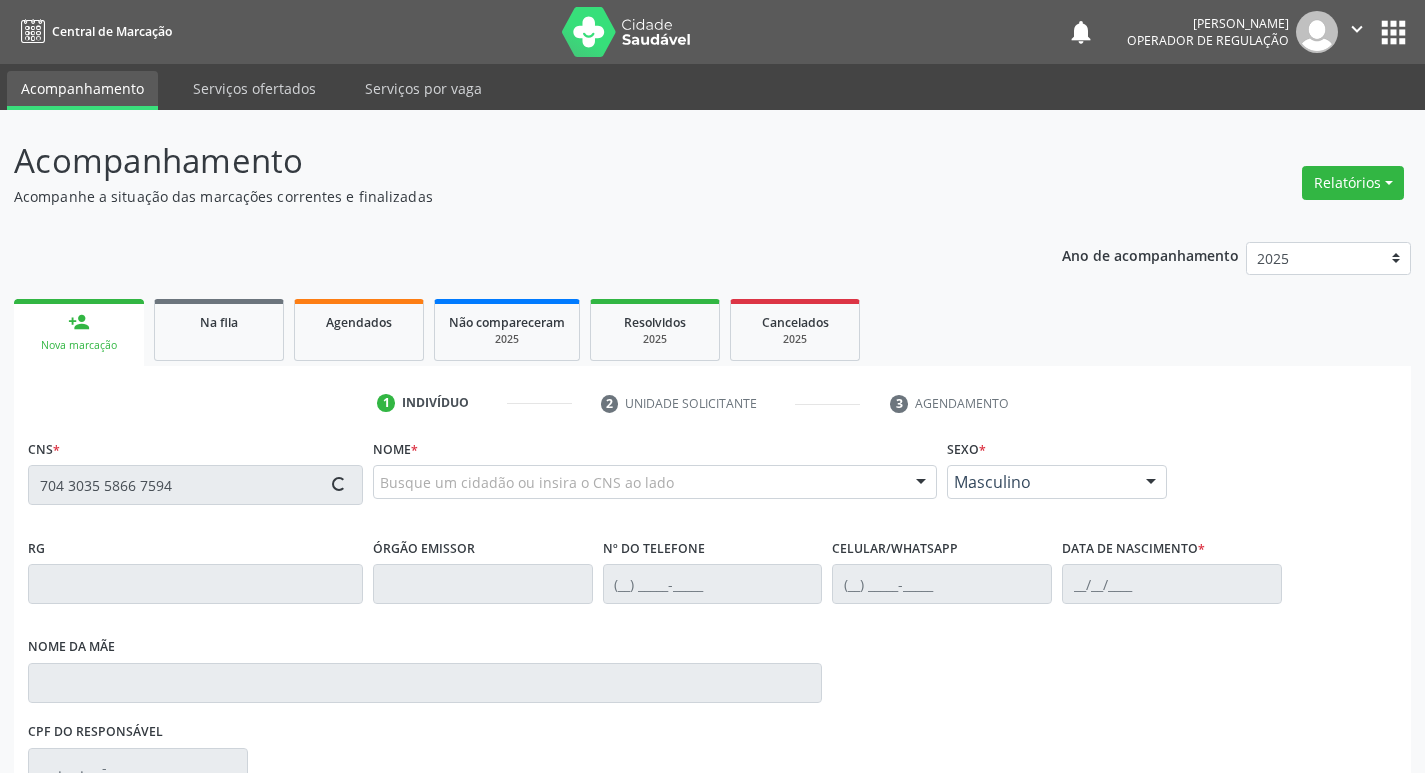 type on "704 3035 5866 7594" 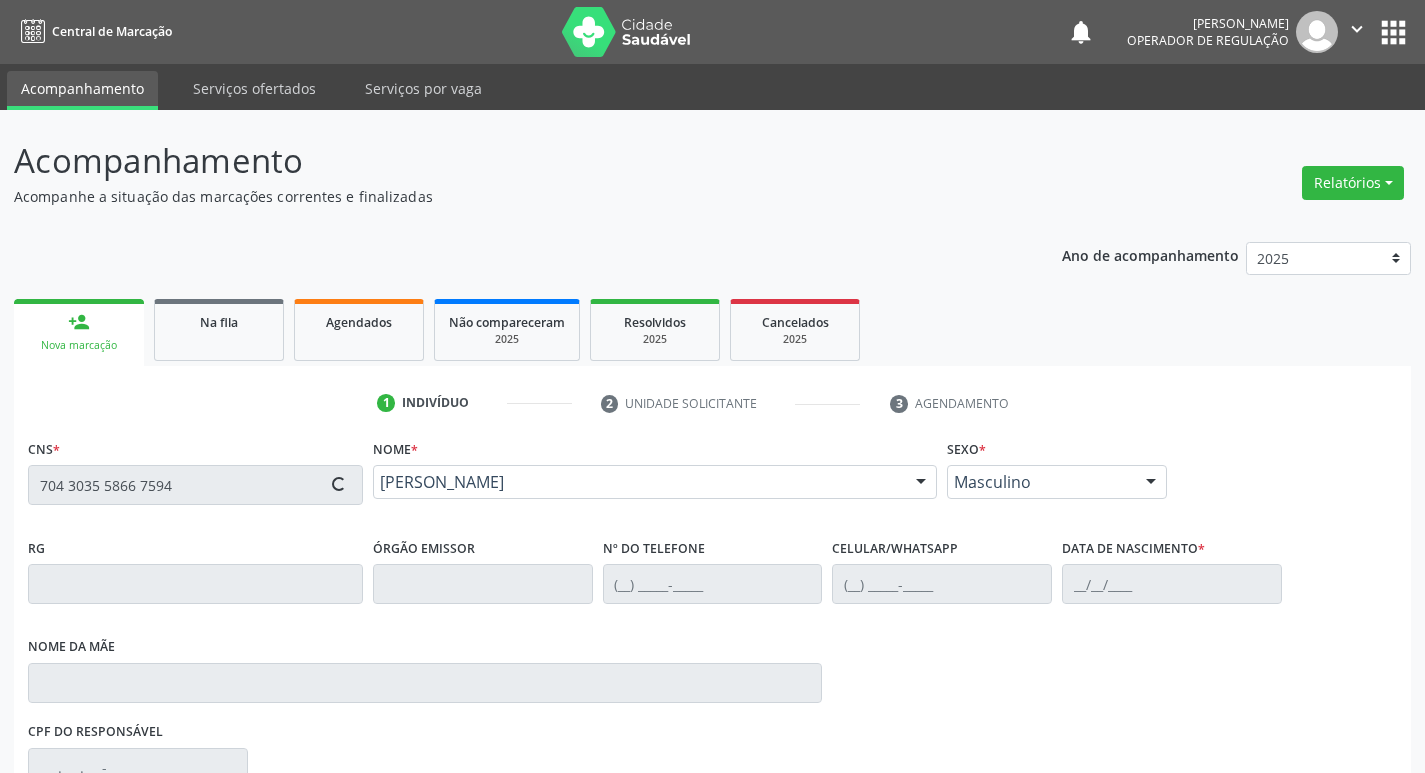 type on "(83) 99871-1425" 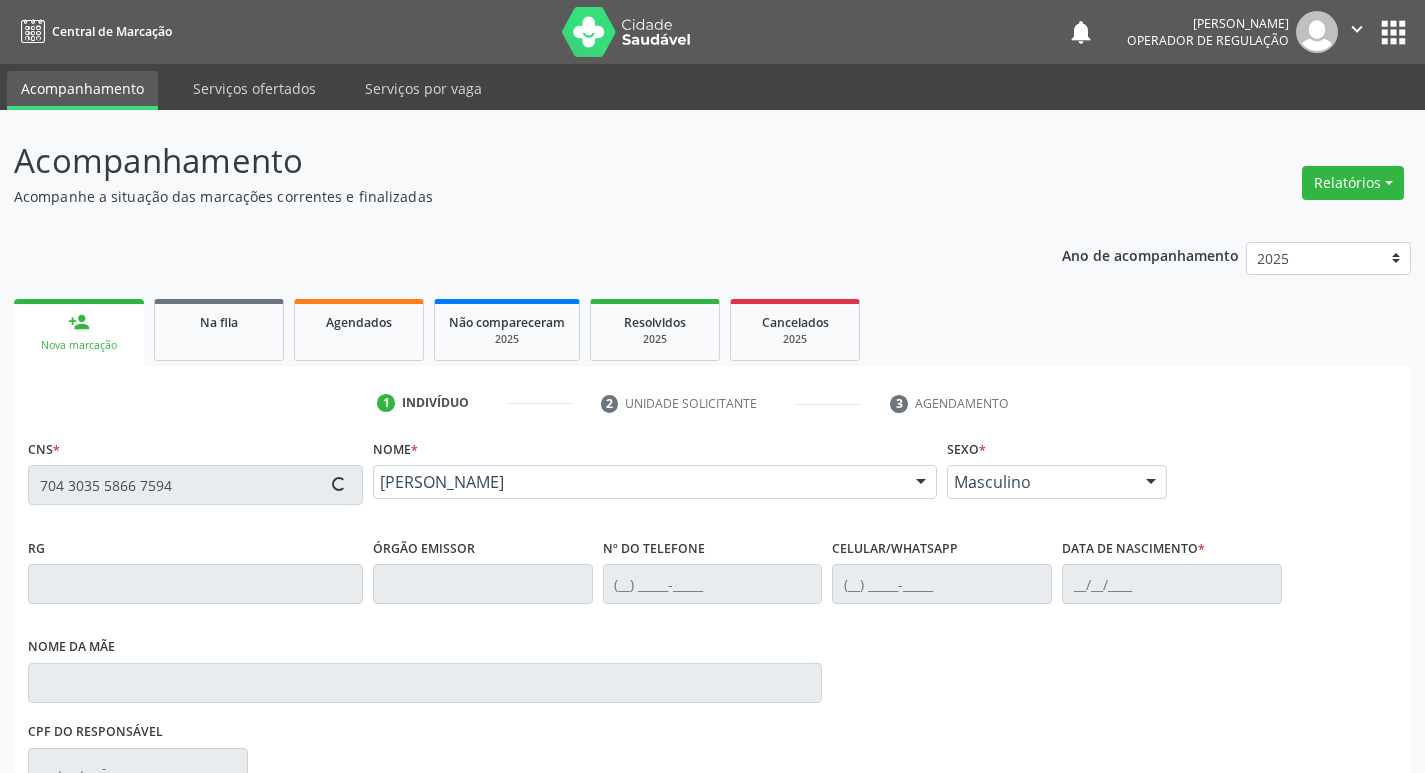 type on "(83) 99871-1425" 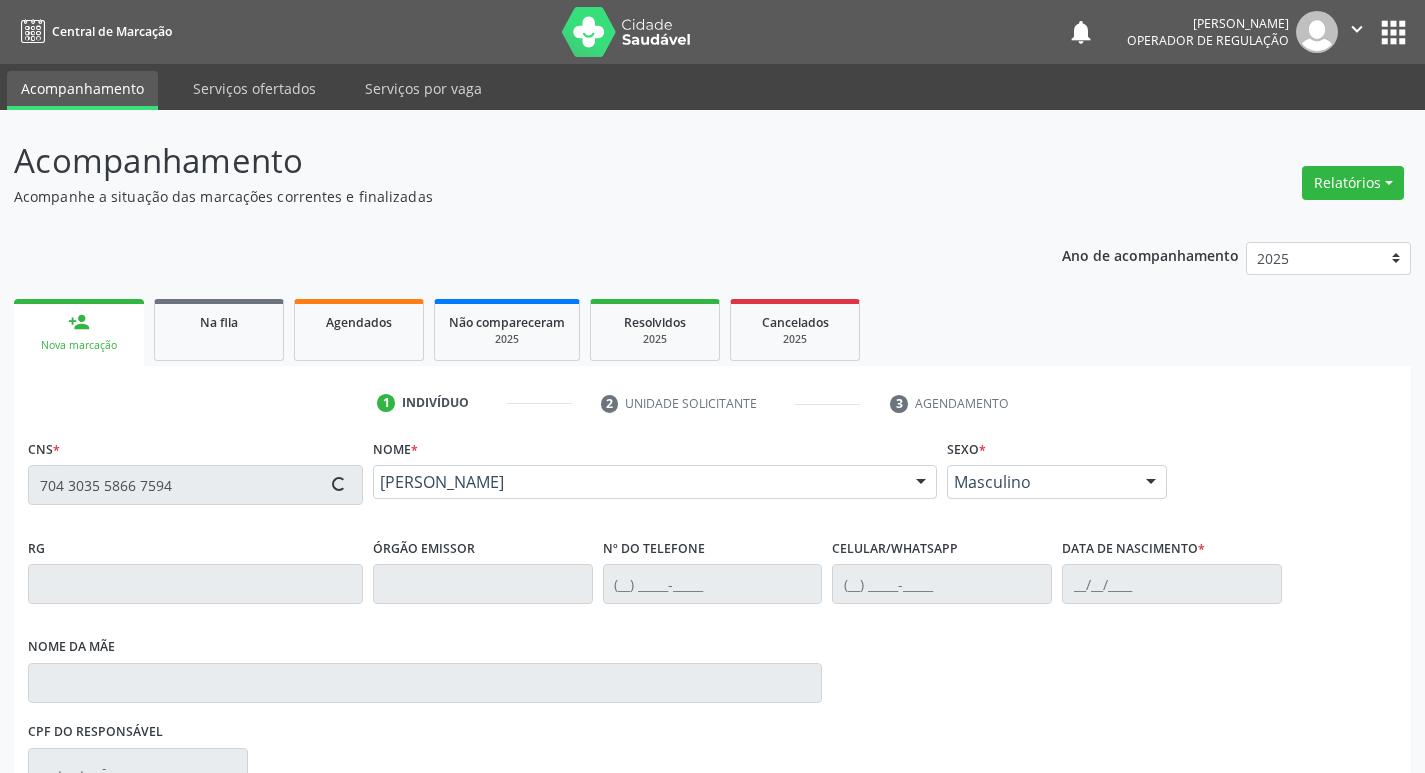 type on "17/09/2013" 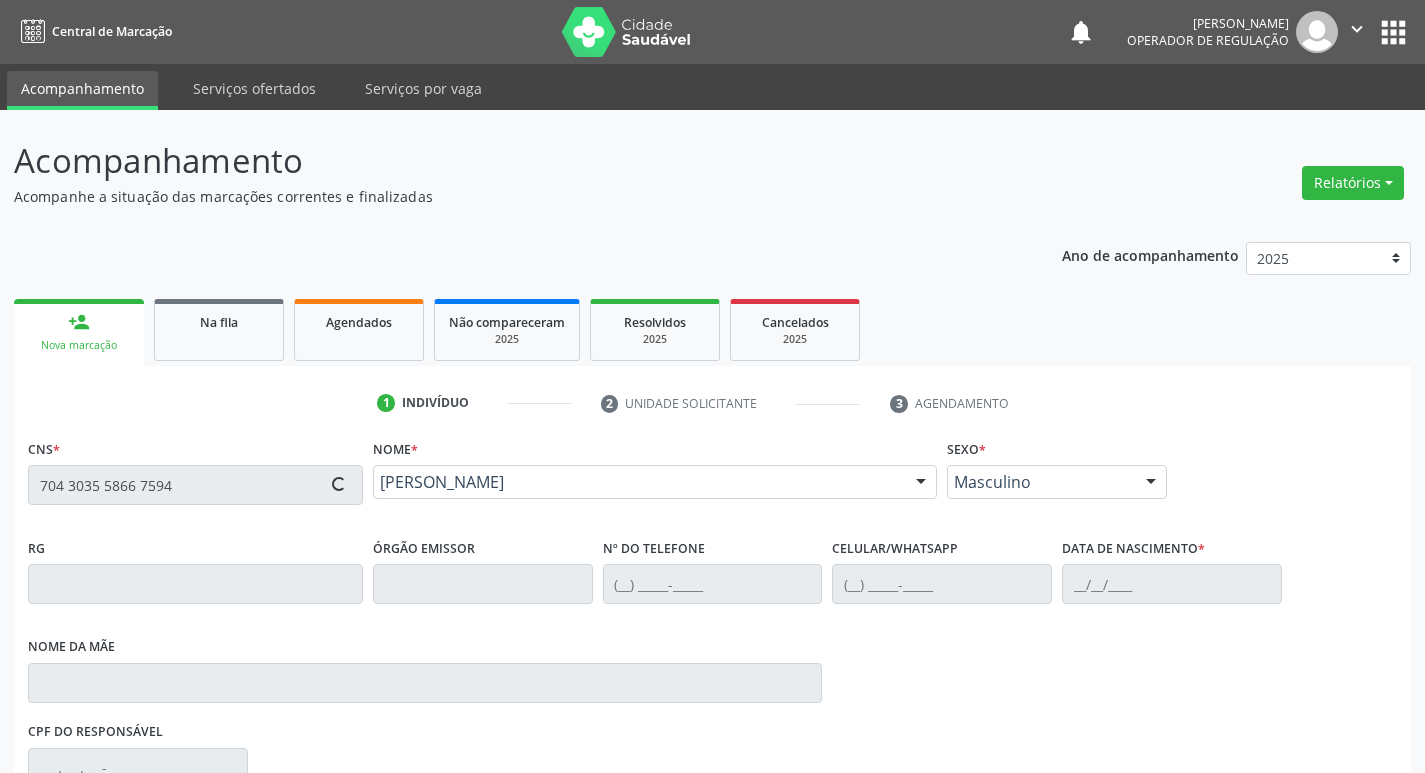 type on "Maria Antônia Macedo dos Santos" 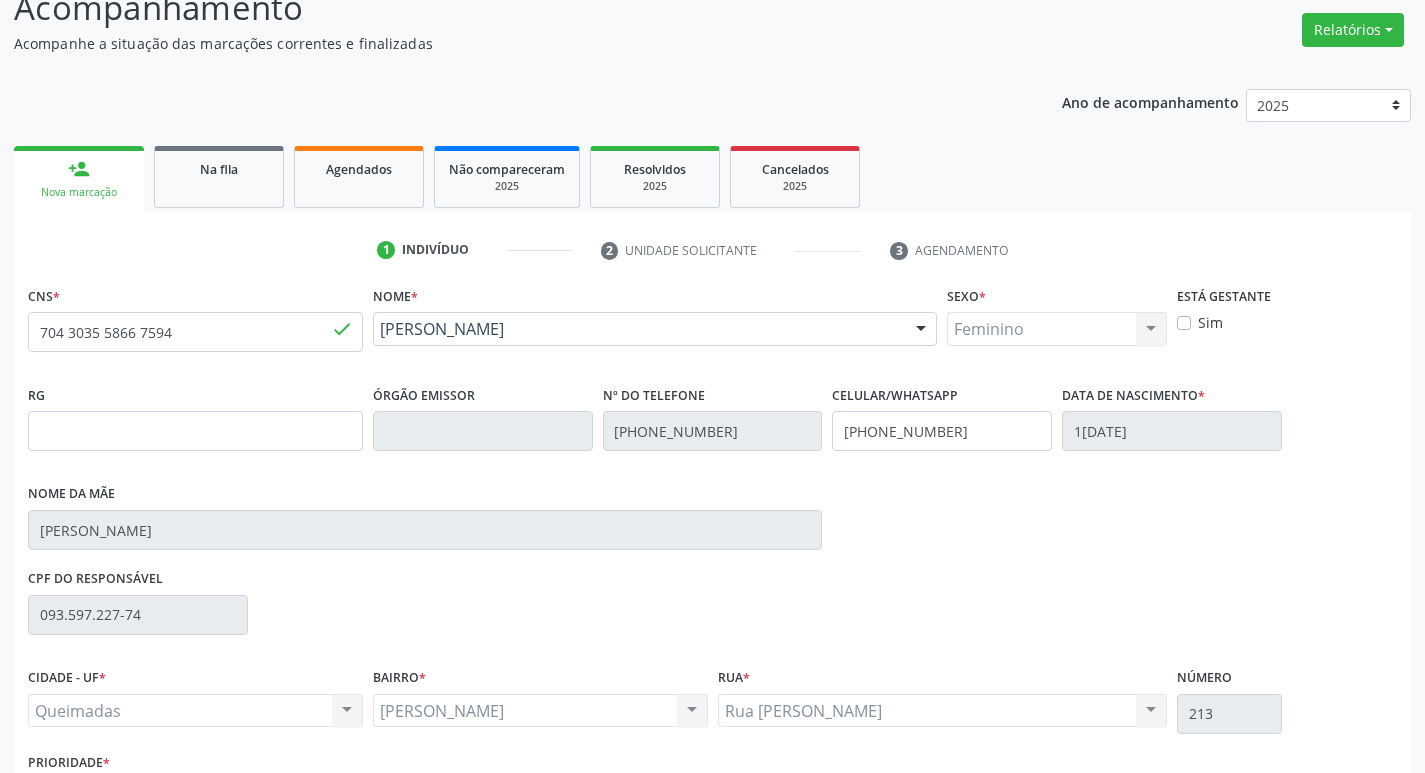 scroll, scrollTop: 297, scrollLeft: 0, axis: vertical 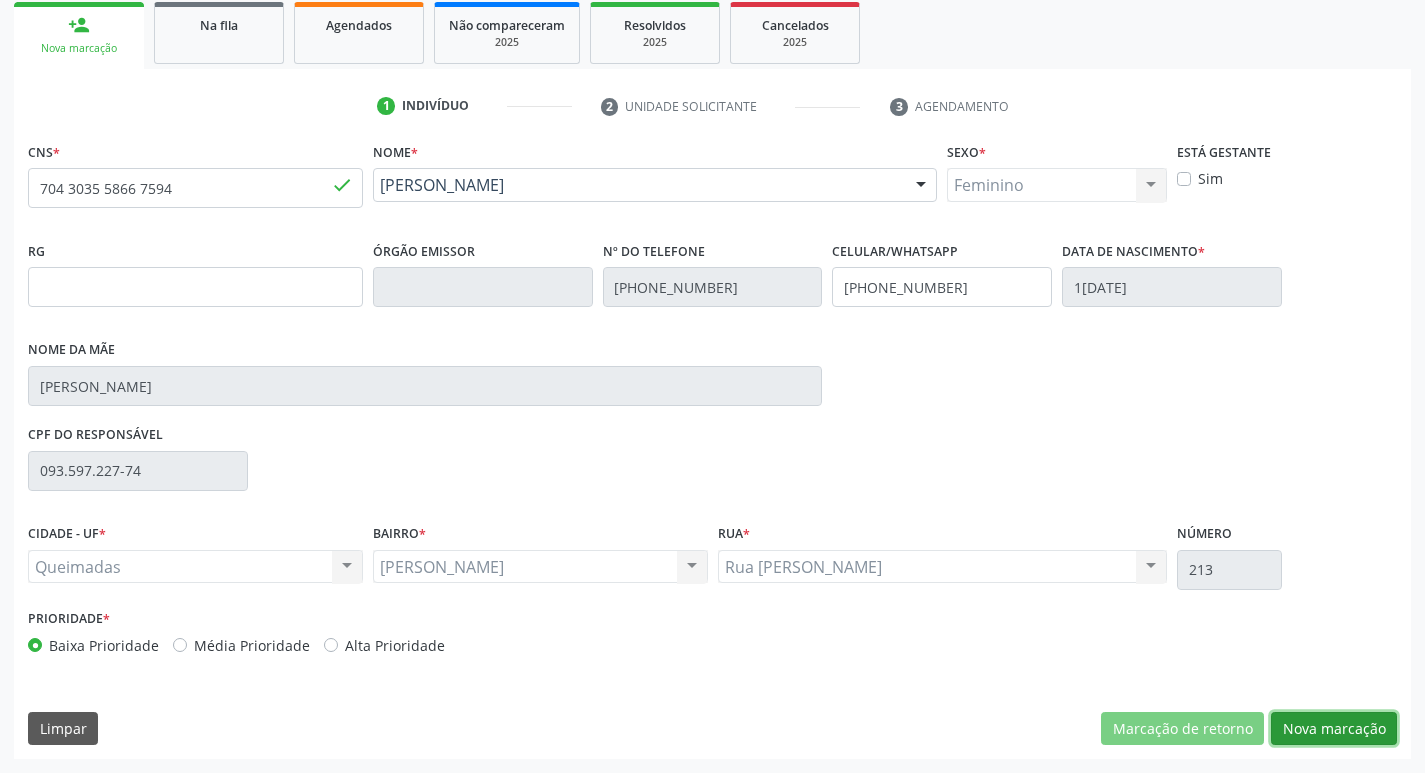 click on "Nova marcação" at bounding box center (1334, 729) 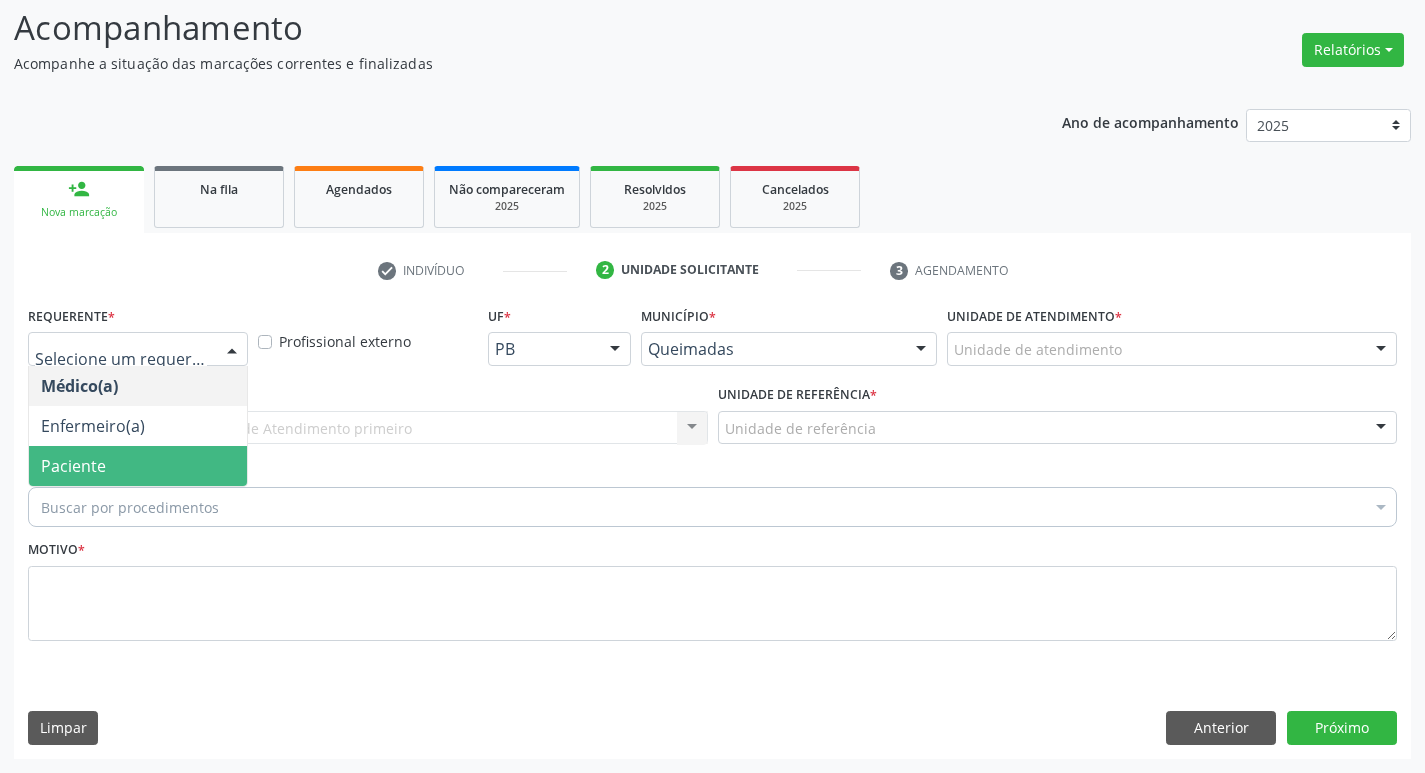 click on "Paciente" at bounding box center (138, 466) 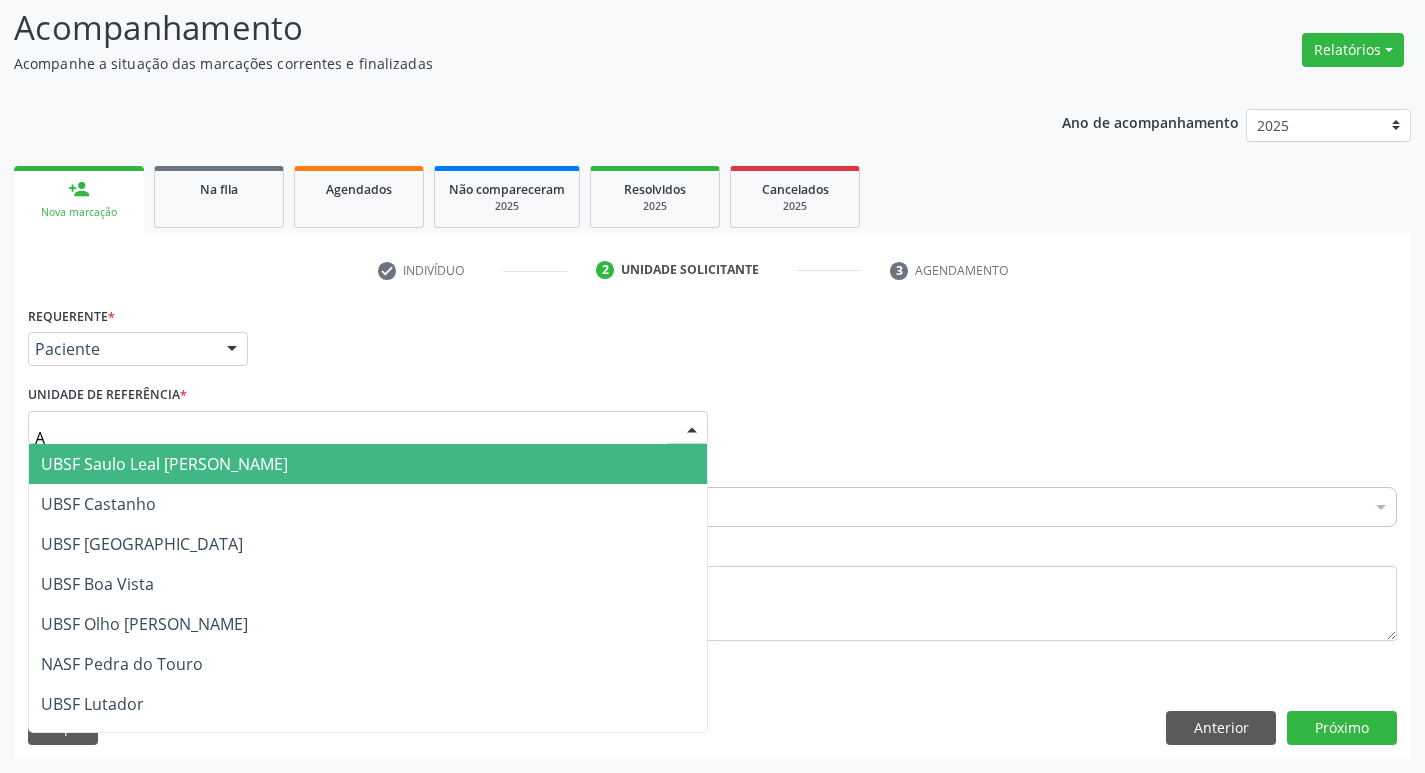 type on "AN" 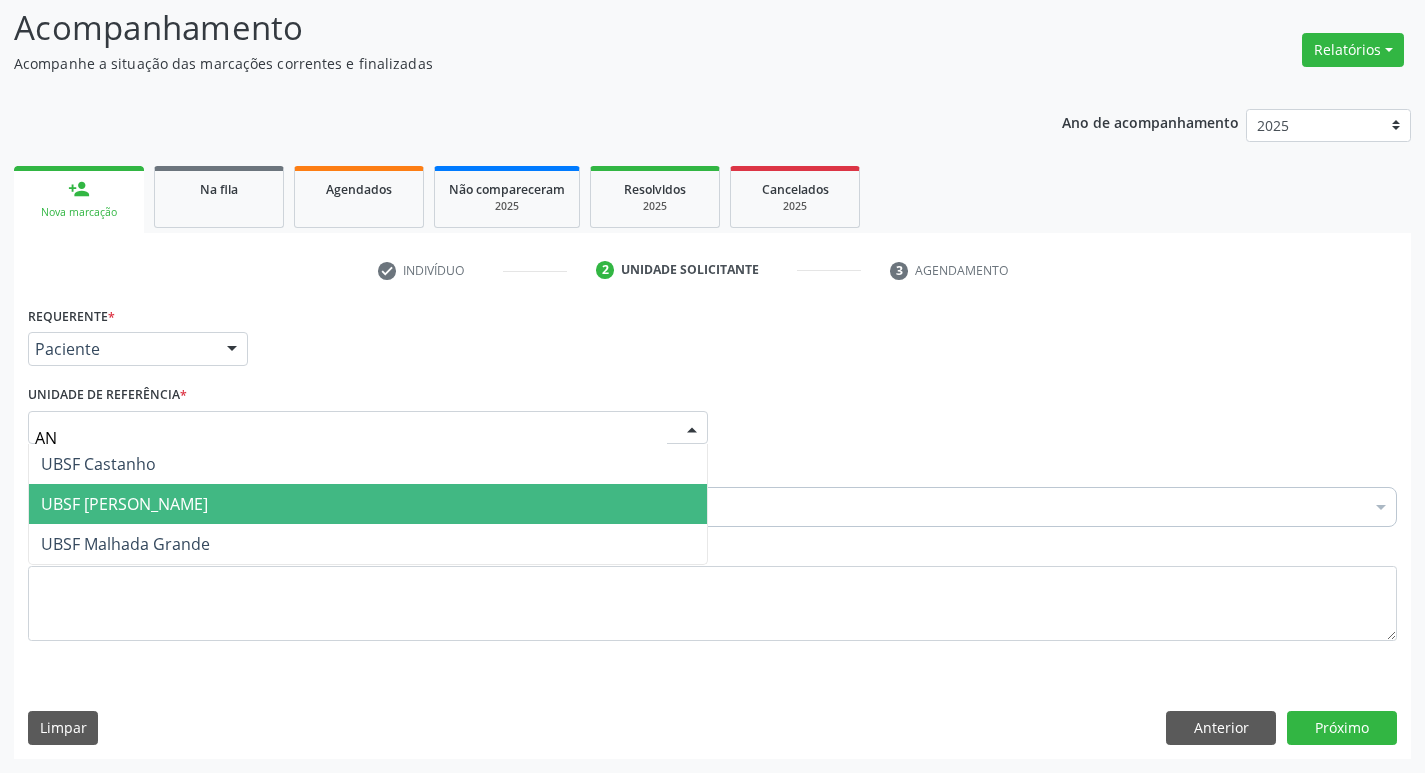 click on "UBSF [PERSON_NAME]" at bounding box center [124, 504] 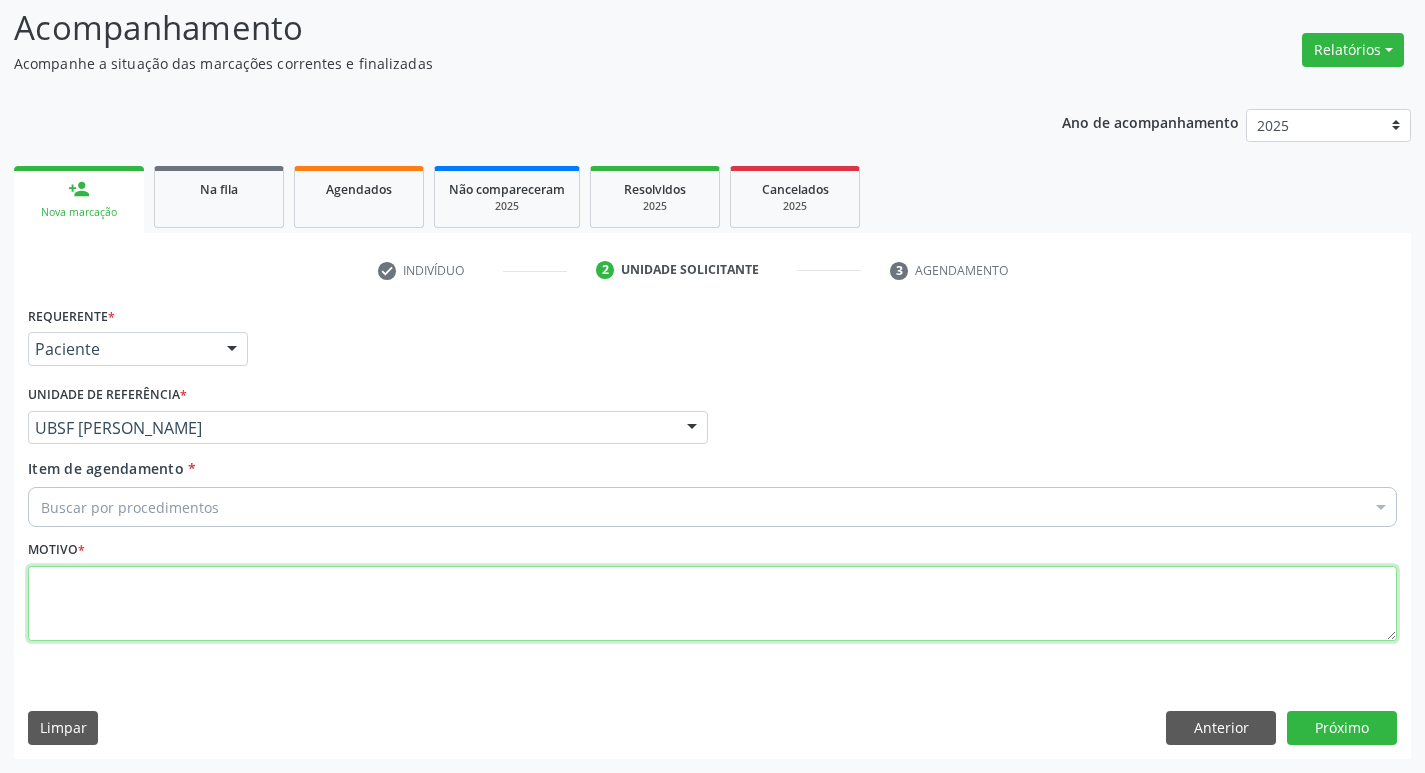 click at bounding box center [712, 604] 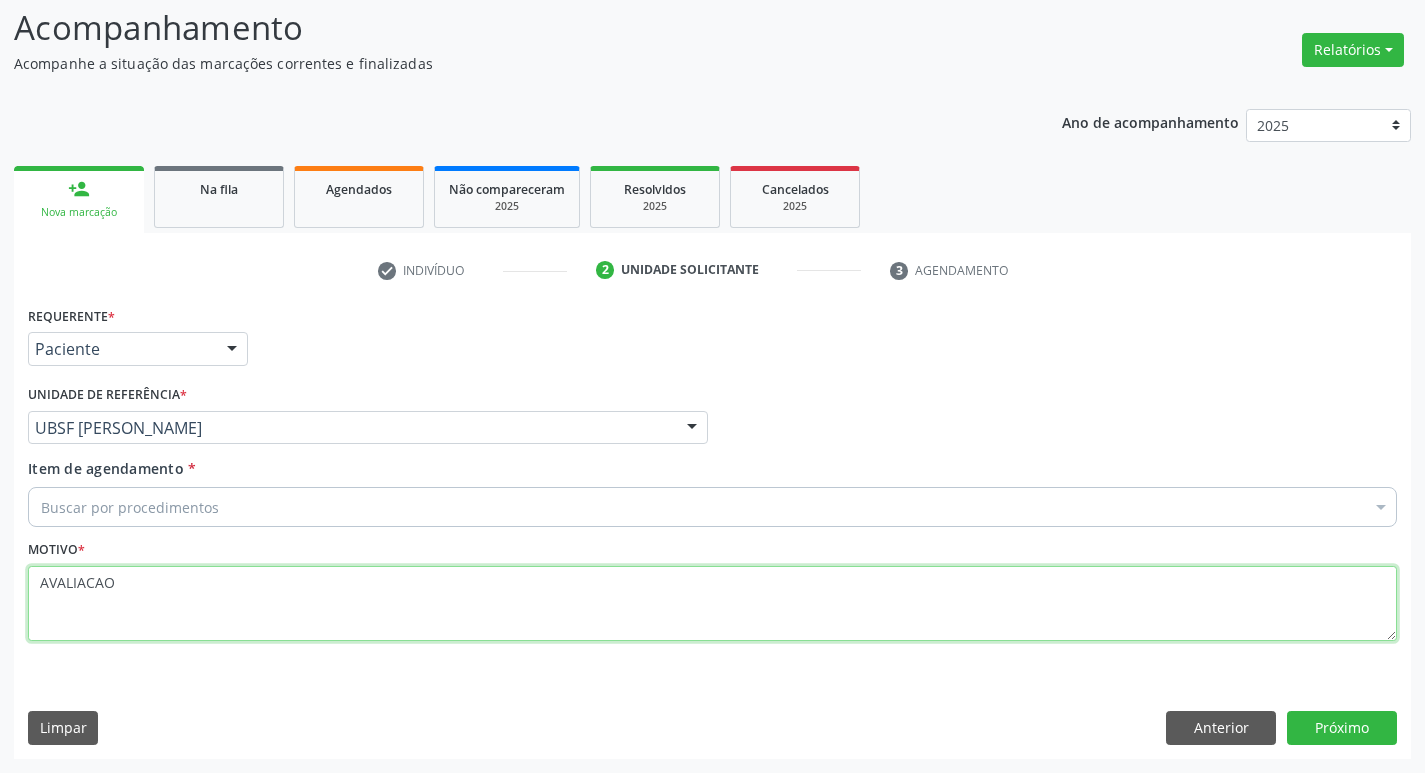 type on "AVALIACAO" 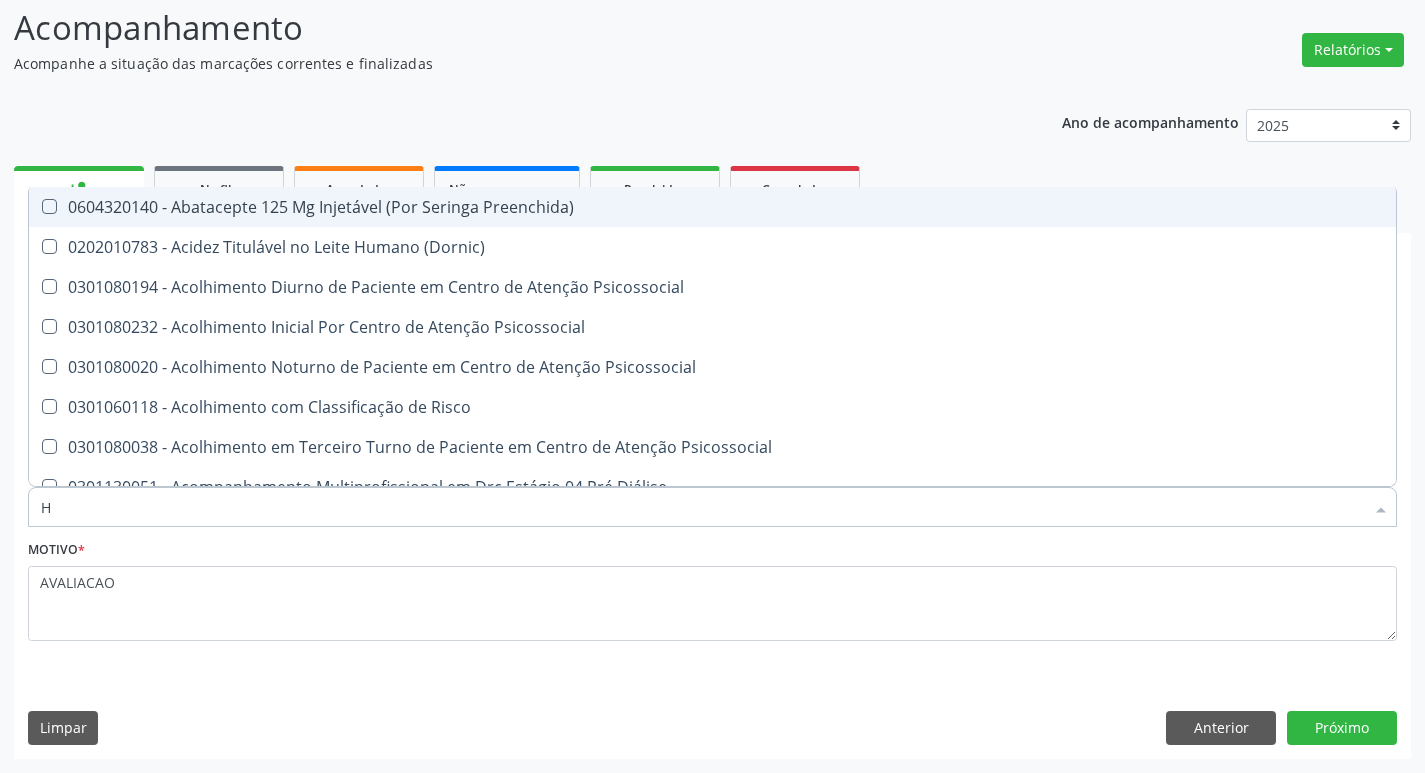 type on "HEMOGR" 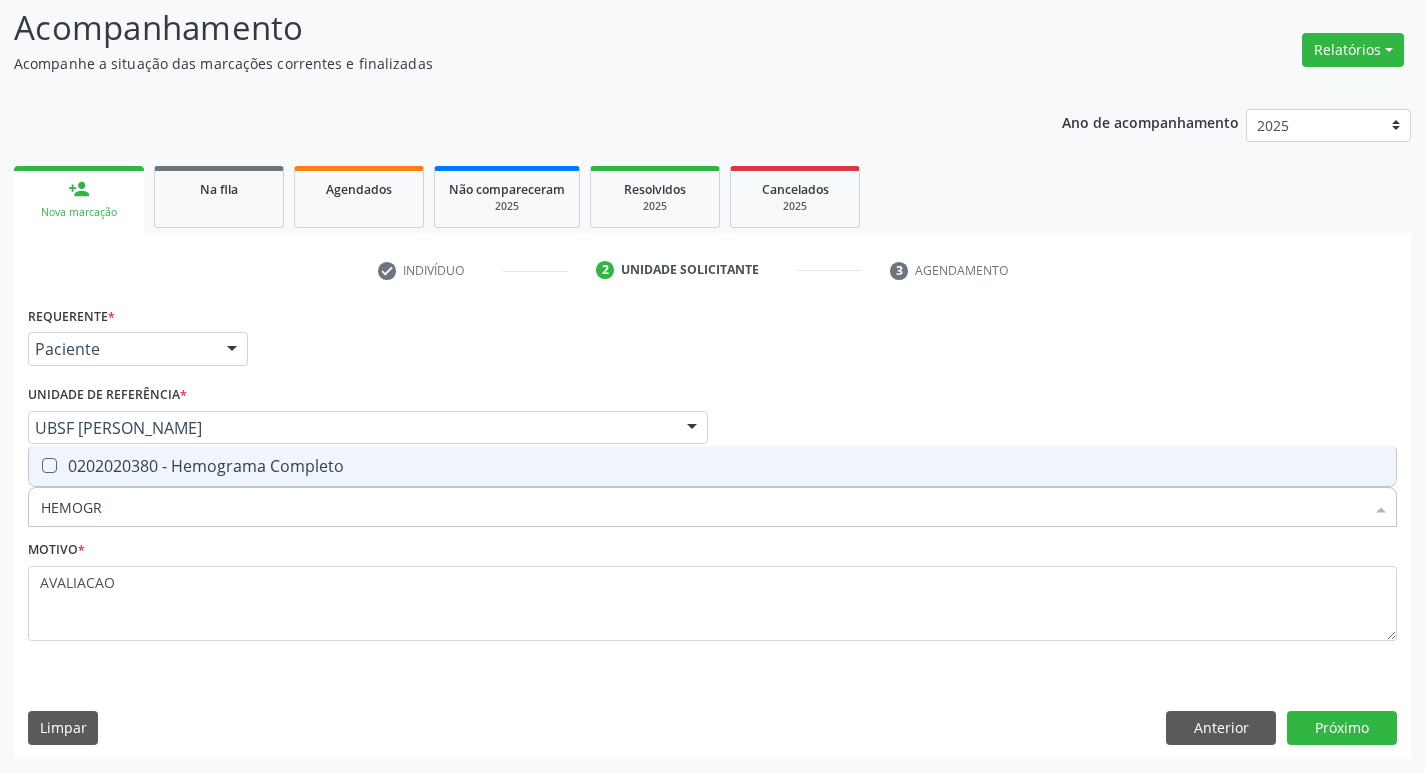click on "0202020380 - Hemograma Completo" at bounding box center (712, 466) 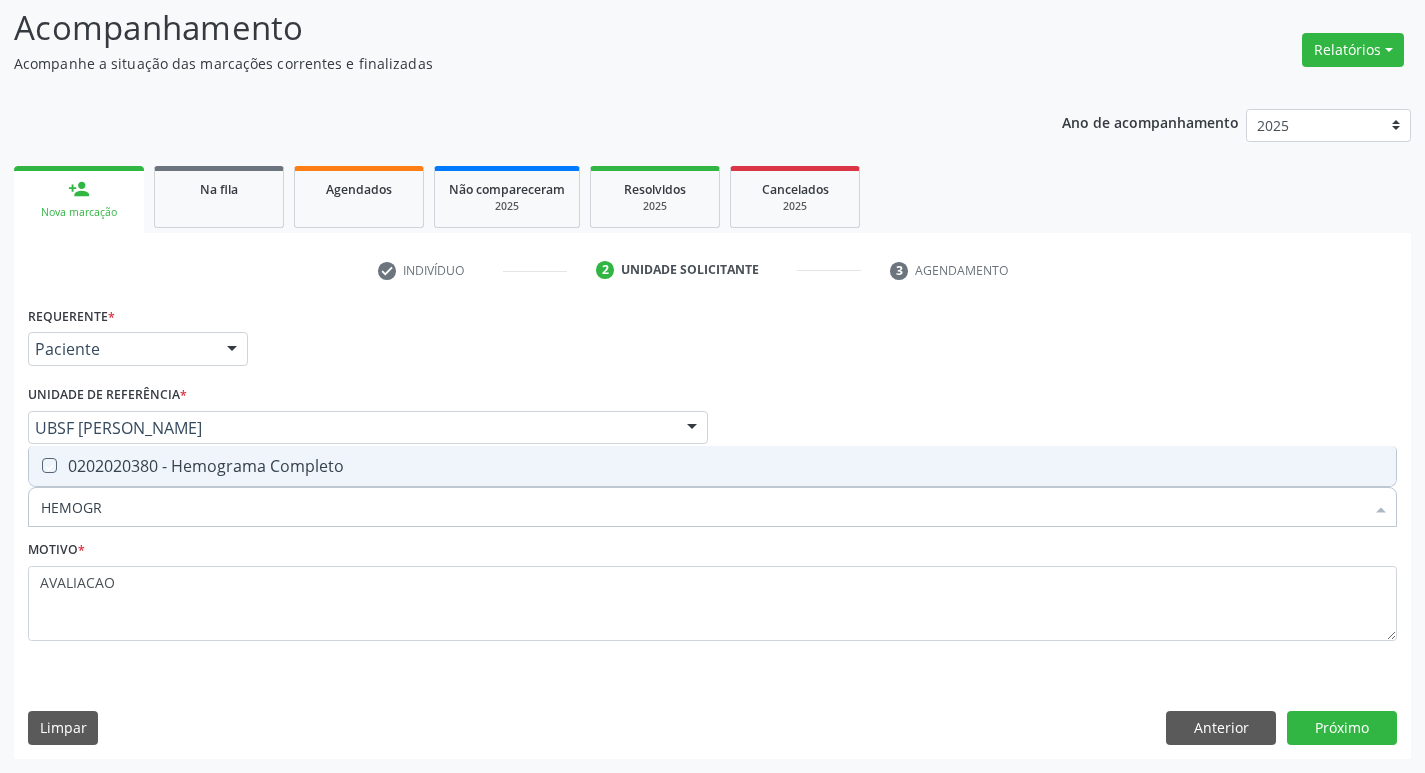 checkbox on "true" 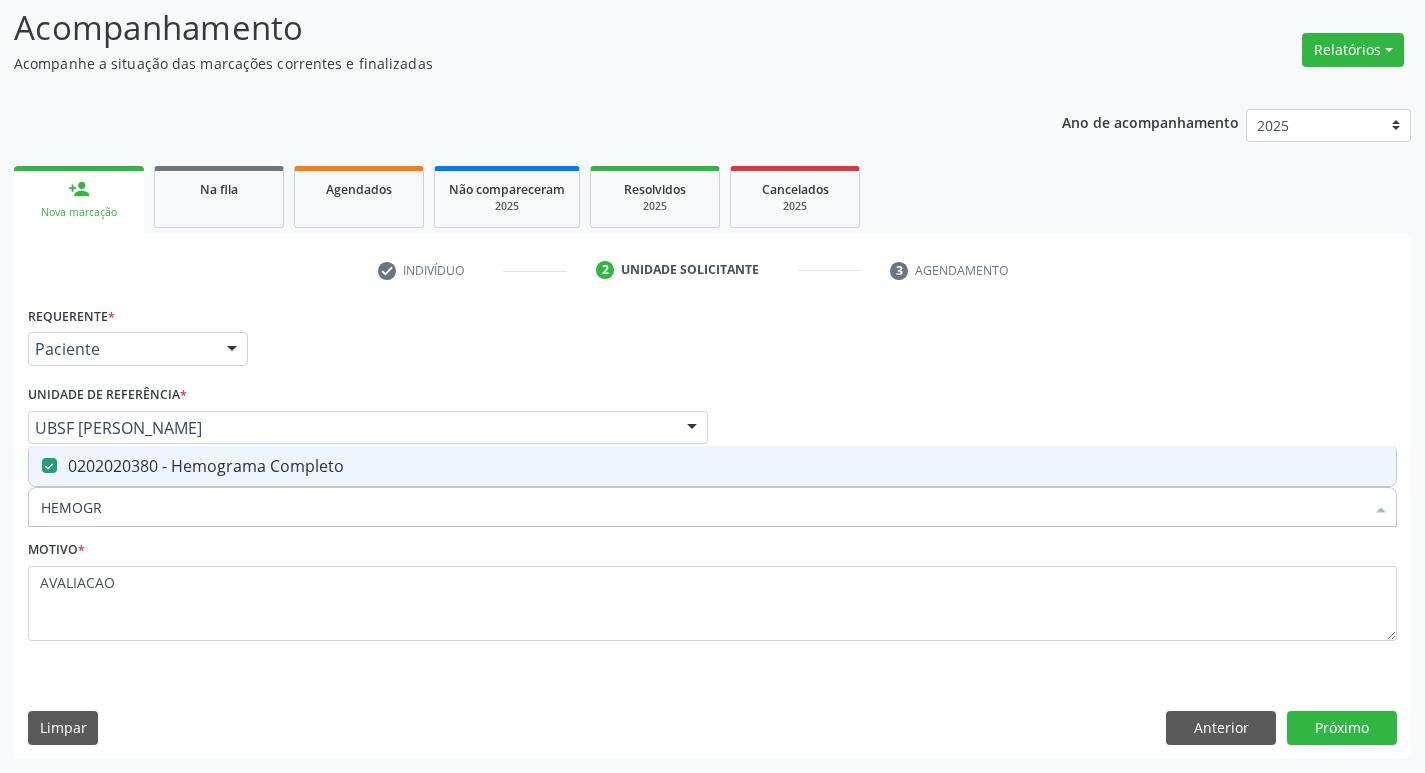 type on "HEMOG" 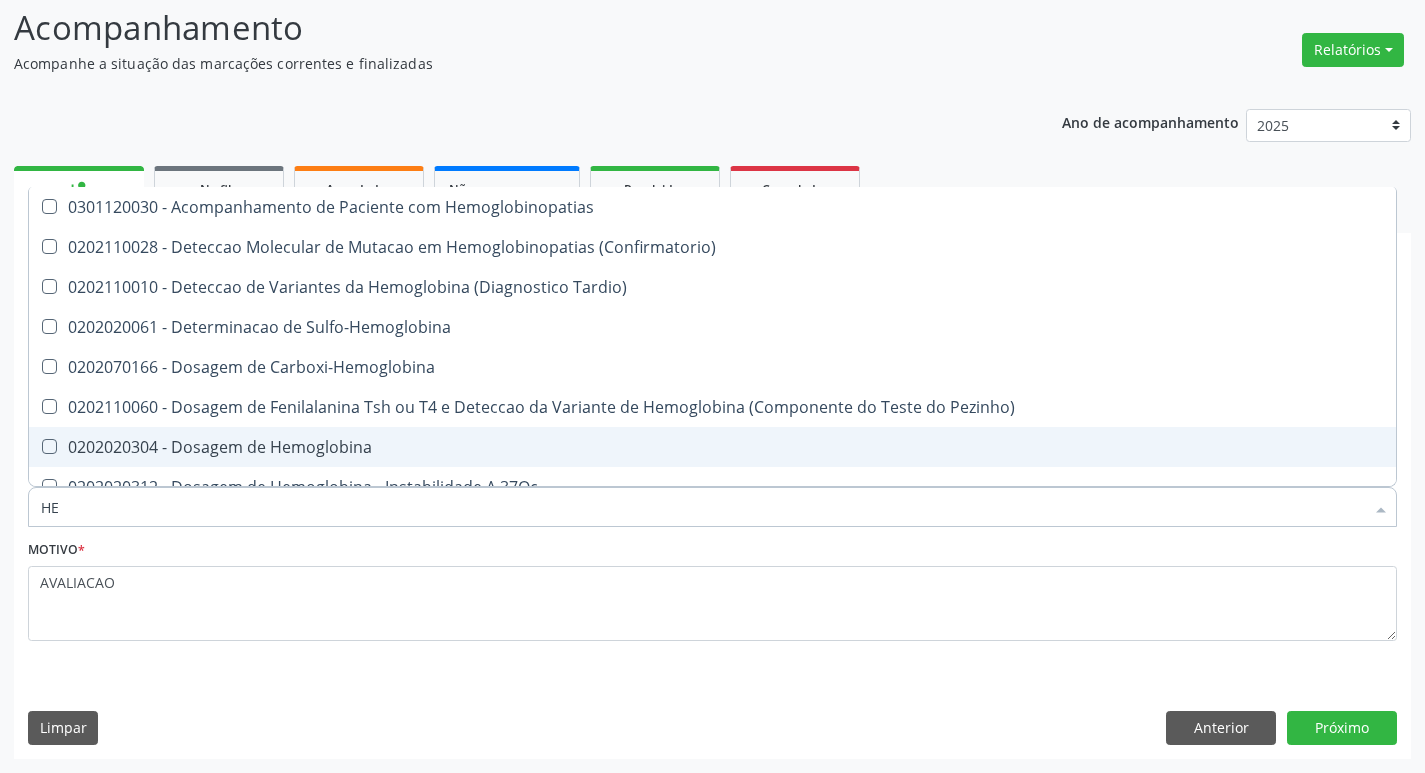 type on "H" 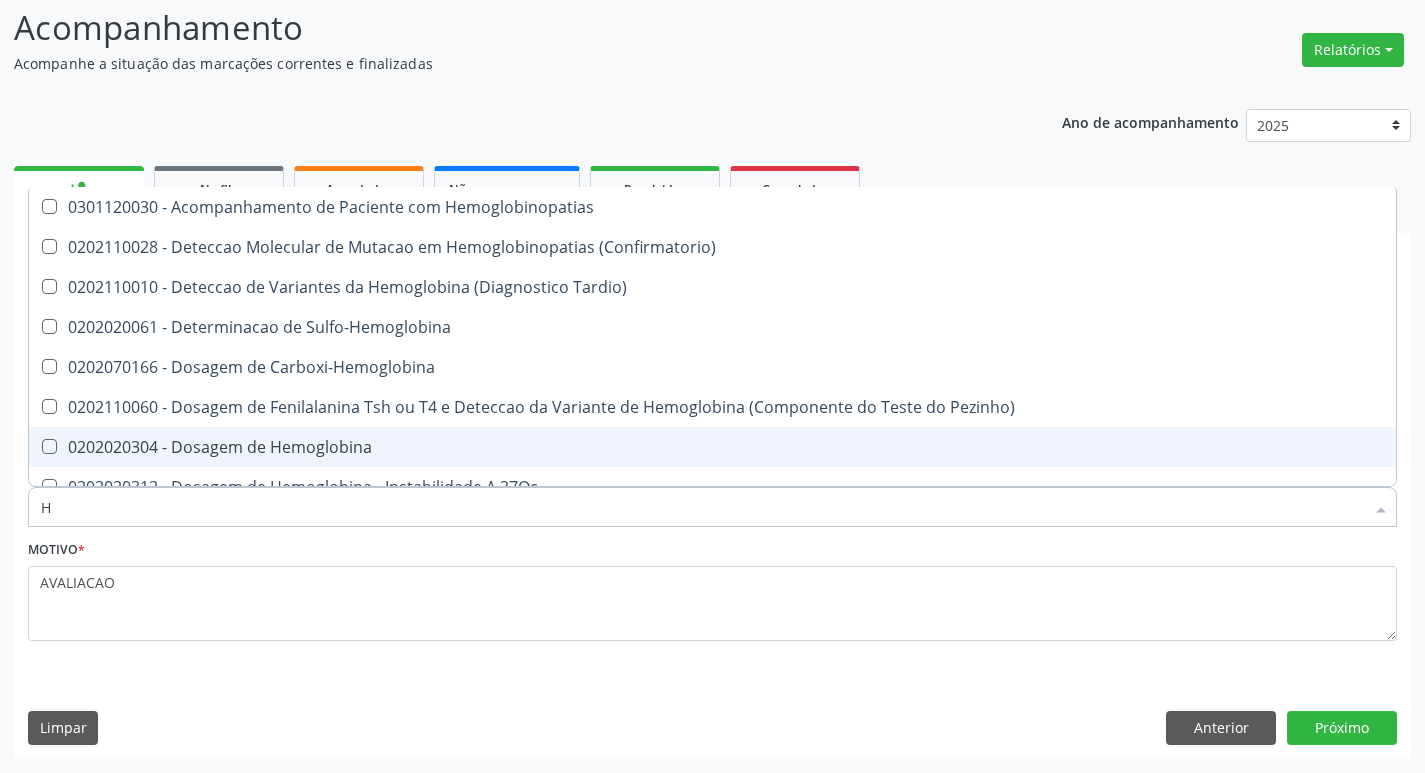 type 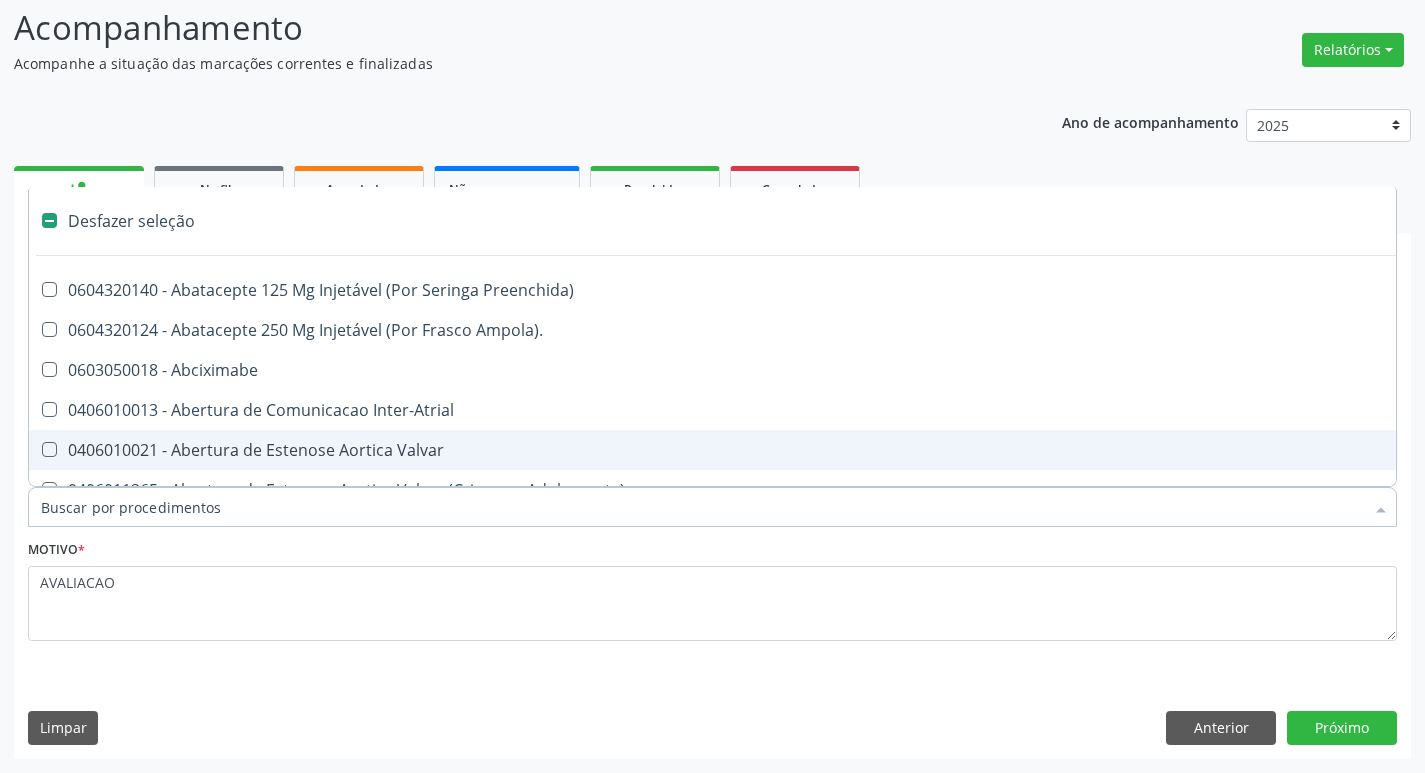 checkbox on "false" 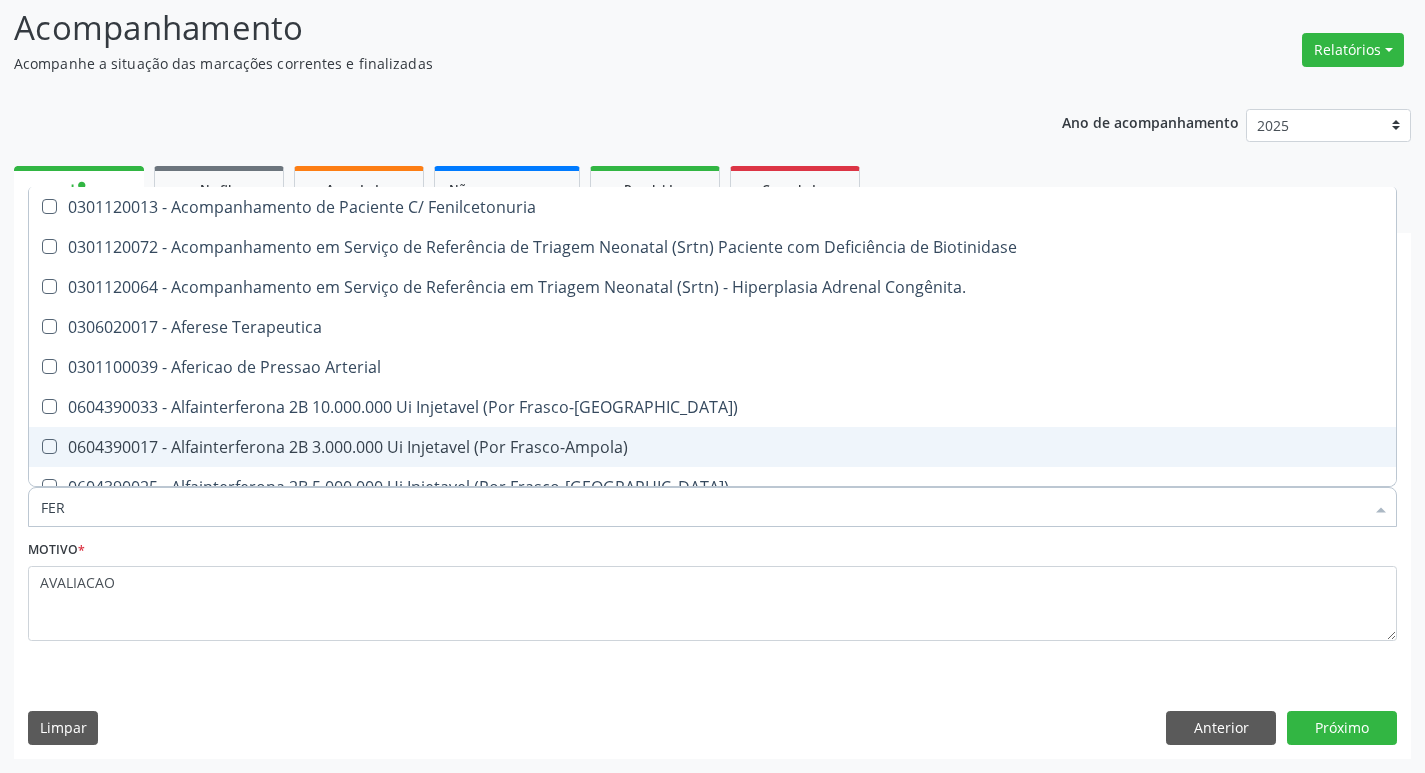 type on "FERR" 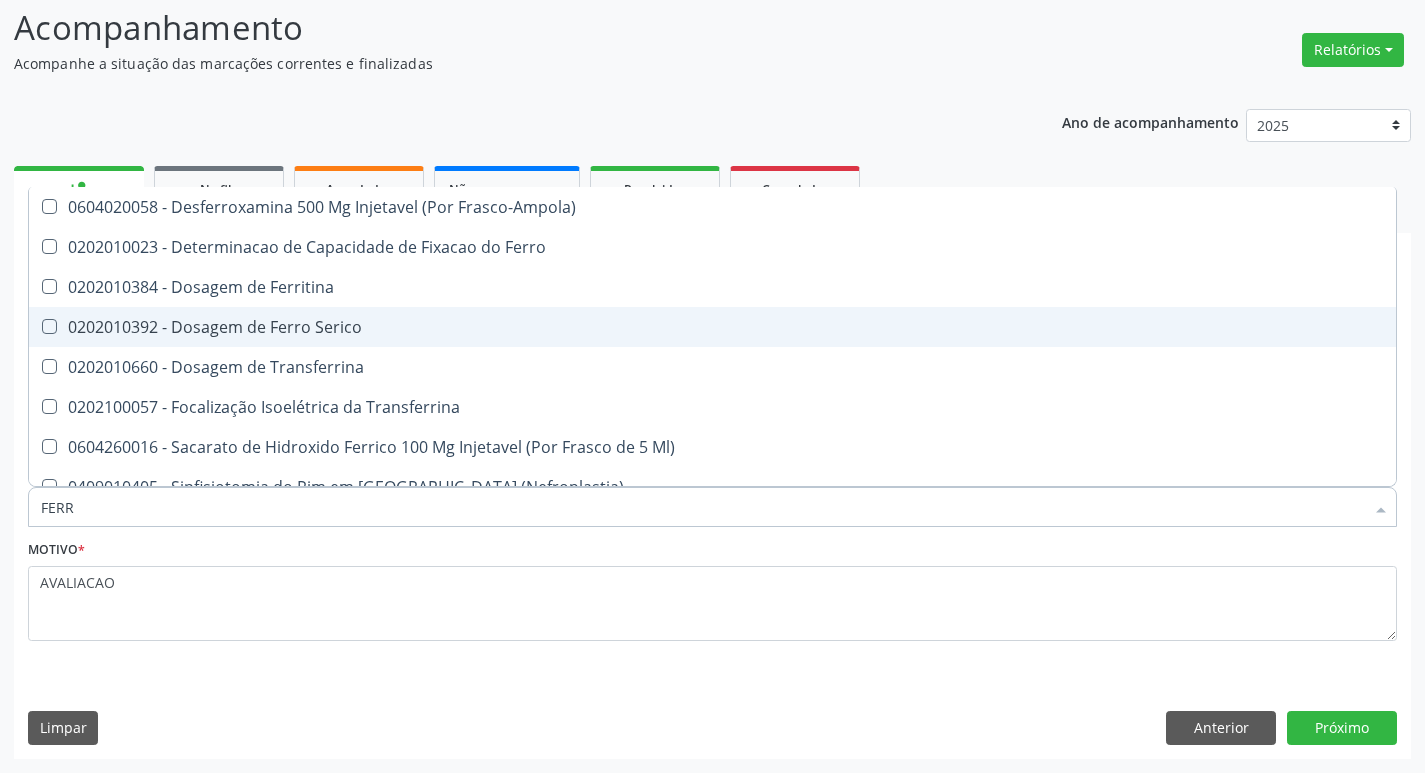click on "0202010392 - Dosagem de Ferro Serico" at bounding box center (712, 327) 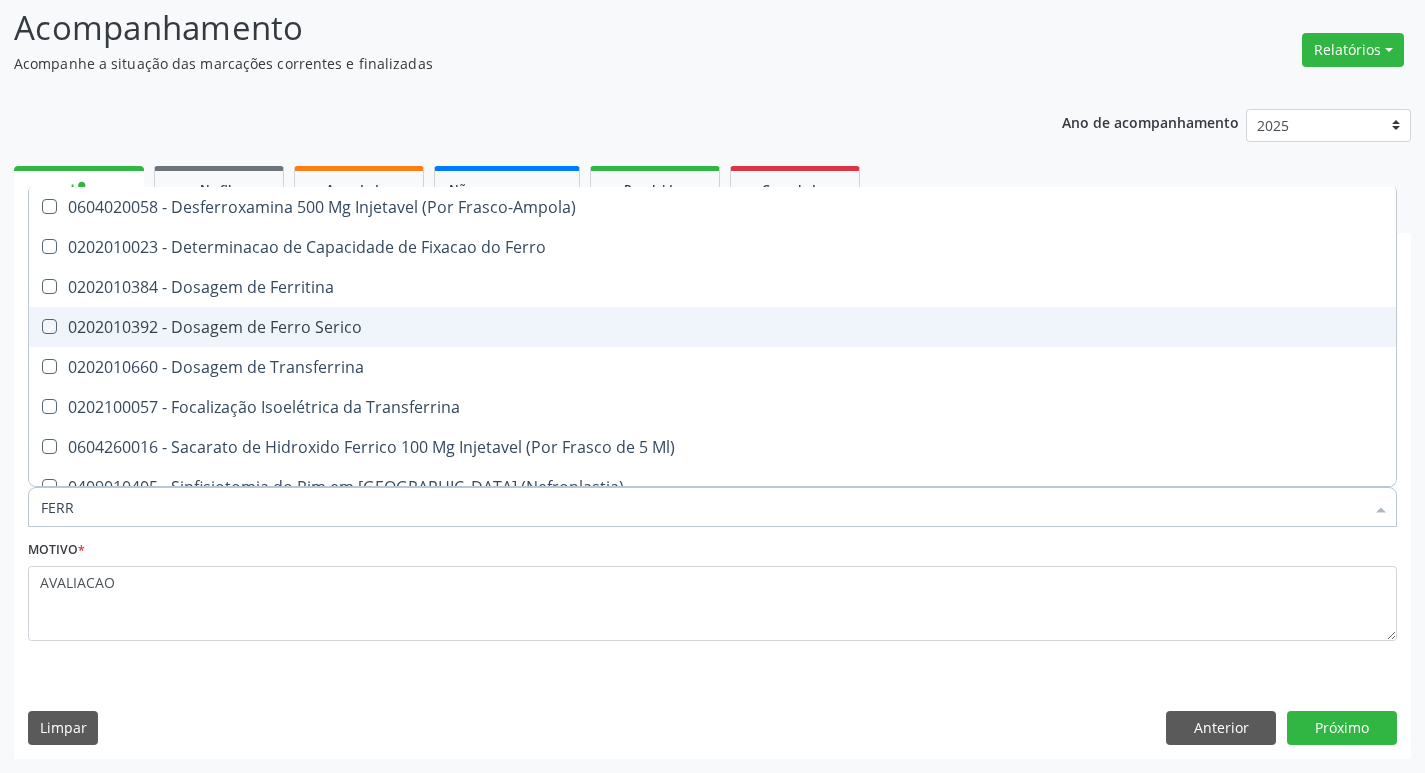 checkbox on "true" 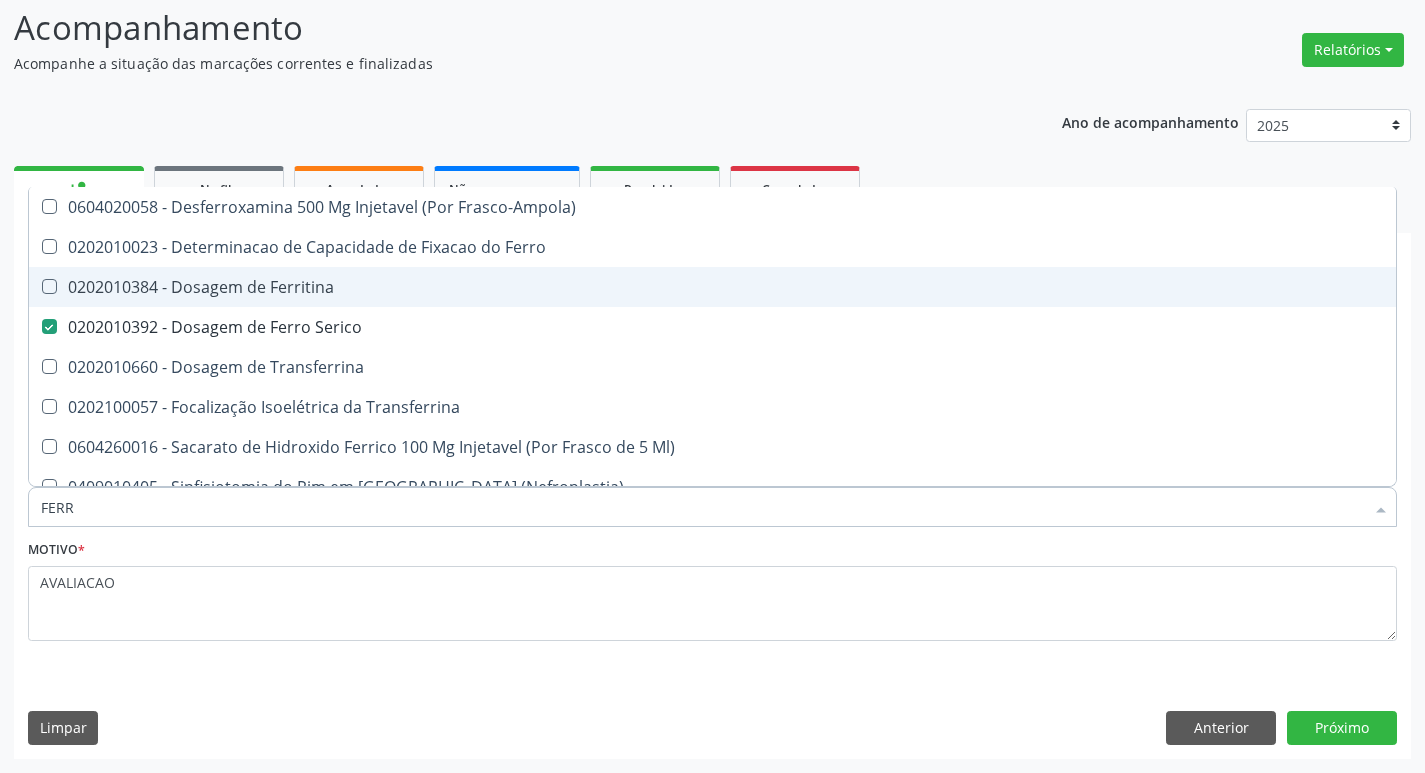 click on "0202010384 - Dosagem de Ferritina" at bounding box center (712, 287) 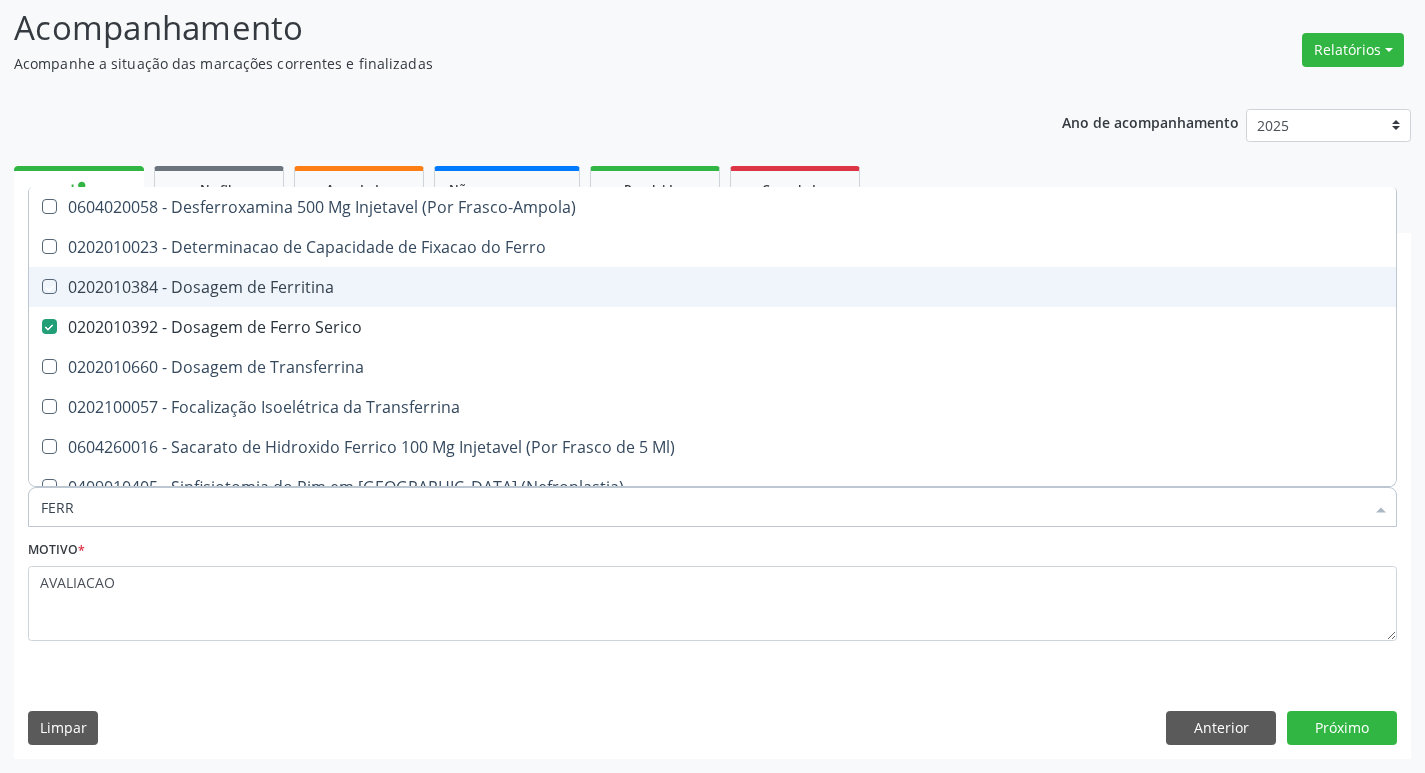 checkbox on "true" 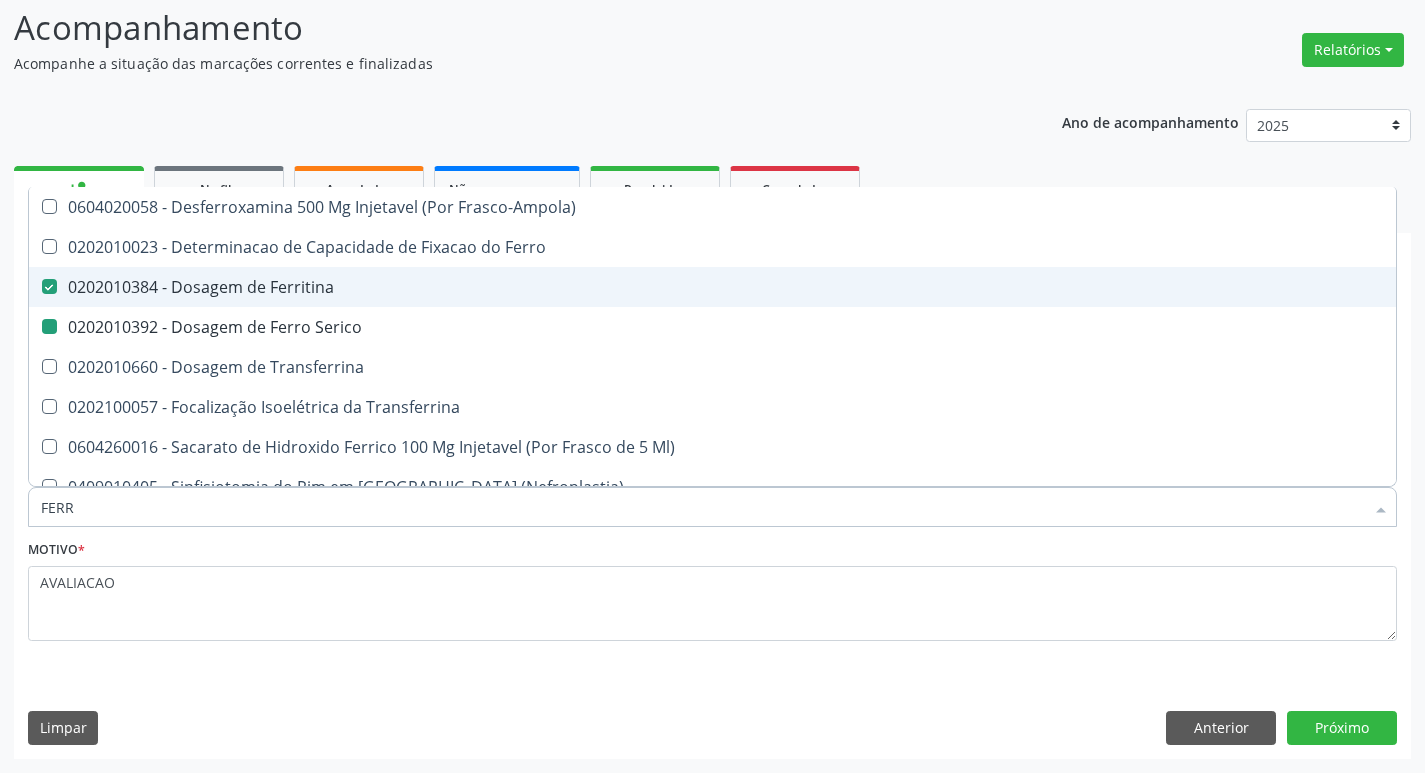 type on "FER" 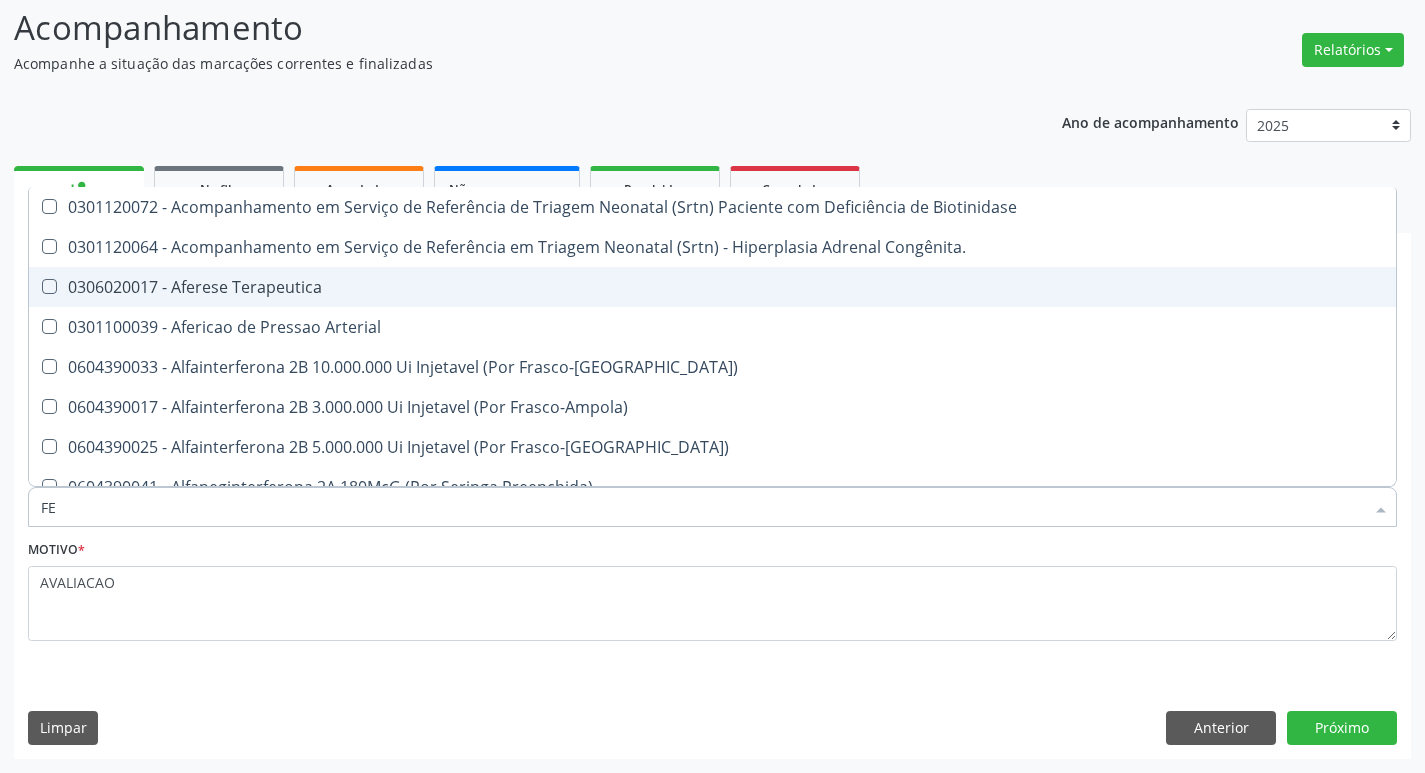 type on "F" 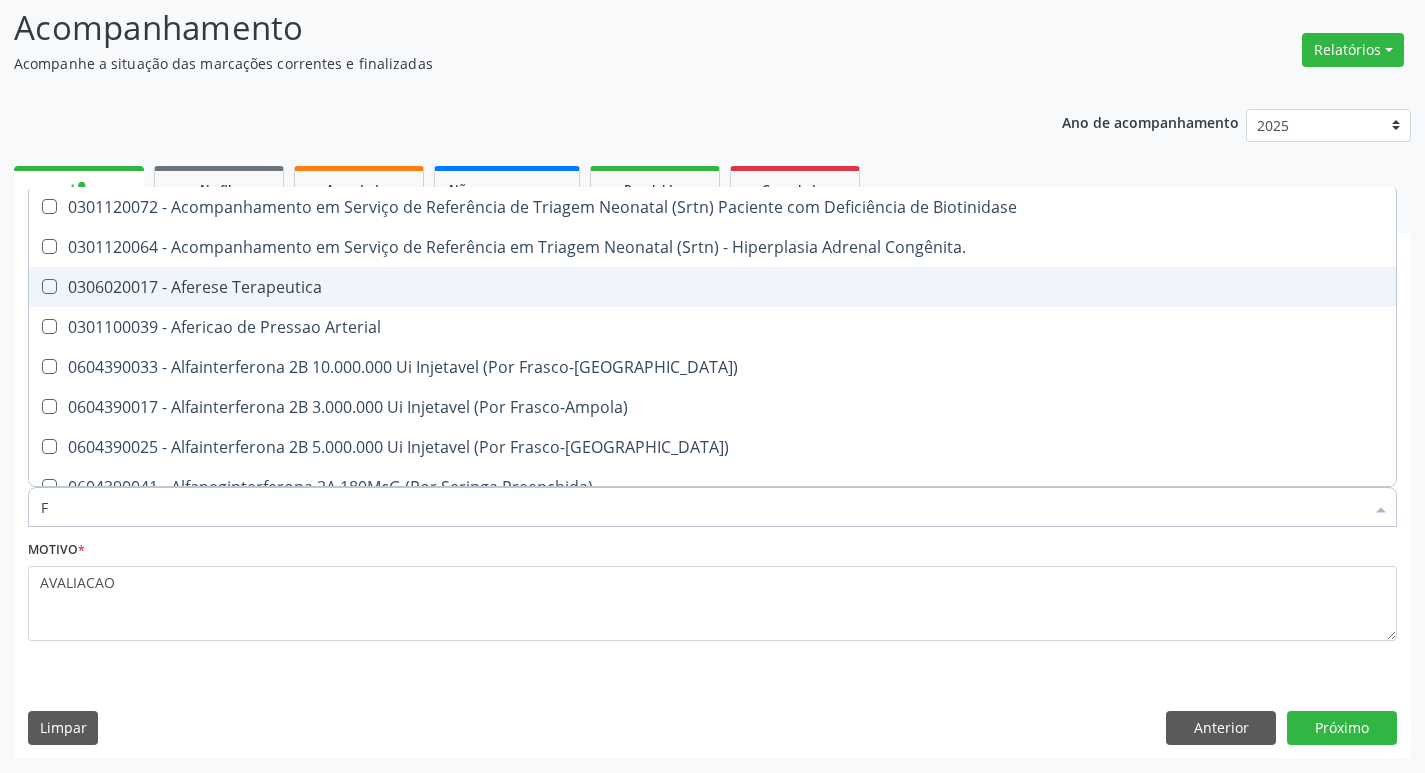 type 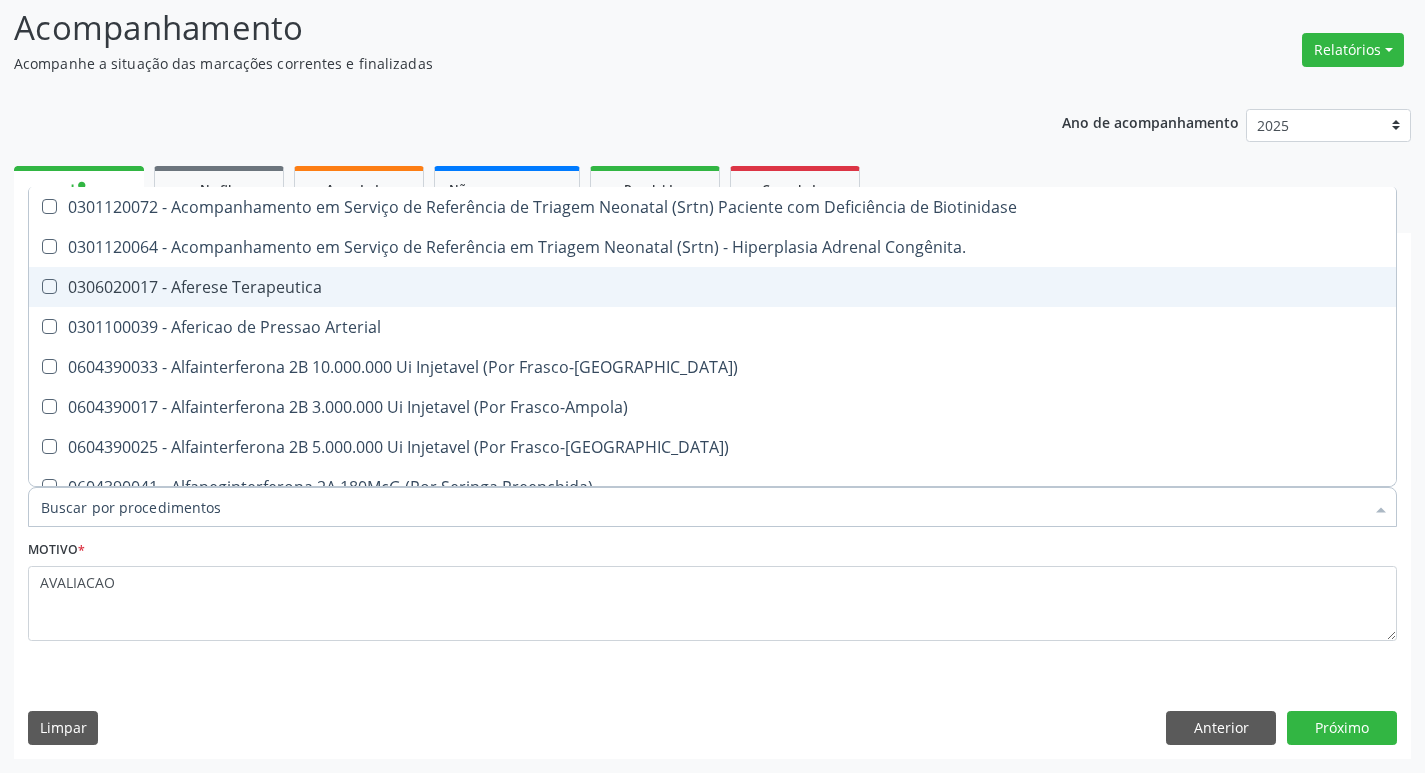 checkbox on "false" 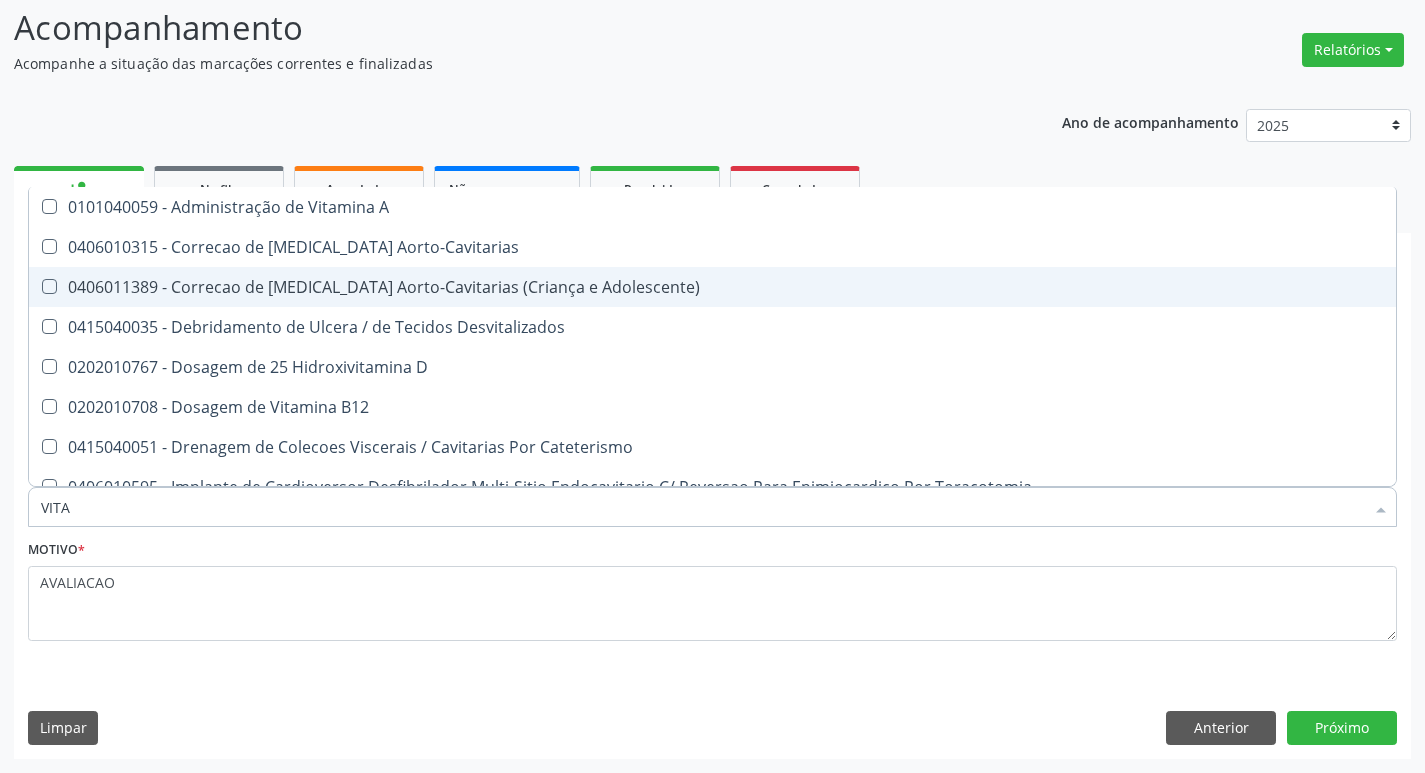 type on "VITAM" 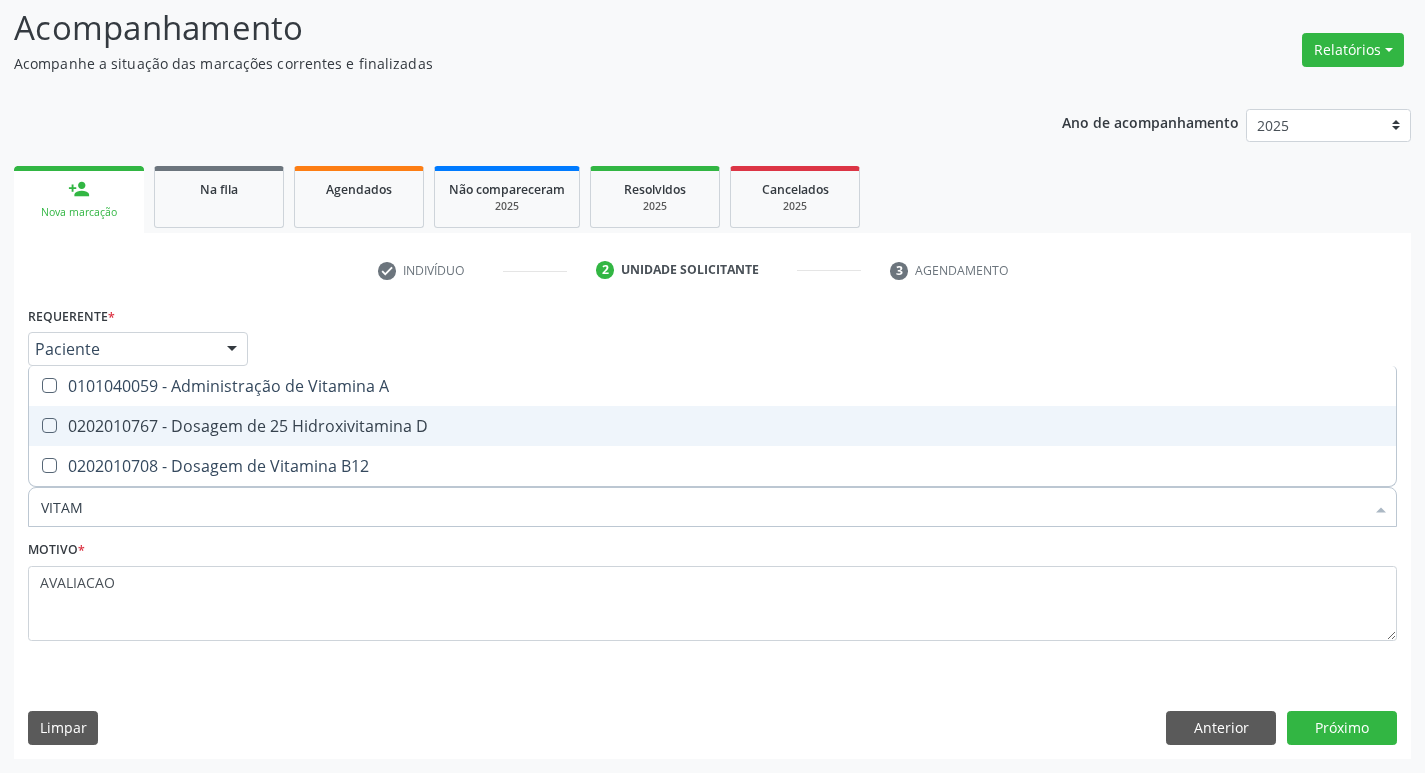 click on "0202010767 - Dosagem de 25 Hidroxivitamina D" at bounding box center (712, 426) 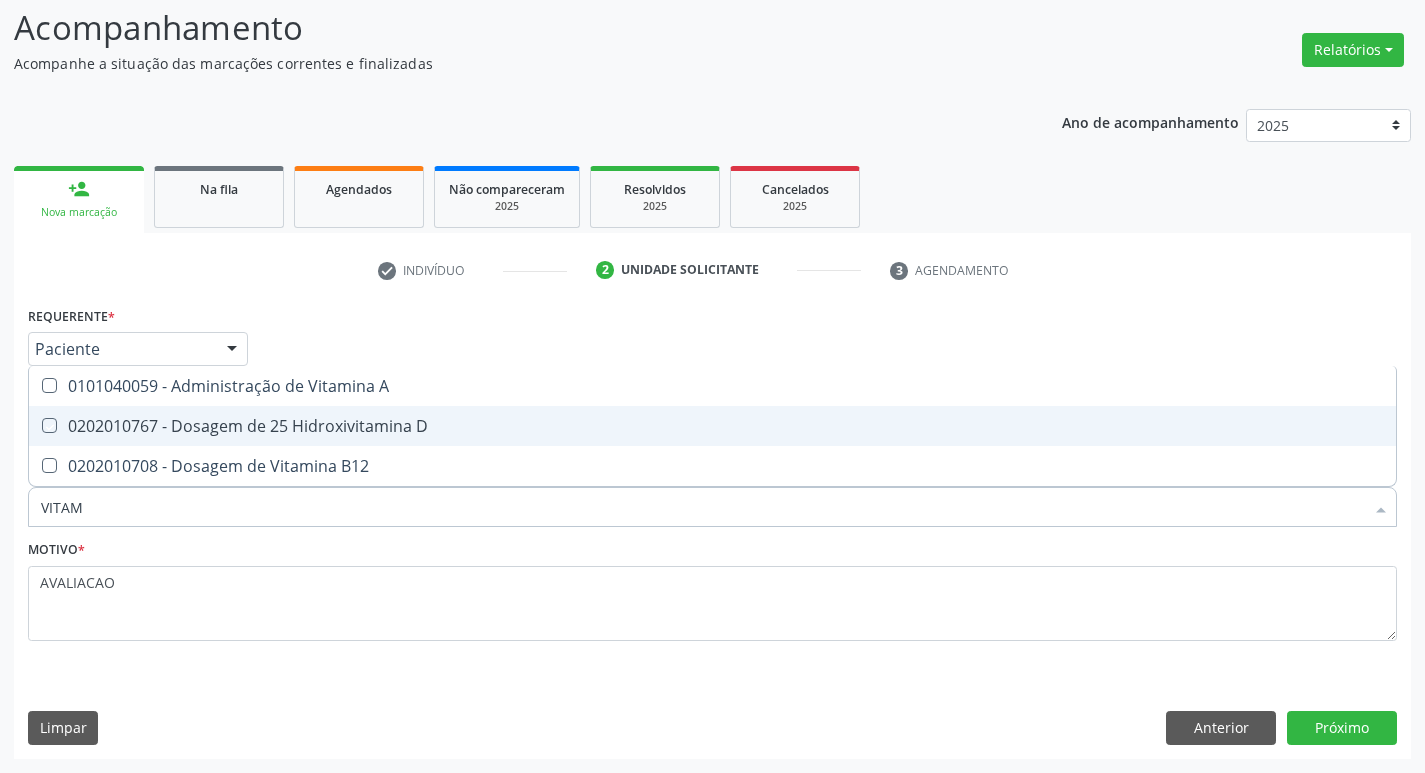 checkbox on "true" 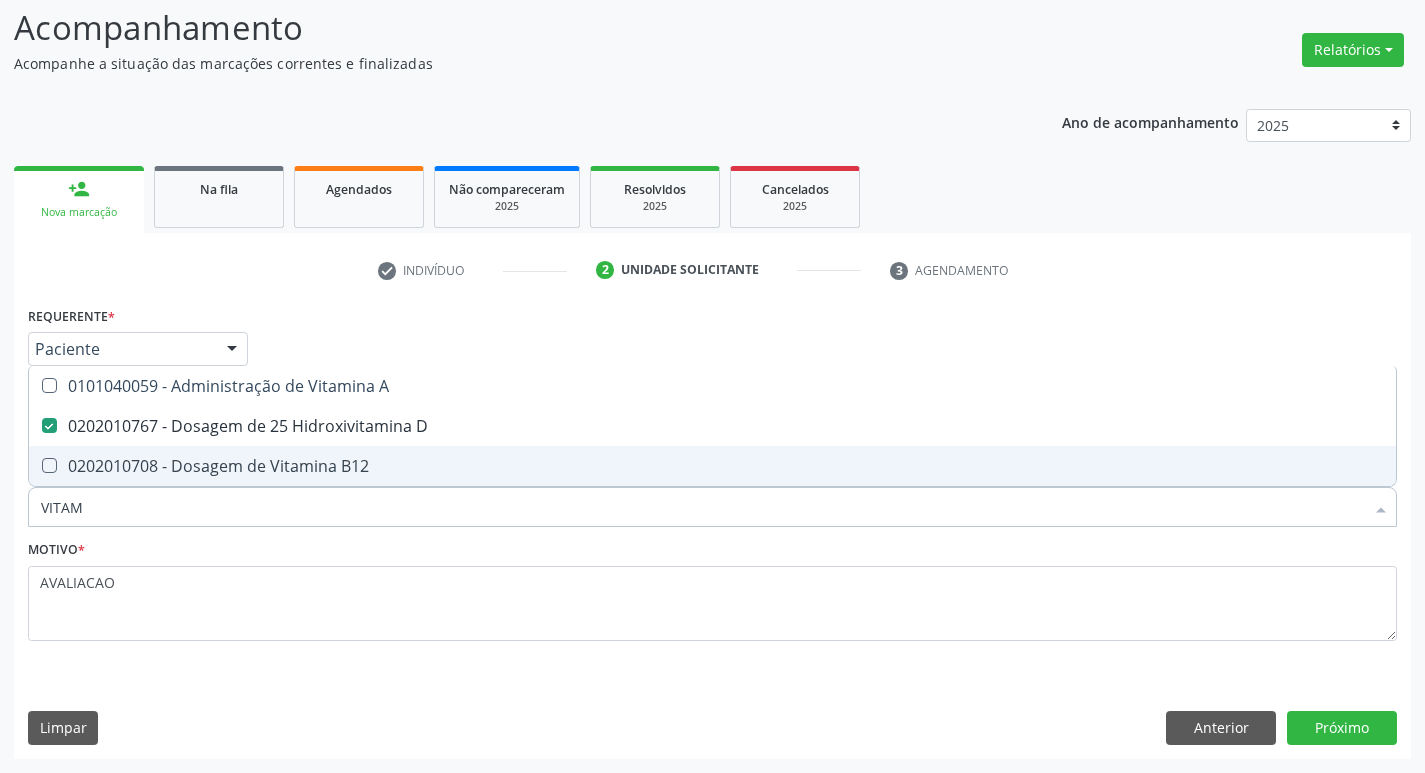 click on "0202010708 - Dosagem de Vitamina B12" at bounding box center [712, 466] 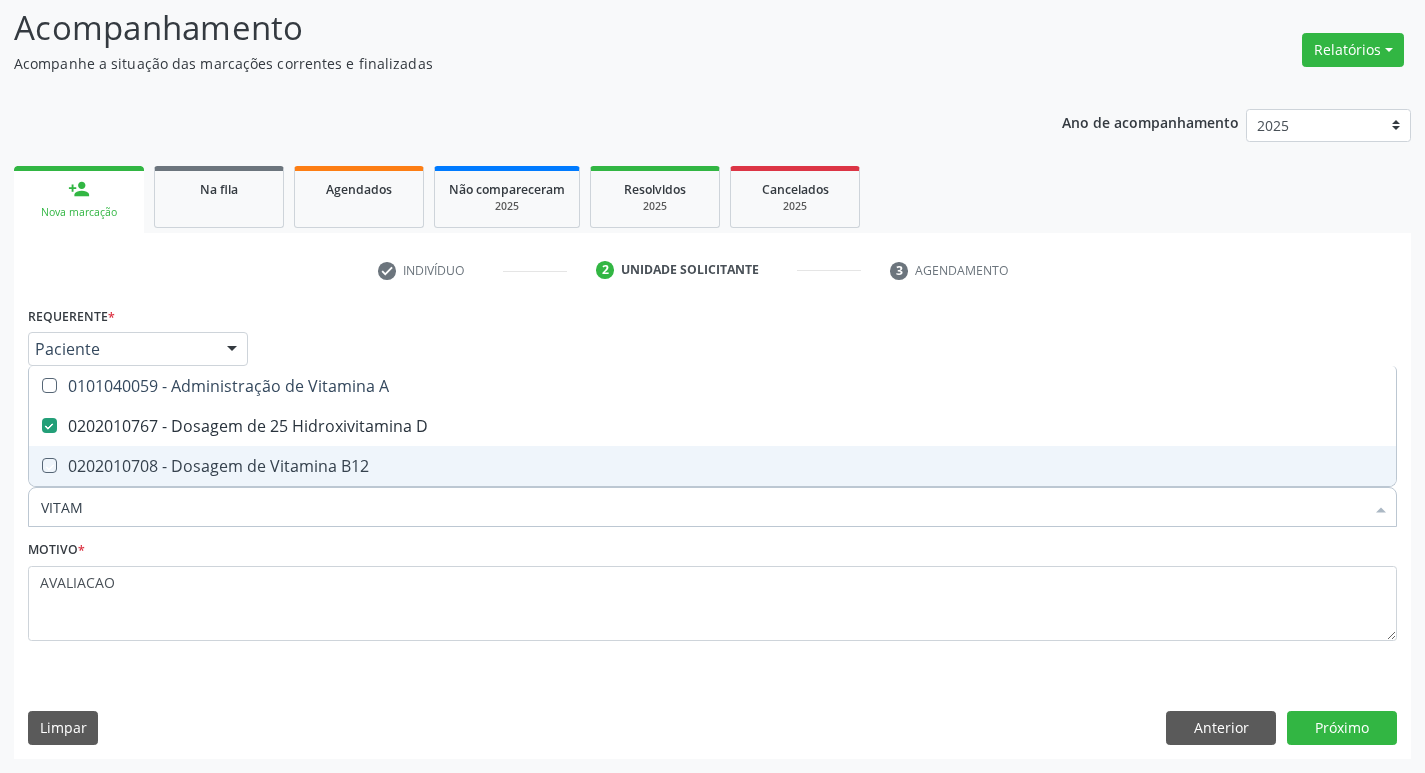 checkbox on "true" 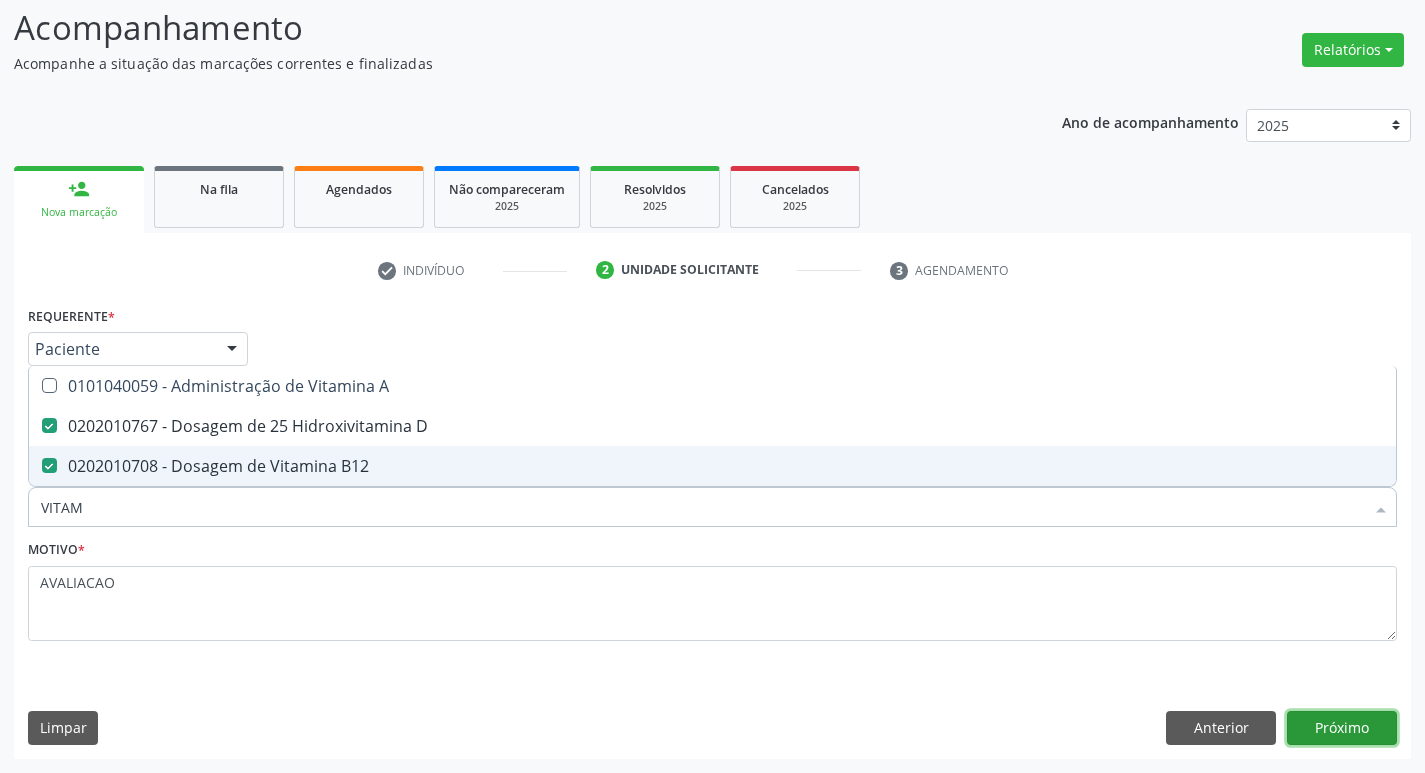 click on "Próximo" at bounding box center (1342, 728) 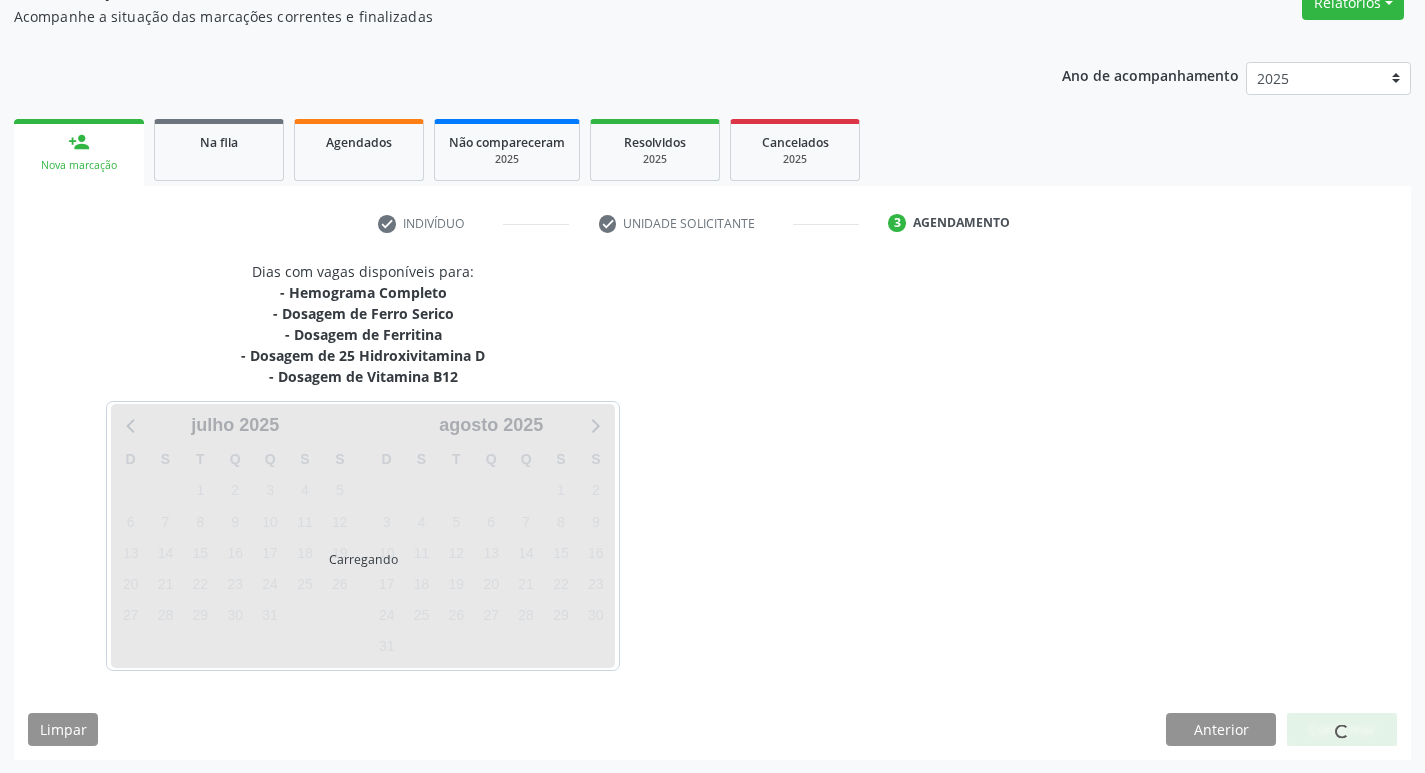 scroll, scrollTop: 181, scrollLeft: 0, axis: vertical 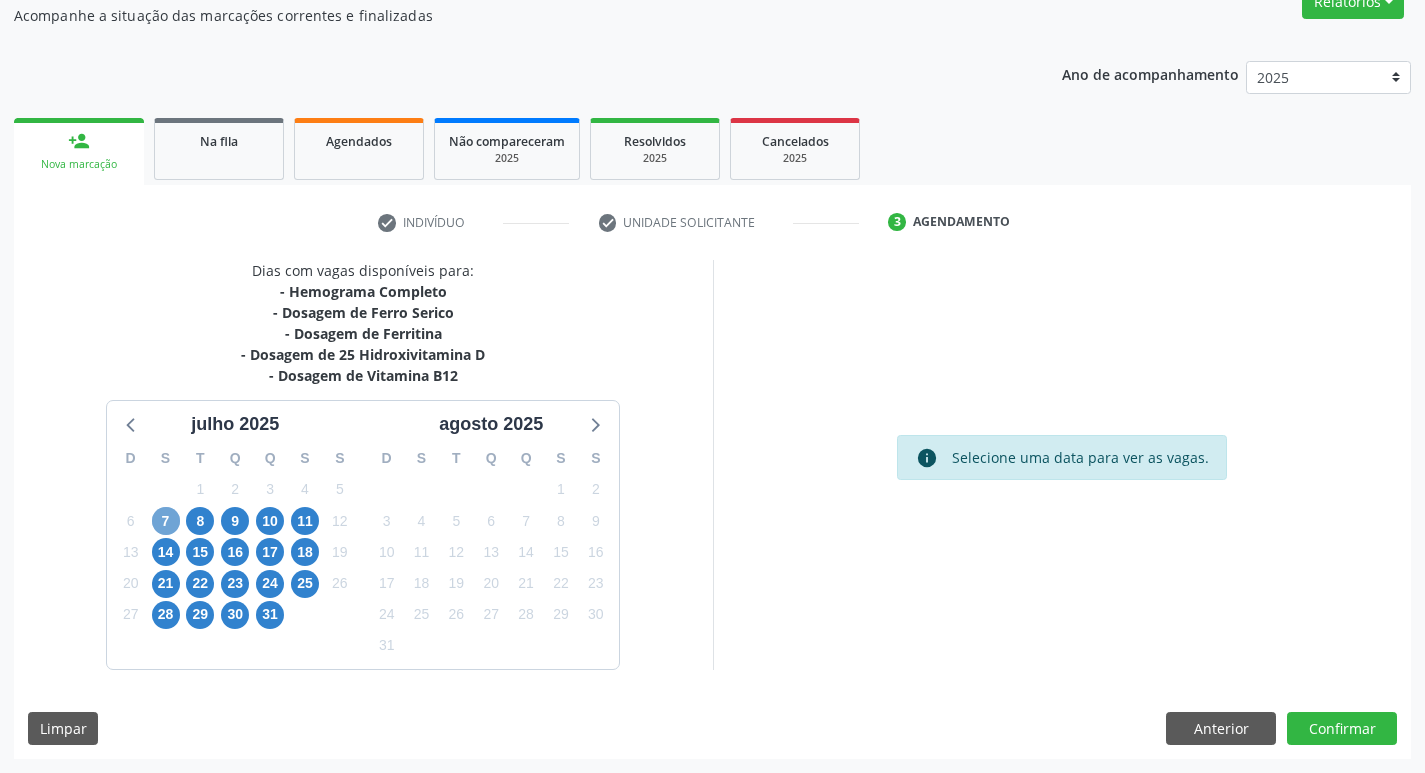 click on "7" at bounding box center [166, 521] 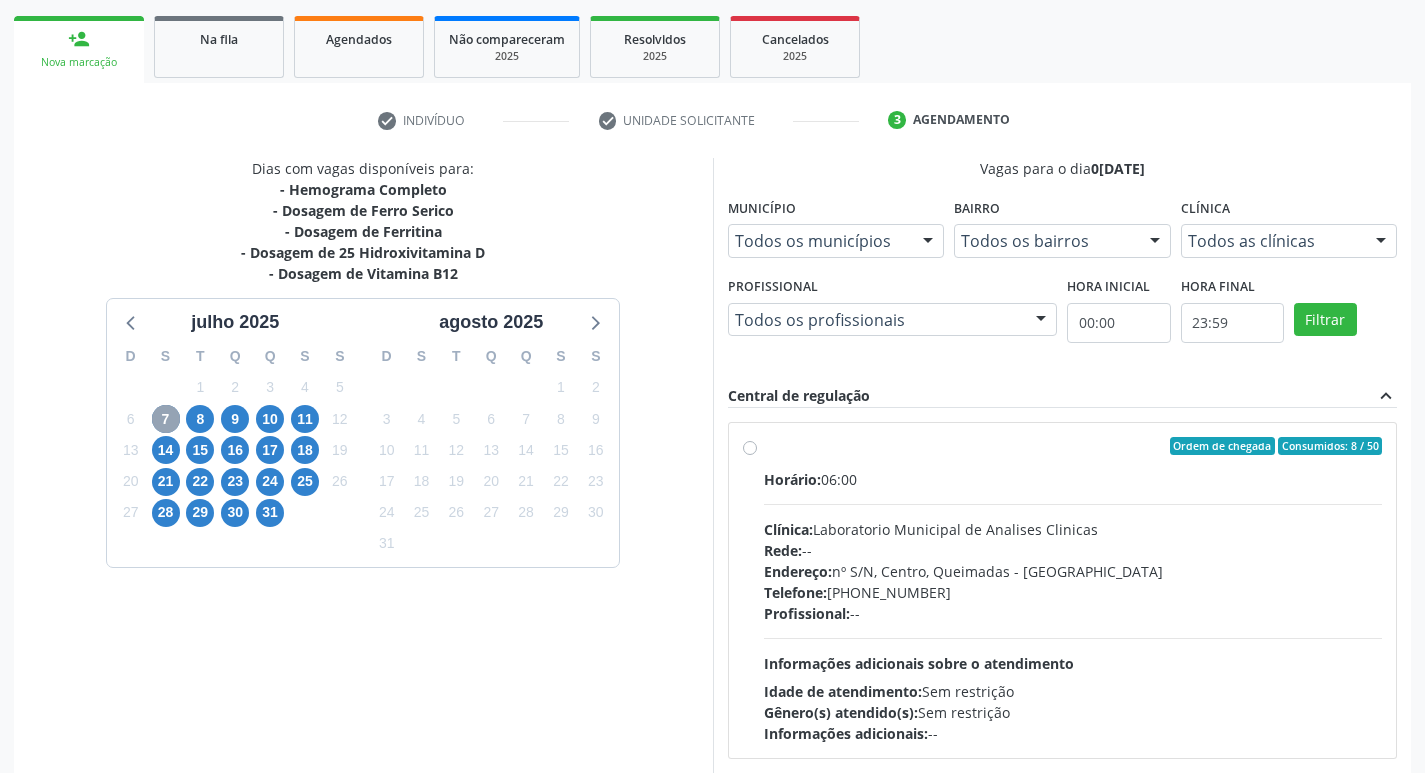 scroll, scrollTop: 386, scrollLeft: 0, axis: vertical 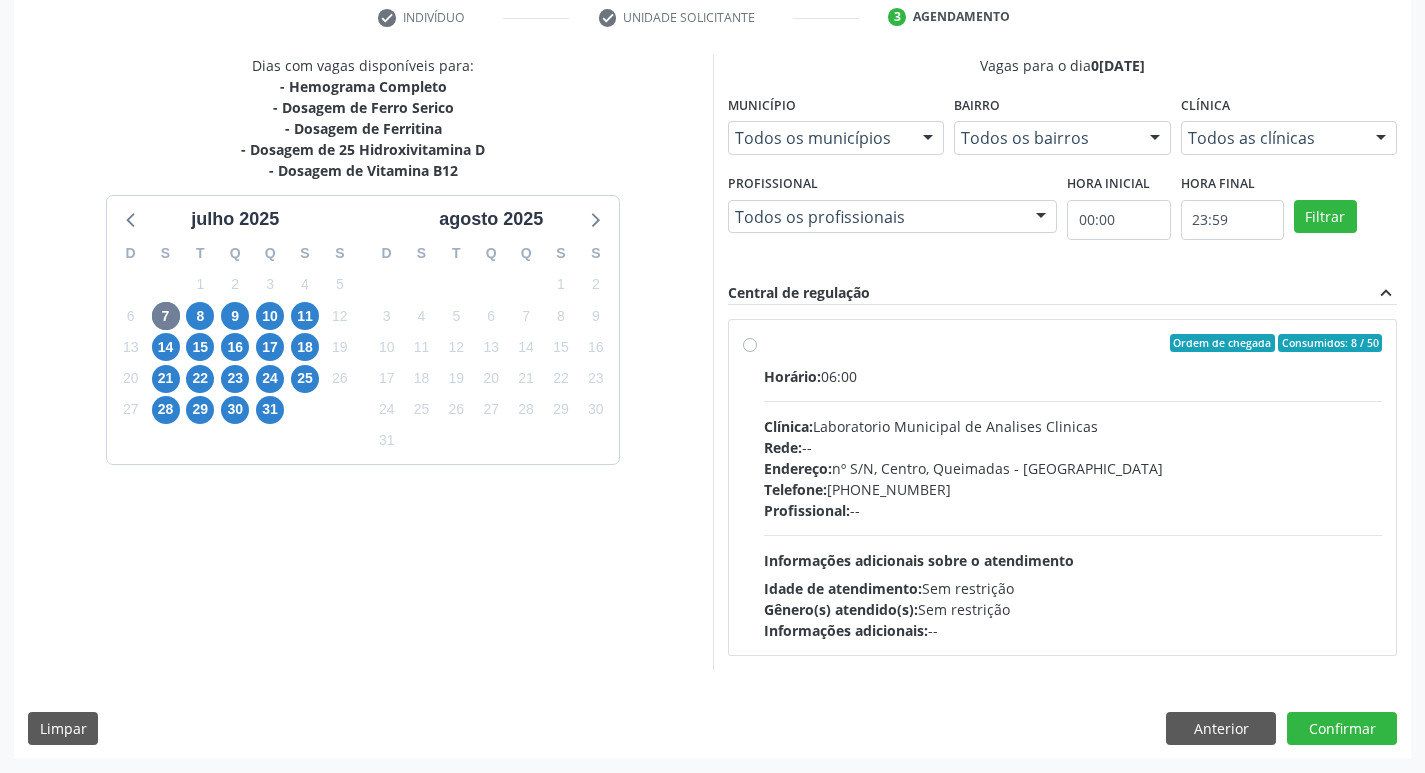 click on "Endereço:   nº S/N, Centro, Queimadas - [GEOGRAPHIC_DATA]" at bounding box center (1073, 468) 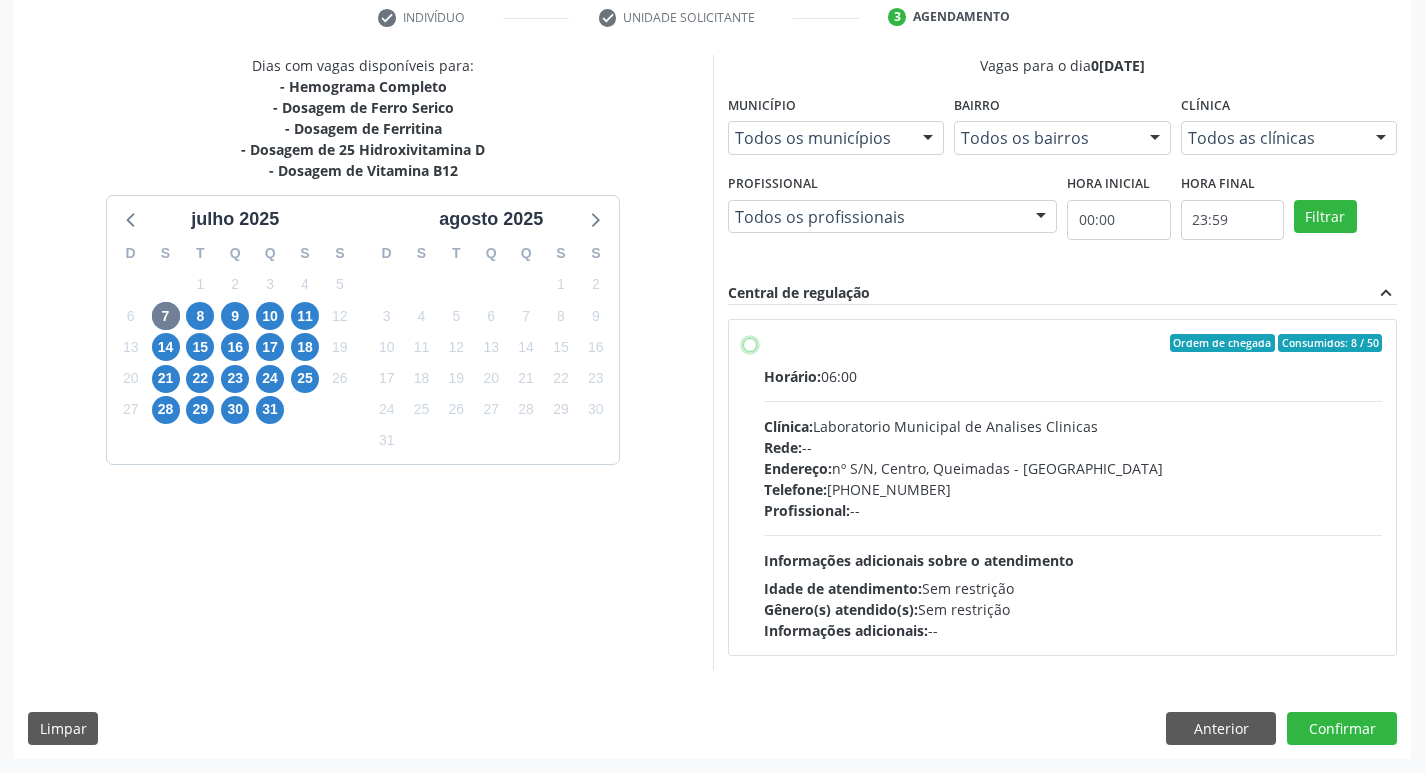 click on "Ordem de chegada
Consumidos: 8 / 50
Horário:   06:00
Clínica:  Laboratorio Municipal de Analises Clinicas
Rede:
--
Endereço:   nº S/N, Centro, Queimadas - PB
Telefone:   (83) 33921344
Profissional:
--
Informações adicionais sobre o atendimento
Idade de atendimento:
Sem restrição
Gênero(s) atendido(s):
Sem restrição
Informações adicionais:
--" at bounding box center [750, 343] 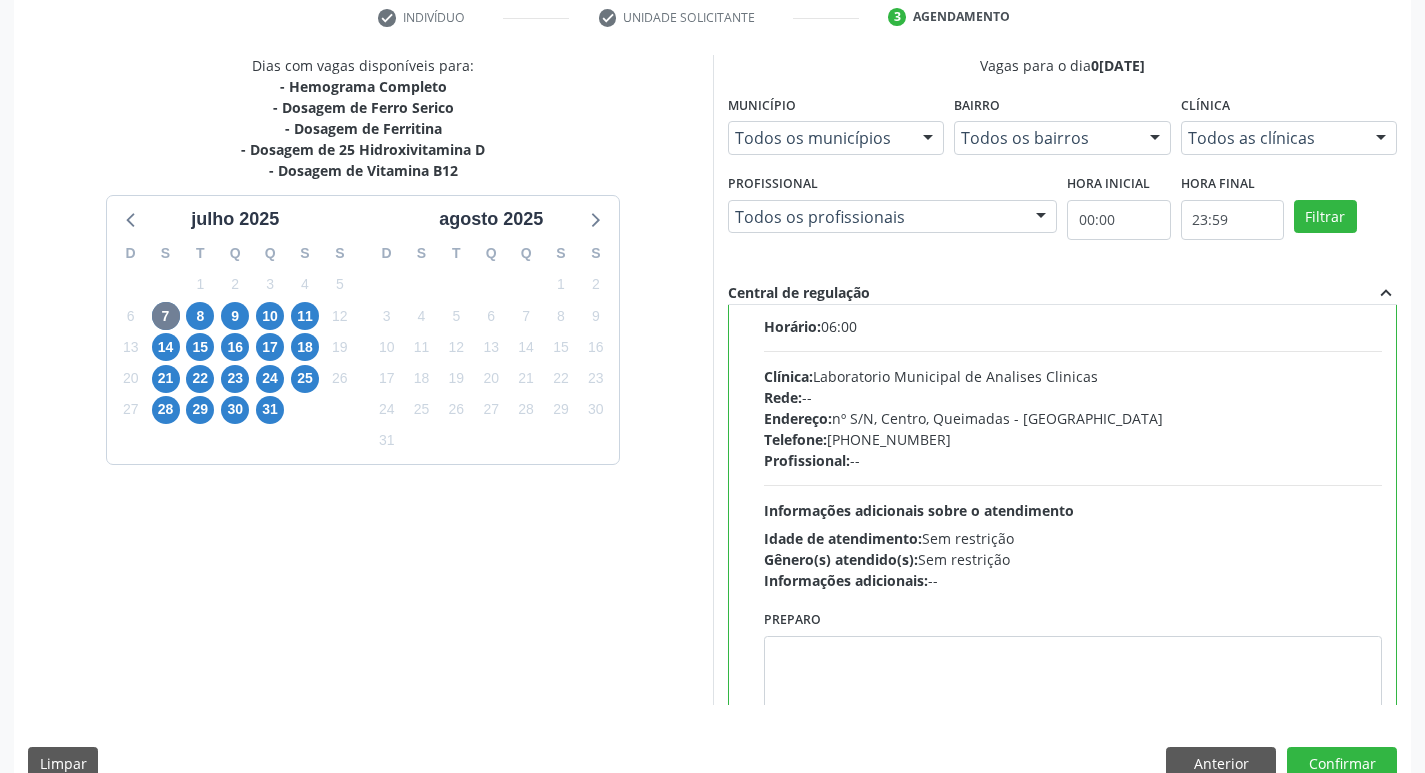 scroll, scrollTop: 99, scrollLeft: 0, axis: vertical 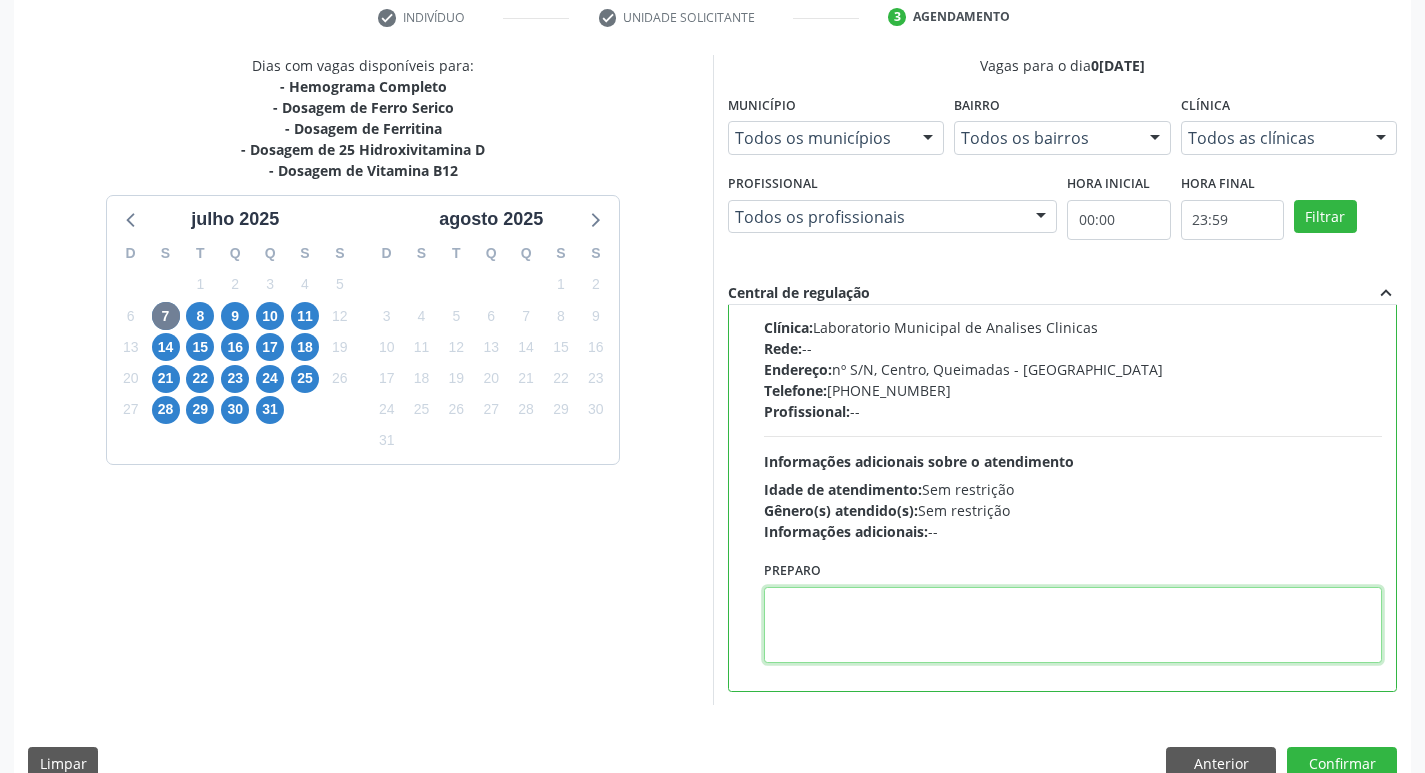 click at bounding box center (1073, 625) 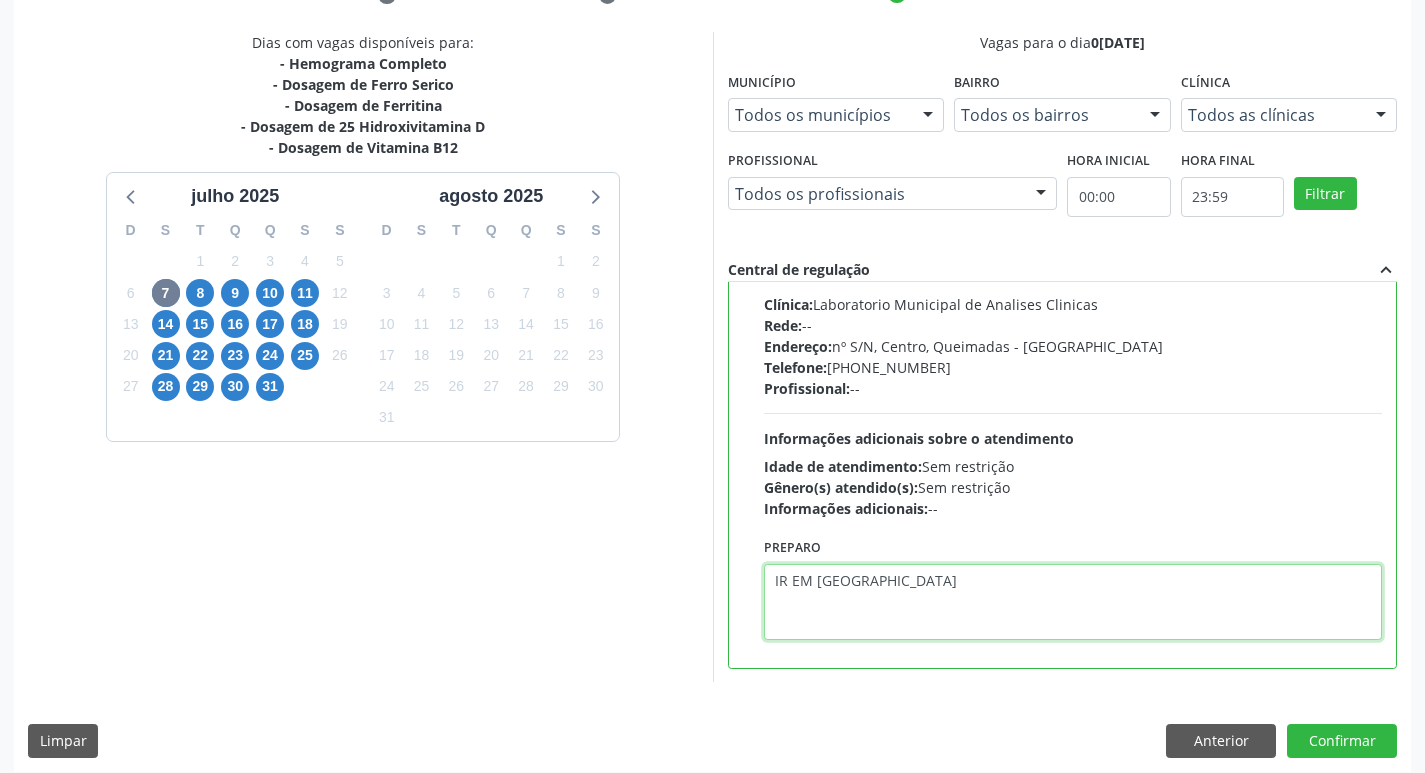 scroll, scrollTop: 422, scrollLeft: 0, axis: vertical 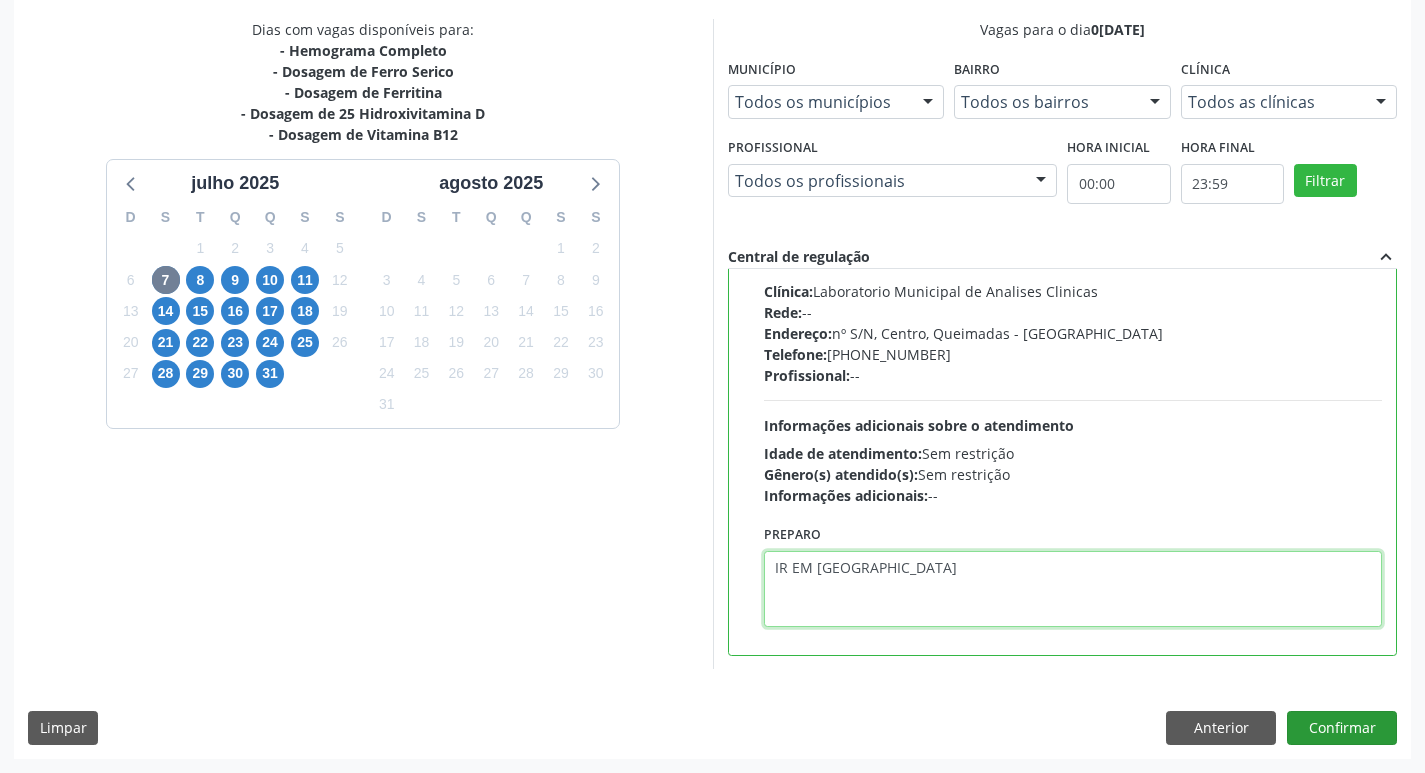 type on "IR EM [GEOGRAPHIC_DATA]" 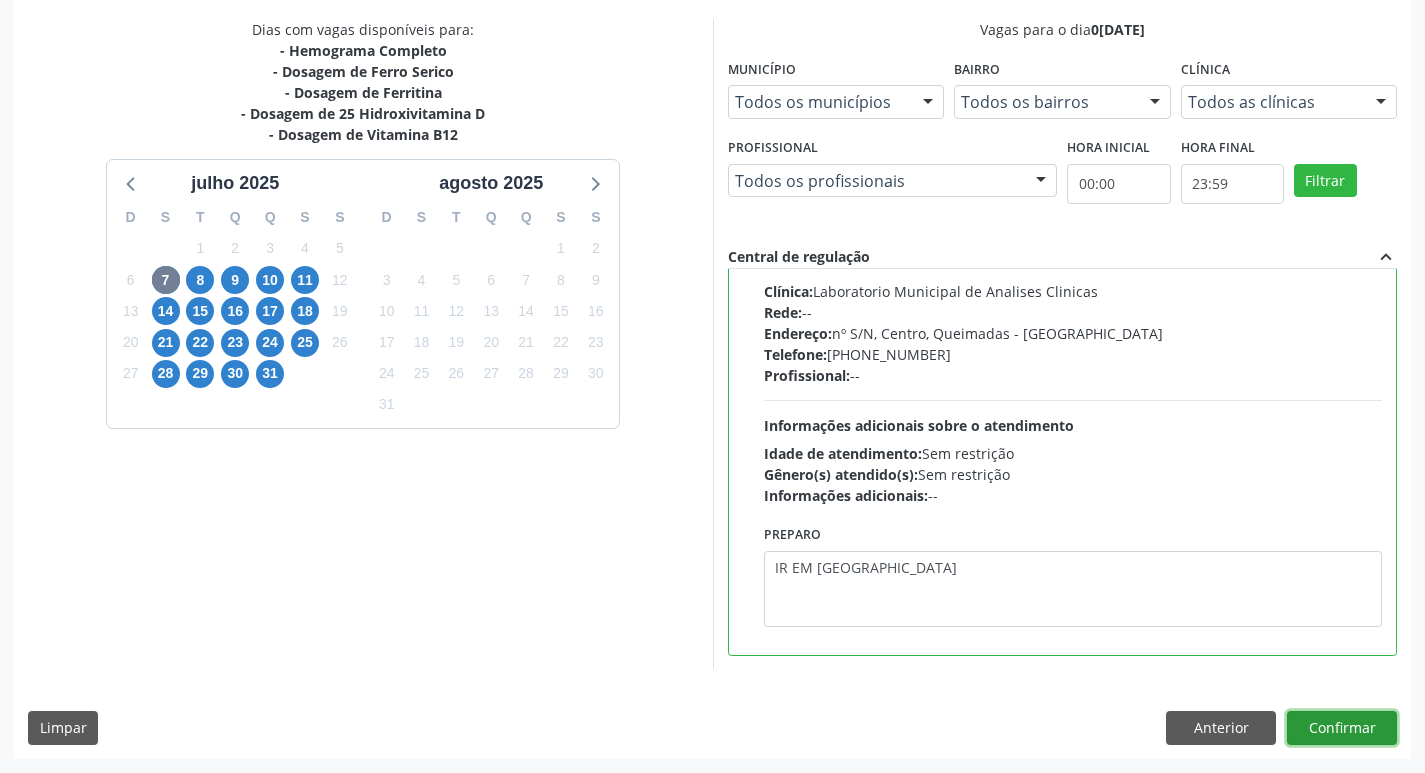 click on "Confirmar" at bounding box center [1342, 728] 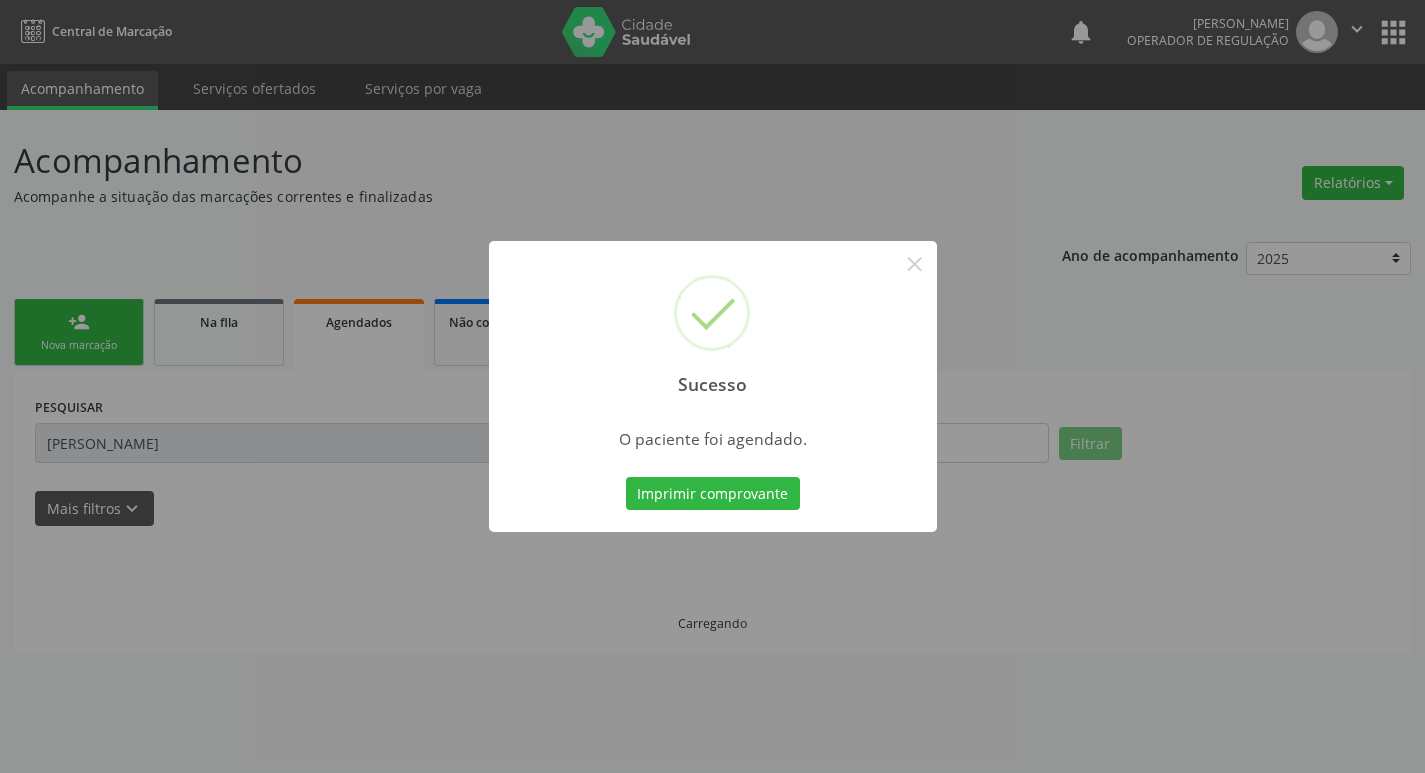 scroll, scrollTop: 0, scrollLeft: 0, axis: both 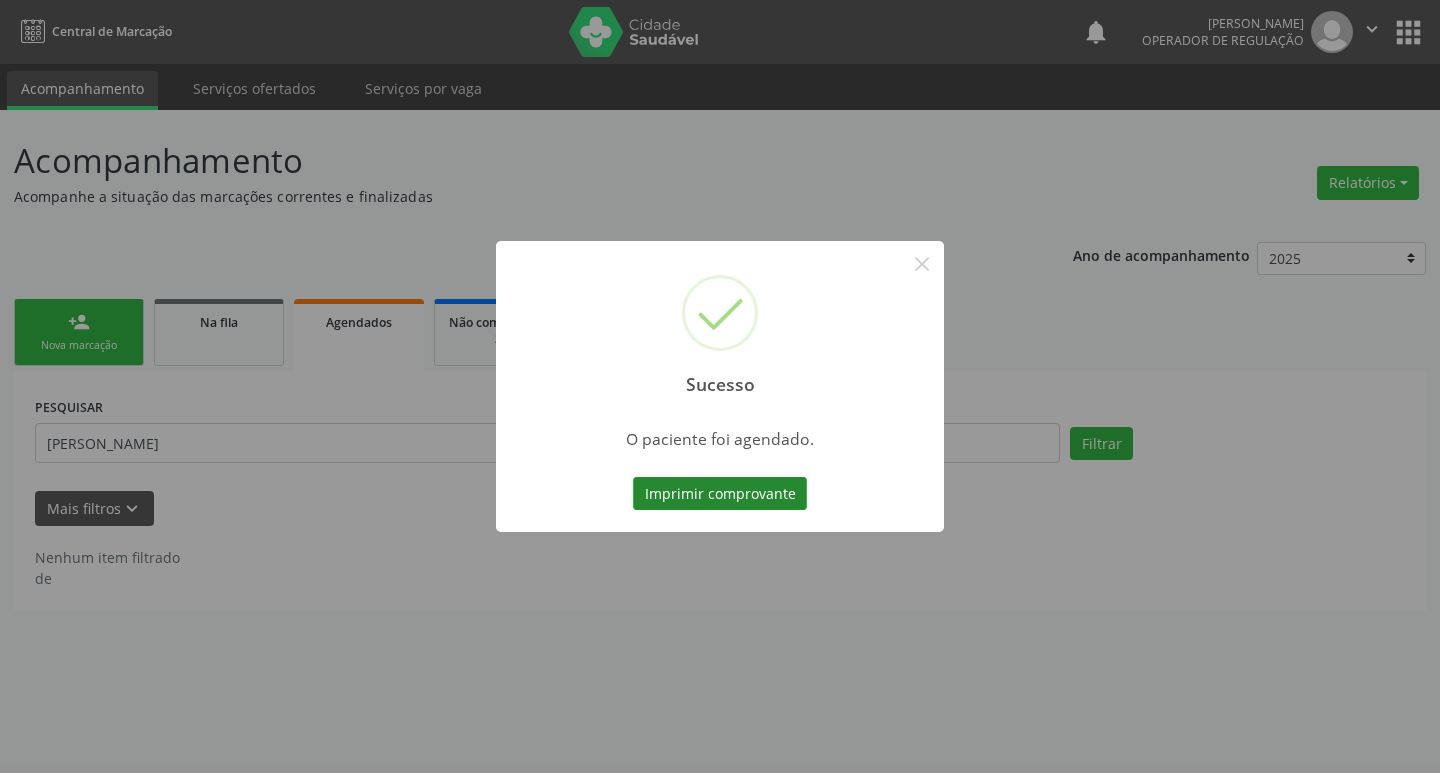 click on "Imprimir comprovante" at bounding box center [720, 494] 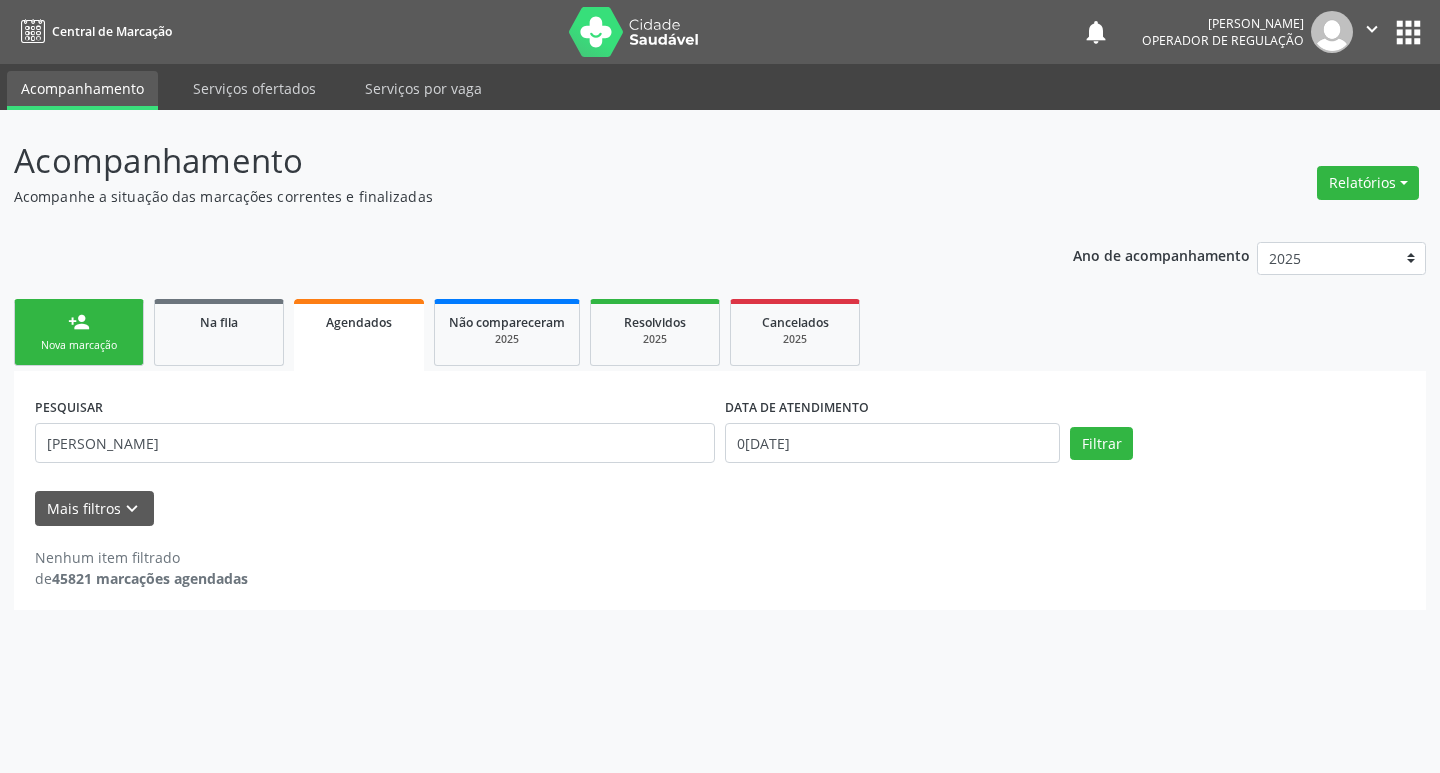 click on "person_add
Nova marcação" at bounding box center (79, 332) 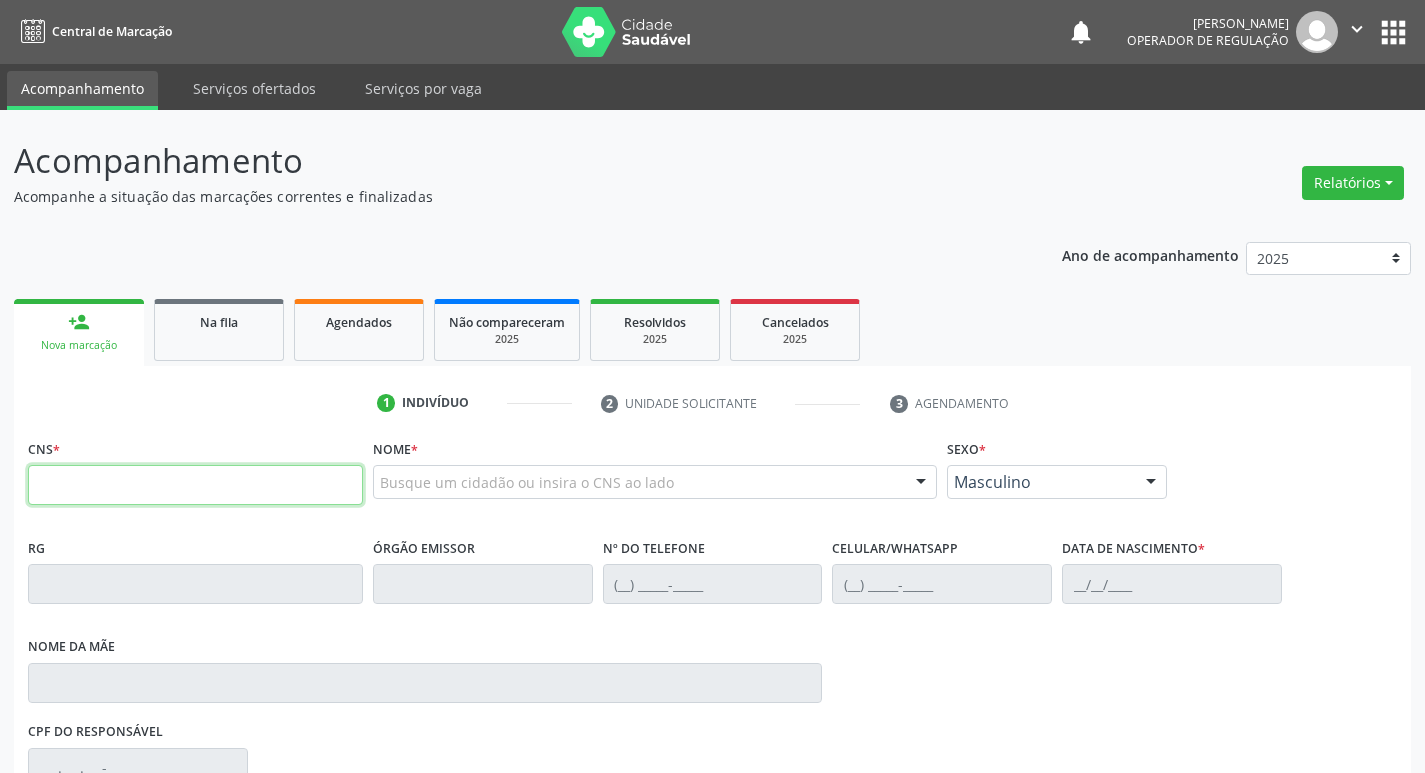 click at bounding box center [195, 485] 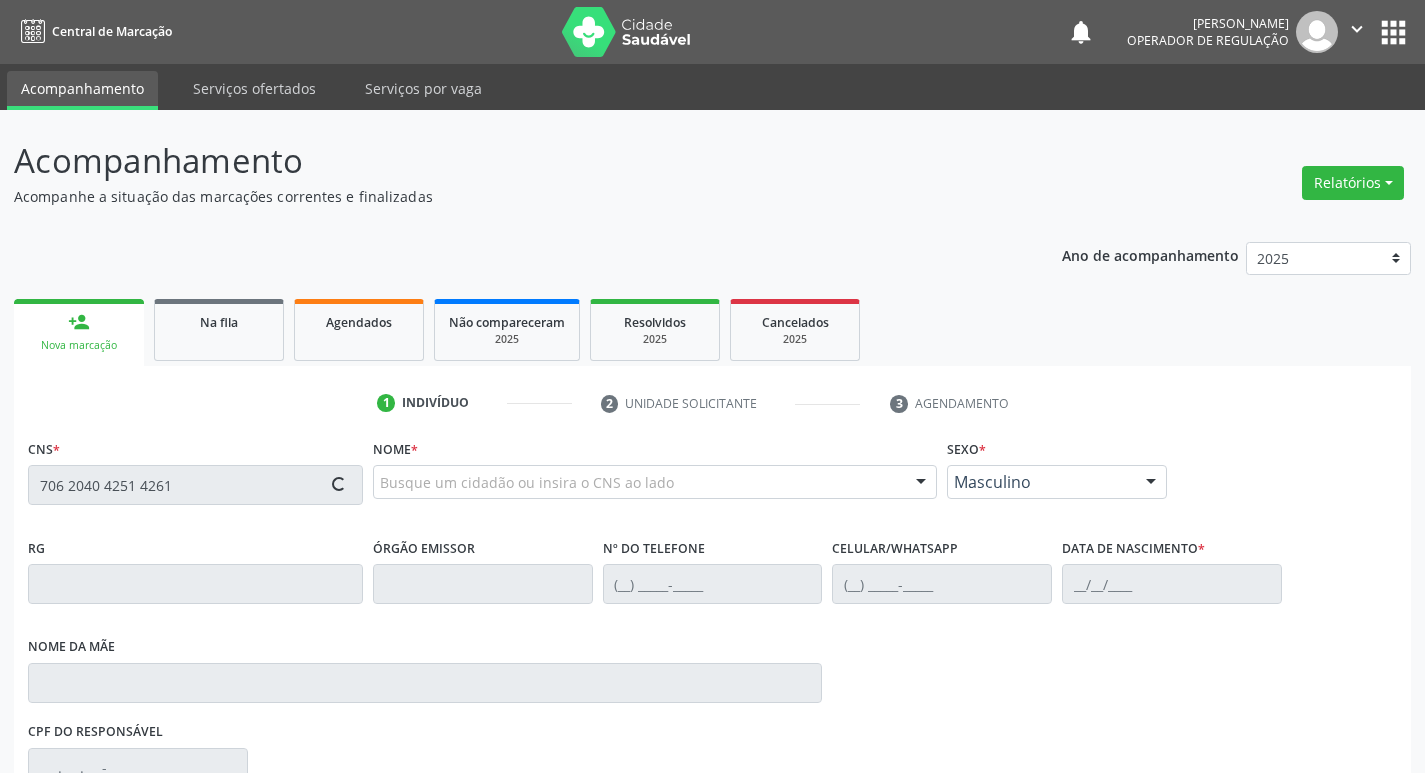 type on "706 2040 4251 4261" 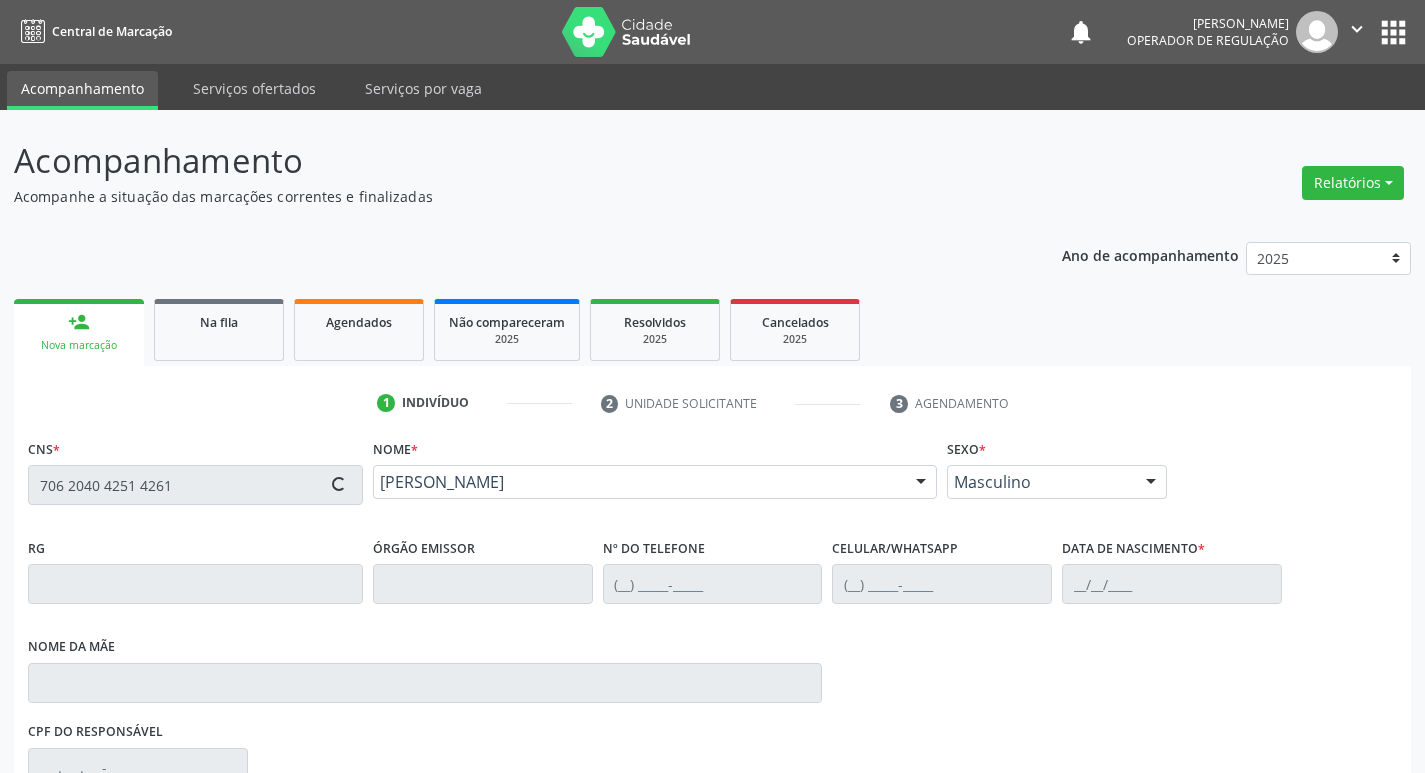 type on "(83) 99421-4779" 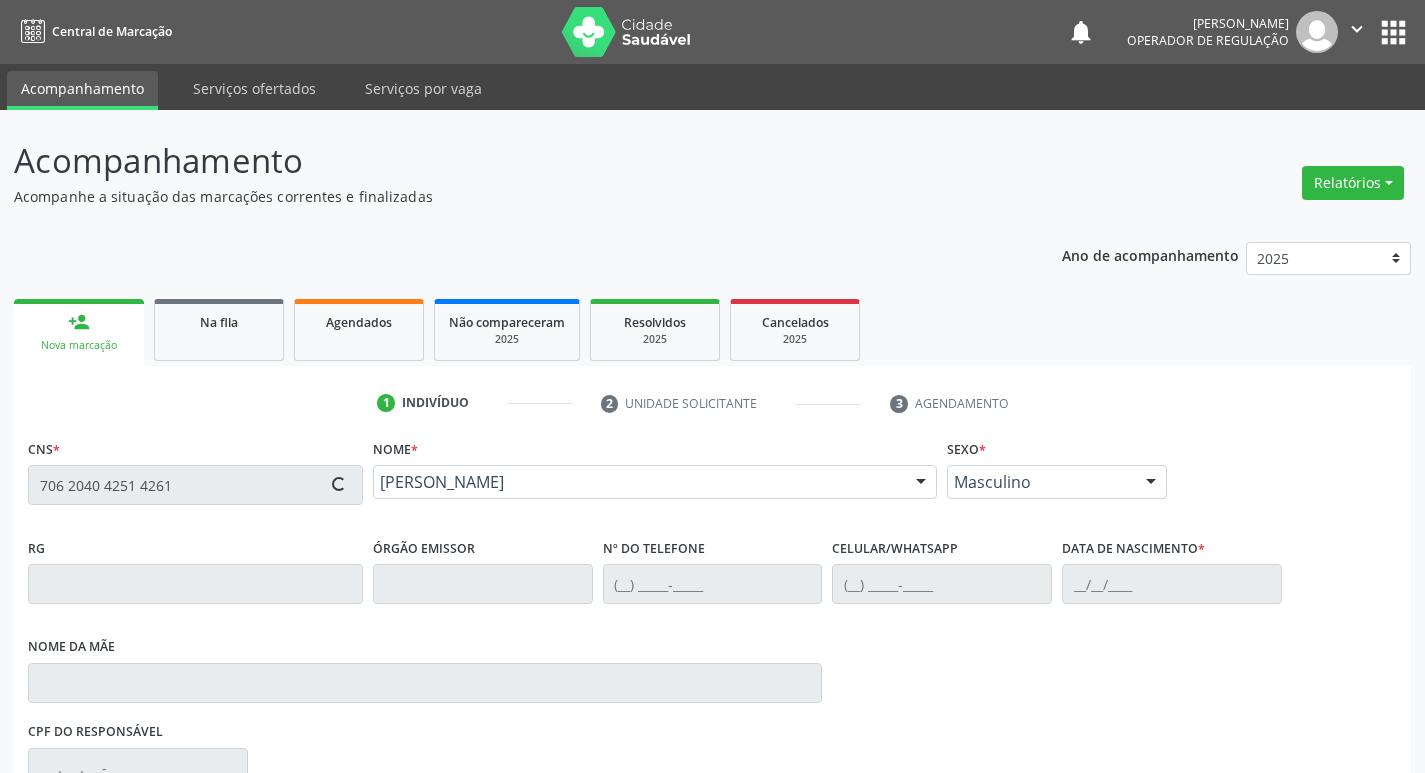 type on "(83) 99421-4779" 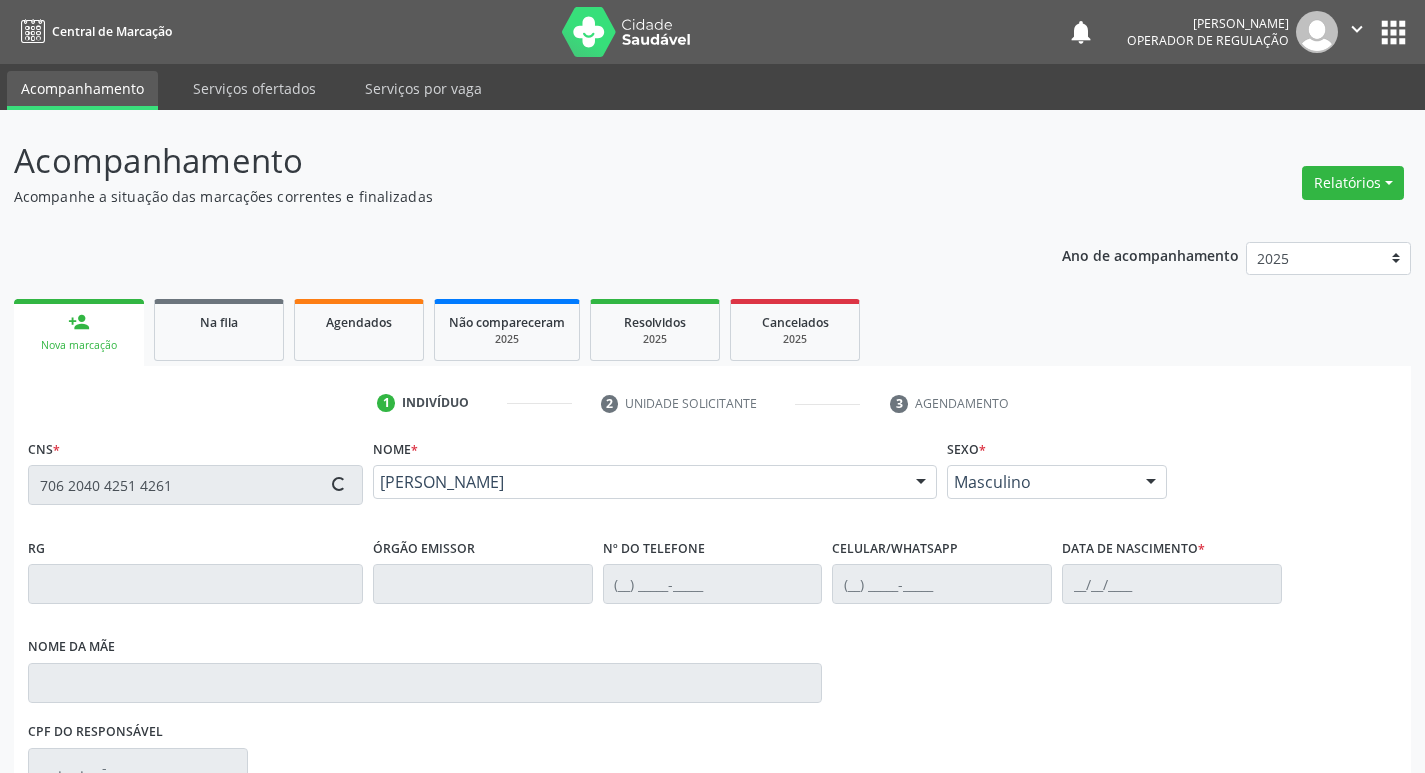 type on "375" 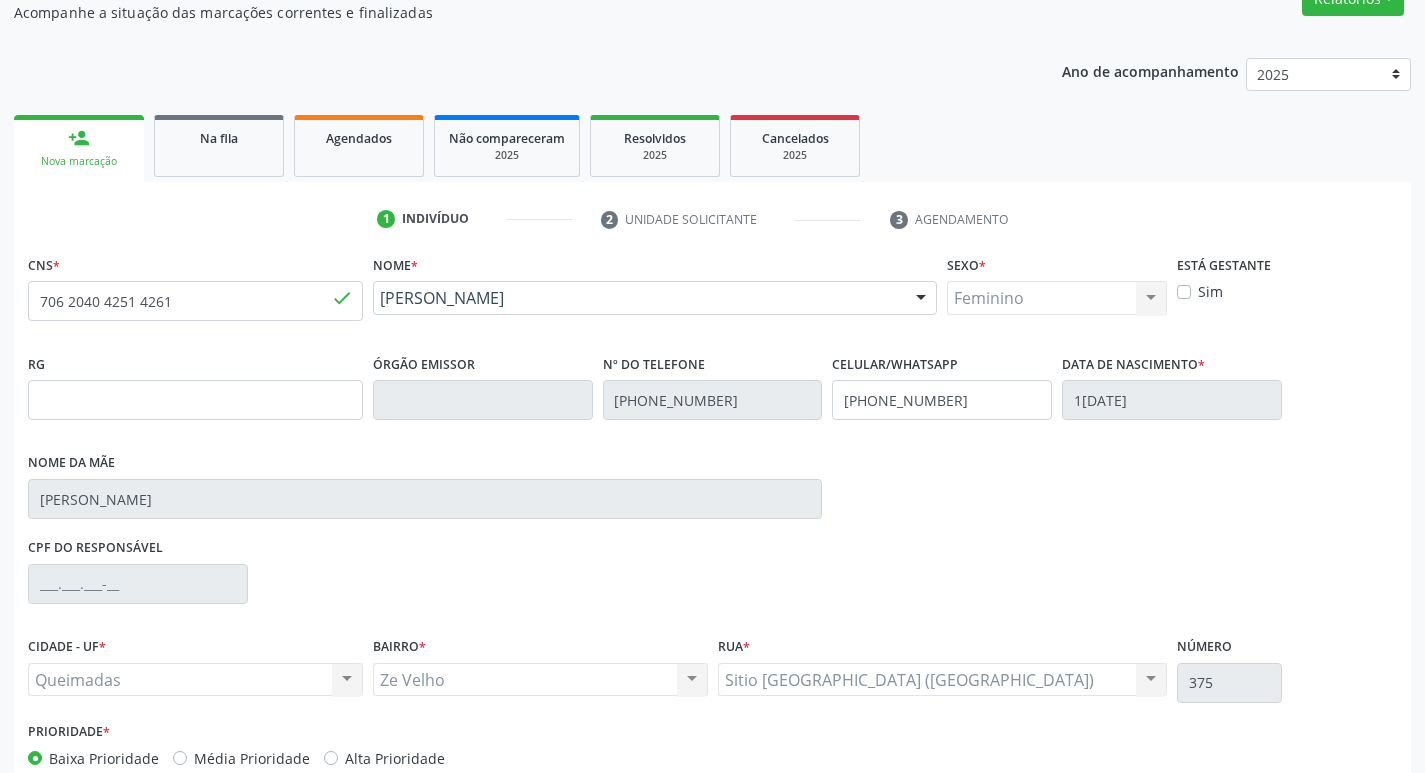 scroll, scrollTop: 297, scrollLeft: 0, axis: vertical 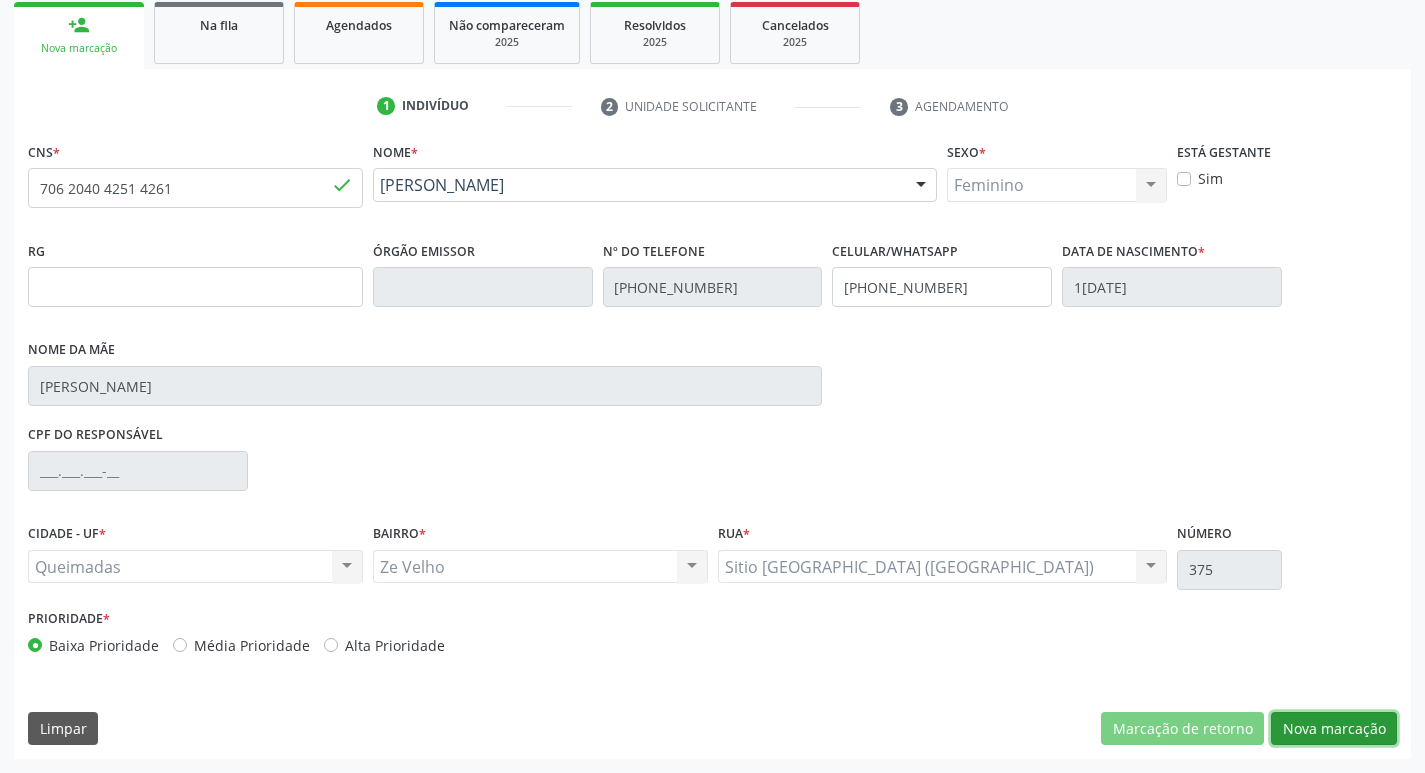 click on "Nova marcação" at bounding box center (1334, 729) 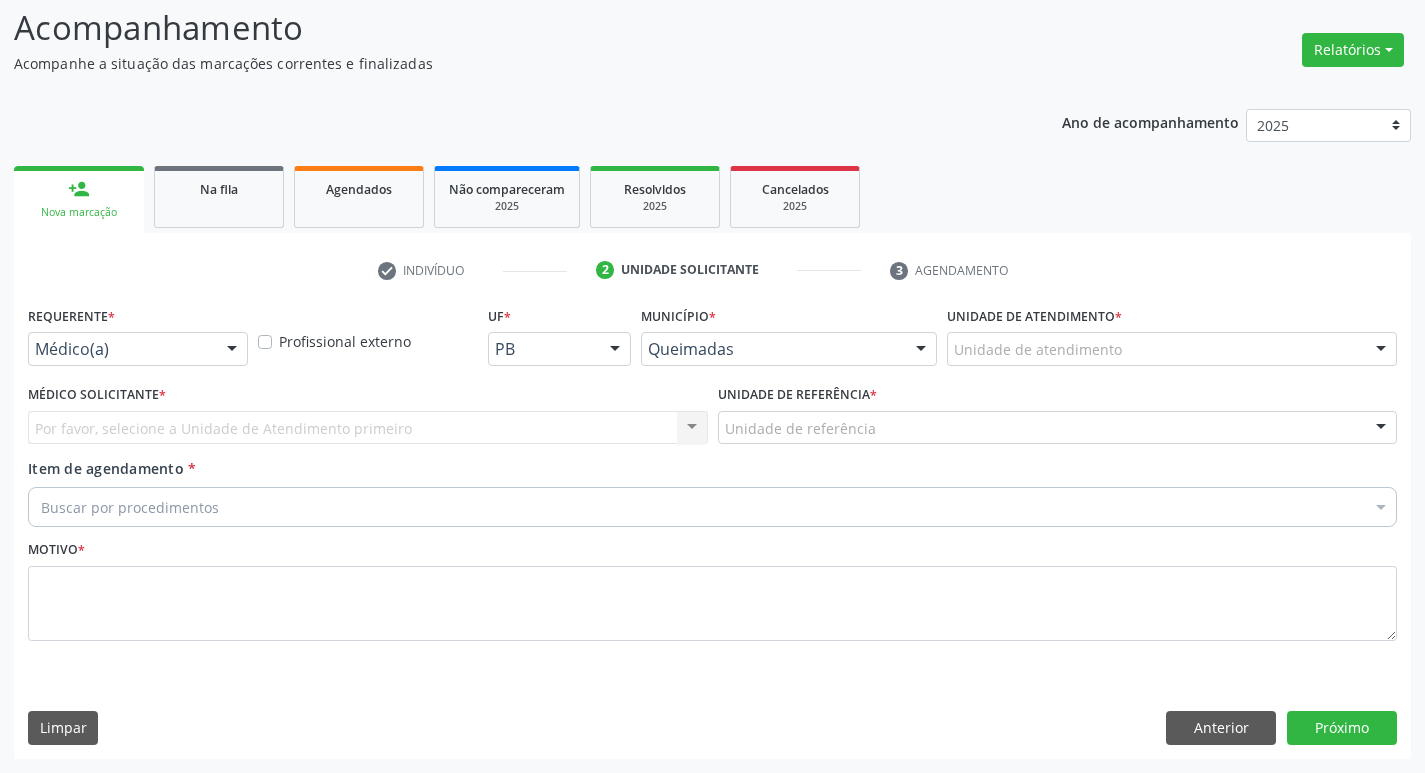 scroll, scrollTop: 133, scrollLeft: 0, axis: vertical 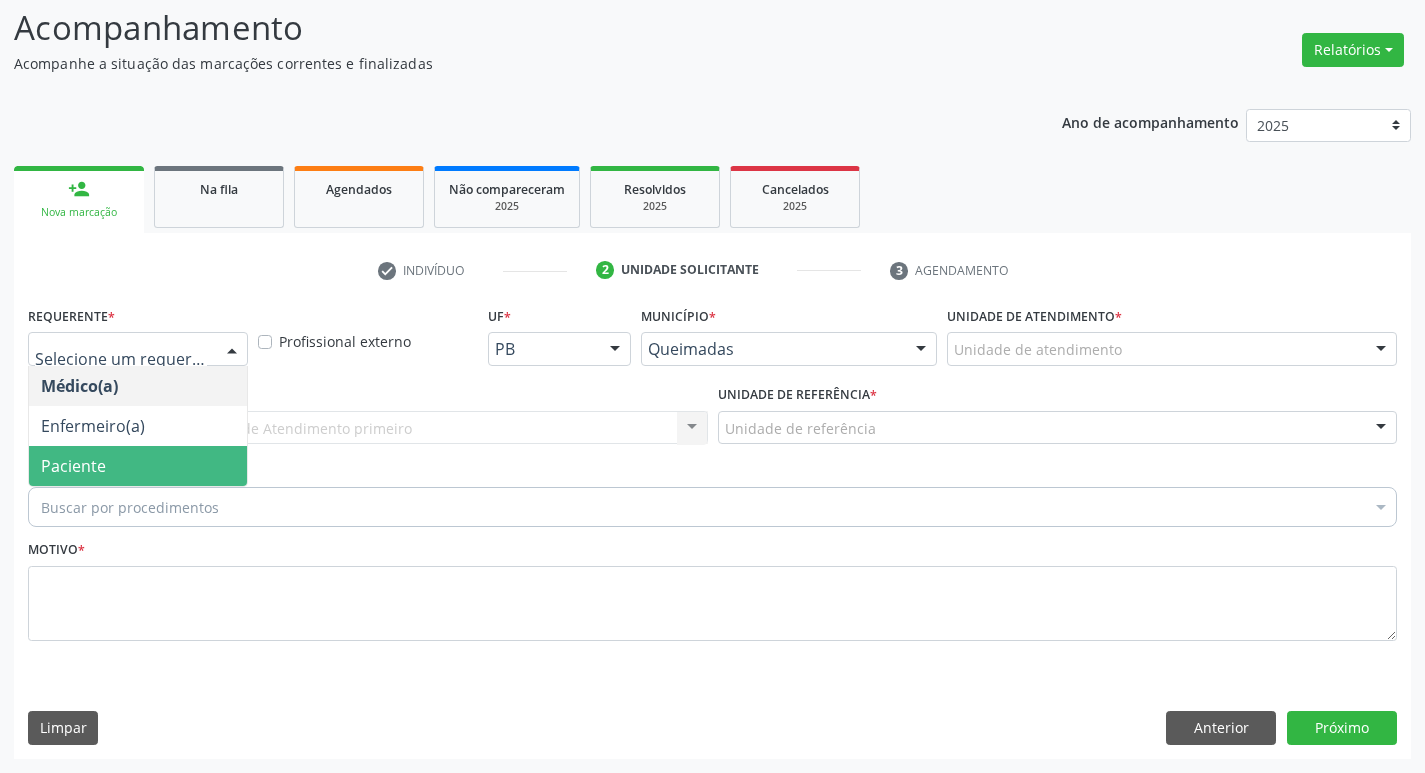 click on "Paciente" at bounding box center [138, 466] 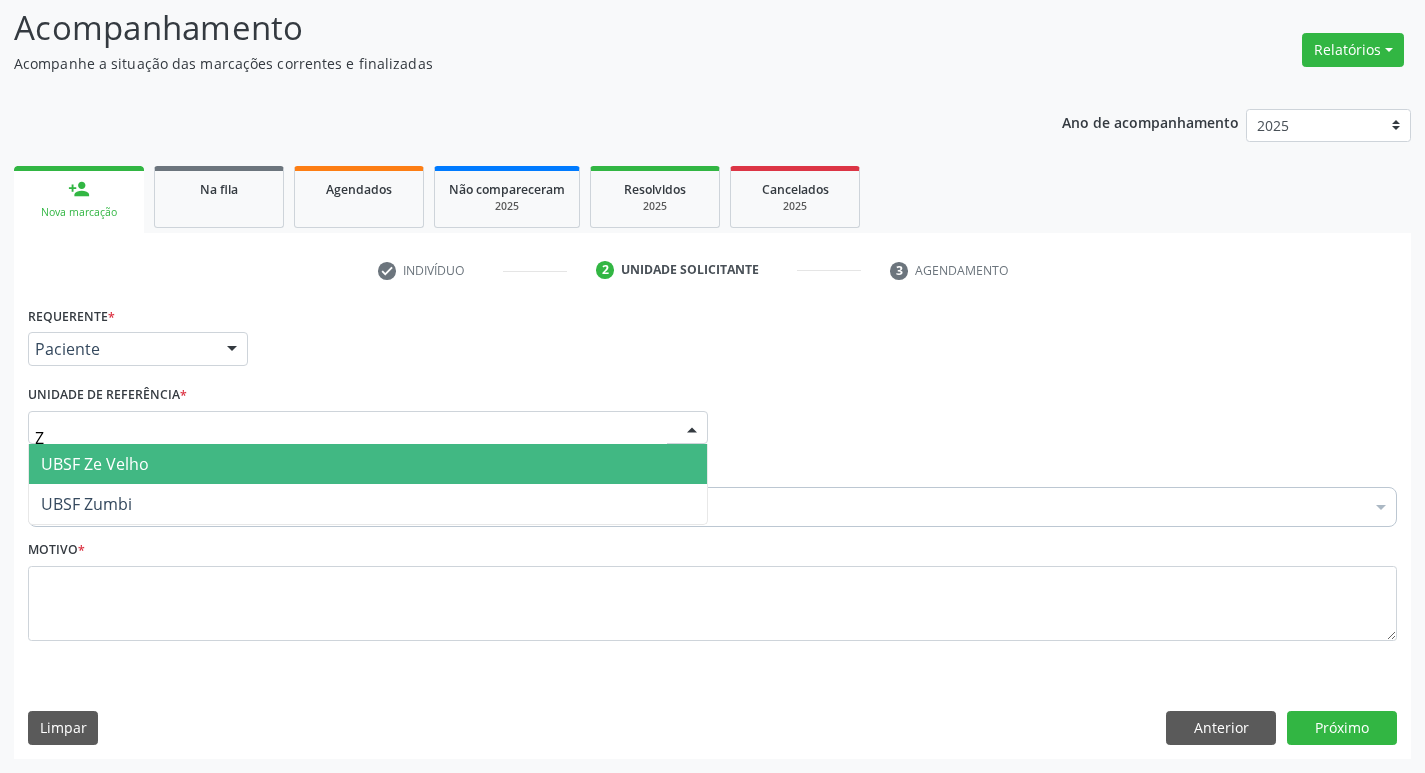 type on "ZE" 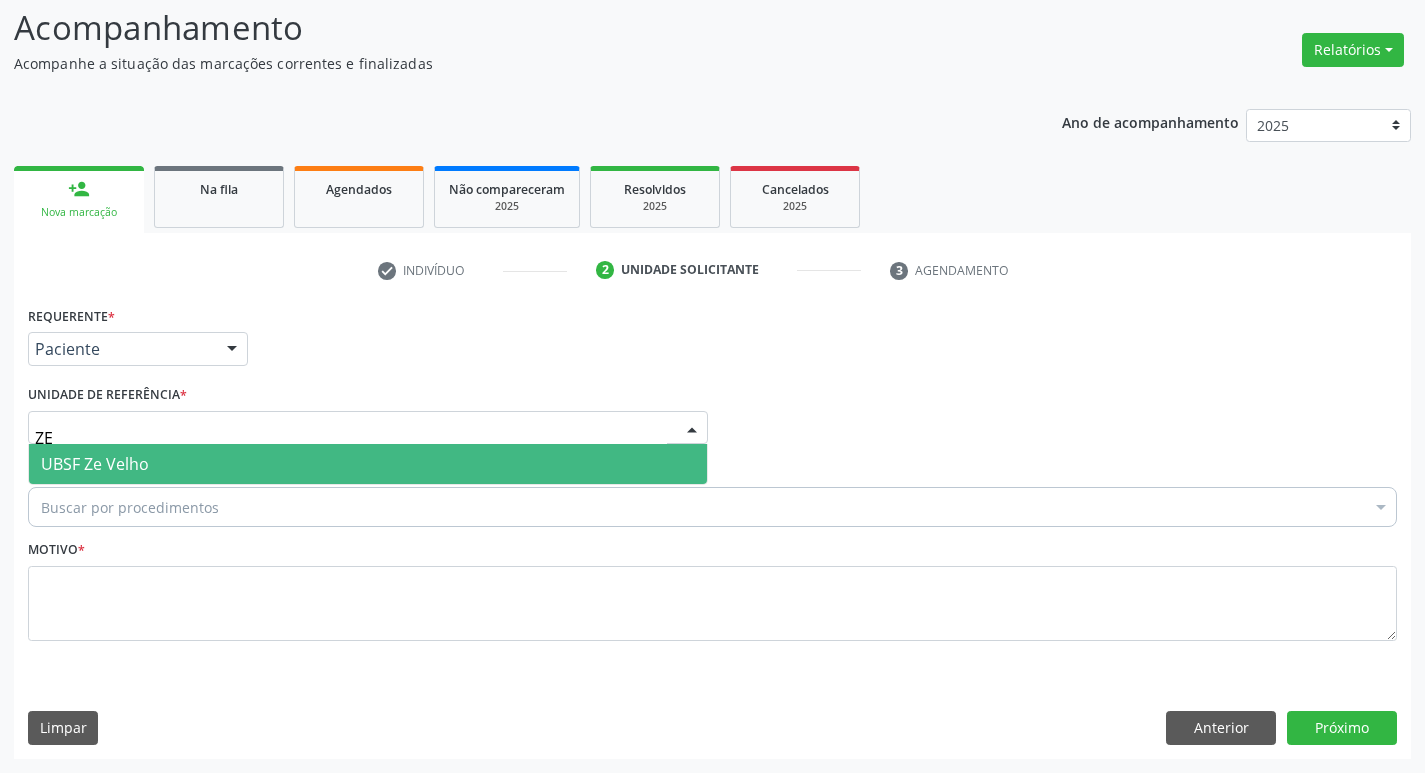 click on "ZE" at bounding box center (351, 438) 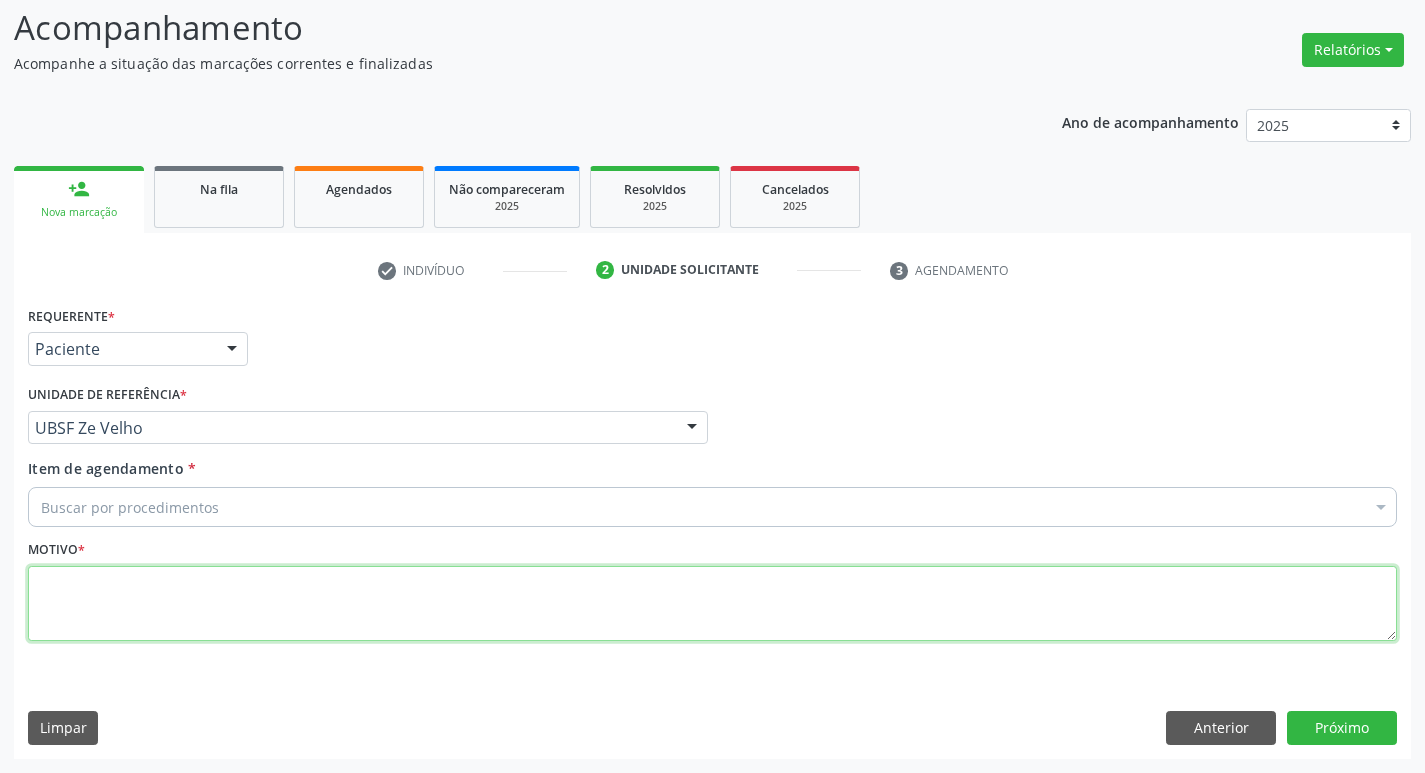 click at bounding box center (712, 604) 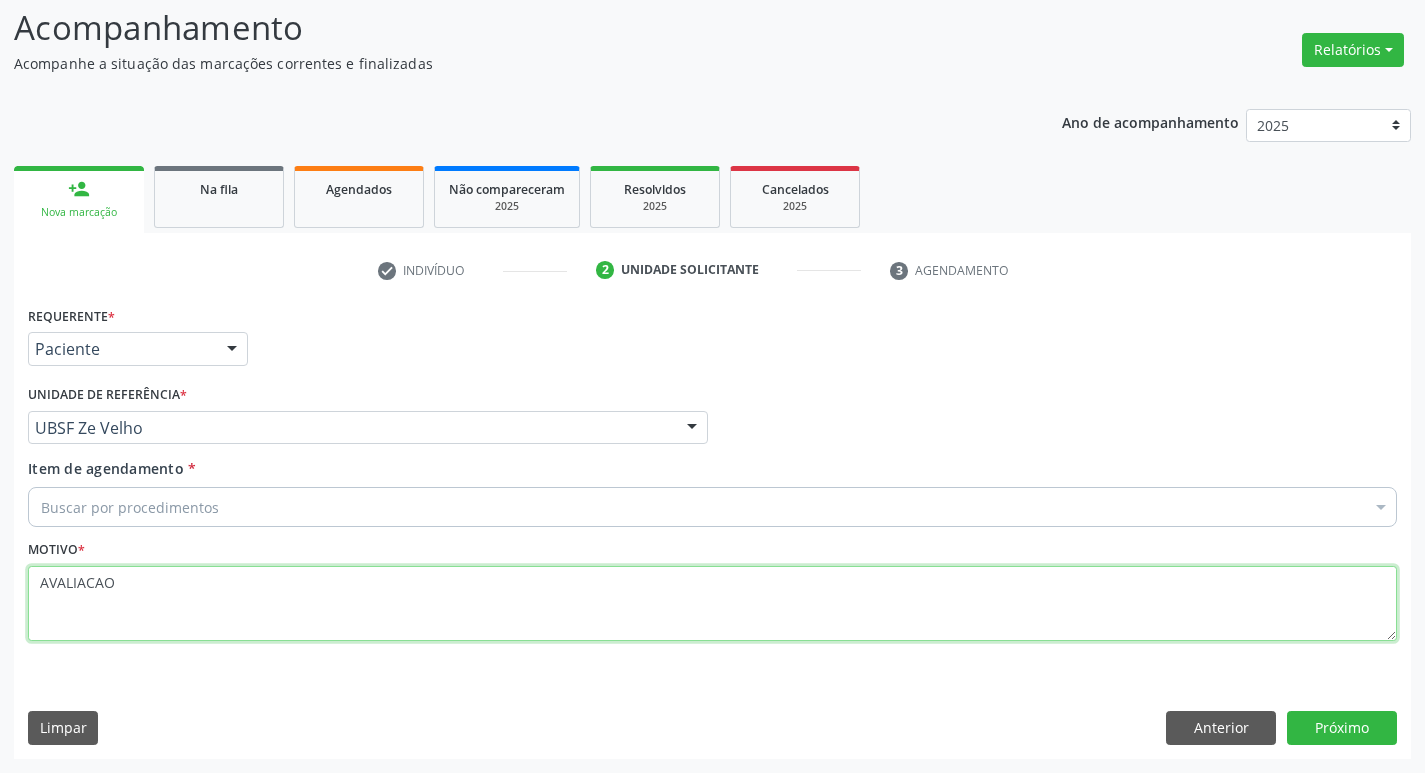 type on "AVALIACAO" 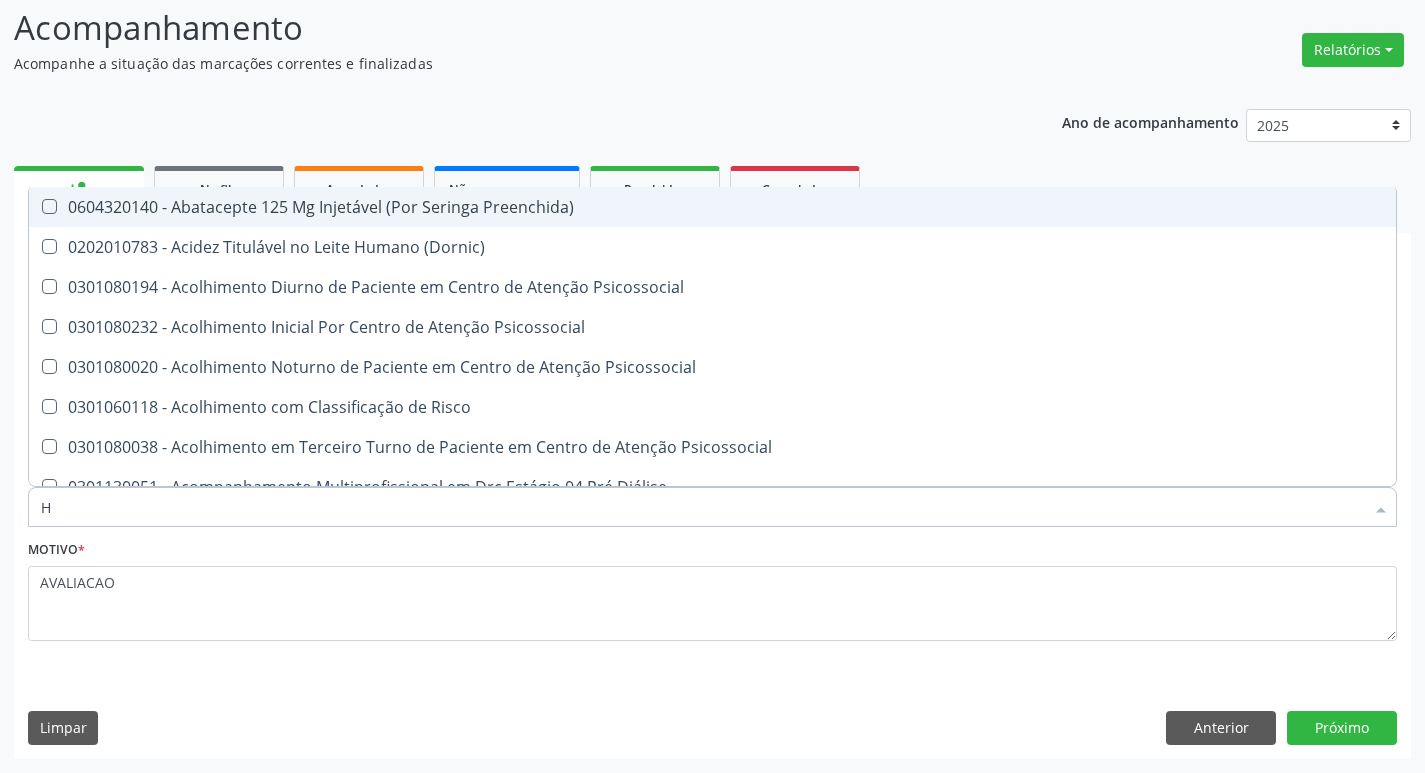 type on "HEMOGLOBINA G" 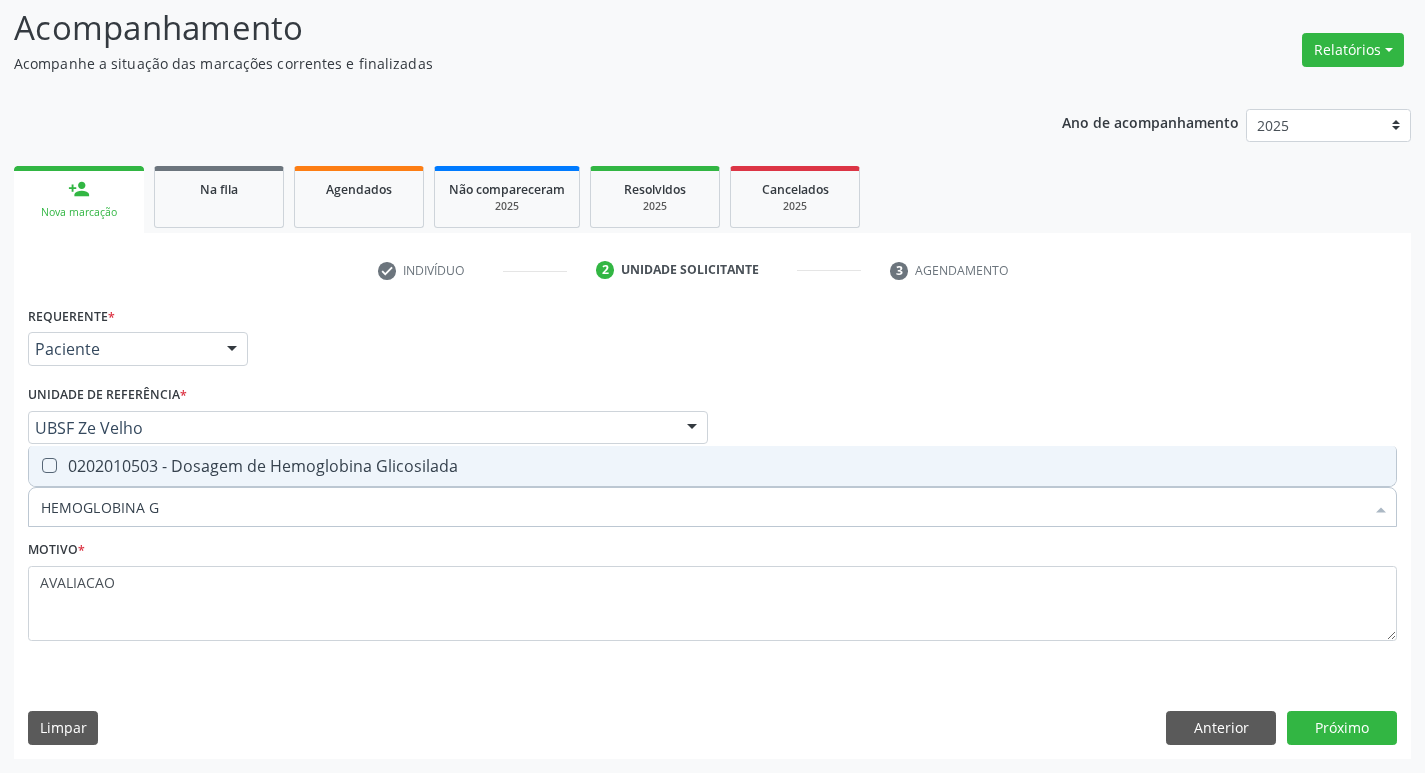click on "0202010503 - Dosagem de Hemoglobina Glicosilada" at bounding box center [712, 466] 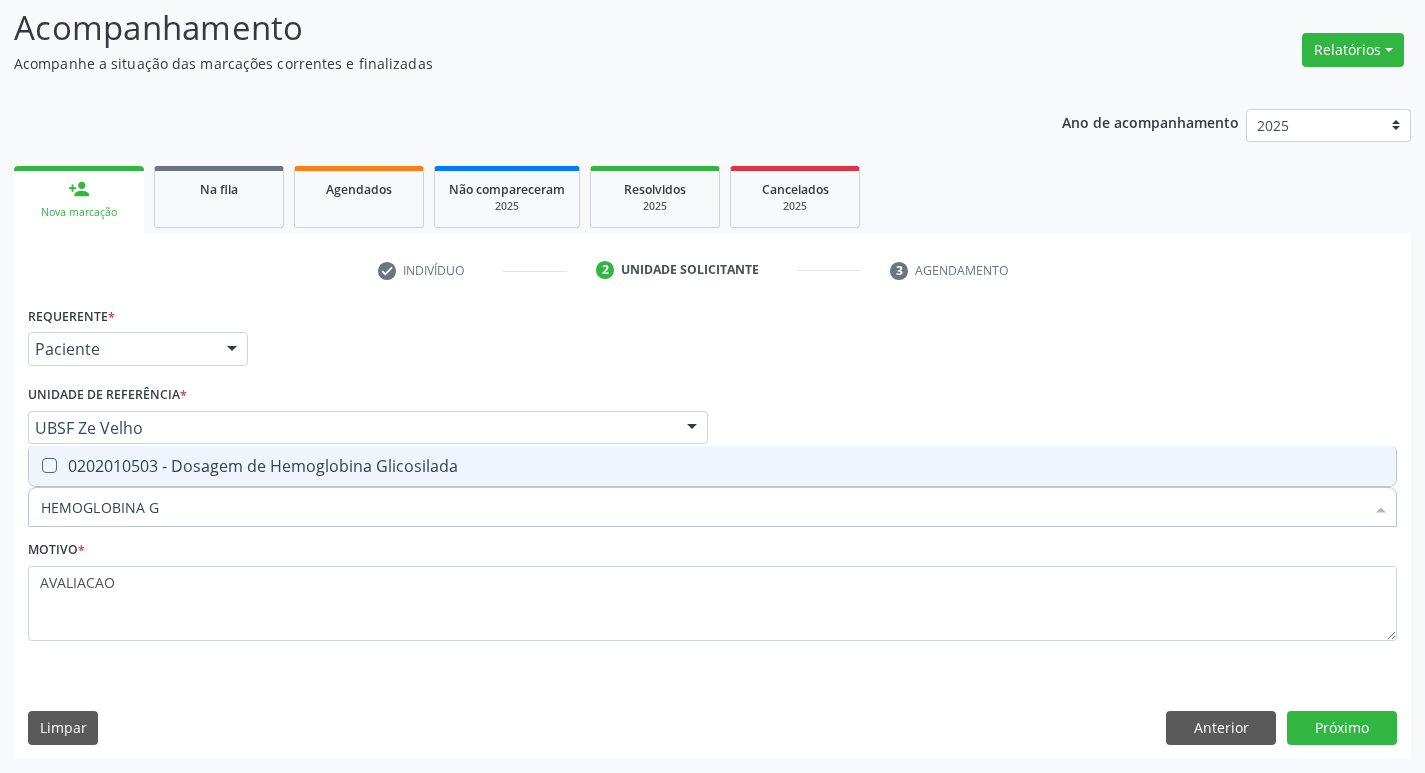 checkbox on "true" 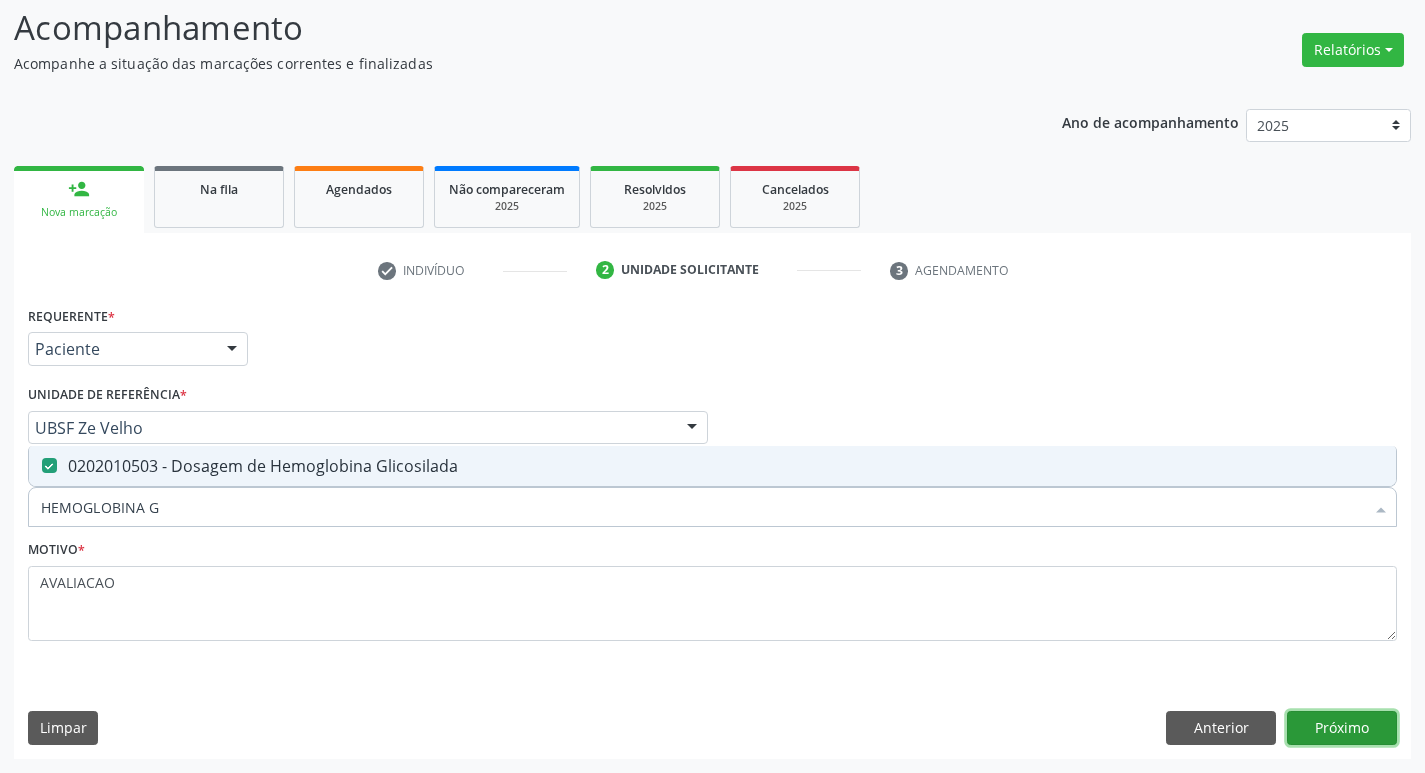 click on "Próximo" at bounding box center (1342, 728) 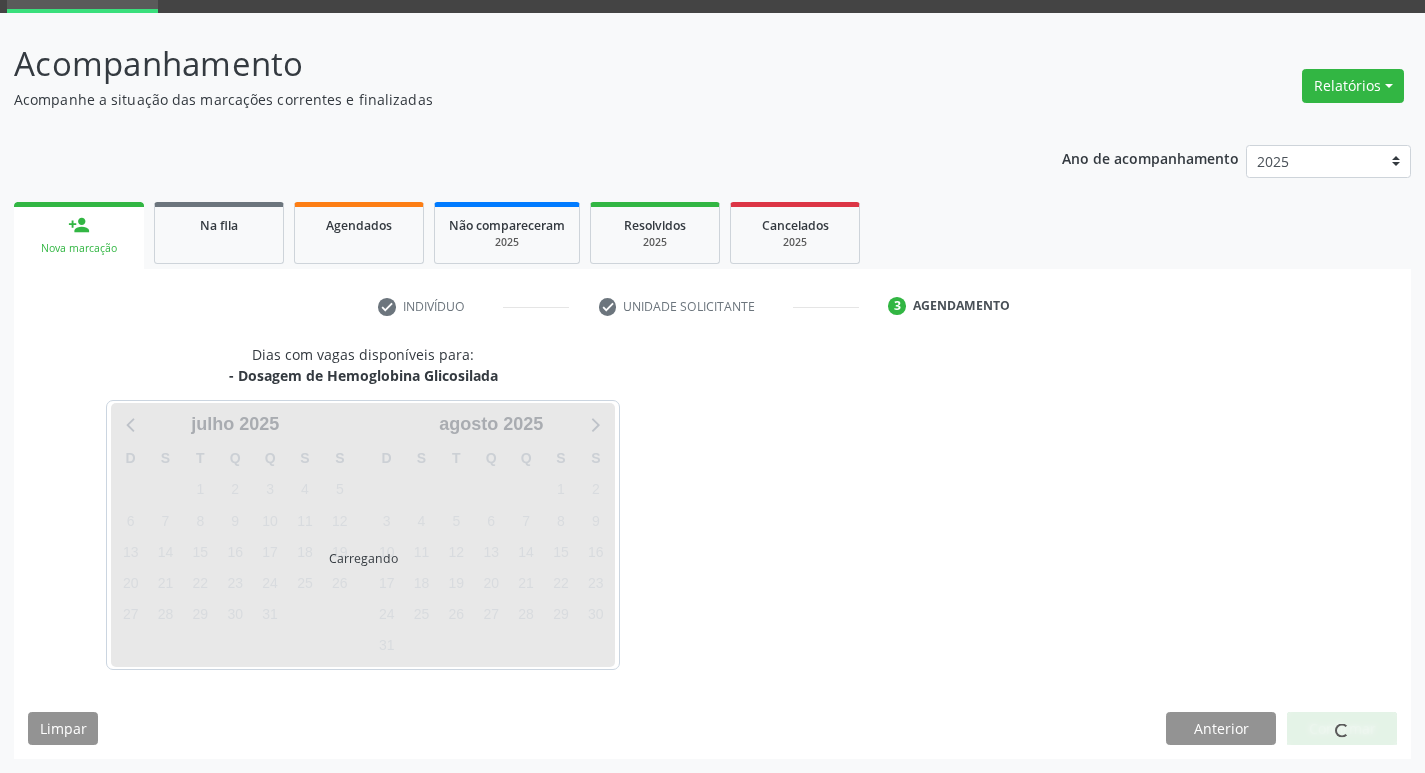 scroll, scrollTop: 97, scrollLeft: 0, axis: vertical 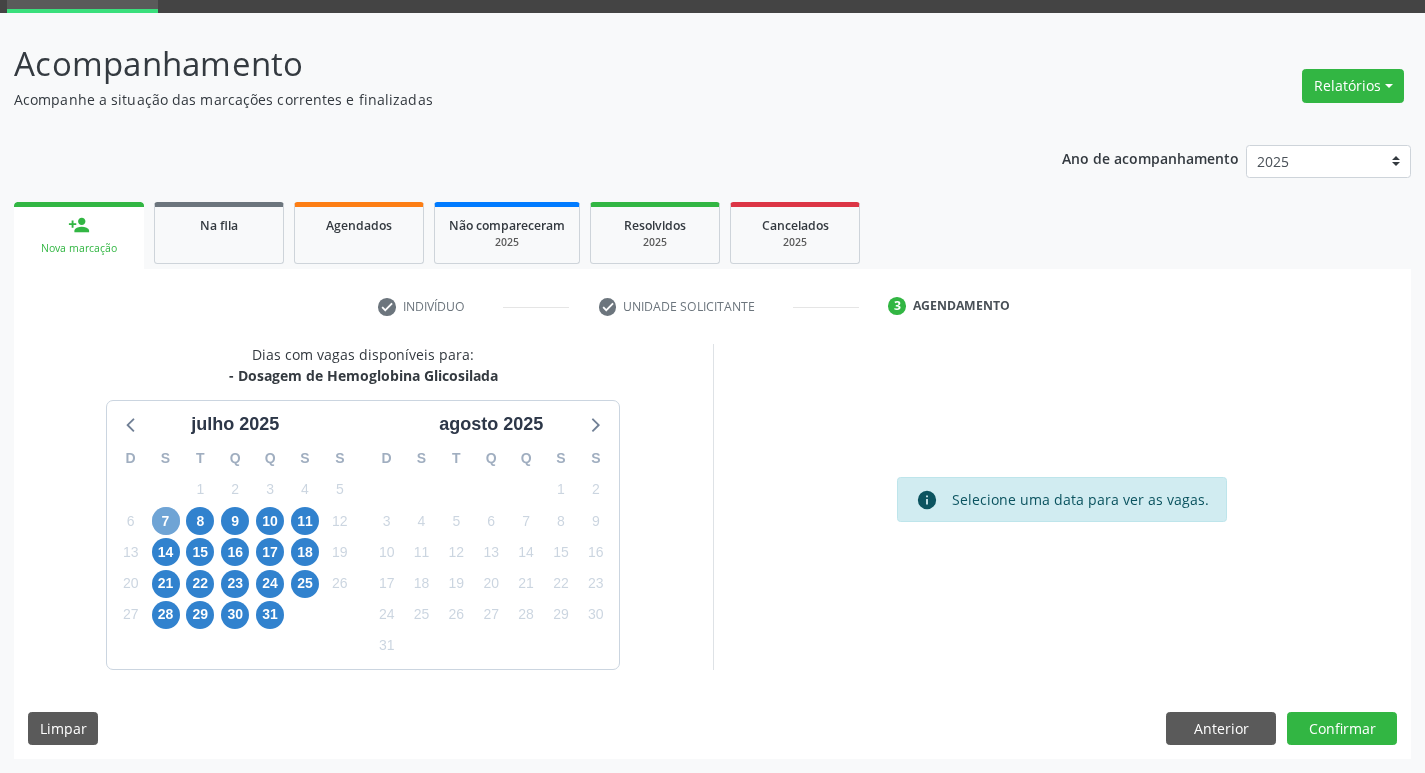 click on "7" at bounding box center (166, 521) 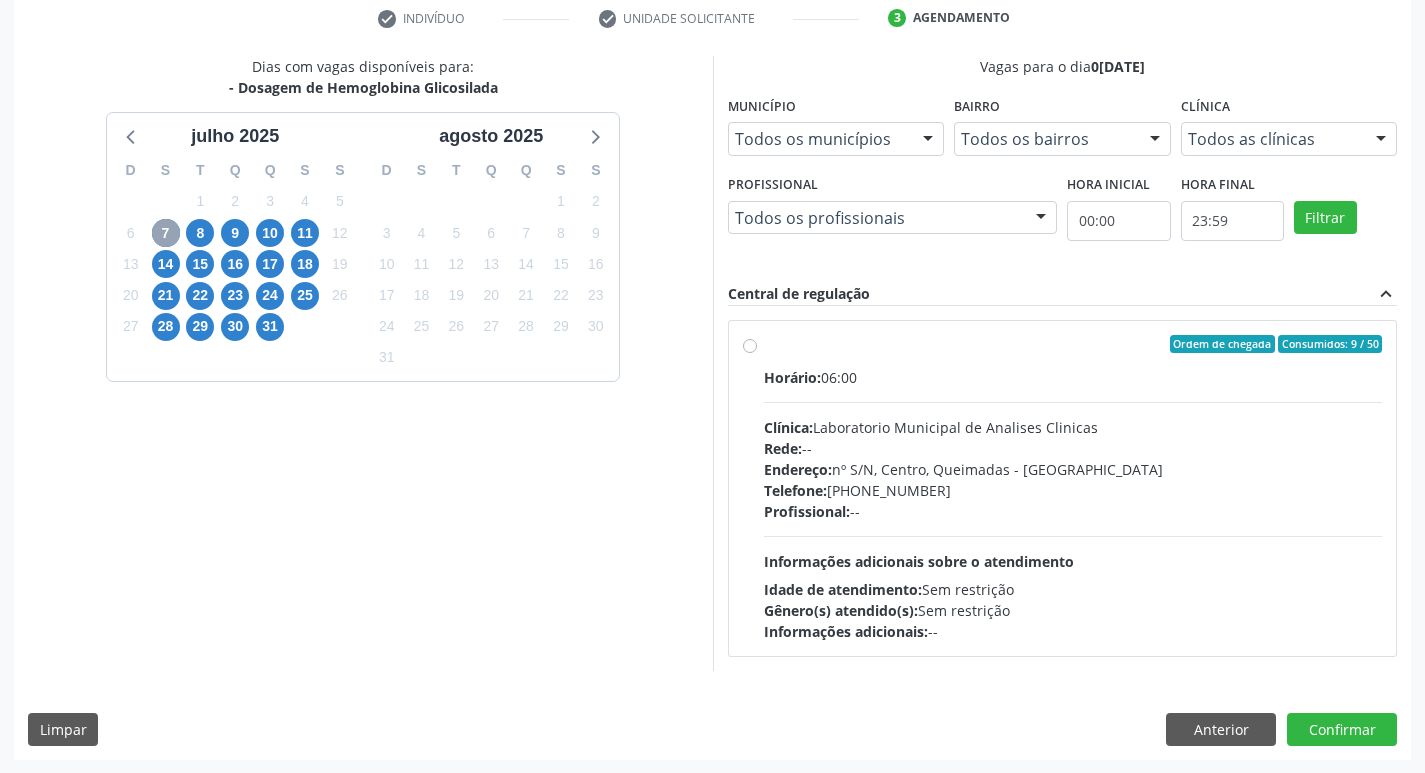 scroll, scrollTop: 386, scrollLeft: 0, axis: vertical 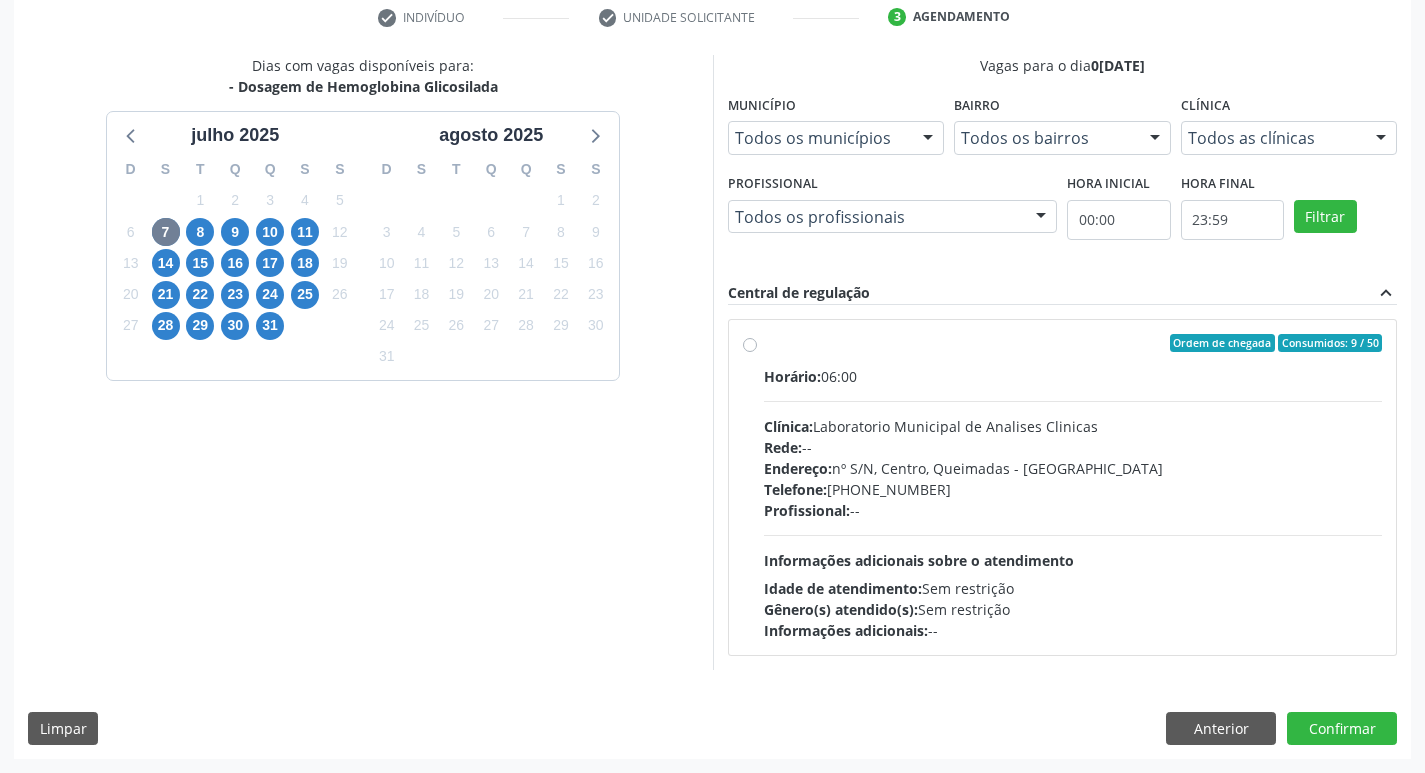 click on "Endereço:   nº S/N, Centro, Queimadas - [GEOGRAPHIC_DATA]" at bounding box center [1073, 468] 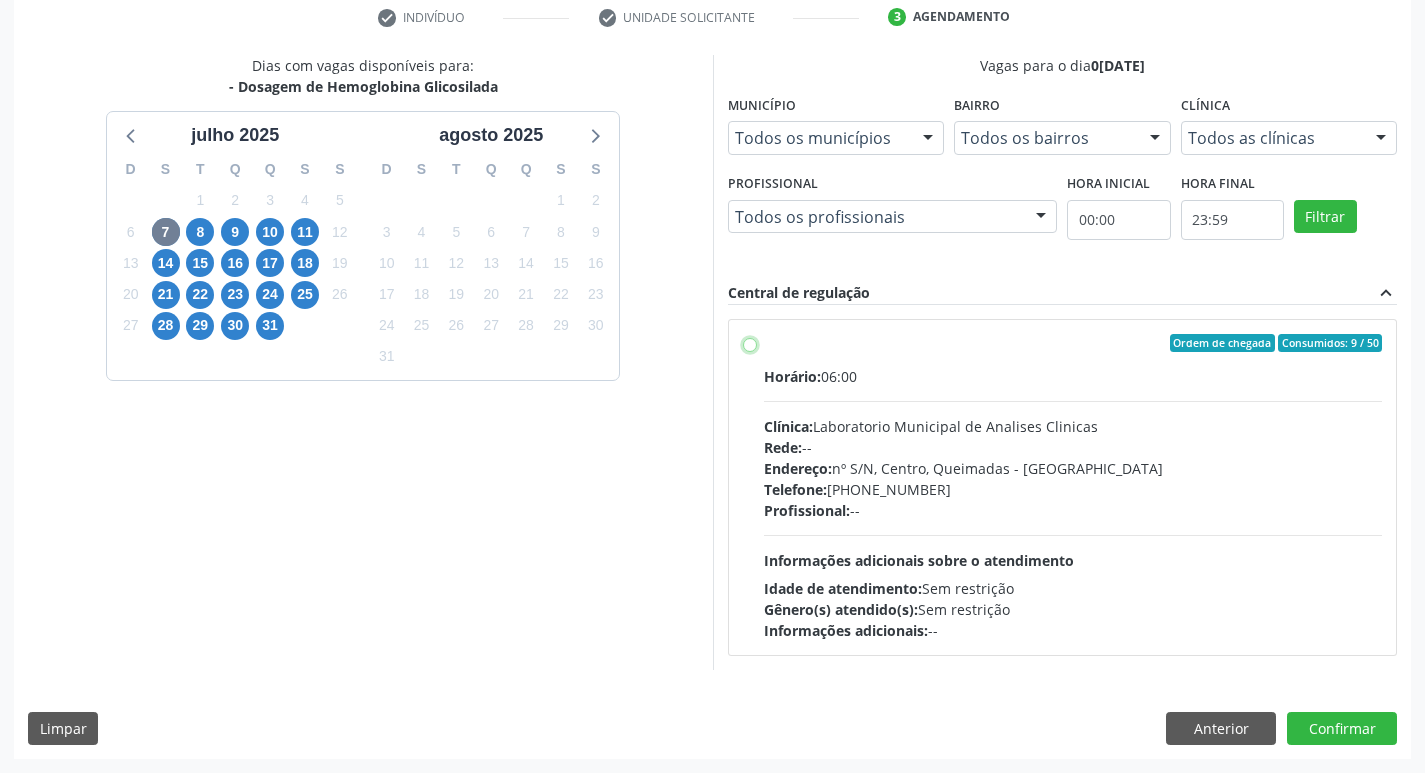 click on "Ordem de chegada
Consumidos: 9 / 50
Horário:   06:00
Clínica:  Laboratorio Municipal de Analises Clinicas
Rede:
--
Endereço:   nº S/N, Centro, Queimadas - PB
Telefone:   (83) 33921344
Profissional:
--
Informações adicionais sobre o atendimento
Idade de atendimento:
Sem restrição
Gênero(s) atendido(s):
Sem restrição
Informações adicionais:
--" at bounding box center [750, 343] 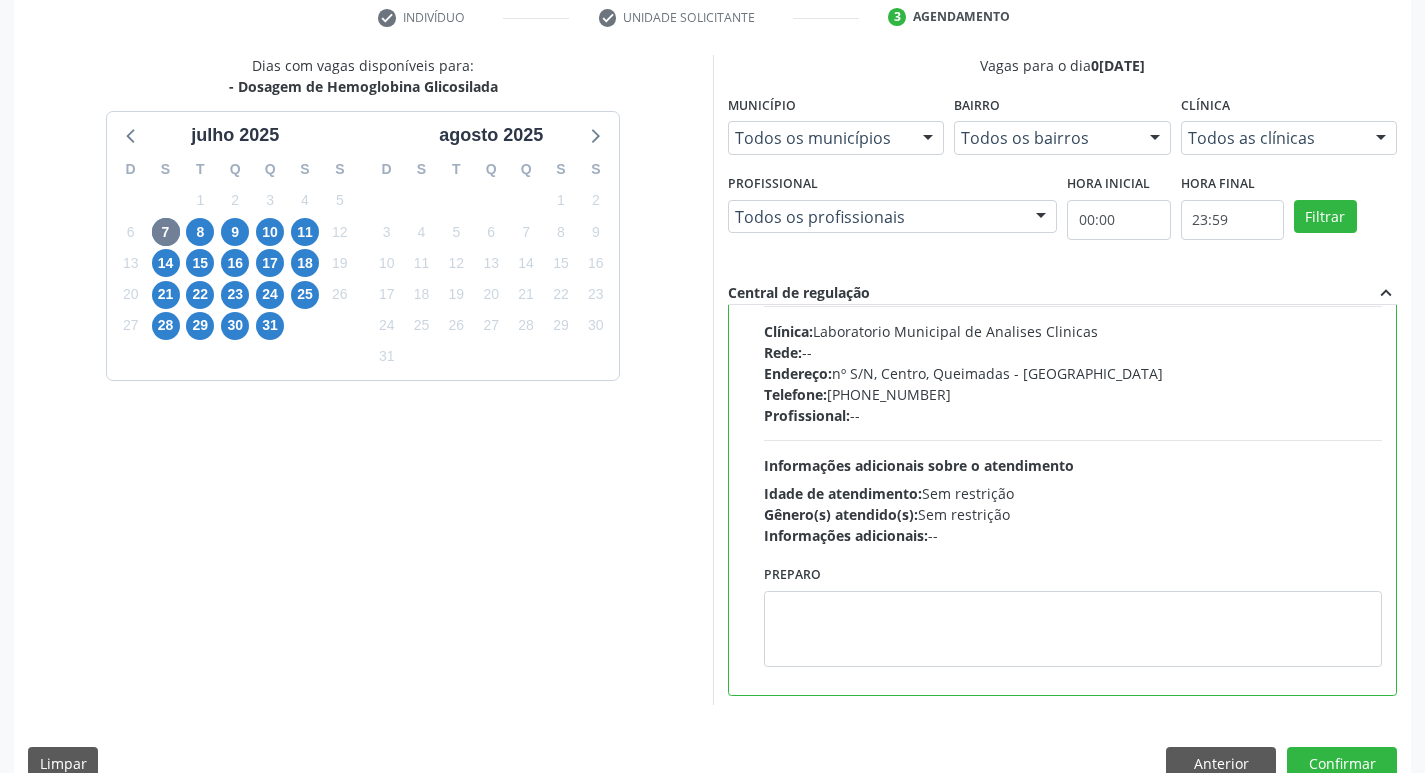 scroll, scrollTop: 99, scrollLeft: 0, axis: vertical 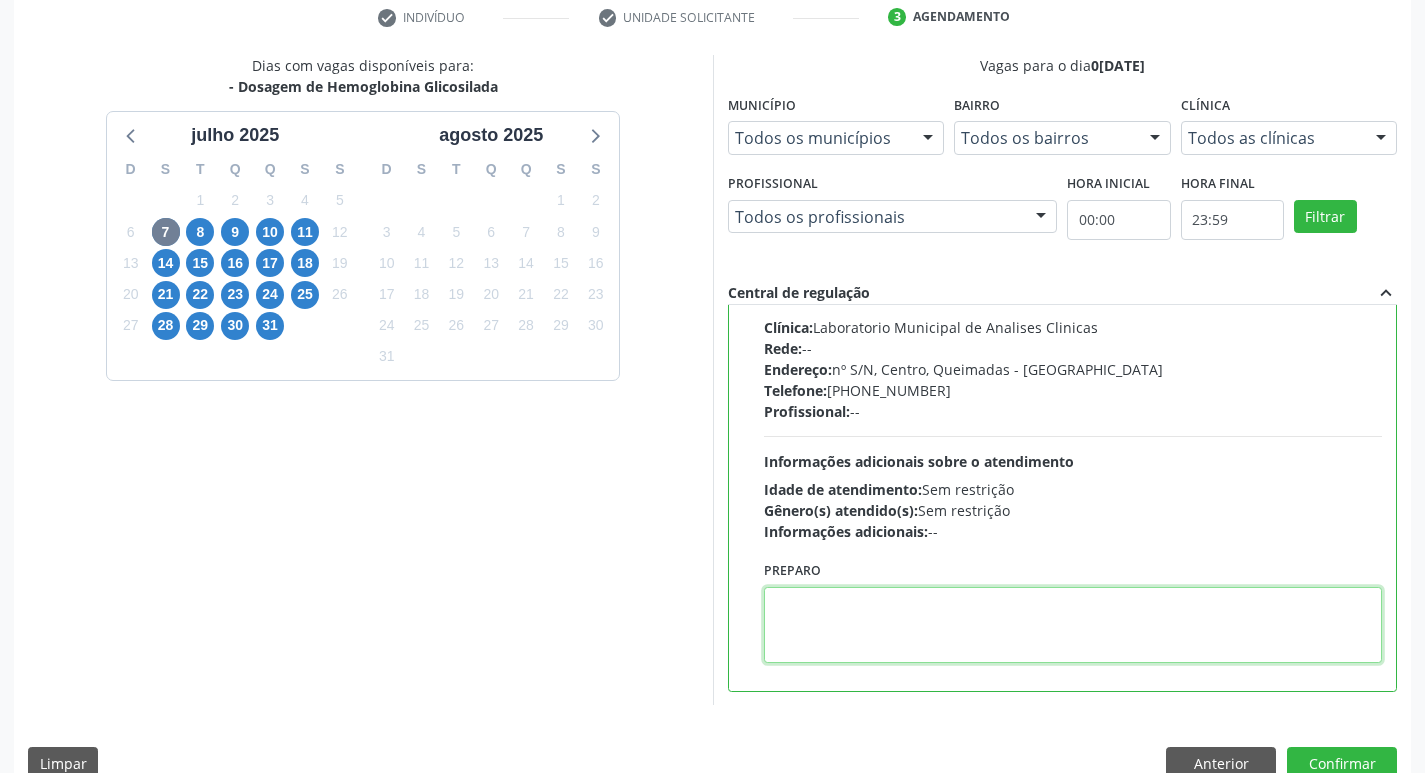 click at bounding box center (1073, 625) 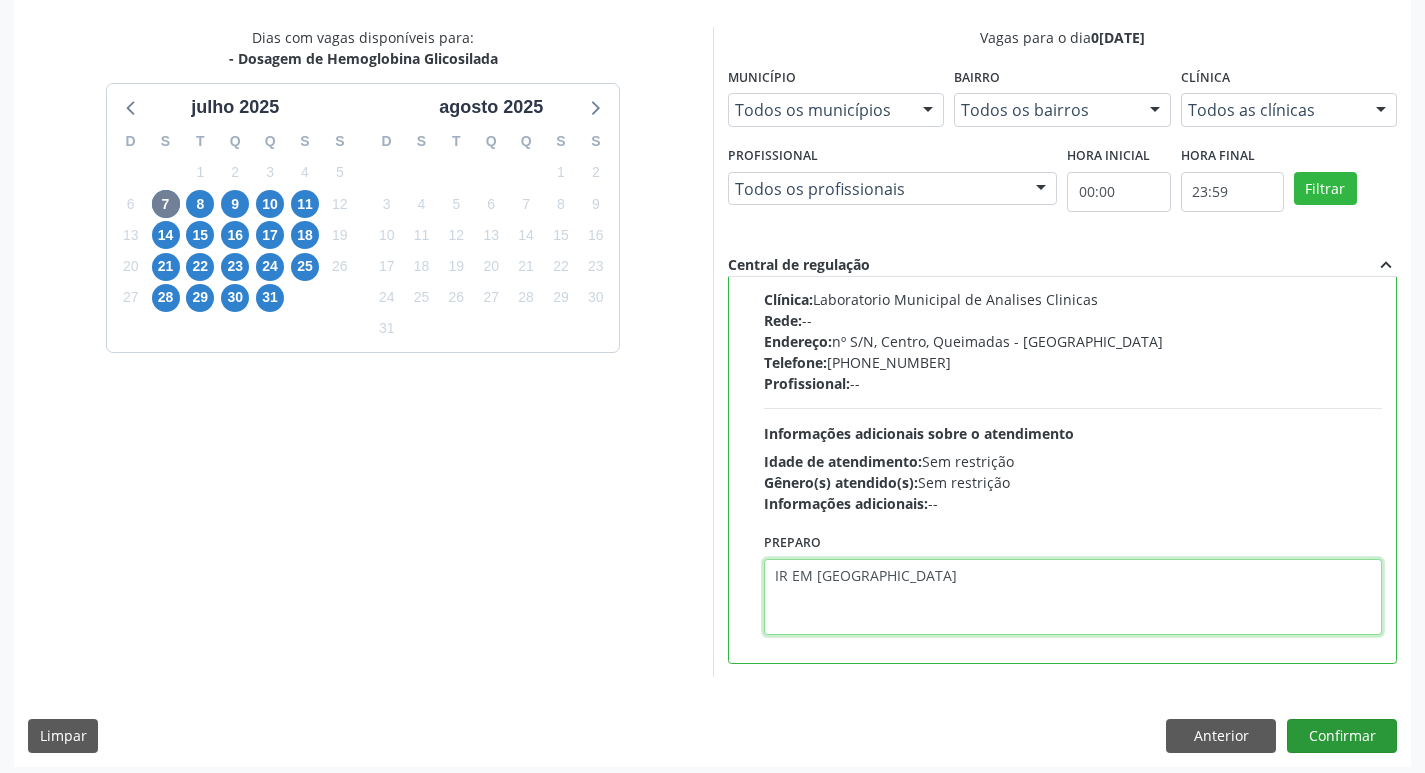 scroll, scrollTop: 422, scrollLeft: 0, axis: vertical 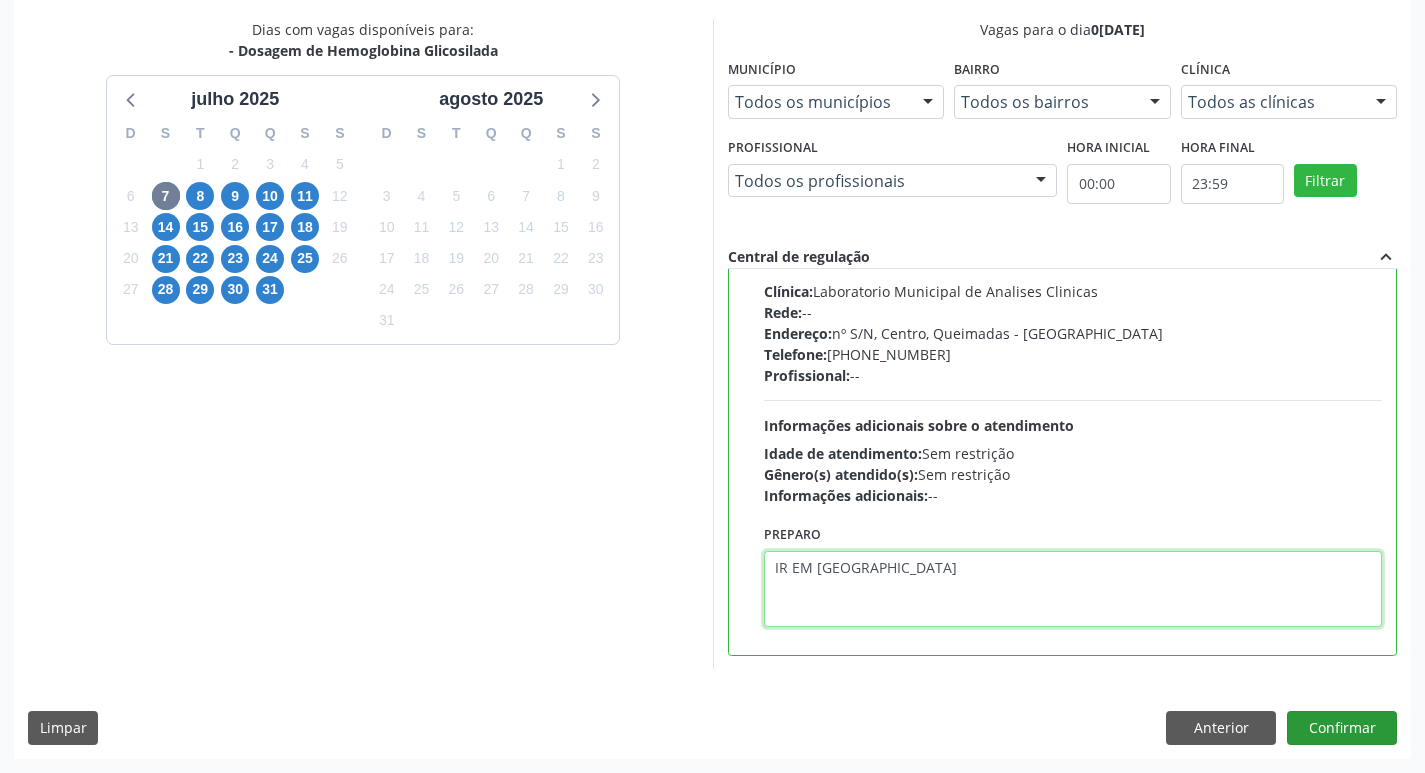 type on "IR EM [GEOGRAPHIC_DATA]" 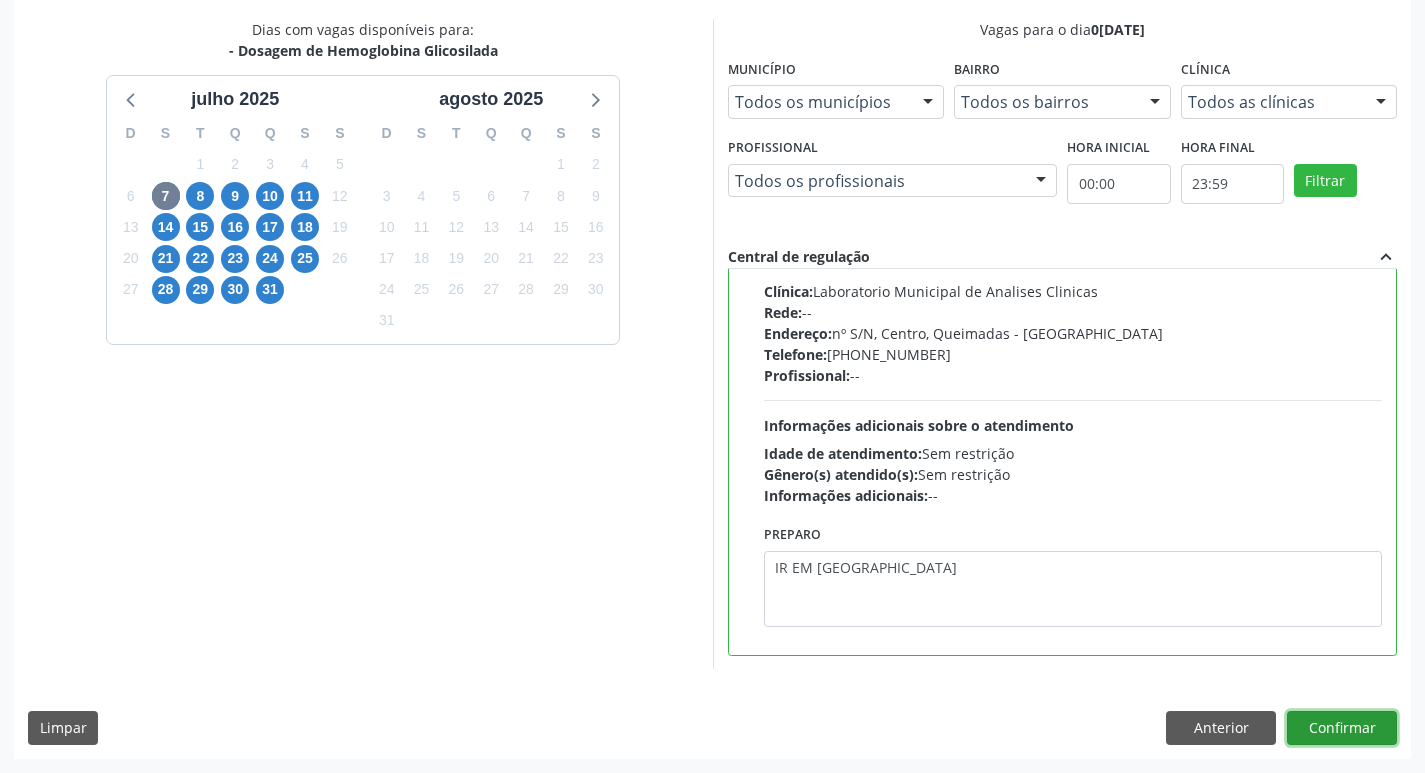 click on "Confirmar" at bounding box center [1342, 728] 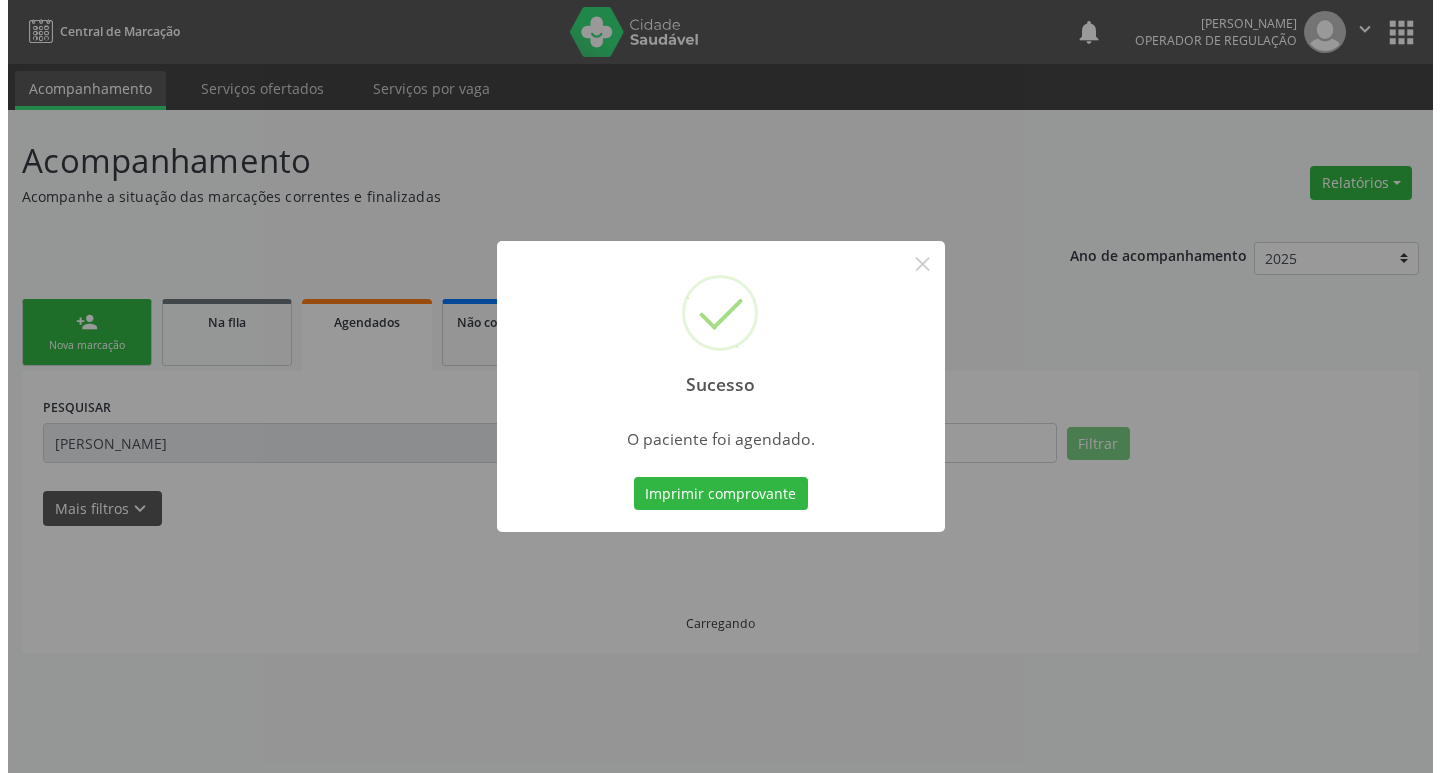 scroll, scrollTop: 0, scrollLeft: 0, axis: both 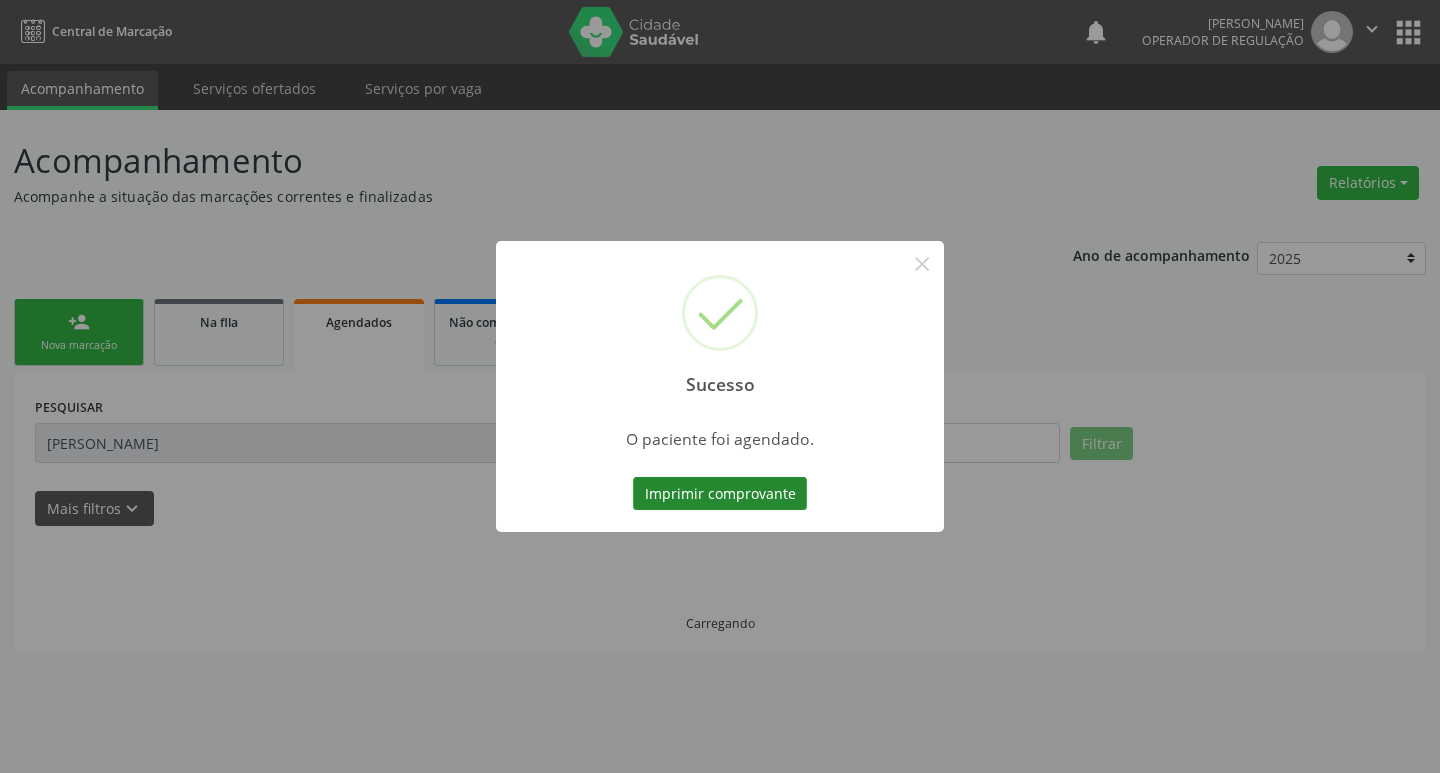 click on "Imprimir comprovante" at bounding box center [720, 494] 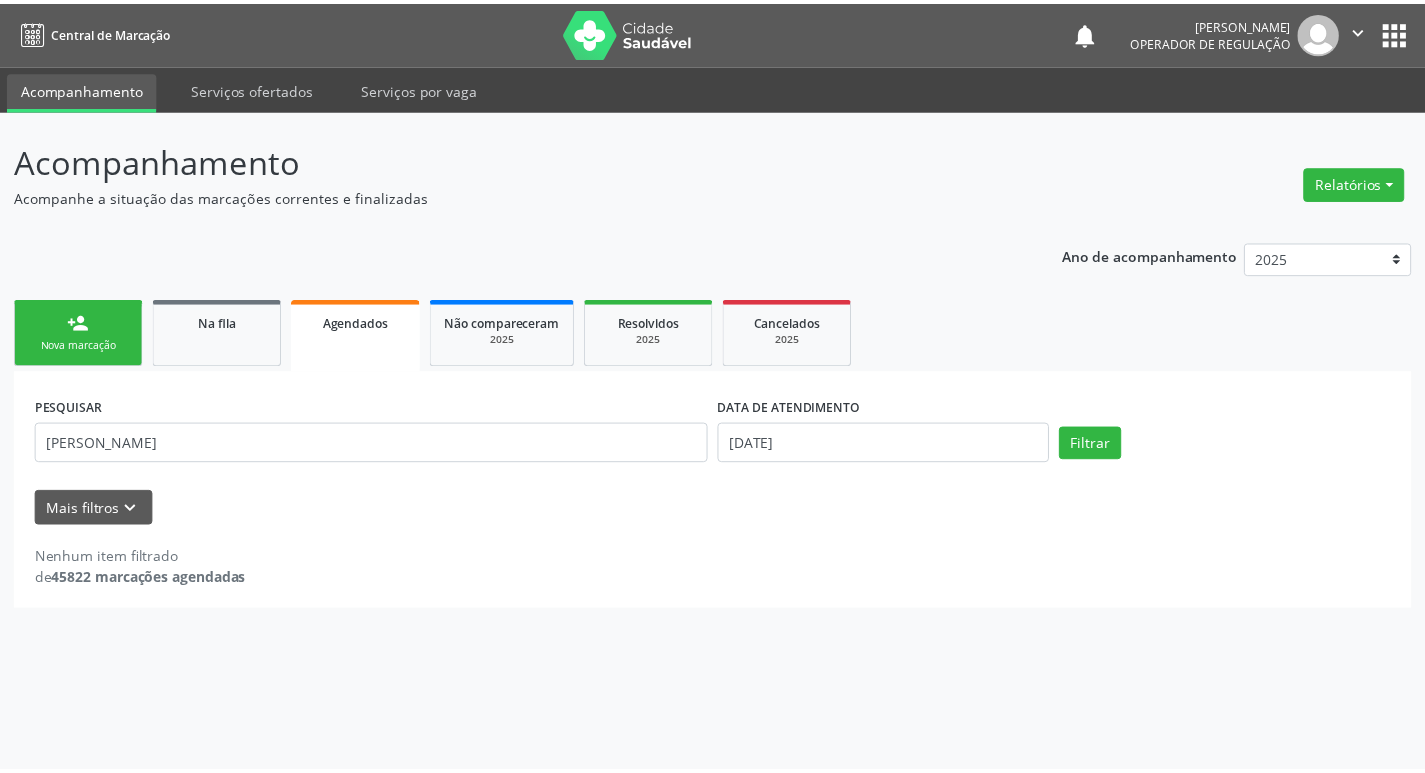 scroll, scrollTop: 0, scrollLeft: 0, axis: both 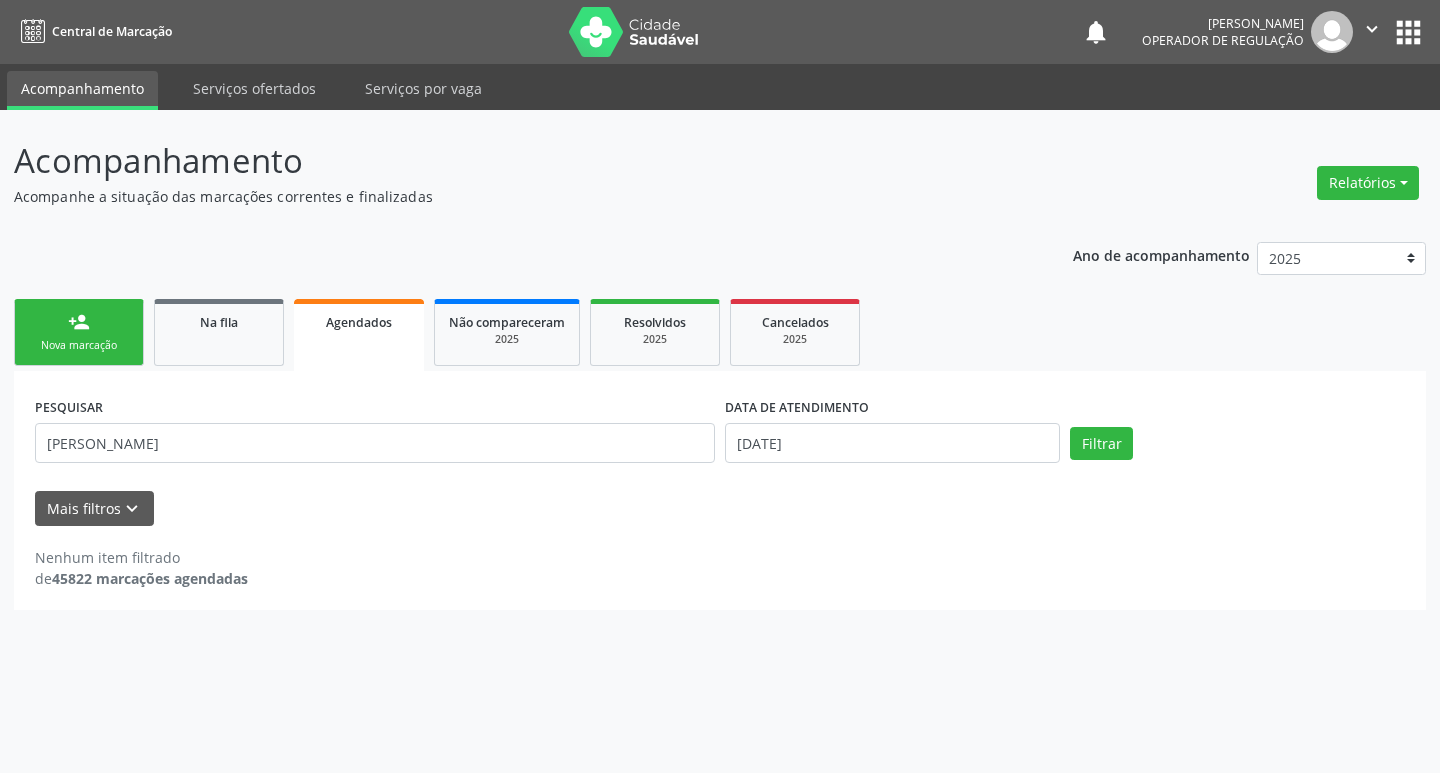 click on "Nova marcação" at bounding box center [79, 345] 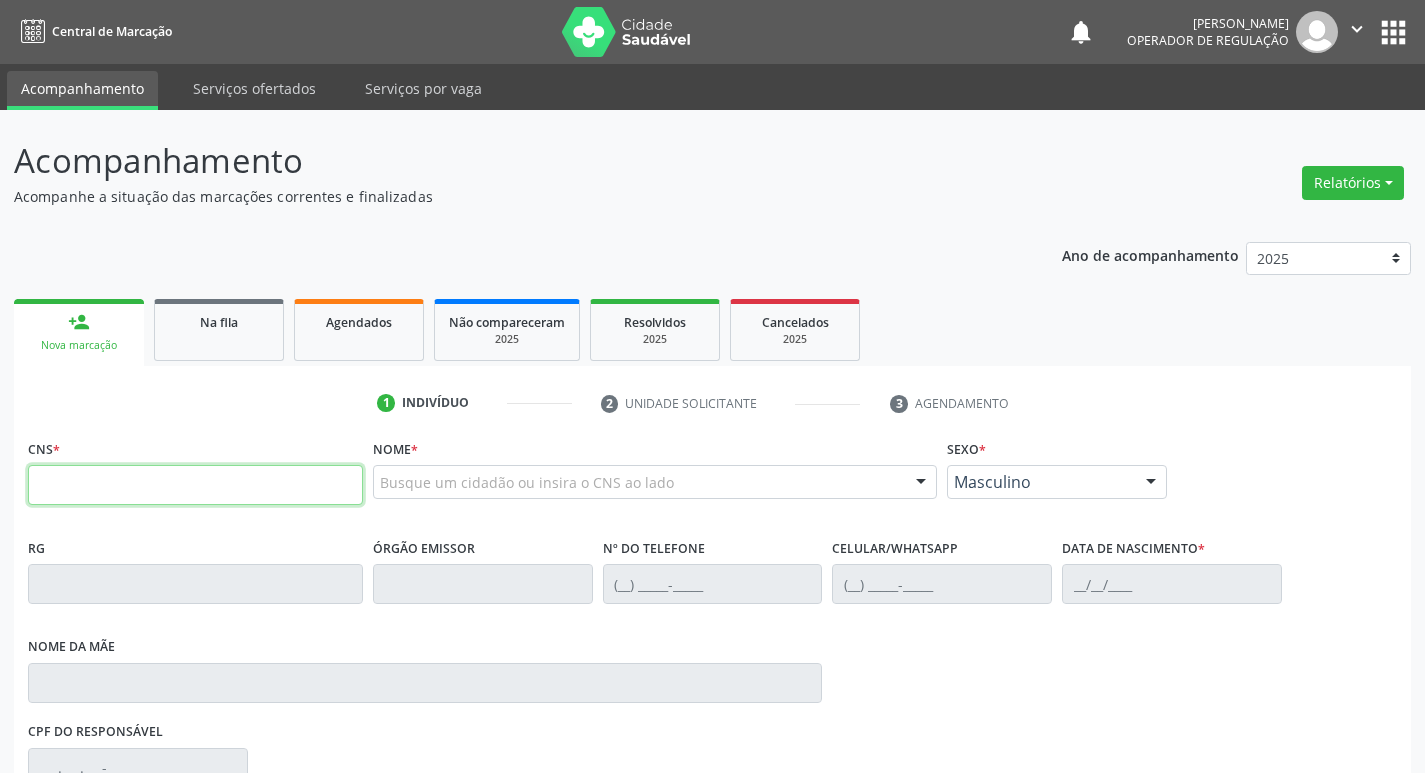 click at bounding box center [195, 485] 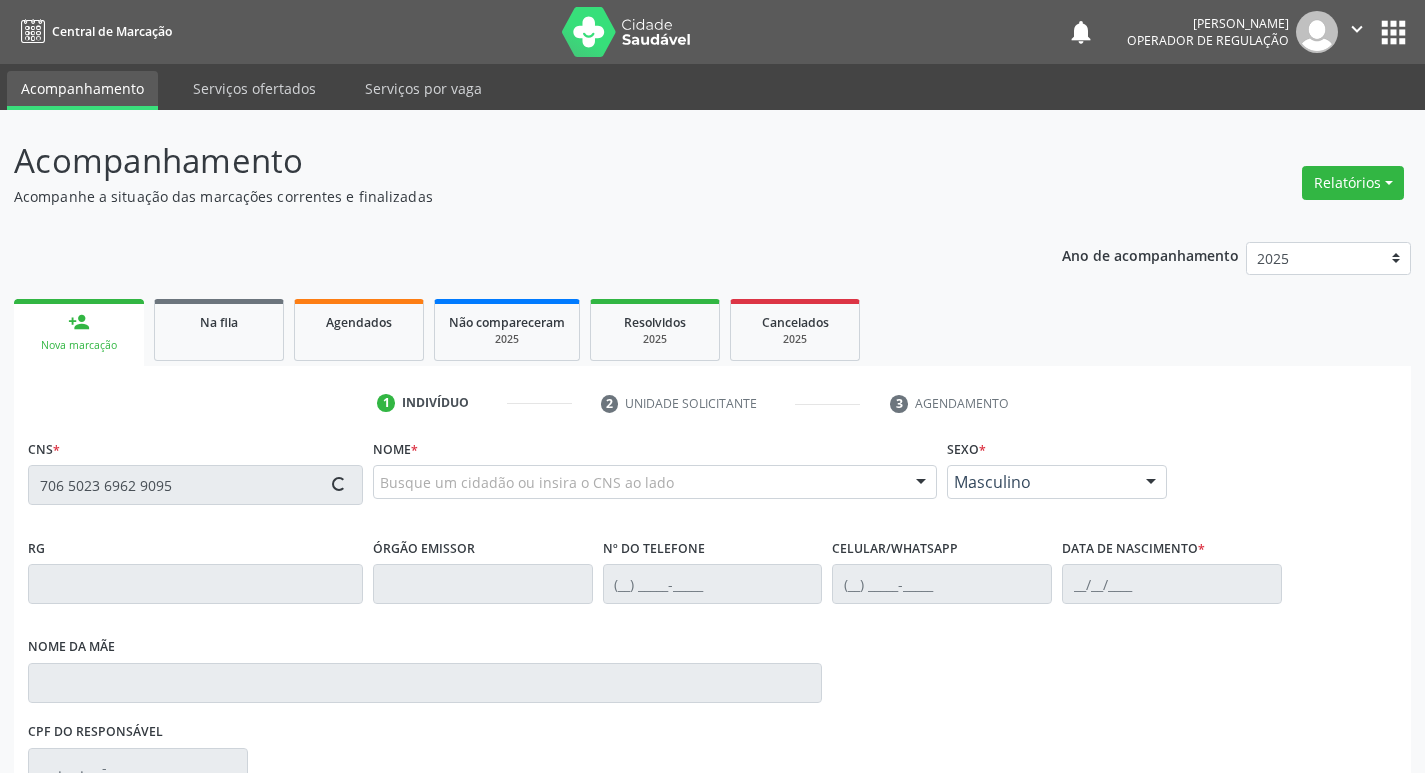 type on "706 5023 6962 9095" 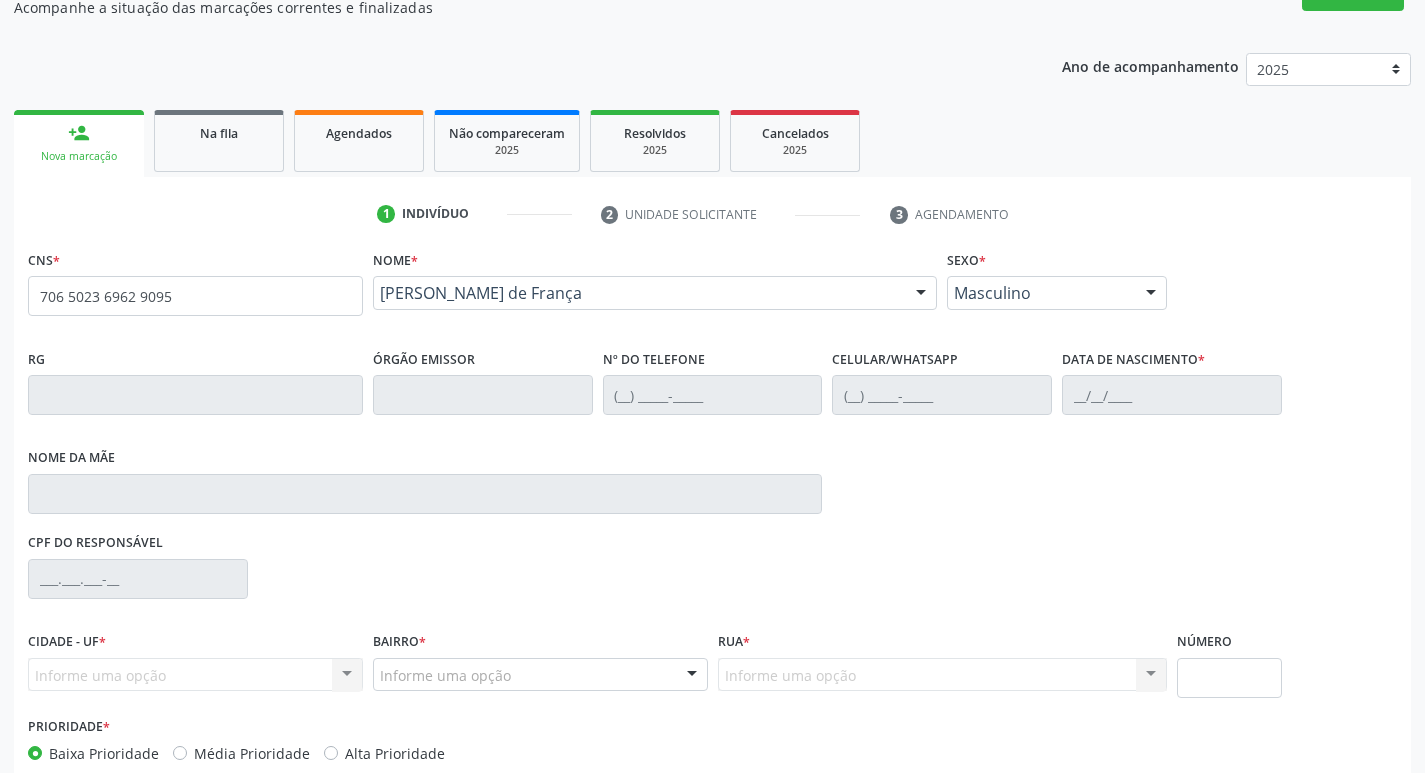 scroll, scrollTop: 297, scrollLeft: 0, axis: vertical 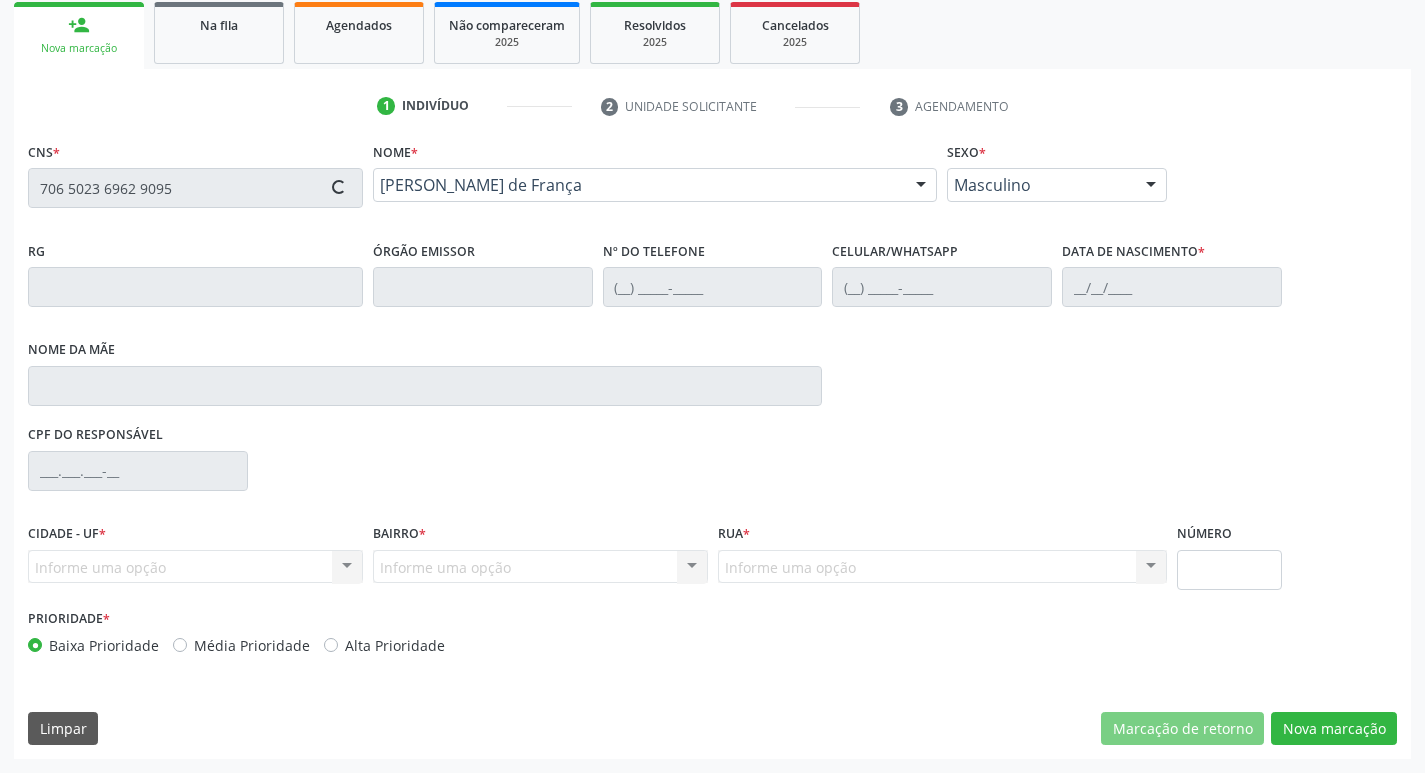 type on "(83) 99416-0944" 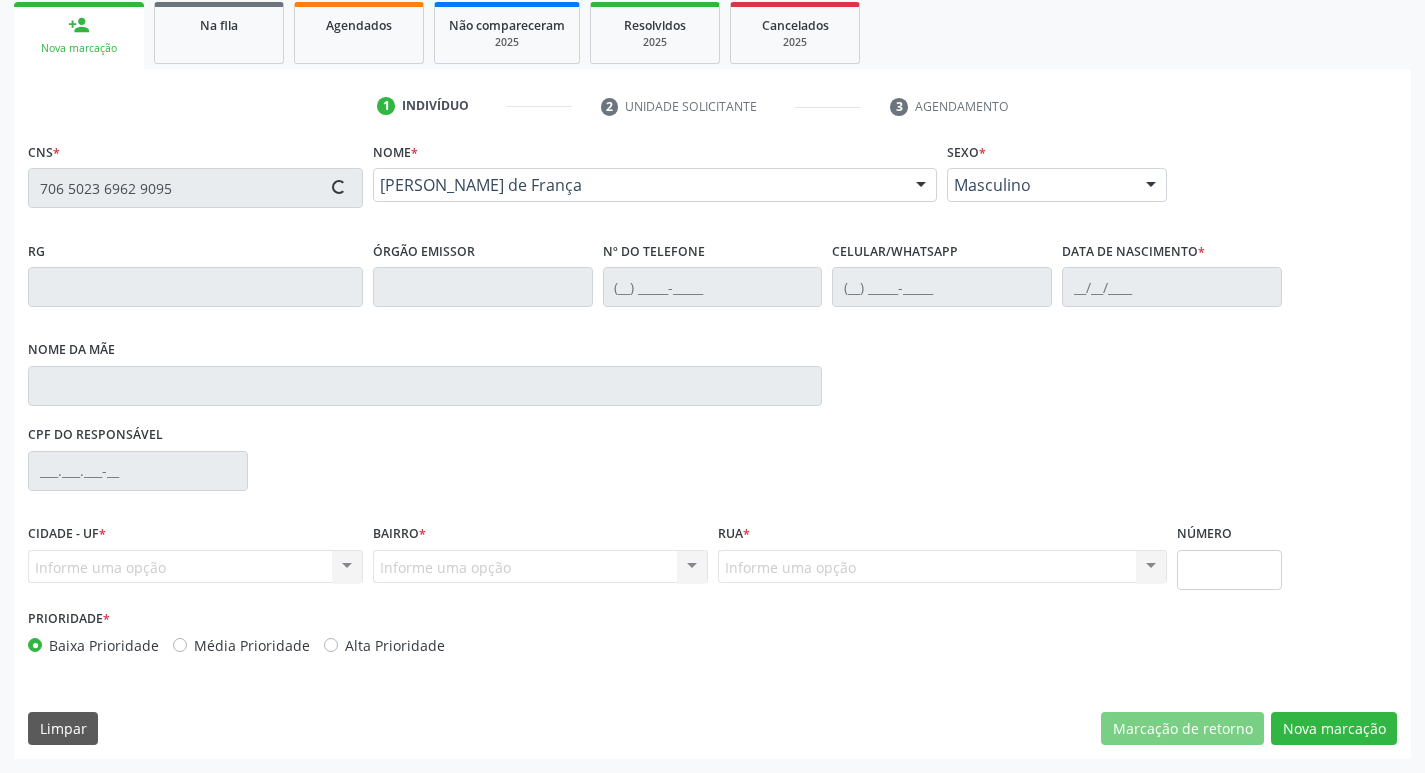 type on "28/07/1986" 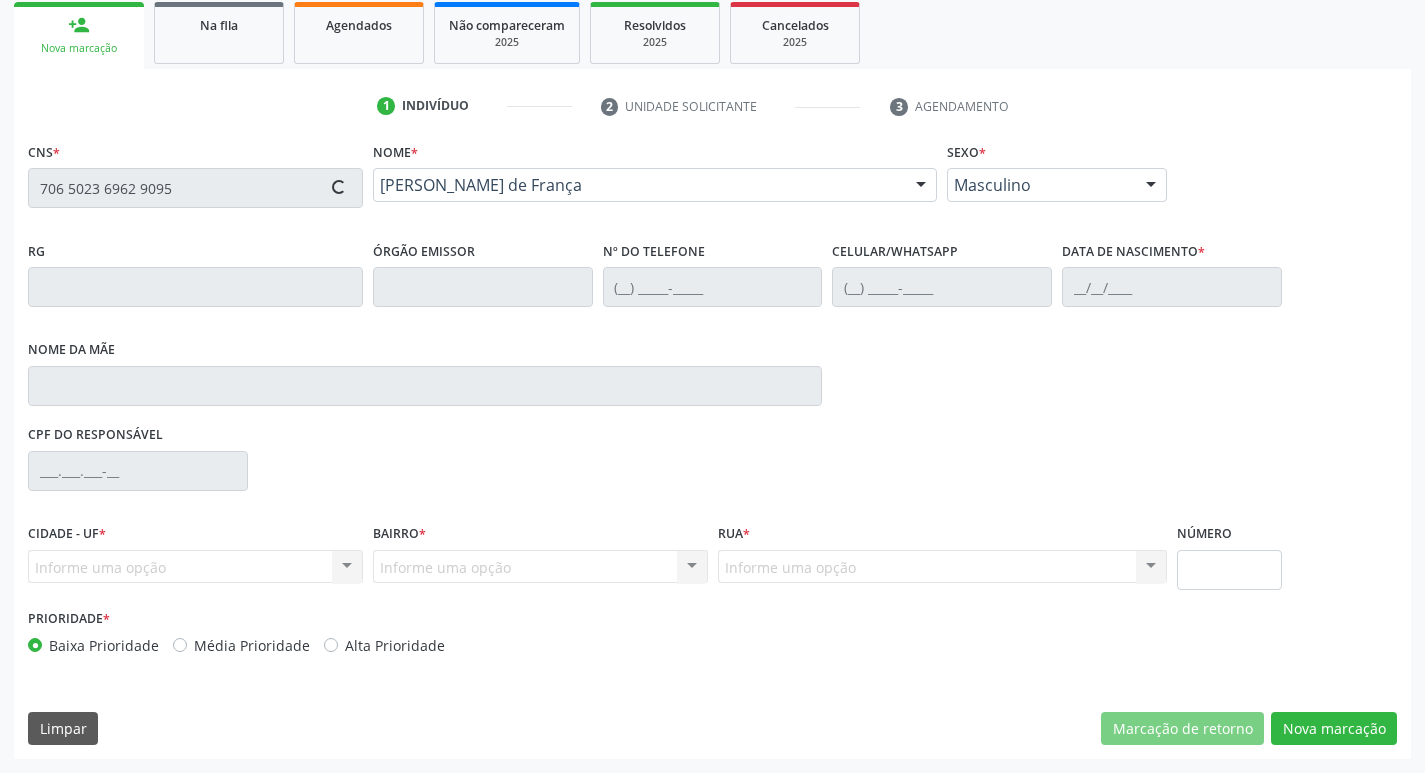 type on "200" 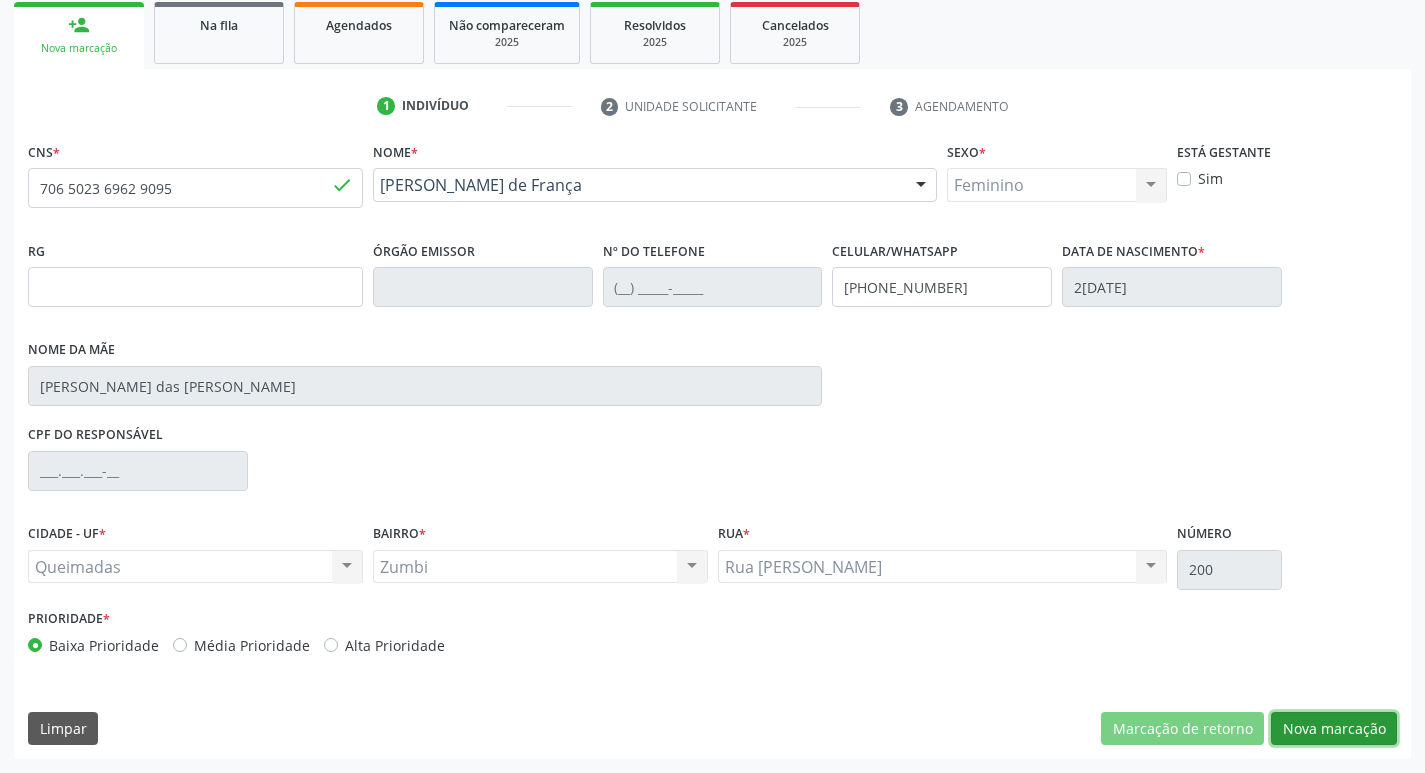 click on "Nova marcação" at bounding box center (1334, 729) 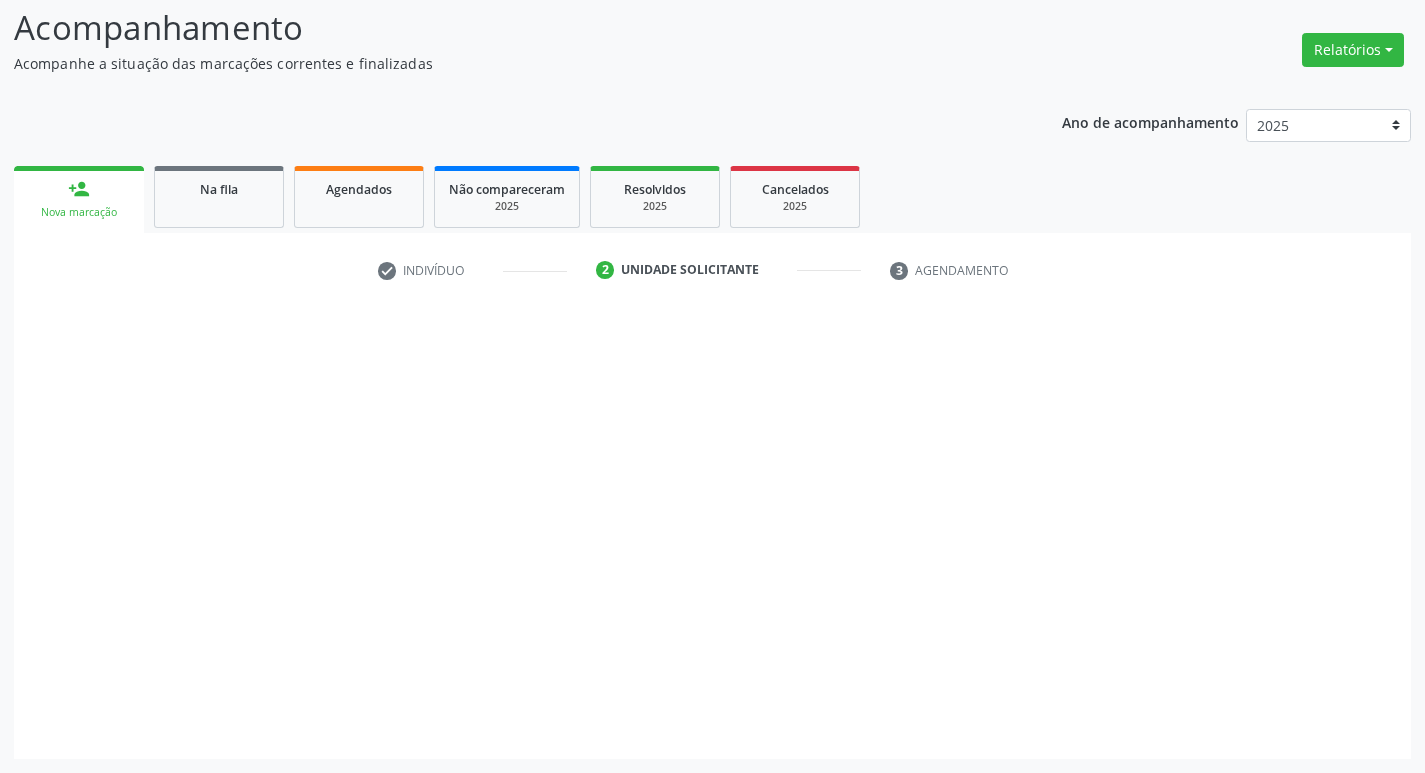 scroll, scrollTop: 133, scrollLeft: 0, axis: vertical 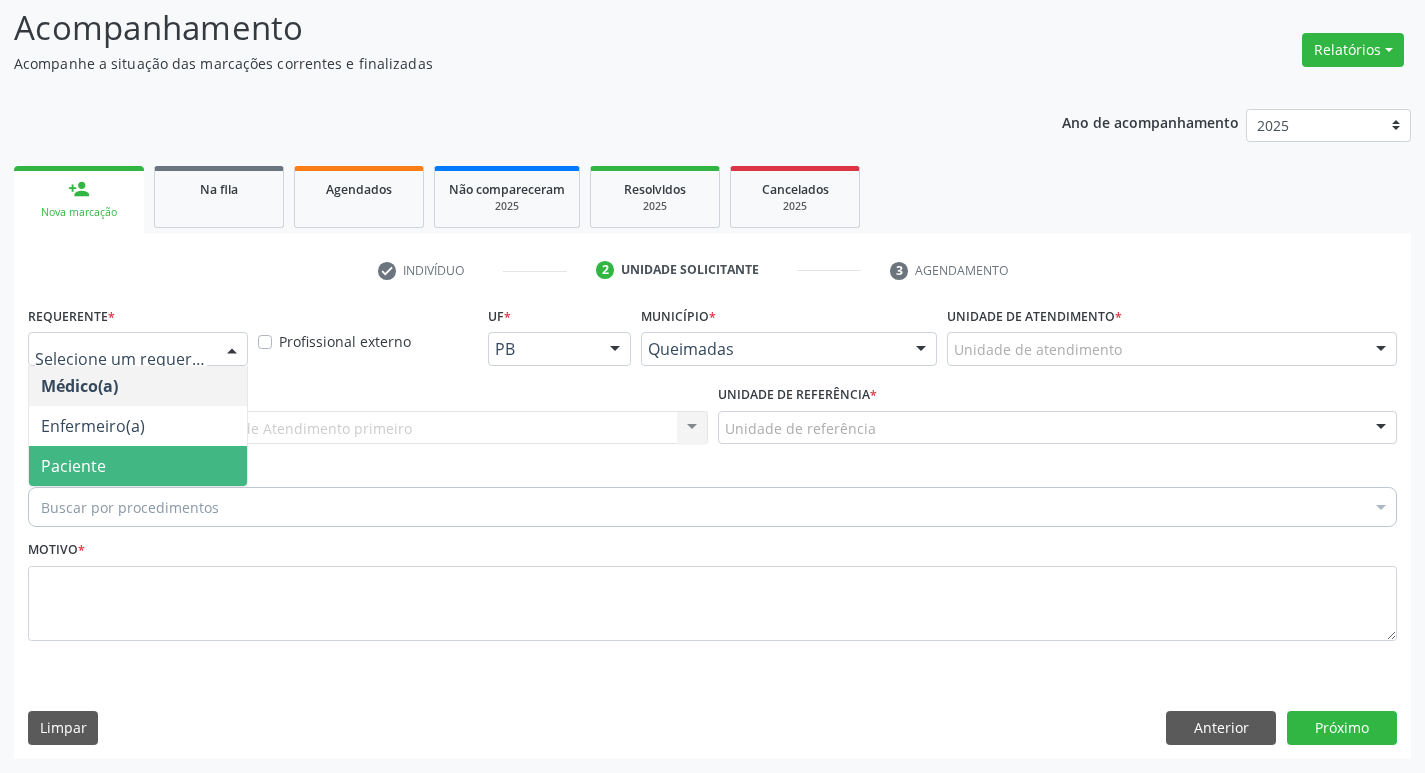 click on "Paciente" at bounding box center [138, 466] 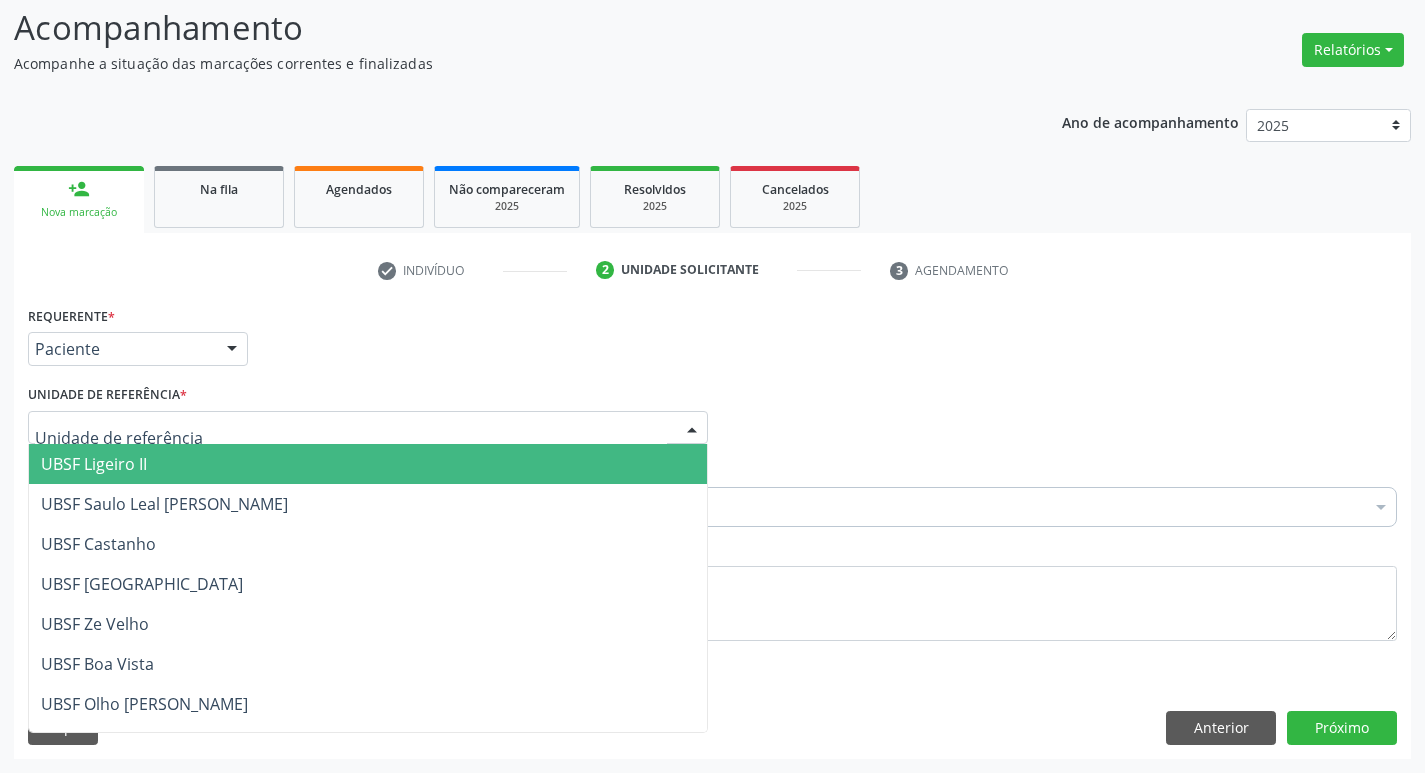 type on "Z" 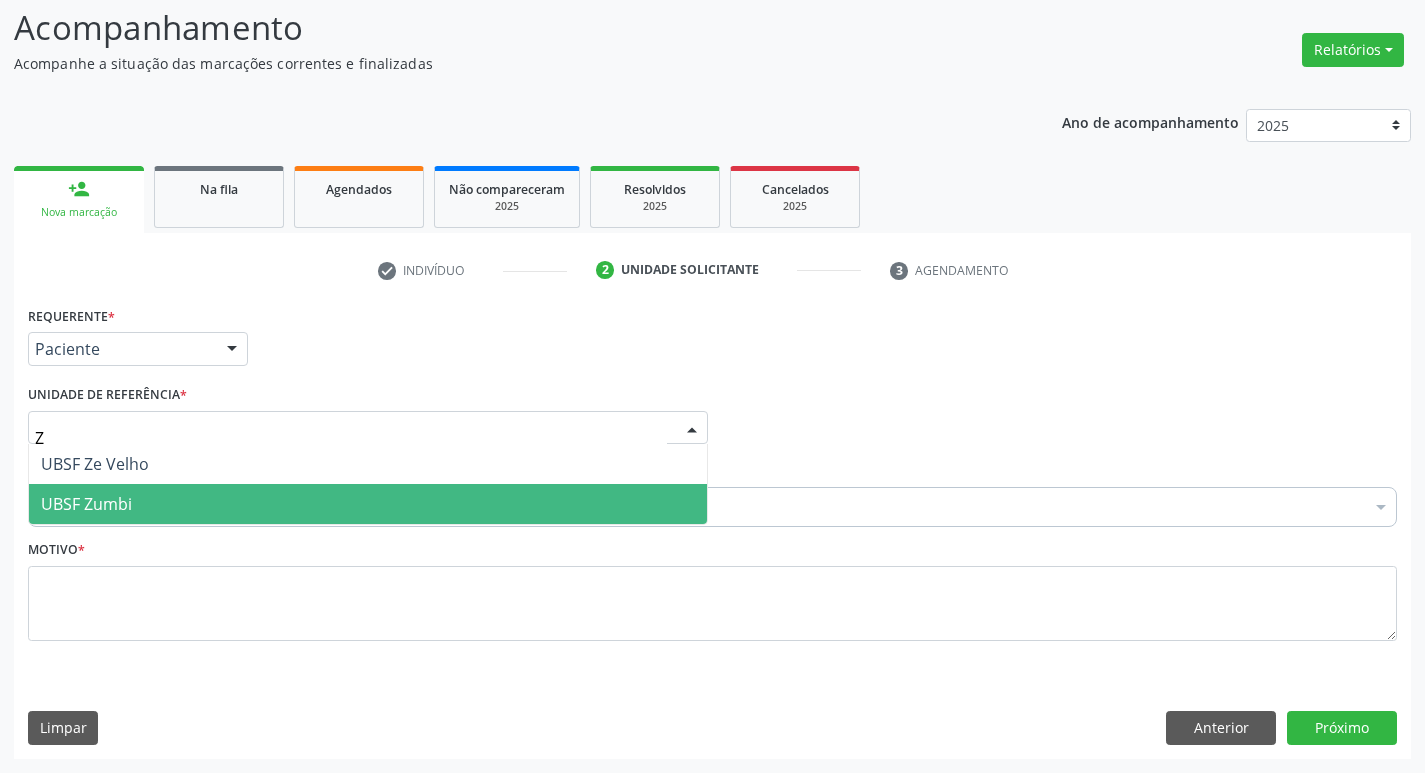 click on "UBSF Zumbi" at bounding box center (368, 504) 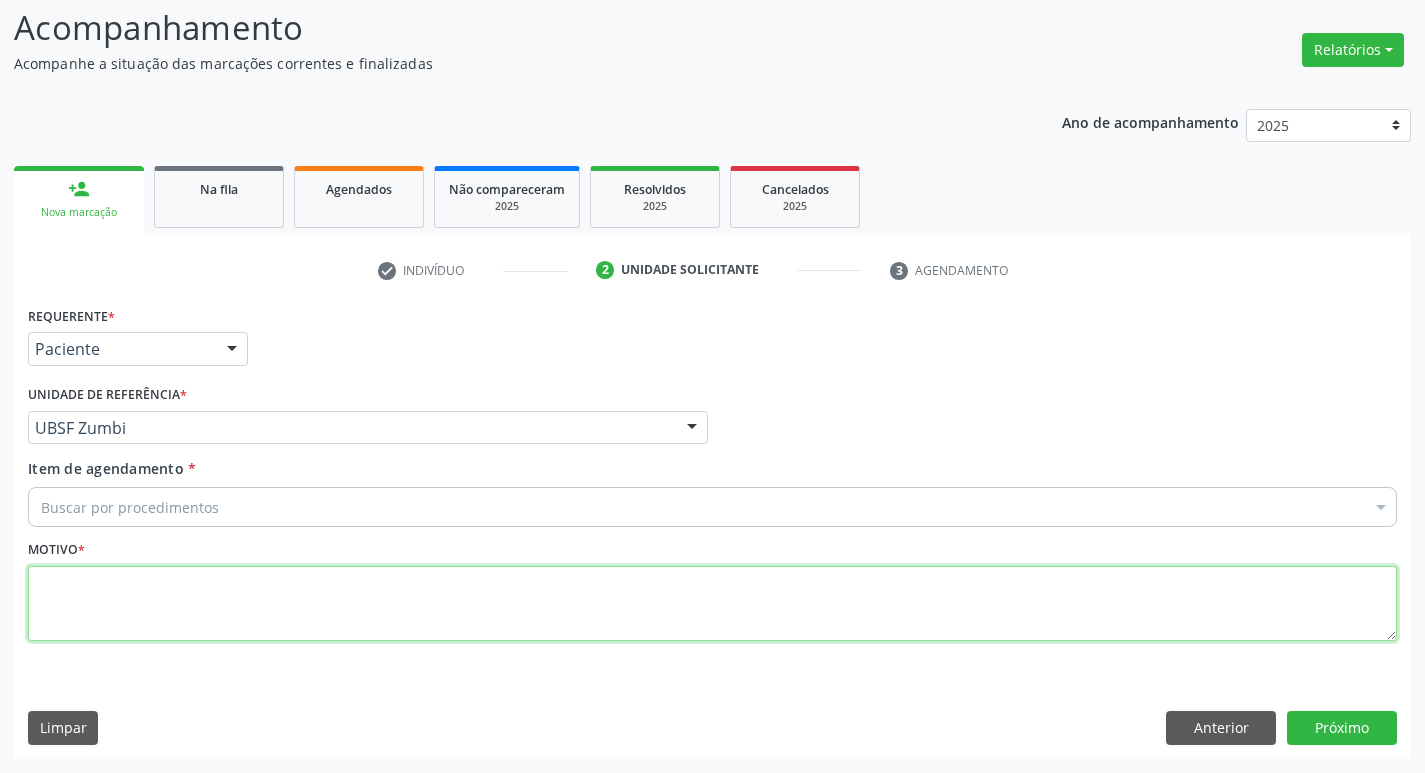 click at bounding box center [712, 604] 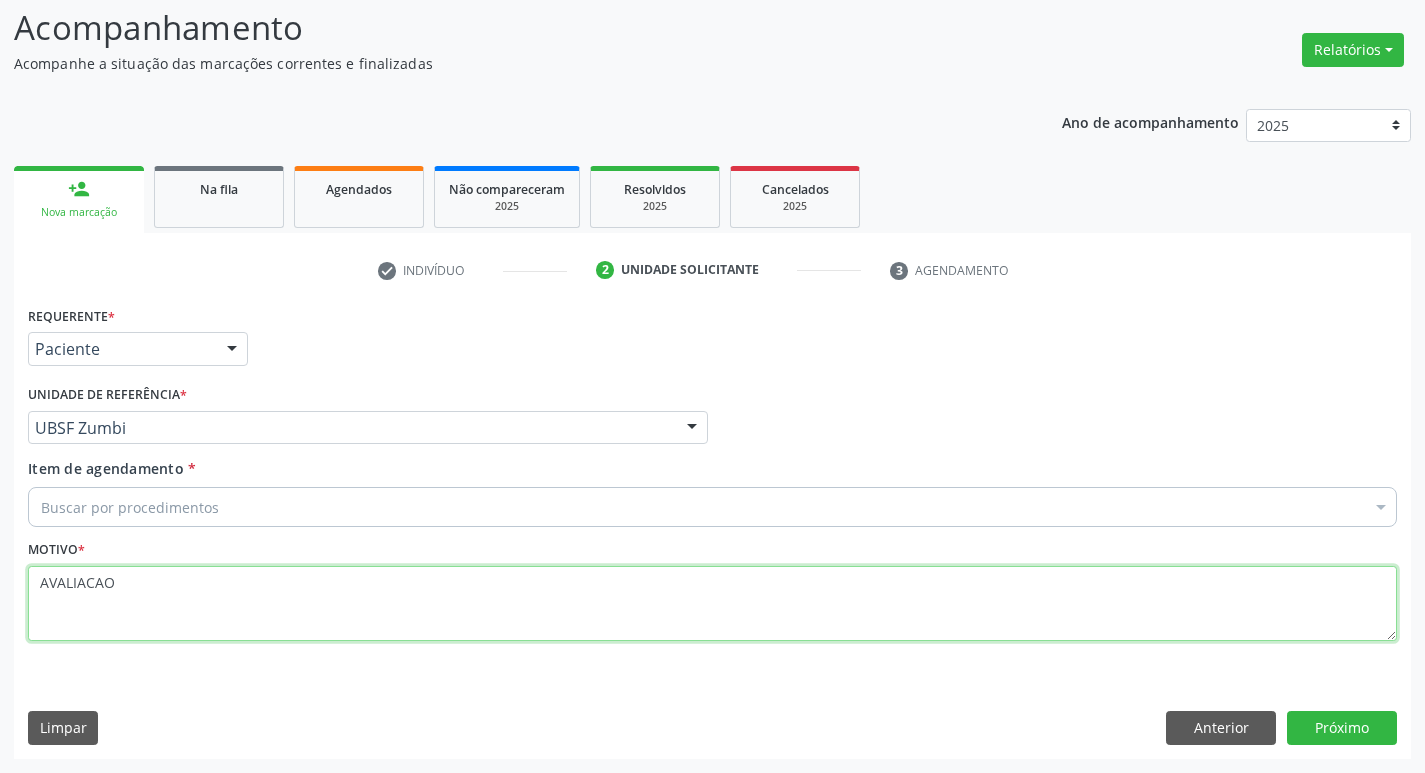 type on "AVALIACAO" 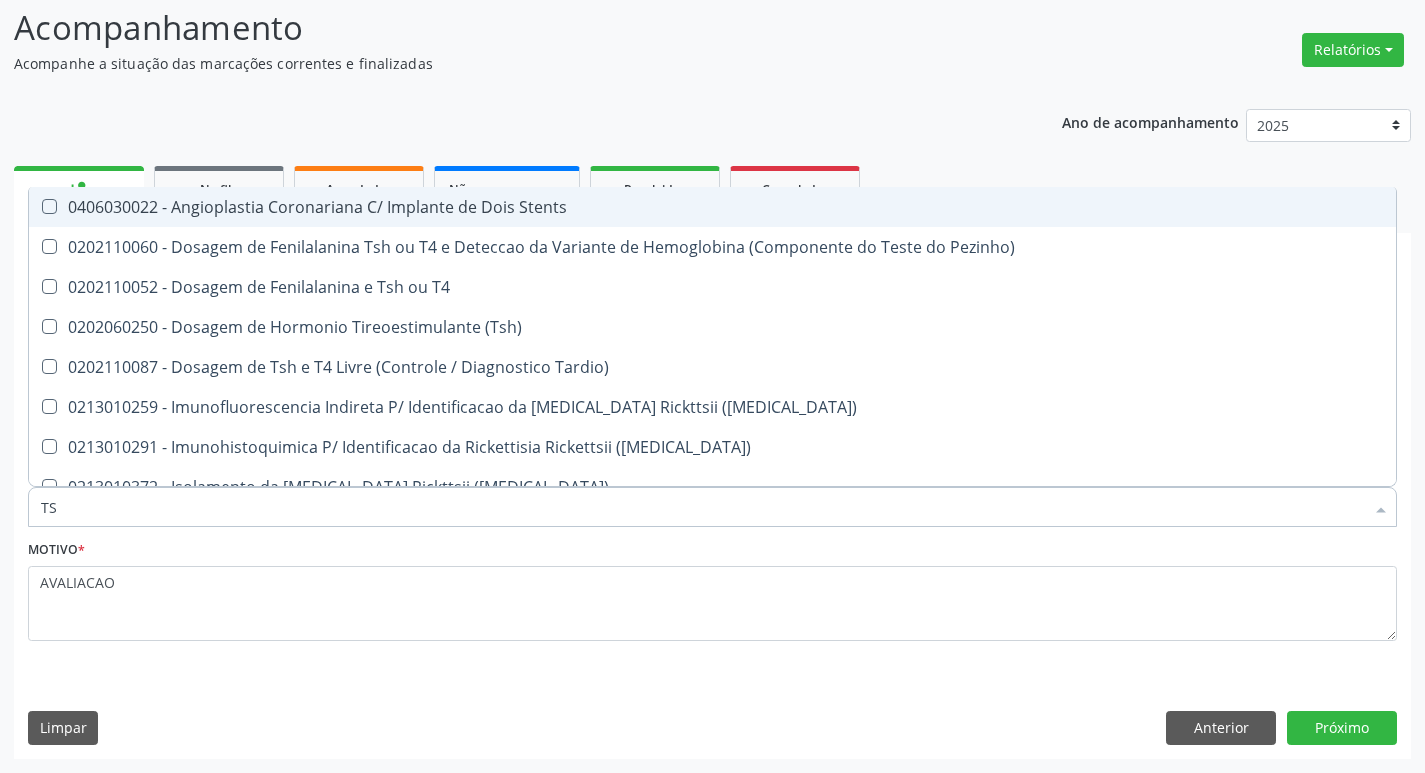 type on "TSH" 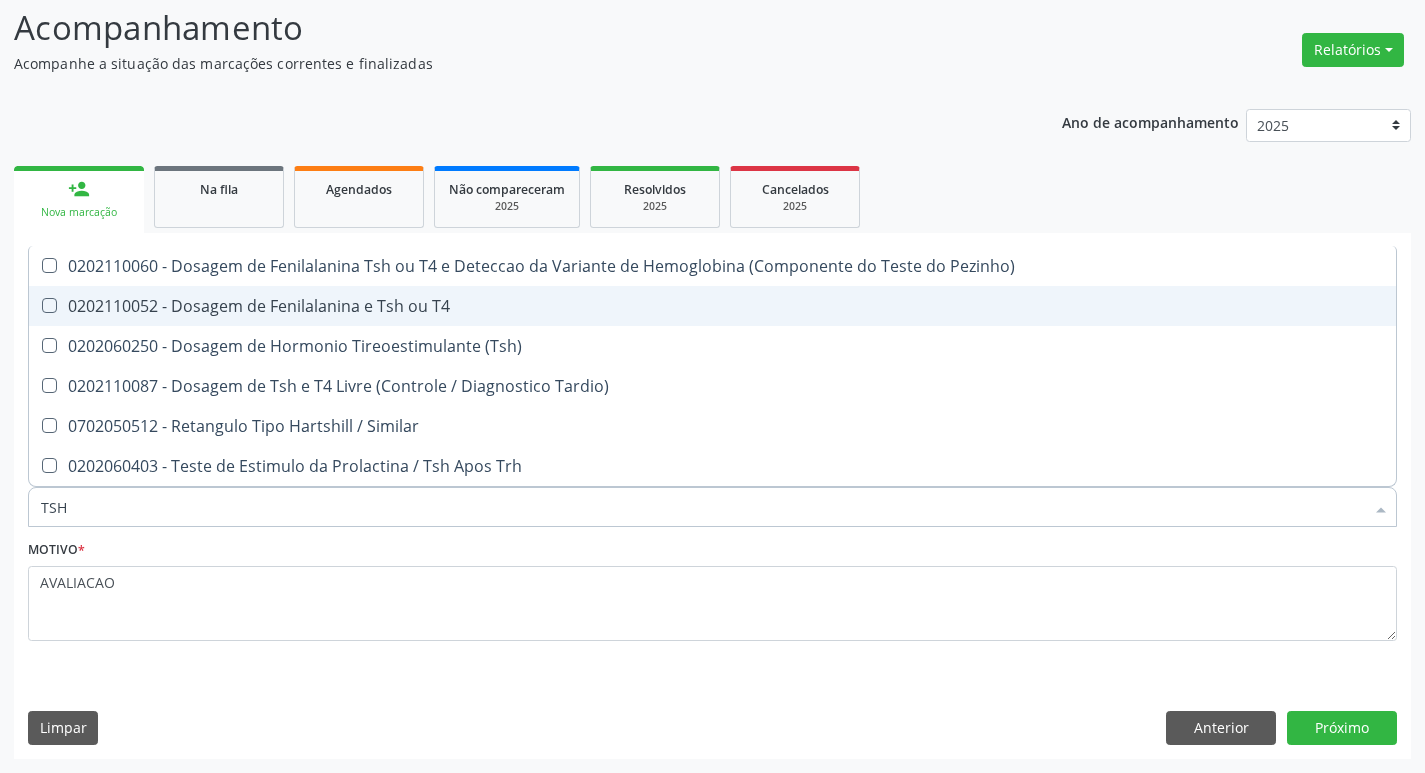 click on "0202110052 - Dosagem de Fenilalanina e Tsh ou T4" at bounding box center (712, 306) 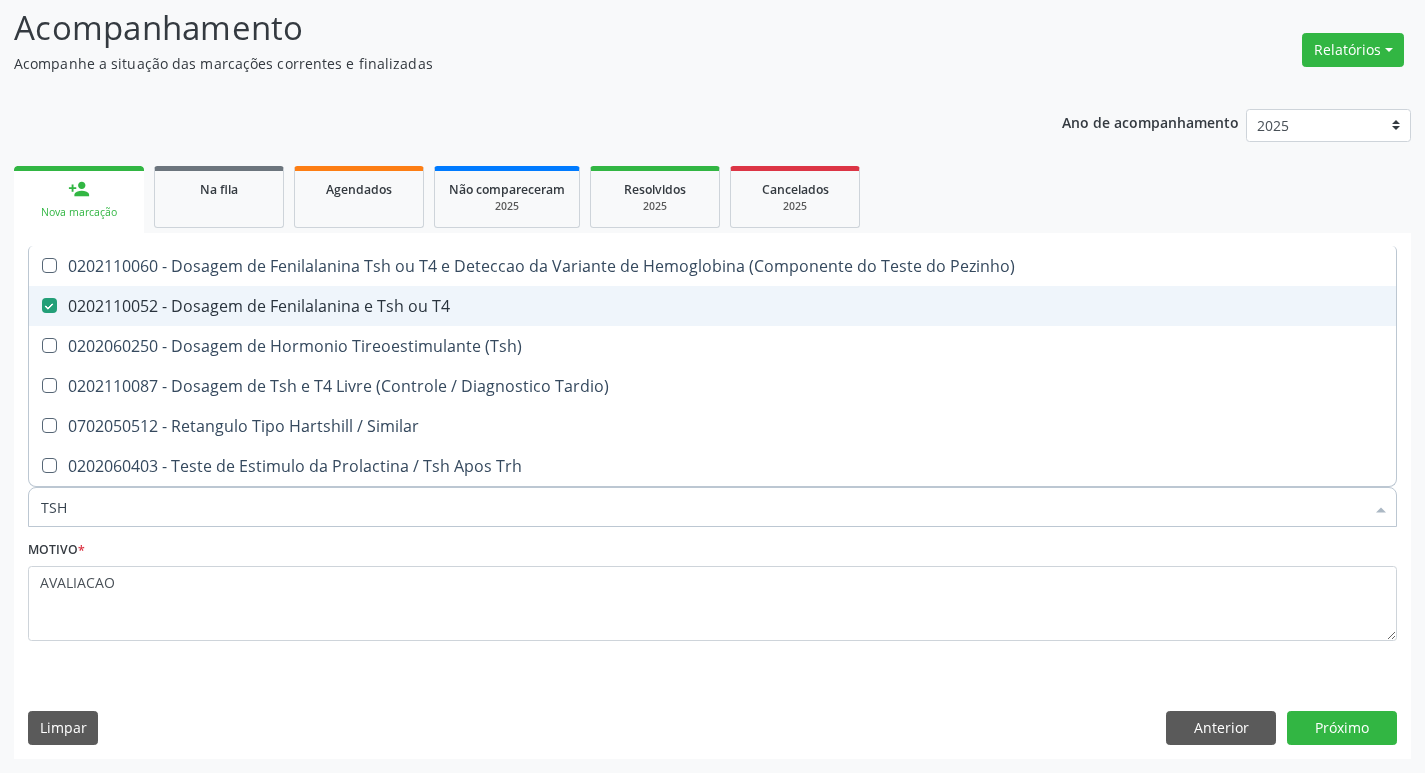 click on "0202110052 - Dosagem de Fenilalanina e Tsh ou T4" at bounding box center (712, 306) 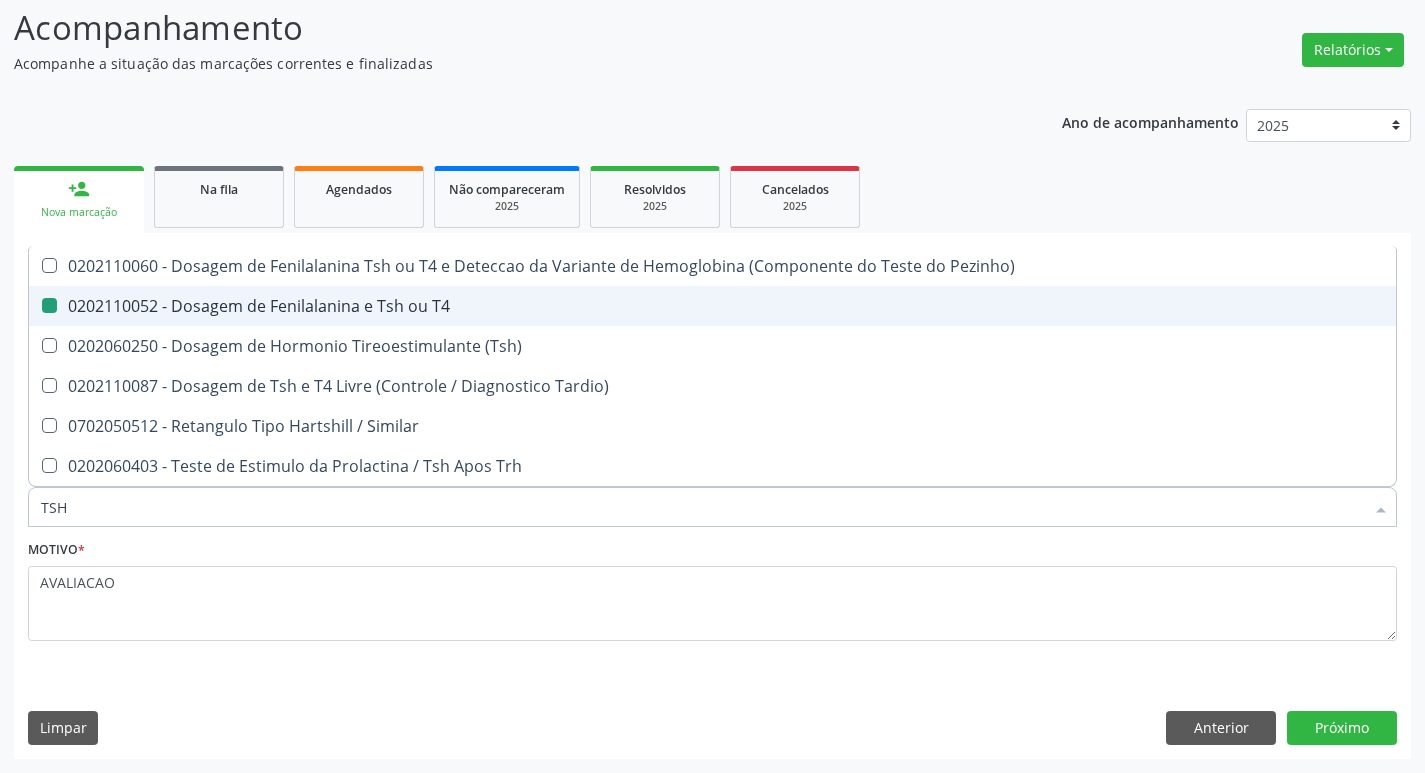 checkbox on "false" 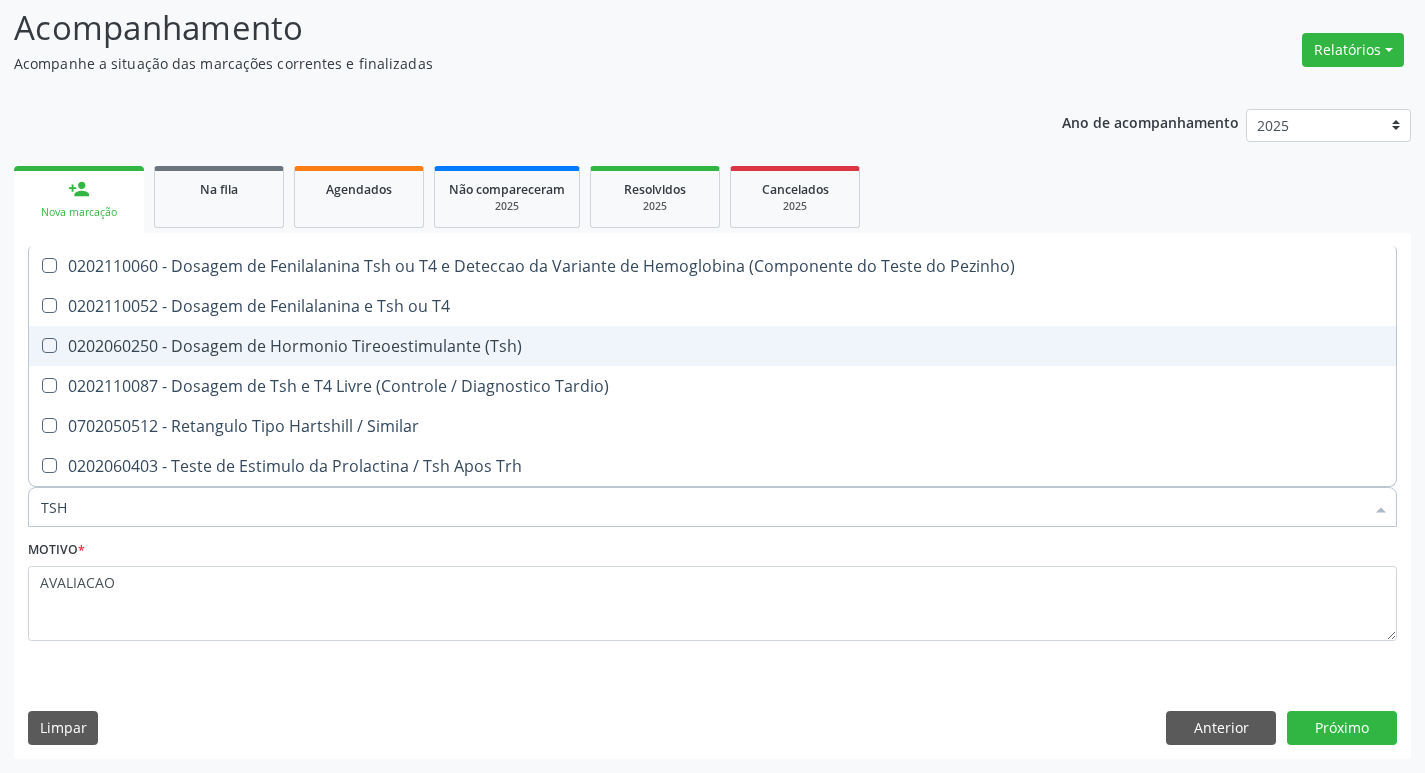 click on "0202060250 - Dosagem de Hormonio Tireoestimulante (Tsh)" at bounding box center [712, 346] 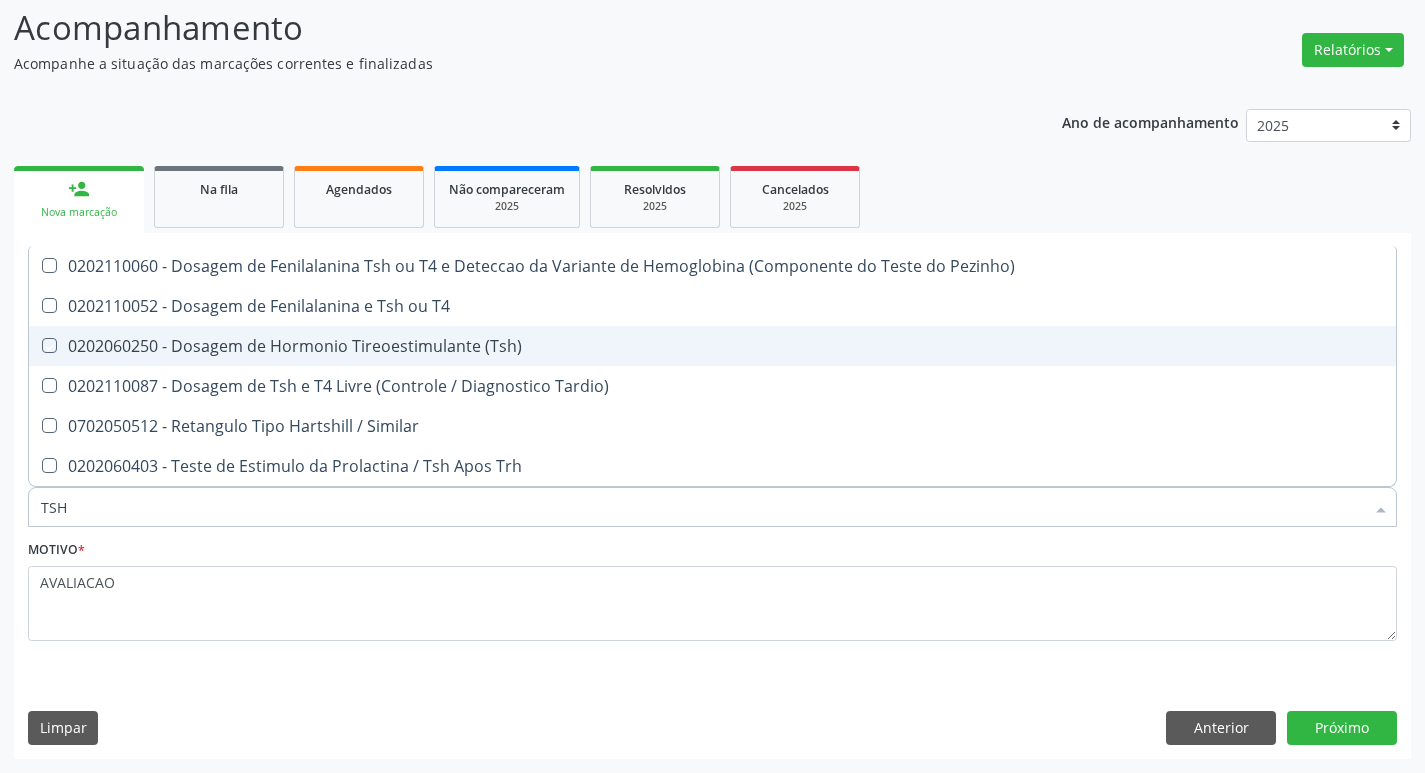 checkbox on "true" 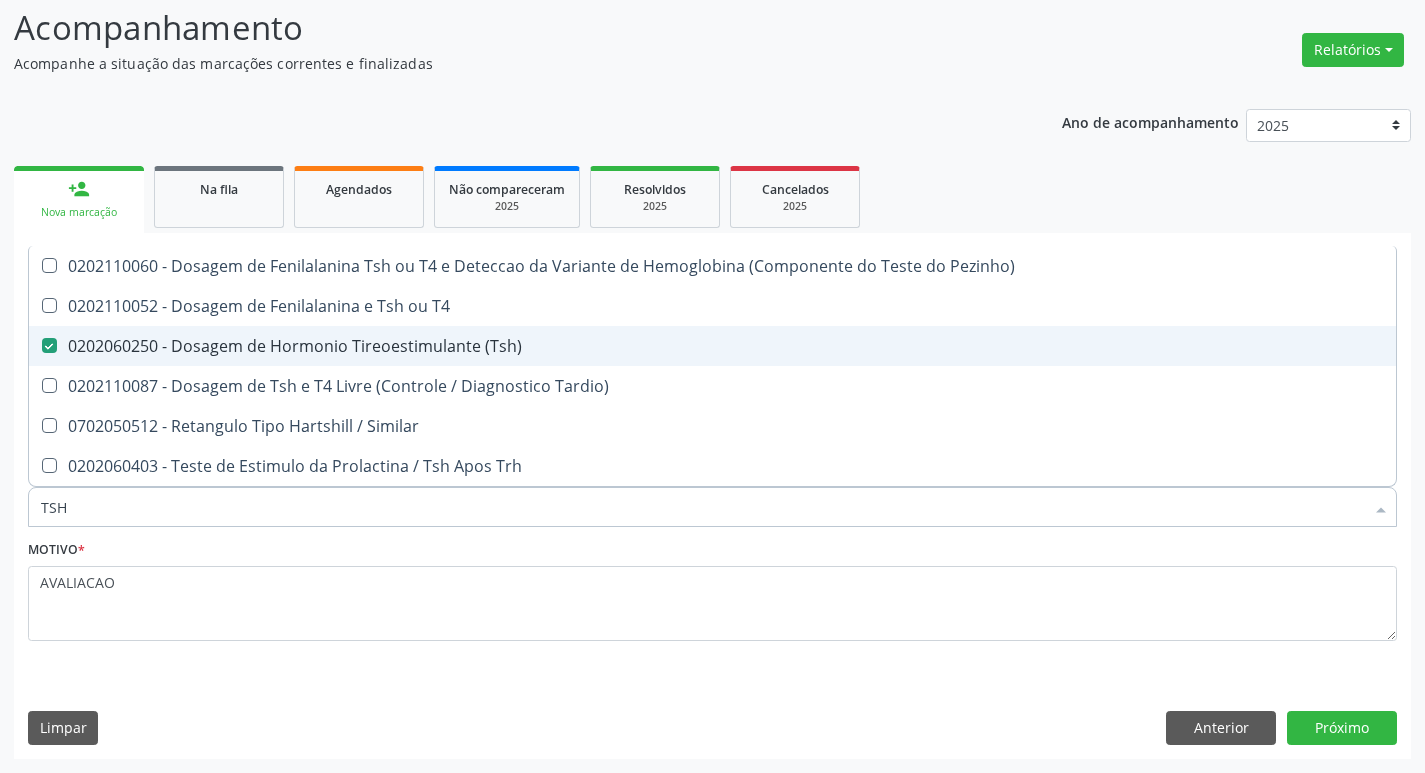 type on "TS" 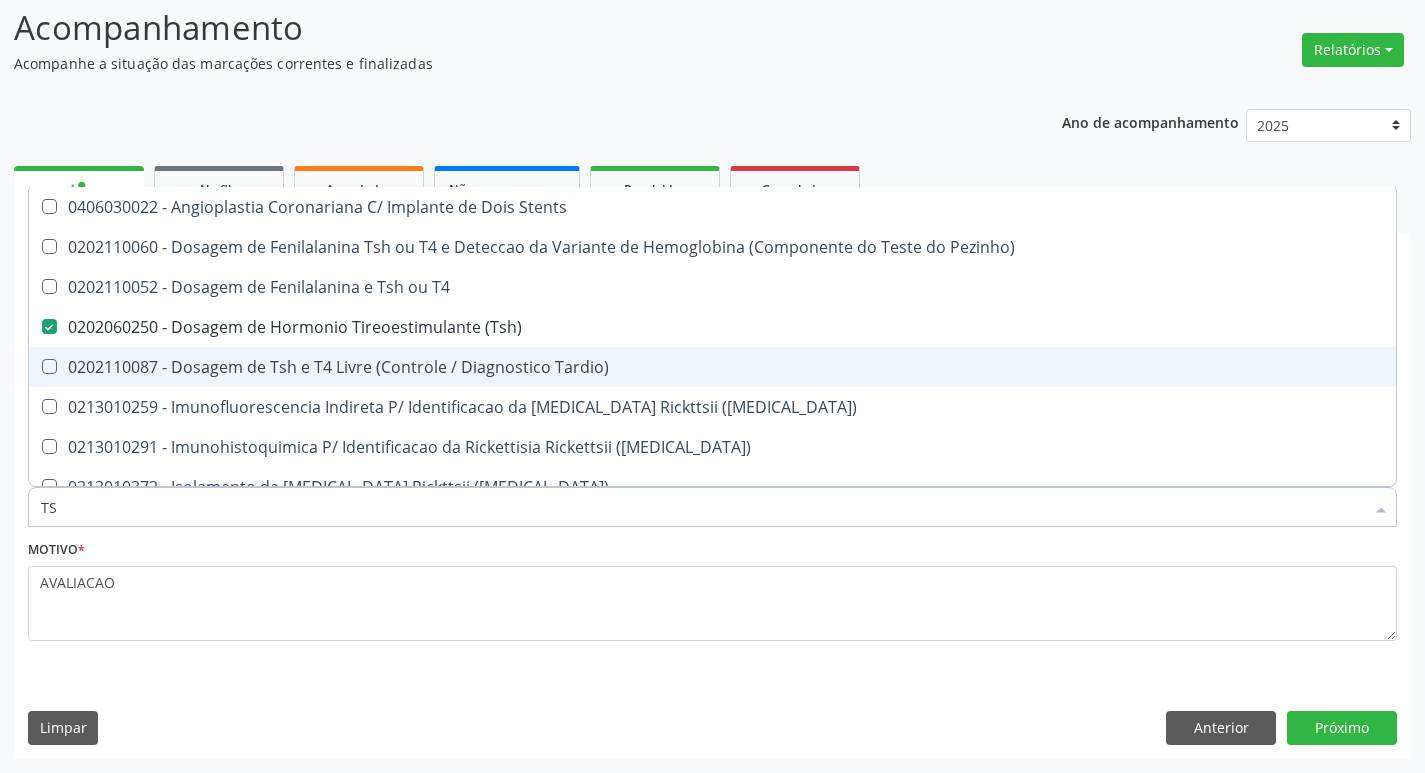 type on "T" 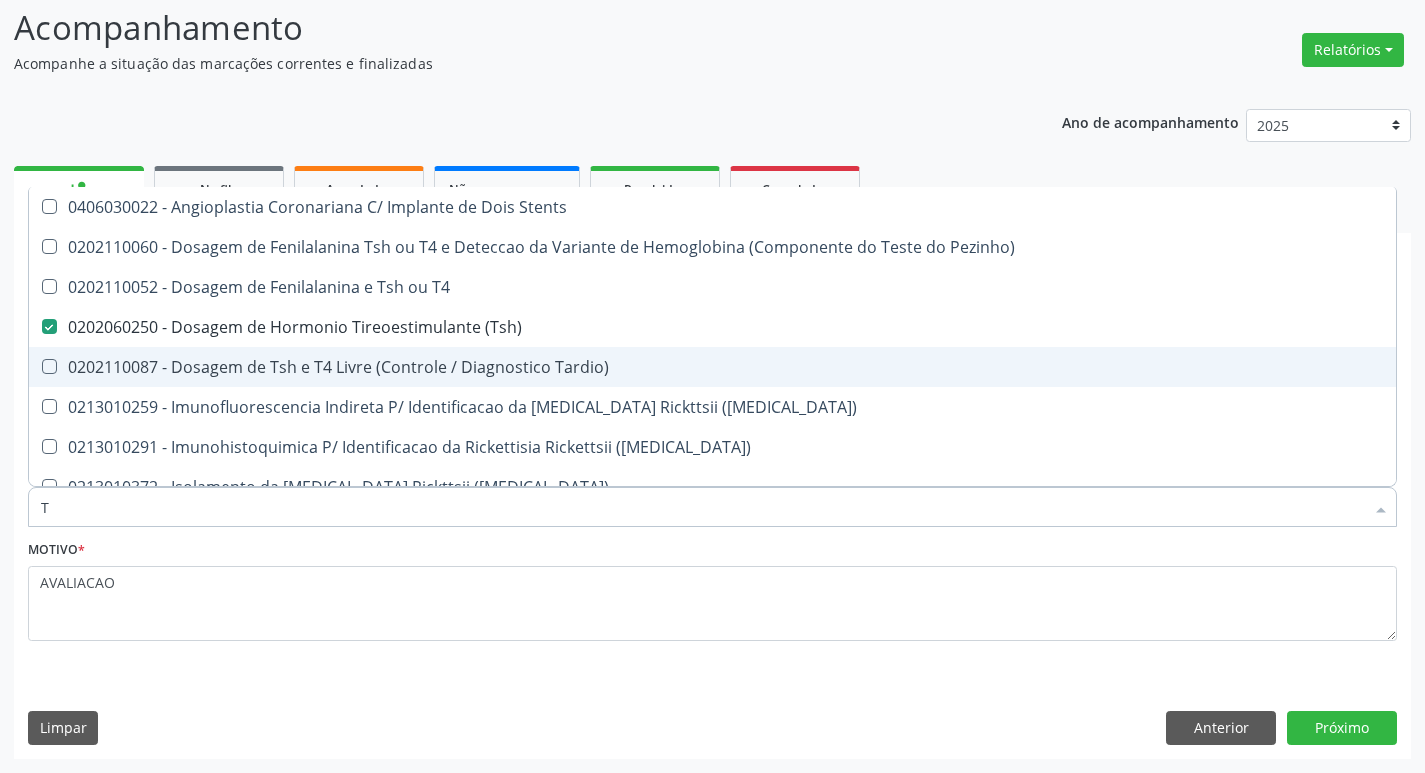 checkbox on "false" 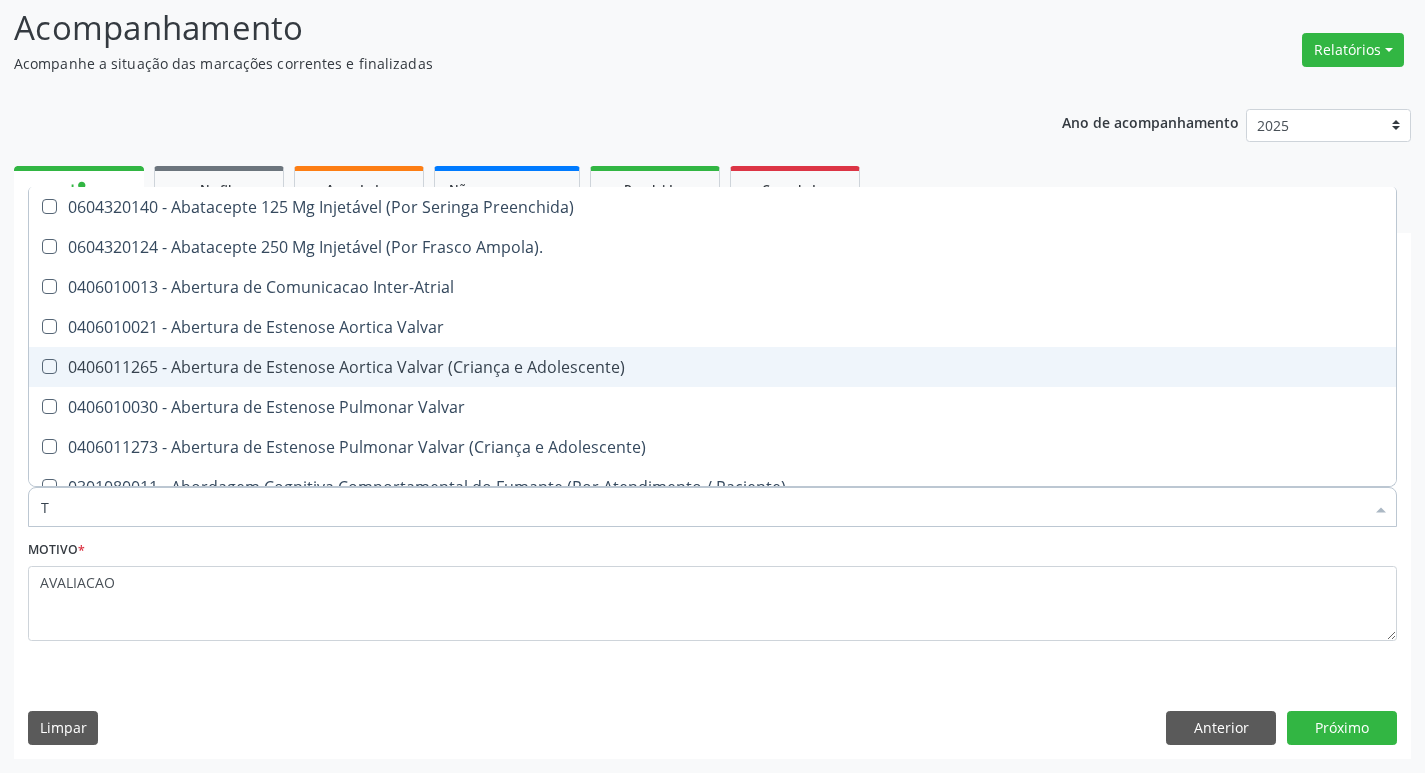type on "T4" 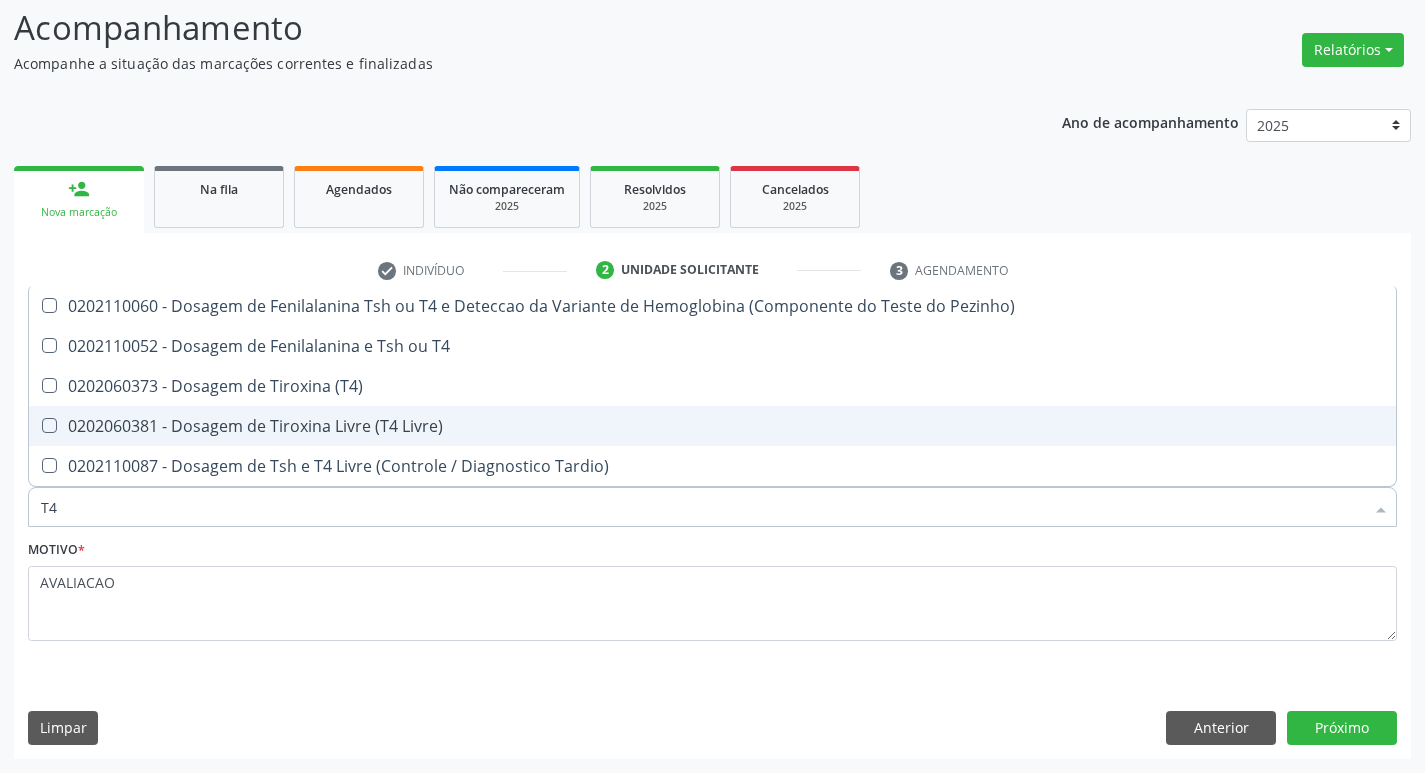 click on "0202060381 - Dosagem de Tiroxina Livre (T4 Livre)" at bounding box center (712, 426) 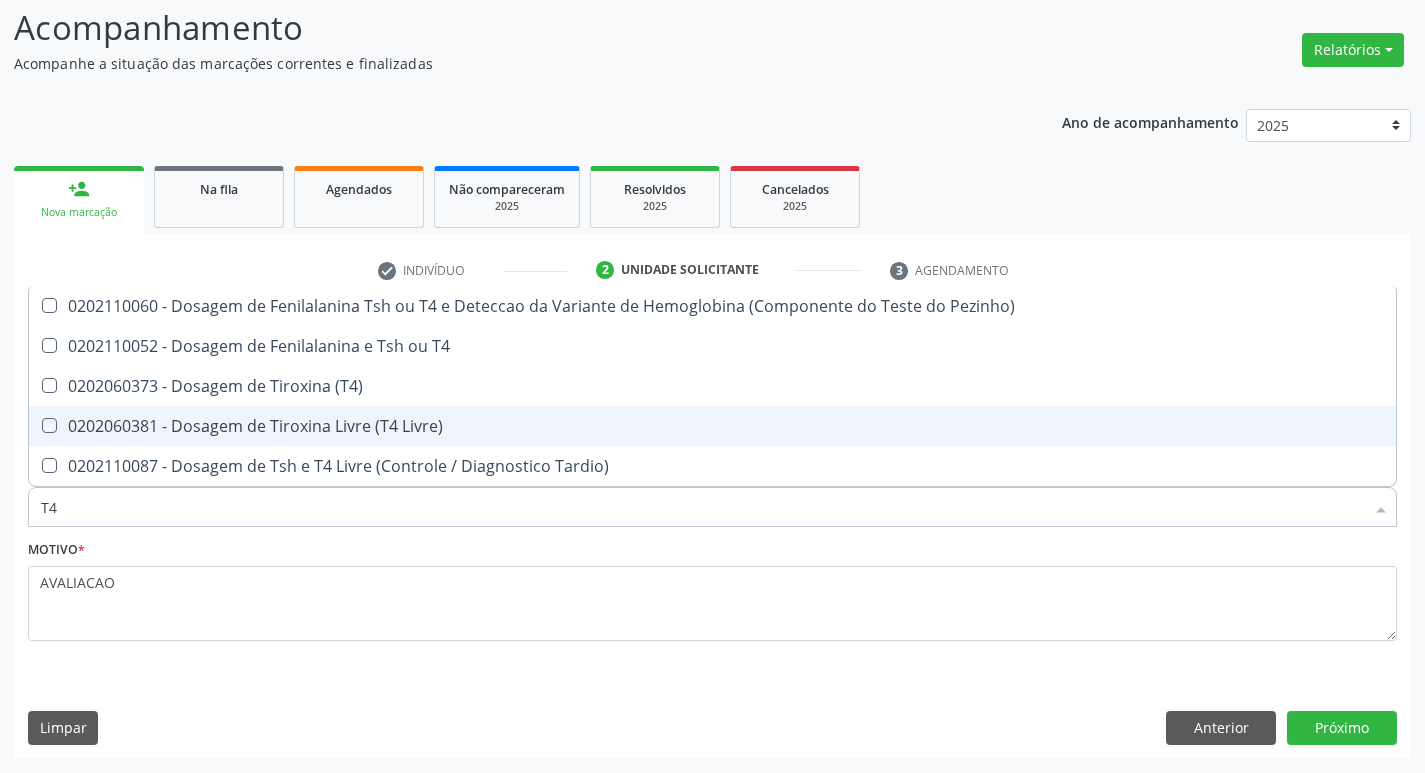 checkbox on "true" 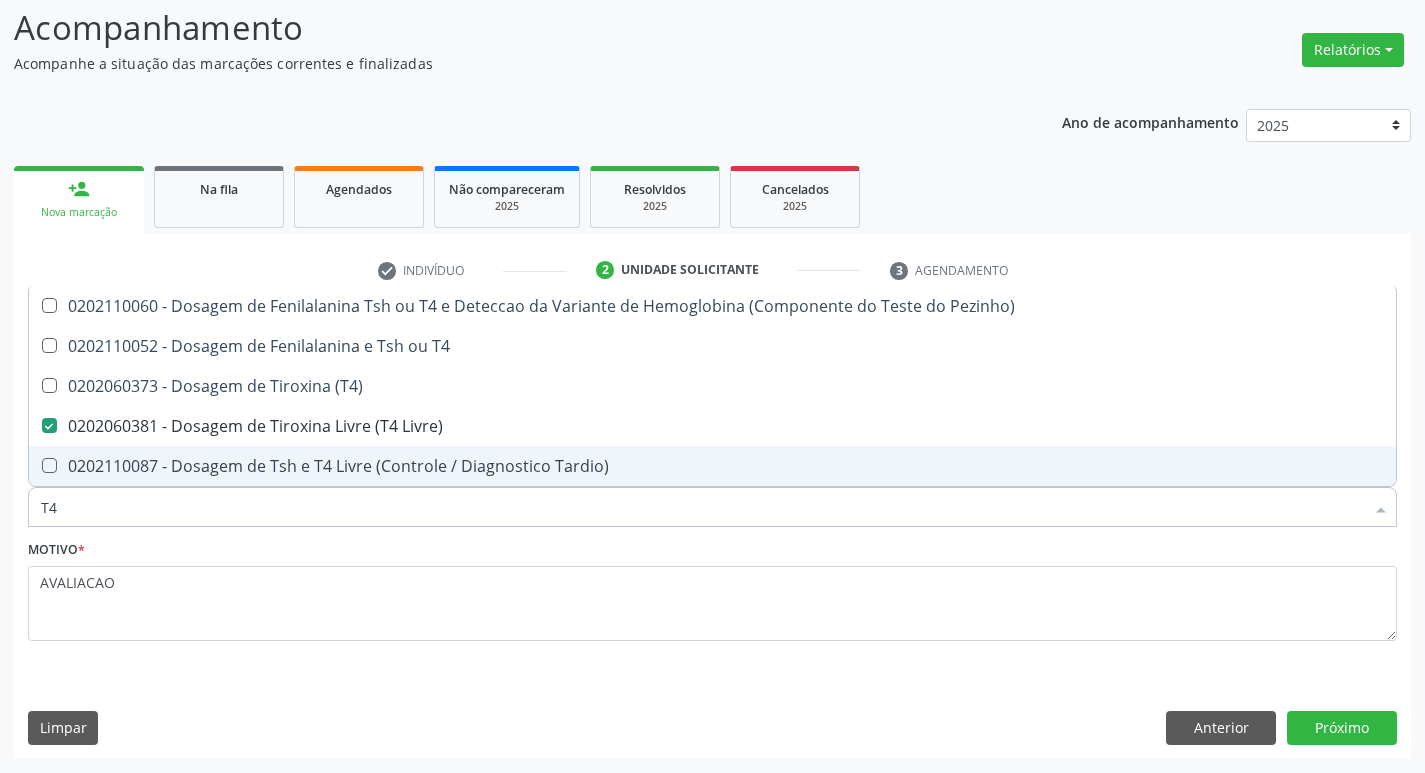 click on "Requerente
*
Paciente         Médico(a)   Enfermeiro(a)   Paciente
Nenhum resultado encontrado para: "   "
Não há nenhuma opção para ser exibida.
UF
PB         PB
Nenhum resultado encontrado para: "   "
Não há nenhuma opção para ser exibida.
Município
Queimadas         Campina Grande   Queimadas
Nenhum resultado encontrado para: "   "
Não há nenhuma opção para ser exibida.
Médico Solicitante
Por favor, selecione a Unidade de Atendimento primeiro
Nenhum resultado encontrado para: "   "
Não há nenhuma opção para ser exibida.
Unidade de referência
*
UBSF Zumbi         UBSF Ligeiro II   UBSF Saulo Leal Ernesto de Melo   UBSF Castanho   UBSF Baixa Verde   UBSF Ze Velho   UBSF Boa Vista   UBSF Olho Dagua Salgado   UBSF Zumbi" at bounding box center (712, 529) 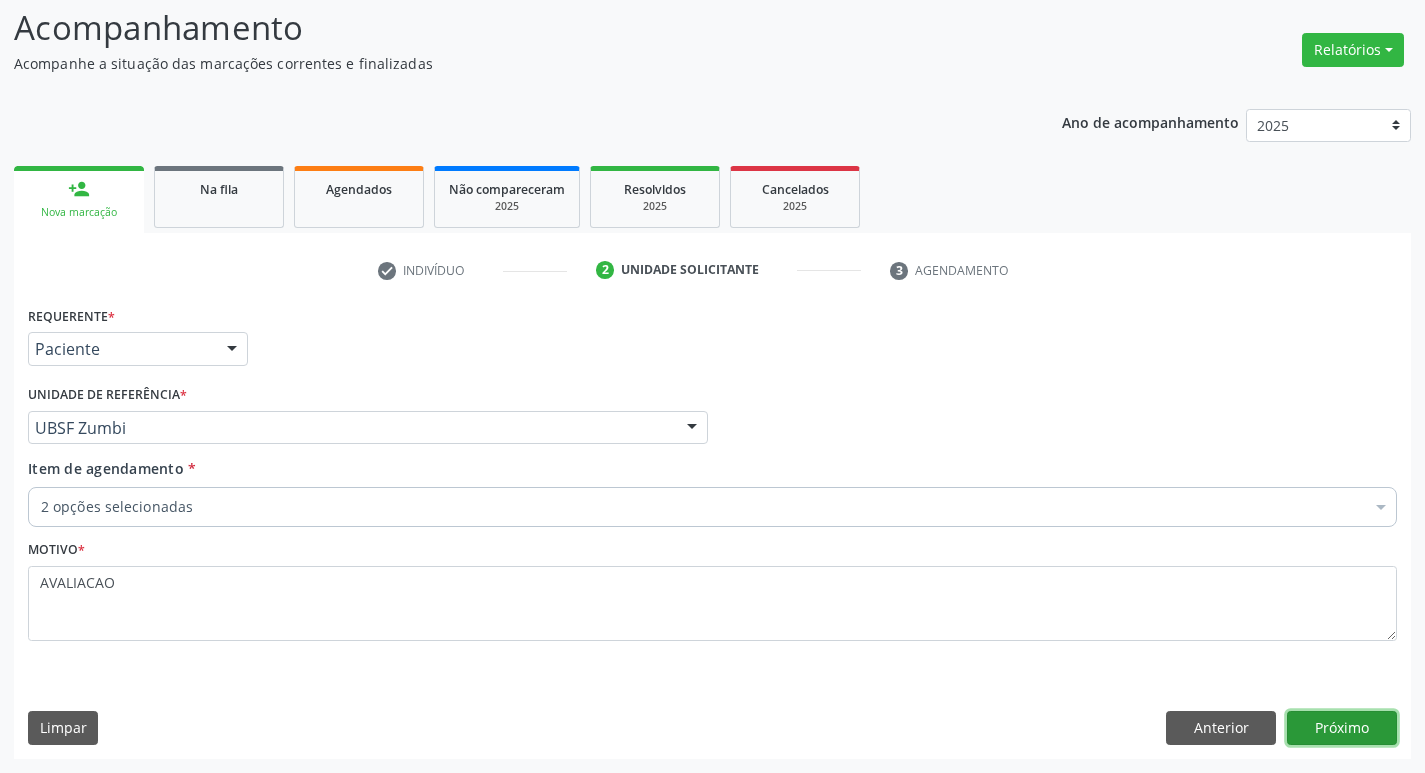 click on "Próximo" at bounding box center (1342, 728) 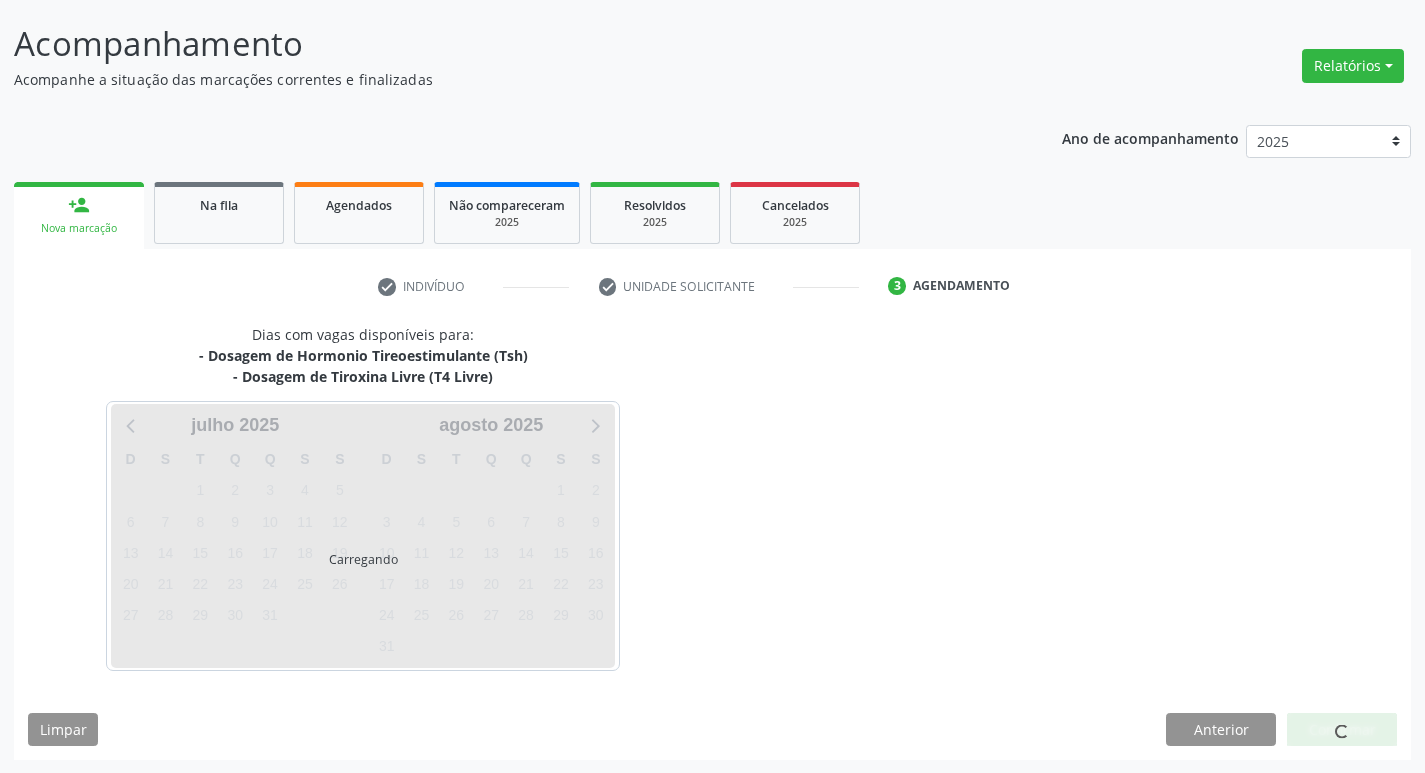 scroll, scrollTop: 118, scrollLeft: 0, axis: vertical 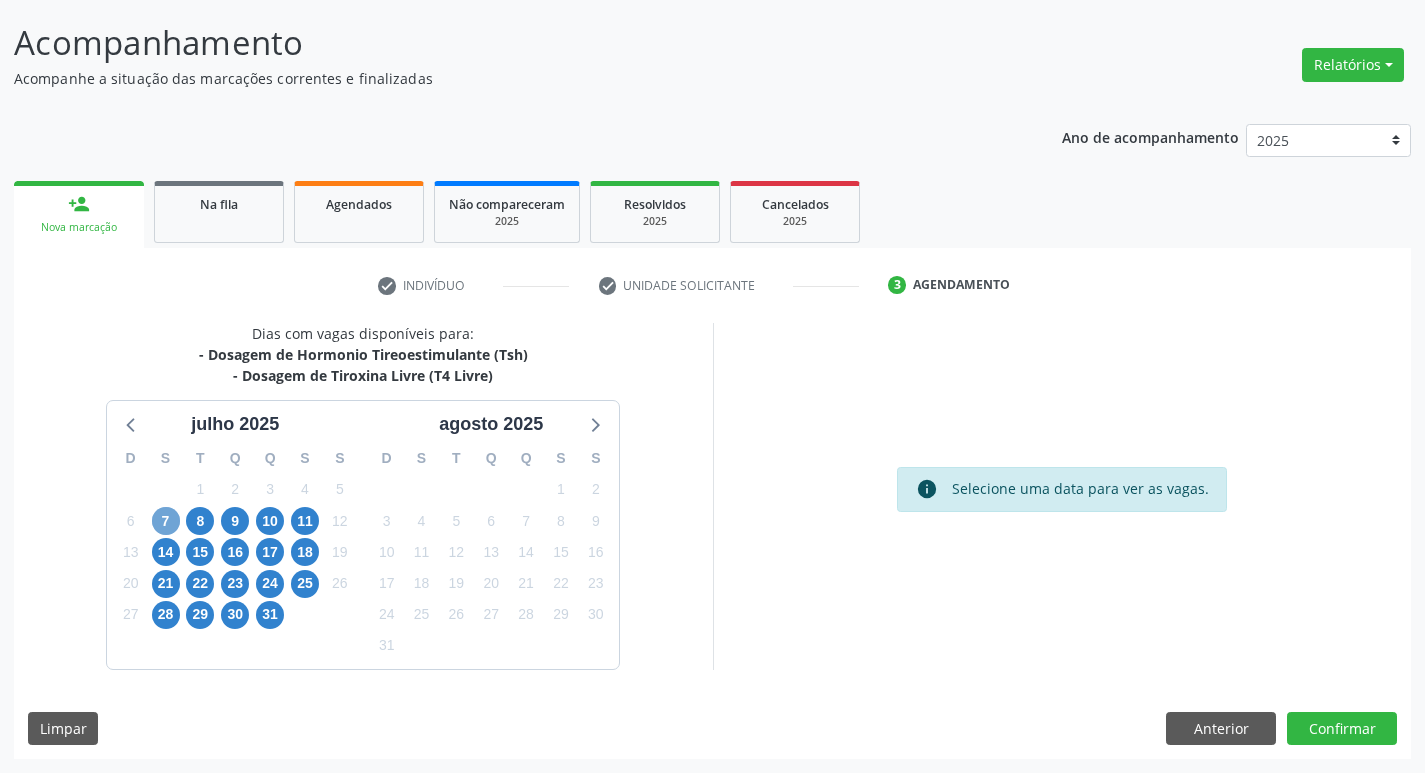 click on "7" at bounding box center (166, 521) 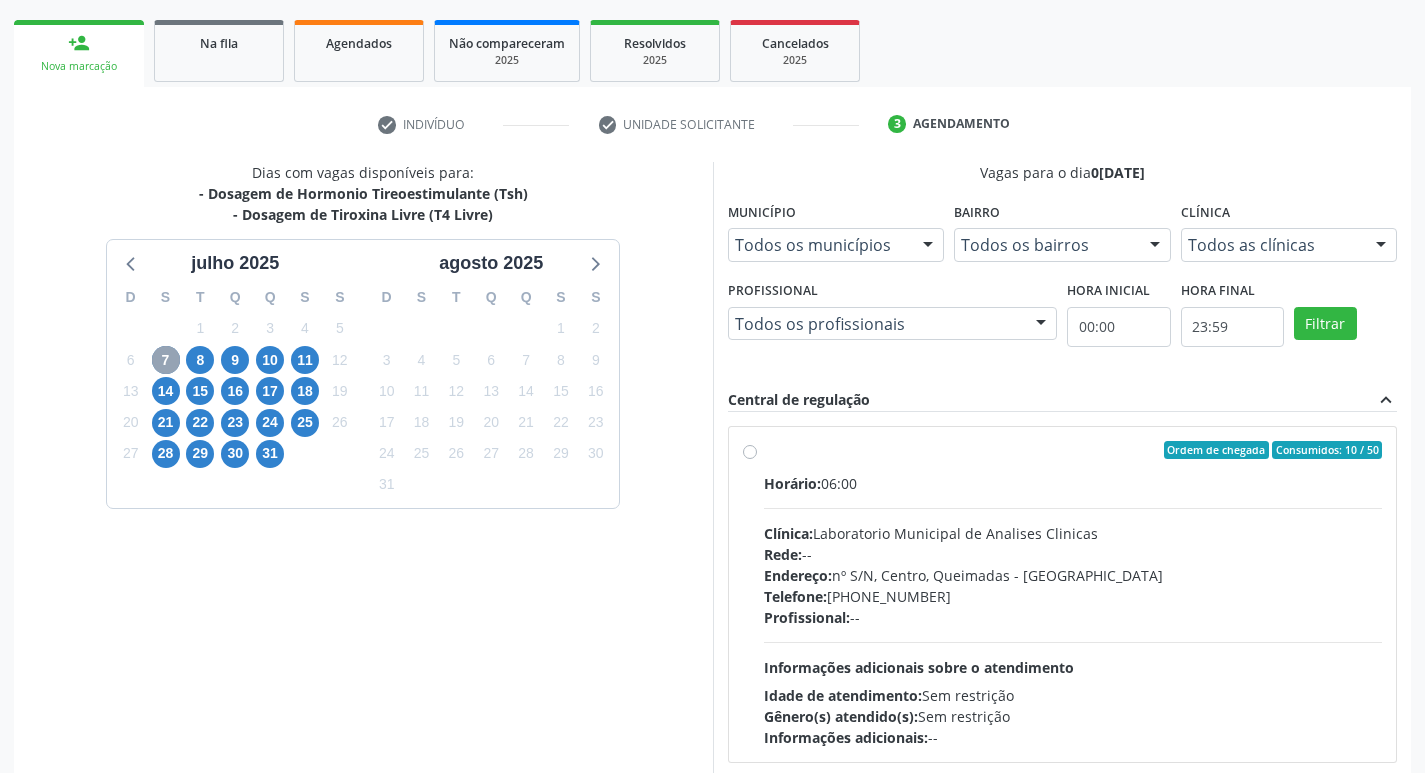 scroll, scrollTop: 386, scrollLeft: 0, axis: vertical 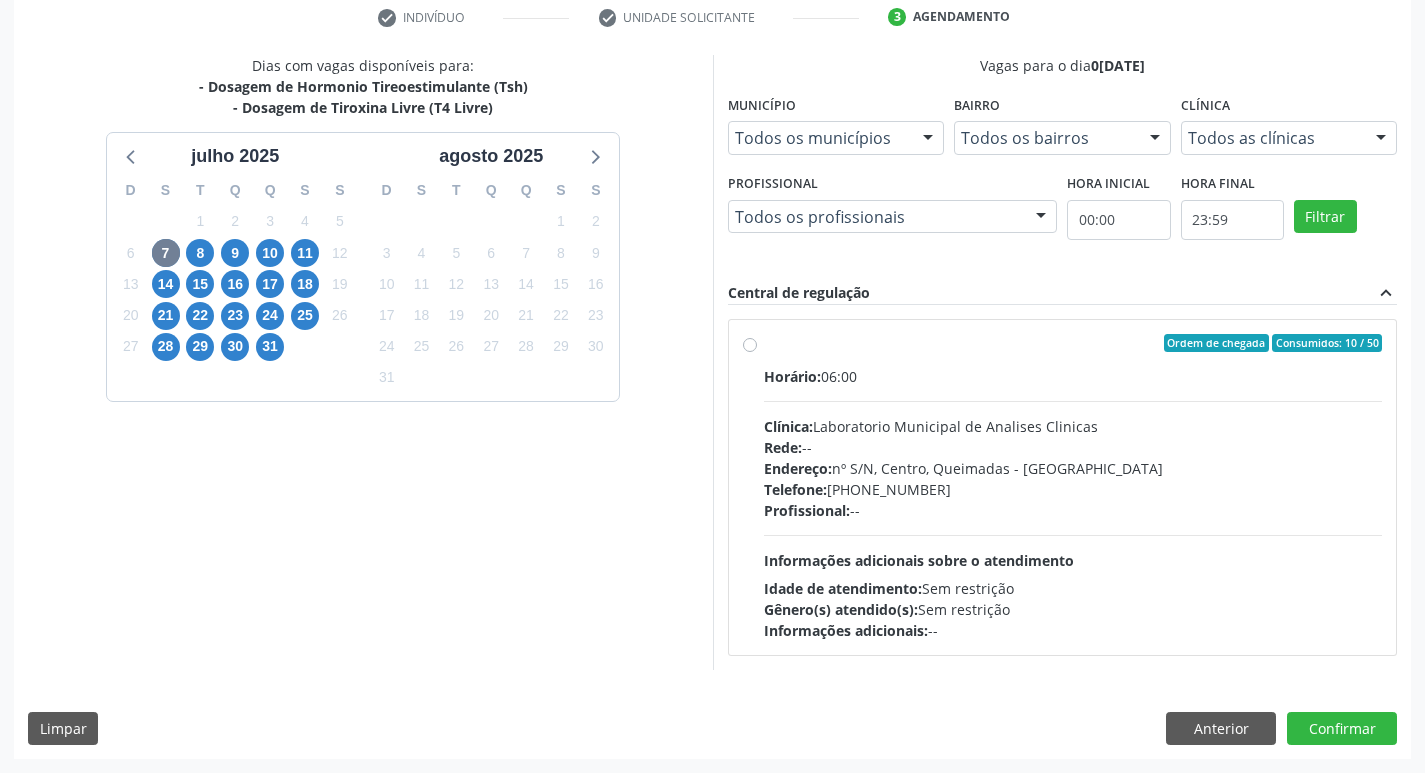 click on "Endereço:   nº S/N, Centro, Queimadas - [GEOGRAPHIC_DATA]" at bounding box center [1073, 468] 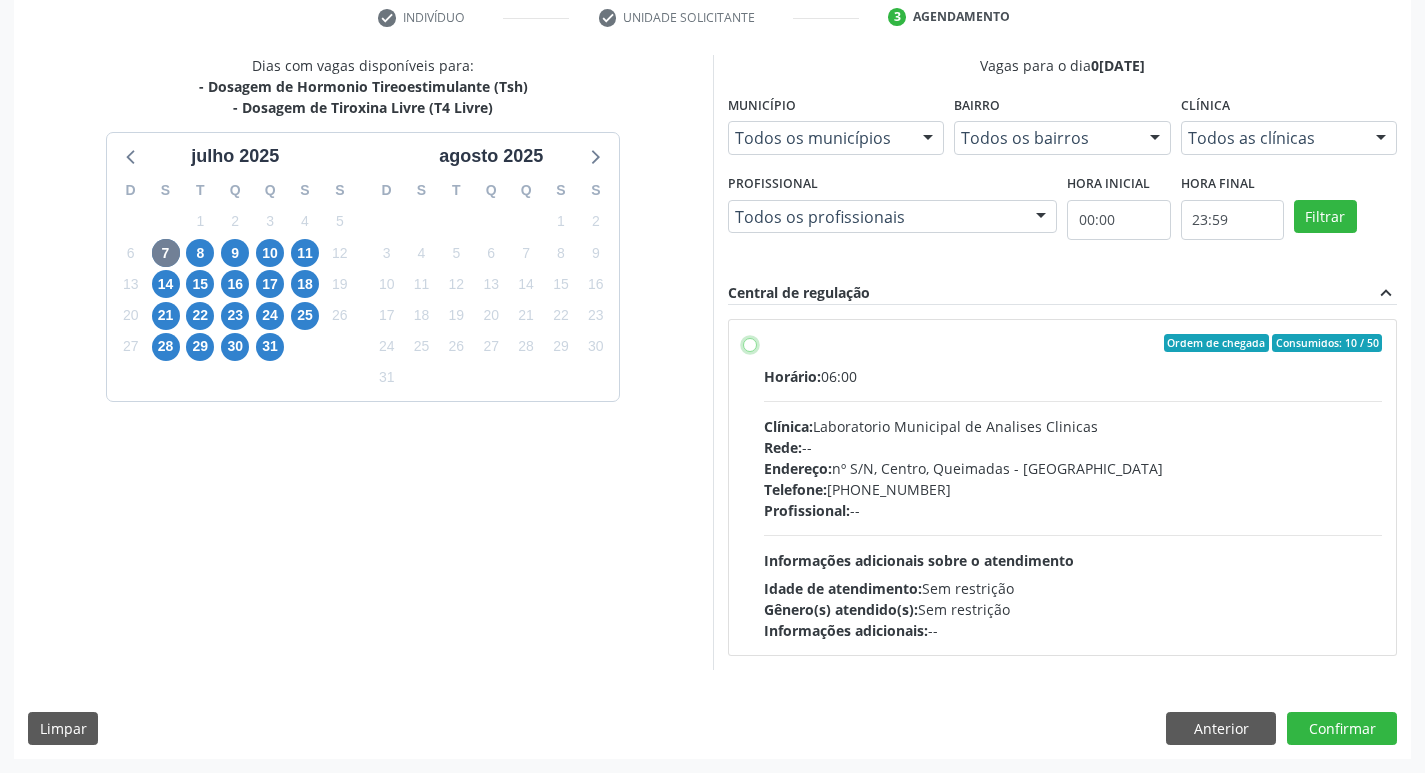 click on "Ordem de chegada
Consumidos: 10 / 50
Horário:   06:00
Clínica:  Laboratorio Municipal de Analises Clinicas
Rede:
--
Endereço:   nº S/N, Centro, Queimadas - PB
Telefone:   (83) 33921344
Profissional:
--
Informações adicionais sobre o atendimento
Idade de atendimento:
Sem restrição
Gênero(s) atendido(s):
Sem restrição
Informações adicionais:
--" at bounding box center [750, 343] 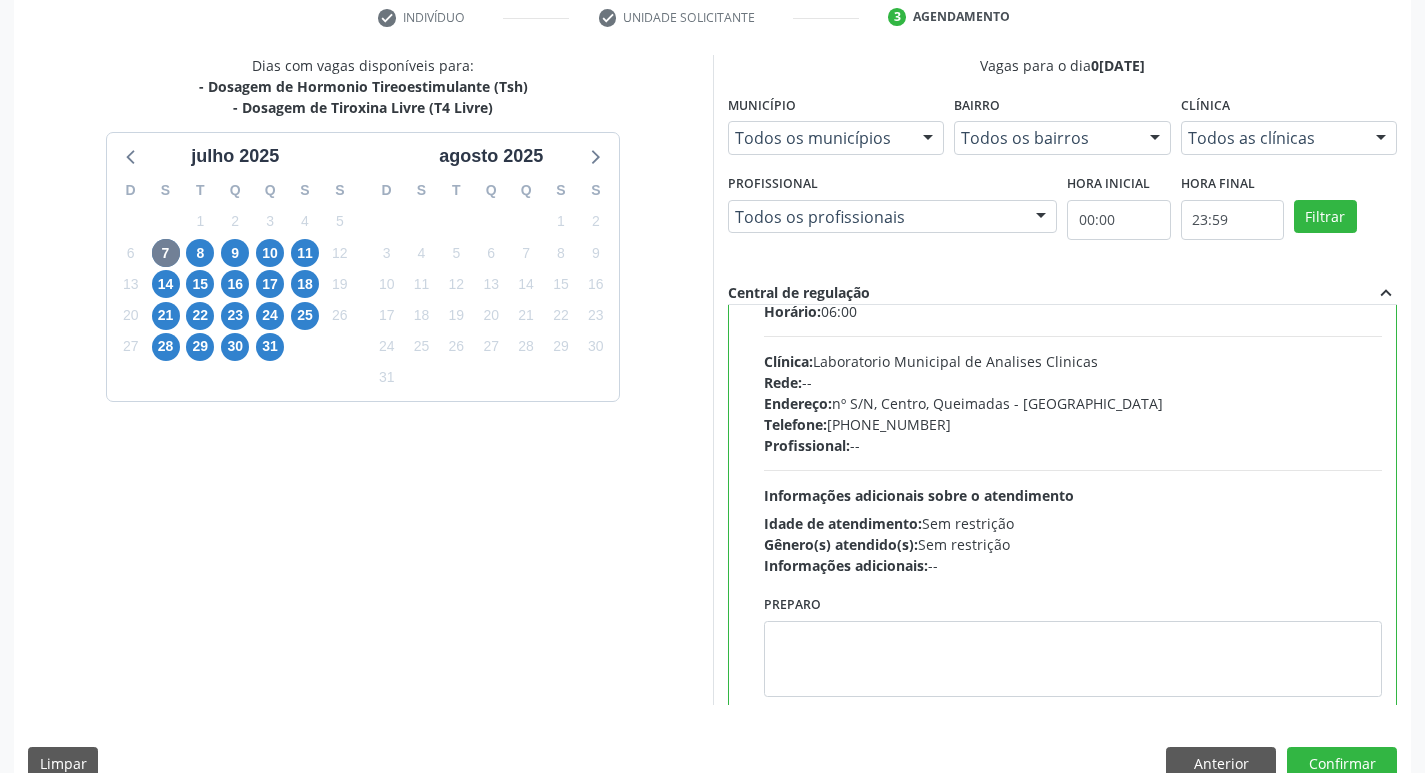 scroll, scrollTop: 99, scrollLeft: 0, axis: vertical 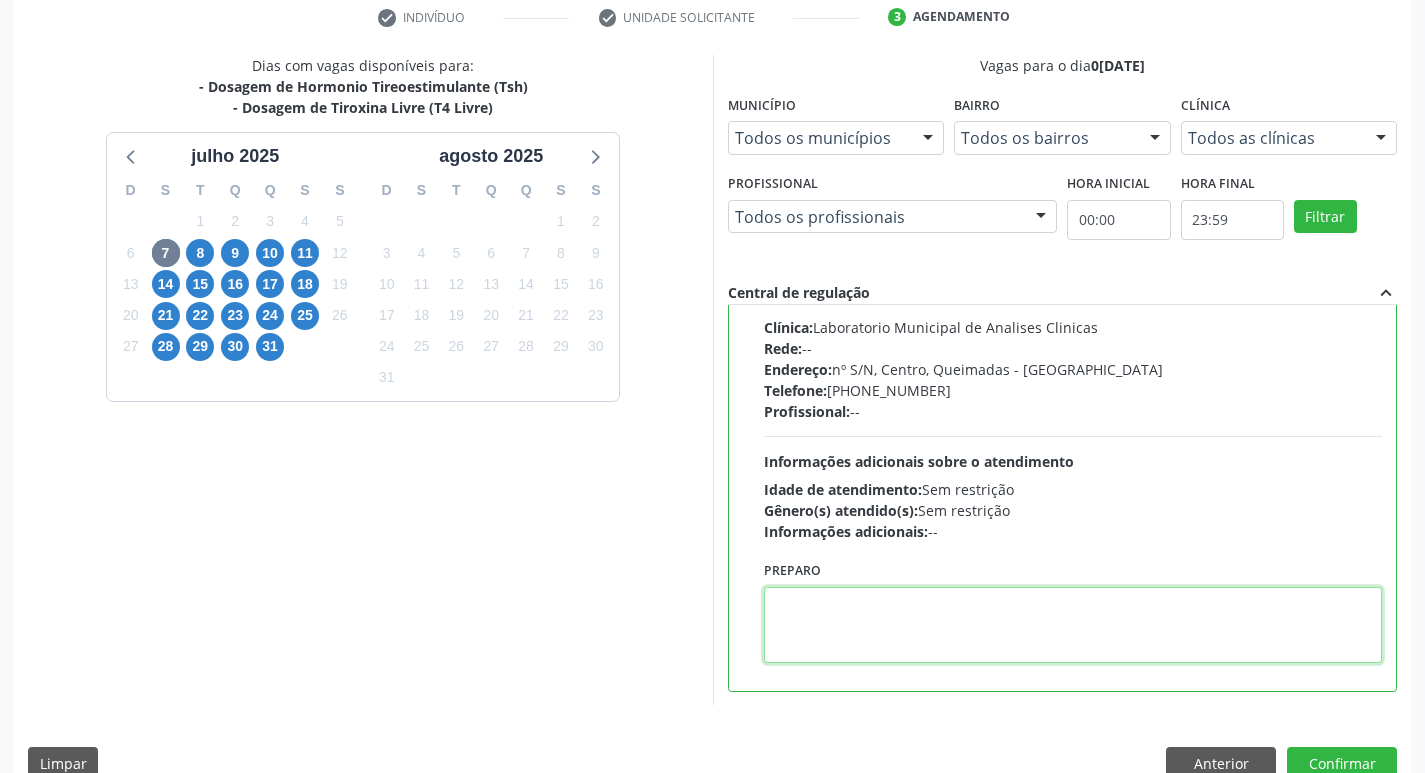 click at bounding box center [1073, 625] 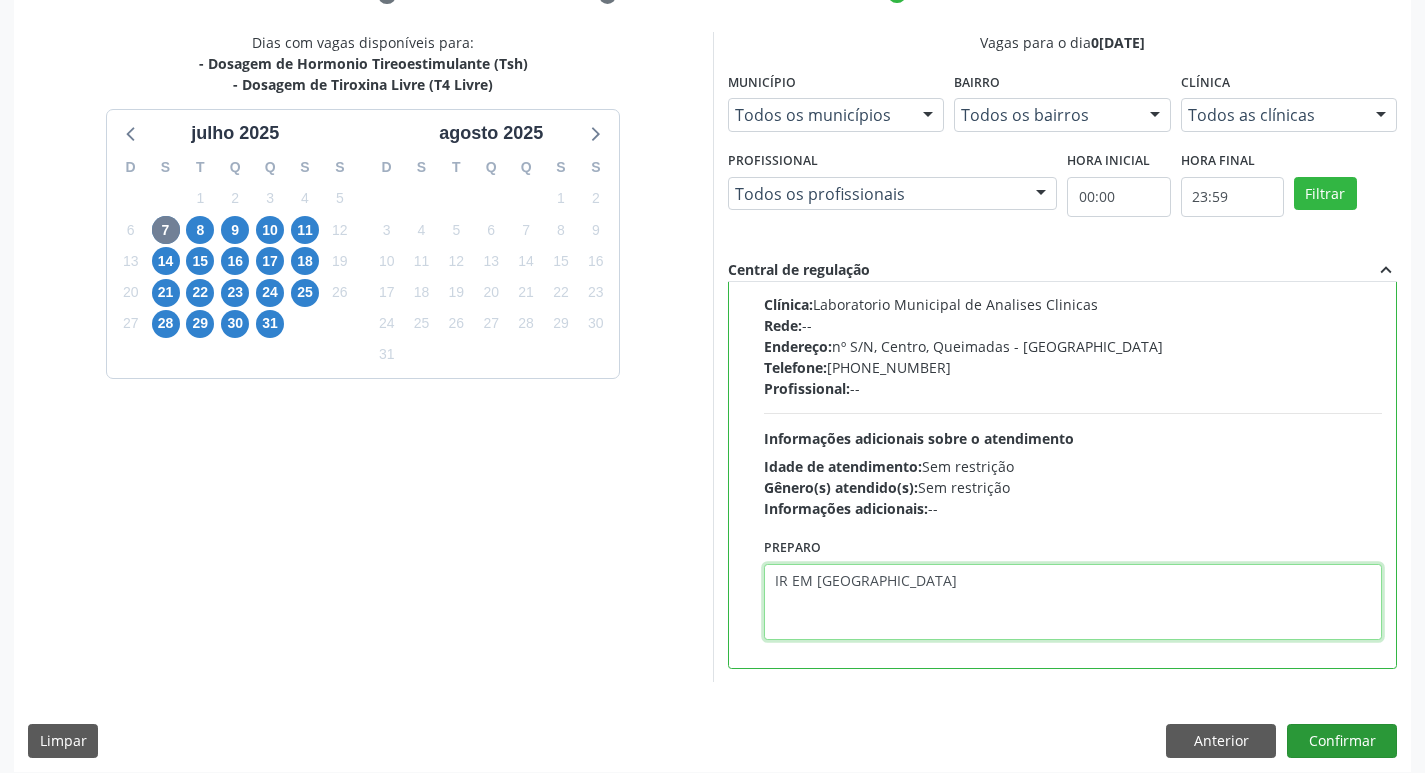 scroll, scrollTop: 422, scrollLeft: 0, axis: vertical 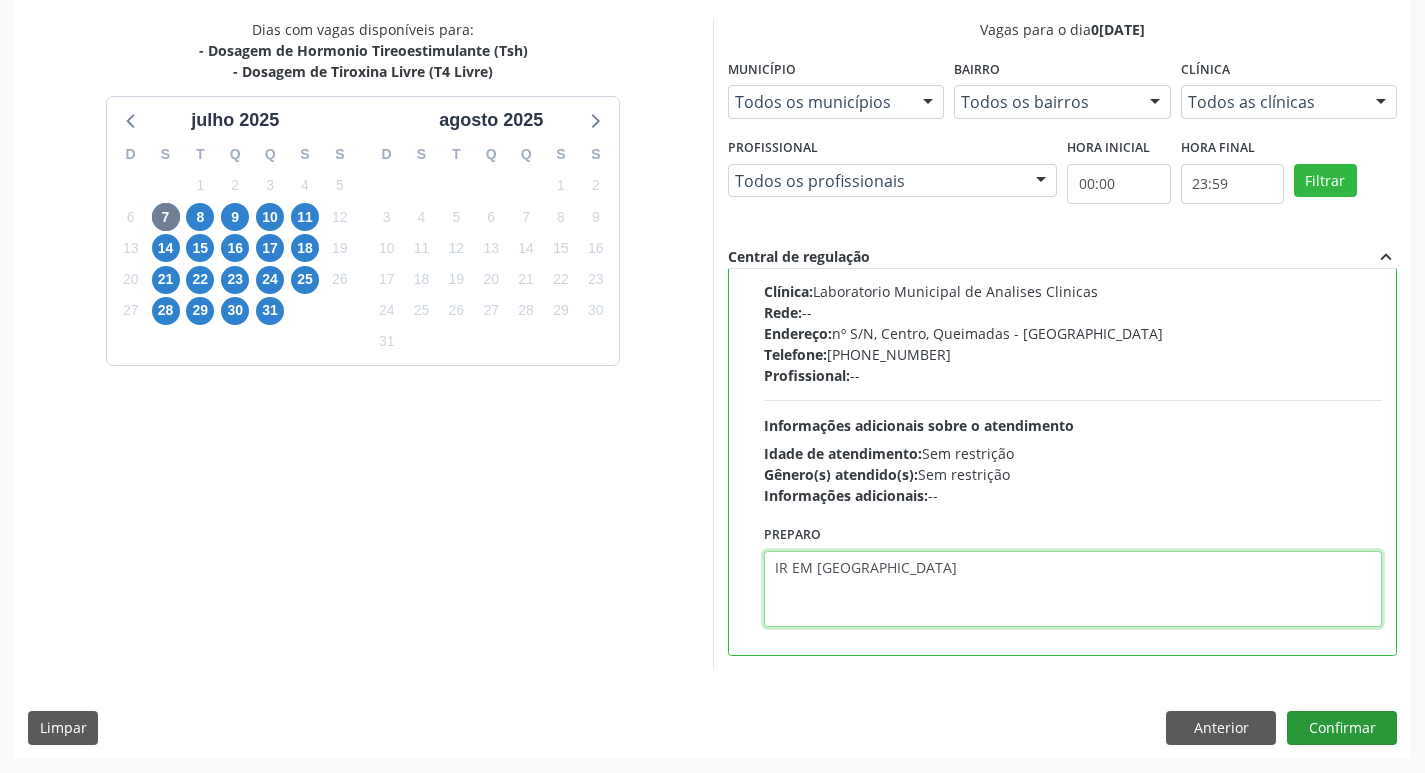 type on "IR EM [GEOGRAPHIC_DATA]" 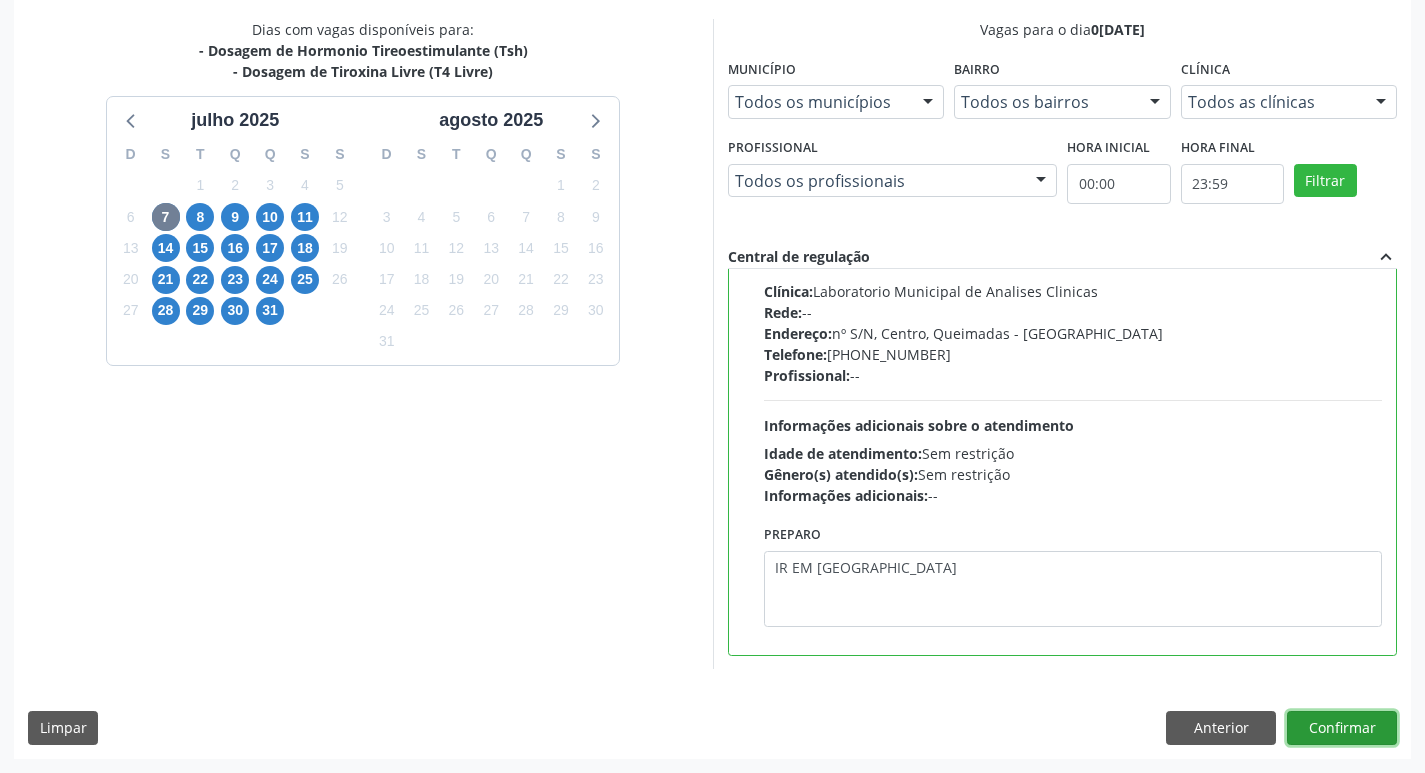 click on "Confirmar" at bounding box center [1342, 728] 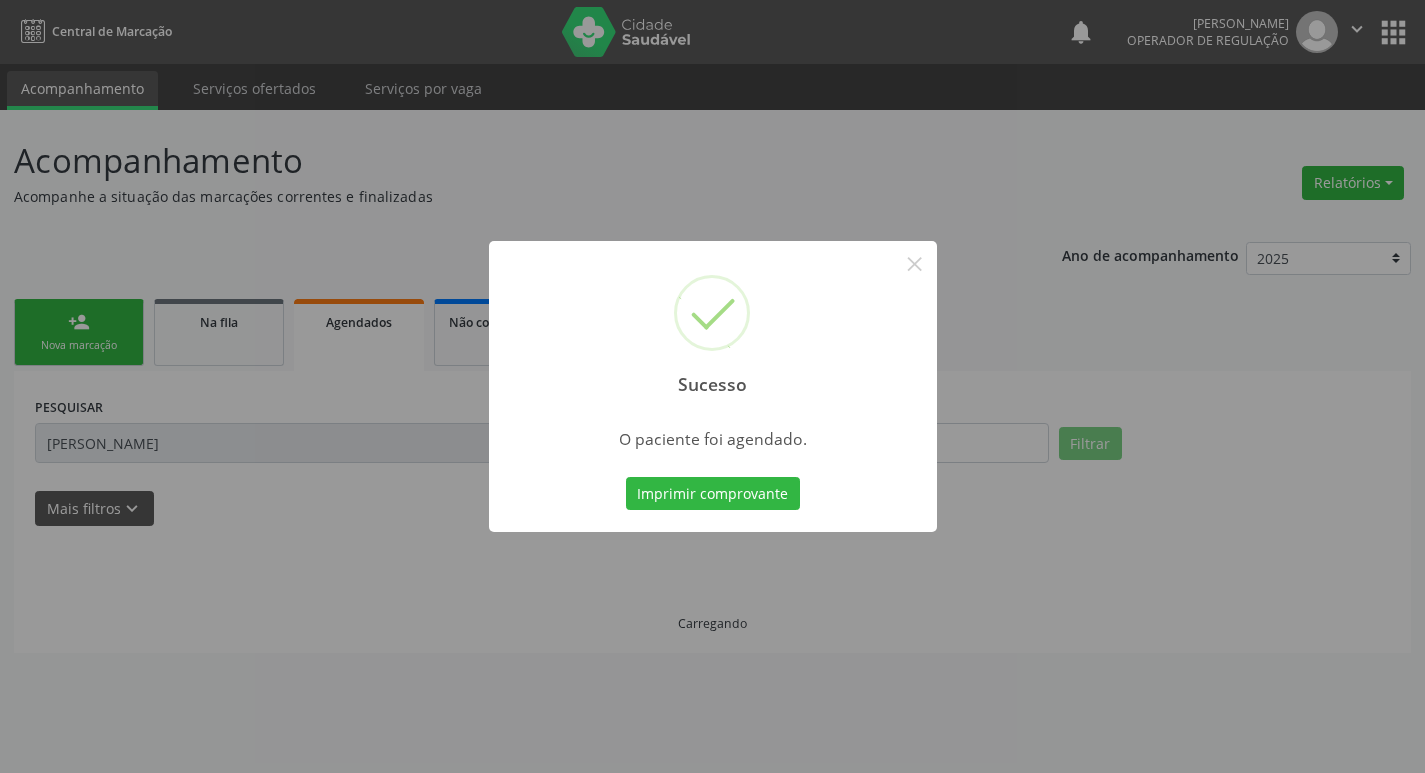 scroll, scrollTop: 0, scrollLeft: 0, axis: both 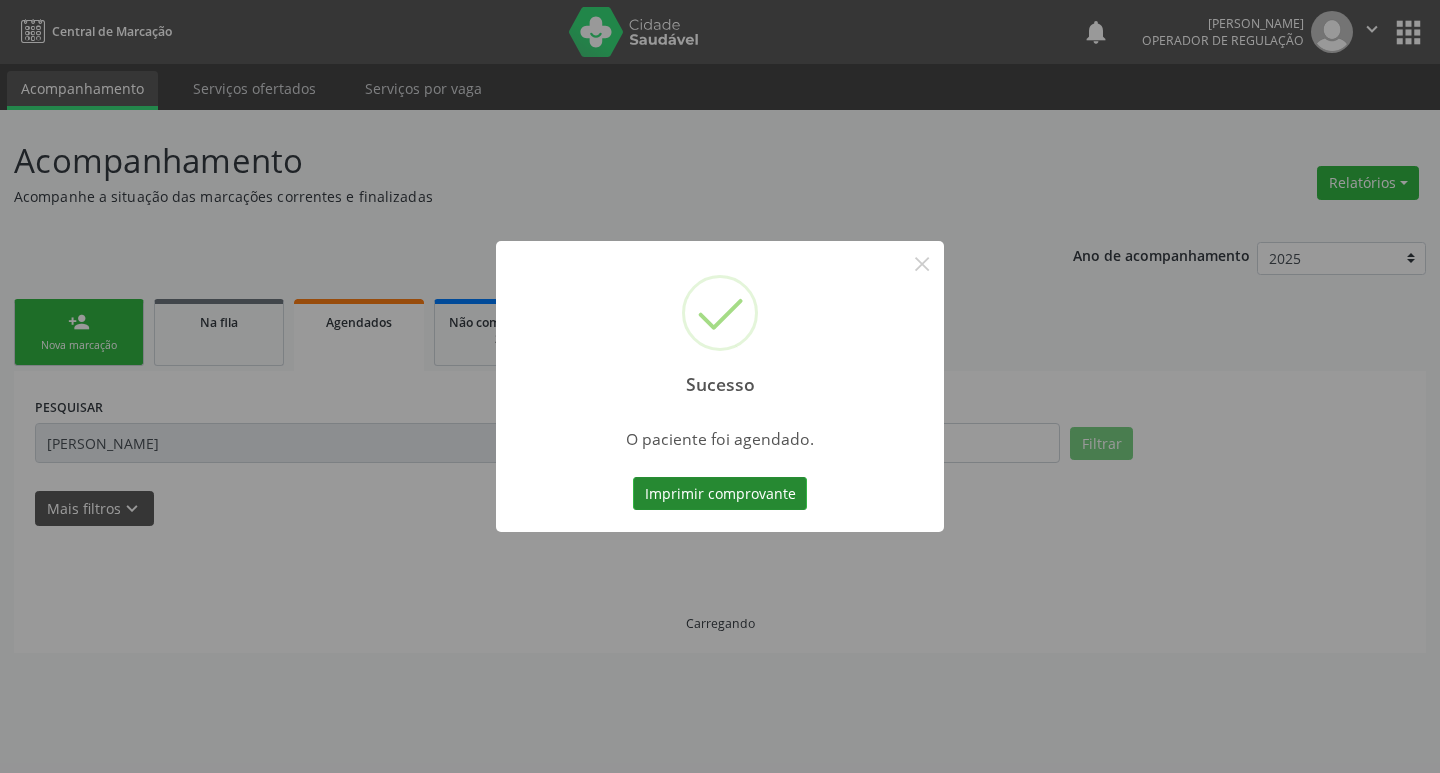 click on "Imprimir comprovante" at bounding box center (720, 494) 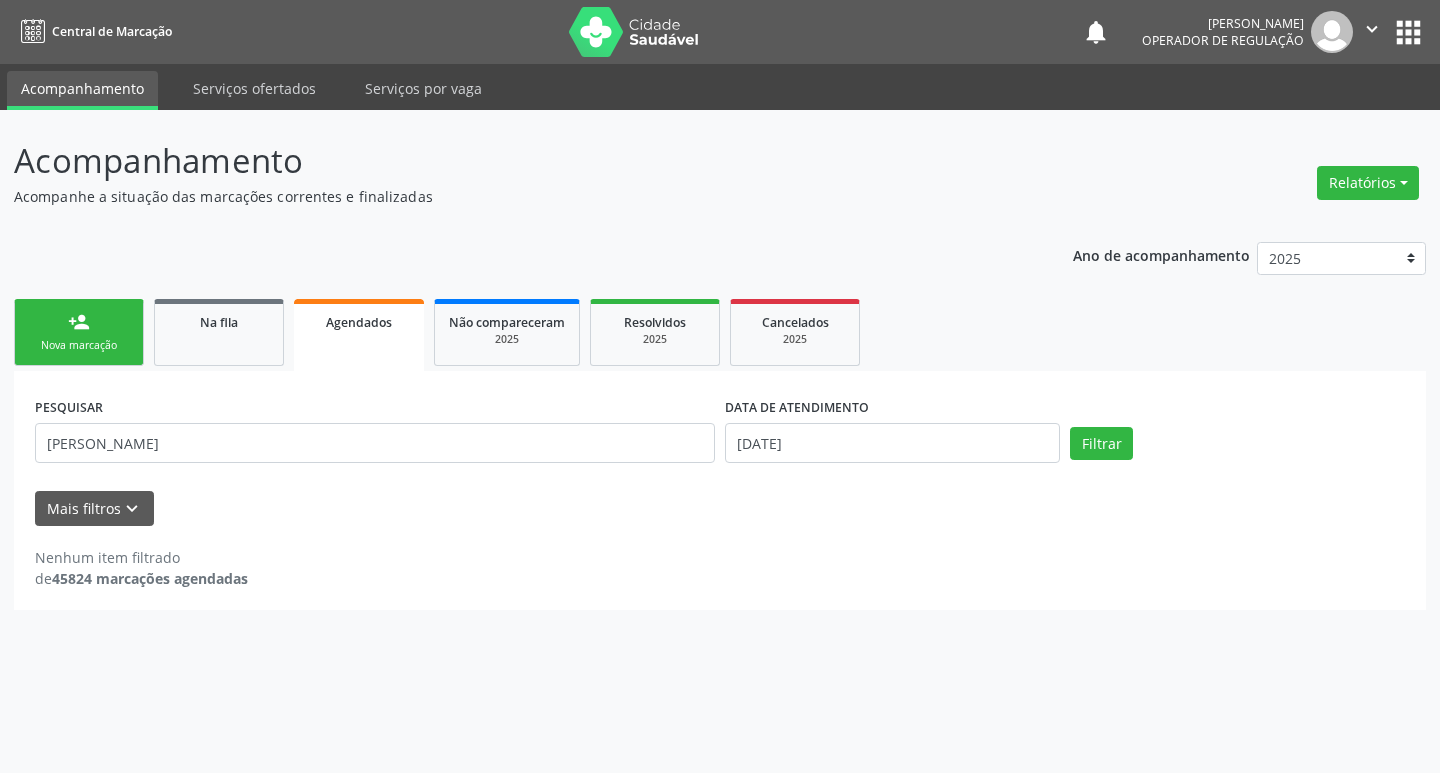 click on "person_add" at bounding box center (79, 322) 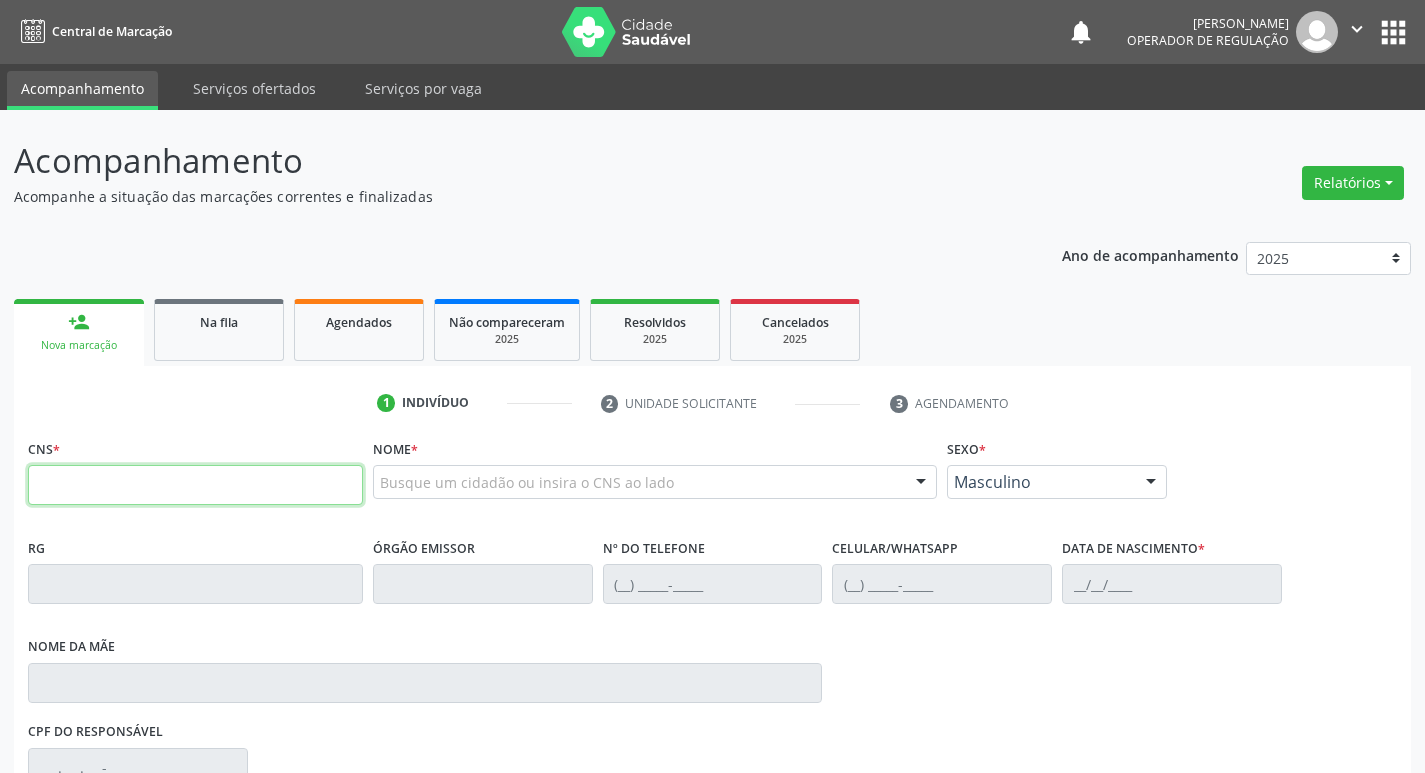 click at bounding box center (195, 485) 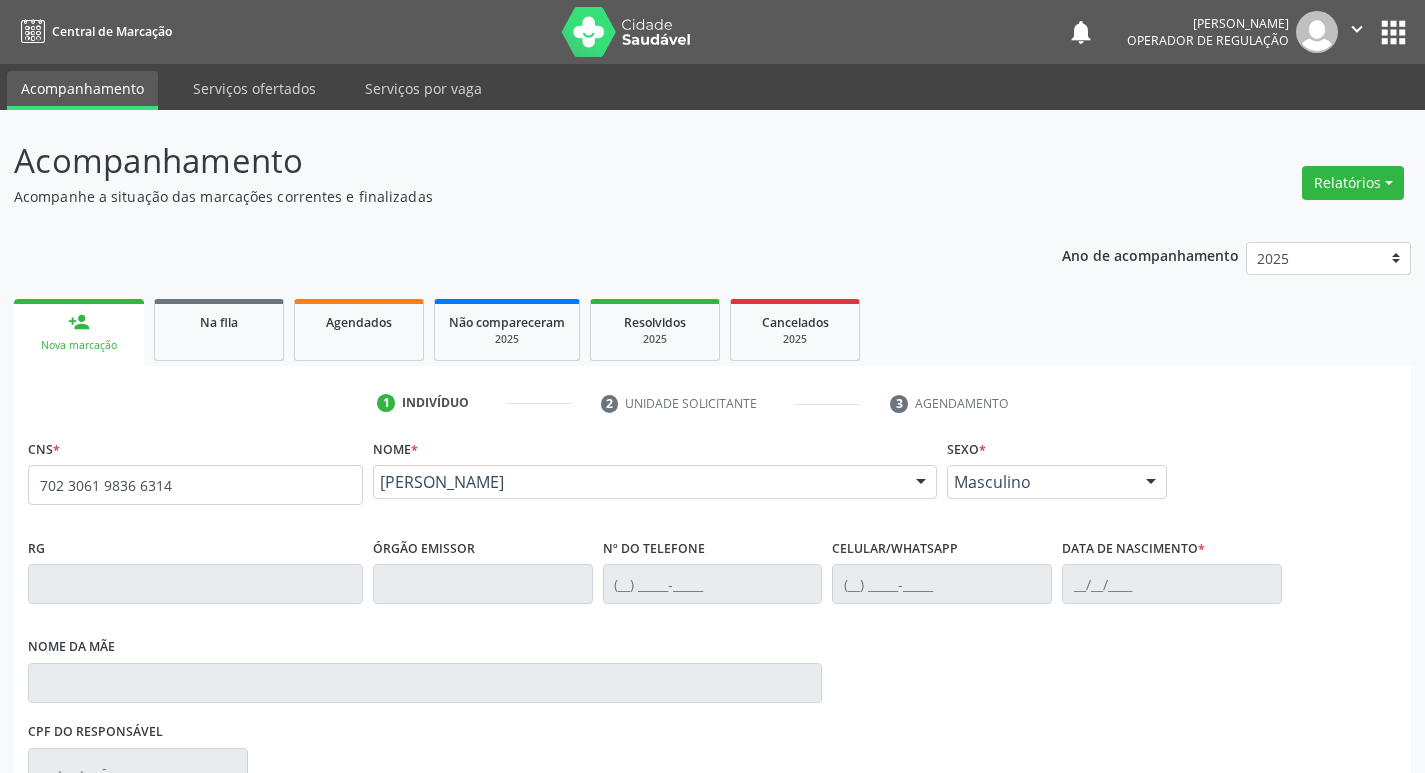 type on "702 3061 9836 6314" 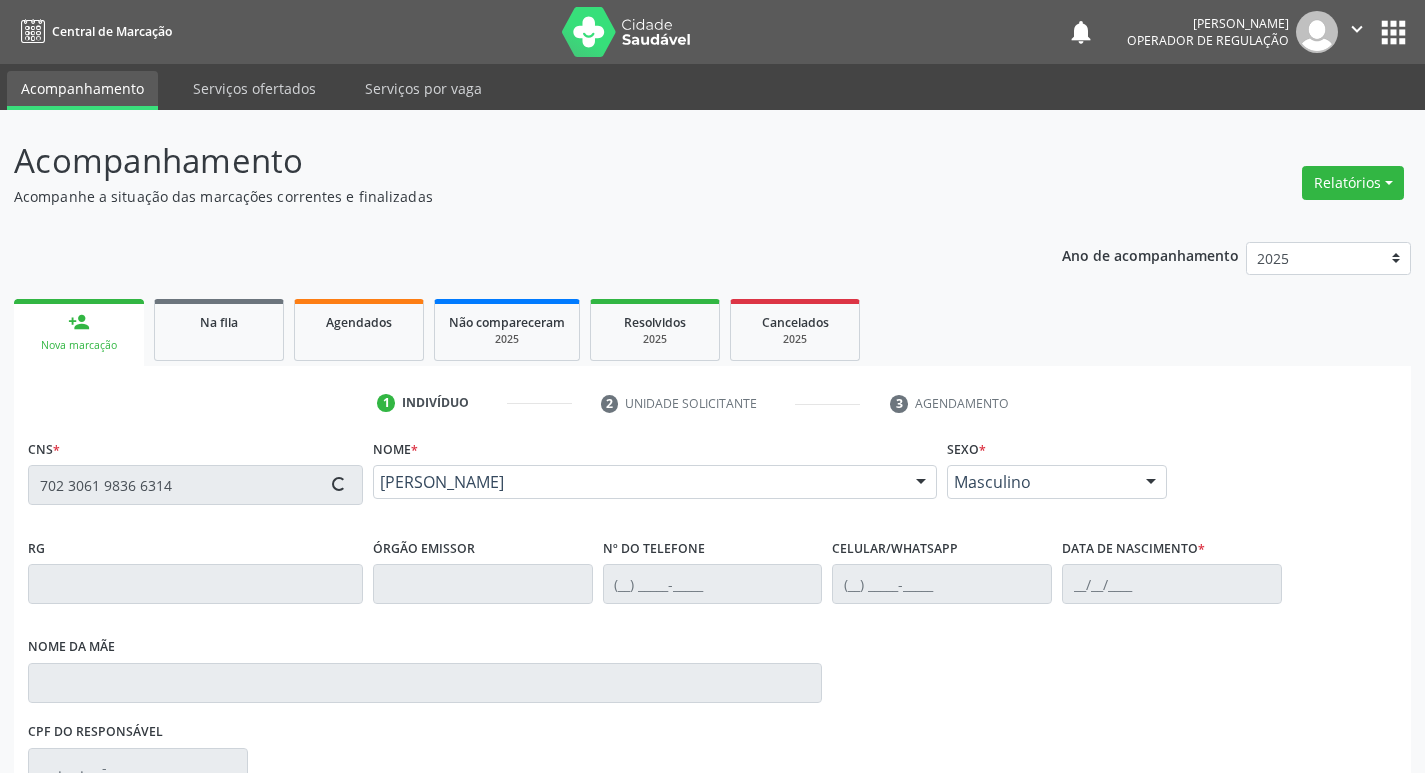 type on "(83) 99129-2228" 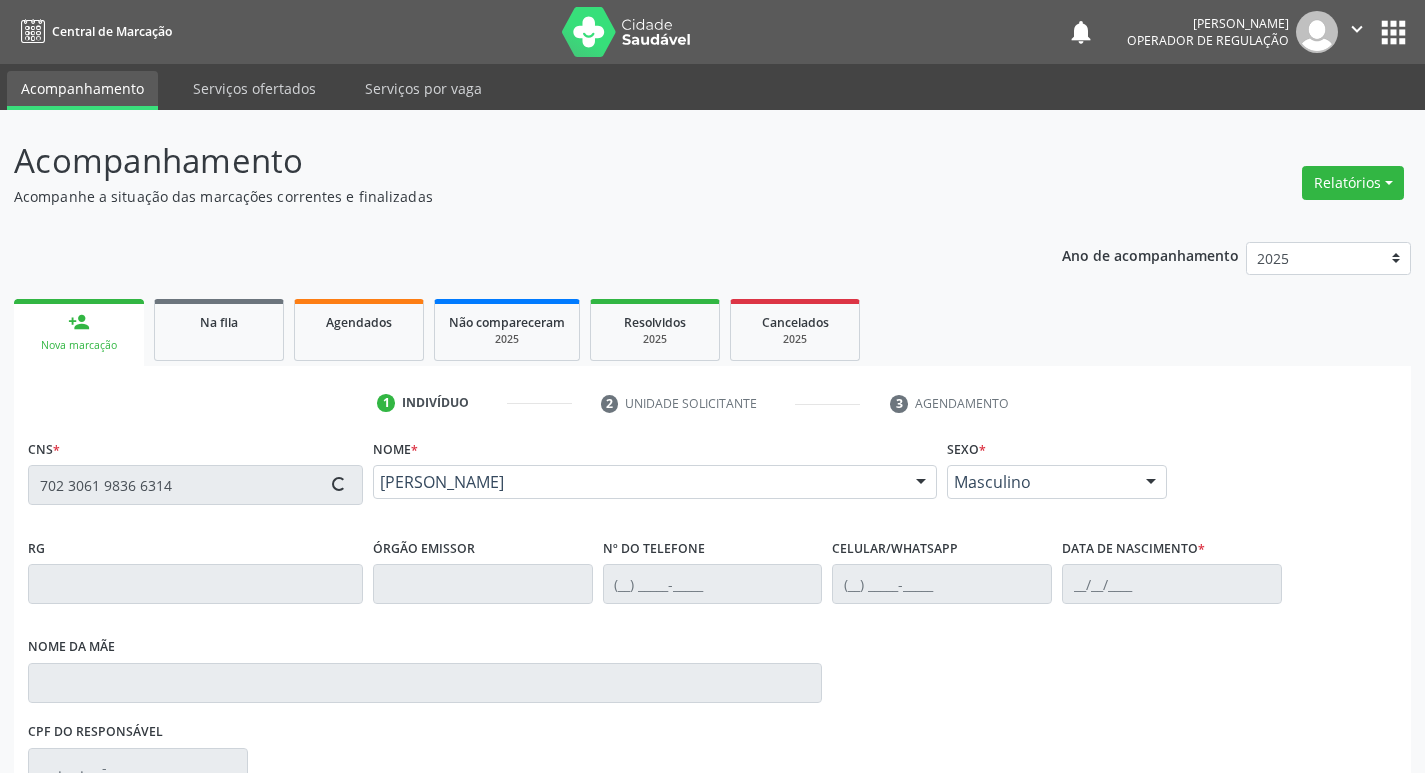 type on "06/06/2020" 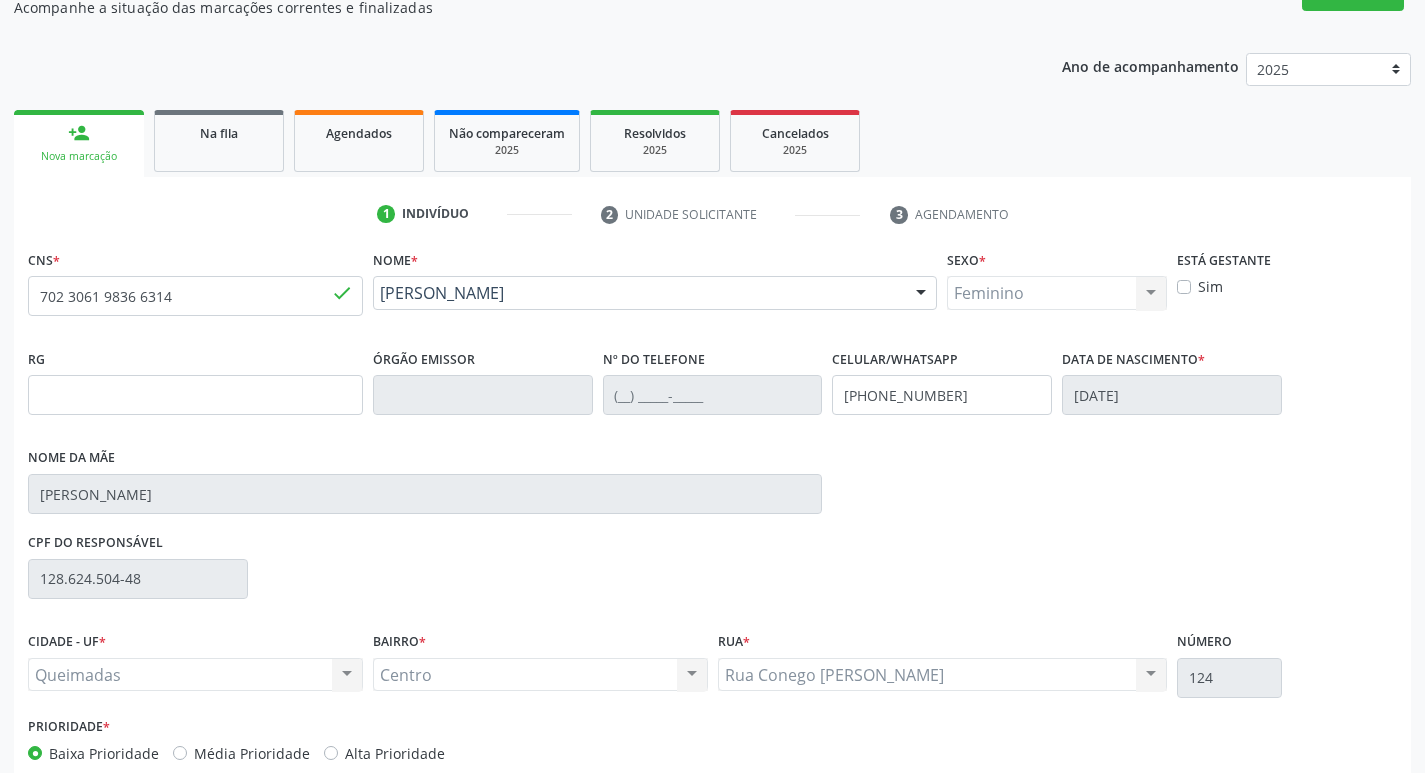 scroll, scrollTop: 297, scrollLeft: 0, axis: vertical 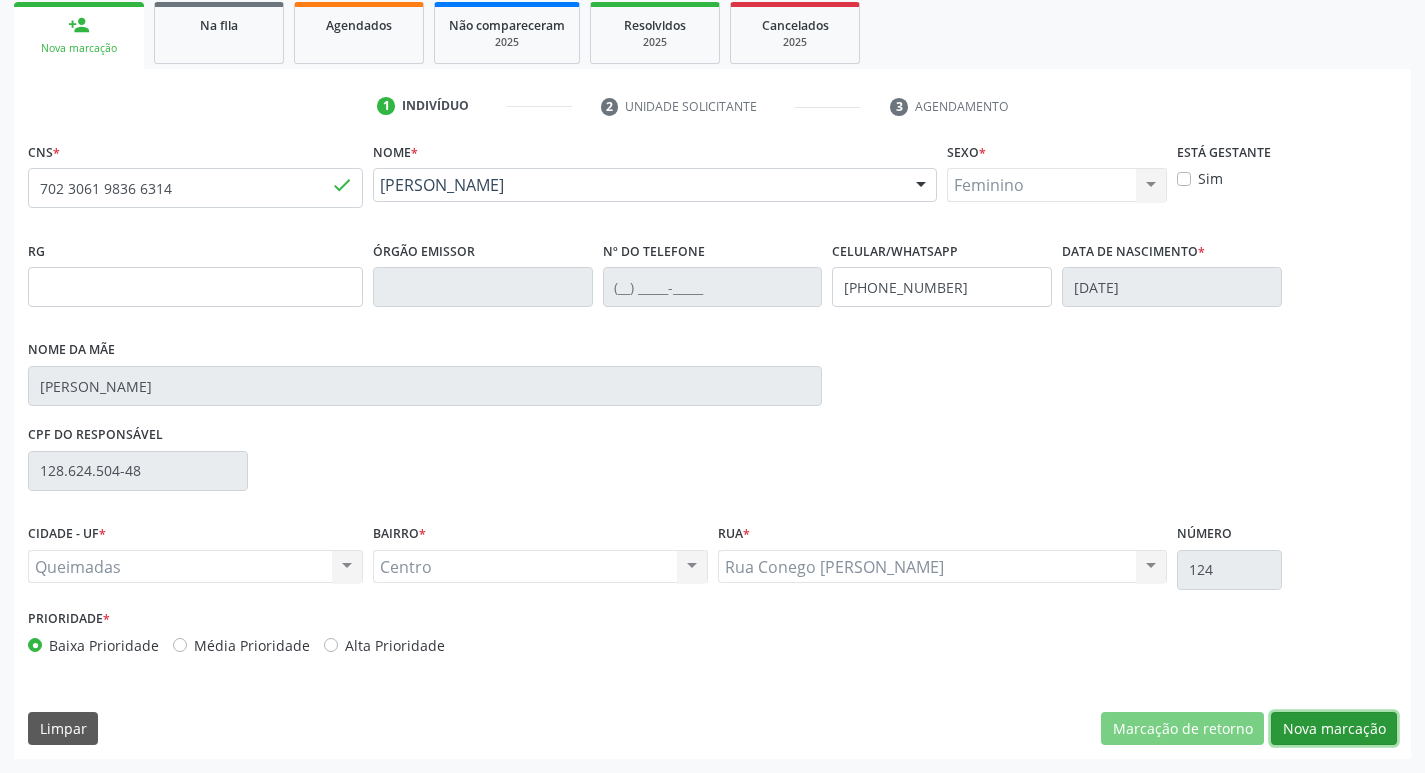 click on "Nova marcação" at bounding box center [1334, 729] 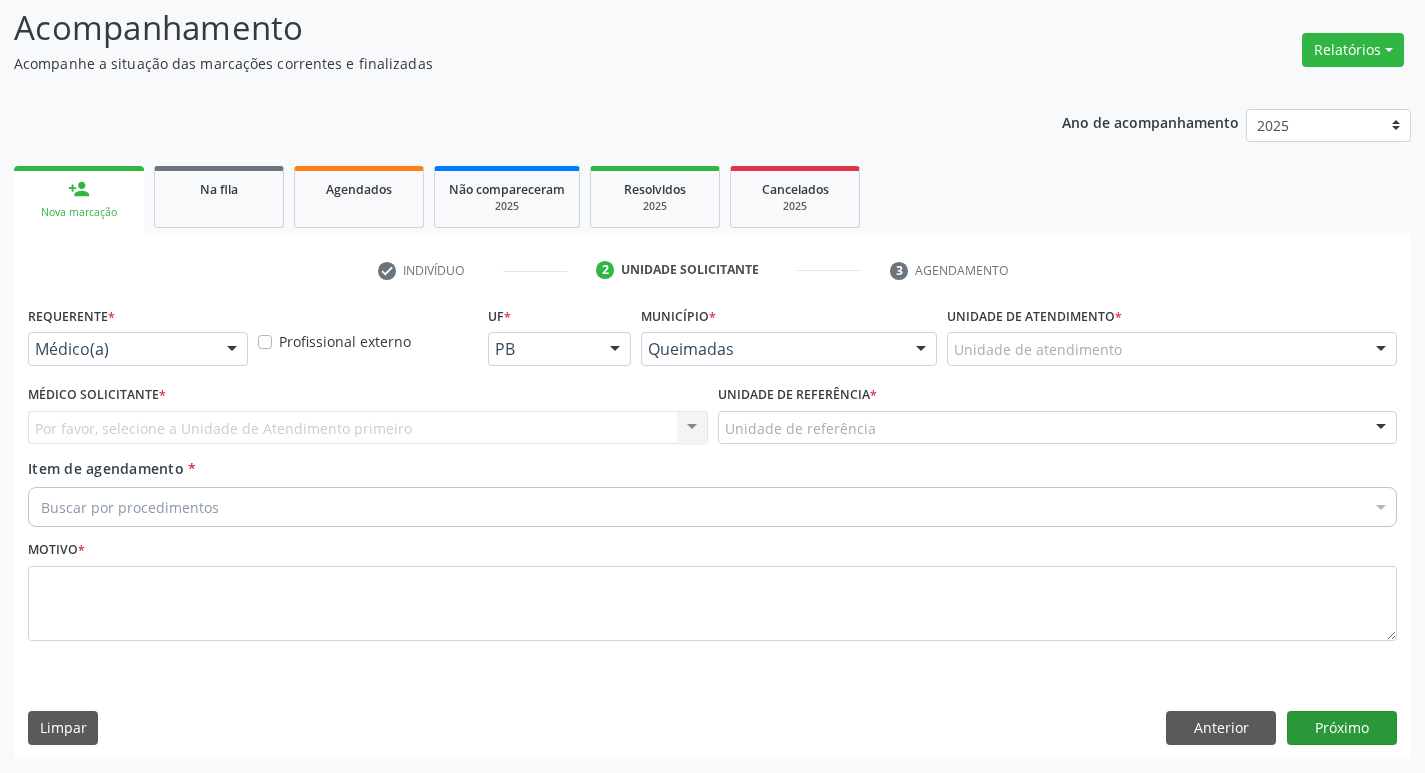 scroll, scrollTop: 133, scrollLeft: 0, axis: vertical 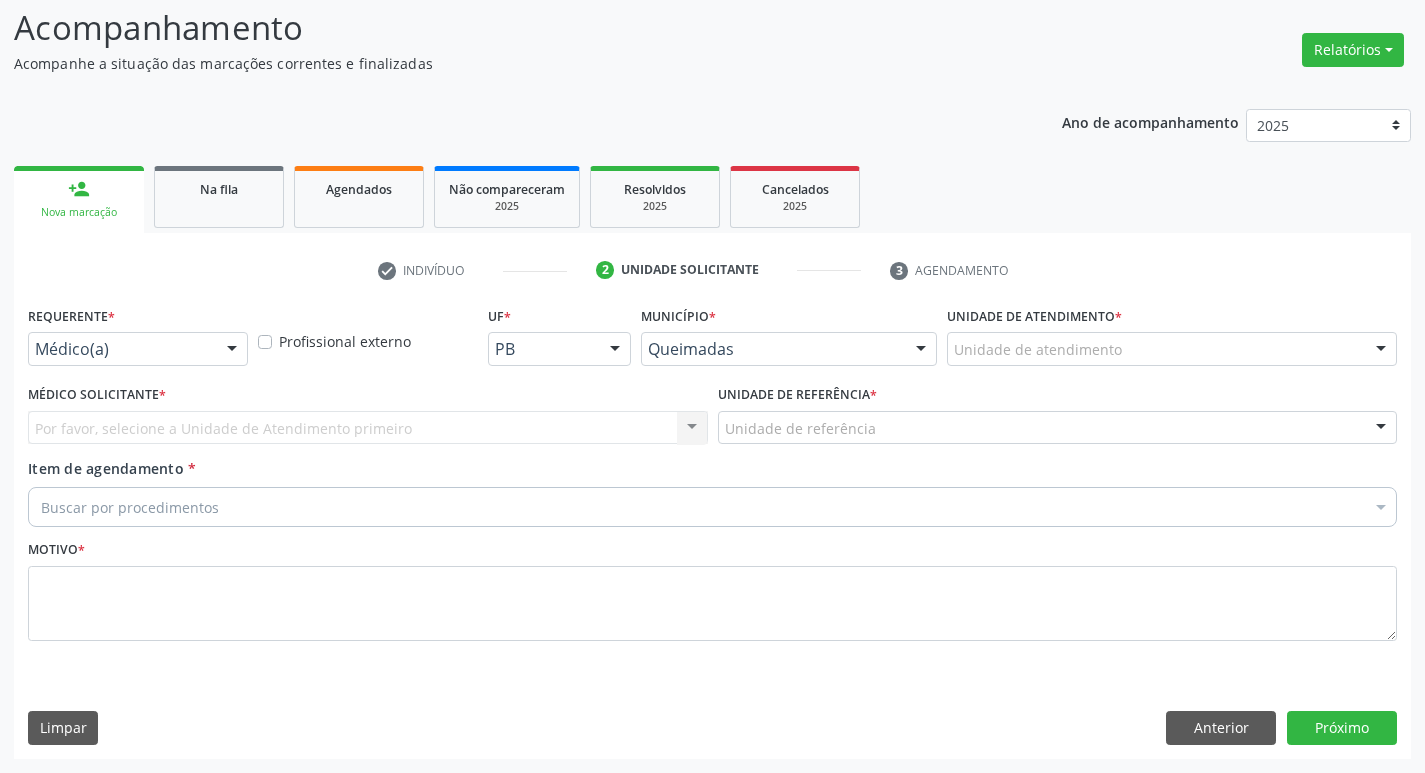 click on "Médico(a)" at bounding box center (138, 349) 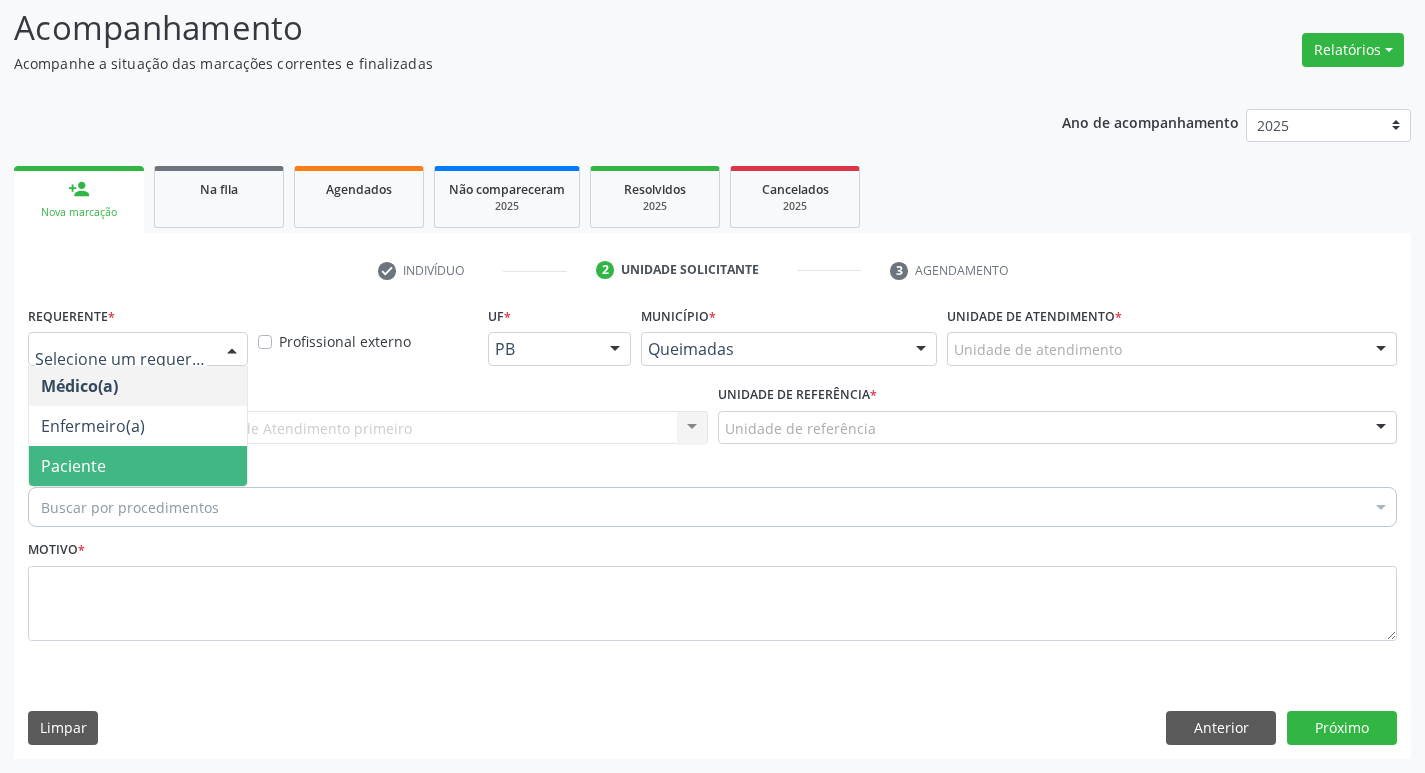 click on "Paciente" at bounding box center (73, 466) 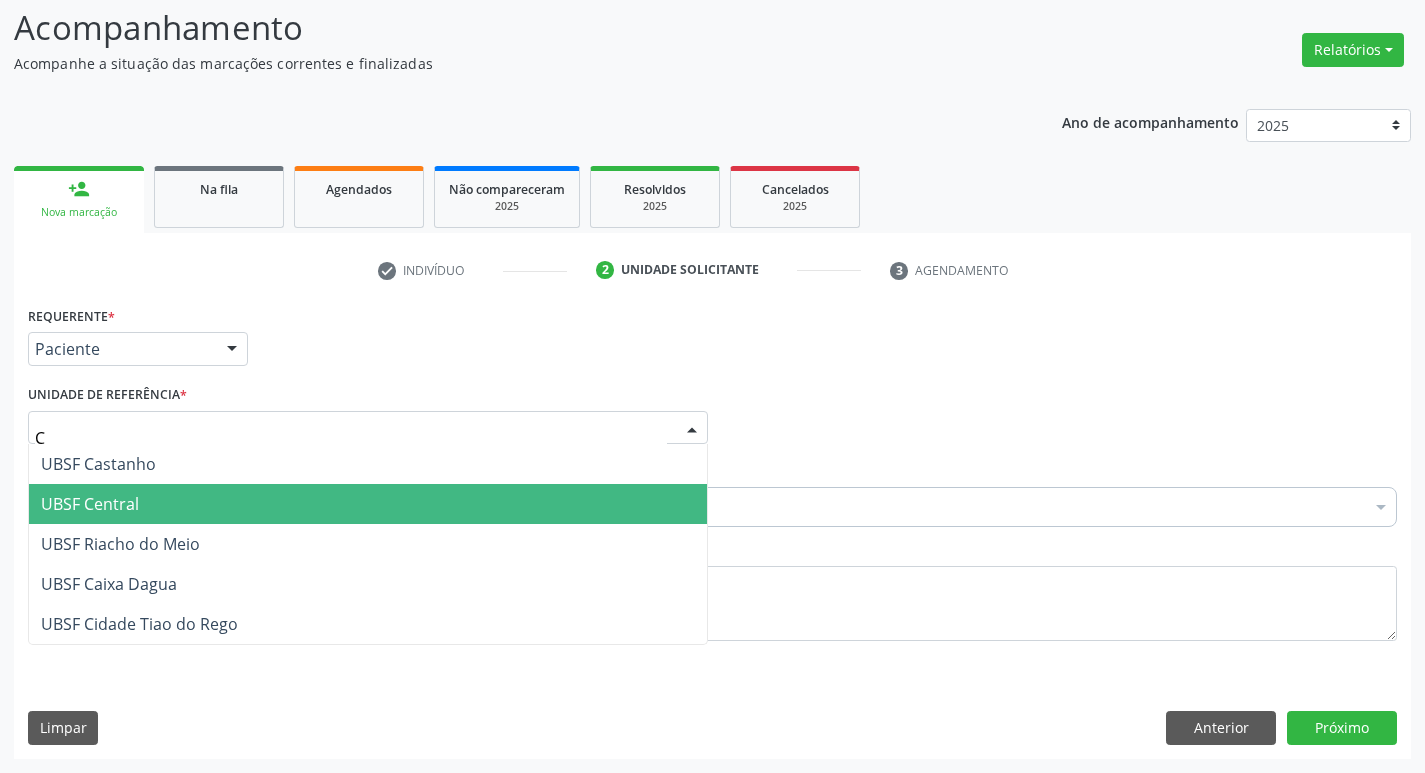 type on "CE" 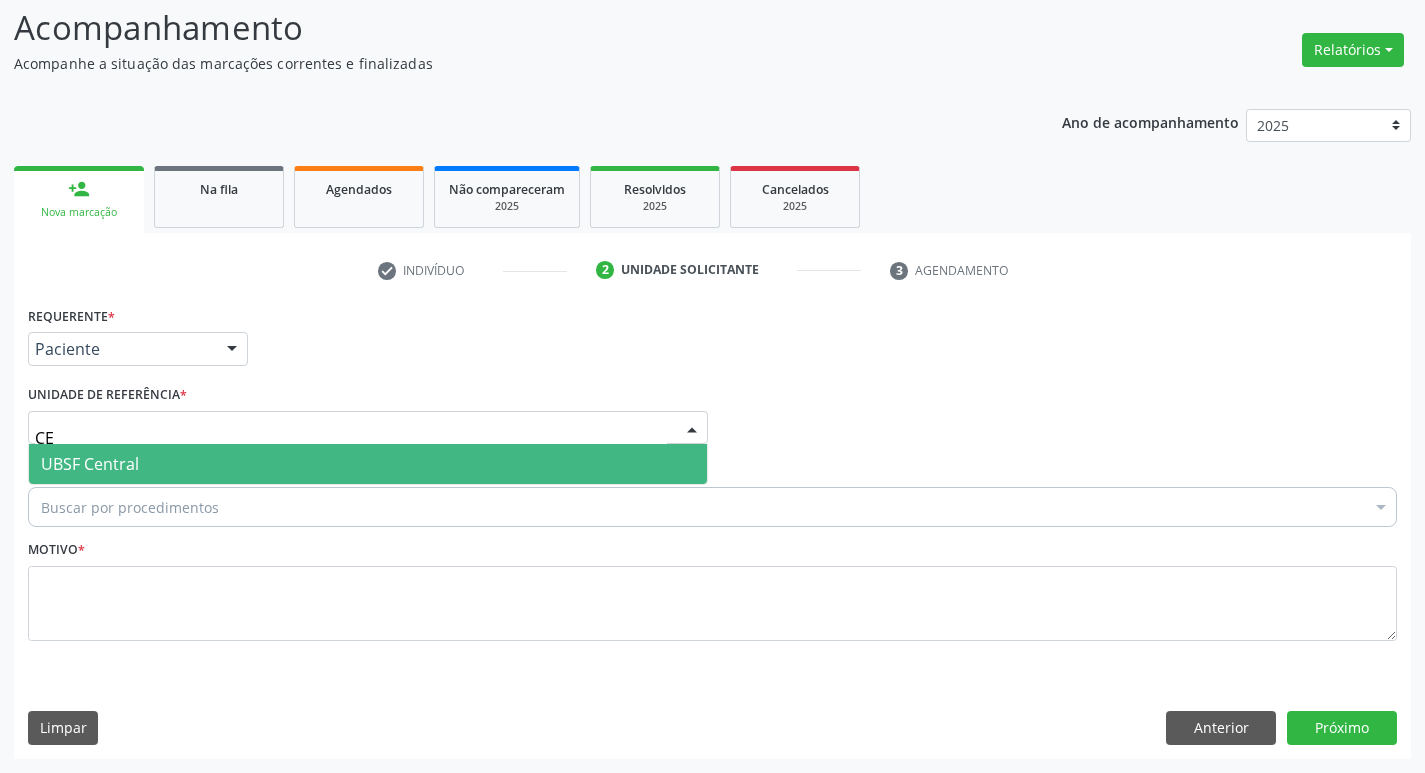 click on "UBSF Central" at bounding box center (90, 464) 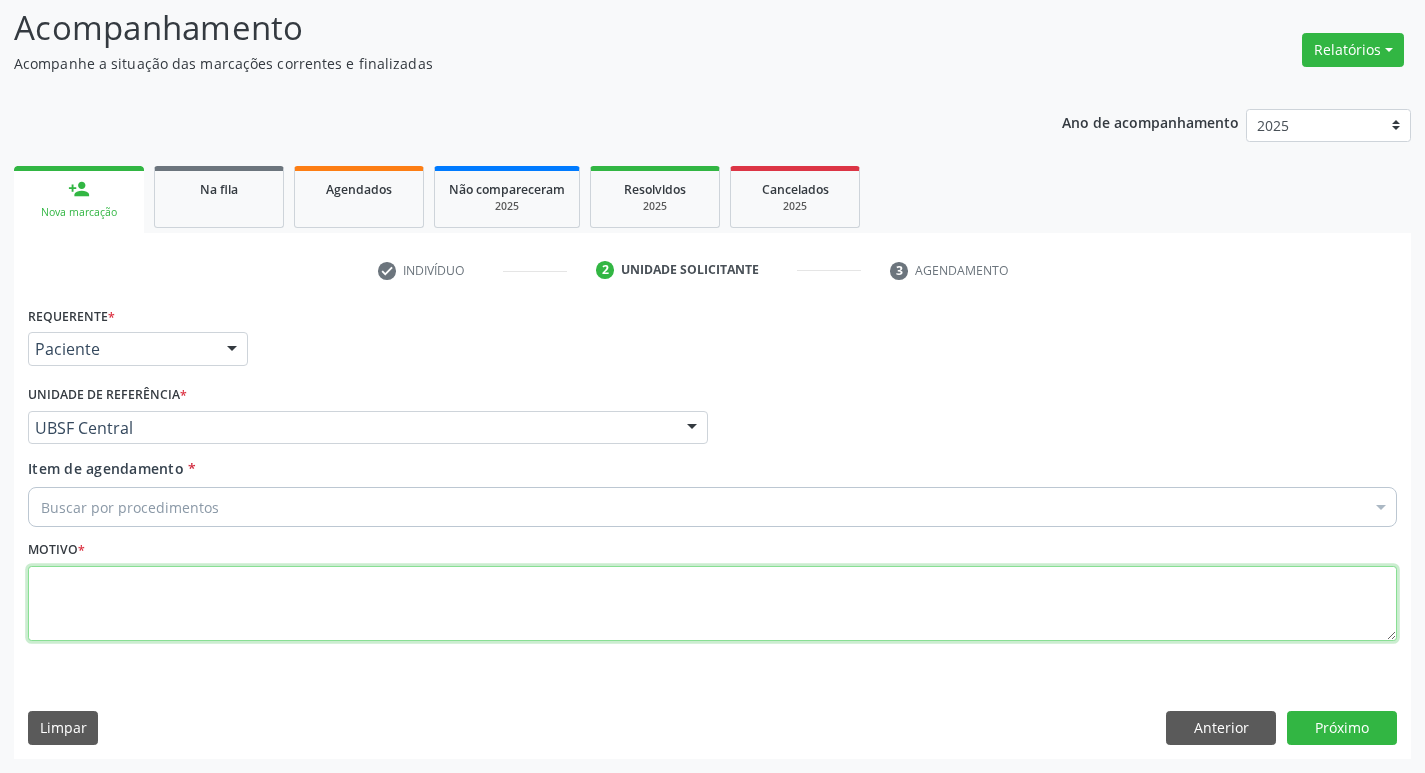 click at bounding box center [712, 604] 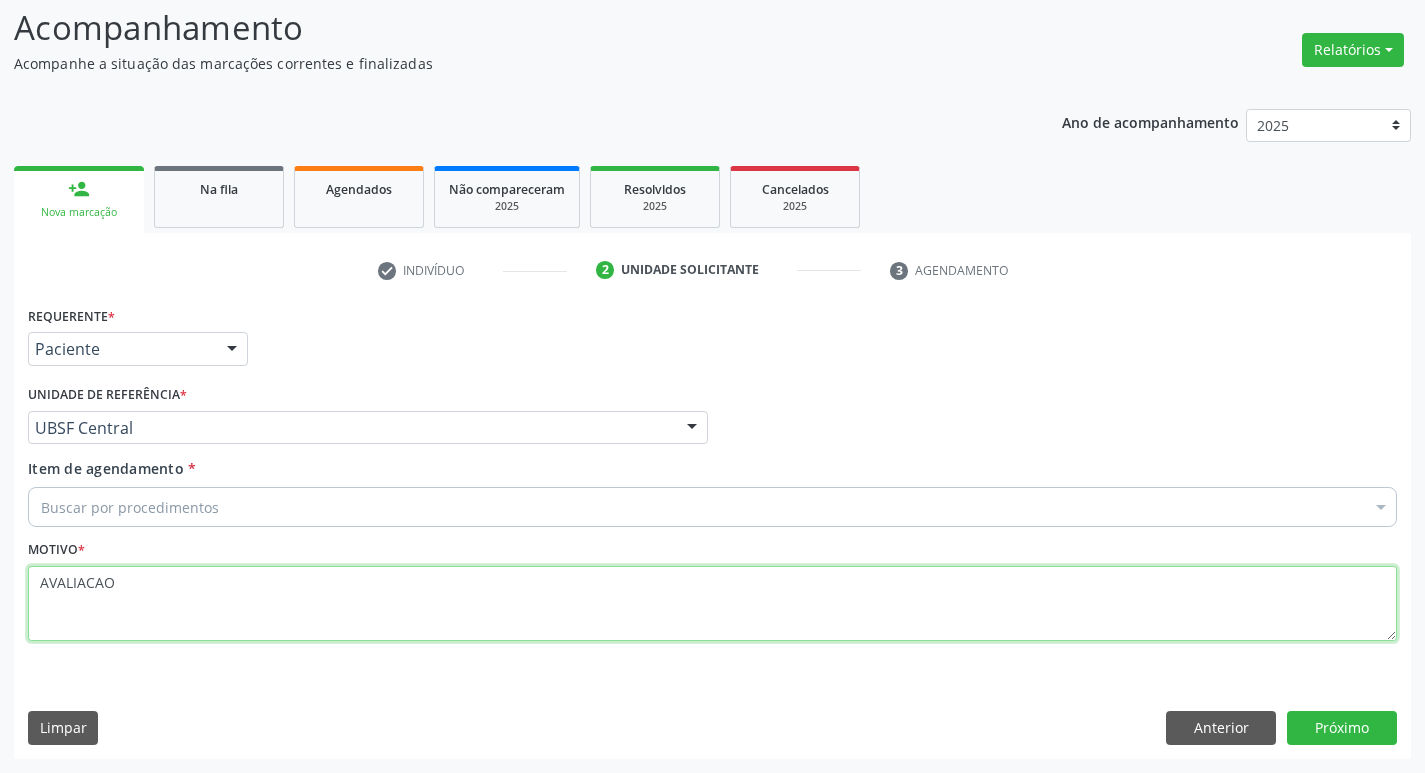 type on "AVALIACAO" 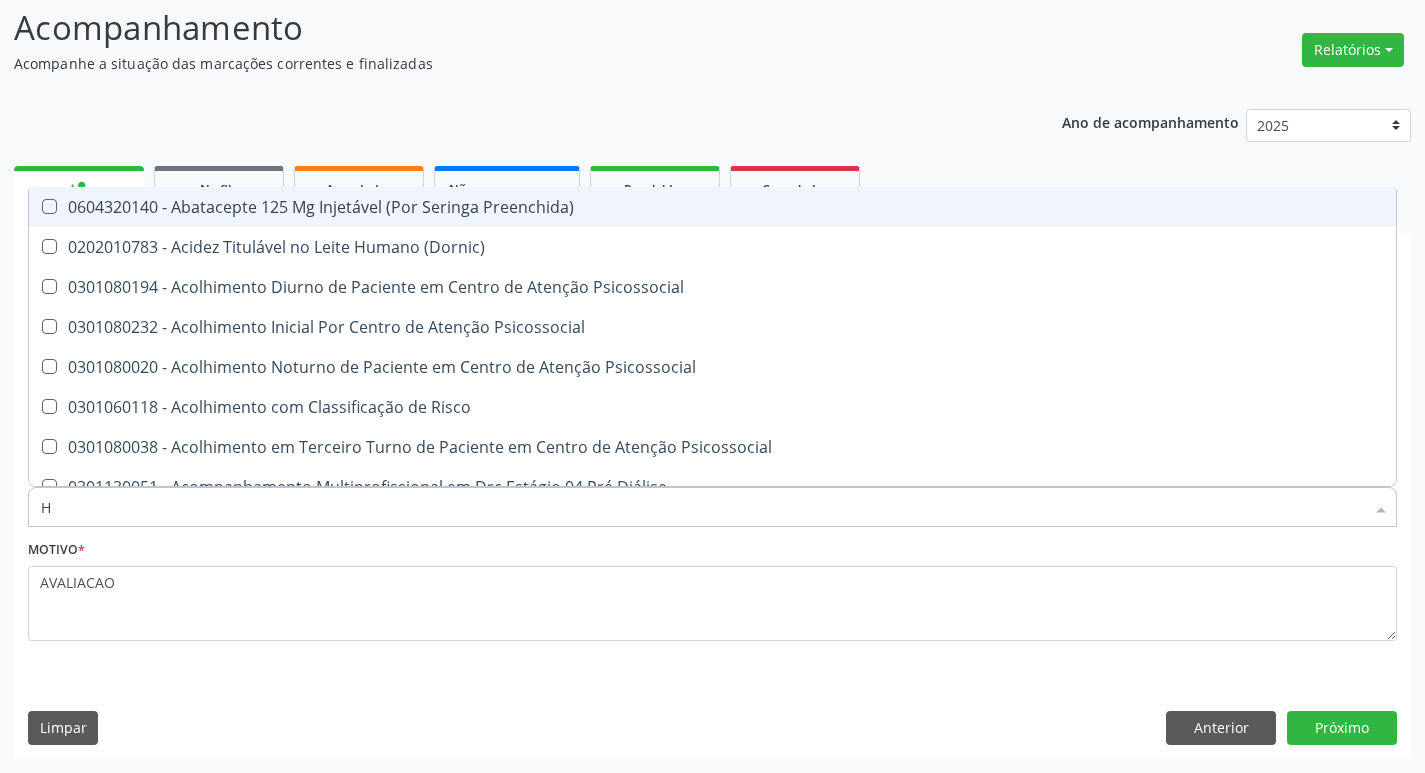 type on "HEMOGR" 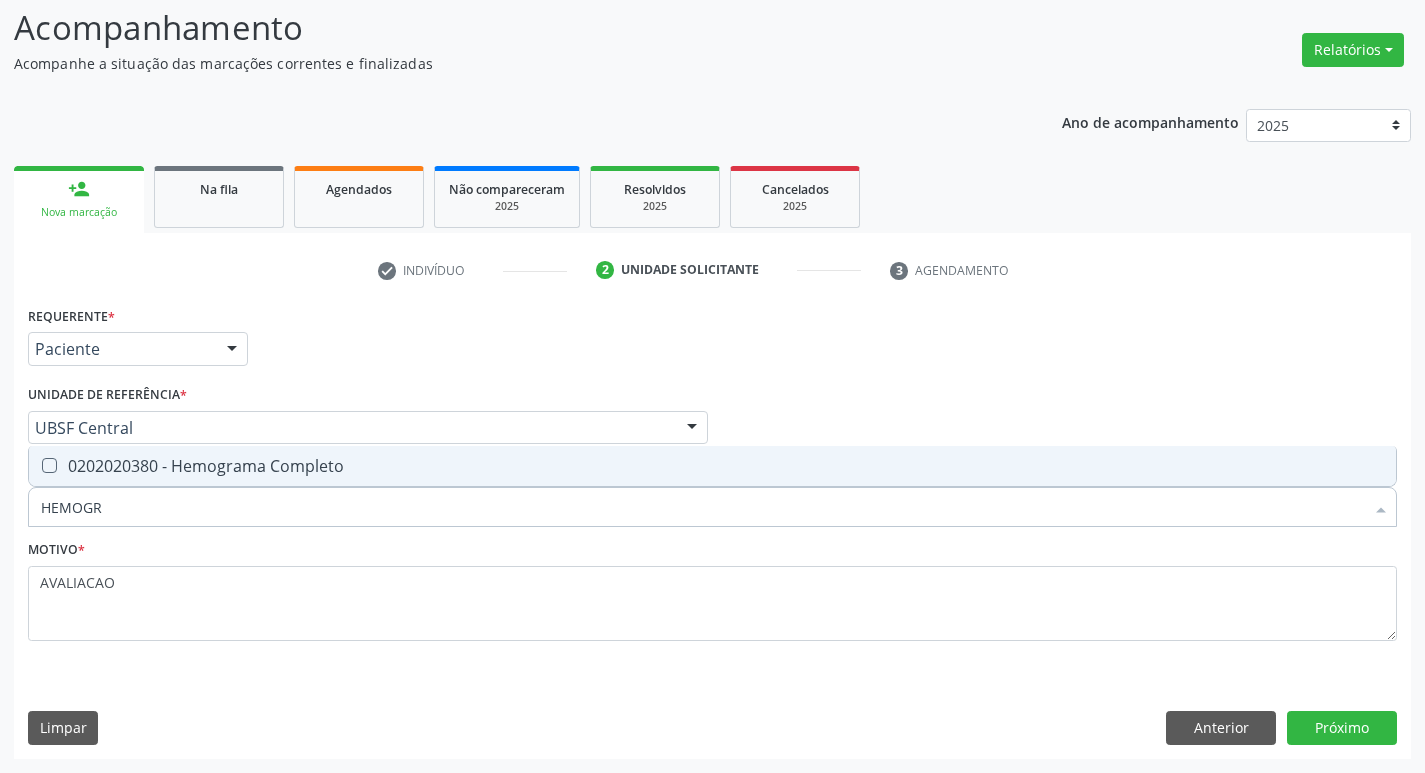 click on "Requerente
*
Paciente         Médico(a)   Enfermeiro(a)   Paciente
Nenhum resultado encontrado para: "   "
Não há nenhuma opção para ser exibida.
UF
PB         PB
Nenhum resultado encontrado para: "   "
Não há nenhuma opção para ser exibida.
Município
Queimadas         Campina Grande   Queimadas
Nenhum resultado encontrado para: "   "
Não há nenhuma opção para ser exibida.
Médico Solicitante
Por favor, selecione a Unidade de Atendimento primeiro
Nenhum resultado encontrado para: "   "
Não há nenhuma opção para ser exibida.
Unidade de referência
*
UBSF Central         UBSF Ligeiro II   UBSF Saulo Leal Ernesto de Melo   UBSF Castanho   UBSF Baixa Verde   UBSF Ze Velho   UBSF Boa Vista   UBSF Olho Dagua Salgado   UBSF Zumbi" at bounding box center [712, 485] 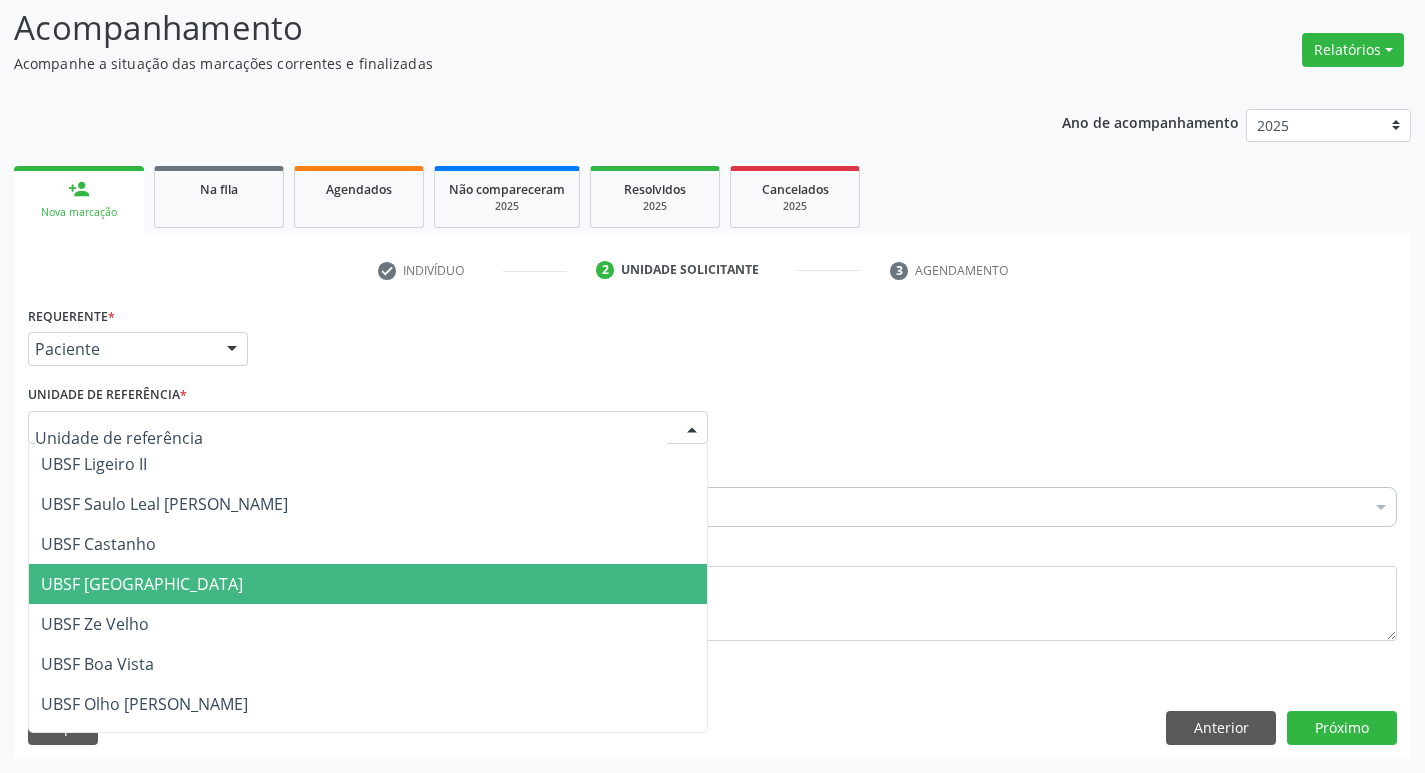 click on "Unidade de referência
*
UBSF Ligeiro II   UBSF Saulo Leal Ernesto de Melo   UBSF Castanho   UBSF Baixa Verde   UBSF Ze Velho   UBSF Boa Vista   UBSF Olho Dagua Salgado   UBSF Zumbi   NASF Pedra do Touro   UBSF Lutador   UBSF Anibal Teixeira   UBSF Central   UBSF Riacho do Meio   UBSF Caixa Dagua   UBSF Ligeiro I   UBSF Malhada Grande   UBSF Vila   UBSF Guritiba   NASF Tataguassu   UBSF Cidade Tiao do Rego
Nenhum resultado encontrado para: "   "
Não há nenhuma opção para ser exibida." at bounding box center [368, 412] 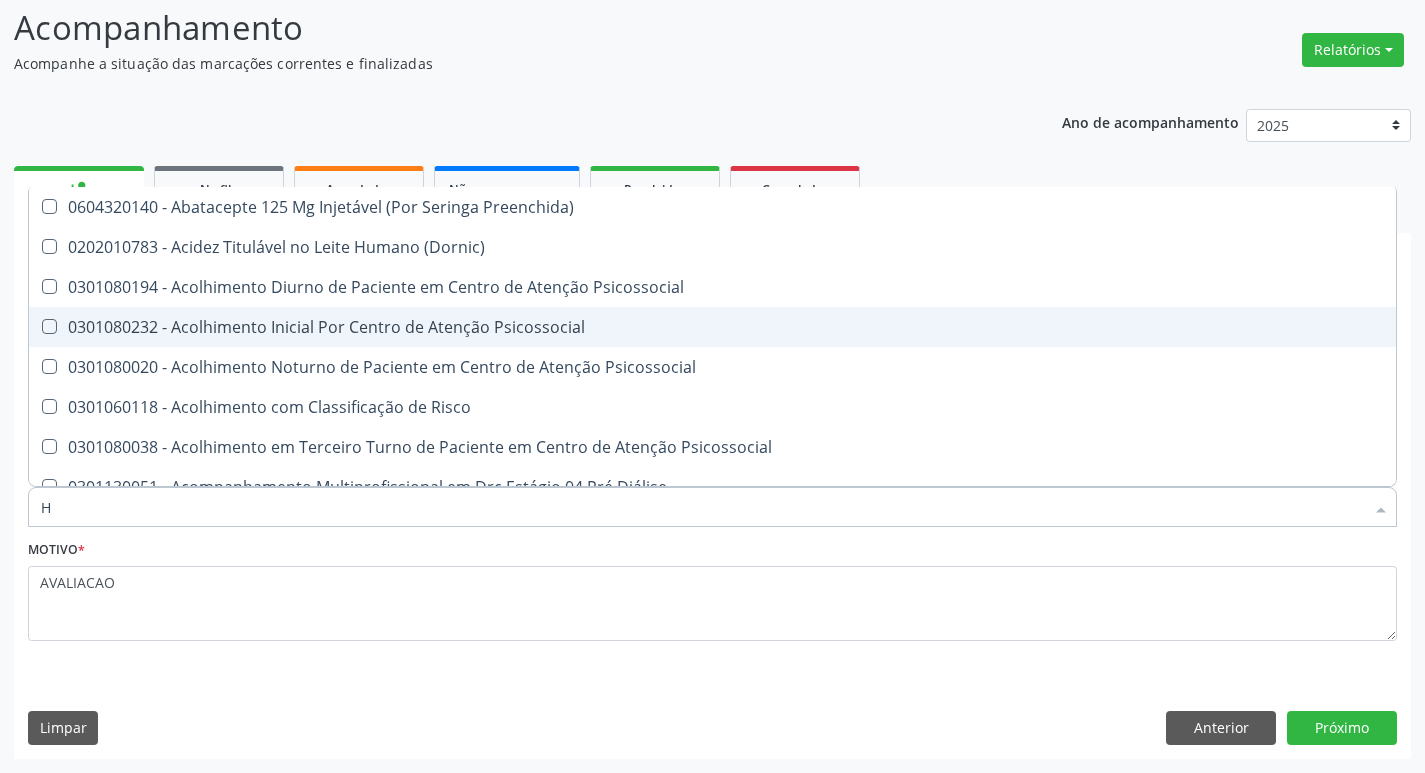 type on "HEMOGR" 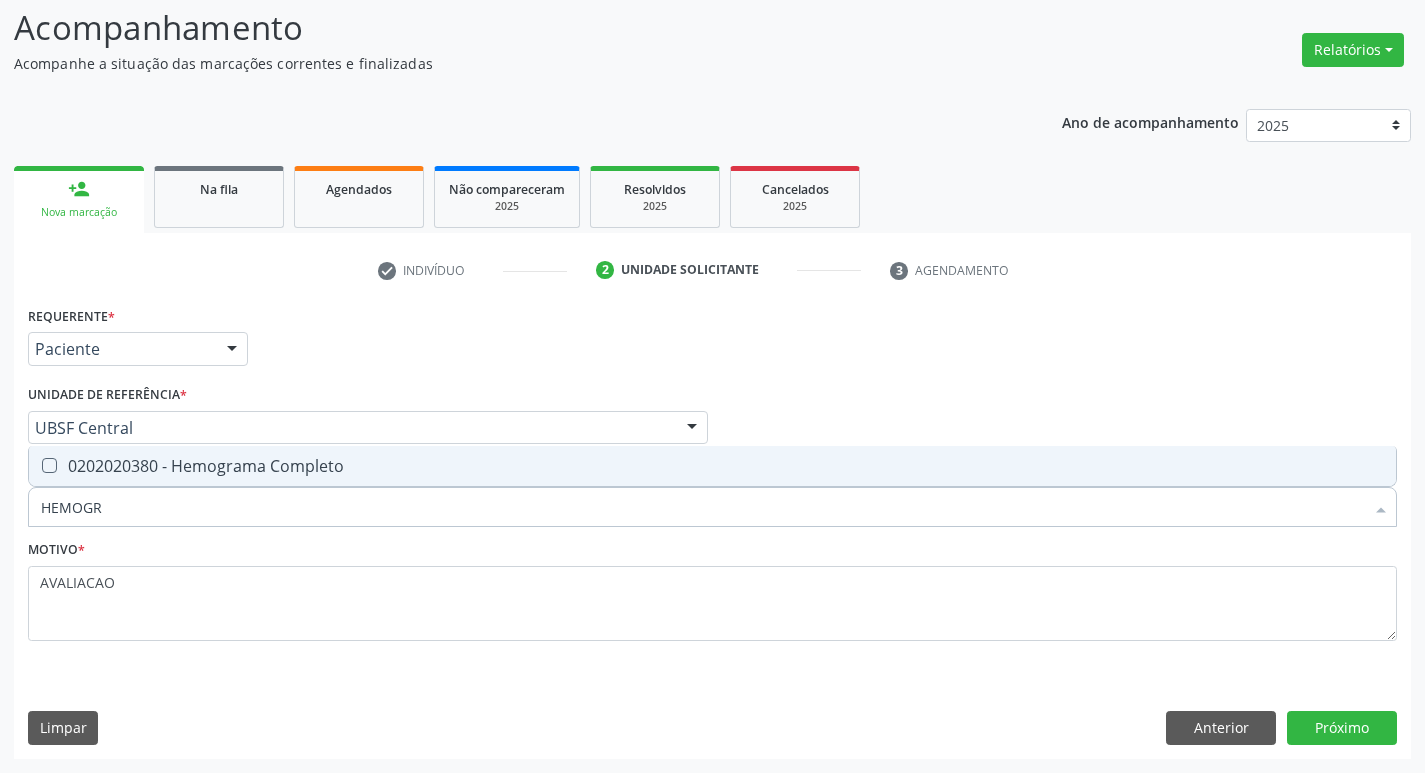 click on "0202020380 - Hemograma Completo" at bounding box center (712, 466) 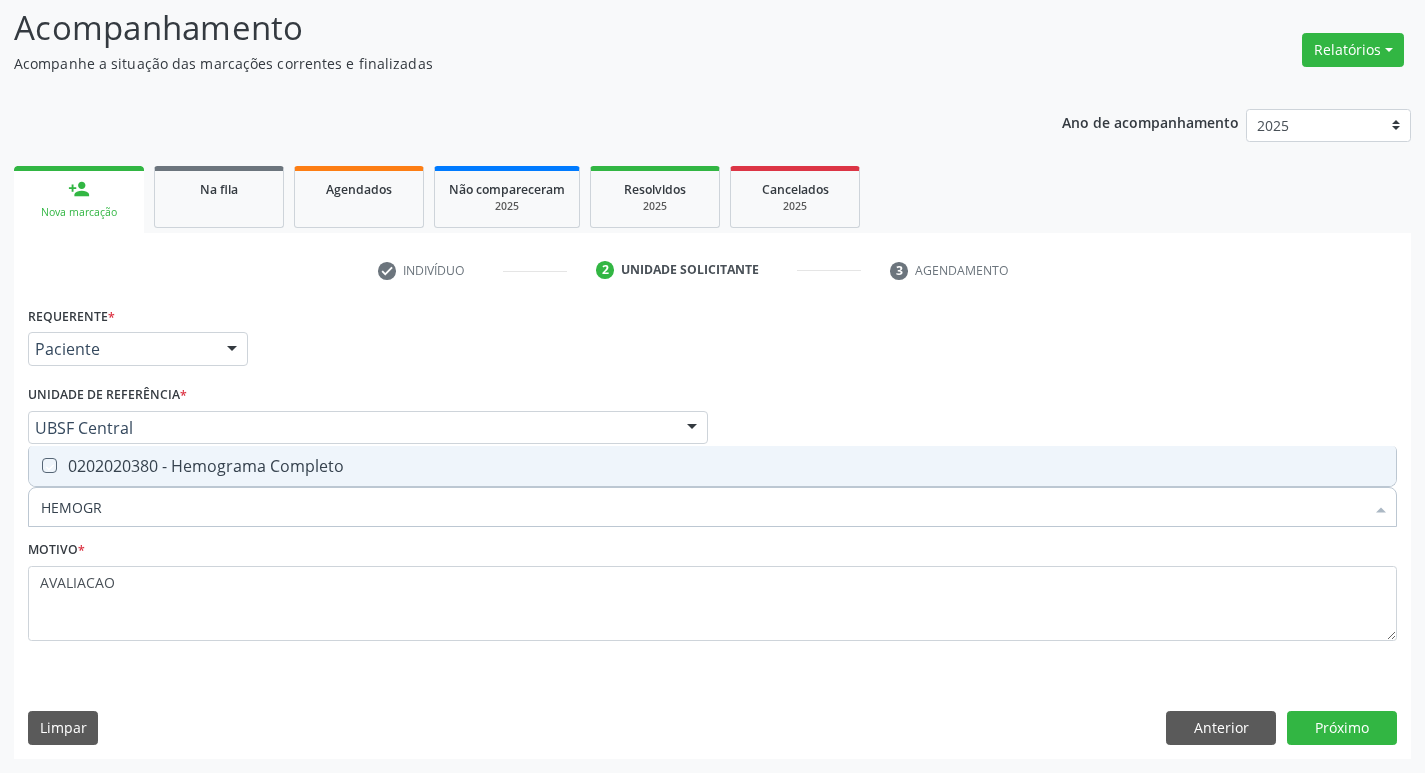 checkbox on "true" 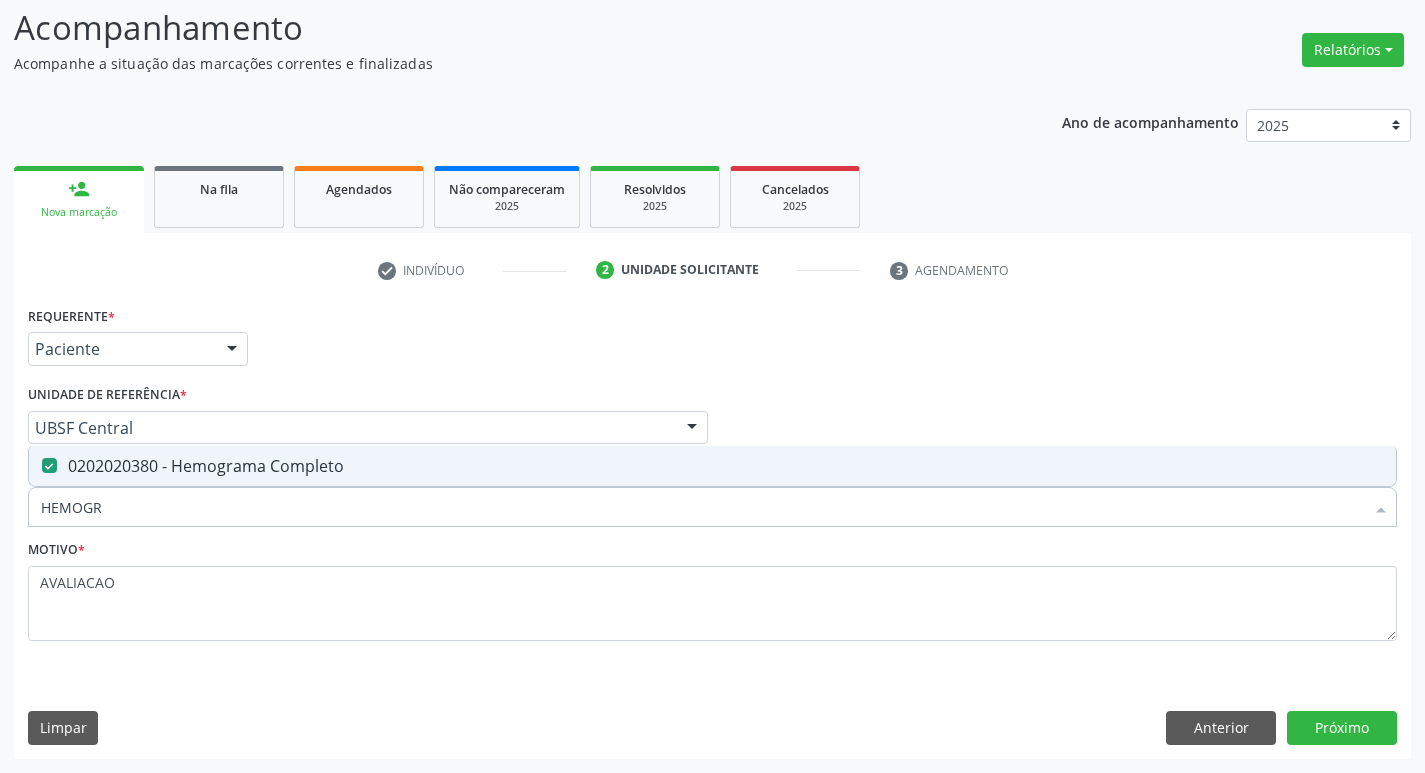 type on "HEMOG" 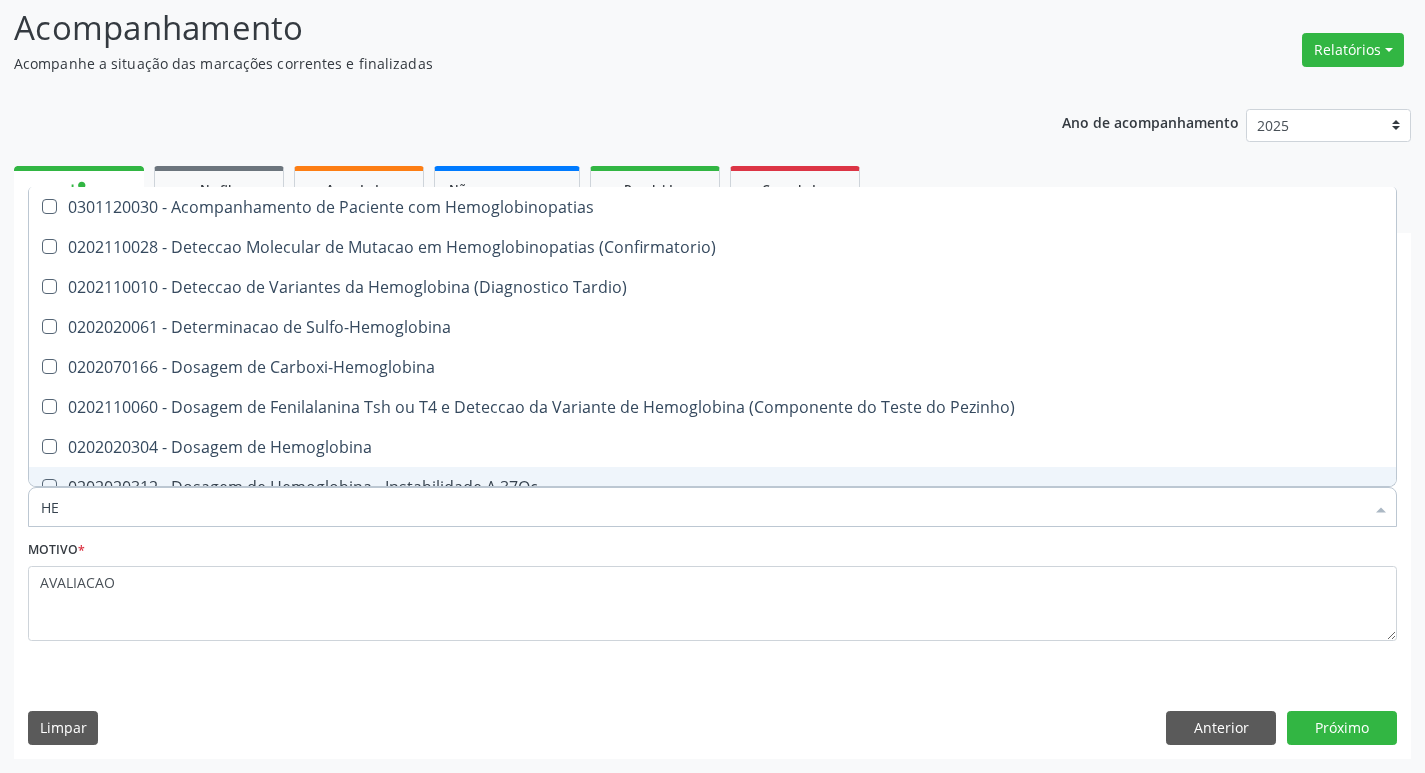 type on "H" 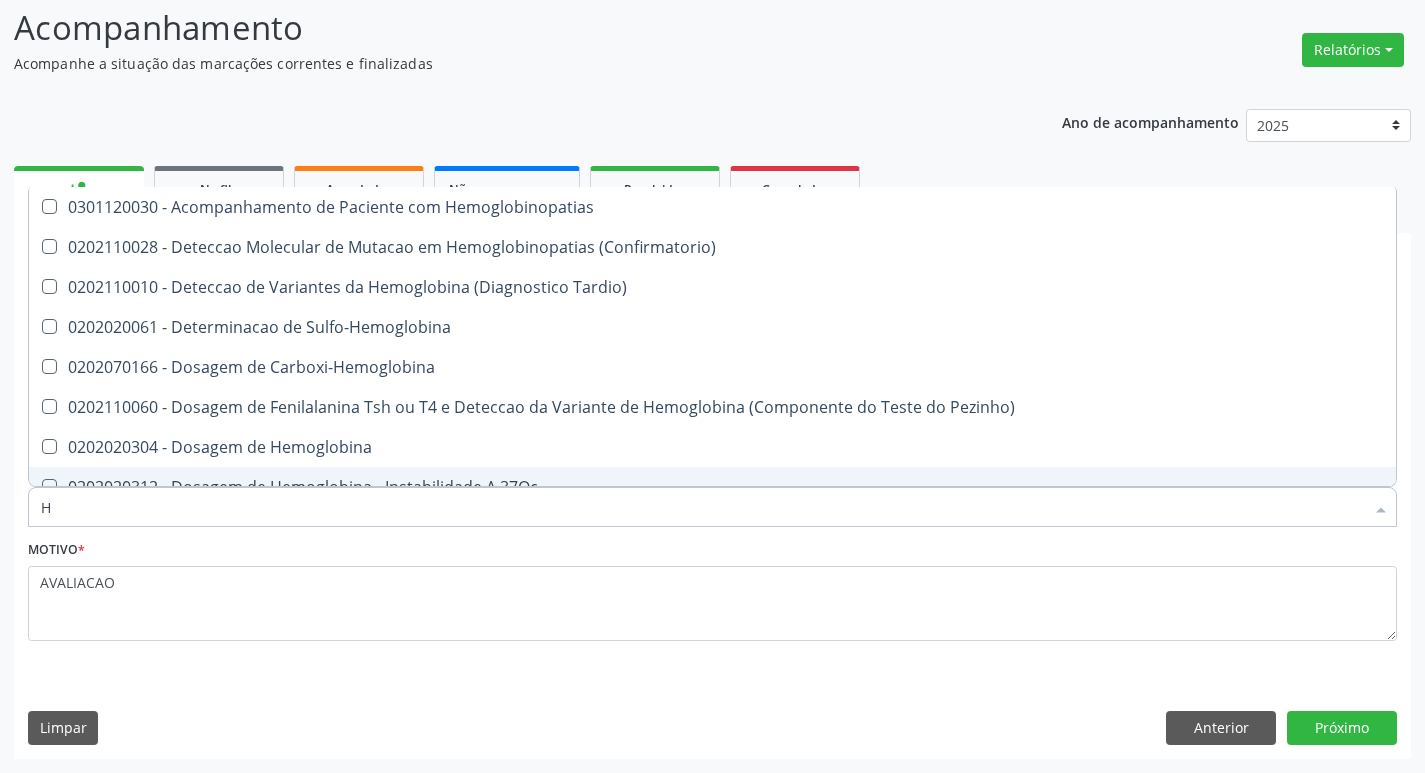 type 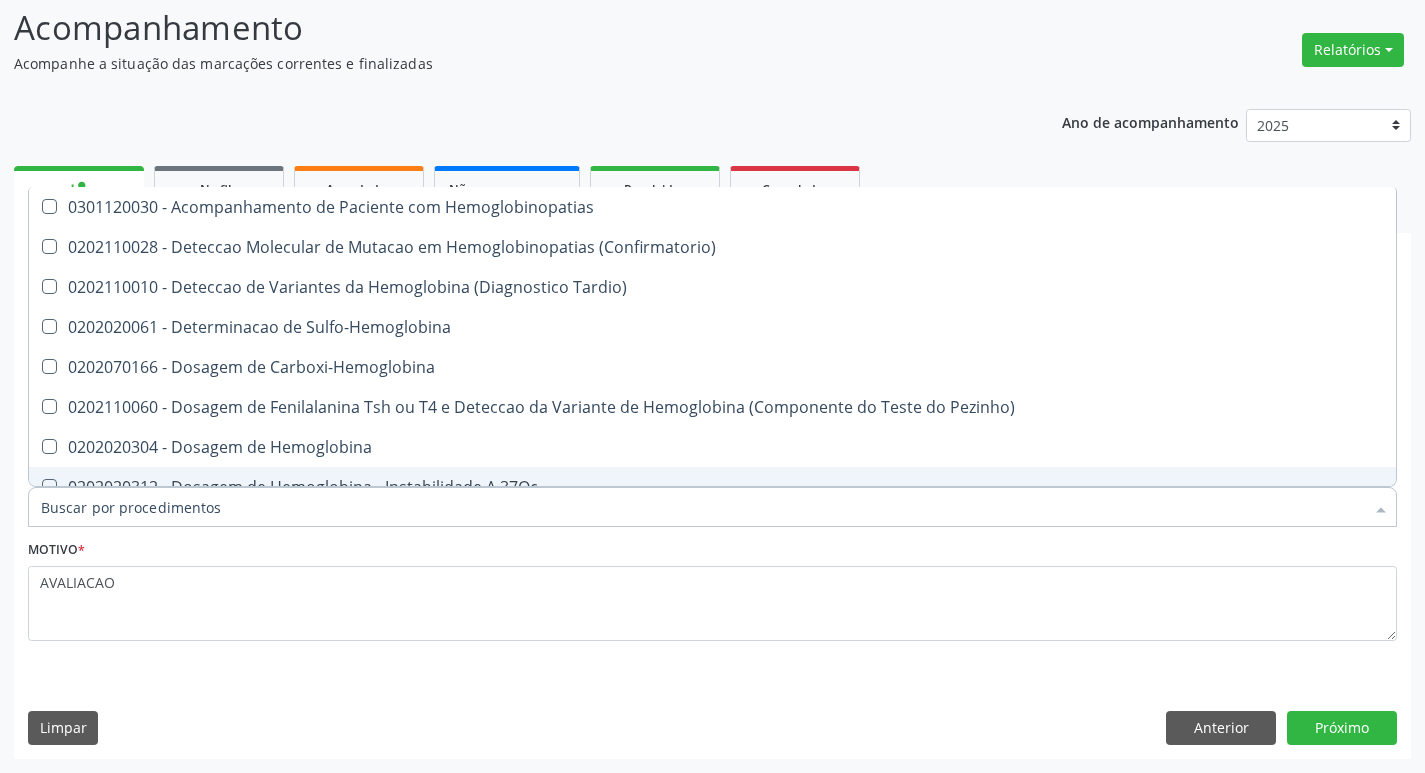 checkbox on "false" 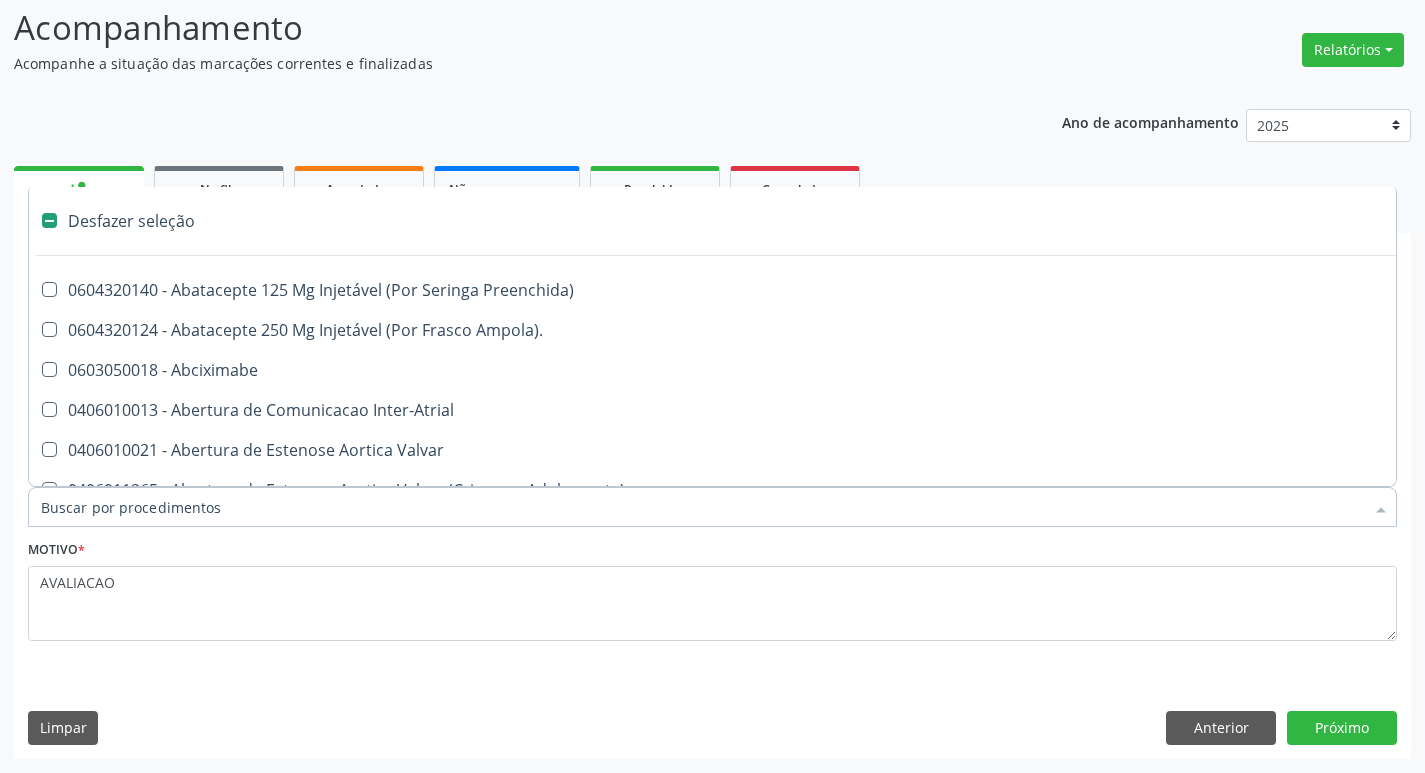 type on "G" 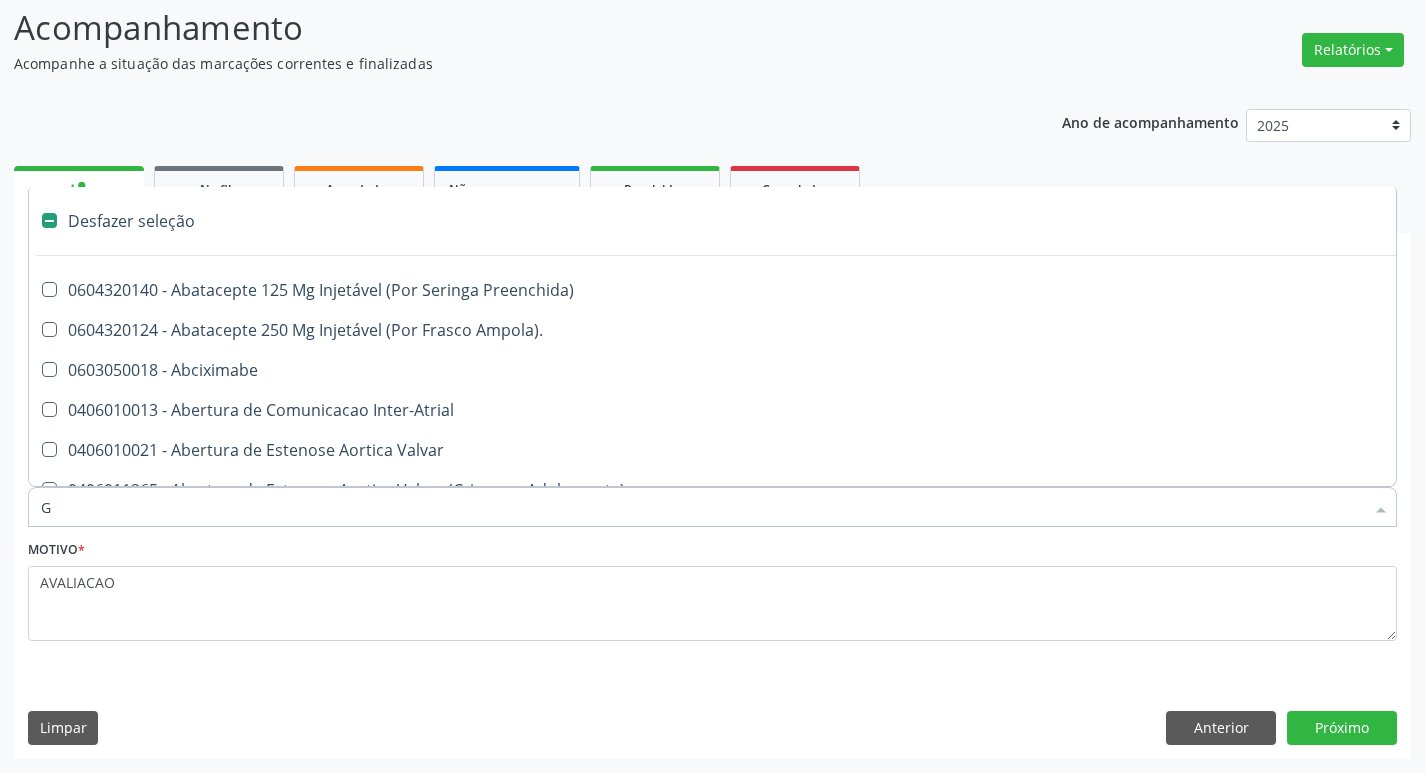 checkbox on "true" 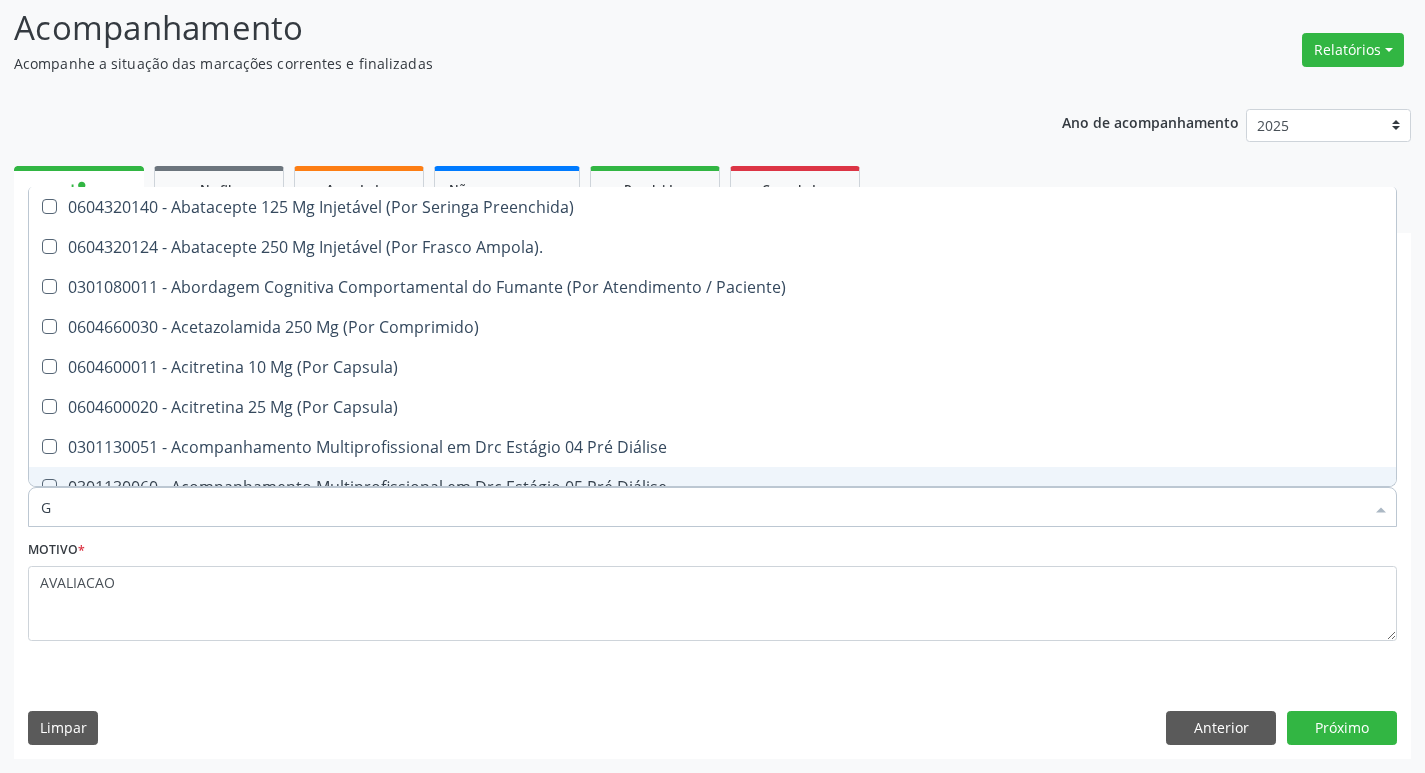 type on "GLICOSE" 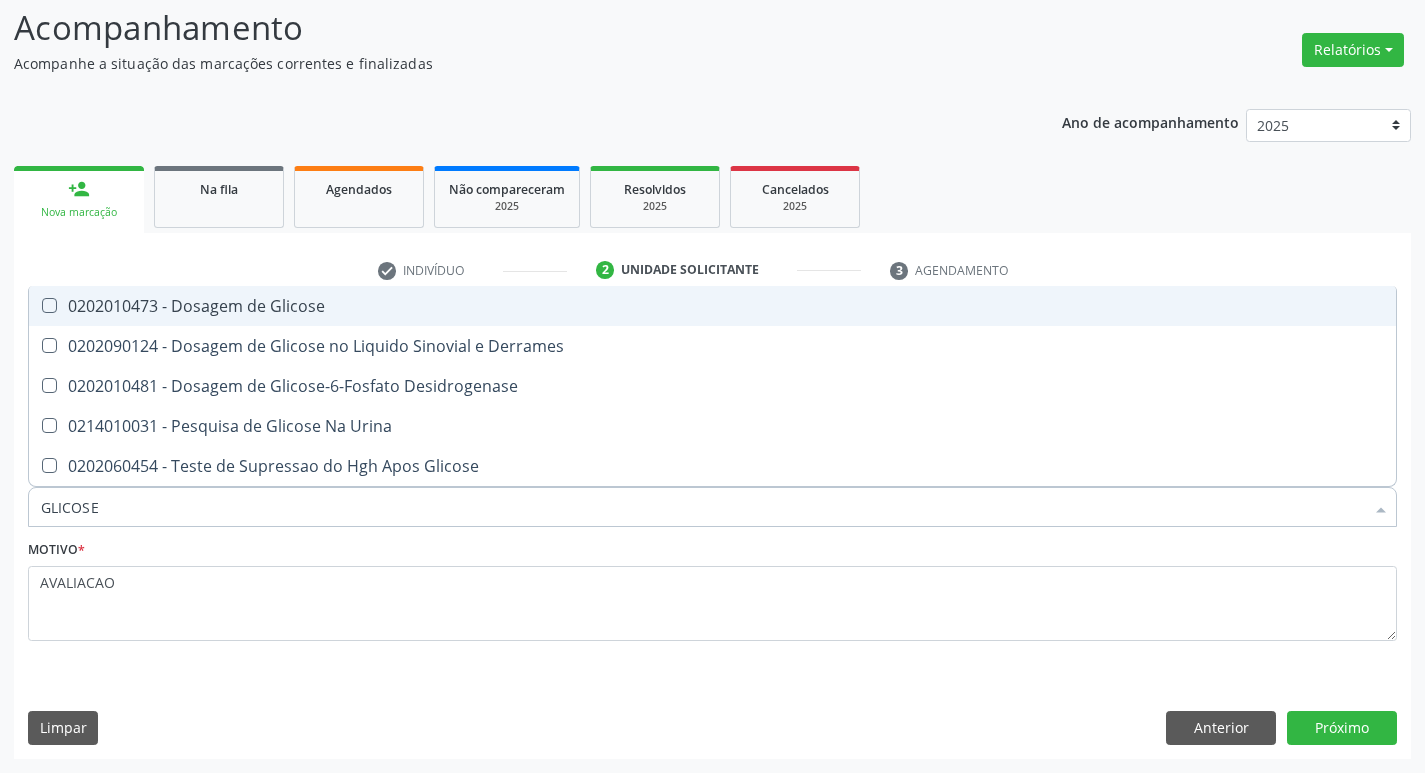 click on "0202010473 - Dosagem de Glicose" at bounding box center [712, 306] 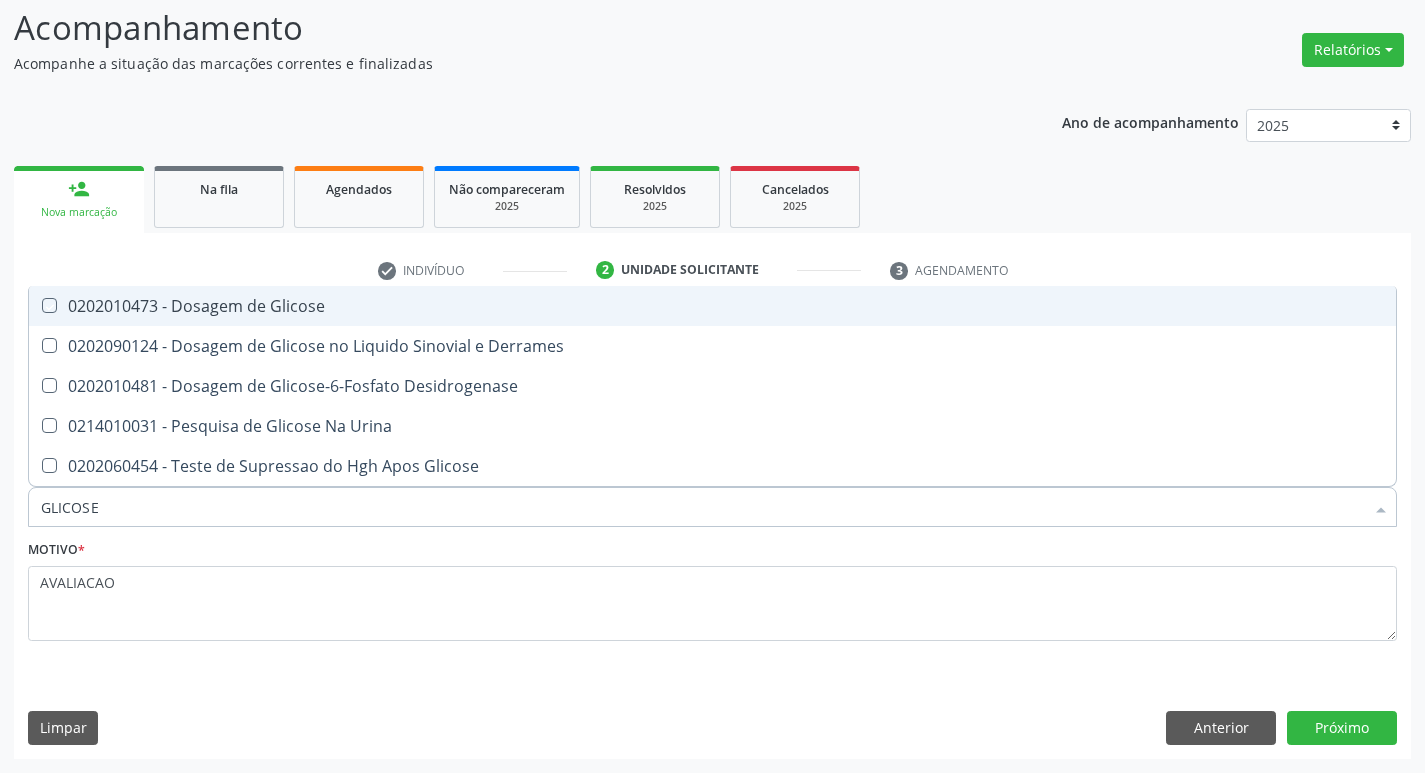 checkbox on "true" 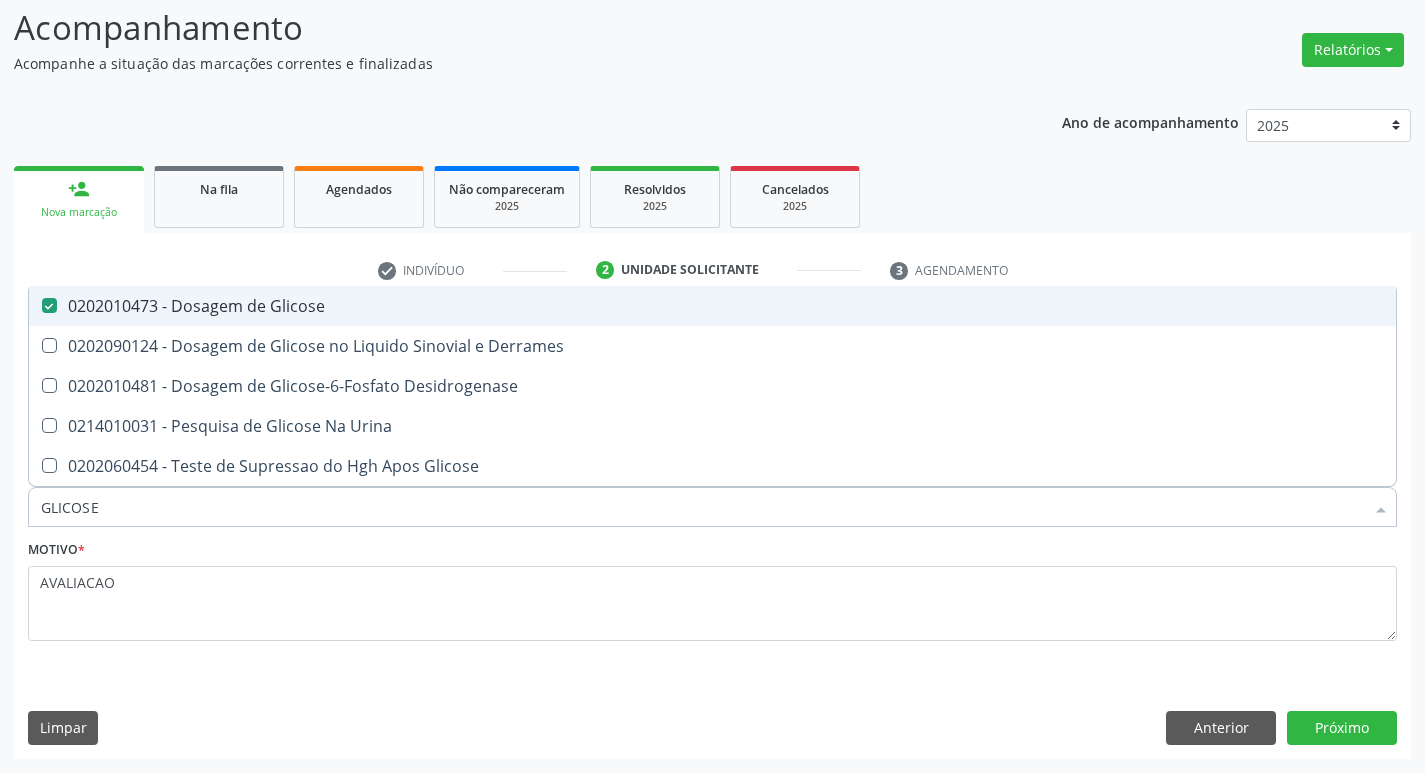 type on "GLICOS" 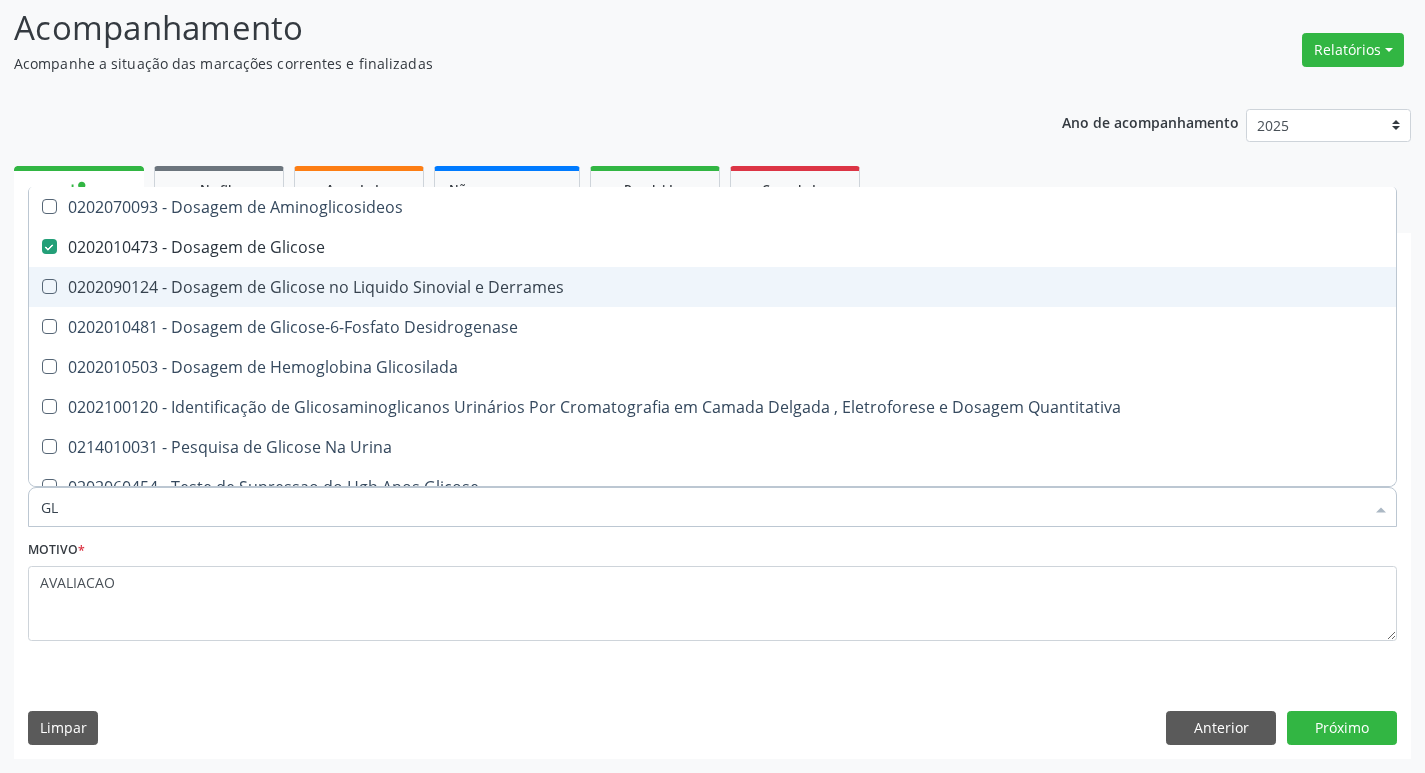 type on "G" 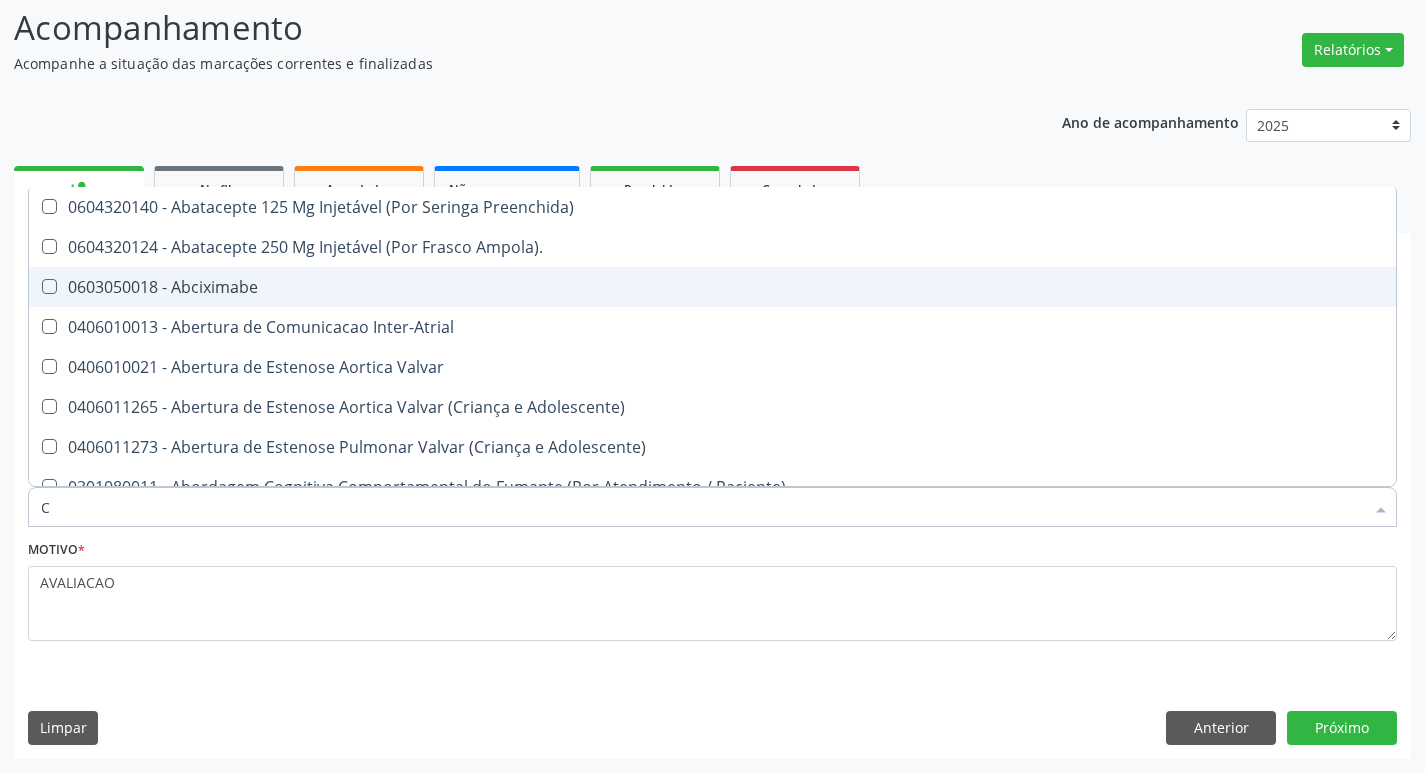 type on "CO" 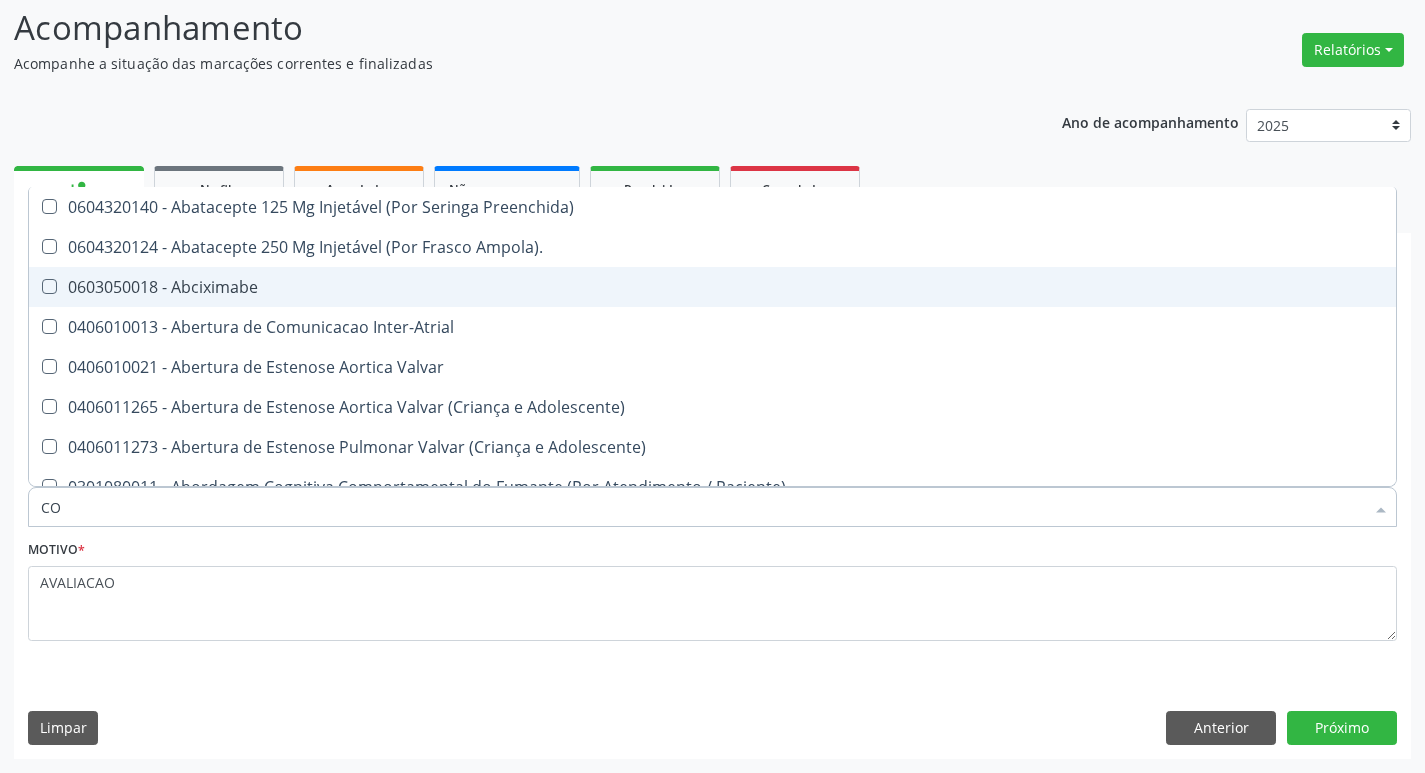 checkbox on "true" 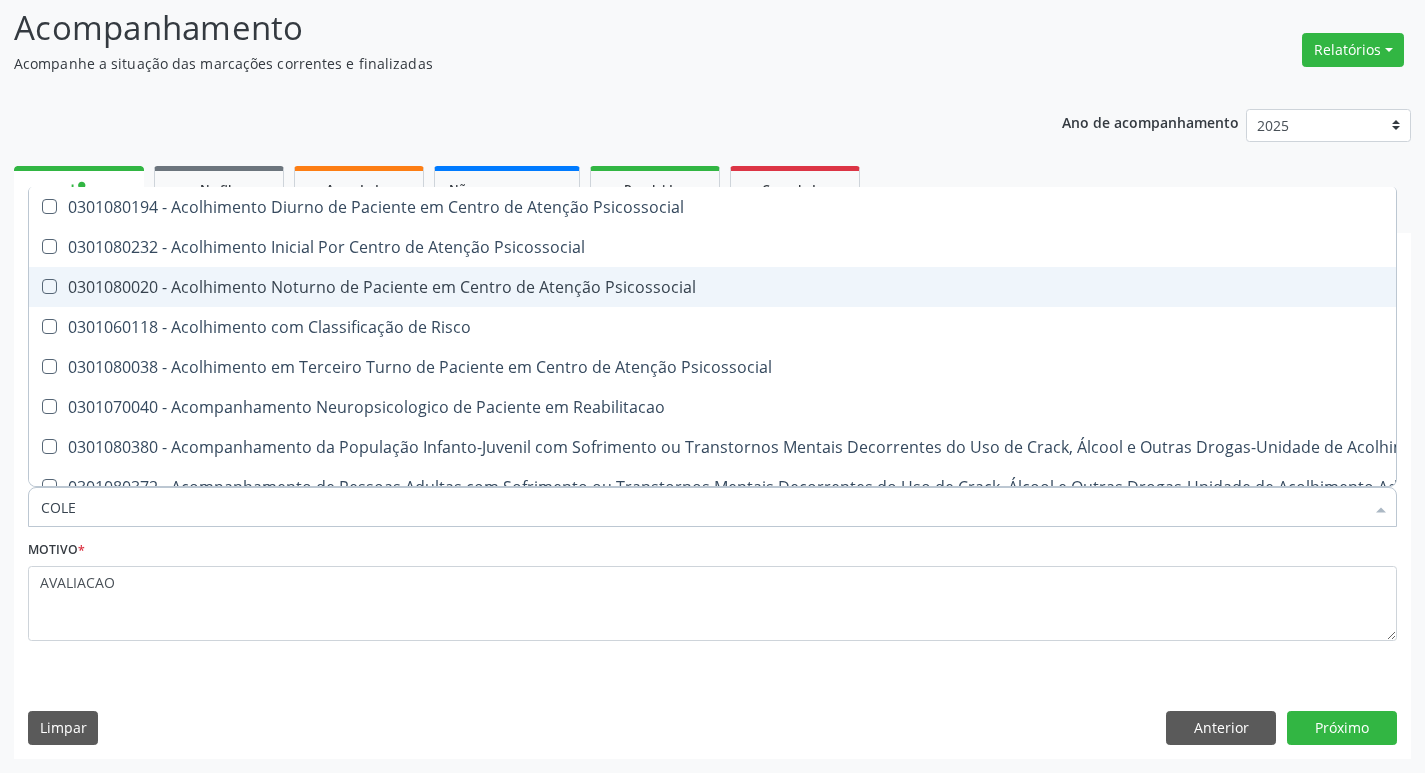 type on "COLES" 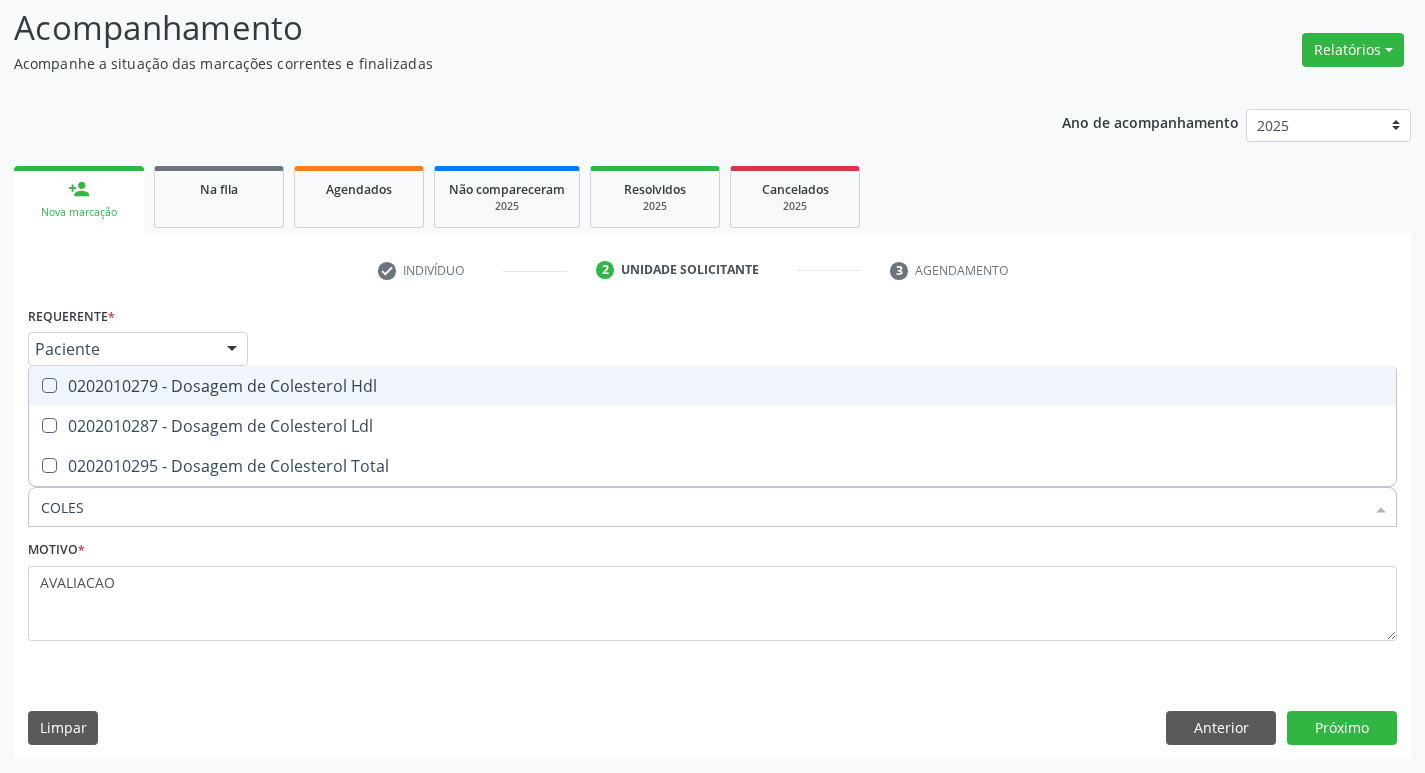 click on "0202010279 - Dosagem de Colesterol Hdl" at bounding box center [712, 386] 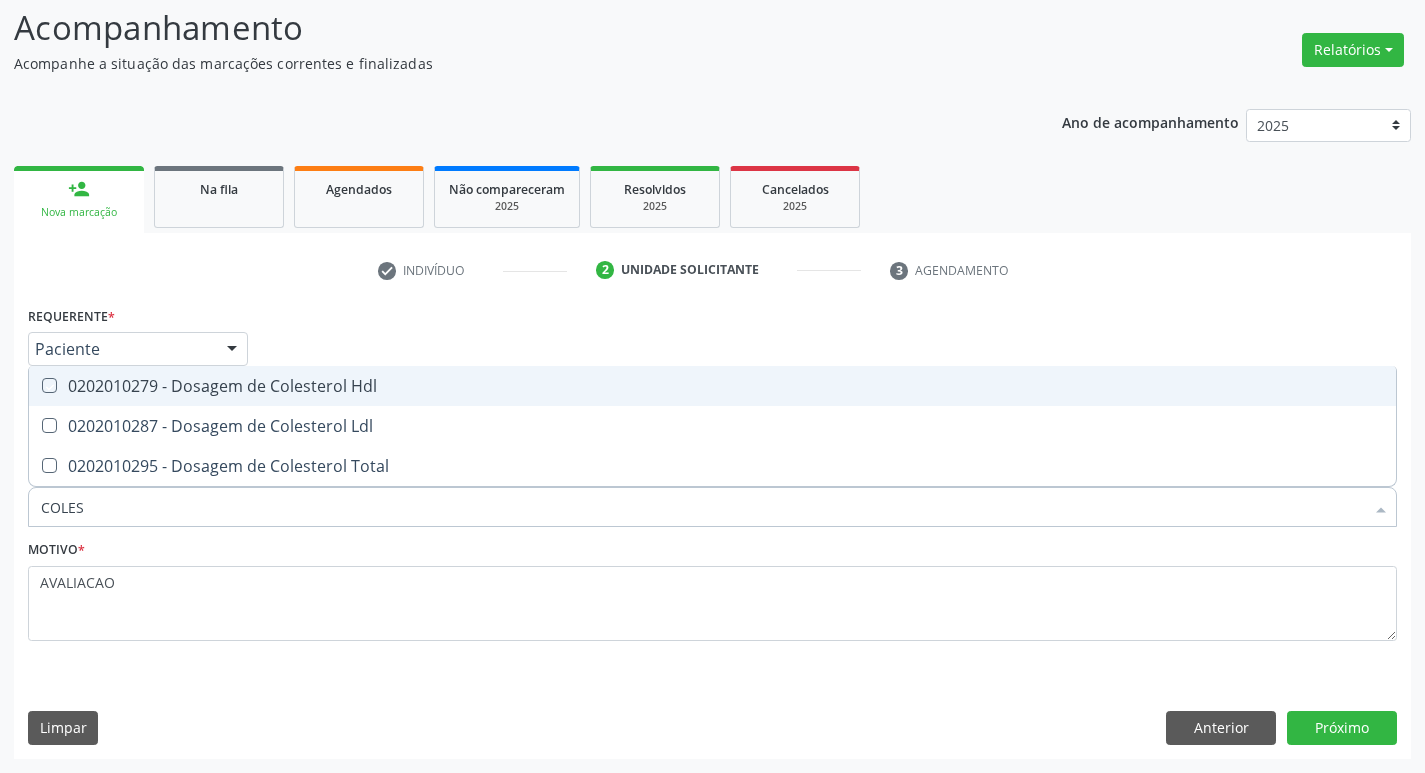 checkbox on "true" 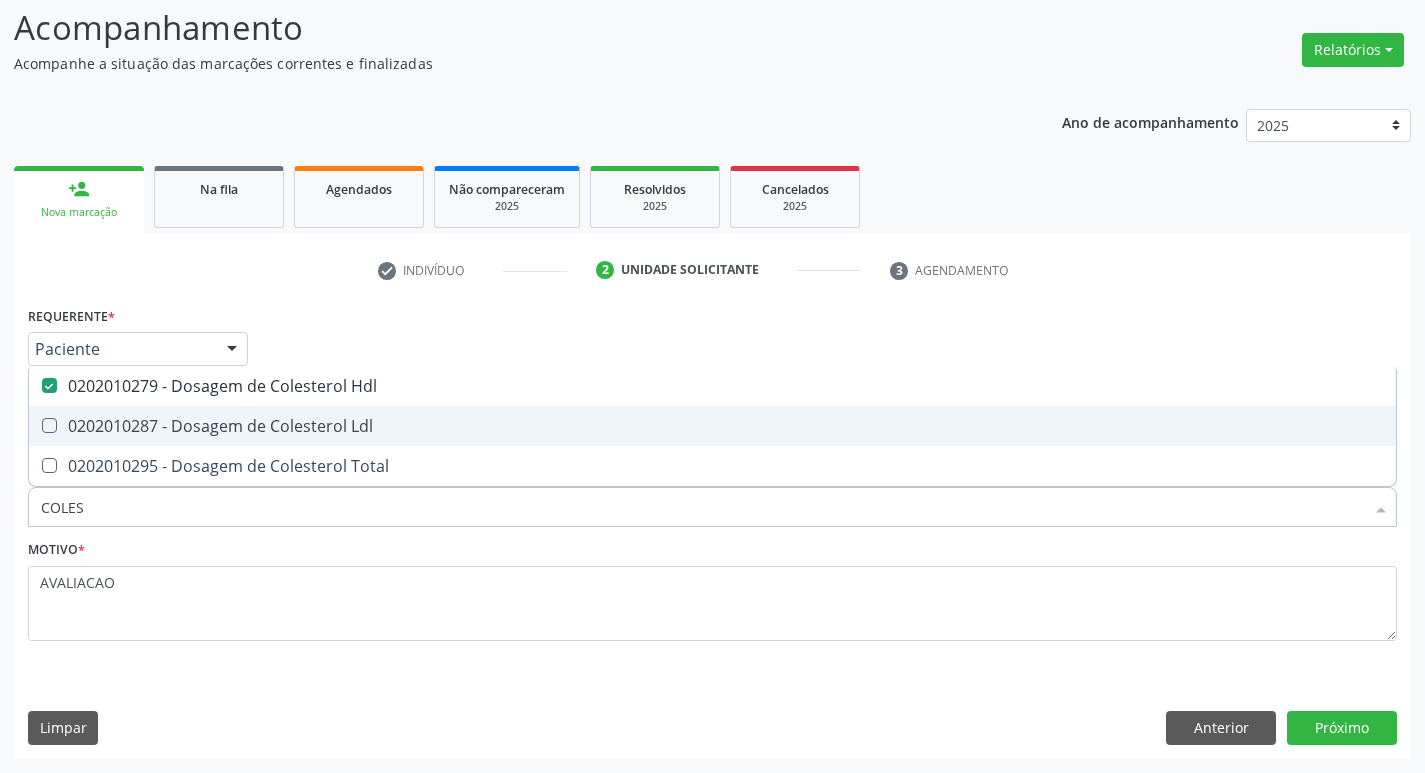 click on "0202010287 - Dosagem de Colesterol Ldl" at bounding box center [712, 426] 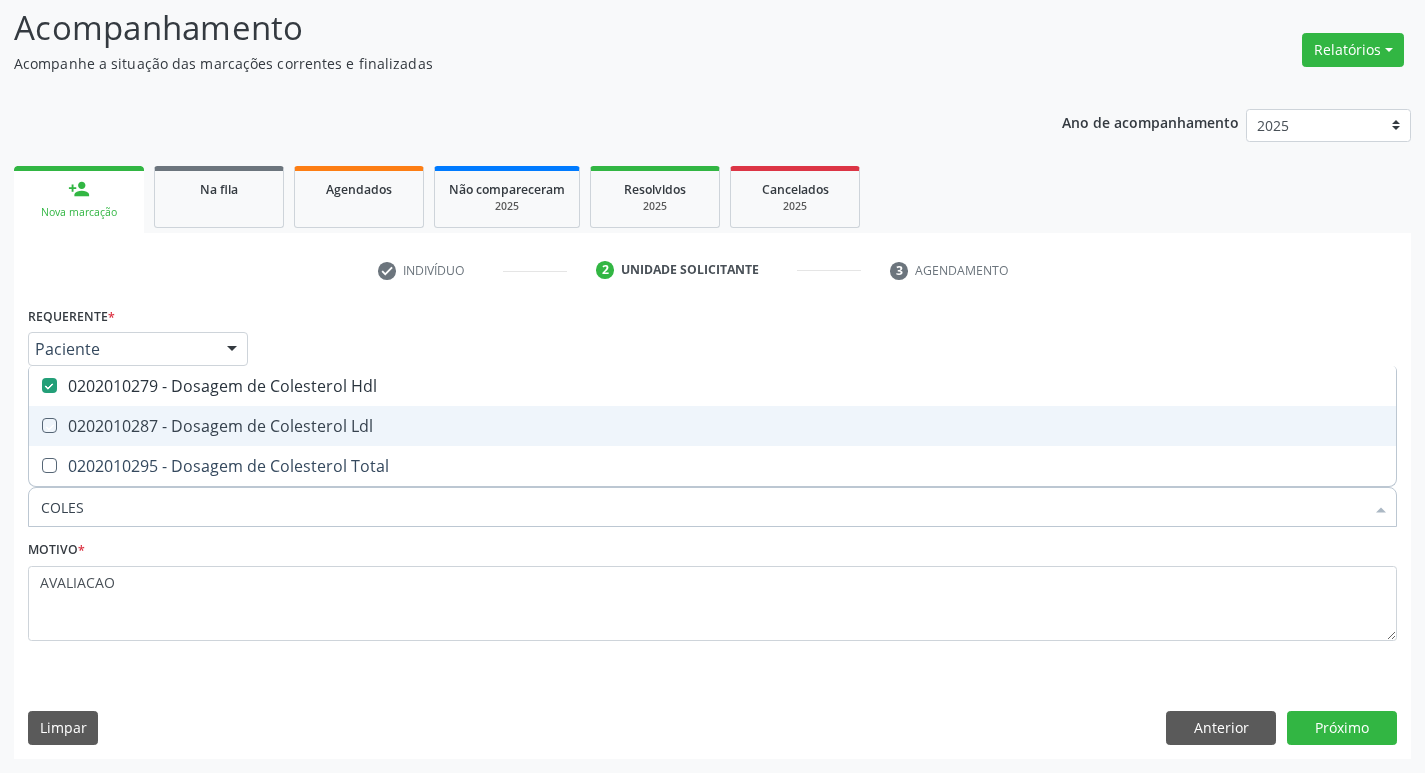 checkbox on "true" 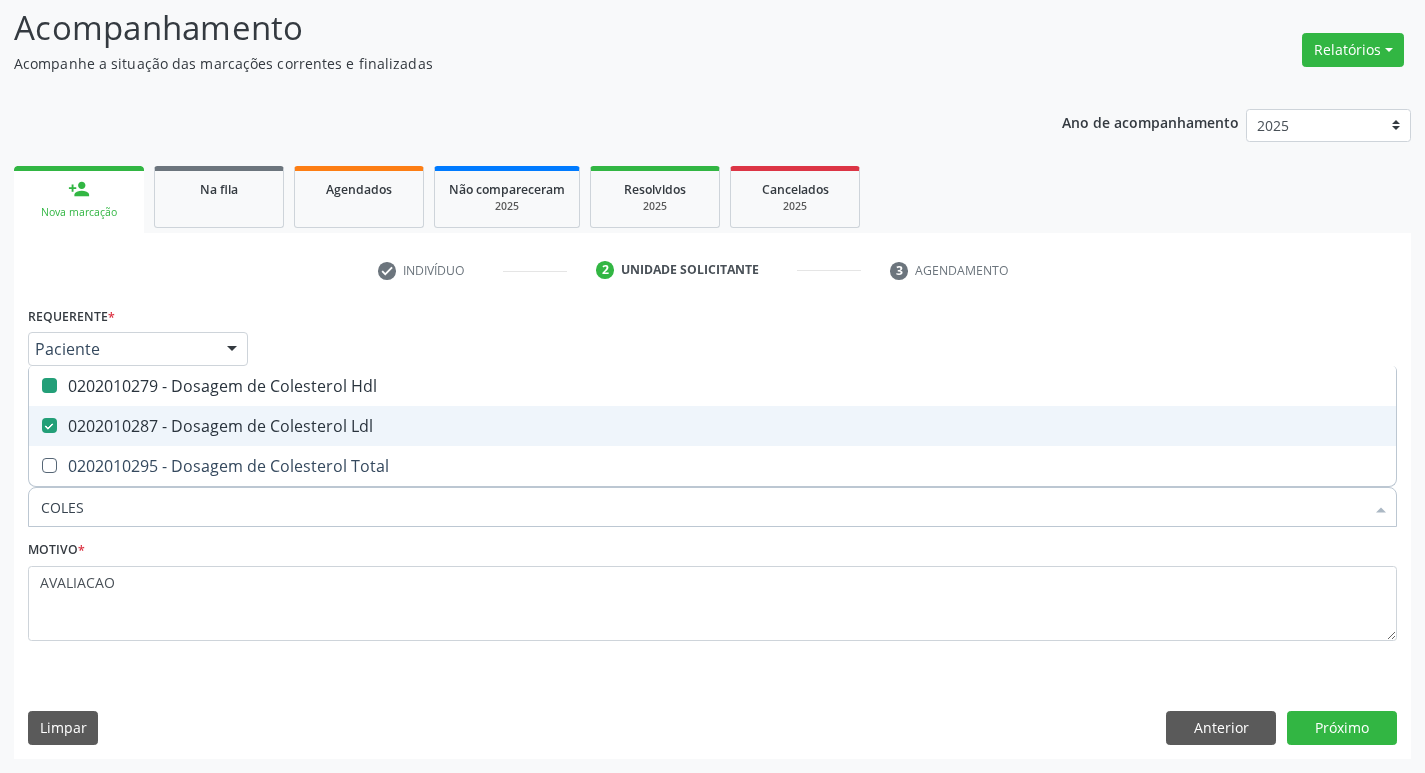 type on "COLE" 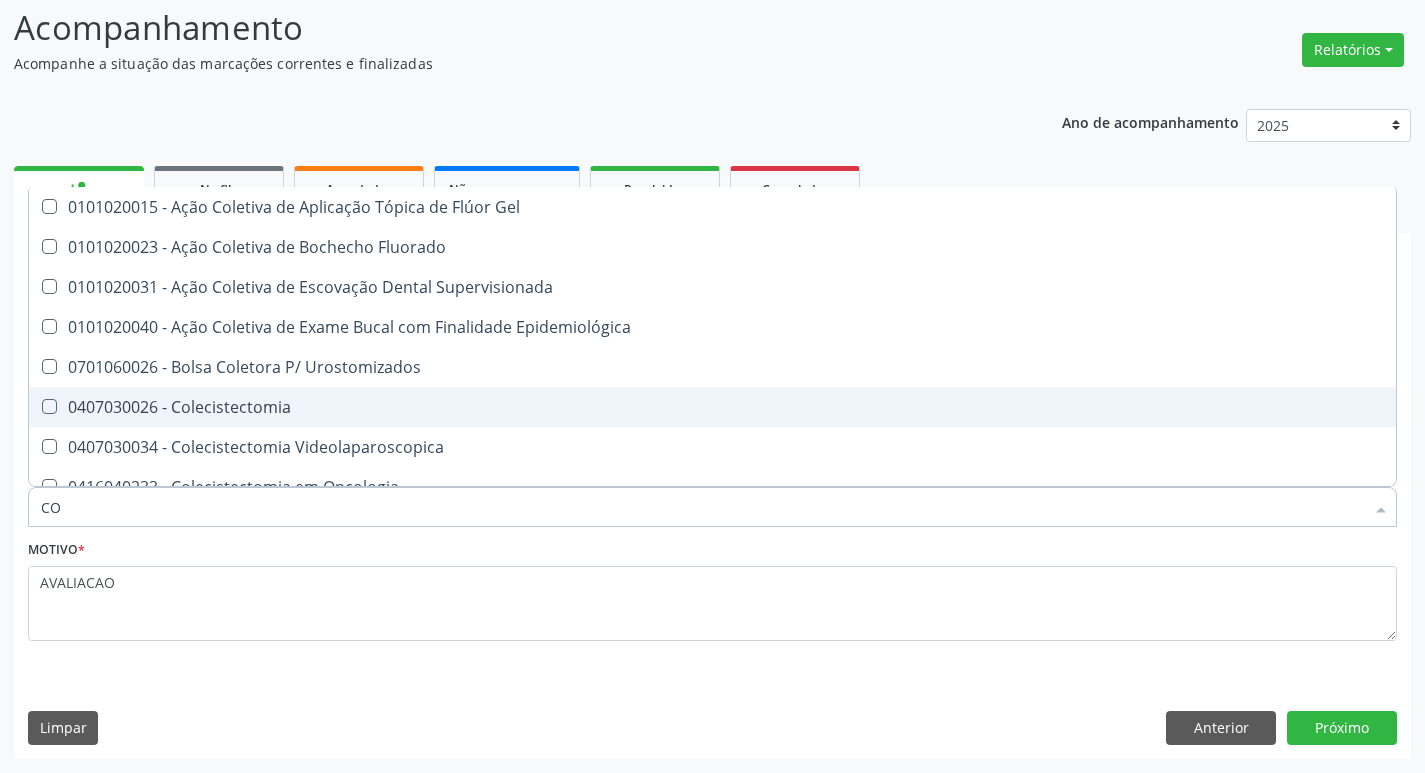 type on "C" 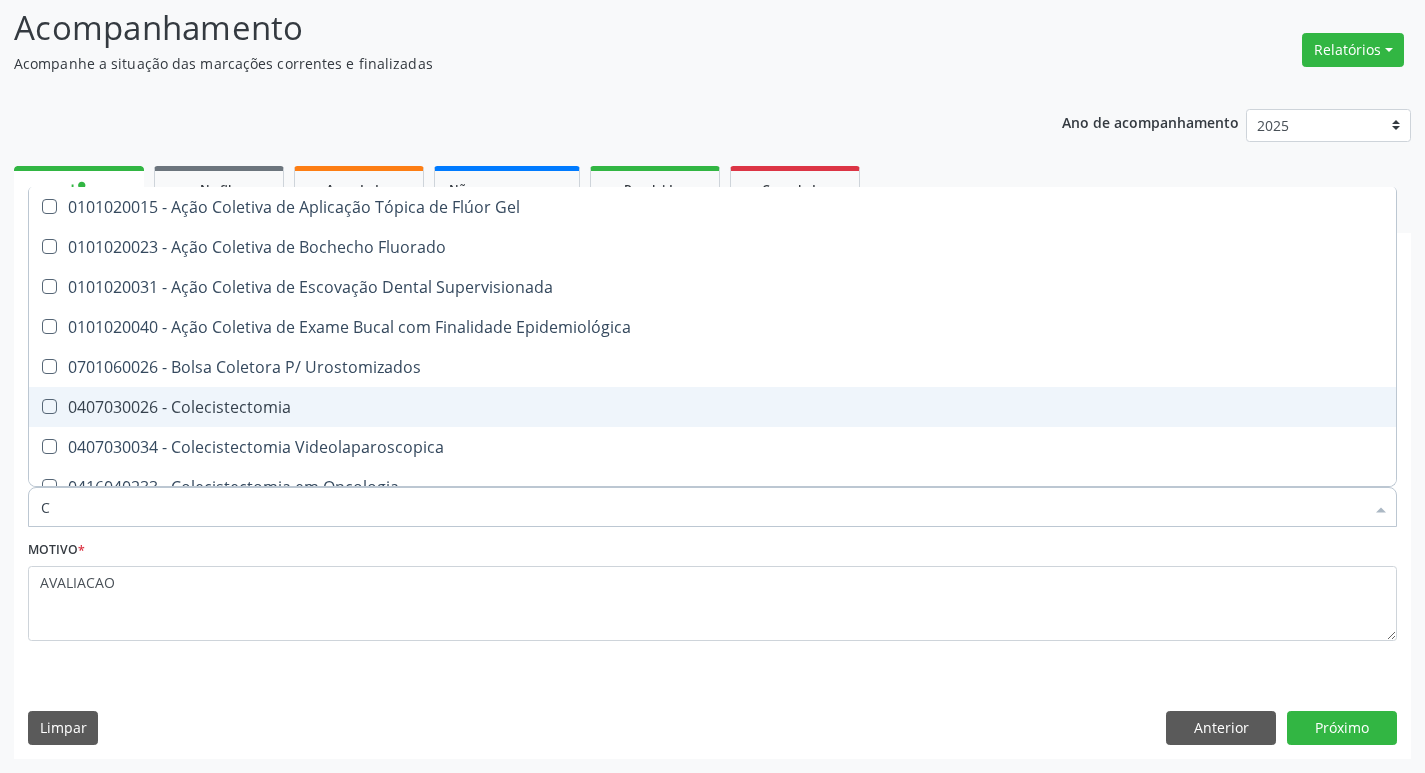type 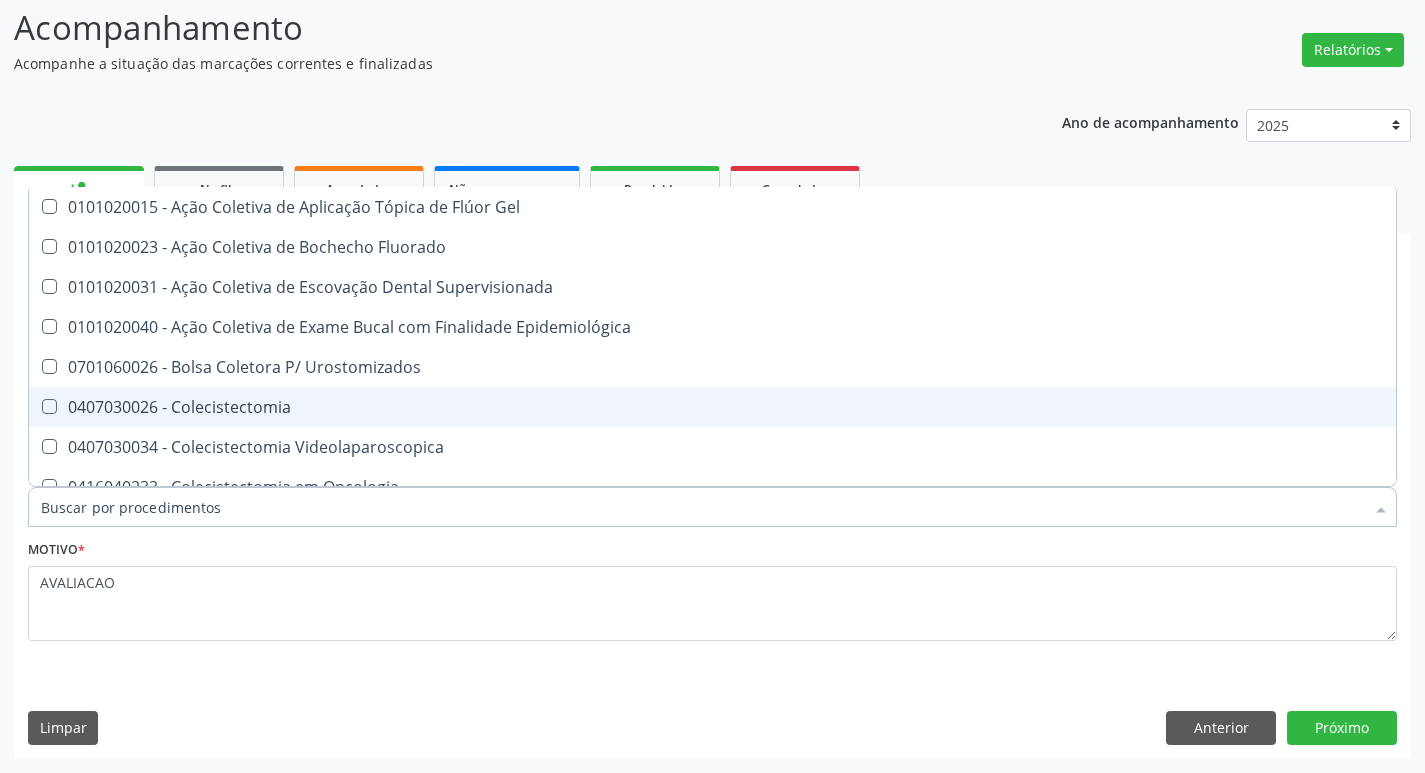checkbox on "false" 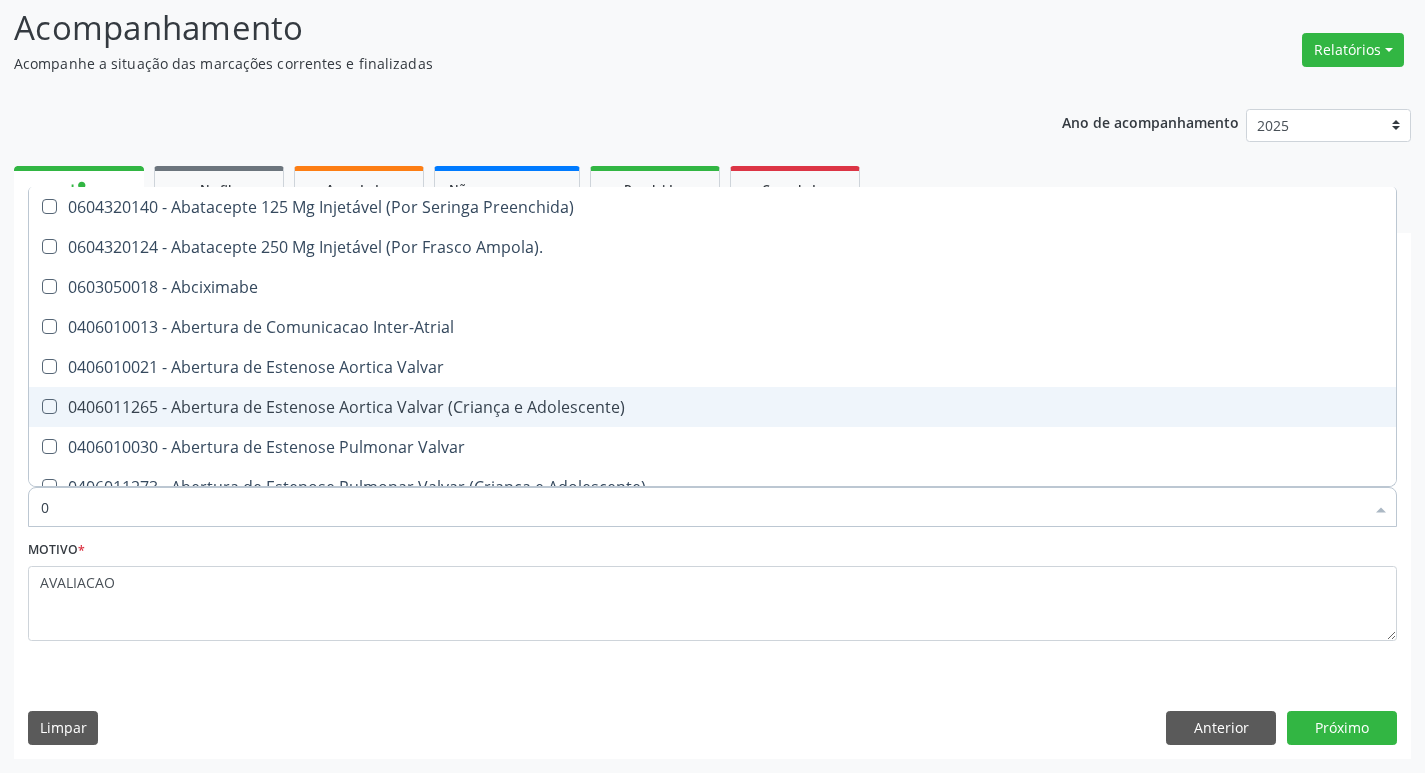 type on "02" 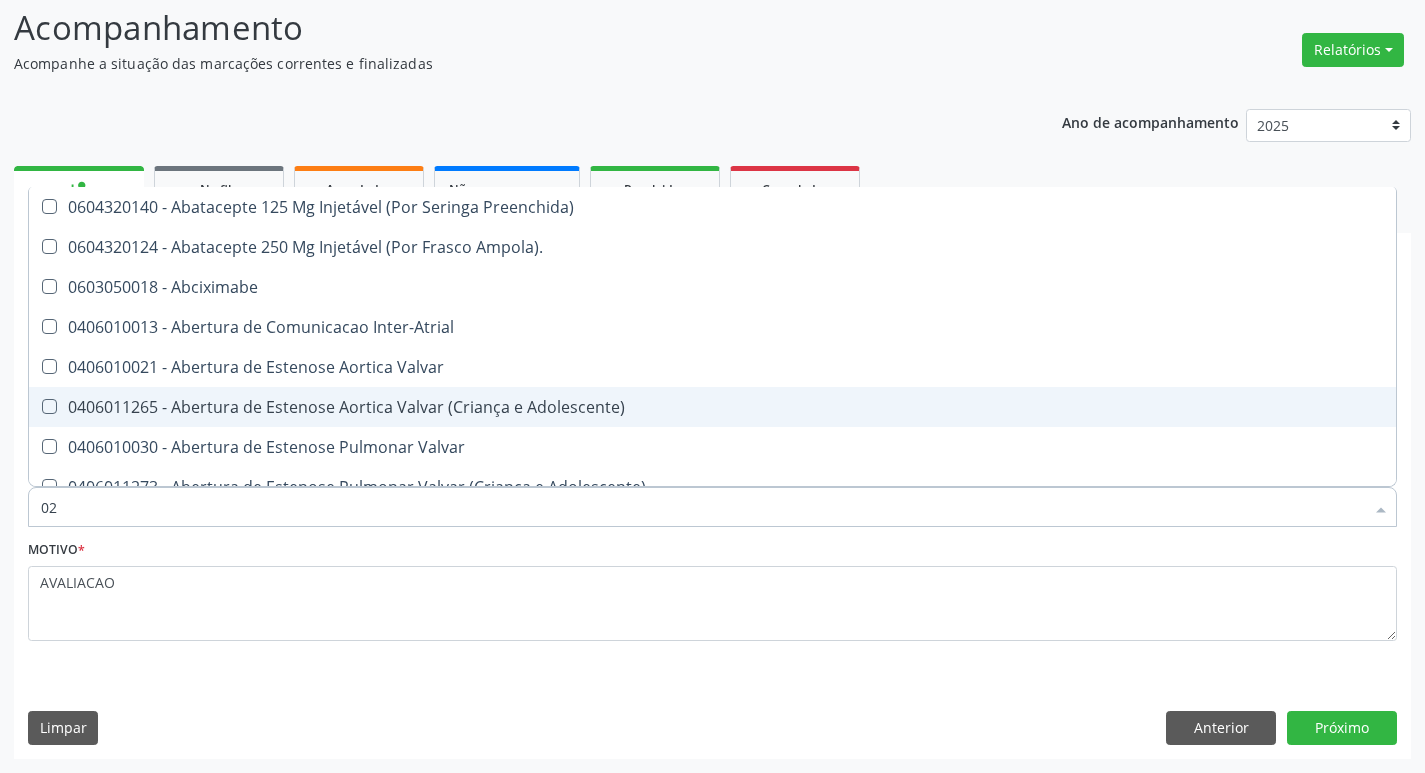 checkbox on "true" 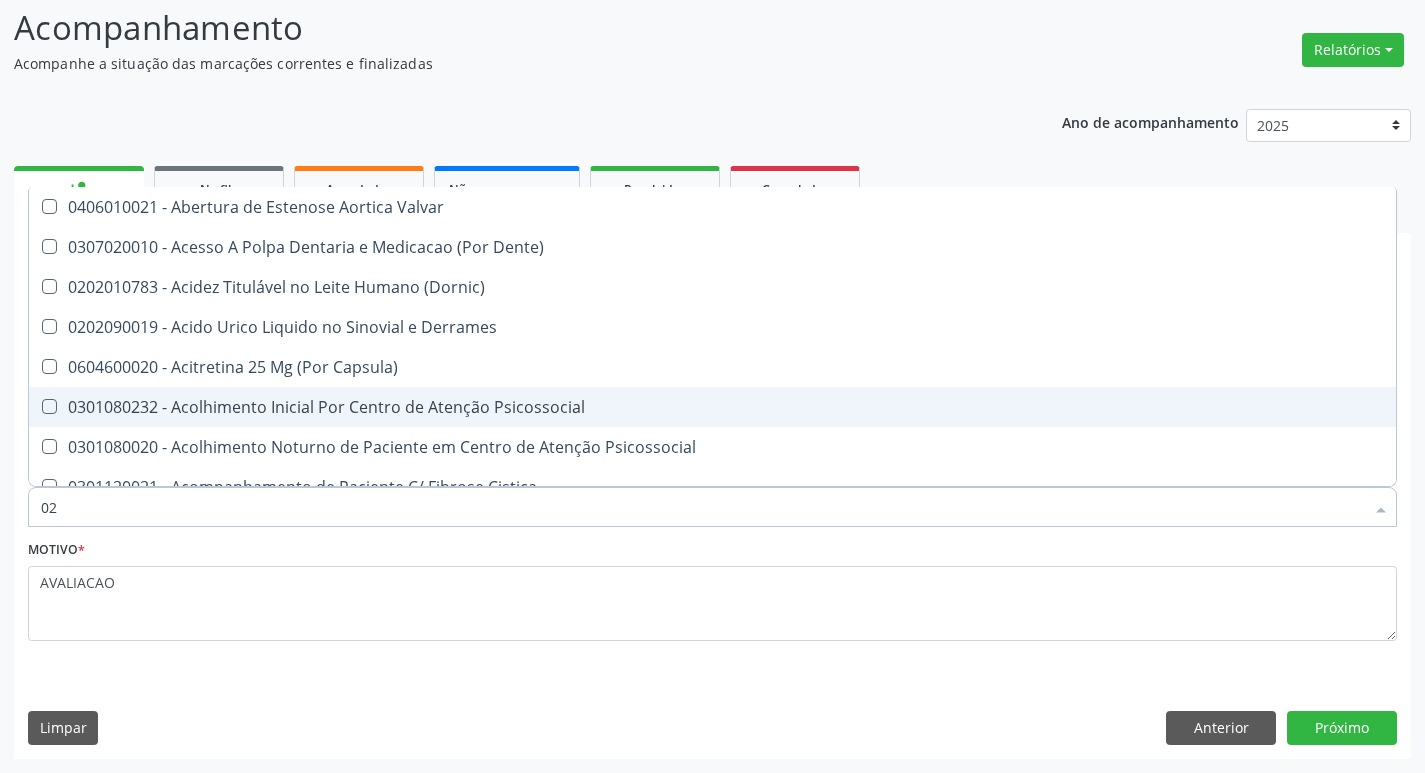type on "020" 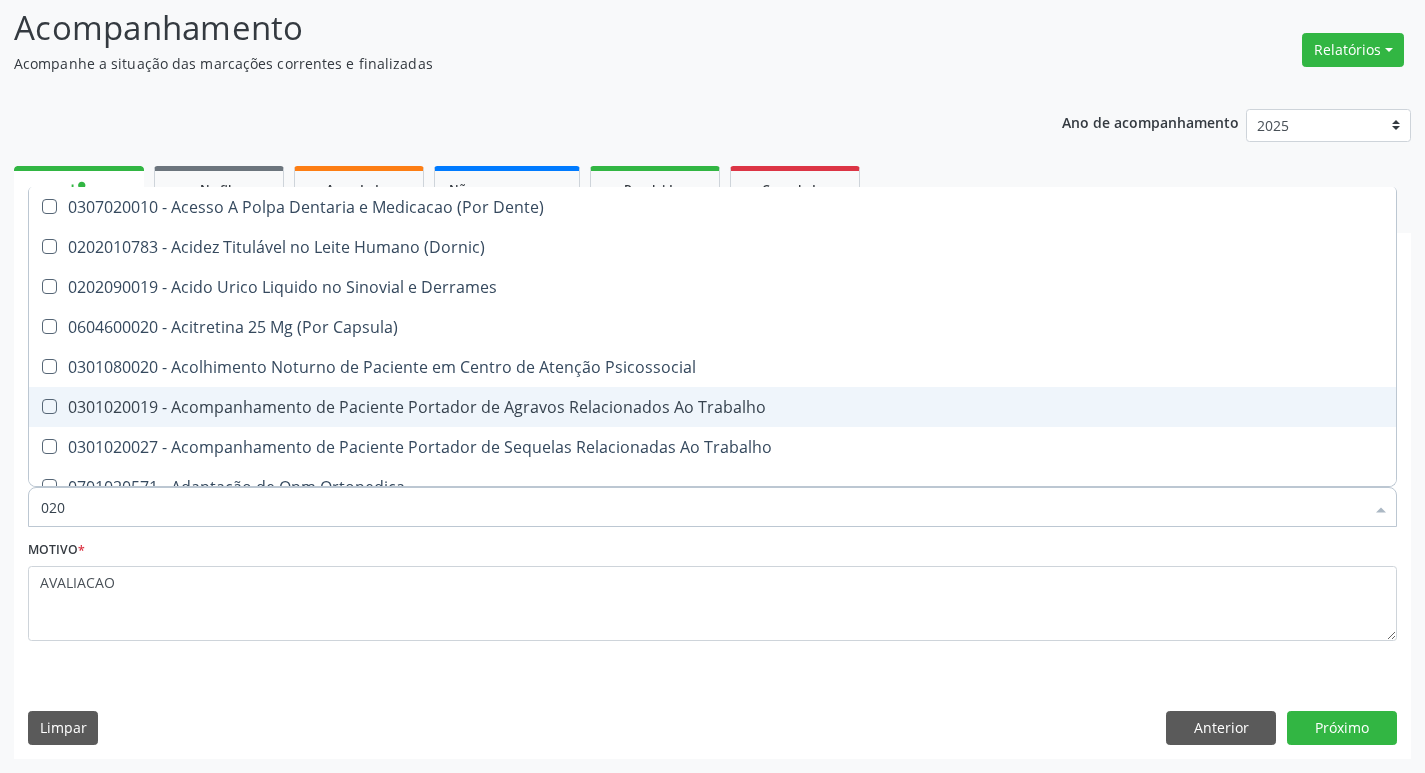 type on "0202" 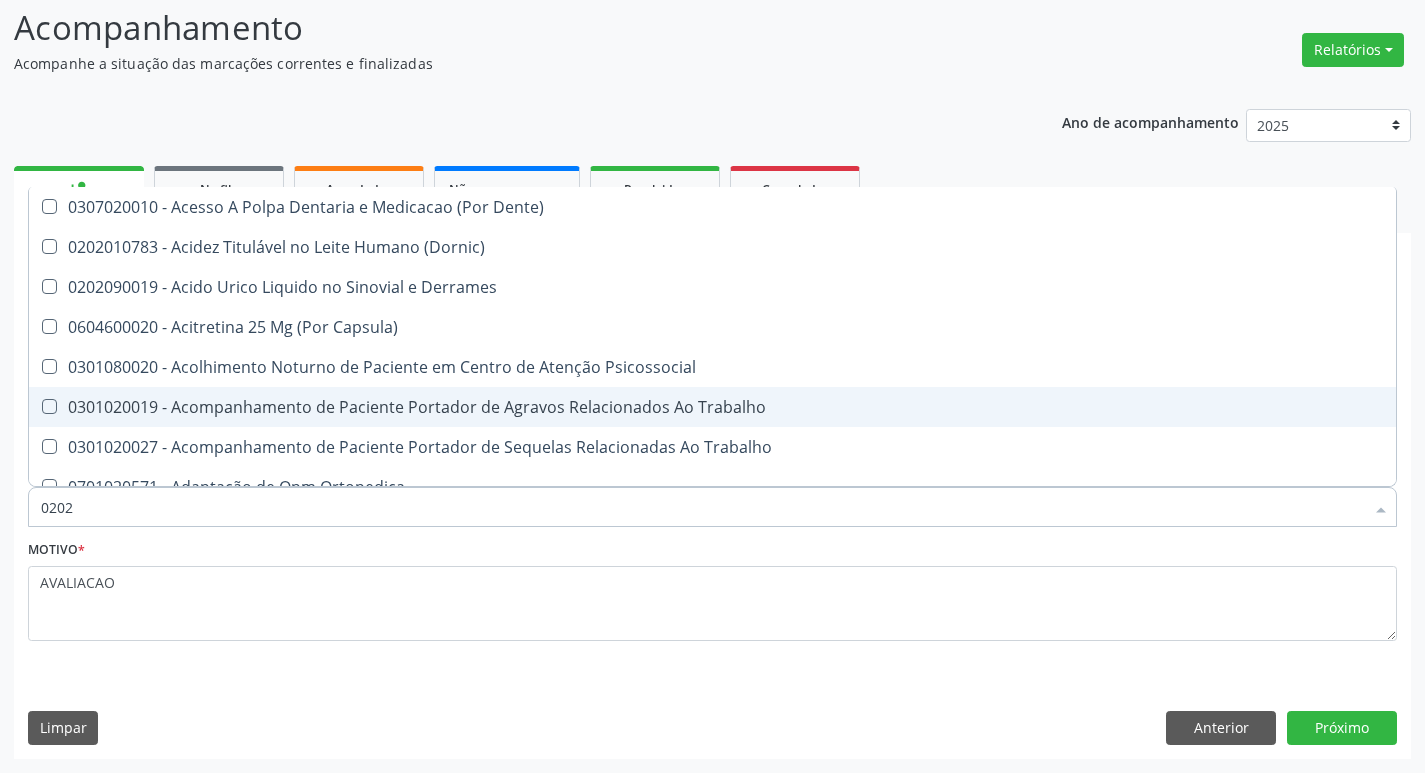 checkbox on "true" 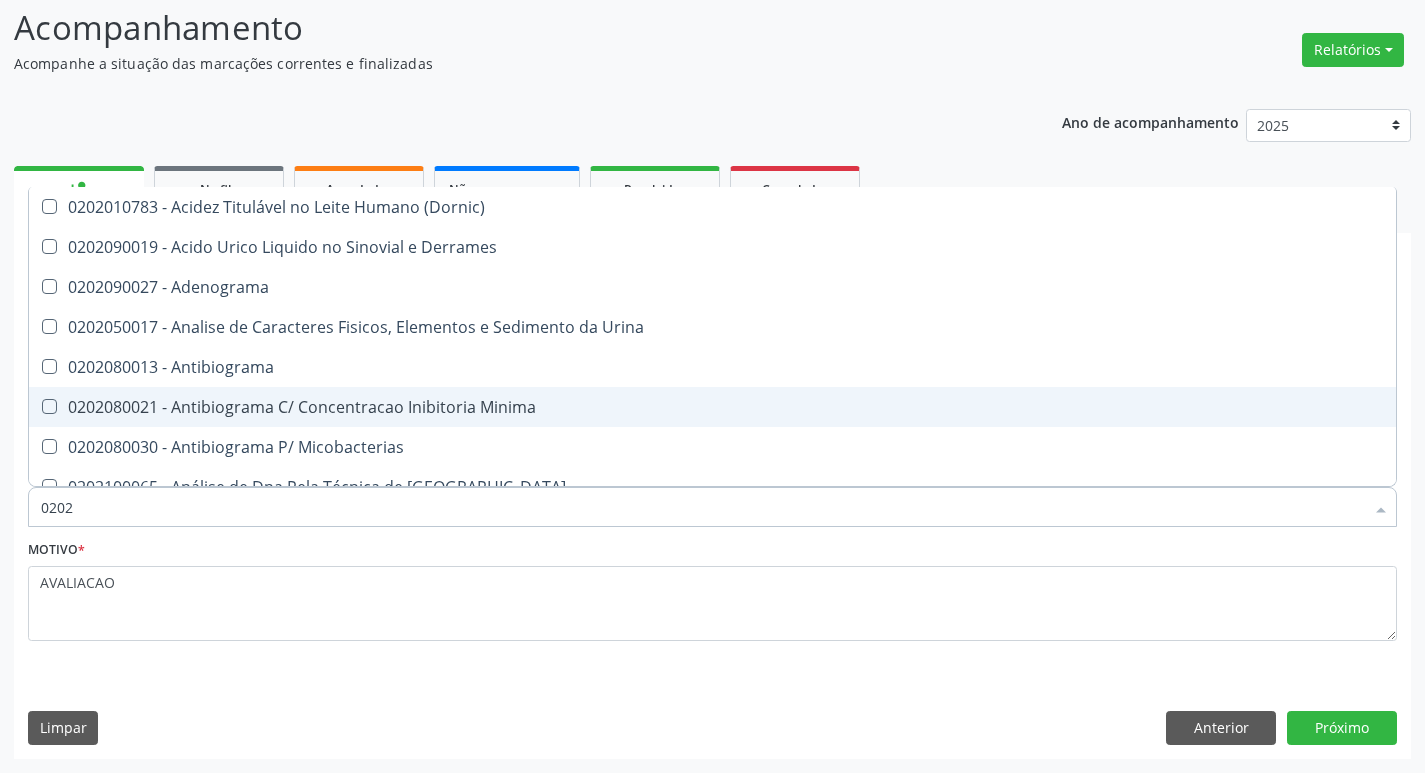 type on "02020" 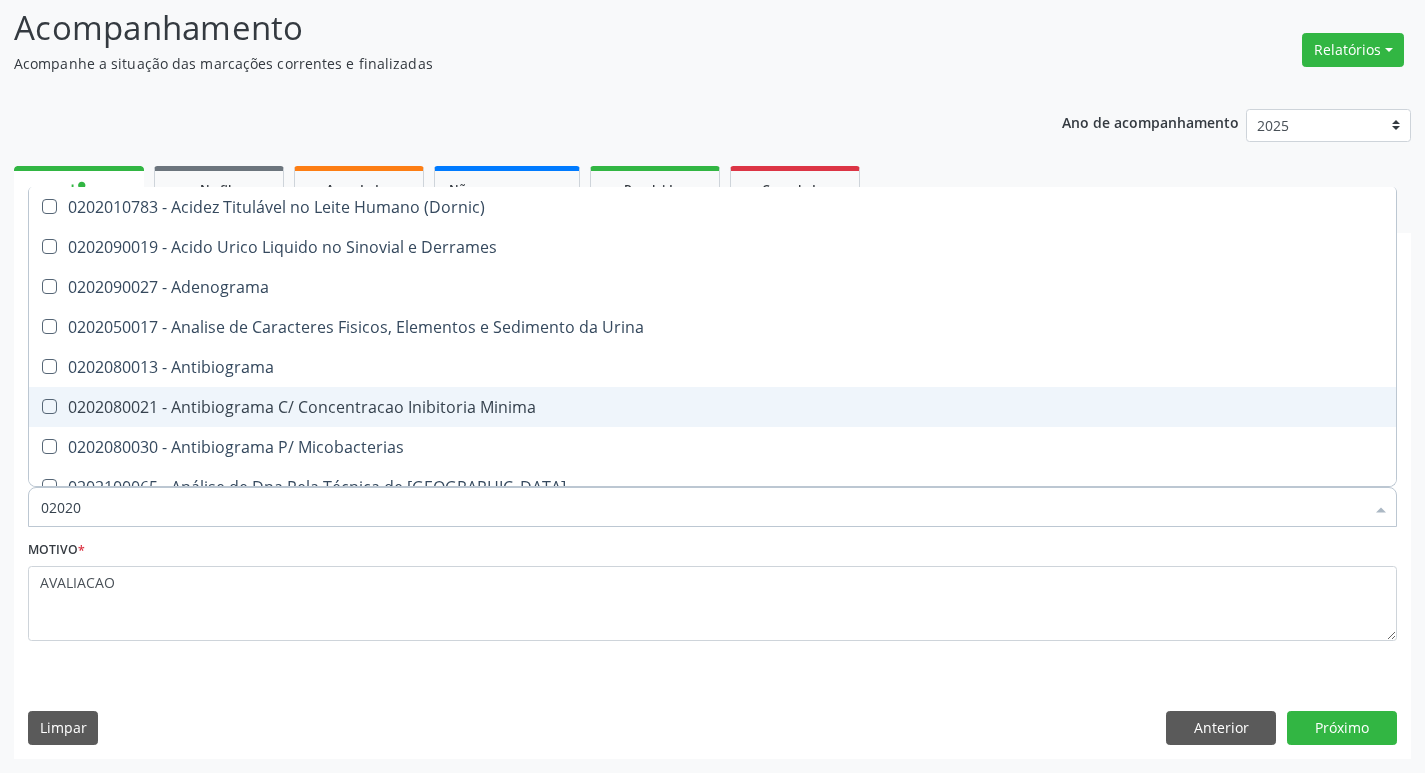 checkbox on "true" 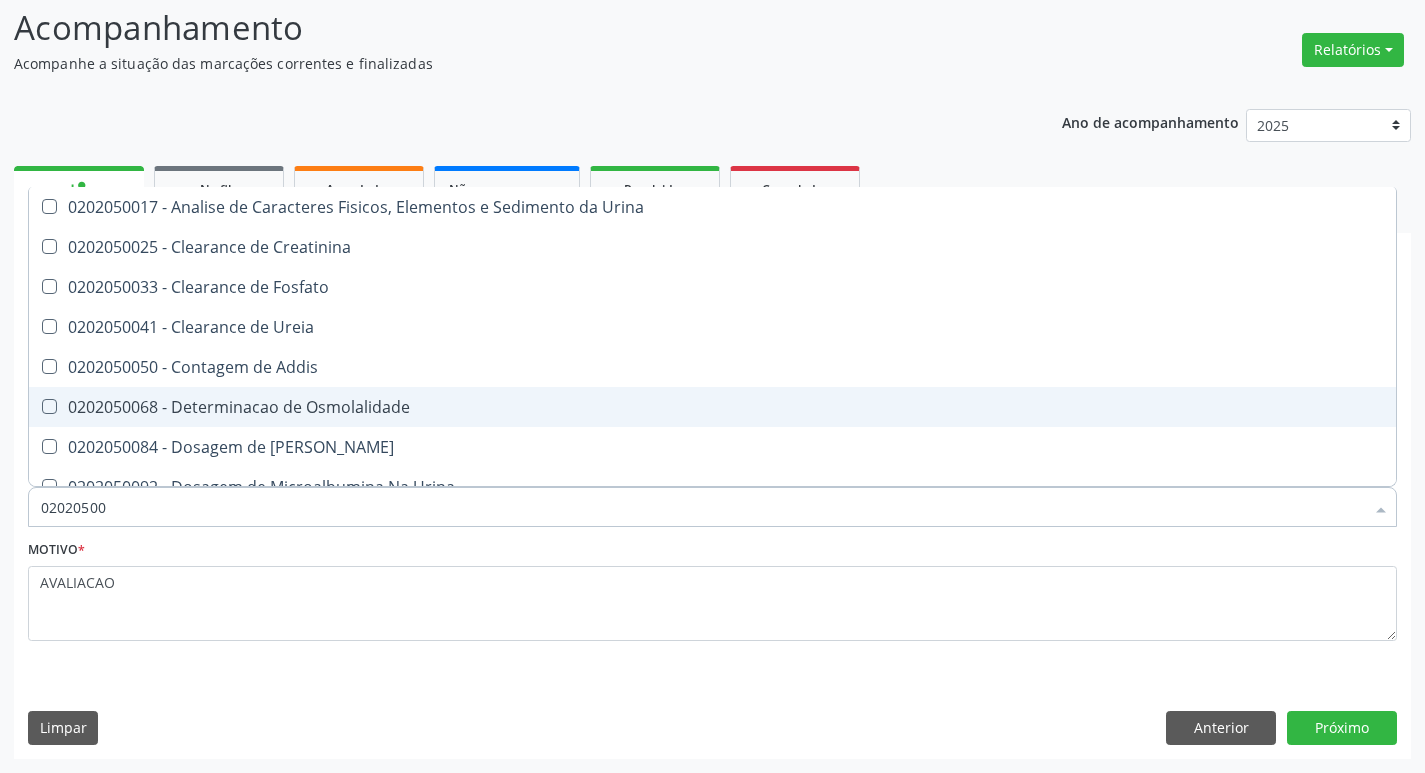 type on "020205001" 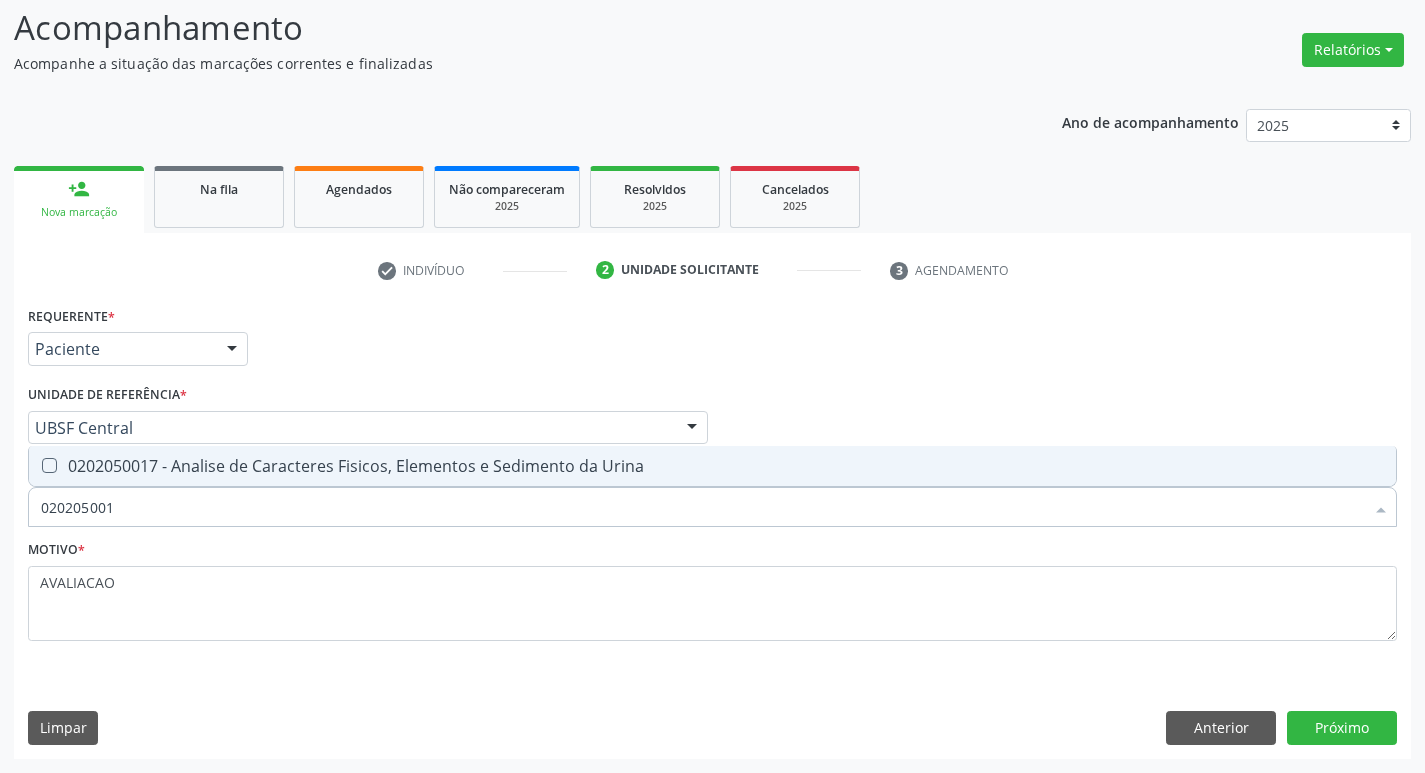 click on "0202050017 - Analise de Caracteres Fisicos, Elementos e Sedimento da Urina" at bounding box center [712, 466] 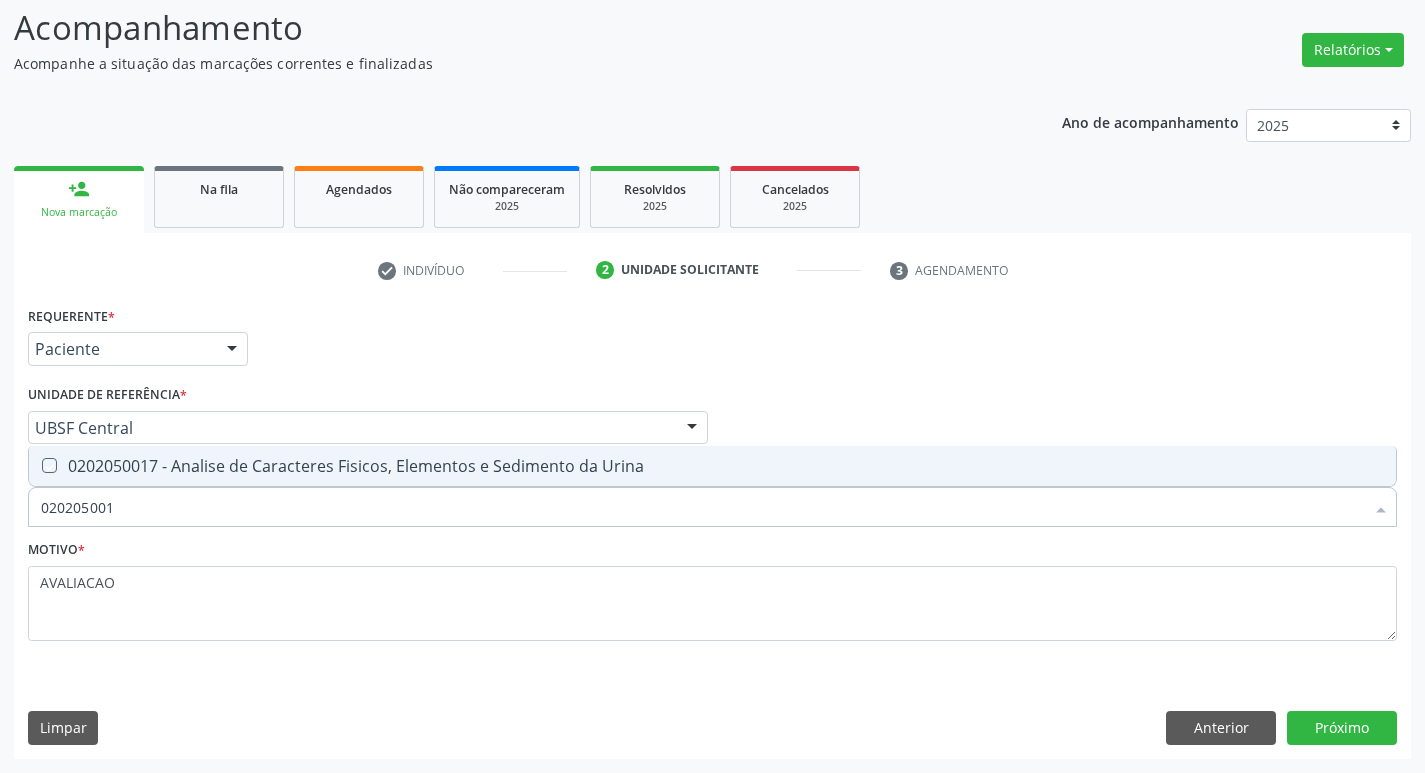 checkbox on "true" 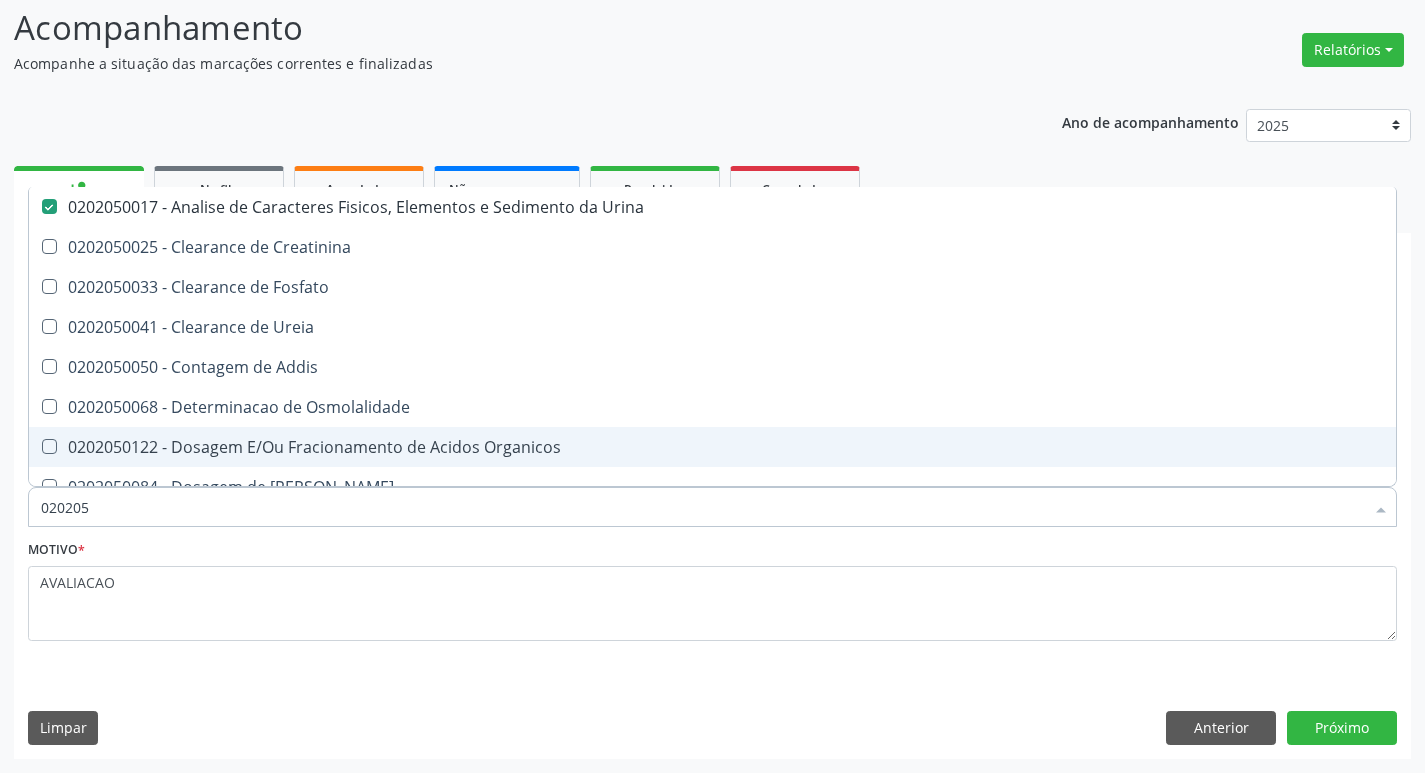 type on "02020" 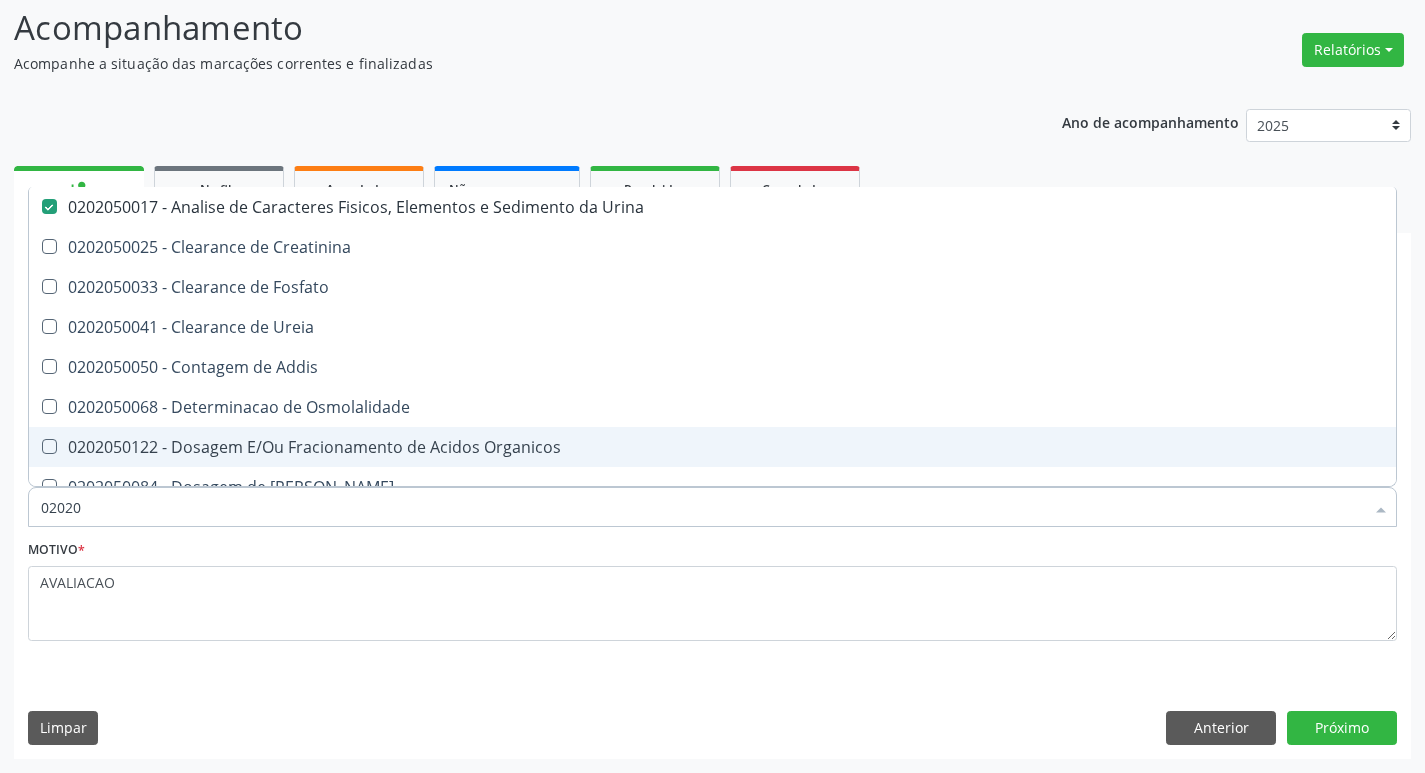 checkbox on "false" 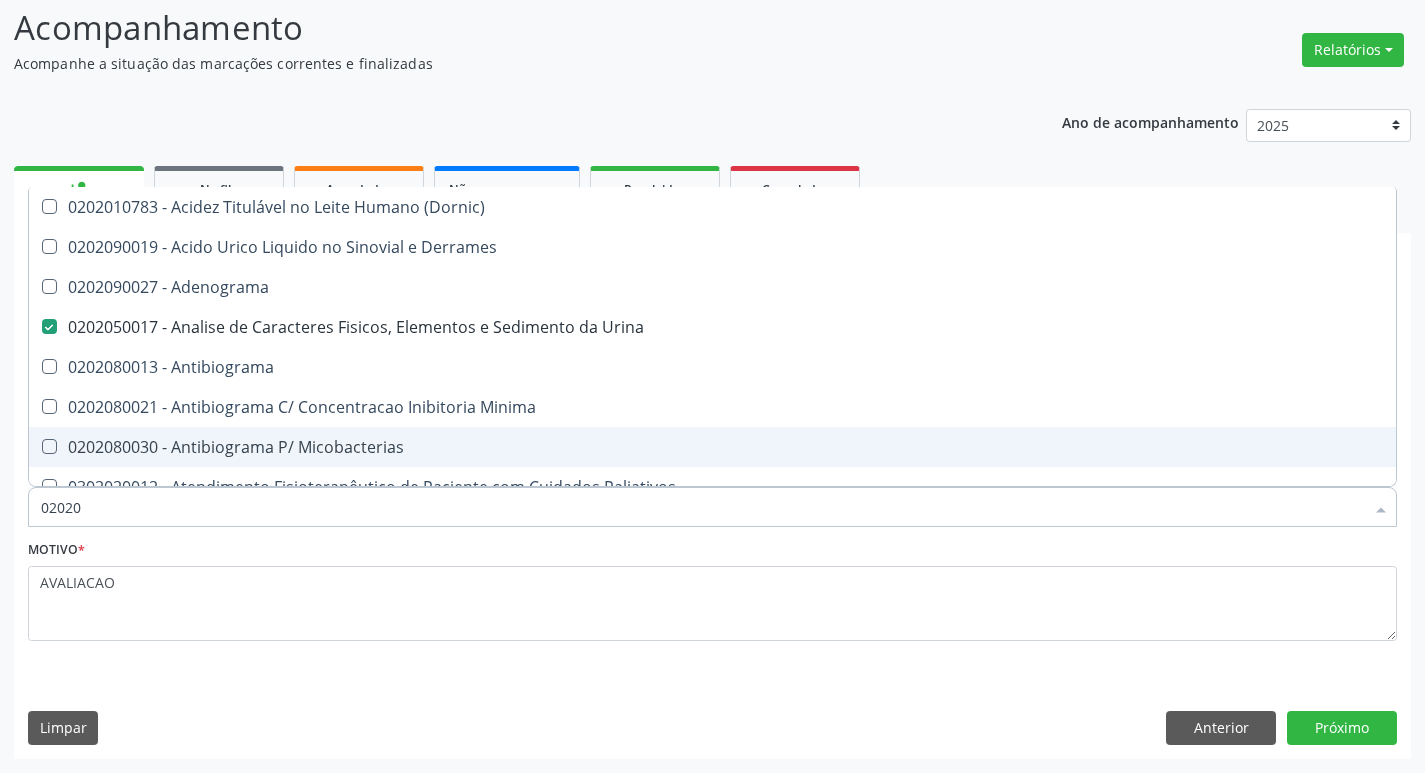 type on "020204" 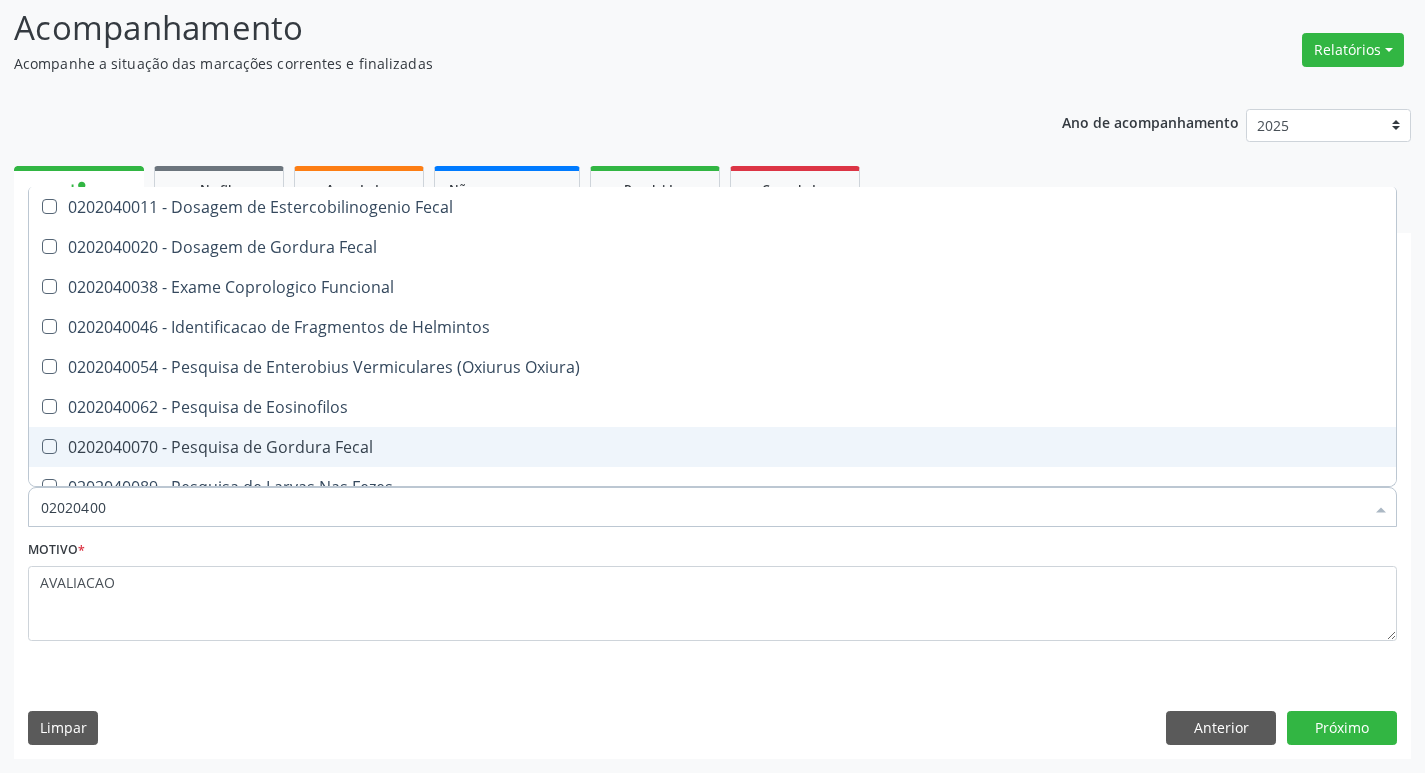 type on "020204003" 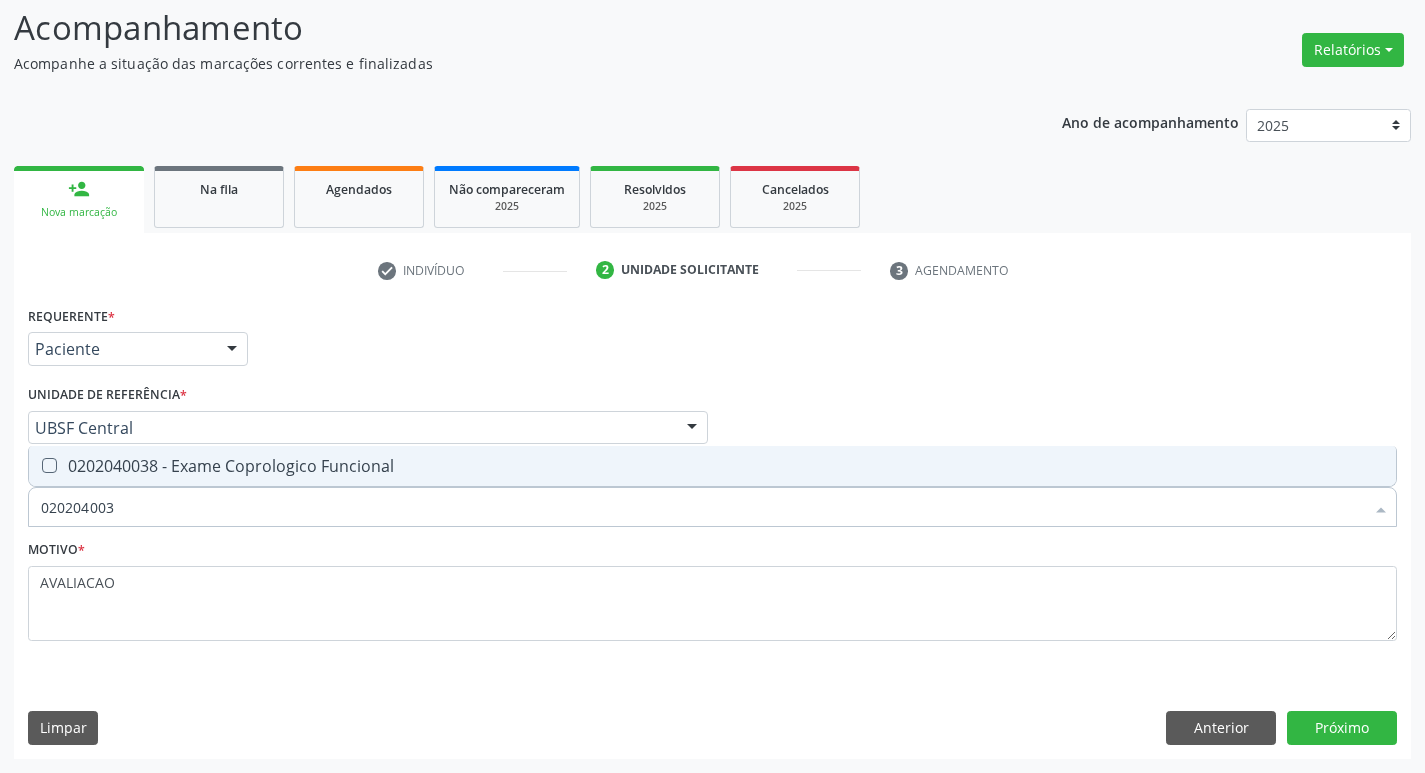 click on "0202040038 - Exame Coprologico Funcional" at bounding box center [712, 466] 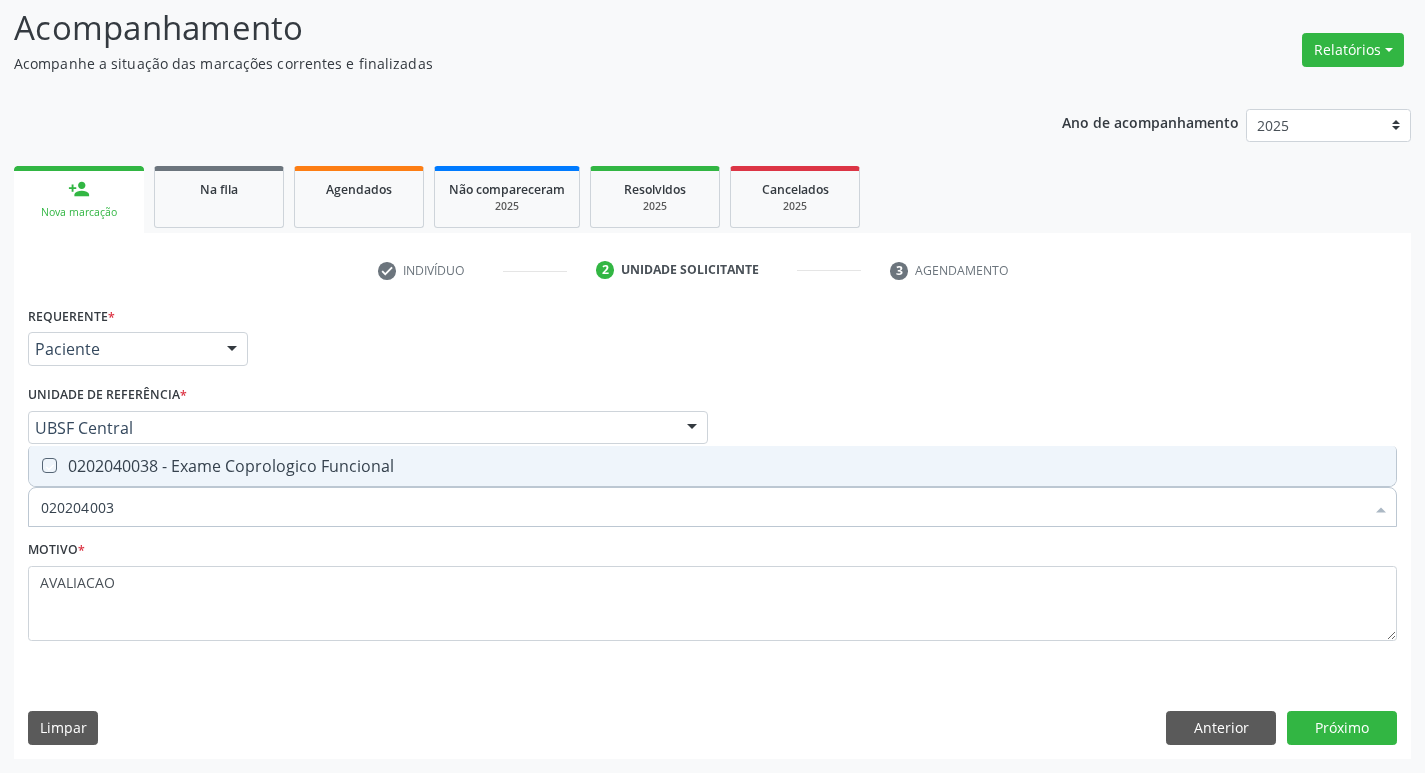 checkbox on "true" 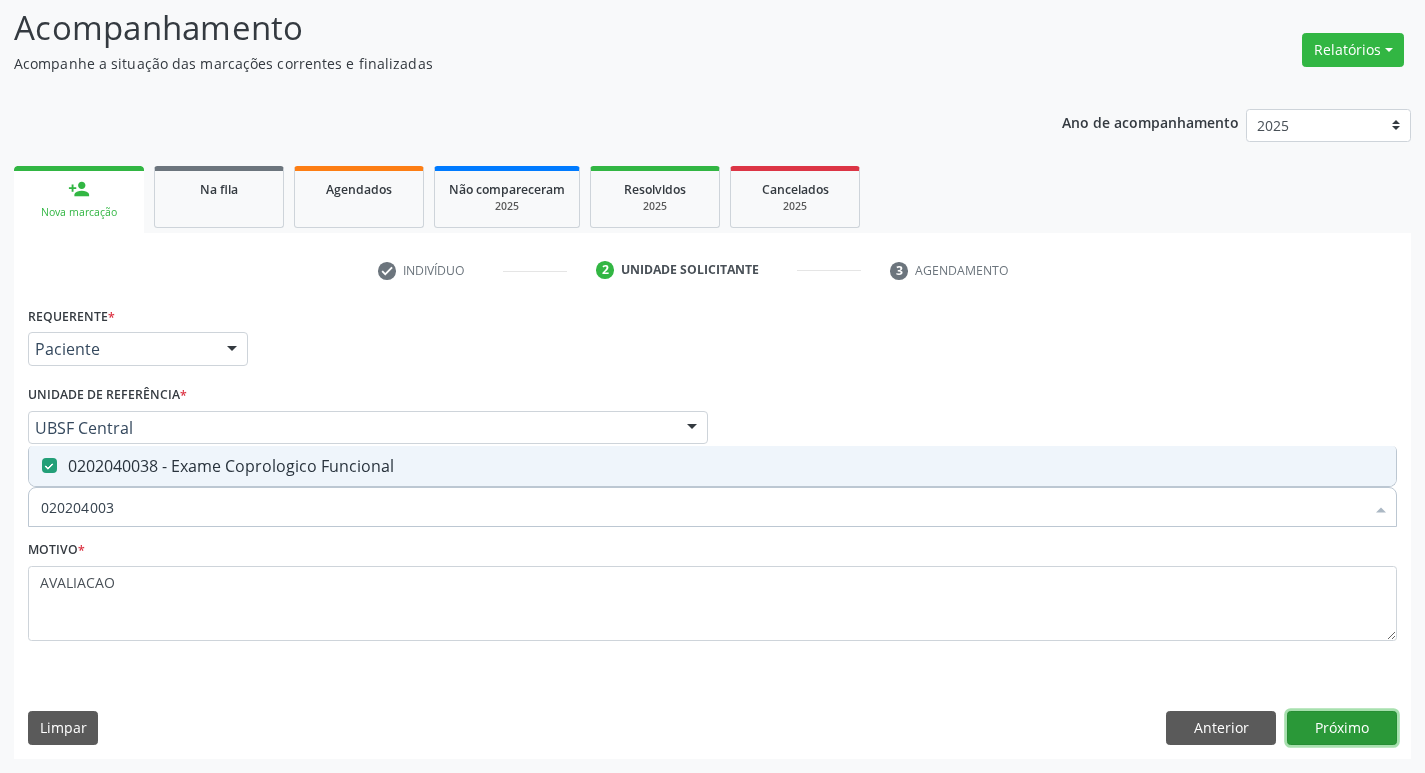 click on "Próximo" at bounding box center (1342, 728) 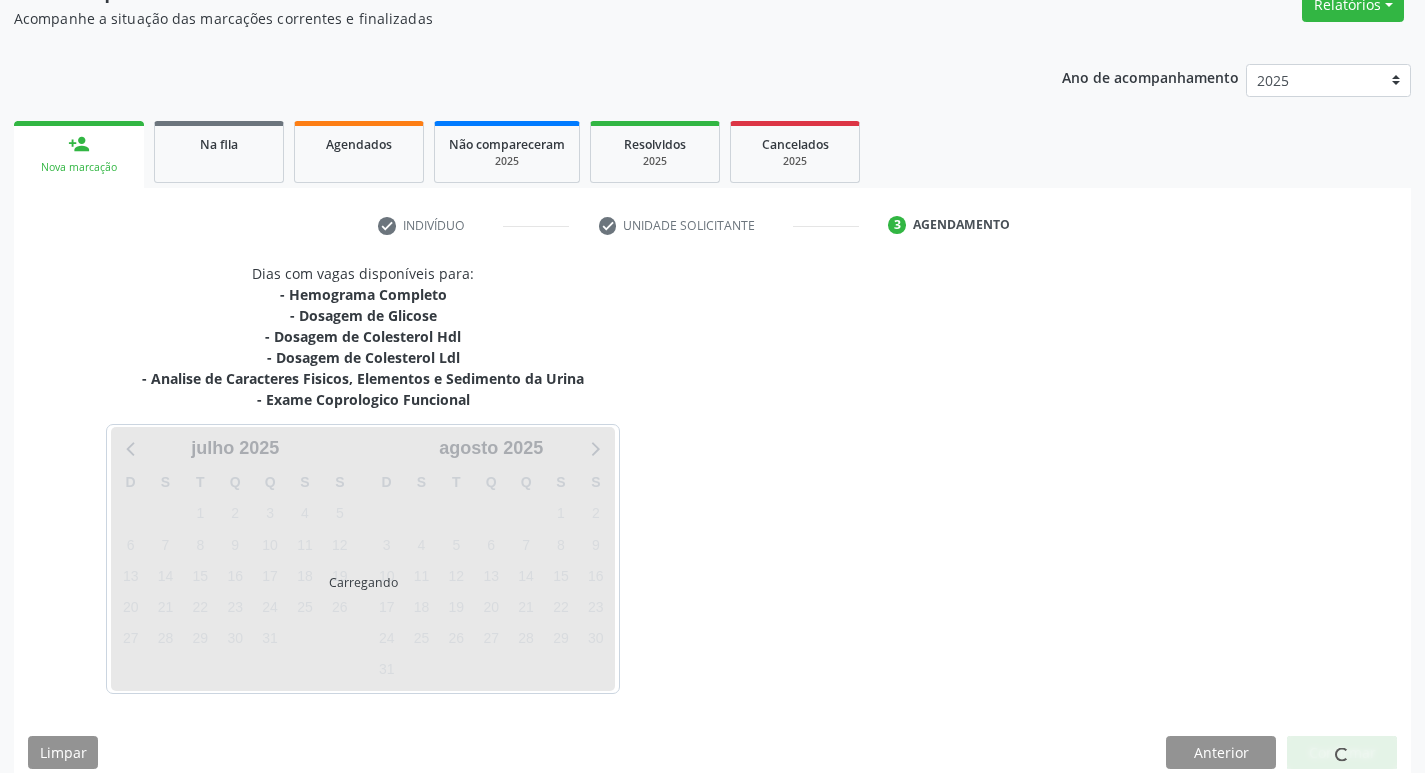 scroll, scrollTop: 202, scrollLeft: 0, axis: vertical 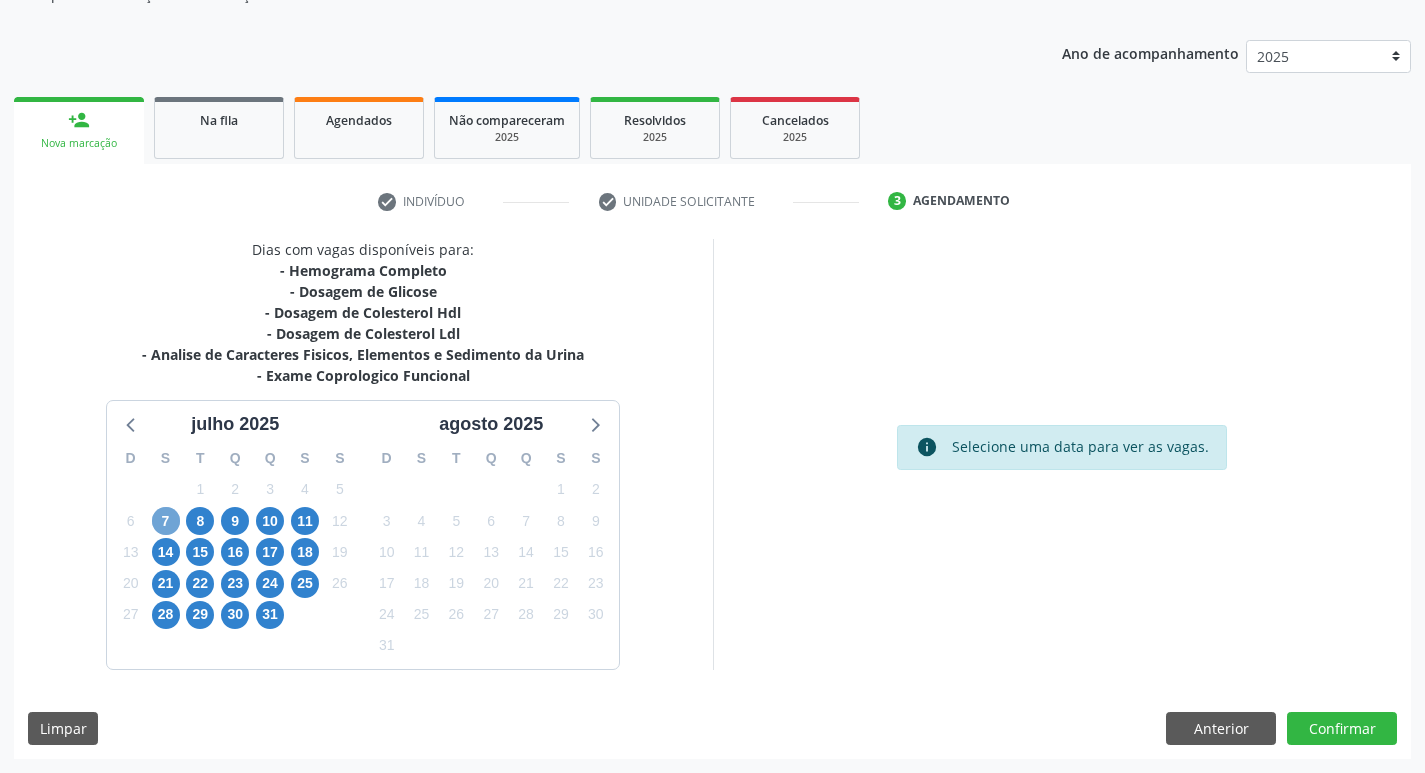 click on "7" at bounding box center (166, 521) 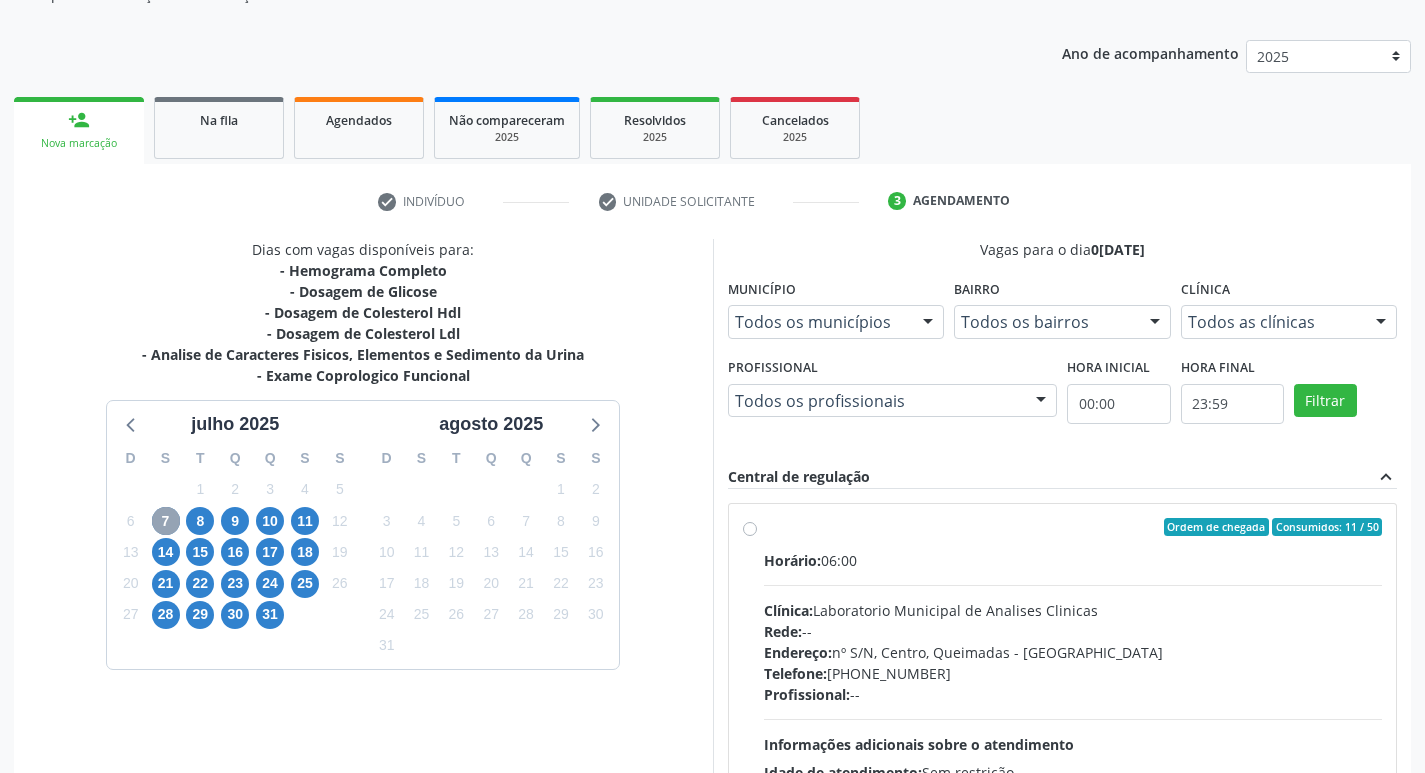 scroll, scrollTop: 386, scrollLeft: 0, axis: vertical 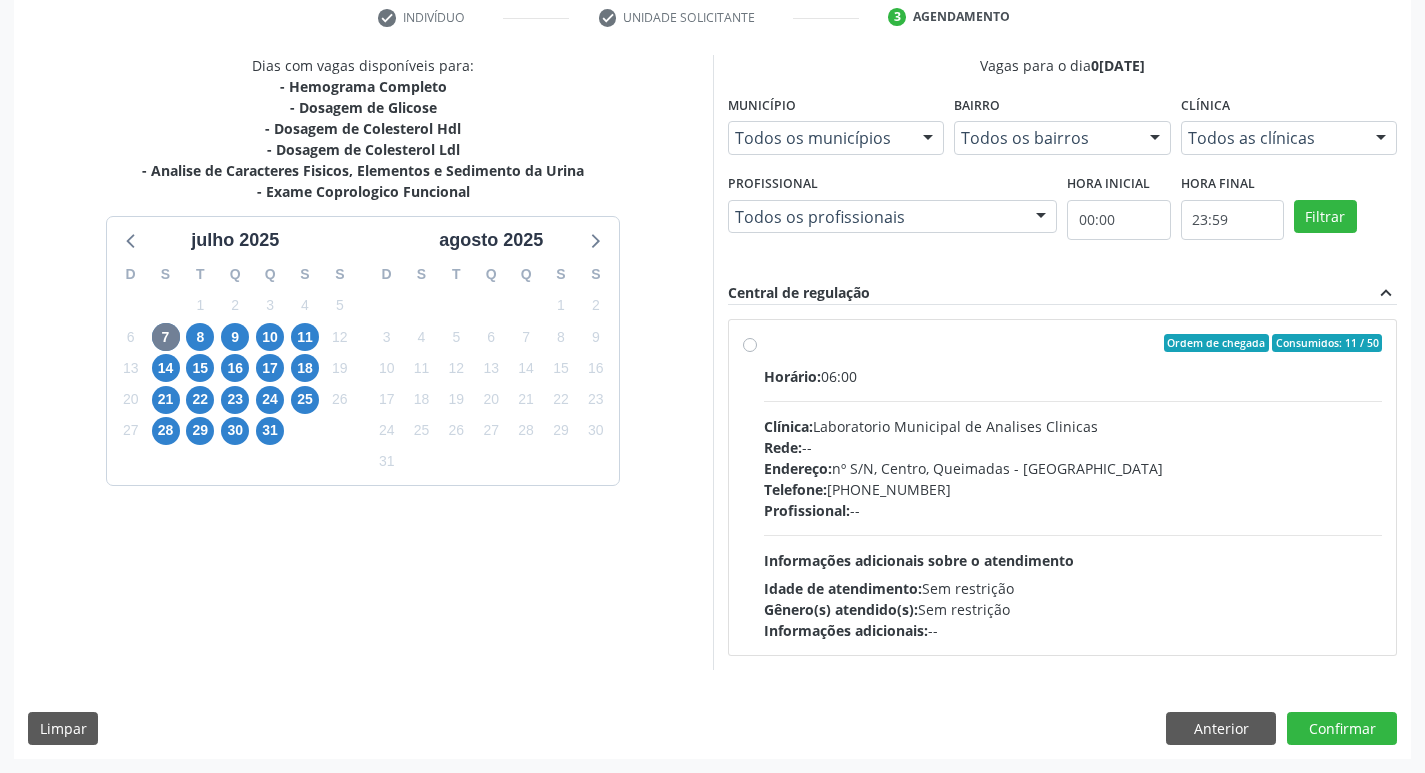 click on "Rede:
--" at bounding box center (1073, 447) 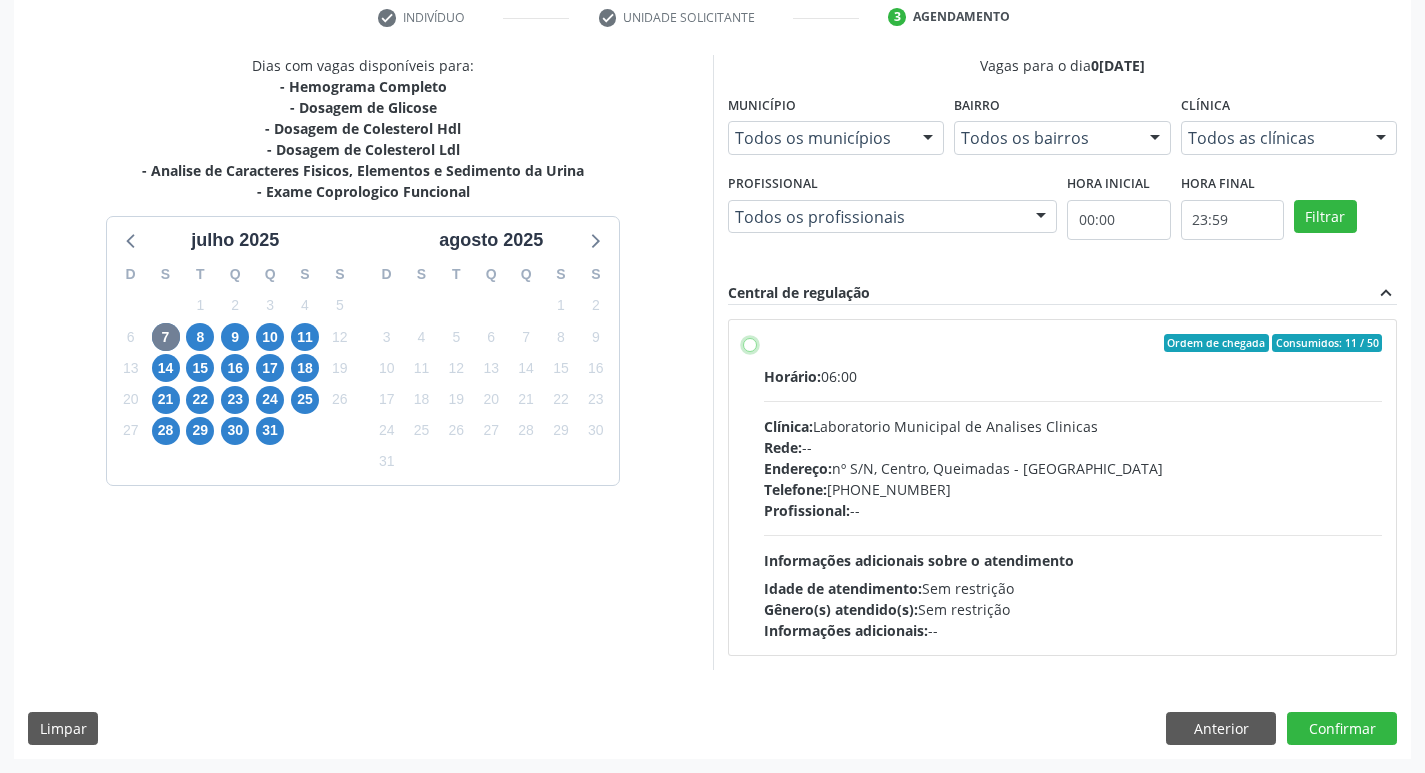 click on "Ordem de chegada
Consumidos: 11 / 50
Horário:   06:00
Clínica:  Laboratorio Municipal de Analises Clinicas
Rede:
--
Endereço:   nº S/N, Centro, Queimadas - PB
Telefone:   (83) 33921344
Profissional:
--
Informações adicionais sobre o atendimento
Idade de atendimento:
Sem restrição
Gênero(s) atendido(s):
Sem restrição
Informações adicionais:
--" at bounding box center (750, 343) 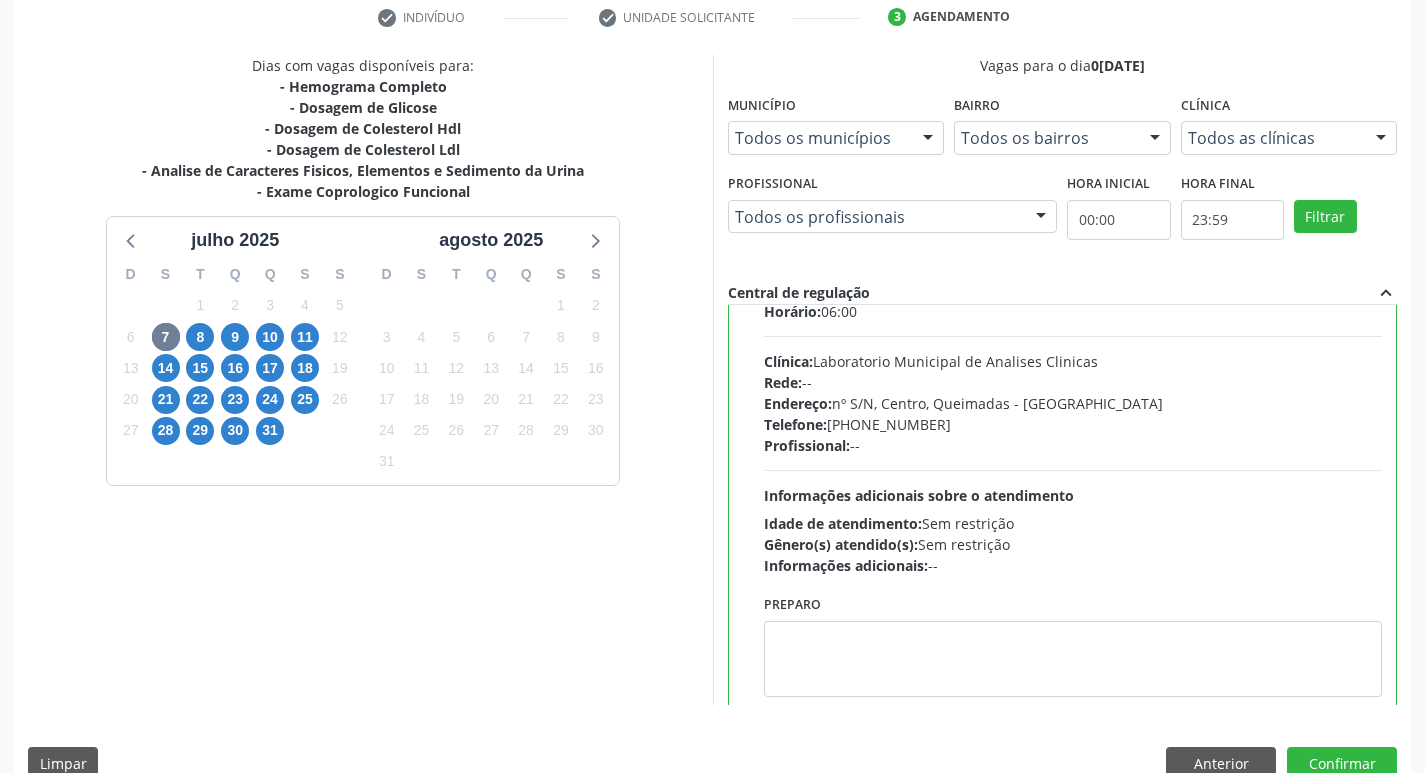 scroll, scrollTop: 99, scrollLeft: 0, axis: vertical 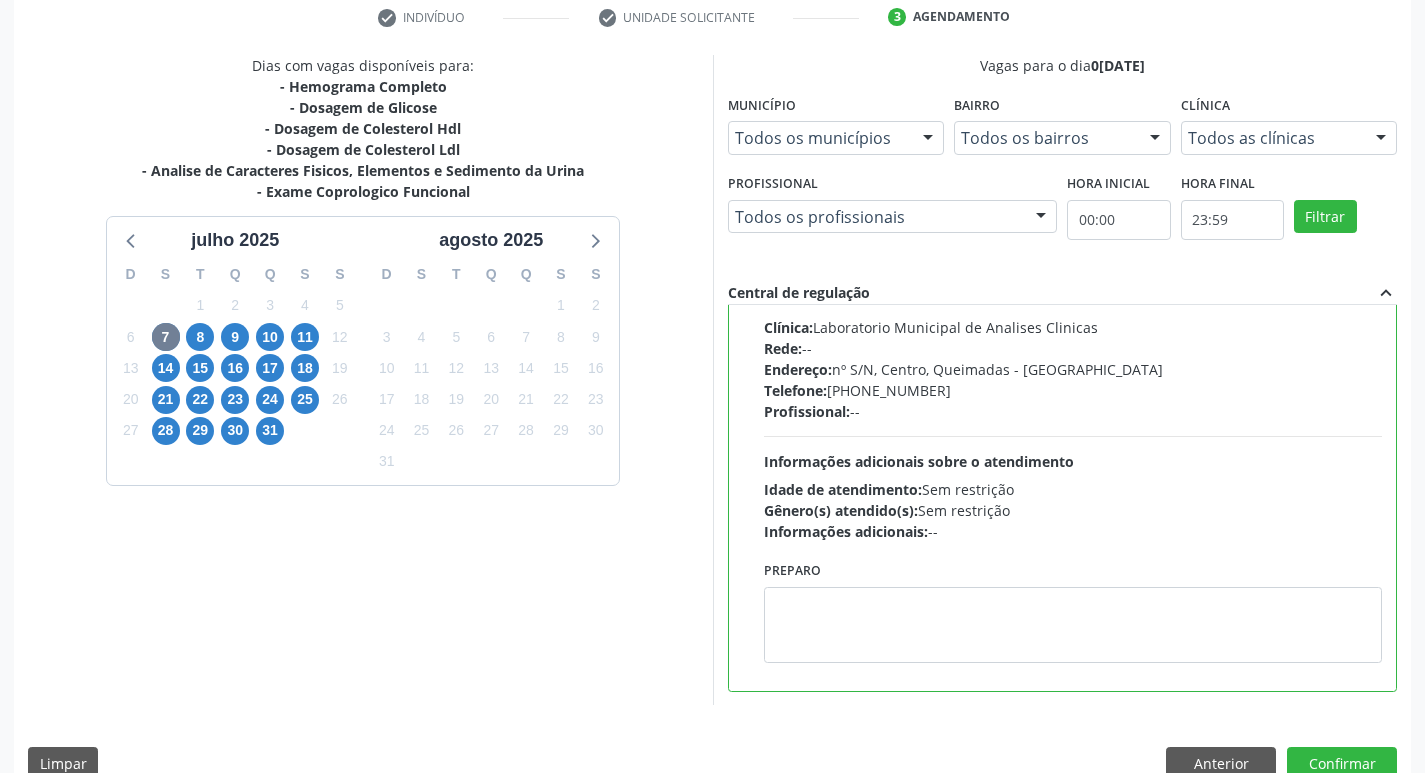 click on "Preparo" at bounding box center [1073, 609] 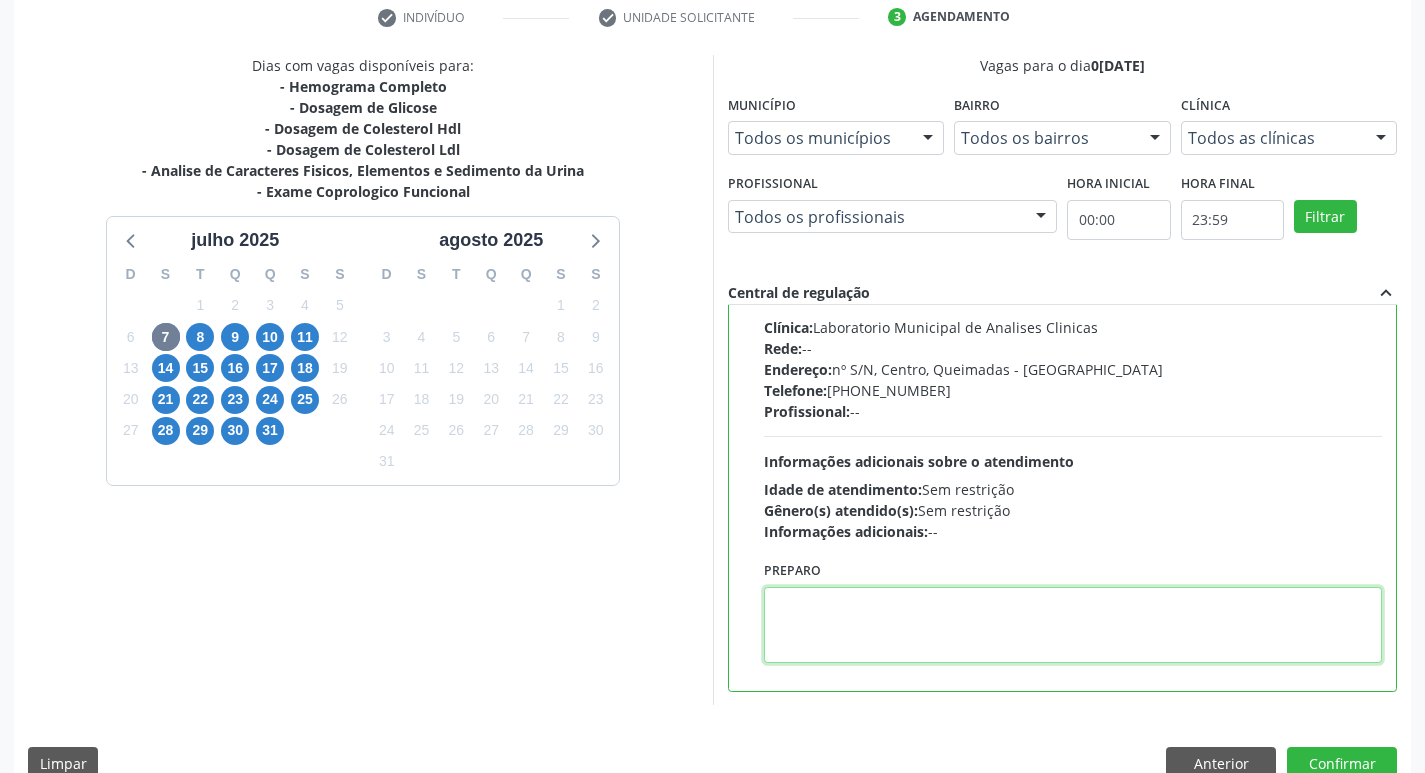 click at bounding box center [1073, 625] 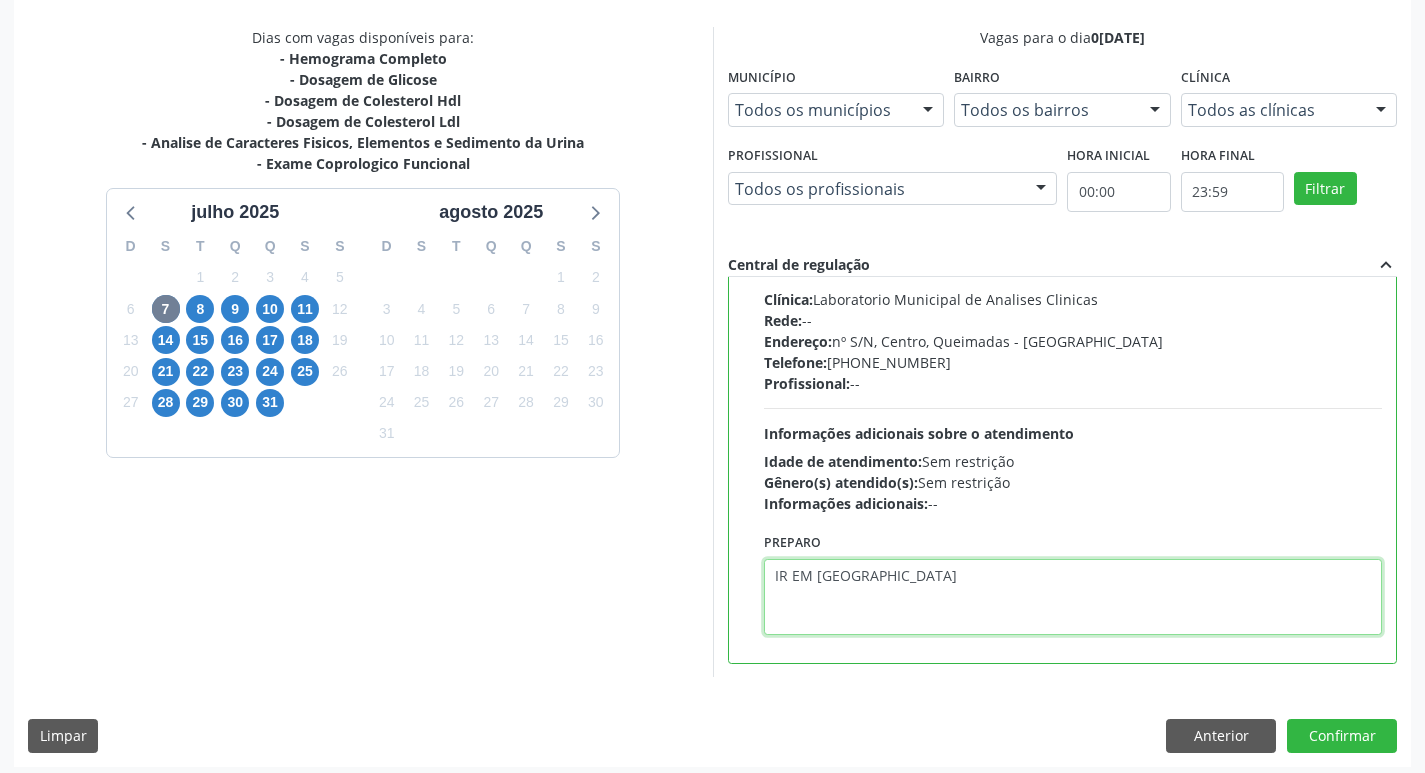 scroll, scrollTop: 422, scrollLeft: 0, axis: vertical 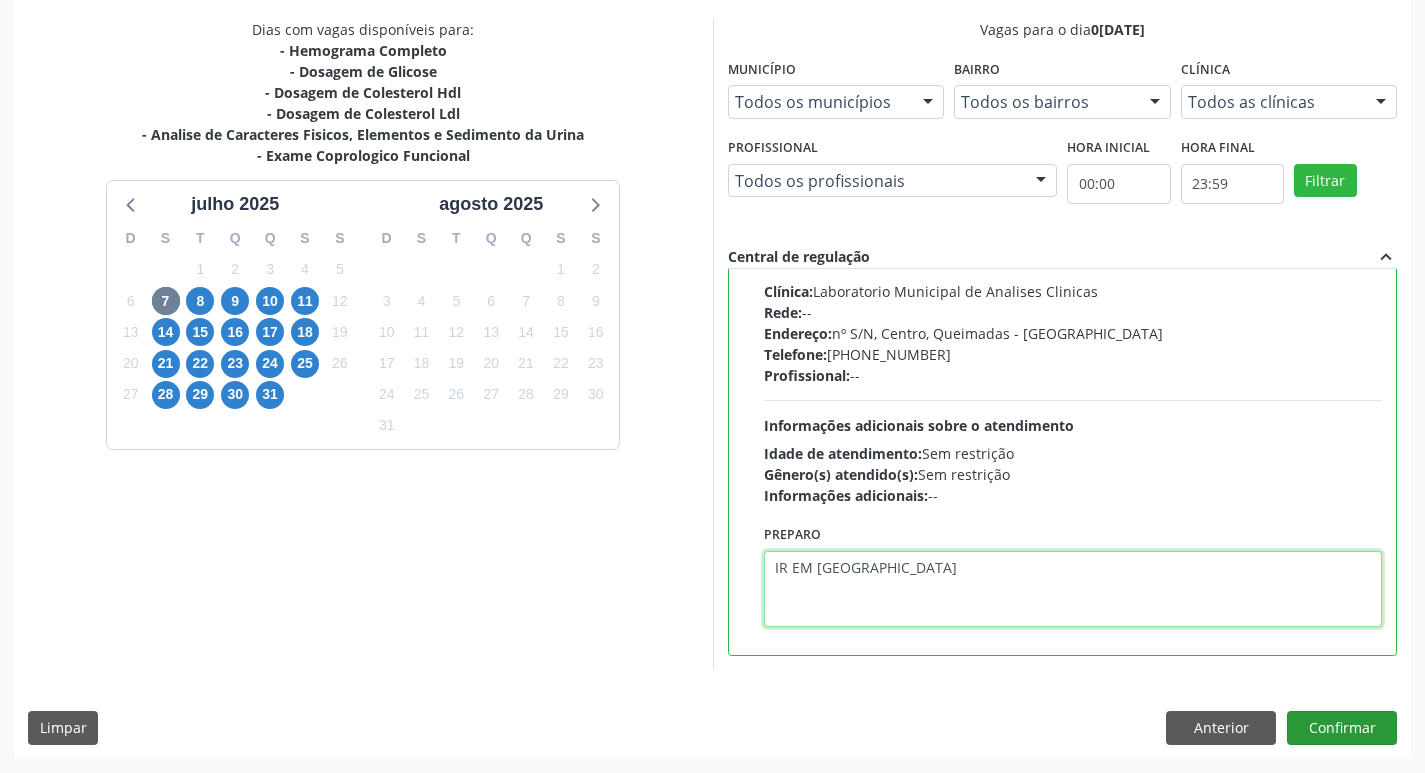 type on "IR EM [GEOGRAPHIC_DATA]" 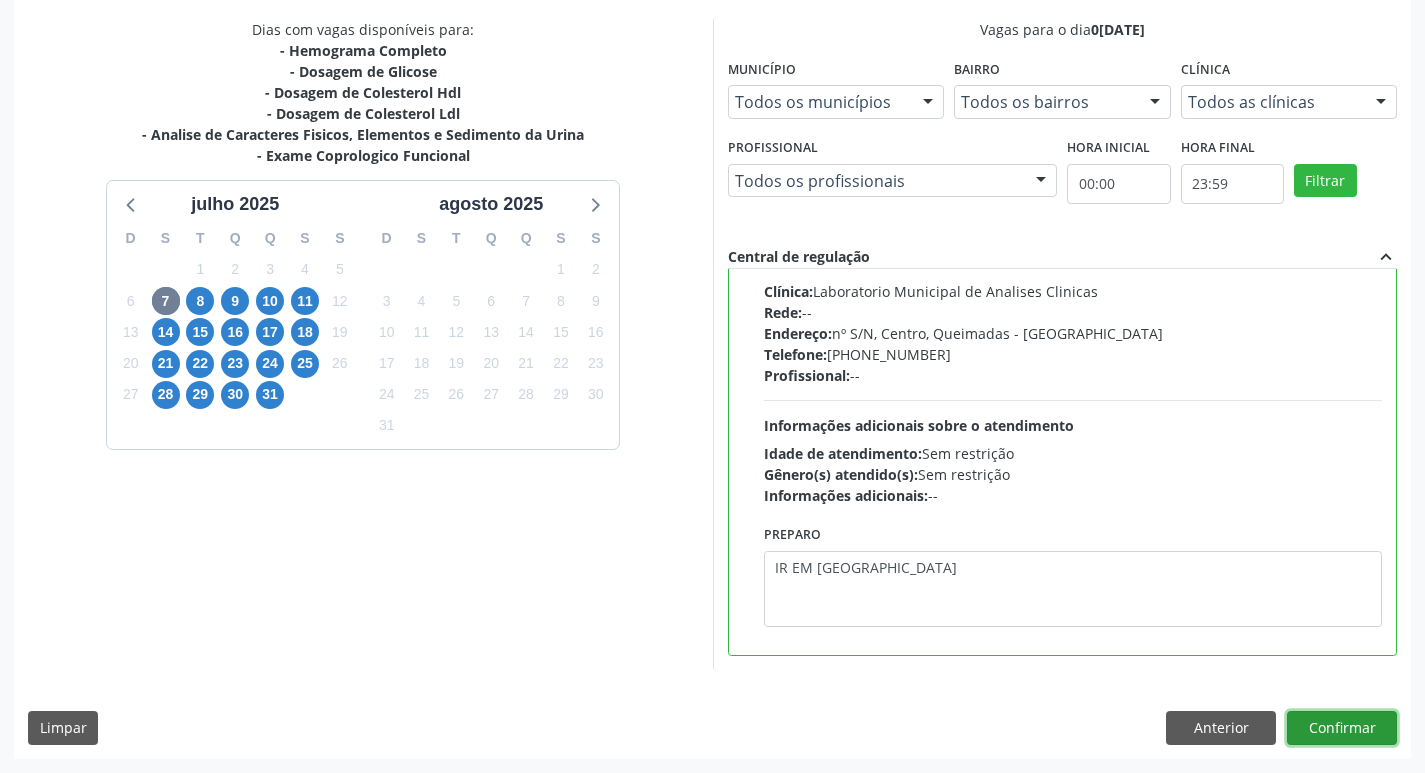click on "Confirmar" at bounding box center [1342, 728] 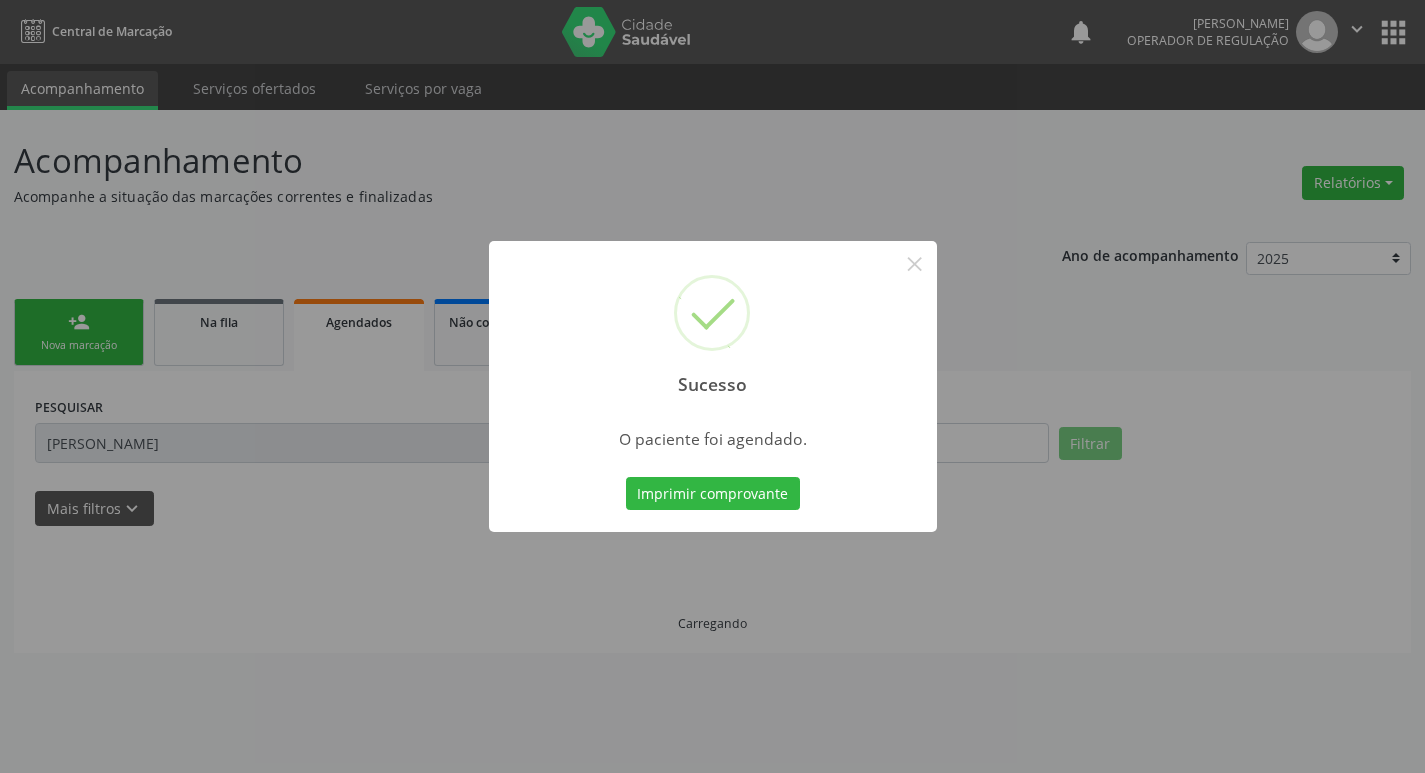 scroll, scrollTop: 0, scrollLeft: 0, axis: both 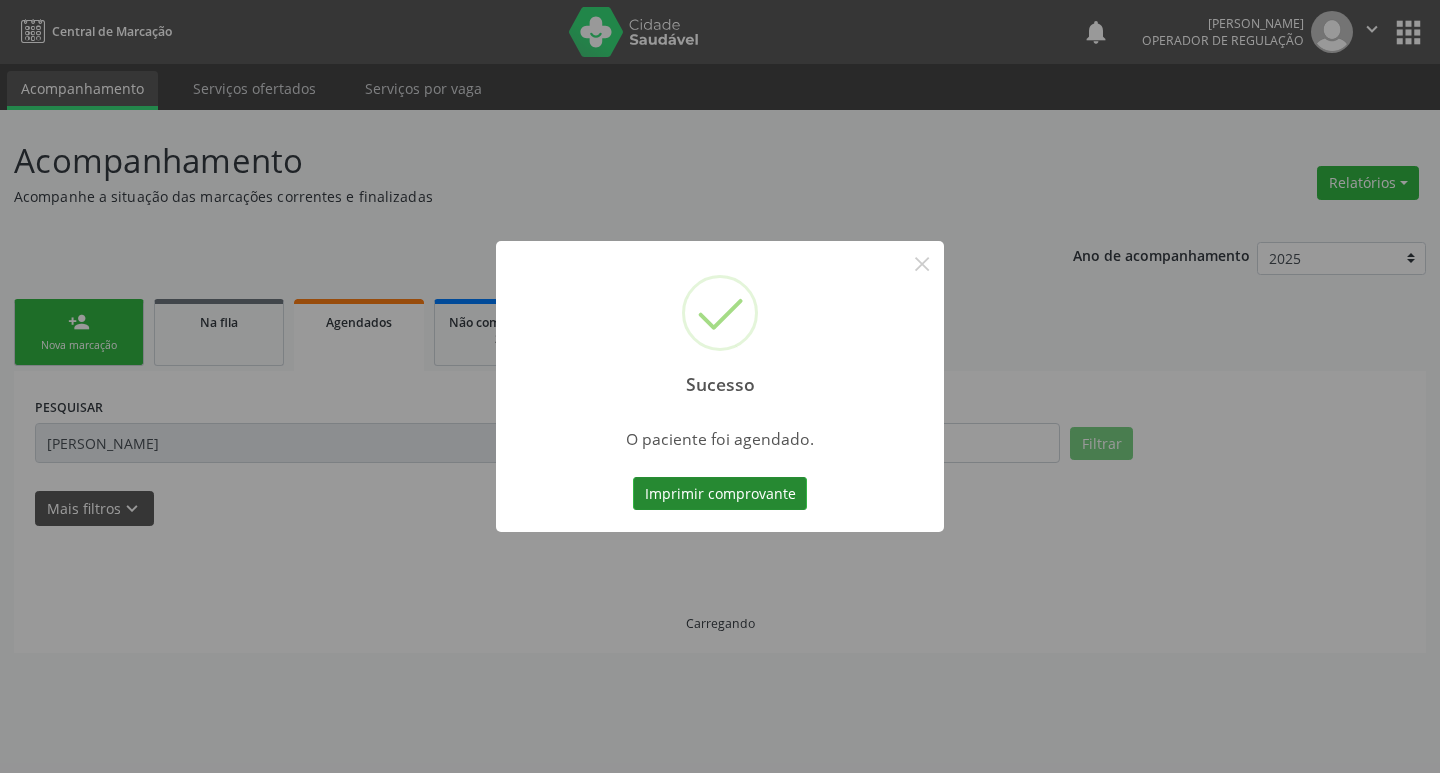 click on "Imprimir comprovante" at bounding box center [720, 494] 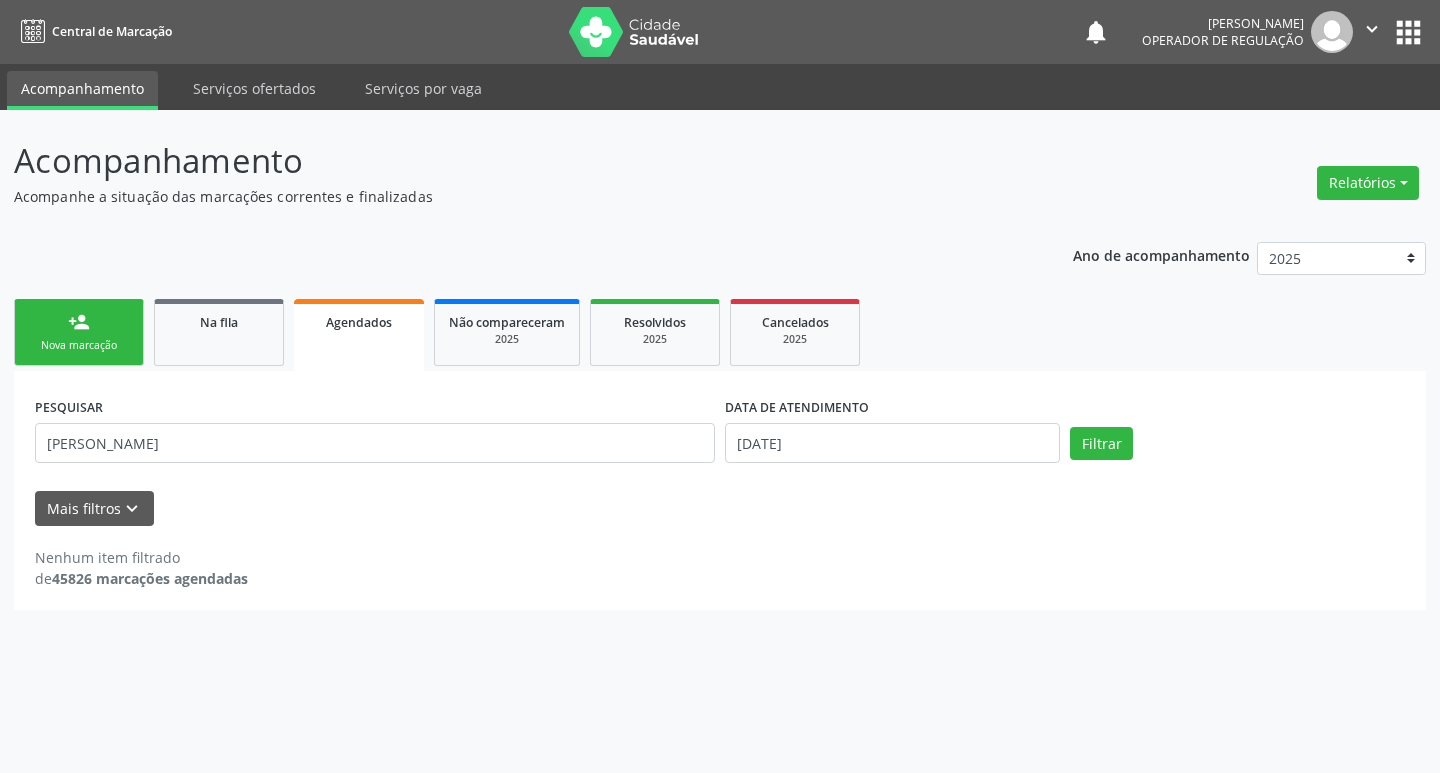 click on "person_add
Nova marcação" at bounding box center [79, 332] 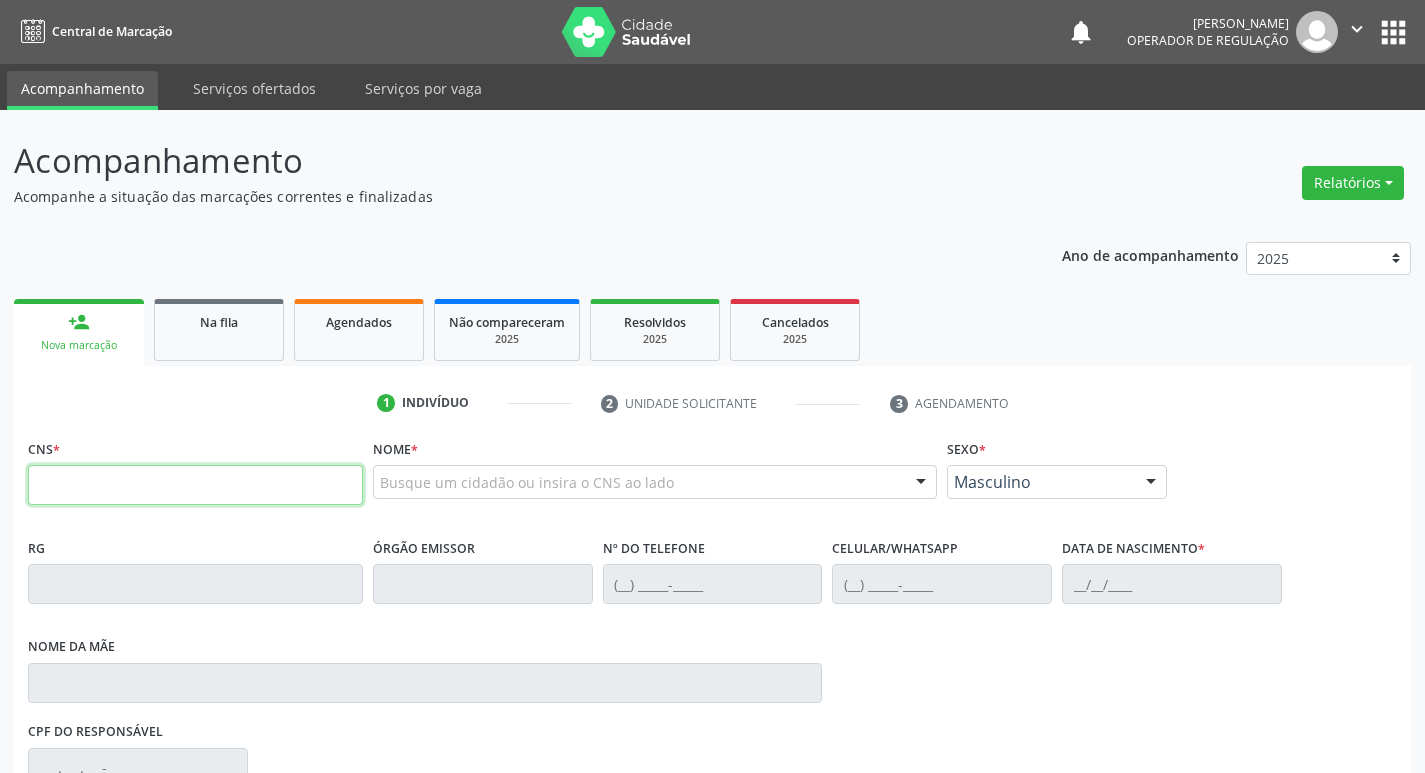 click at bounding box center (195, 485) 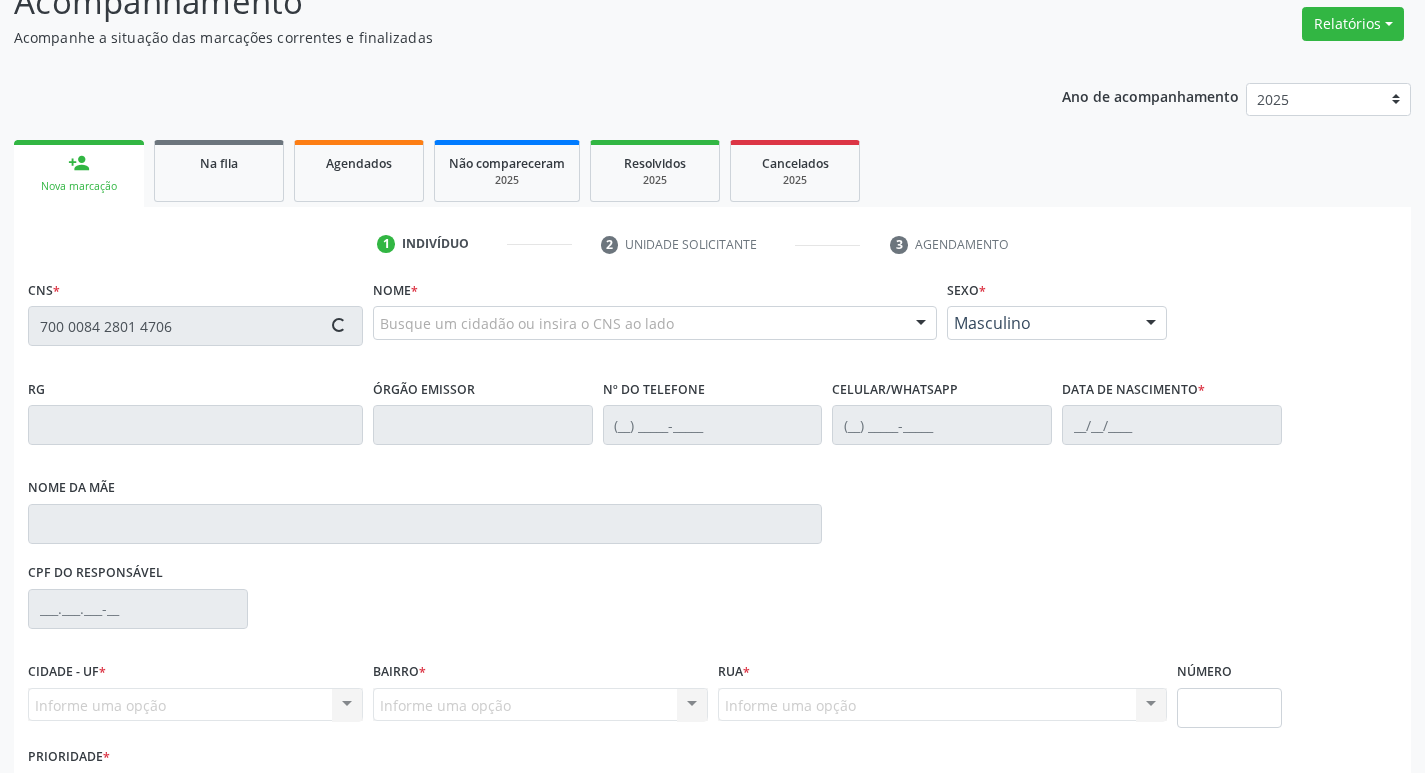 type on "700 0084 2801 4706" 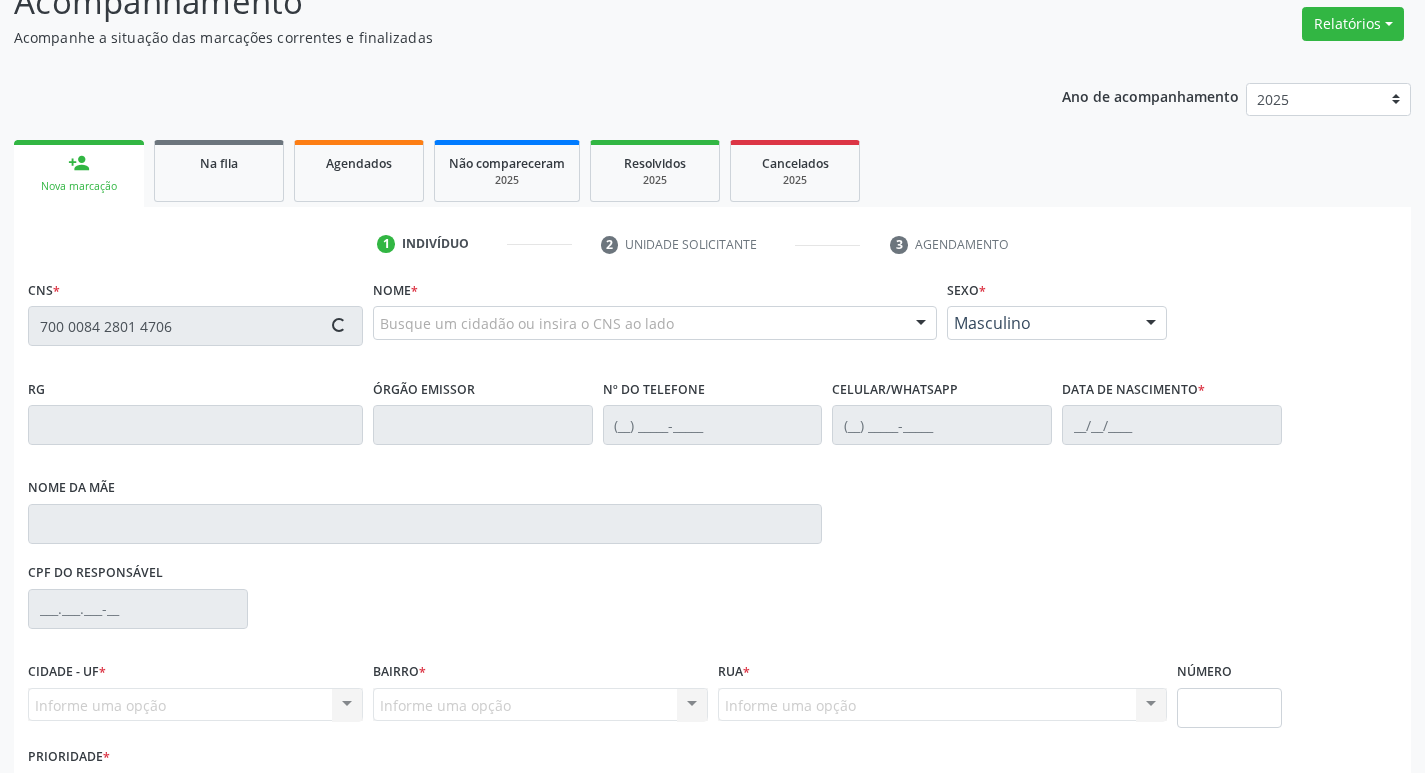 scroll, scrollTop: 297, scrollLeft: 0, axis: vertical 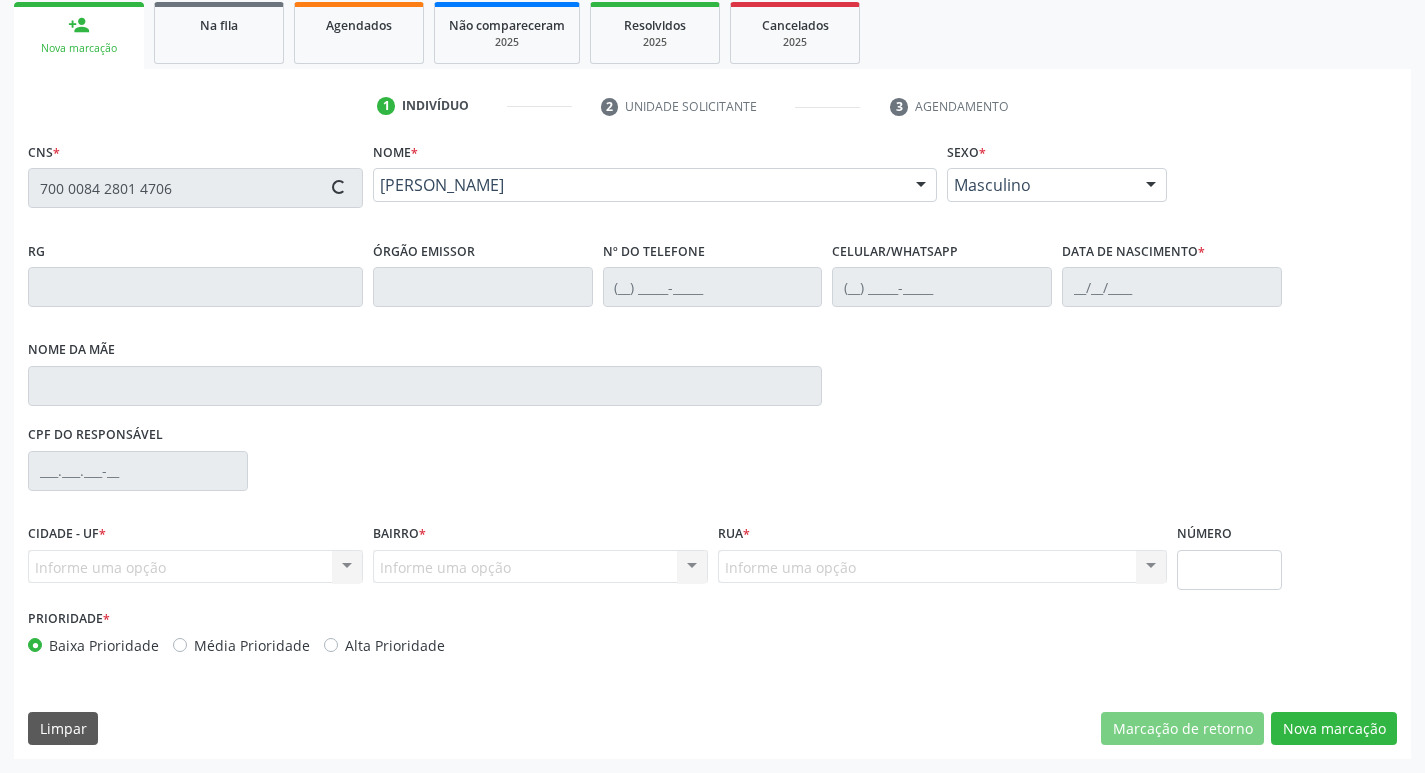 type on "[PHONE_NUMBER]" 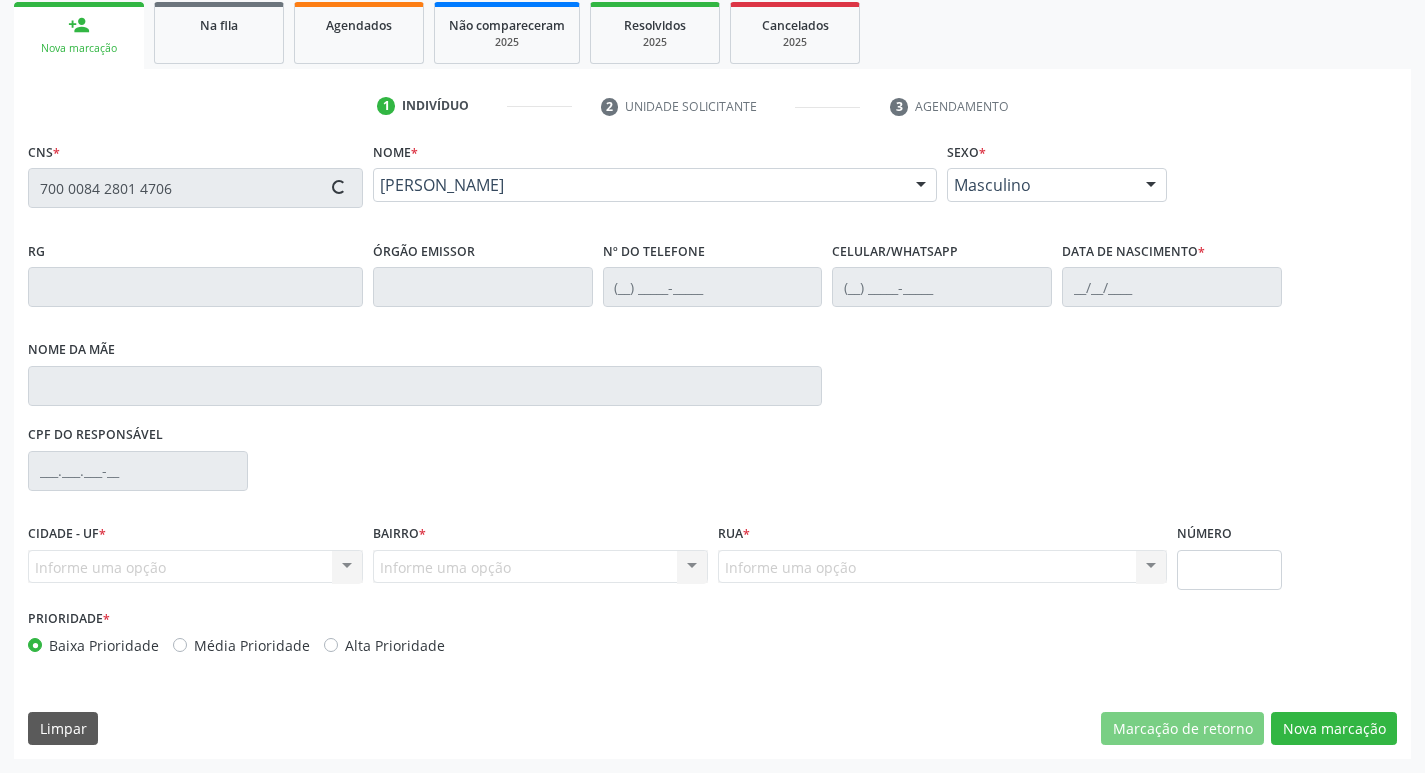 type on "[PHONE_NUMBER]" 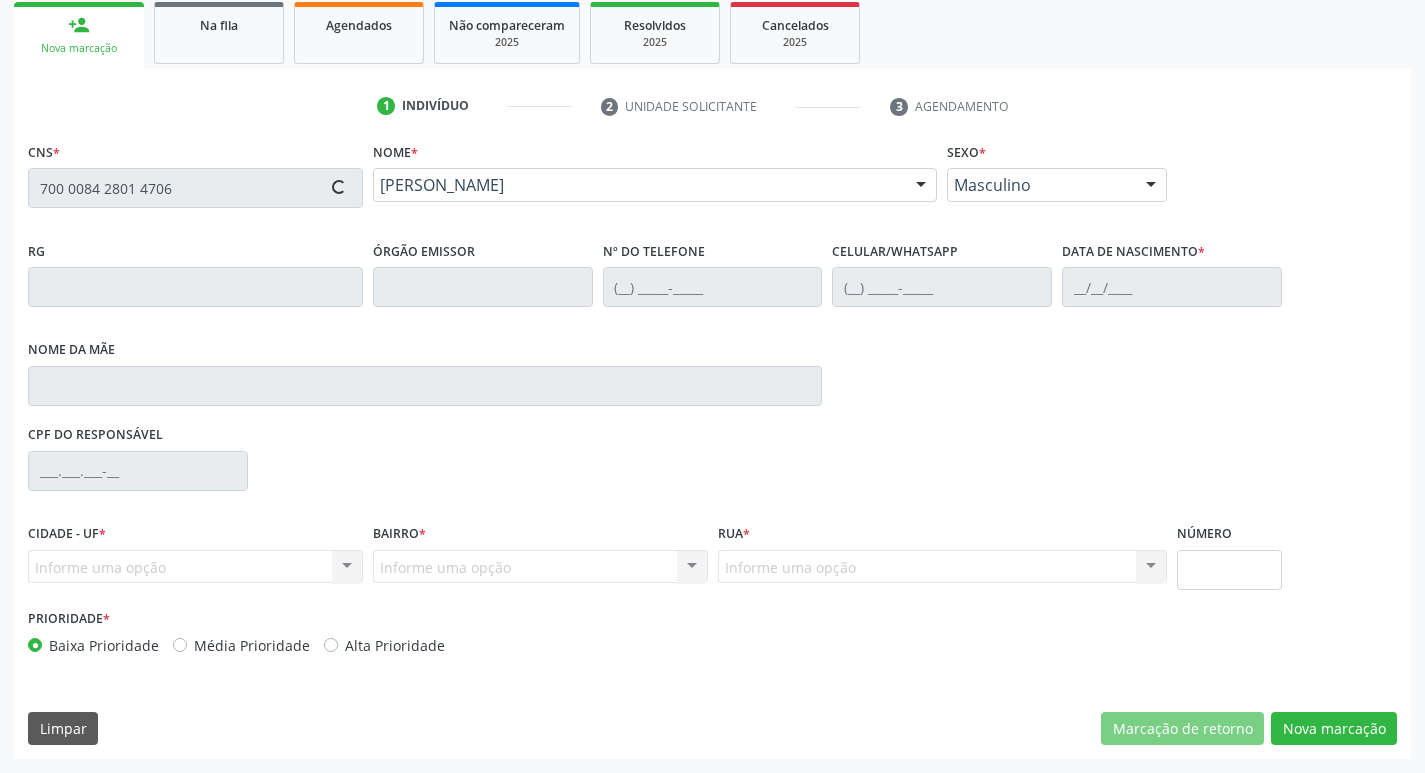 type on "[DATE]" 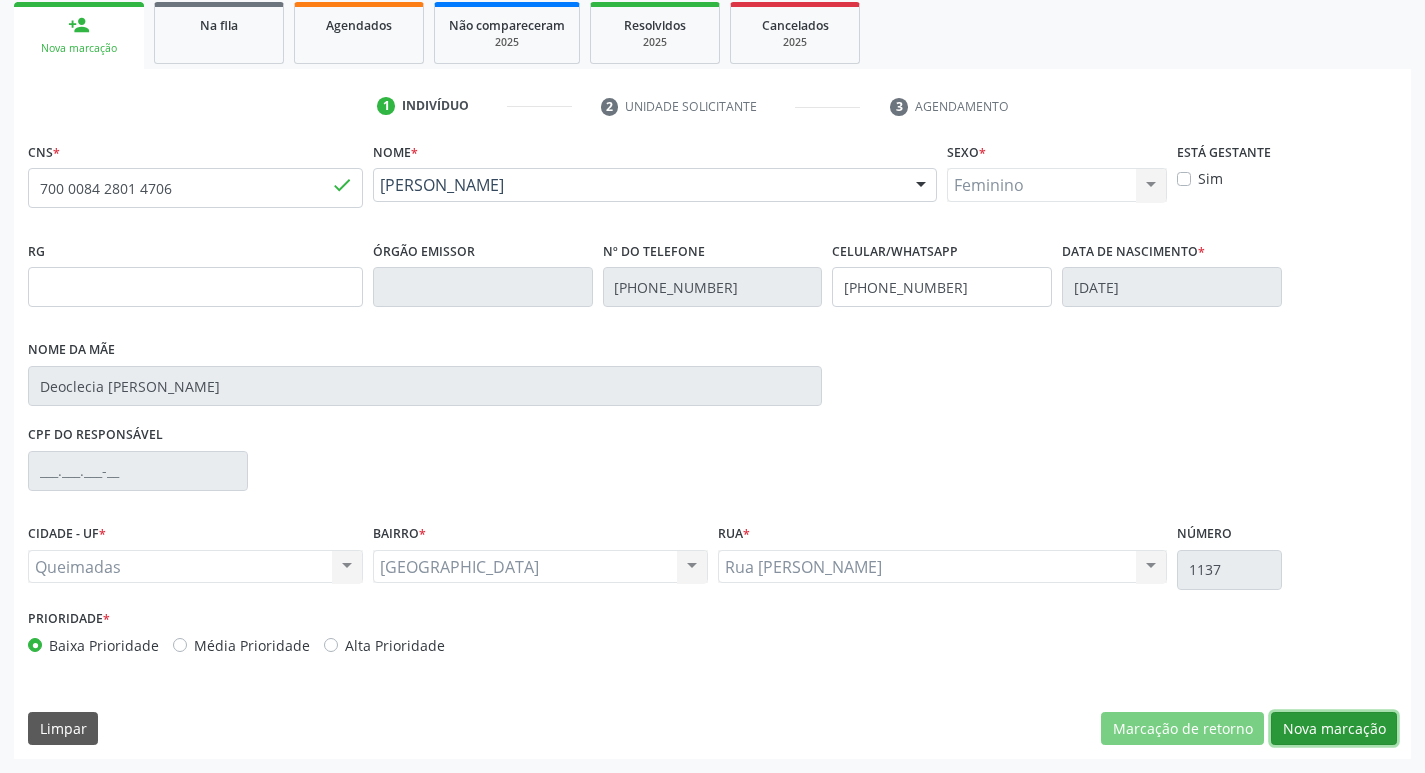 click on "Nova marcação" at bounding box center [1334, 729] 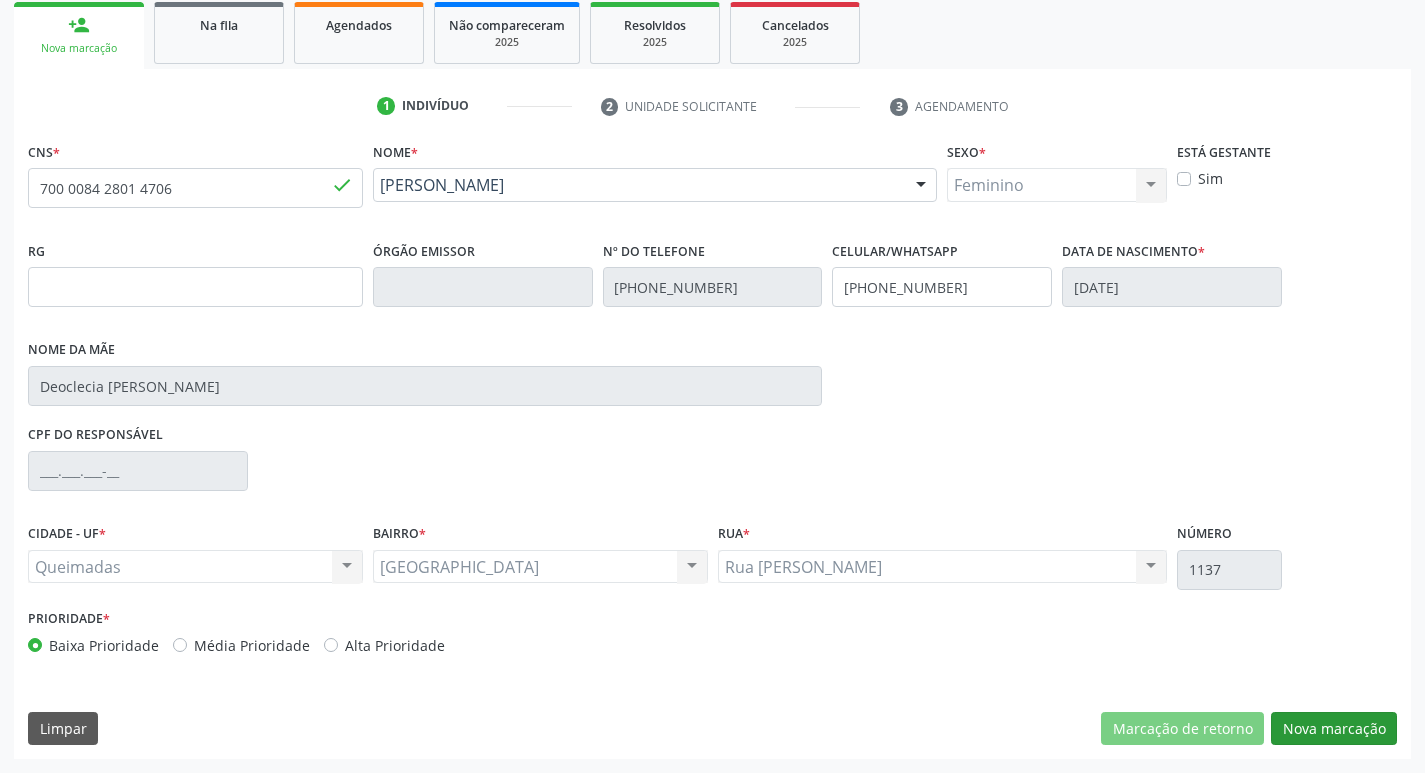 scroll, scrollTop: 133, scrollLeft: 0, axis: vertical 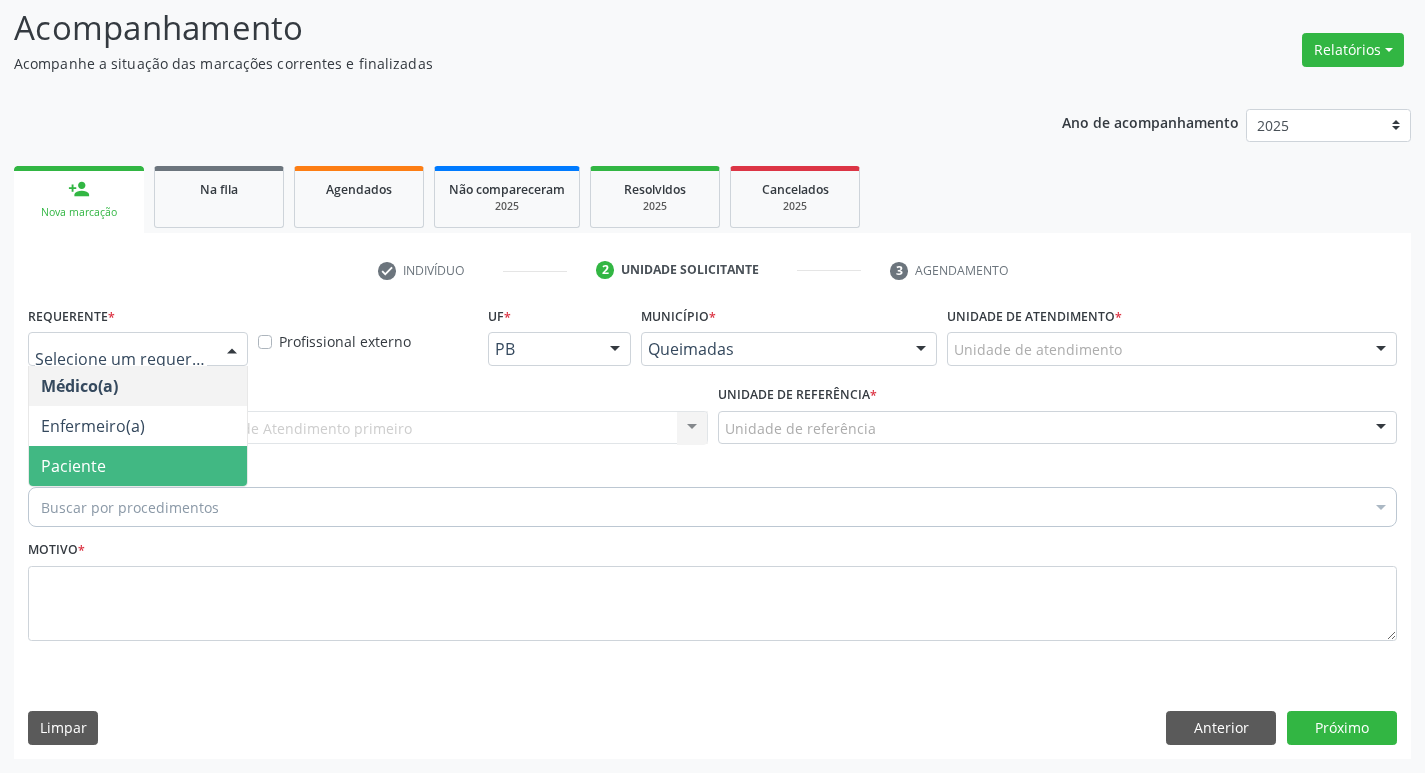 click on "Paciente" at bounding box center (138, 466) 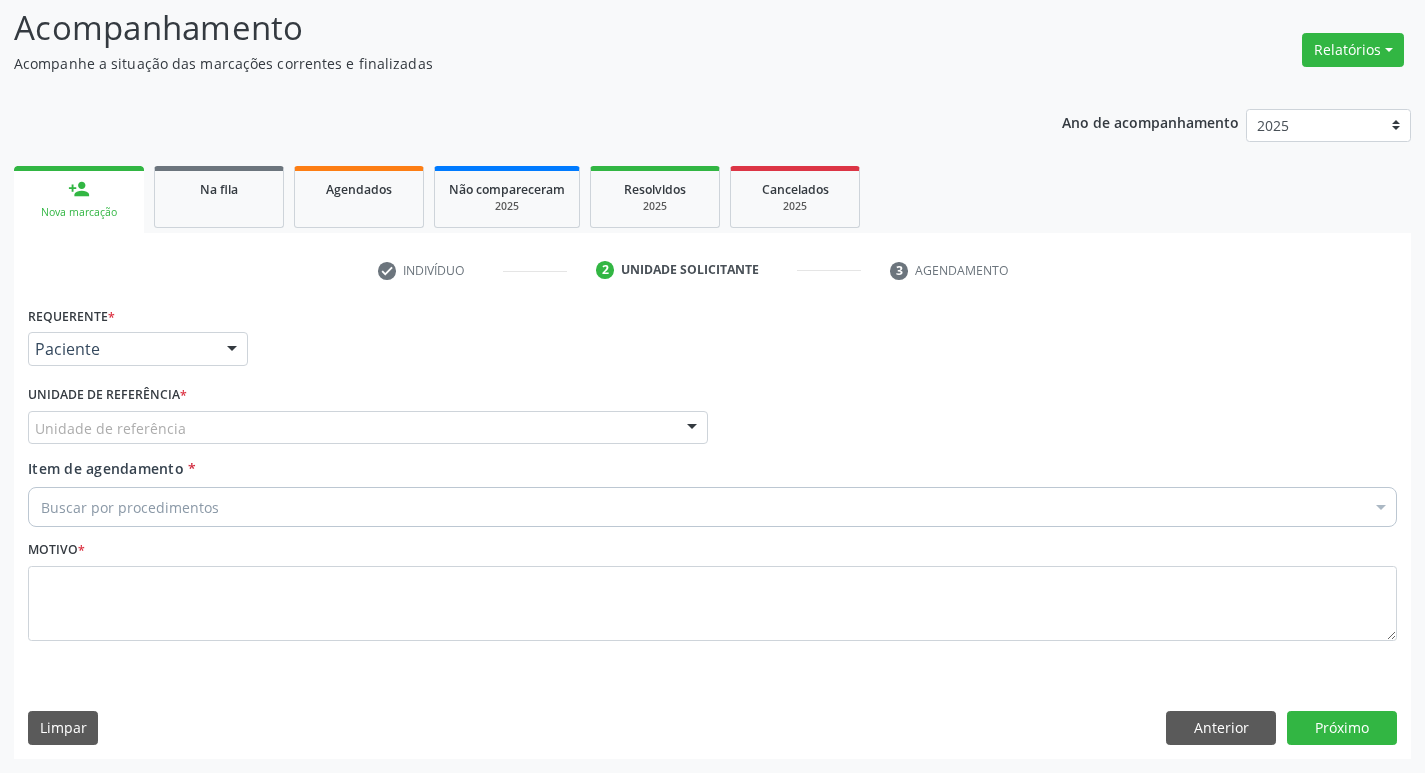click on "Unidade de referência" at bounding box center [368, 428] 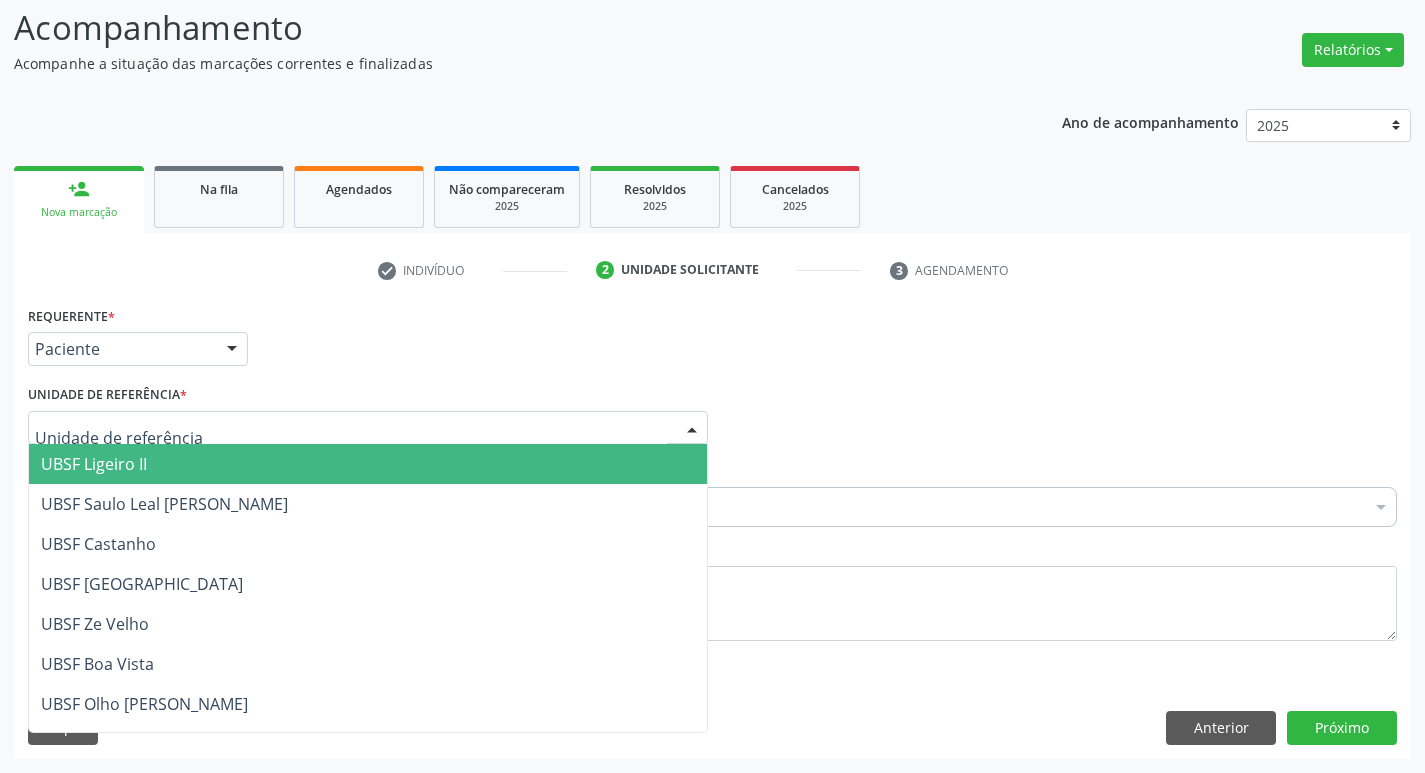 click at bounding box center [351, 438] 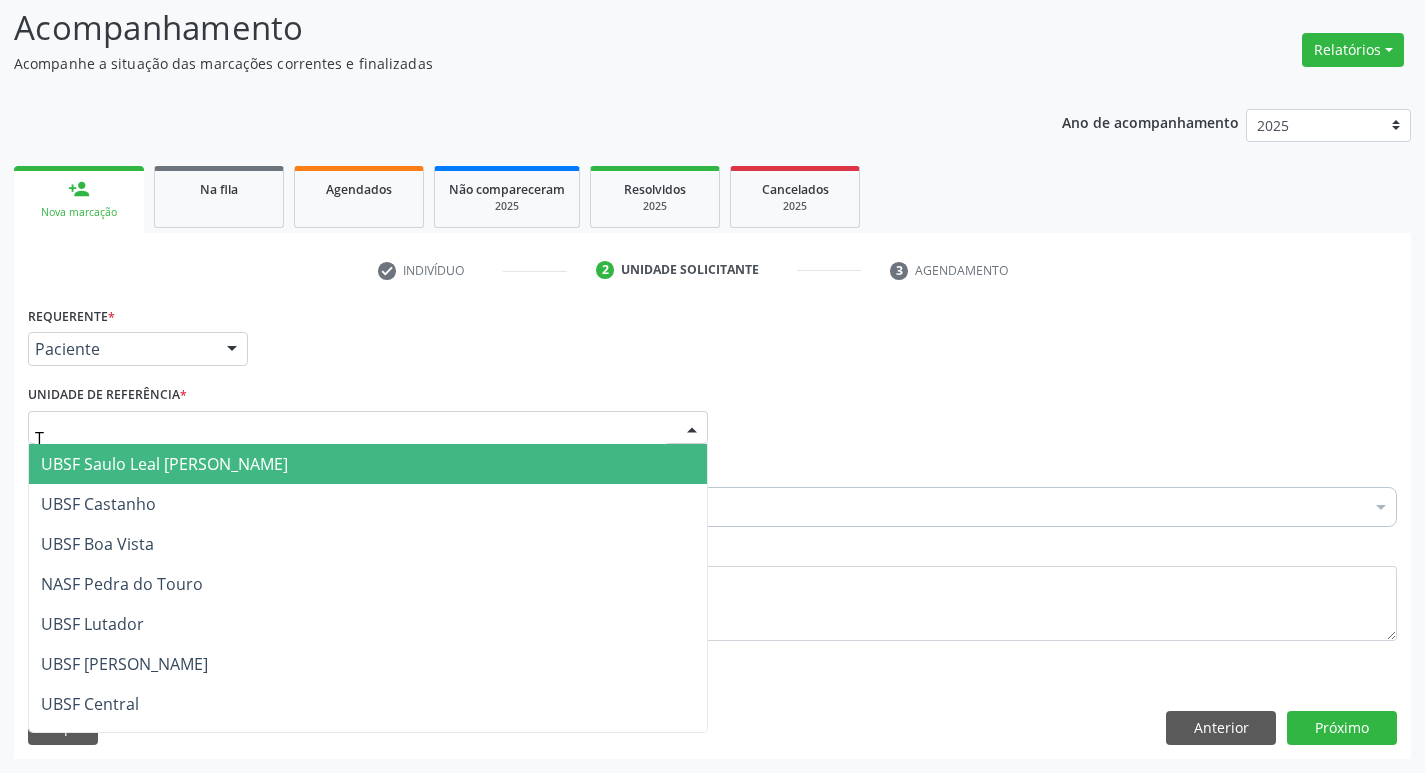 type on "TI" 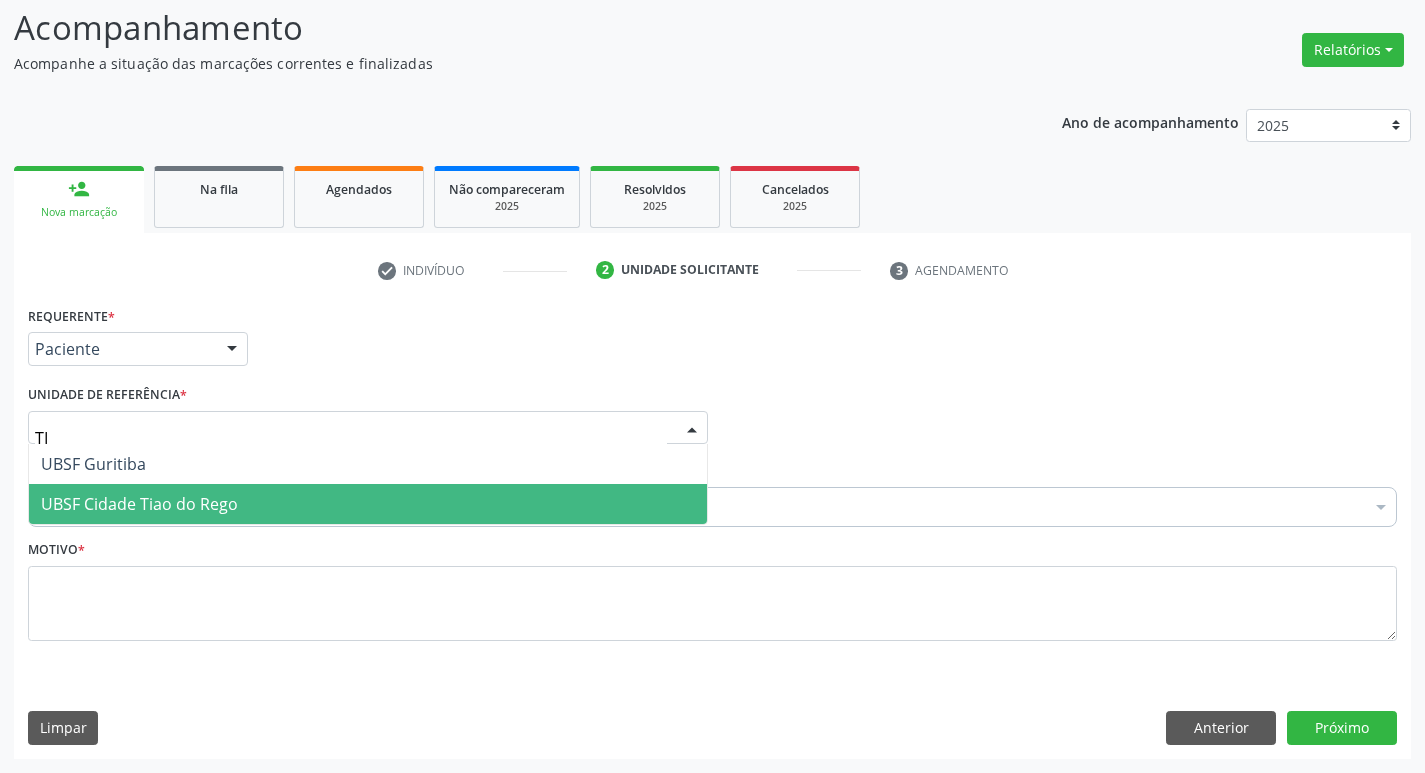 click on "UBSF Cidade Tiao do Rego" at bounding box center [139, 504] 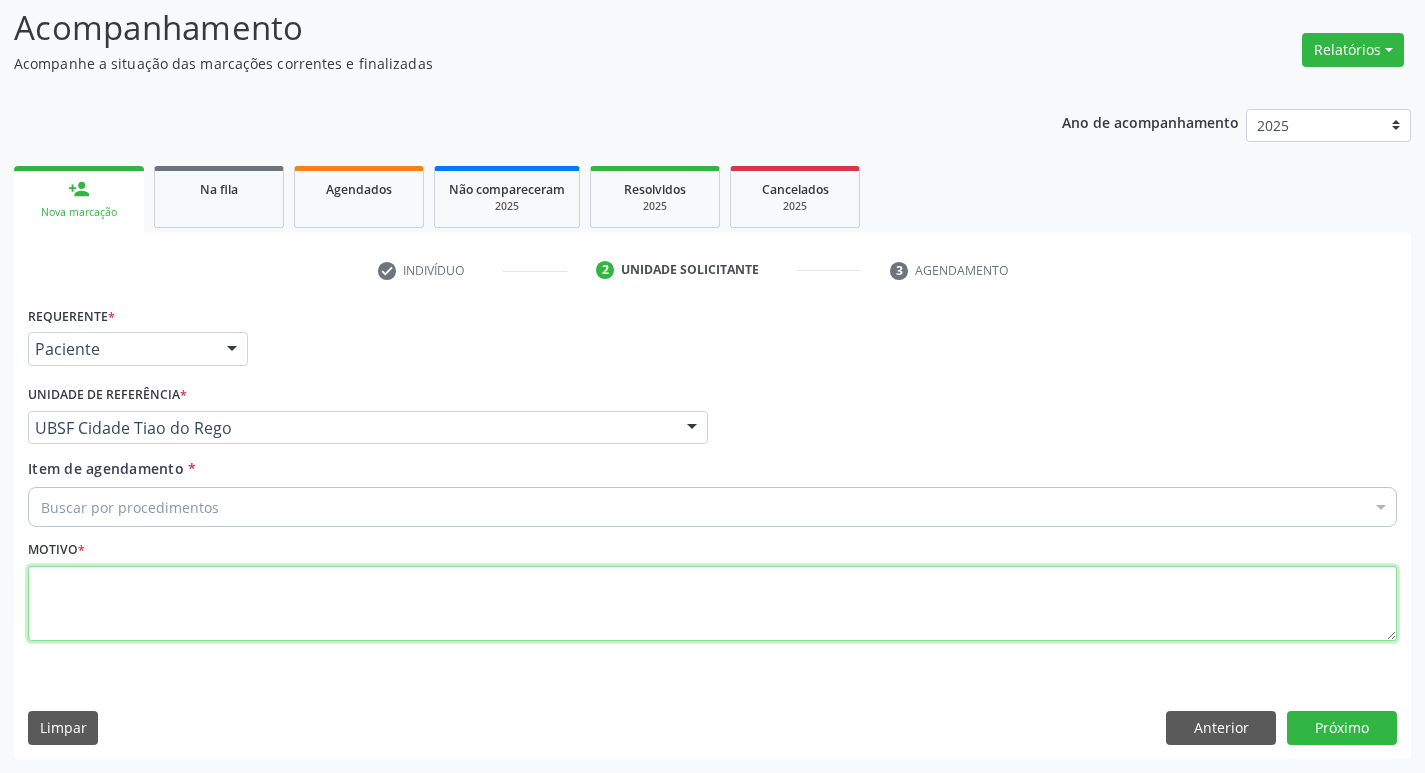 click at bounding box center [712, 604] 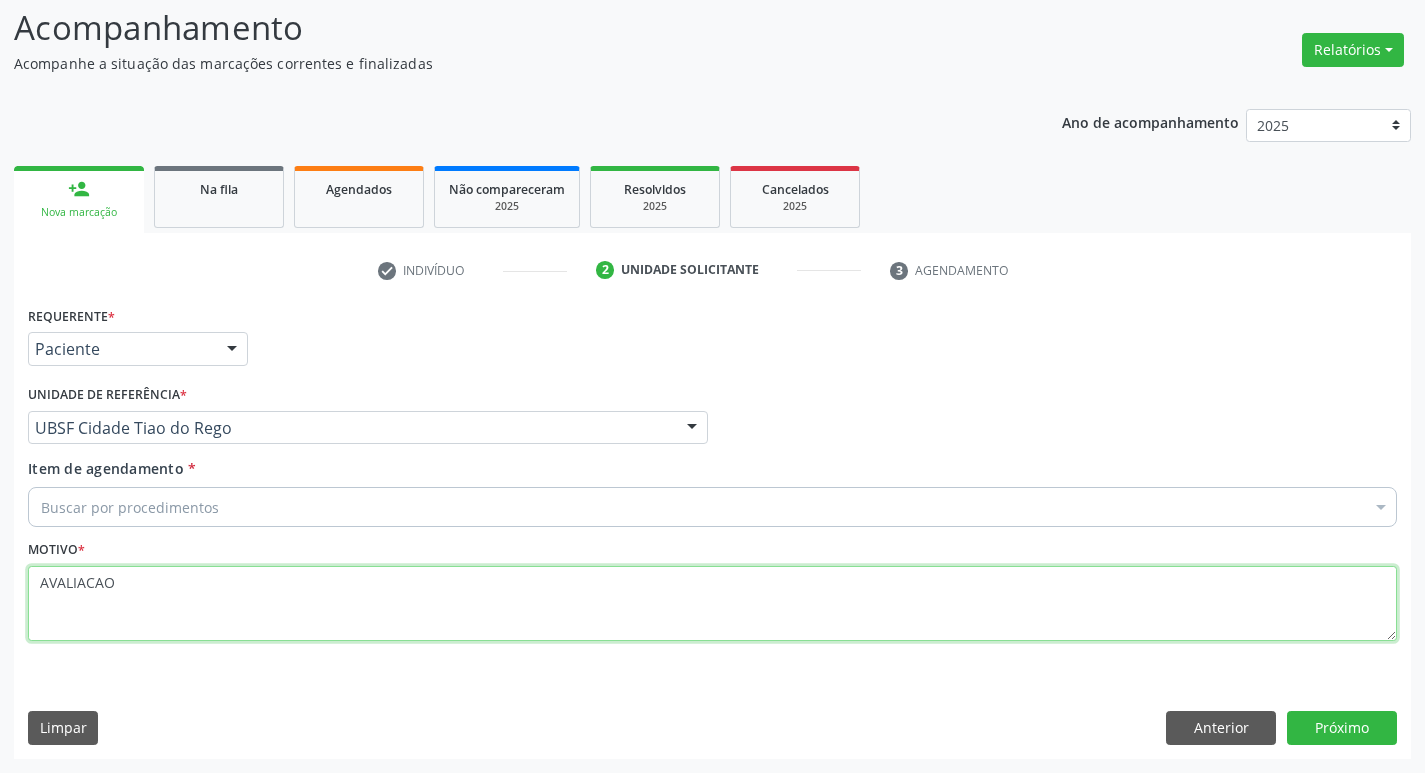 type on "AVALIACAO" 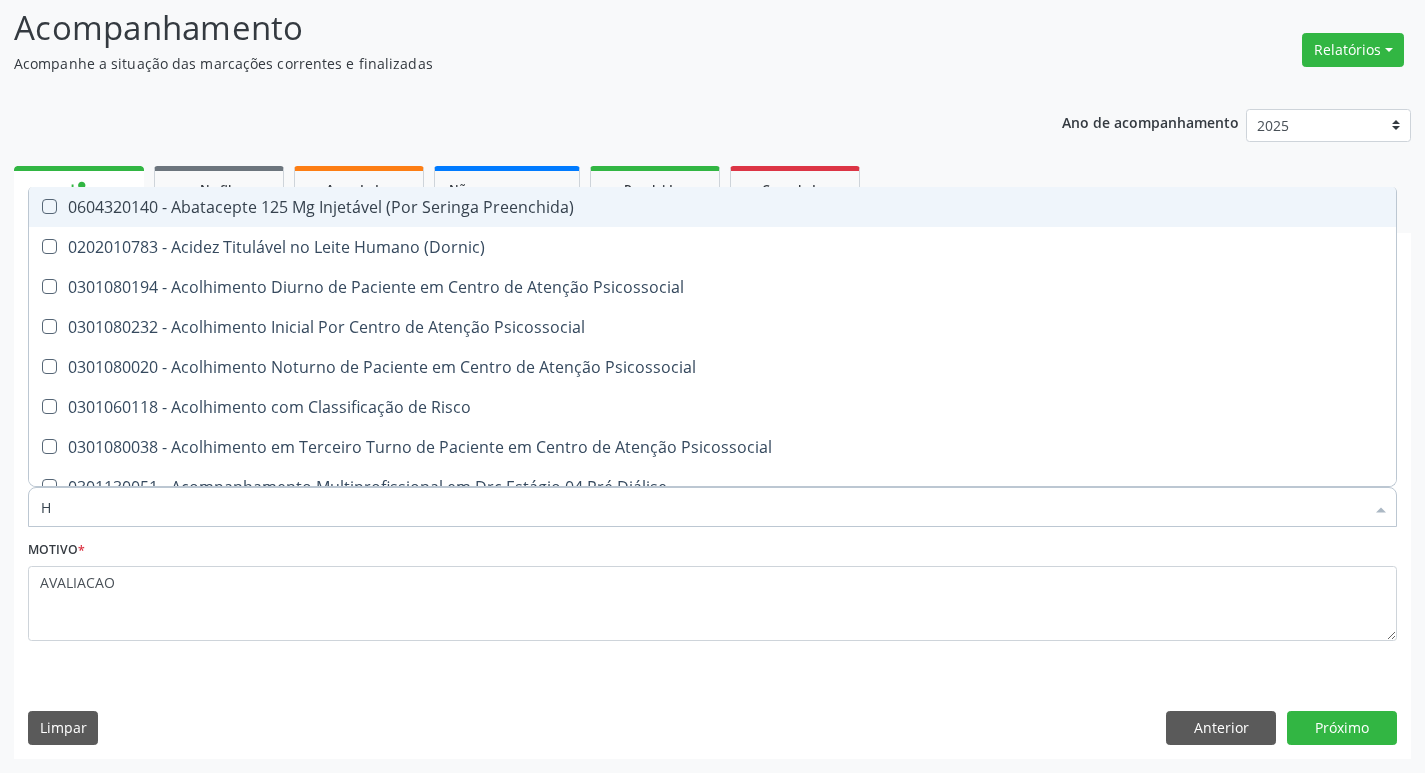 type on "HEMOGR" 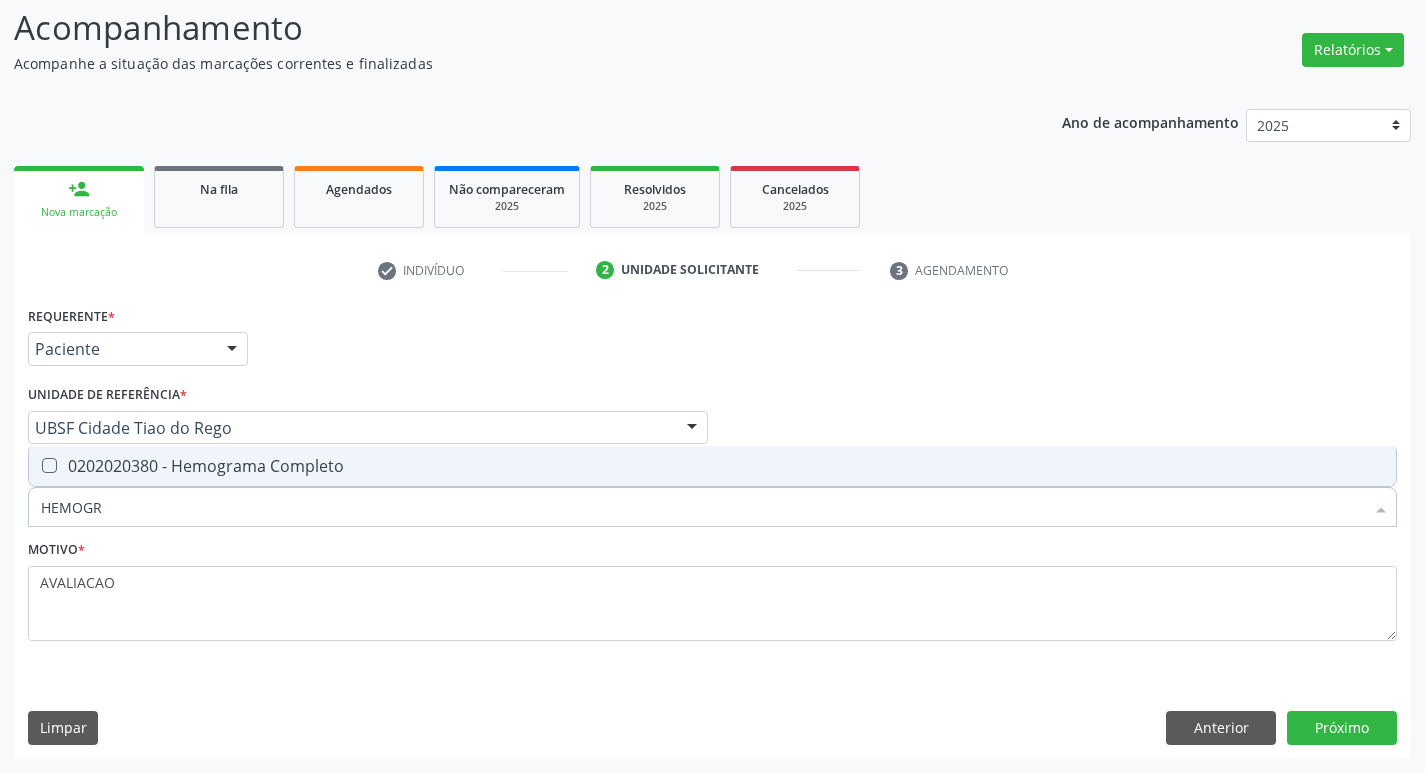 click on "0202020380 - Hemograma Completo" at bounding box center [712, 466] 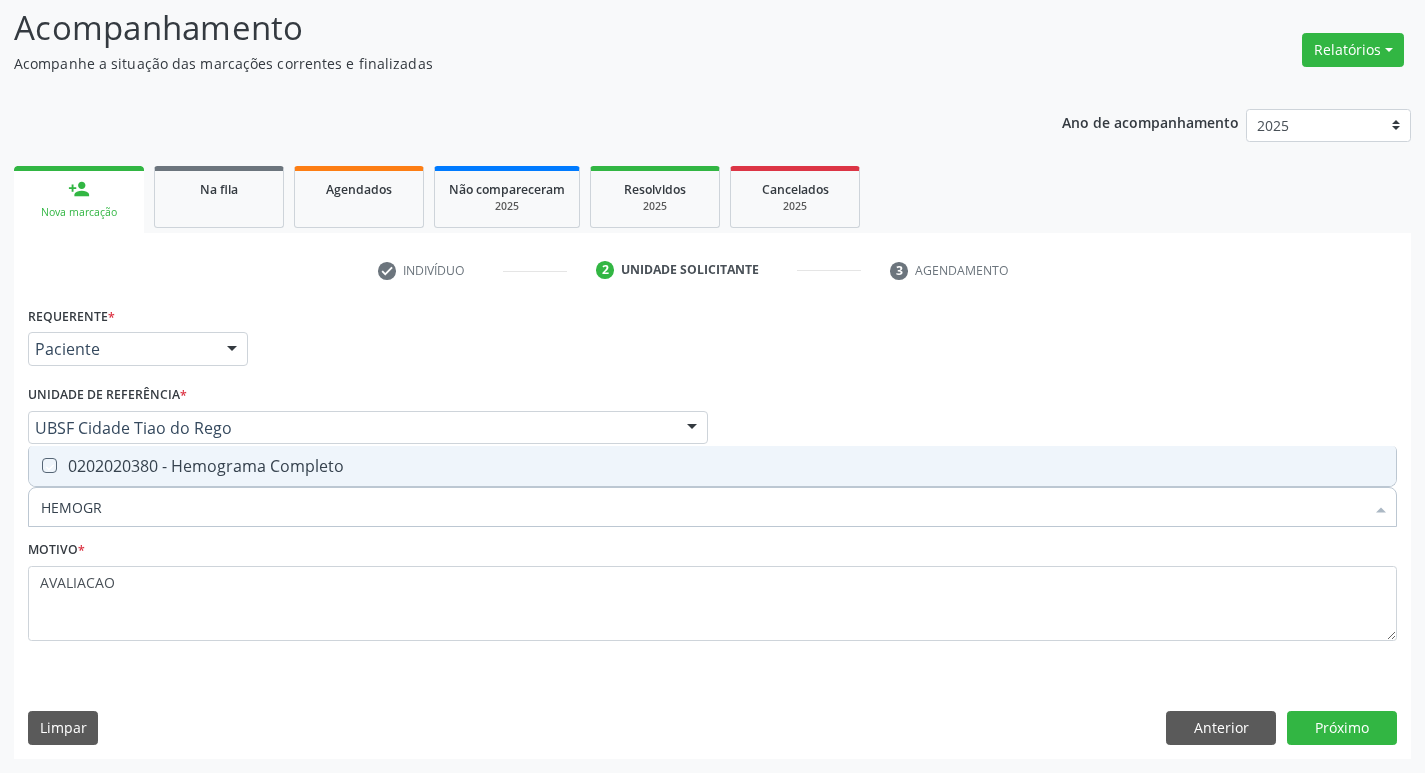 checkbox on "true" 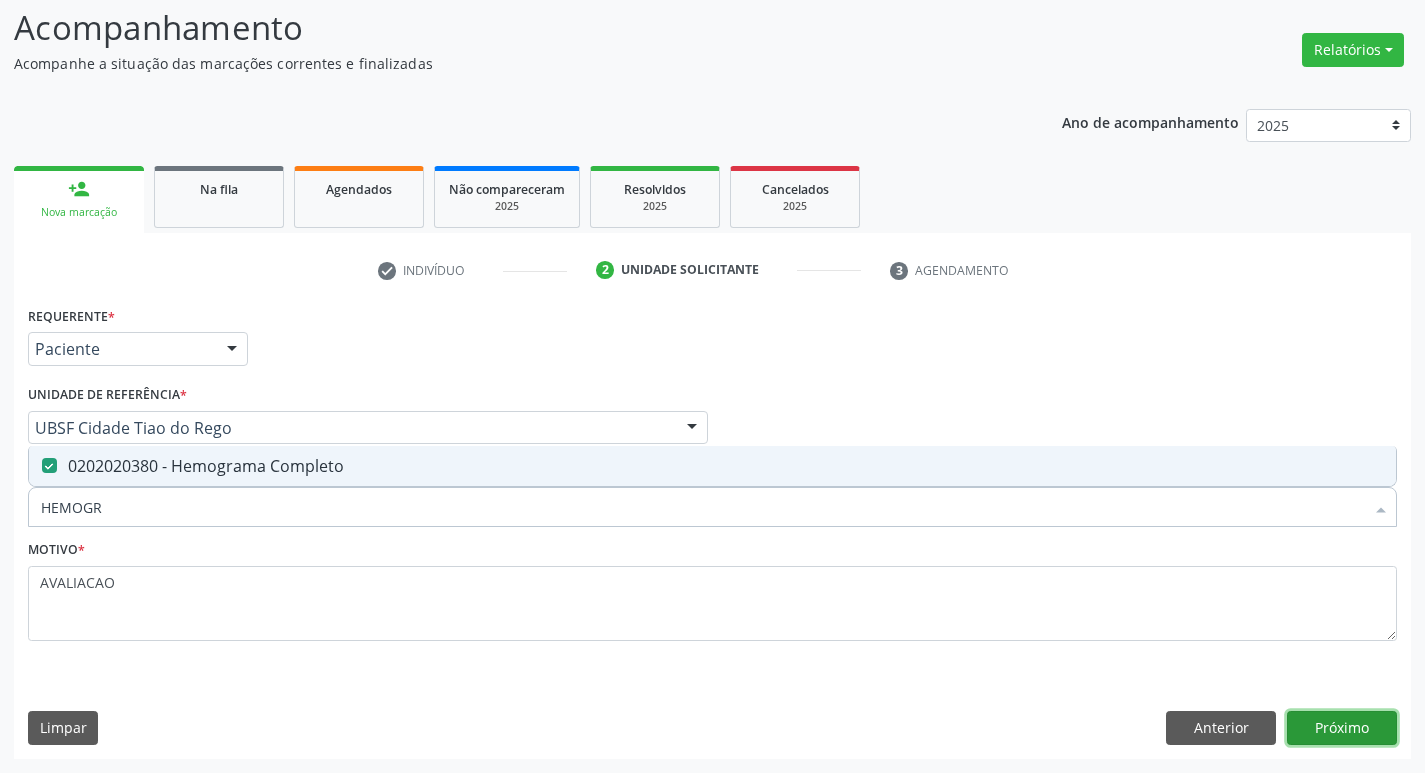 click on "Próximo" at bounding box center (1342, 728) 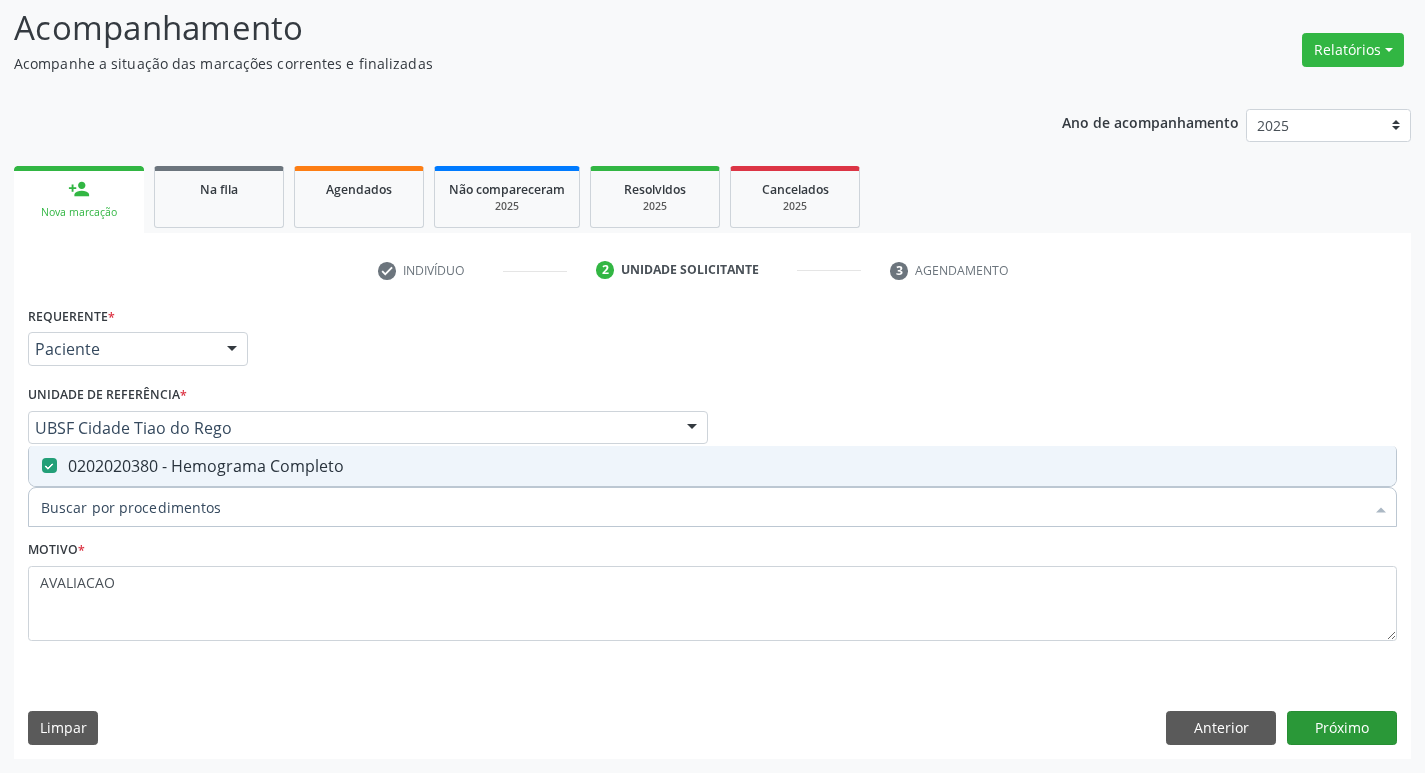 scroll, scrollTop: 97, scrollLeft: 0, axis: vertical 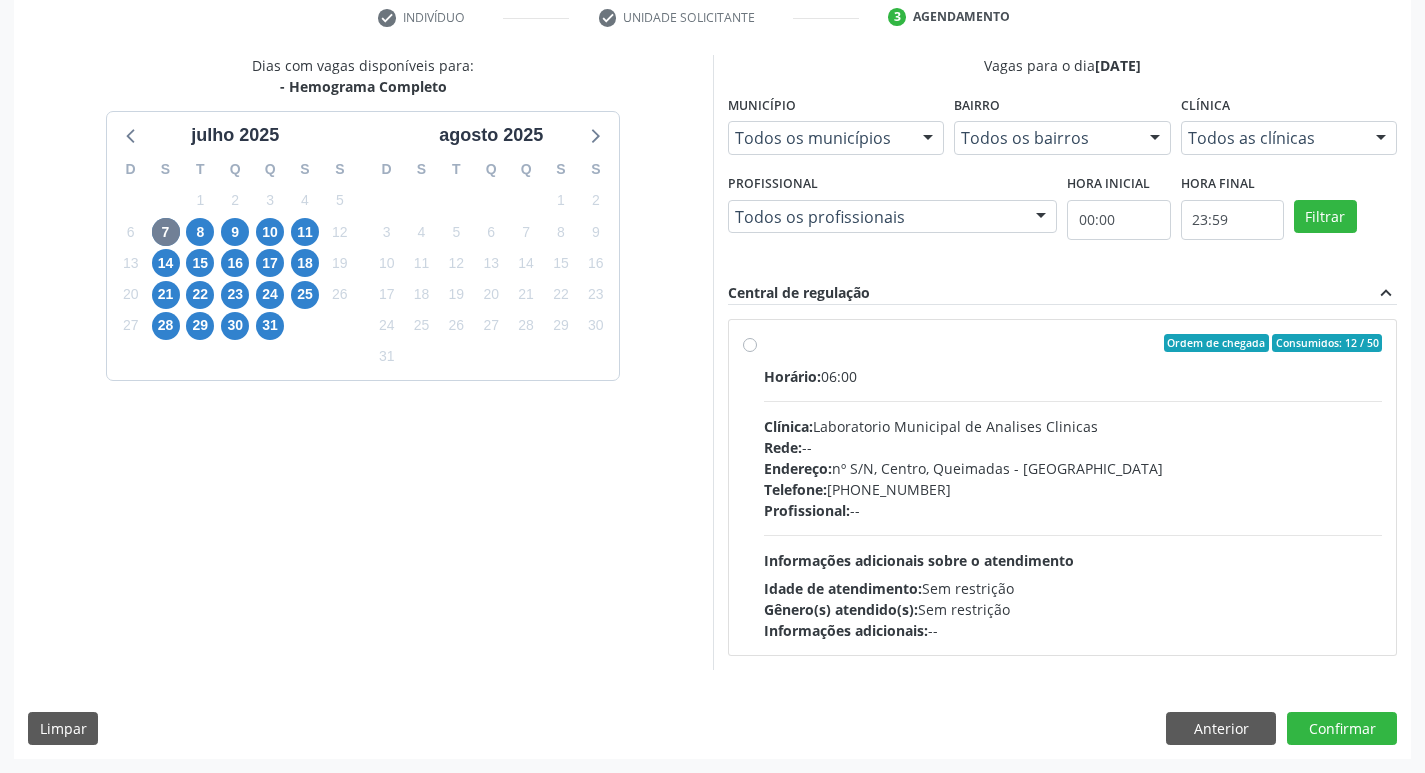 click on "Endereço:   nº S/N, Centro, Queimadas - [GEOGRAPHIC_DATA]" at bounding box center [1073, 468] 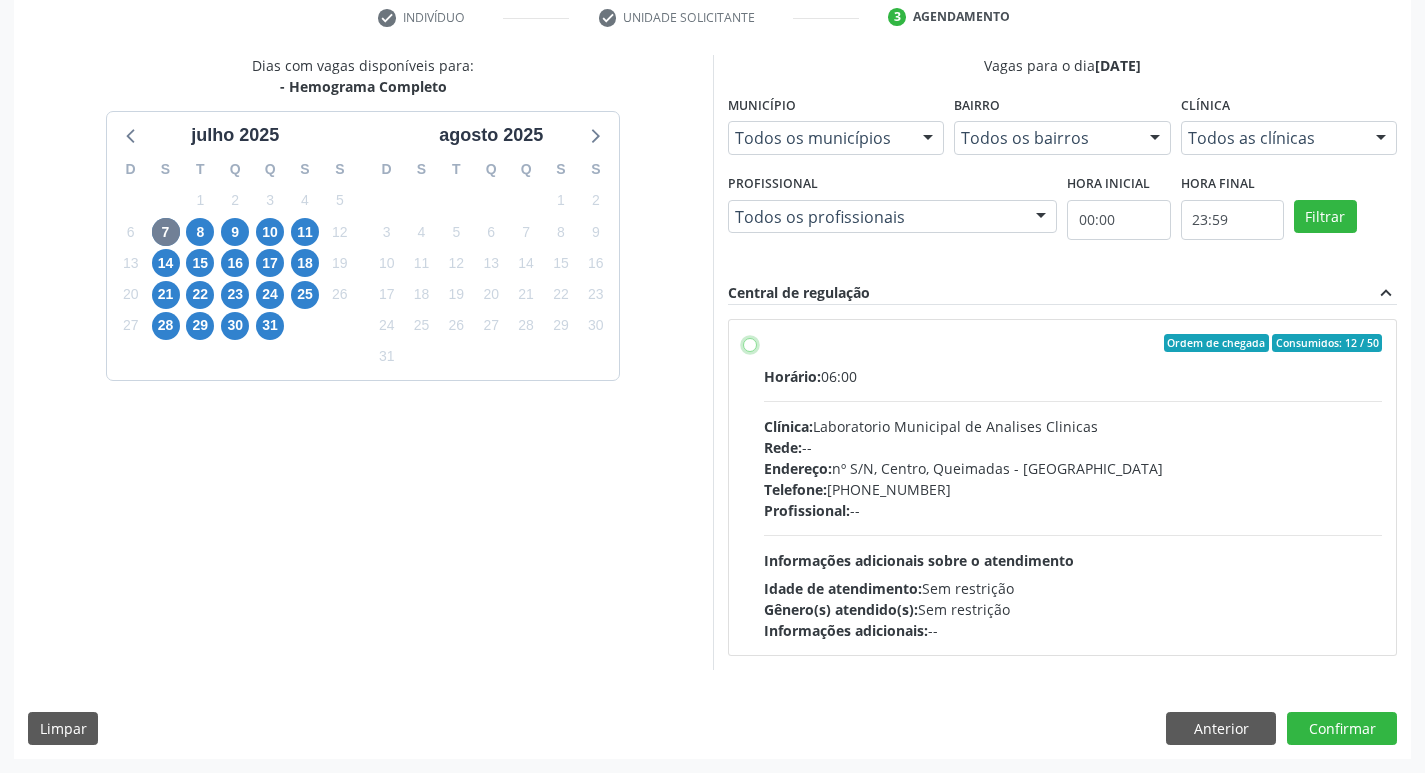 click on "Ordem de chegada
Consumidos: 12 / 50
Horário:   06:00
Clínica:  Laboratorio Municipal de Analises Clinicas
Rede:
--
Endereço:   [STREET_ADDRESS]
Telefone:   [PHONE_NUMBER]
Profissional:
--
Informações adicionais sobre o atendimento
Idade de atendimento:
Sem restrição
Gênero(s) atendido(s):
Sem restrição
Informações adicionais:
--" at bounding box center [750, 343] 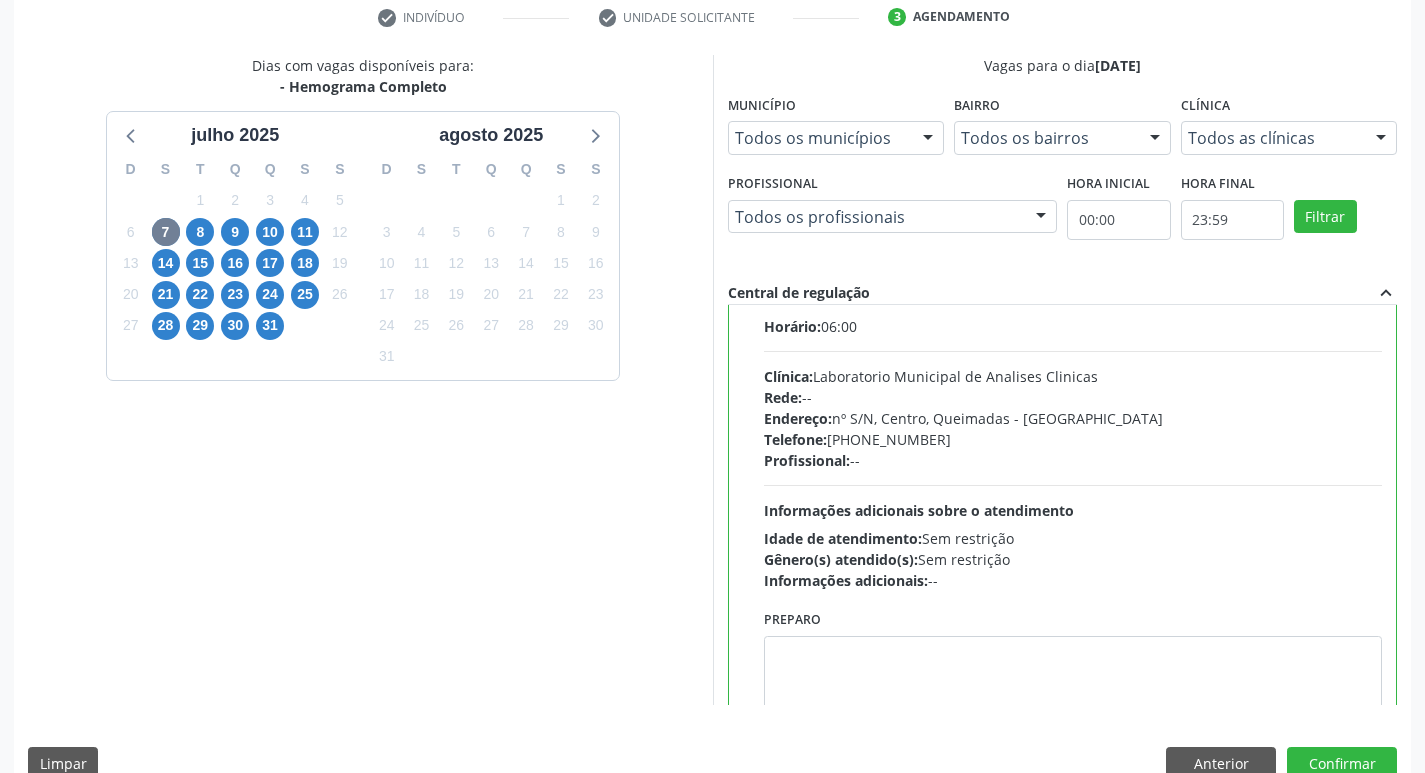 scroll, scrollTop: 99, scrollLeft: 0, axis: vertical 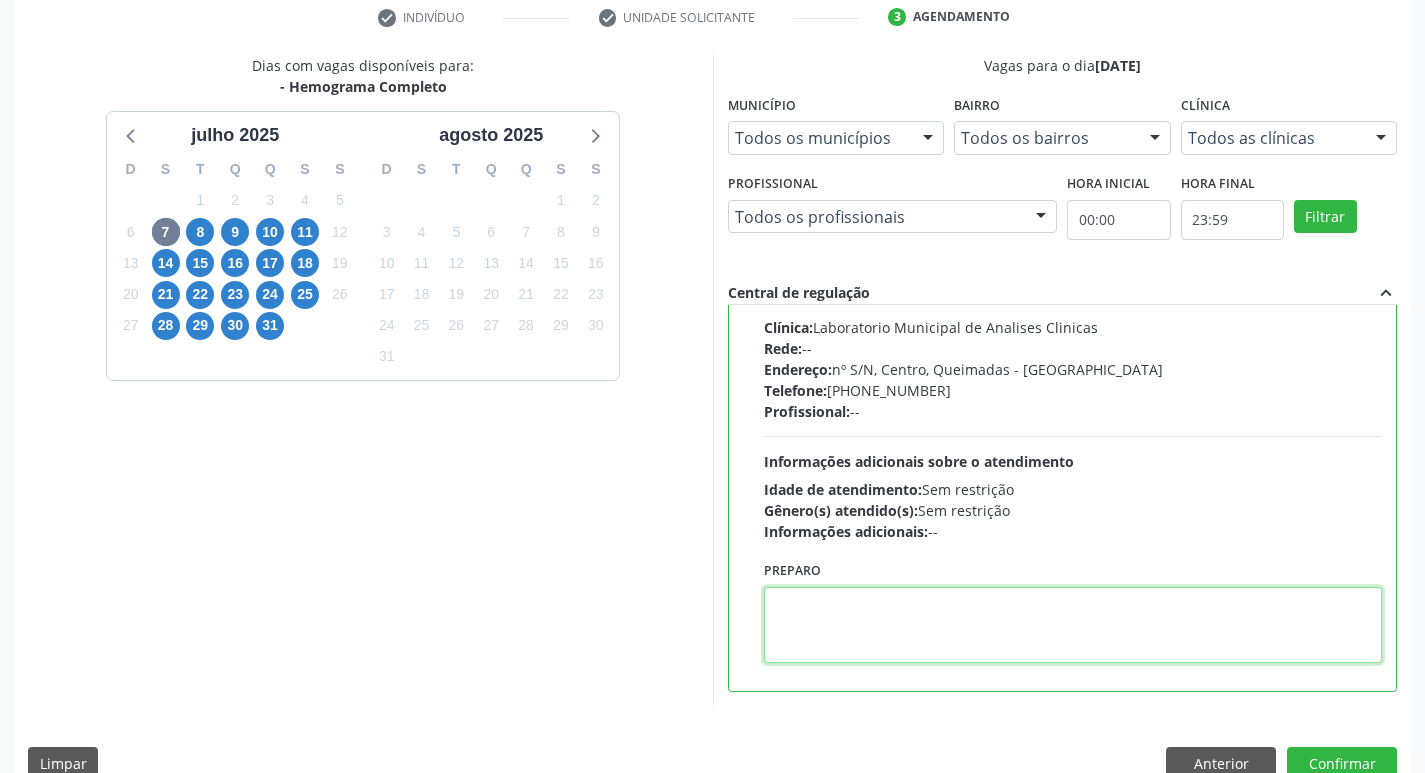 click at bounding box center [1073, 625] 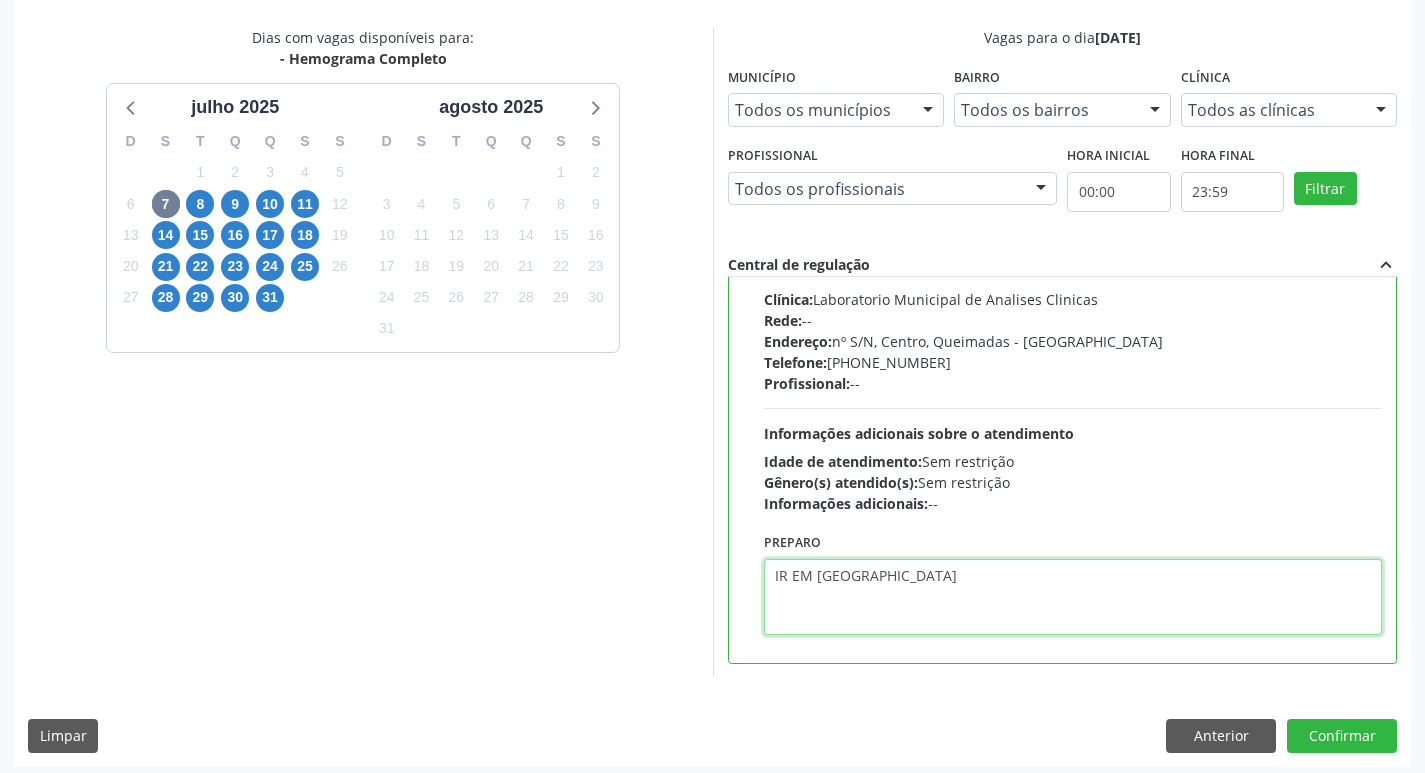 scroll, scrollTop: 422, scrollLeft: 0, axis: vertical 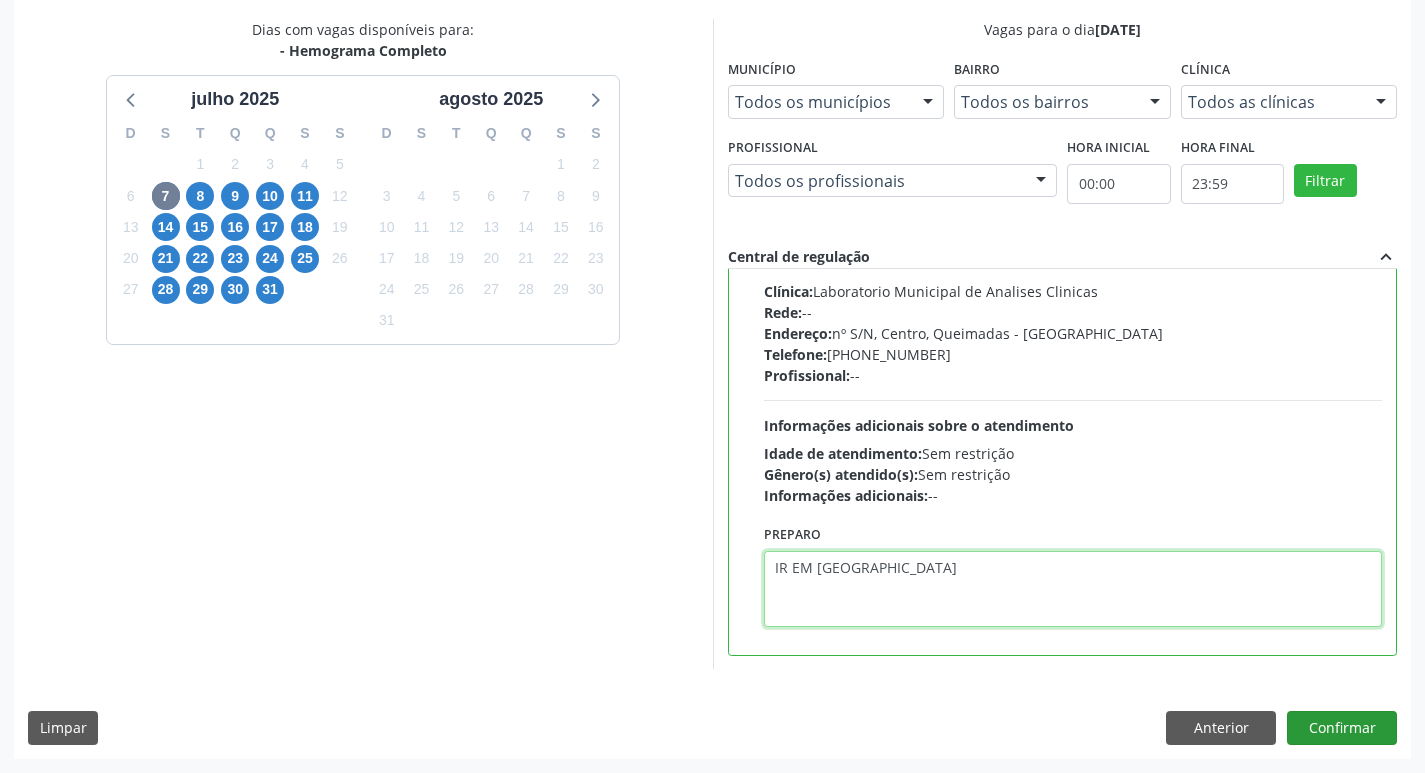type on "IR EM [GEOGRAPHIC_DATA]" 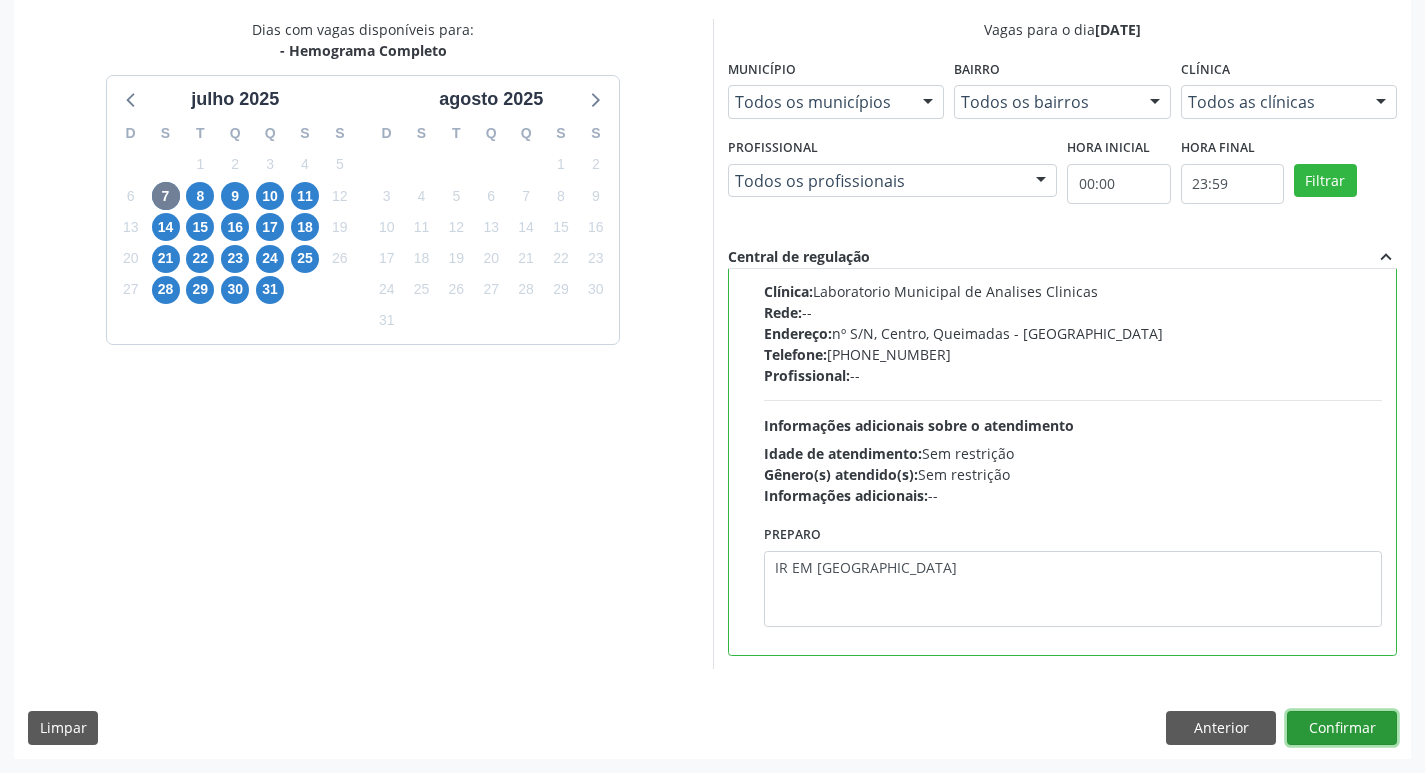 click on "Confirmar" at bounding box center (1342, 728) 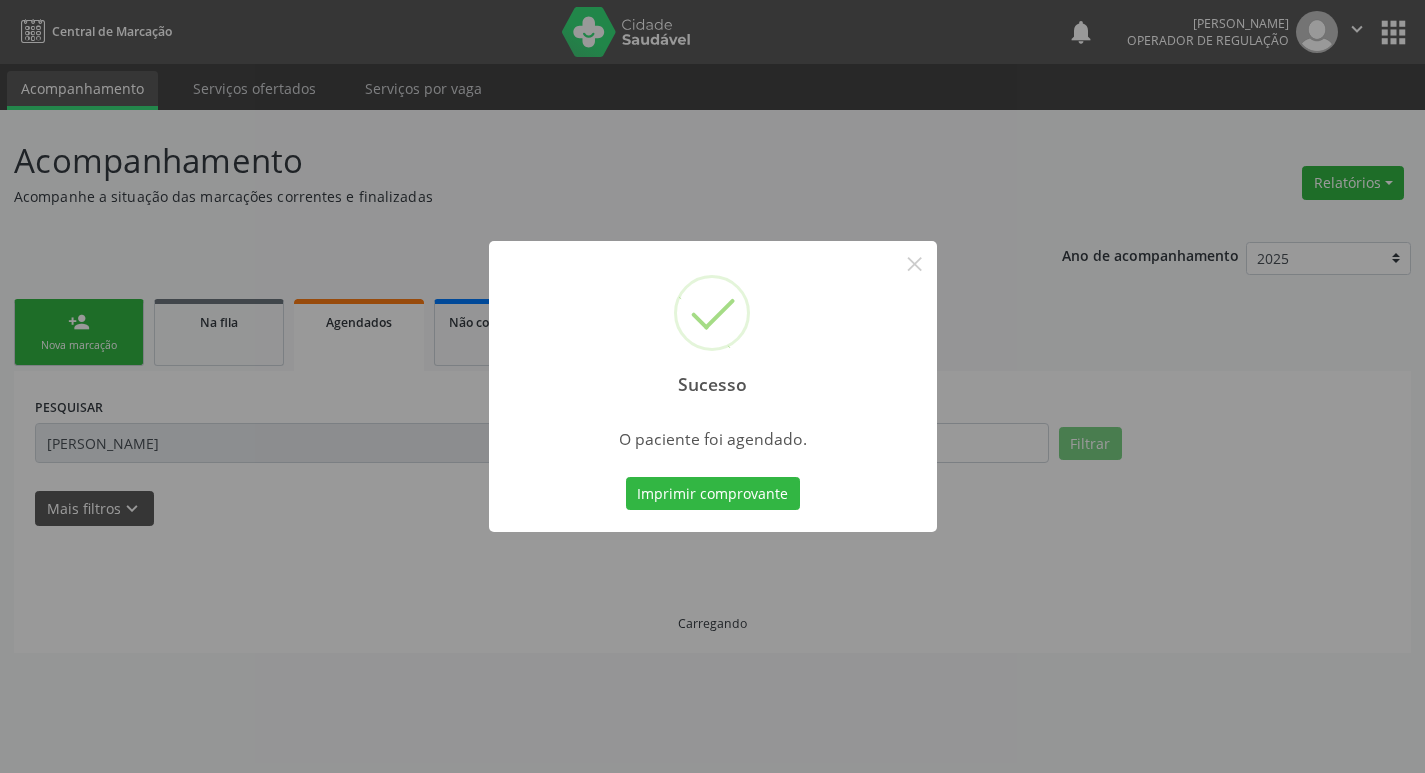 scroll, scrollTop: 0, scrollLeft: 0, axis: both 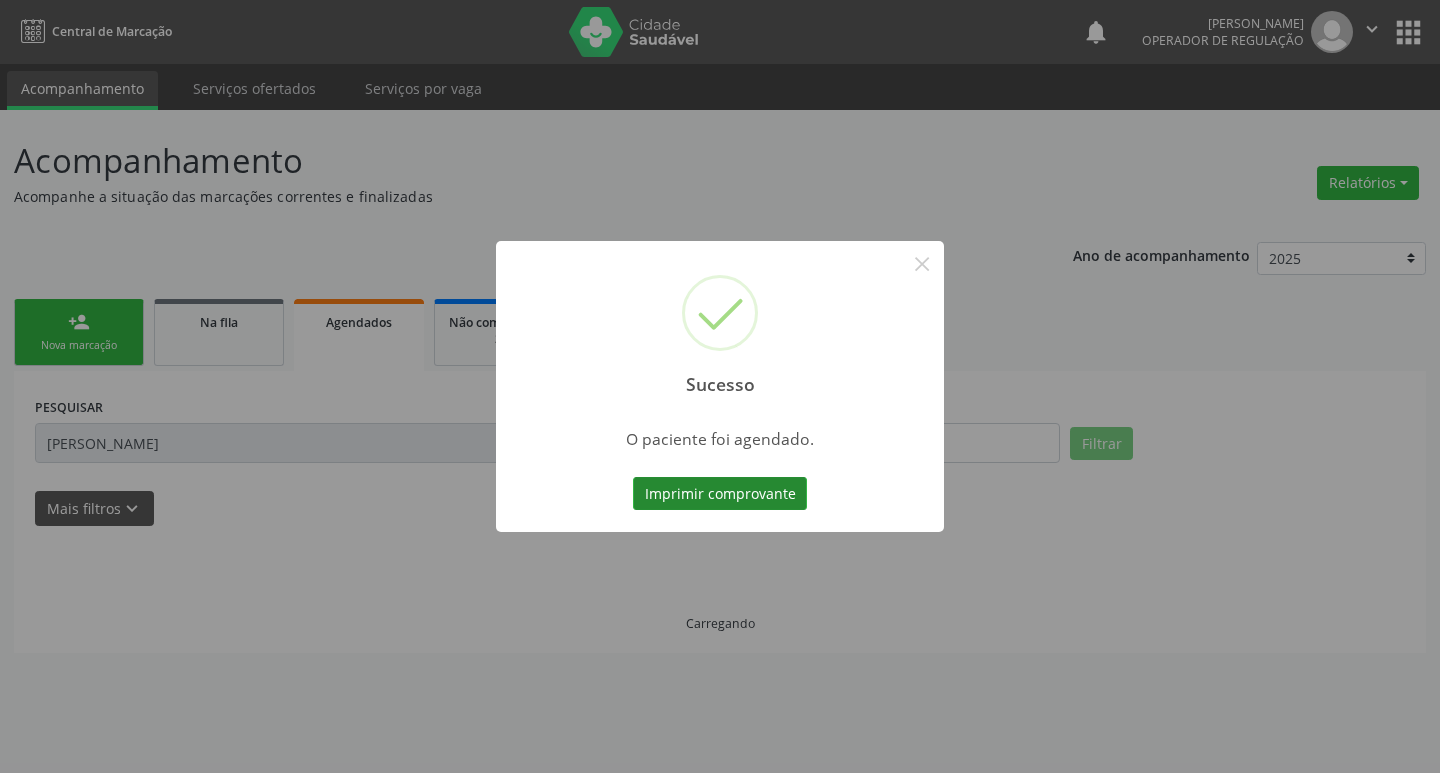 click on "Imprimir comprovante" at bounding box center [720, 494] 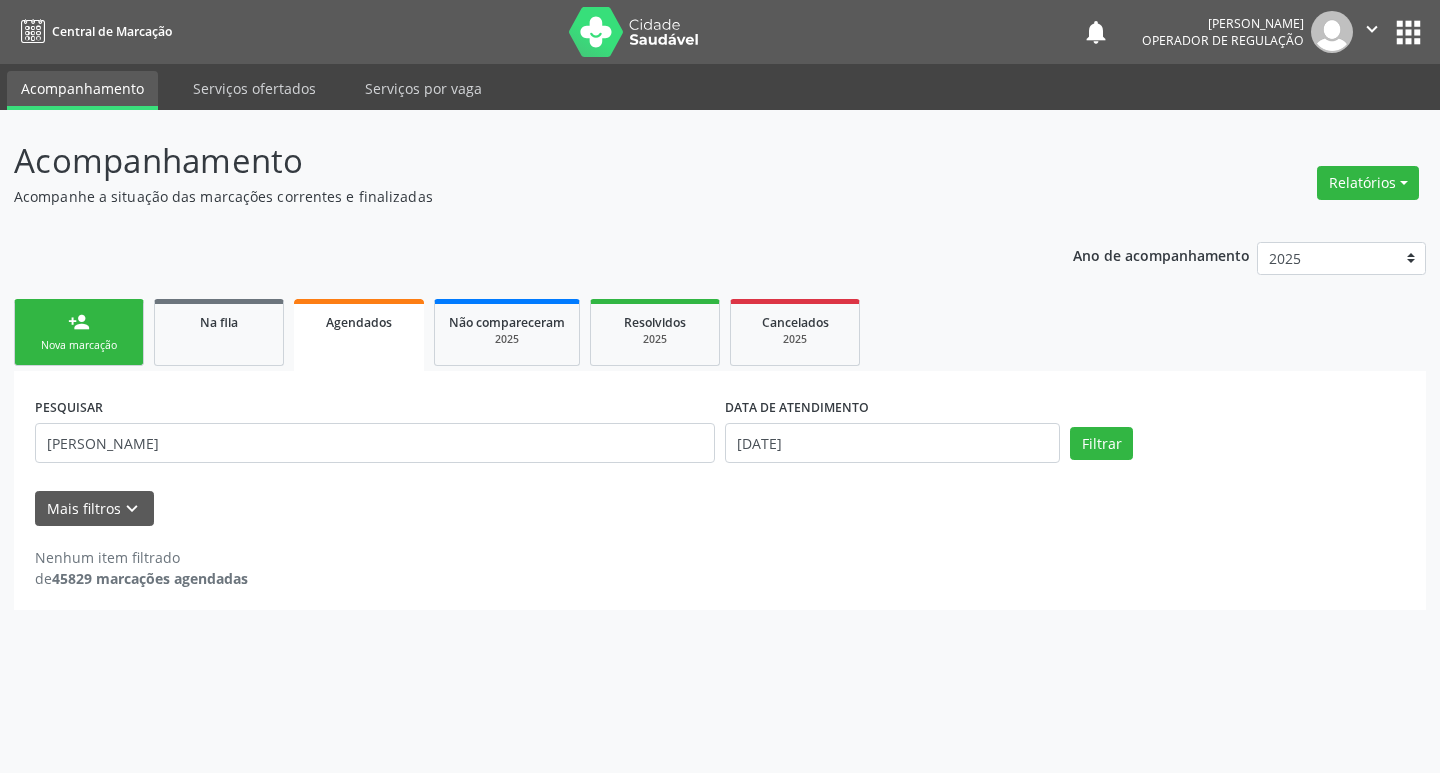 drag, startPoint x: 51, startPoint y: 330, endPoint x: 50, endPoint y: 318, distance: 12.0415945 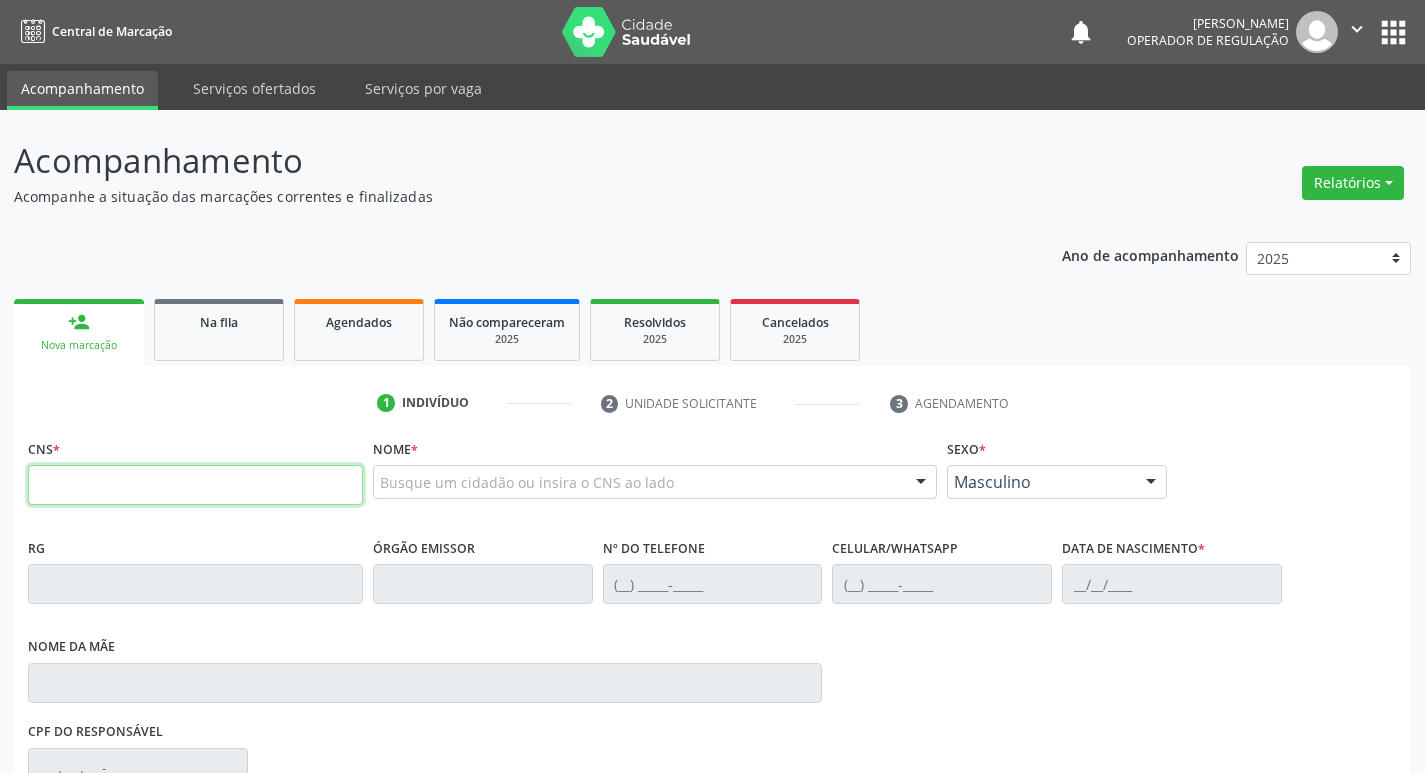 click at bounding box center [195, 485] 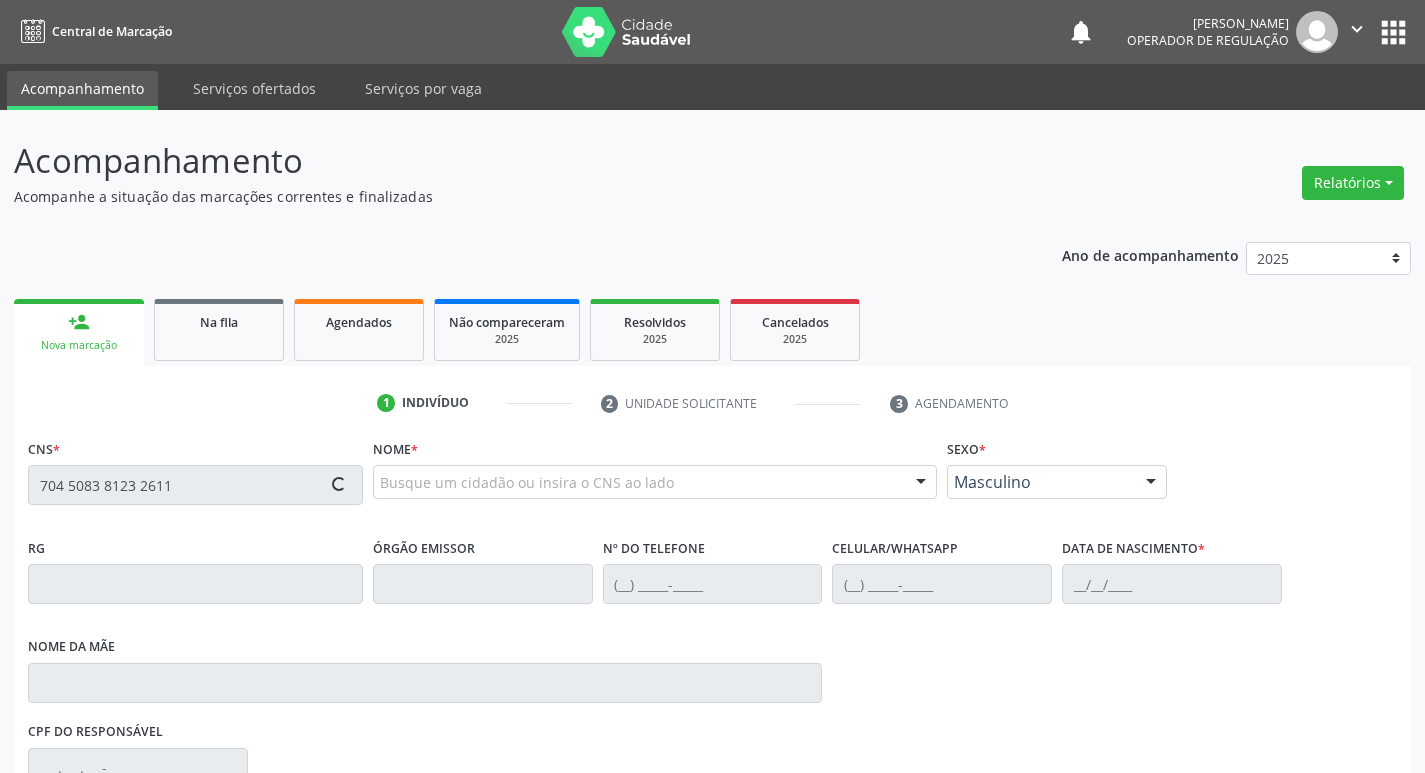 type on "704 5083 8123 2611" 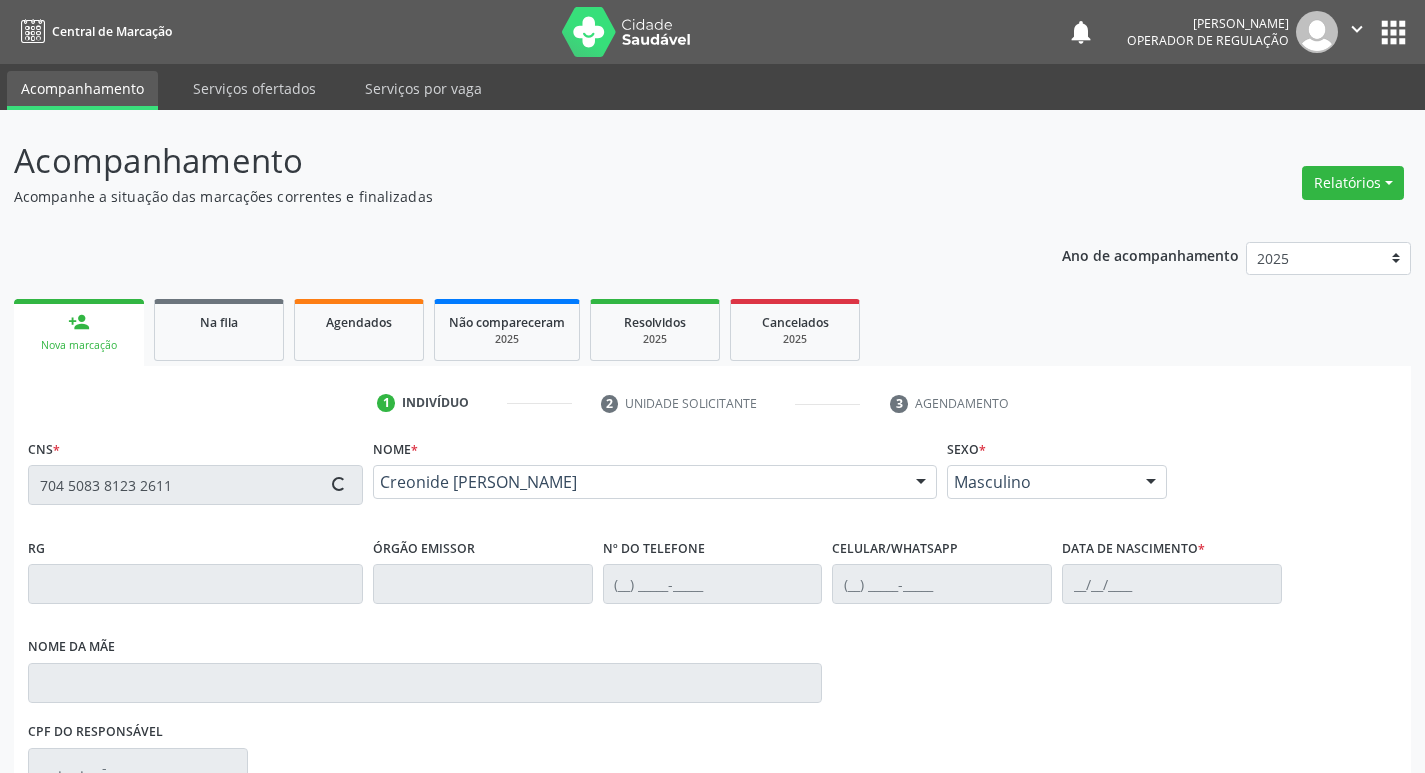type on "[PHONE_NUMBER]" 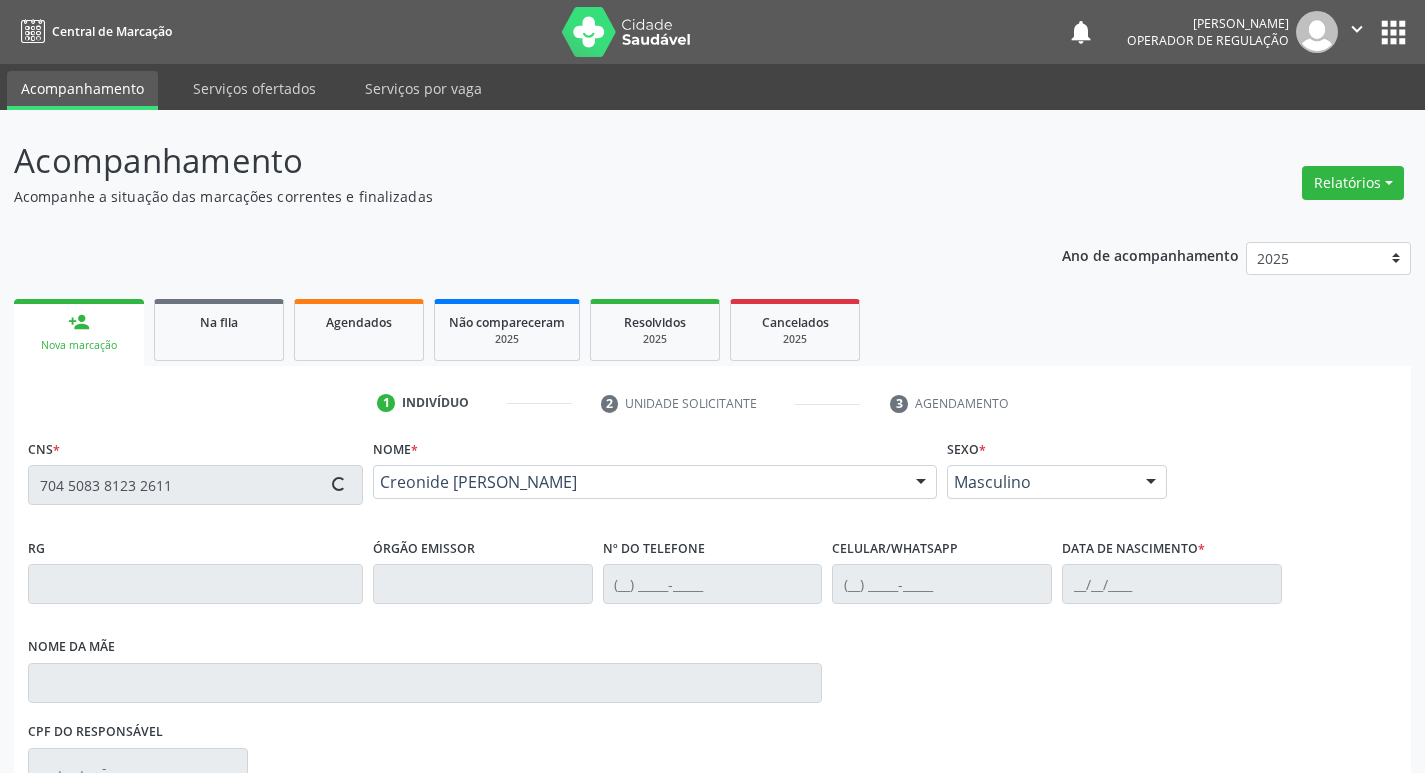 type on "[PHONE_NUMBER]" 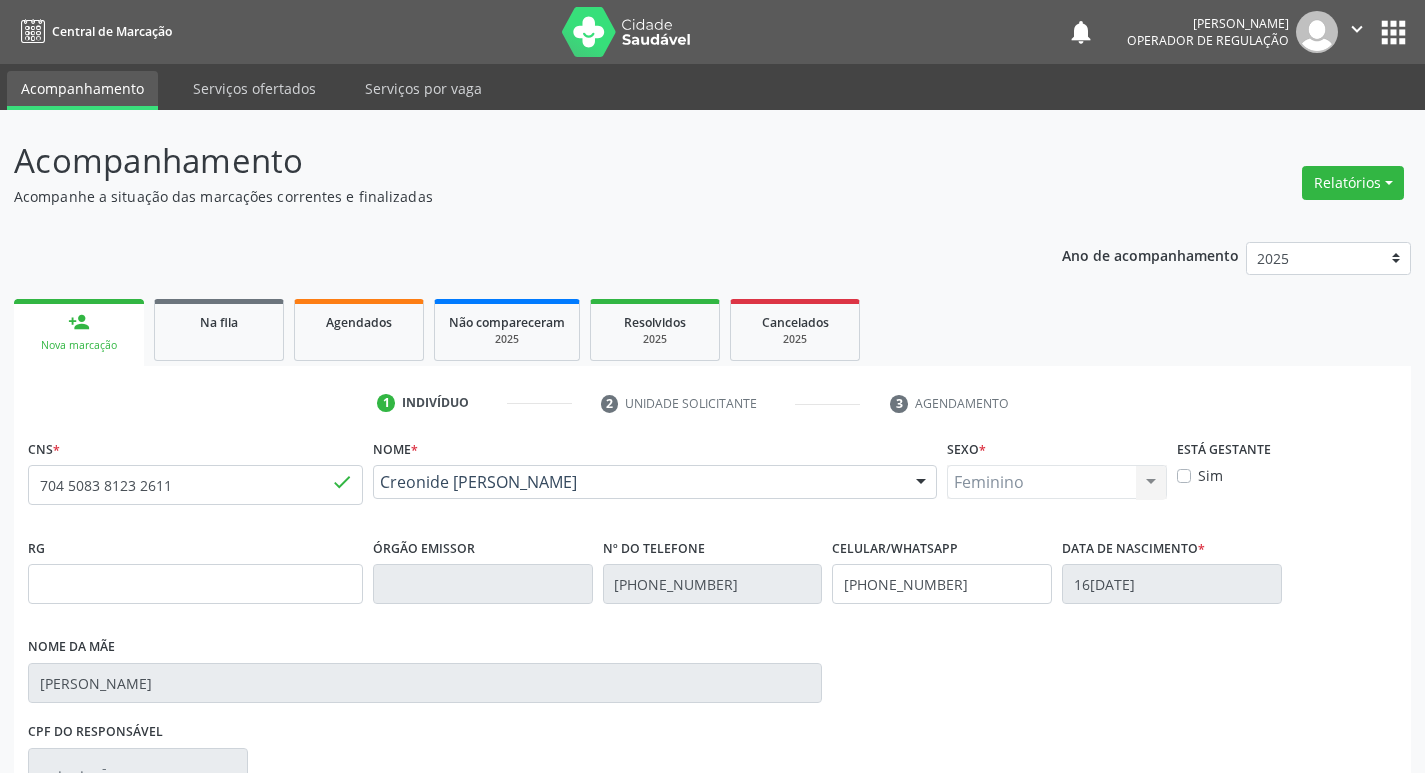 scroll, scrollTop: 297, scrollLeft: 0, axis: vertical 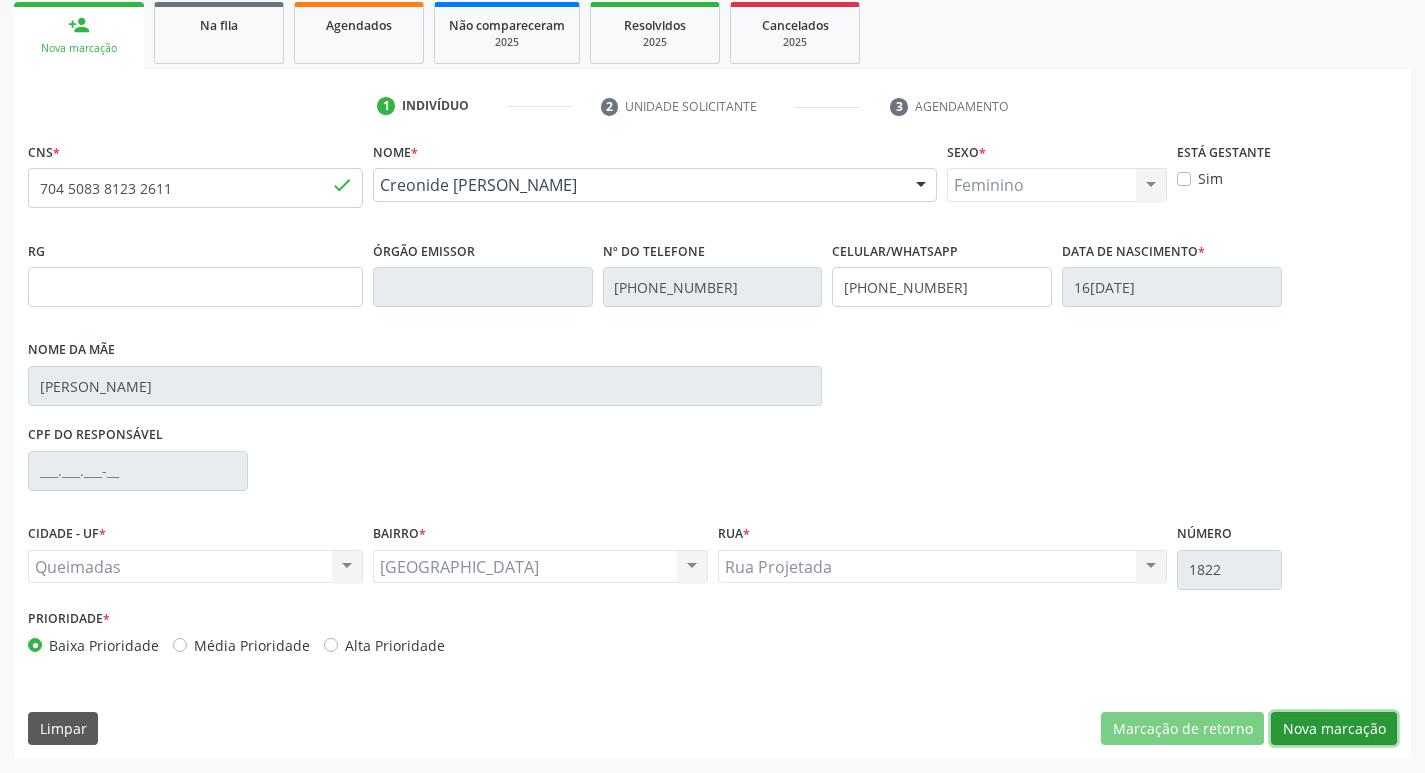 click on "Nova marcação" at bounding box center [1334, 729] 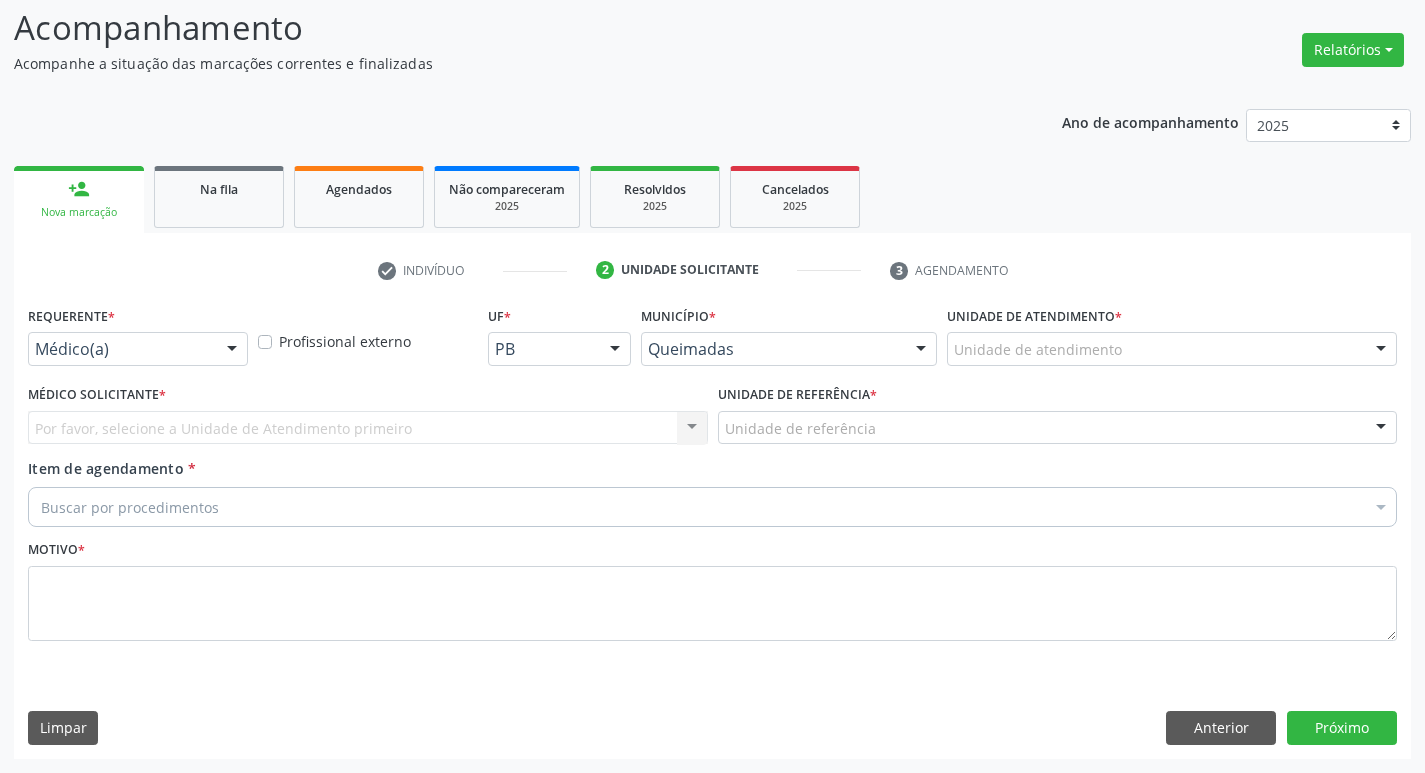 scroll, scrollTop: 133, scrollLeft: 0, axis: vertical 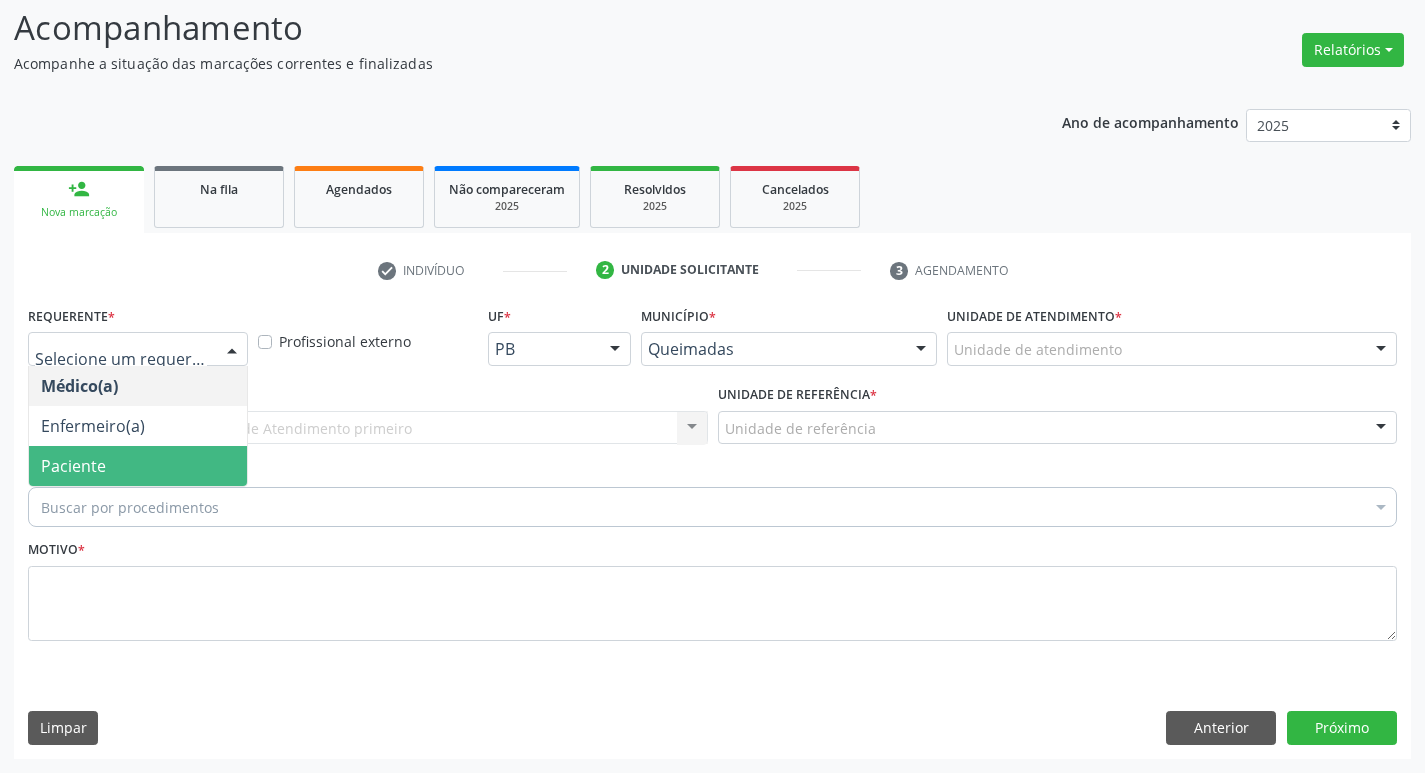 click on "Paciente" at bounding box center [73, 466] 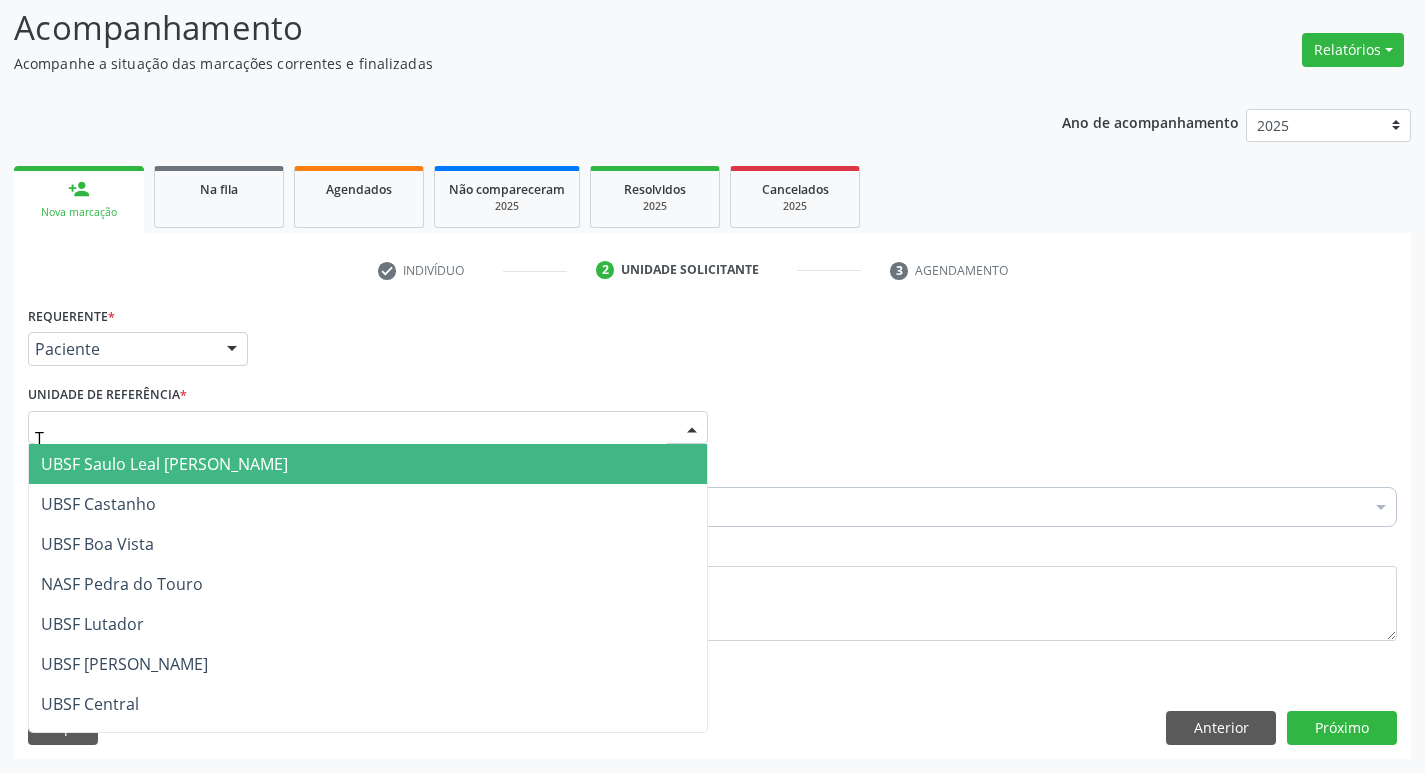 type on "TI" 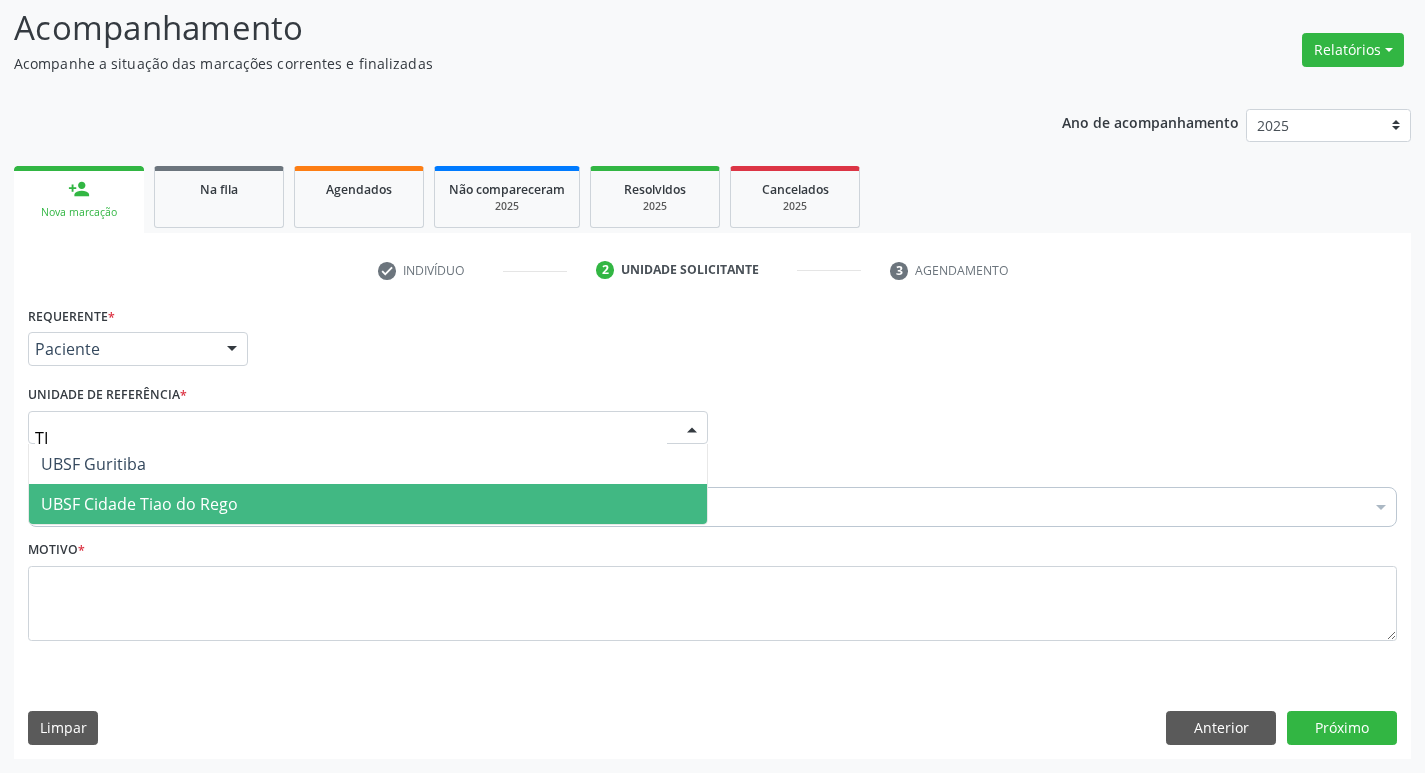 click on "UBSF Cidade Tiao do Rego" at bounding box center [139, 504] 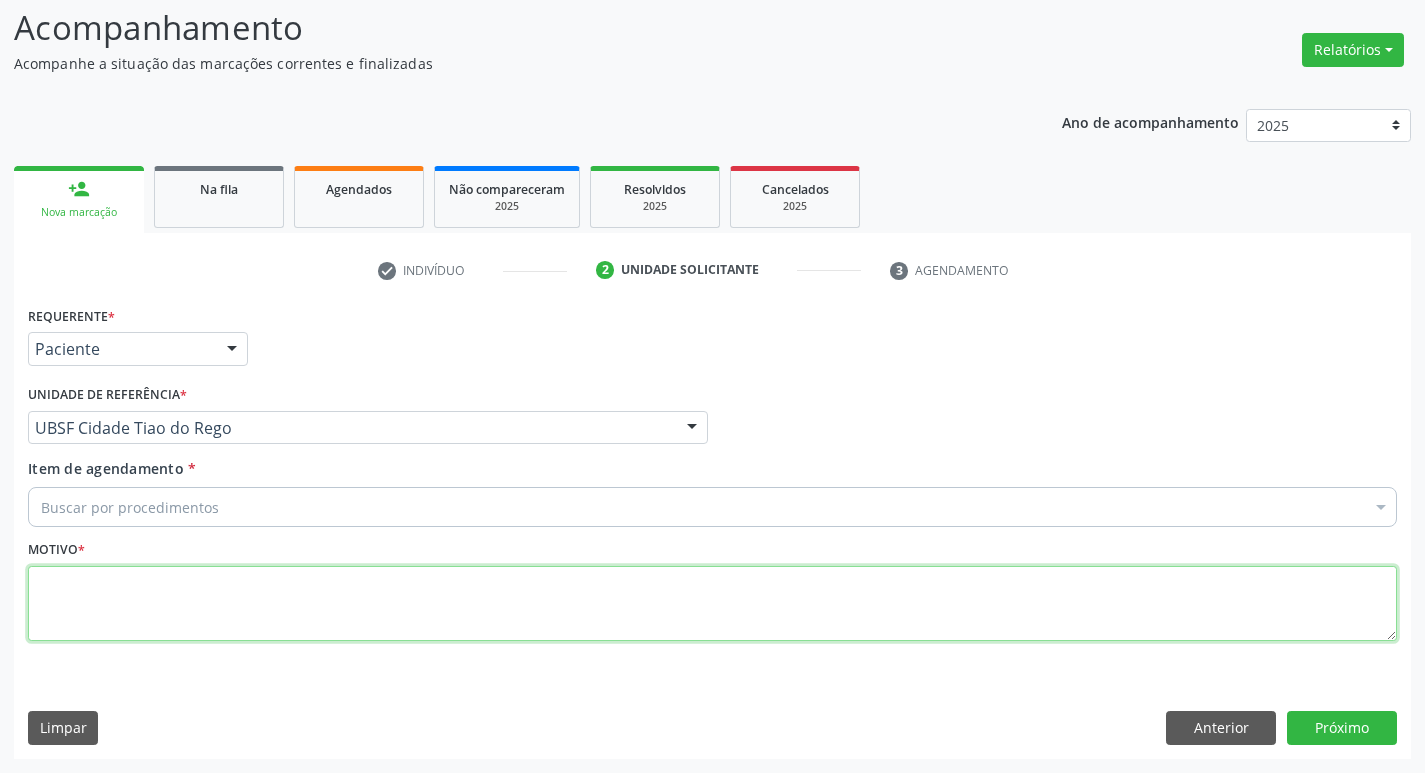 click at bounding box center [712, 604] 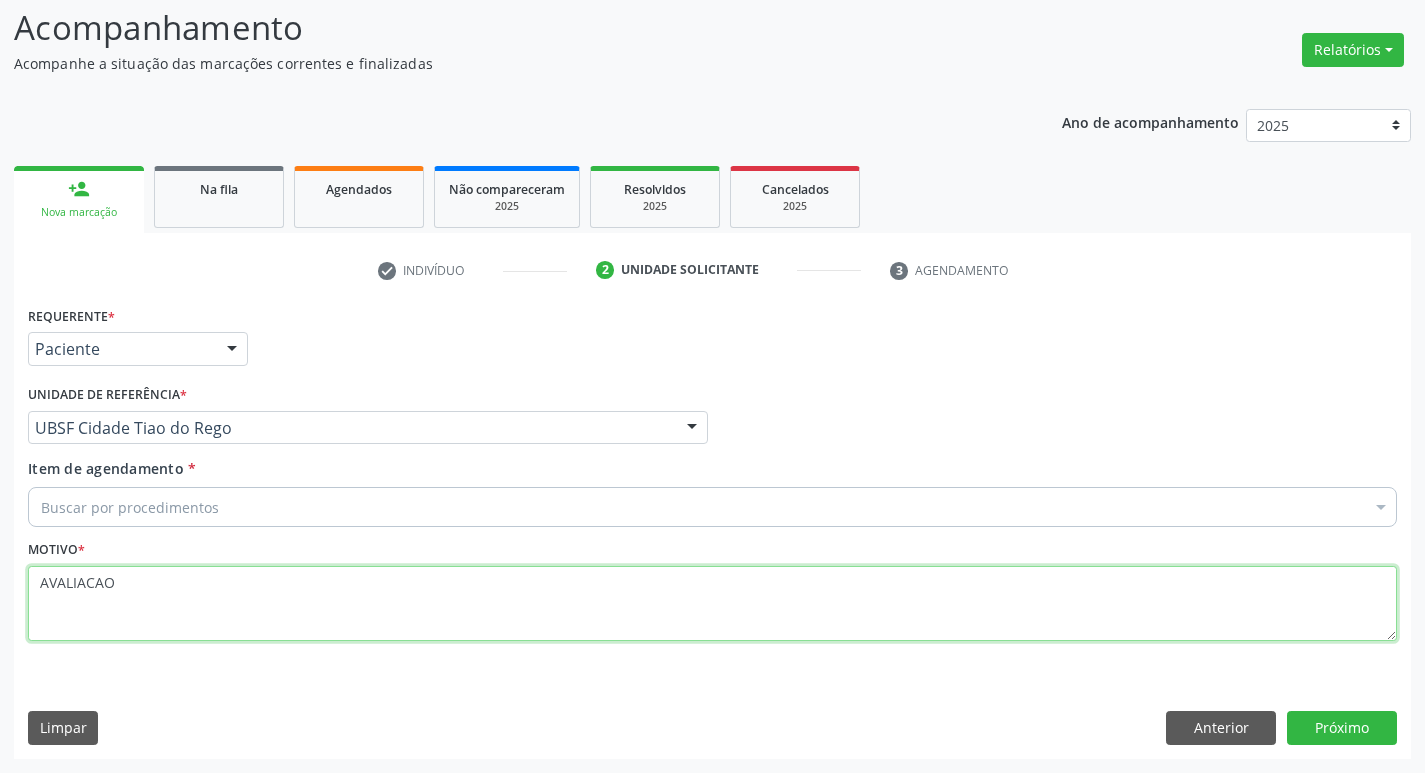 type on "AVALIACAO" 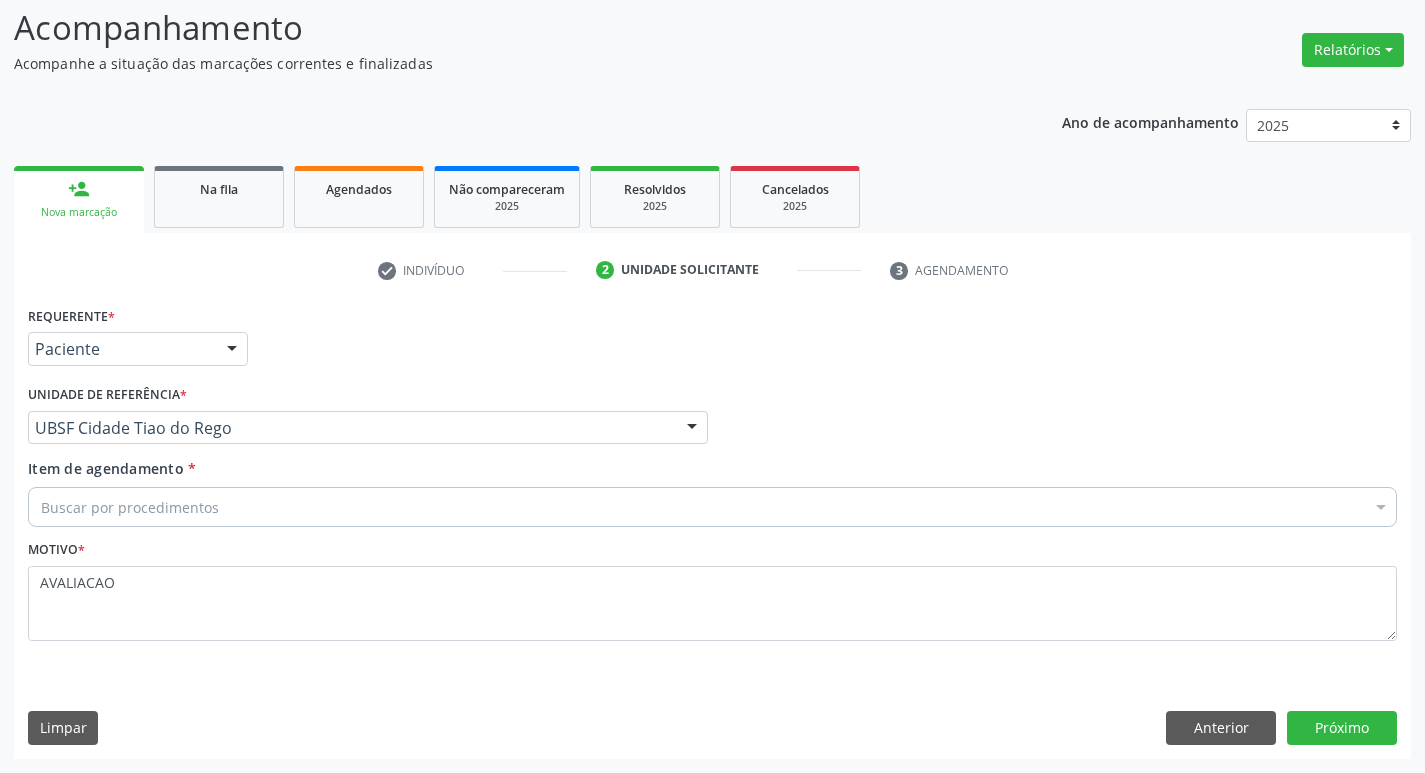 click on "Buscar por procedimentos" at bounding box center [712, 507] 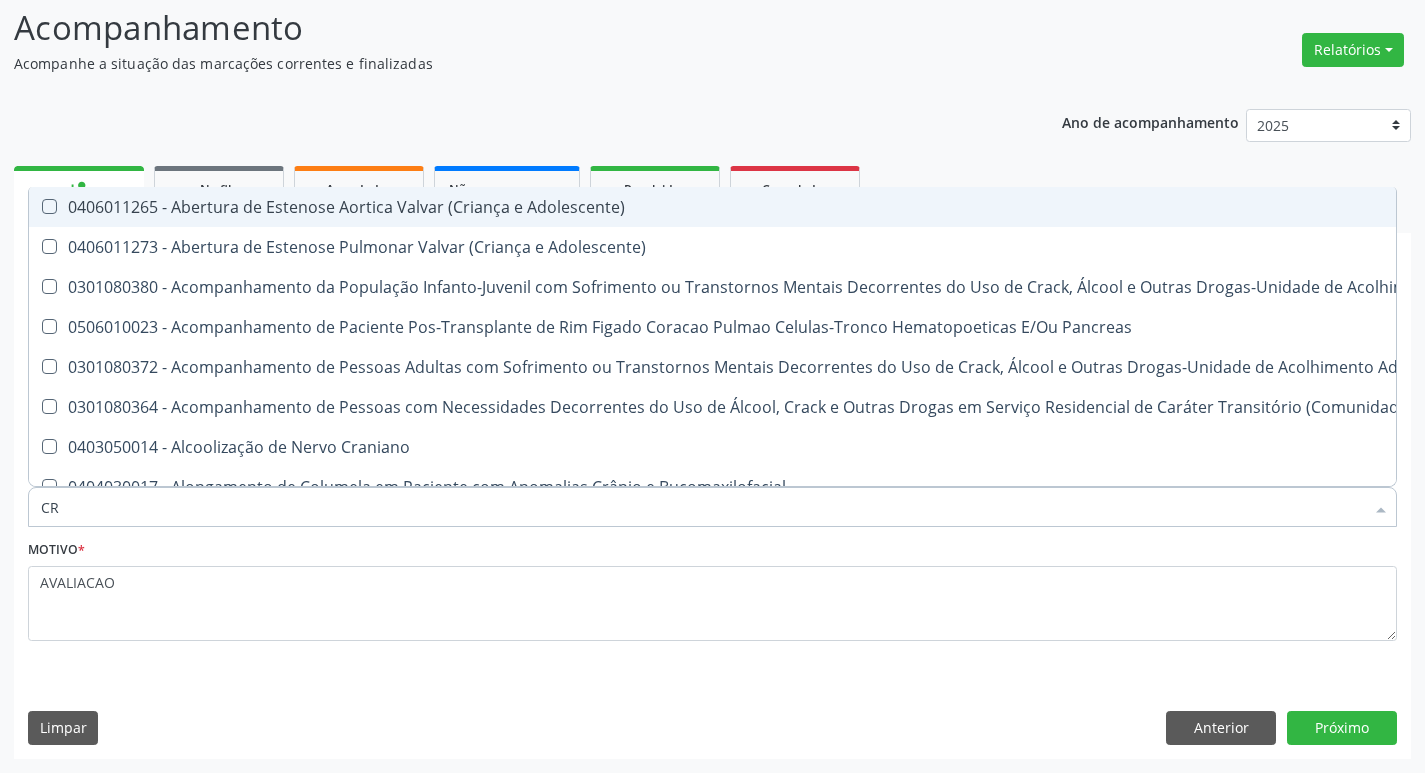 type on "CRE" 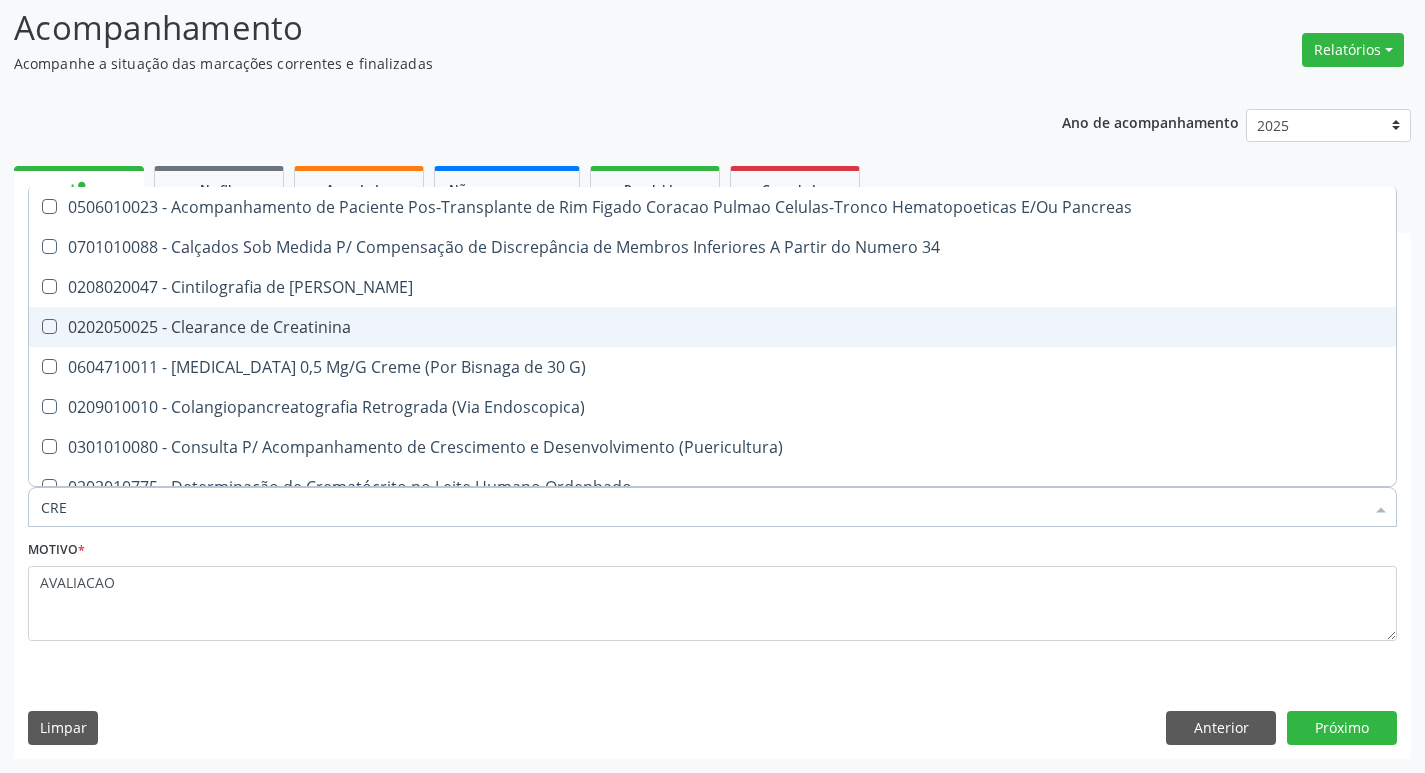 click on "0202050025 - Clearance de Creatinina" at bounding box center (712, 327) 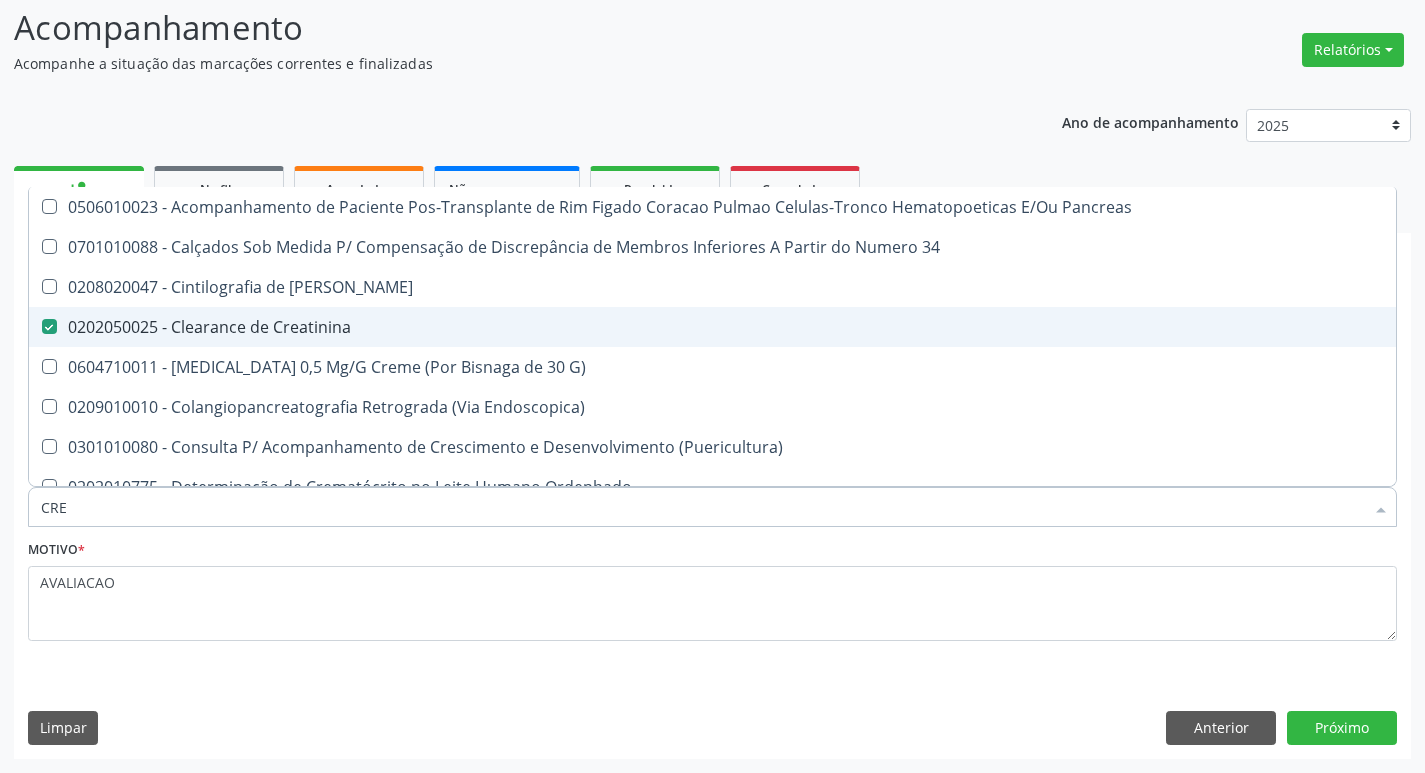 click on "0202050025 - Clearance de Creatinina" at bounding box center [712, 327] 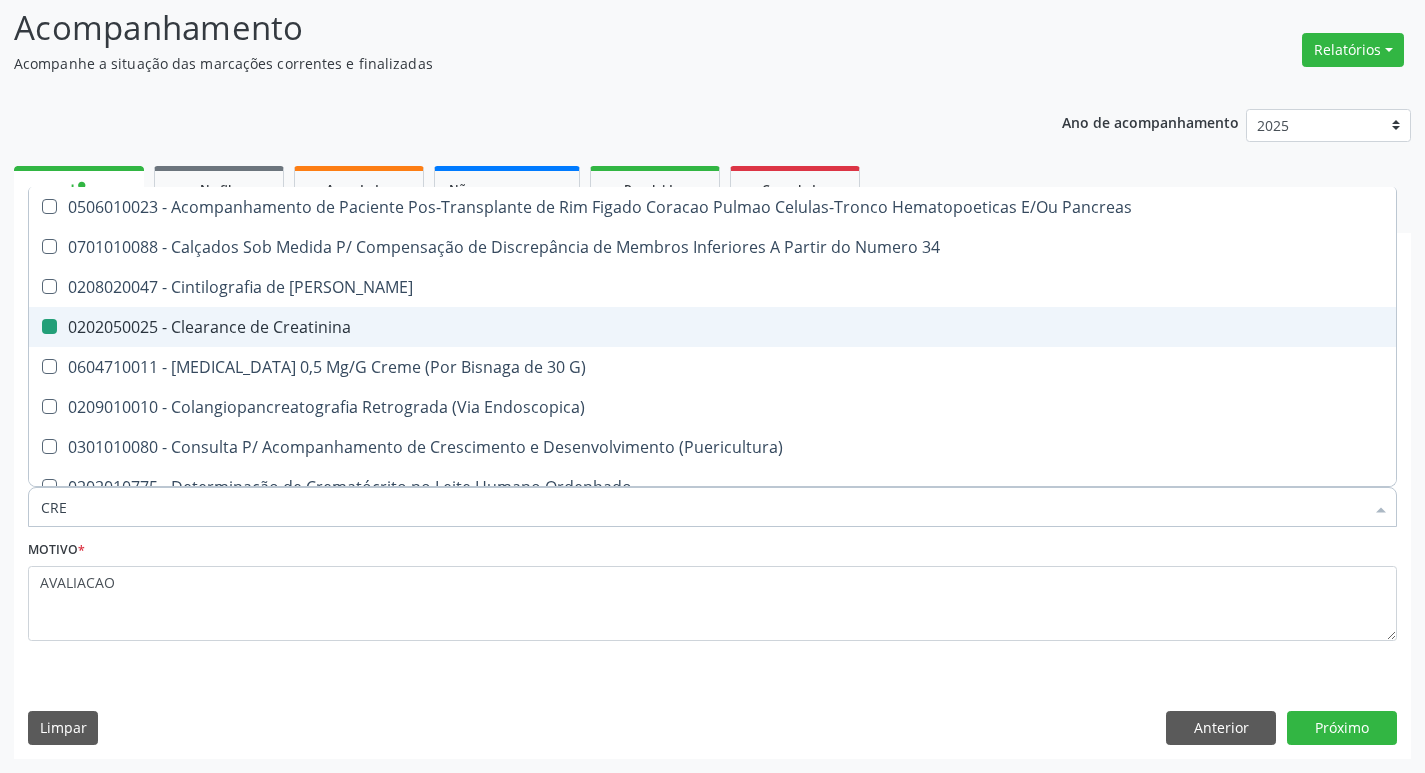 checkbox on "false" 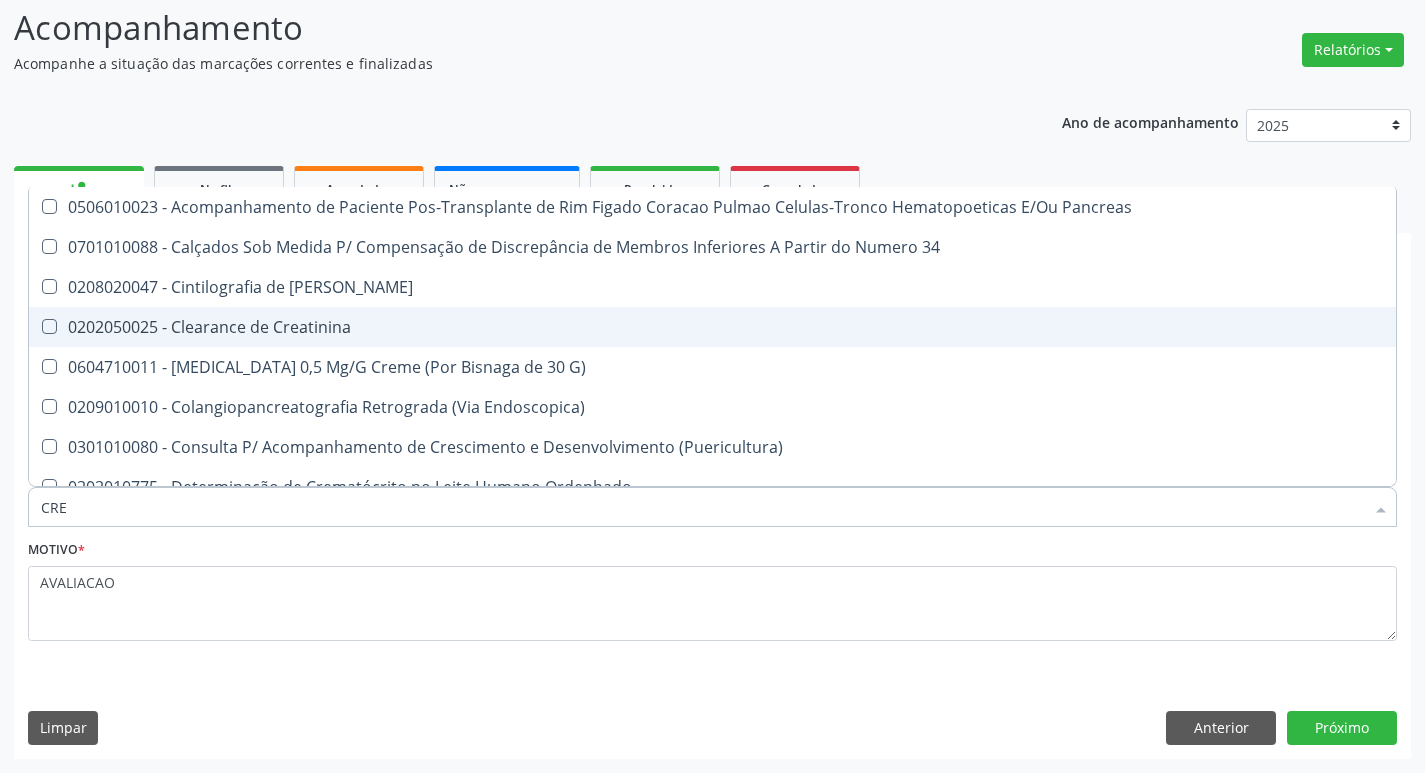 type on "CREA" 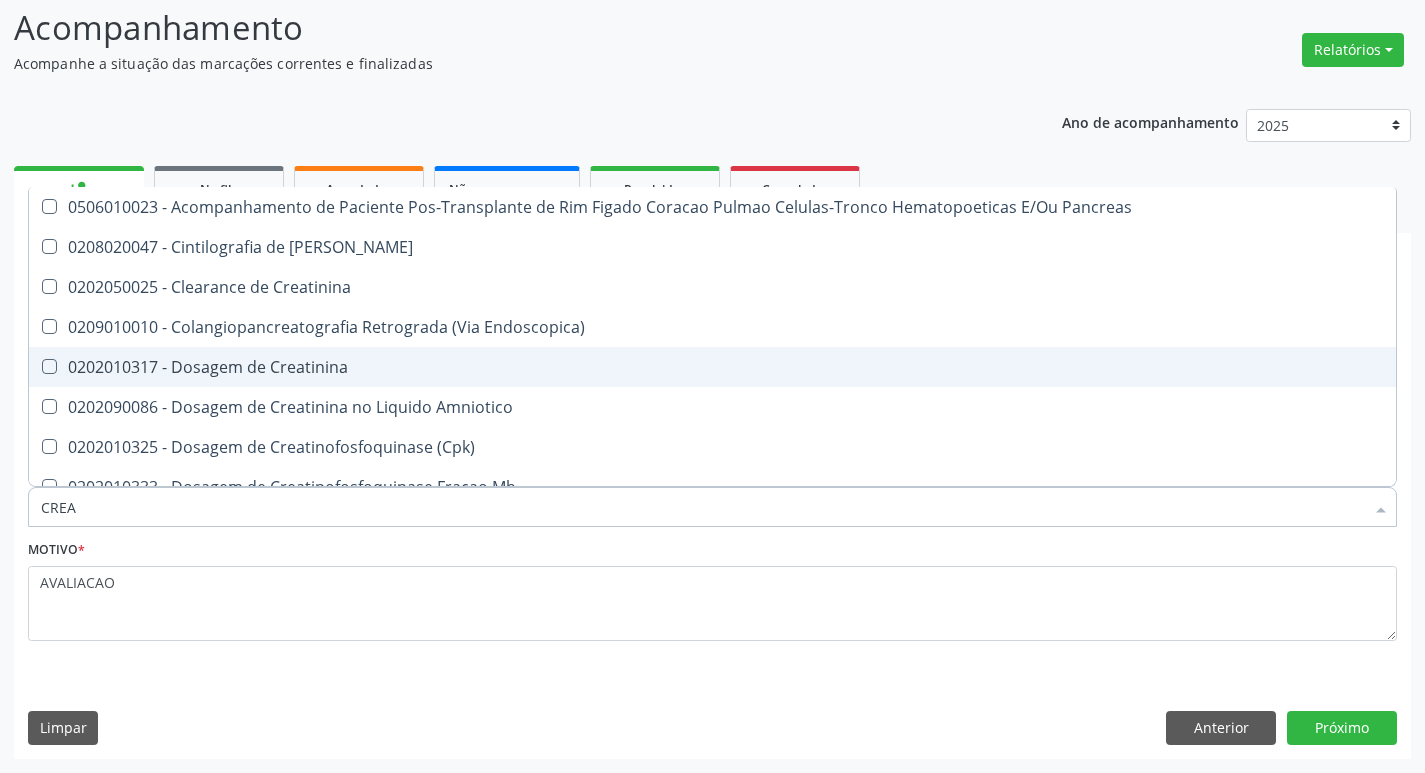 click on "0202010317 - Dosagem de Creatinina" at bounding box center (712, 367) 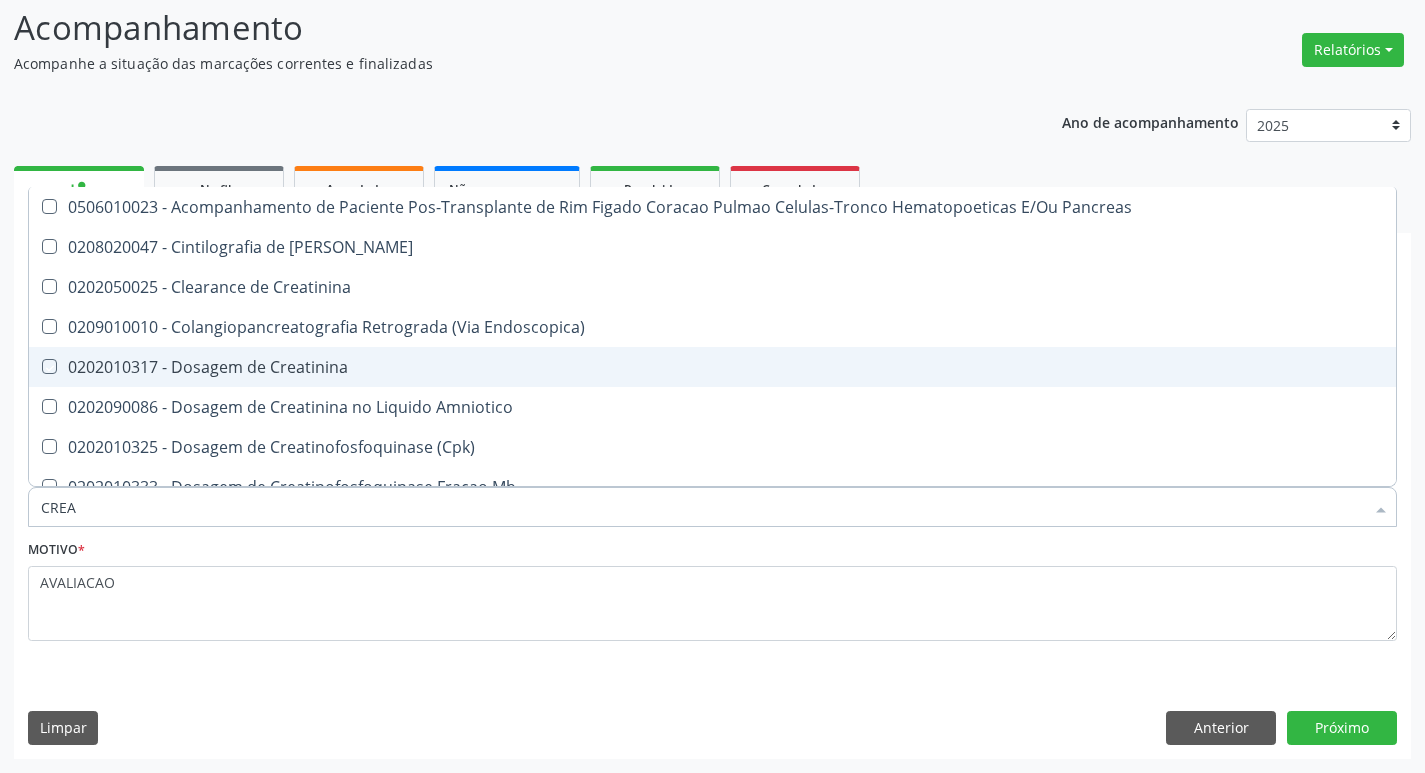 checkbox on "true" 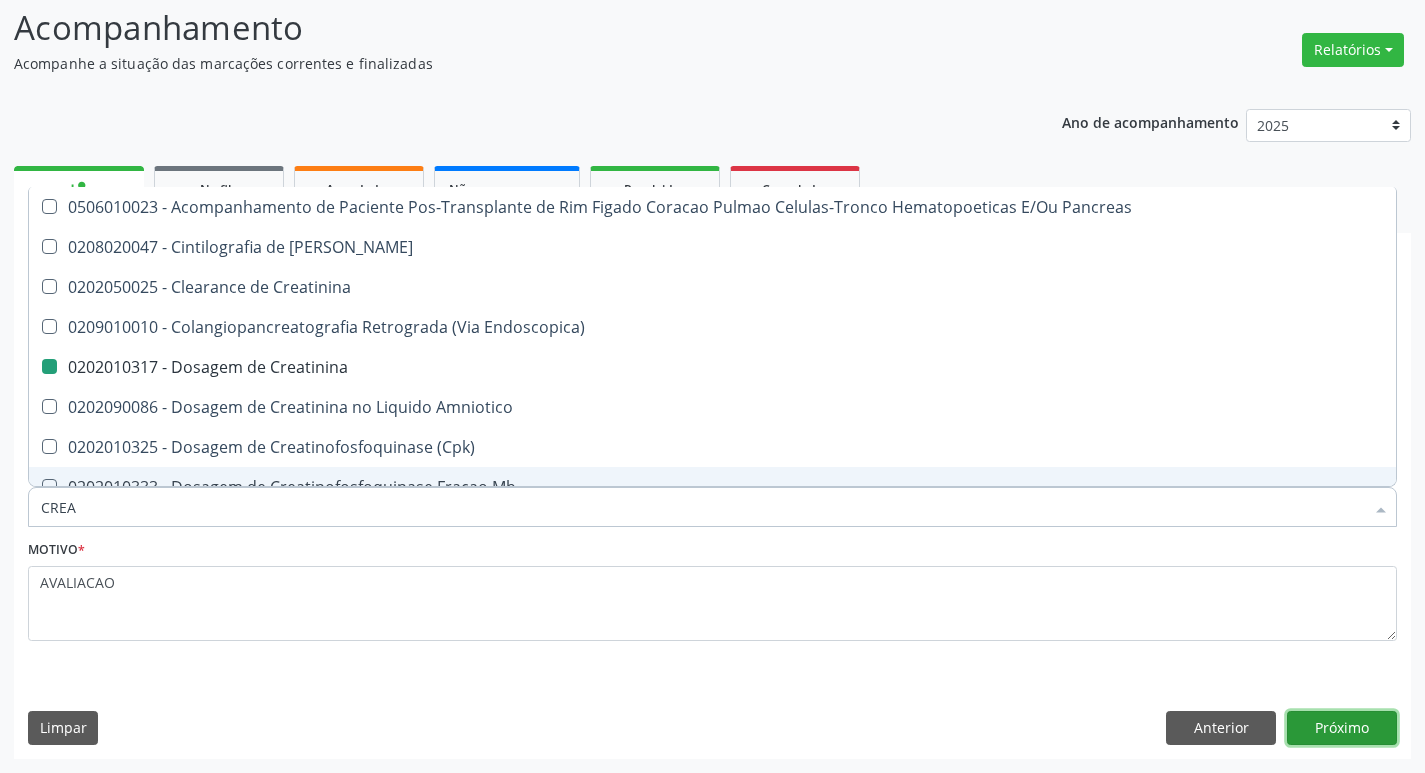 click on "Próximo" at bounding box center [1342, 728] 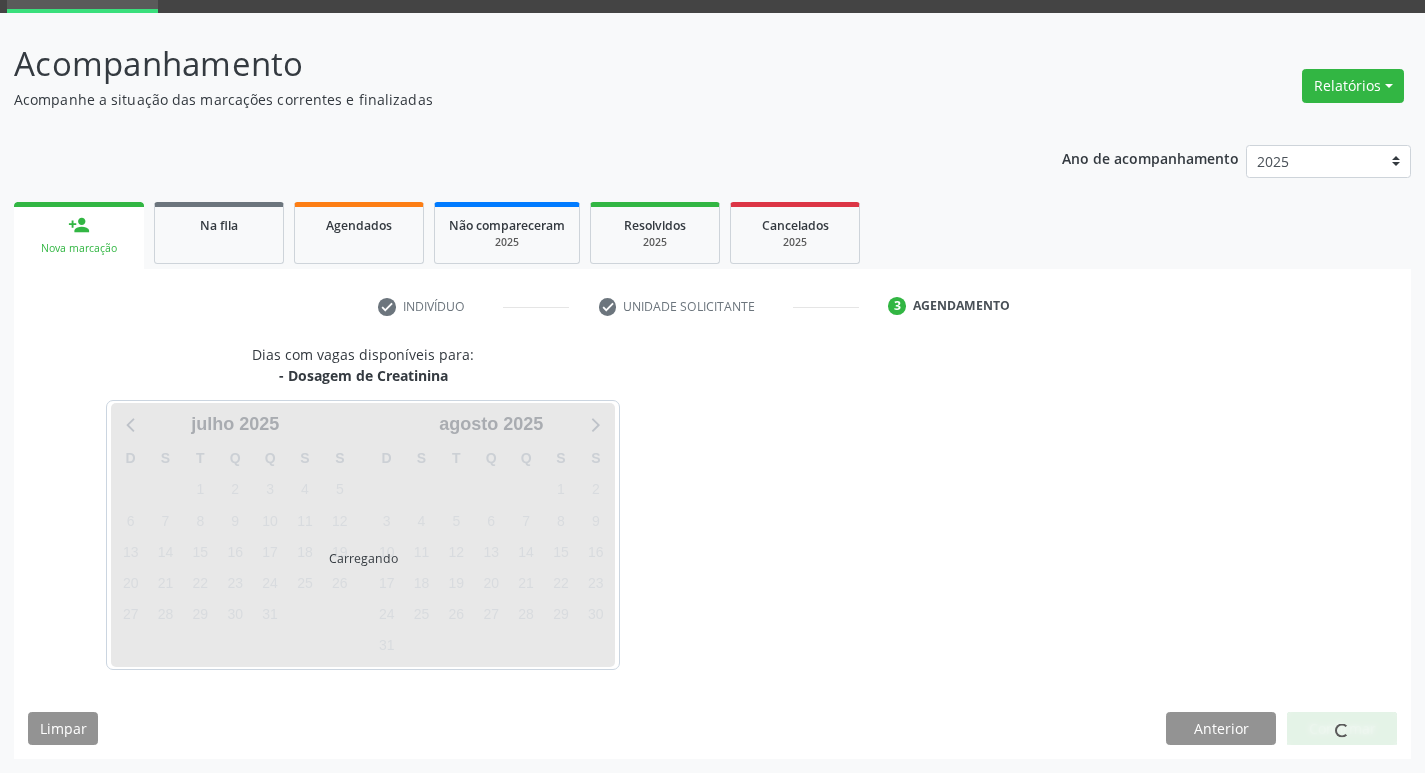 scroll, scrollTop: 97, scrollLeft: 0, axis: vertical 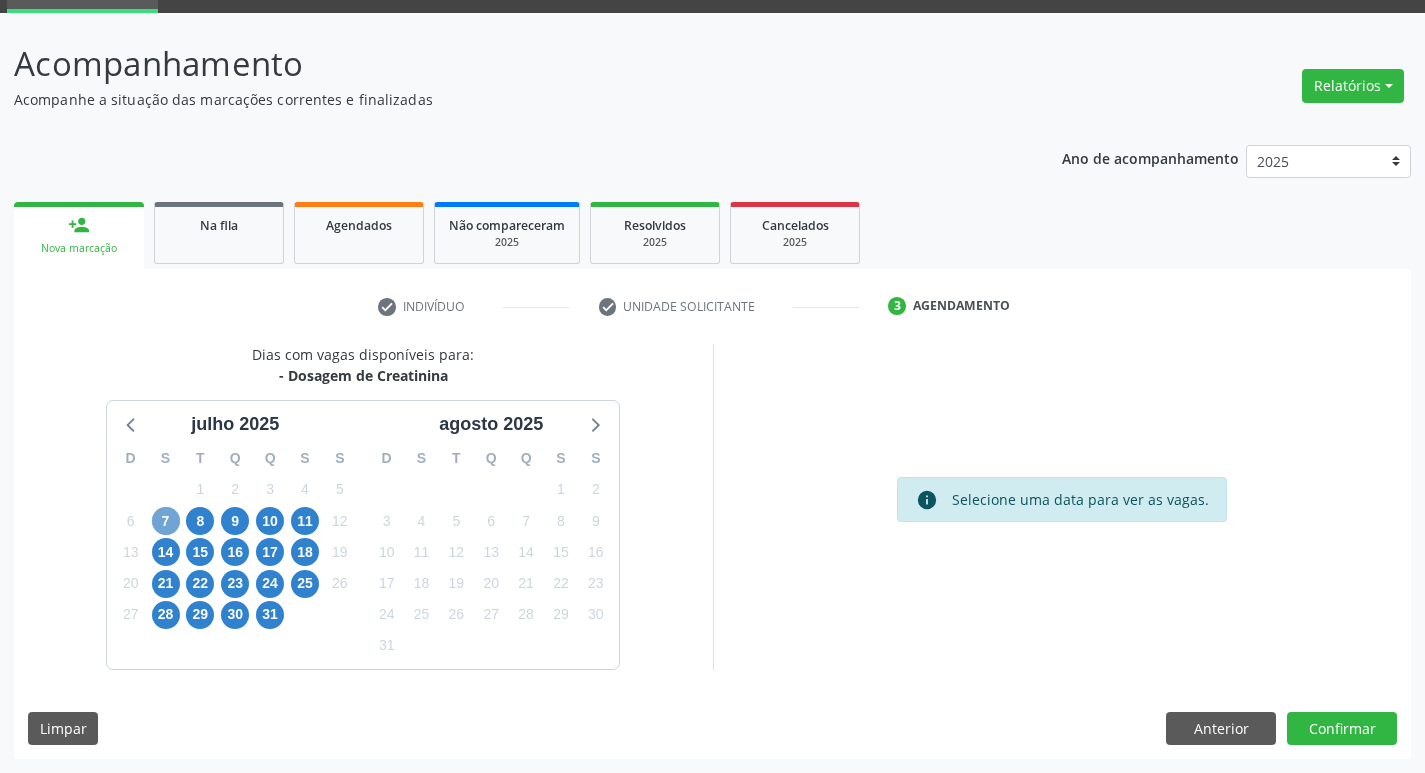 click on "7" at bounding box center [166, 521] 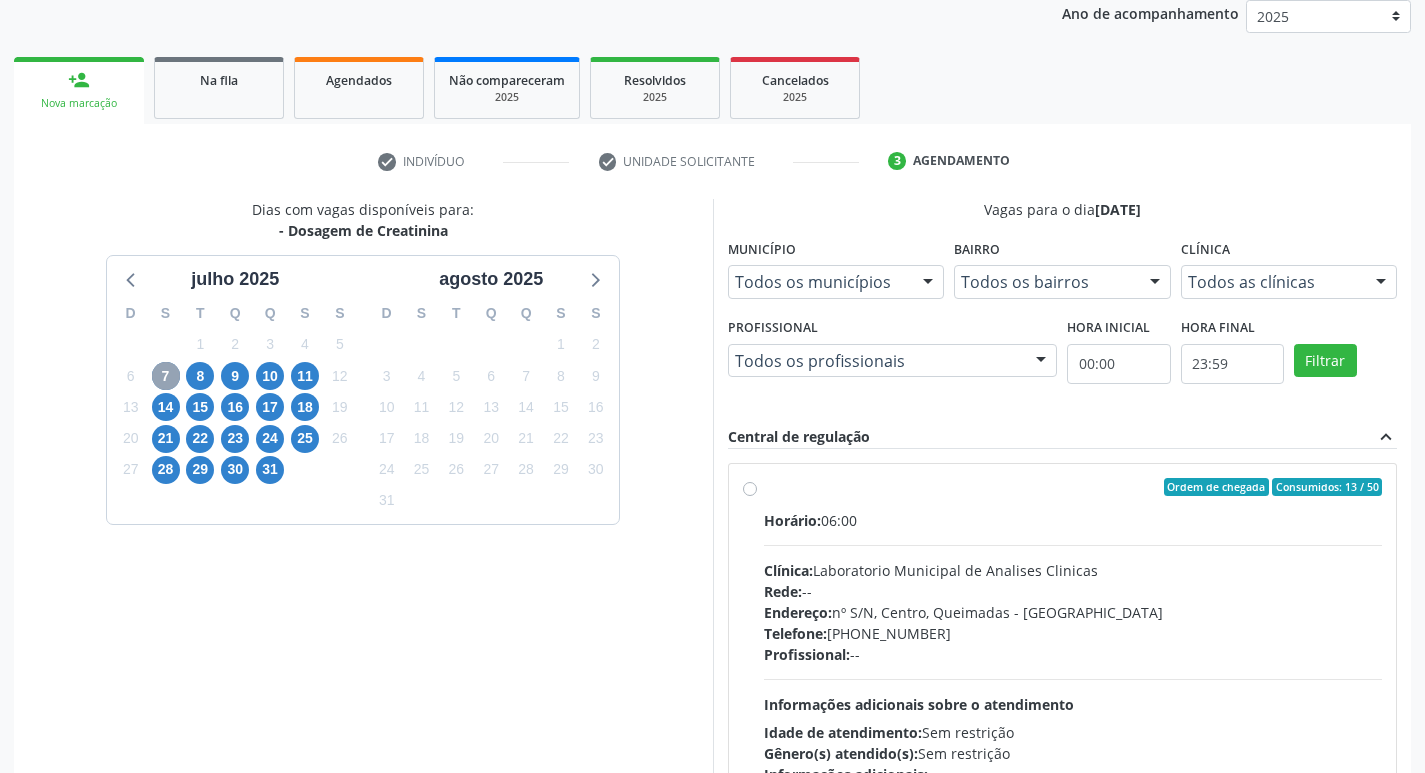scroll, scrollTop: 386, scrollLeft: 0, axis: vertical 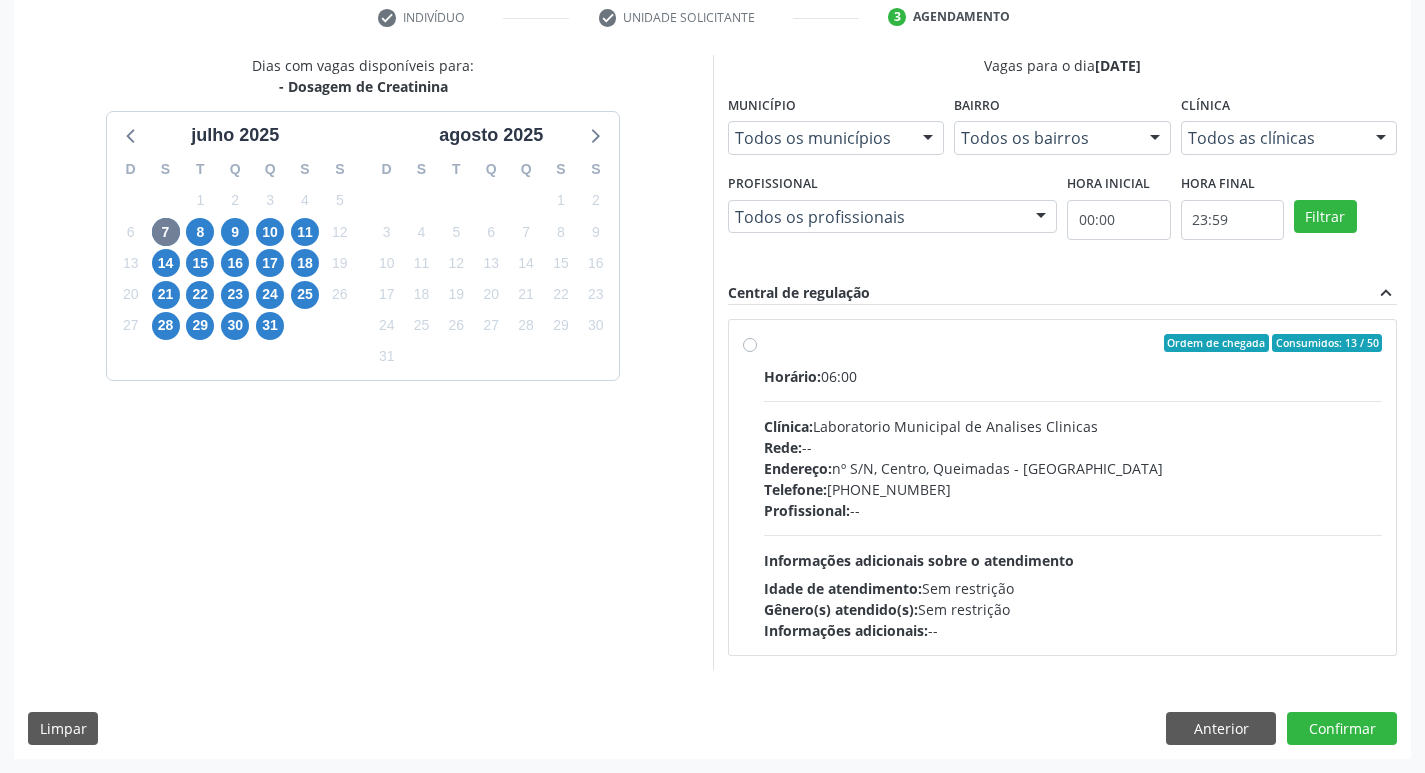 click on "Endereço:   nº S/N, Centro, Queimadas - [GEOGRAPHIC_DATA]" at bounding box center [1073, 468] 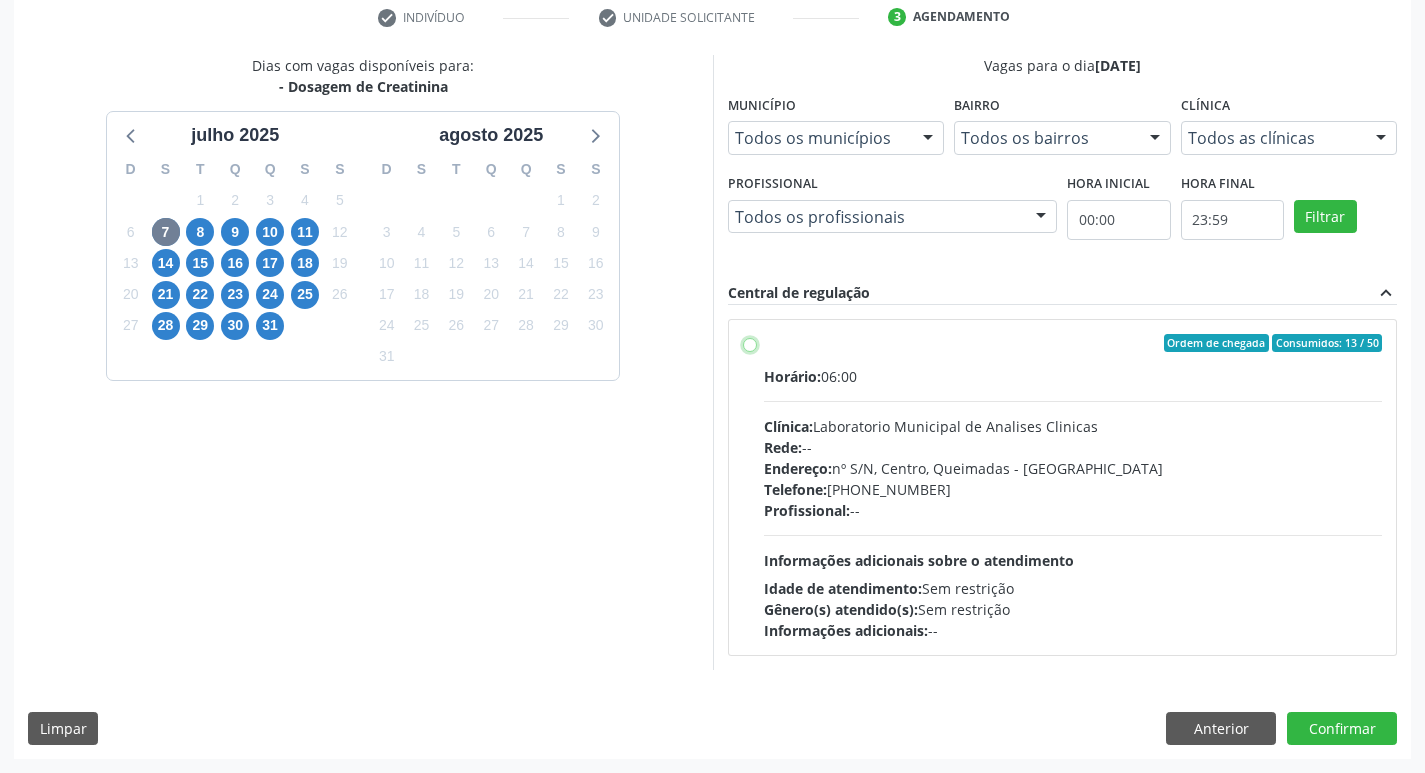 click on "Ordem de chegada
Consumidos: 13 / 50
Horário:   06:00
Clínica:  Laboratorio Municipal de Analises Clinicas
Rede:
--
Endereço:   [STREET_ADDRESS]
Telefone:   [PHONE_NUMBER]
Profissional:
--
Informações adicionais sobre o atendimento
Idade de atendimento:
Sem restrição
Gênero(s) atendido(s):
Sem restrição
Informações adicionais:
--" at bounding box center (750, 343) 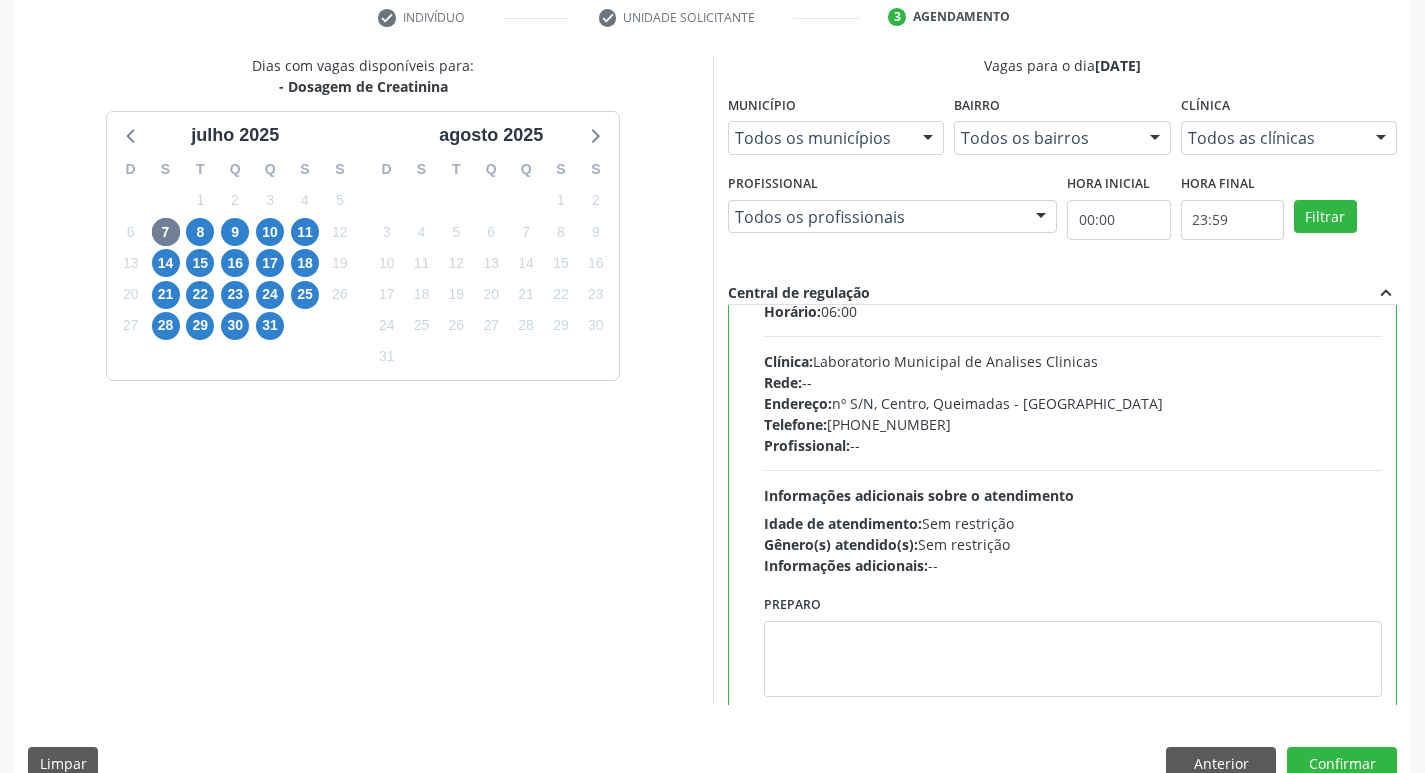 scroll, scrollTop: 99, scrollLeft: 0, axis: vertical 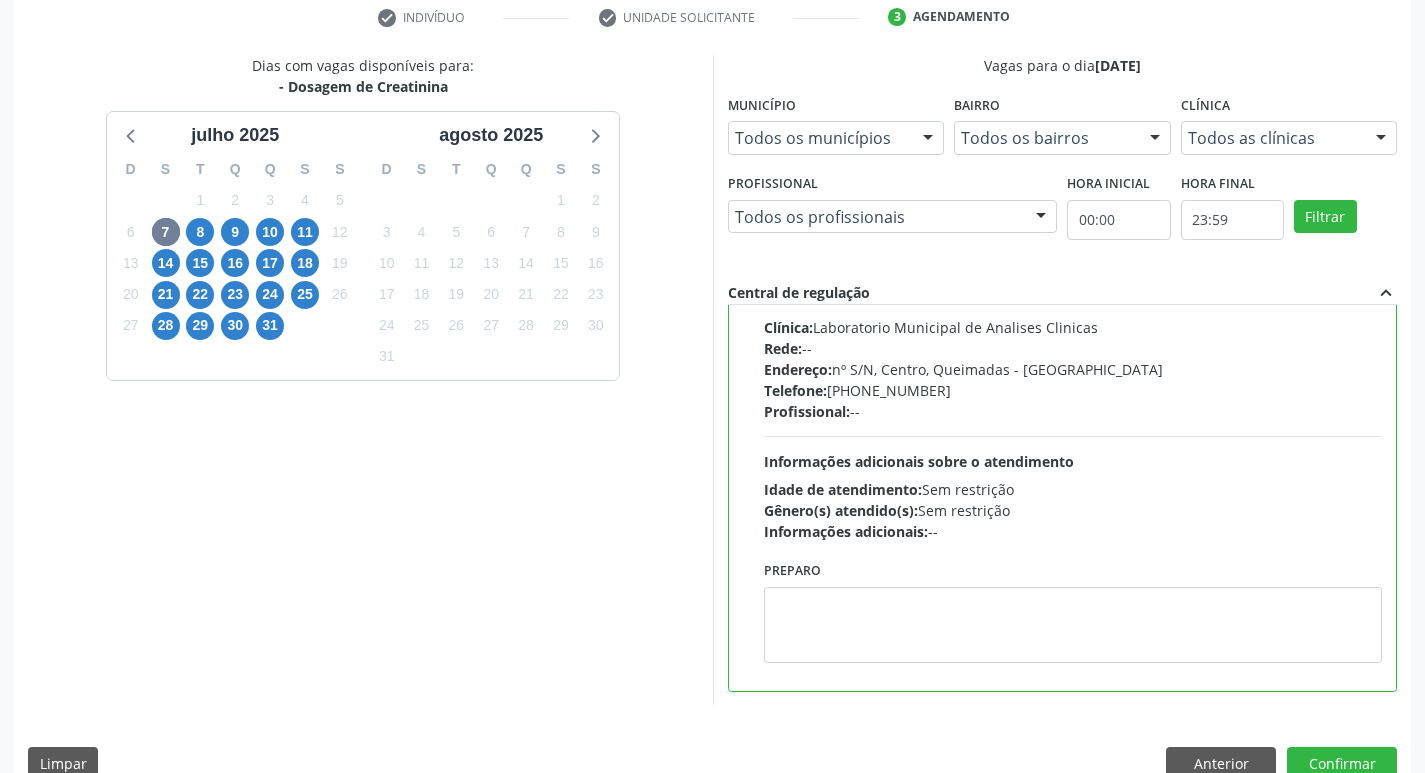 click on "Preparo" at bounding box center (1073, 609) 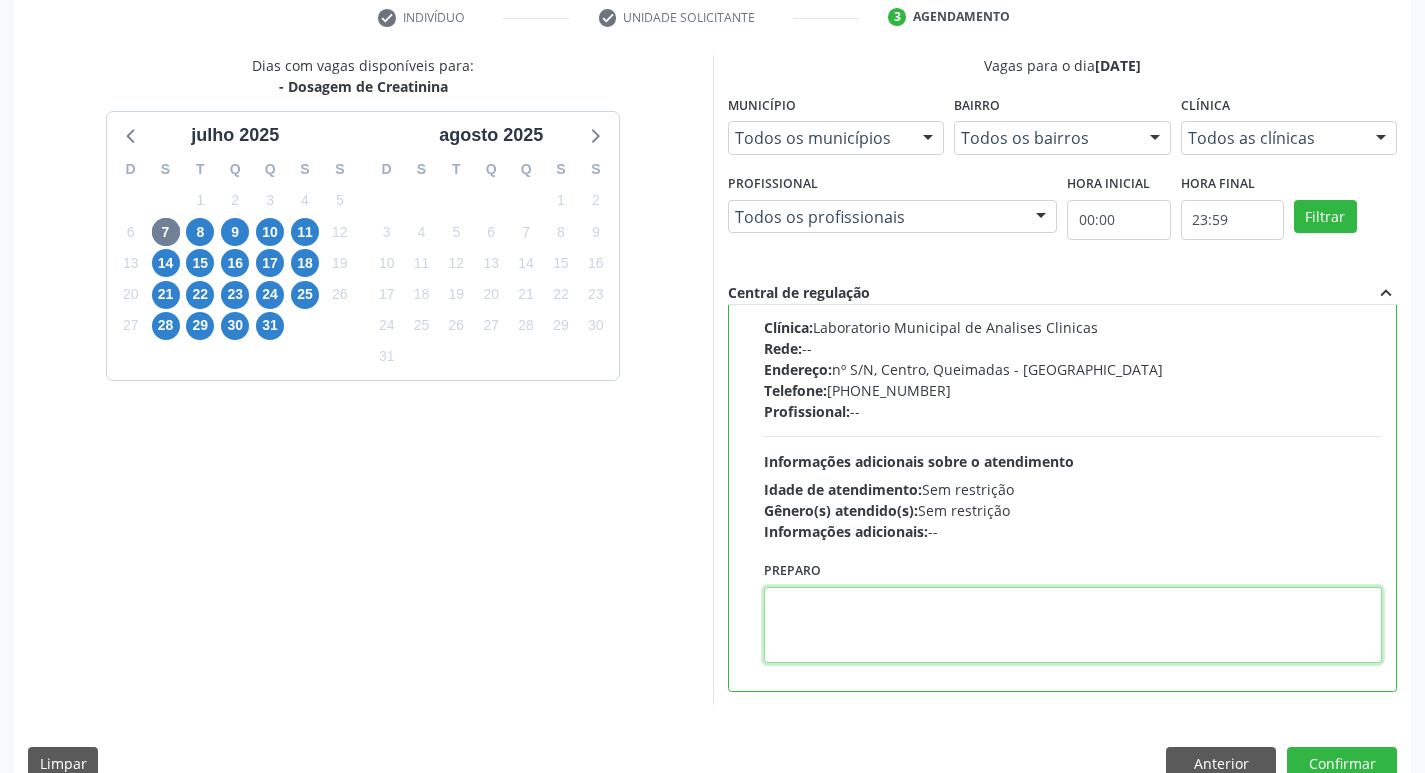 click at bounding box center (1073, 625) 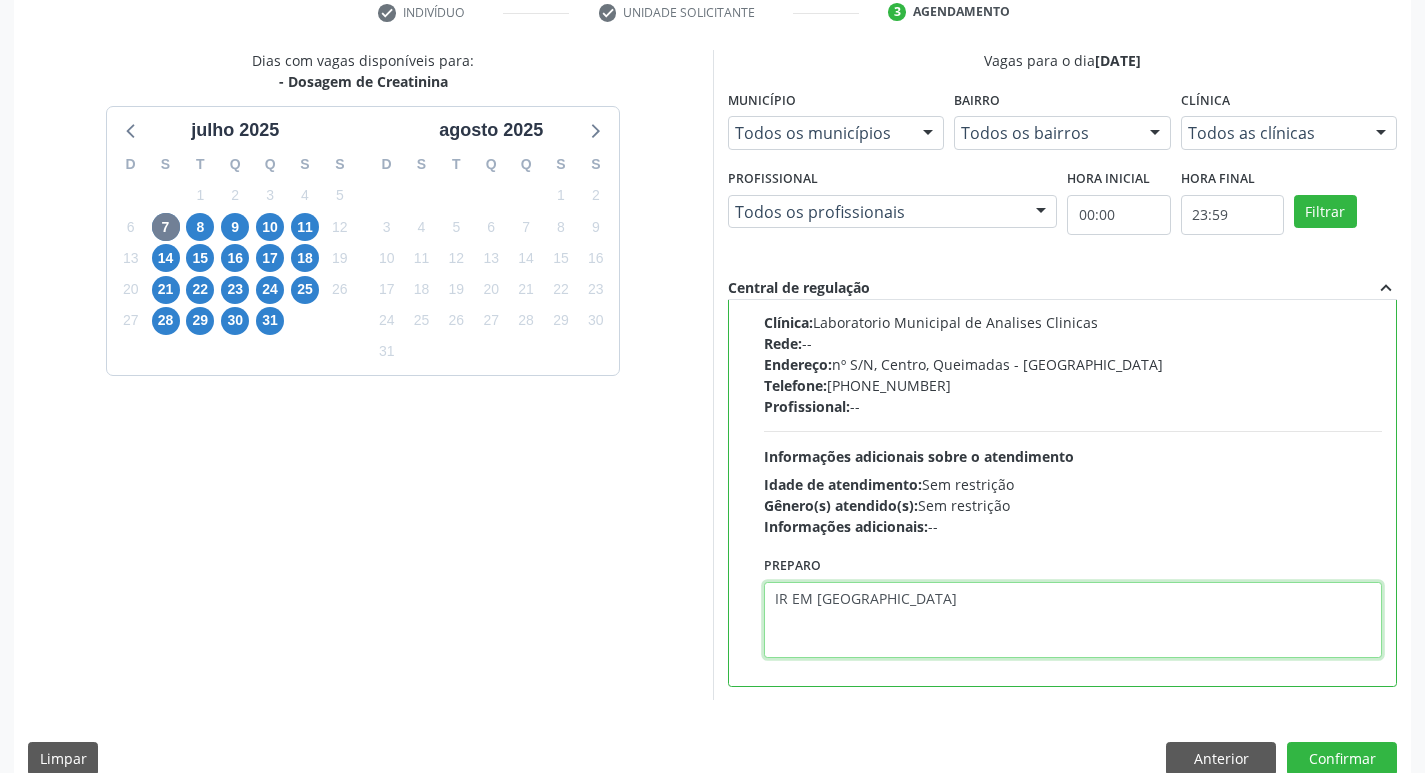scroll, scrollTop: 422, scrollLeft: 0, axis: vertical 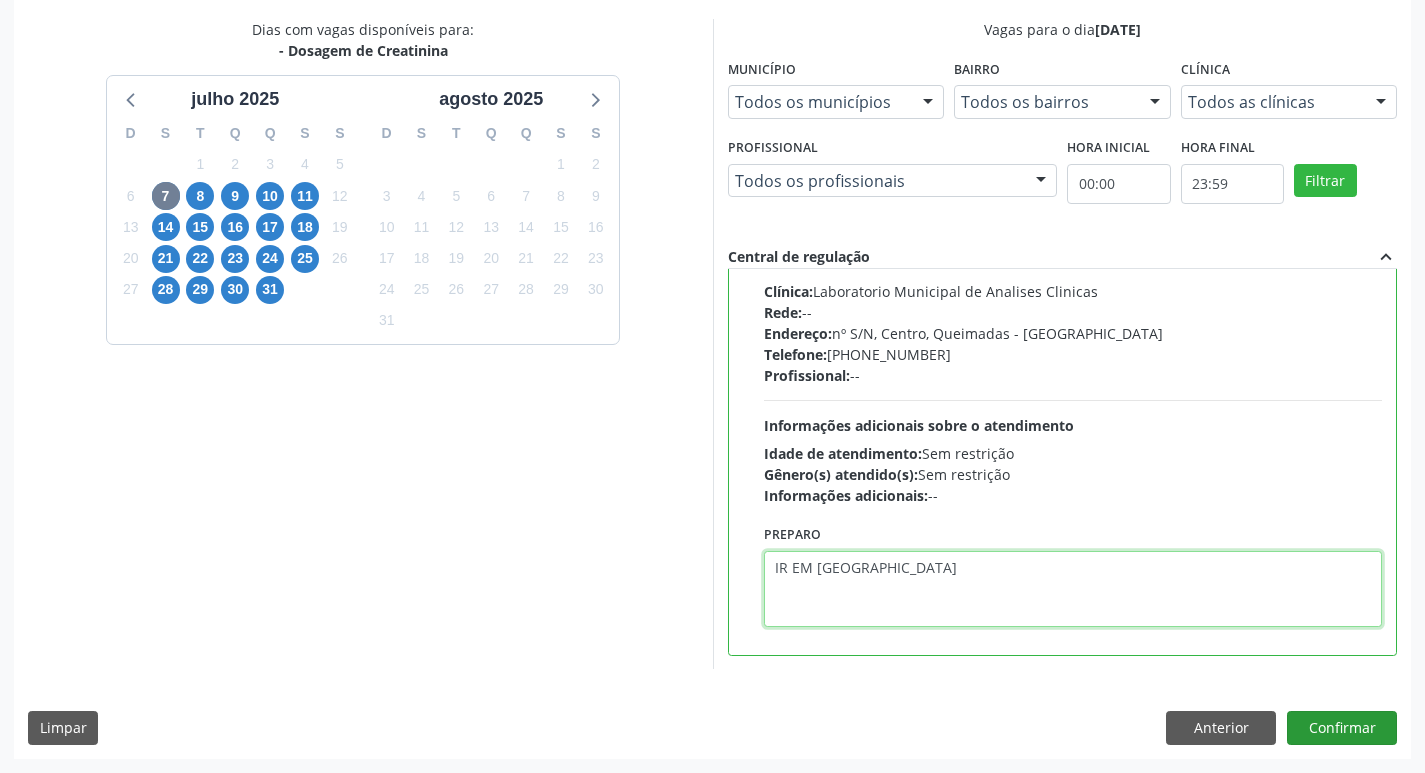 type on "IR EM [GEOGRAPHIC_DATA]" 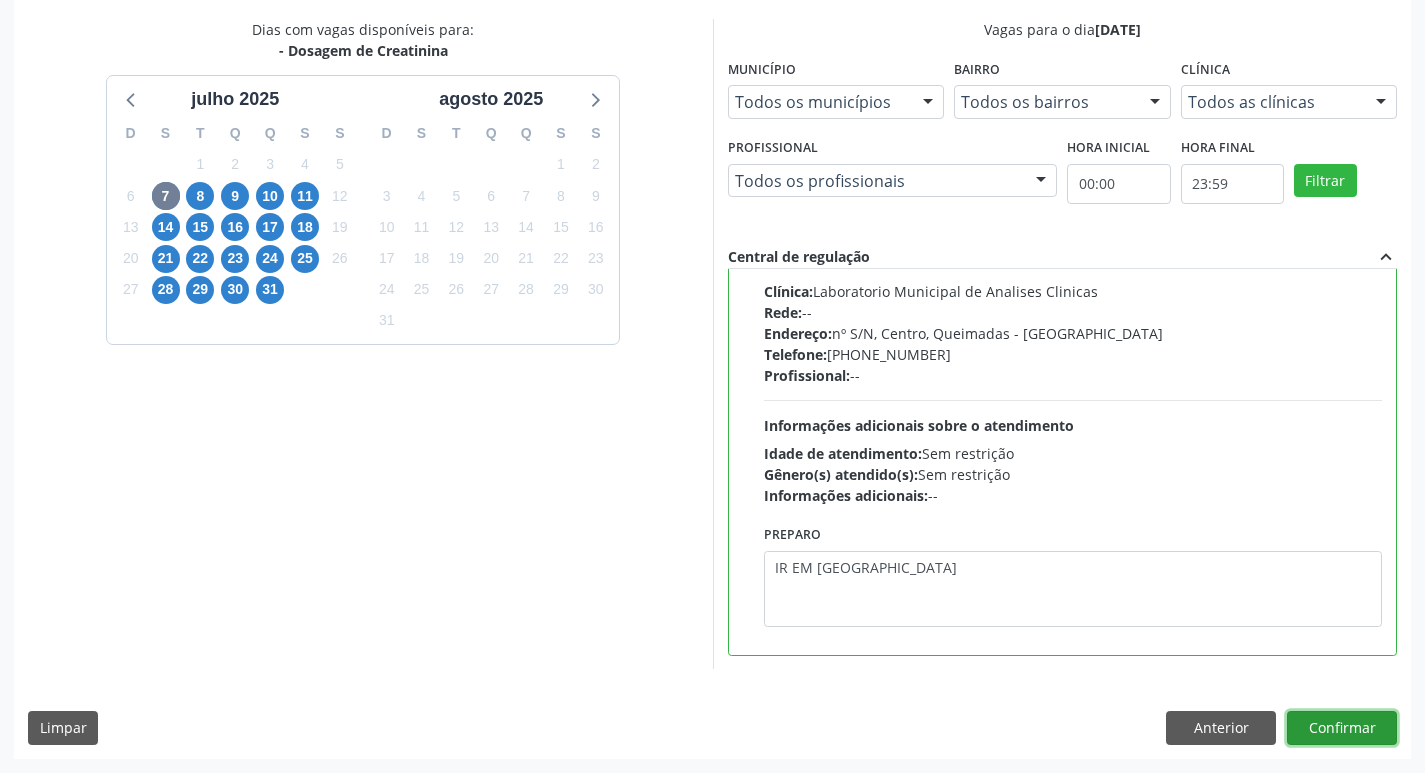 click on "Confirmar" at bounding box center [1342, 728] 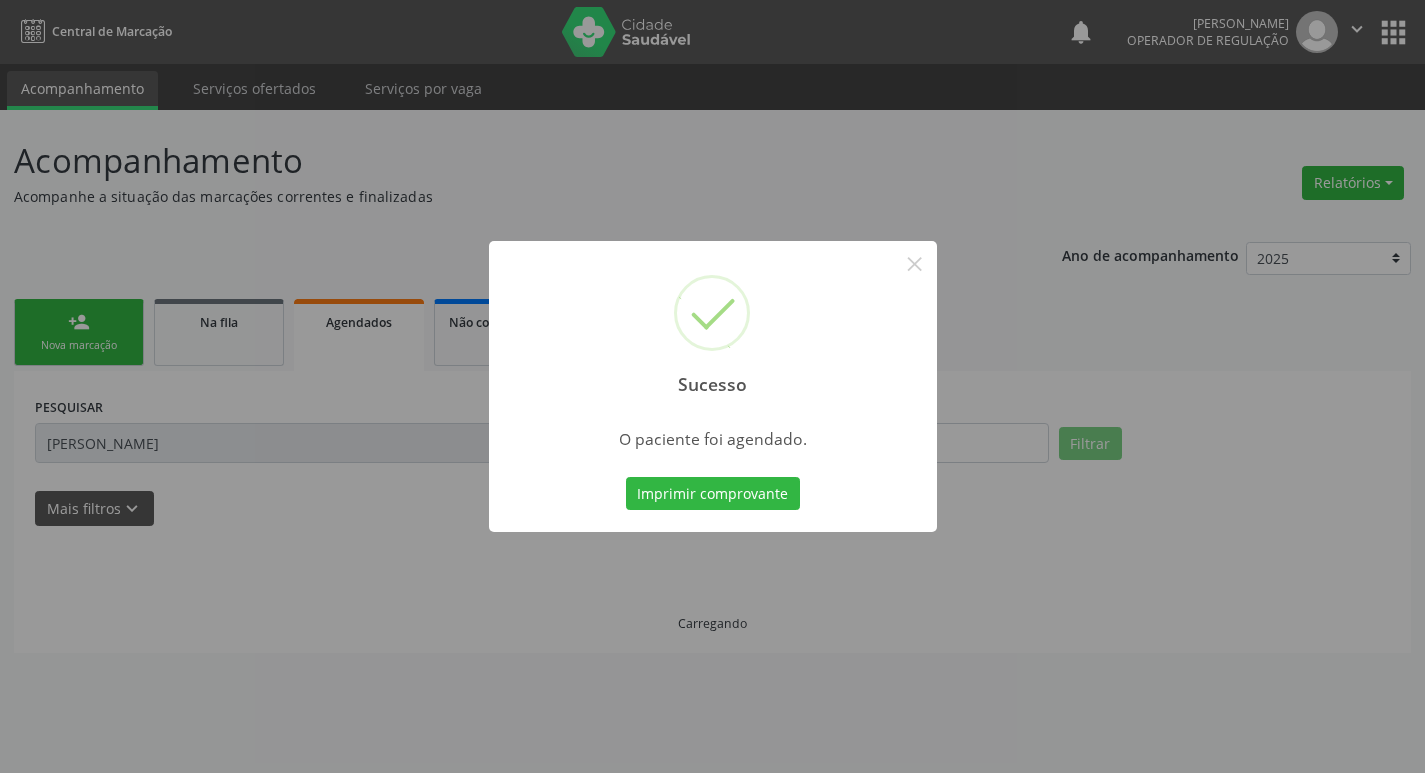 scroll, scrollTop: 0, scrollLeft: 0, axis: both 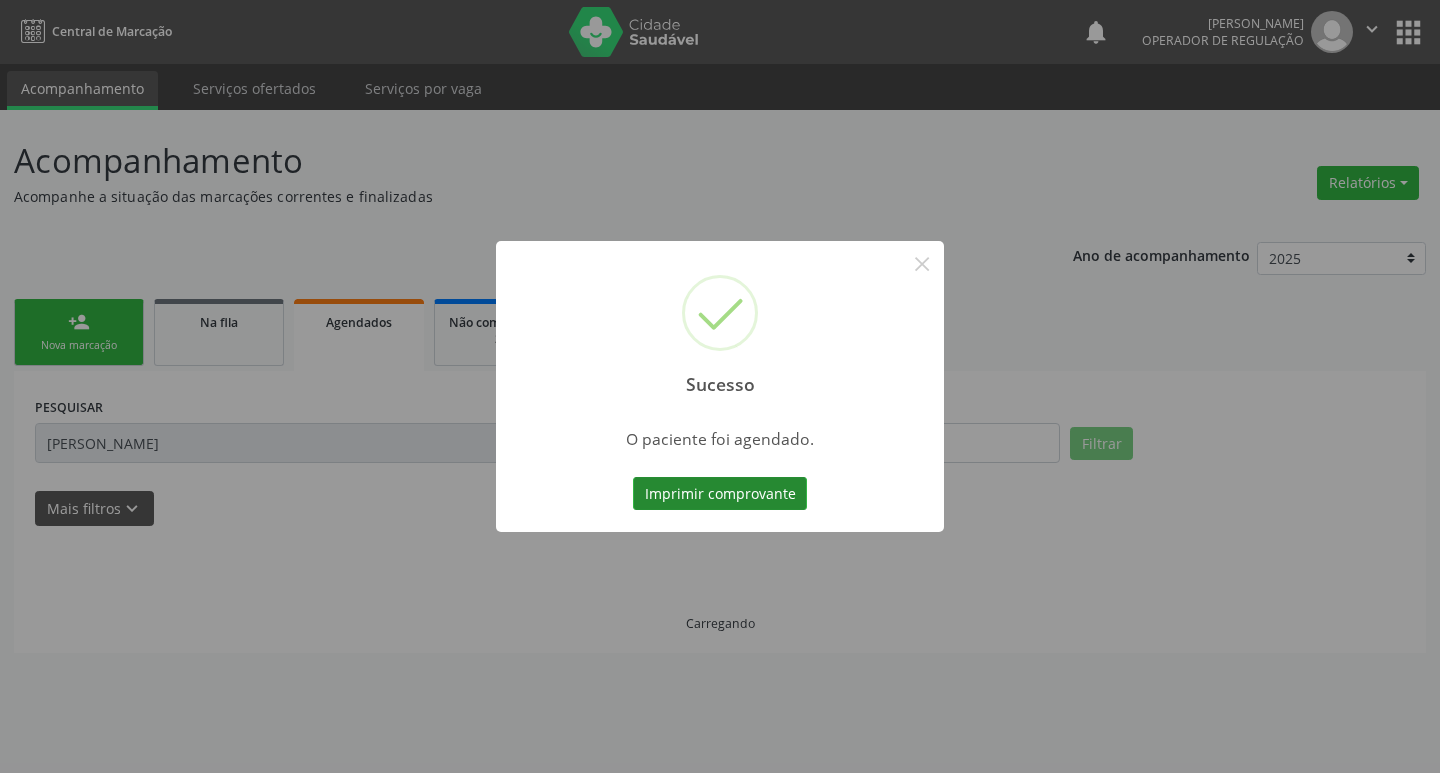 click on "Imprimir comprovante" at bounding box center [720, 494] 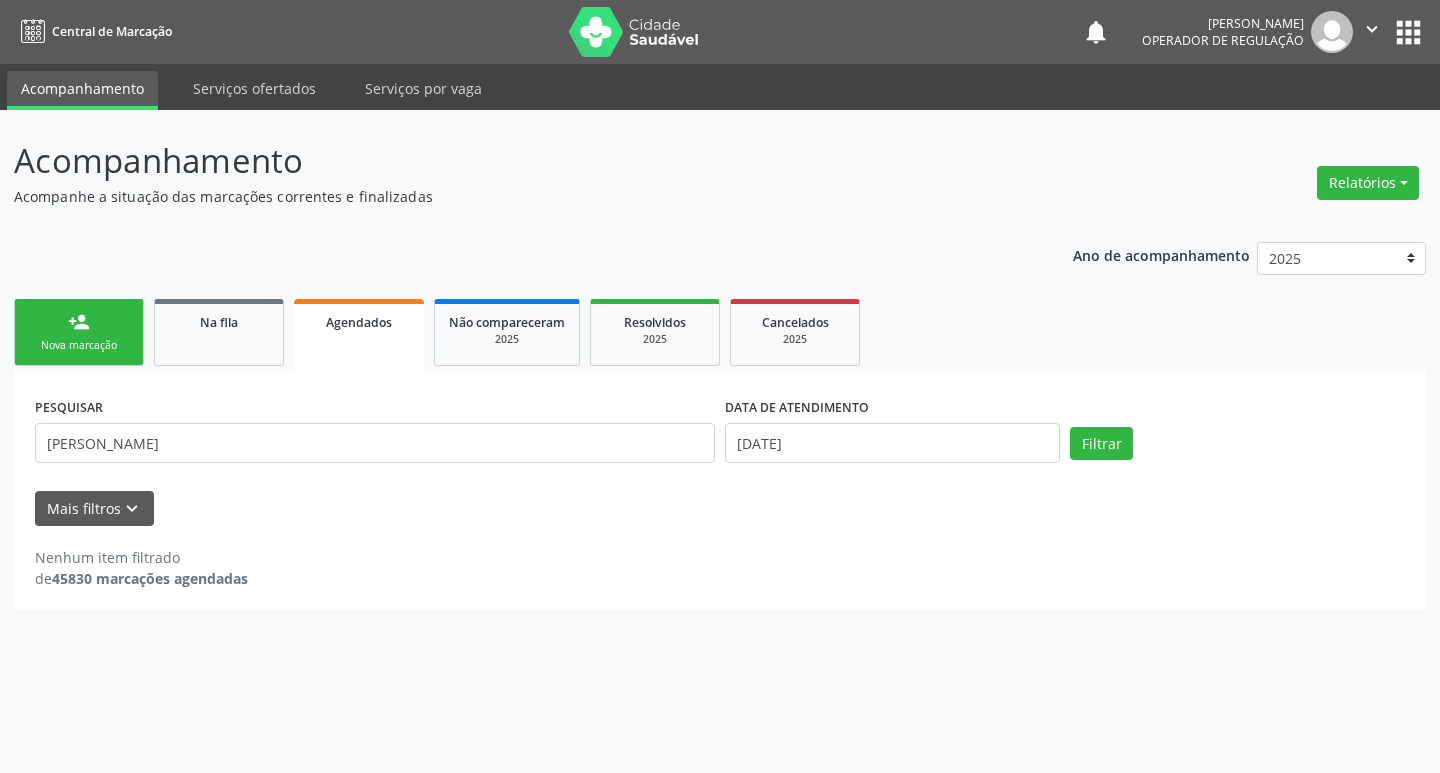 click on "person_add
Nova marcação" at bounding box center (79, 332) 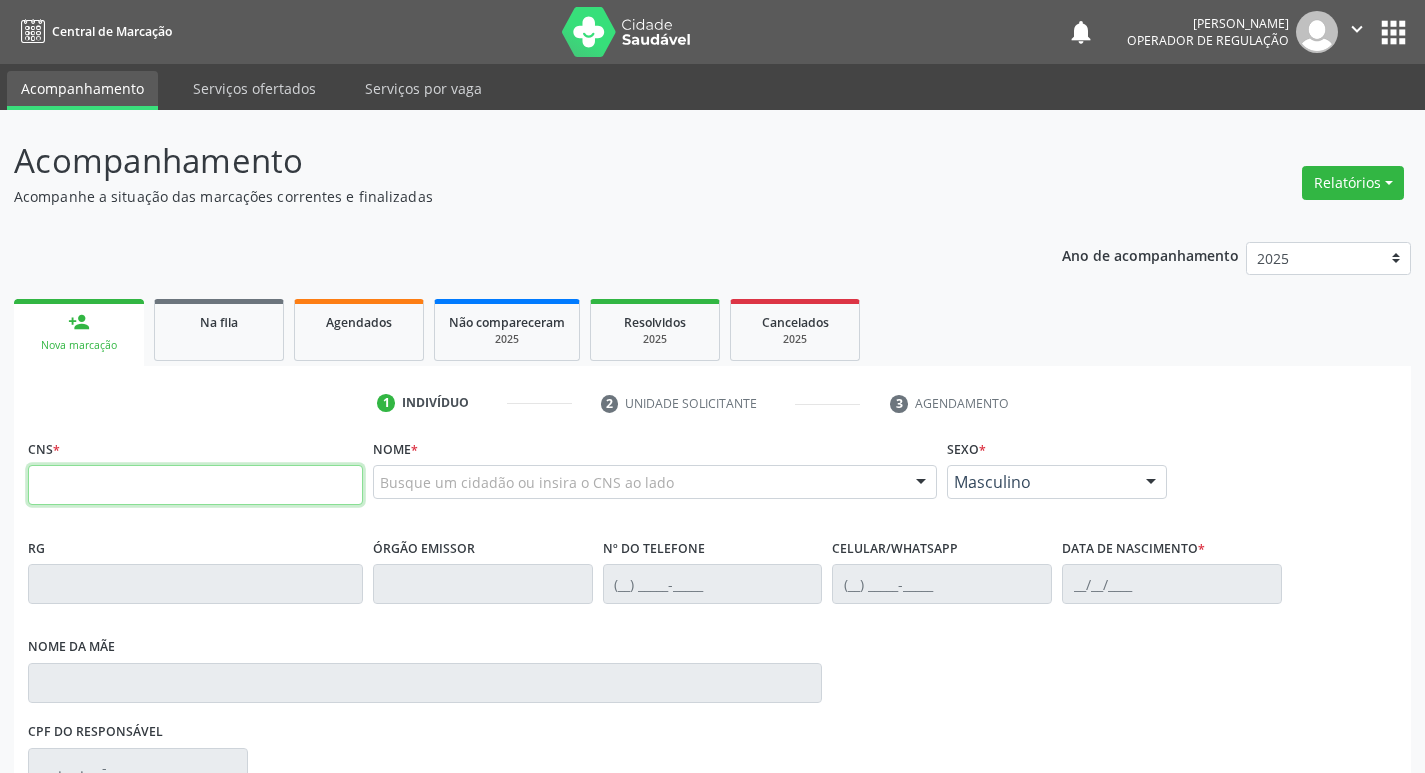 click at bounding box center [195, 485] 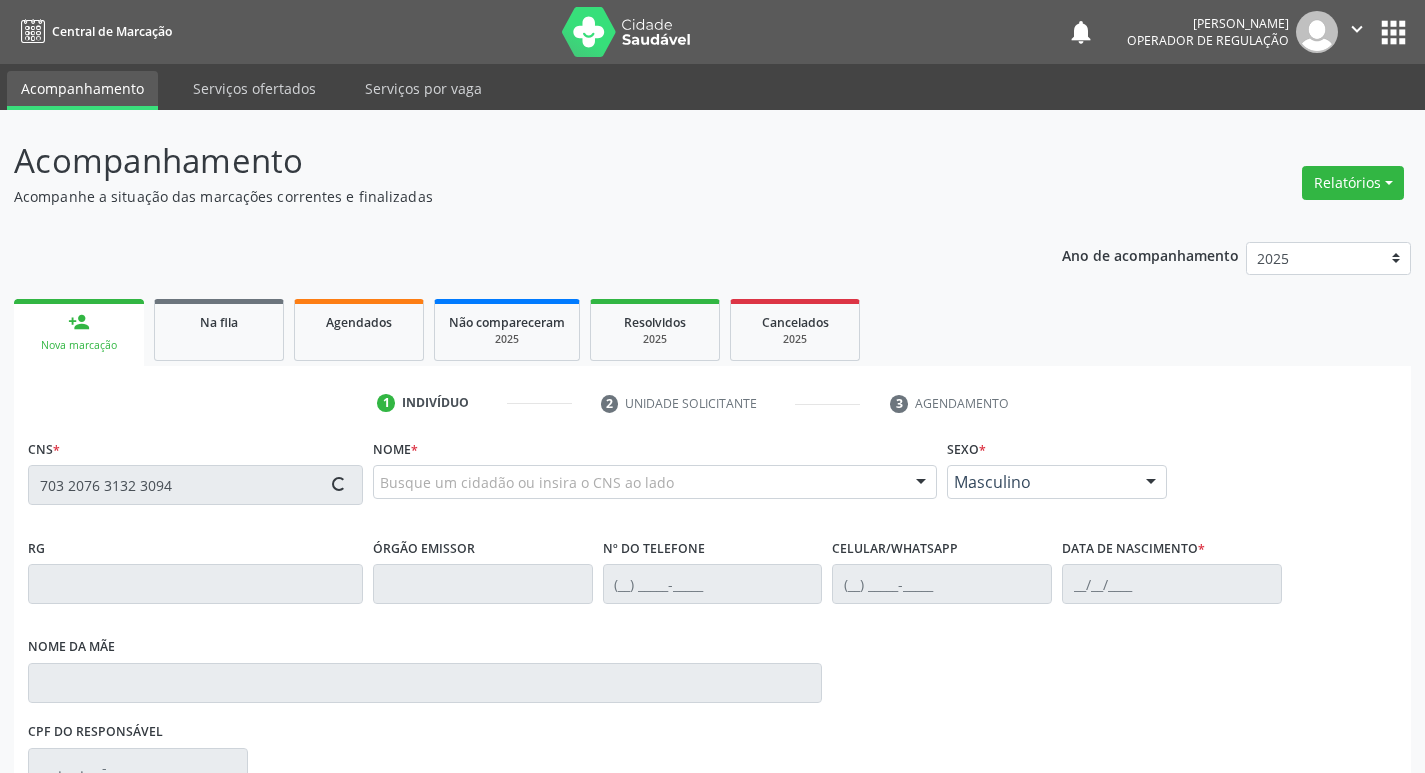 type on "703 2076 3132 3094" 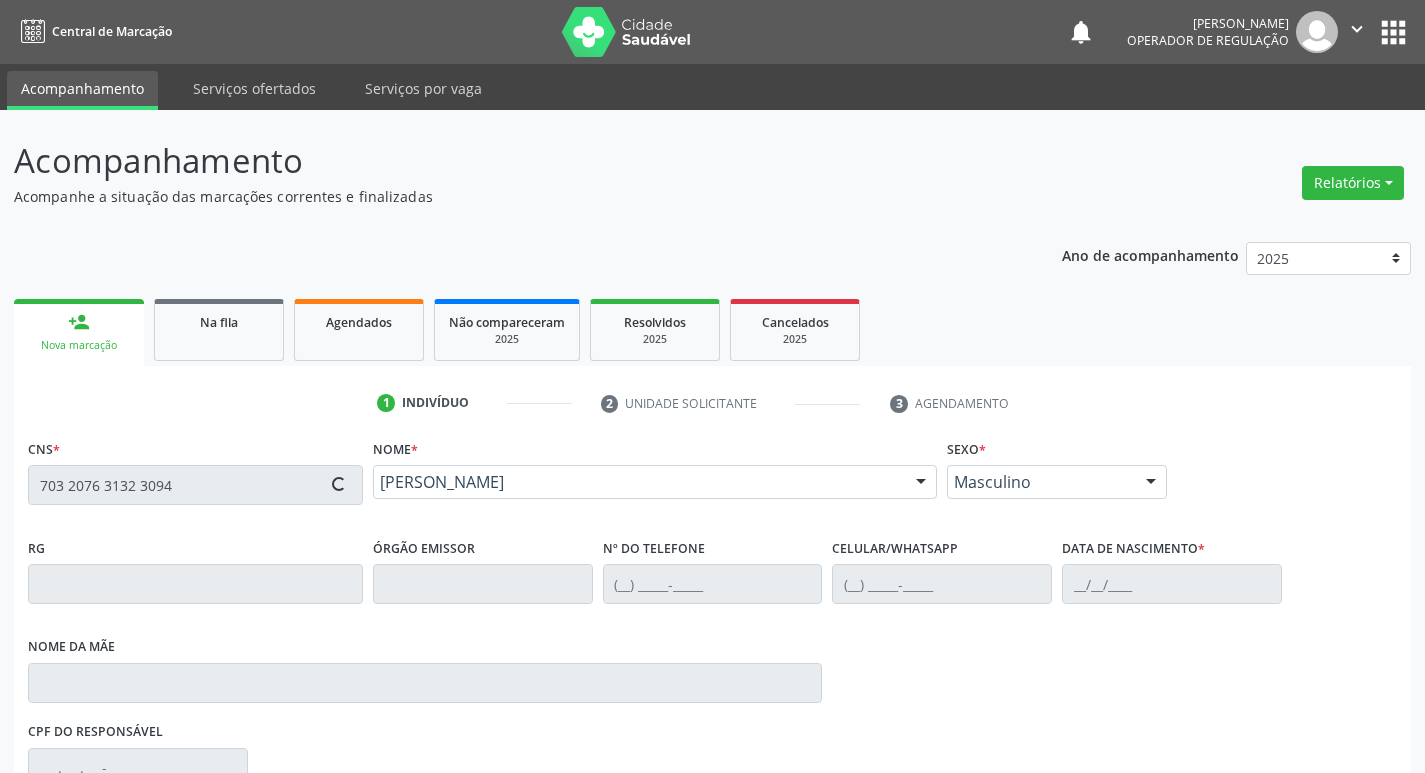 type on "[PHONE_NUMBER]" 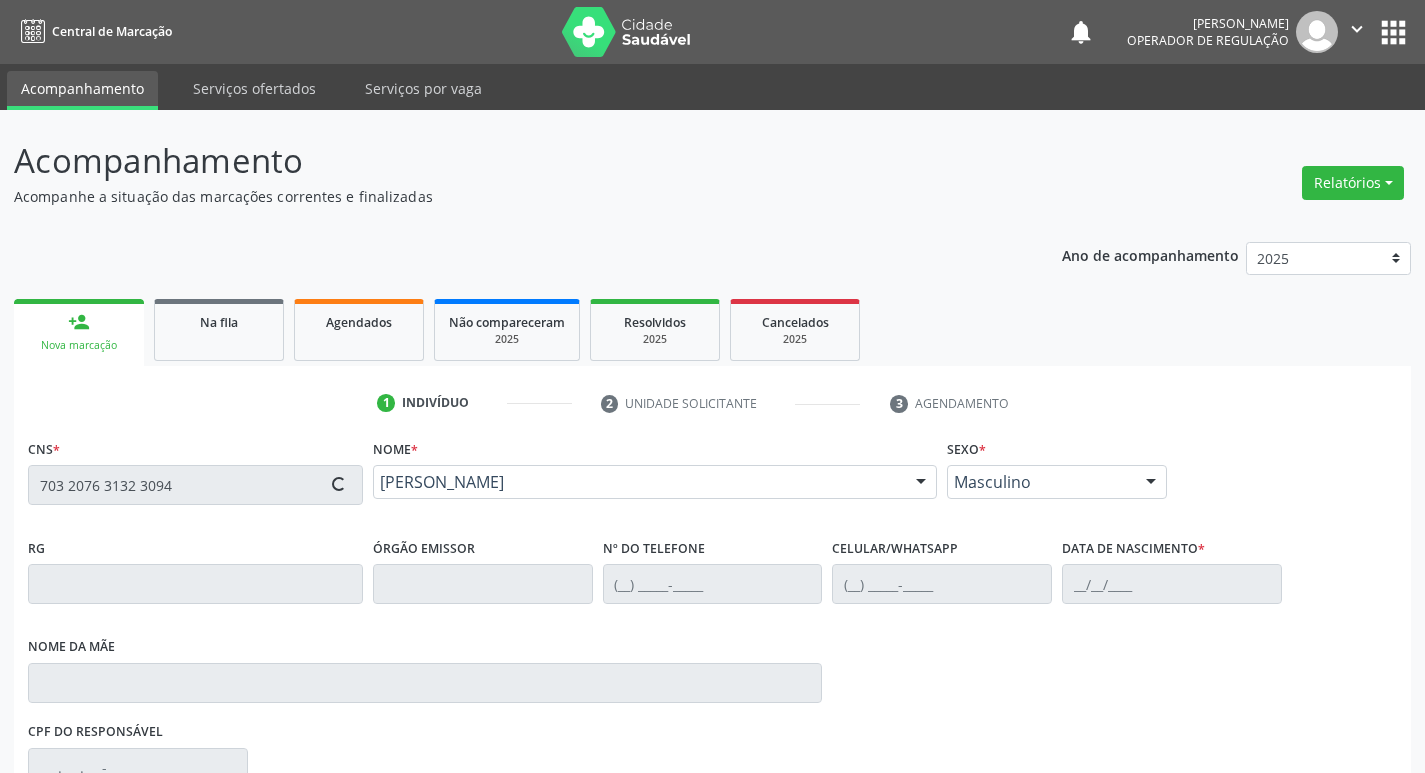 type on "02[DATE]" 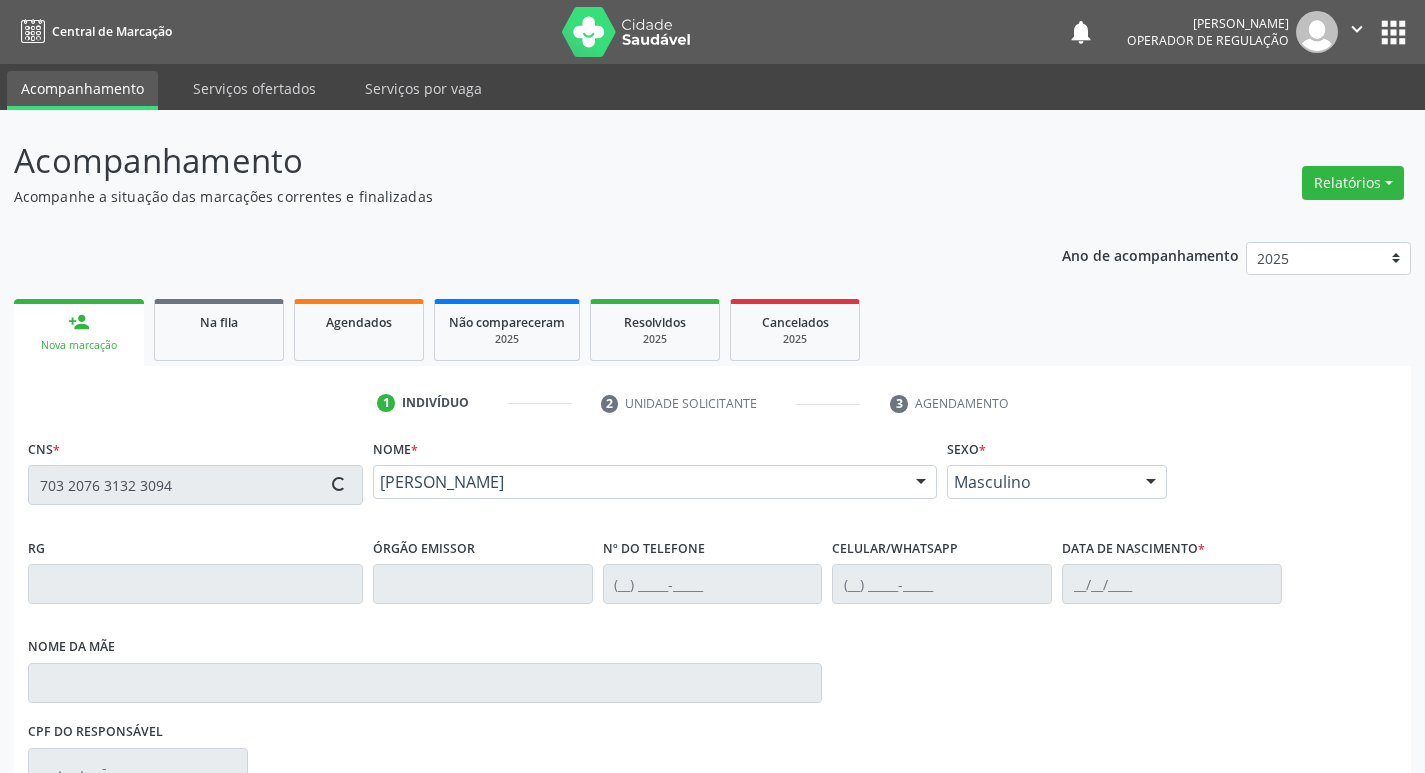 type on "[PERSON_NAME]" 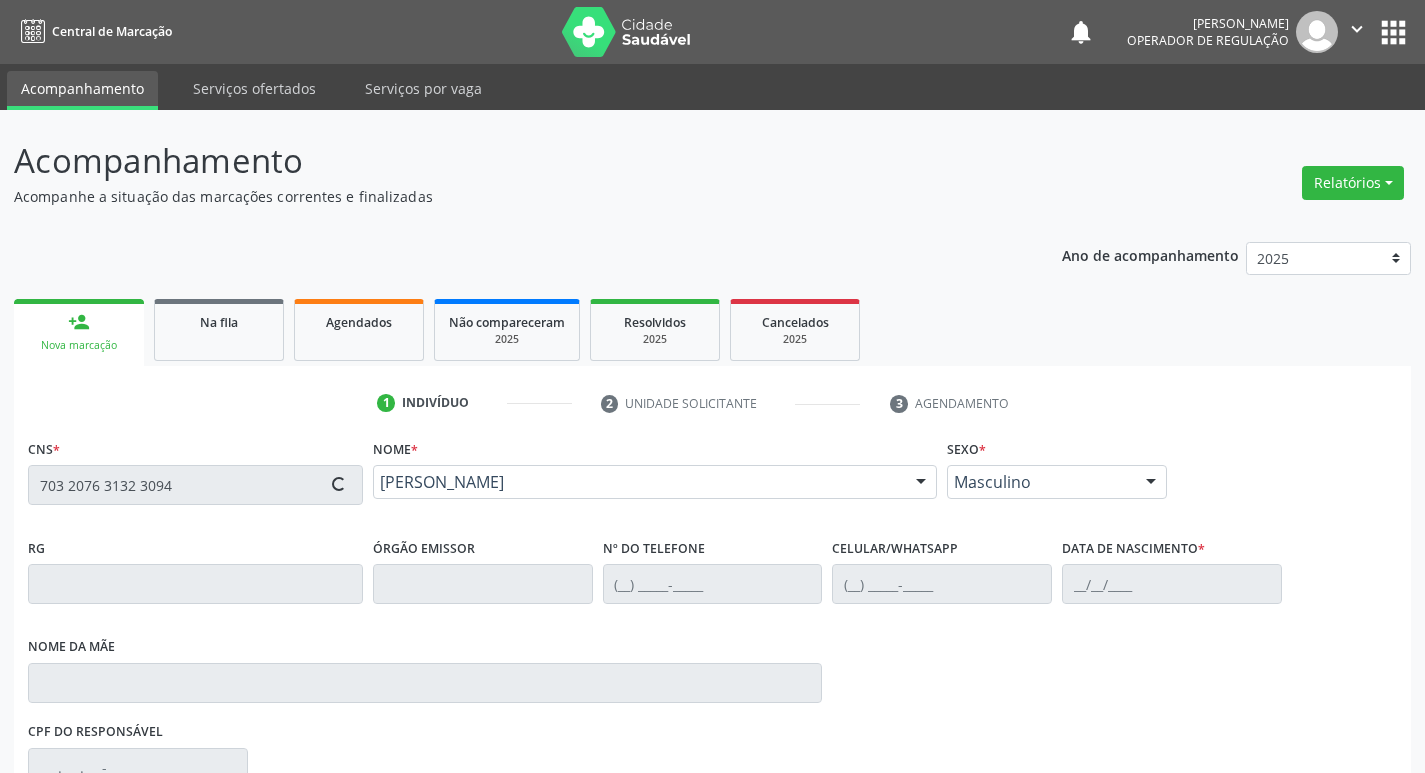 type on "1476" 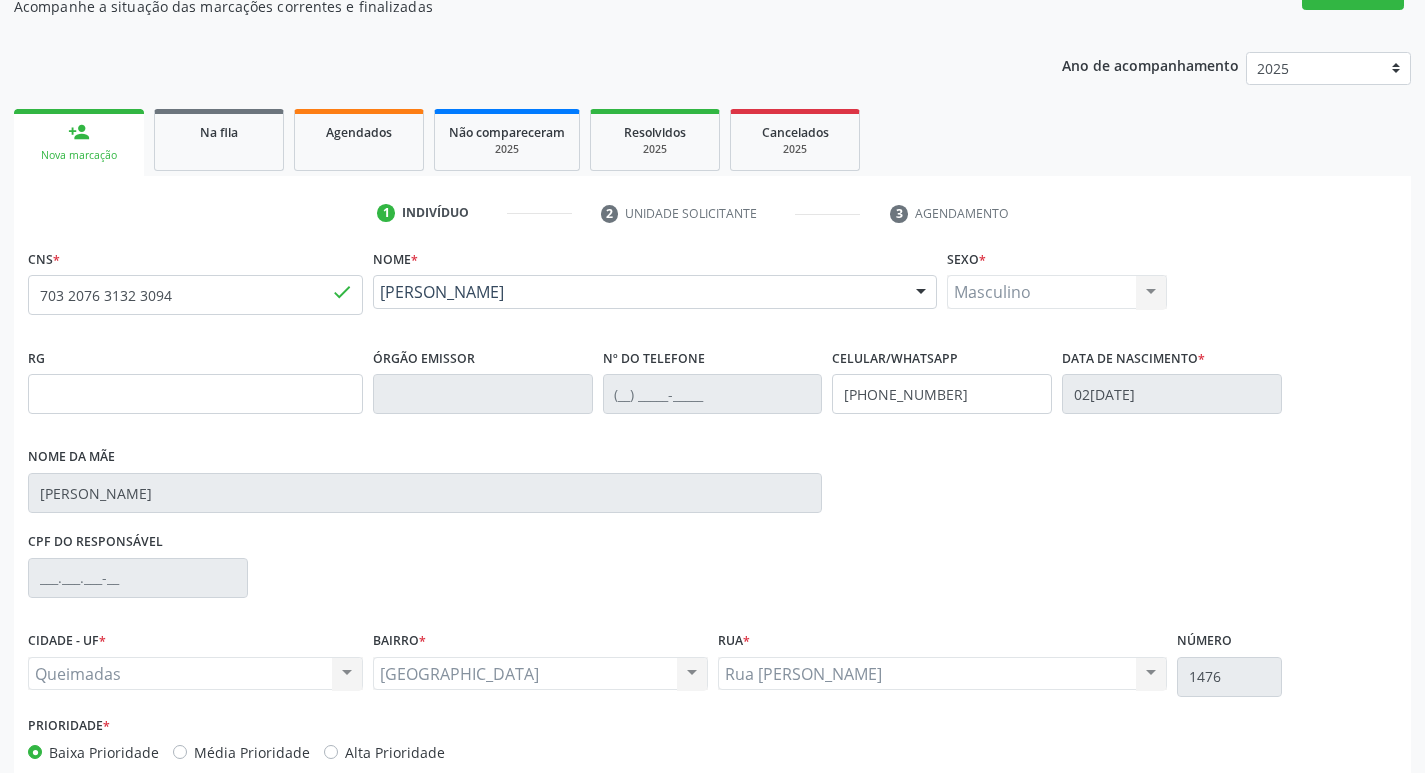 scroll, scrollTop: 297, scrollLeft: 0, axis: vertical 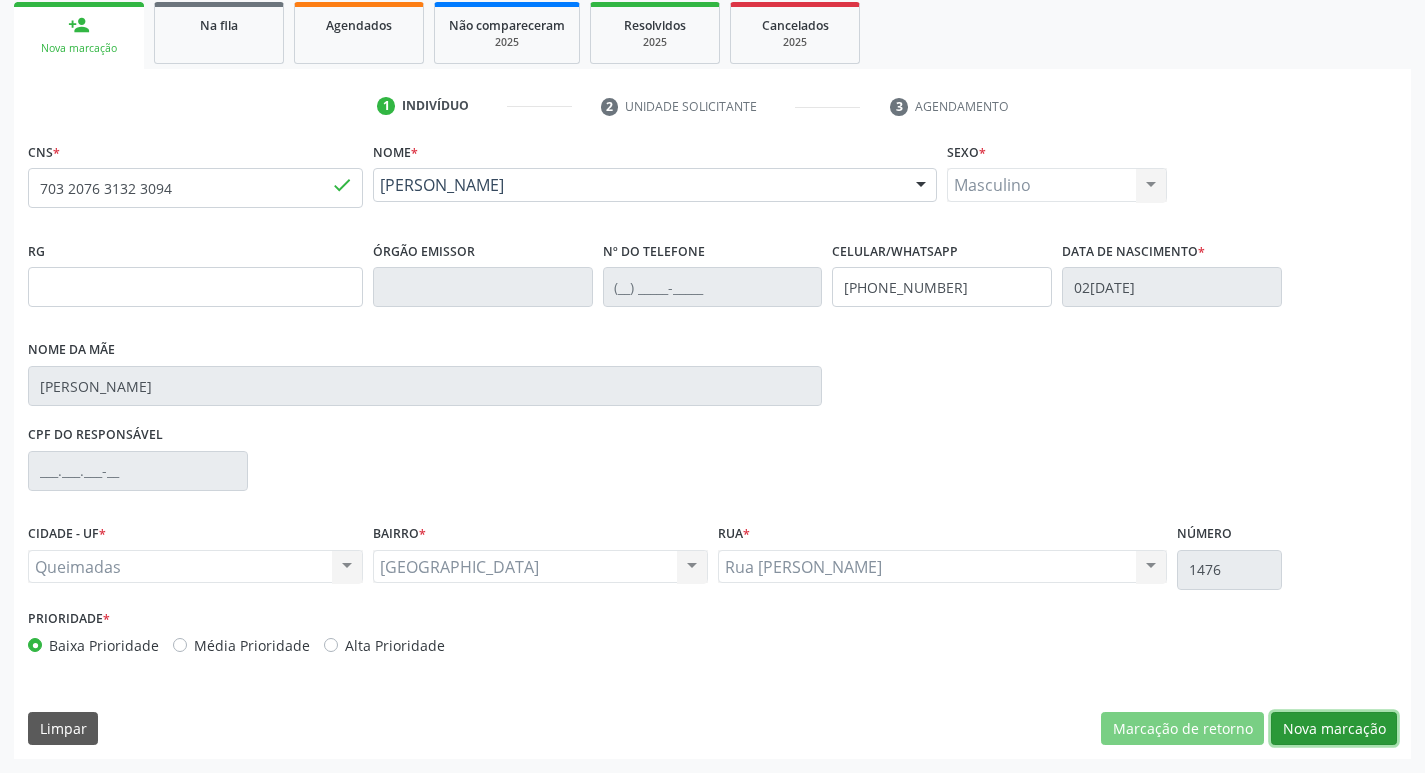 click on "Nova marcação" at bounding box center [1334, 729] 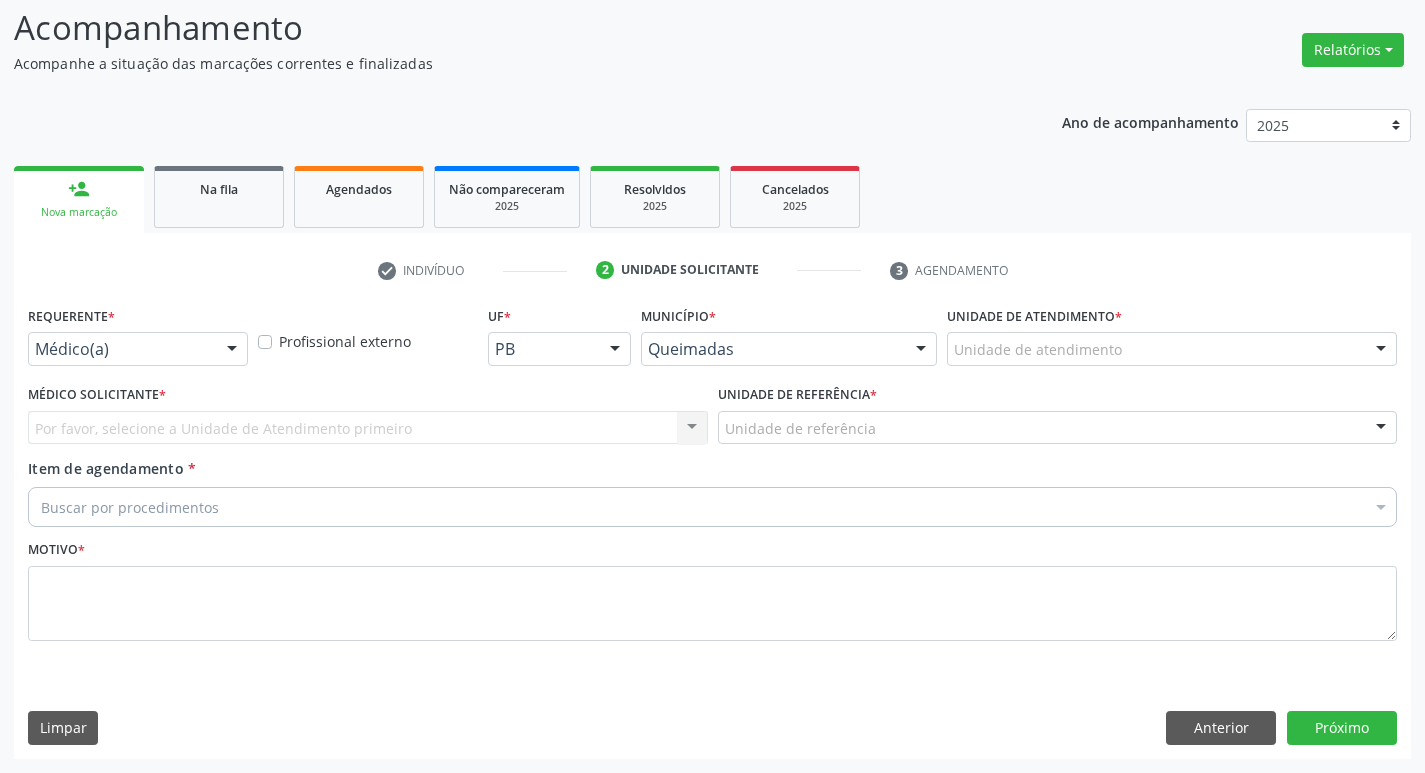 scroll, scrollTop: 133, scrollLeft: 0, axis: vertical 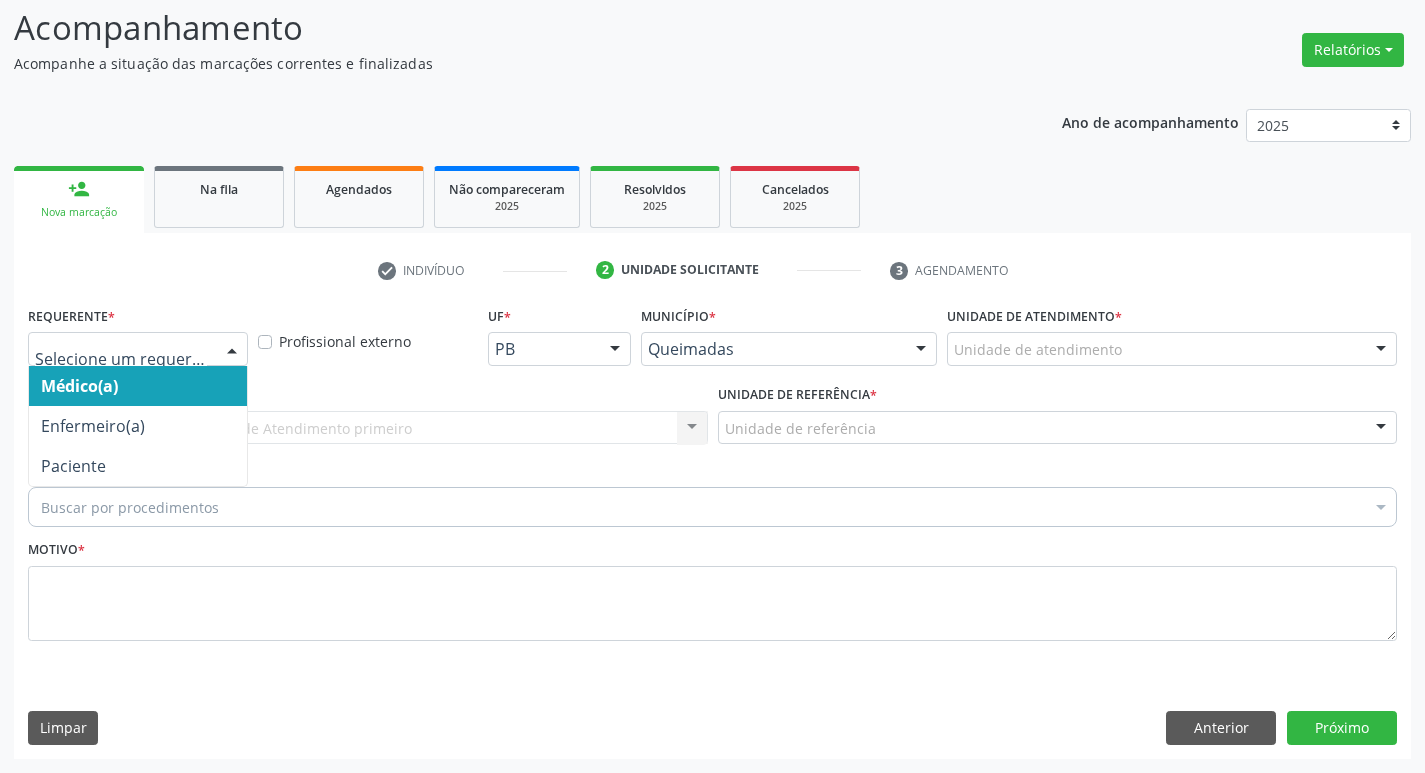 click at bounding box center (138, 349) 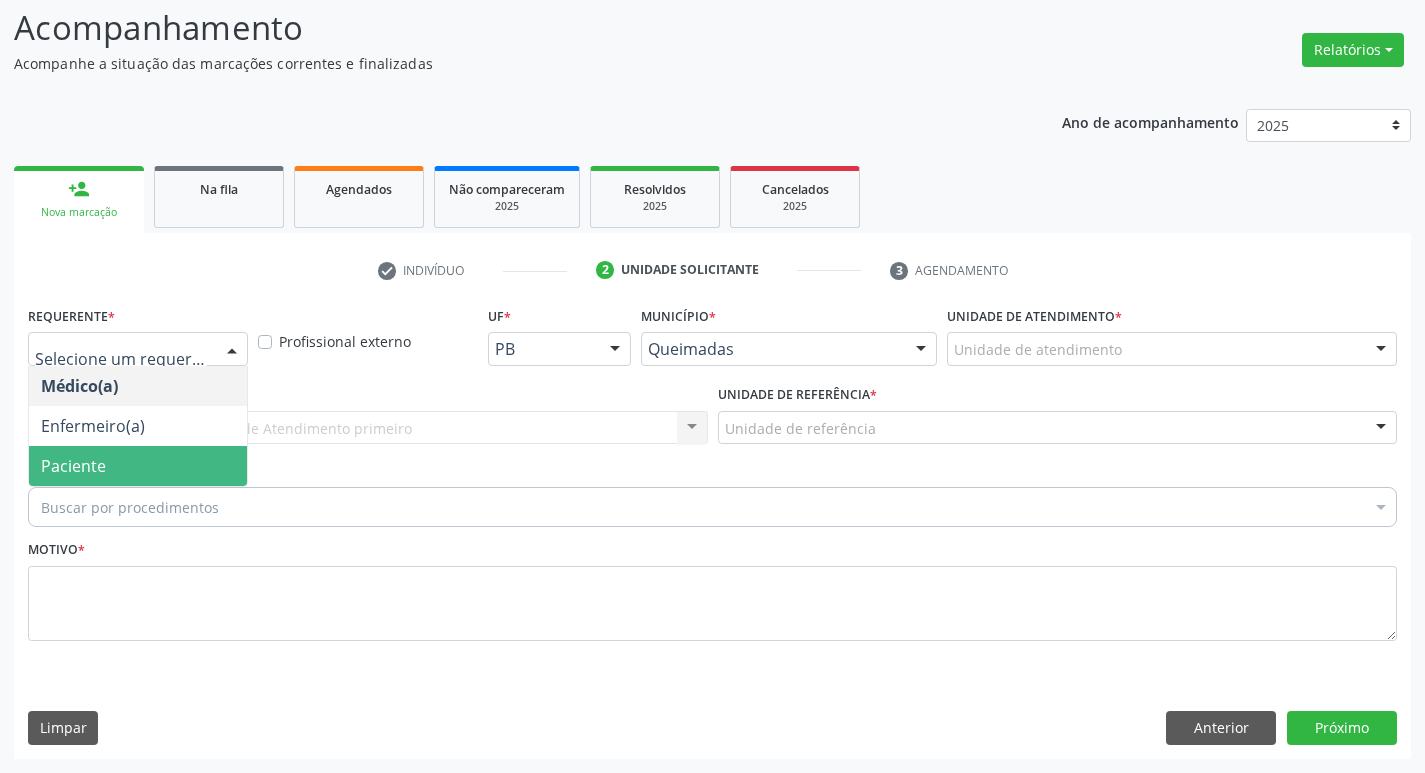 click on "Paciente" at bounding box center [138, 466] 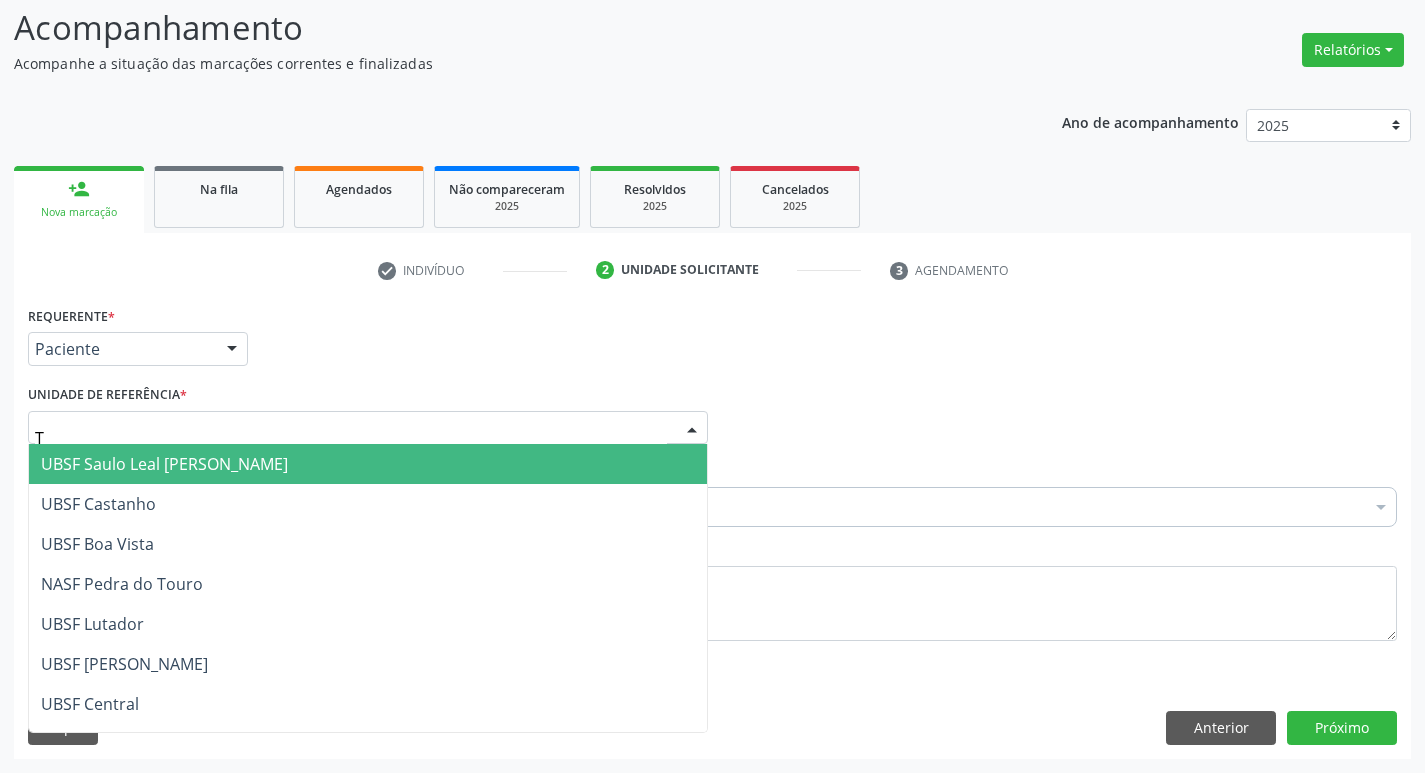 type on "TI" 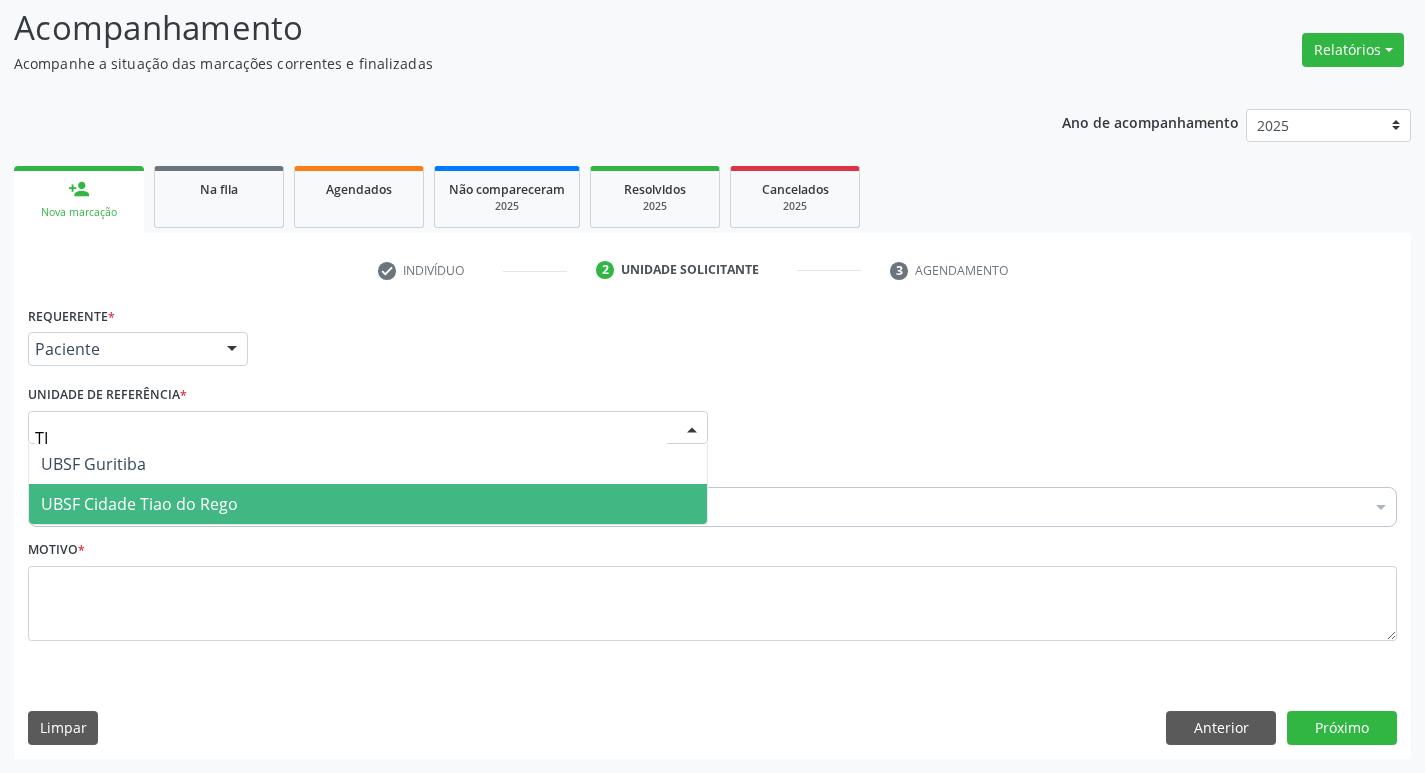 click on "UBSF Cidade Tiao do Rego" at bounding box center (368, 504) 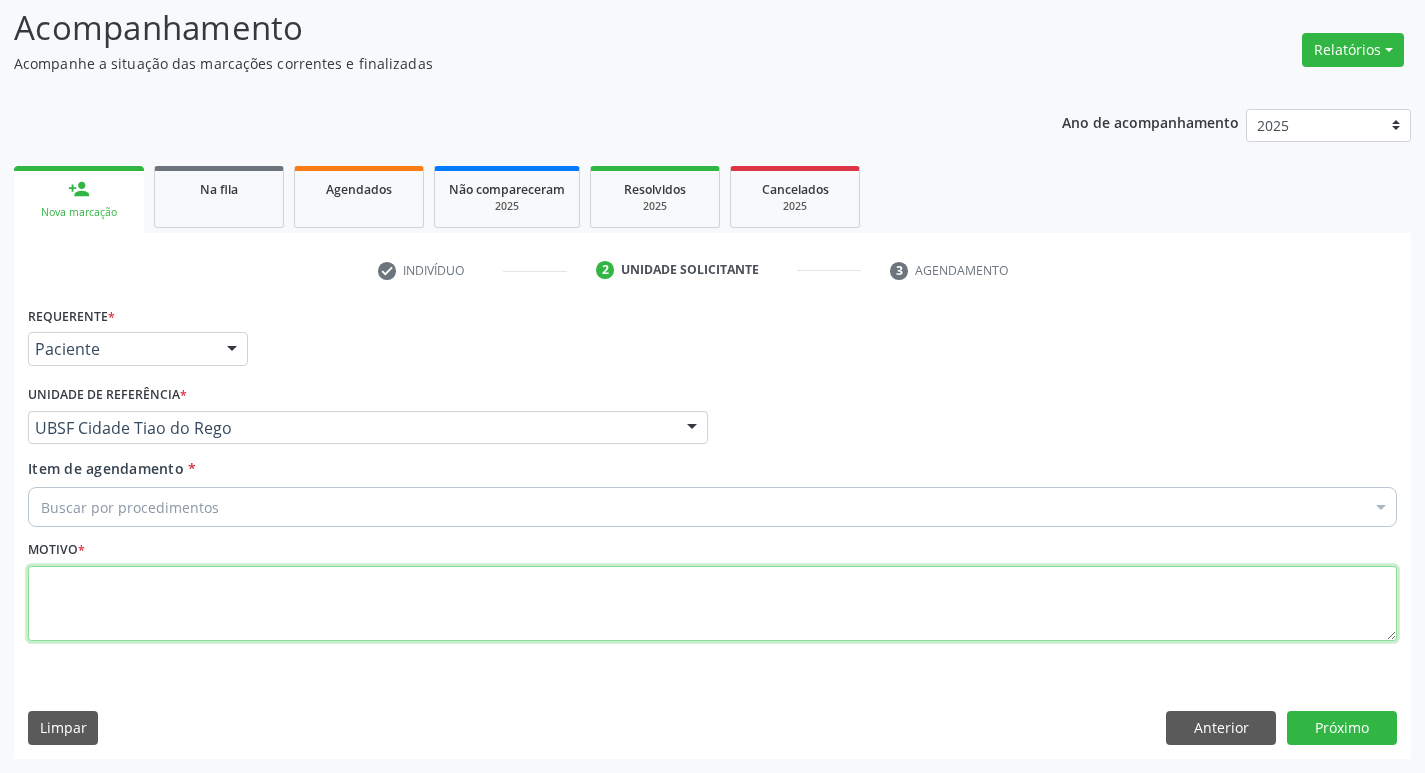 click at bounding box center [712, 604] 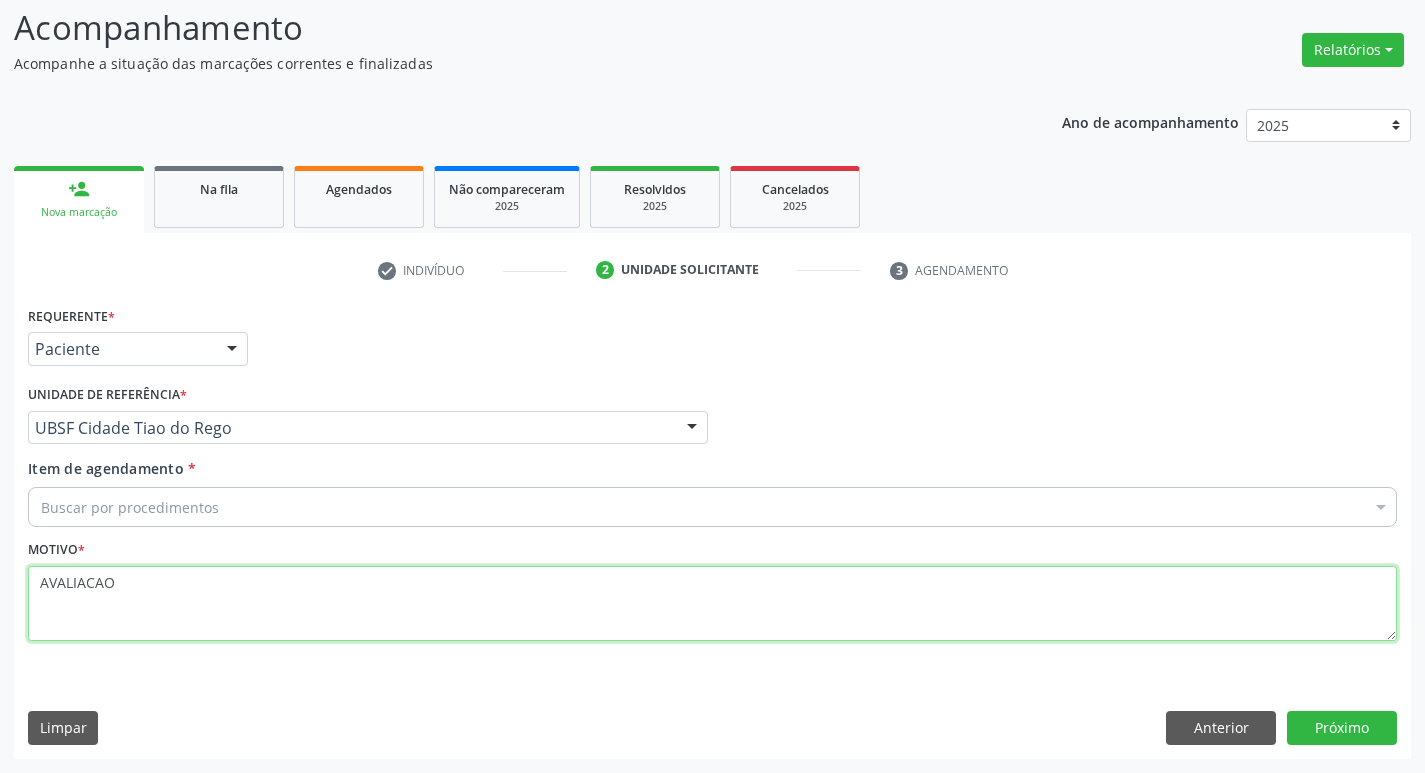 type on "AVALIACAO" 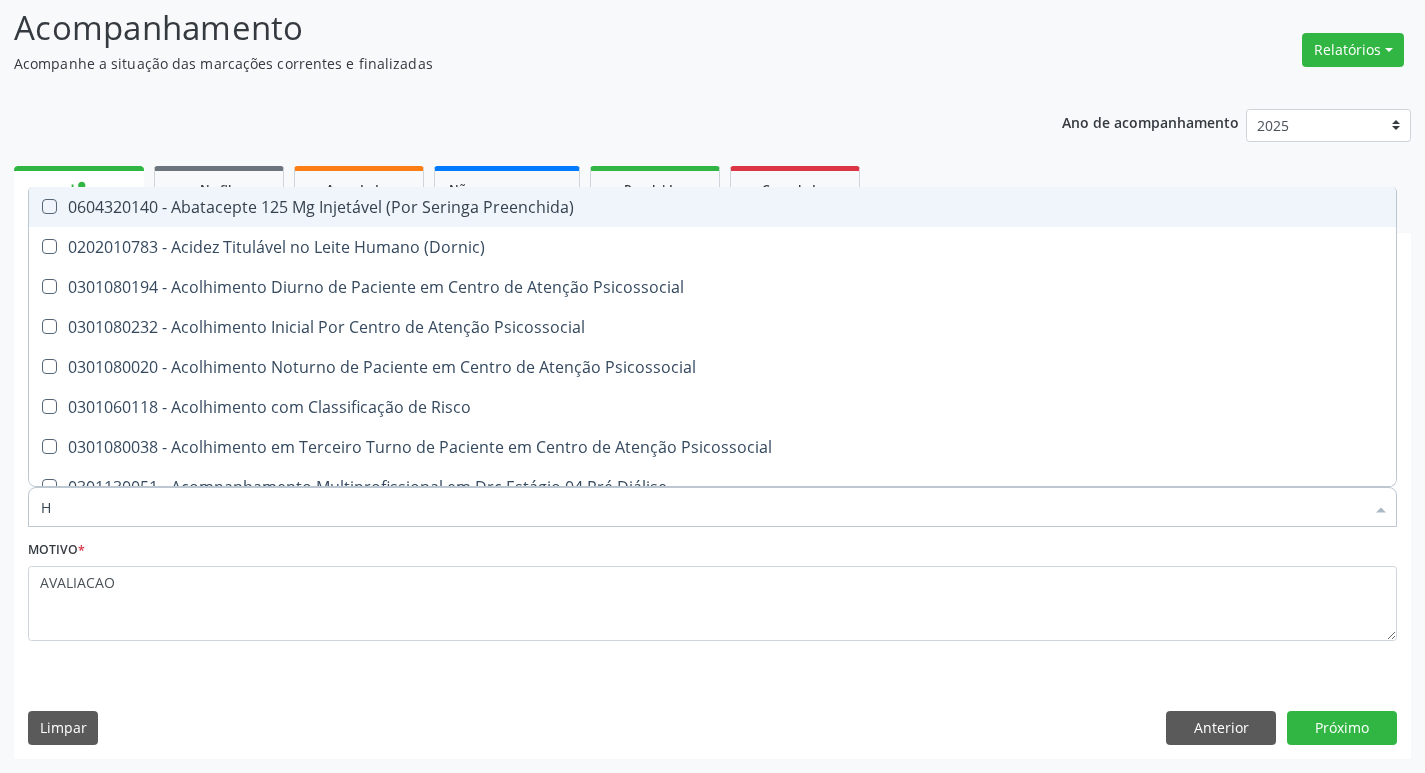 type on "HEMOGLOBINA G" 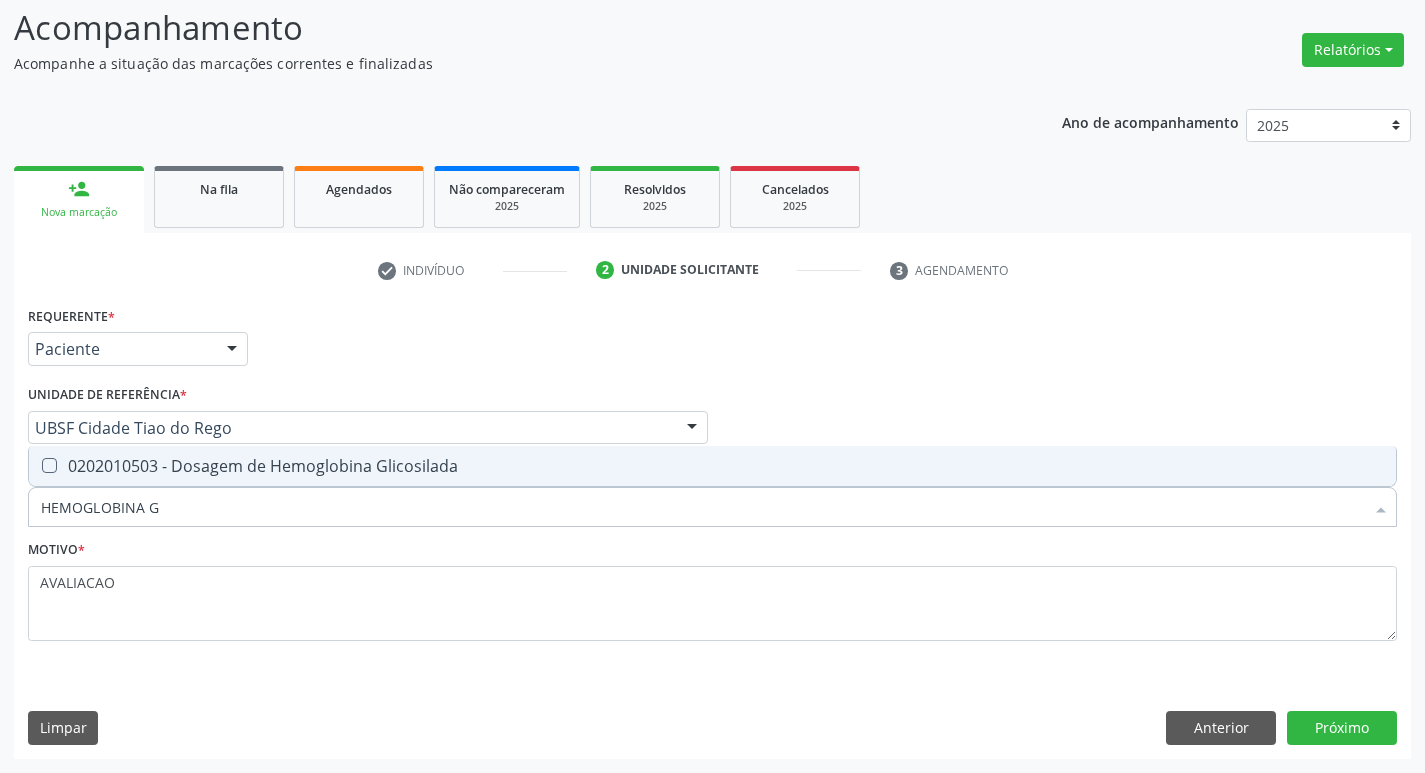 click on "0202010503 - Dosagem de Hemoglobina Glicosilada" at bounding box center [712, 466] 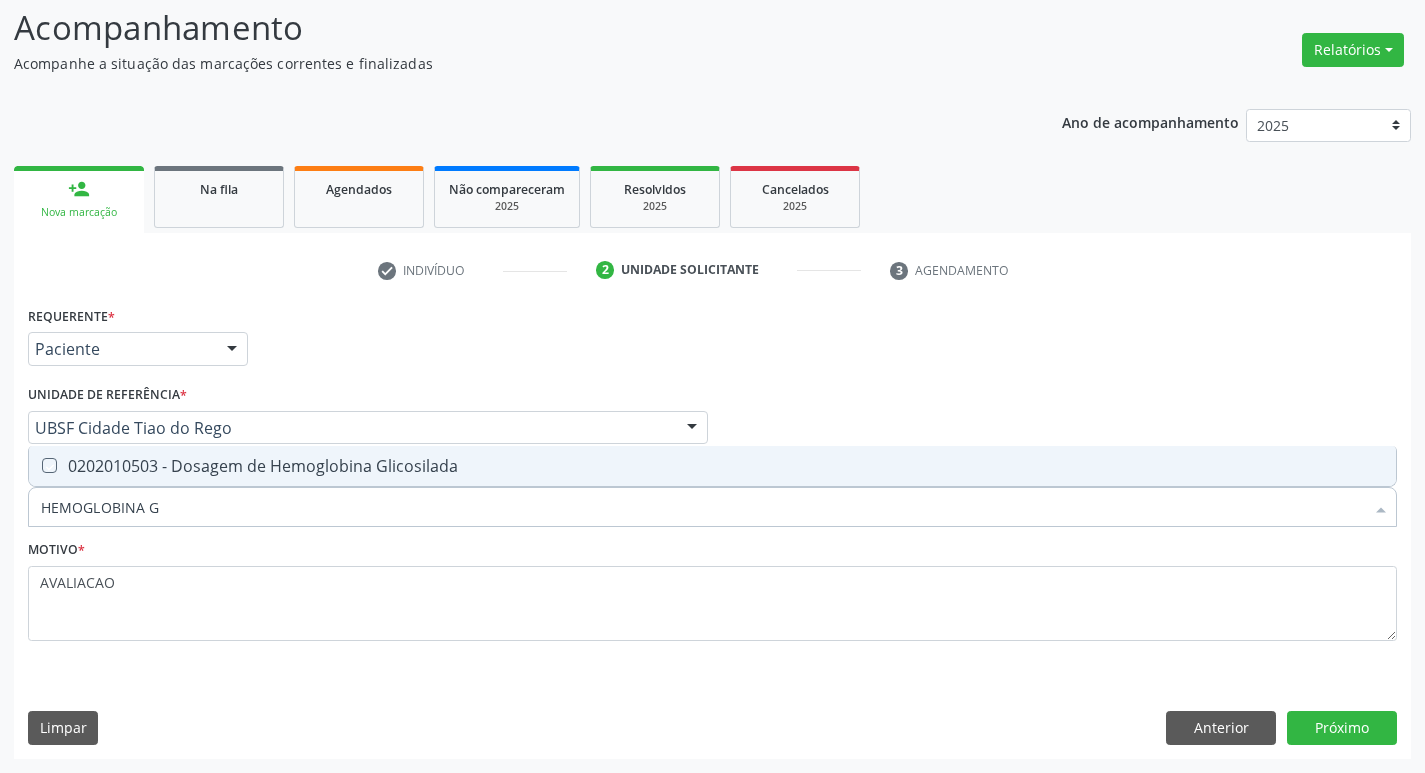 checkbox on "true" 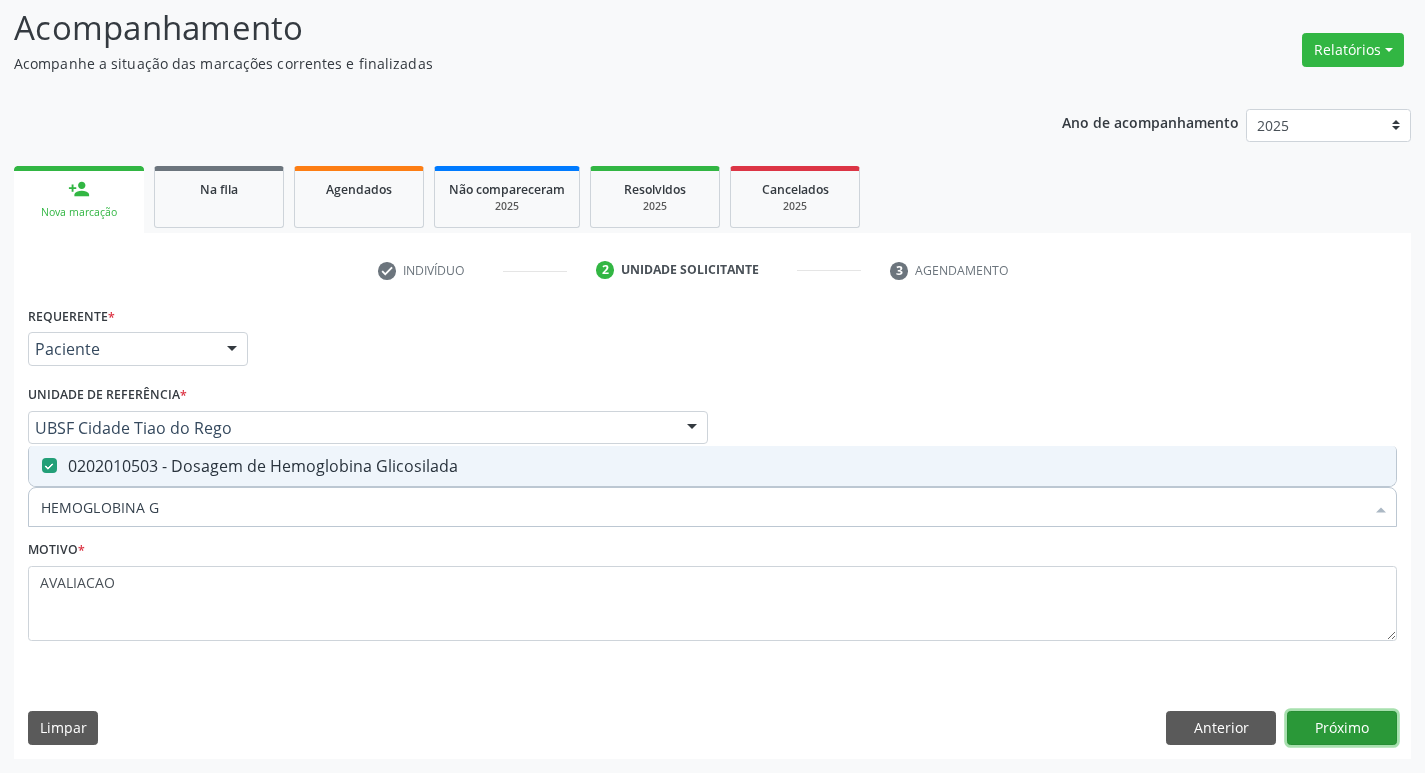 click on "Próximo" at bounding box center [1342, 728] 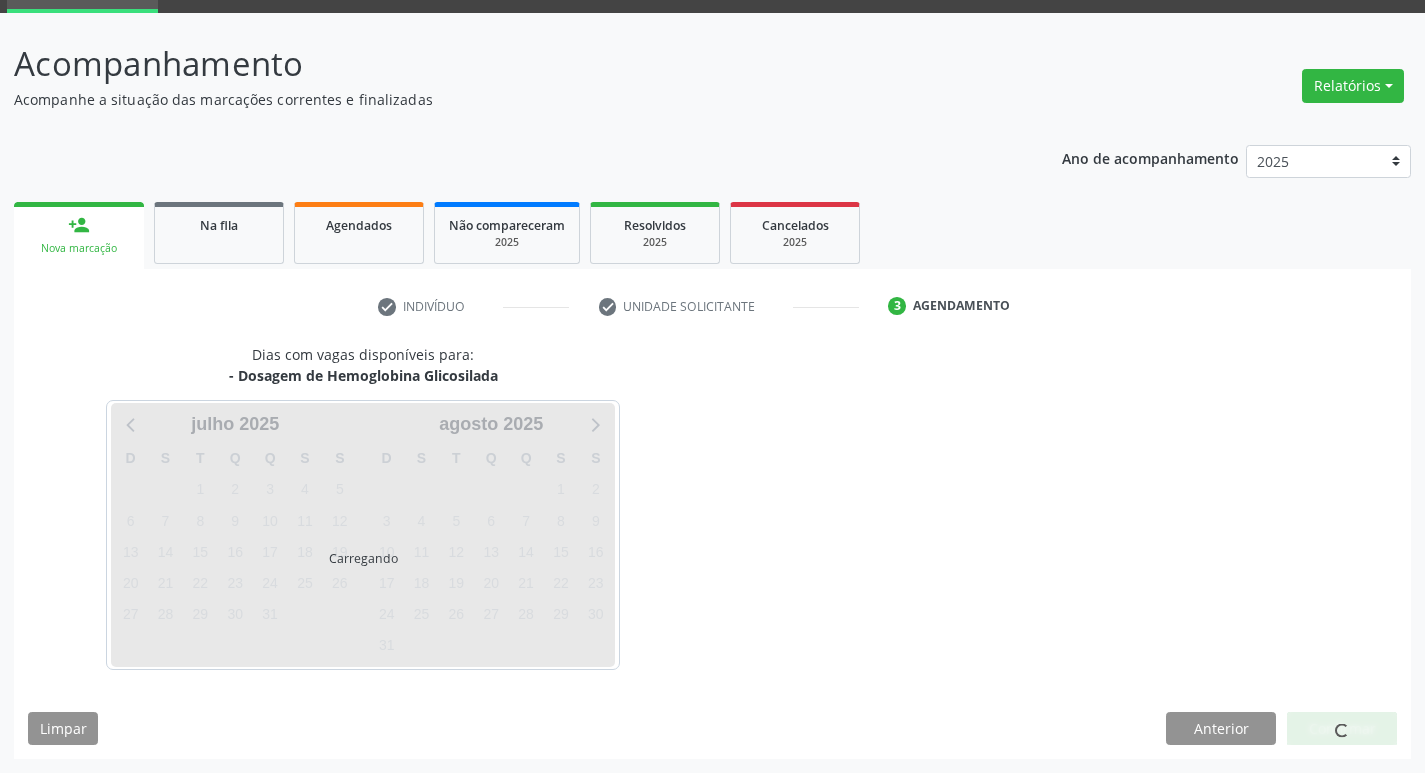 scroll, scrollTop: 97, scrollLeft: 0, axis: vertical 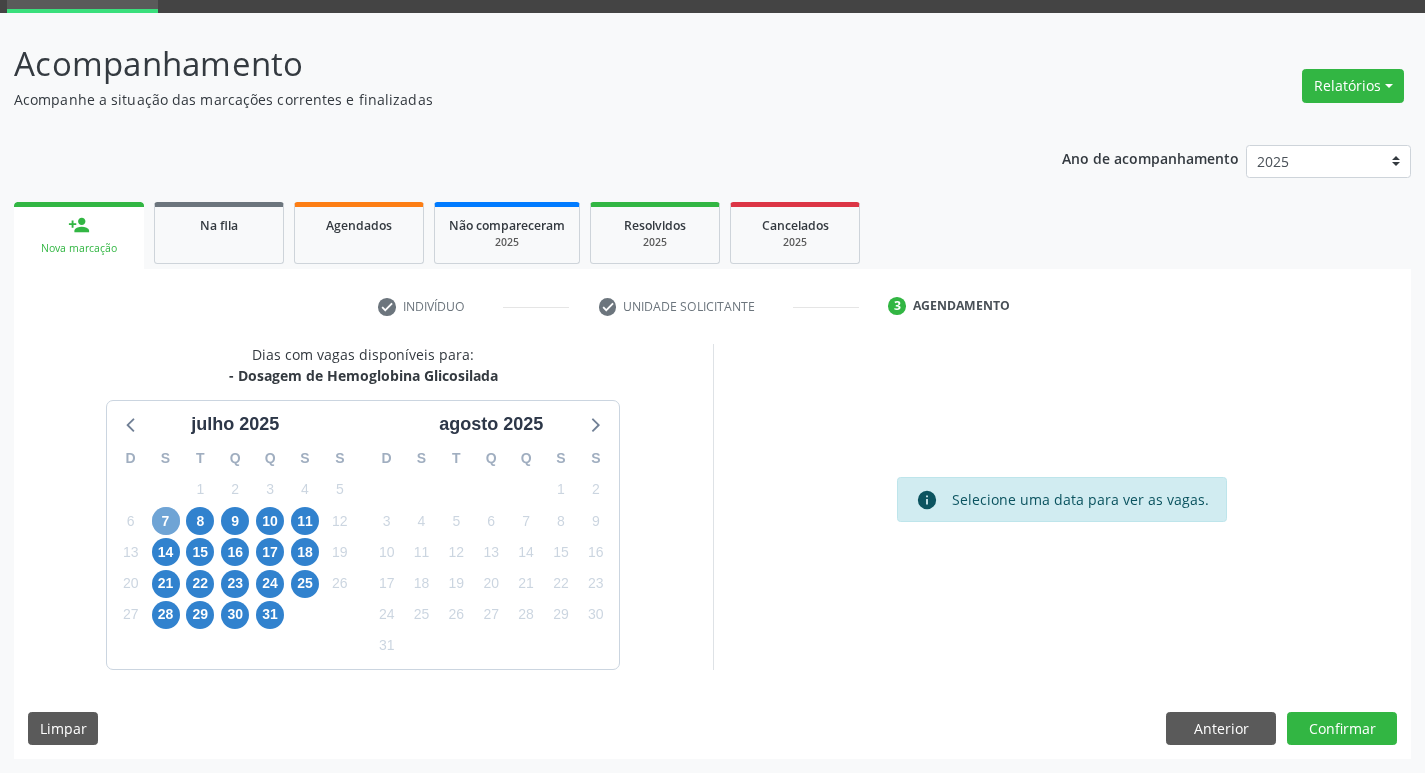 click on "7" at bounding box center [166, 521] 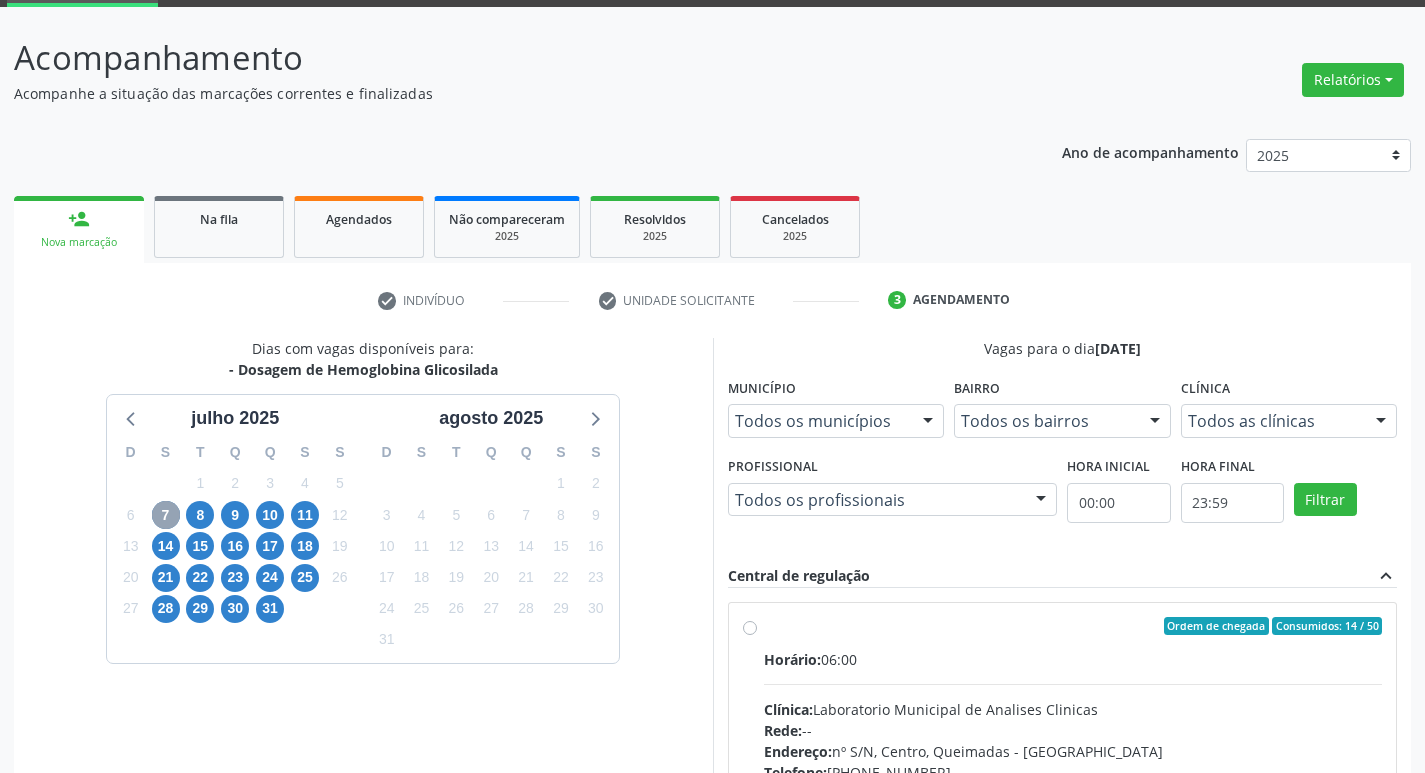 scroll, scrollTop: 386, scrollLeft: 0, axis: vertical 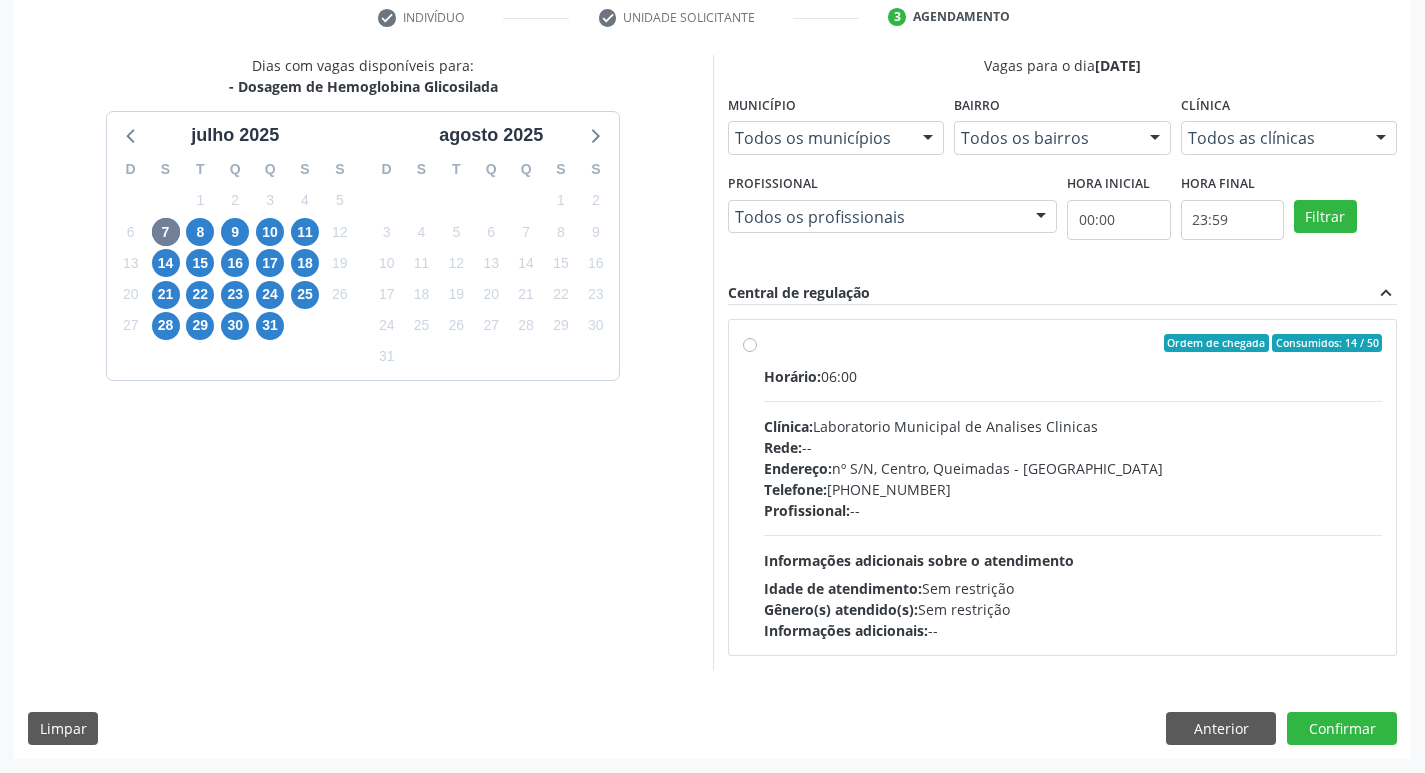 click on "Endereço:   nº S/N, Centro, Queimadas - [GEOGRAPHIC_DATA]" at bounding box center [1073, 468] 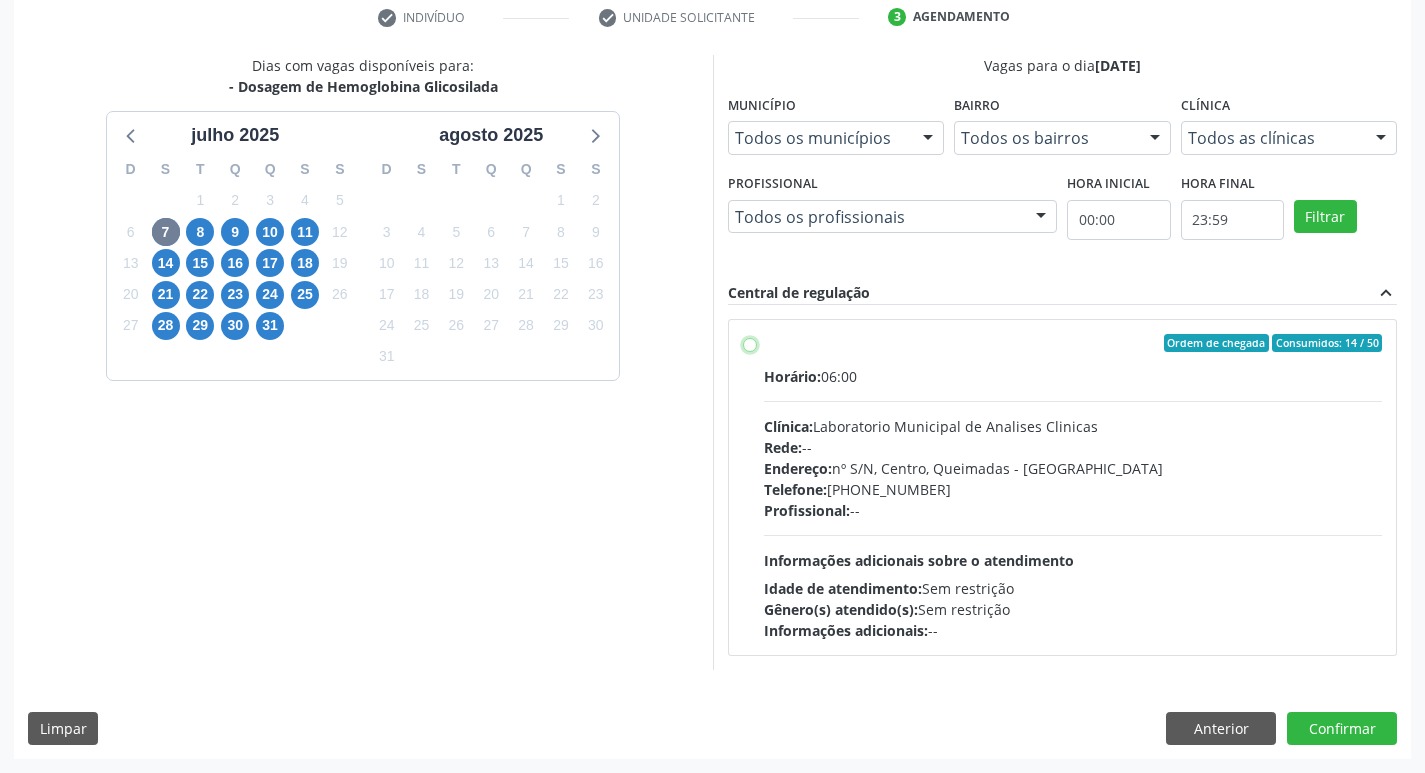 click on "Ordem de chegada
Consumidos: 14 / 50
Horário:   06:00
Clínica:  Laboratorio Municipal de Analises Clinicas
Rede:
--
Endereço:   [STREET_ADDRESS]
Telefone:   [PHONE_NUMBER]
Profissional:
--
Informações adicionais sobre o atendimento
Idade de atendimento:
Sem restrição
Gênero(s) atendido(s):
Sem restrição
Informações adicionais:
--" at bounding box center (750, 343) 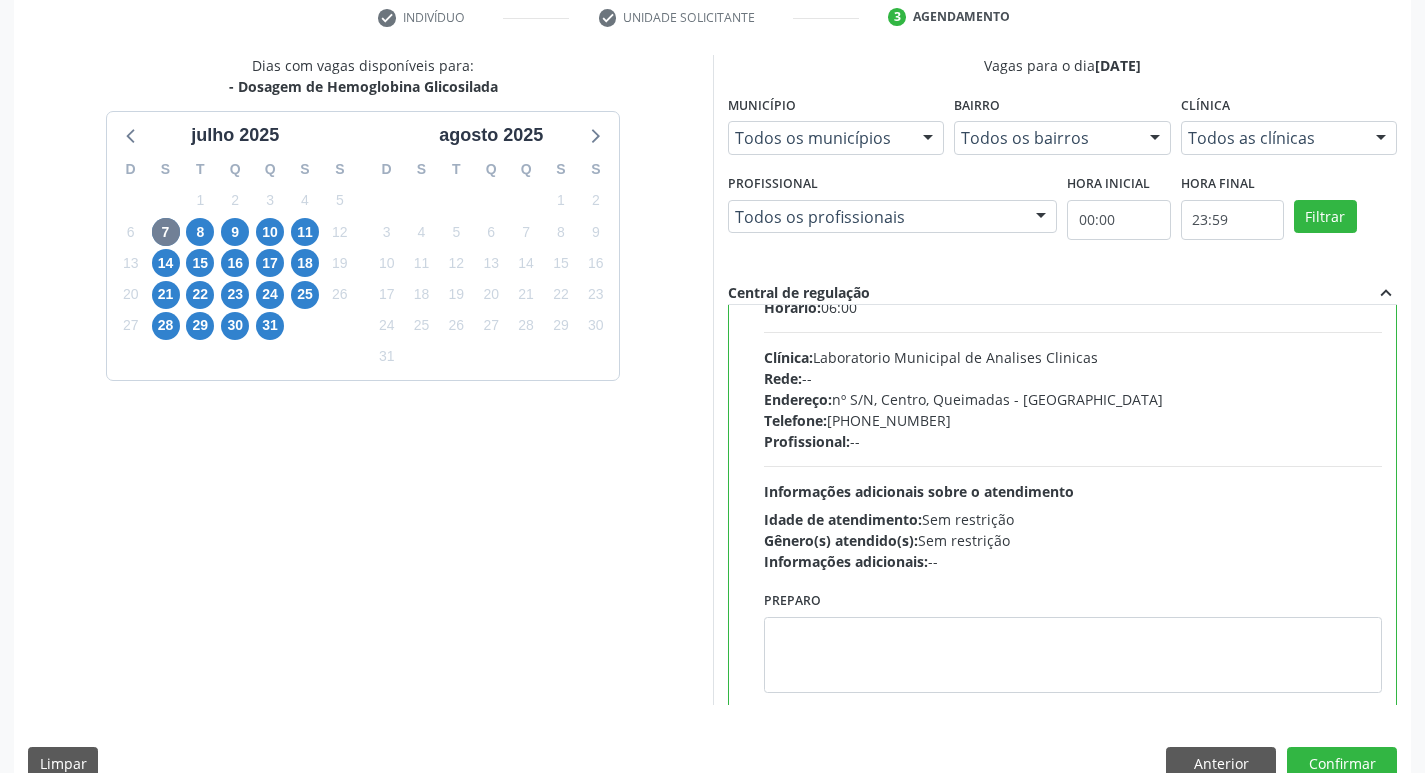 scroll, scrollTop: 99, scrollLeft: 0, axis: vertical 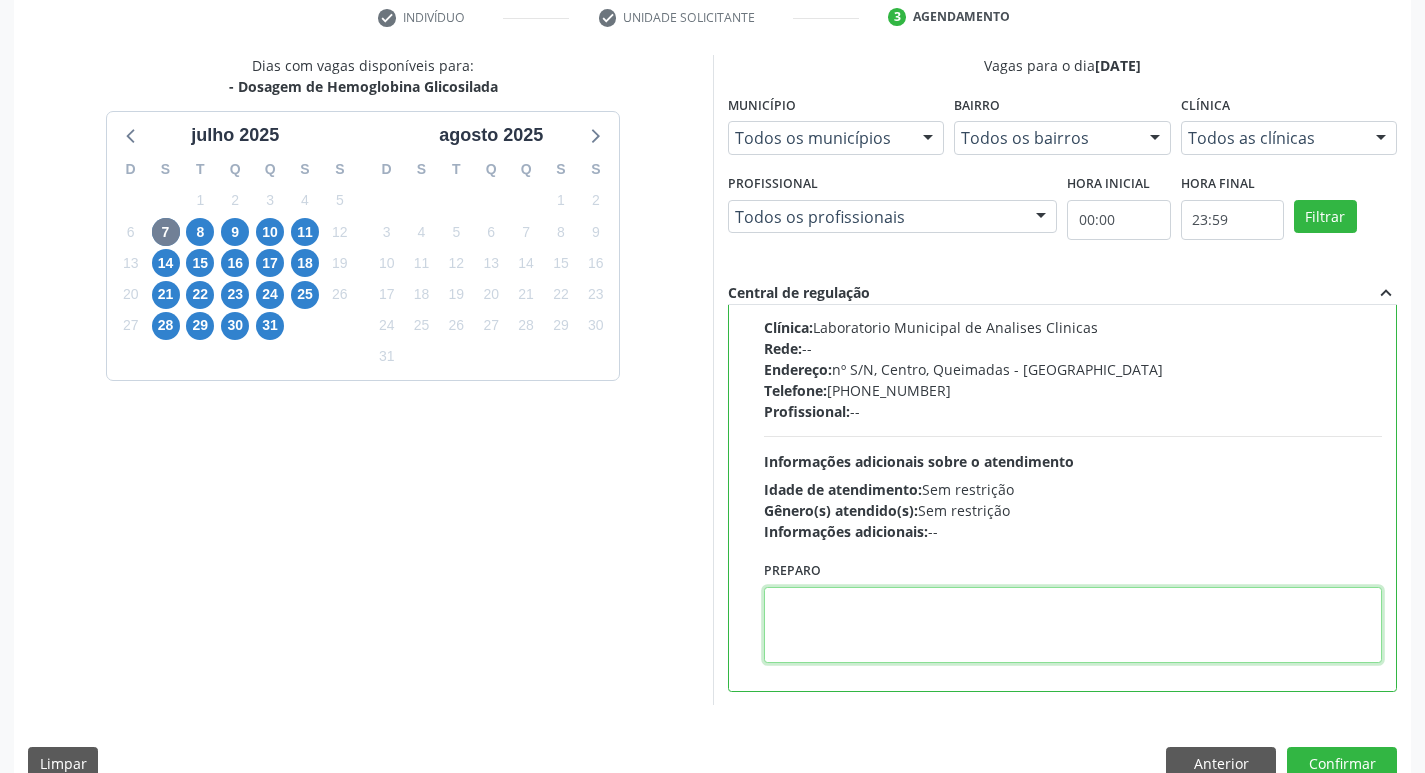 click at bounding box center [1073, 625] 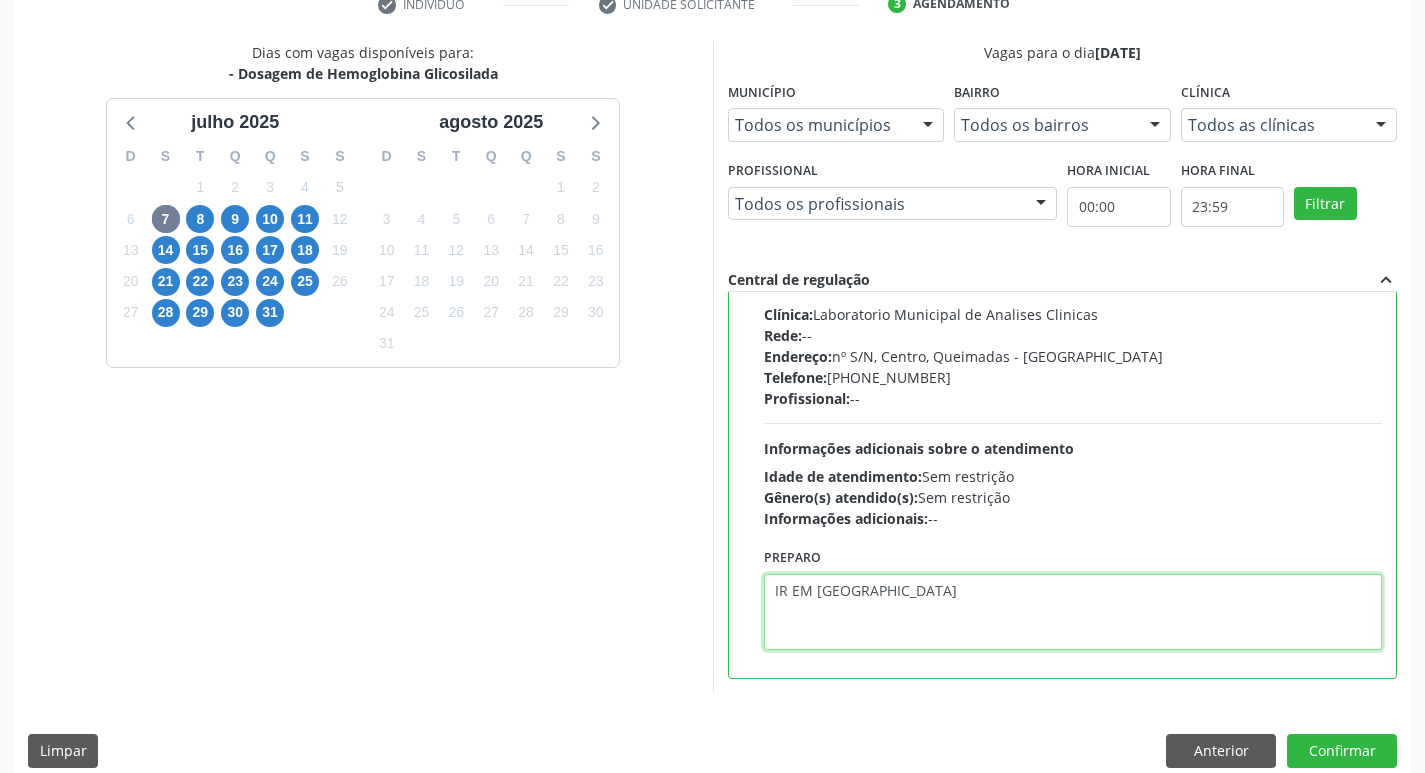 scroll, scrollTop: 422, scrollLeft: 0, axis: vertical 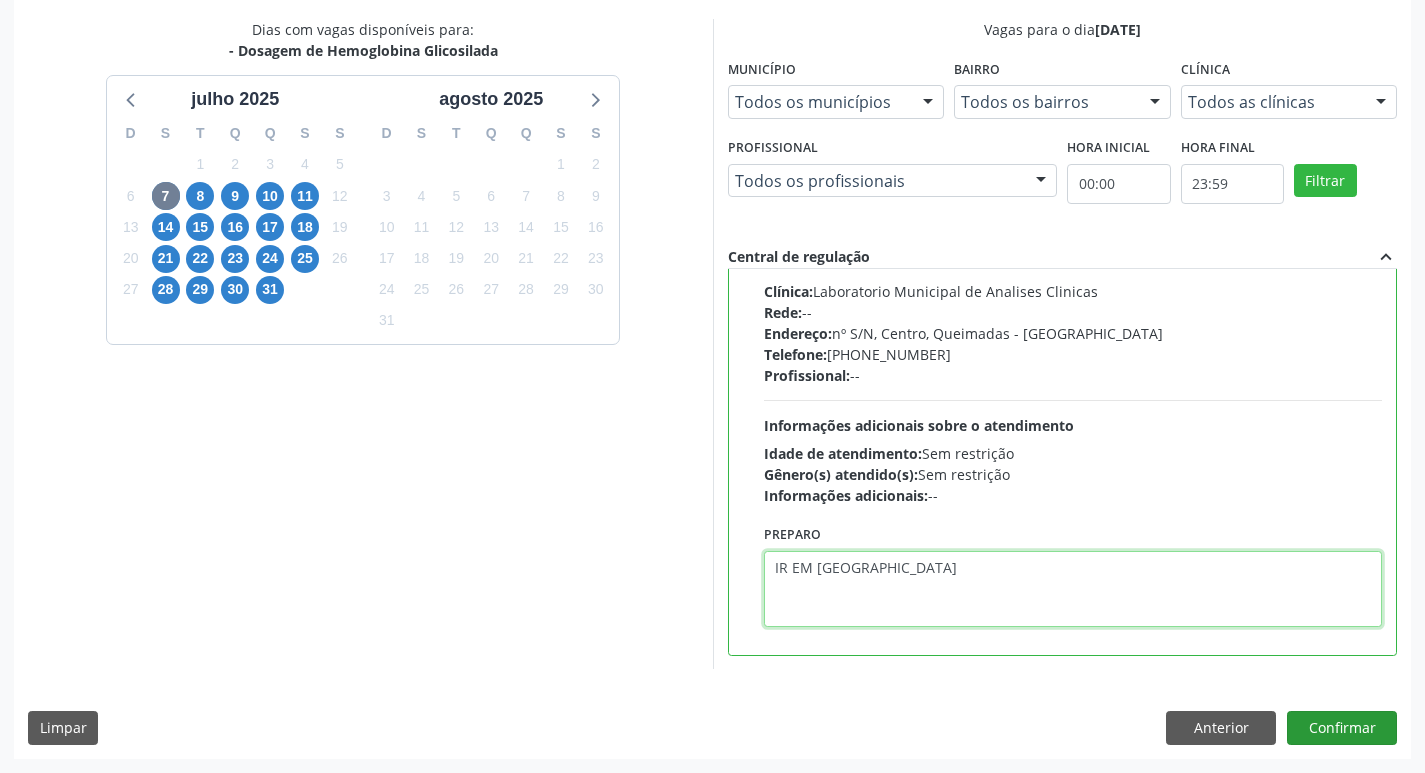 type on "IR EM [GEOGRAPHIC_DATA]" 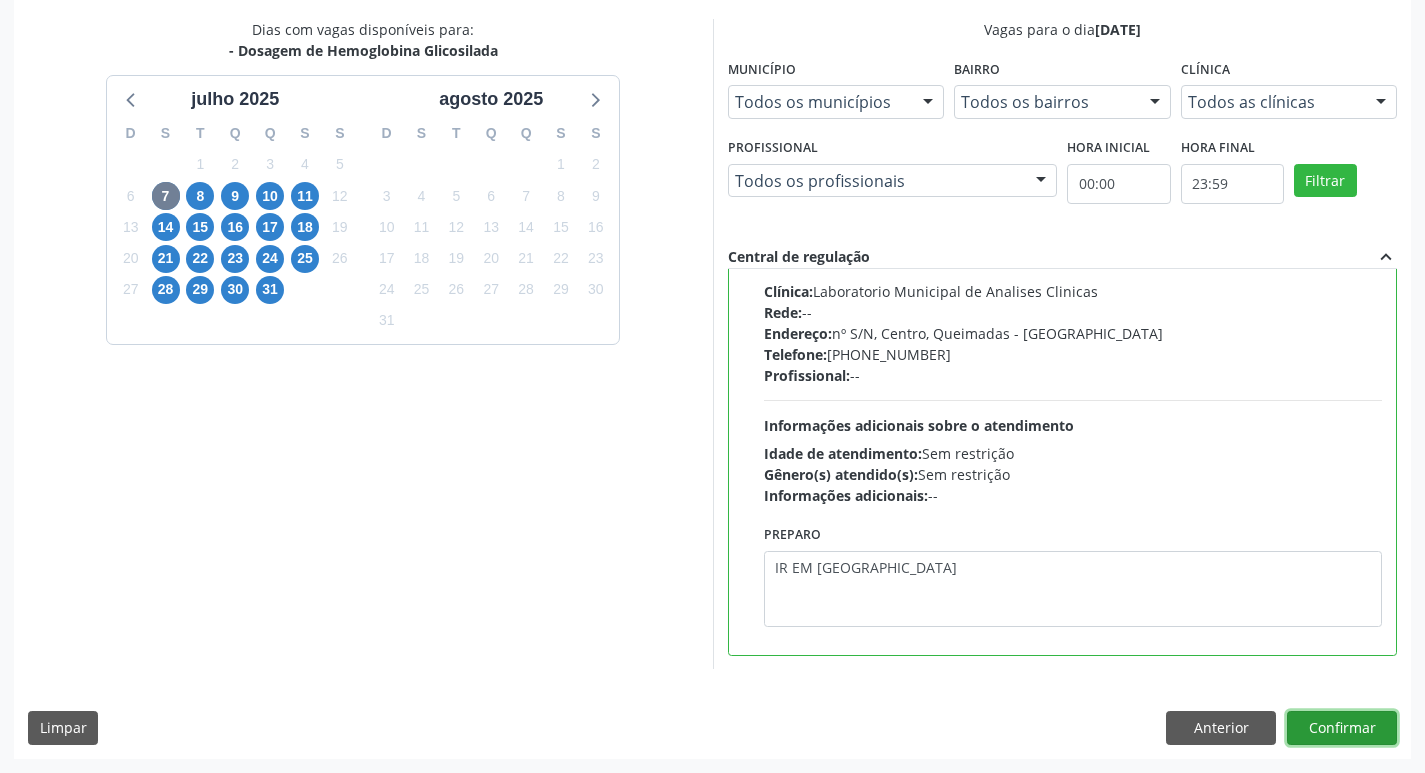 click on "Confirmar" at bounding box center (1342, 728) 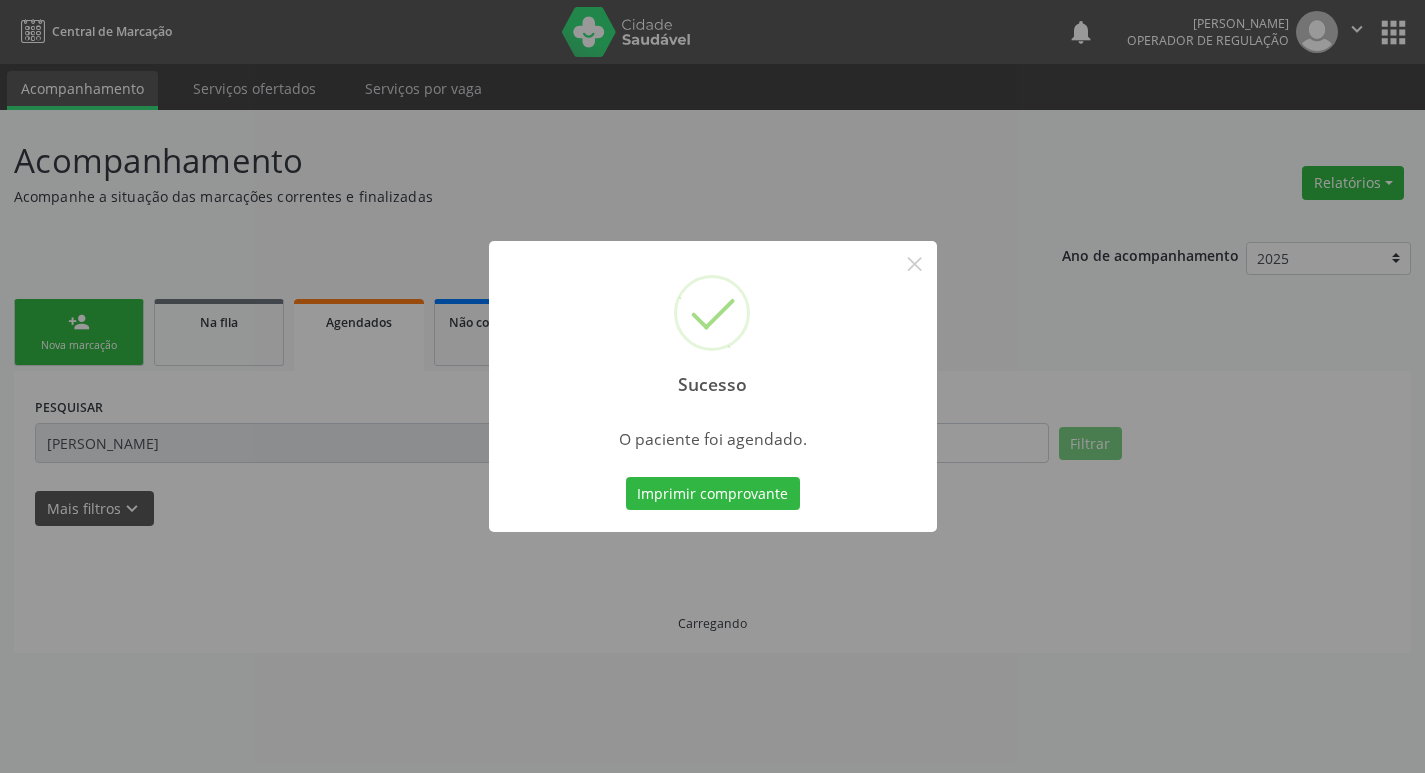 scroll, scrollTop: 0, scrollLeft: 0, axis: both 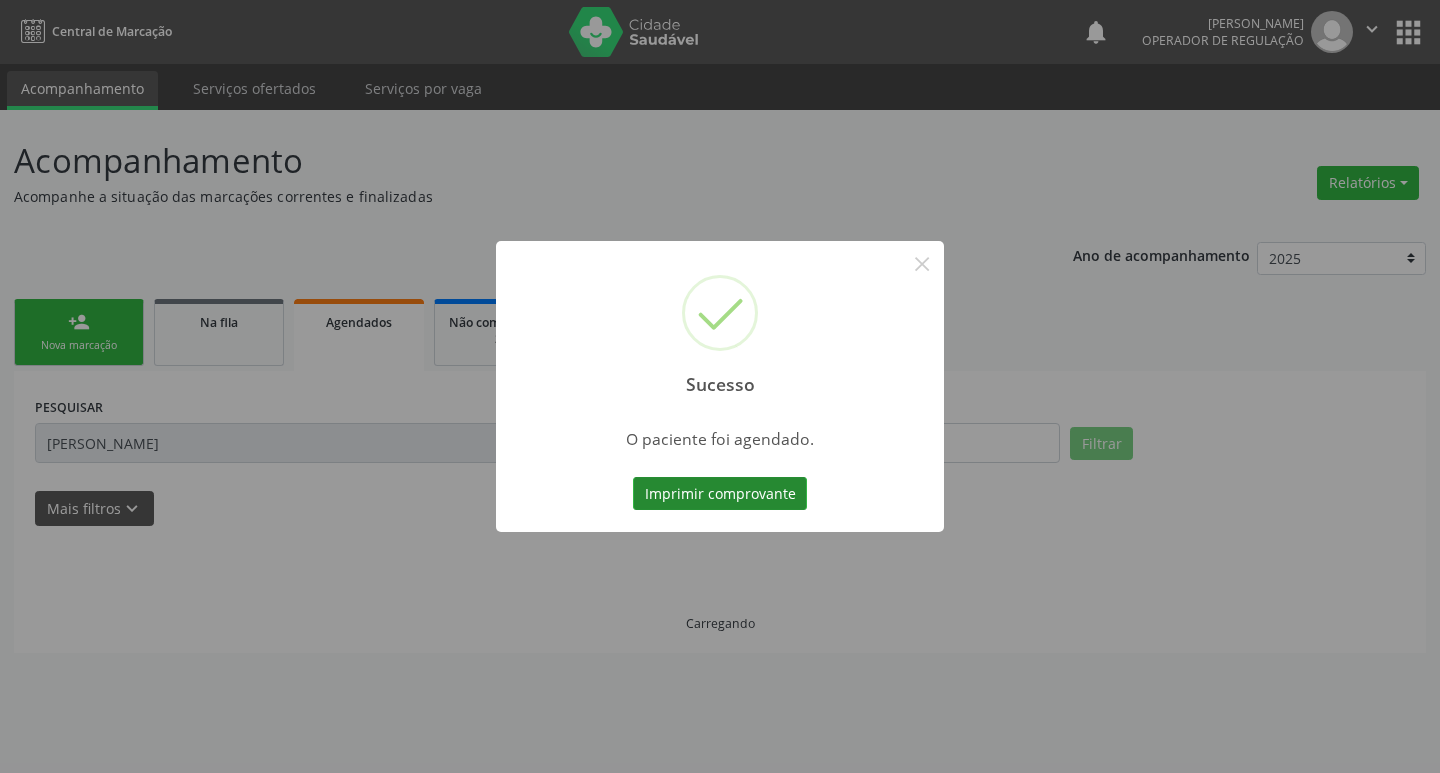 click on "Imprimir comprovante" at bounding box center [720, 494] 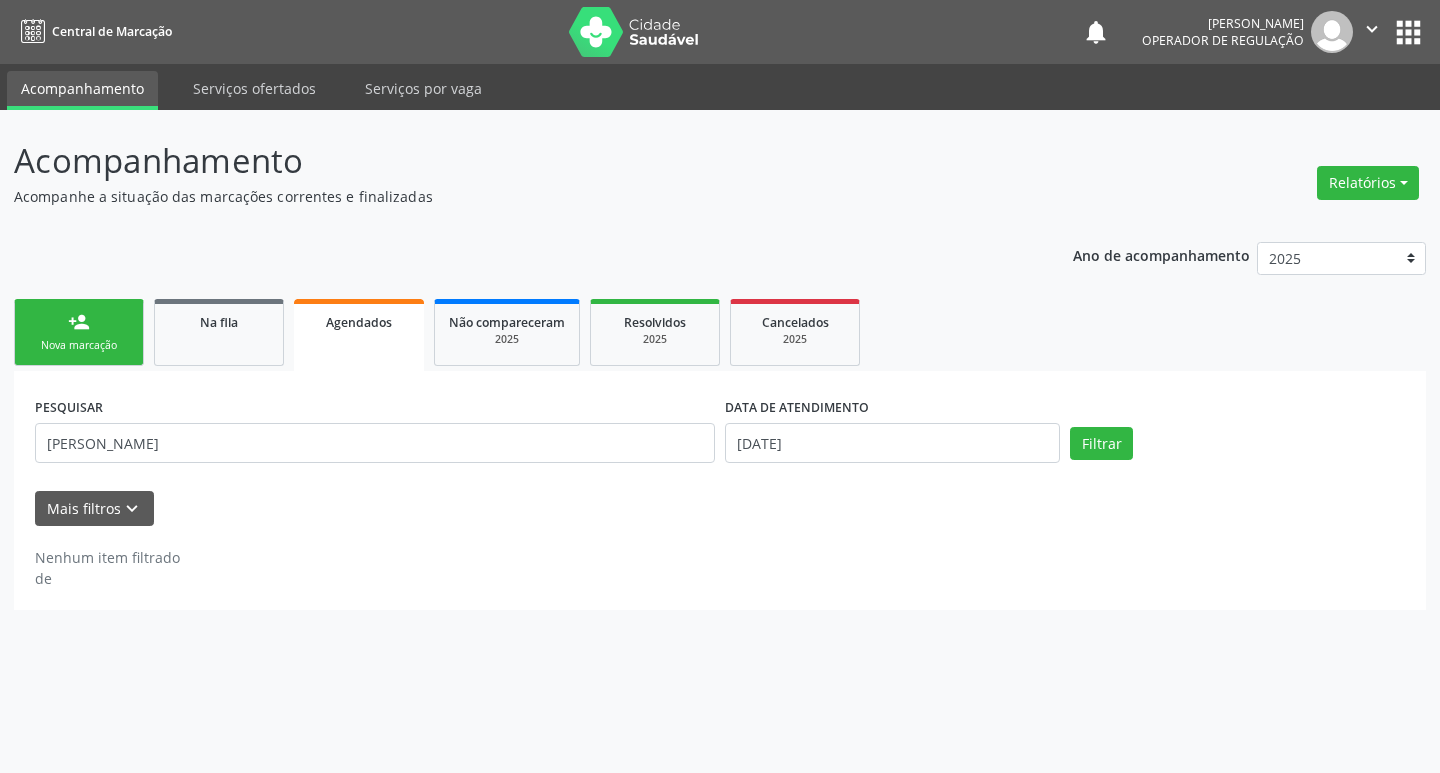click on "Nova marcação" at bounding box center (79, 345) 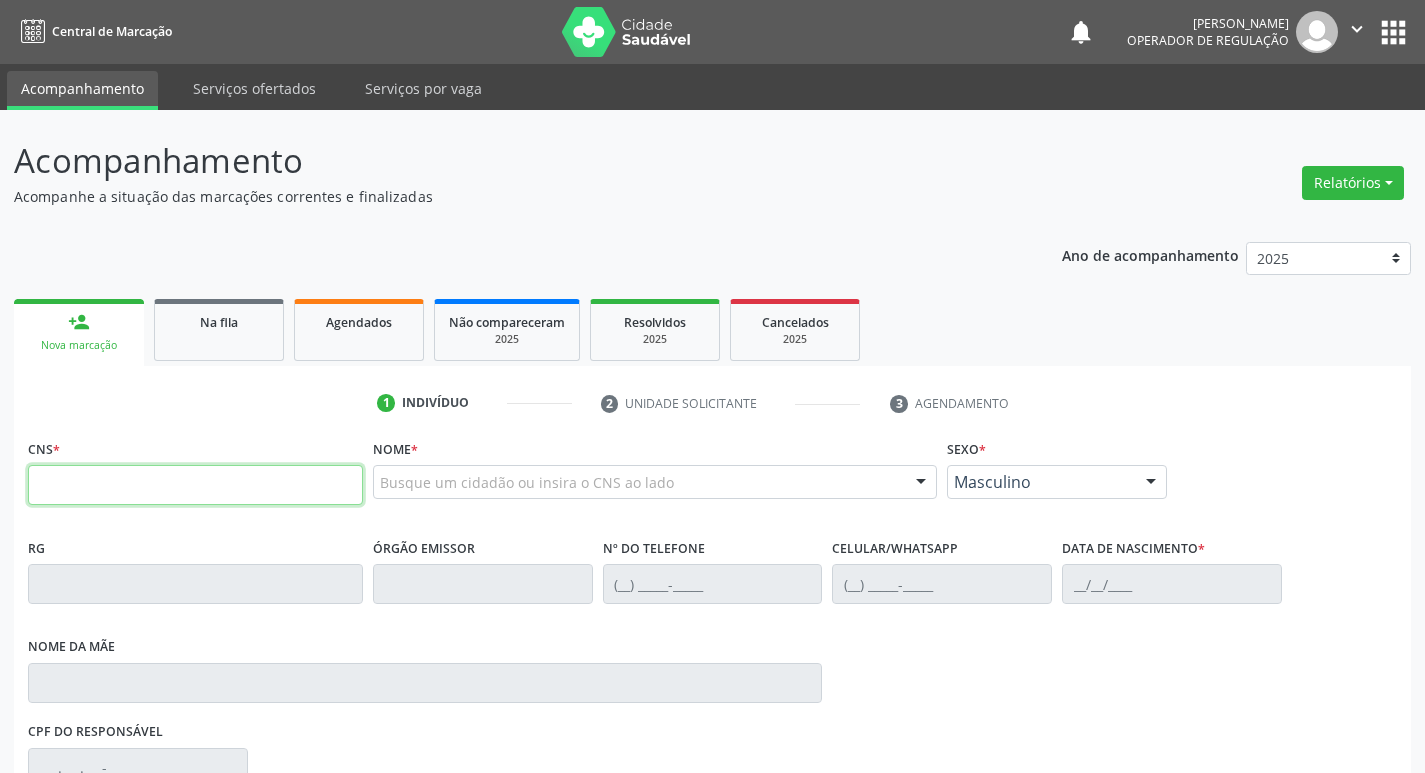 click at bounding box center [195, 485] 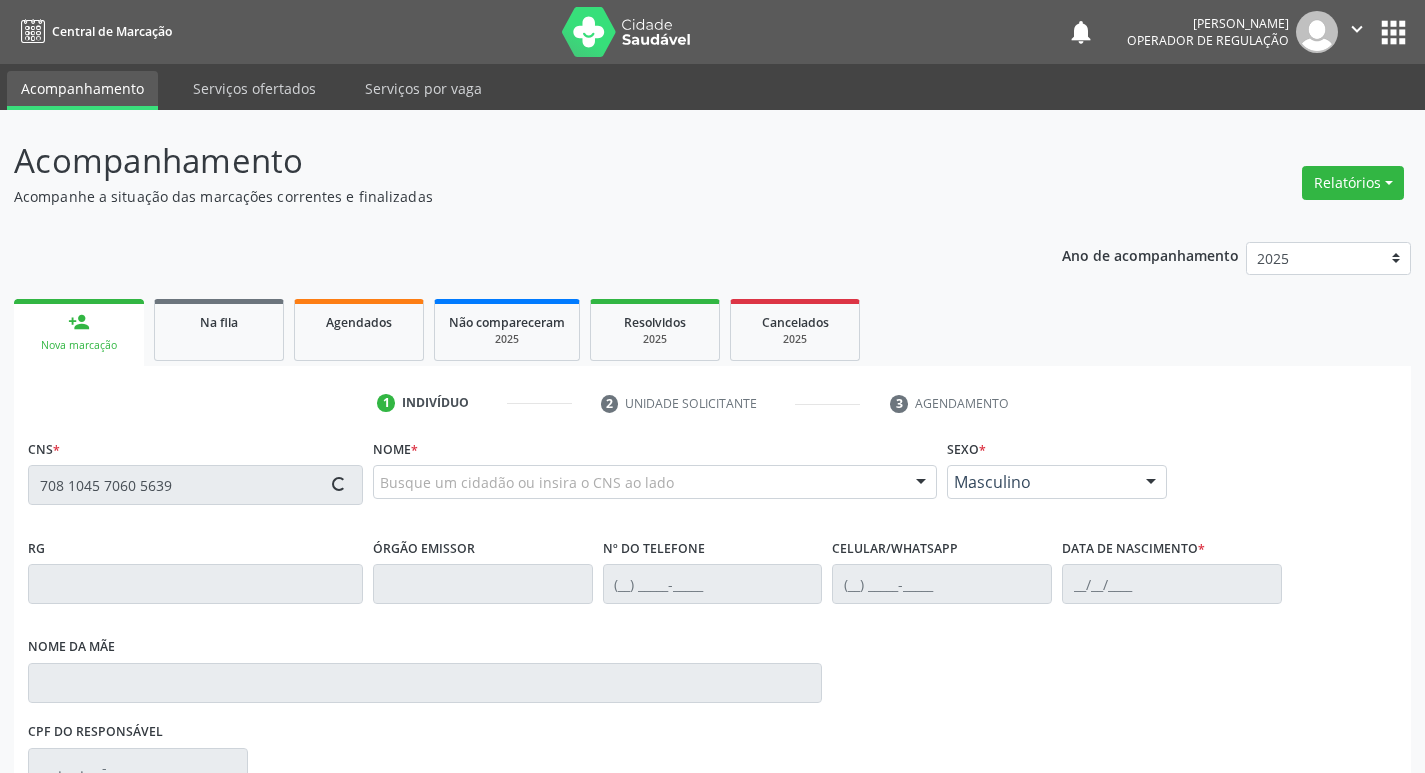 type on "708 1045 7060 5639" 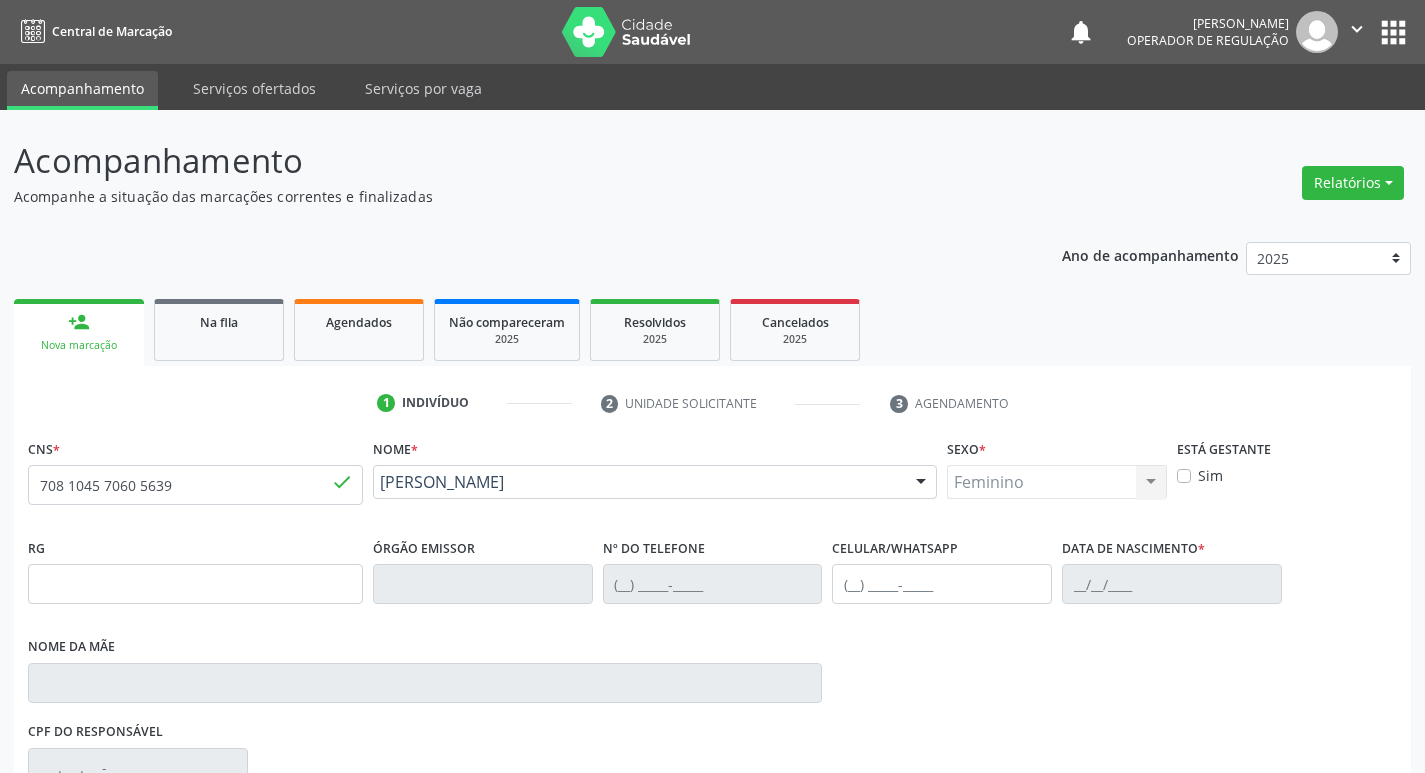 type on "[PHONE_NUMBER]" 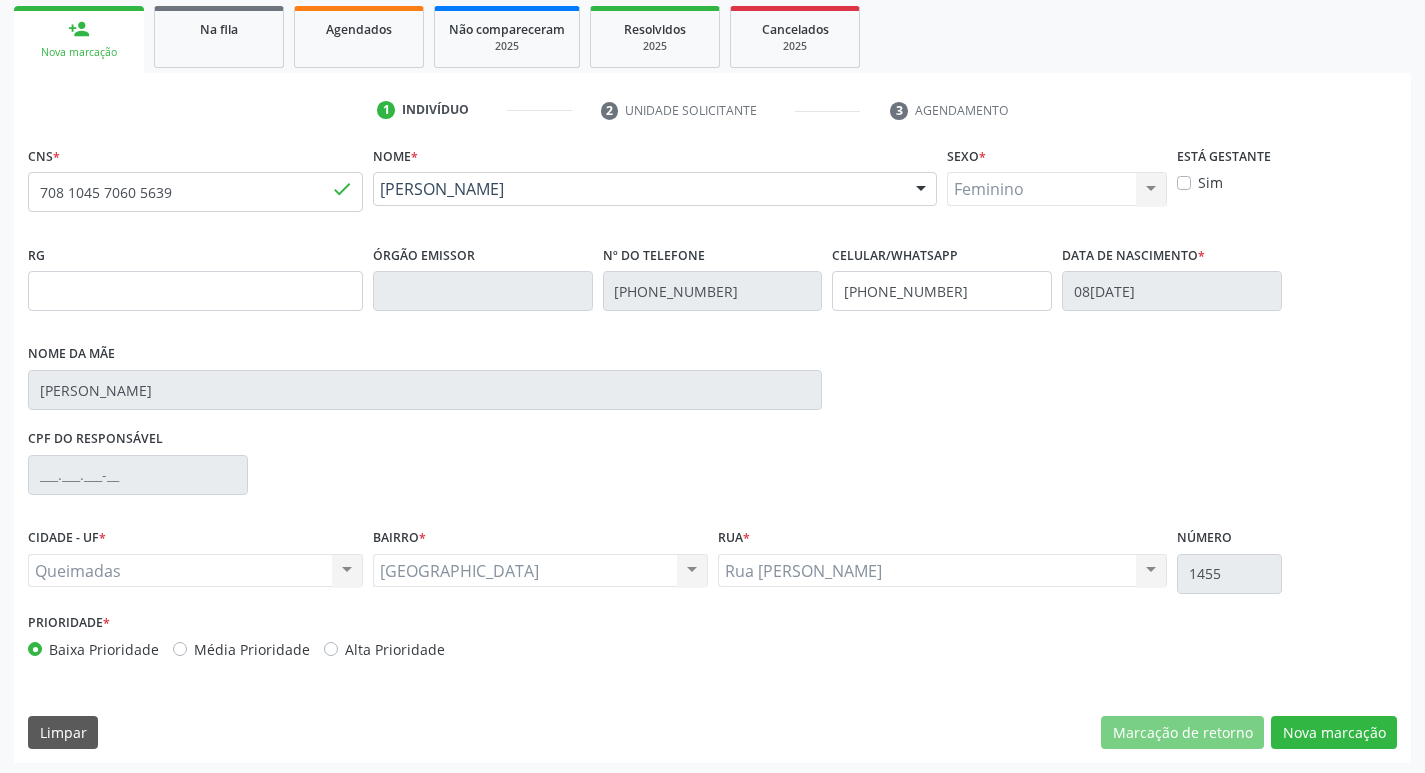 scroll, scrollTop: 297, scrollLeft: 0, axis: vertical 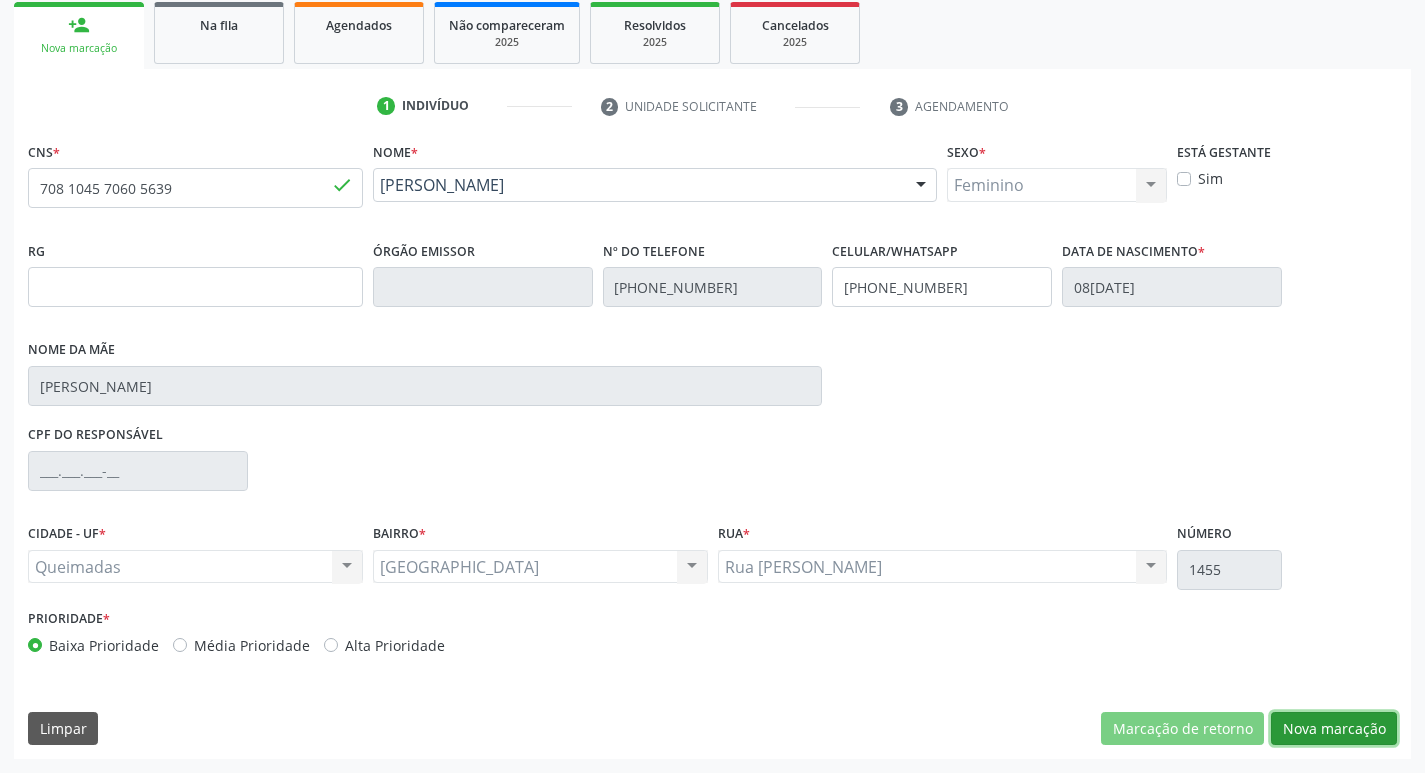 click on "Nova marcação" at bounding box center (1334, 729) 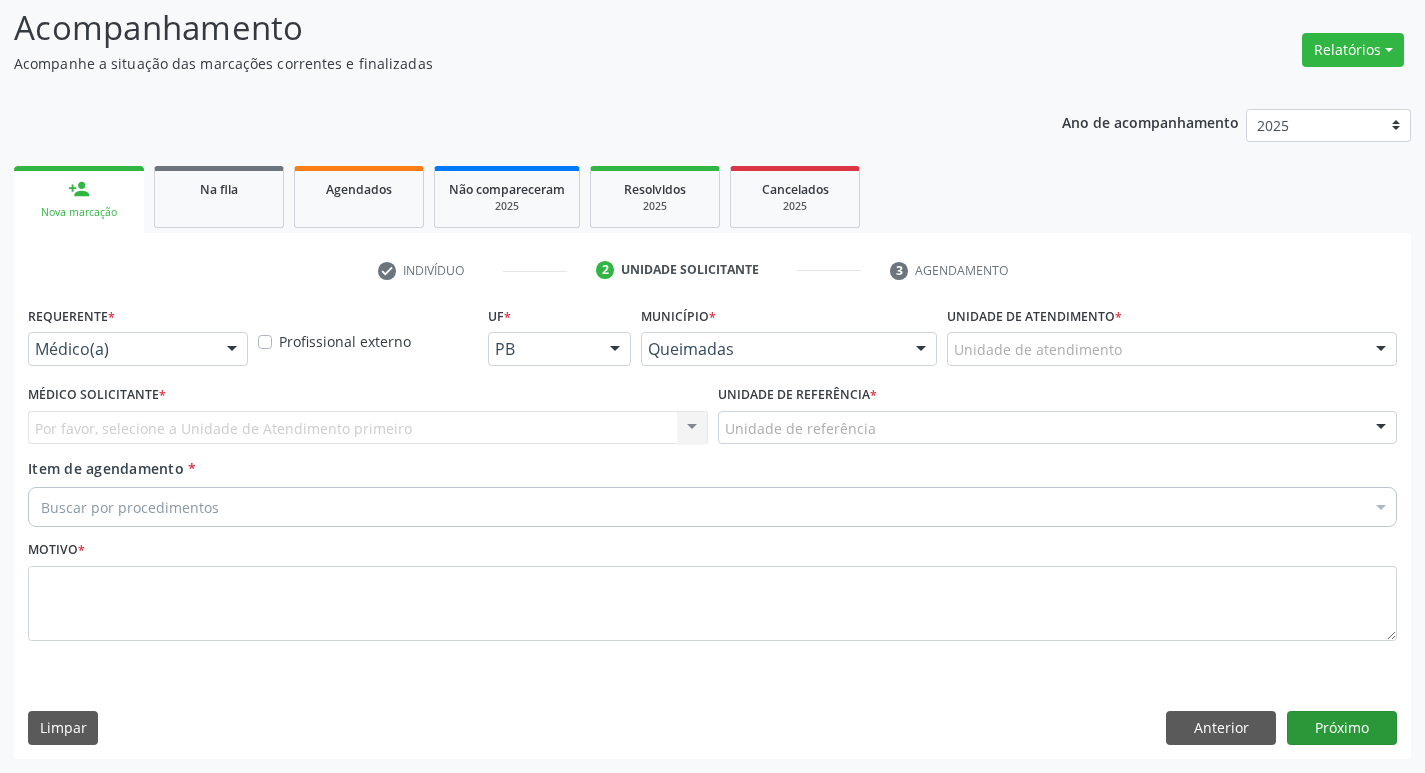 scroll, scrollTop: 133, scrollLeft: 0, axis: vertical 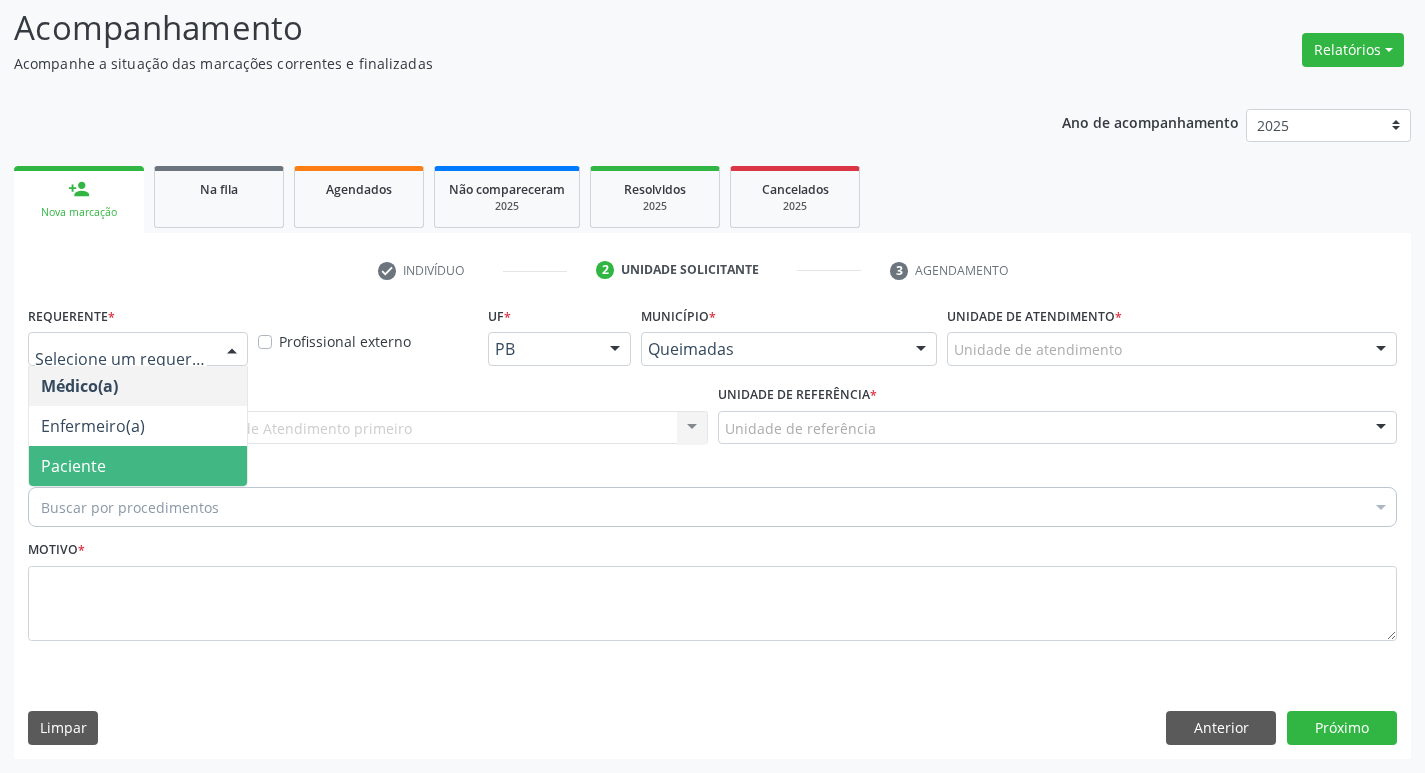 click on "Paciente" at bounding box center [138, 466] 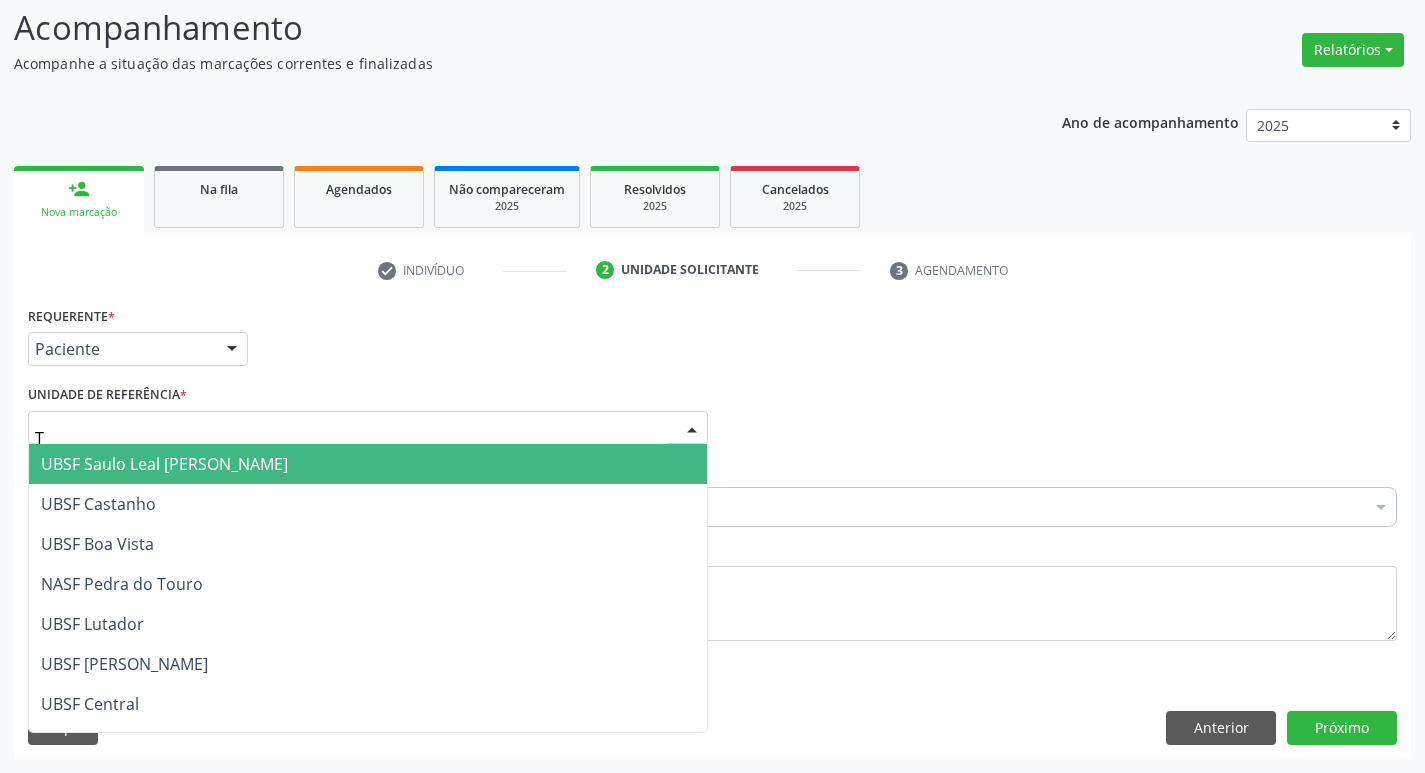 type on "TI" 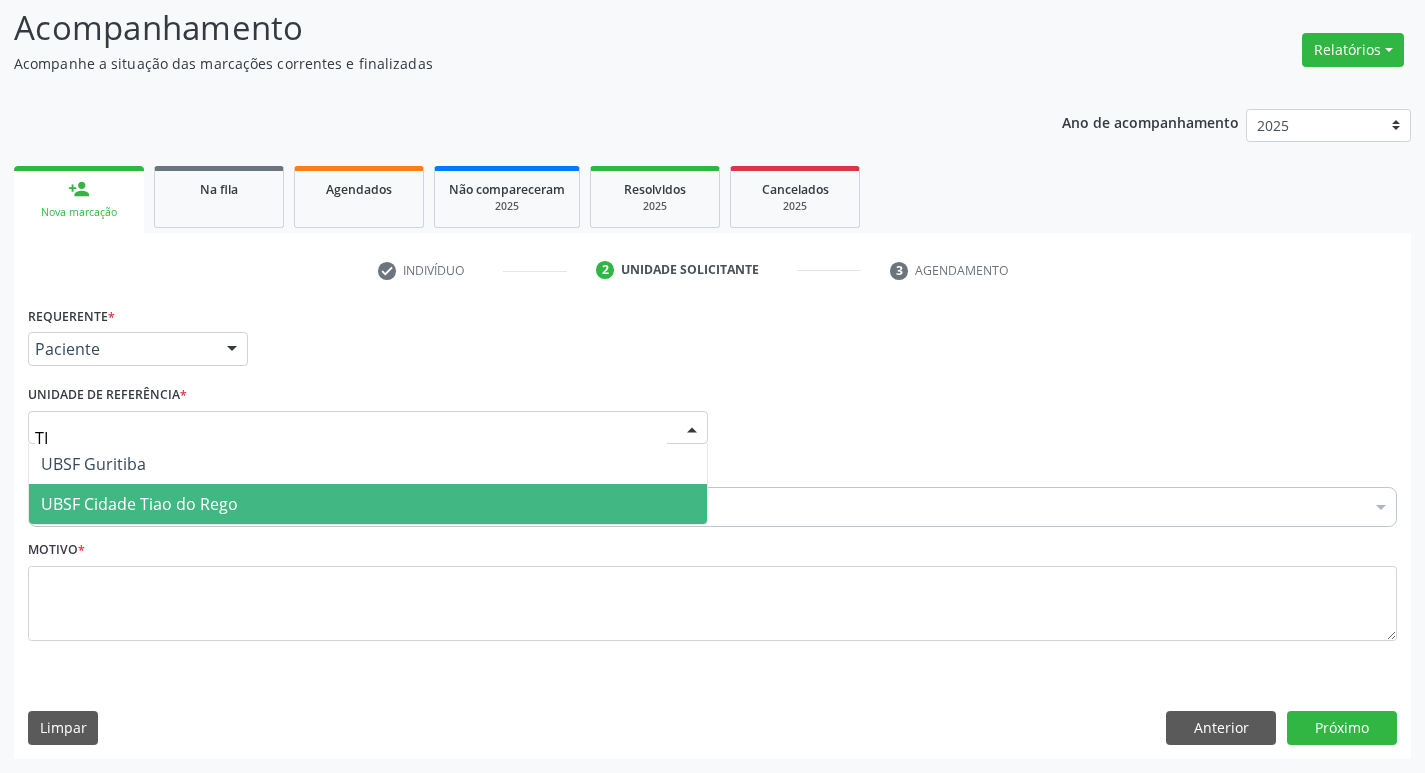 click on "UBSF Cidade Tiao do Rego" at bounding box center [139, 504] 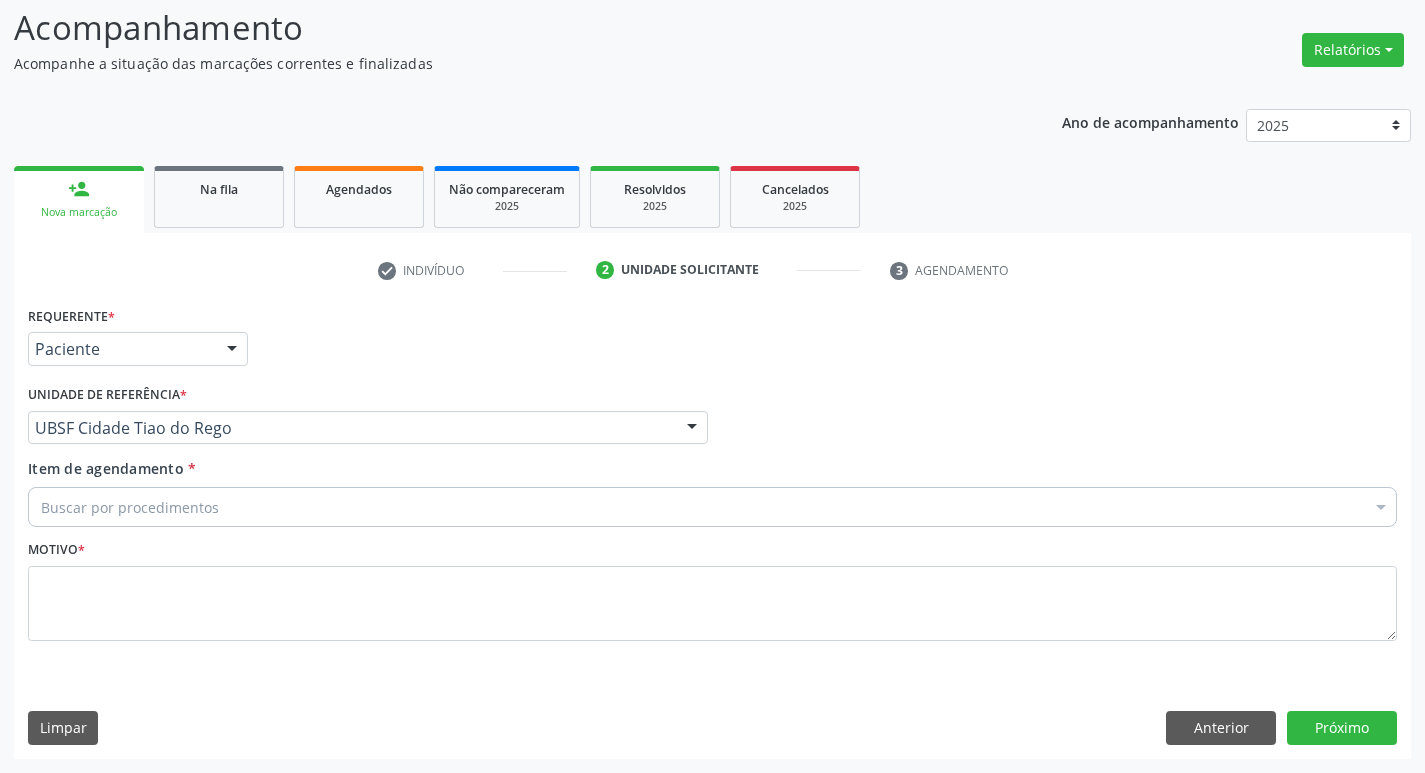 click on "Motivo
*" at bounding box center (712, 588) 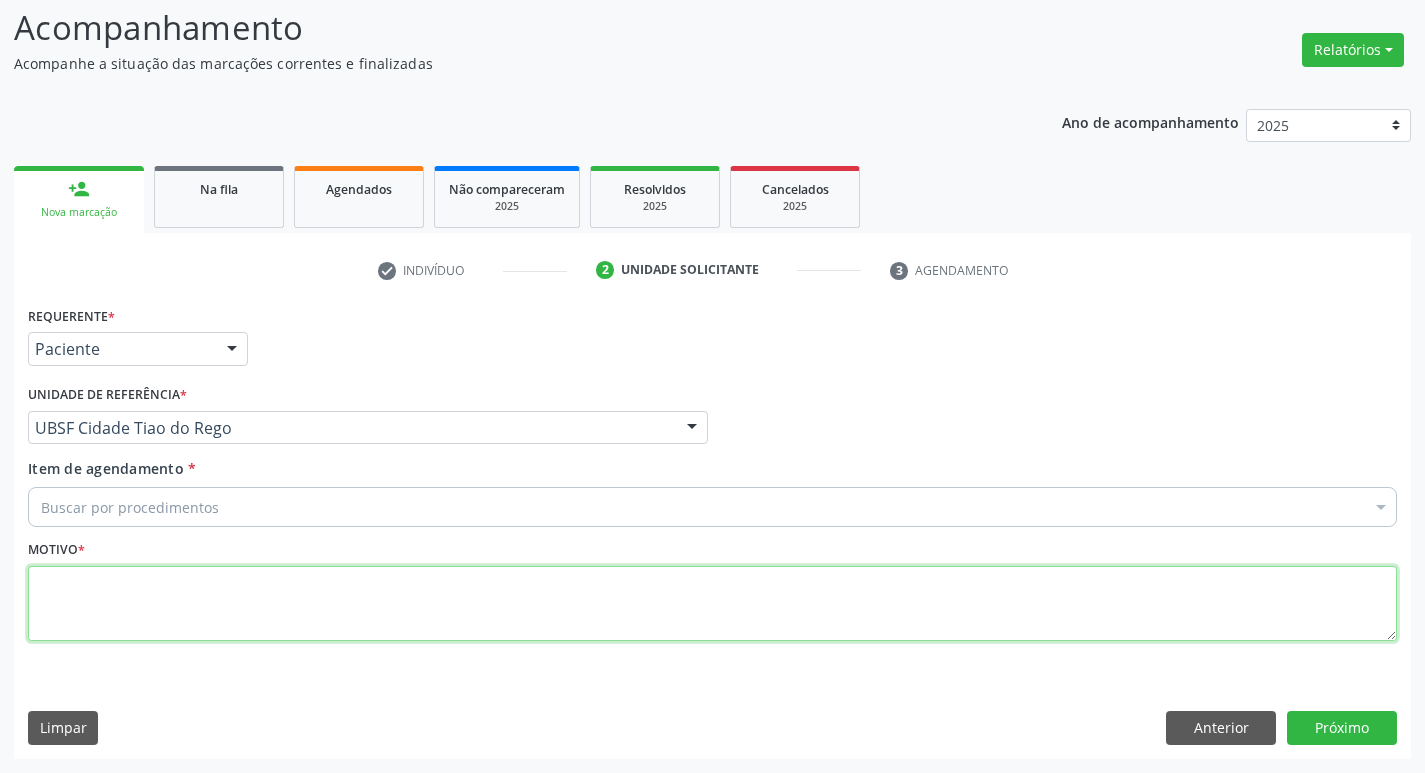 click at bounding box center [712, 604] 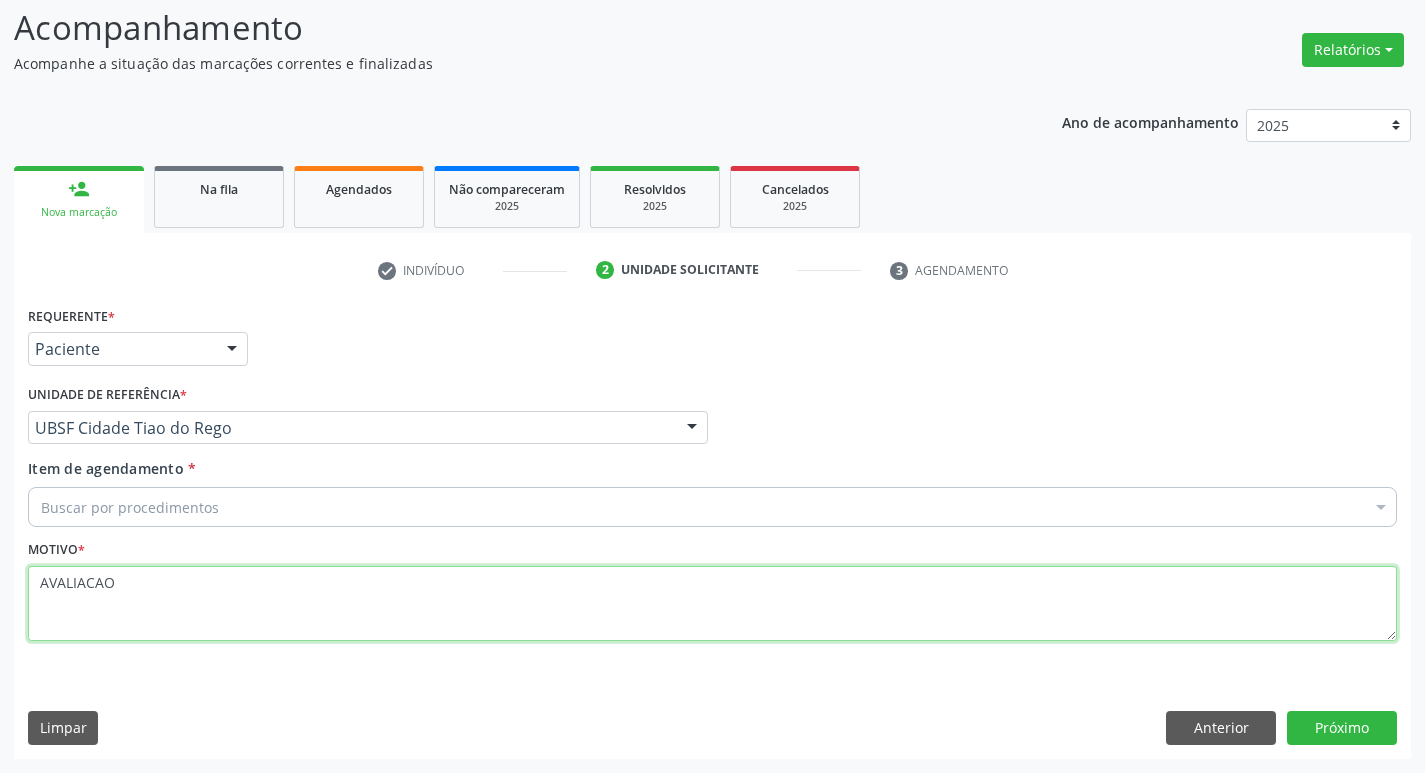 type on "AVALIACAO" 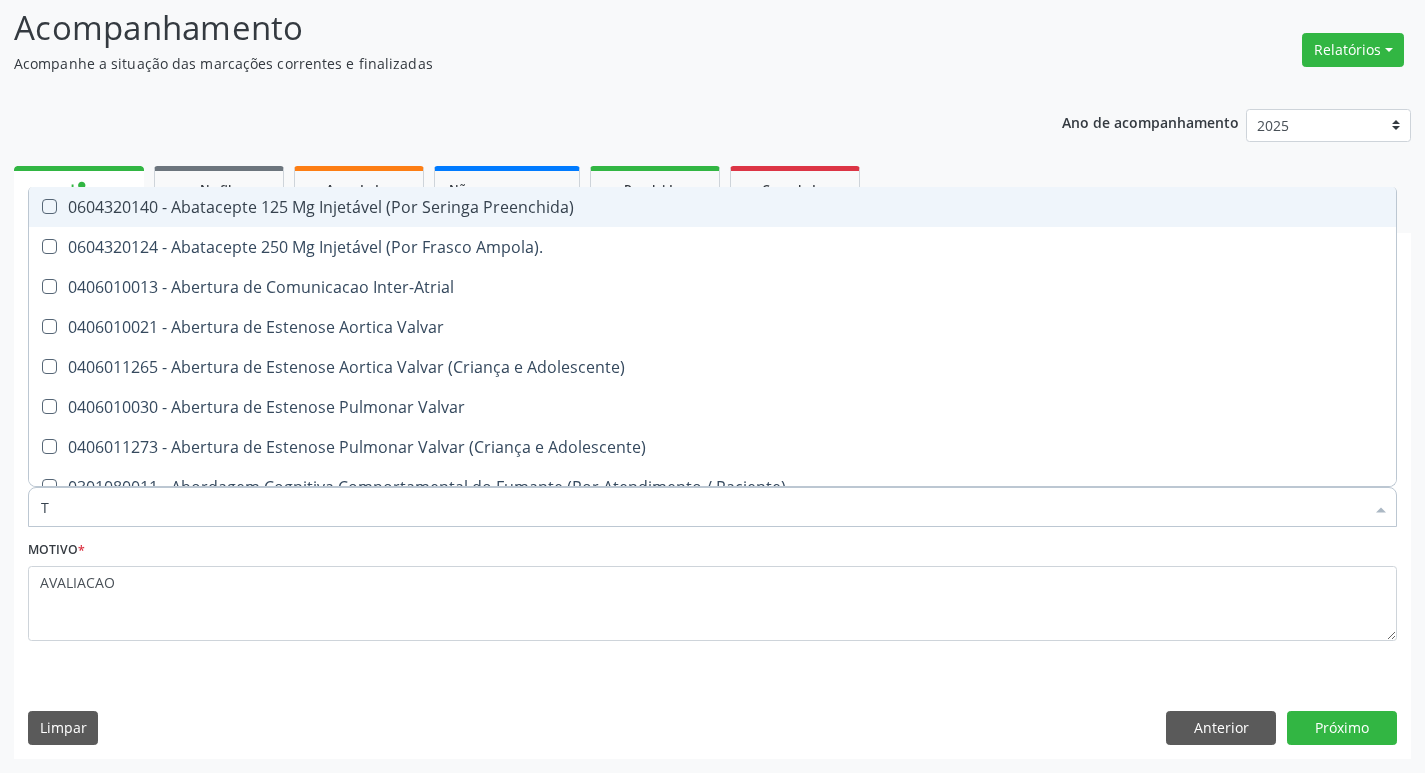 type on "TEMPO DE C" 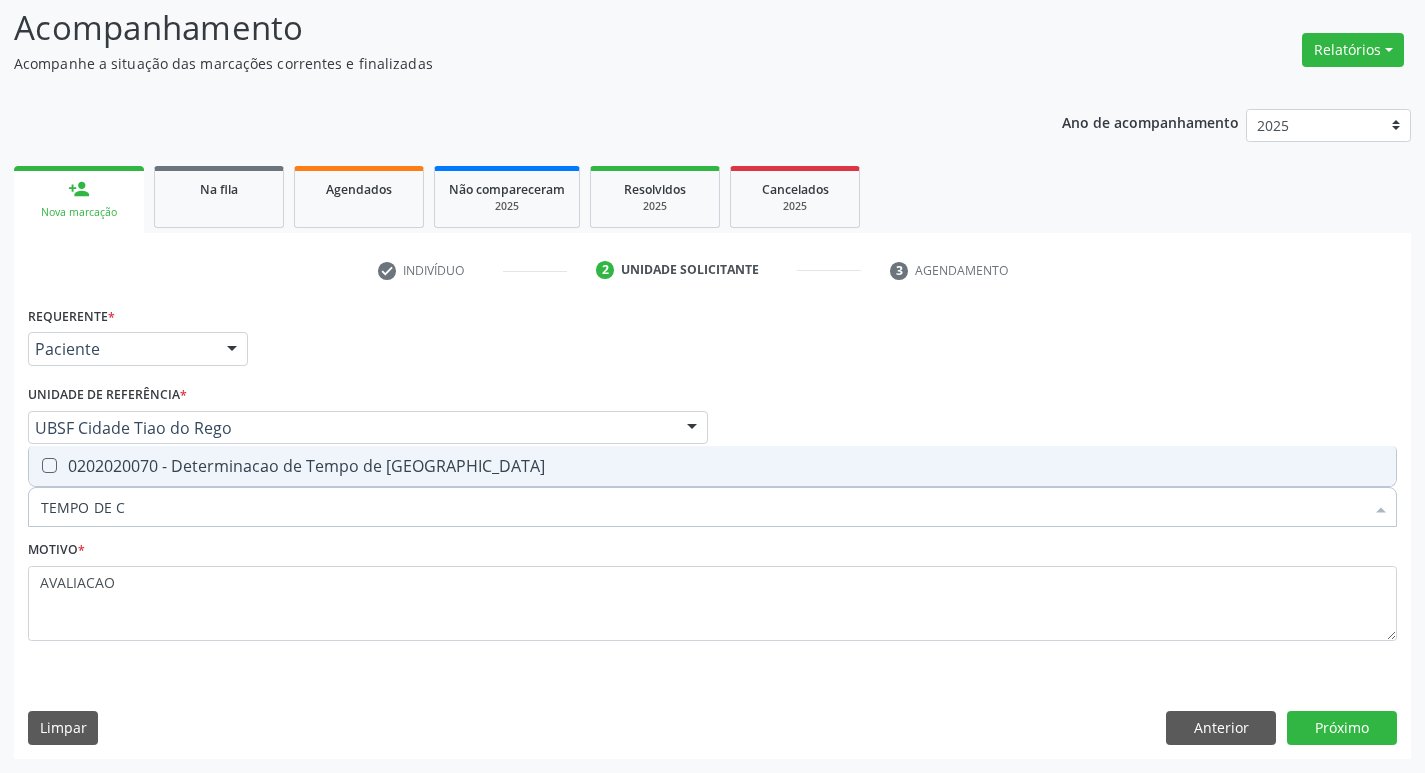 click on "0202020070 - Determinacao de Tempo de [GEOGRAPHIC_DATA]" at bounding box center (712, 466) 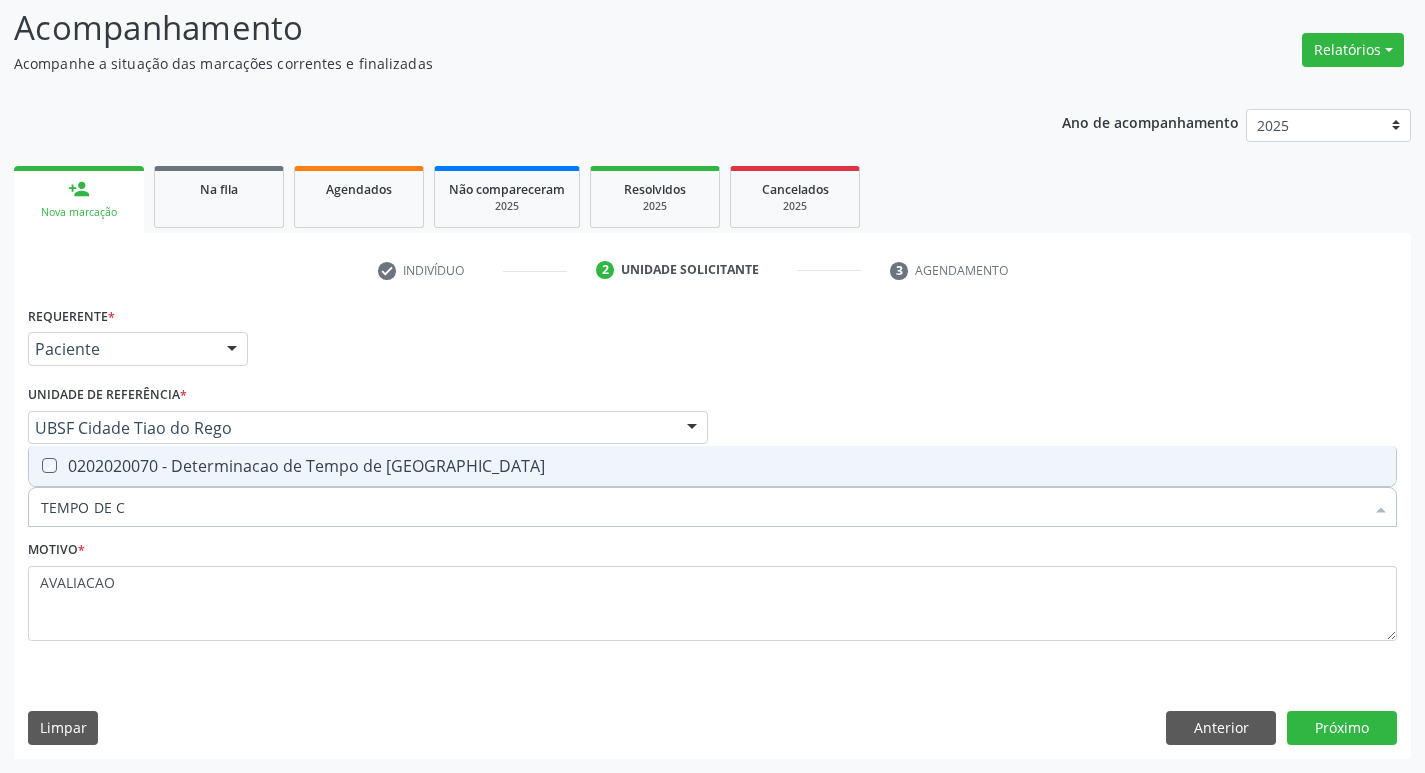 checkbox on "true" 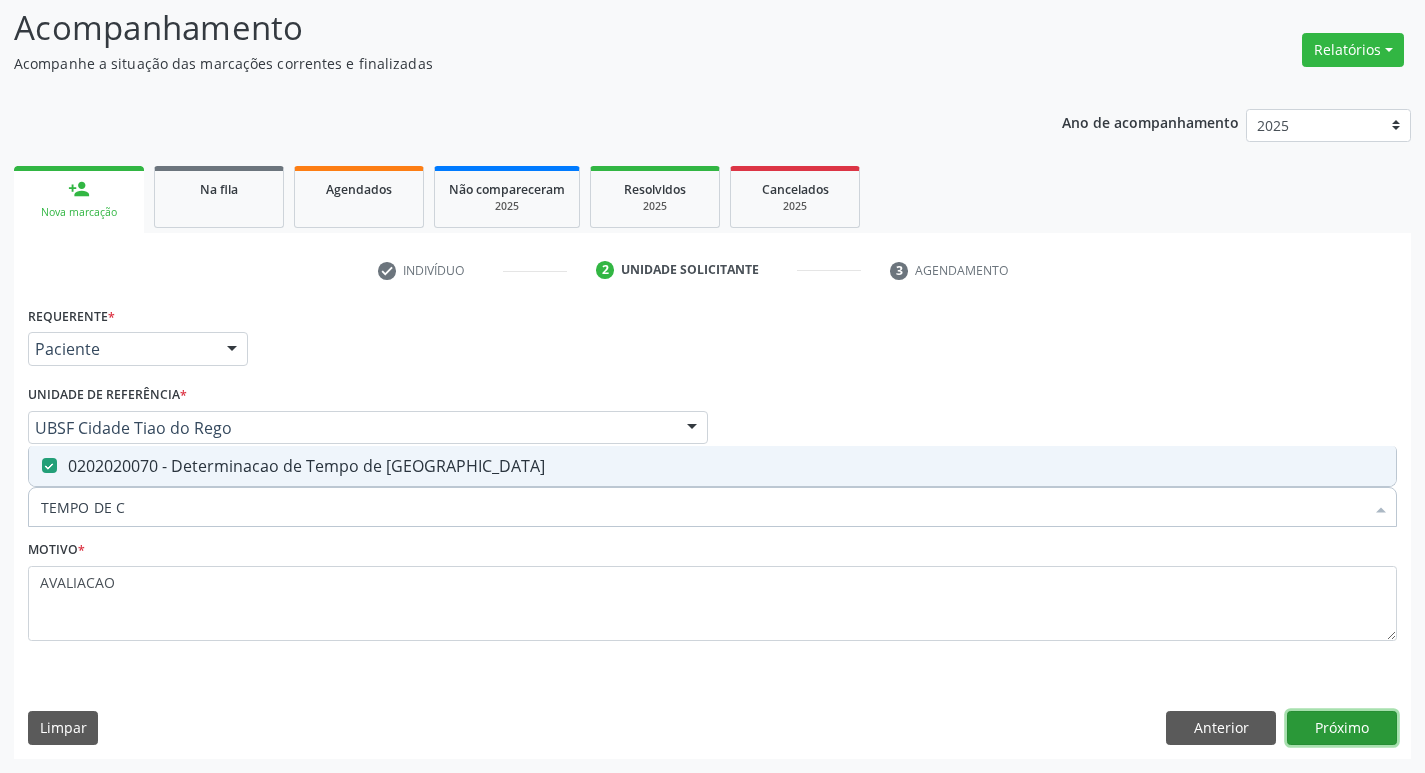 click on "Próximo" at bounding box center (1342, 728) 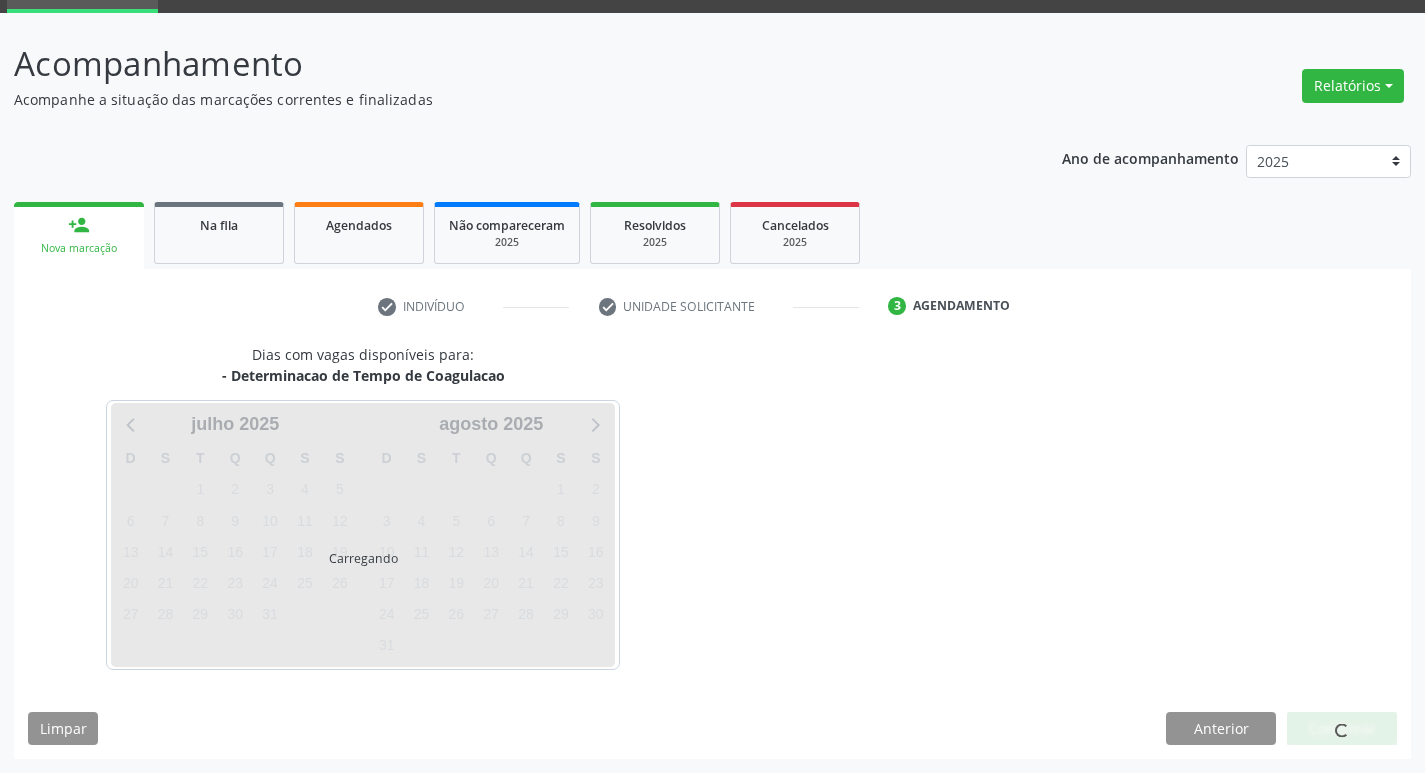 scroll, scrollTop: 97, scrollLeft: 0, axis: vertical 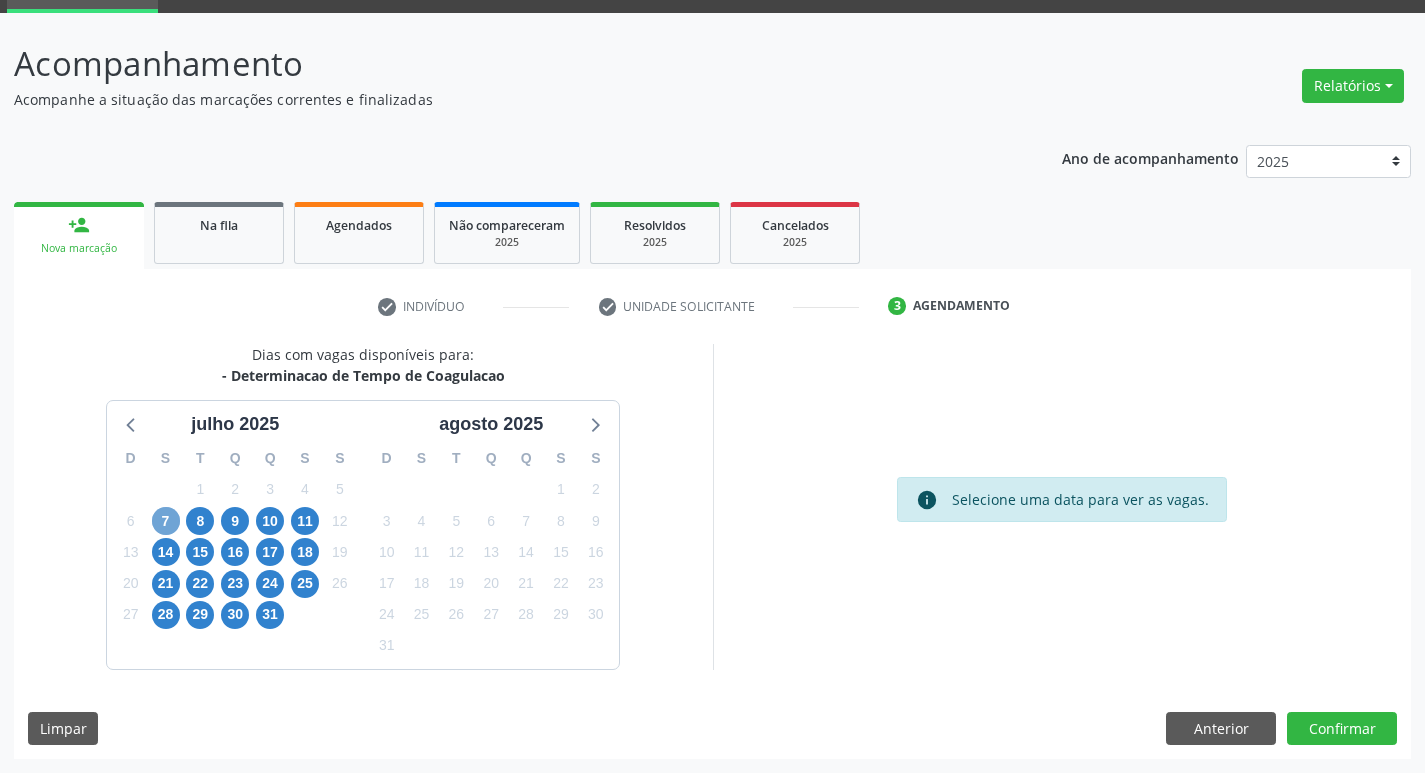 click on "7" at bounding box center [166, 521] 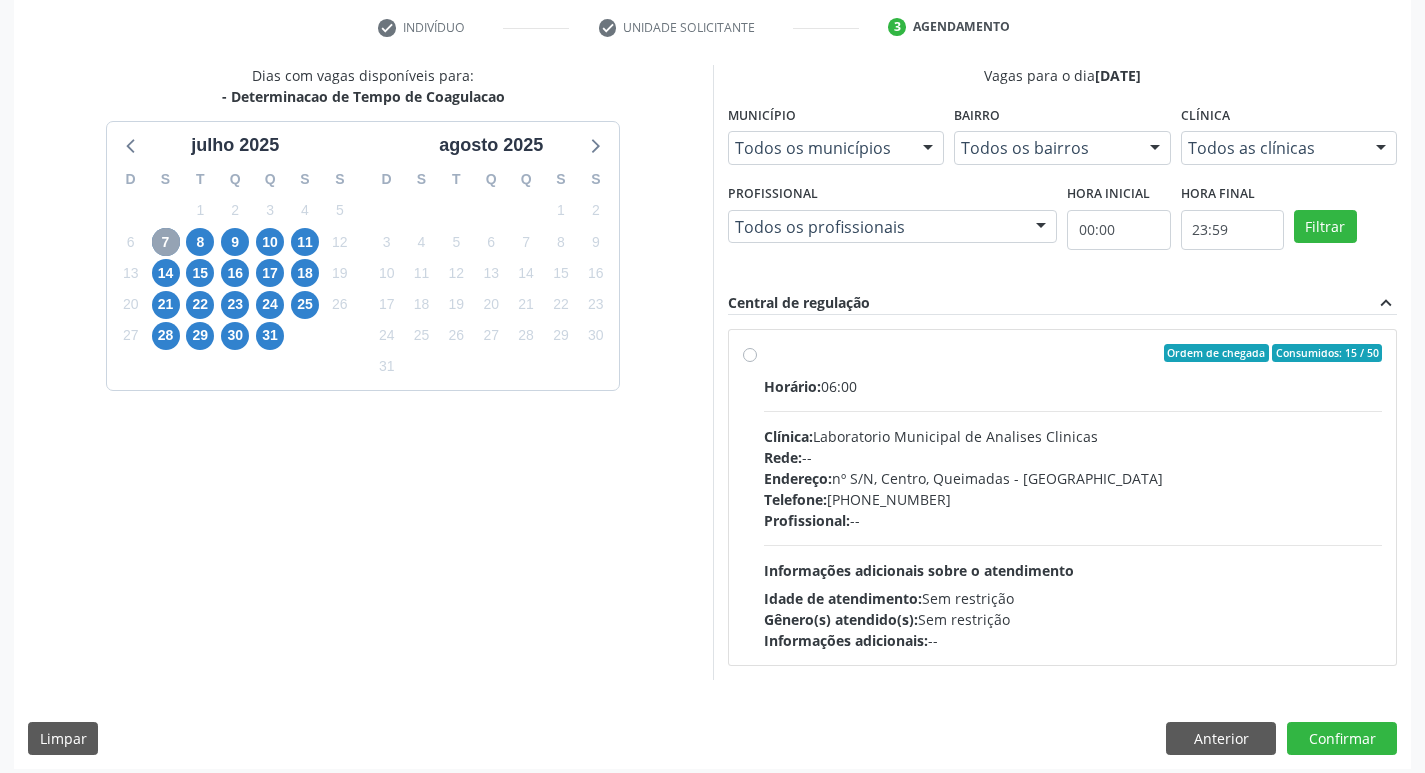 scroll, scrollTop: 386, scrollLeft: 0, axis: vertical 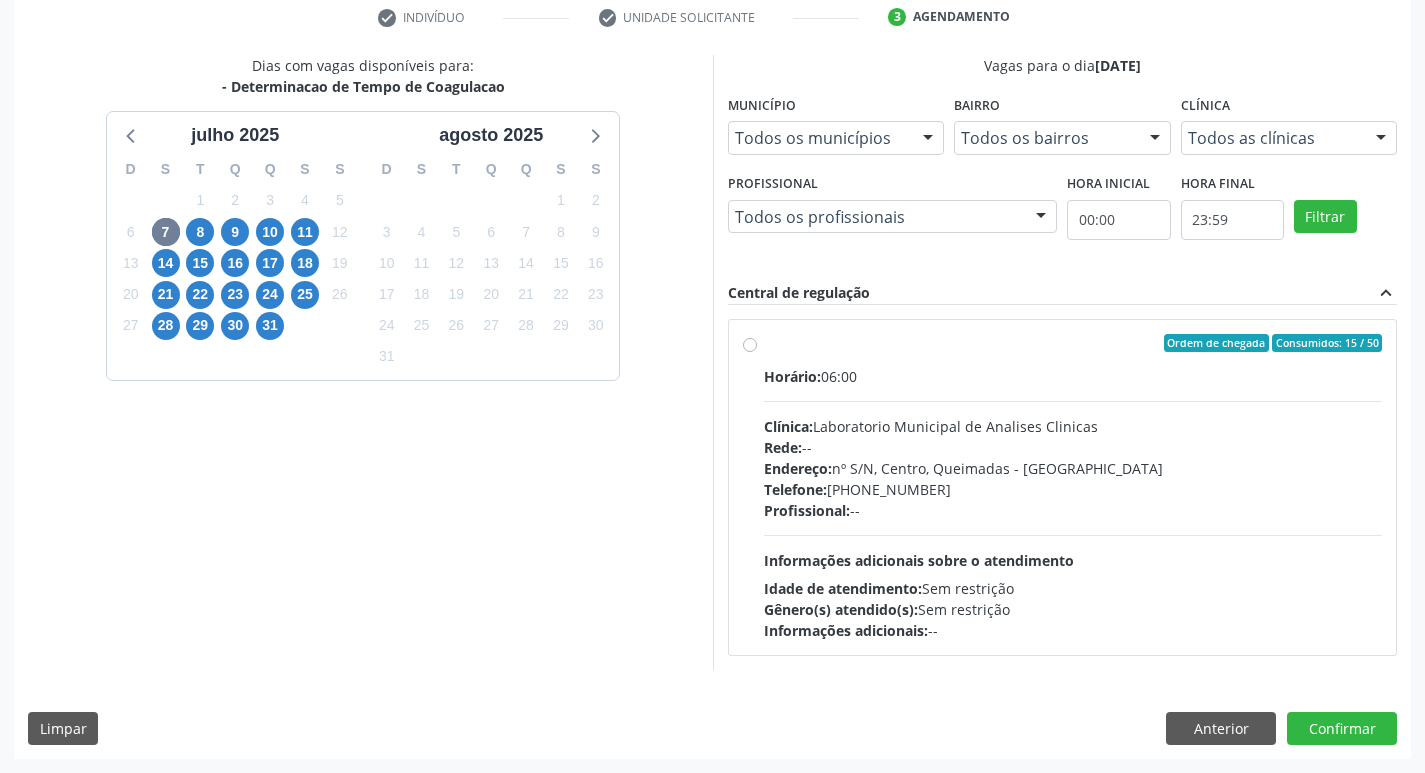 click on "Rede:" at bounding box center (783, 447) 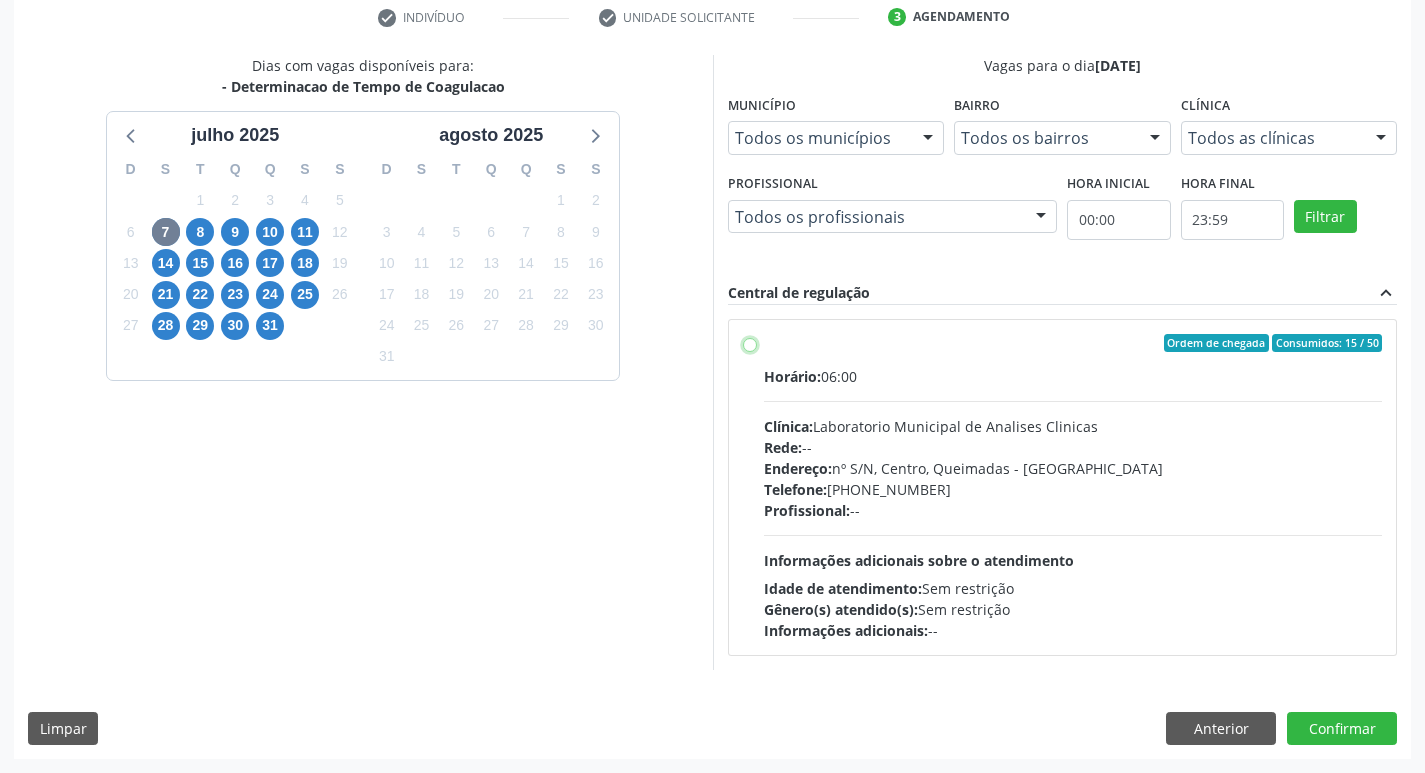 click on "Ordem de chegada
Consumidos: 15 / 50
Horário:   06:00
Clínica:  Laboratorio Municipal de Analises Clinicas
Rede:
--
Endereço:   [STREET_ADDRESS]
Telefone:   [PHONE_NUMBER]
Profissional:
--
Informações adicionais sobre o atendimento
Idade de atendimento:
Sem restrição
Gênero(s) atendido(s):
Sem restrição
Informações adicionais:
--" at bounding box center [750, 343] 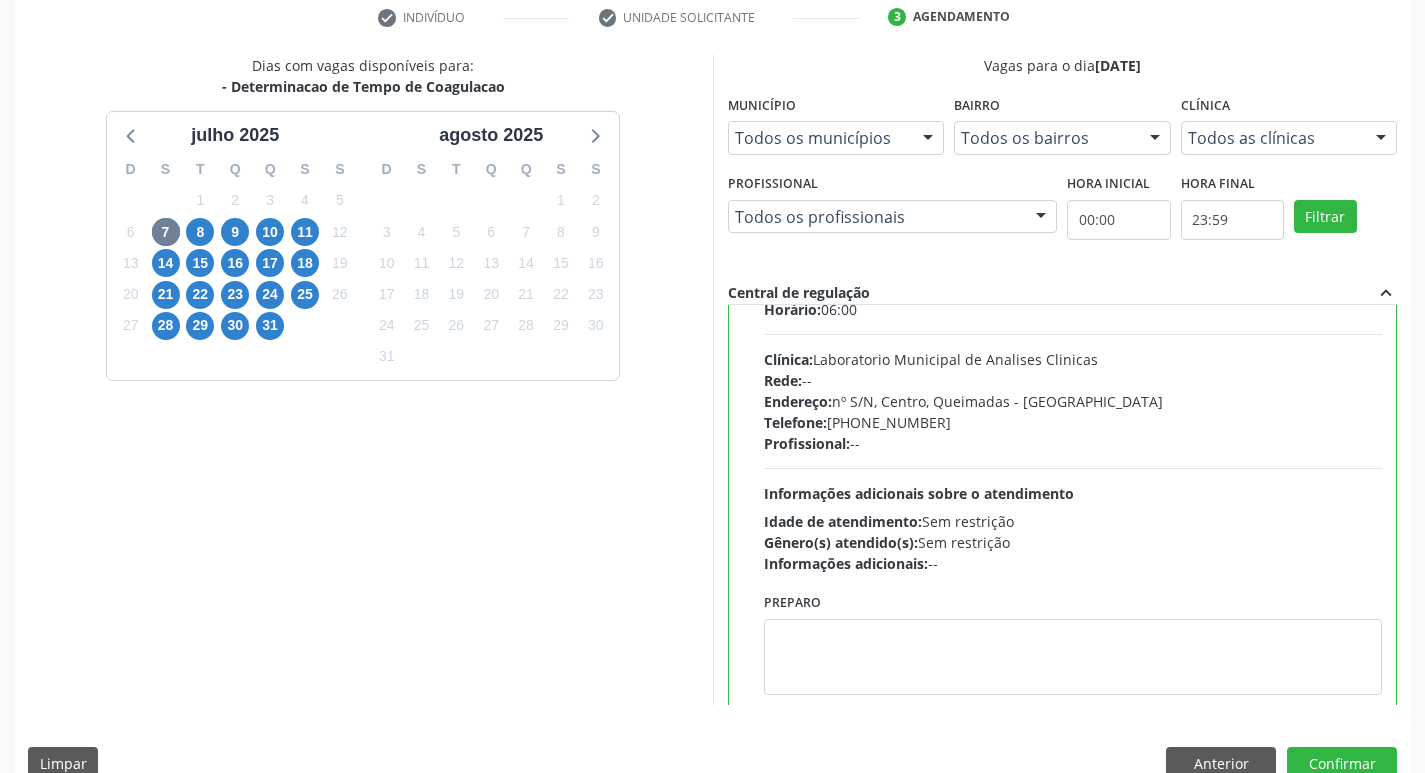 scroll, scrollTop: 99, scrollLeft: 0, axis: vertical 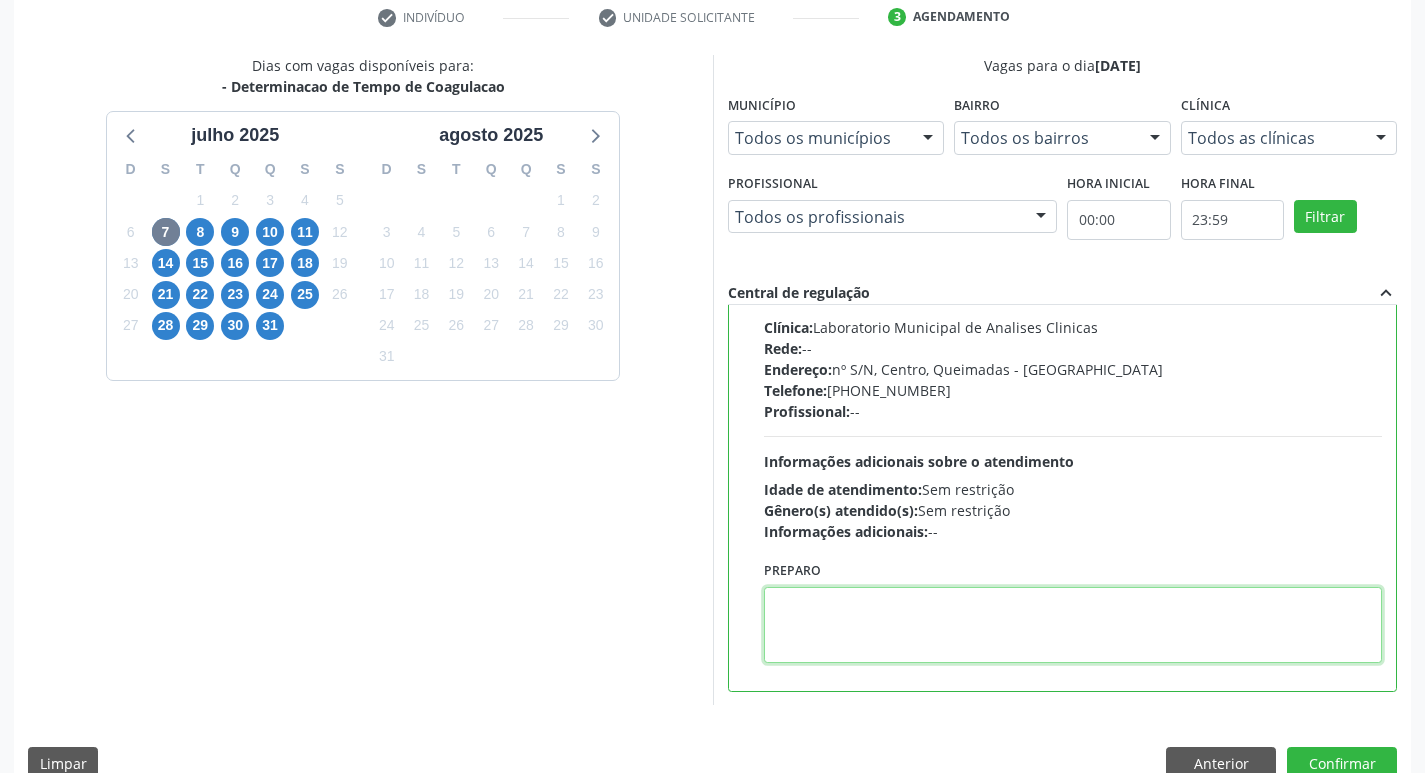 click at bounding box center (1073, 625) 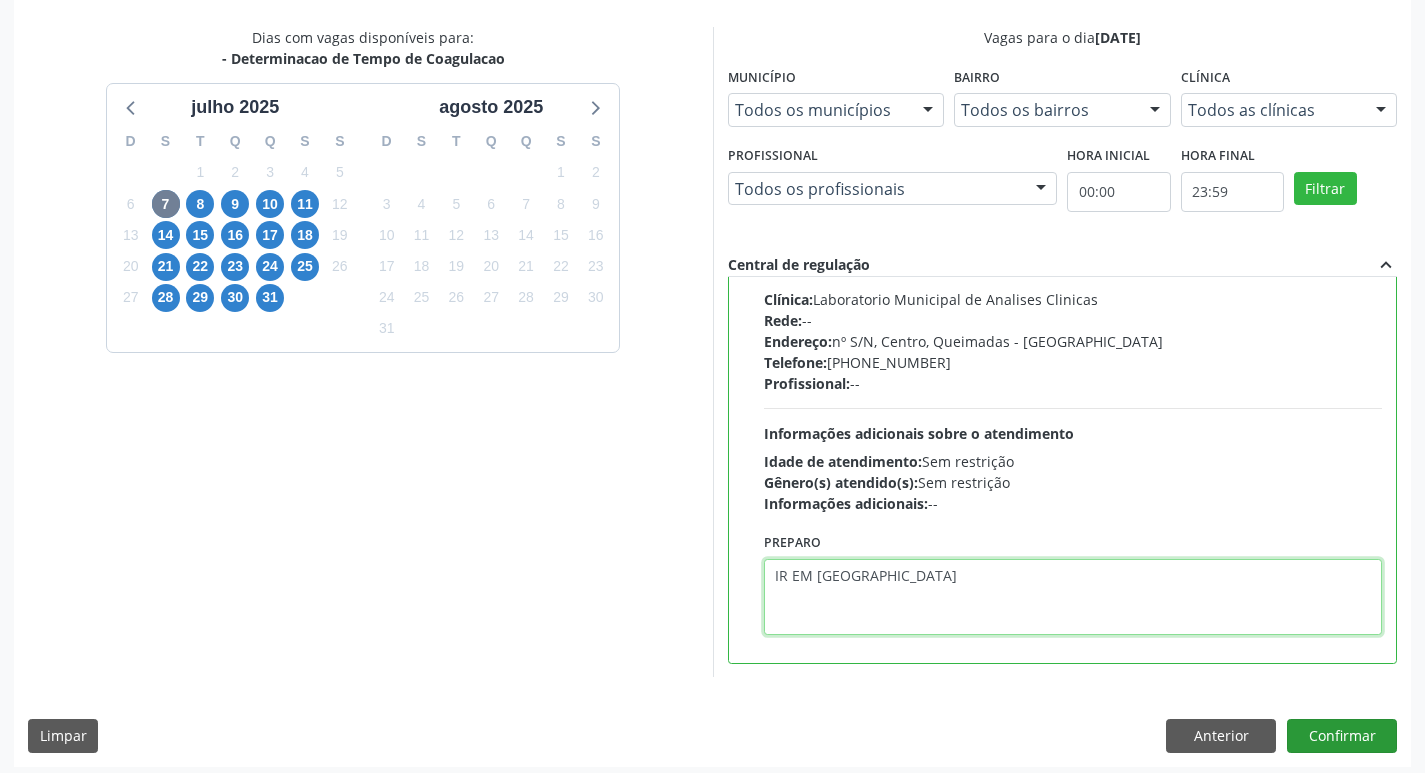 scroll, scrollTop: 422, scrollLeft: 0, axis: vertical 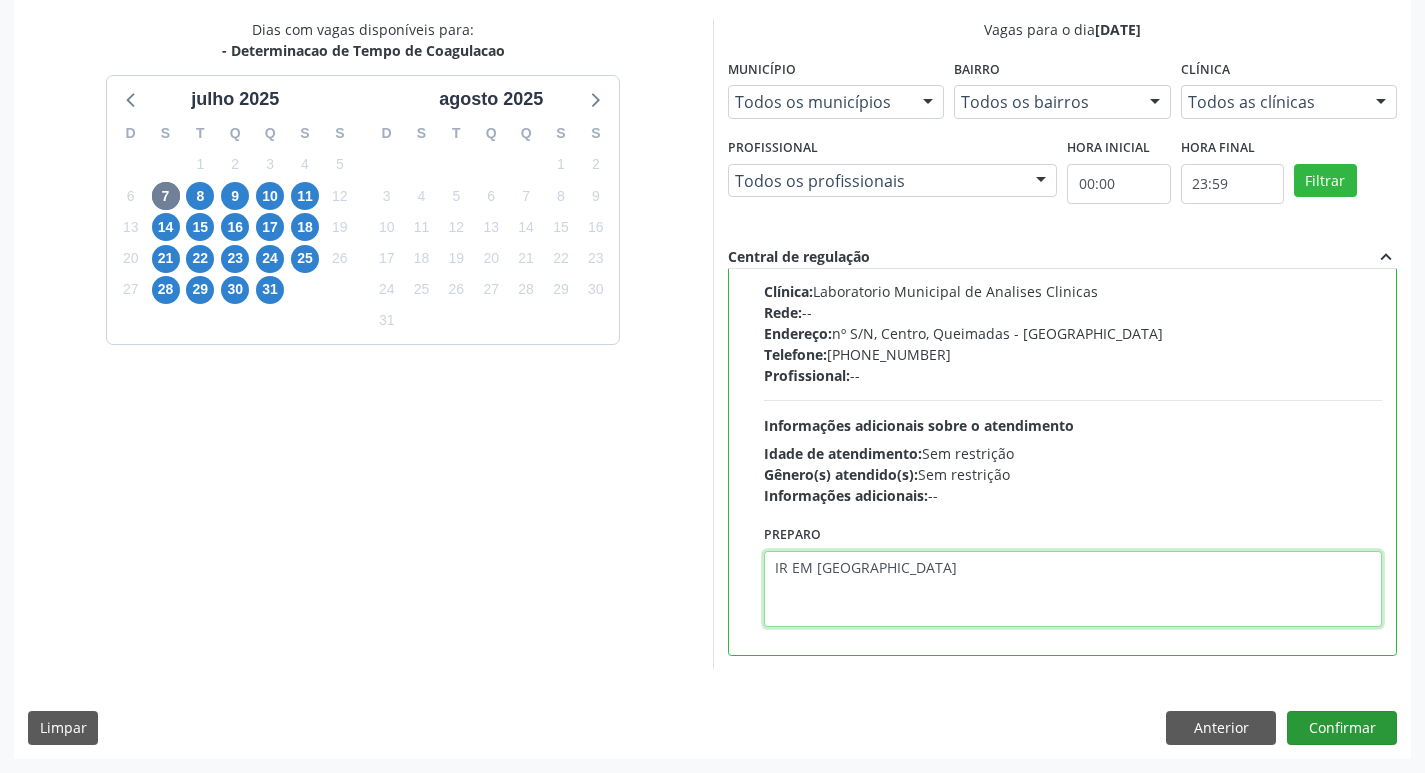 type on "IR EM [GEOGRAPHIC_DATA]" 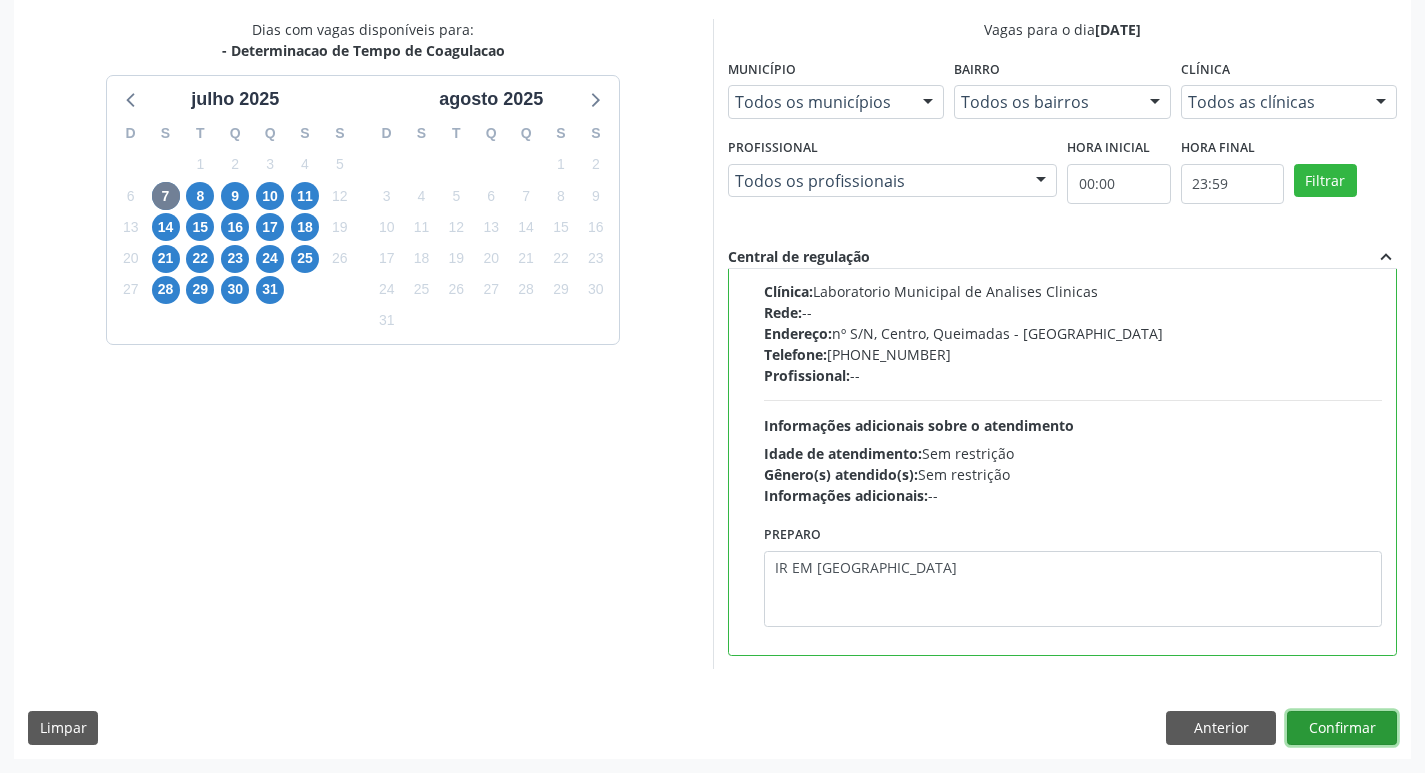 click on "Confirmar" at bounding box center (1342, 728) 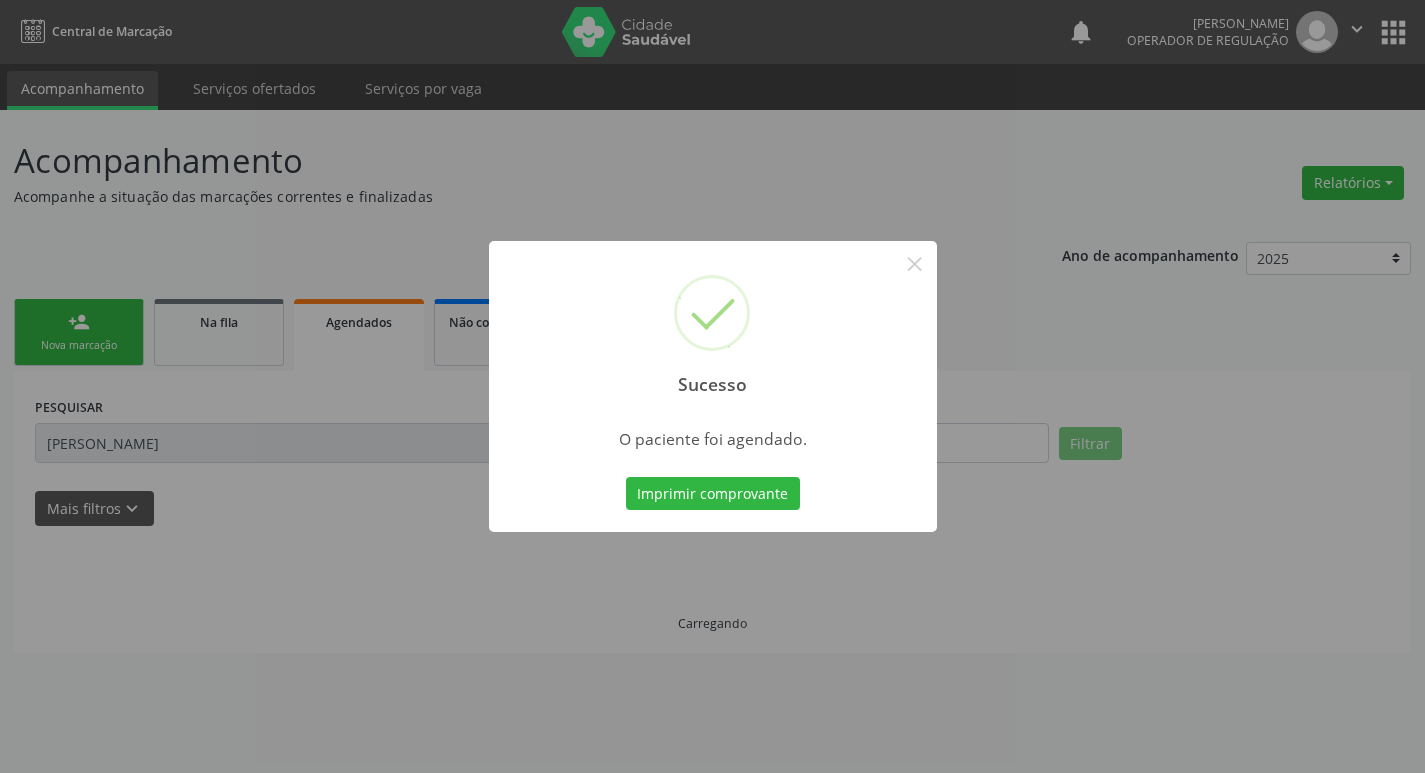scroll, scrollTop: 0, scrollLeft: 0, axis: both 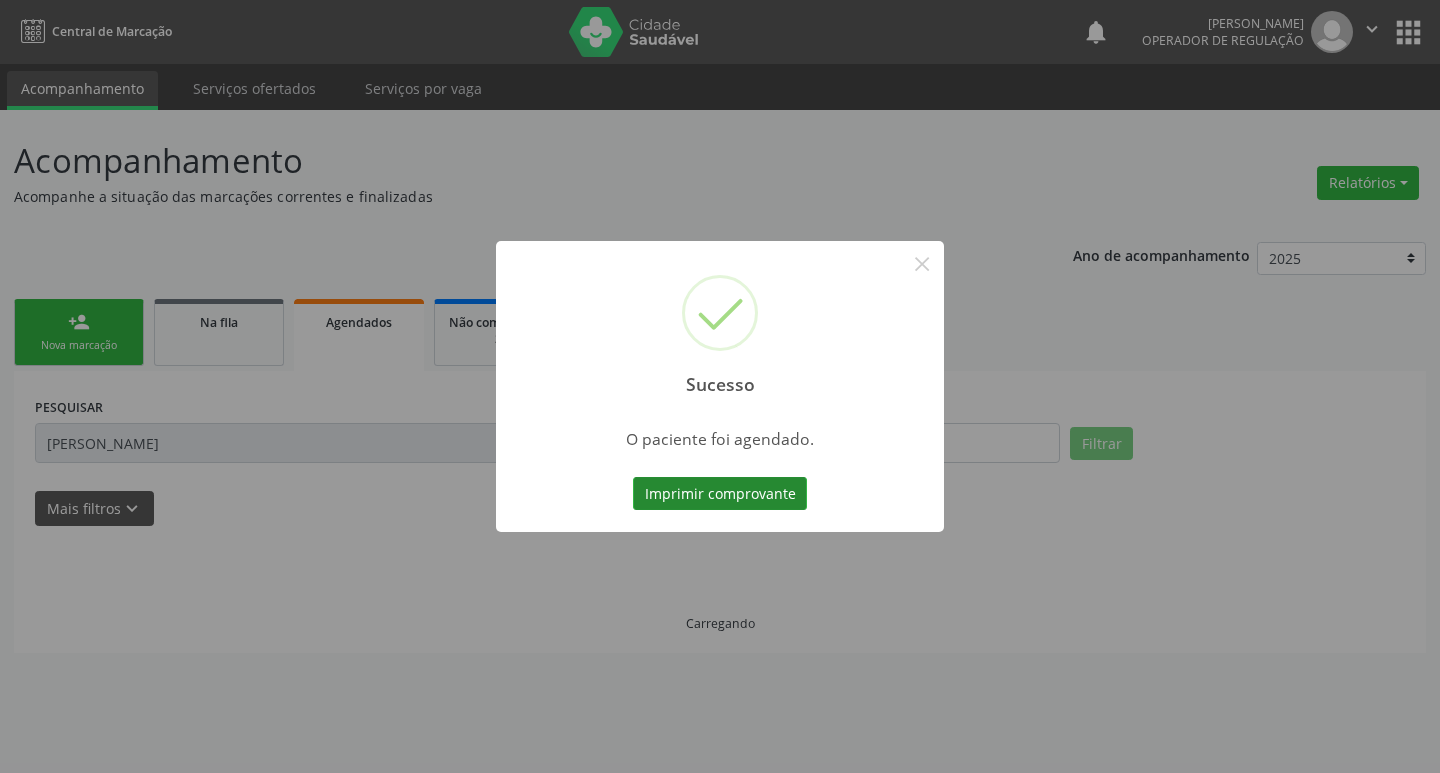 click on "Imprimir comprovante" at bounding box center (720, 494) 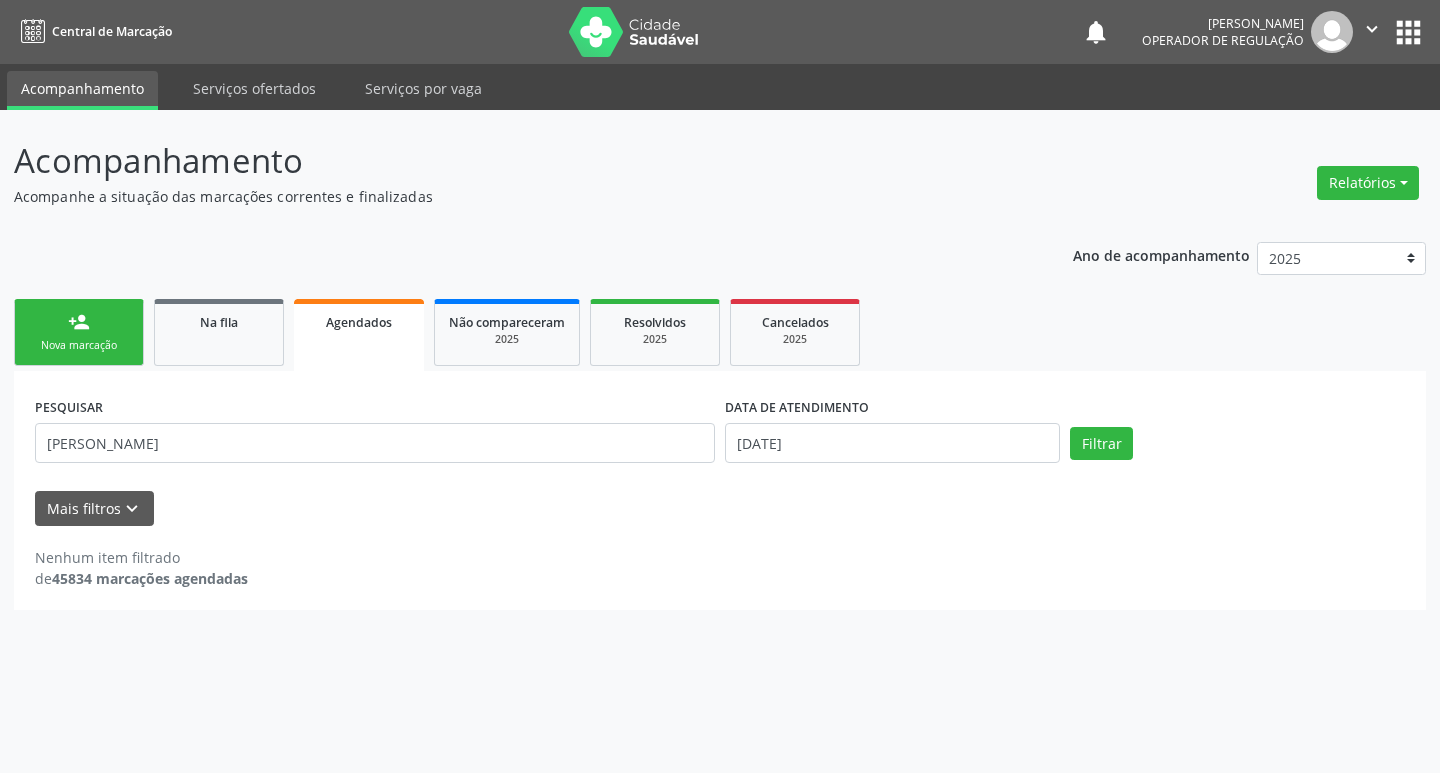 click on "person_add
Nova marcação" at bounding box center [79, 332] 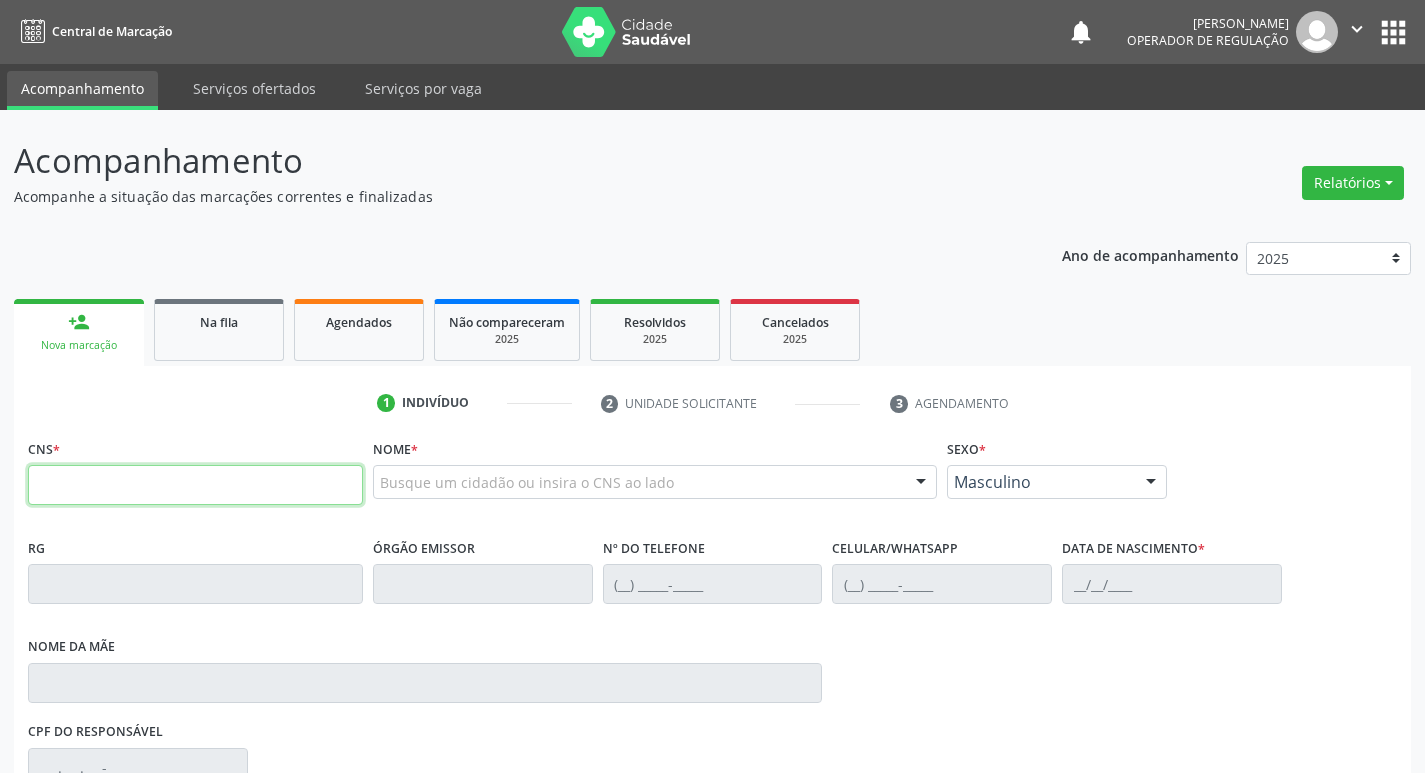 click at bounding box center [195, 485] 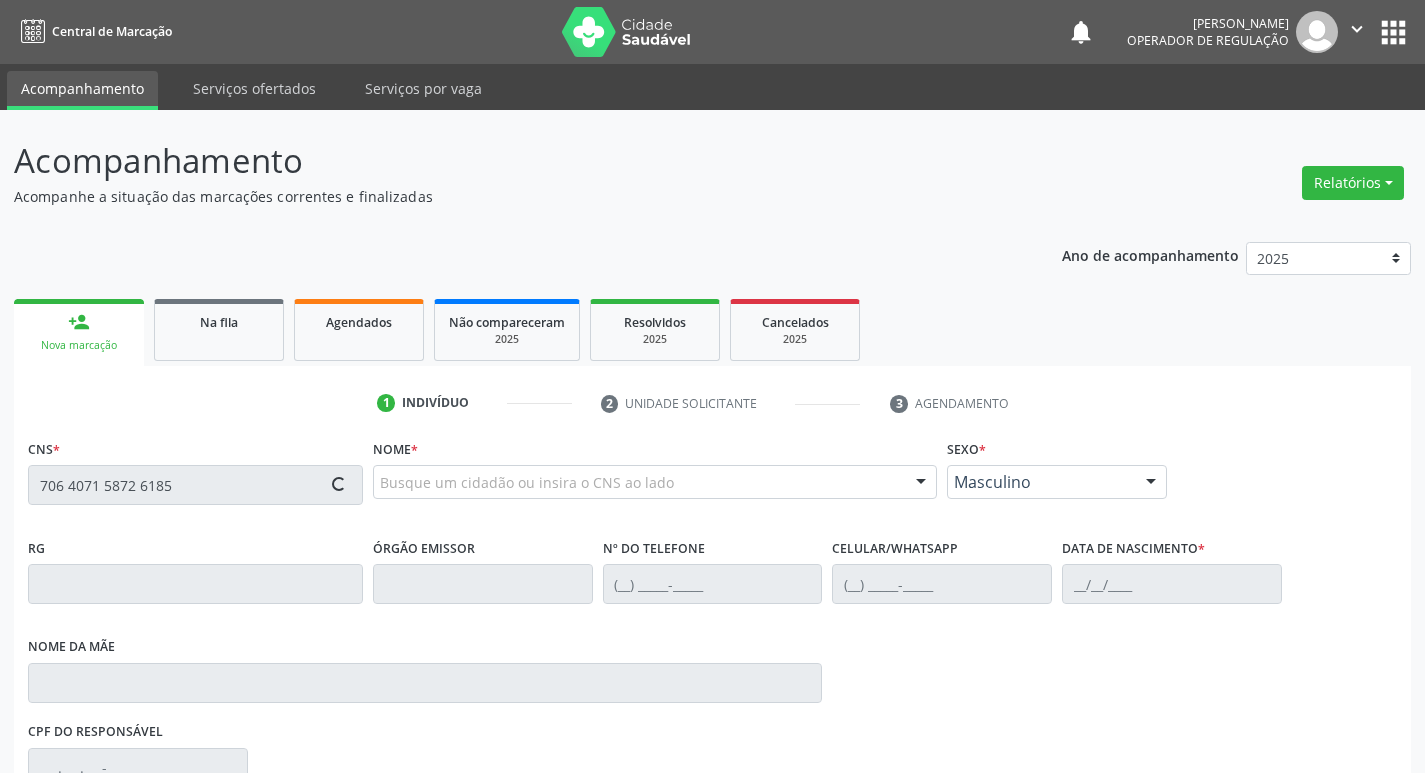 type on "706 4071 5872 6185" 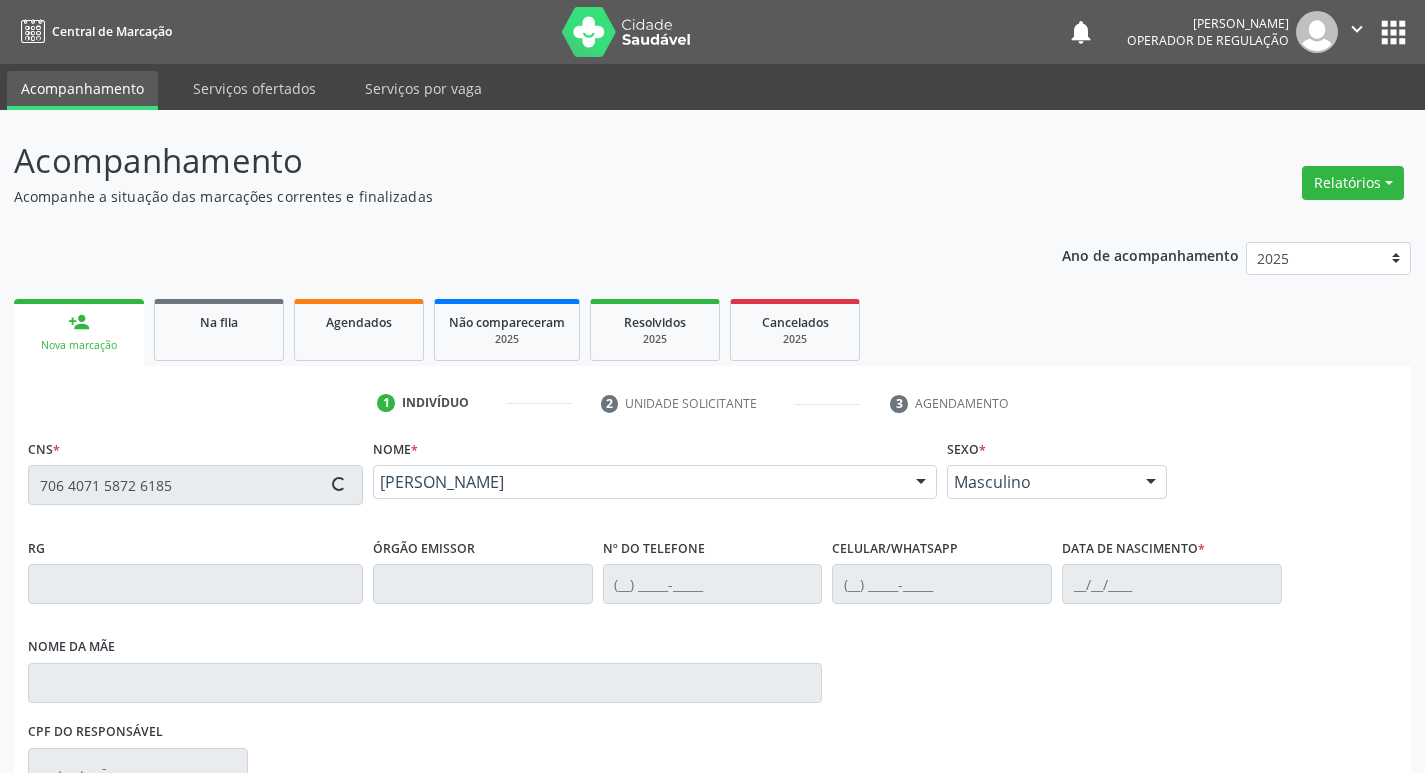 type on "(83) 99136-2963" 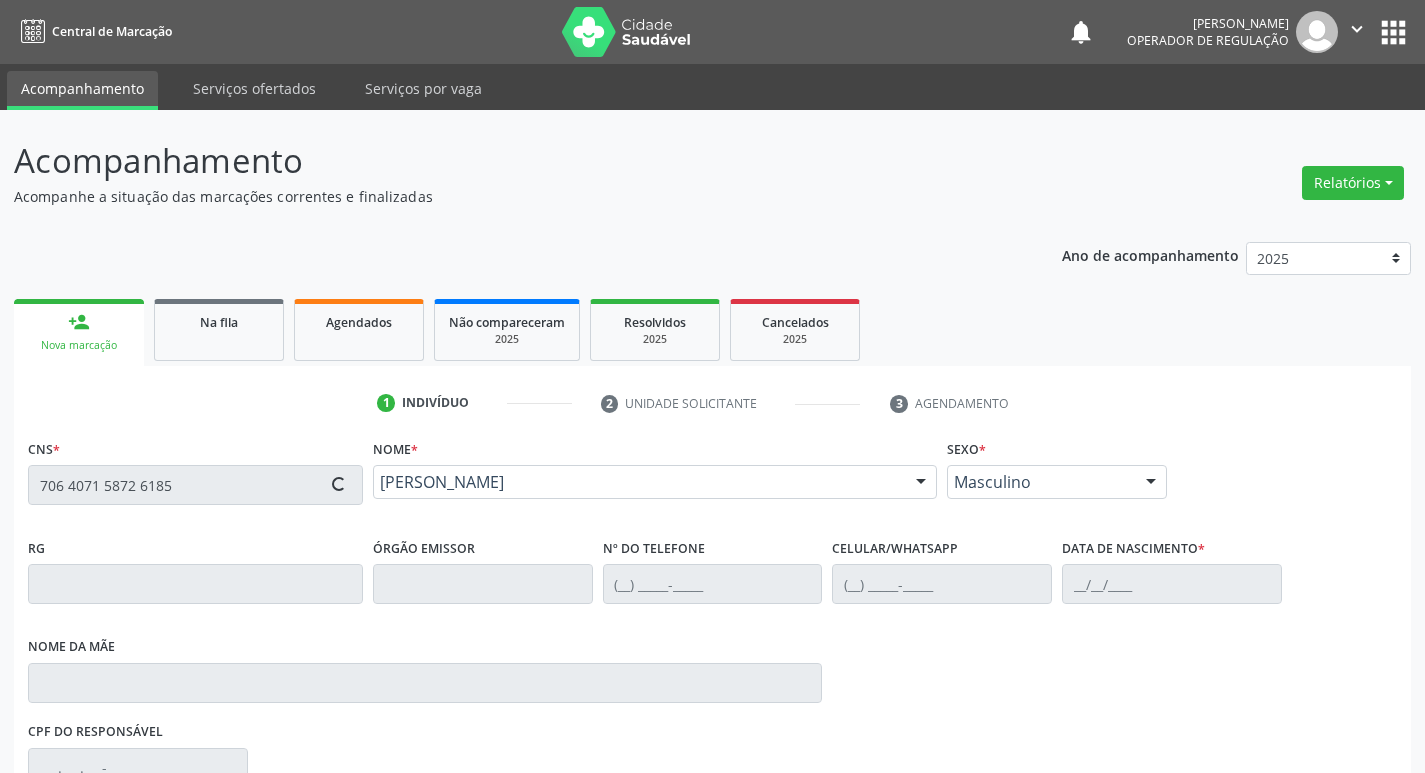 type on "13/04/1964" 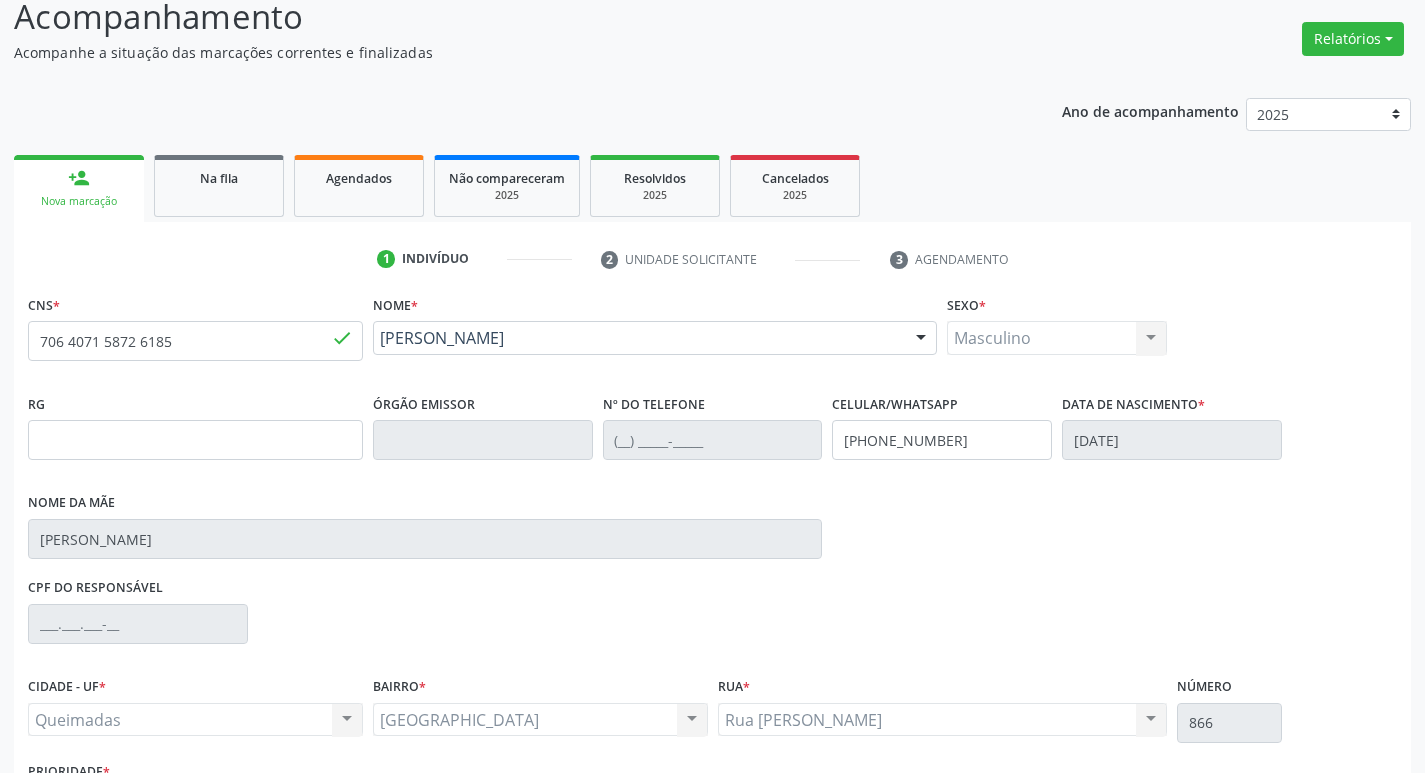 scroll, scrollTop: 297, scrollLeft: 0, axis: vertical 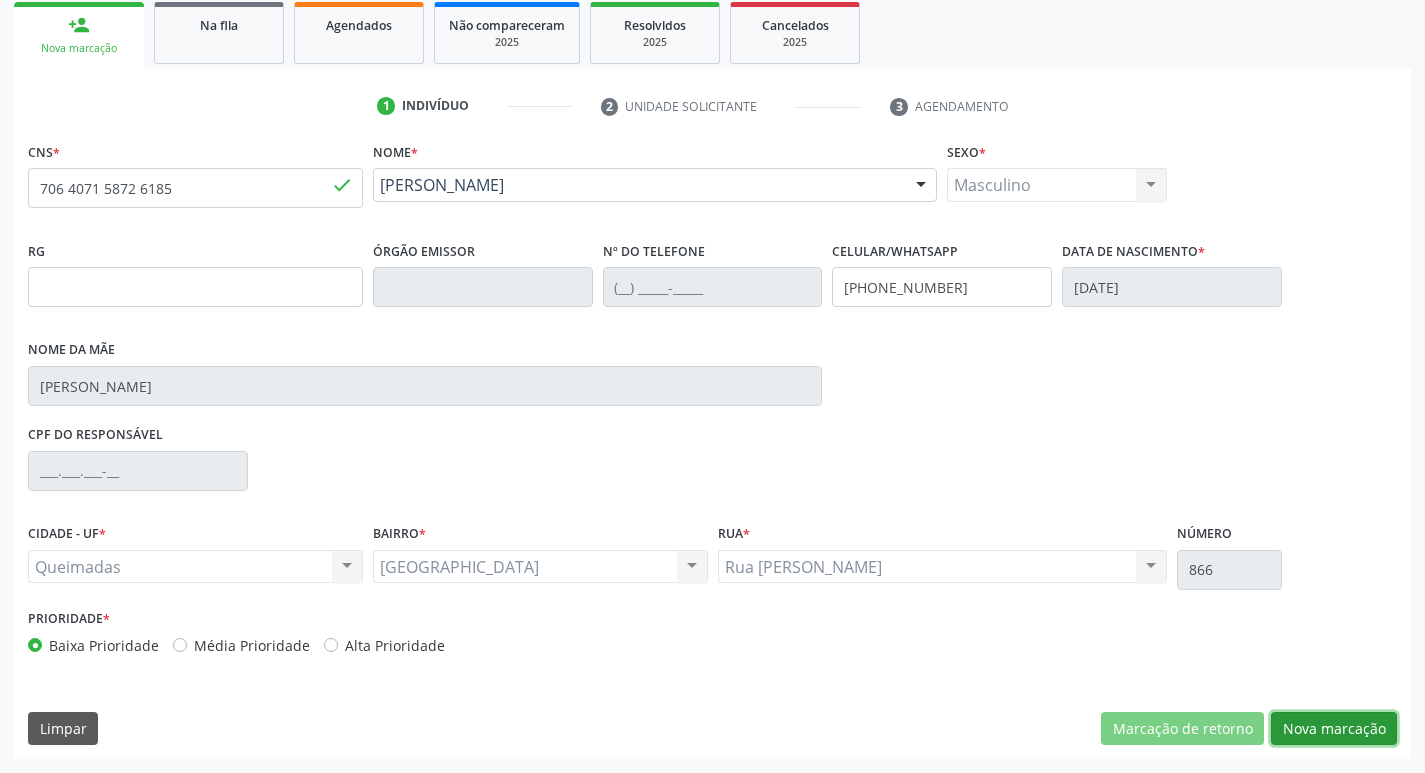 click on "Nova marcação" at bounding box center [1334, 729] 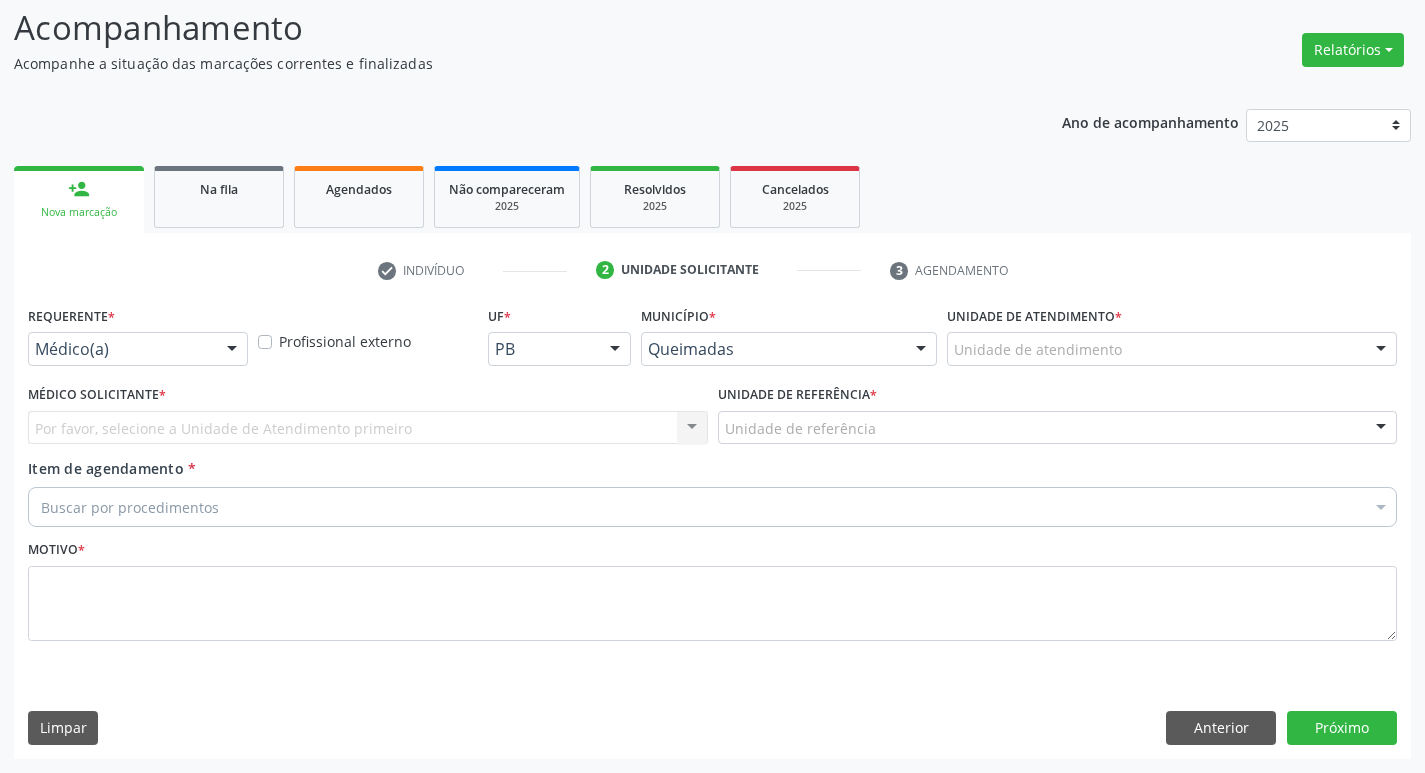 scroll, scrollTop: 133, scrollLeft: 0, axis: vertical 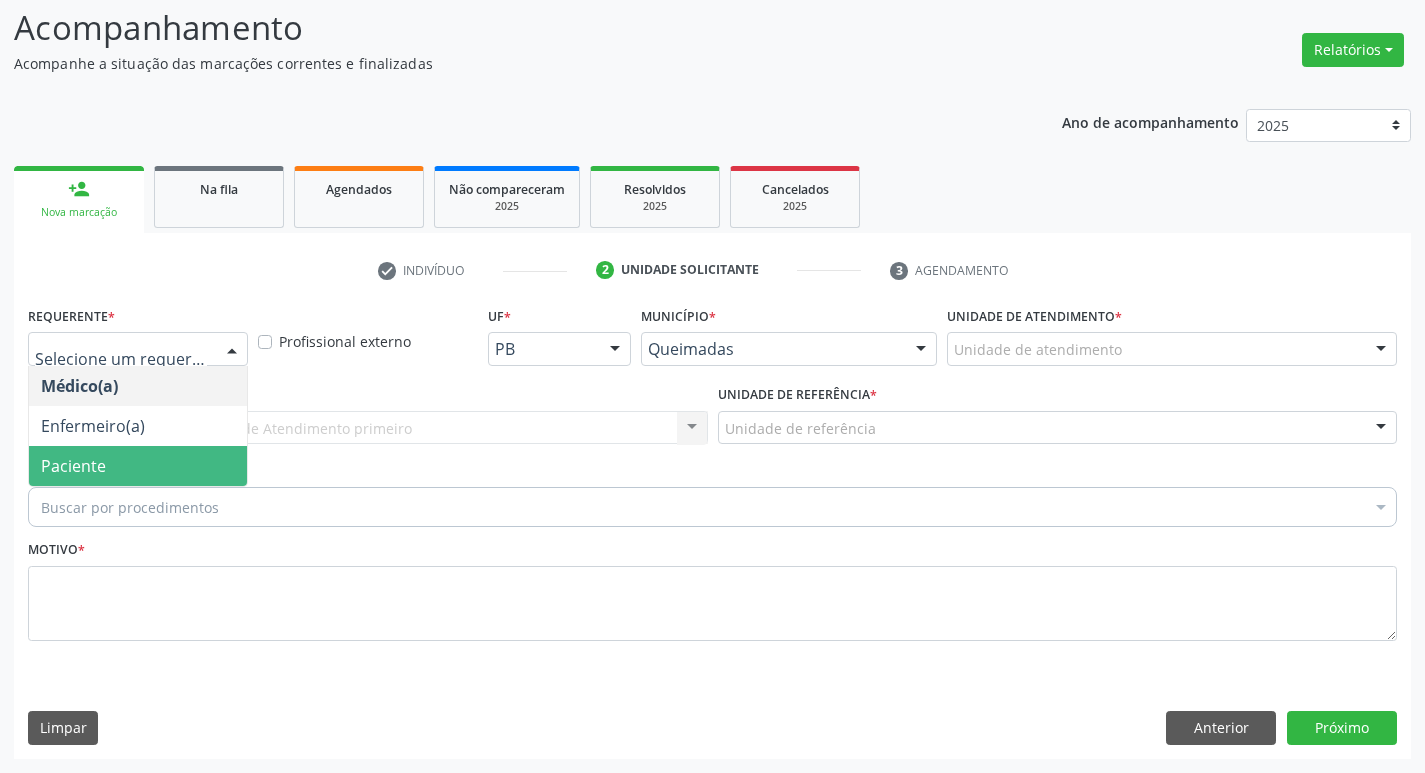 click on "Paciente" at bounding box center [138, 466] 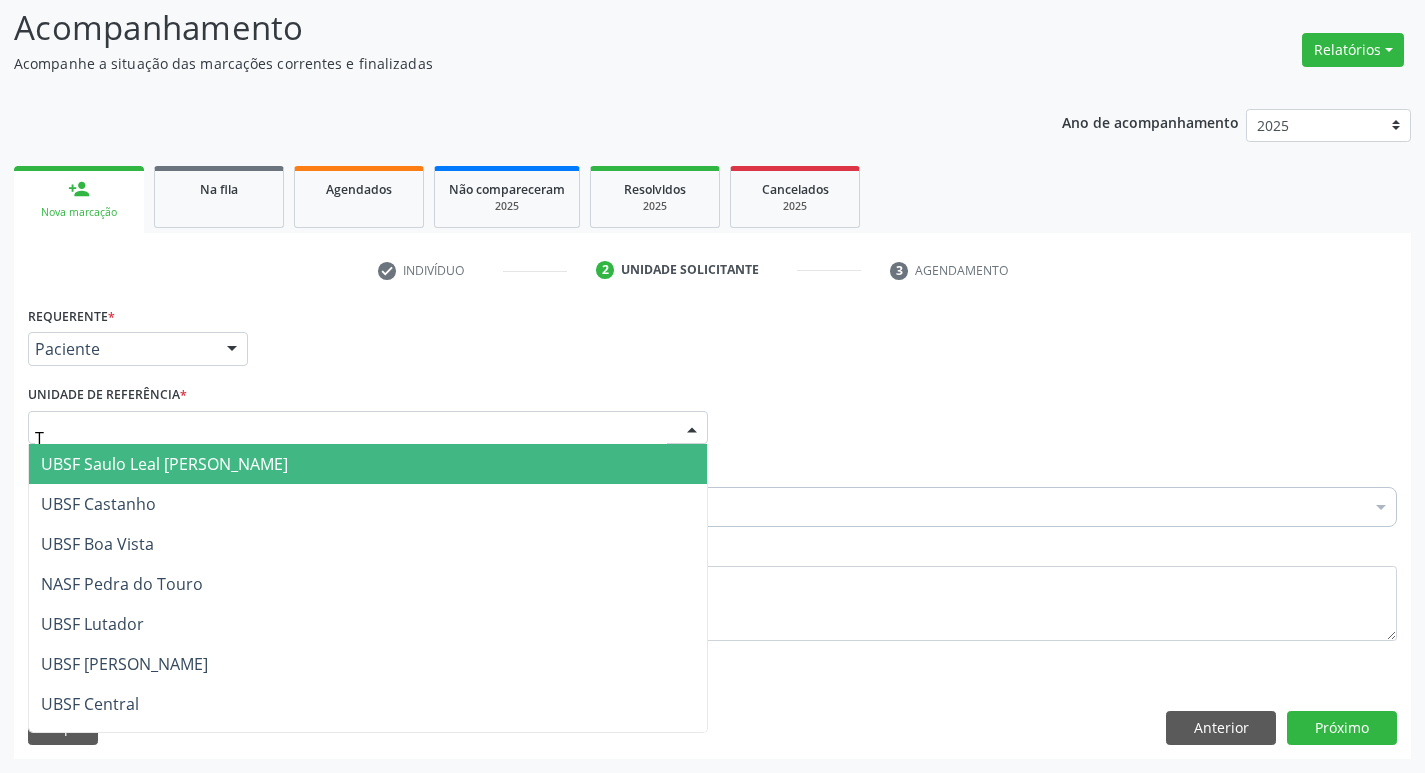 type on "TI" 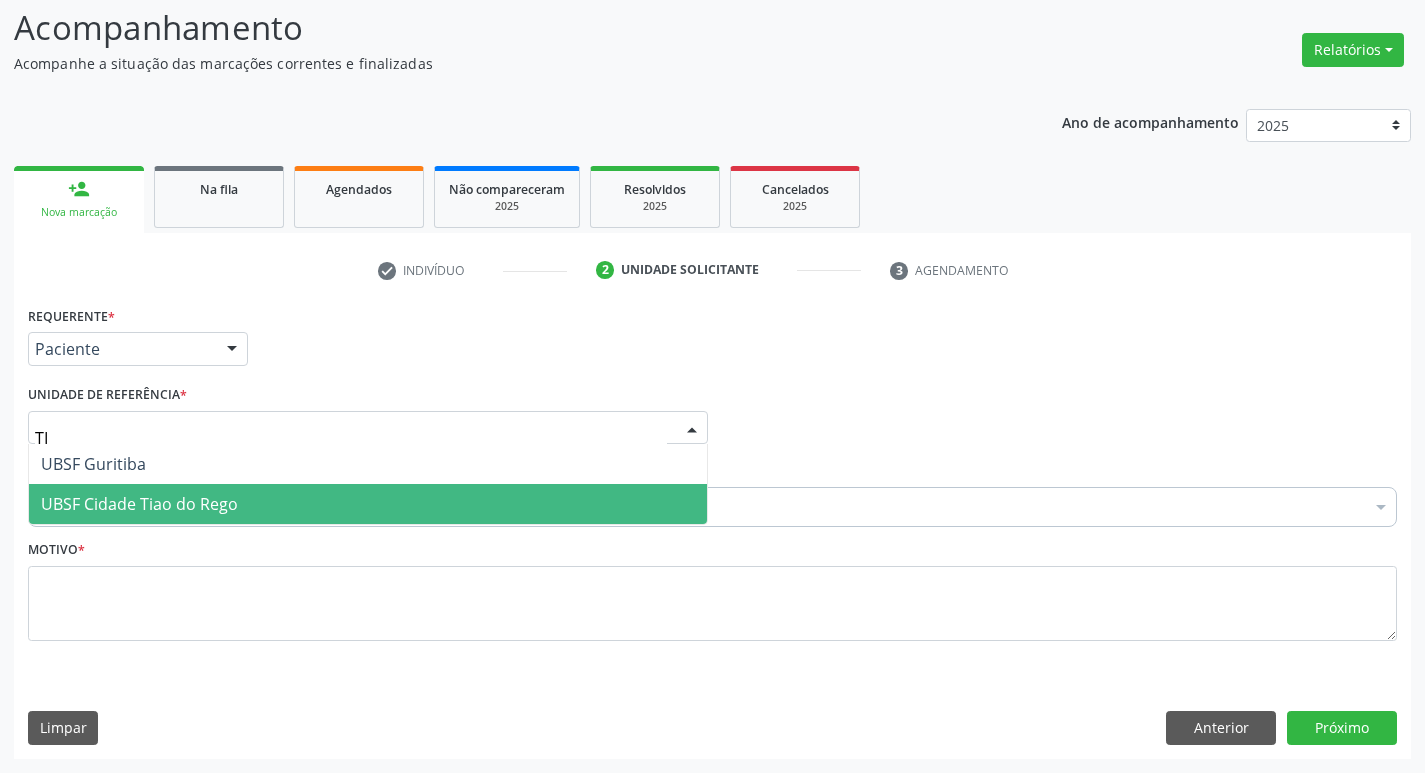 click on "UBSF Cidade Tiao do Rego" at bounding box center (139, 504) 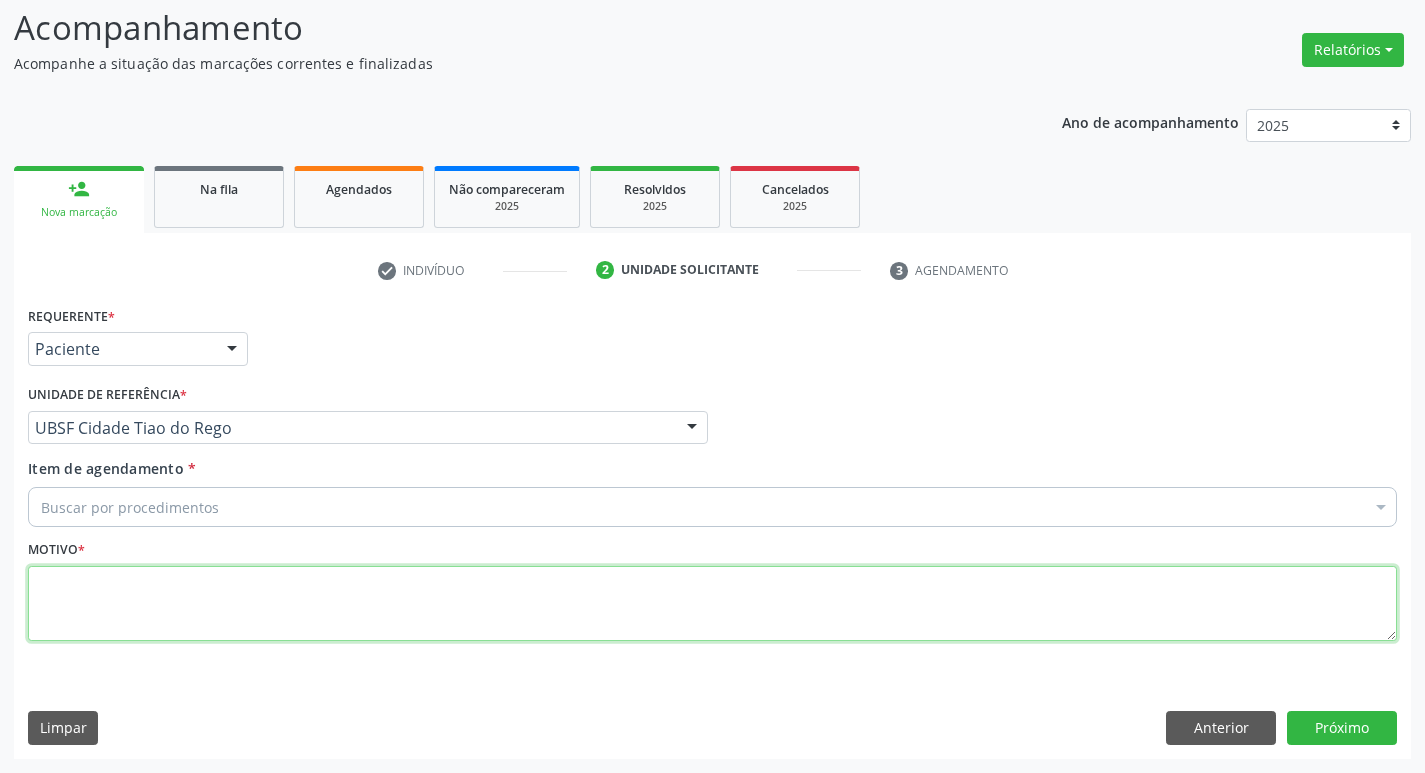 click at bounding box center [712, 604] 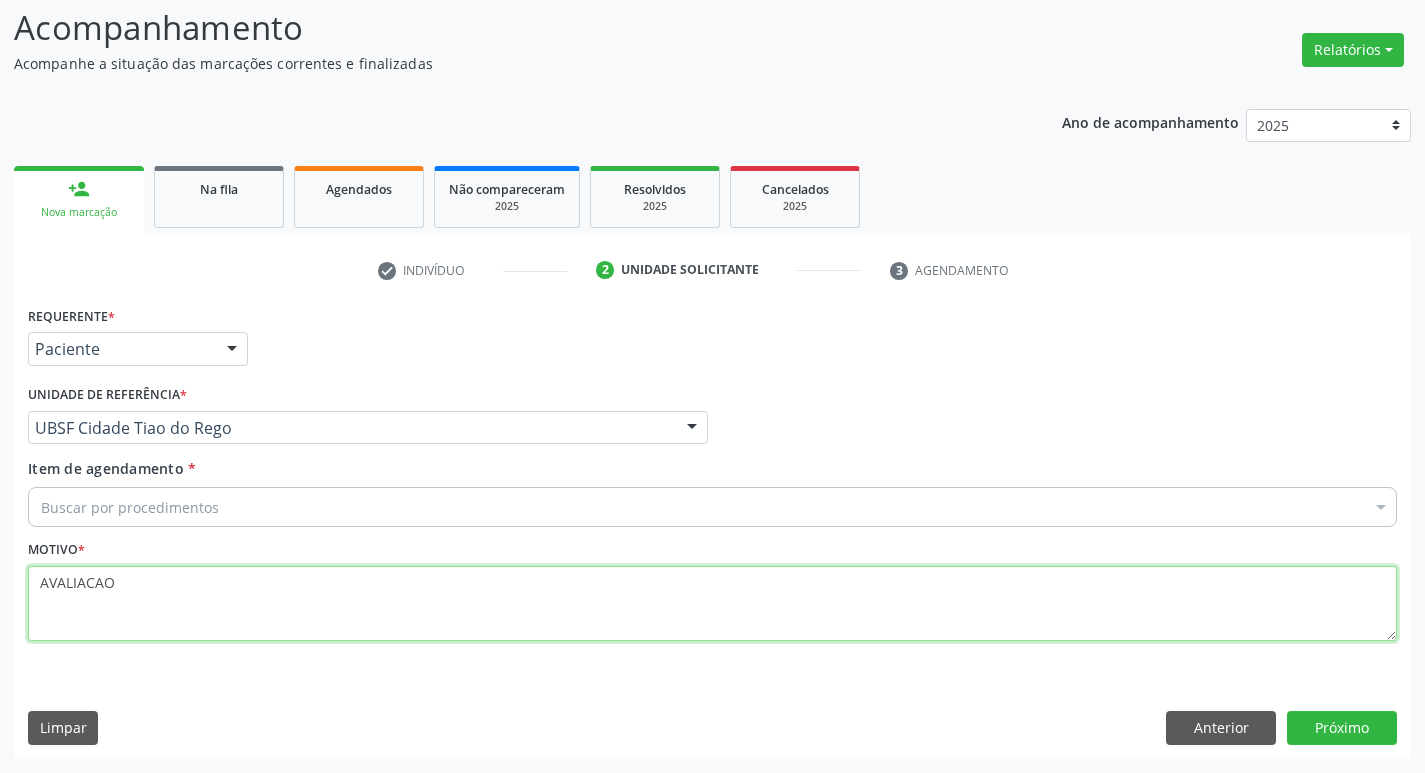 type on "AVALIACAO" 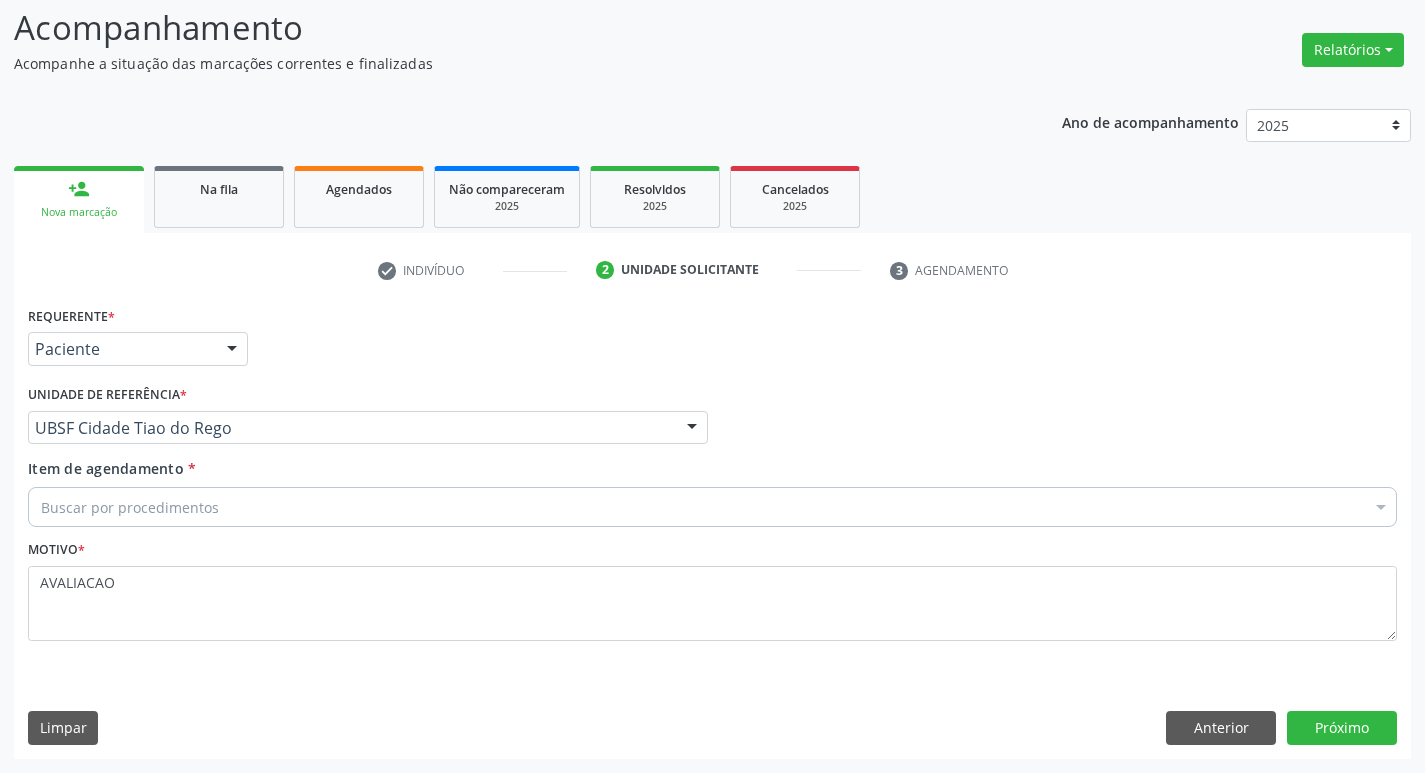 click on "Buscar por procedimentos" at bounding box center [712, 507] 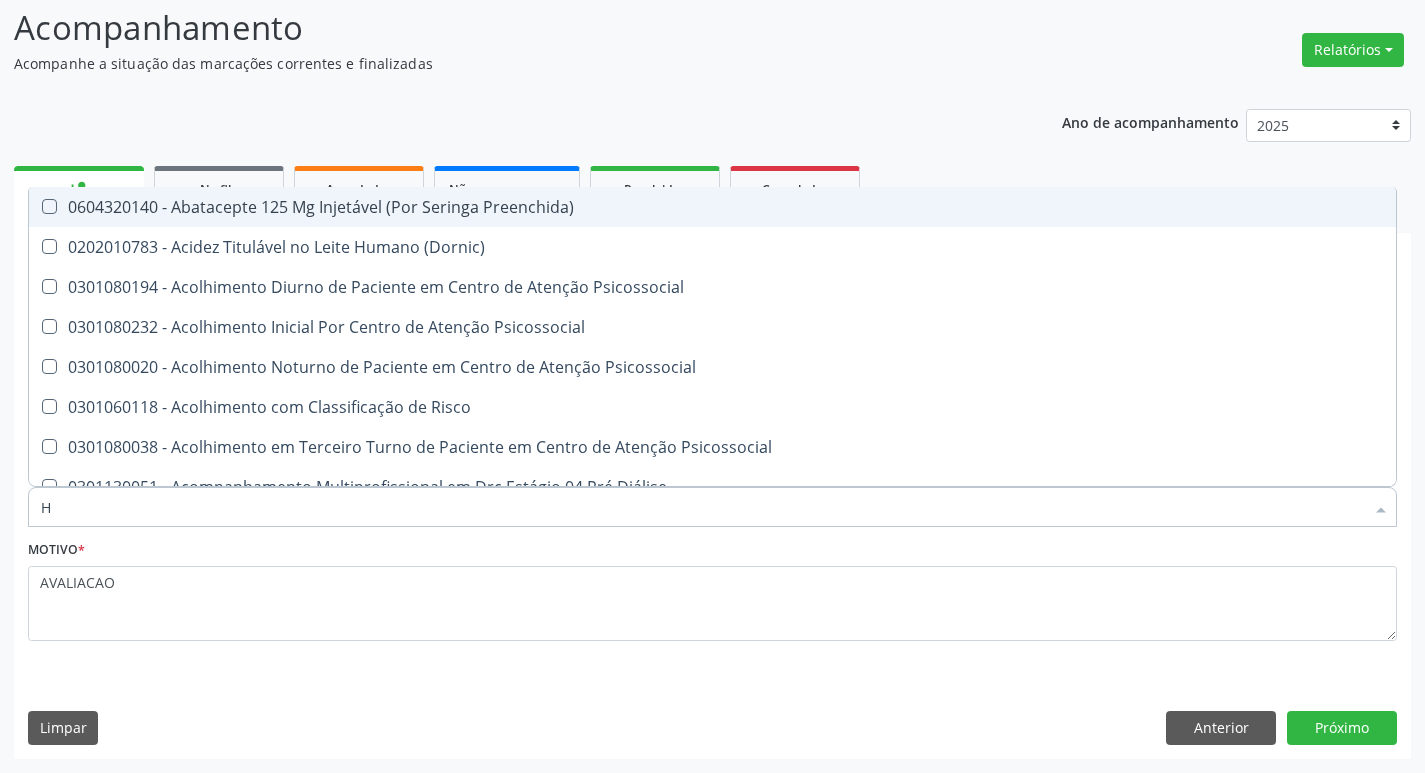 type on "HEMOGLOBINA G" 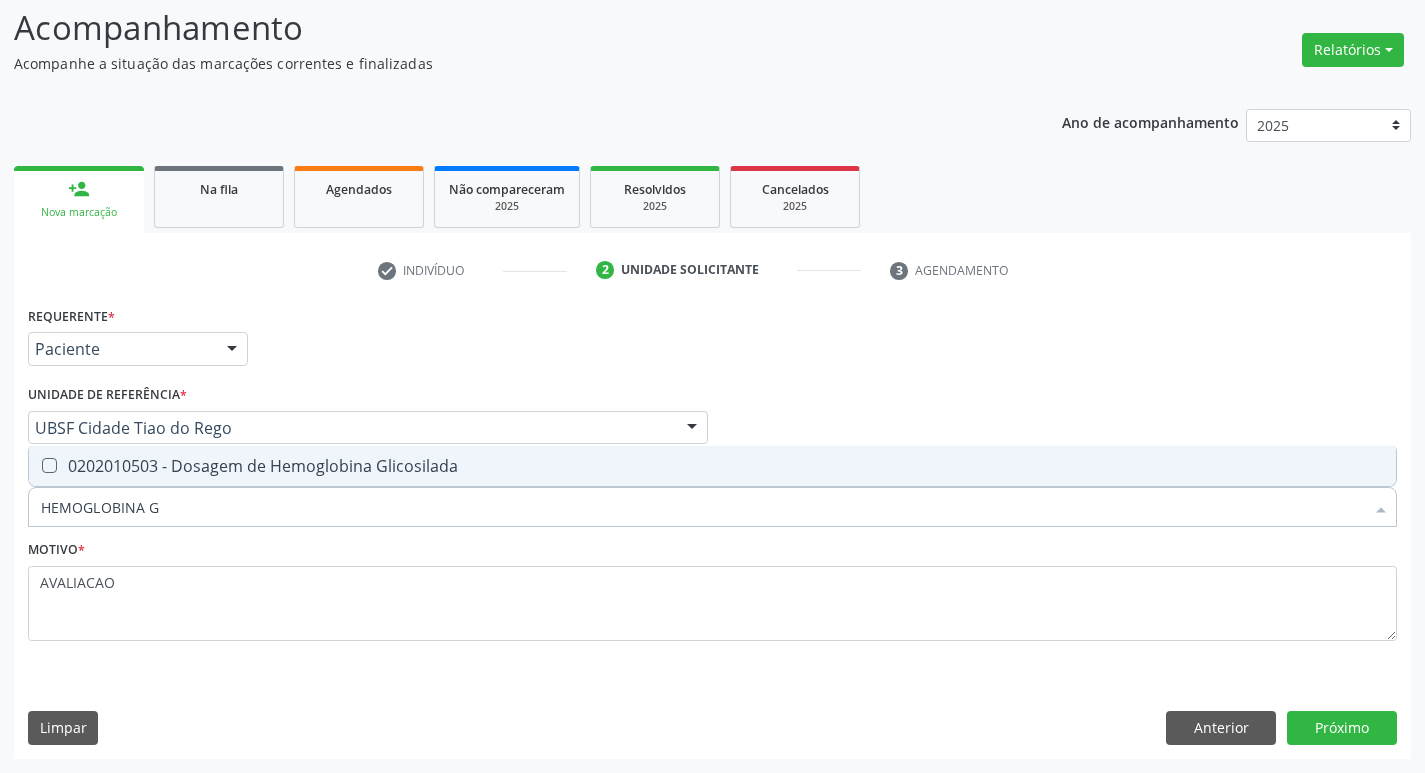 click on "0202010503 - Dosagem de Hemoglobina Glicosilada" at bounding box center (712, 466) 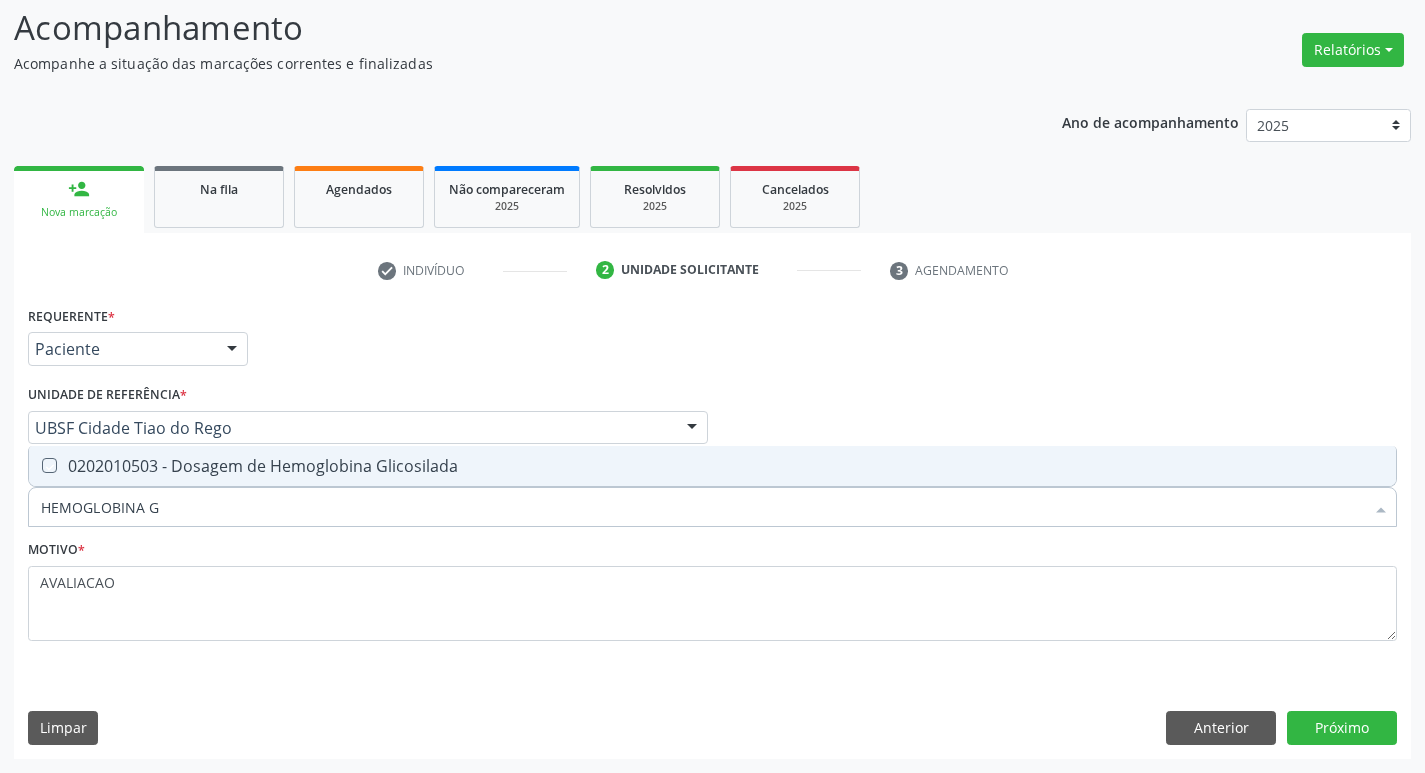 checkbox on "true" 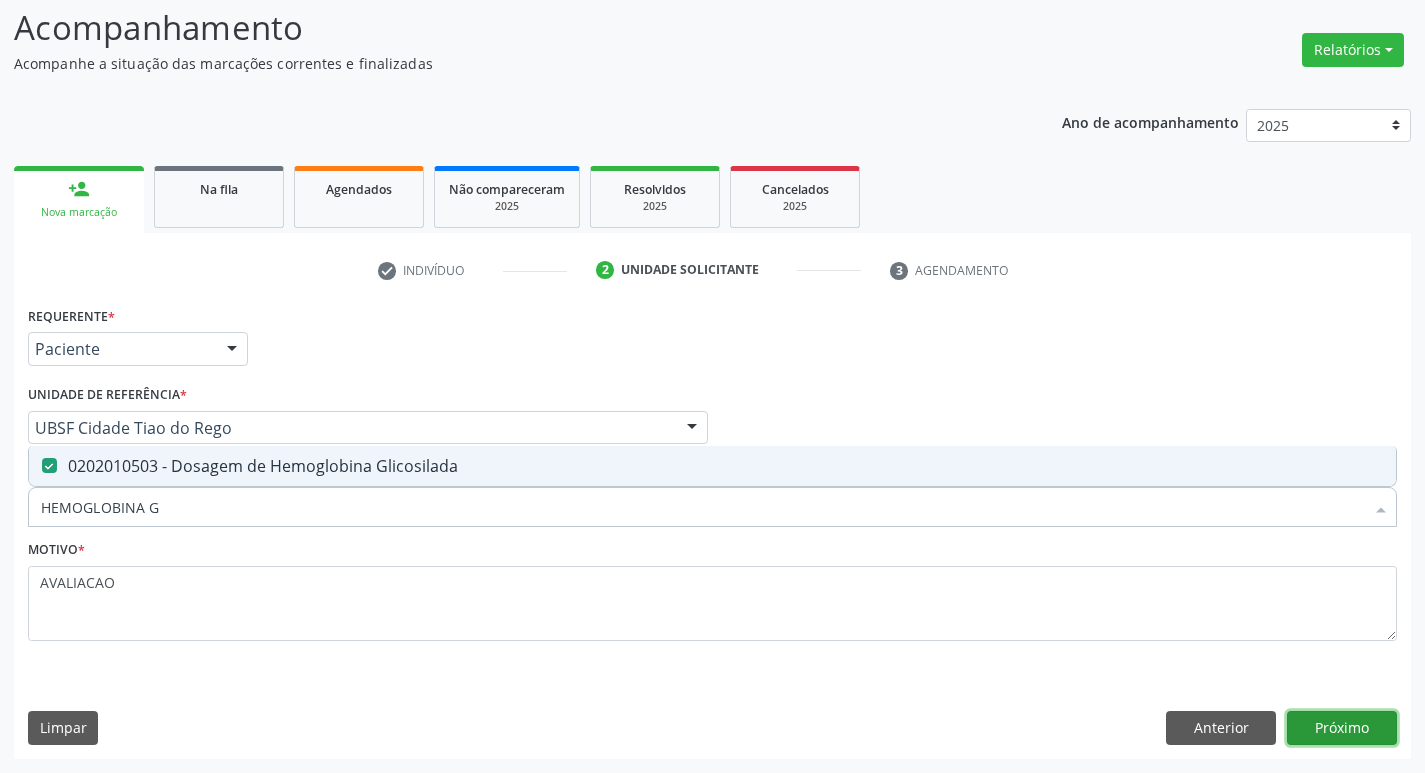 click on "Próximo" at bounding box center (1342, 728) 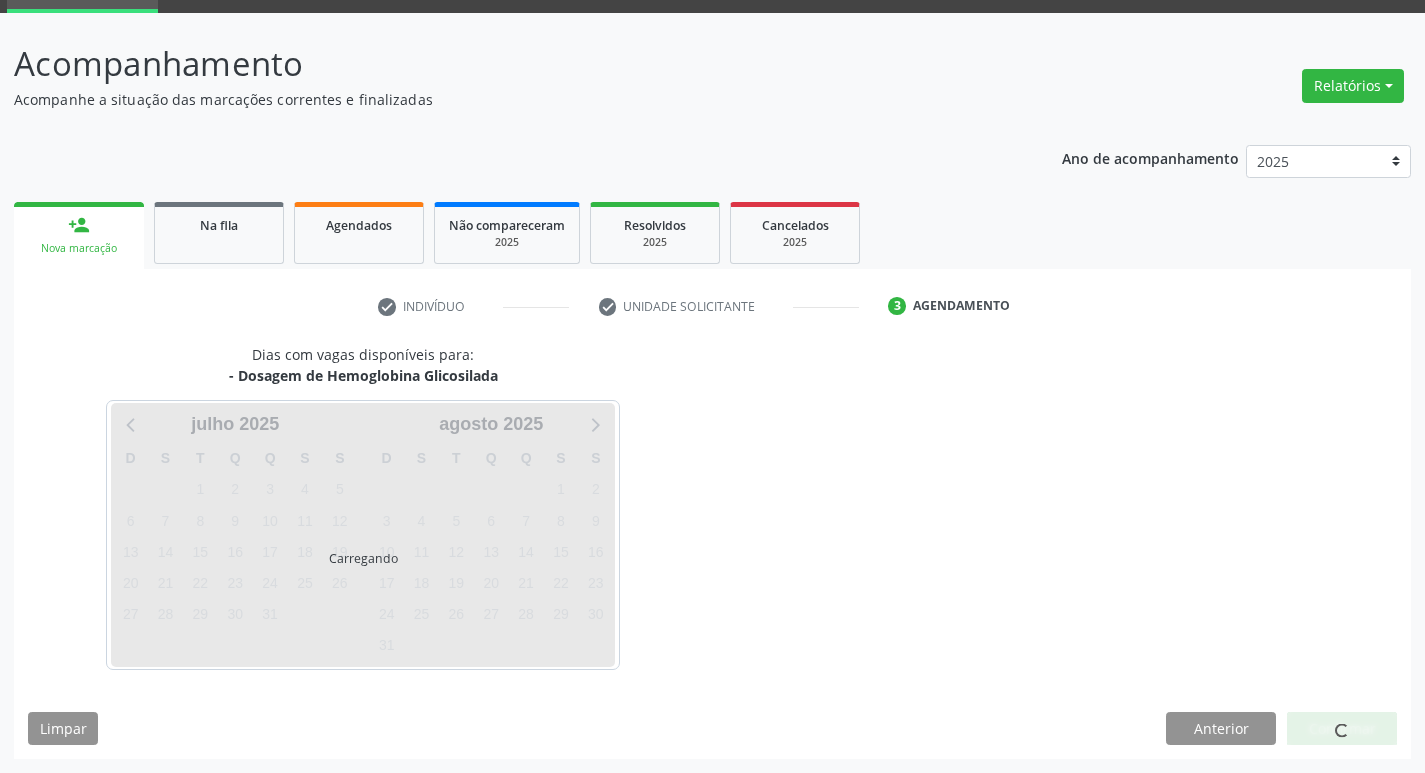 scroll, scrollTop: 97, scrollLeft: 0, axis: vertical 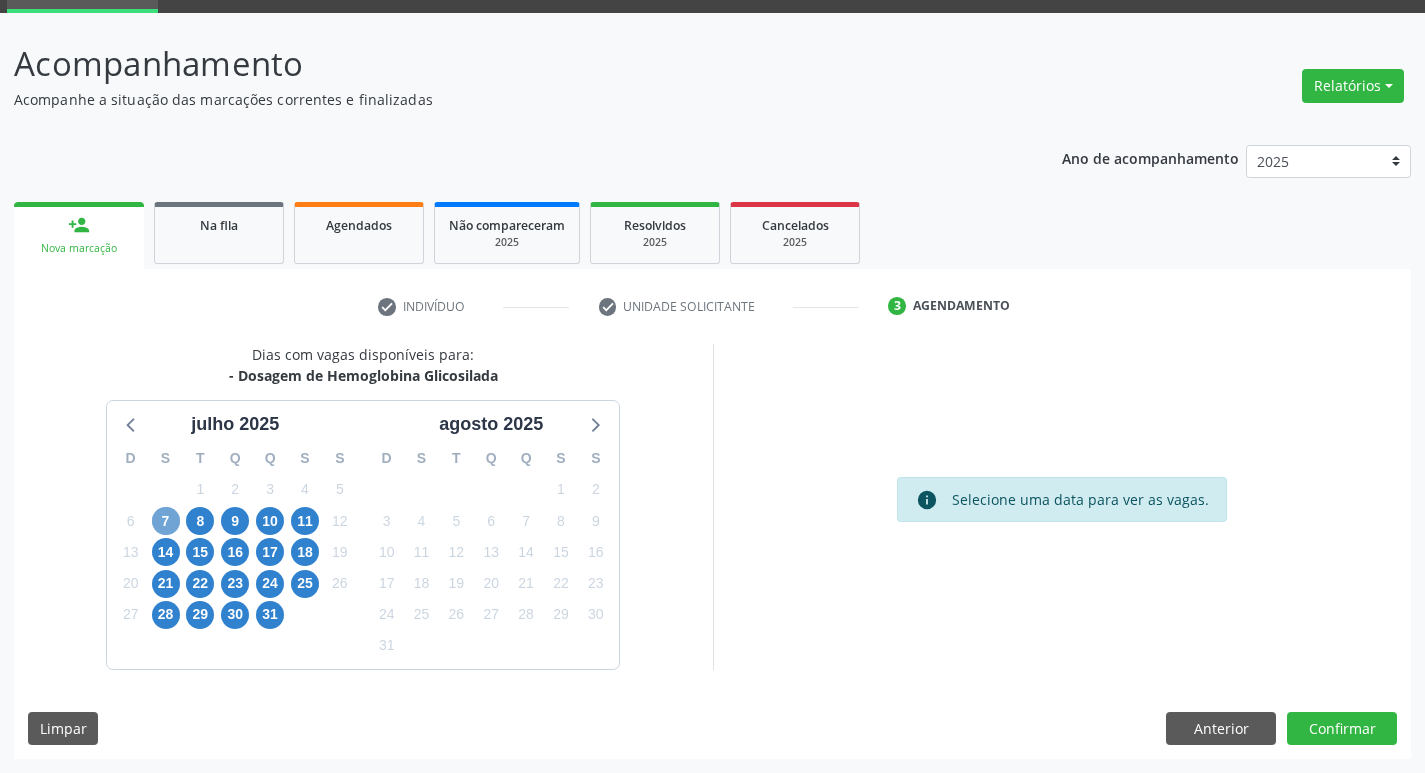 click on "7" at bounding box center (166, 521) 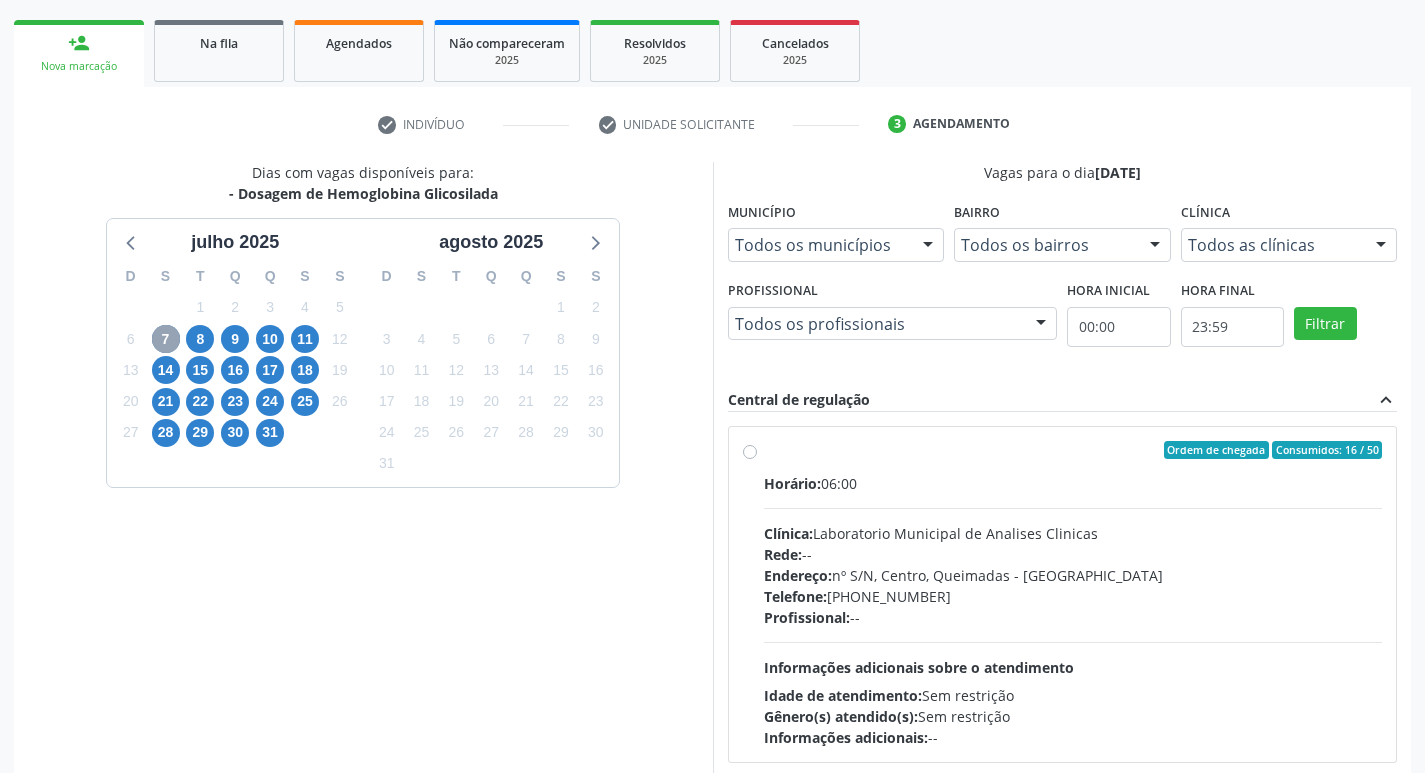 scroll, scrollTop: 386, scrollLeft: 0, axis: vertical 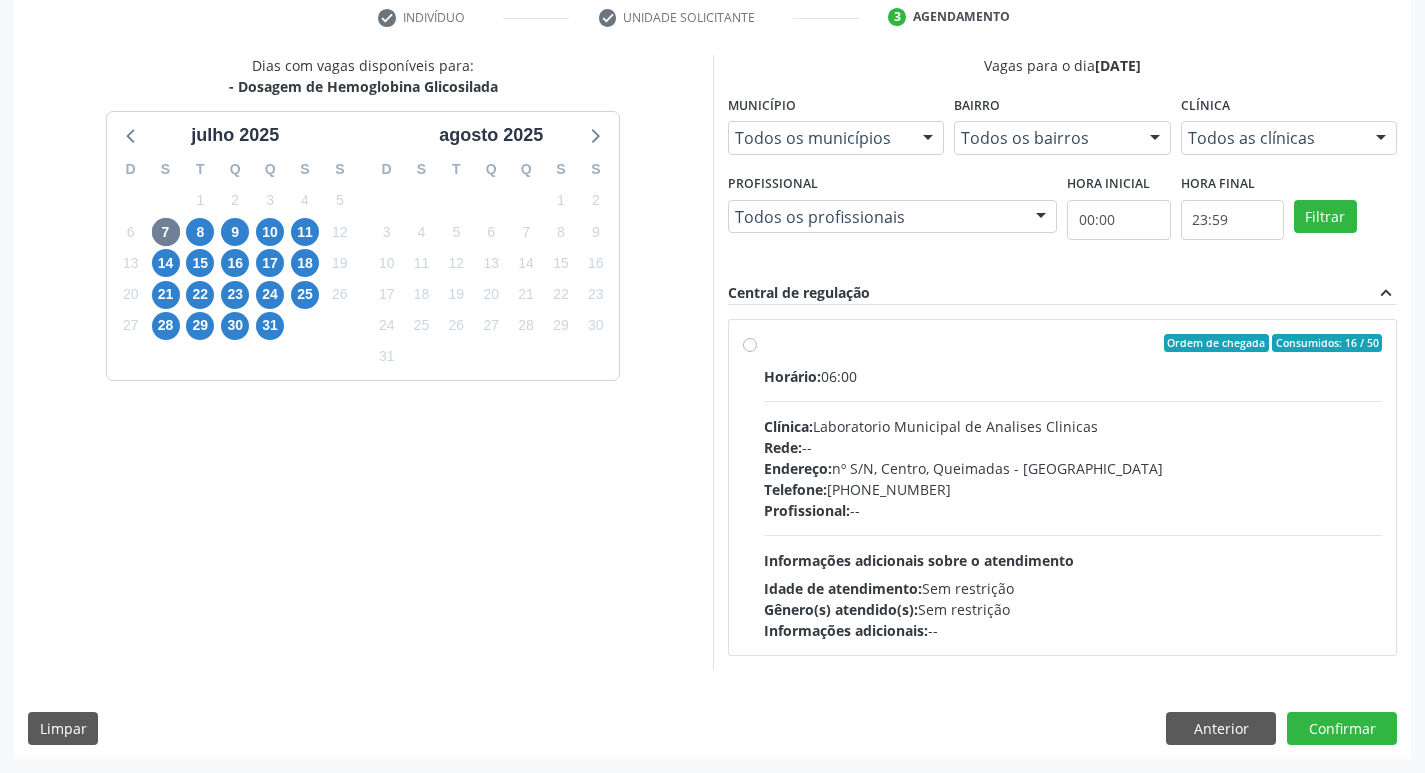 click on "Endereço:   nº S/N, Centro, Queimadas - [GEOGRAPHIC_DATA]" at bounding box center [1073, 468] 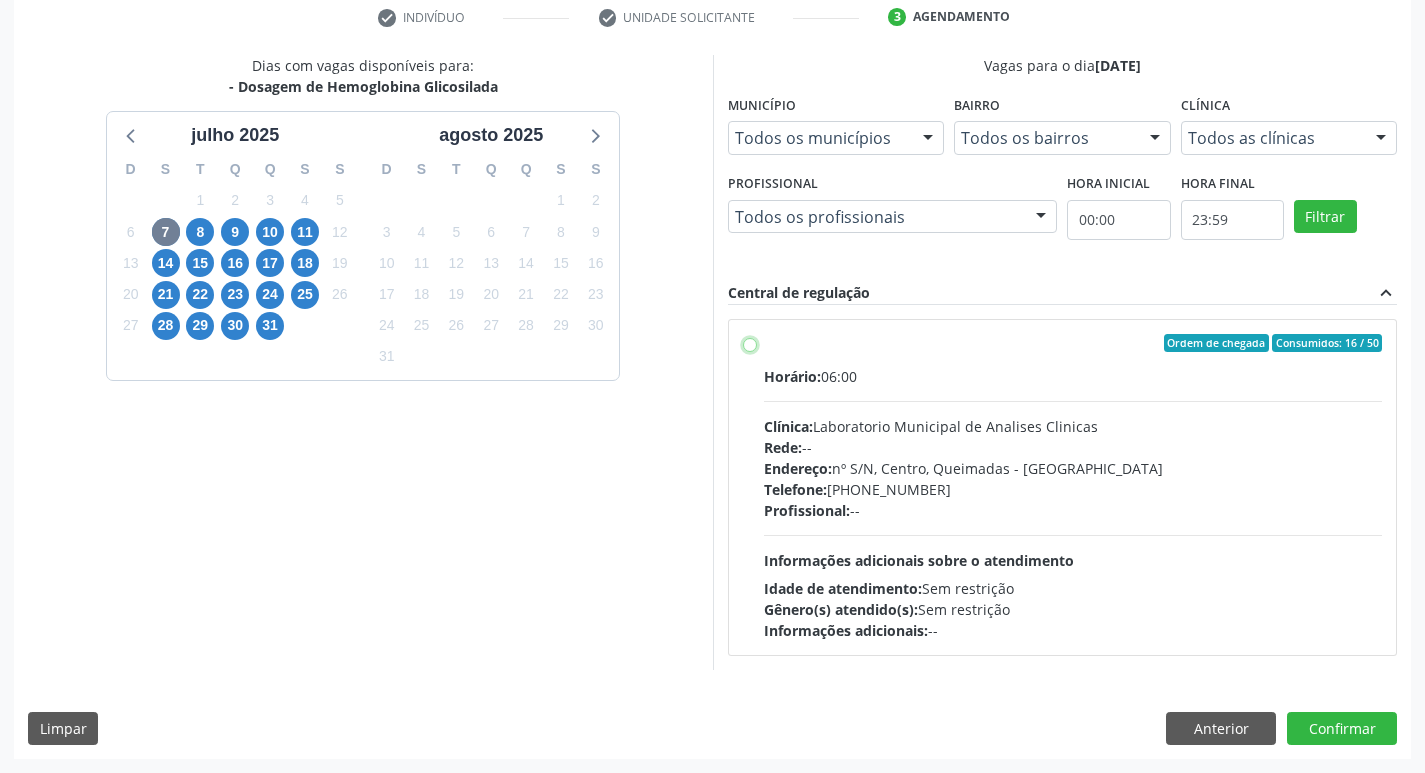 click on "Ordem de chegada
Consumidos: 16 / 50
Horário:   06:00
Clínica:  Laboratorio Municipal de Analises Clinicas
Rede:
--
Endereço:   nº S/N, Centro, Queimadas - PB
Telefone:   (83) 33921344
Profissional:
--
Informações adicionais sobre o atendimento
Idade de atendimento:
Sem restrição
Gênero(s) atendido(s):
Sem restrição
Informações adicionais:
--" at bounding box center [750, 343] 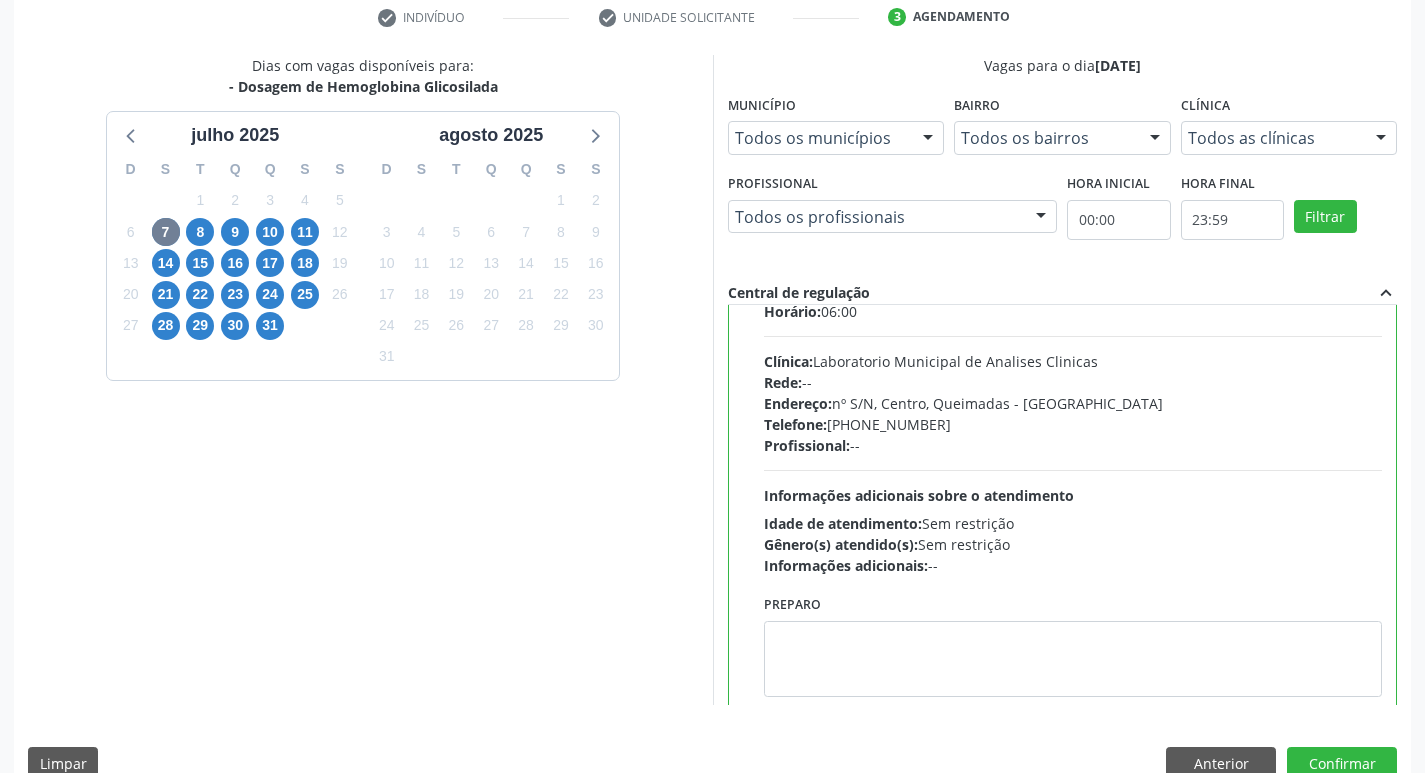 scroll, scrollTop: 99, scrollLeft: 0, axis: vertical 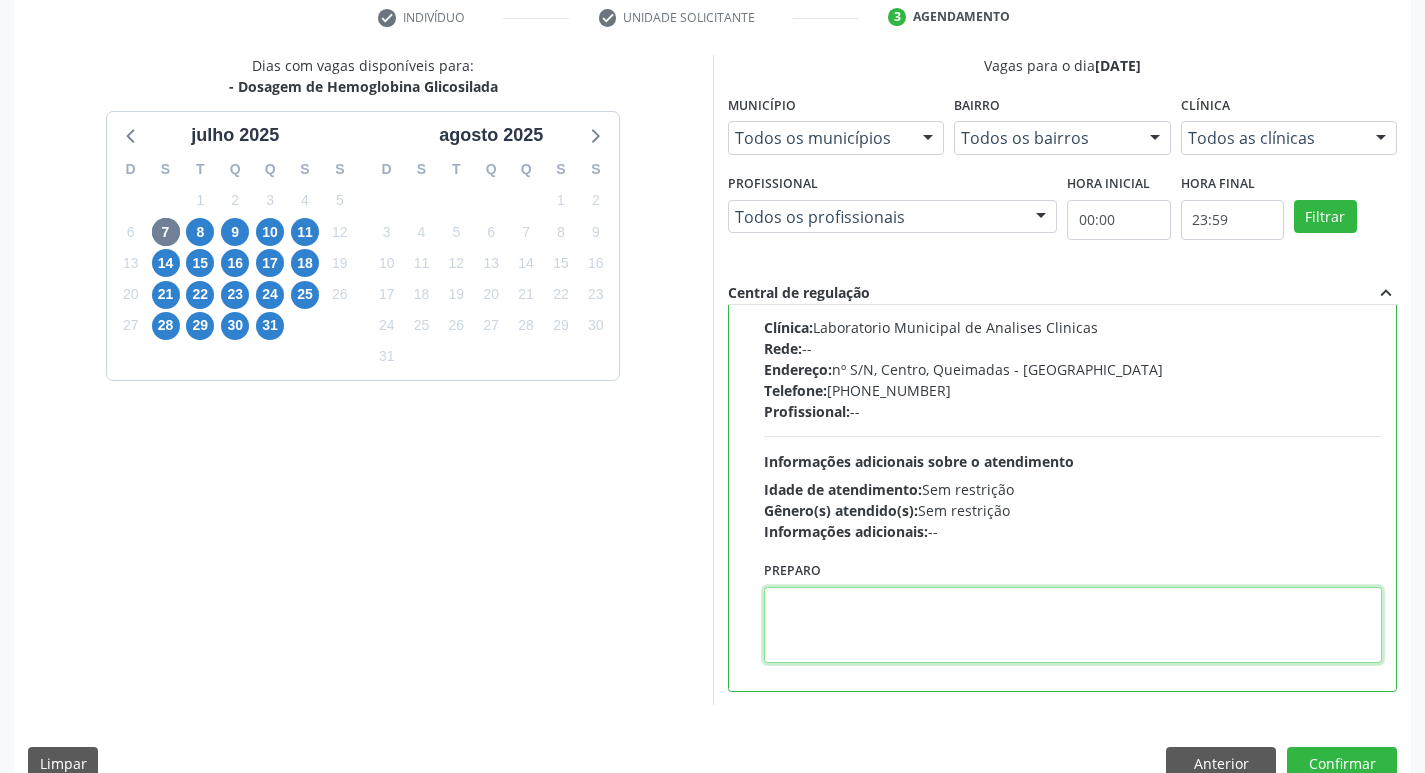 click at bounding box center [1073, 625] 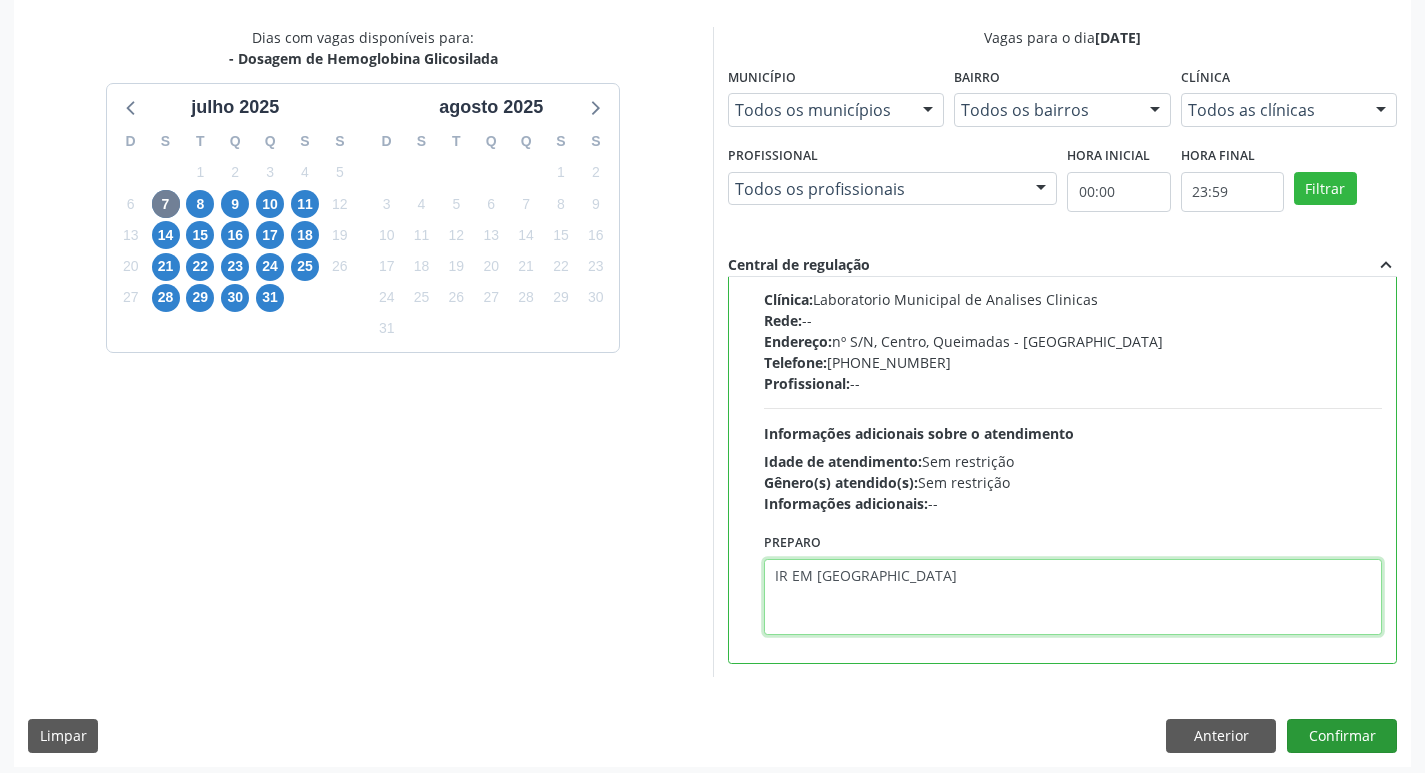 scroll, scrollTop: 422, scrollLeft: 0, axis: vertical 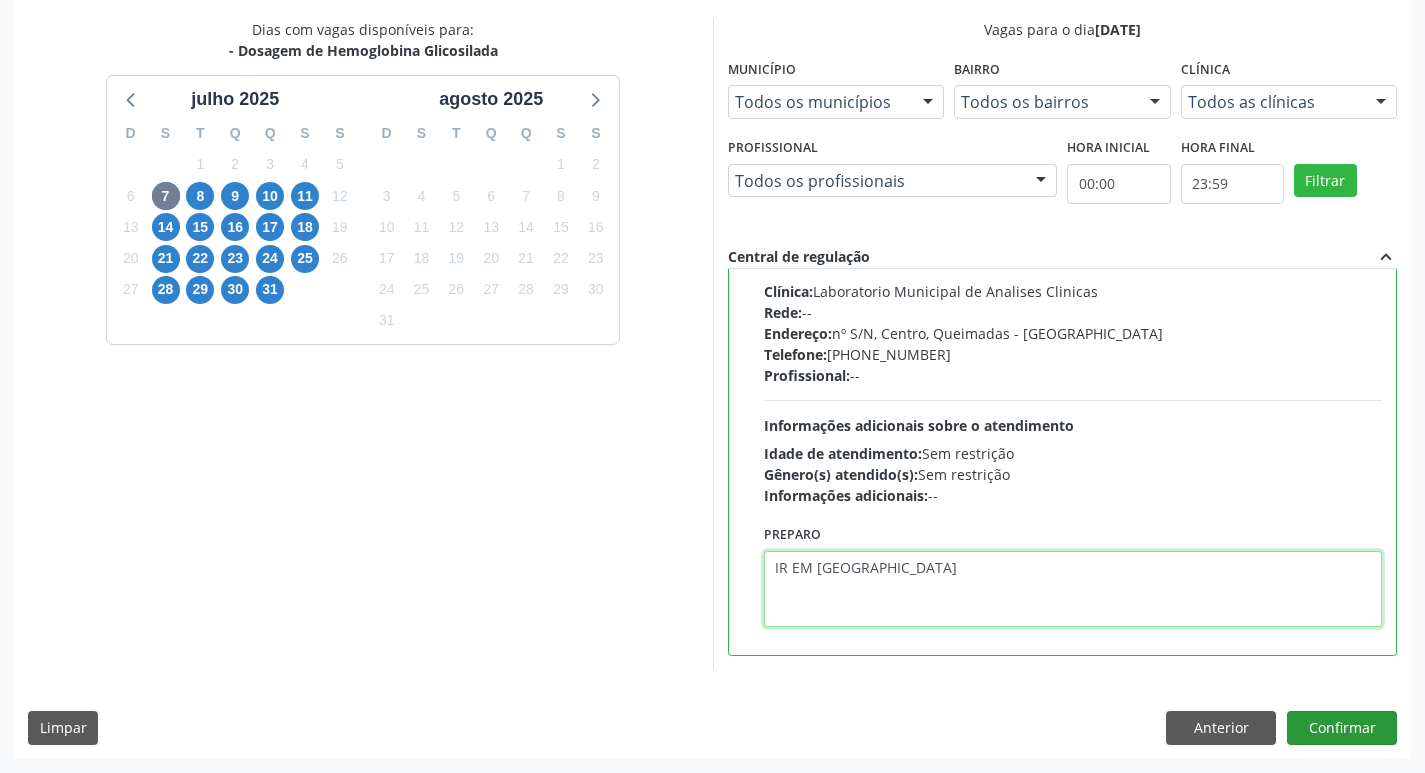 type on "IR EM [GEOGRAPHIC_DATA]" 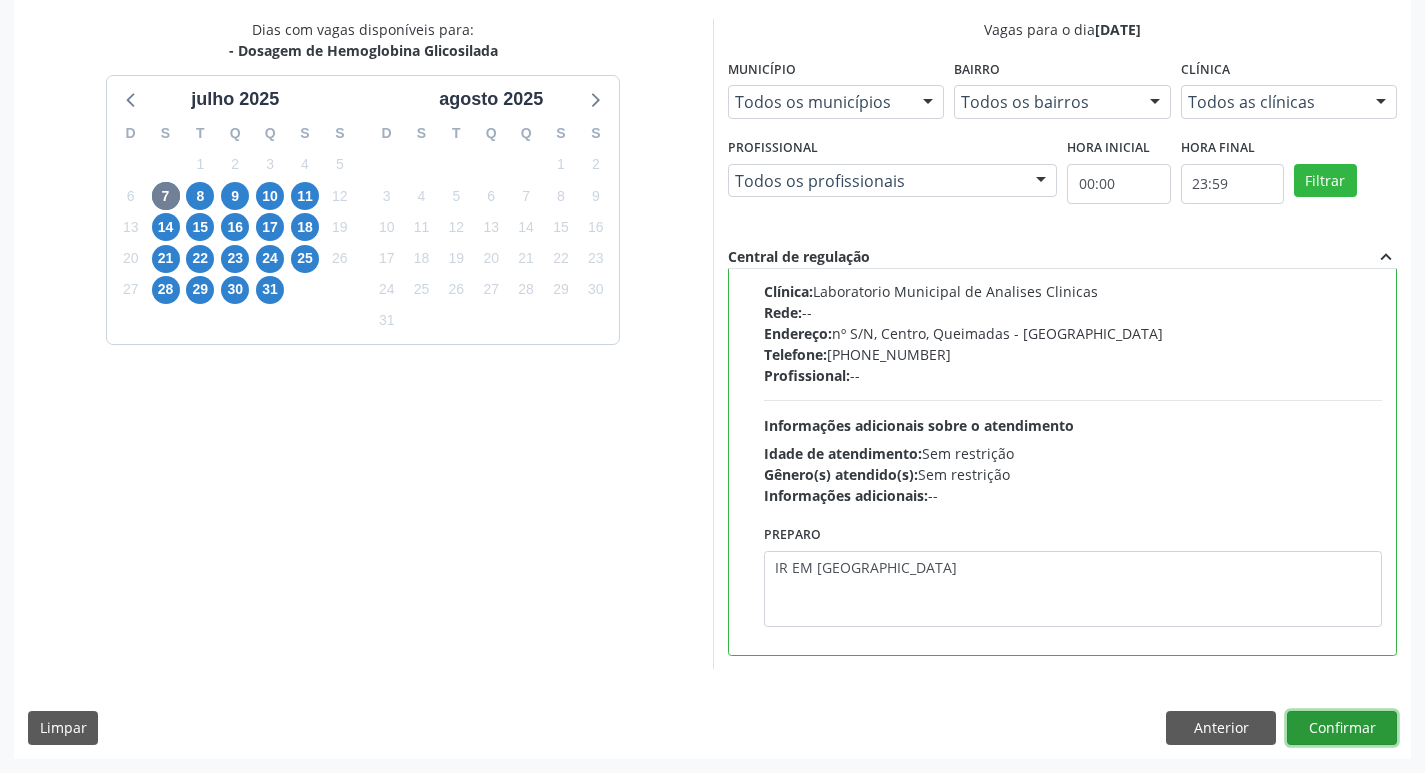 click on "Confirmar" at bounding box center (1342, 728) 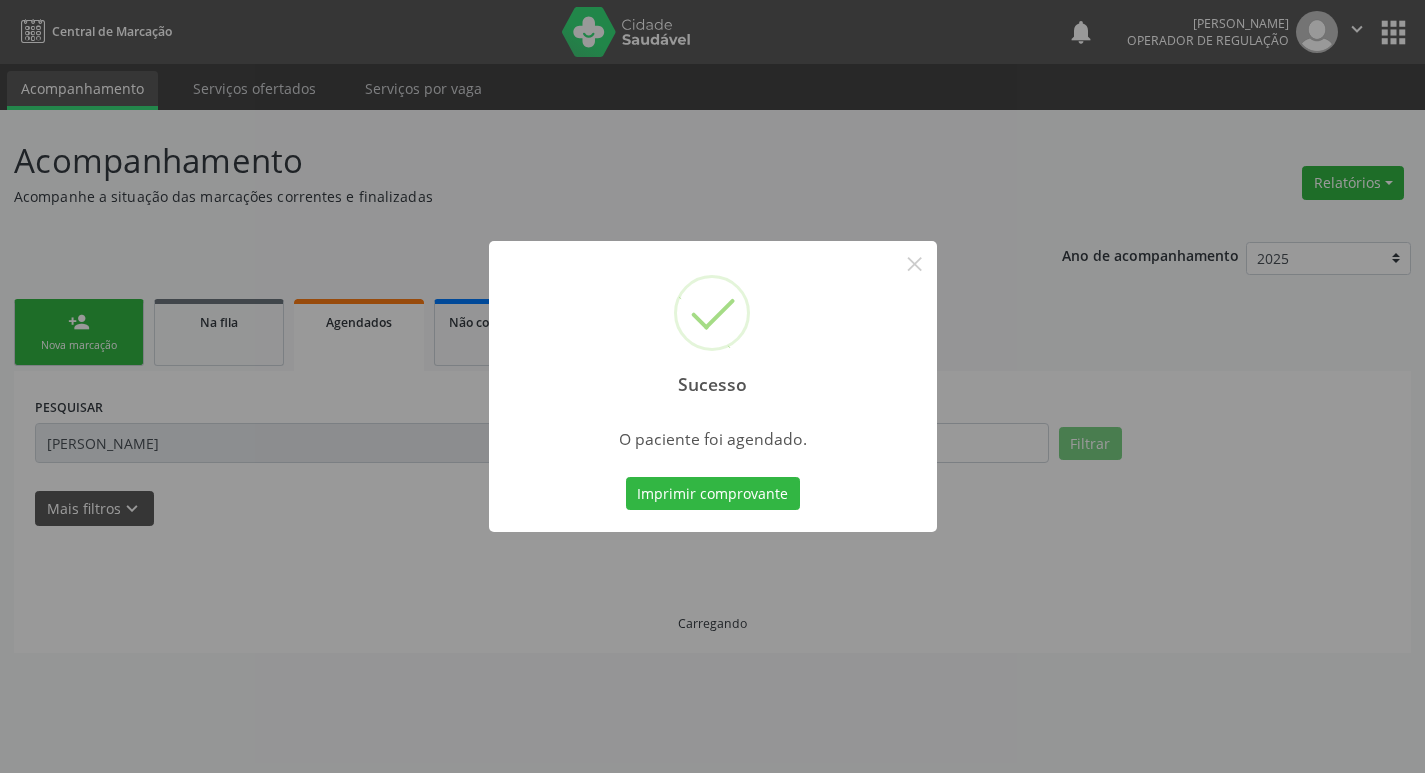 scroll, scrollTop: 0, scrollLeft: 0, axis: both 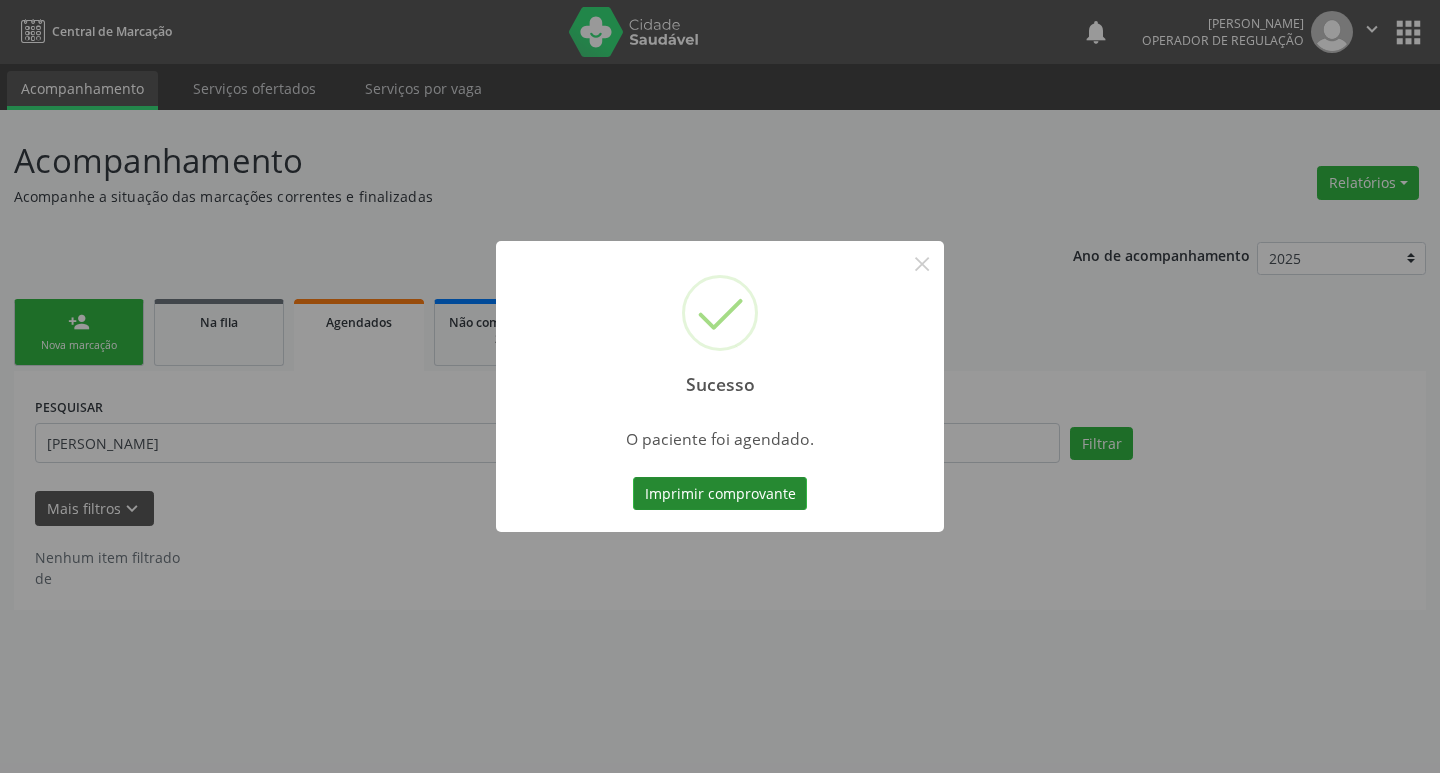 click on "Imprimir comprovante" at bounding box center [720, 494] 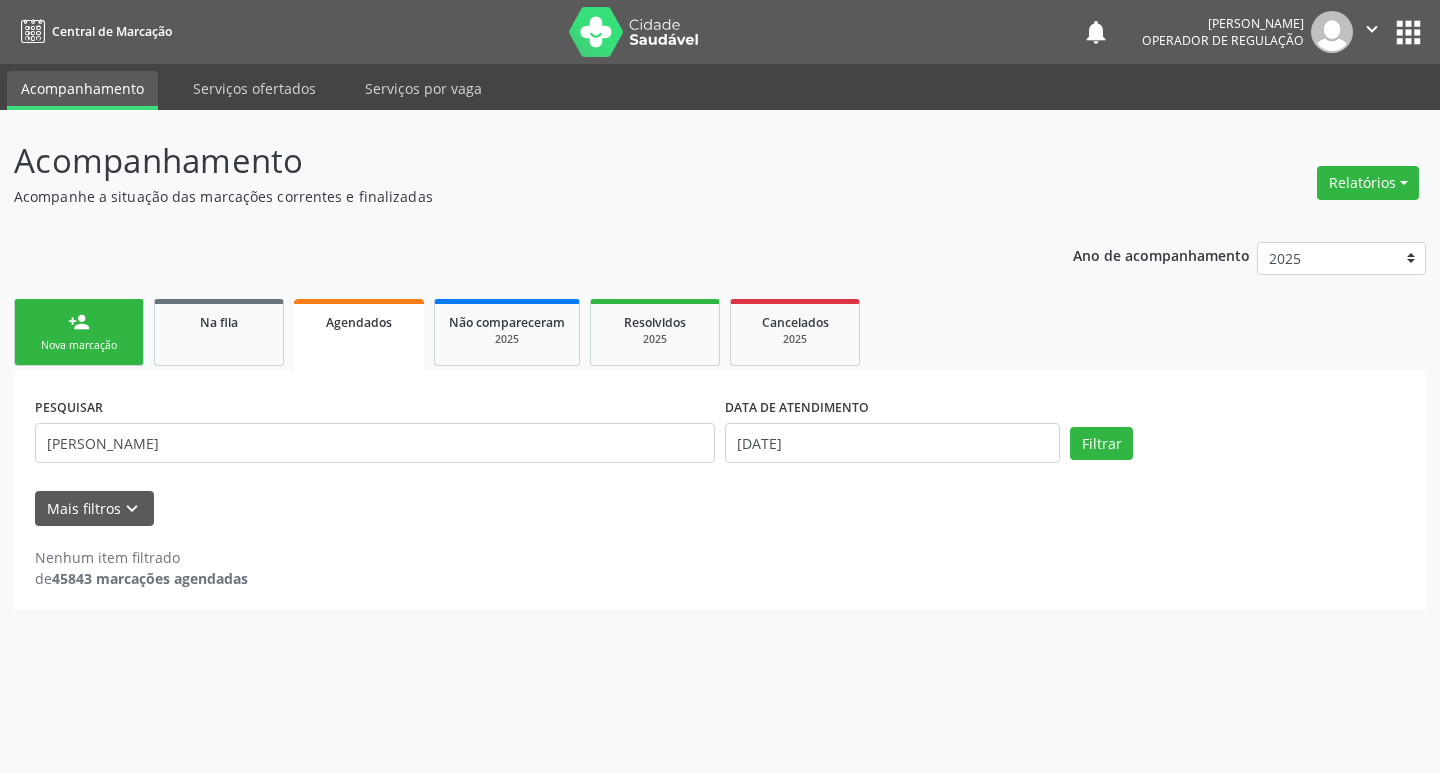click on "person_add
Nova marcação" at bounding box center (79, 332) 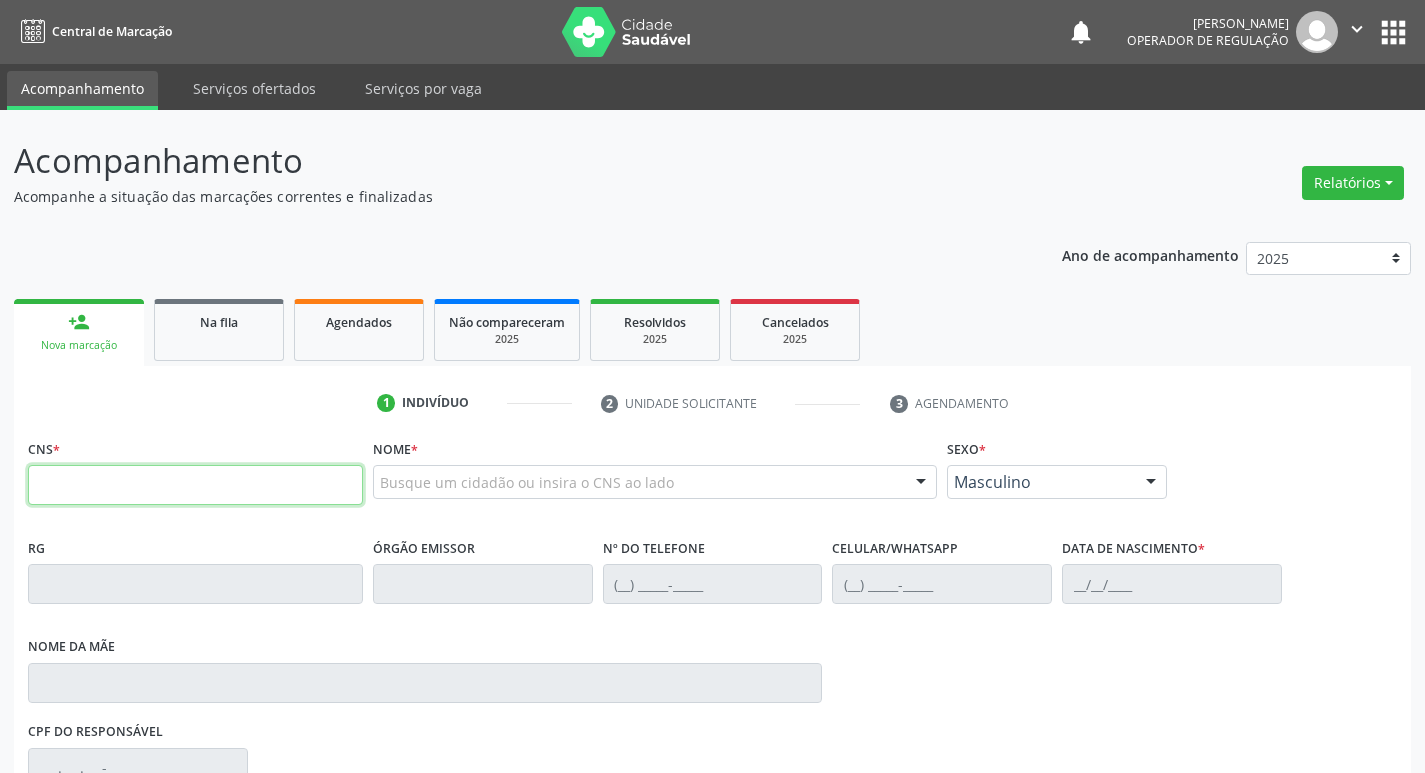 click at bounding box center (195, 485) 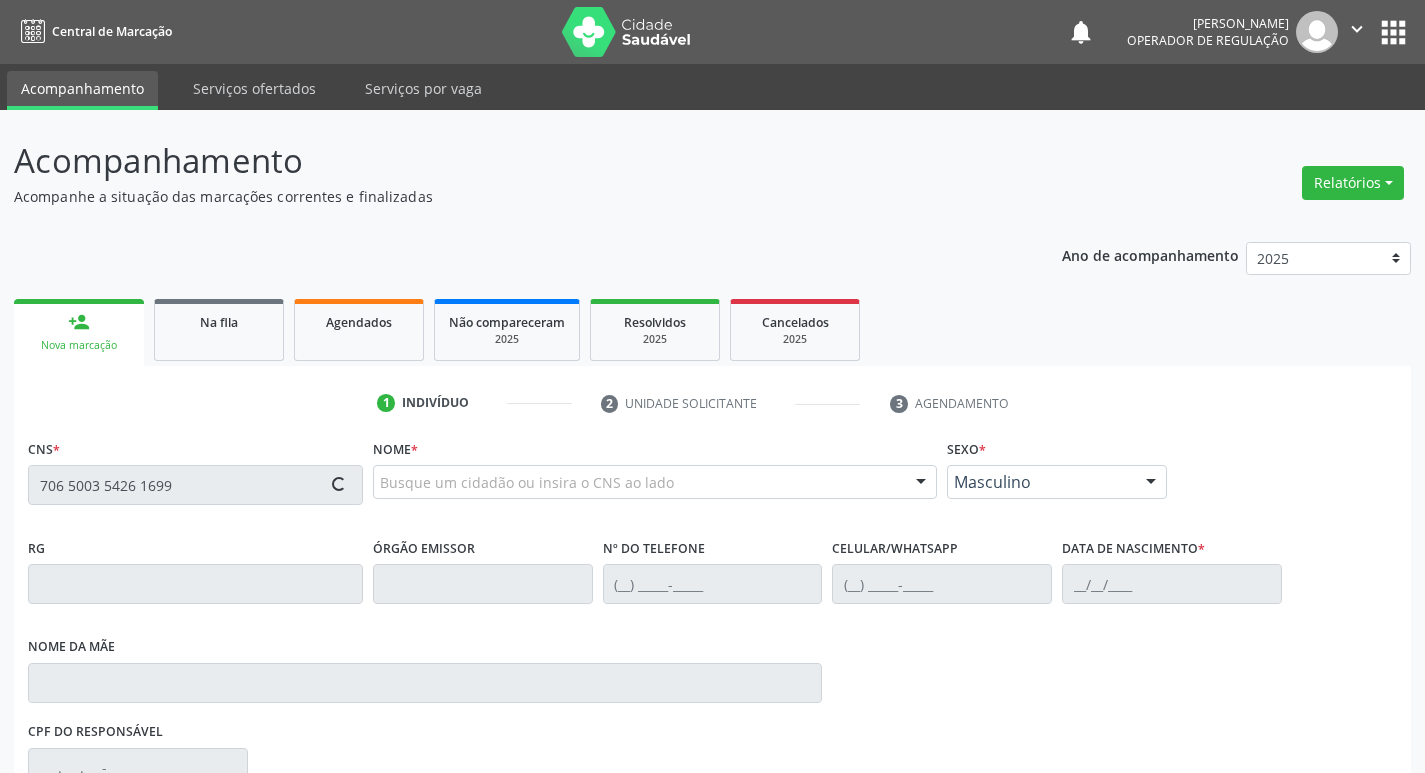 type on "706 5003 5426 1699" 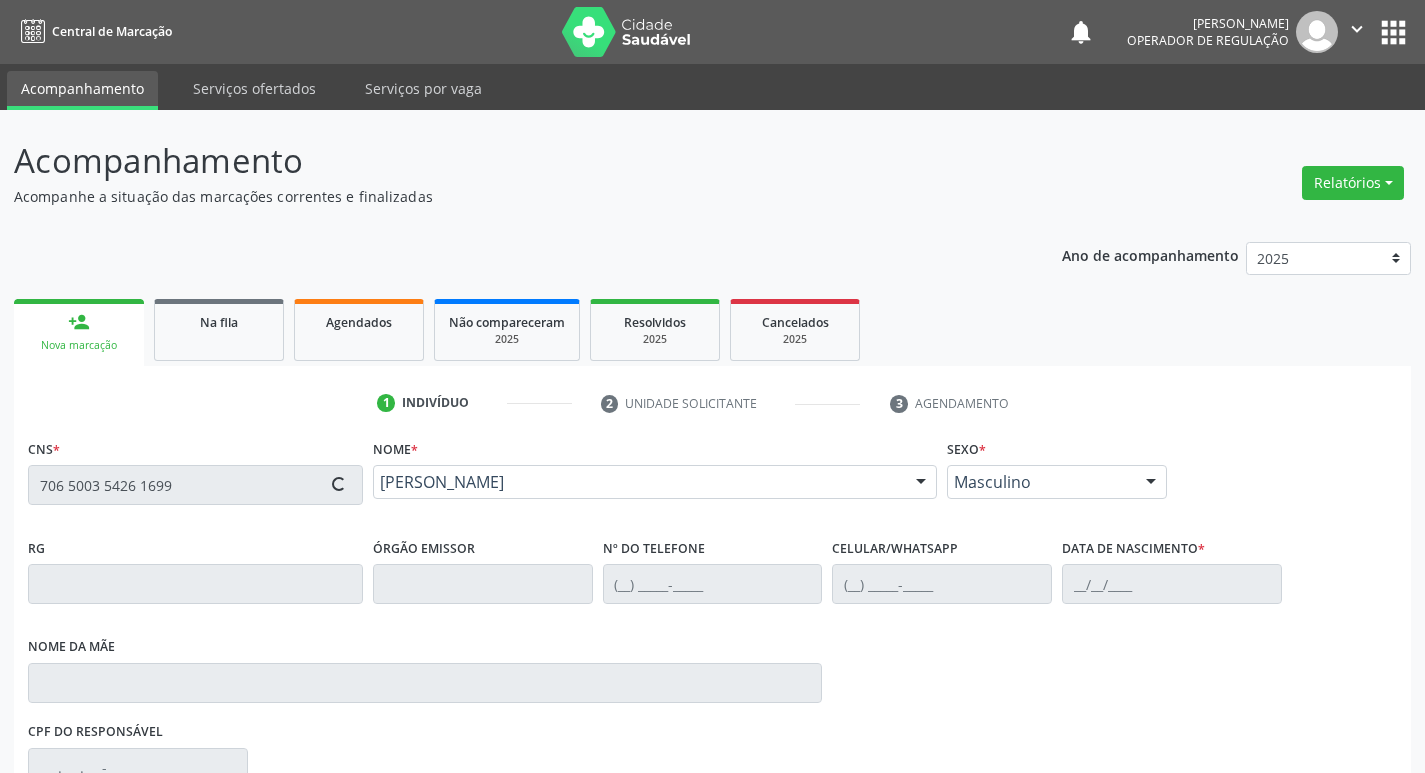 type on "(83) 99123-9659" 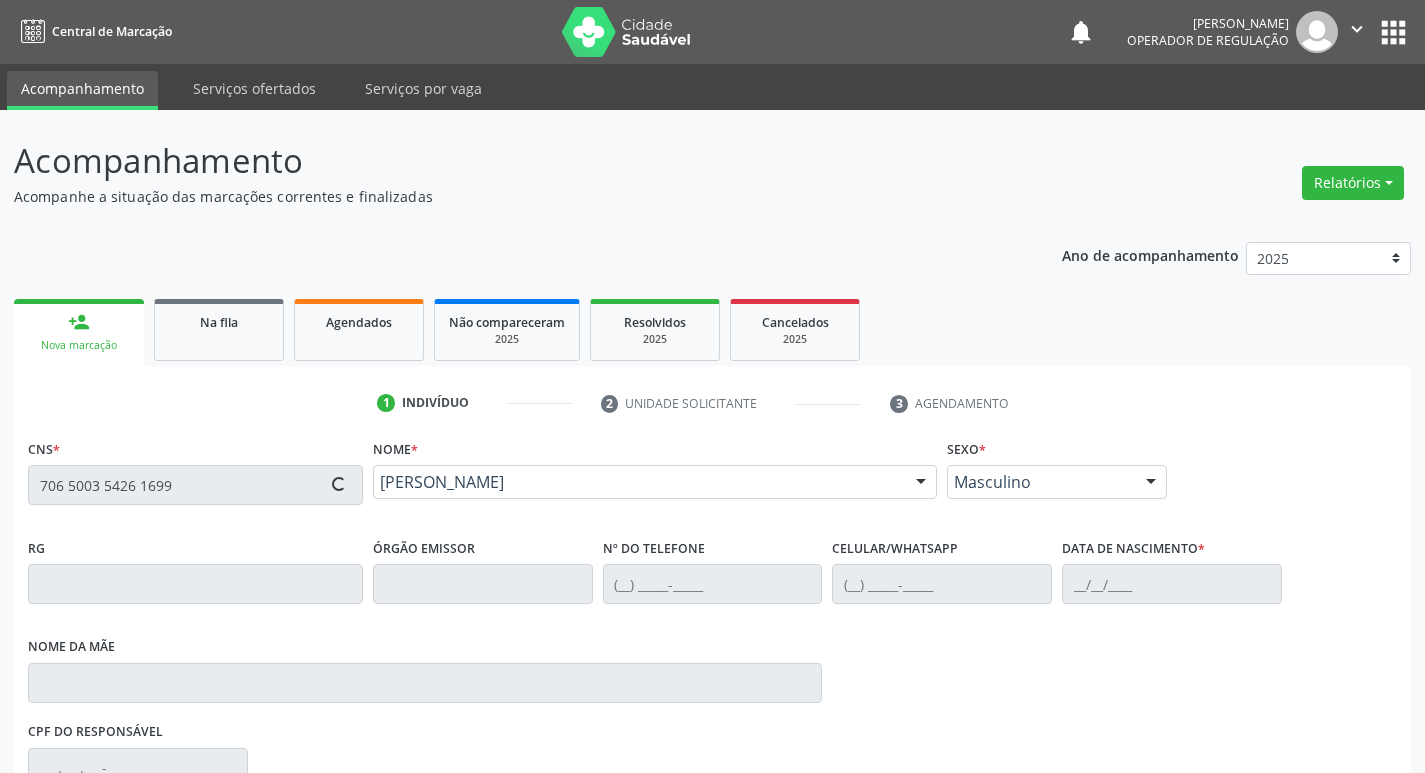 type on "26/12/1970" 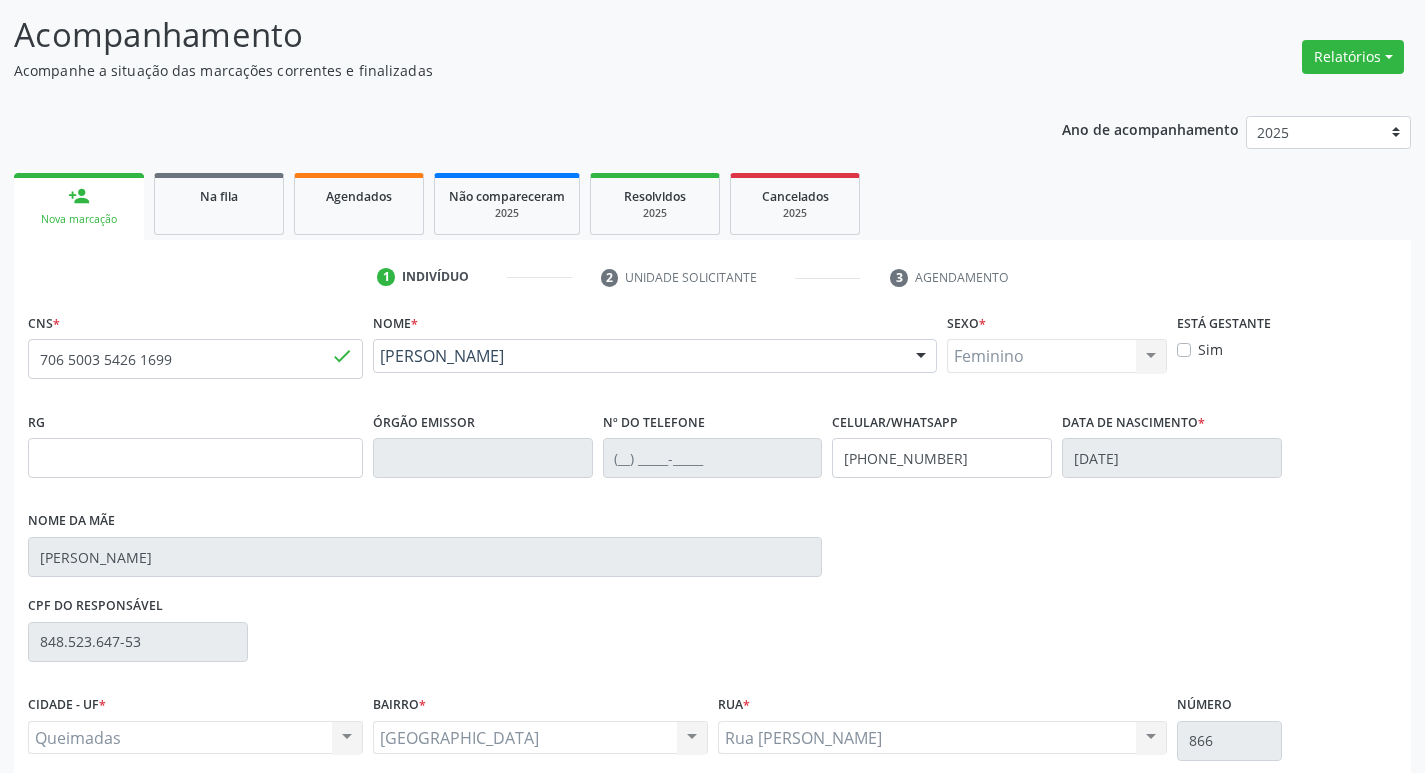 scroll, scrollTop: 297, scrollLeft: 0, axis: vertical 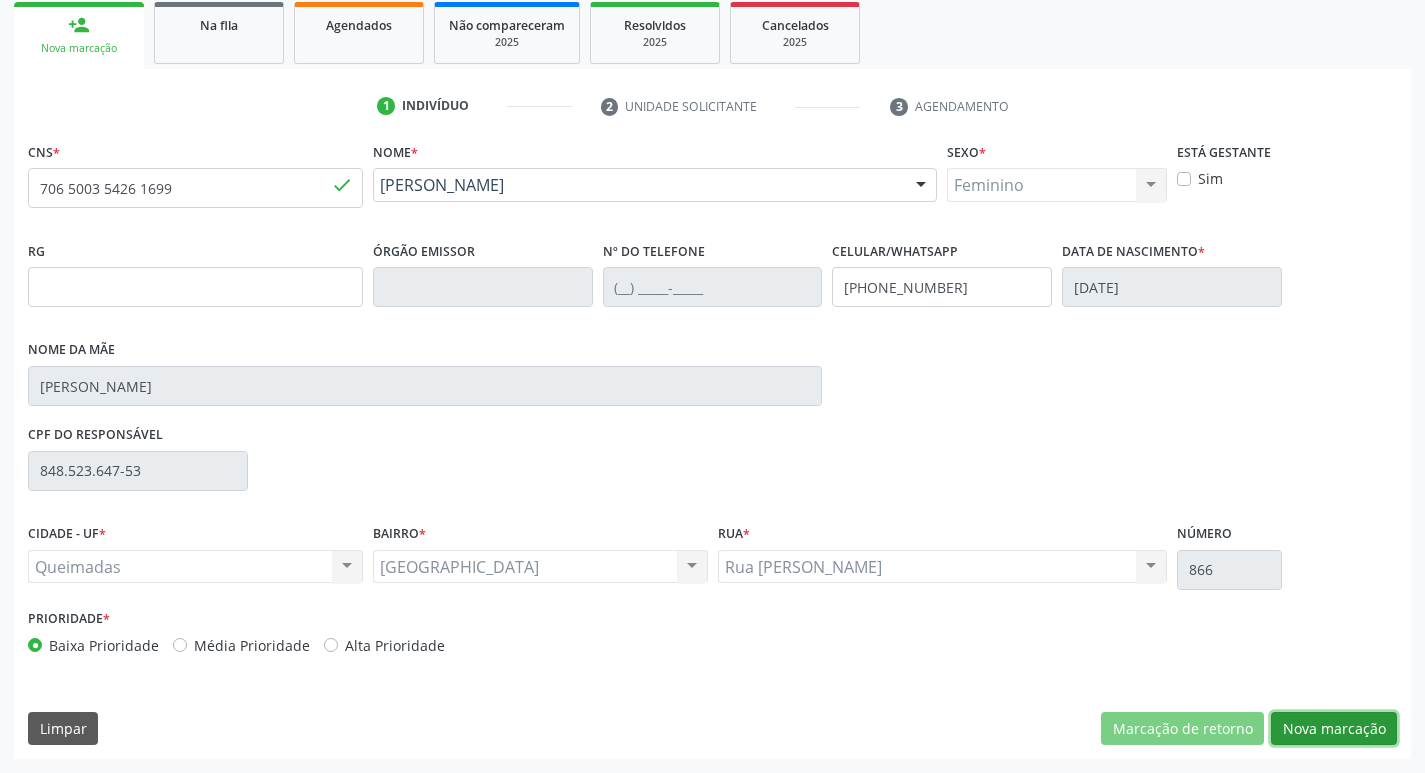 click on "Nova marcação" at bounding box center (1334, 729) 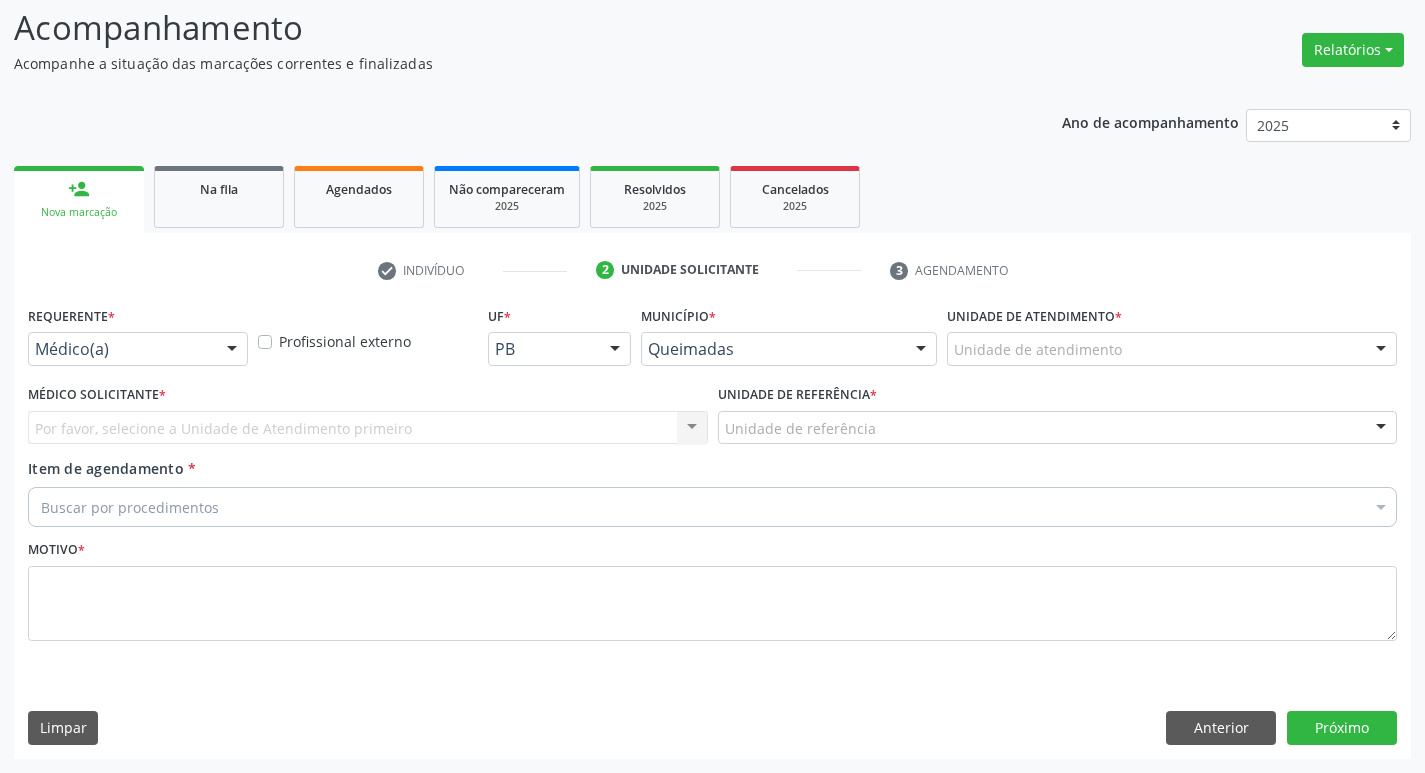 scroll, scrollTop: 133, scrollLeft: 0, axis: vertical 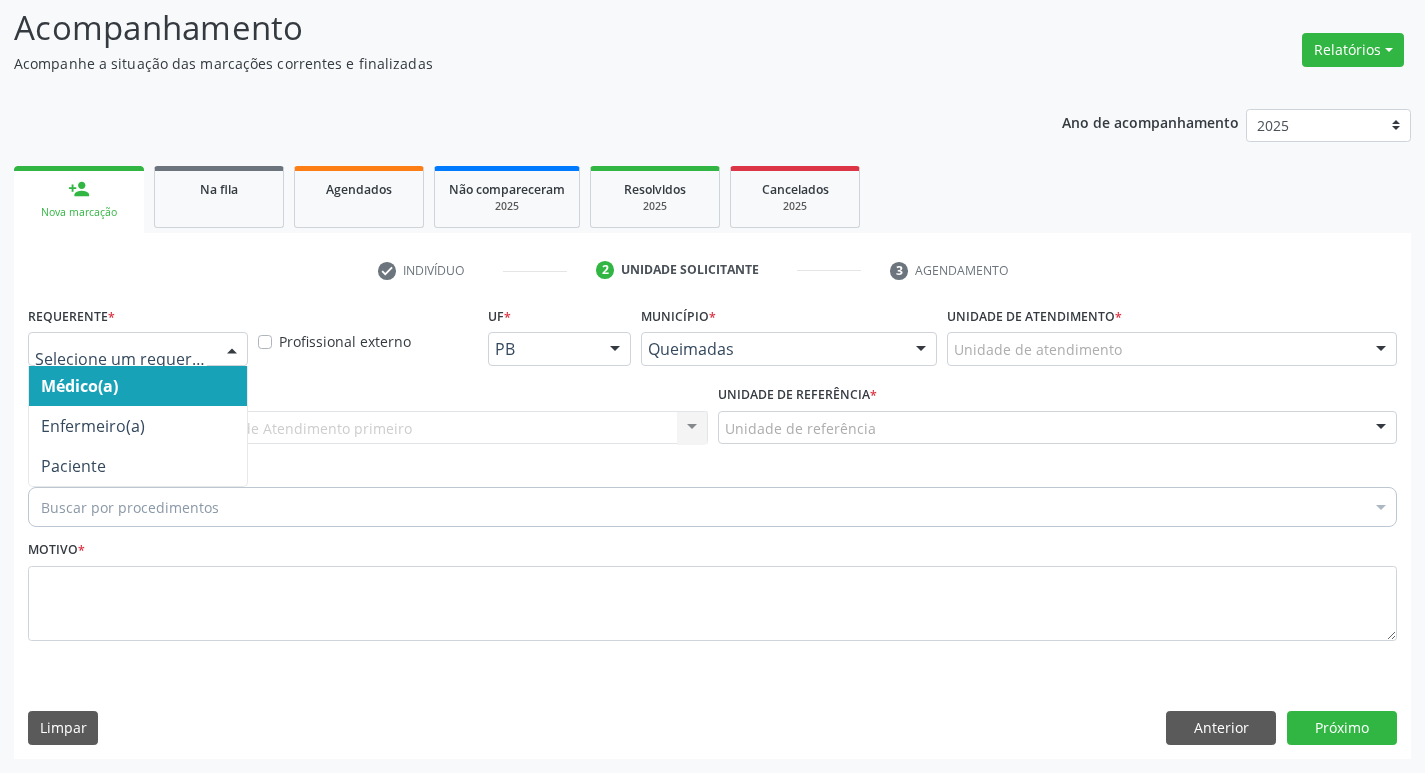 drag, startPoint x: 114, startPoint y: 341, endPoint x: 134, endPoint y: 373, distance: 37.735924 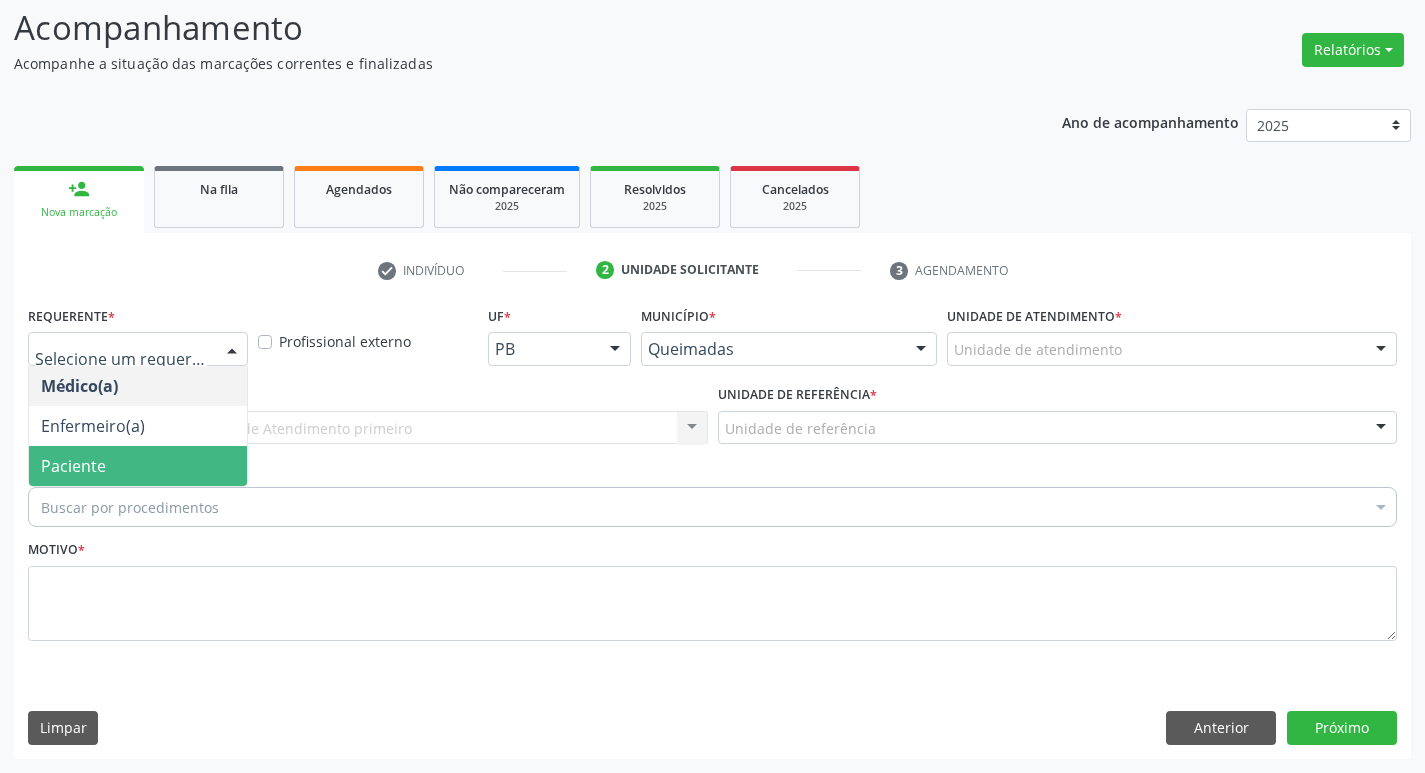 click on "Paciente" at bounding box center [138, 466] 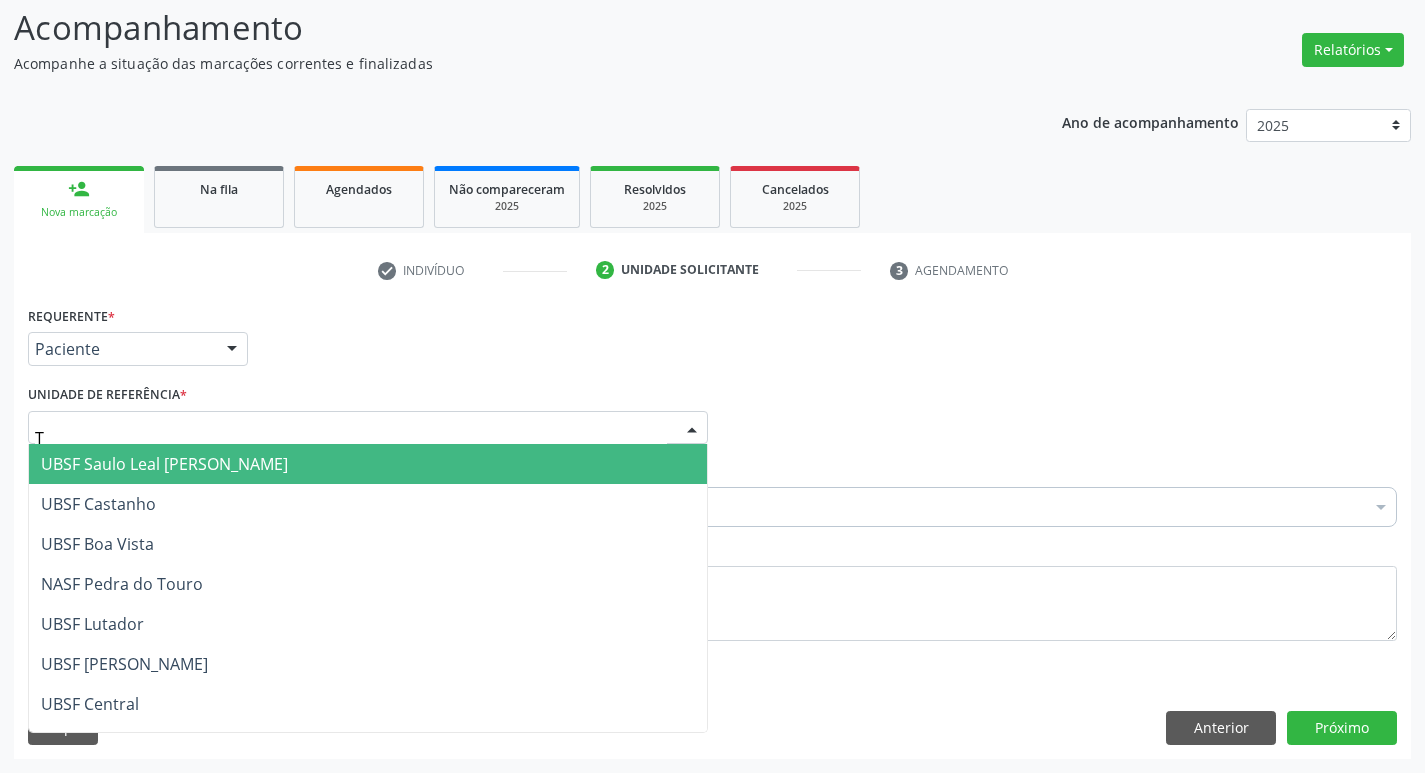 type on "TI" 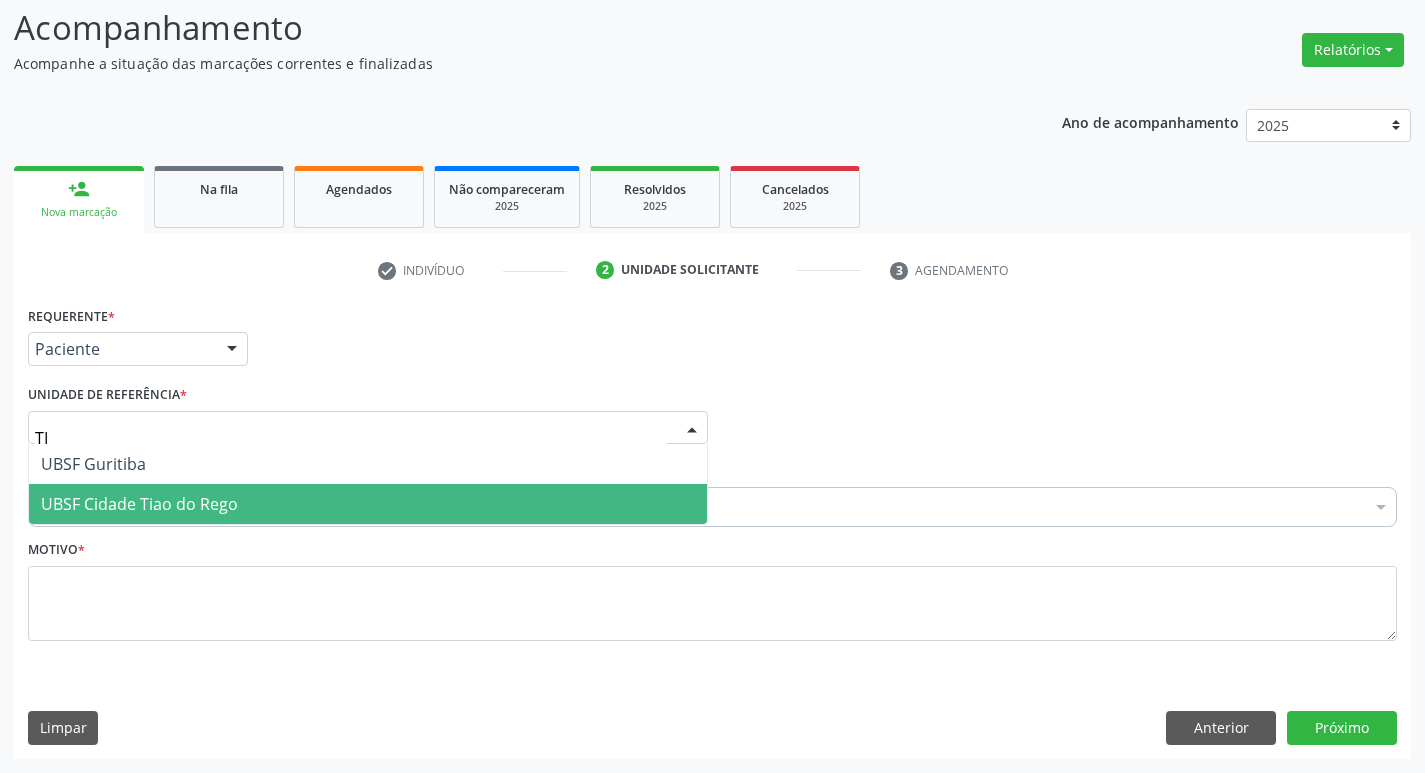 click on "UBSF Cidade Tiao do Rego" at bounding box center (139, 504) 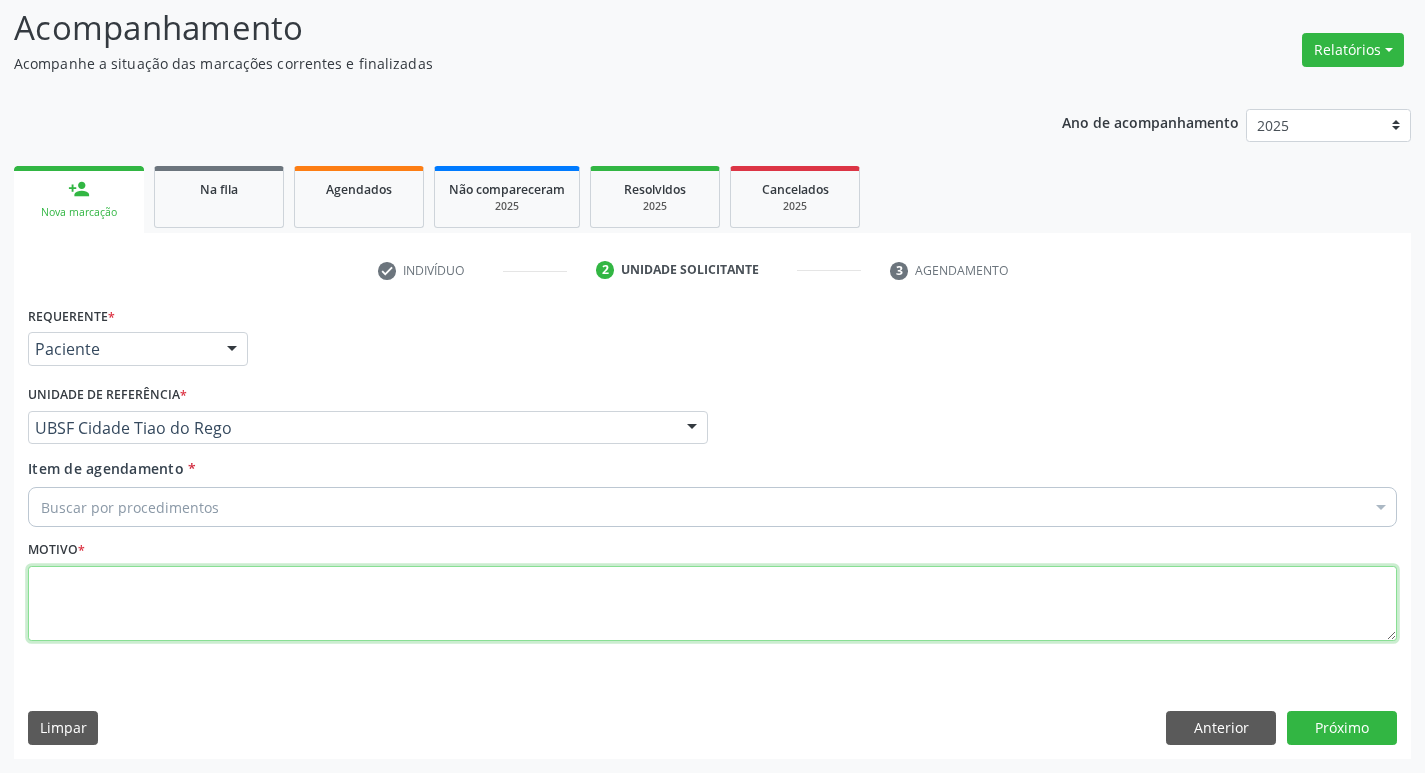 click at bounding box center [712, 604] 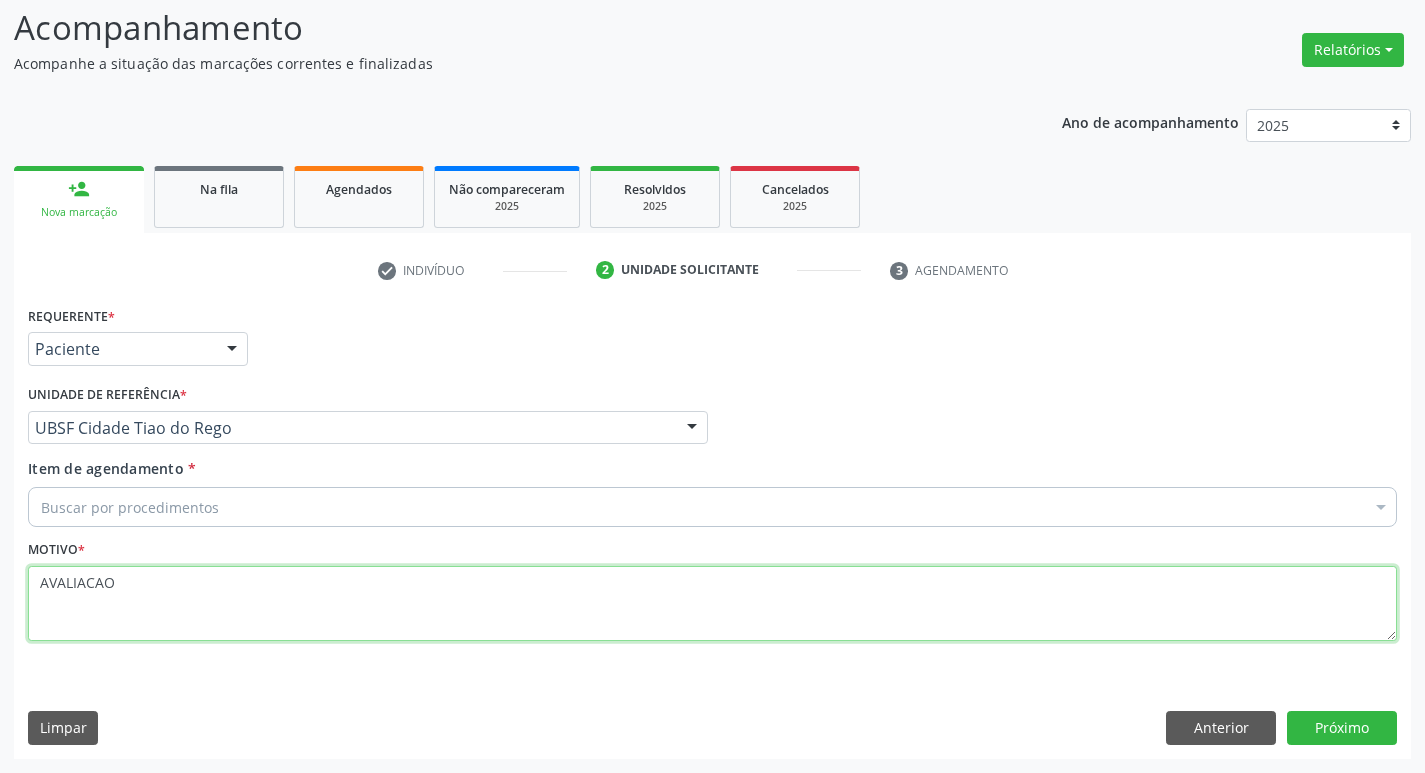 type on "AVALIACAO" 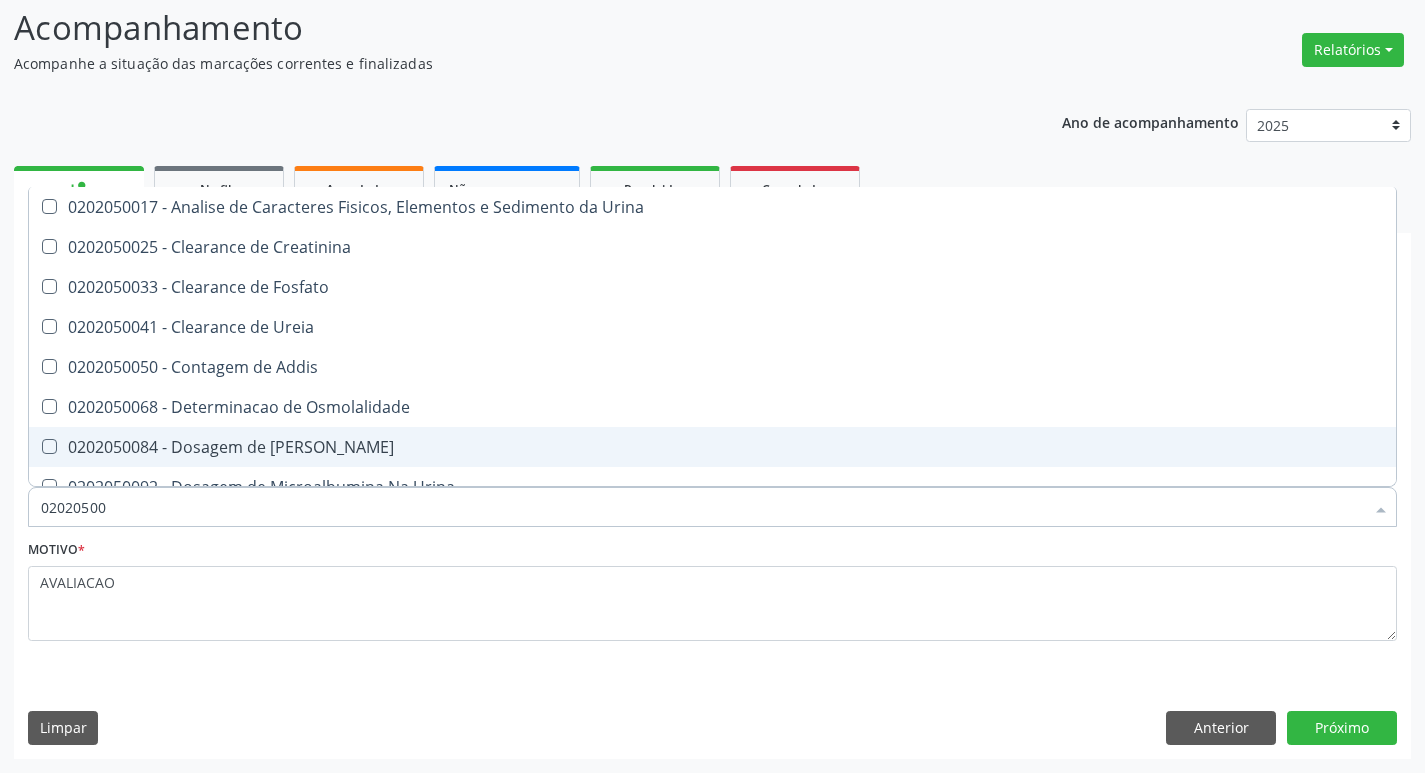 type on "020205001" 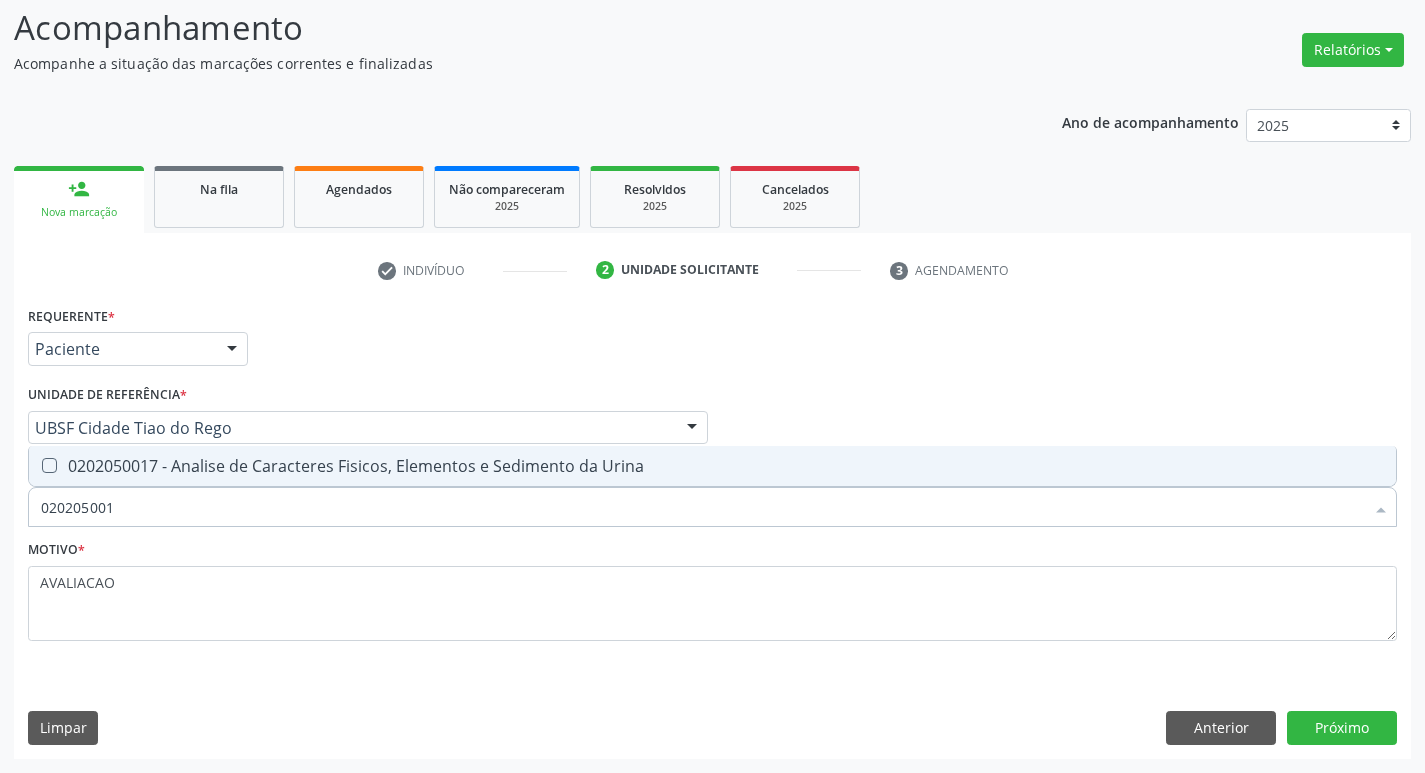 click on "0202050017 - Analise de Caracteres Fisicos, Elementos e Sedimento da Urina" at bounding box center [712, 466] 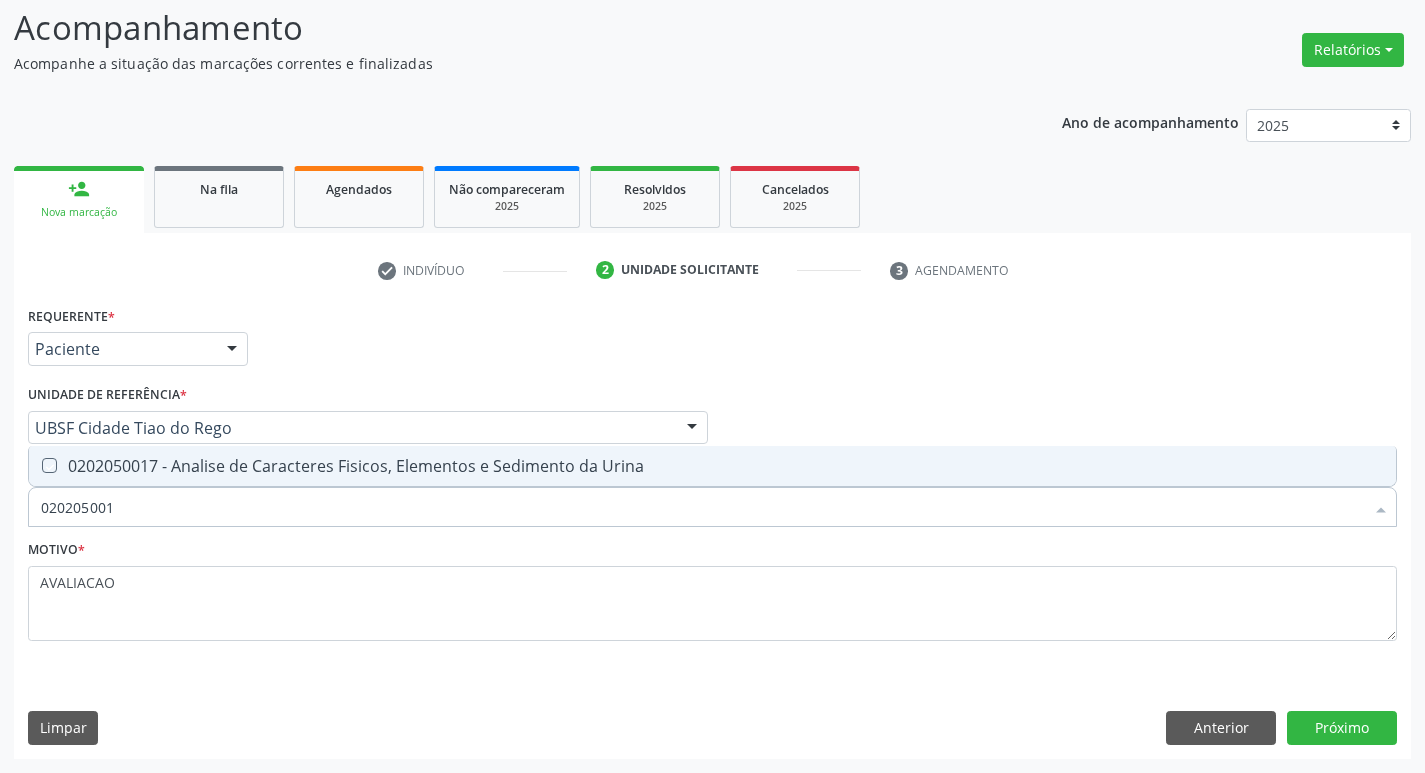 checkbox on "true" 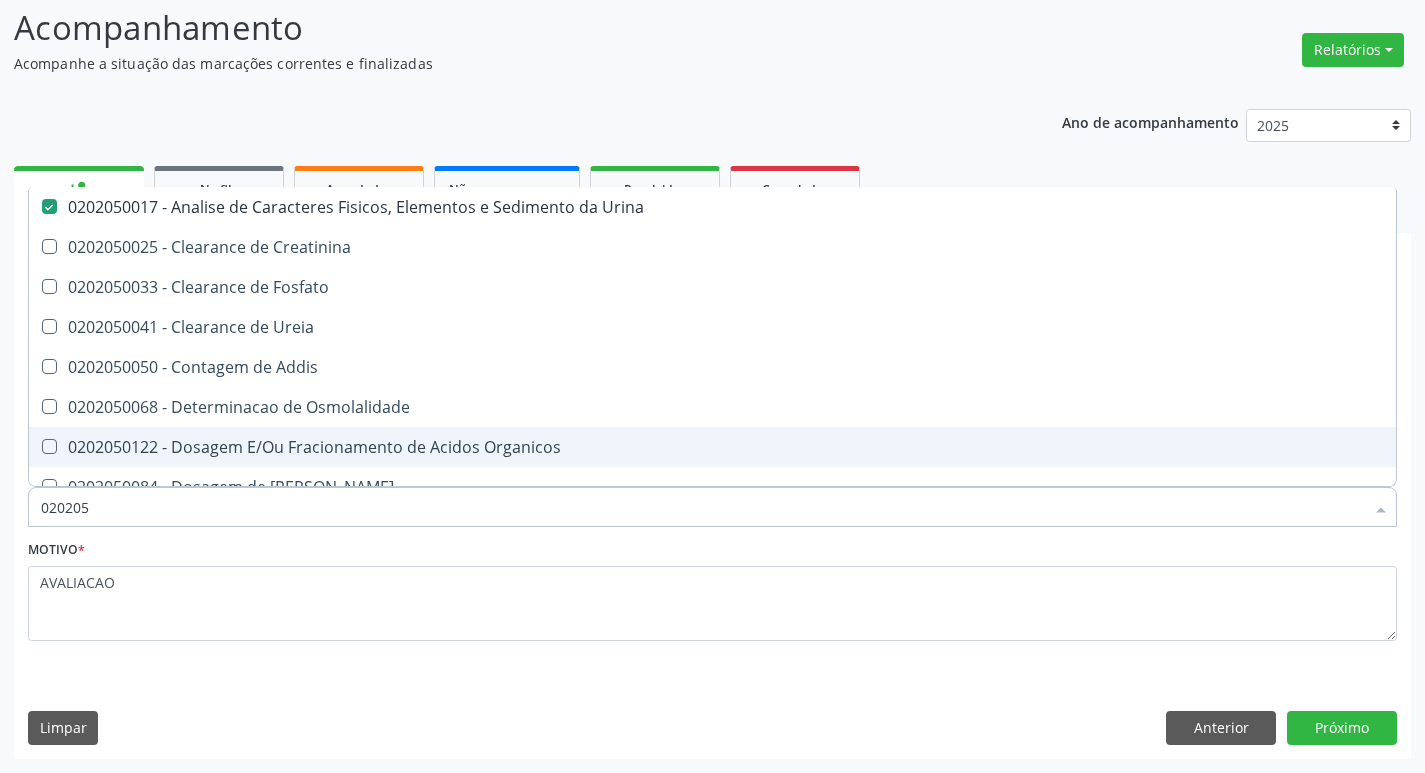 type on "02020" 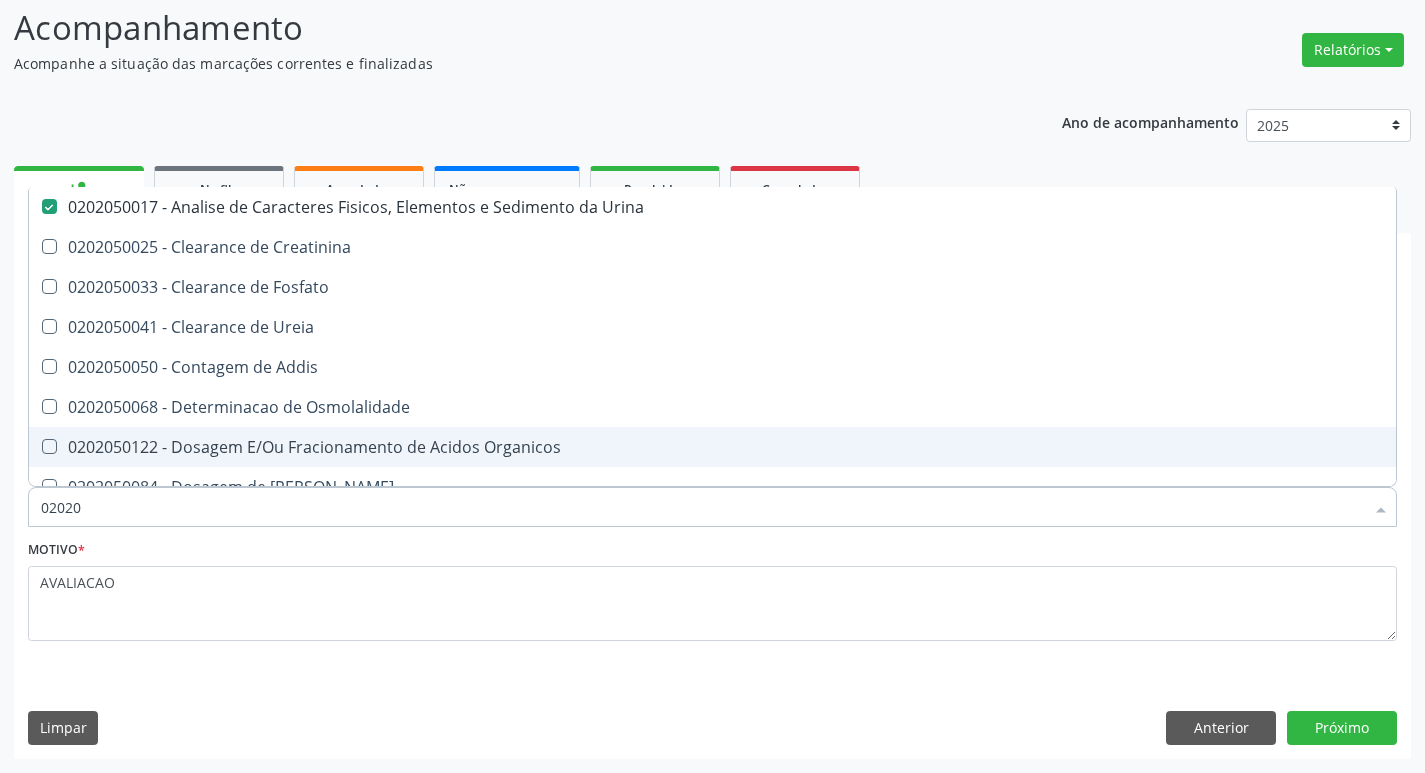 checkbox on "false" 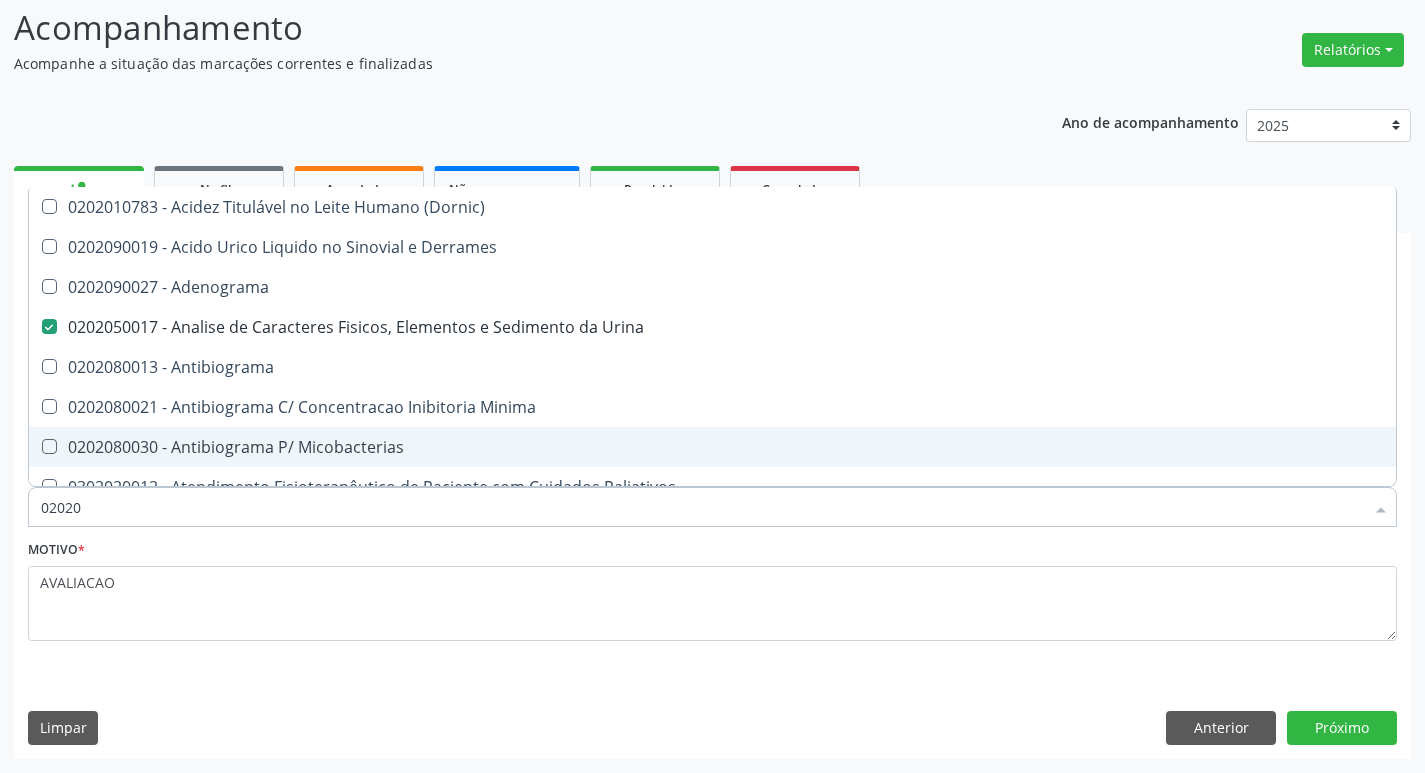 type on "020204" 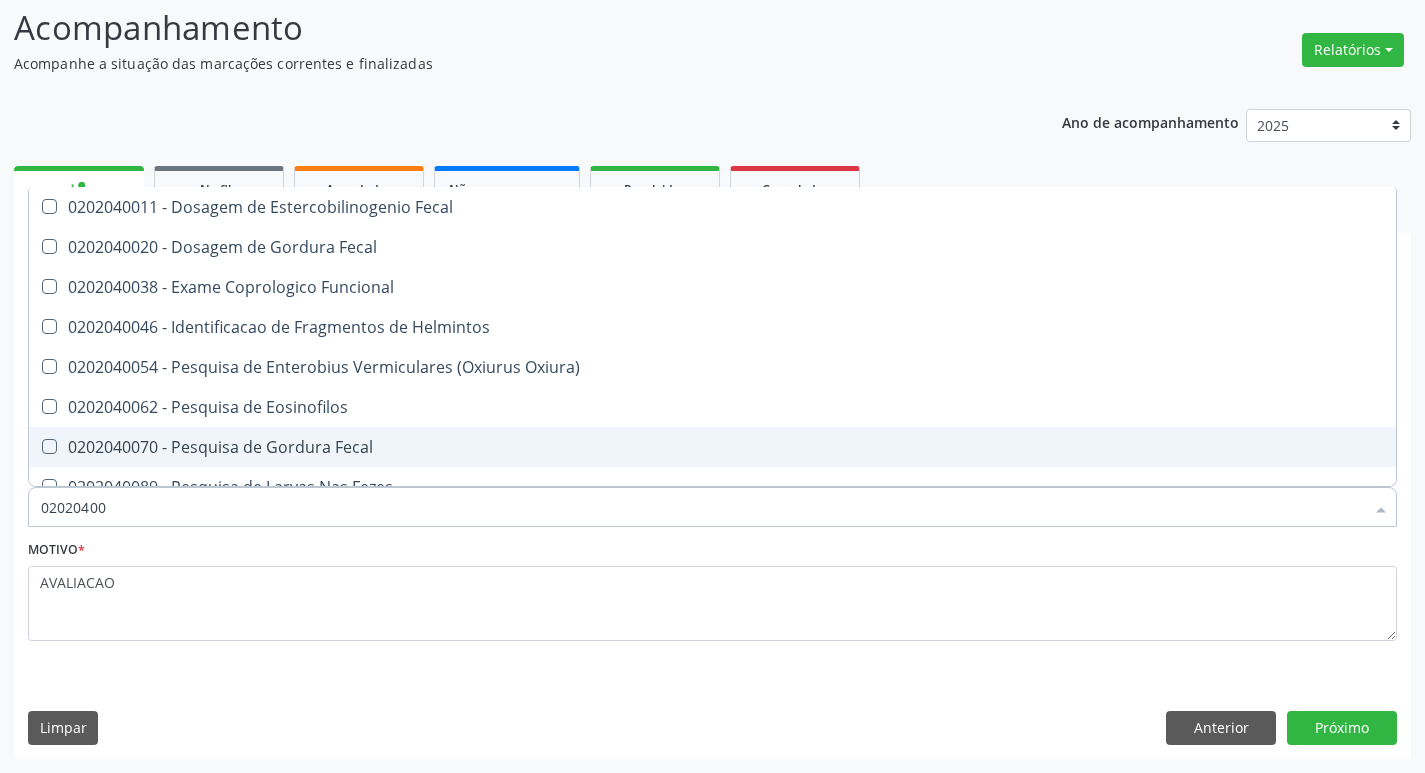 type on "020204003" 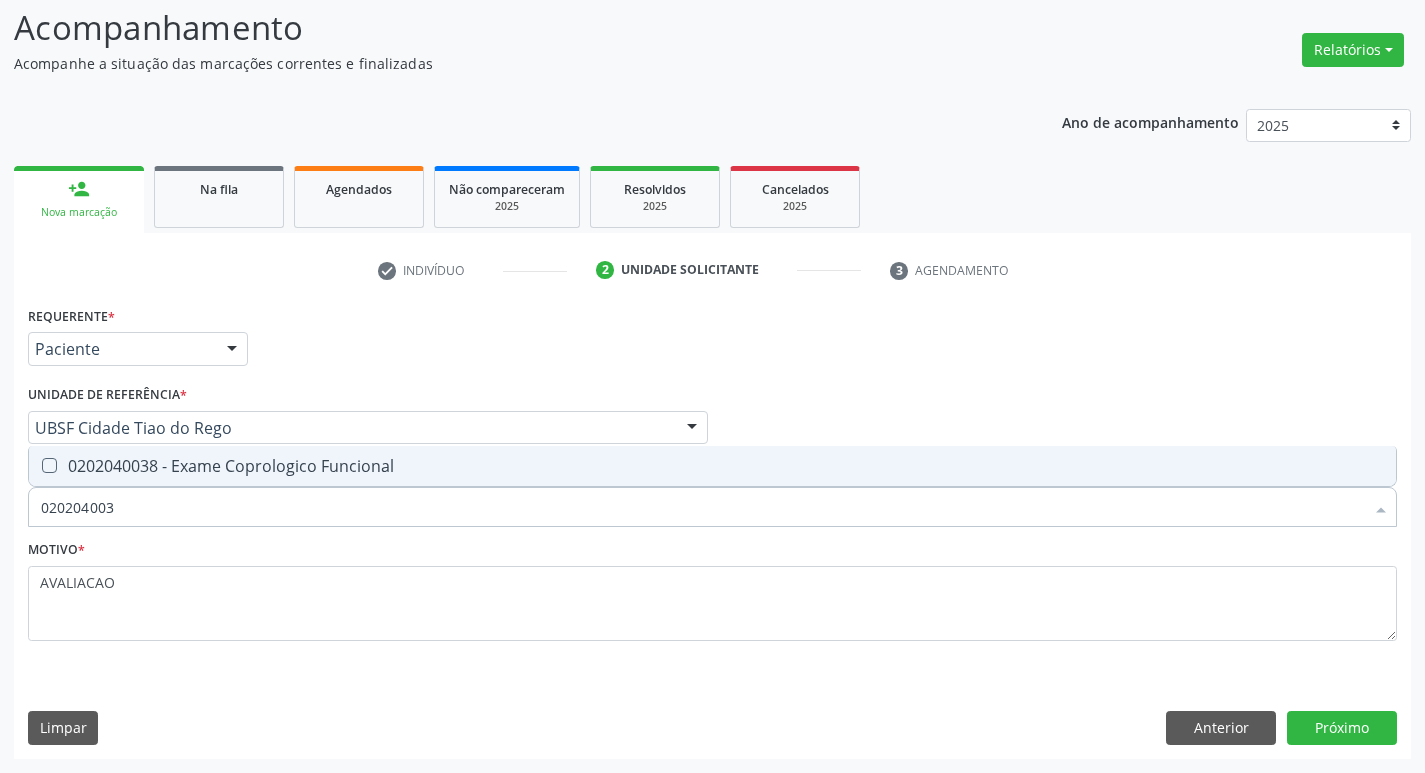 click on "0202040038 - Exame Coprologico Funcional" at bounding box center (712, 466) 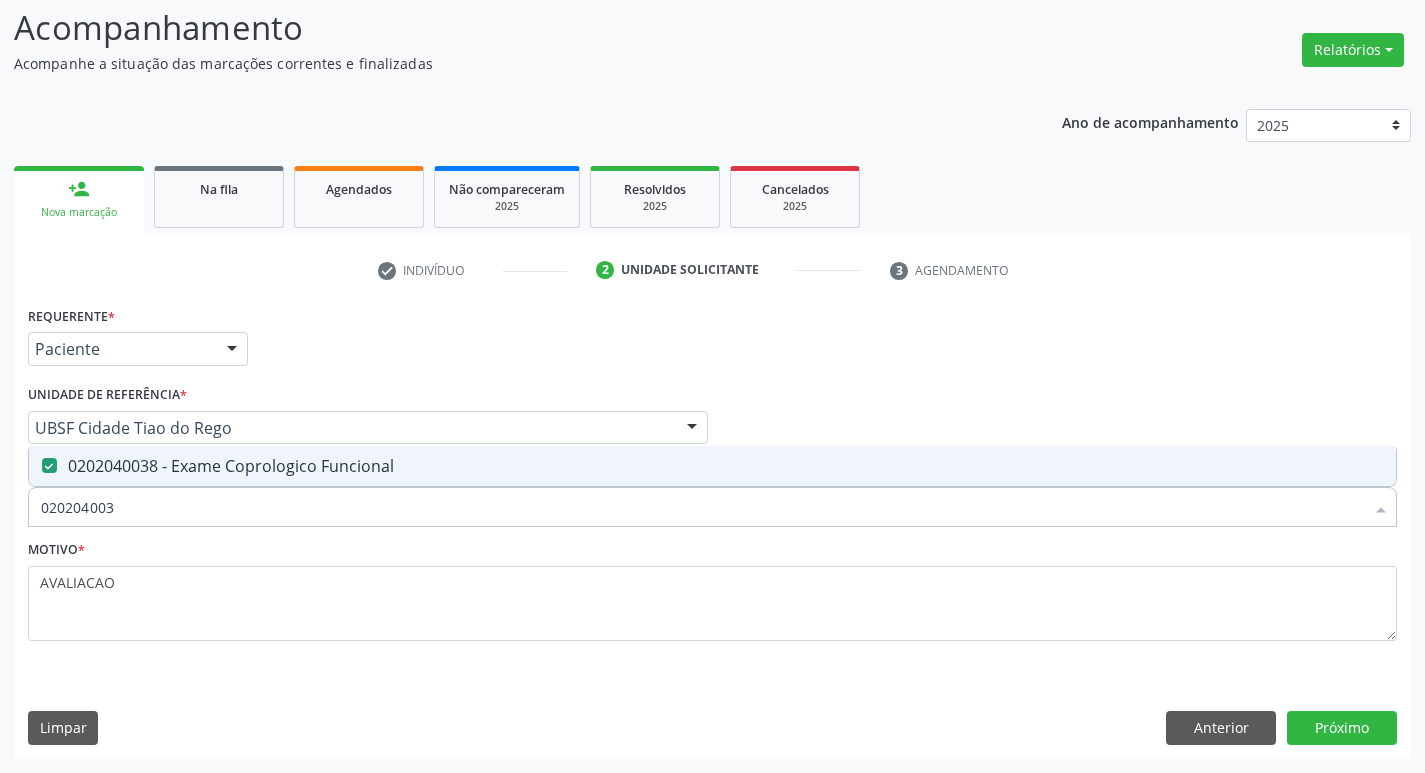 click on "0202040038 - Exame Coprologico Funcional" at bounding box center (712, 466) 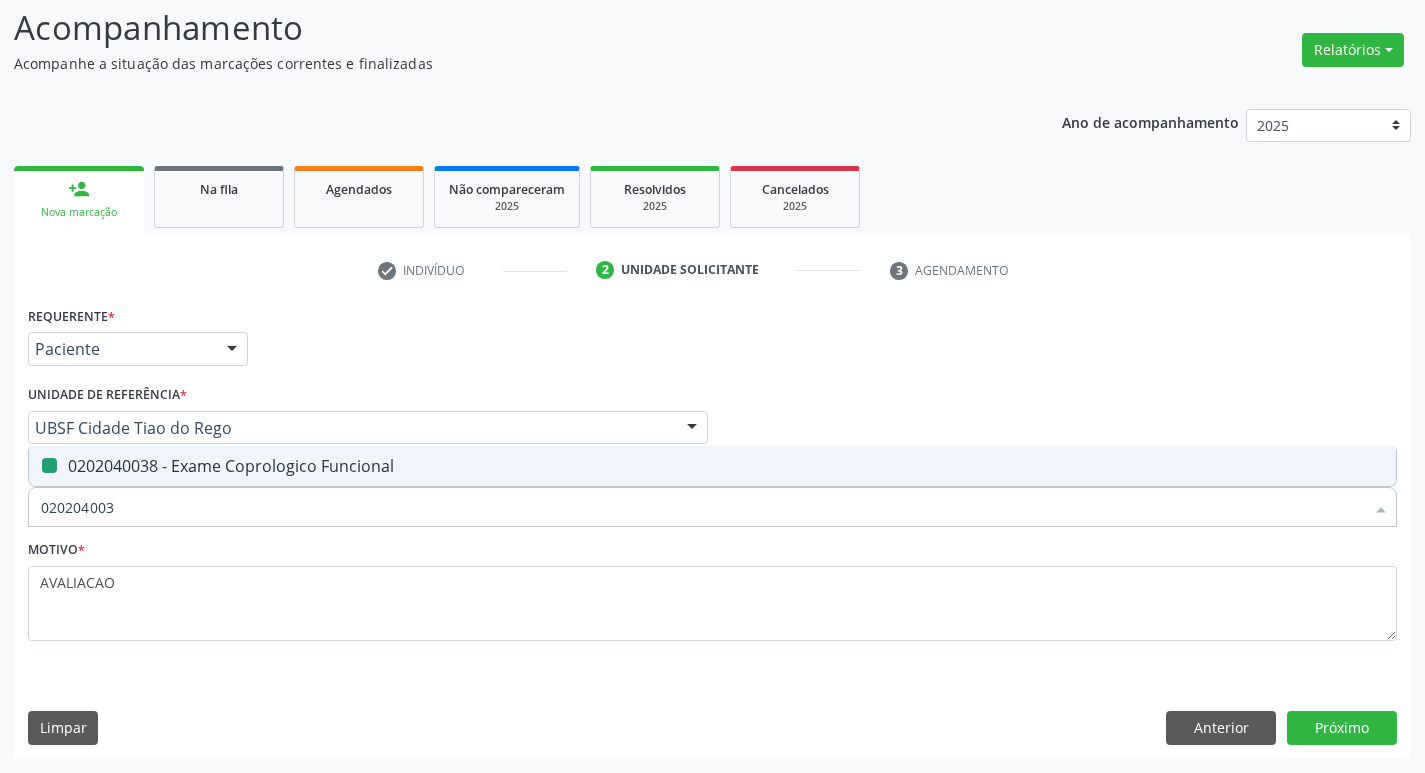 checkbox on "false" 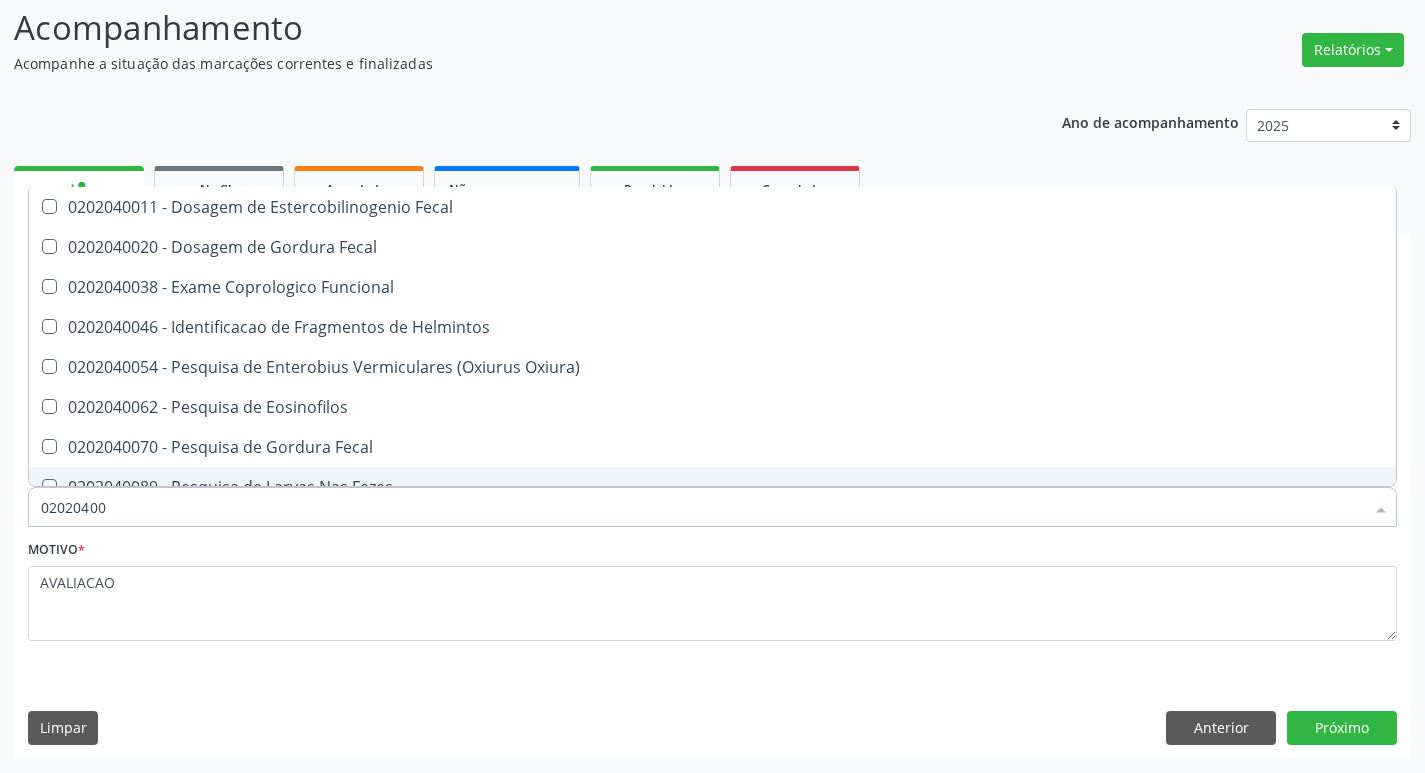 type on "020204008" 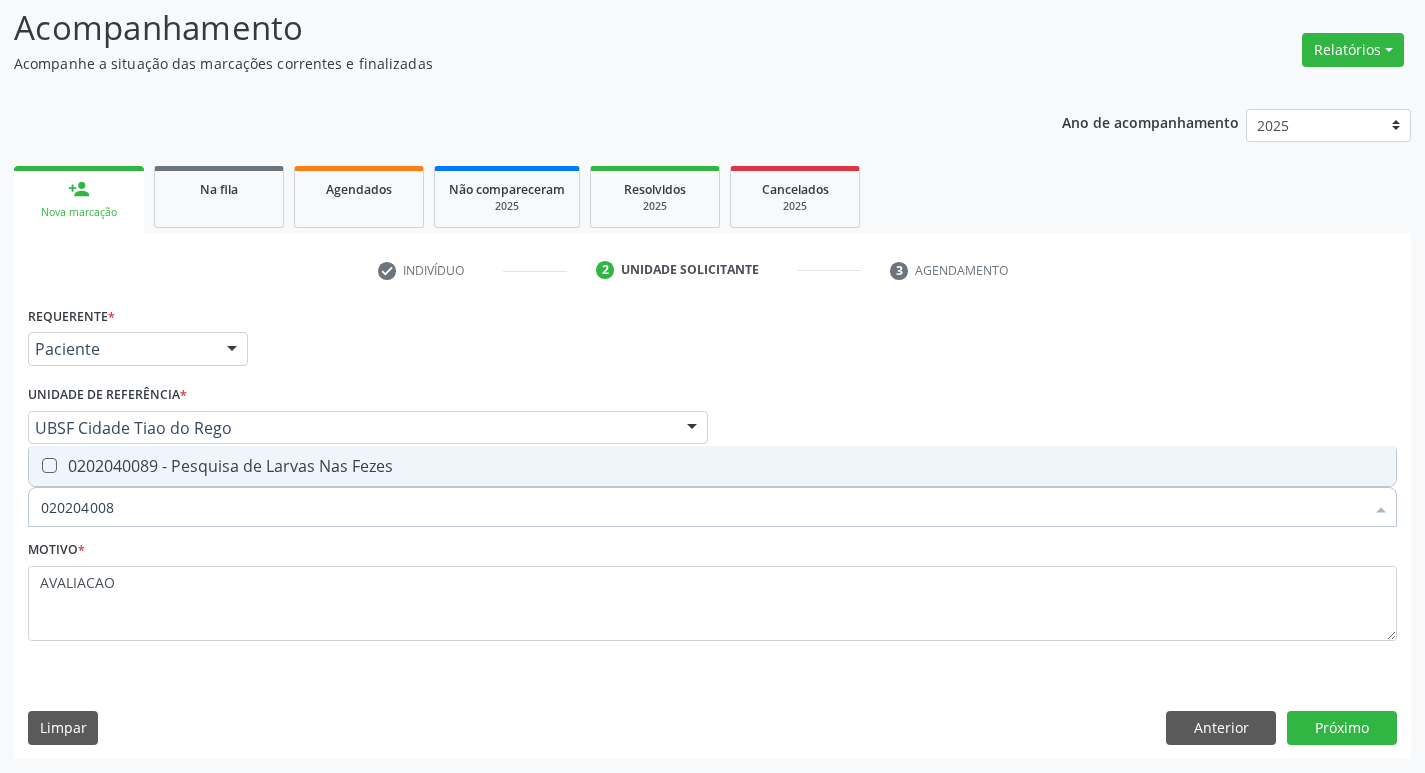 click on "0202040089 - Pesquisa de Larvas Nas Fezes" at bounding box center (712, 466) 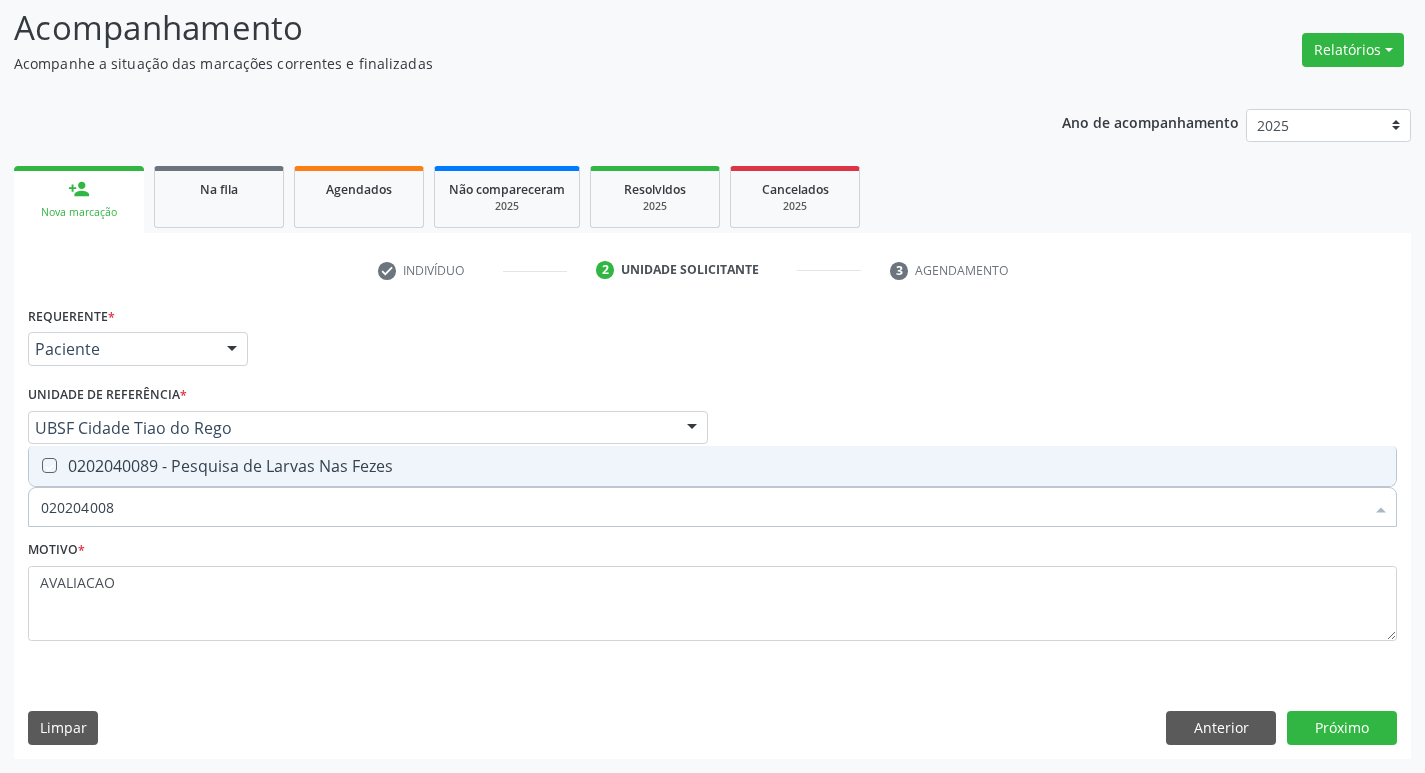 checkbox on "true" 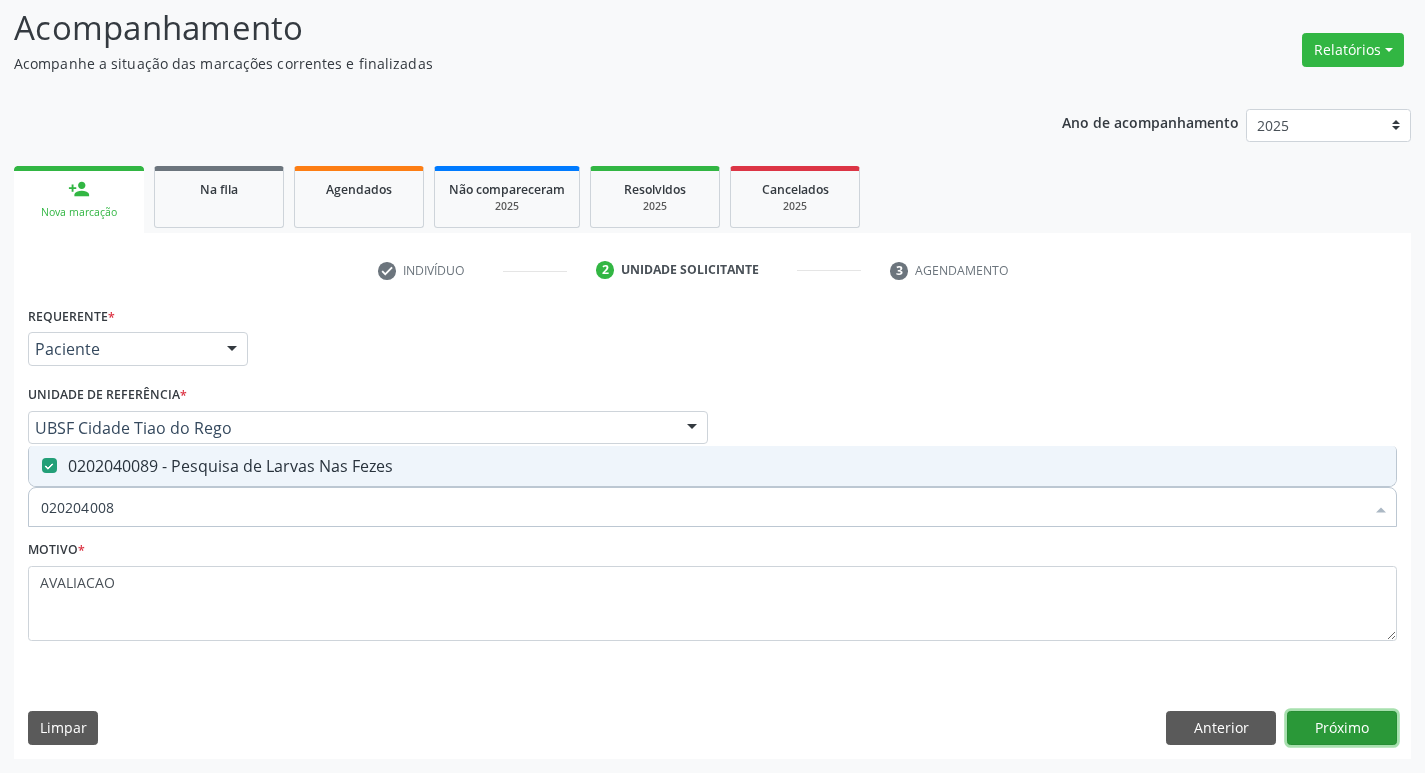 click on "Próximo" at bounding box center [1342, 728] 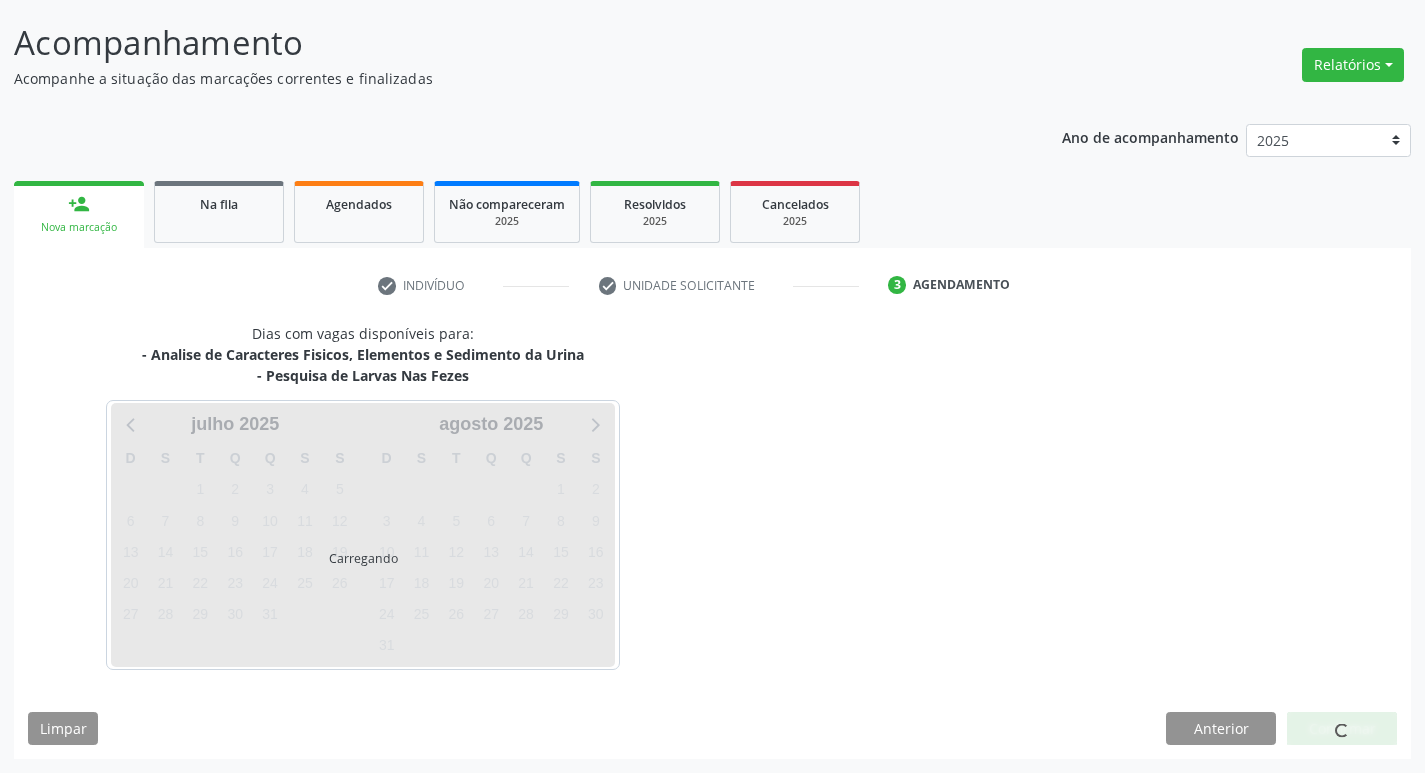 scroll, scrollTop: 118, scrollLeft: 0, axis: vertical 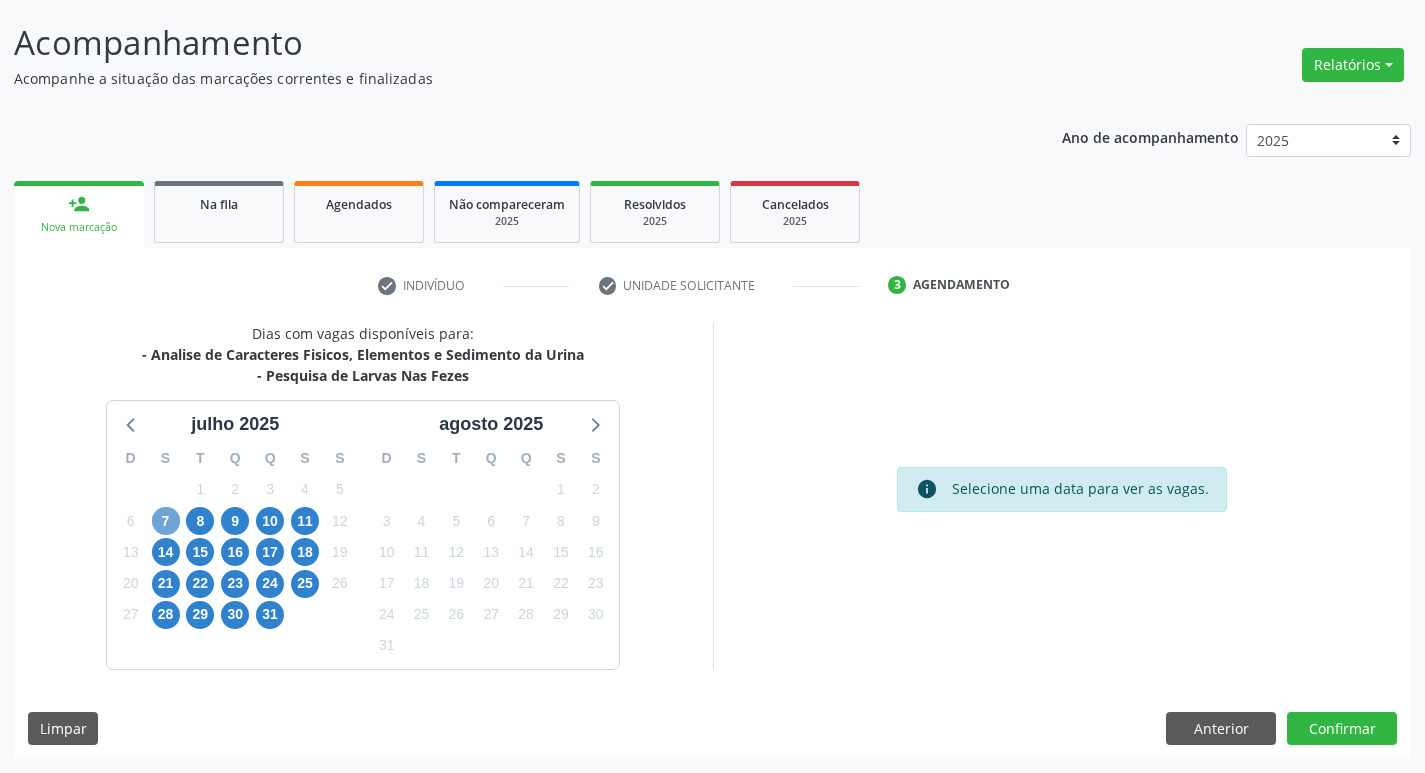 click on "7" at bounding box center (166, 521) 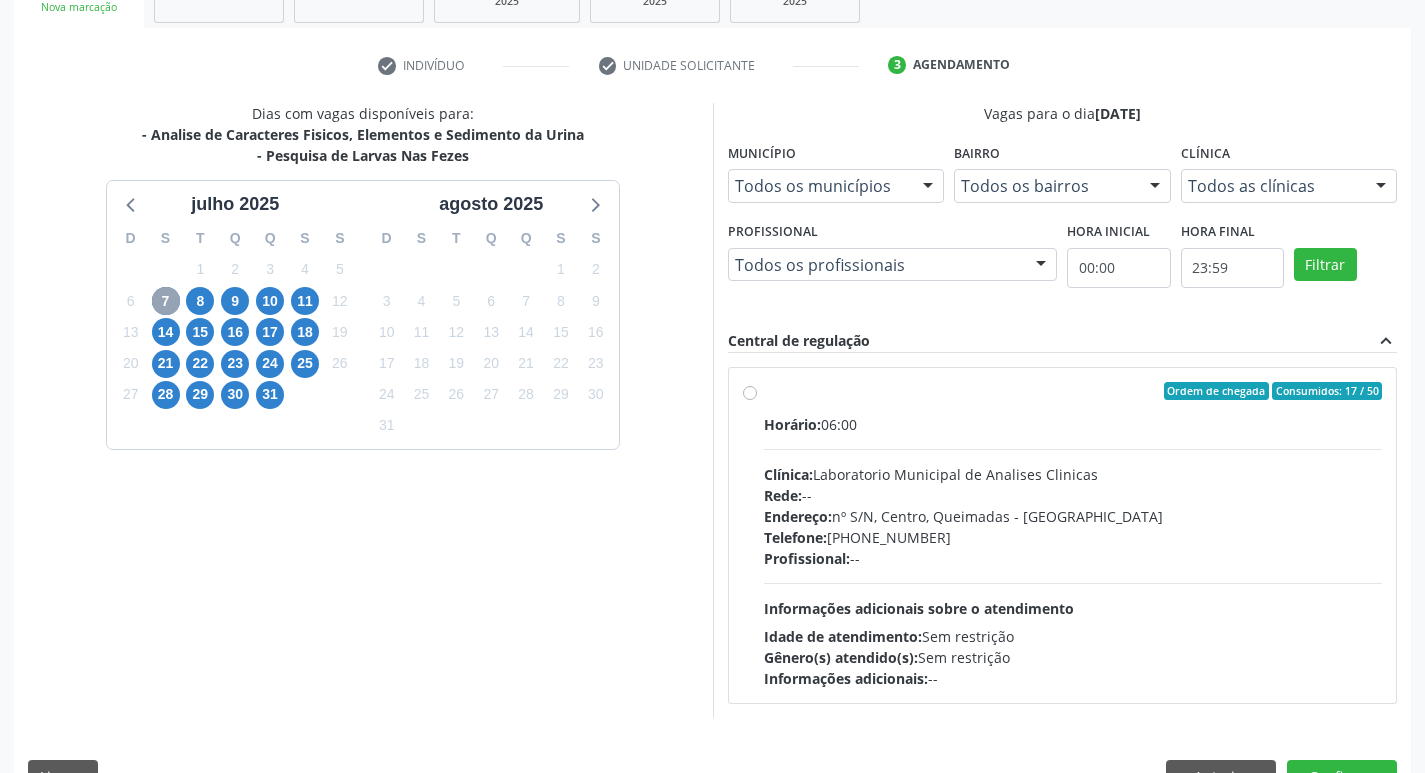 scroll, scrollTop: 386, scrollLeft: 0, axis: vertical 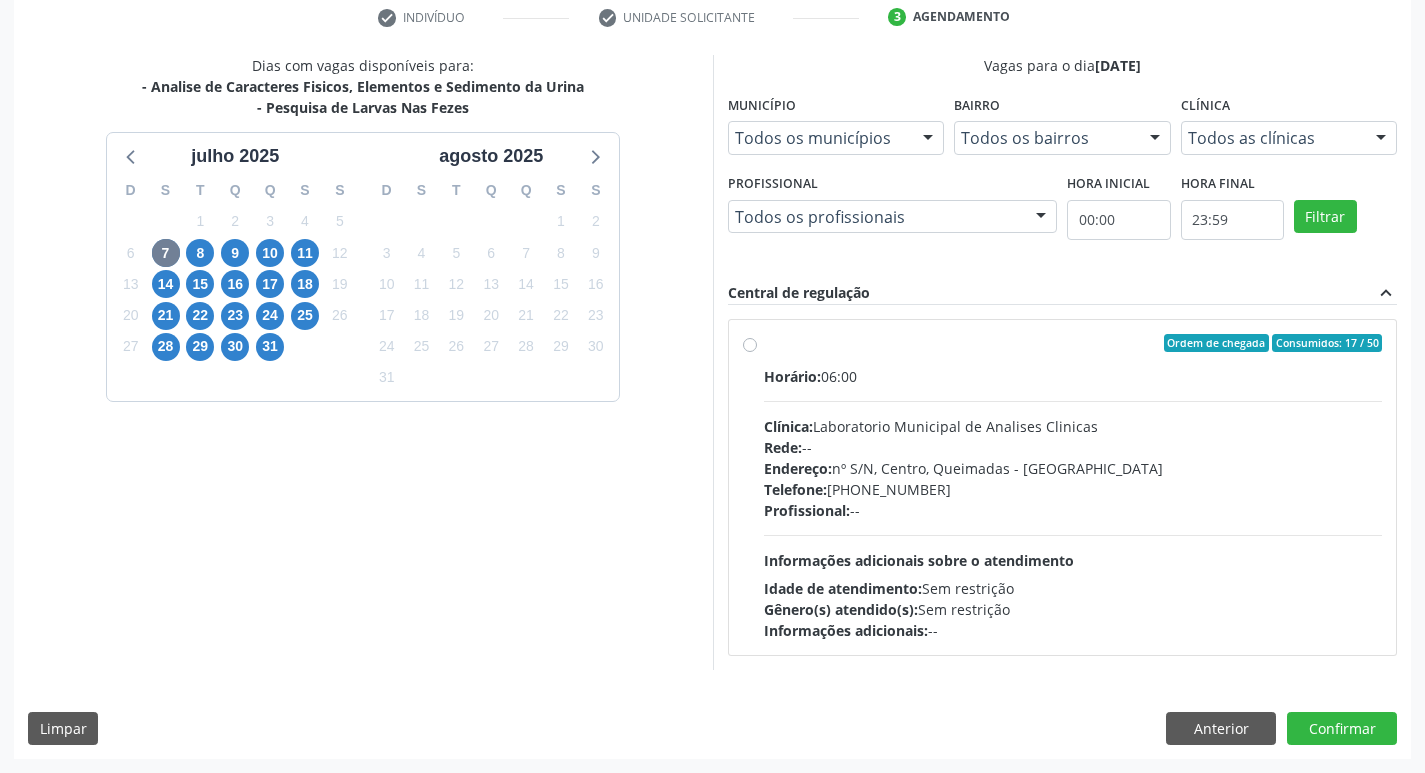 click on "Profissional:
--" at bounding box center (1073, 510) 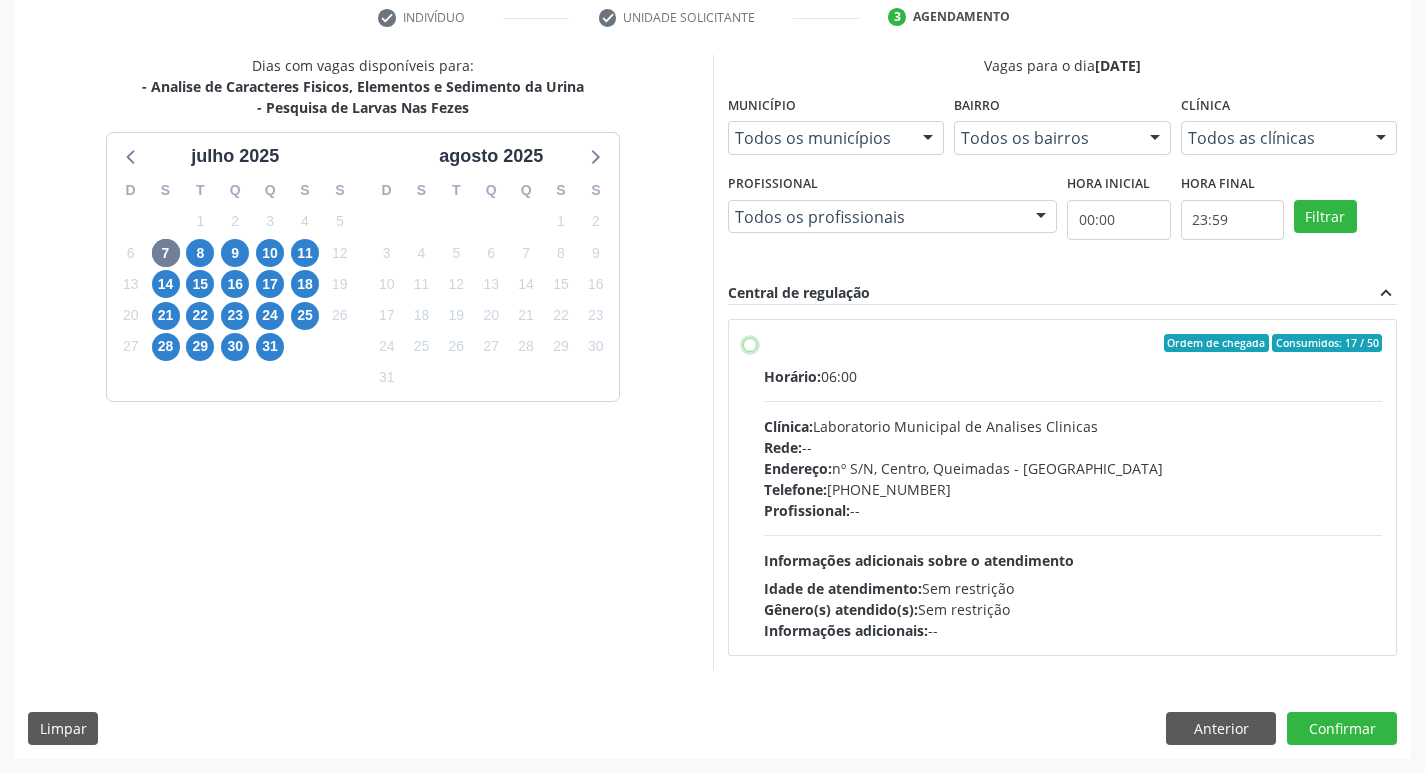 click on "Ordem de chegada
Consumidos: 17 / 50
Horário:   06:00
Clínica:  Laboratorio Municipal de Analises Clinicas
Rede:
--
Endereço:   nº S/N, Centro, Queimadas - PB
Telefone:   (83) 33921344
Profissional:
--
Informações adicionais sobre o atendimento
Idade de atendimento:
Sem restrição
Gênero(s) atendido(s):
Sem restrição
Informações adicionais:
--" at bounding box center (750, 343) 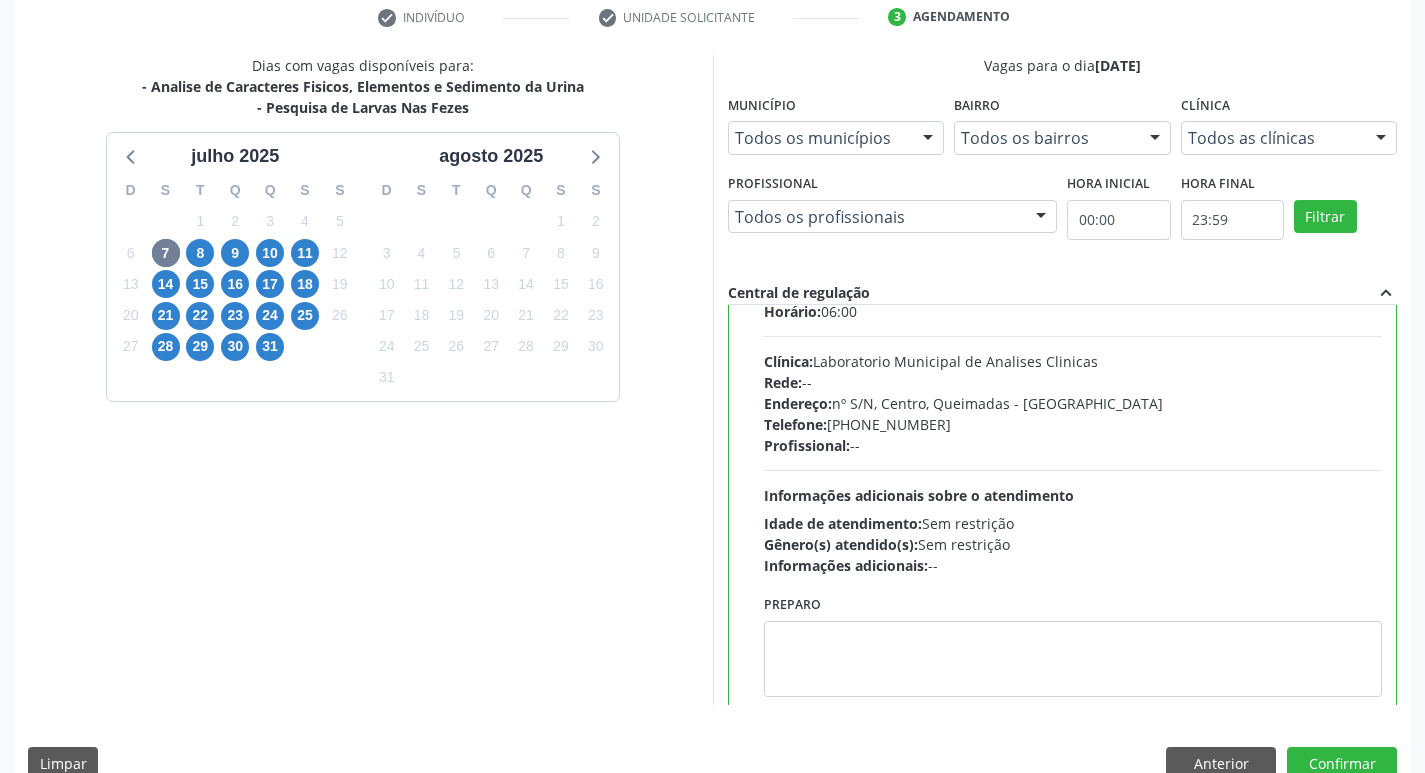 scroll, scrollTop: 99, scrollLeft: 0, axis: vertical 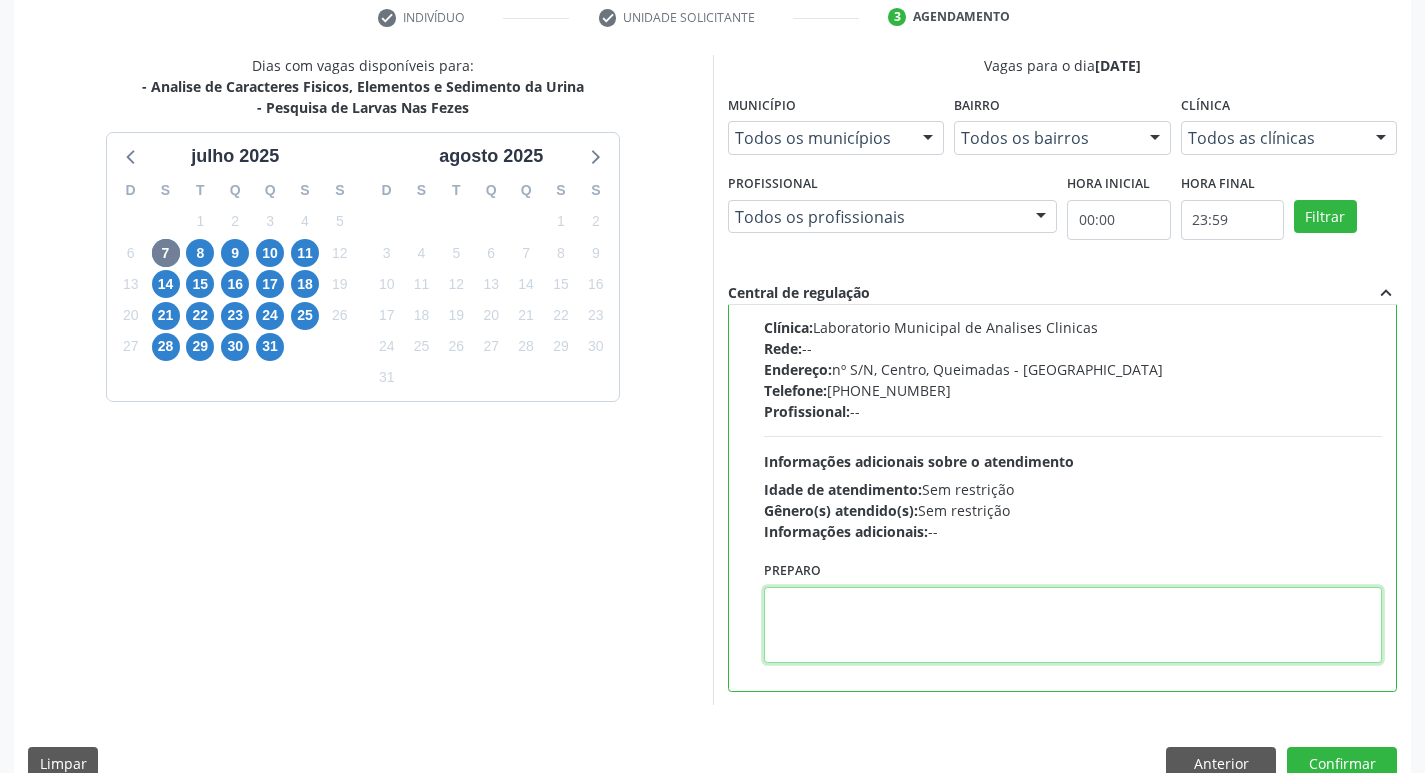 click at bounding box center (1073, 625) 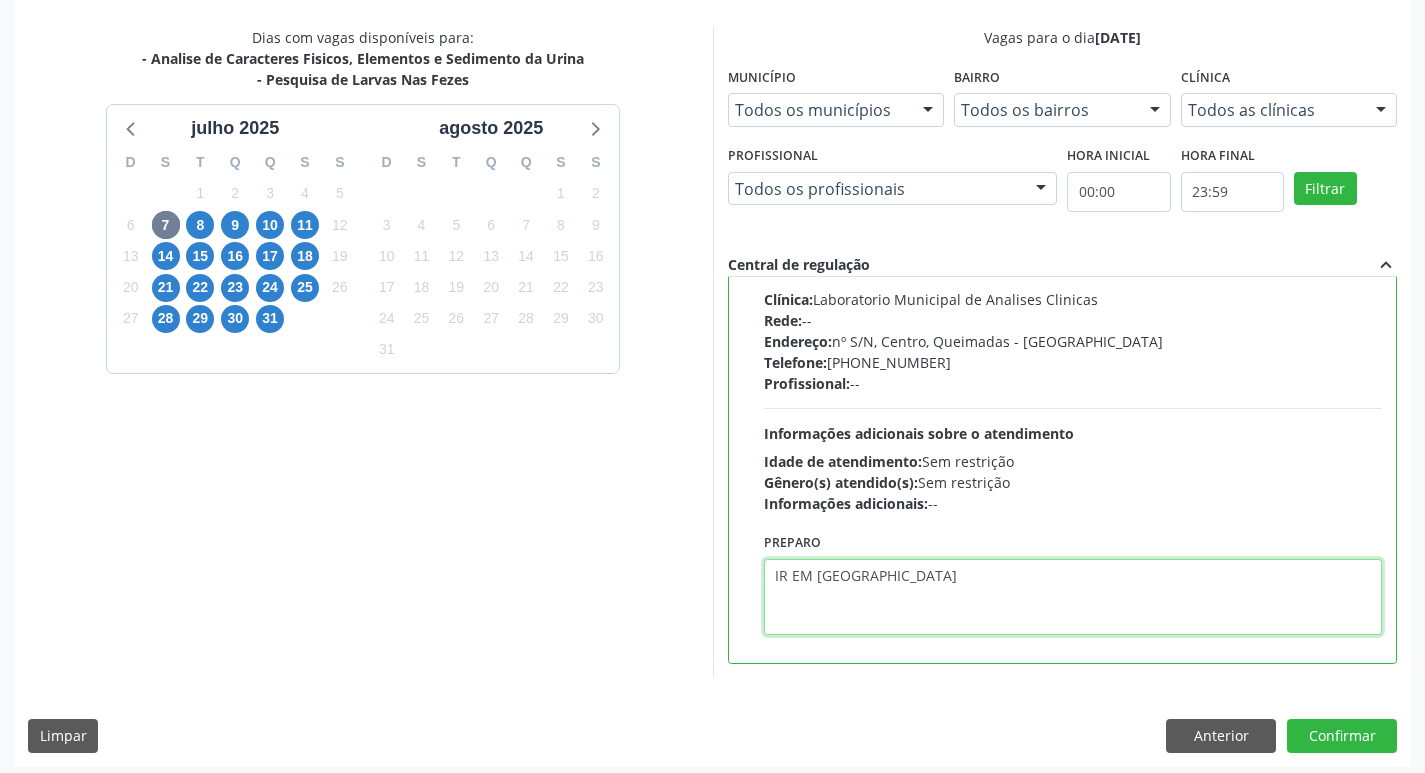 scroll, scrollTop: 422, scrollLeft: 0, axis: vertical 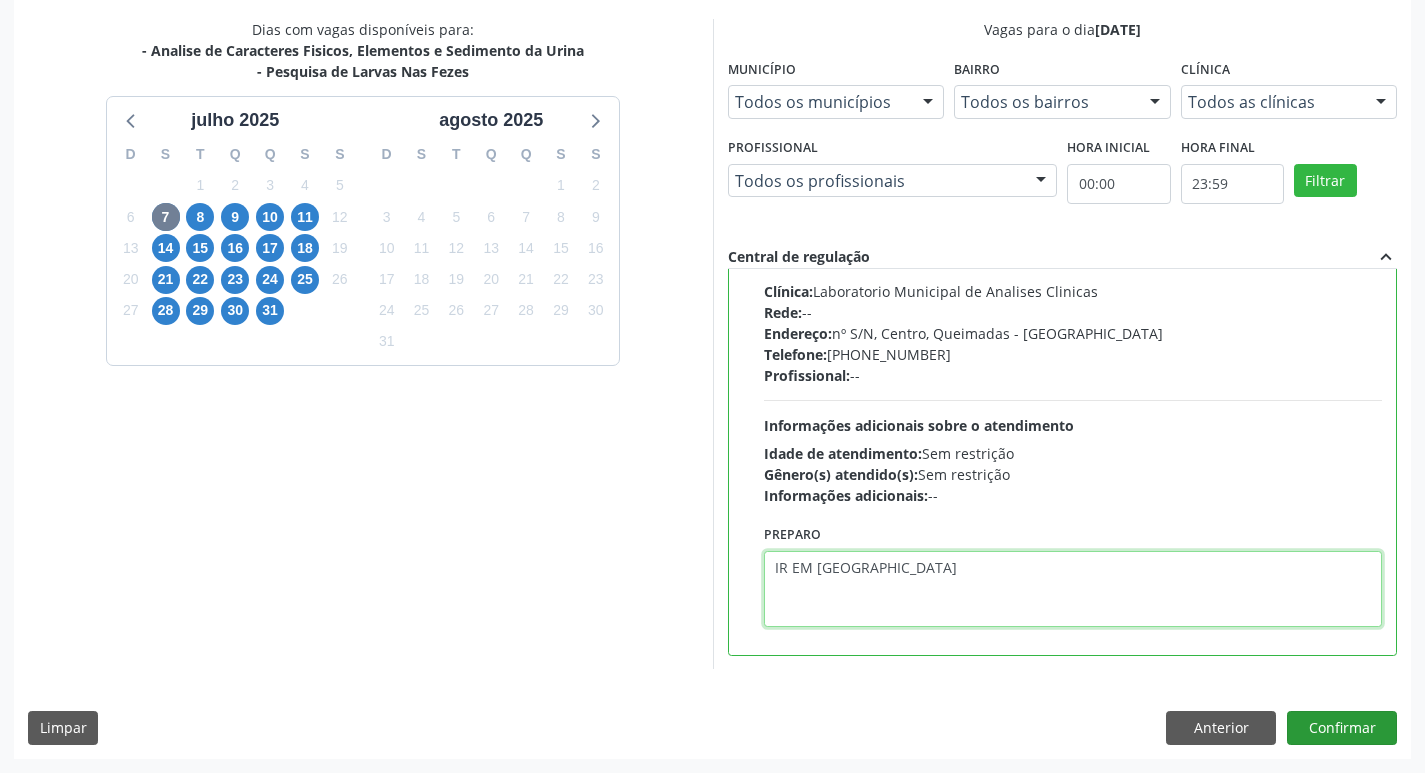 type on "IR EM [GEOGRAPHIC_DATA]" 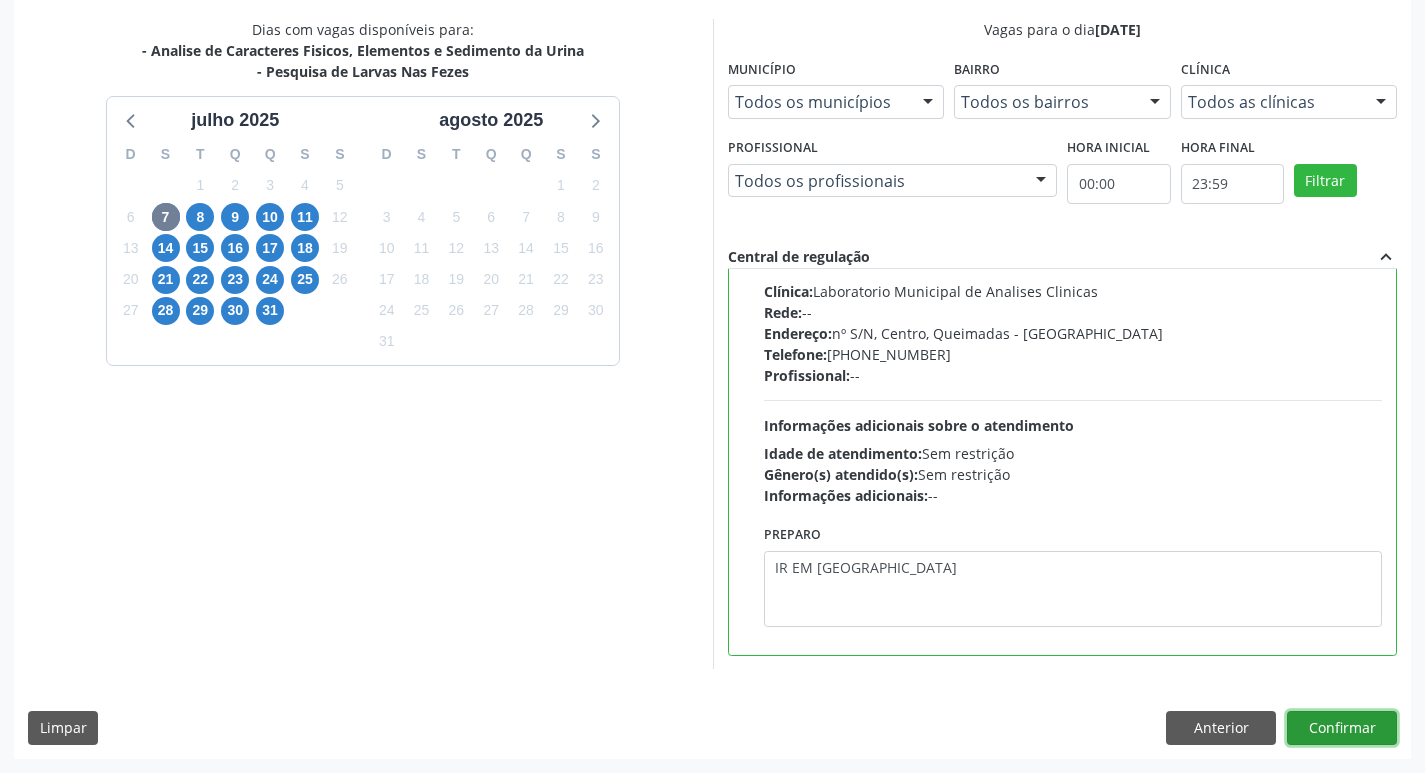 click on "Confirmar" at bounding box center [1342, 728] 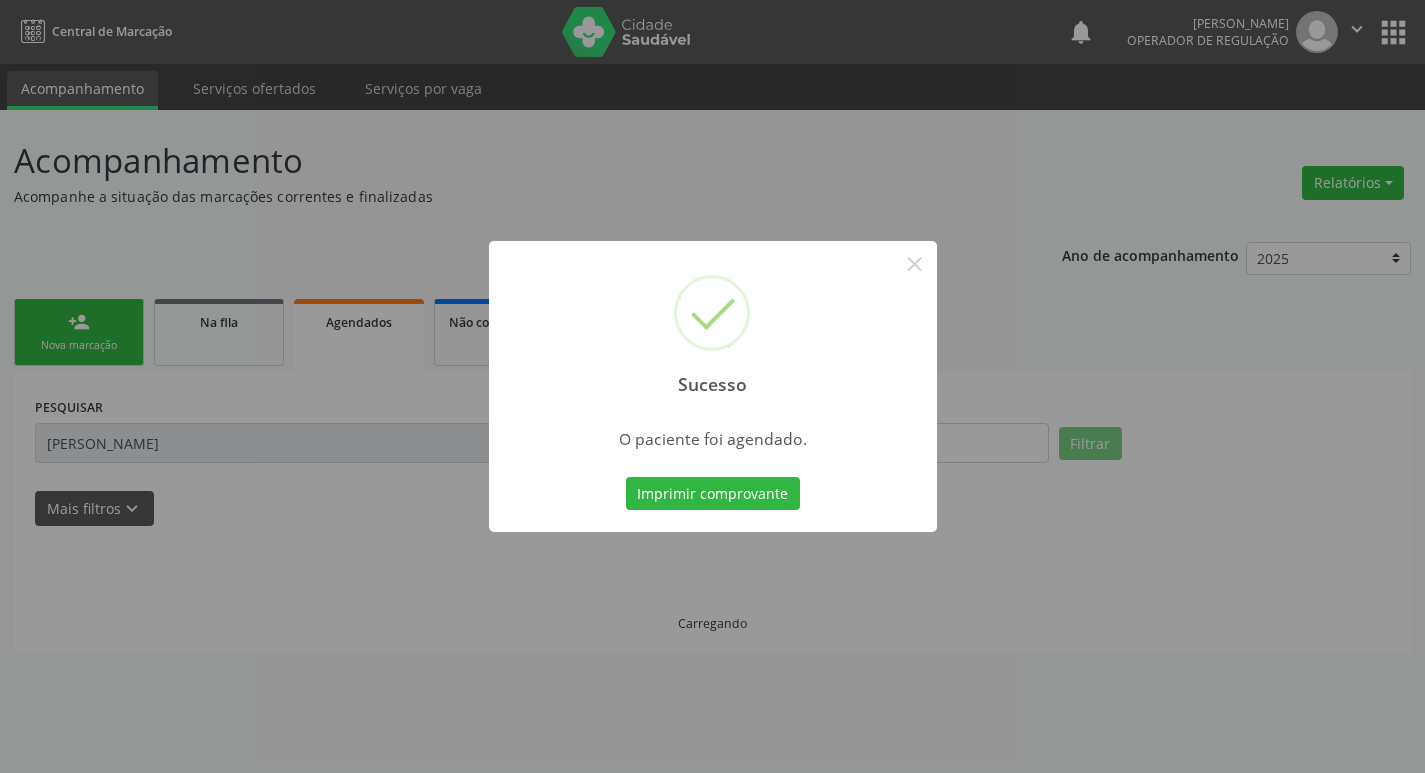 scroll, scrollTop: 0, scrollLeft: 0, axis: both 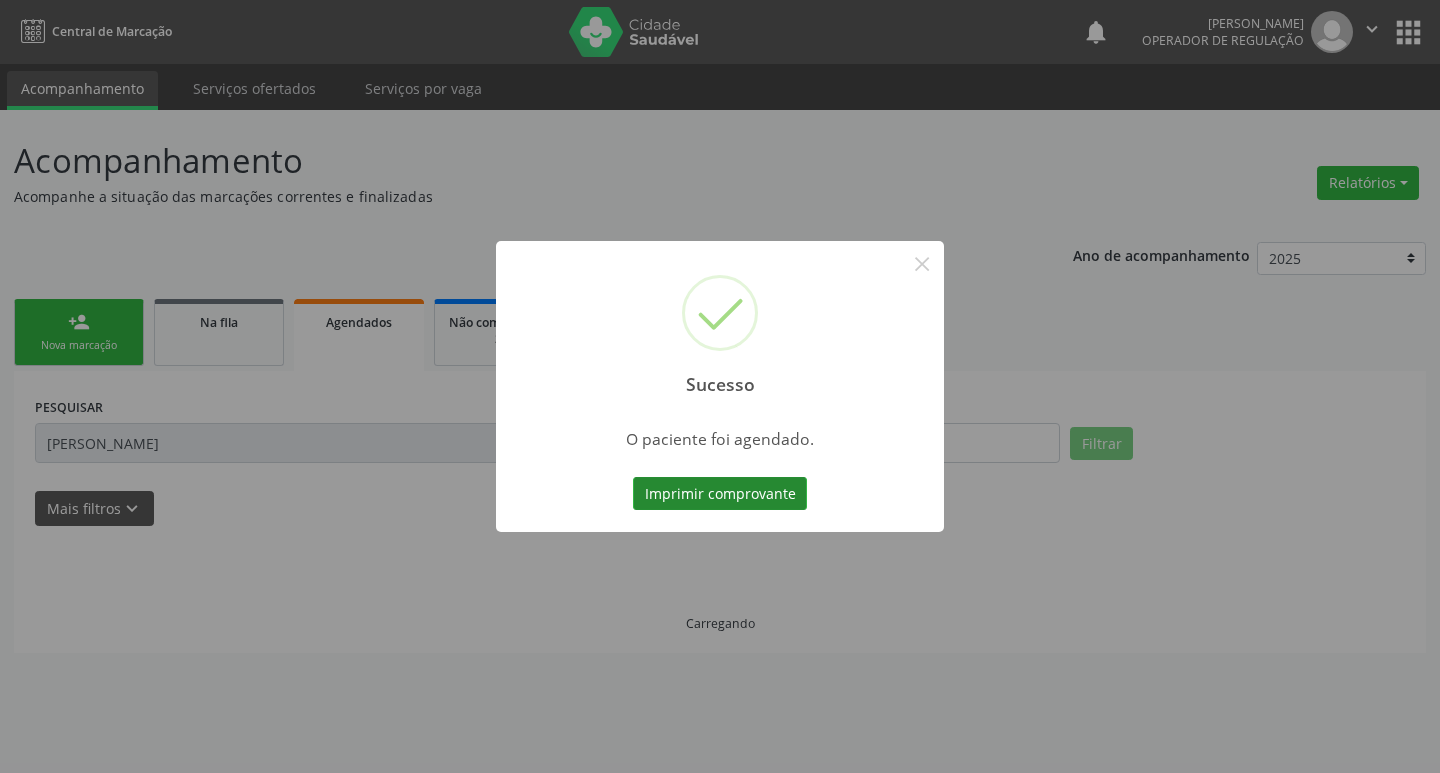 click on "Imprimir comprovante" at bounding box center [720, 494] 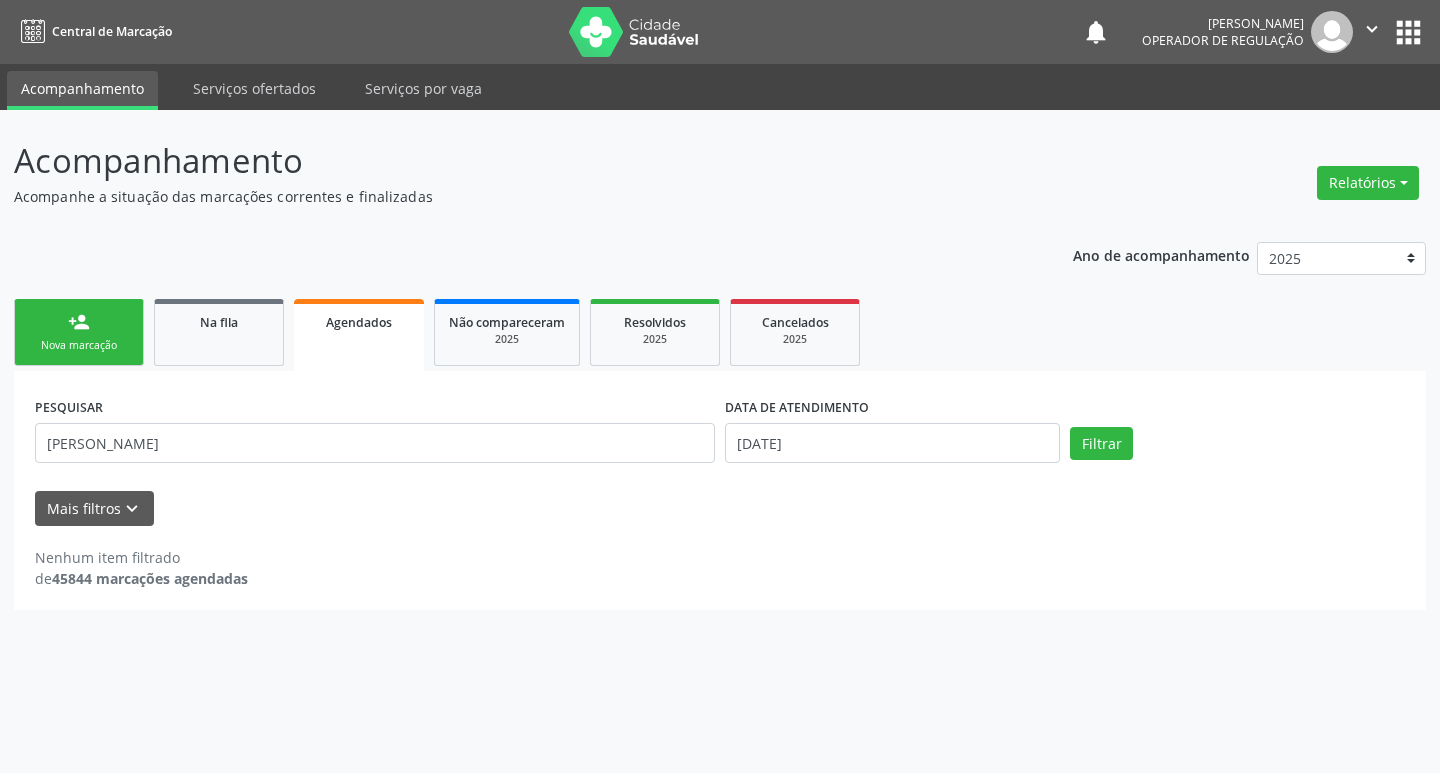 click on "person_add" at bounding box center (79, 322) 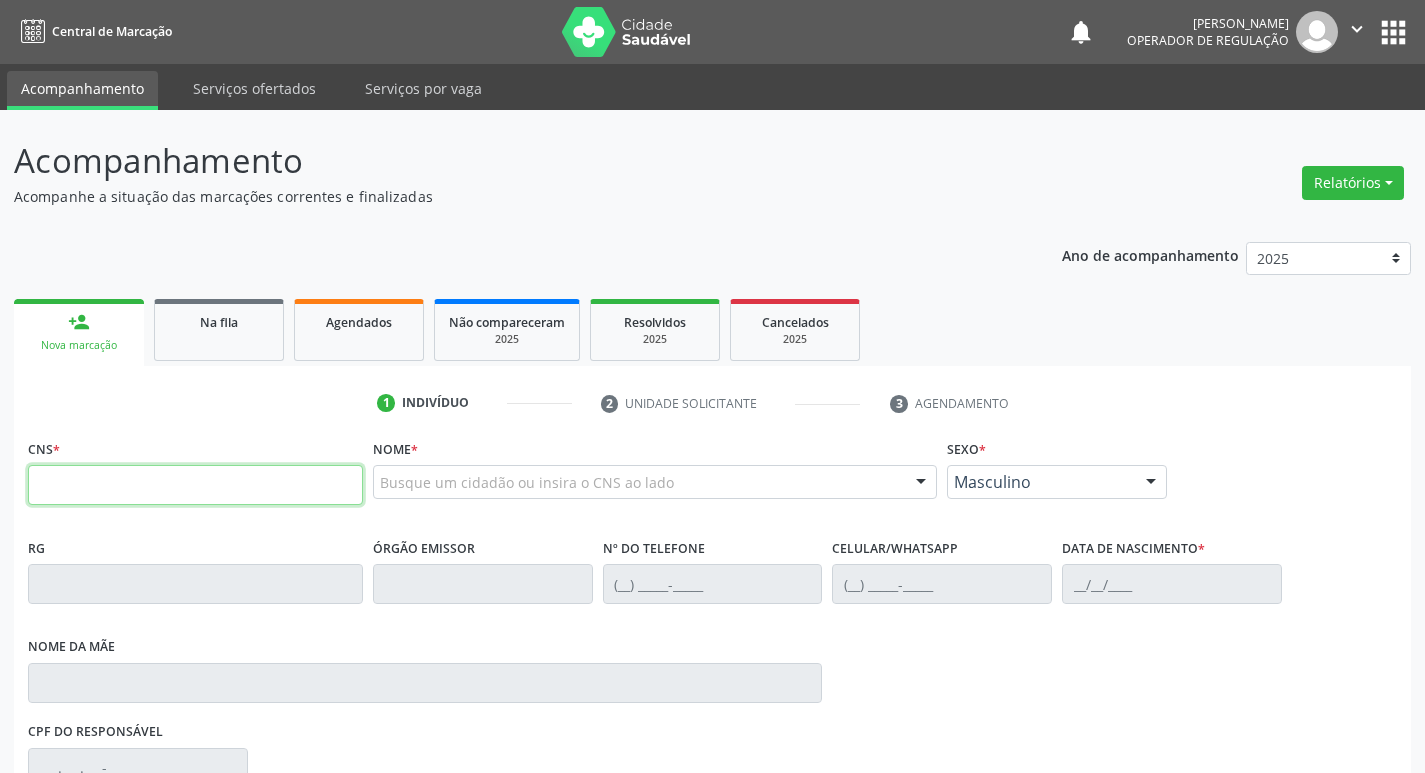 click at bounding box center (195, 485) 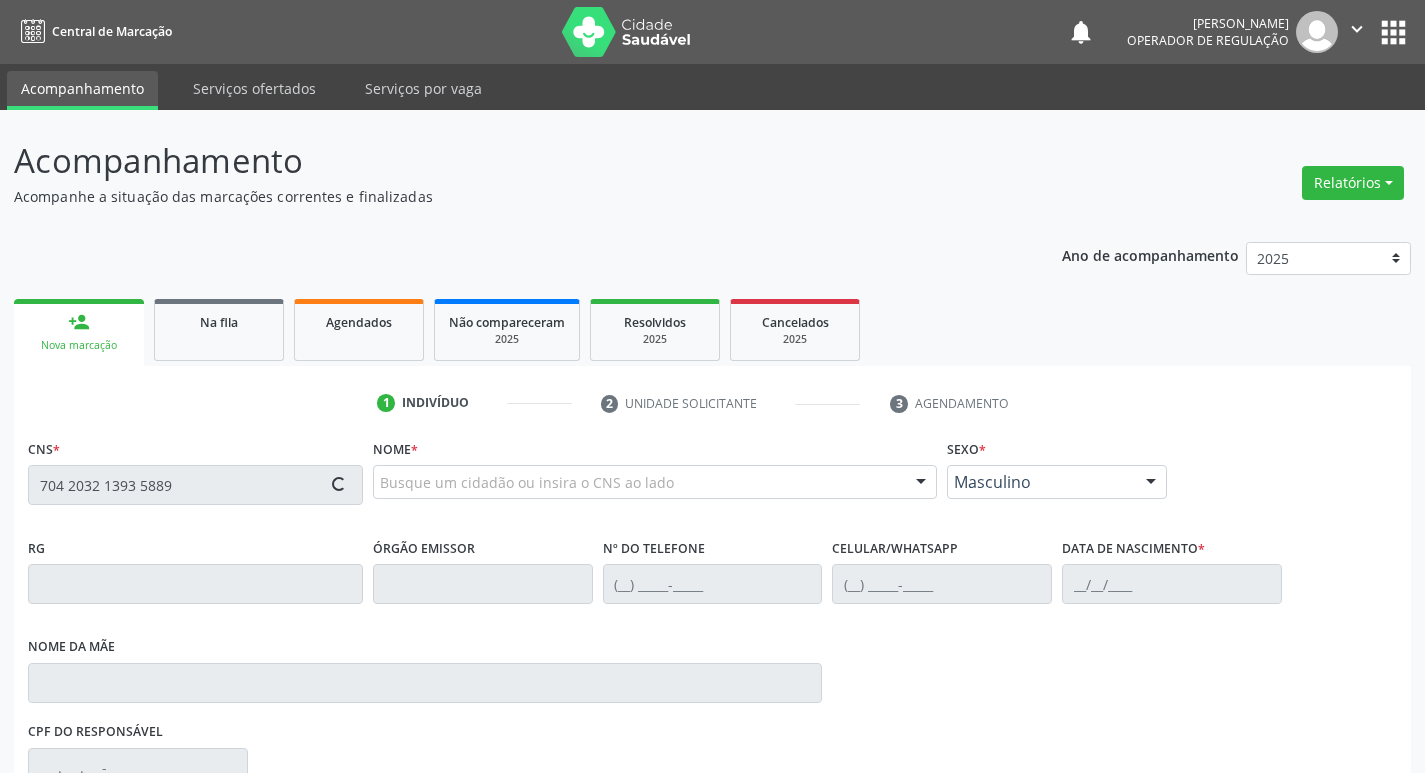 type on "704 2032 1393 5889" 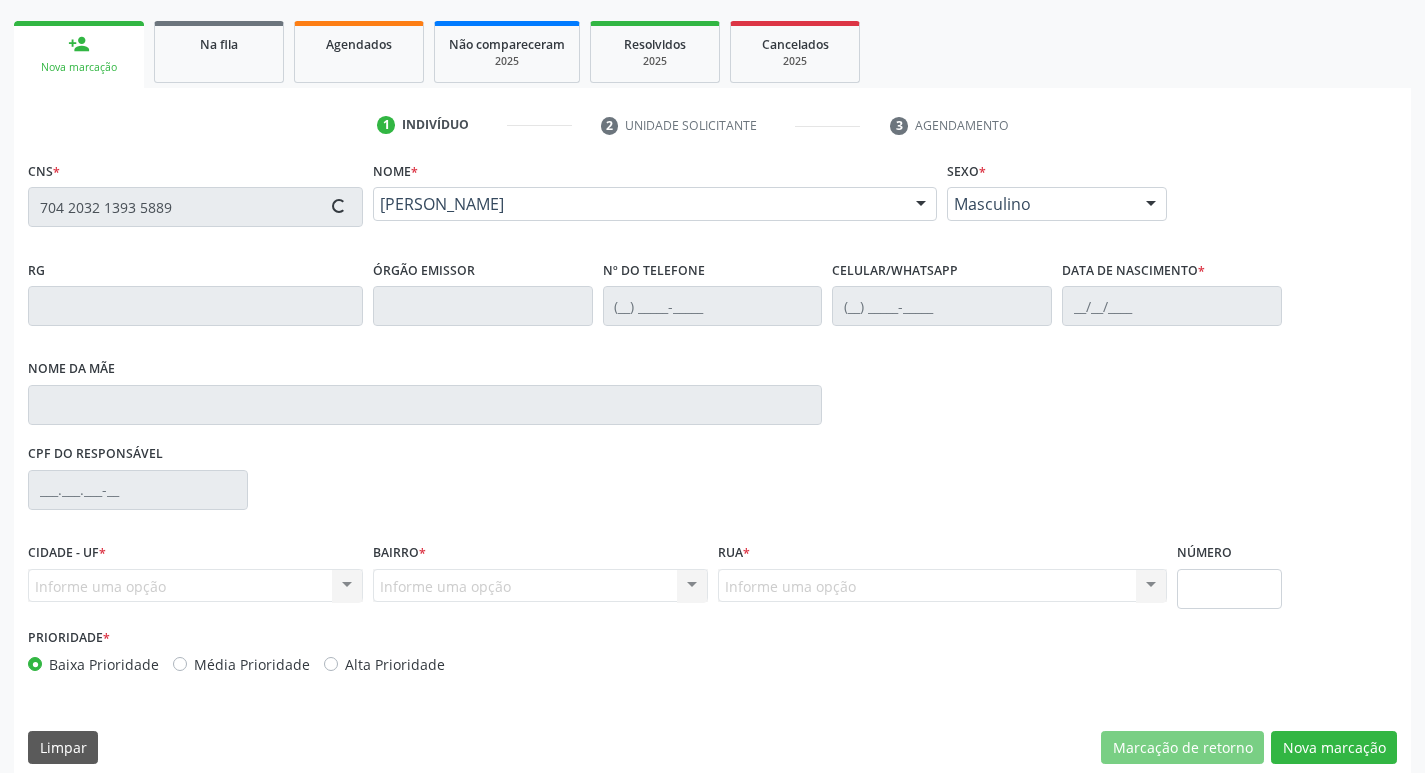 scroll, scrollTop: 297, scrollLeft: 0, axis: vertical 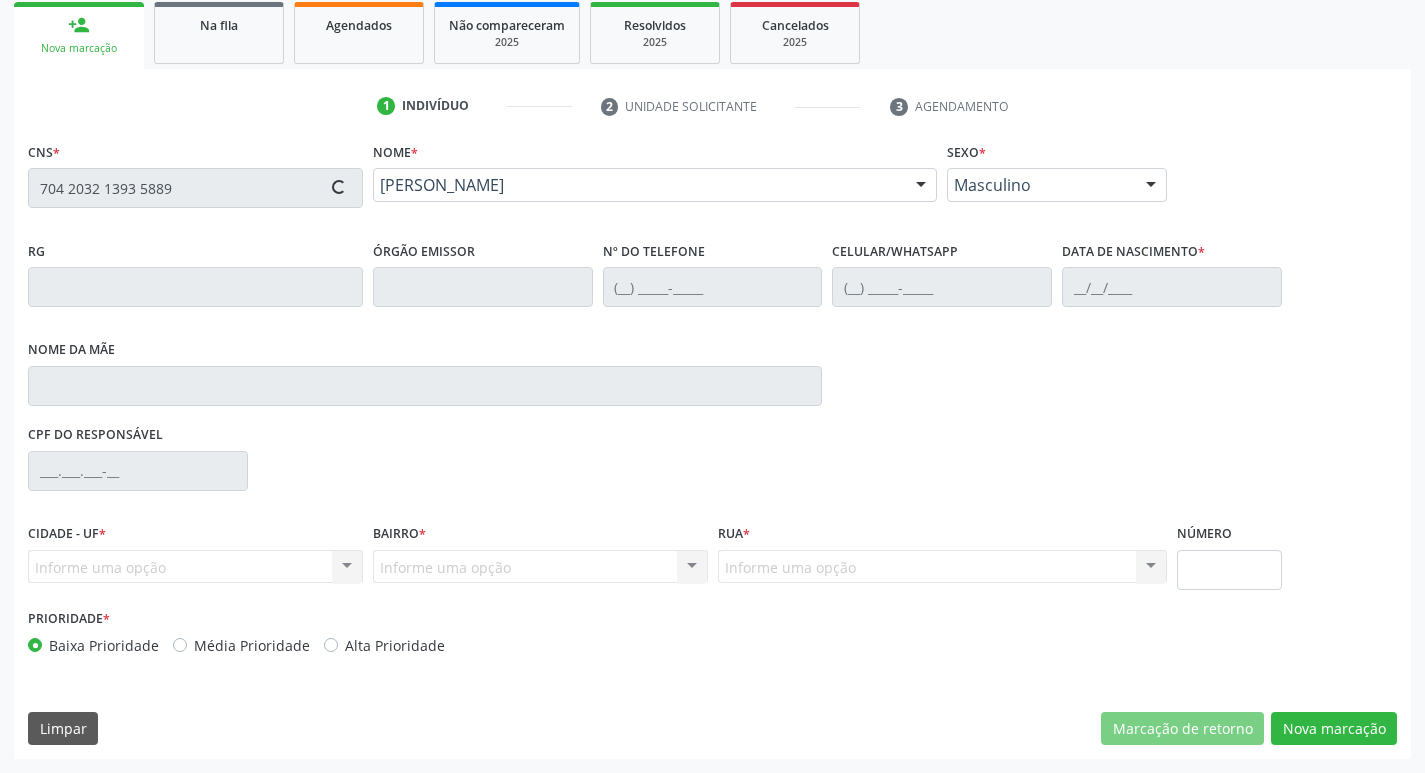 type on "(21) 99132-5827" 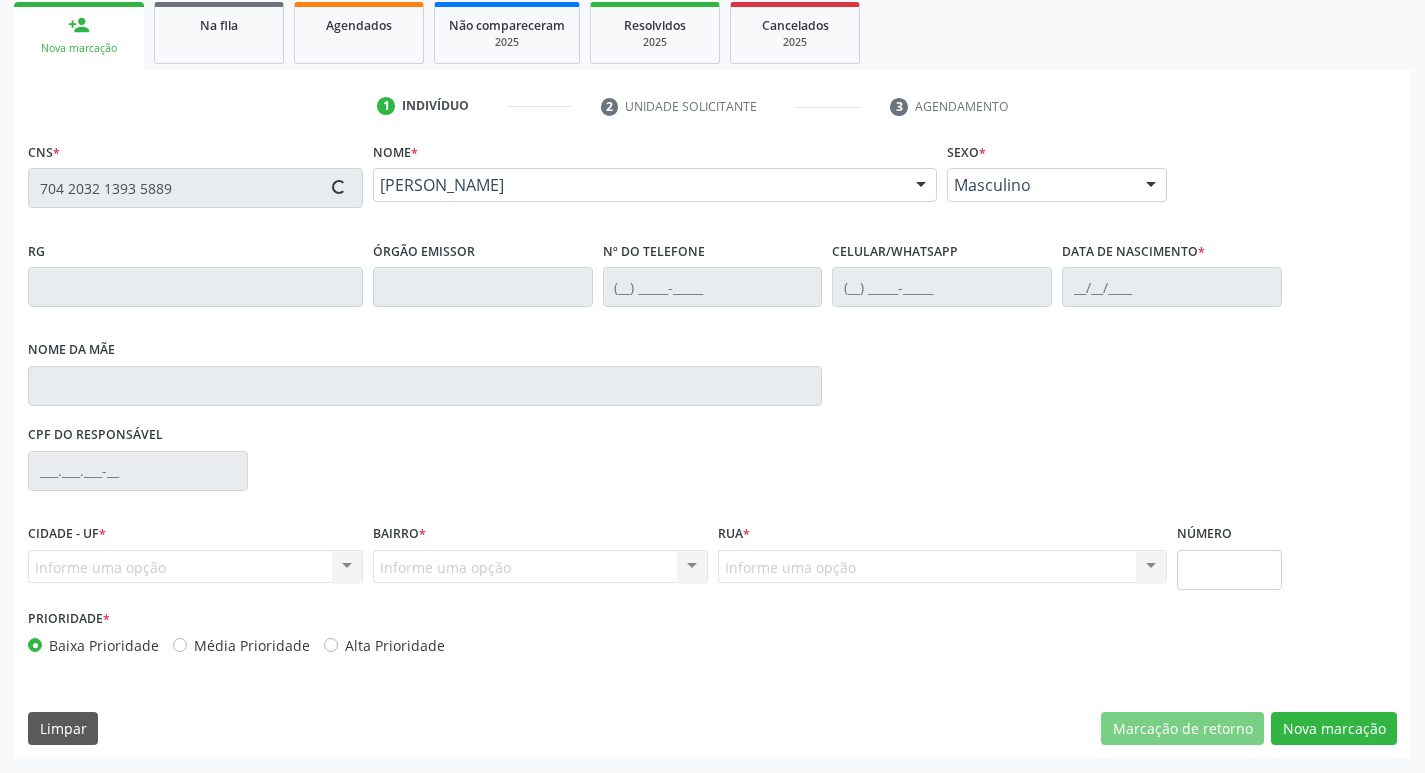 type on "Lucineide Valentim de Oliveira" 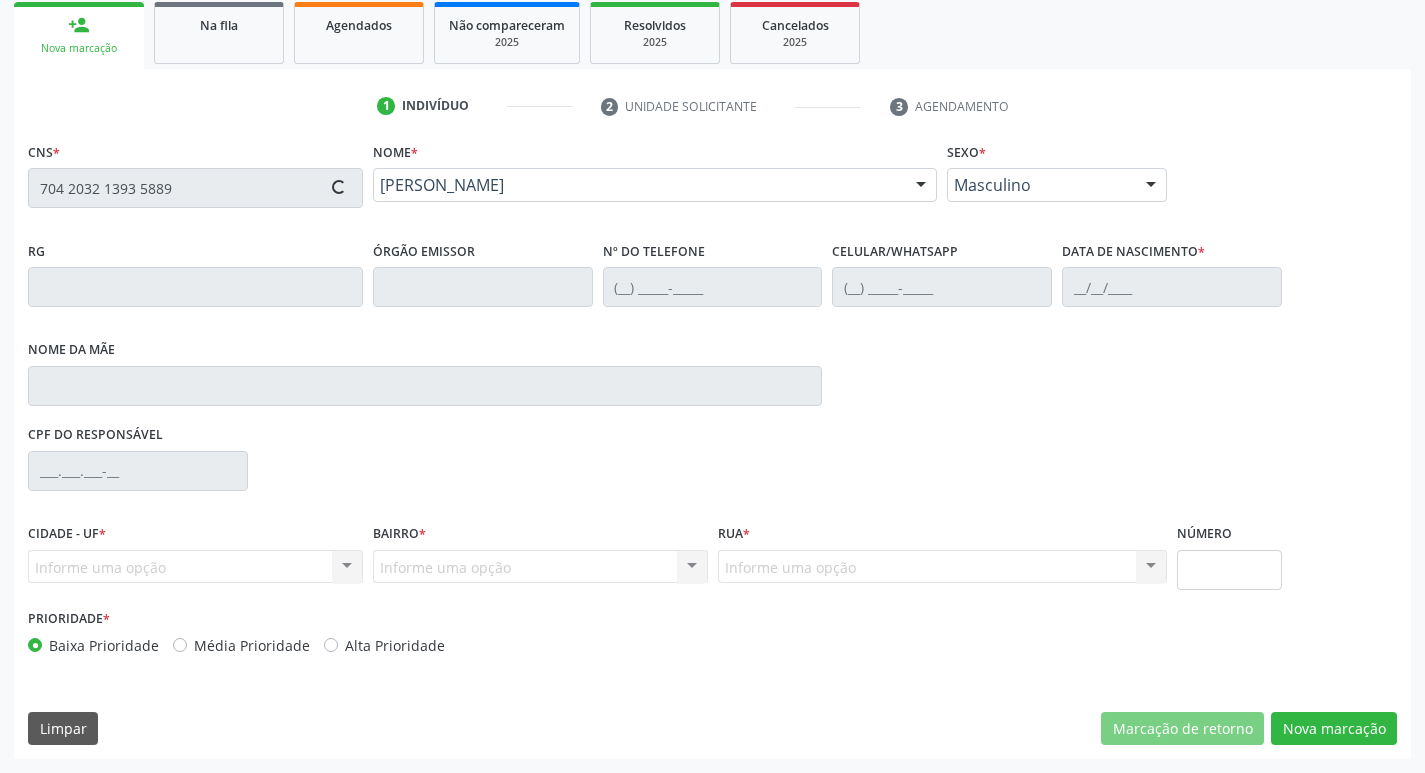 type on "106.651.944-71" 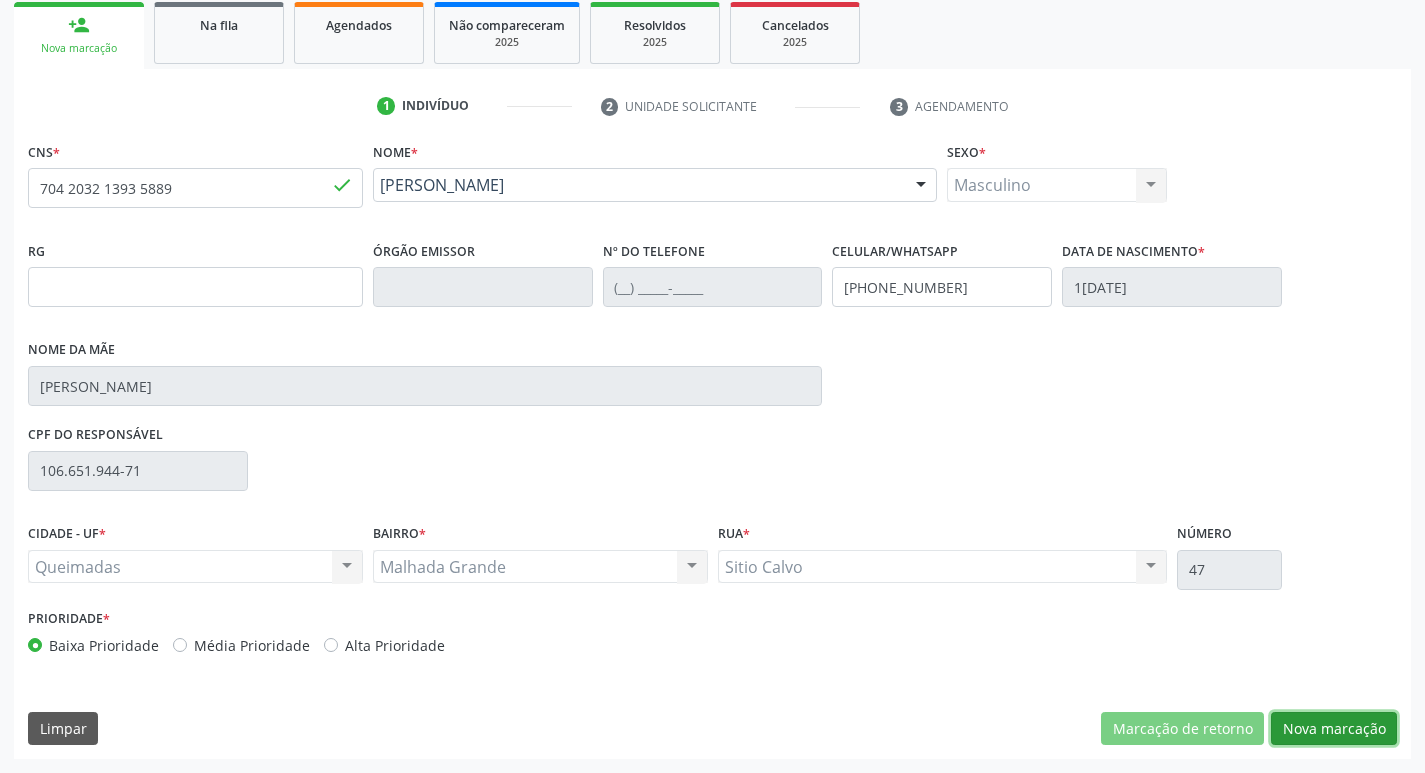 click on "Nova marcação" at bounding box center [1334, 729] 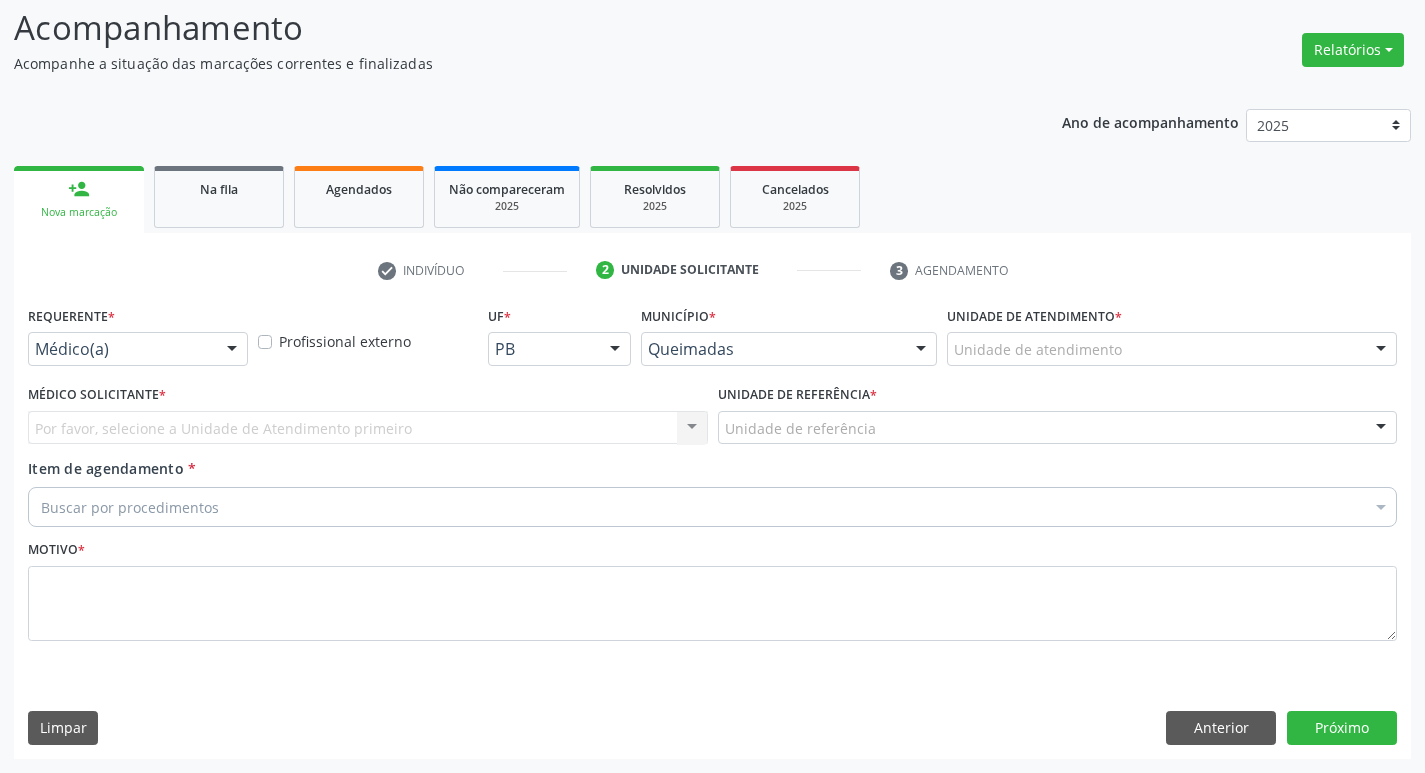 scroll, scrollTop: 133, scrollLeft: 0, axis: vertical 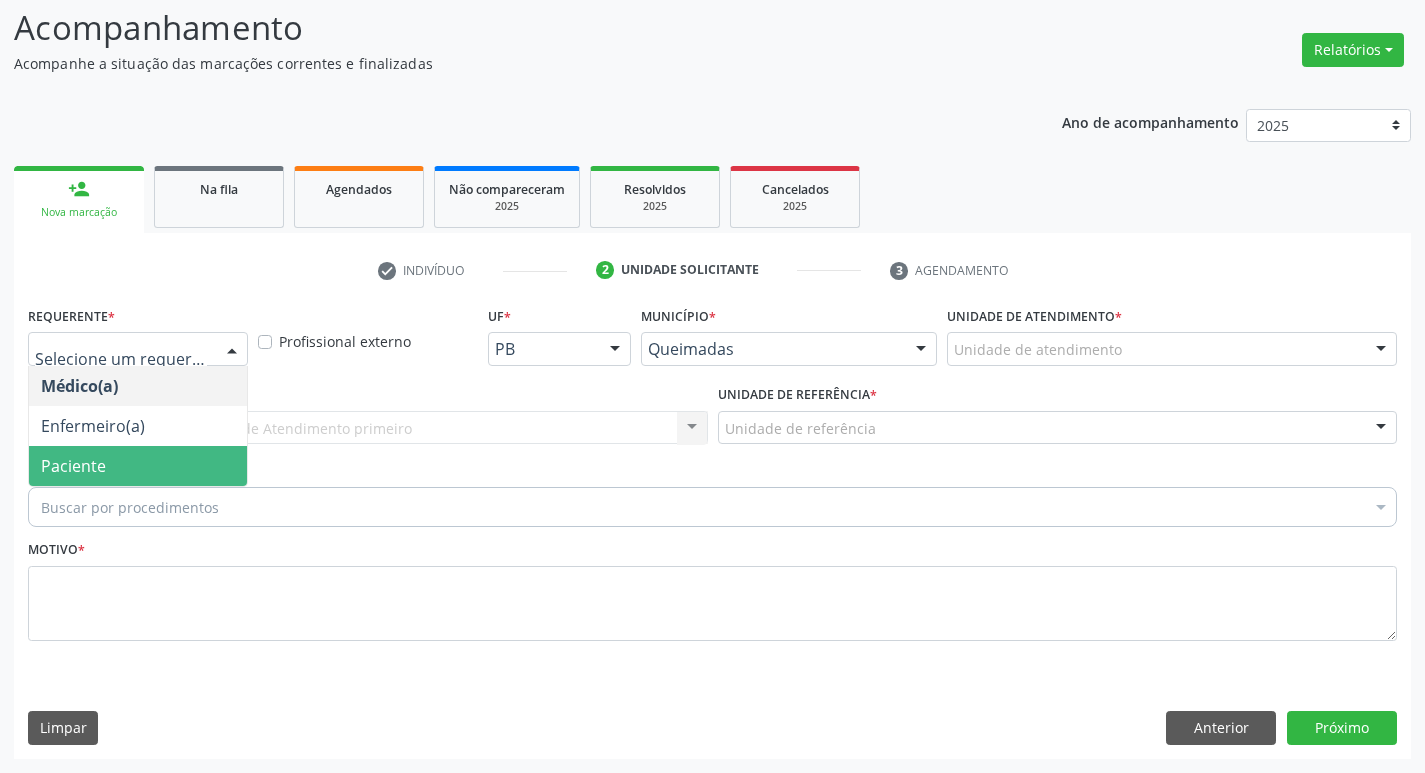 click on "Paciente" at bounding box center (138, 466) 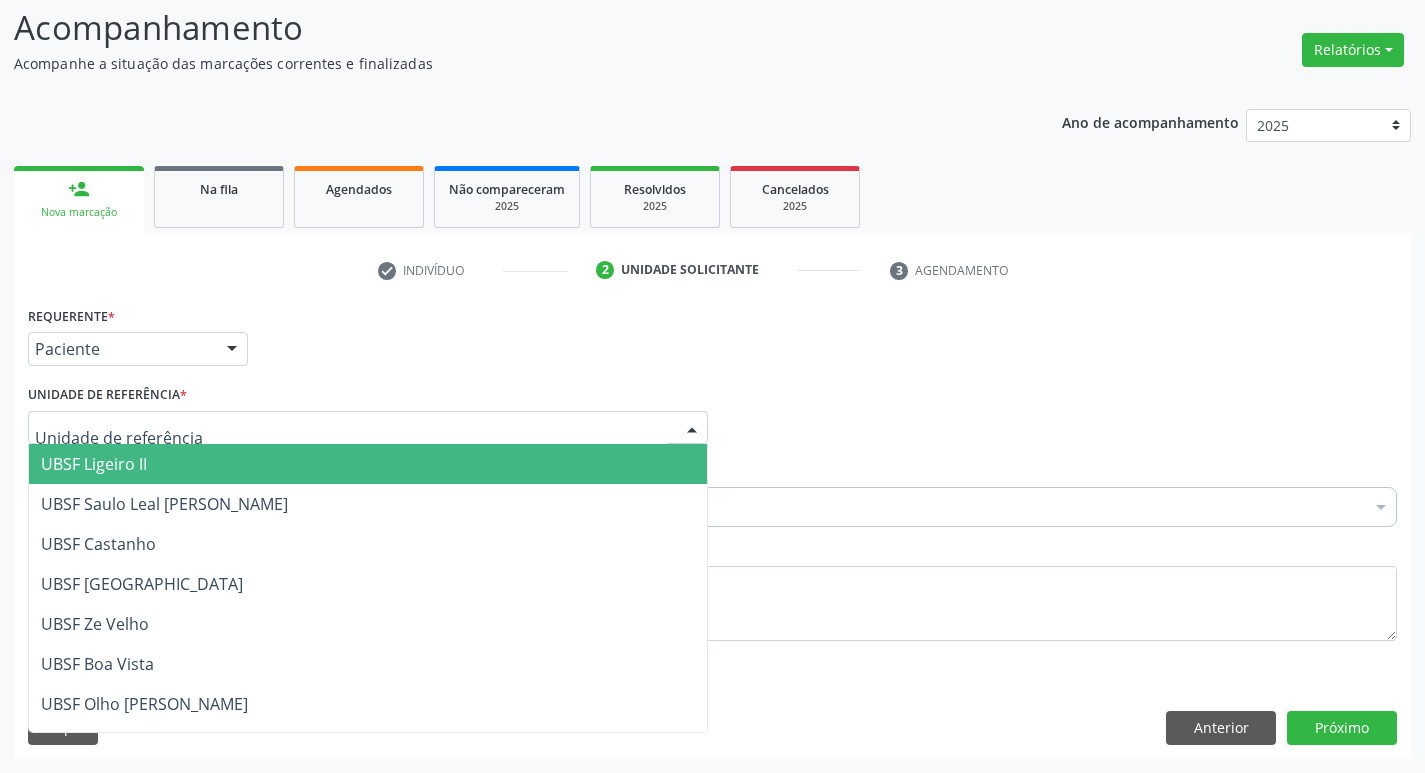 type on "M" 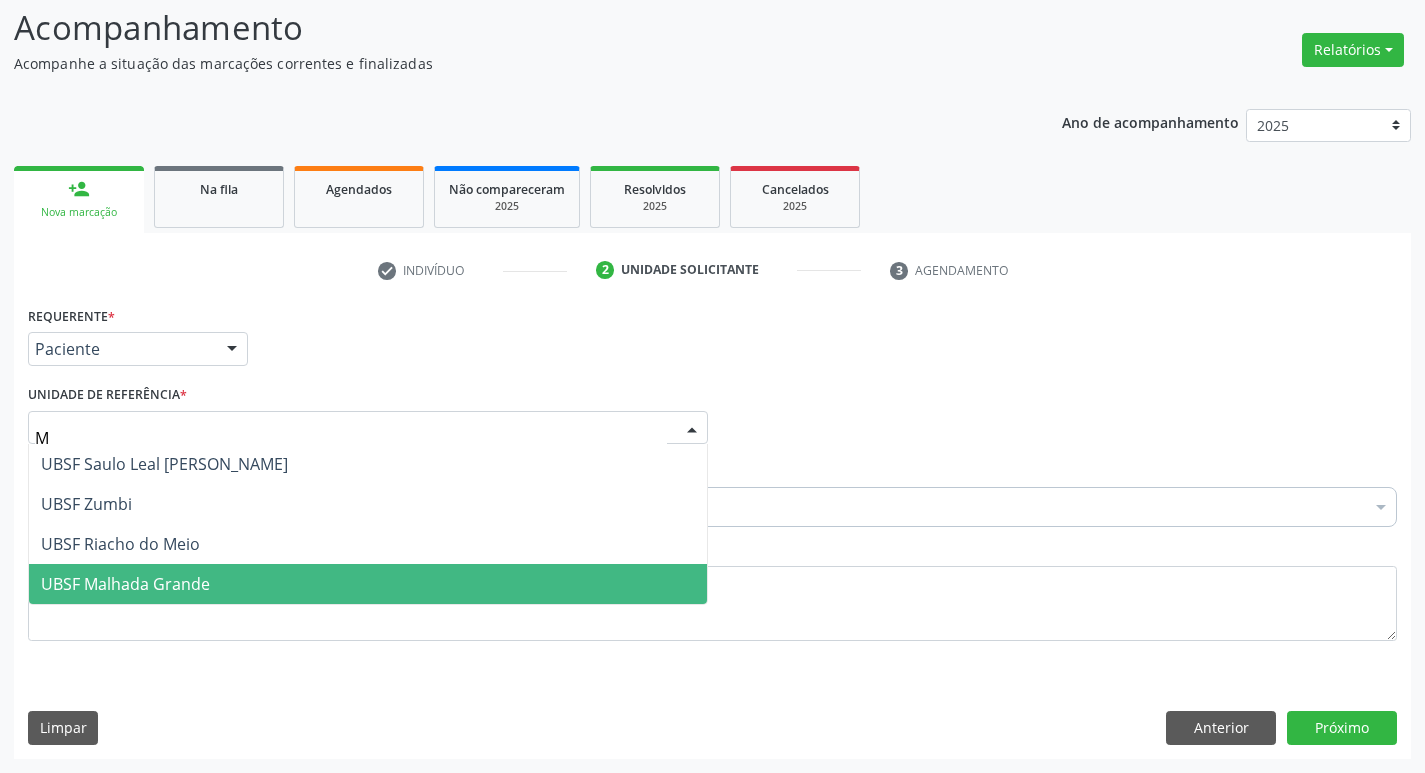 click on "UBSF Malhada Grande" at bounding box center (125, 584) 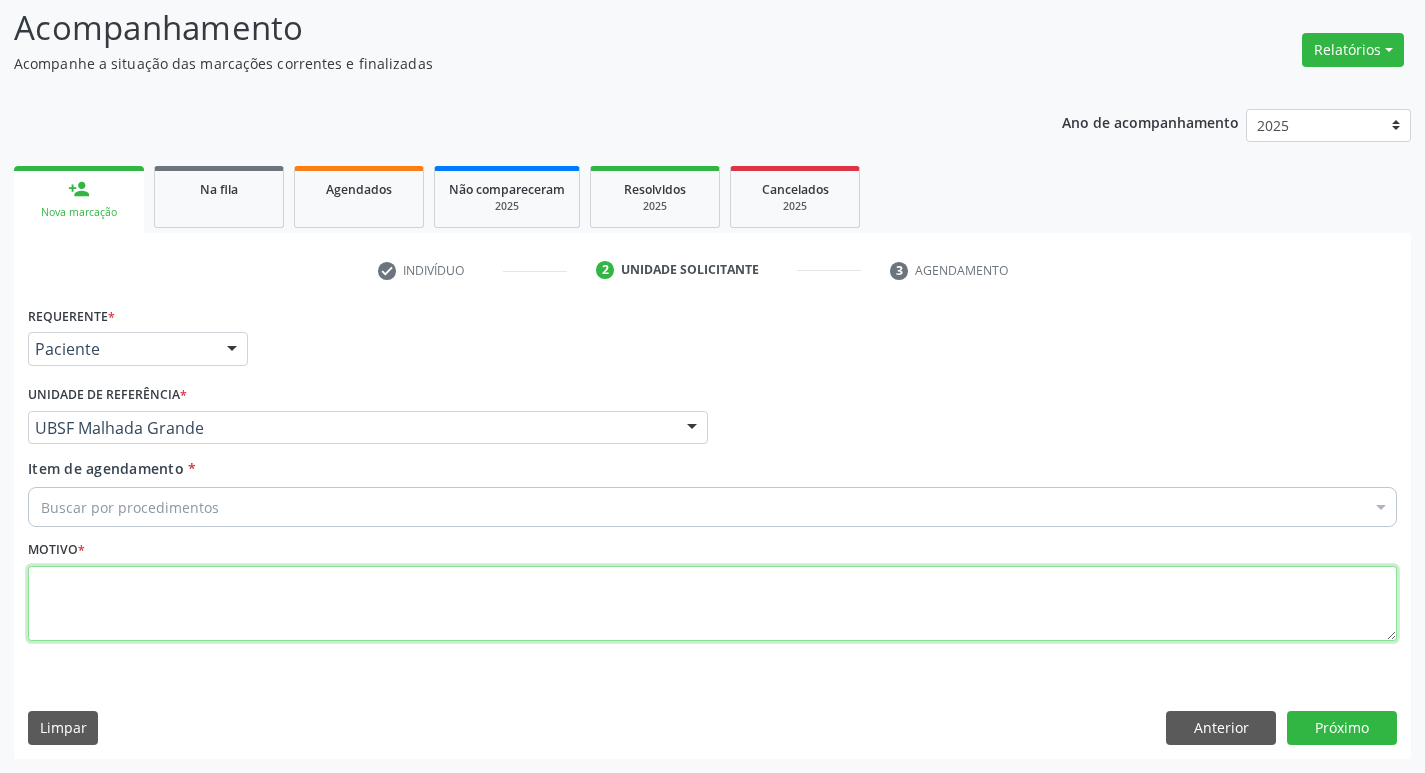 click at bounding box center [712, 604] 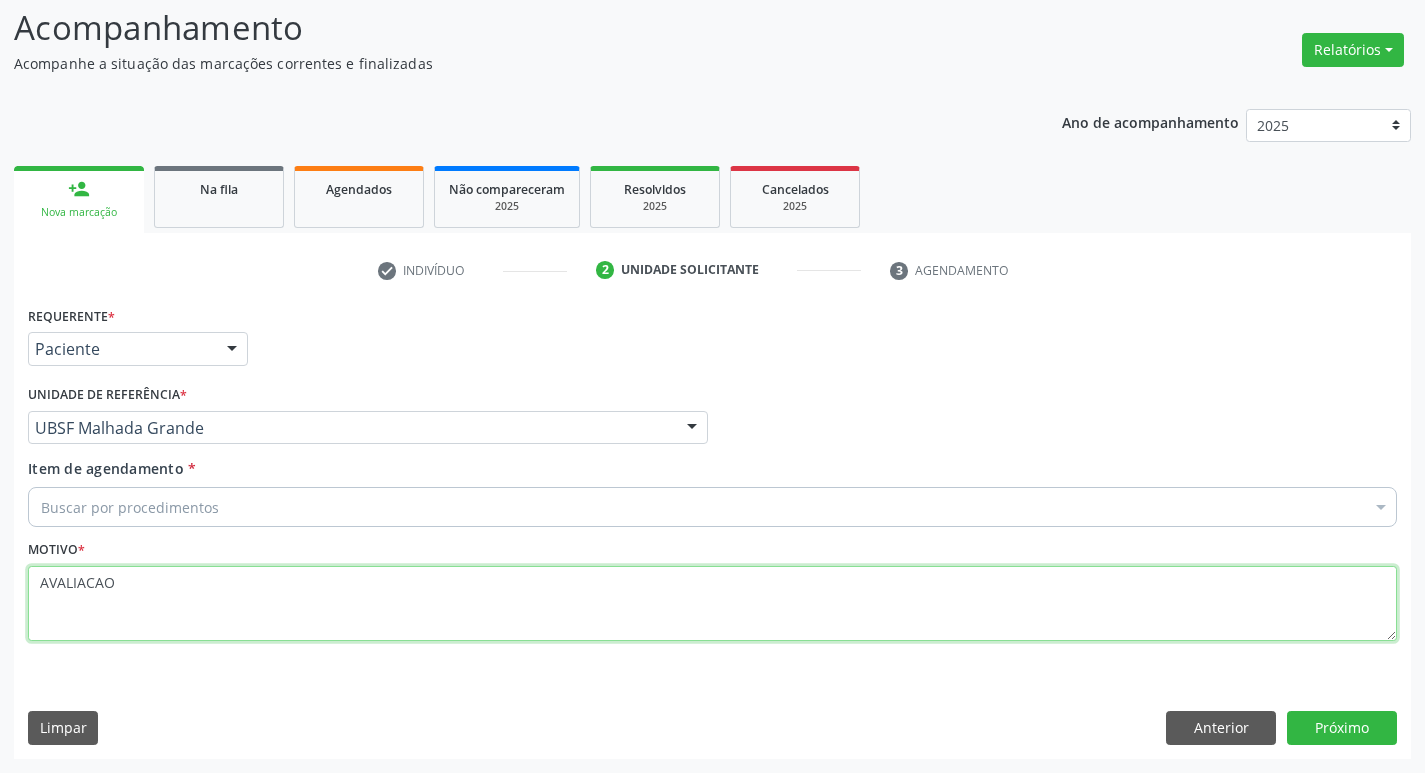 click on "AVALIACAO" at bounding box center [712, 604] 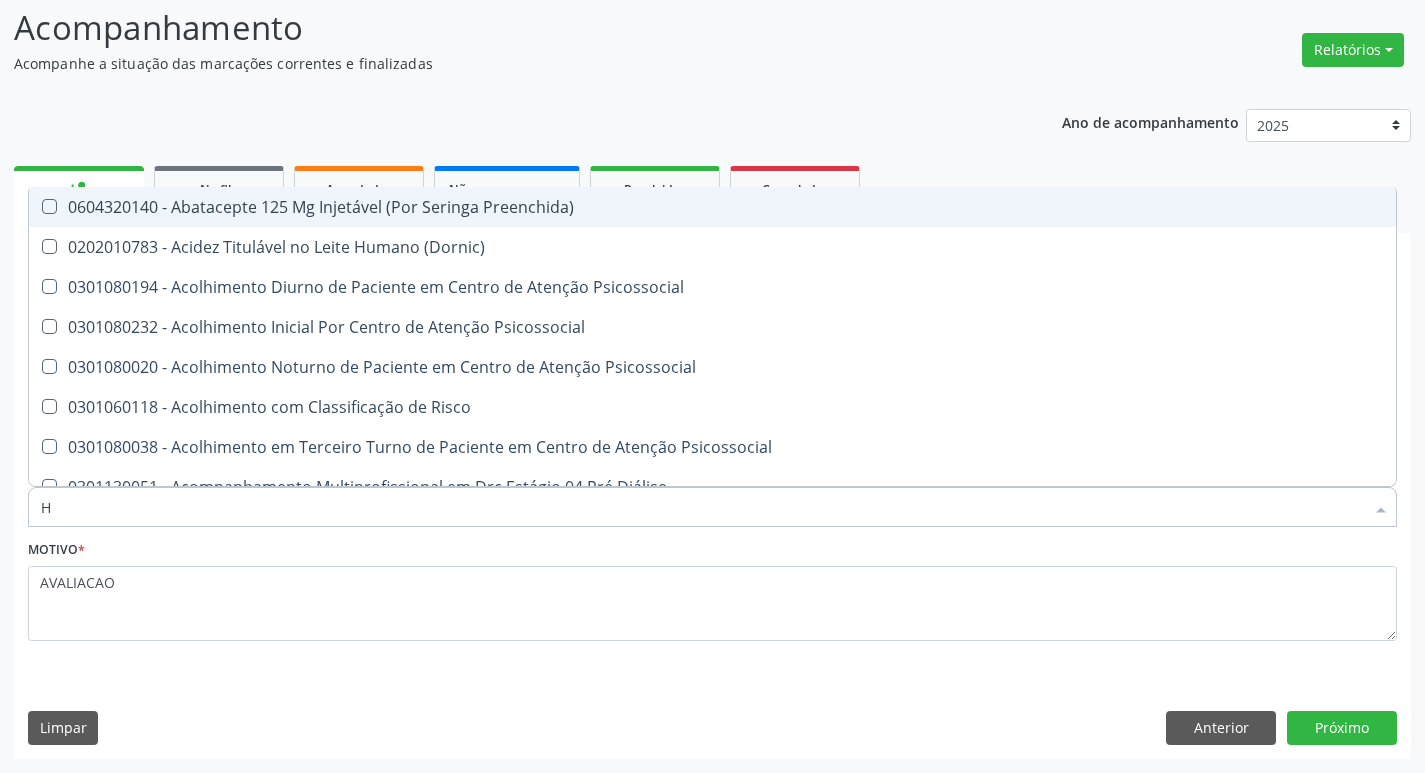 type on "HEMOGR" 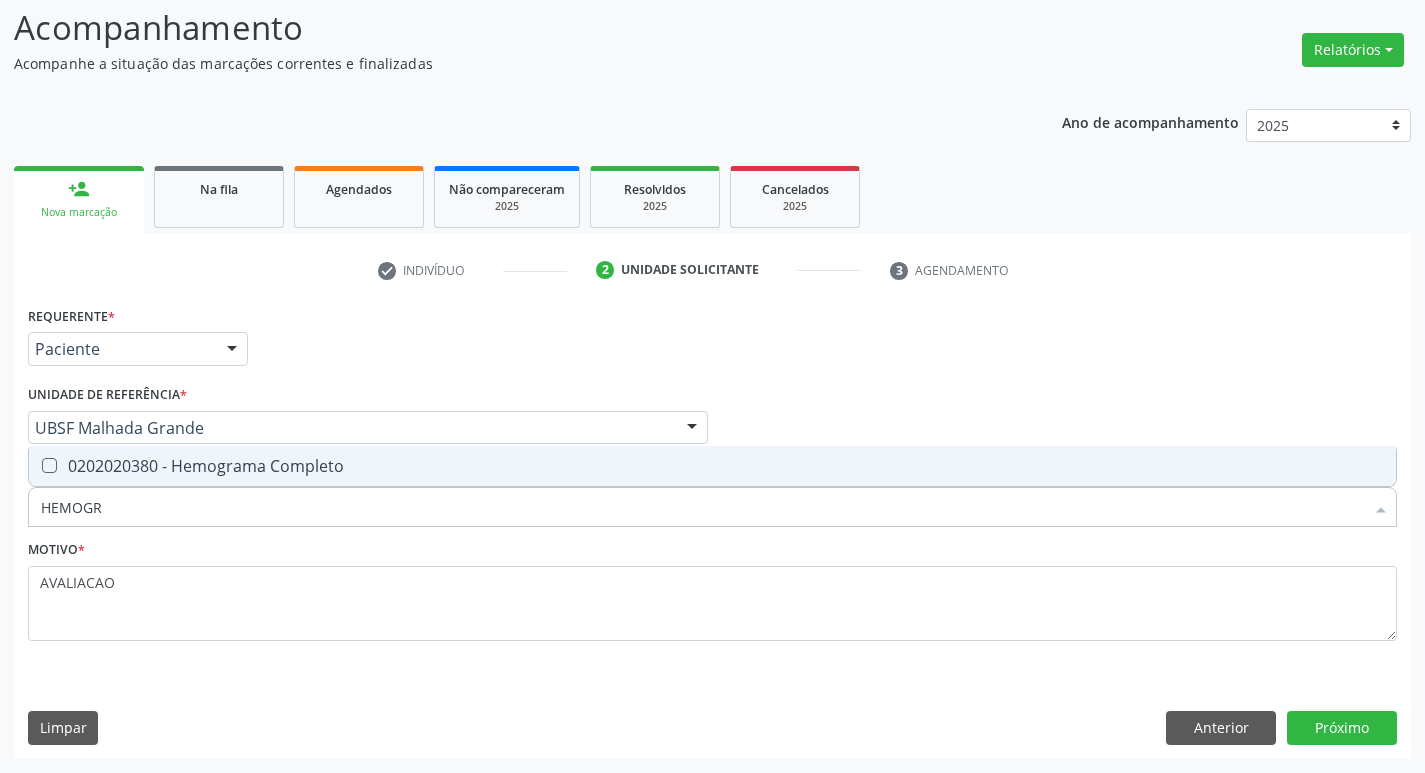 click on "0202020380 - Hemograma Completo" at bounding box center (712, 466) 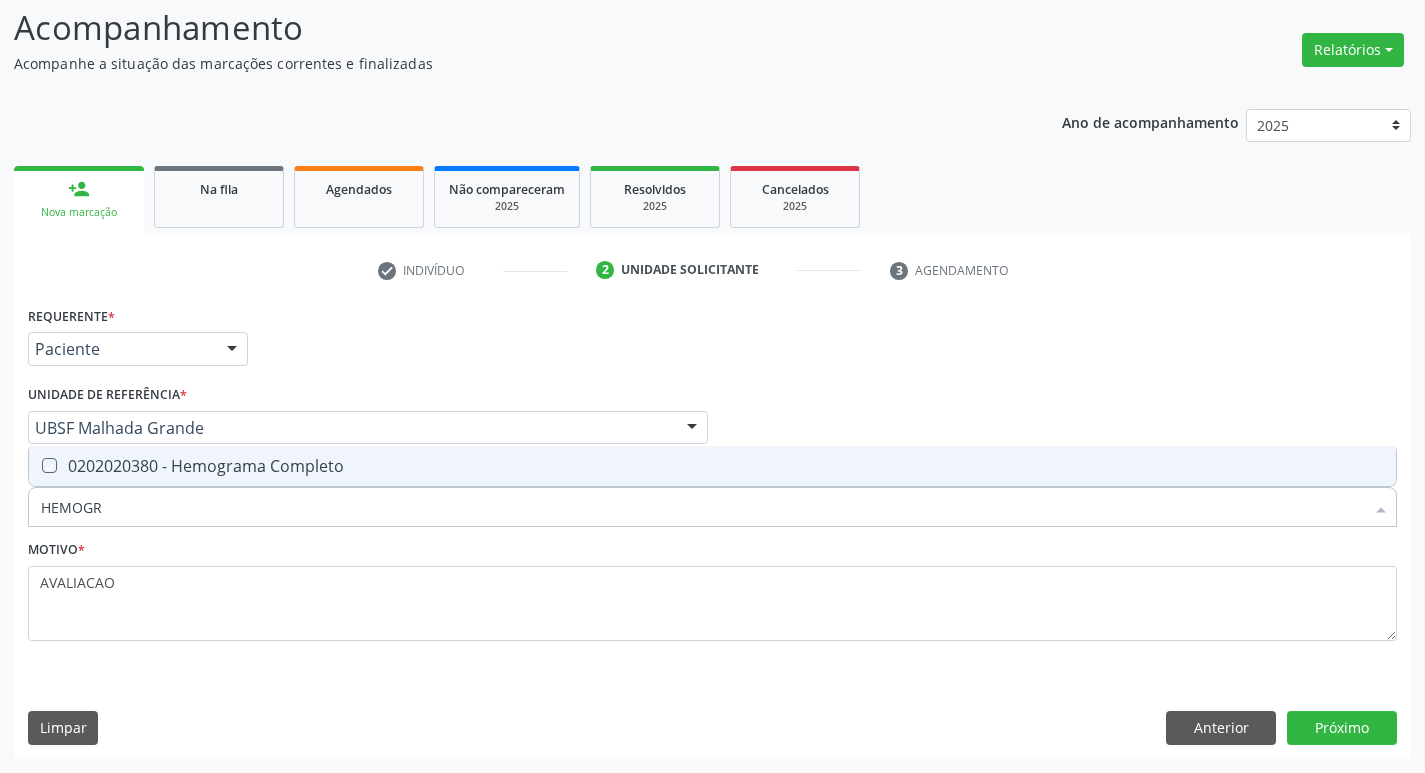 checkbox on "true" 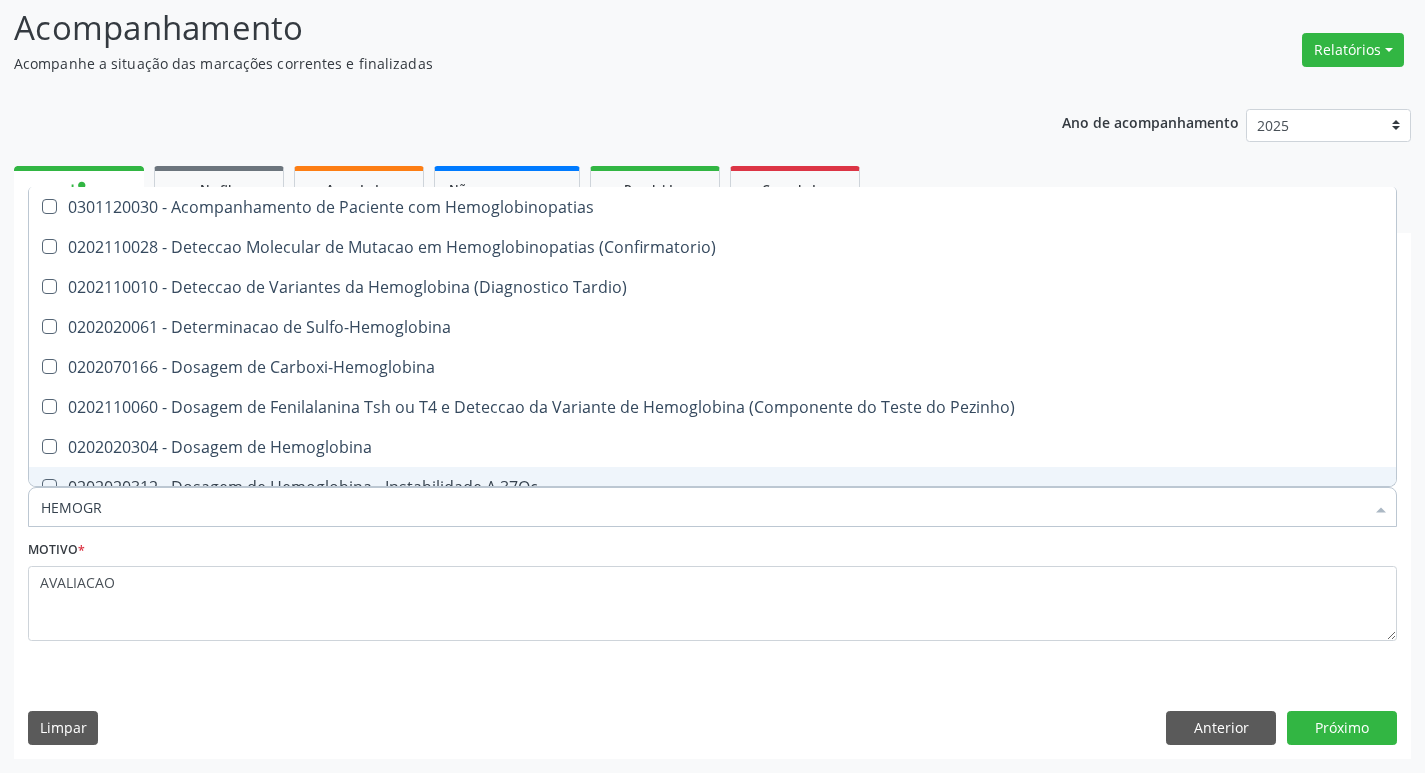 type on "HEMOG" 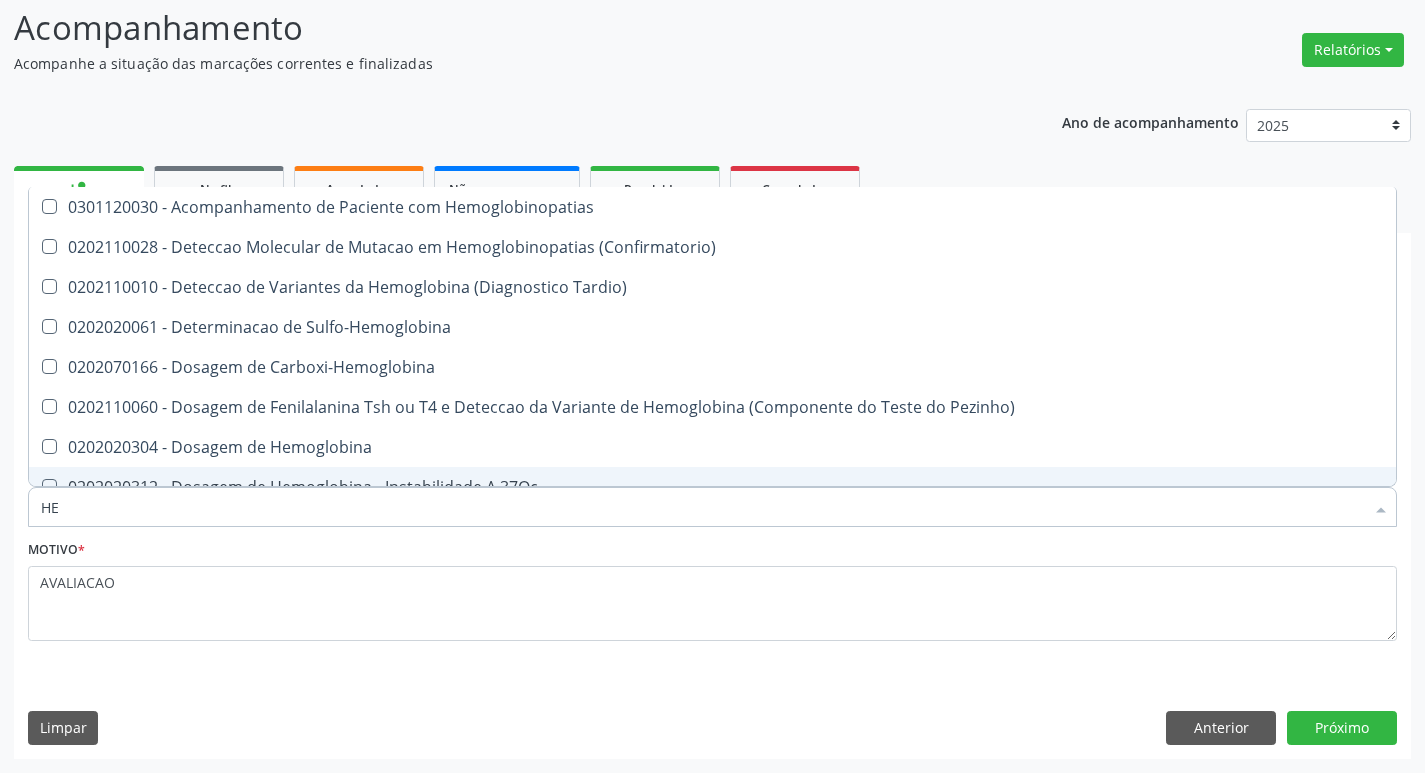 type on "H" 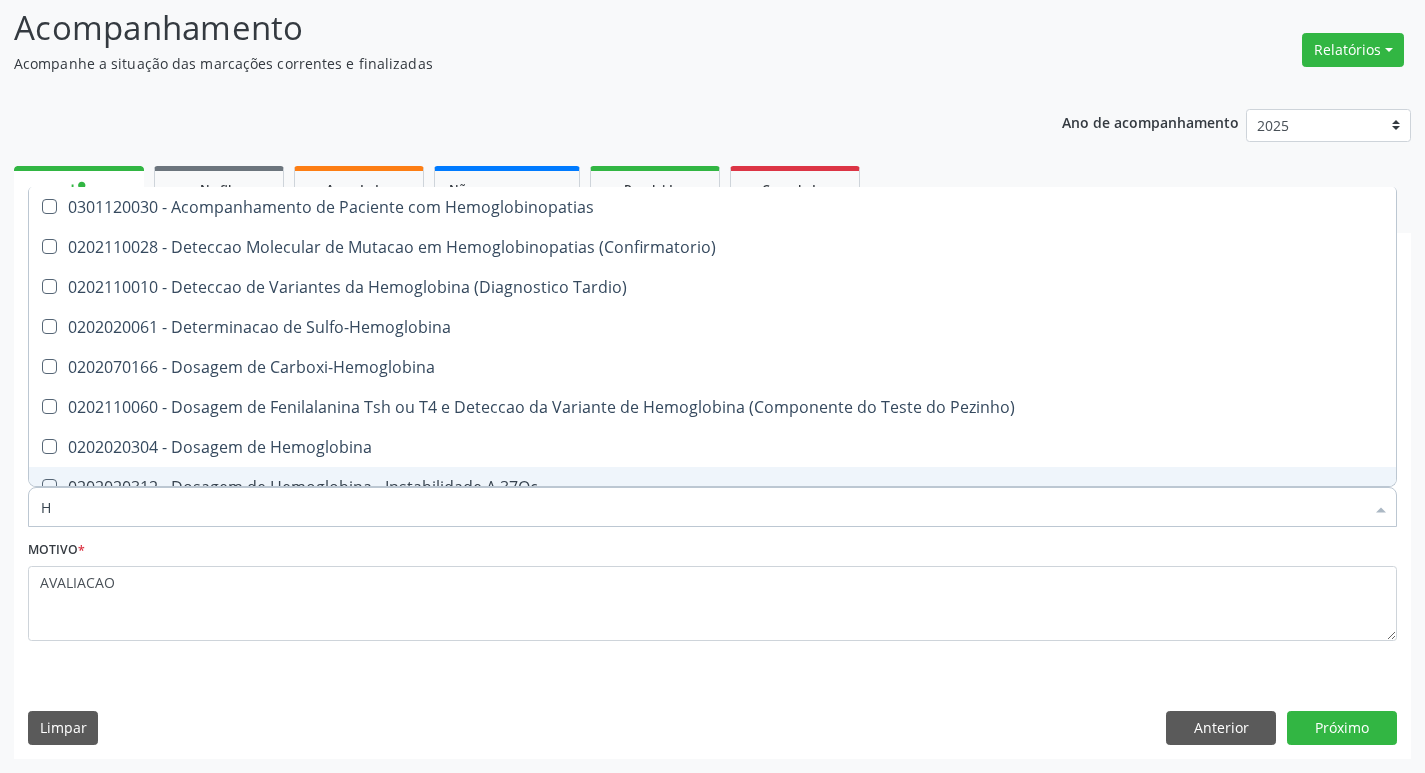 type 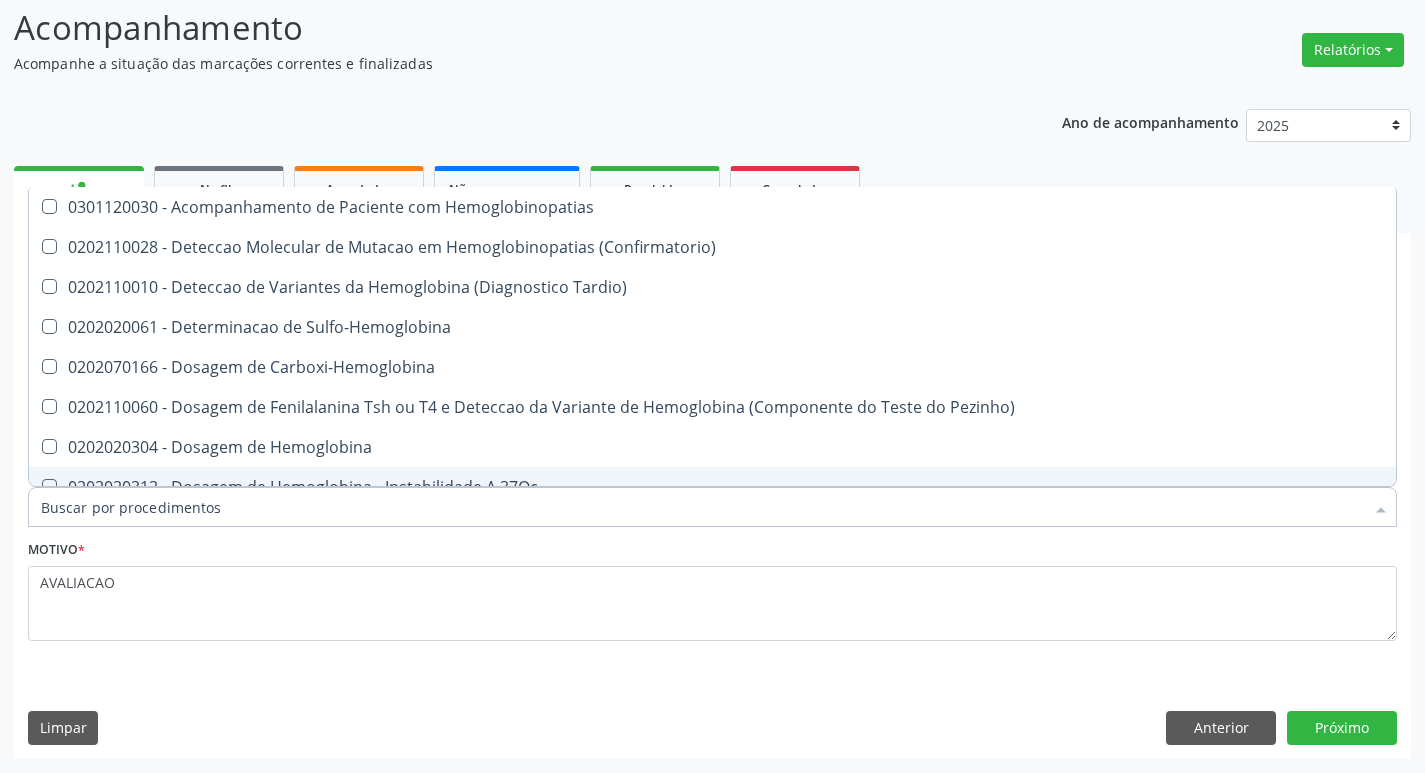 checkbox on "false" 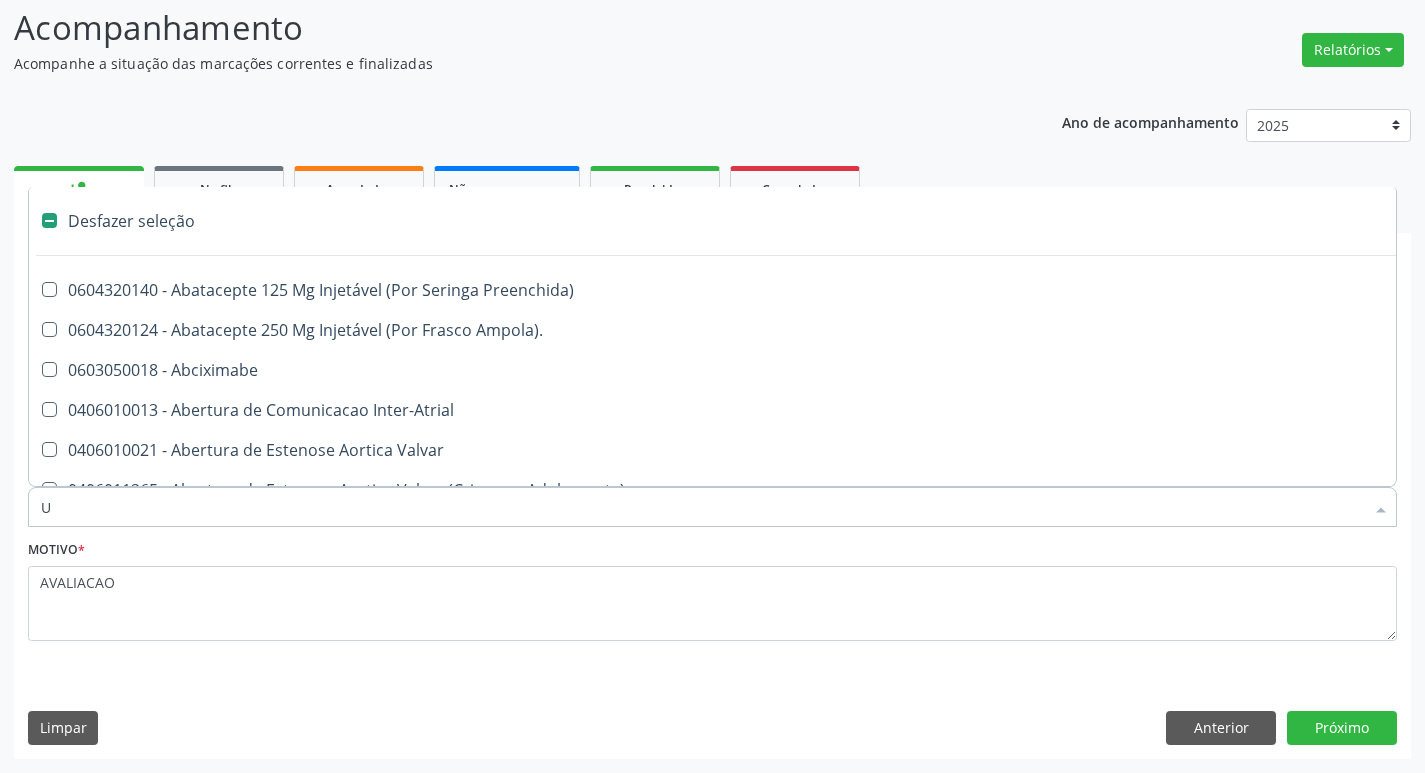 type on "UR" 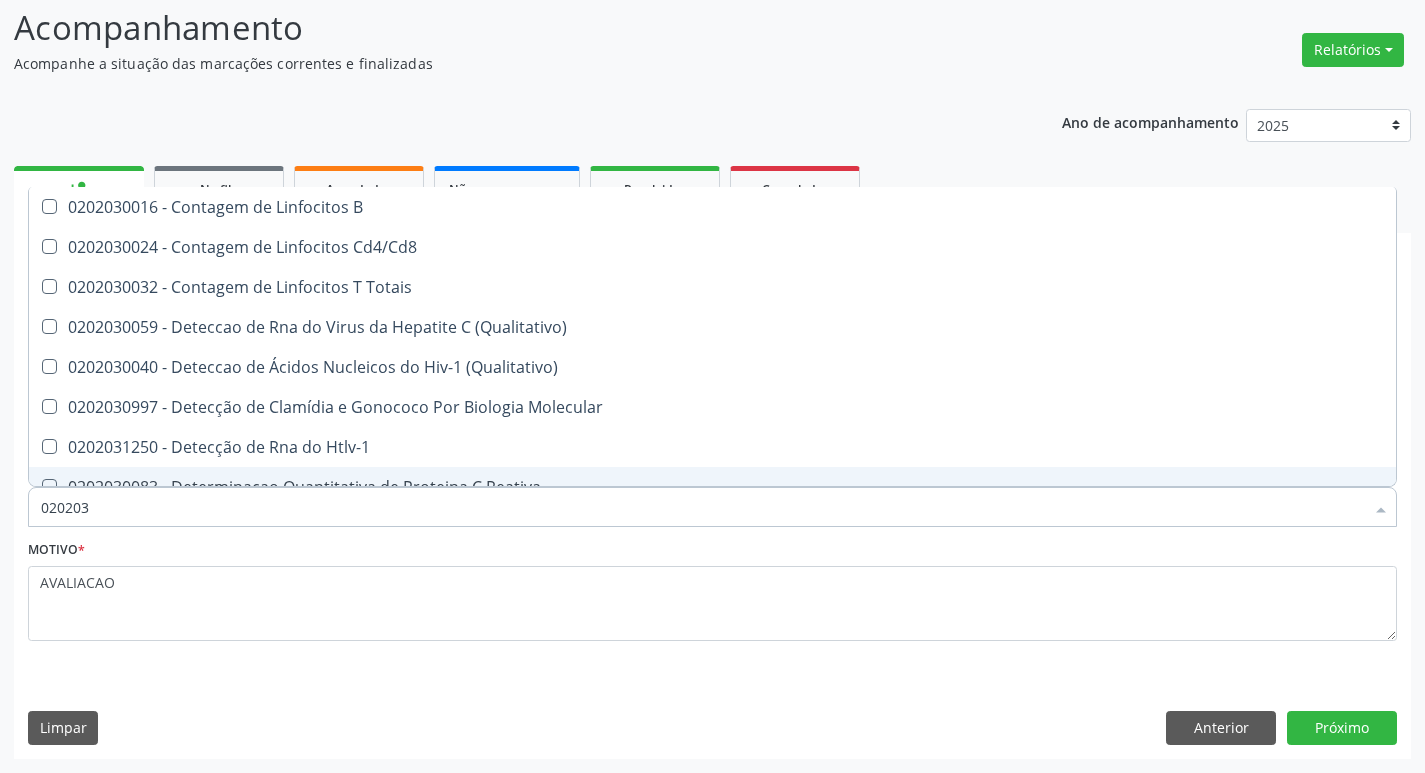 type on "02020" 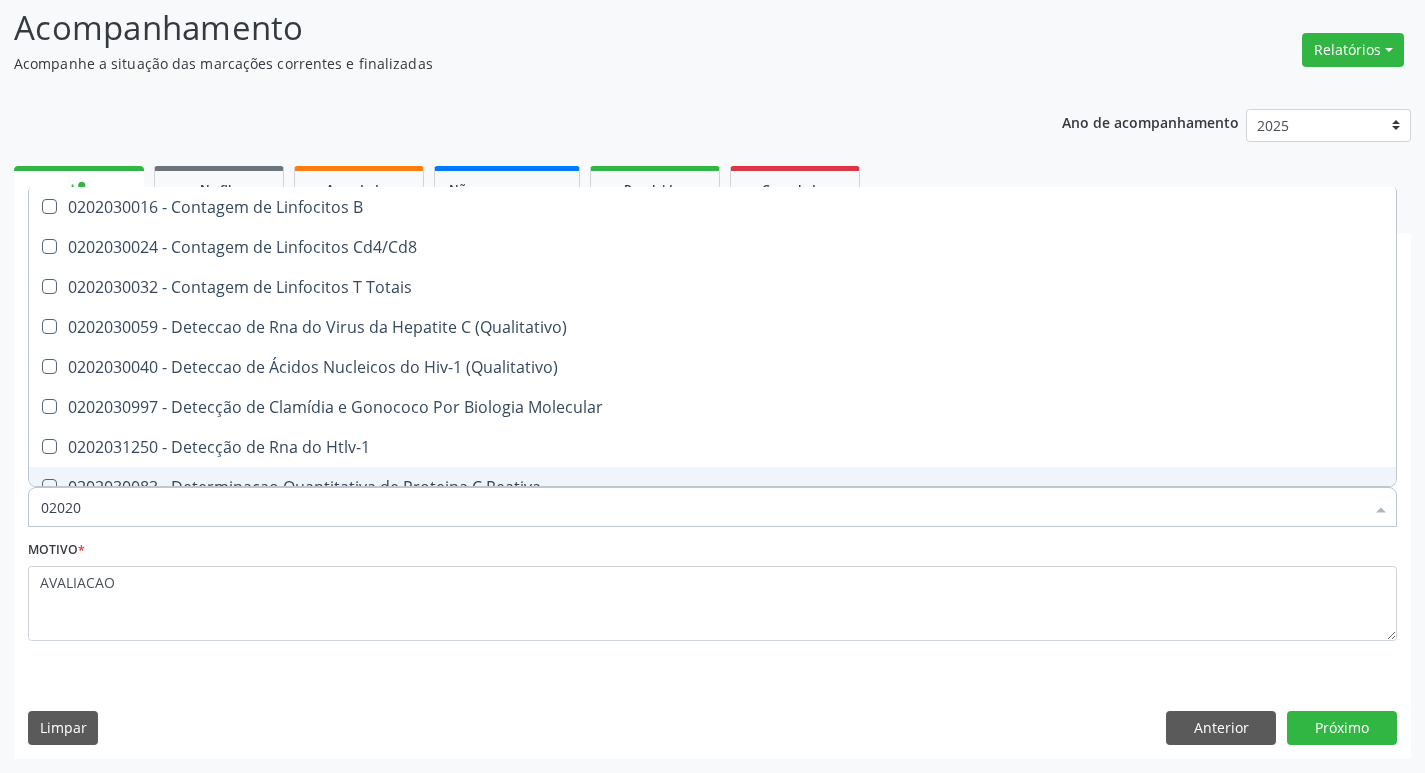 checkbox on "true" 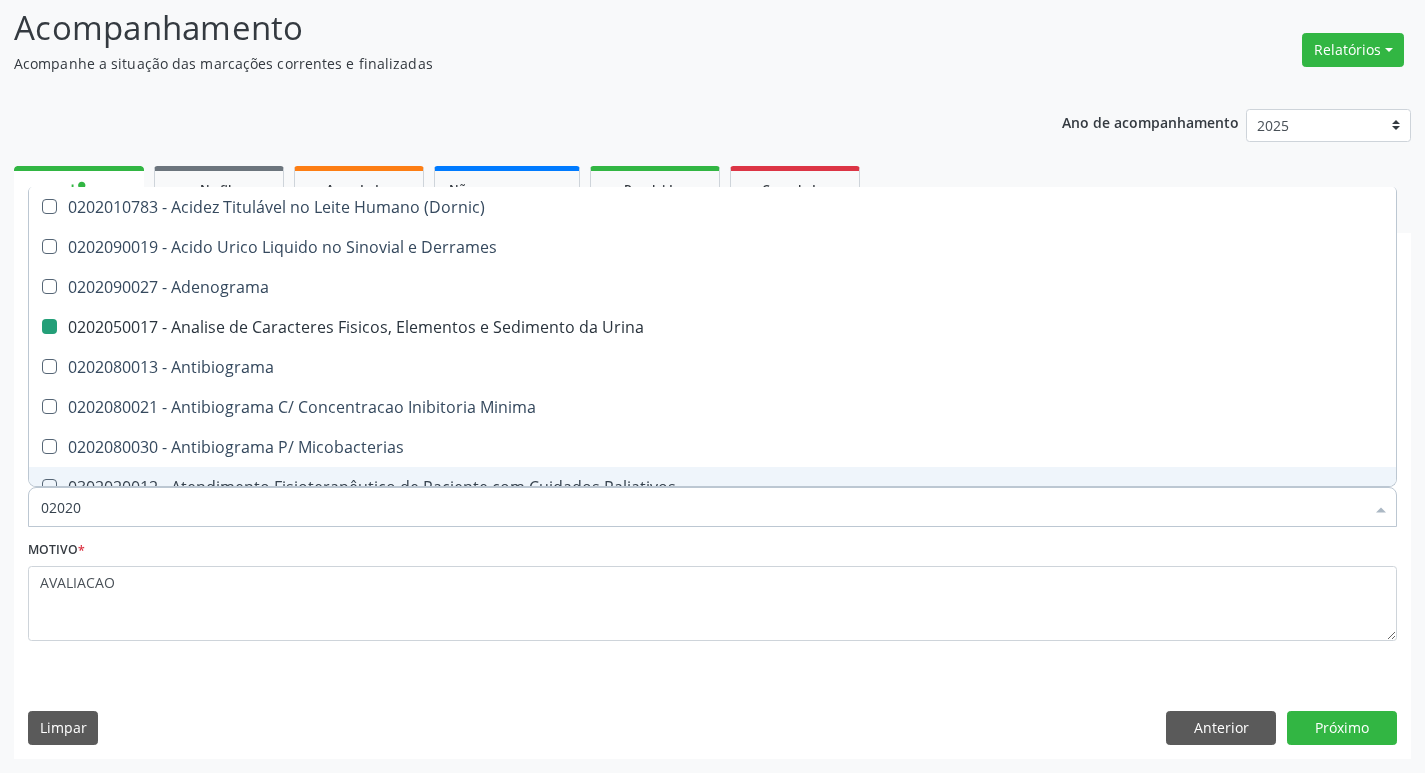 type on "020204" 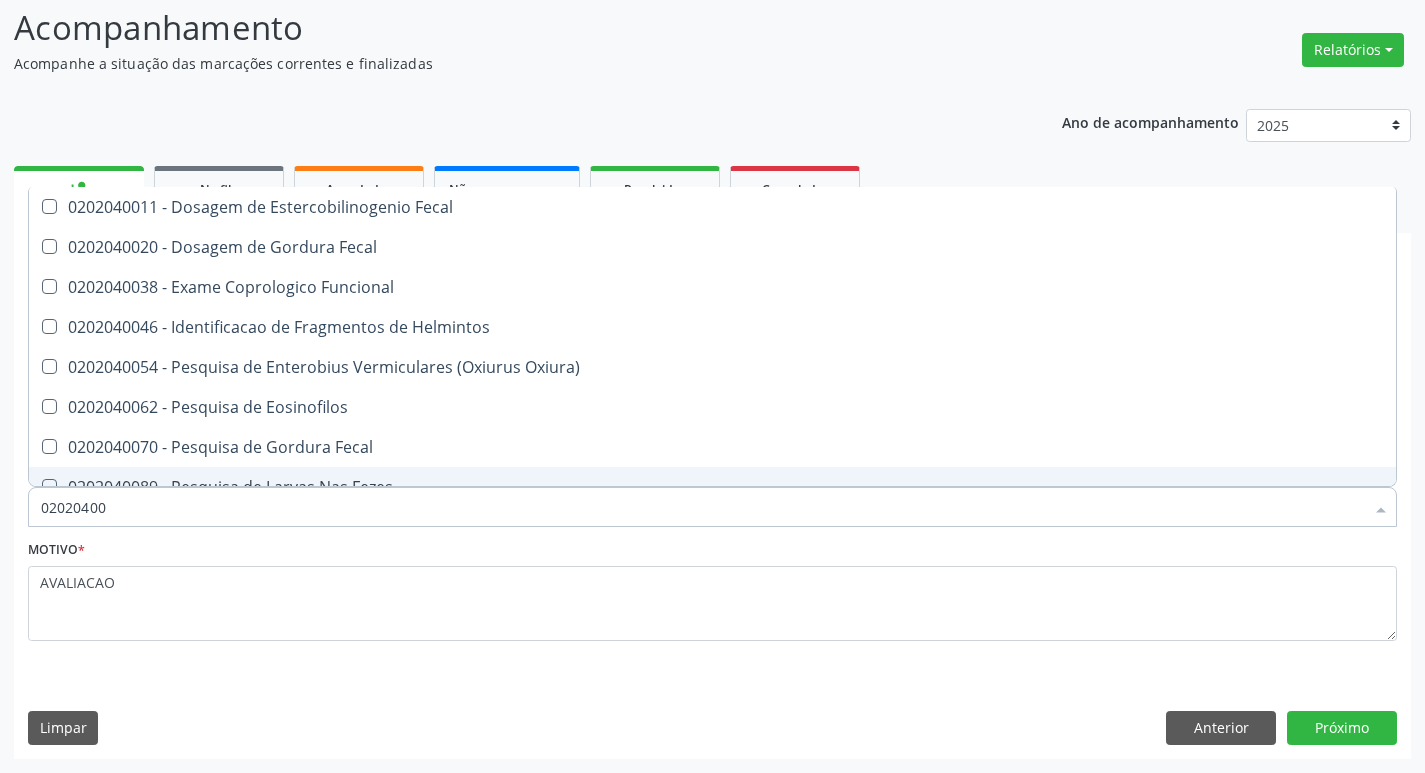 type on "020204003" 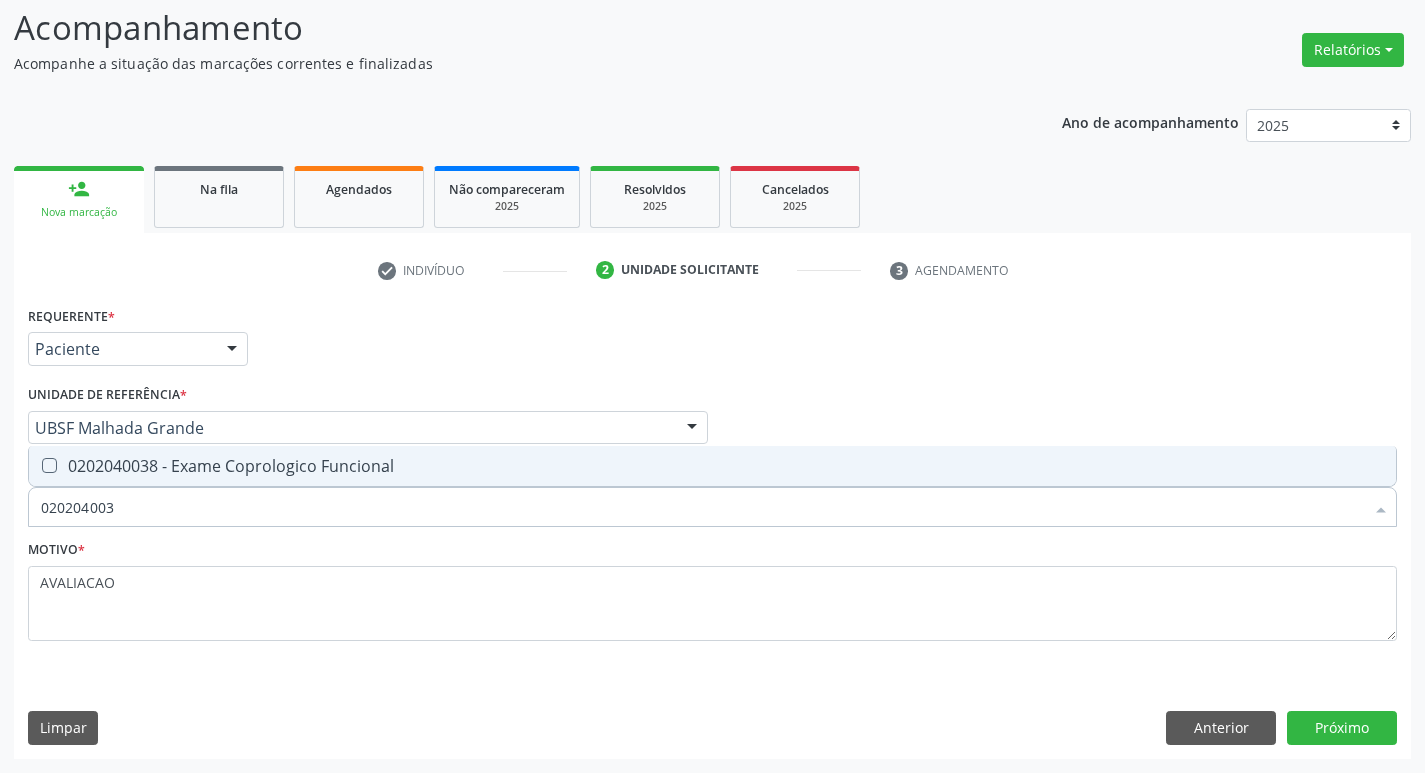 click on "0202040038 - Exame Coprologico Funcional" at bounding box center [712, 466] 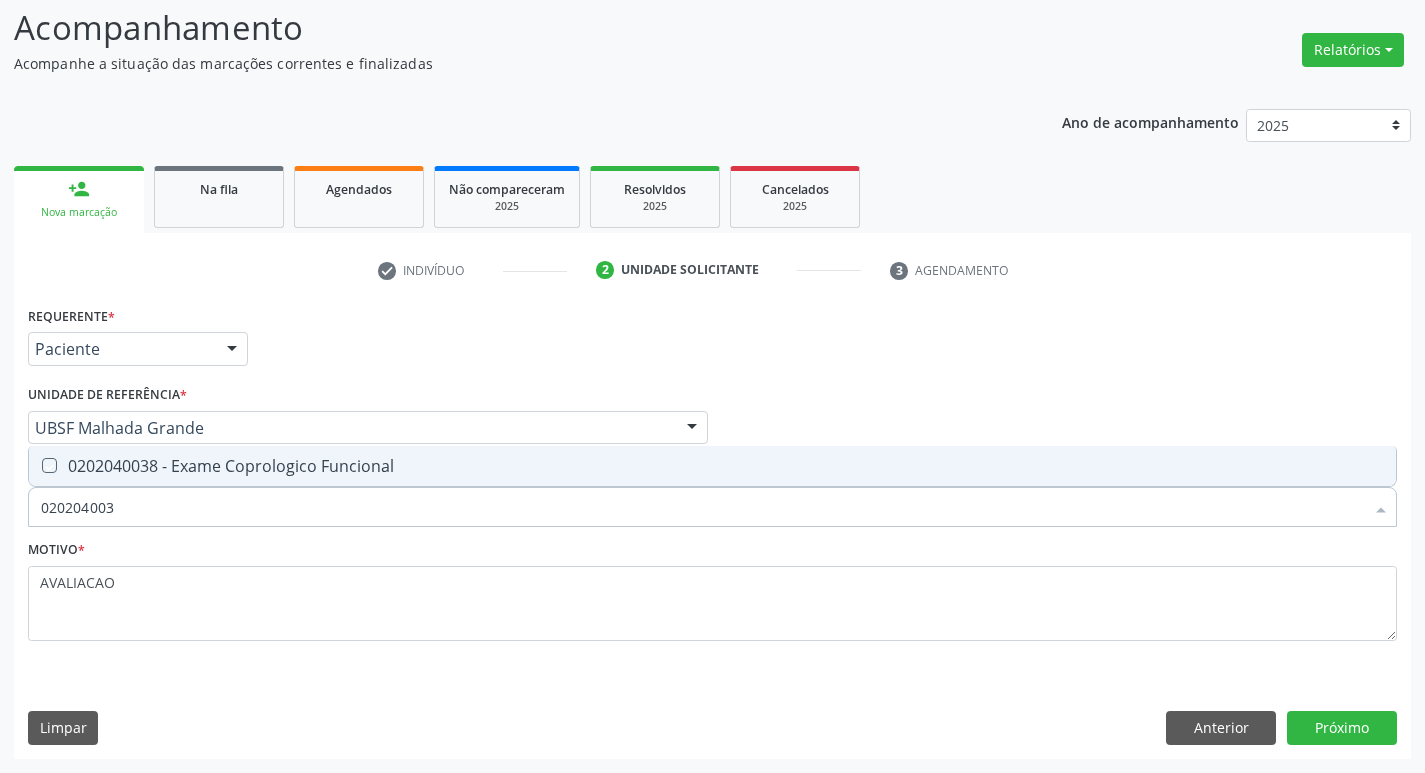 checkbox on "true" 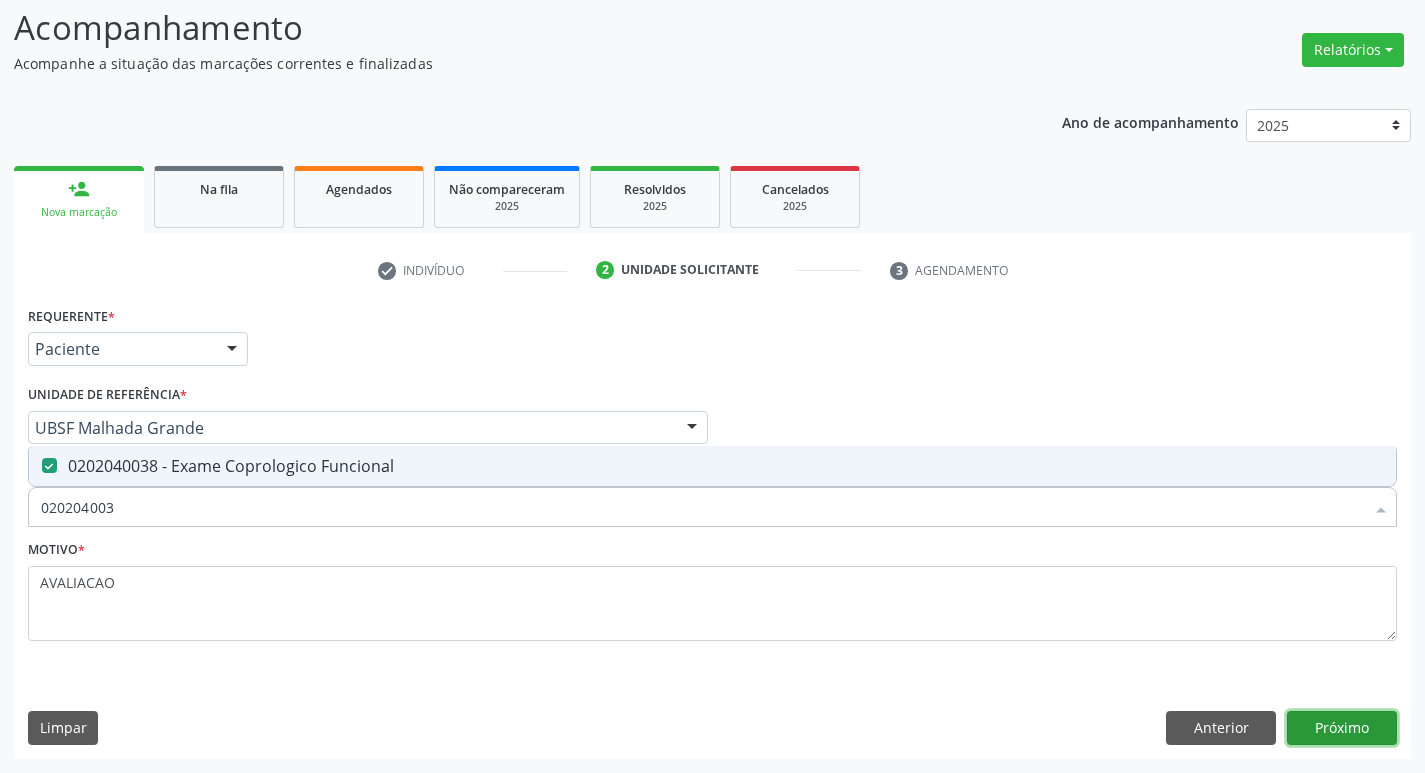 click on "Próximo" at bounding box center (1342, 728) 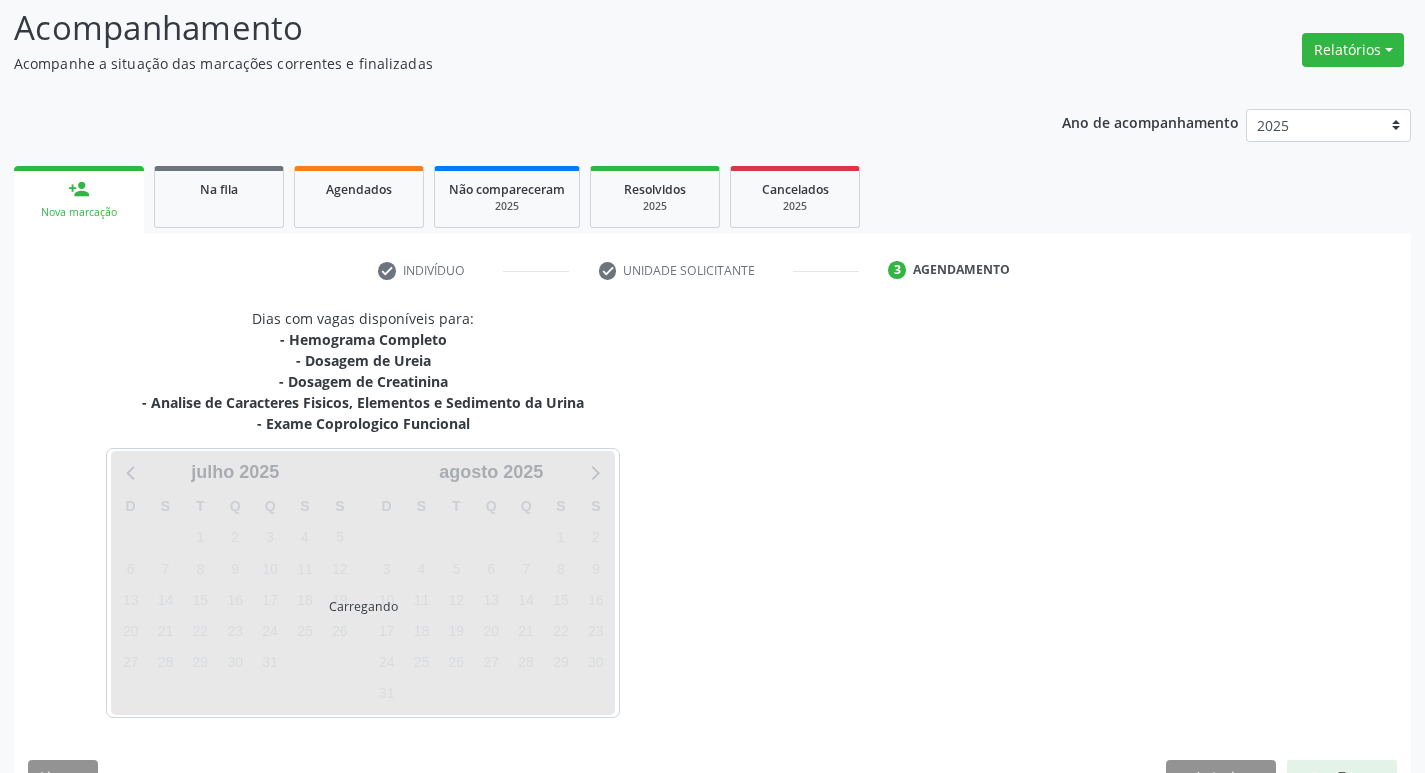 scroll, scrollTop: 181, scrollLeft: 0, axis: vertical 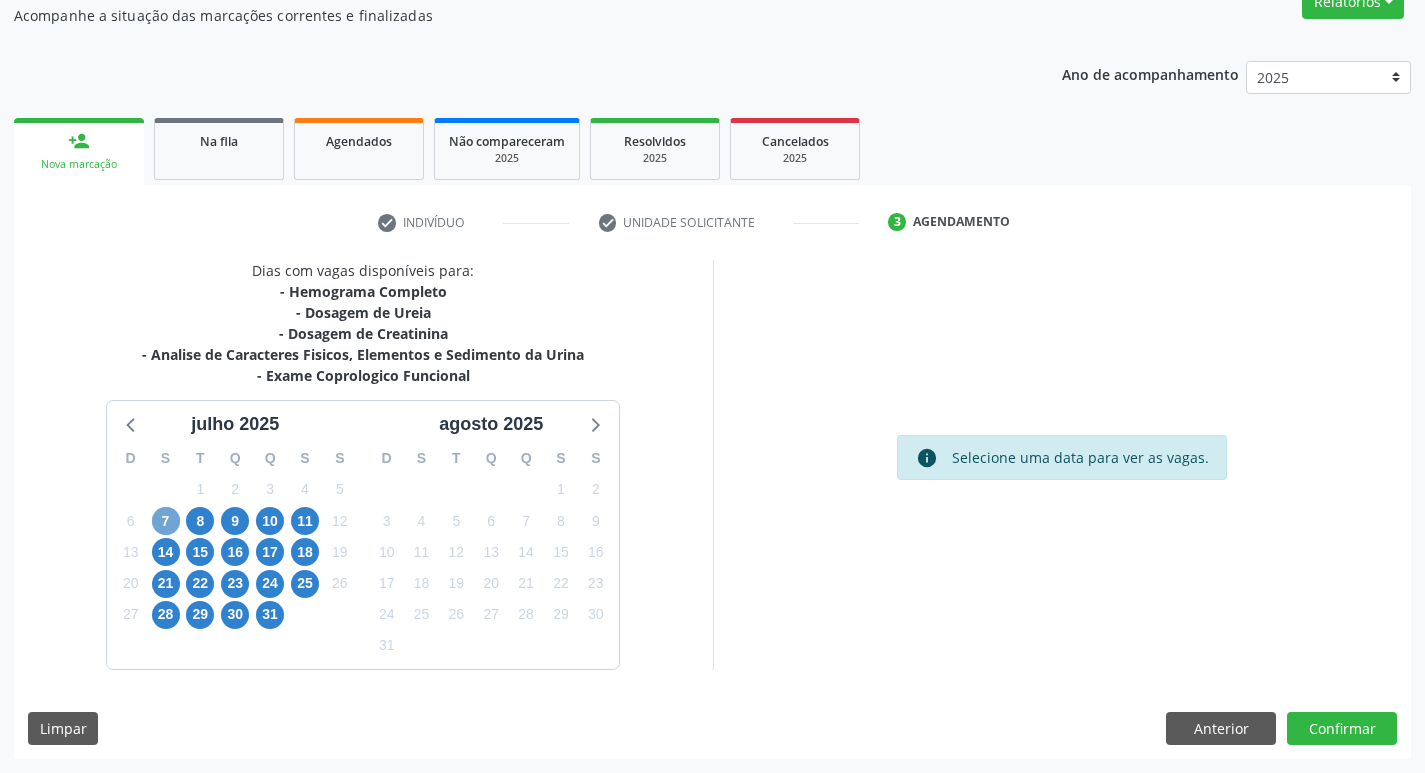 click on "7" at bounding box center (166, 521) 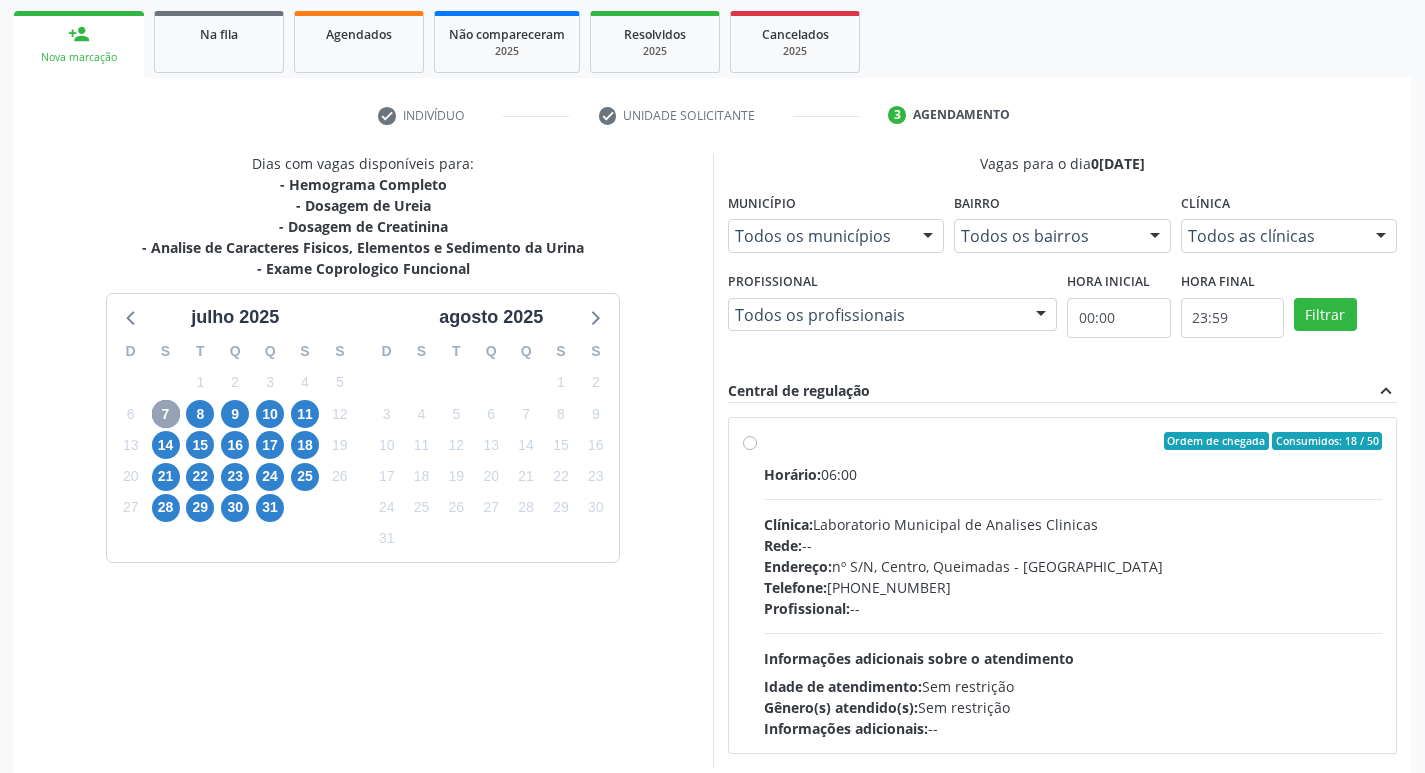 scroll, scrollTop: 386, scrollLeft: 0, axis: vertical 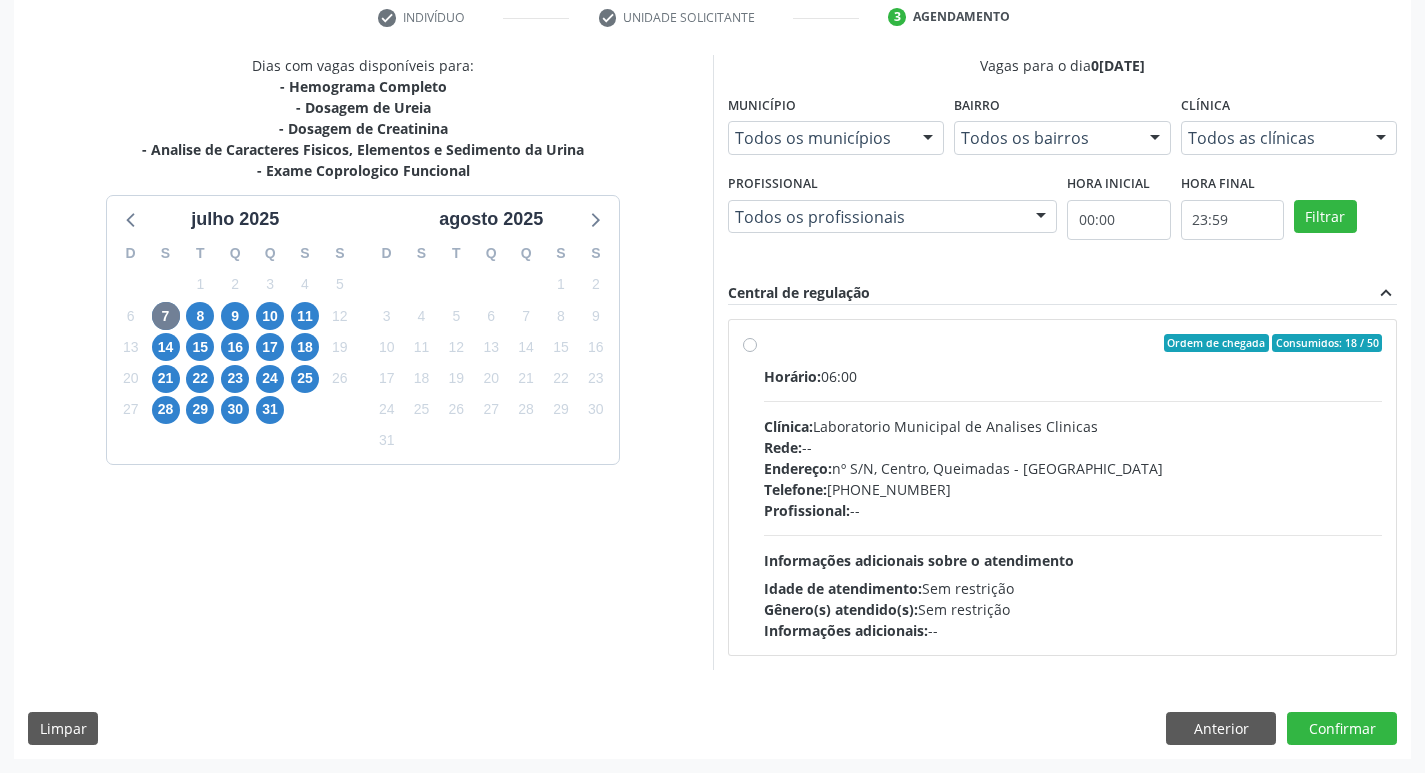 click on "Endereço:   nº S/N, Centro, Queimadas - [GEOGRAPHIC_DATA]" at bounding box center [1073, 468] 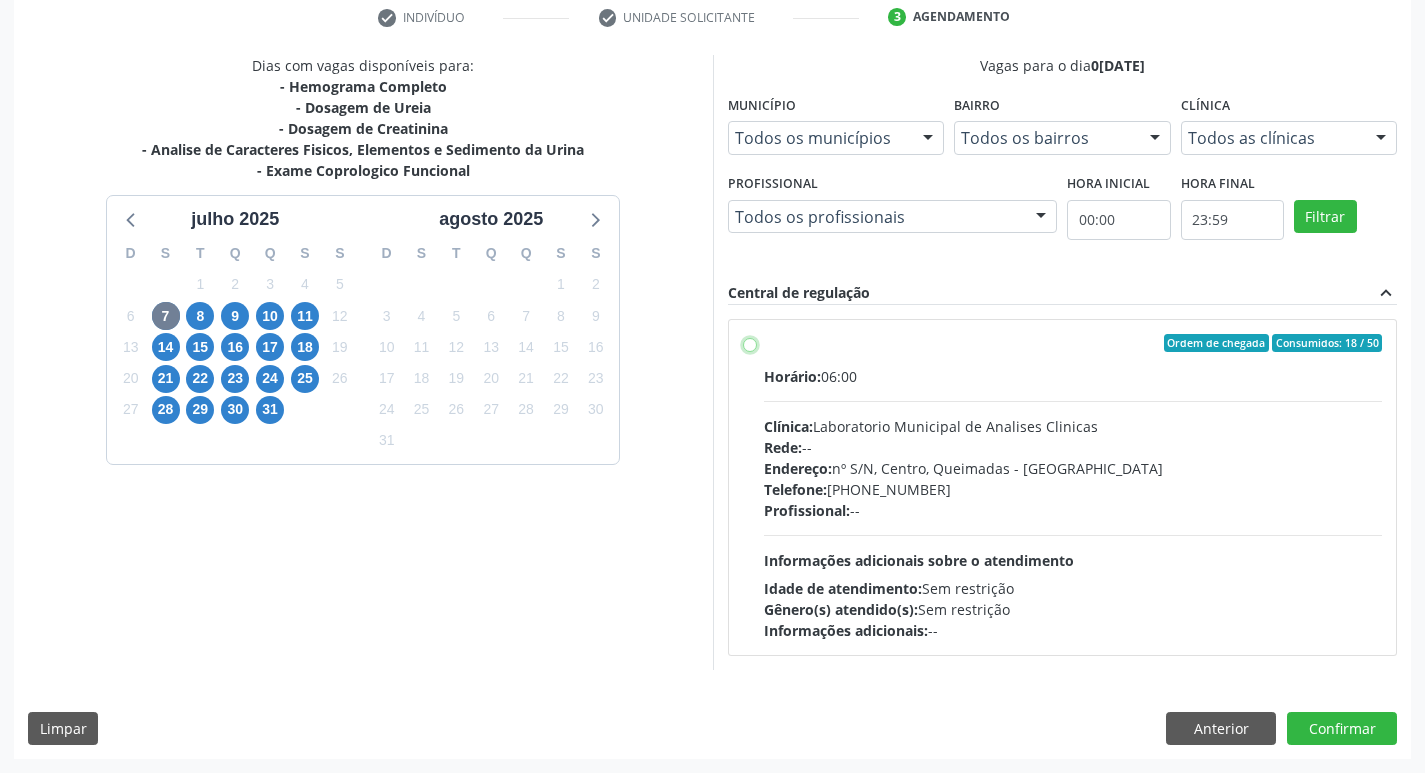 click on "Ordem de chegada
Consumidos: 18 / 50
Horário:   06:00
Clínica:  Laboratorio Municipal de Analises Clinicas
Rede:
--
Endereço:   nº S/N, Centro, Queimadas - PB
Telefone:   (83) 33921344
Profissional:
--
Informações adicionais sobre o atendimento
Idade de atendimento:
Sem restrição
Gênero(s) atendido(s):
Sem restrição
Informações adicionais:
--" at bounding box center [750, 343] 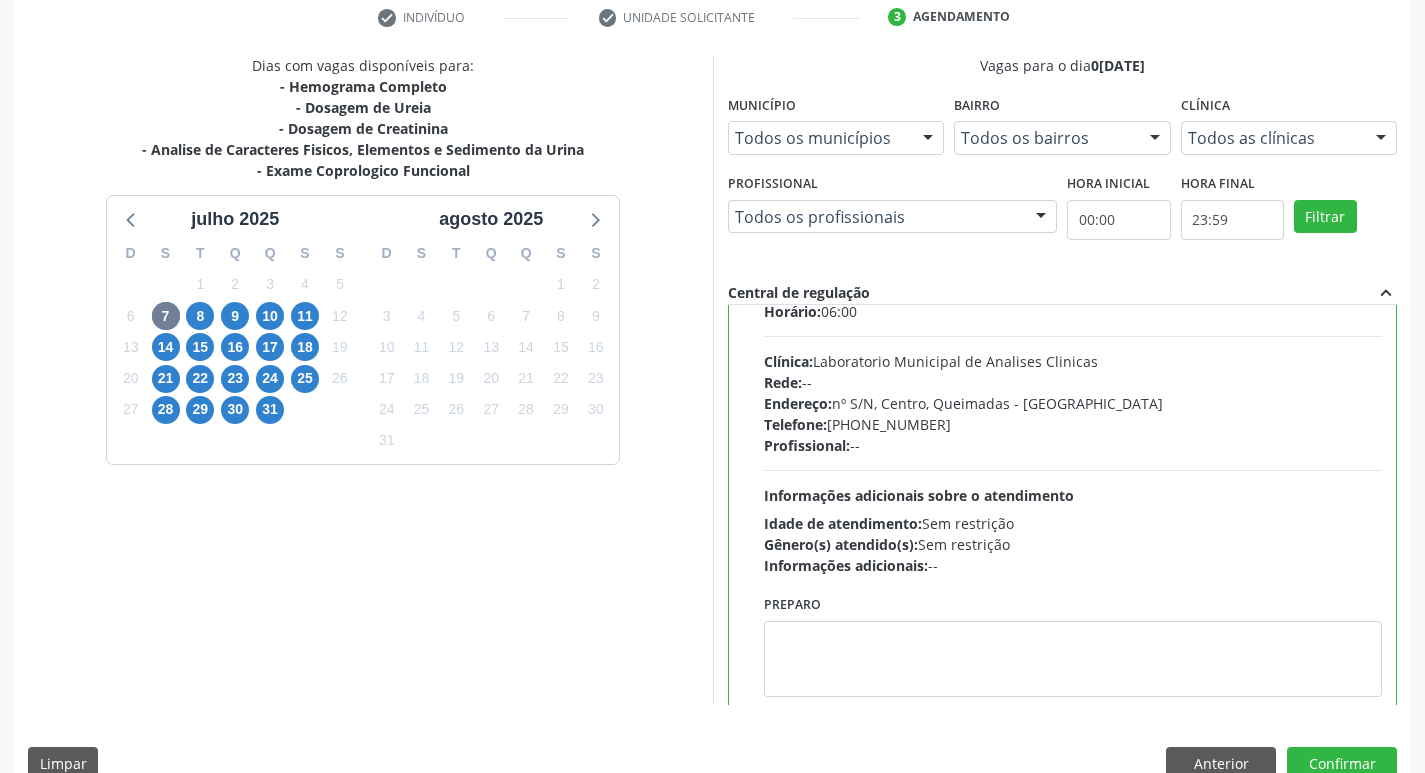 scroll, scrollTop: 99, scrollLeft: 0, axis: vertical 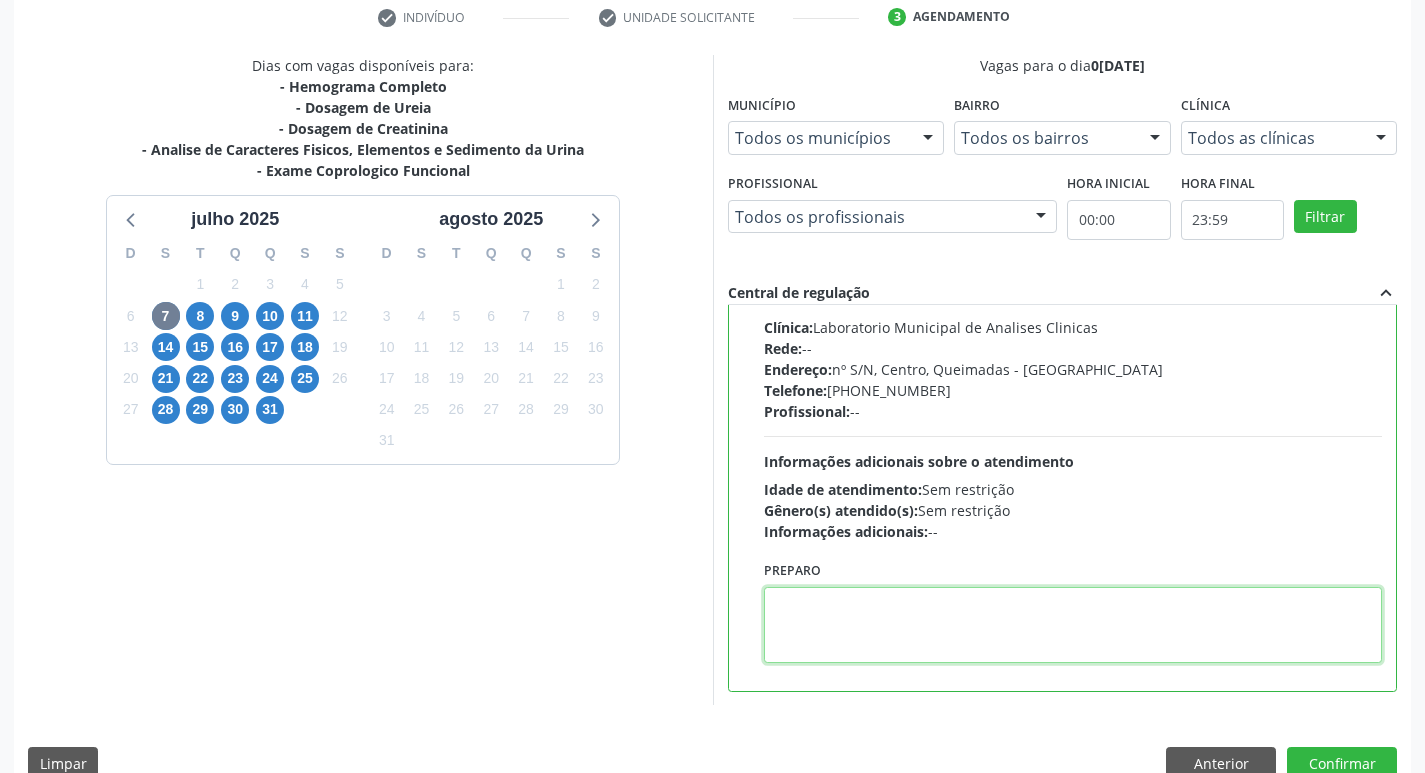 click at bounding box center (1073, 625) 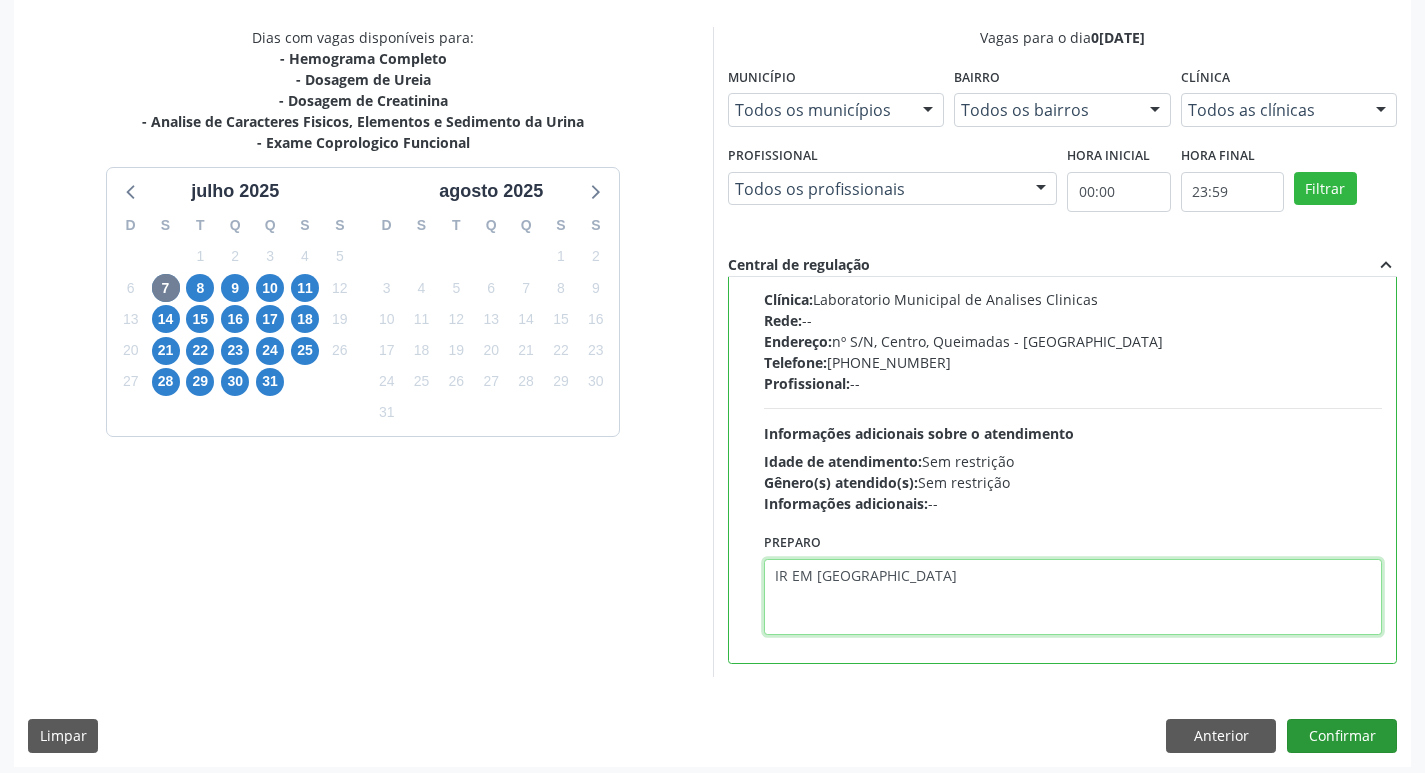 scroll, scrollTop: 422, scrollLeft: 0, axis: vertical 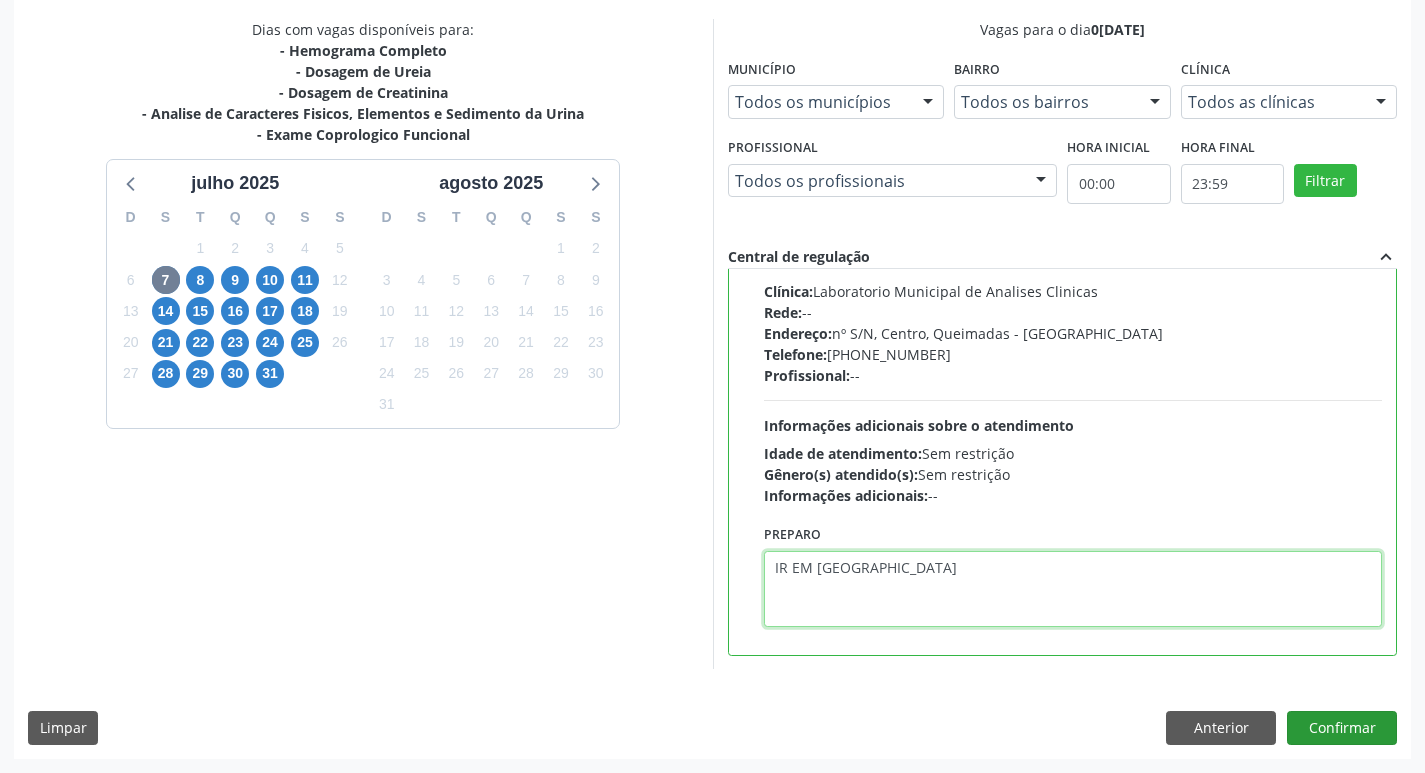 type on "IR EM [GEOGRAPHIC_DATA]" 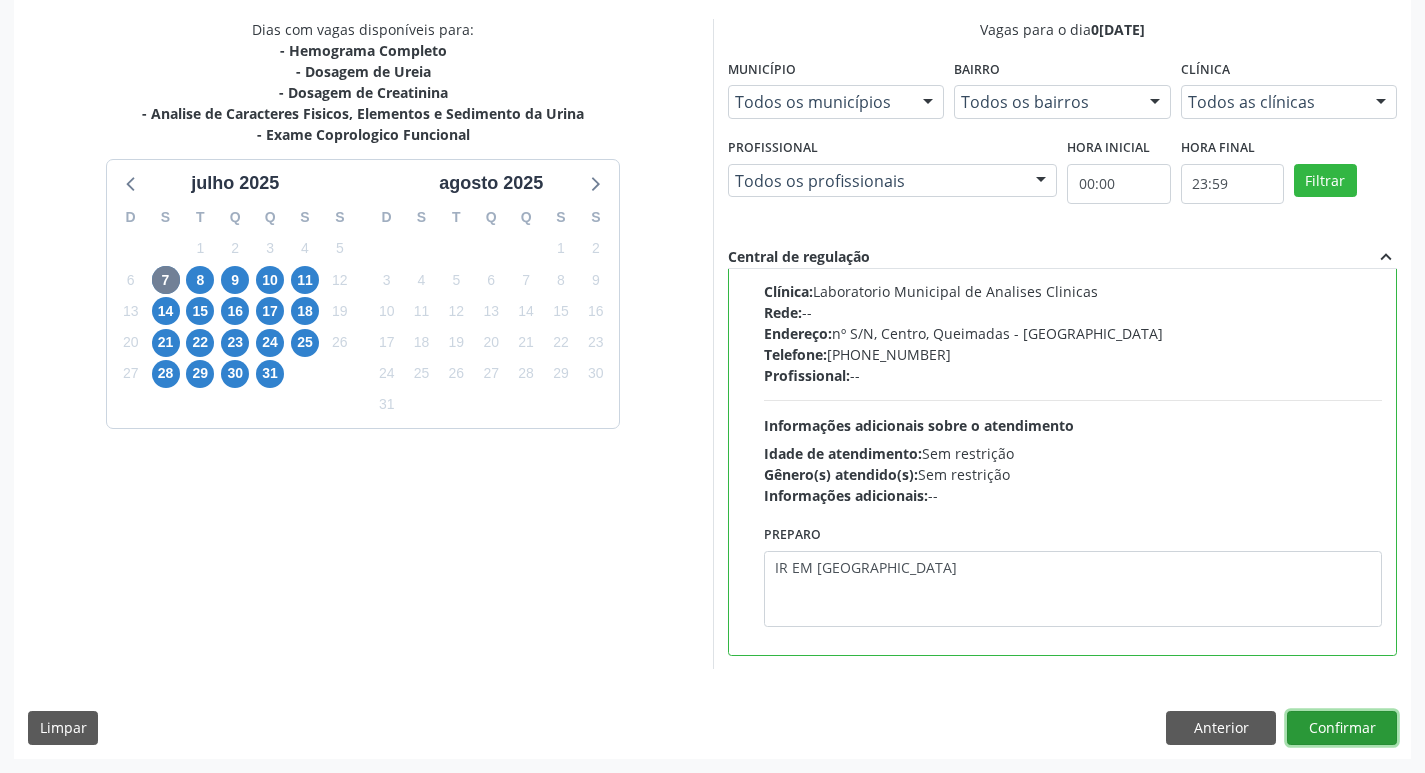 click on "Confirmar" at bounding box center (1342, 728) 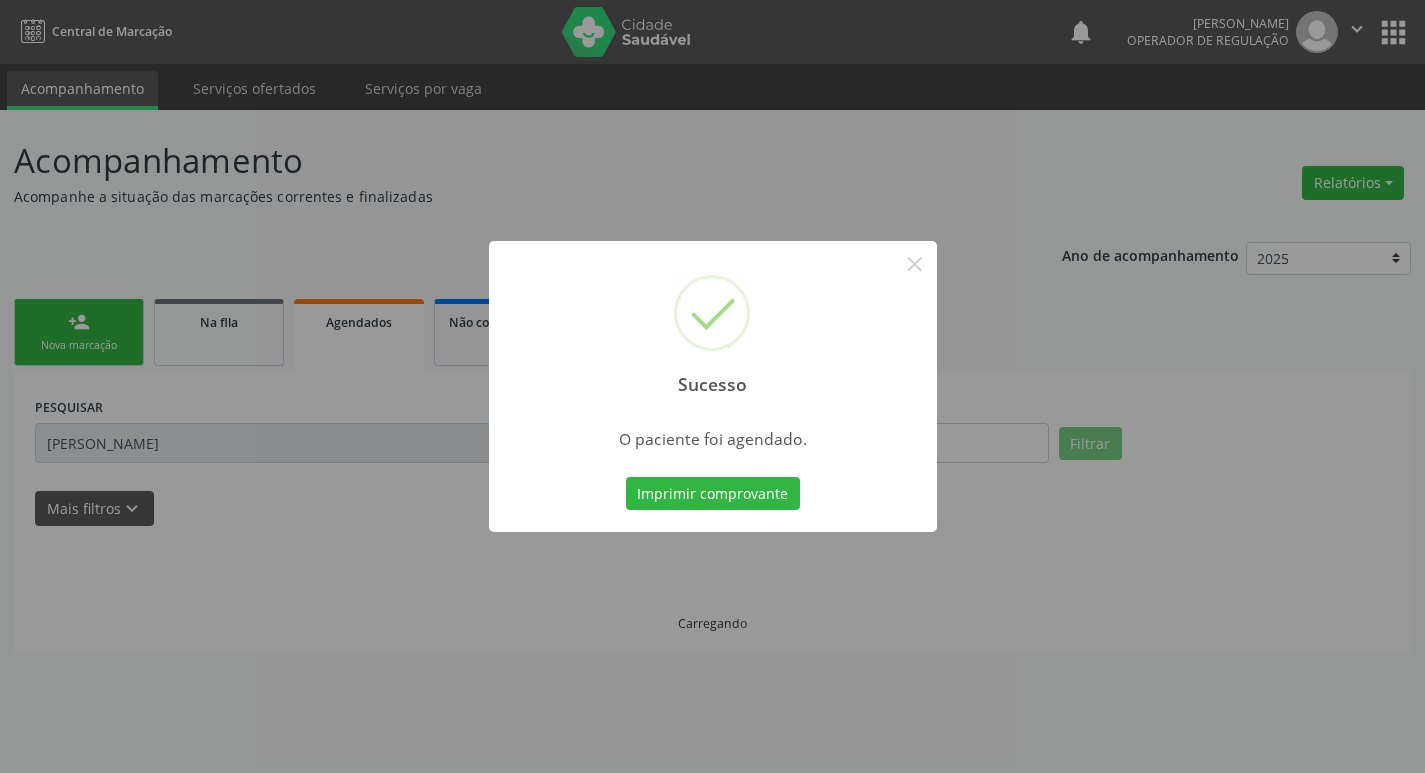 scroll, scrollTop: 0, scrollLeft: 0, axis: both 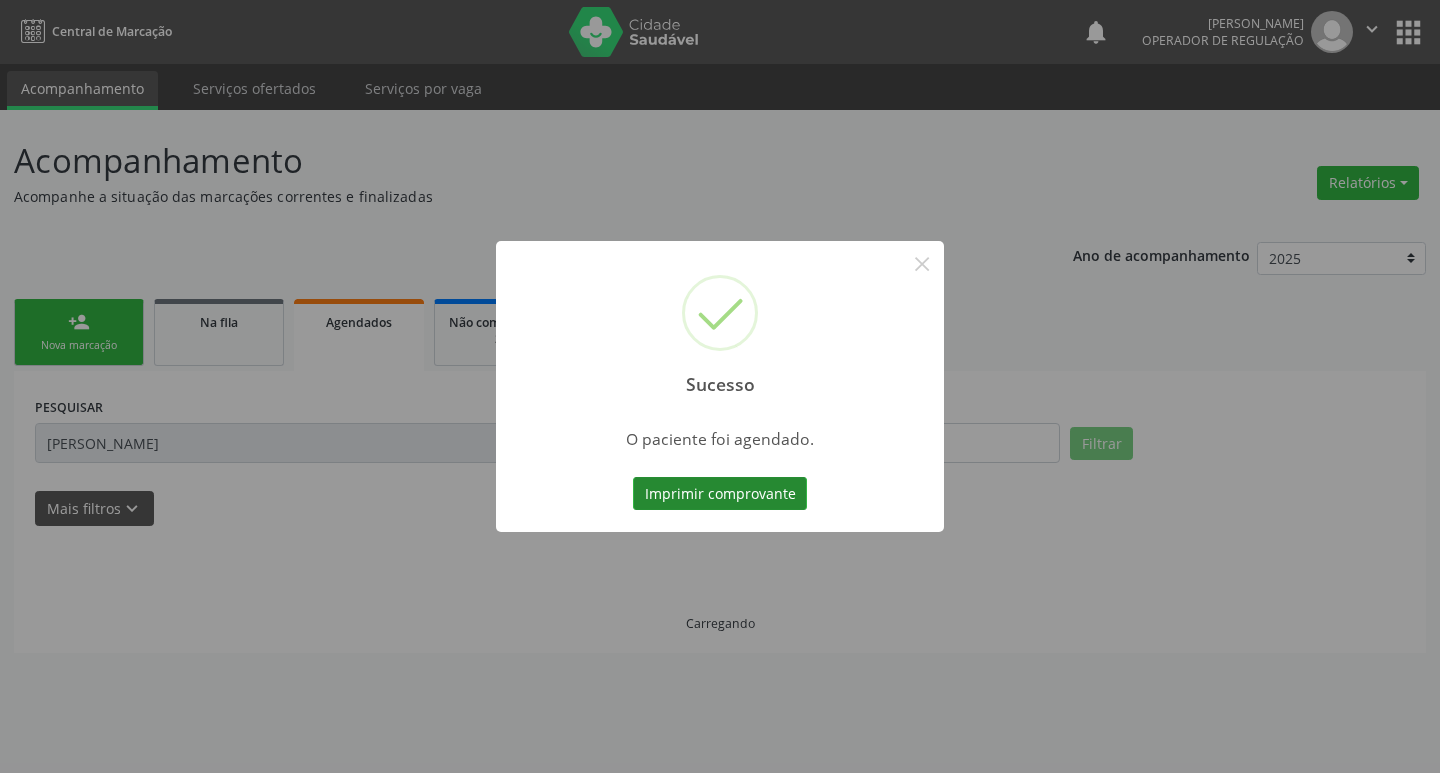 click on "Imprimir comprovante" at bounding box center [720, 494] 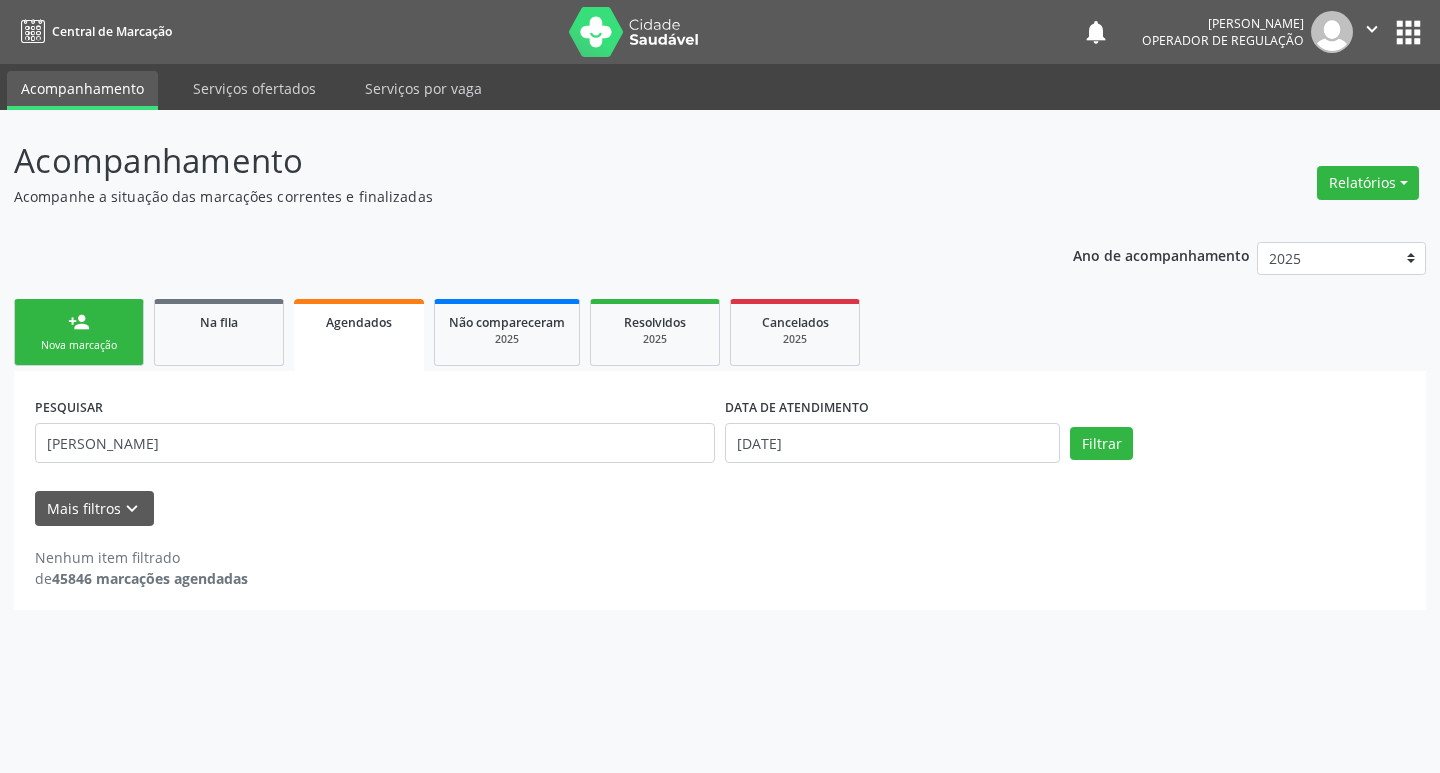 click on "Nova marcação" at bounding box center (79, 345) 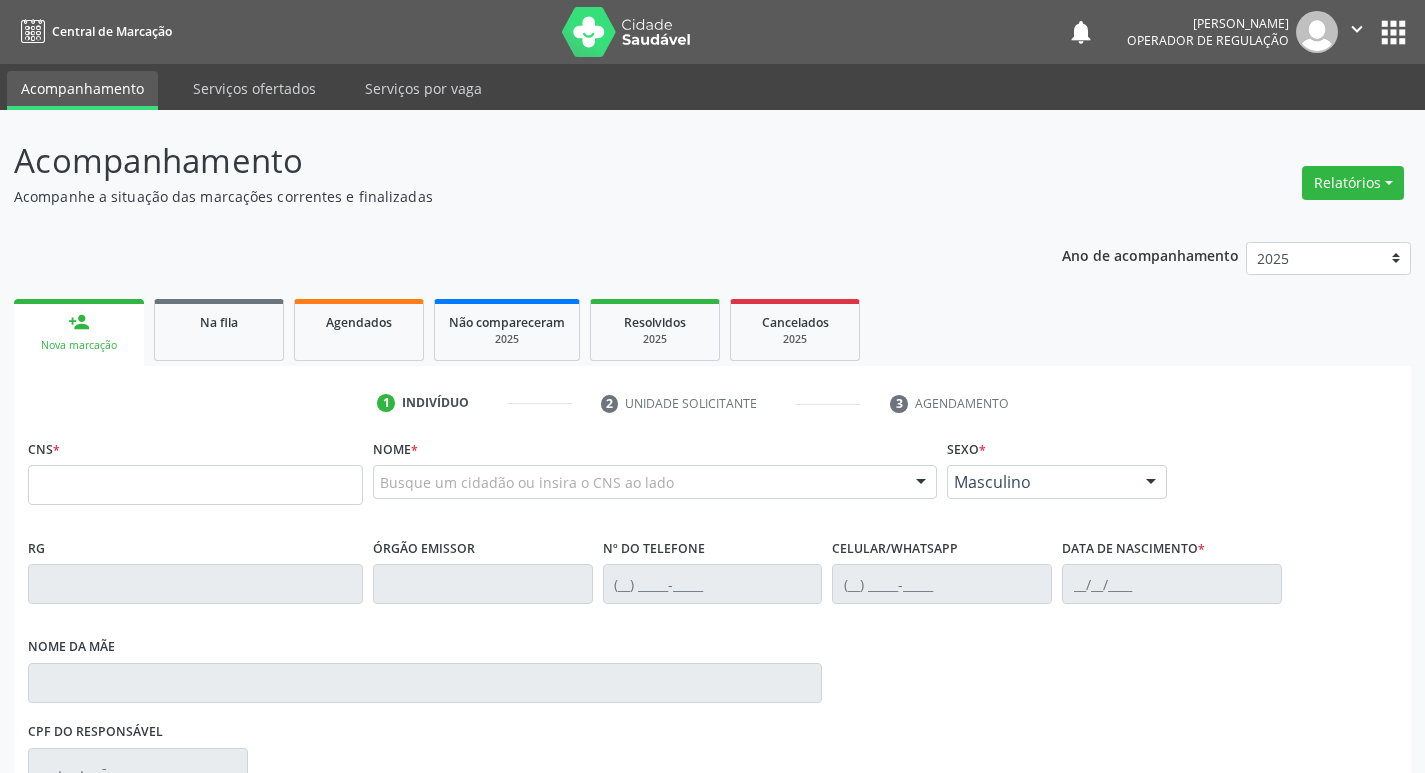 click on "1
Indivíduo
2
Unidade solicitante
3
Agendamento
CNS
*
Nome
*
Busque um cidadão ou insira o CNS ao lado
Nenhum resultado encontrado para: "   "
Digite o nome ou CNS para buscar um indivíduo
Sexo
*
Masculino         Masculino   Feminino
Nenhum resultado encontrado para: "   "
Não há nenhuma opção para ser exibida.
RG
Órgão emissor
Nº do Telefone
Celular/WhatsApp
Data de nascimento
*
Nome da mãe
CPF do responsável
Cidade - UF
*
Informe uma opção
Queimadas - PB
Nenhum resultado encontrado para: "   "
Bairro" at bounding box center [712, 721] 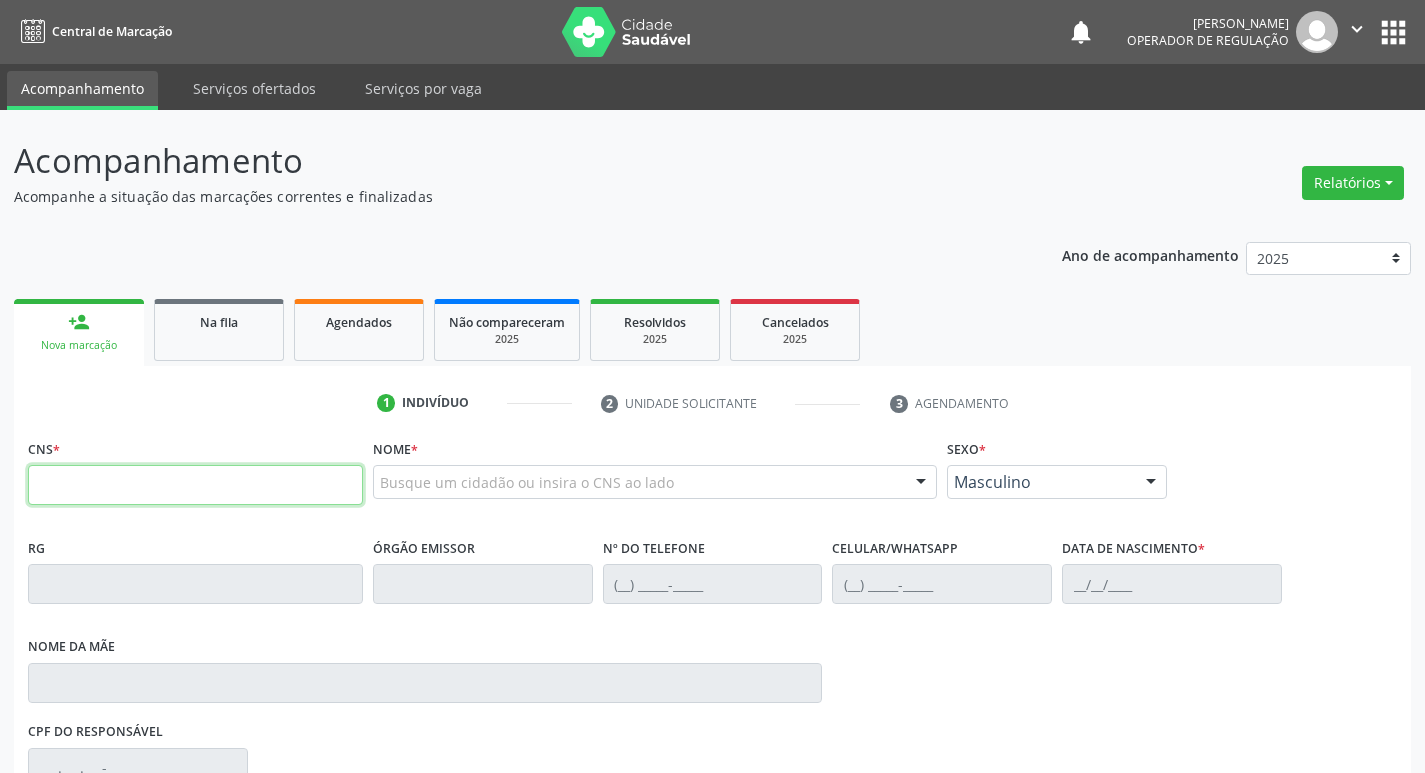 click at bounding box center [195, 485] 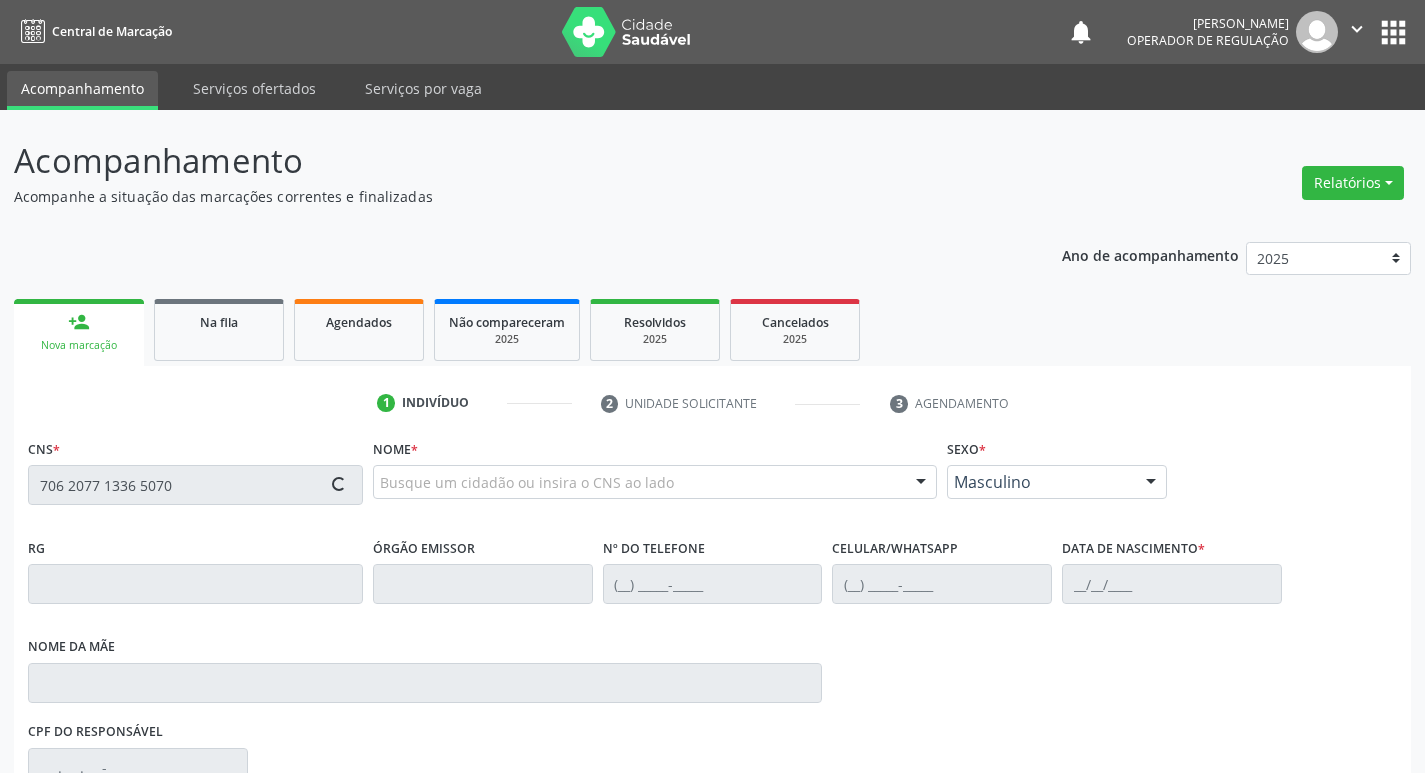 type on "706 2077 1336 5070" 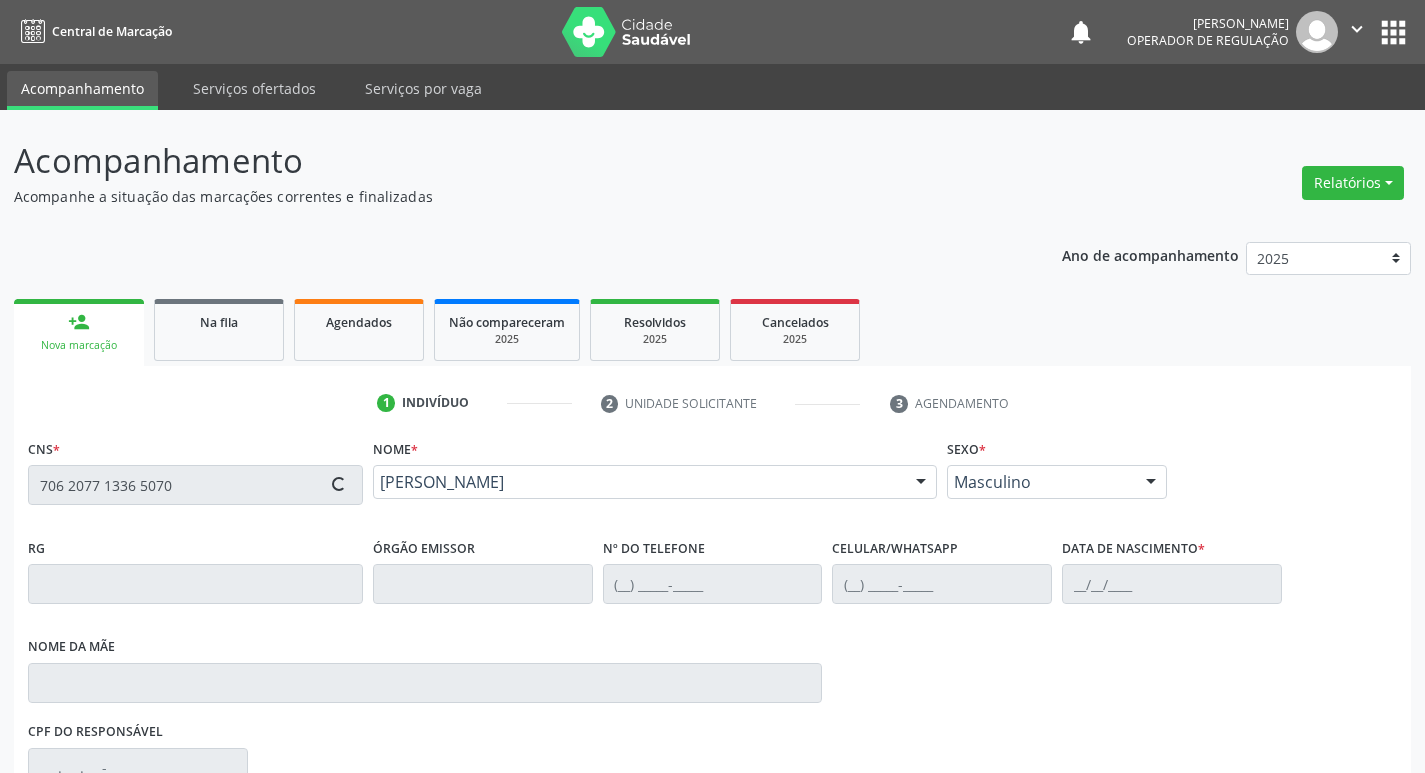 type on "(83) 99157-0252" 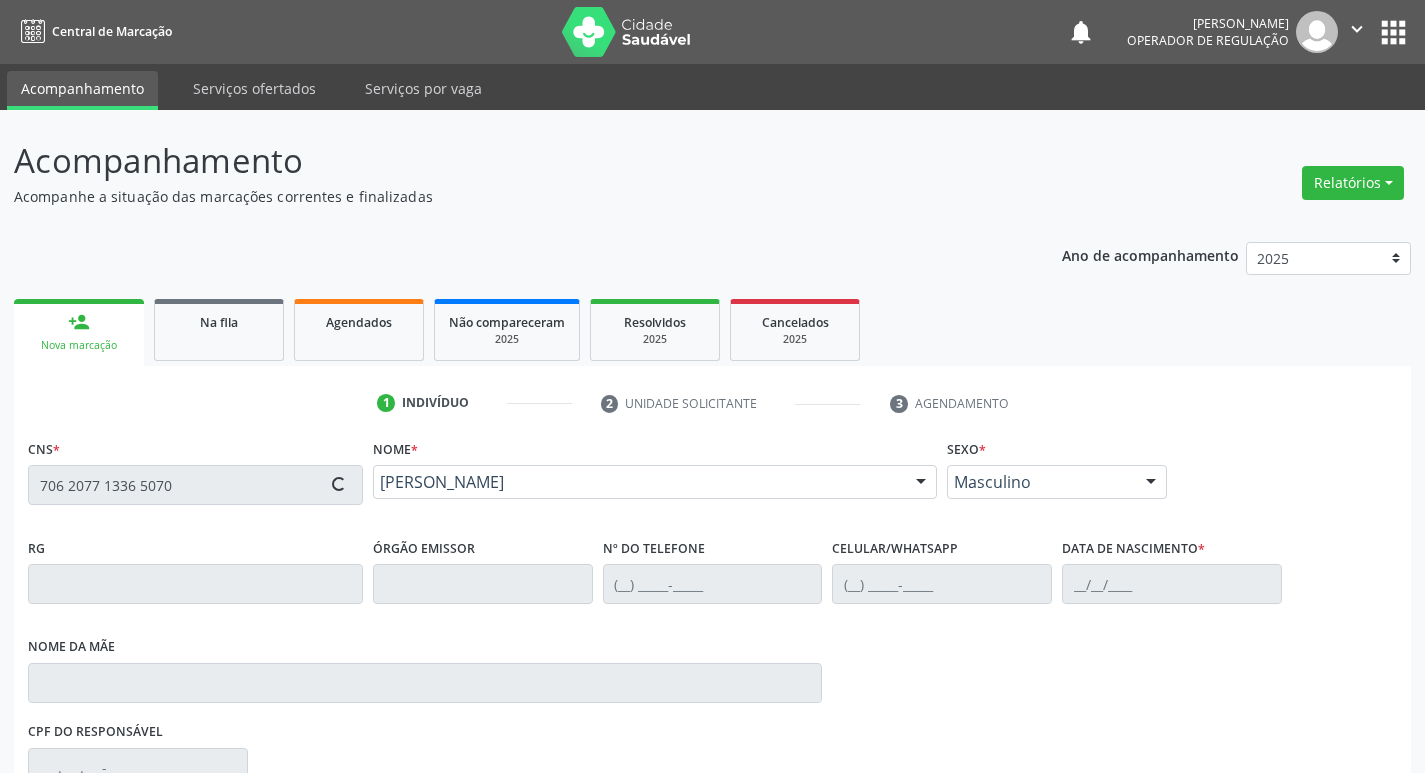 type on "05/03/1985" 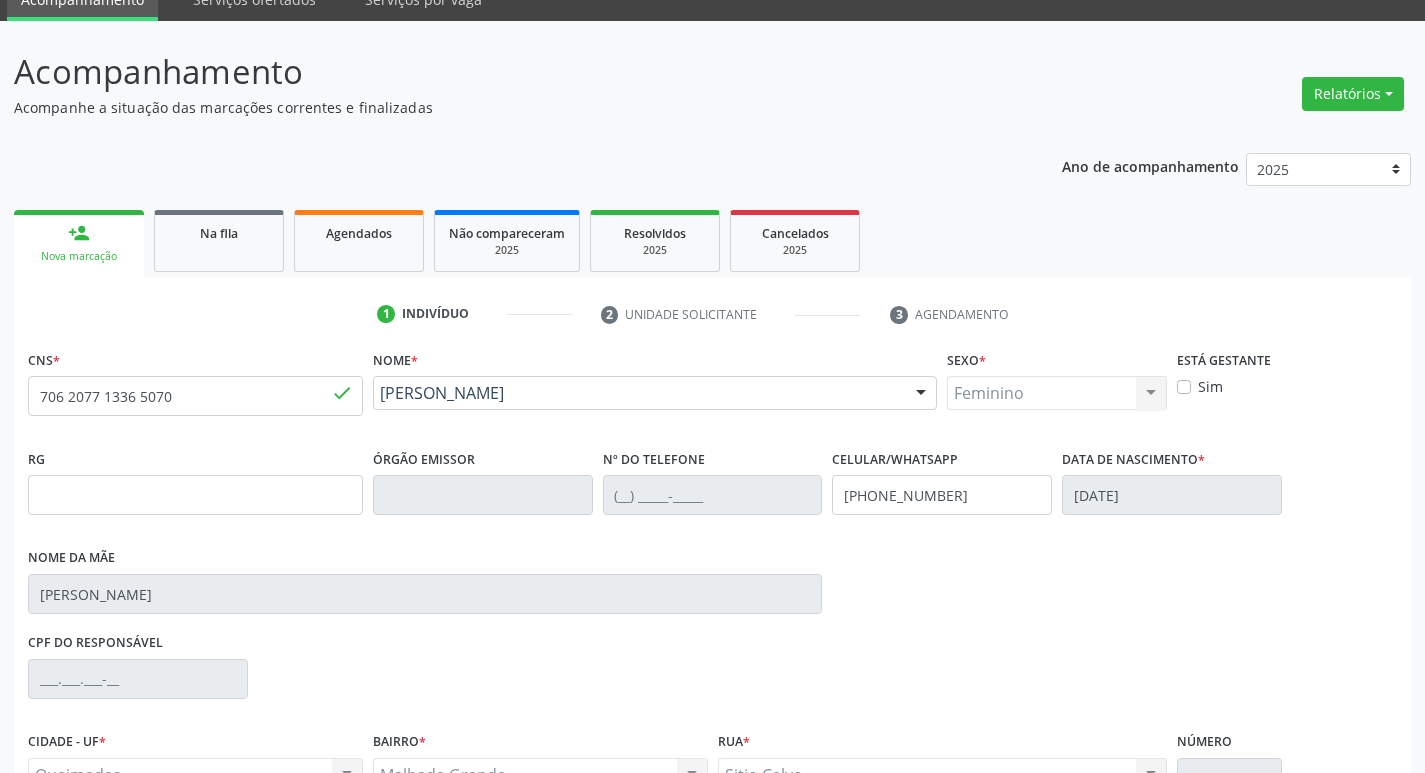 scroll, scrollTop: 297, scrollLeft: 0, axis: vertical 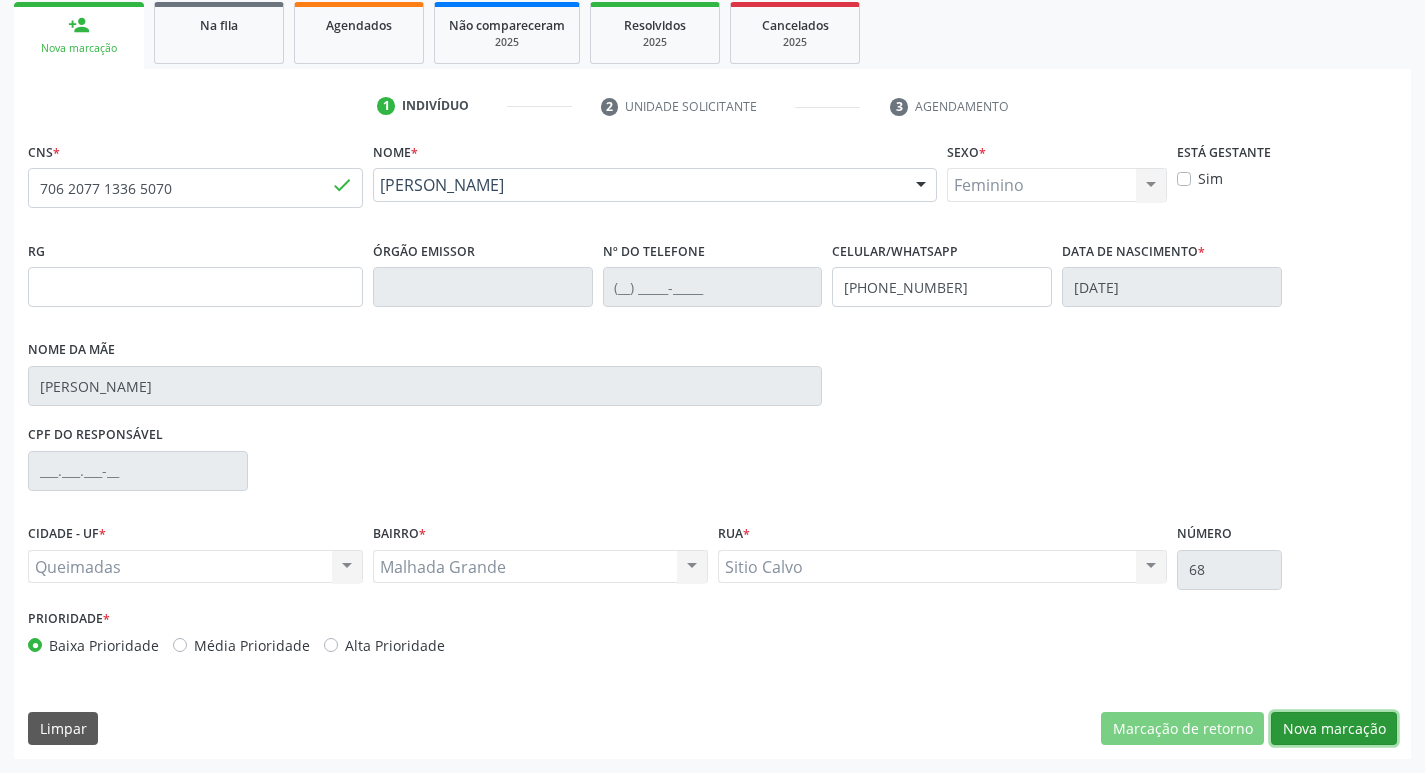 click on "Nova marcação" at bounding box center (1334, 729) 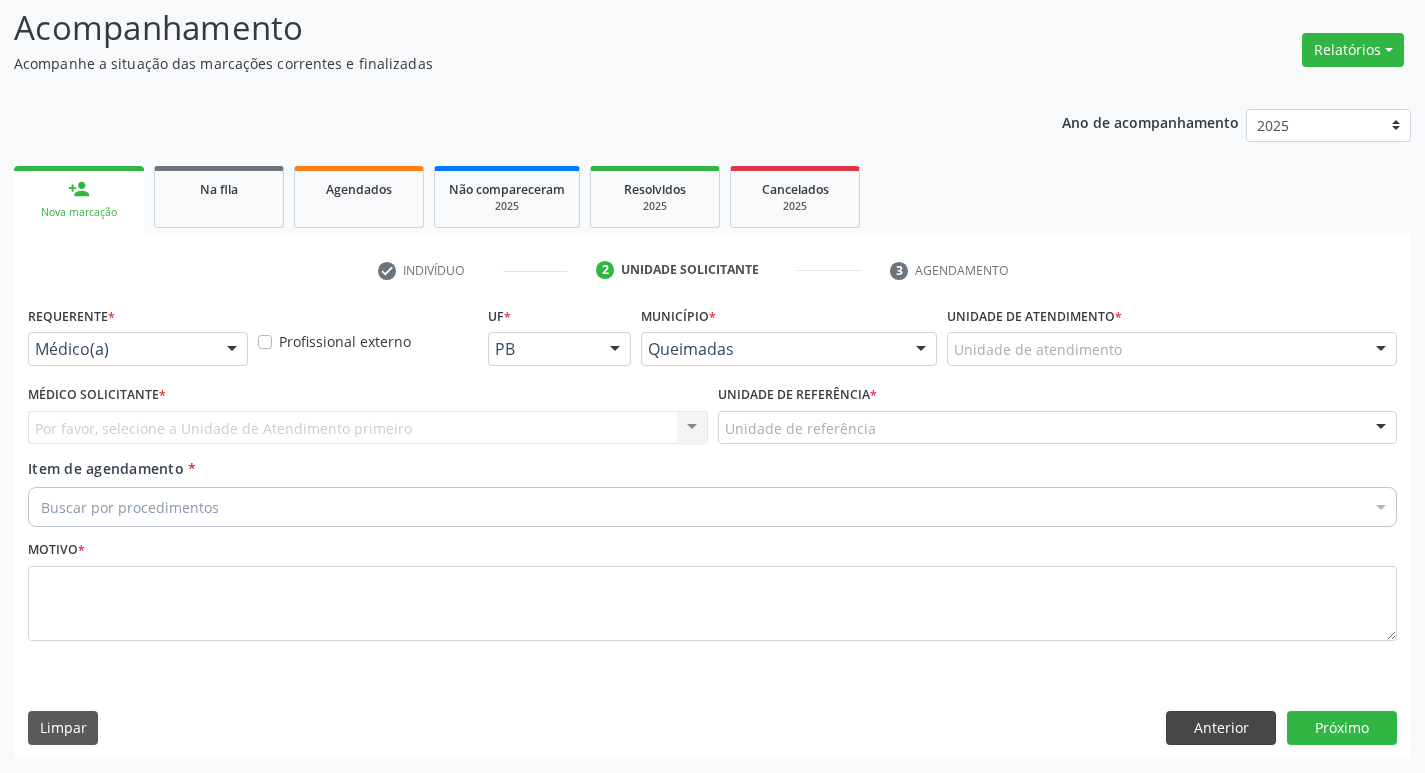 scroll, scrollTop: 133, scrollLeft: 0, axis: vertical 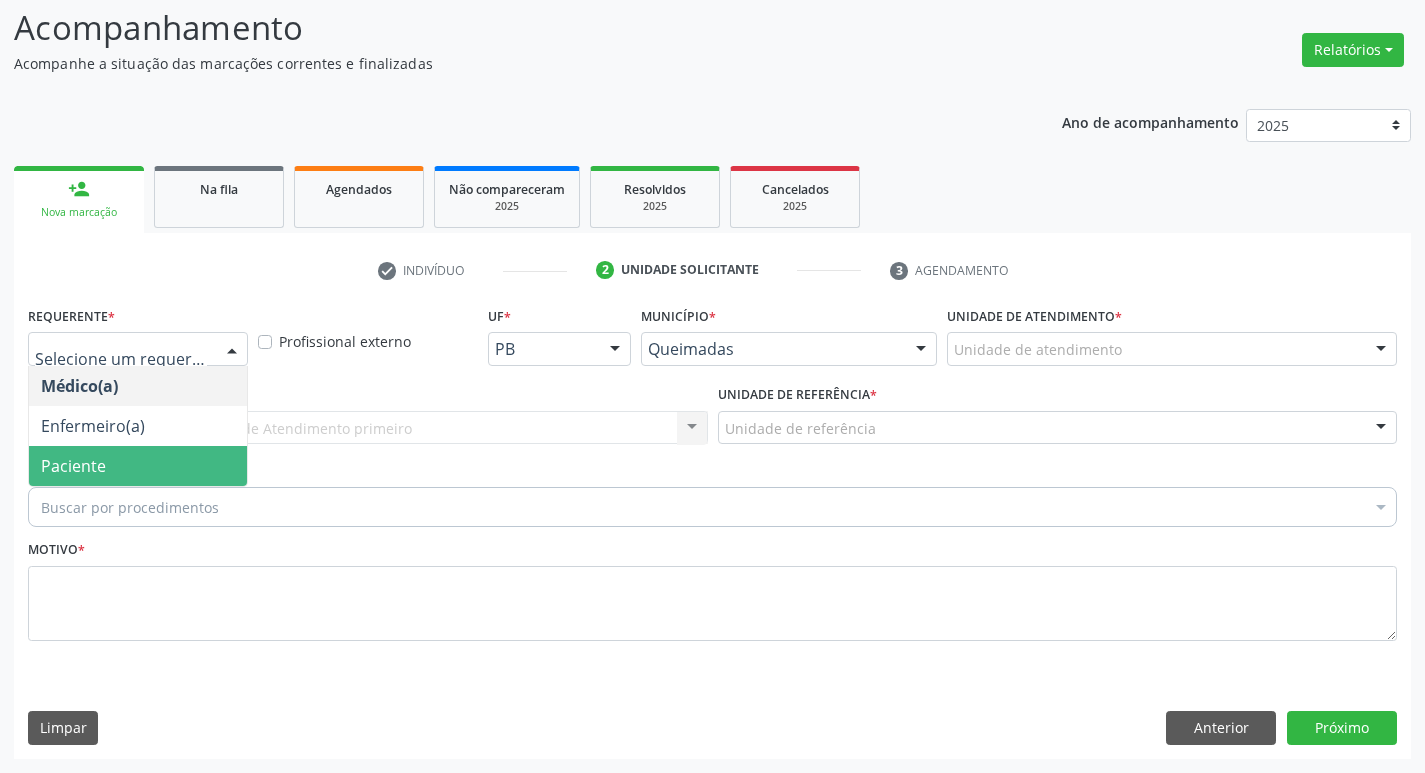 click on "Paciente" at bounding box center (138, 466) 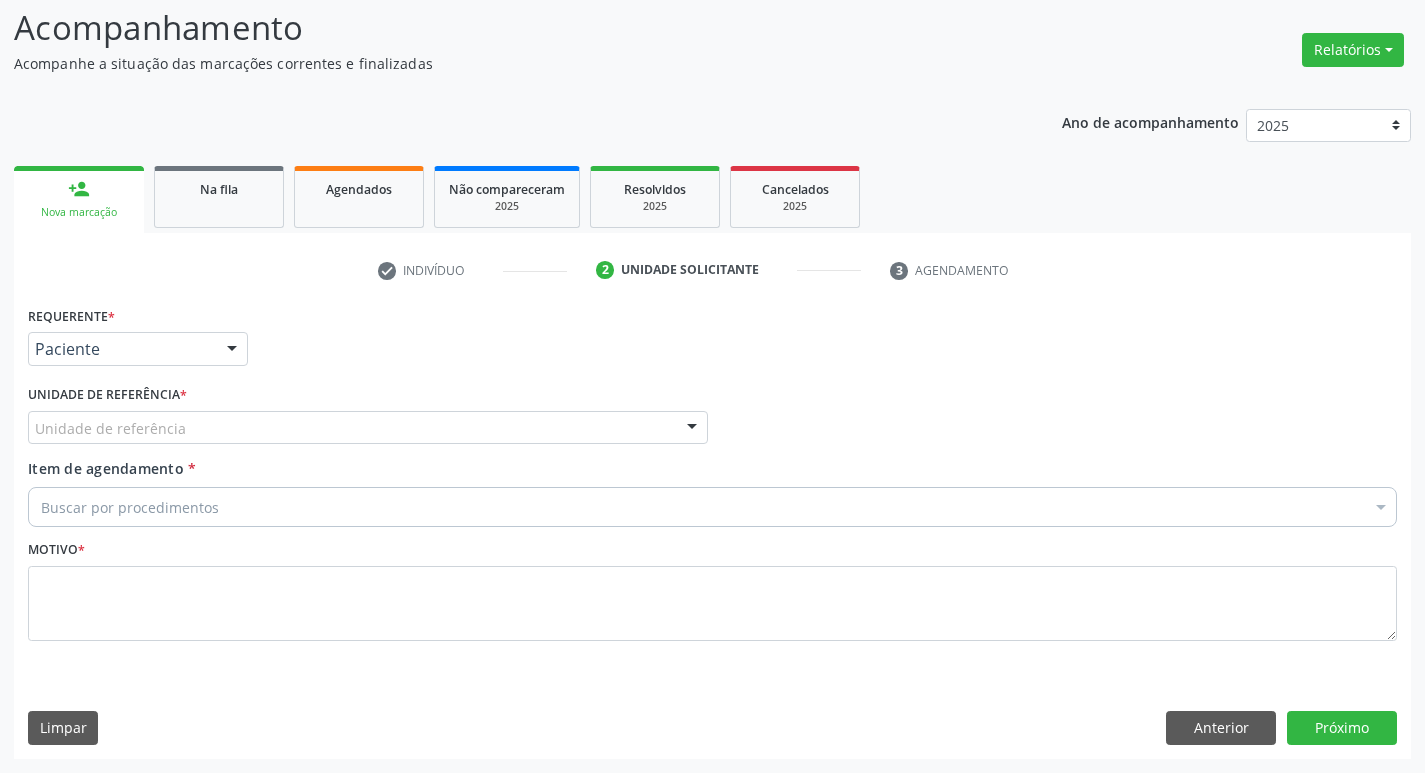 click on "Unidade de referência" at bounding box center [368, 428] 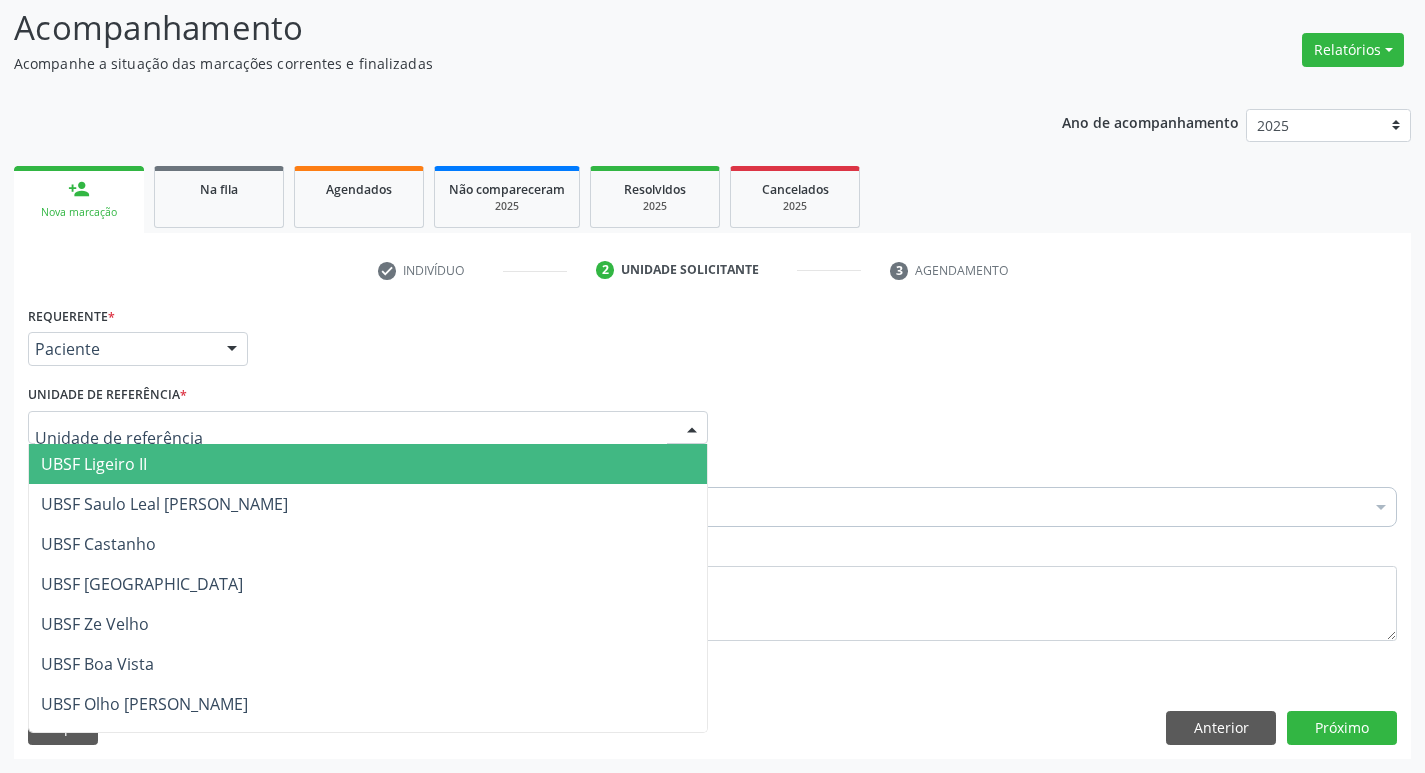 type on "M" 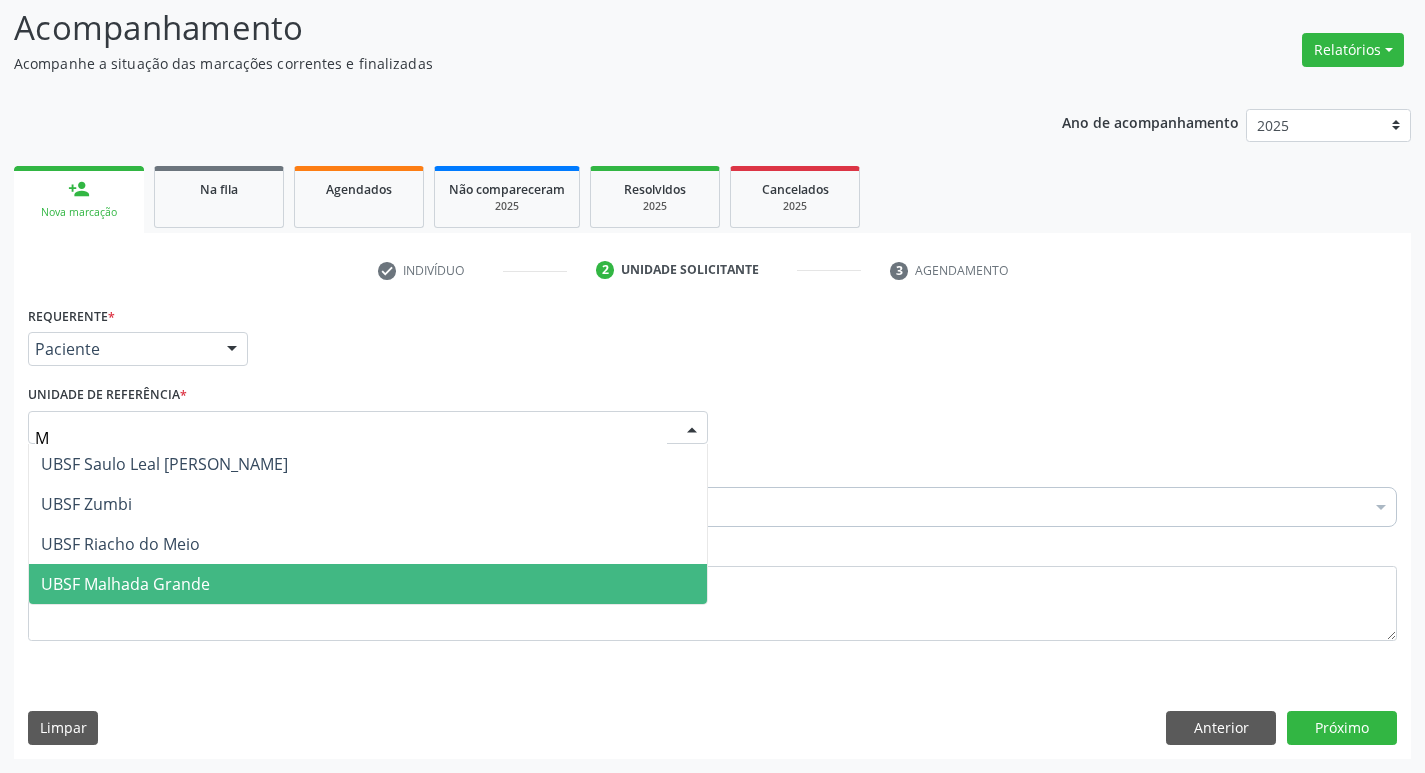 click on "UBSF Malhada Grande" at bounding box center [368, 584] 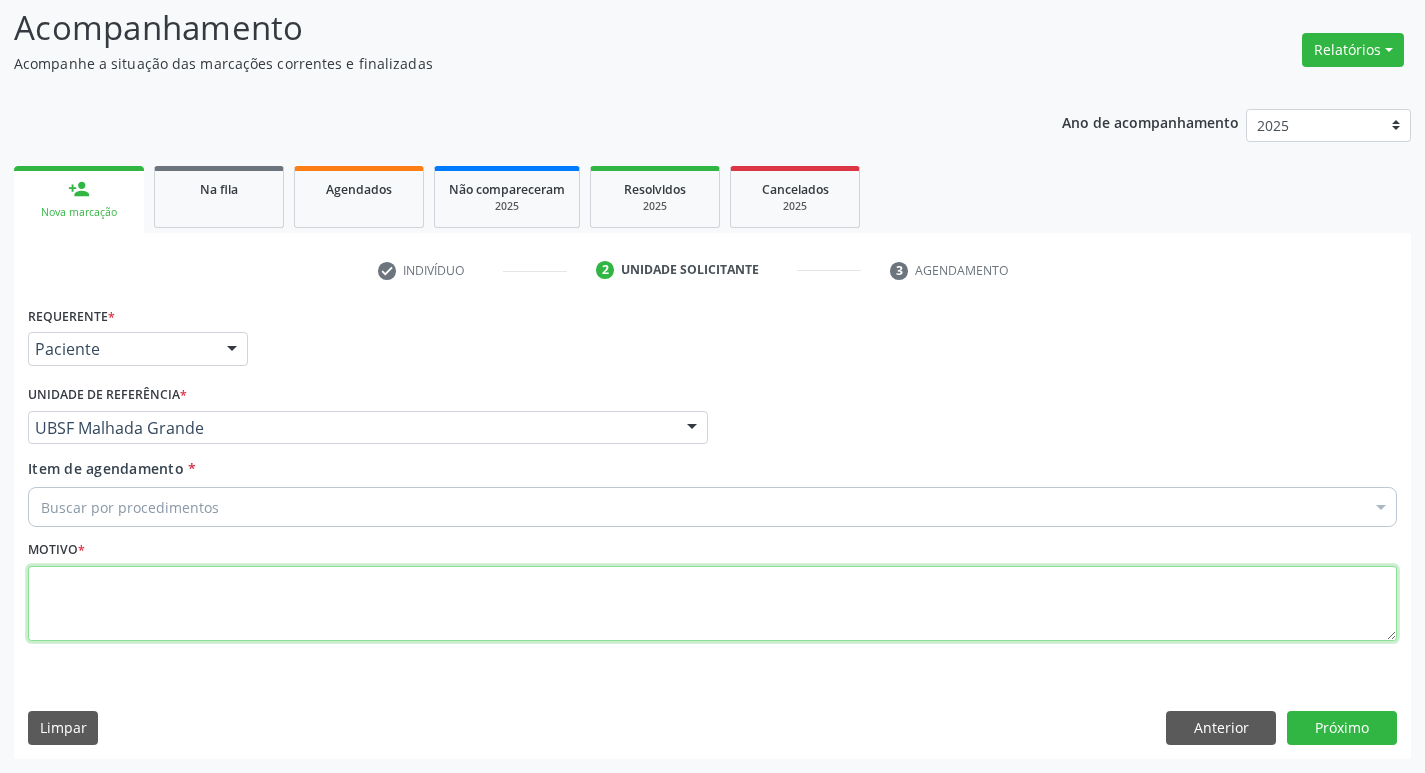 click at bounding box center [712, 604] 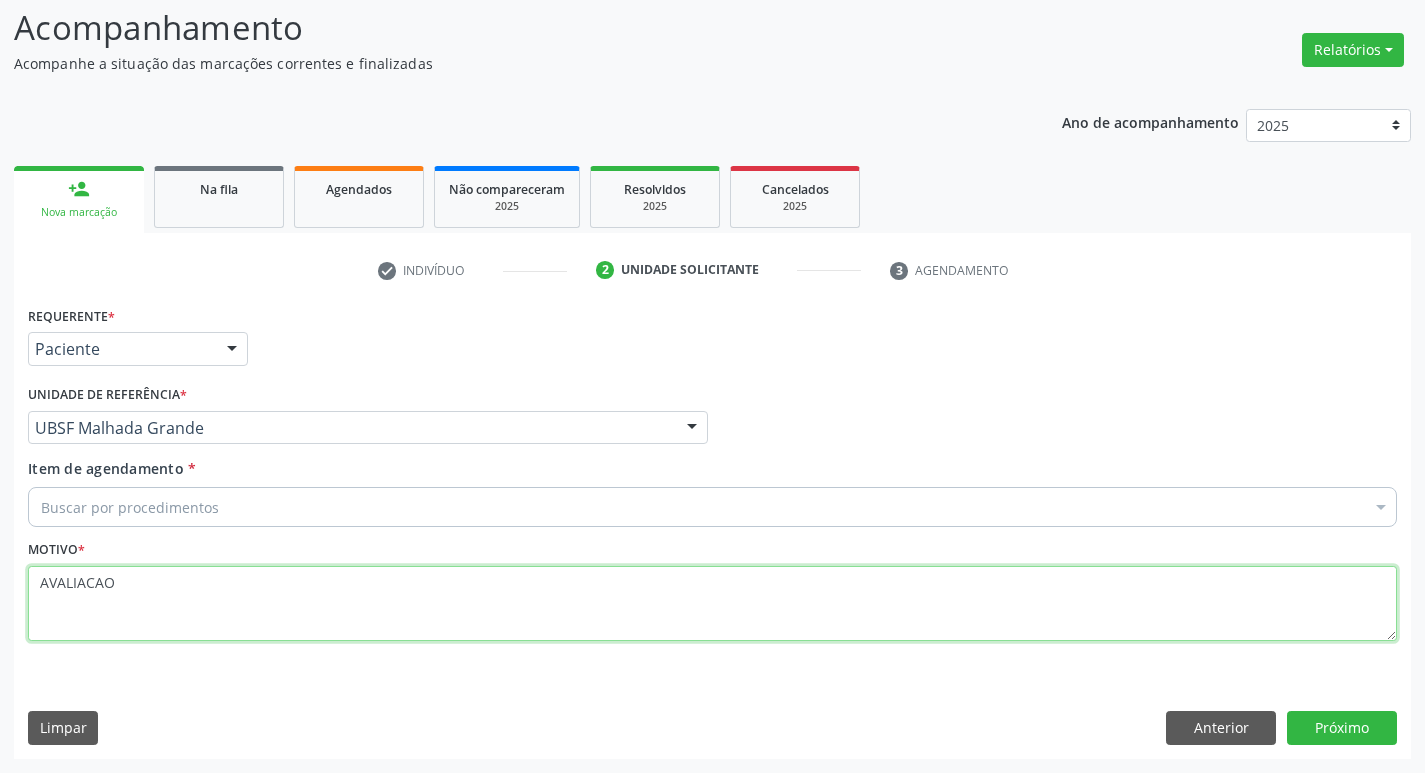 type on "AVALIACAO" 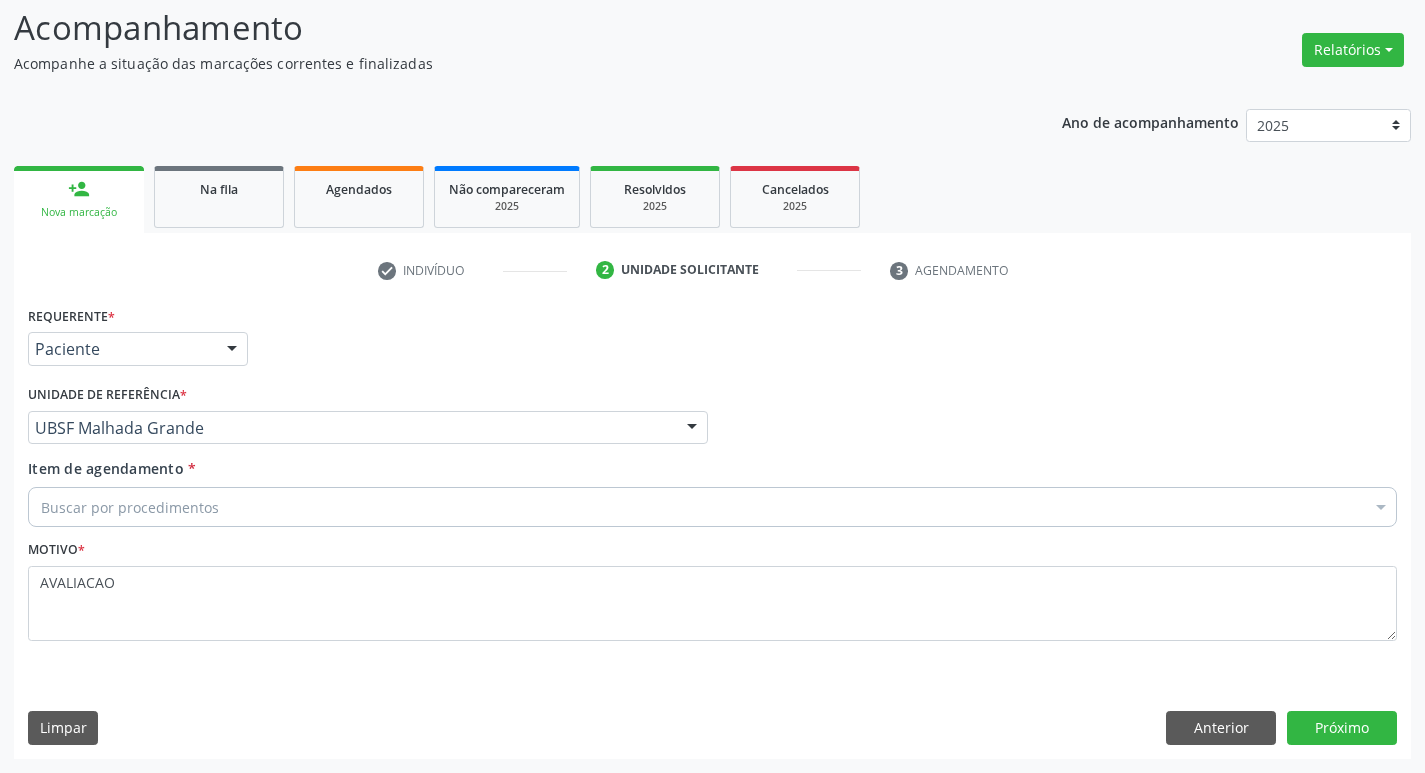 click on "Buscar por procedimentos" at bounding box center [712, 507] 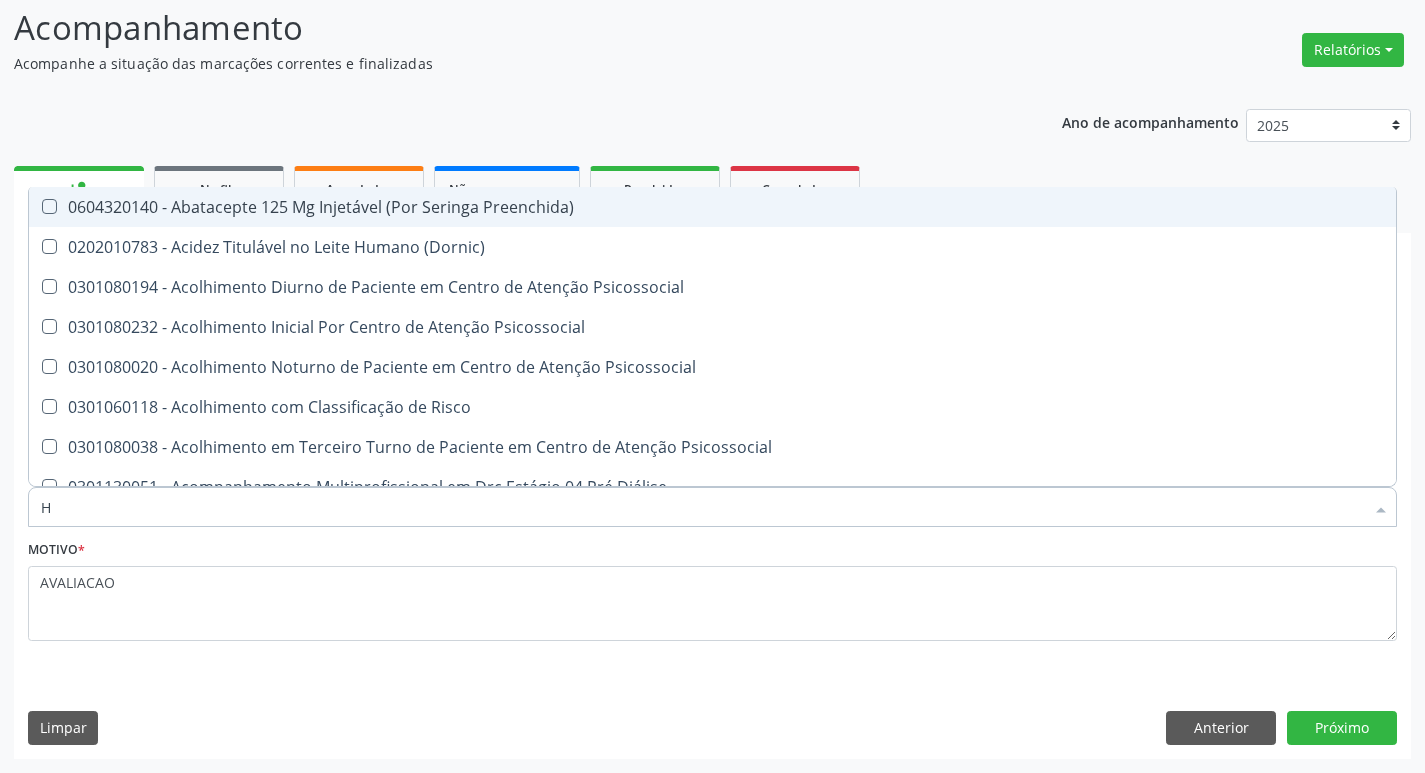 type on "HEMOGLOBINA G" 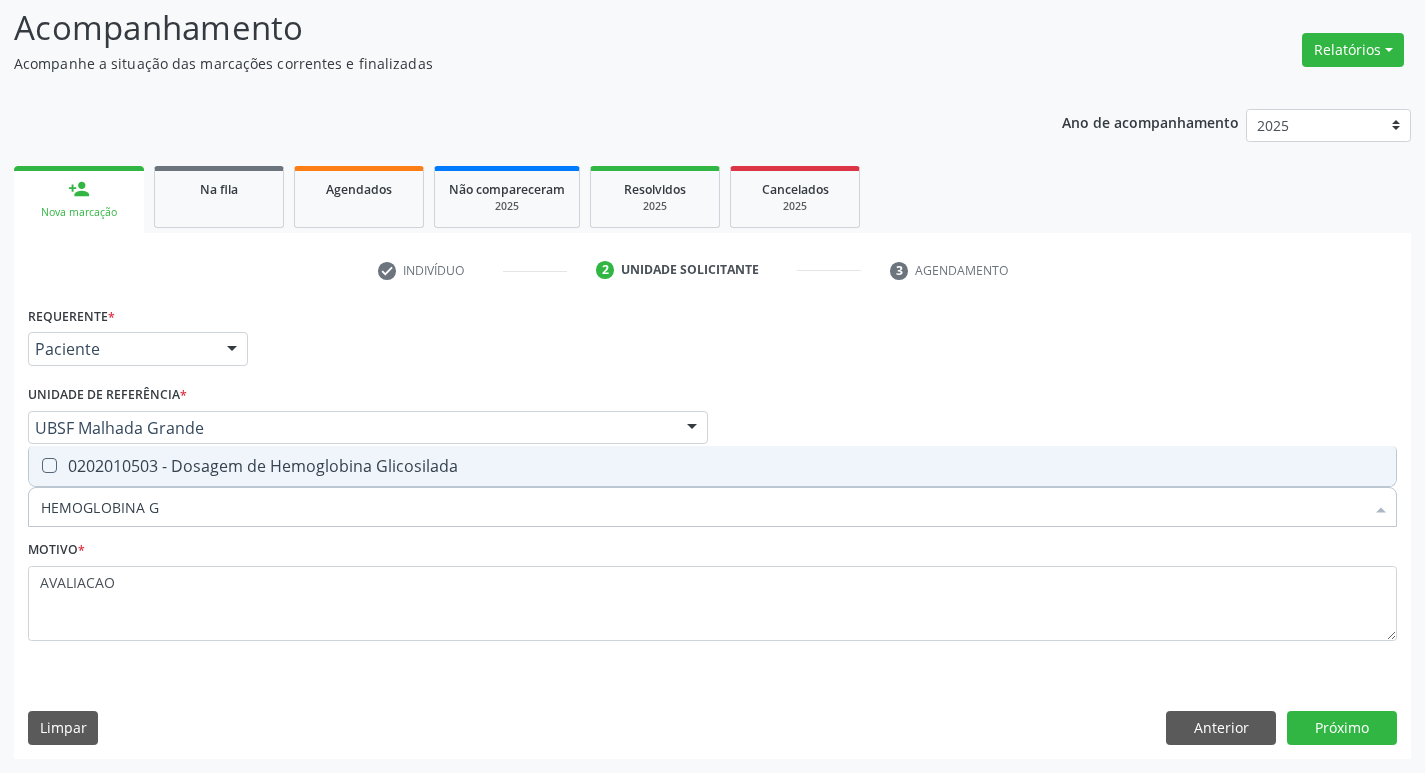 click on "0202010503 - Dosagem de Hemoglobina Glicosilada" at bounding box center [712, 466] 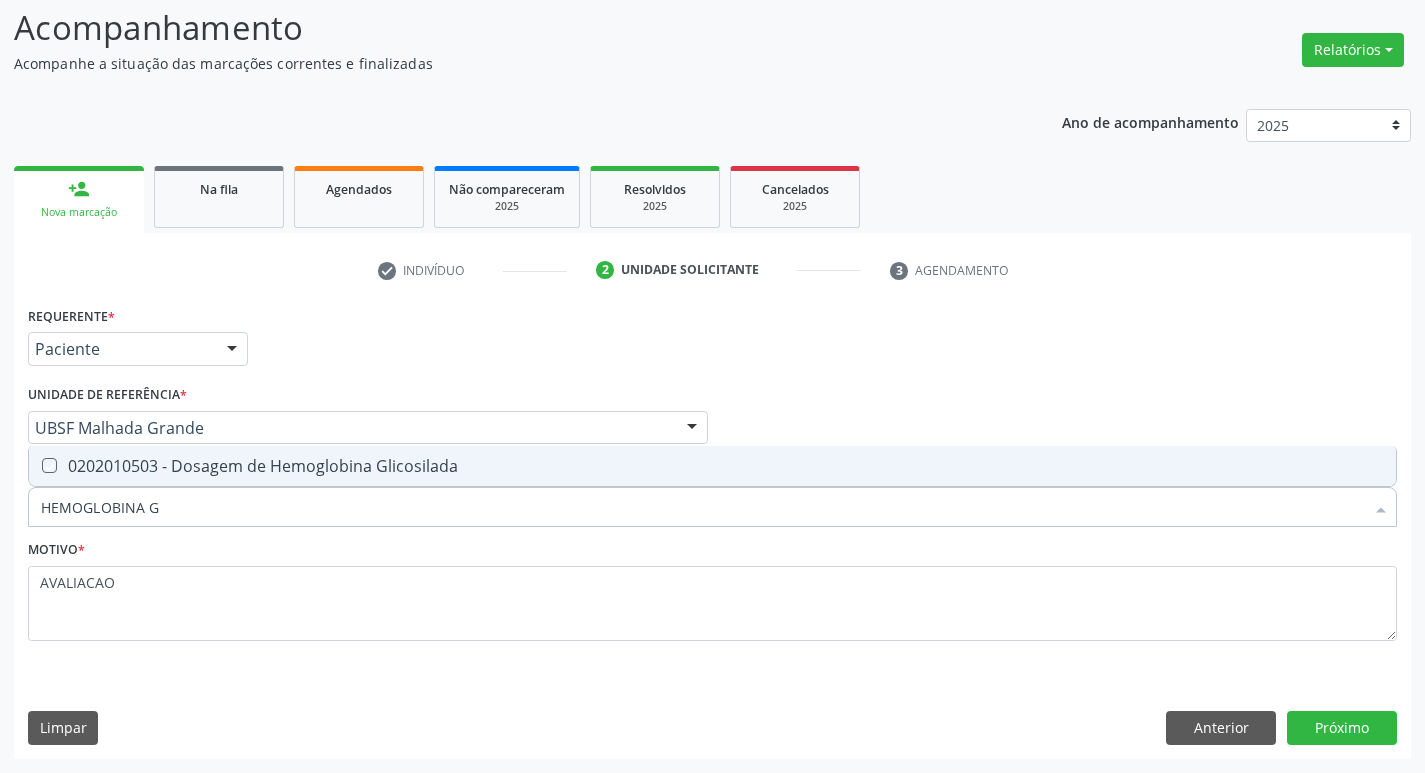 checkbox on "true" 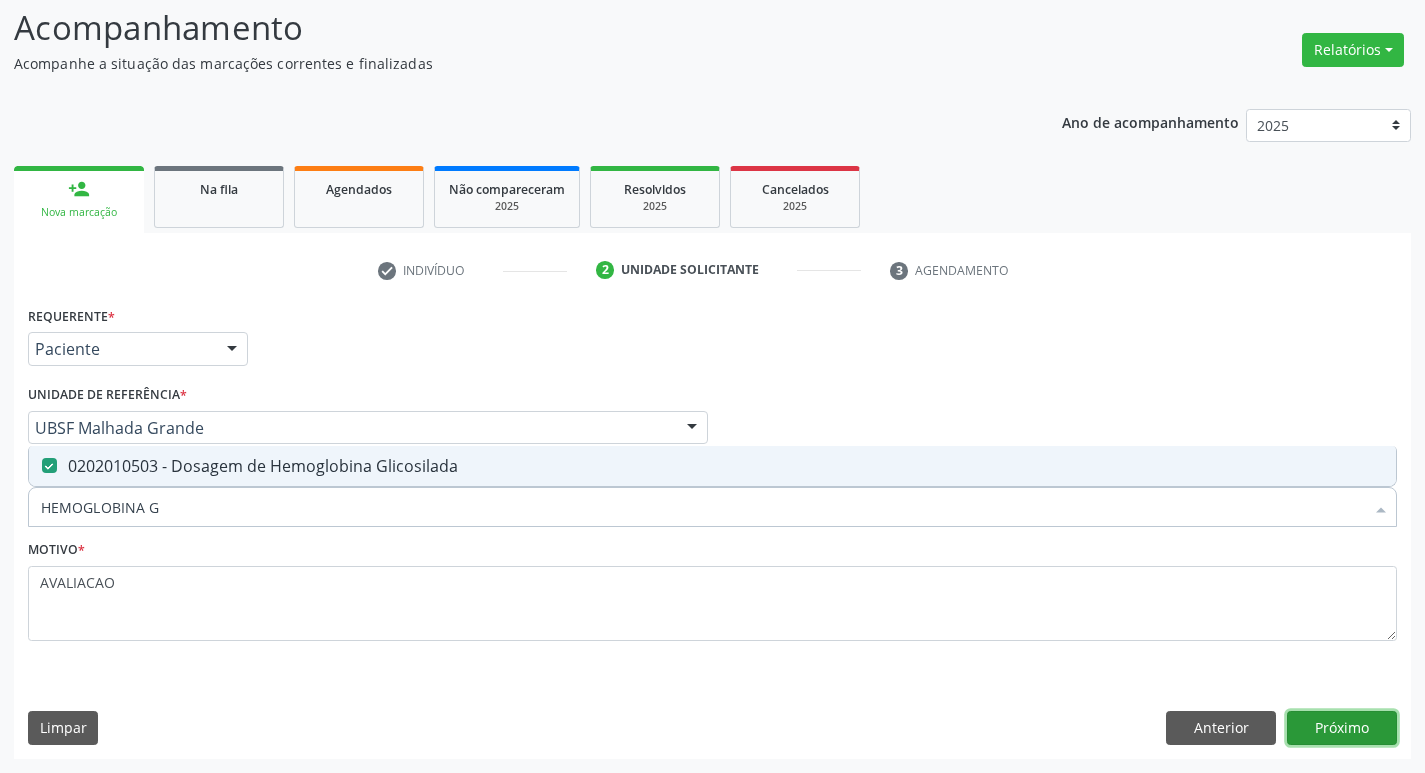 click on "Próximo" at bounding box center [1342, 728] 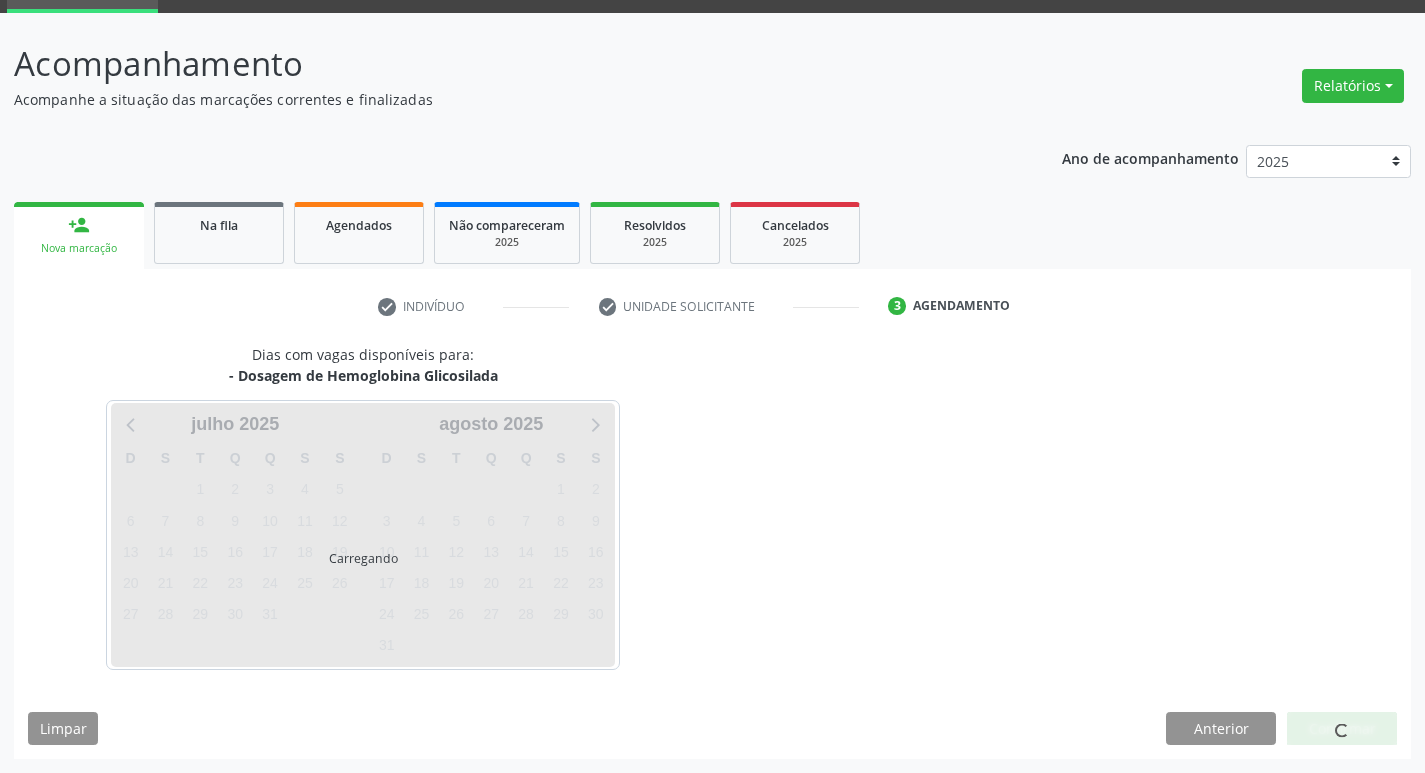 scroll, scrollTop: 97, scrollLeft: 0, axis: vertical 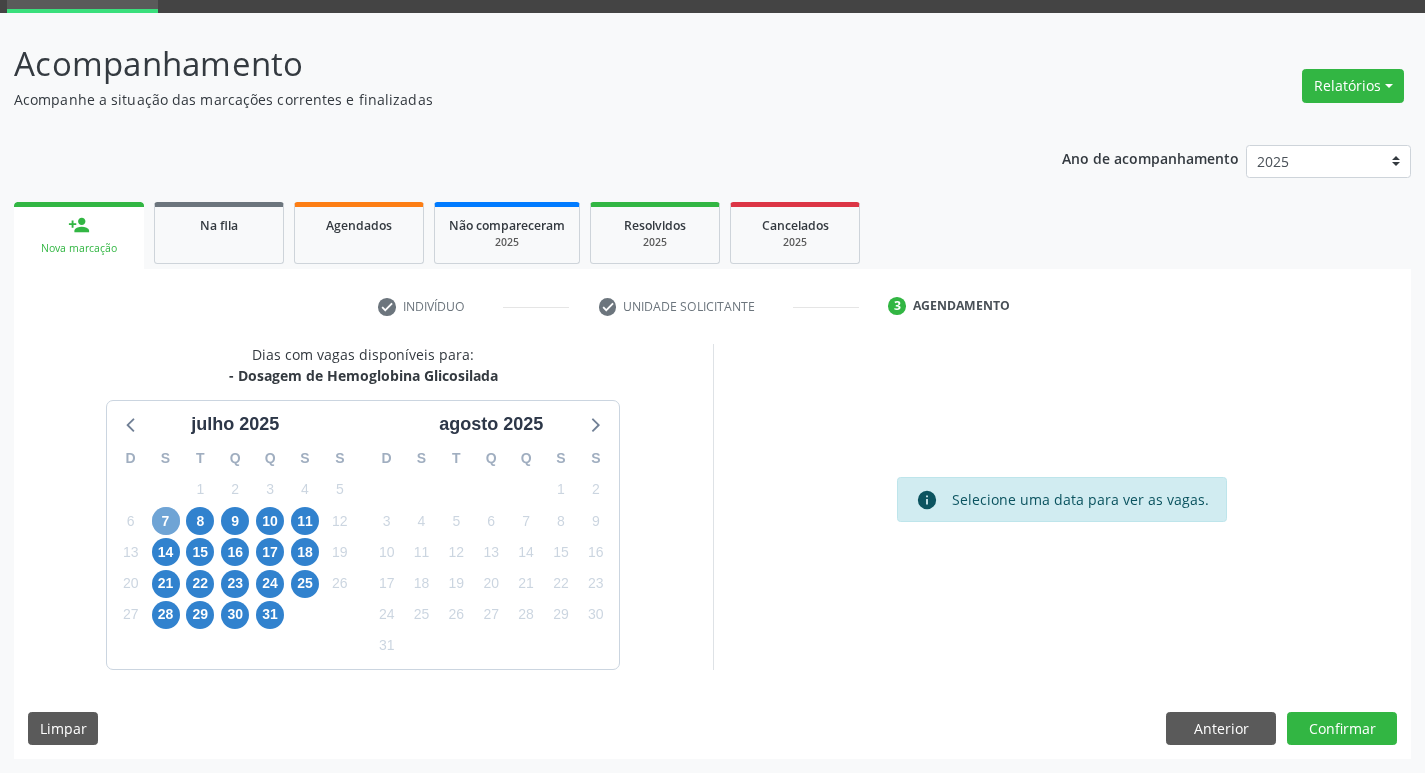 click on "7" at bounding box center [166, 521] 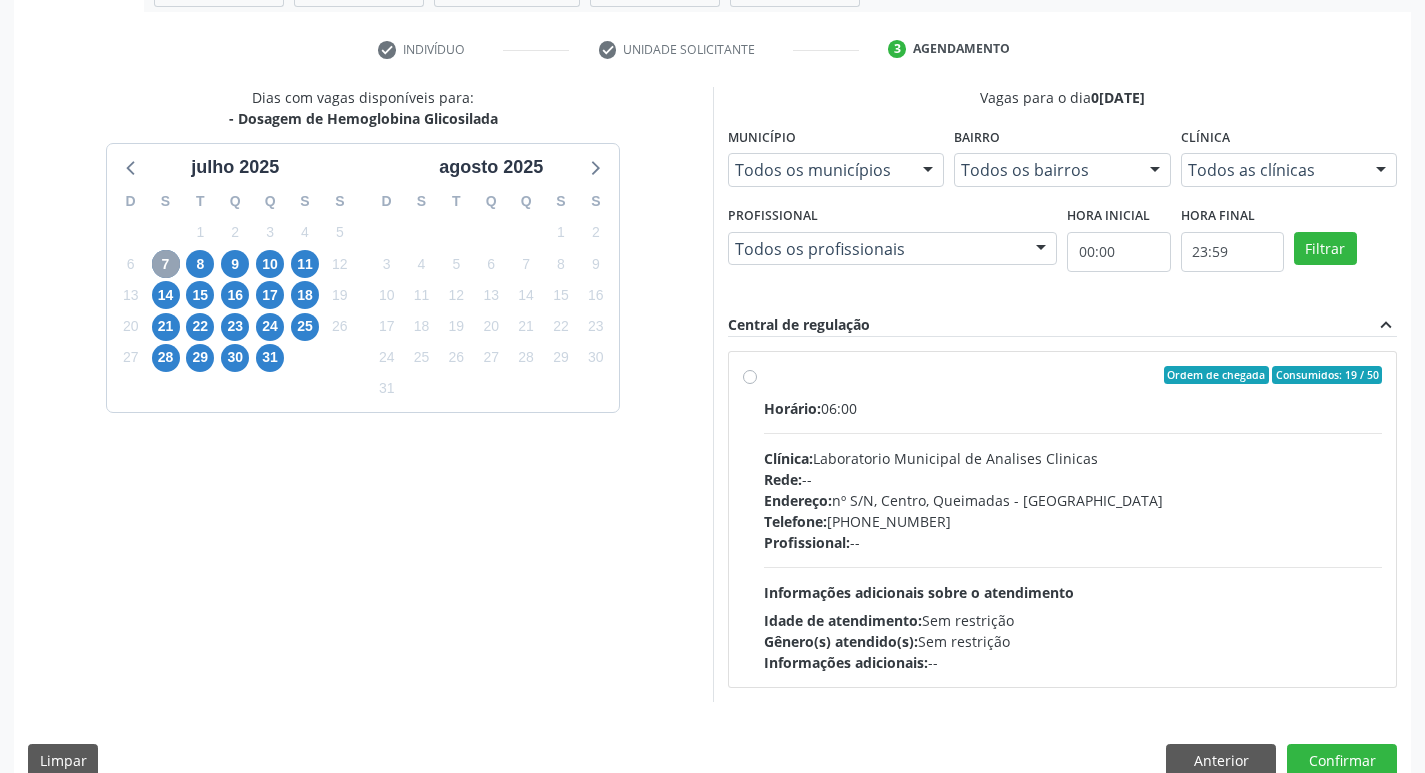 scroll, scrollTop: 386, scrollLeft: 0, axis: vertical 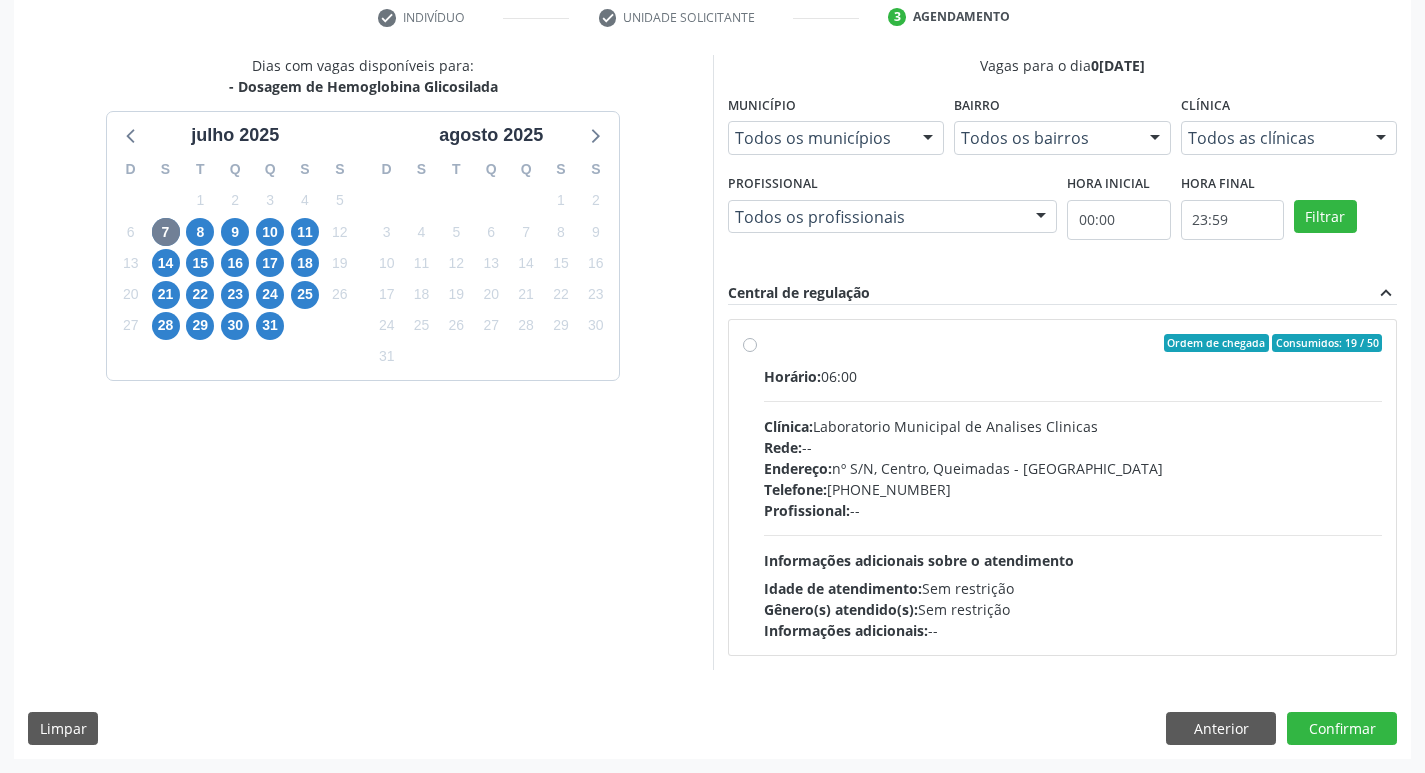 click on "Endereço:   nº S/N, Centro, Queimadas - [GEOGRAPHIC_DATA]" at bounding box center [1073, 468] 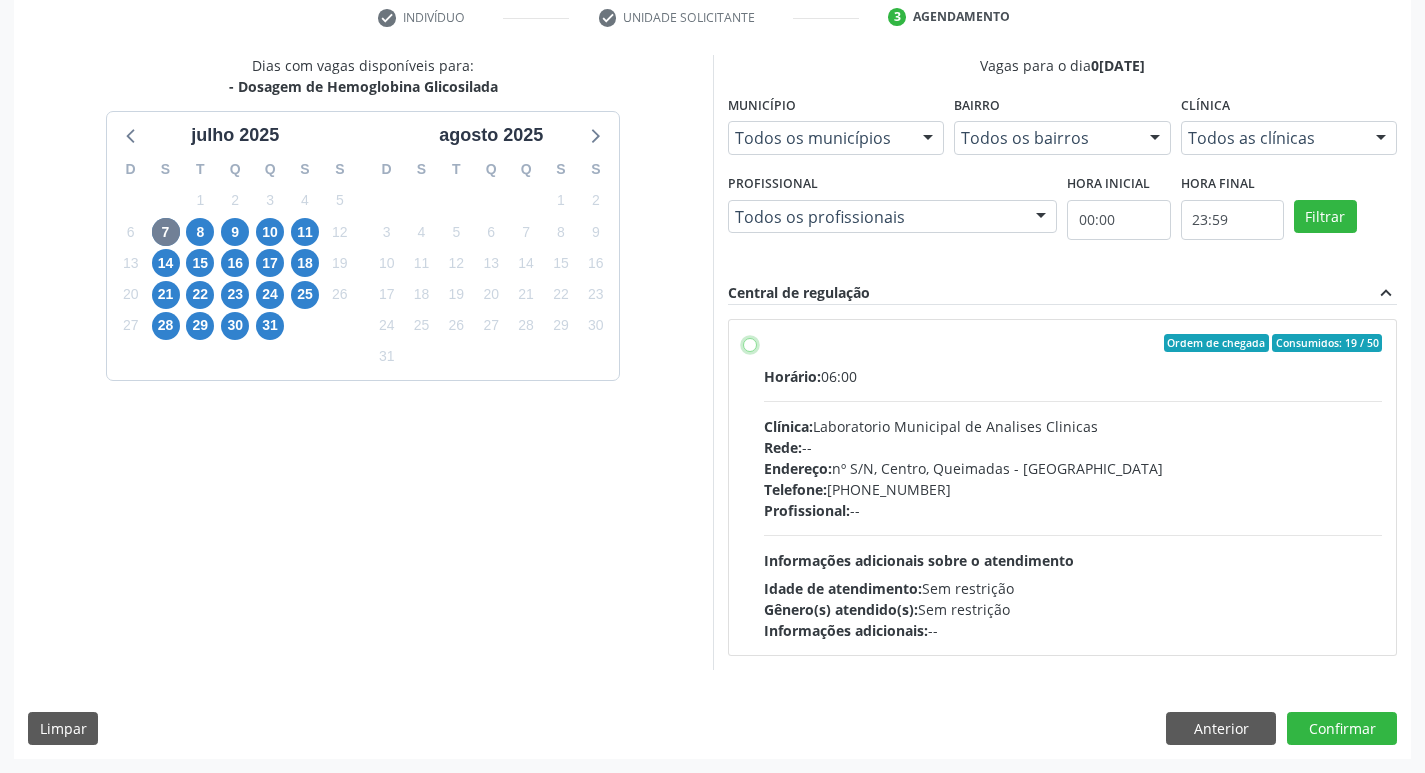 click on "Ordem de chegada
Consumidos: 19 / 50
Horário:   06:00
Clínica:  Laboratorio Municipal de Analises Clinicas
Rede:
--
Endereço:   nº S/N, Centro, Queimadas - PB
Telefone:   (83) 33921344
Profissional:
--
Informações adicionais sobre o atendimento
Idade de atendimento:
Sem restrição
Gênero(s) atendido(s):
Sem restrição
Informações adicionais:
--" at bounding box center (750, 343) 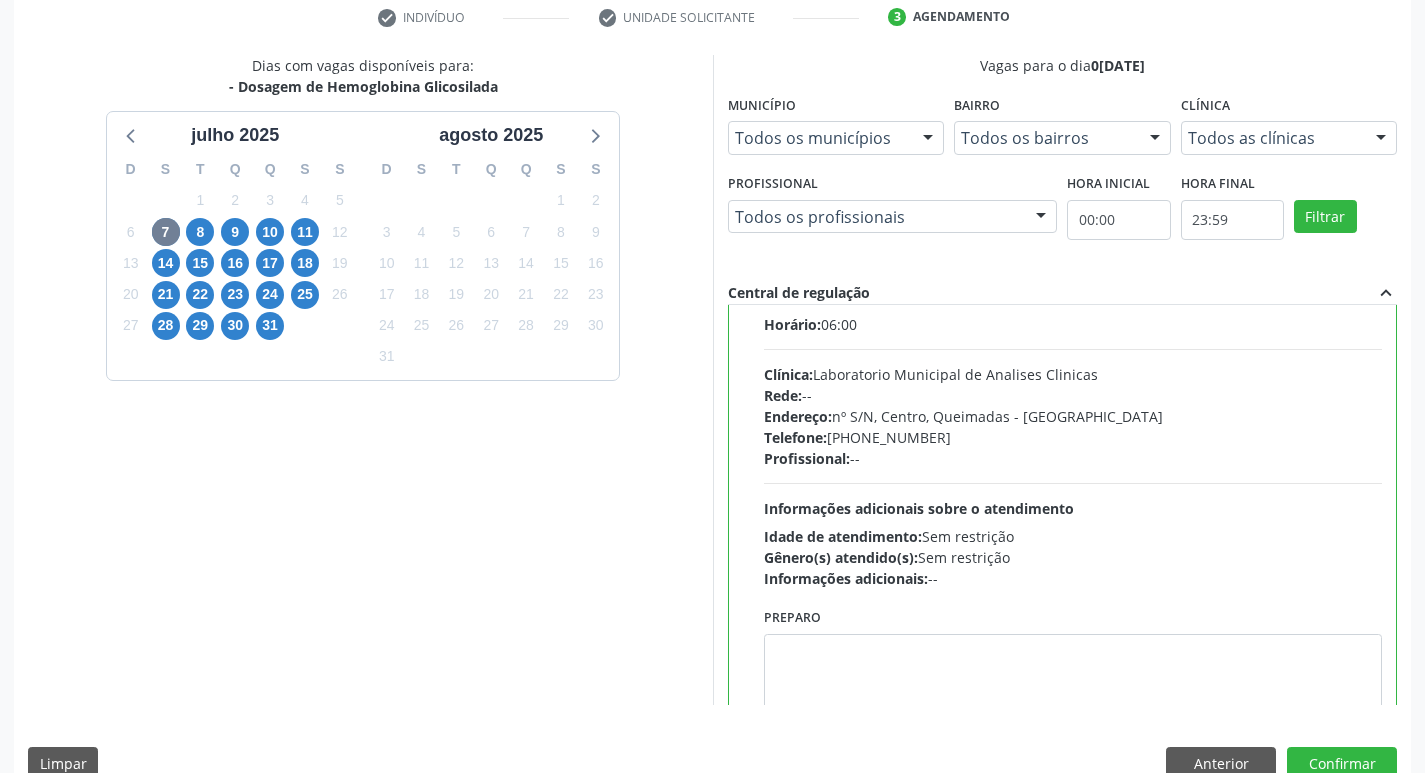 scroll, scrollTop: 99, scrollLeft: 0, axis: vertical 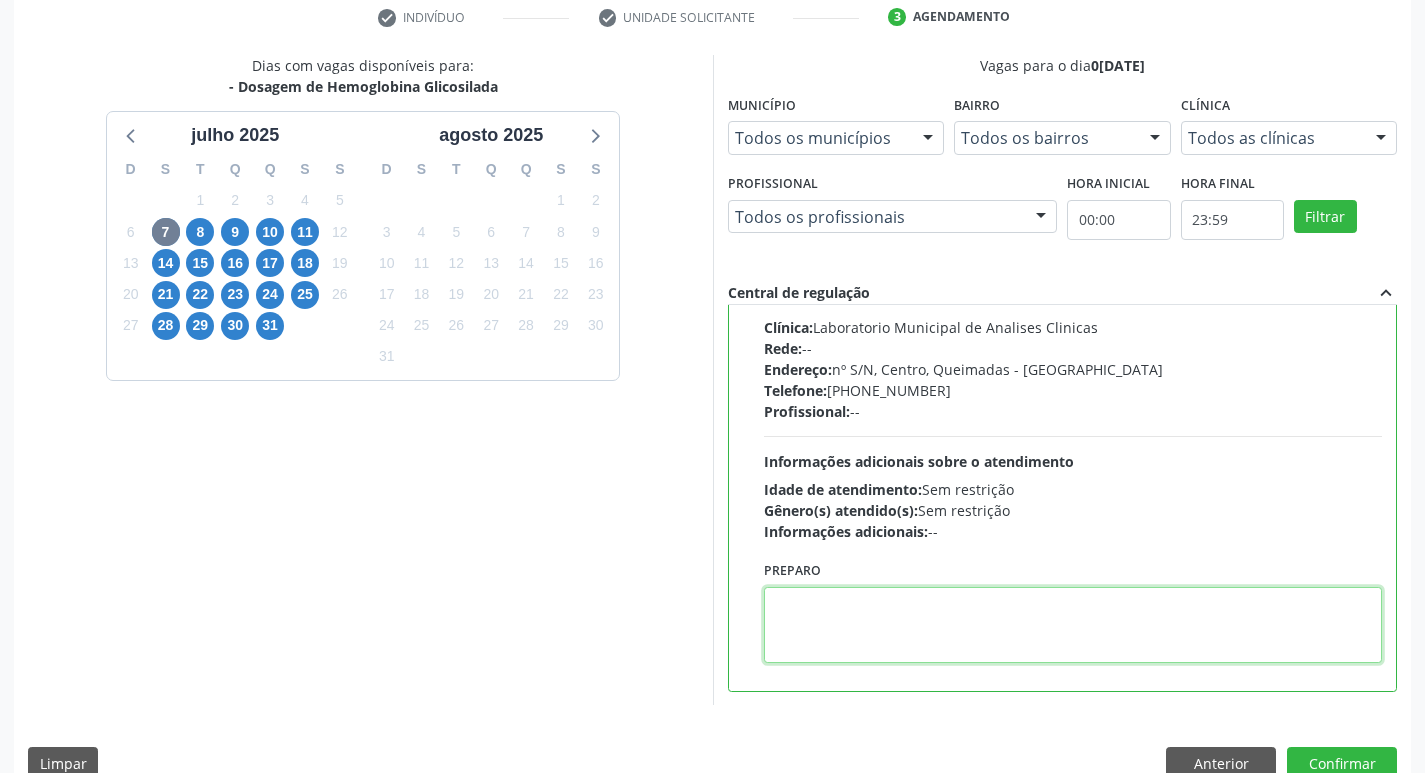 click at bounding box center [1073, 625] 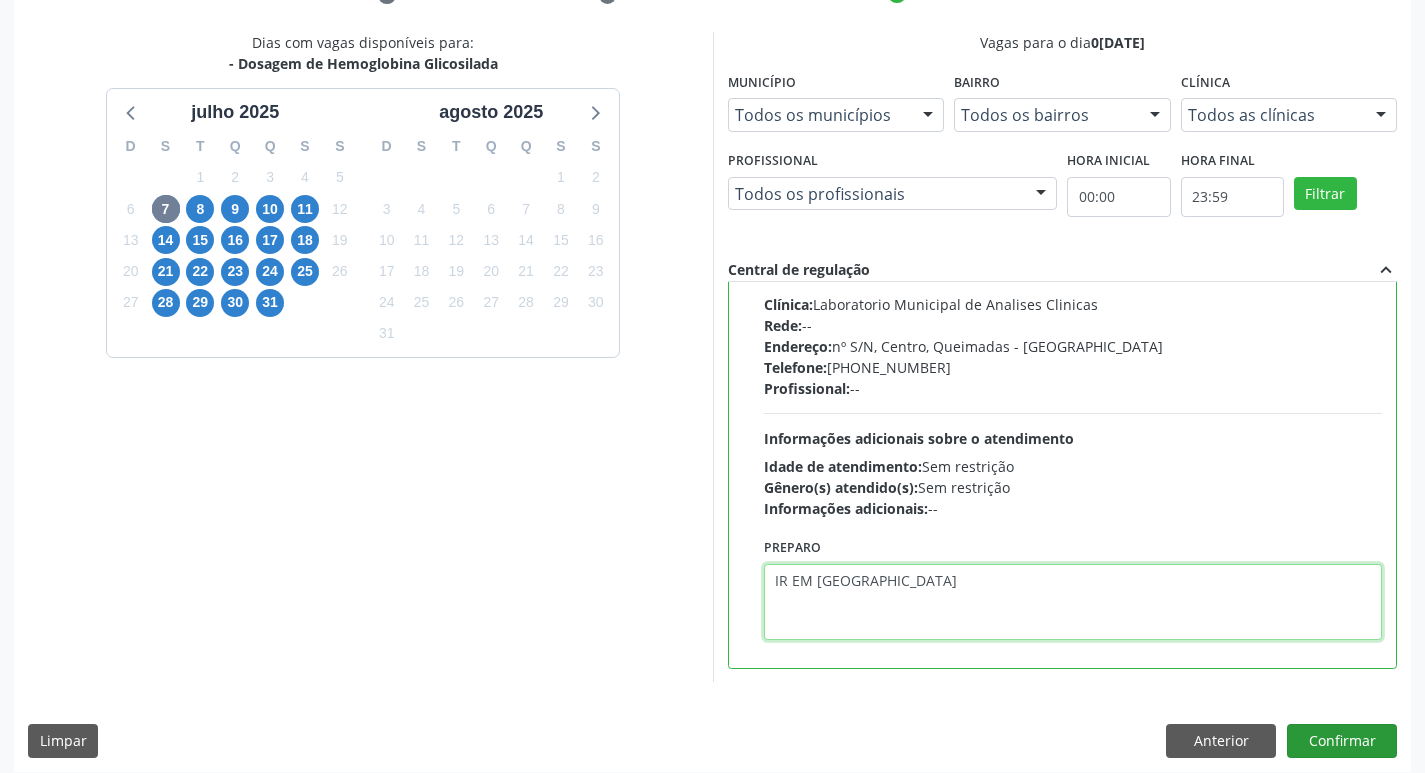 scroll, scrollTop: 422, scrollLeft: 0, axis: vertical 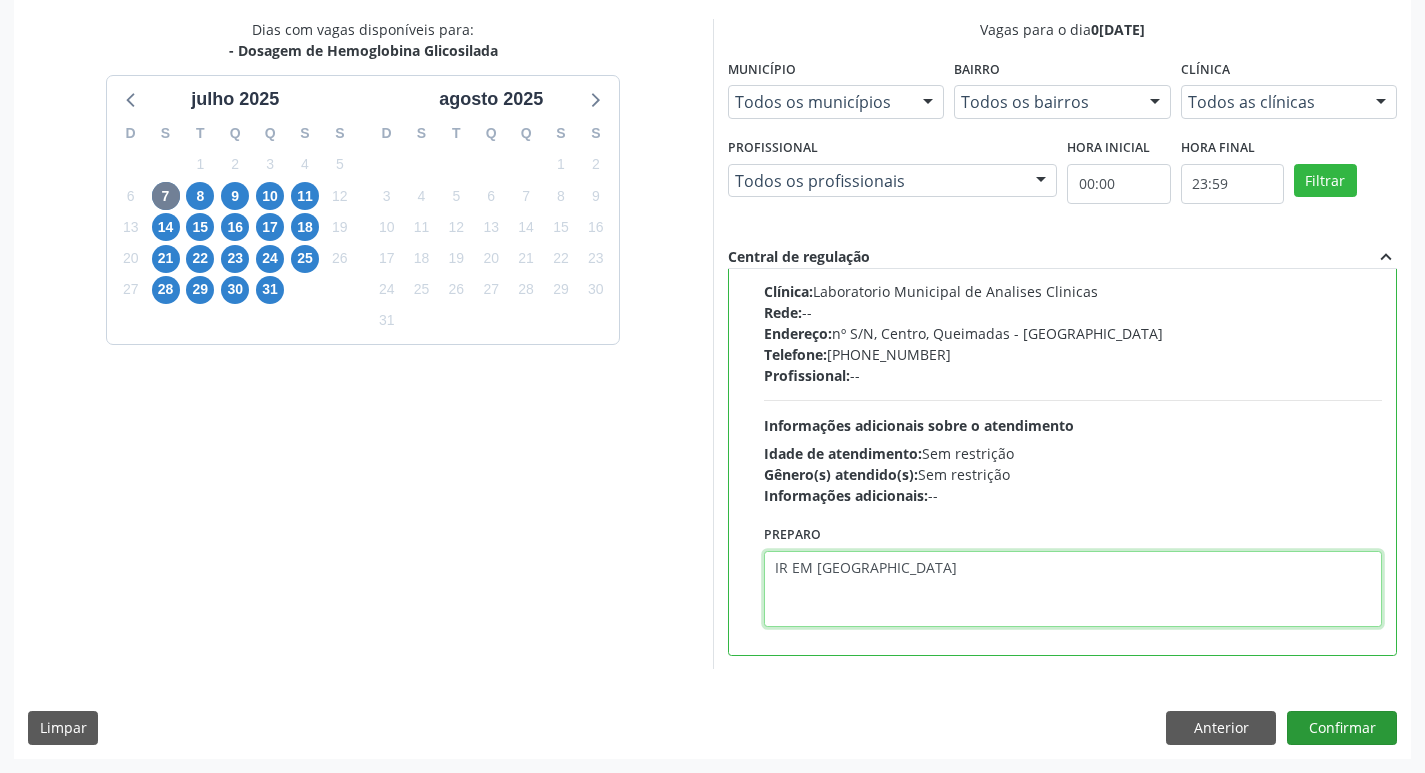 type on "IR EM [GEOGRAPHIC_DATA]" 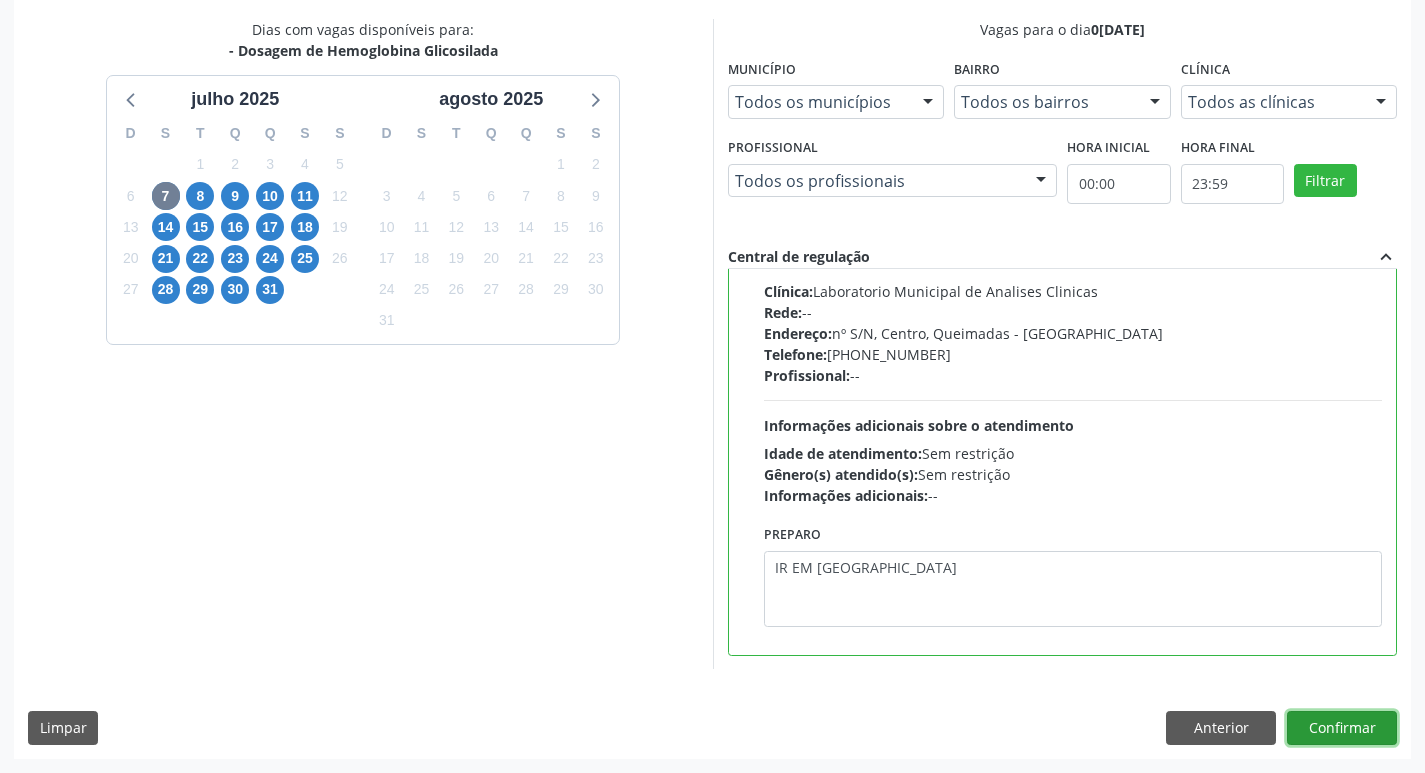 click on "Confirmar" at bounding box center [1342, 728] 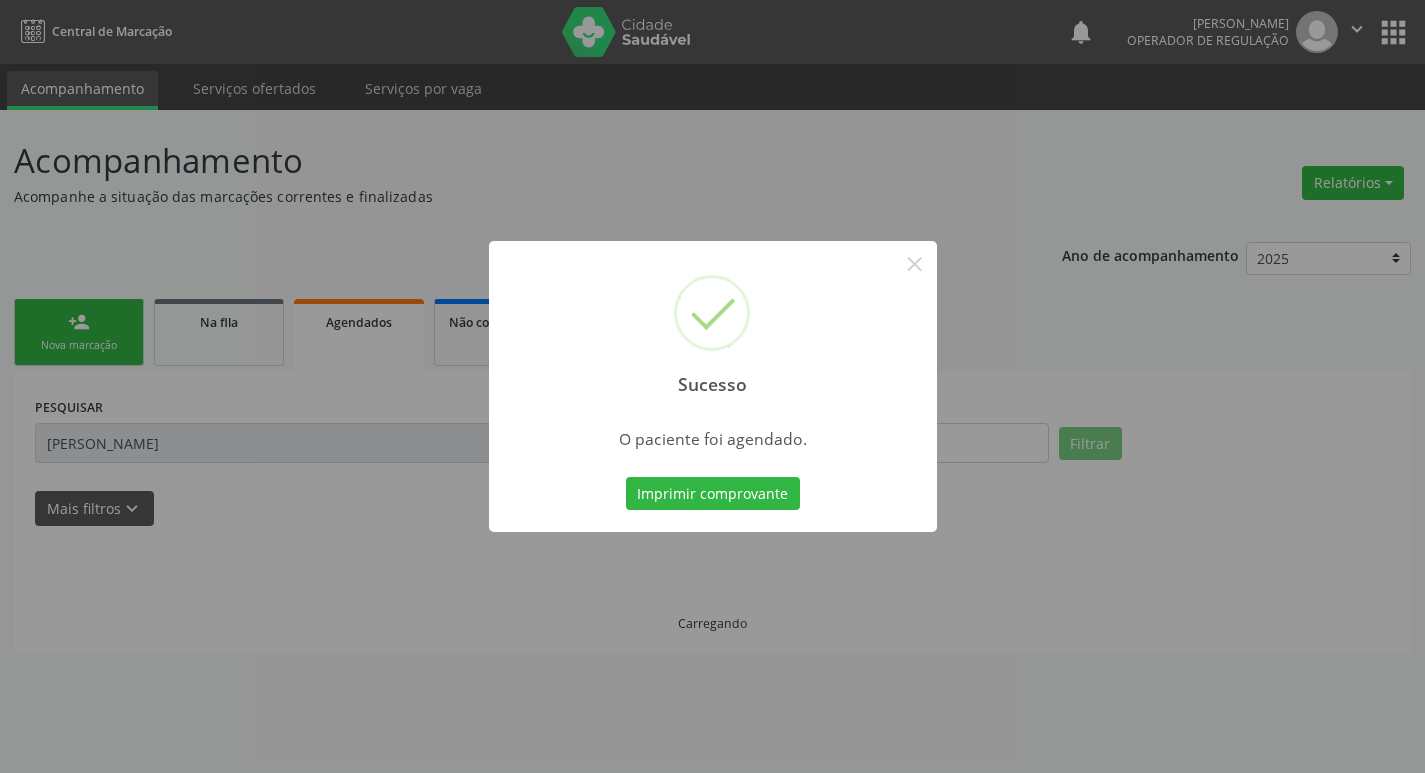 scroll, scrollTop: 0, scrollLeft: 0, axis: both 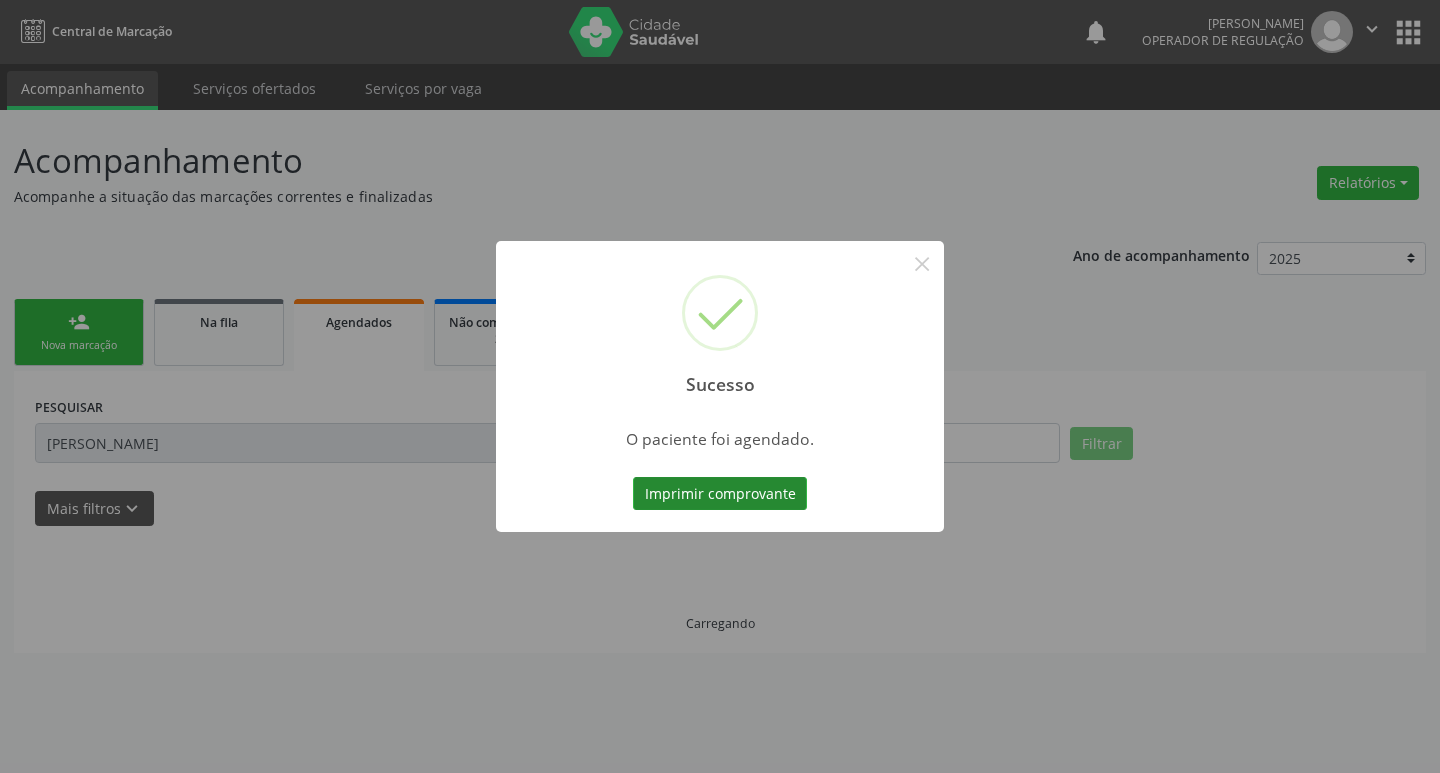 click on "Imprimir comprovante" at bounding box center [720, 494] 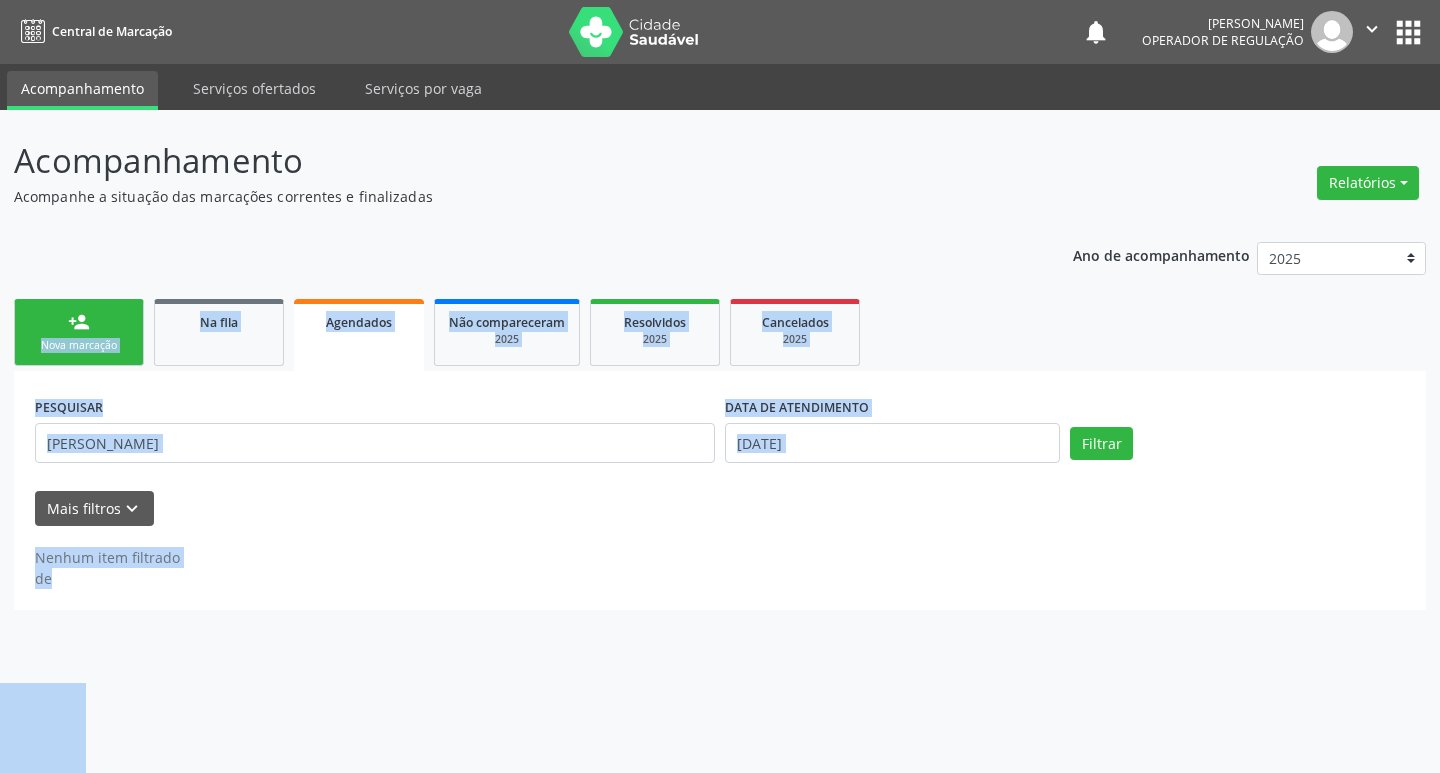 click on "person_add
Nova marcação" at bounding box center (79, 332) 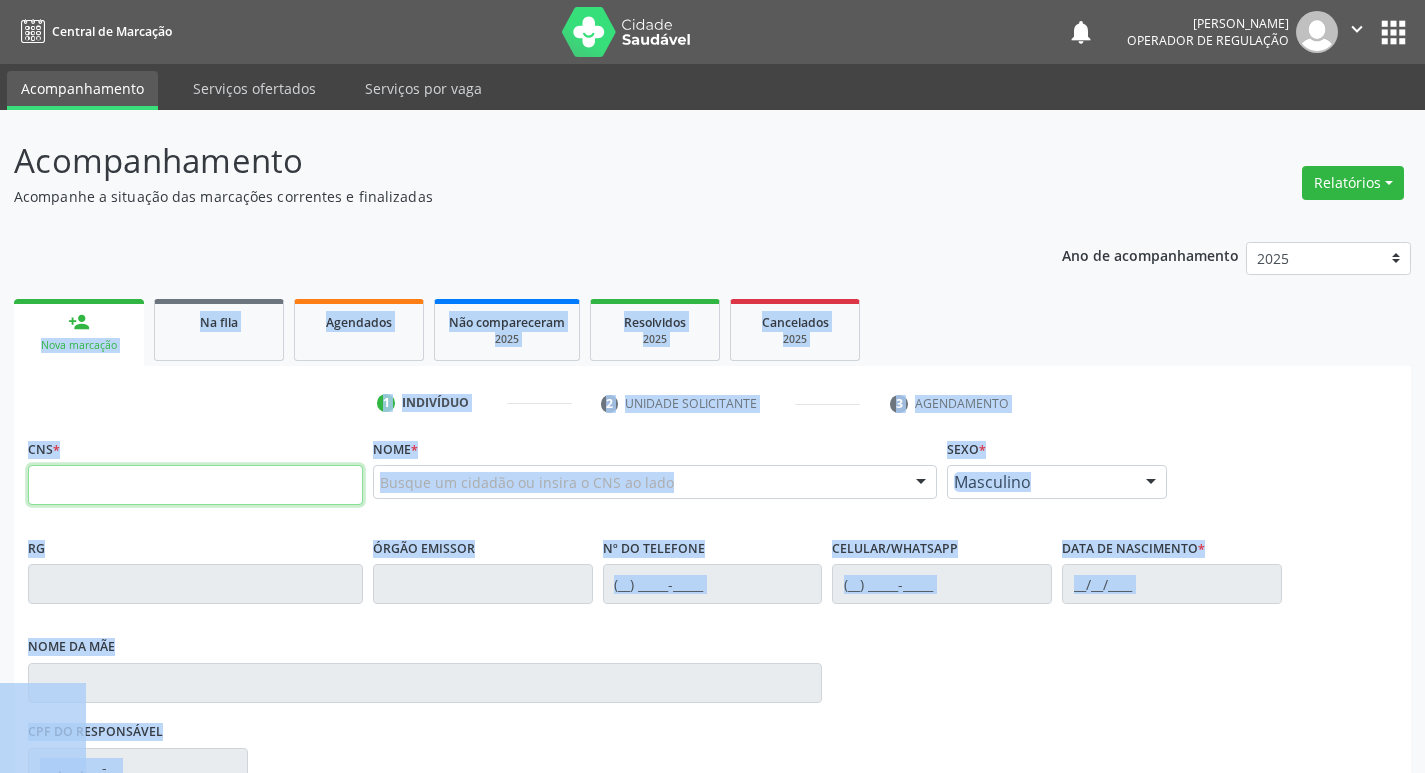 click at bounding box center [195, 485] 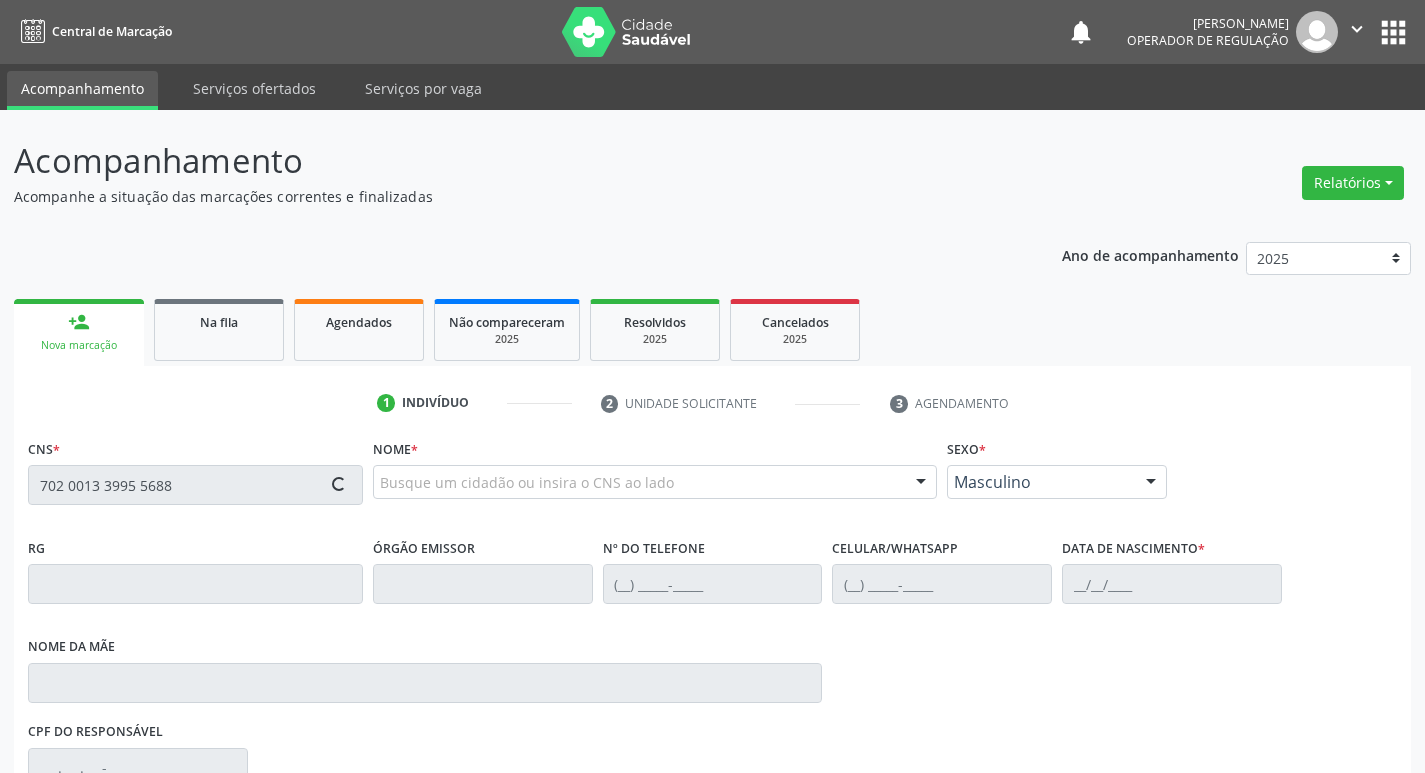 type on "702 0013 3995 5688" 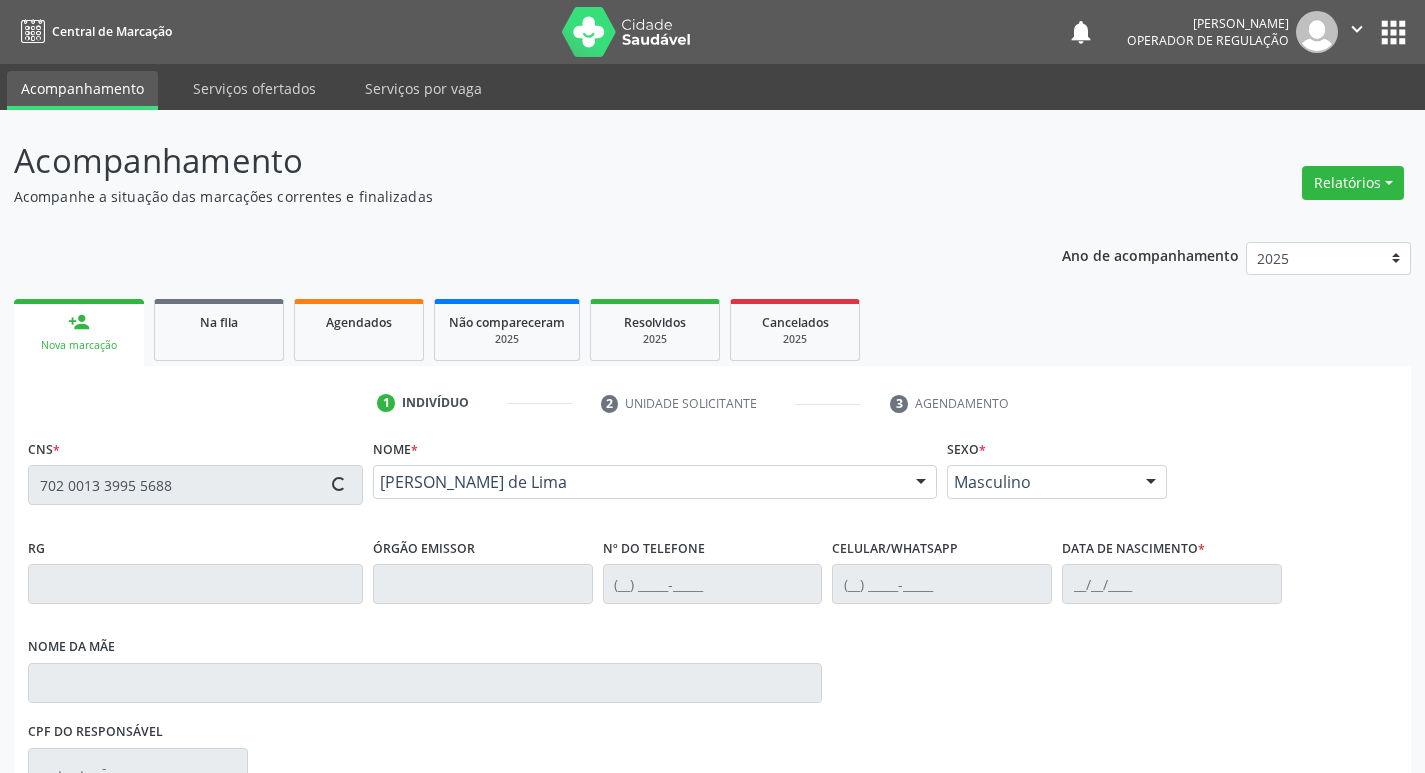 type on "(83) 99351-2876" 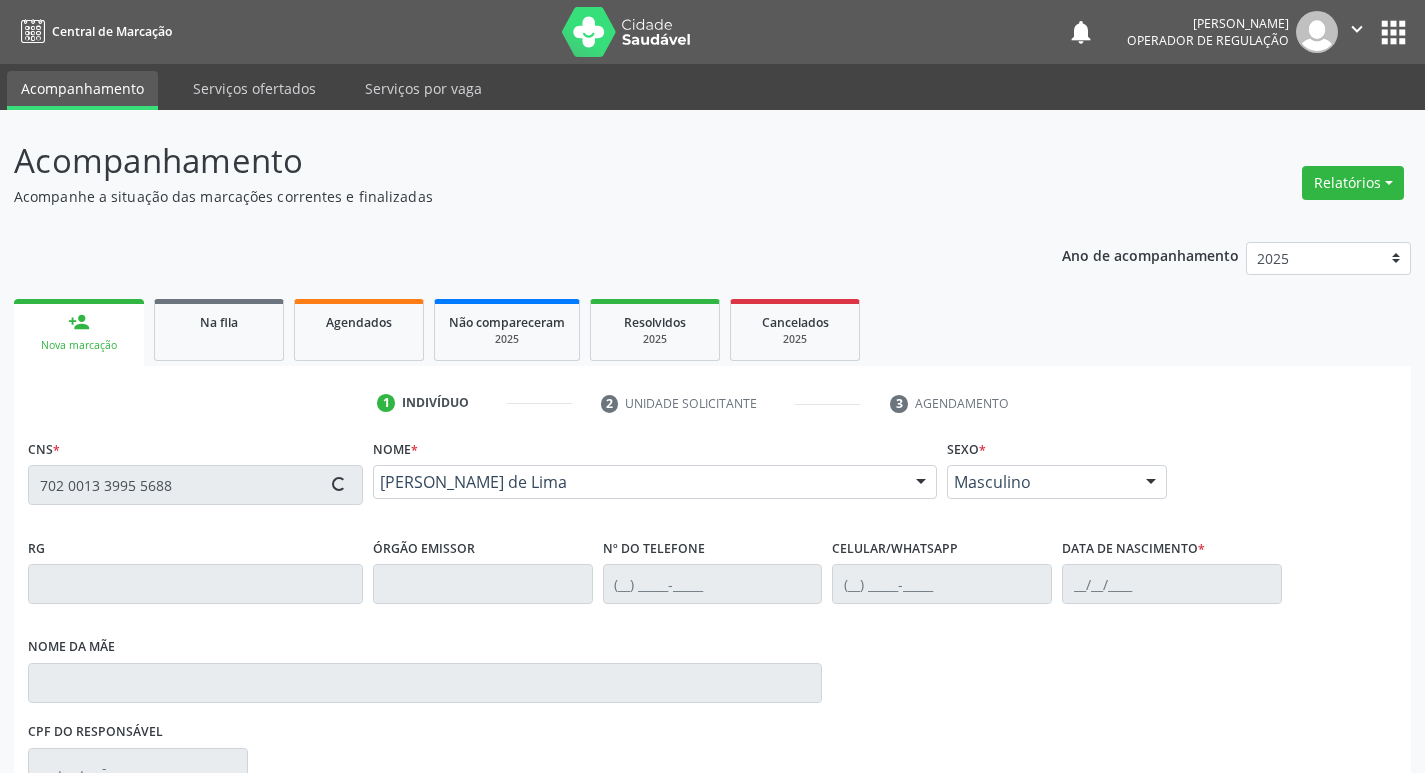 type on "(83) 99351-2876" 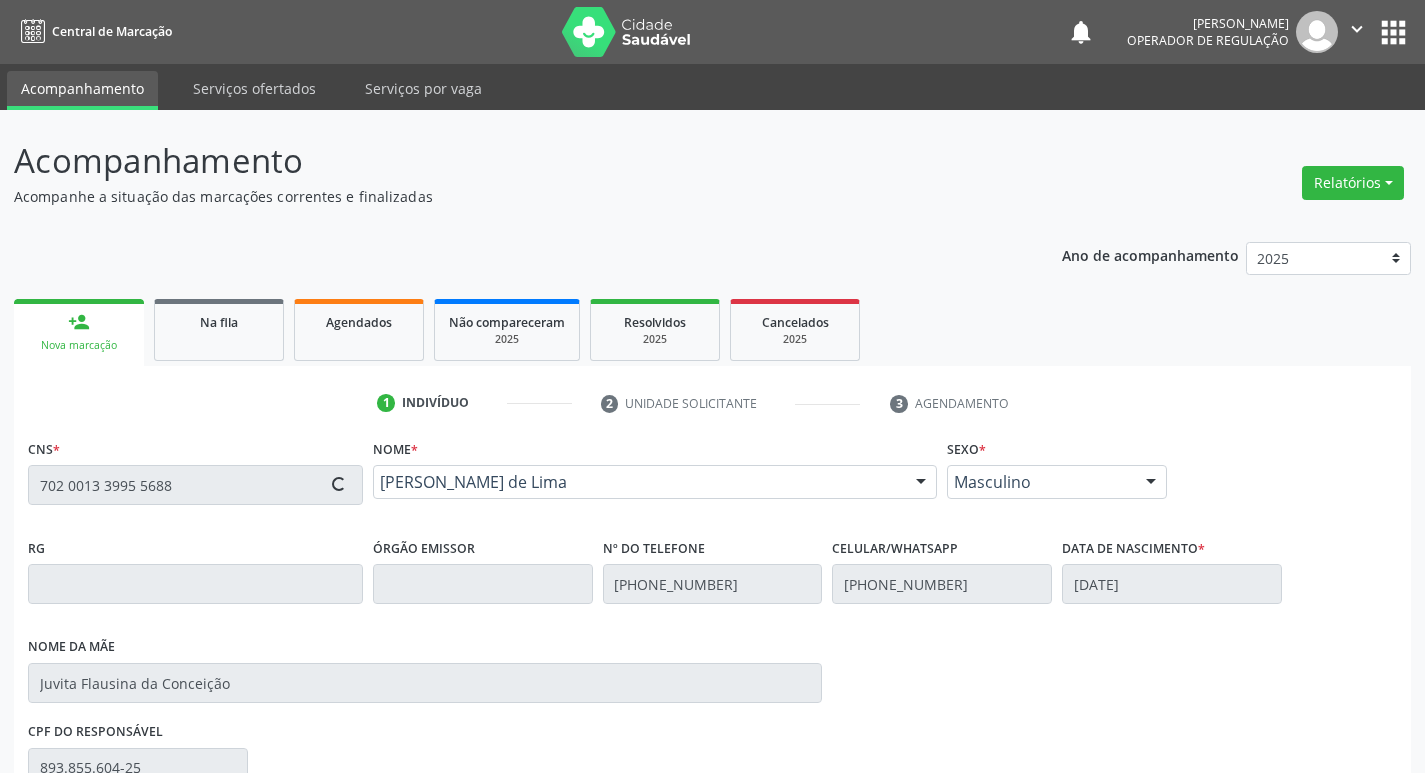 type on "63" 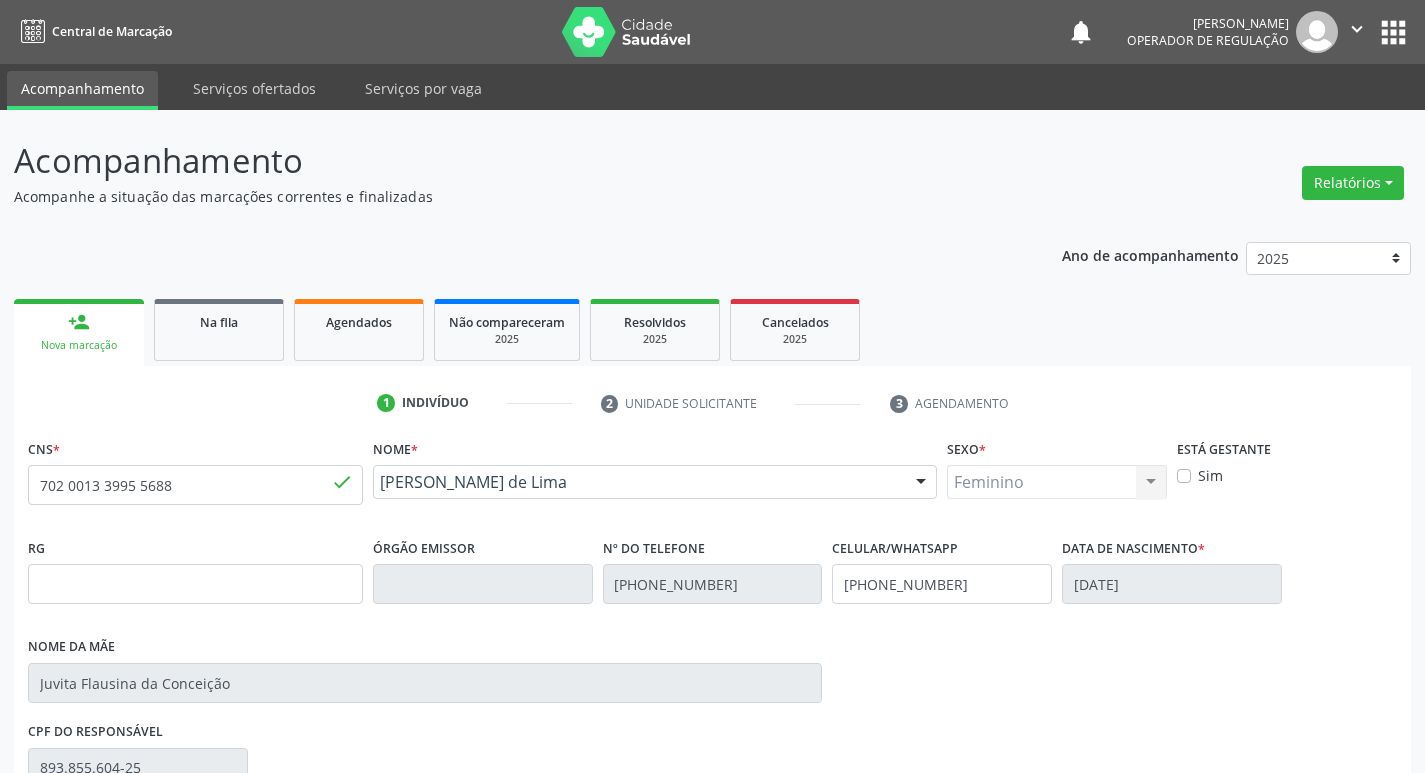 scroll, scrollTop: 297, scrollLeft: 0, axis: vertical 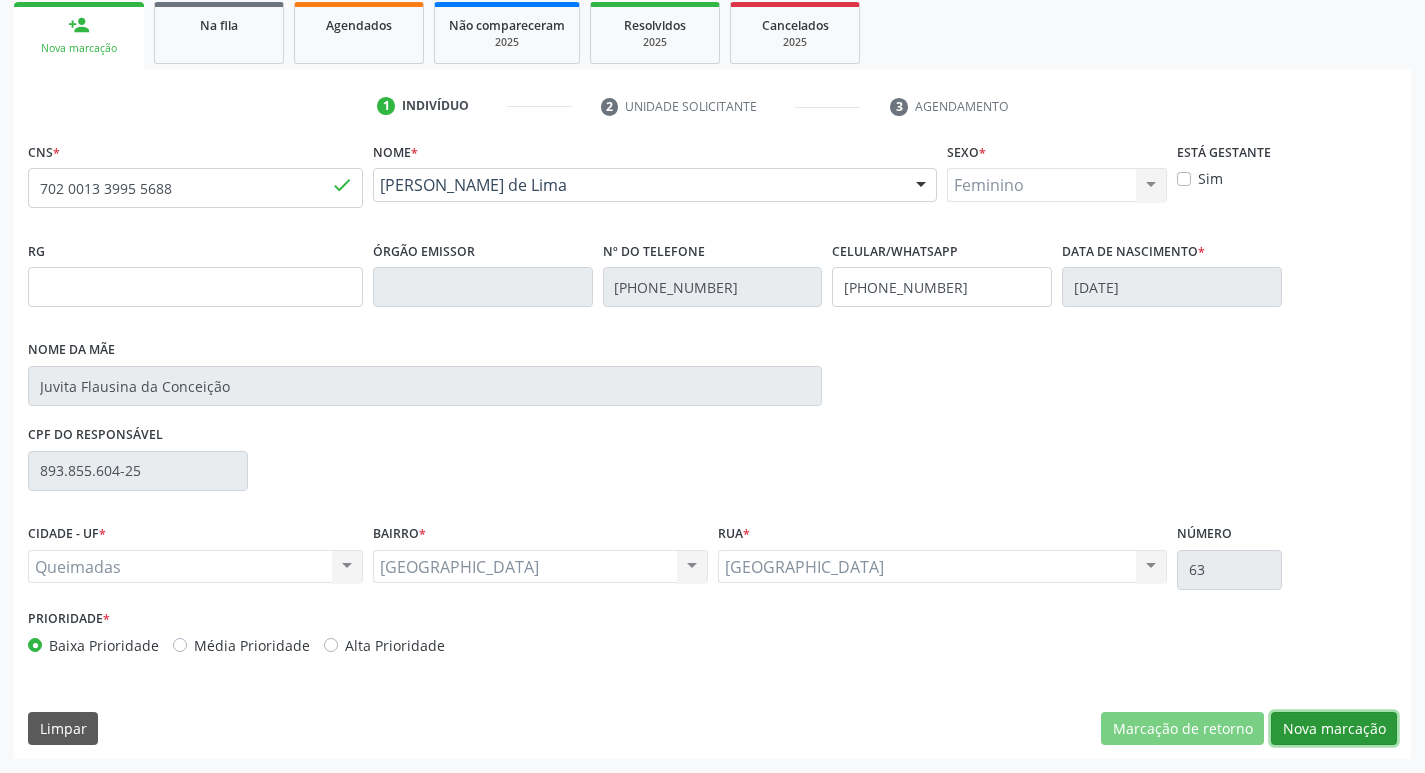 click on "Nova marcação" at bounding box center (1334, 729) 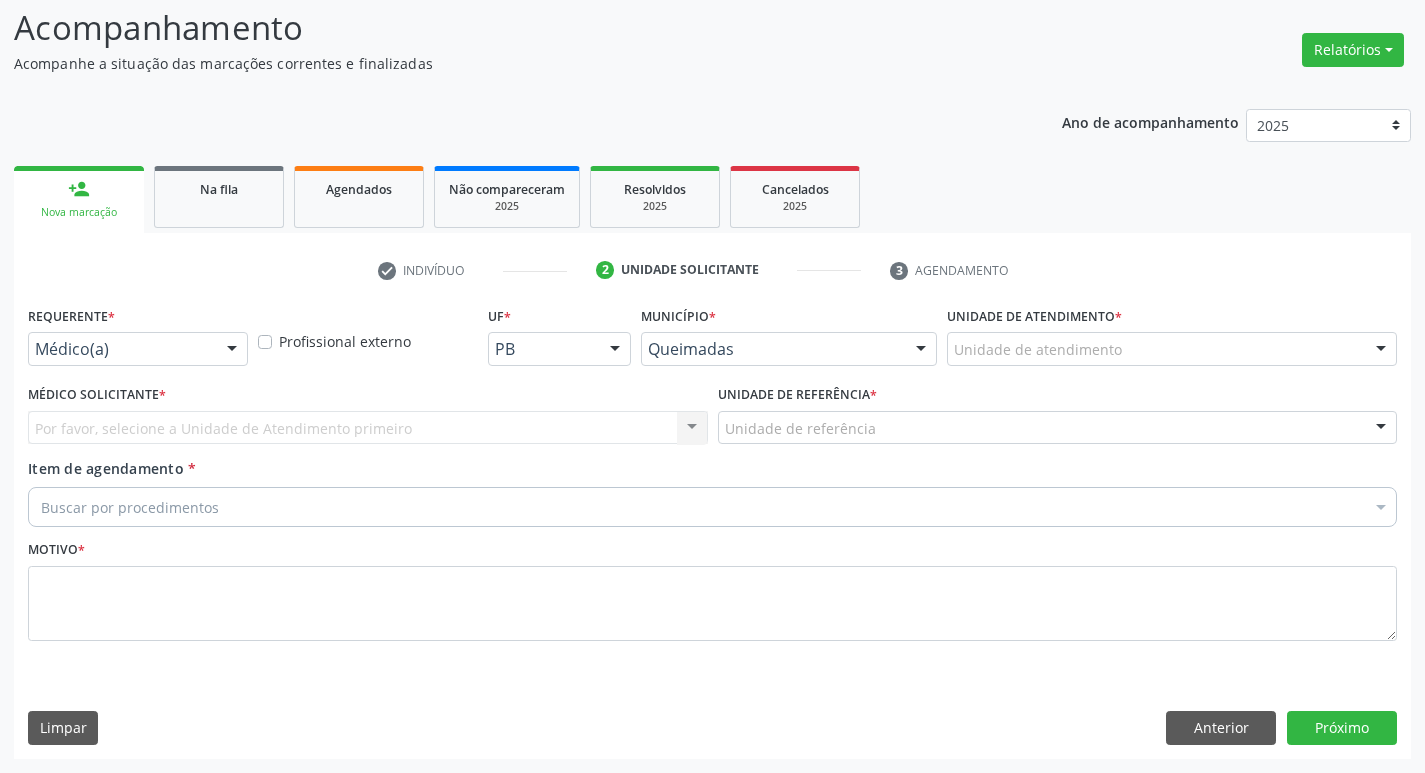 scroll, scrollTop: 133, scrollLeft: 0, axis: vertical 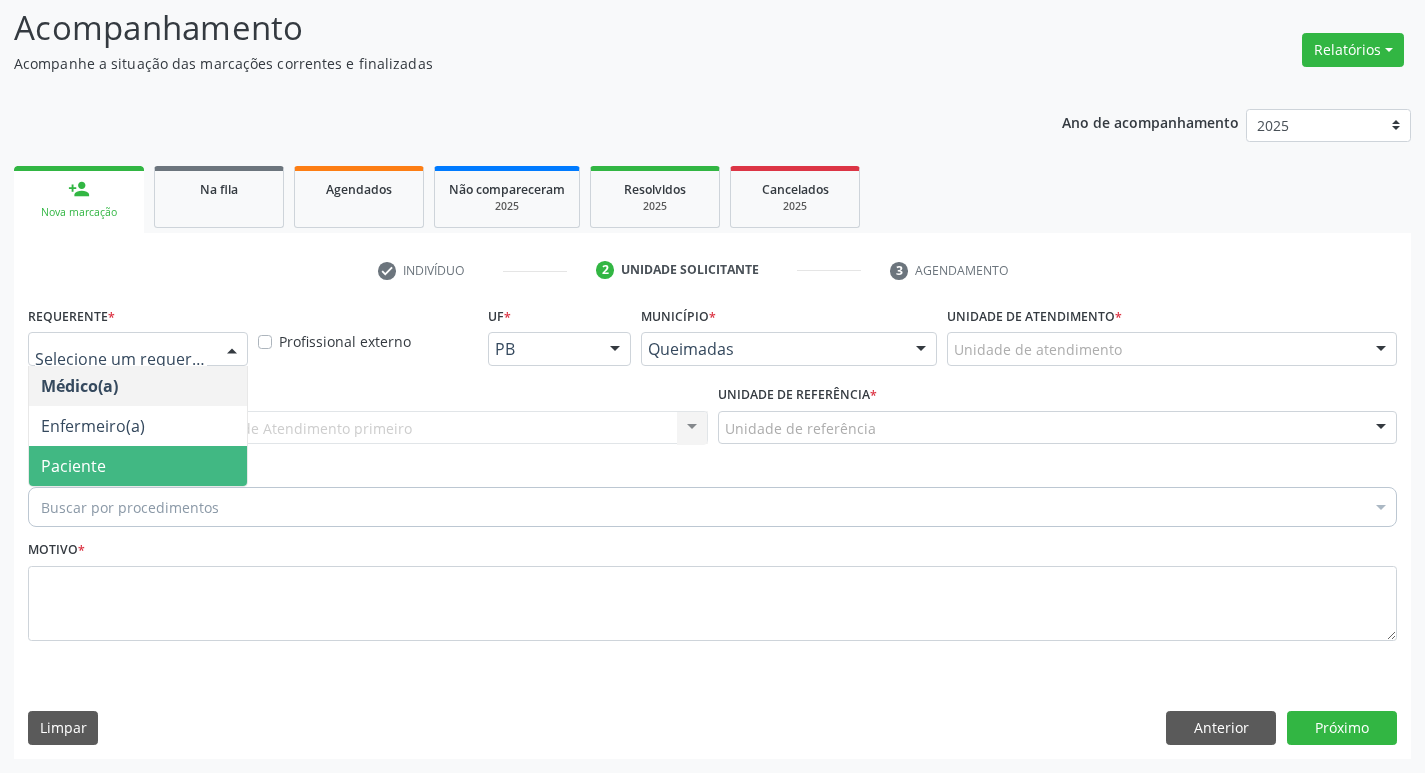 click on "Paciente" at bounding box center (138, 466) 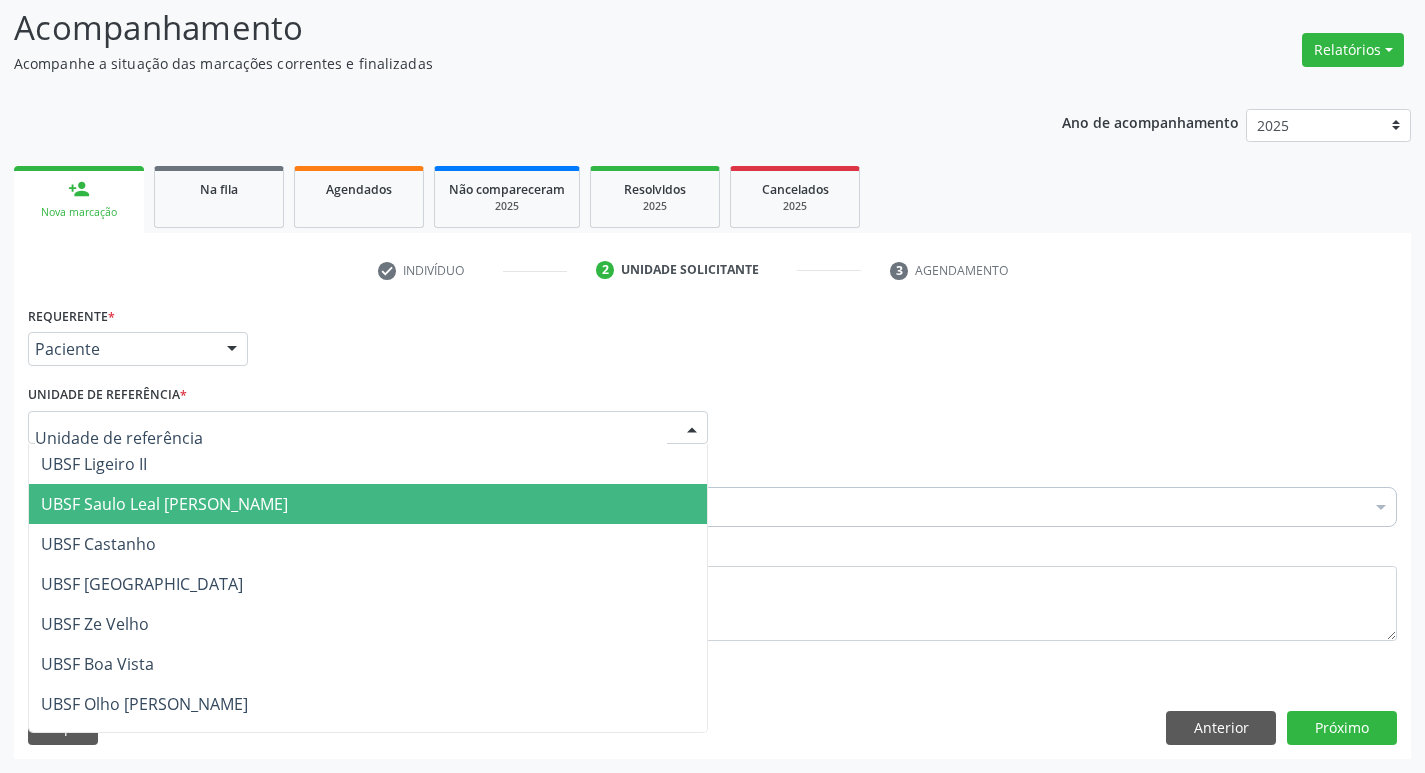 click on "UBSF Saulo Leal [PERSON_NAME]" at bounding box center (164, 504) 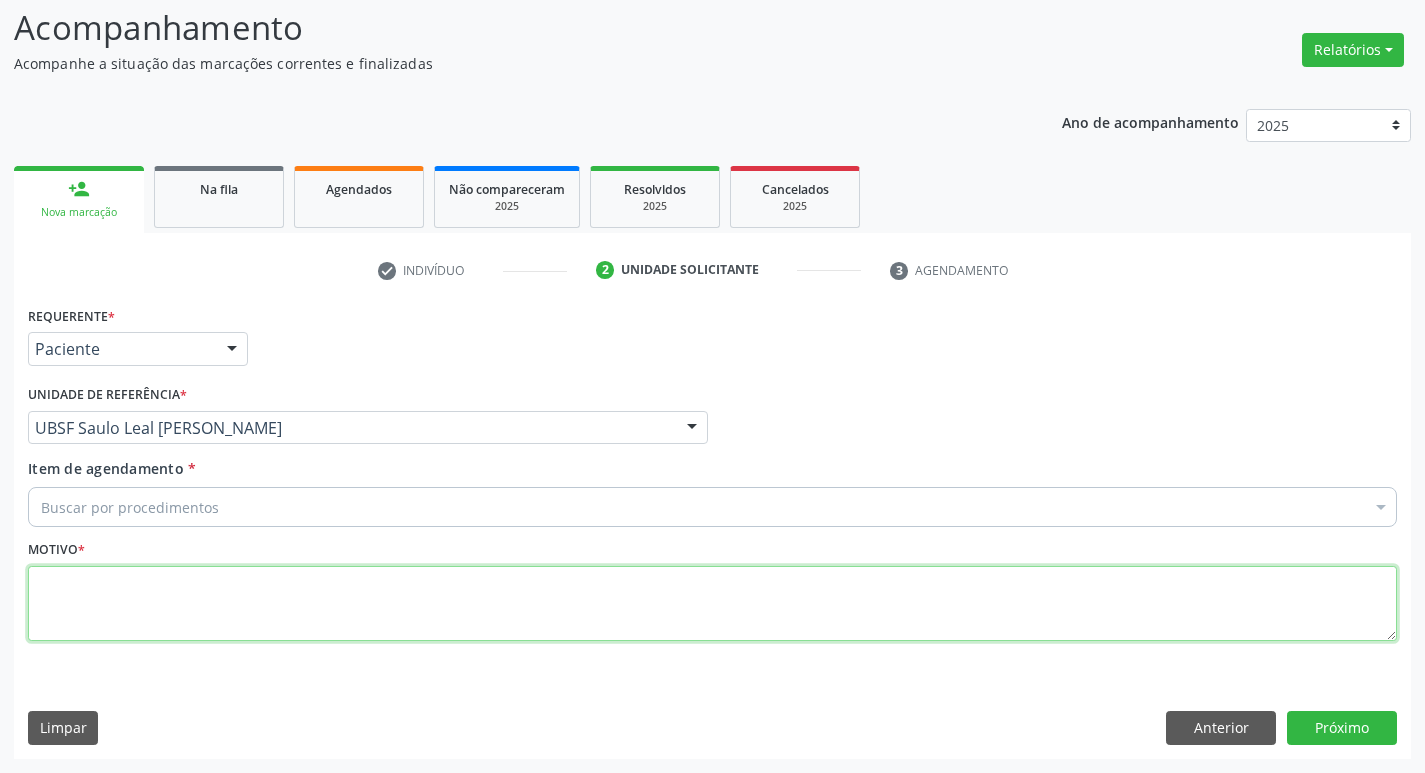 click at bounding box center [712, 604] 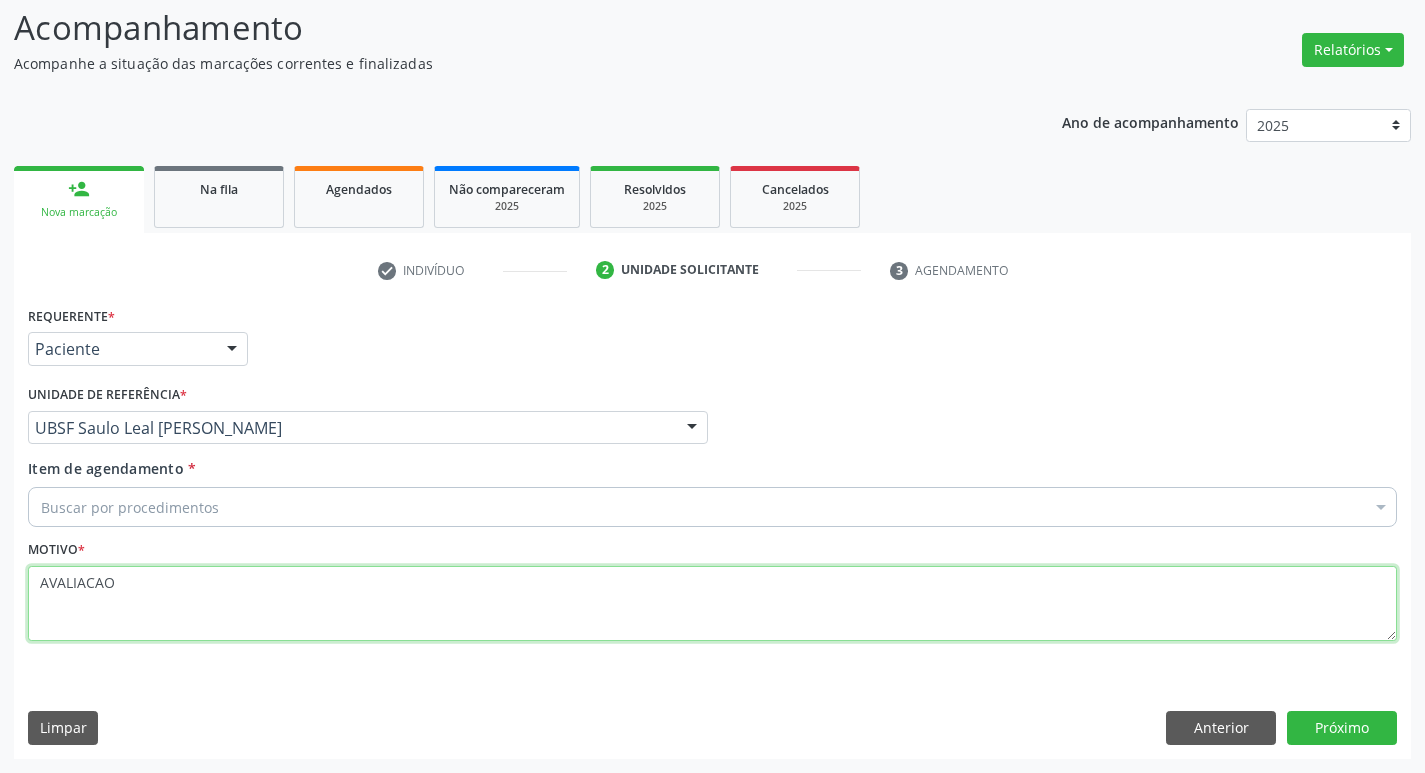 type on "AVALIACAO" 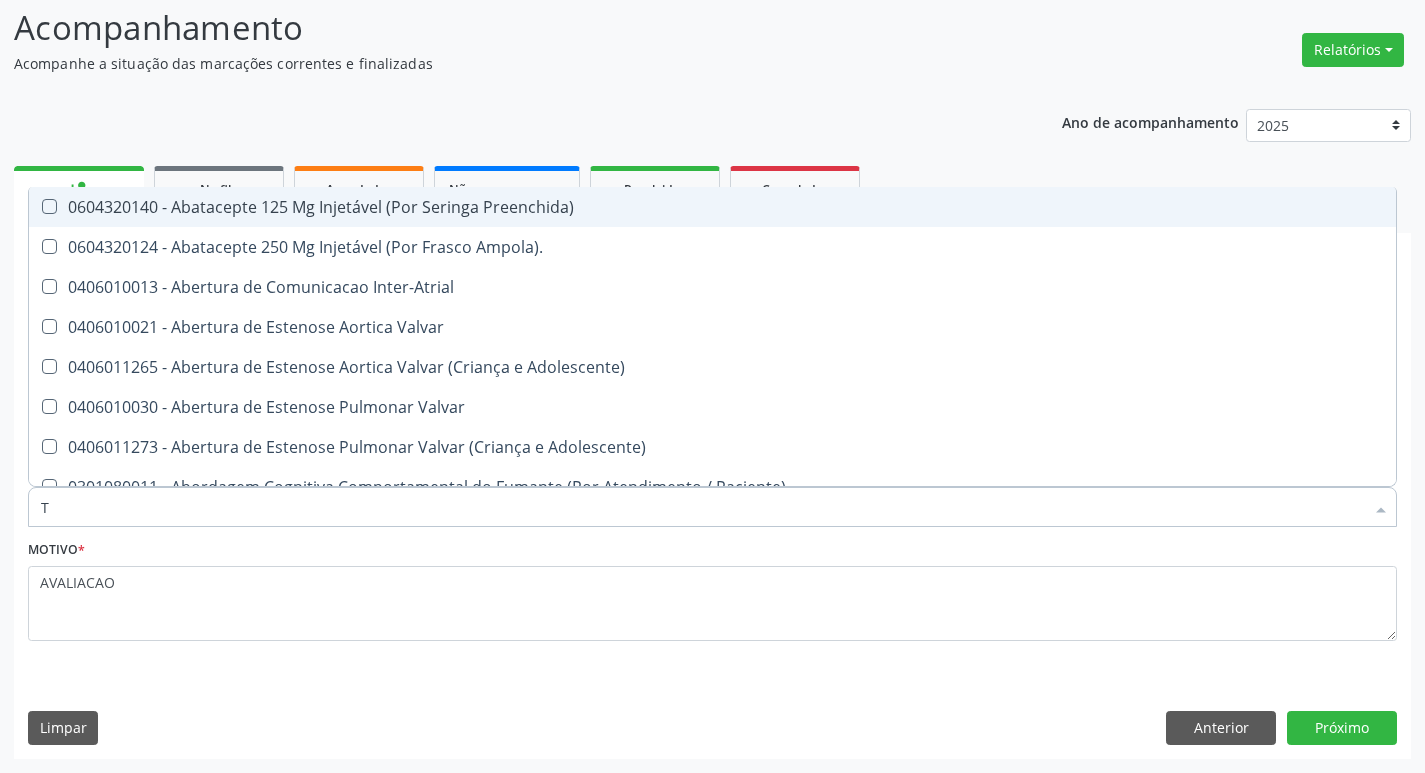 type on "TEMPO DE C" 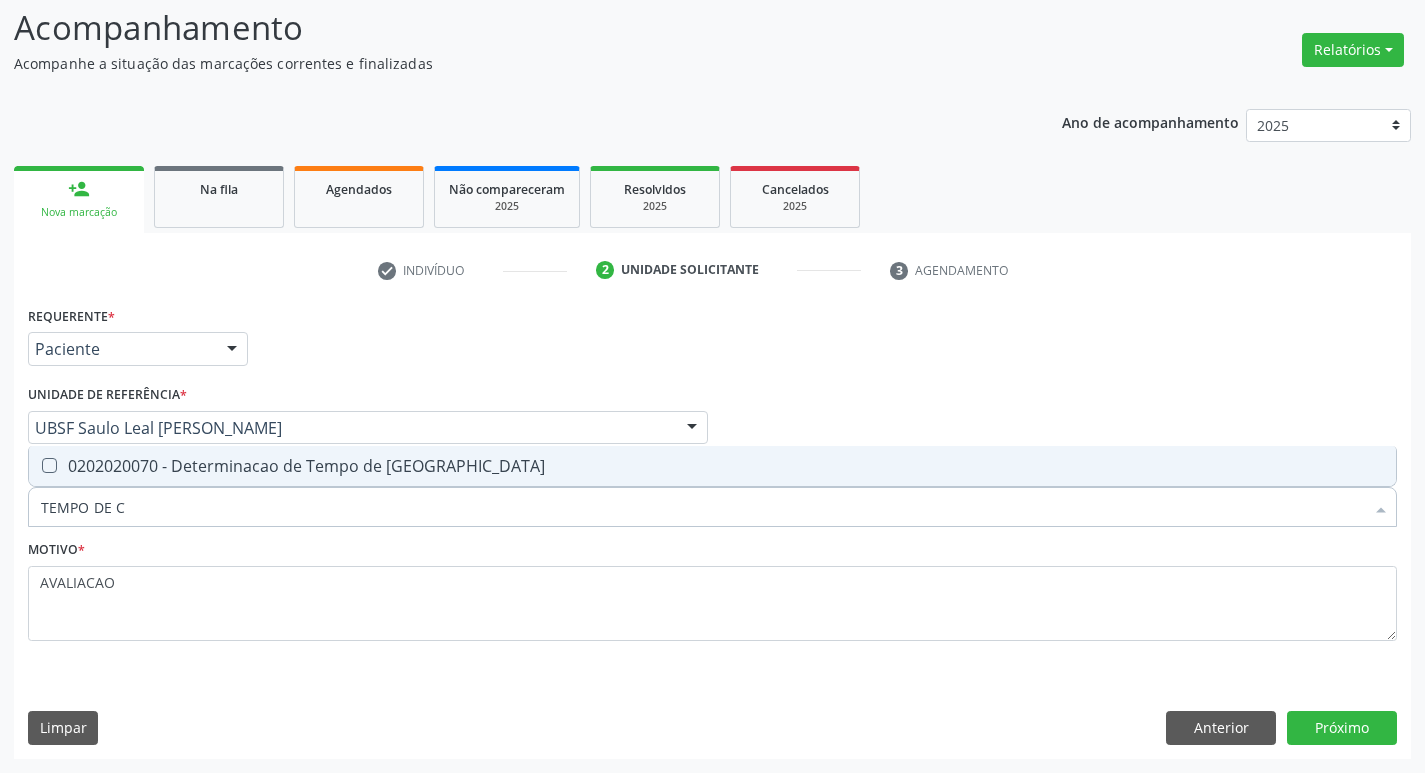 click on "0202020070 - Determinacao de Tempo de [GEOGRAPHIC_DATA]" at bounding box center (712, 466) 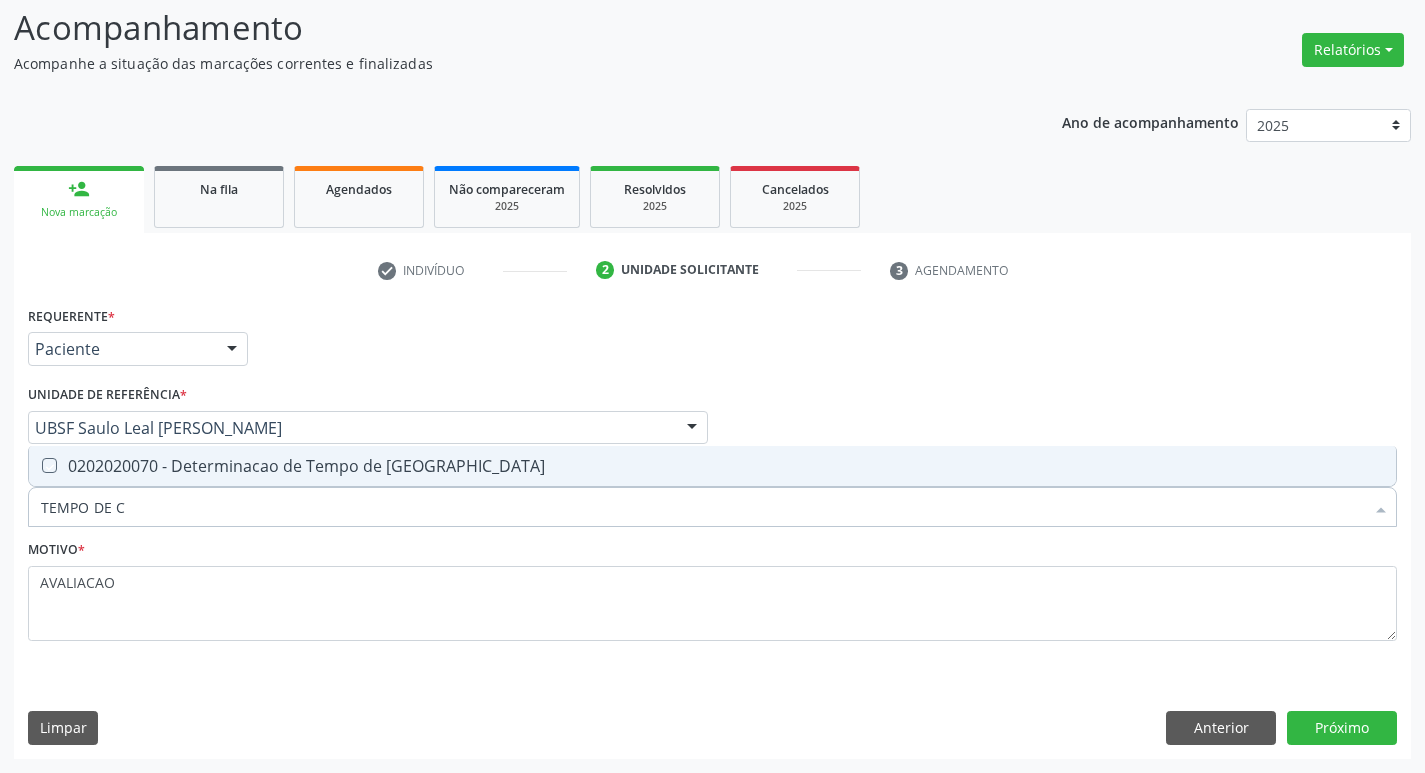 checkbox on "true" 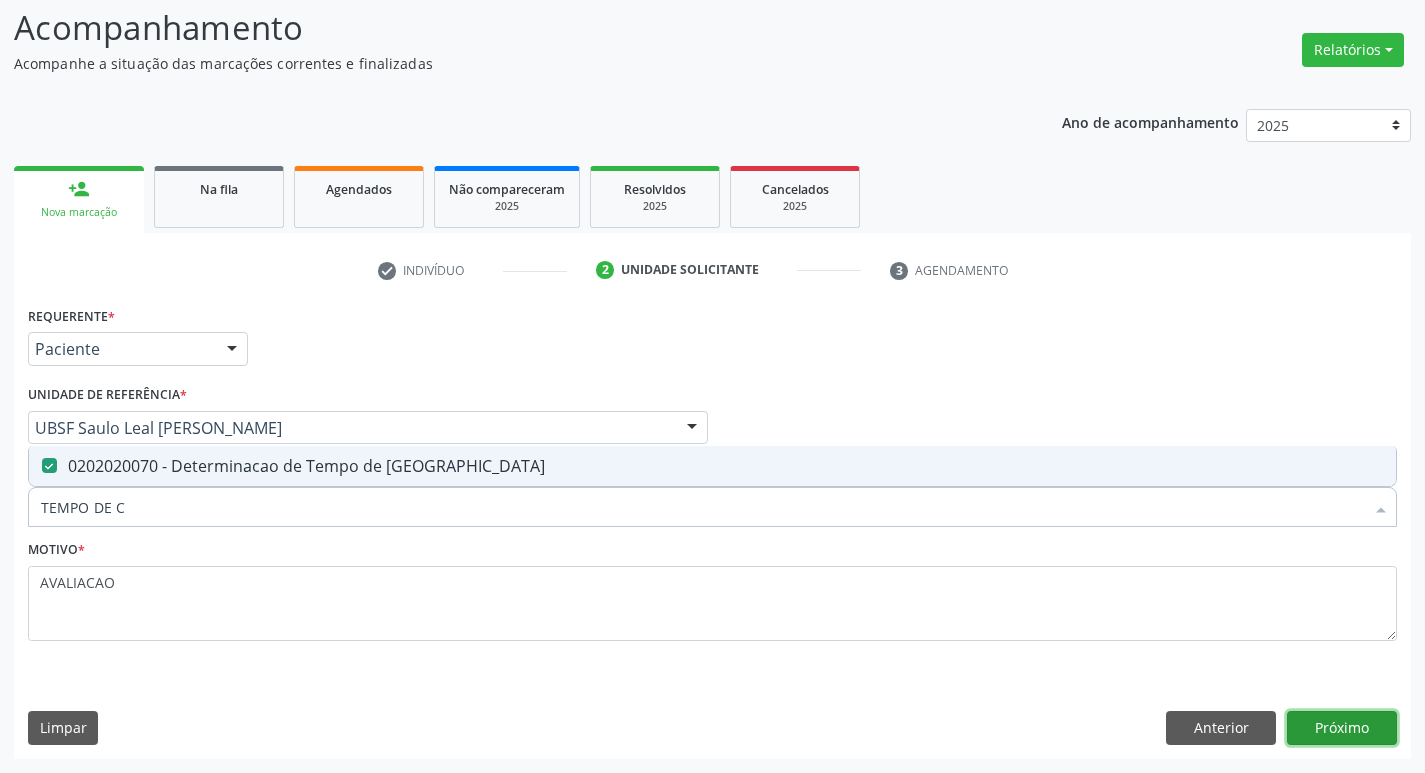 click on "Próximo" at bounding box center [1342, 728] 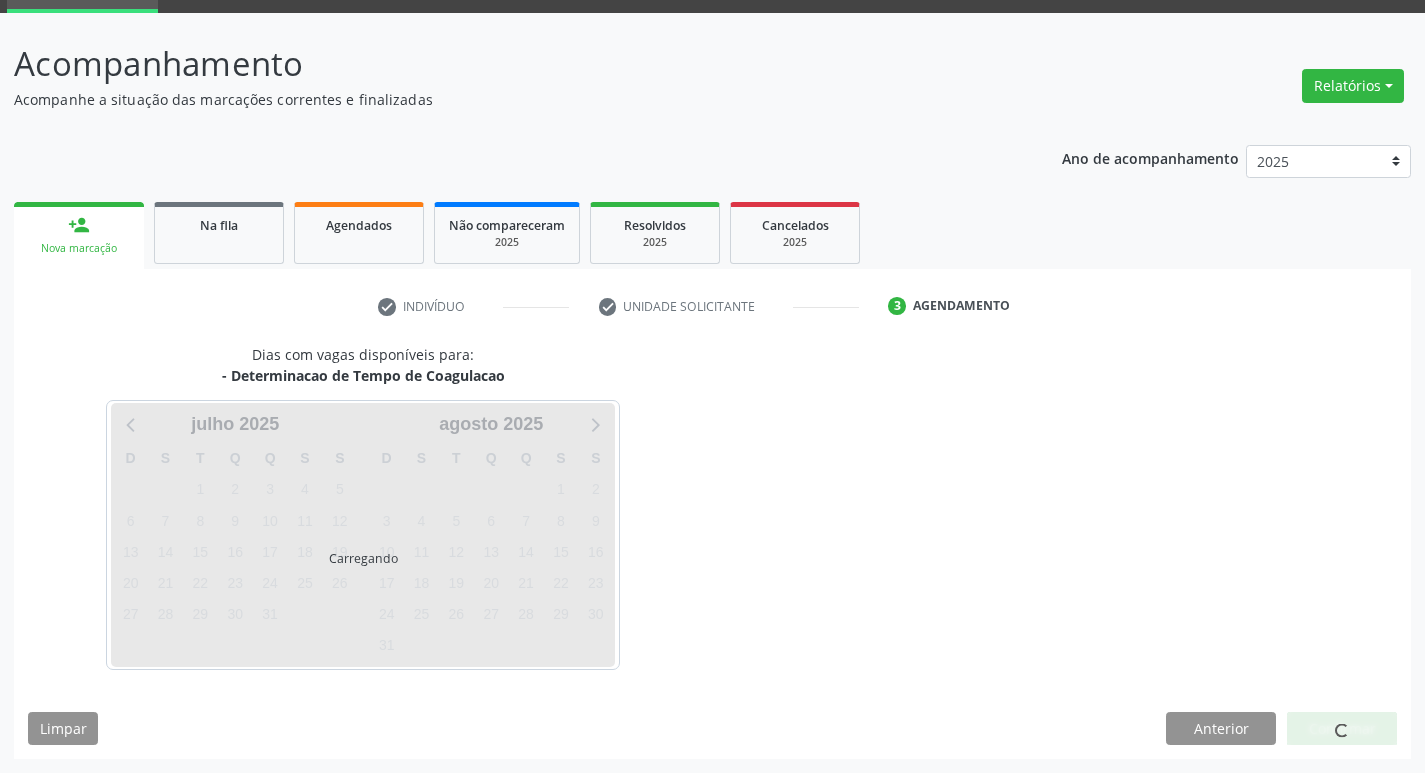 scroll, scrollTop: 97, scrollLeft: 0, axis: vertical 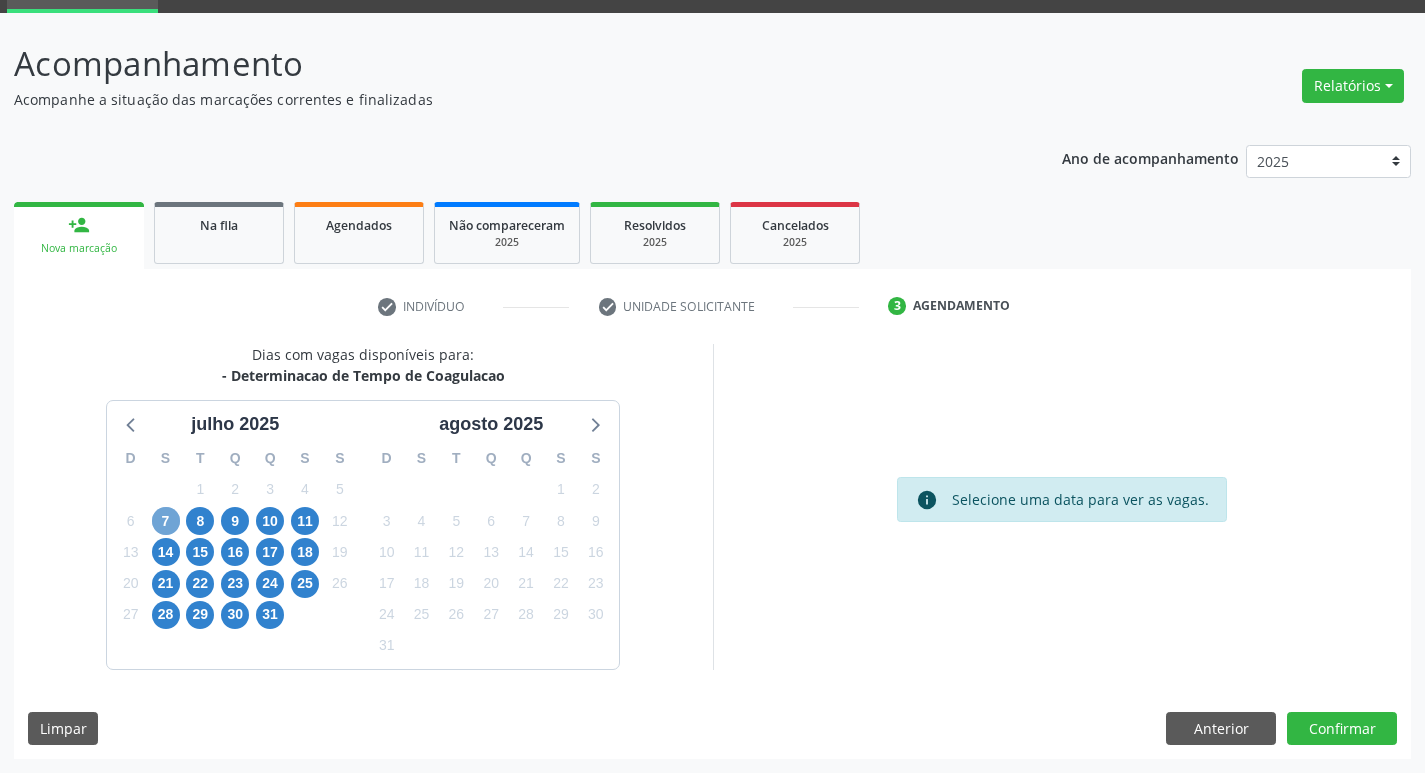 click on "7" at bounding box center (166, 521) 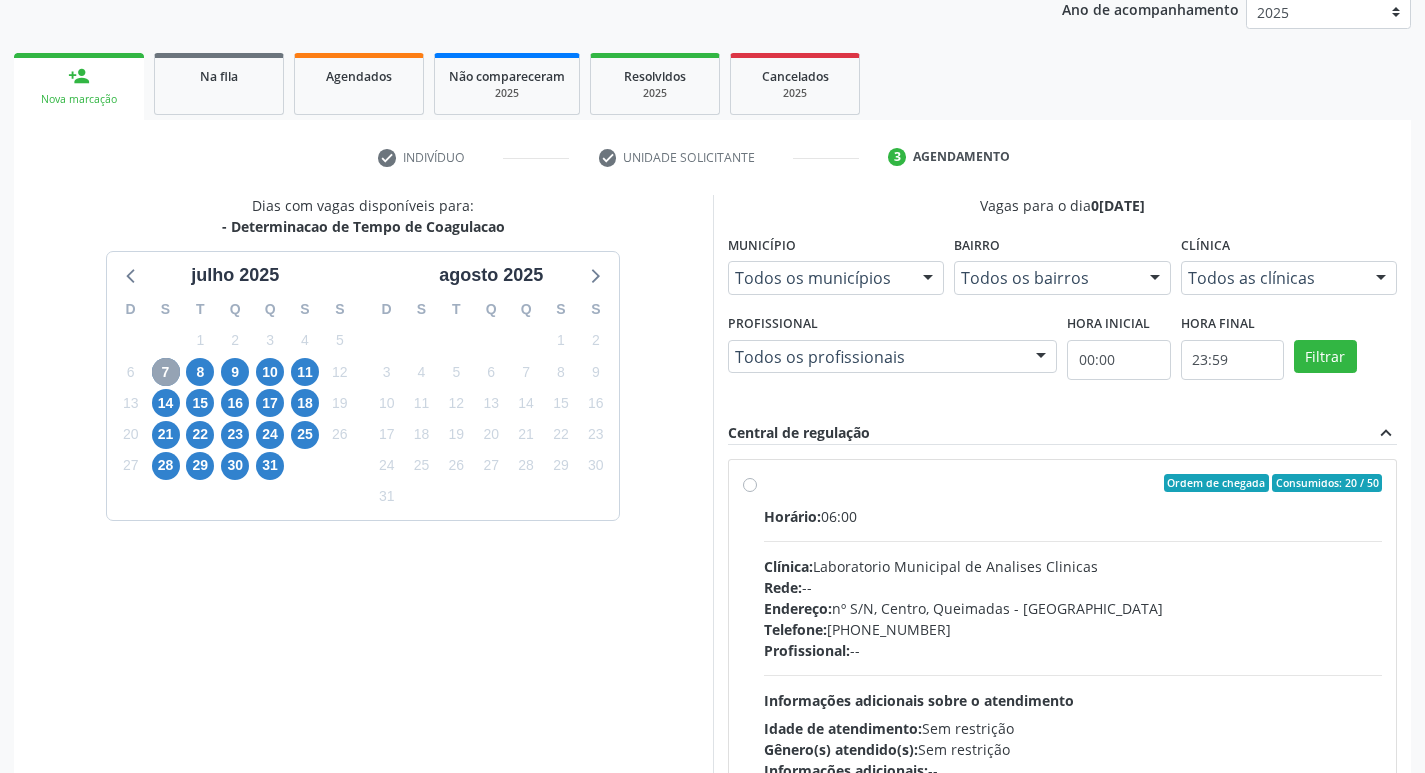 scroll, scrollTop: 386, scrollLeft: 0, axis: vertical 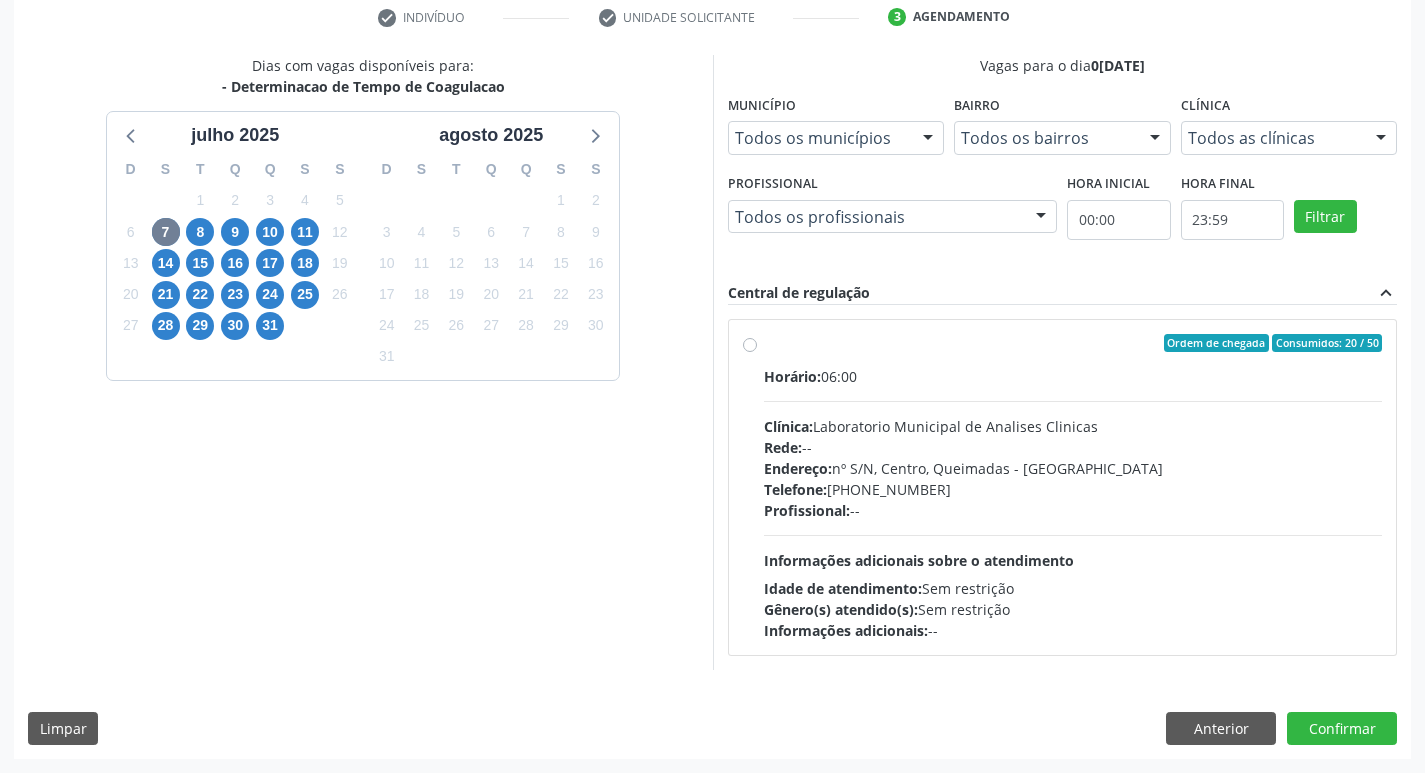 click on "Rede:
--" at bounding box center [1073, 447] 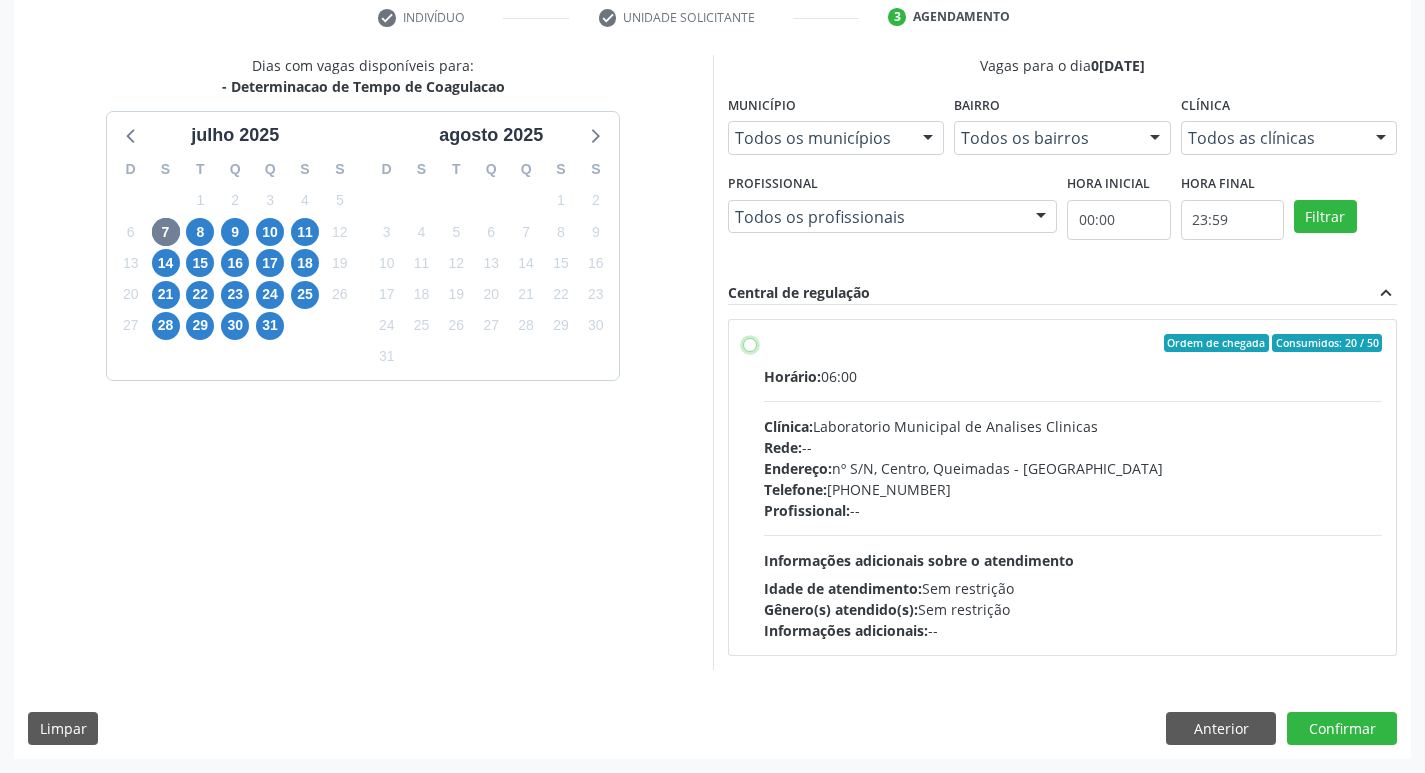 click on "Ordem de chegada
Consumidos: 20 / 50
Horário:   06:00
Clínica:  Laboratorio Municipal de Analises Clinicas
Rede:
--
Endereço:   nº S/N, Centro, Queimadas - PB
Telefone:   (83) 33921344
Profissional:
--
Informações adicionais sobre o atendimento
Idade de atendimento:
Sem restrição
Gênero(s) atendido(s):
Sem restrição
Informações adicionais:
--" at bounding box center [750, 343] 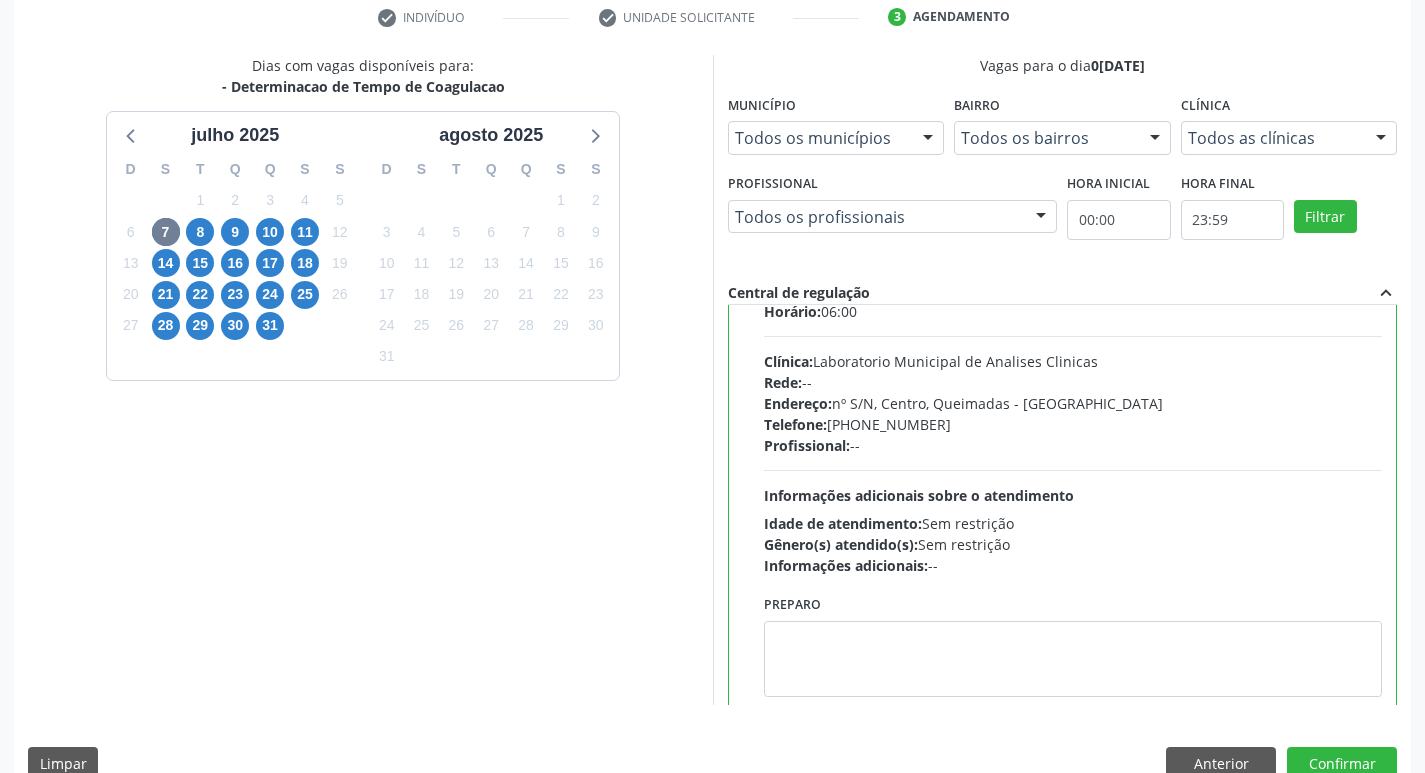 scroll, scrollTop: 99, scrollLeft: 0, axis: vertical 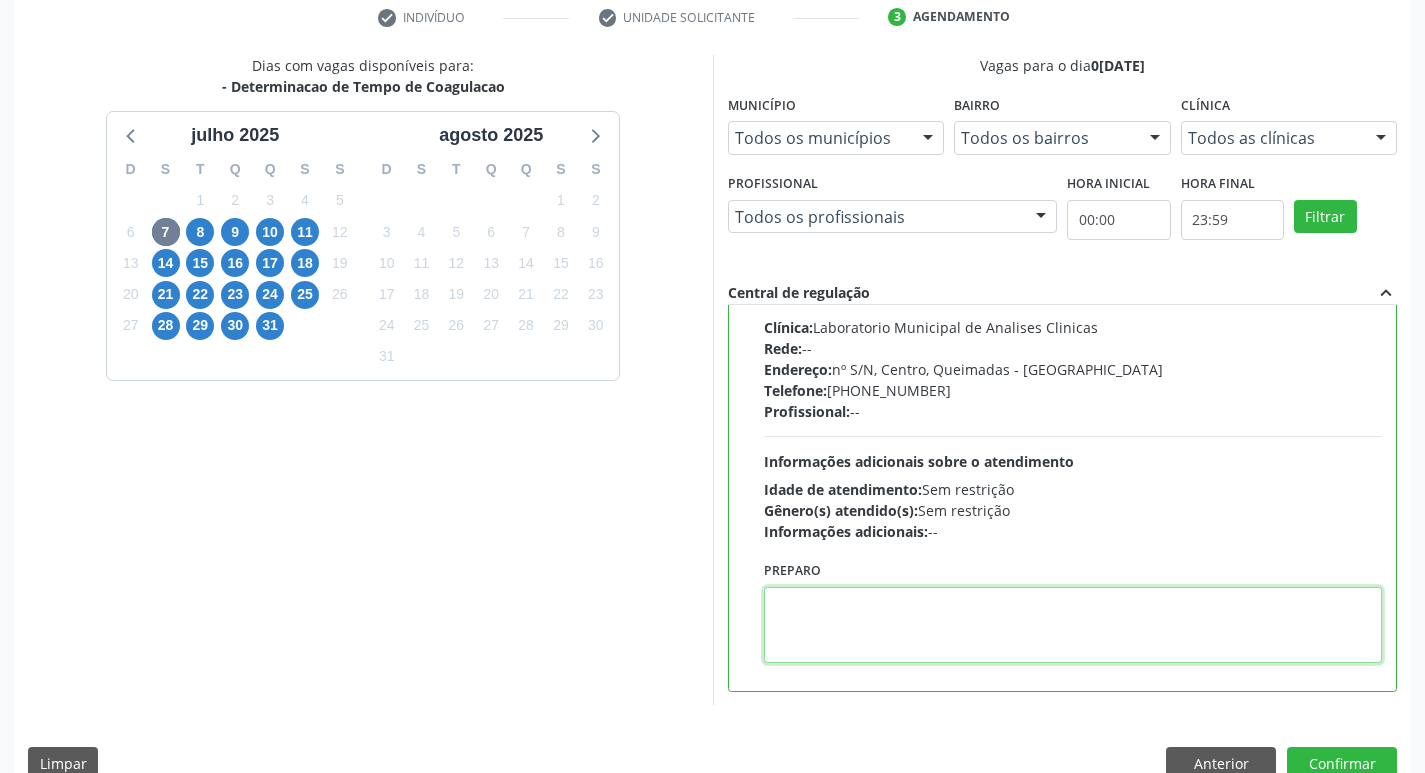 click at bounding box center [1073, 625] 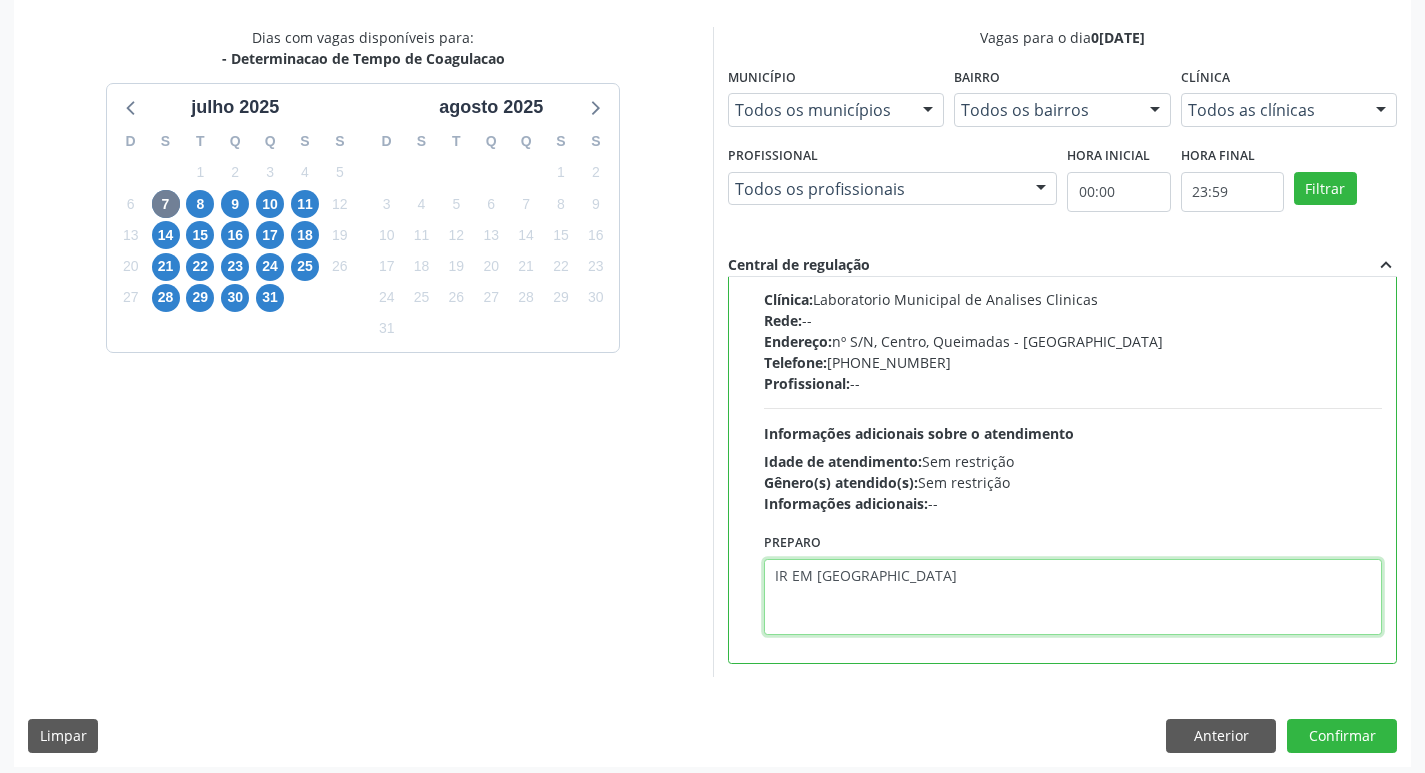 scroll, scrollTop: 422, scrollLeft: 0, axis: vertical 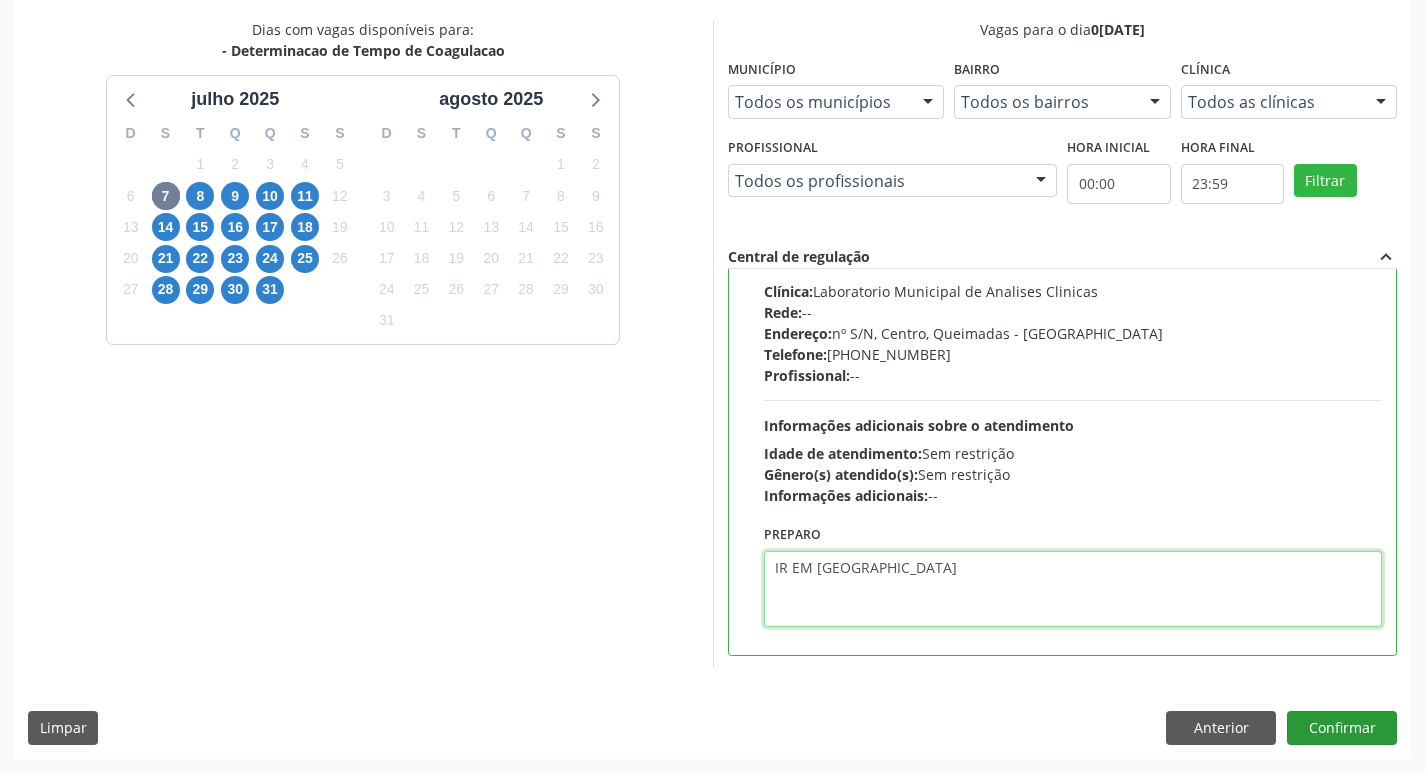 type on "IR EM [GEOGRAPHIC_DATA]" 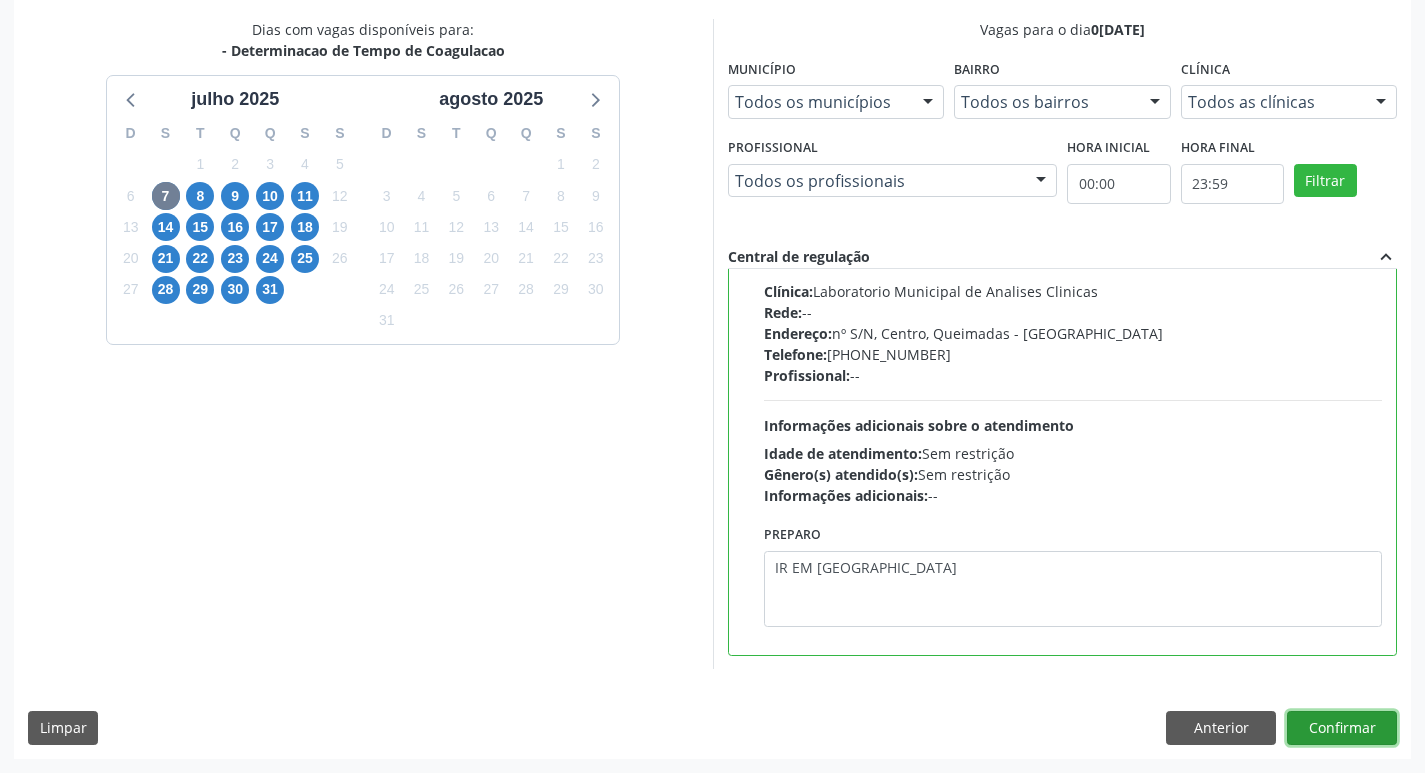 click on "Confirmar" at bounding box center [1342, 728] 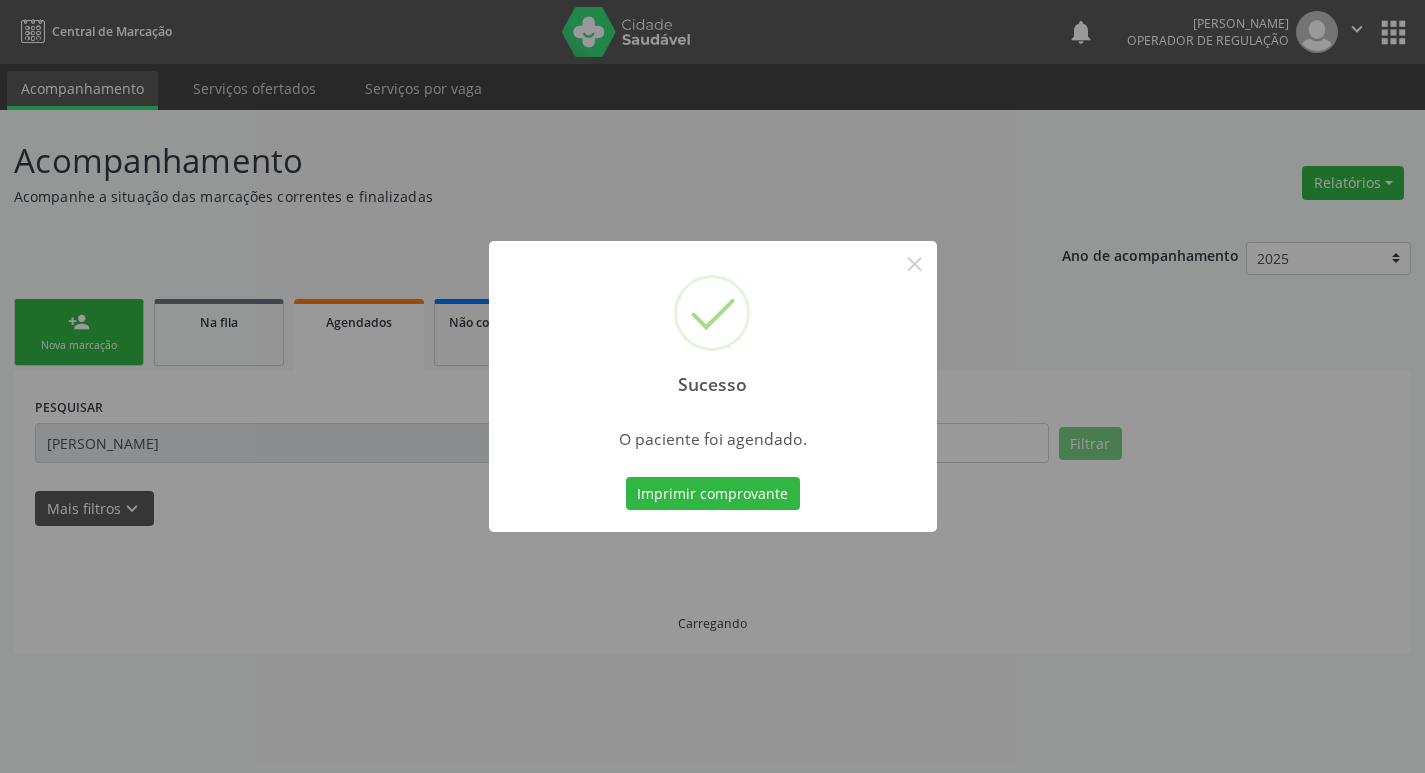scroll, scrollTop: 0, scrollLeft: 0, axis: both 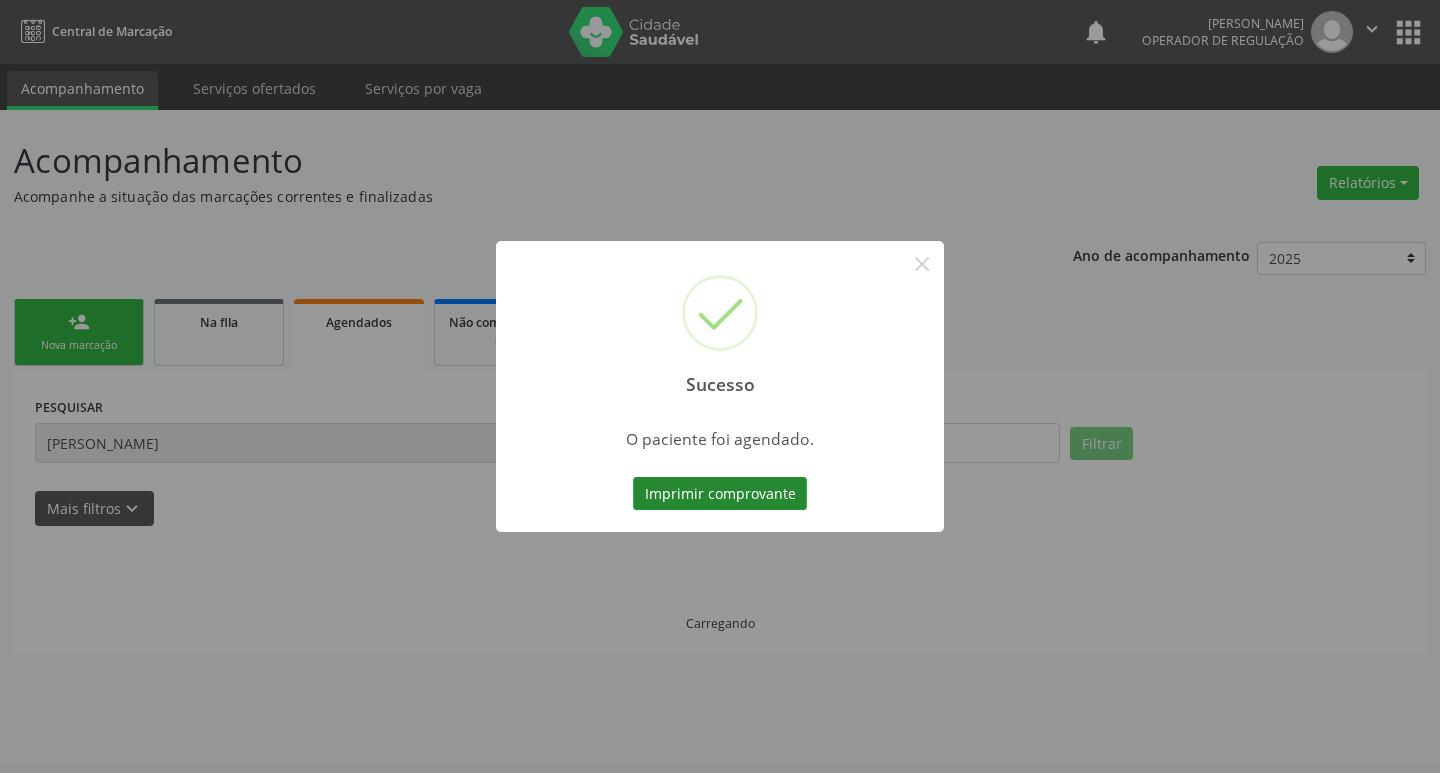 click on "Imprimir comprovante" at bounding box center [720, 494] 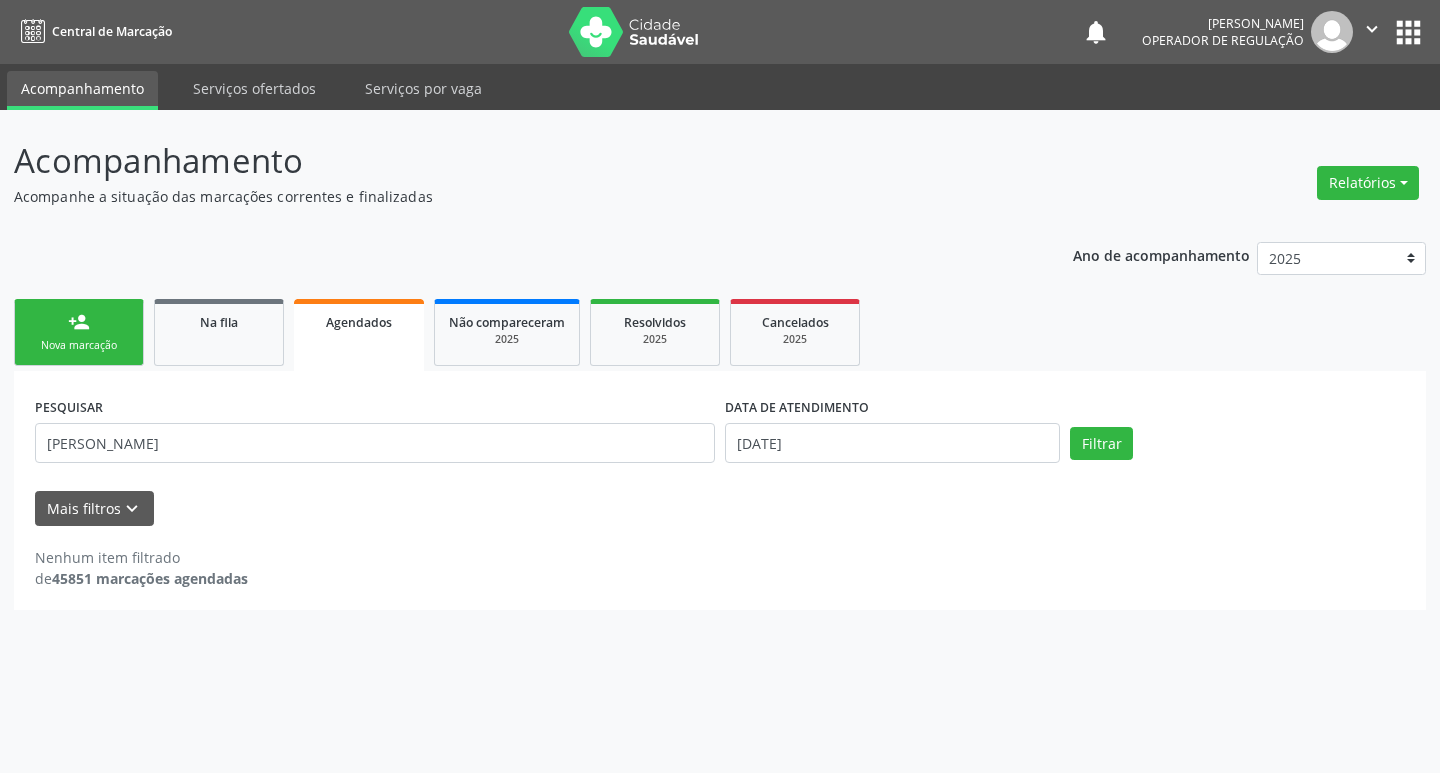 click on "person_add
Nova marcação" at bounding box center [79, 332] 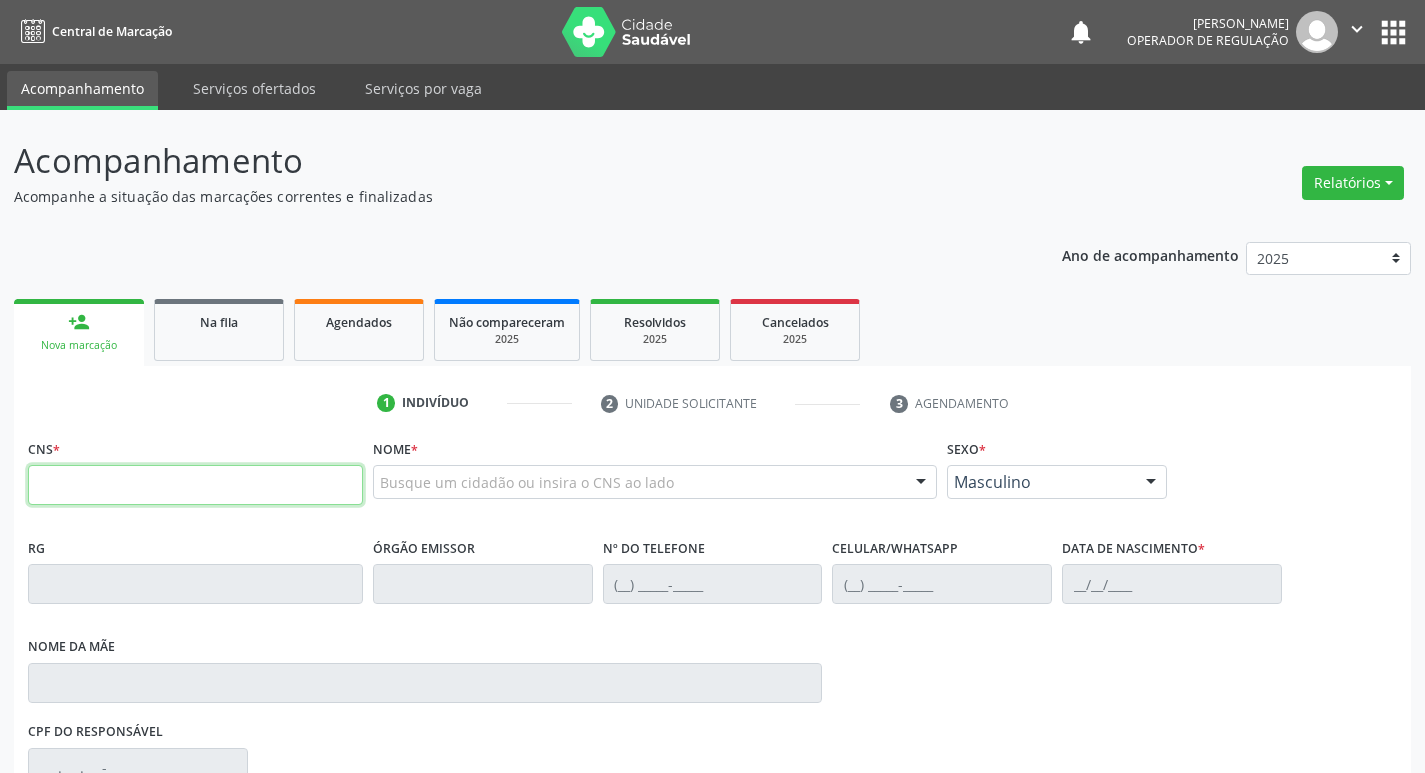 click at bounding box center [195, 485] 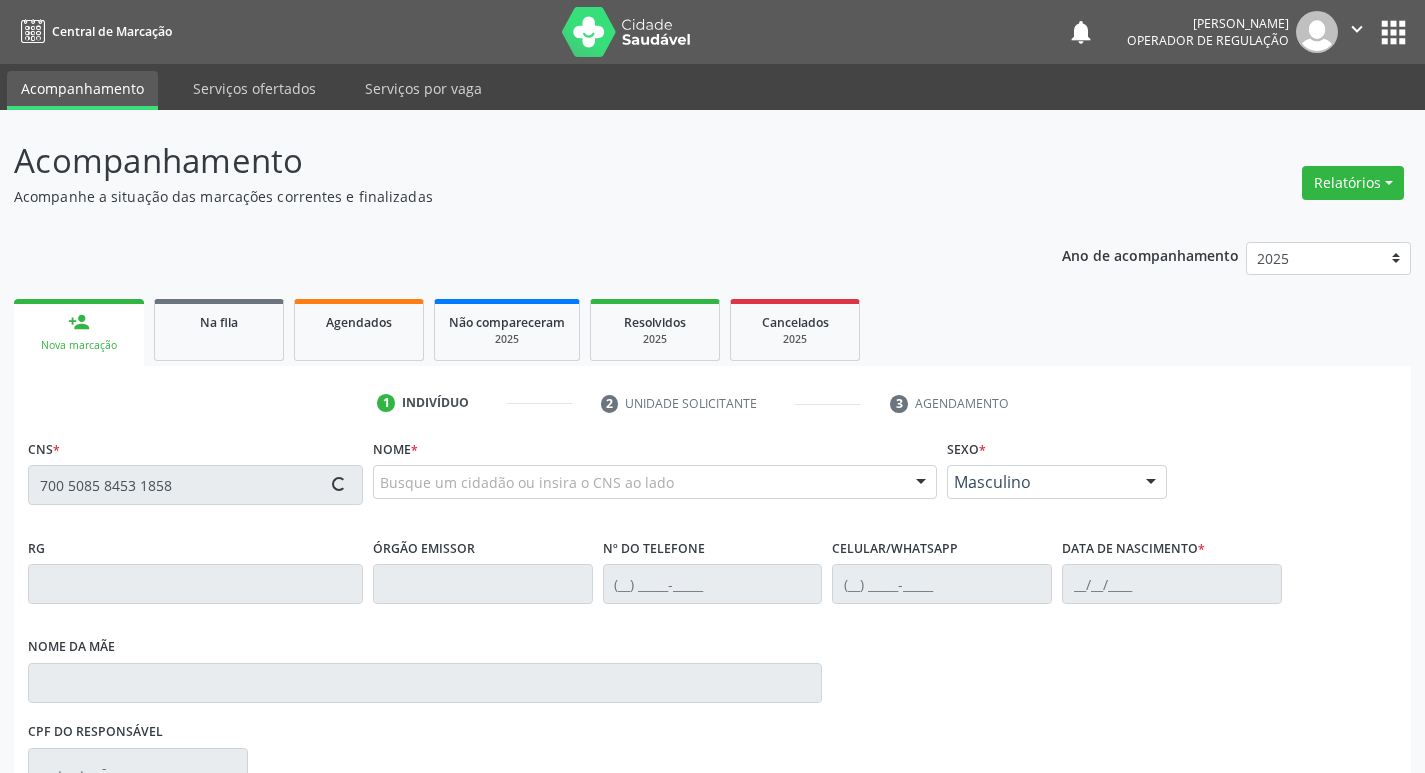 type on "700 5085 8453 1858" 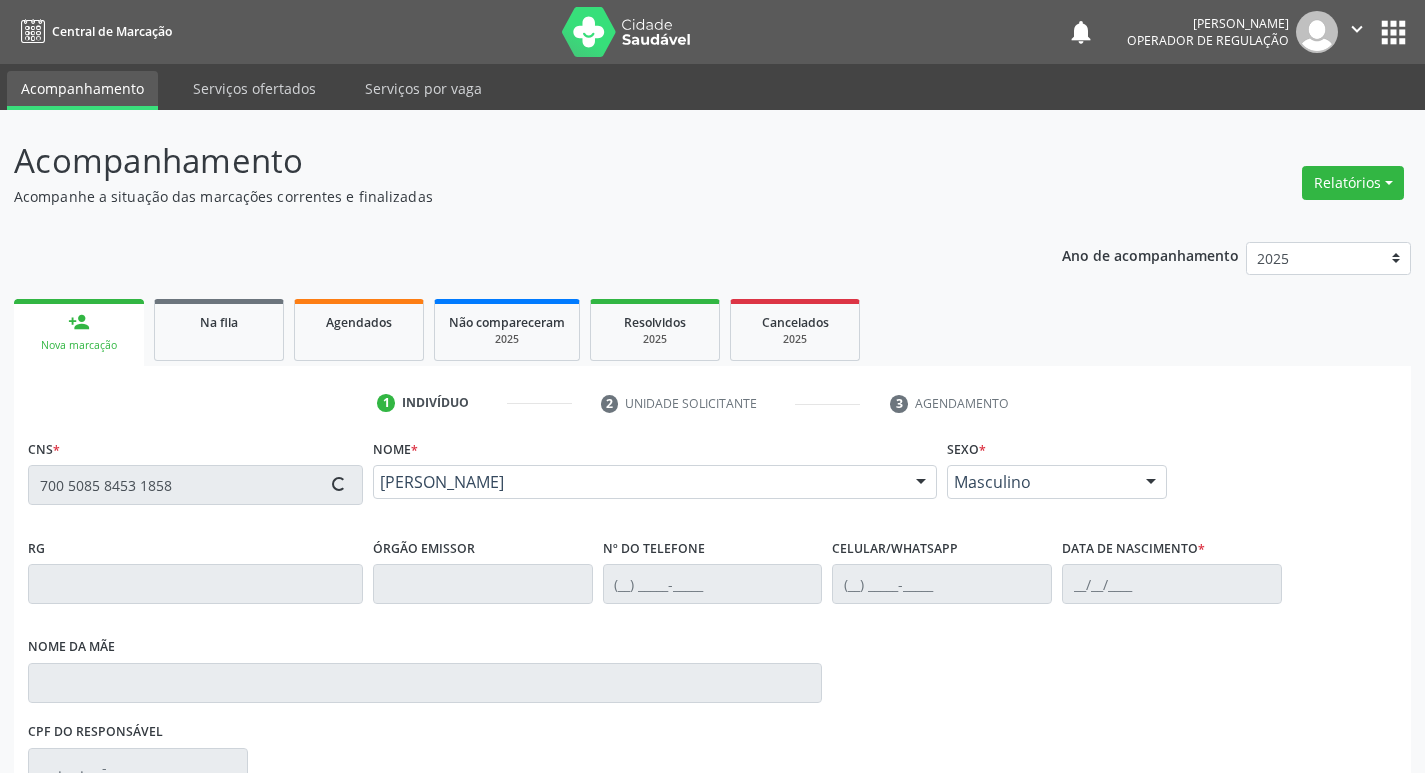 type on "(83) 99120-1268" 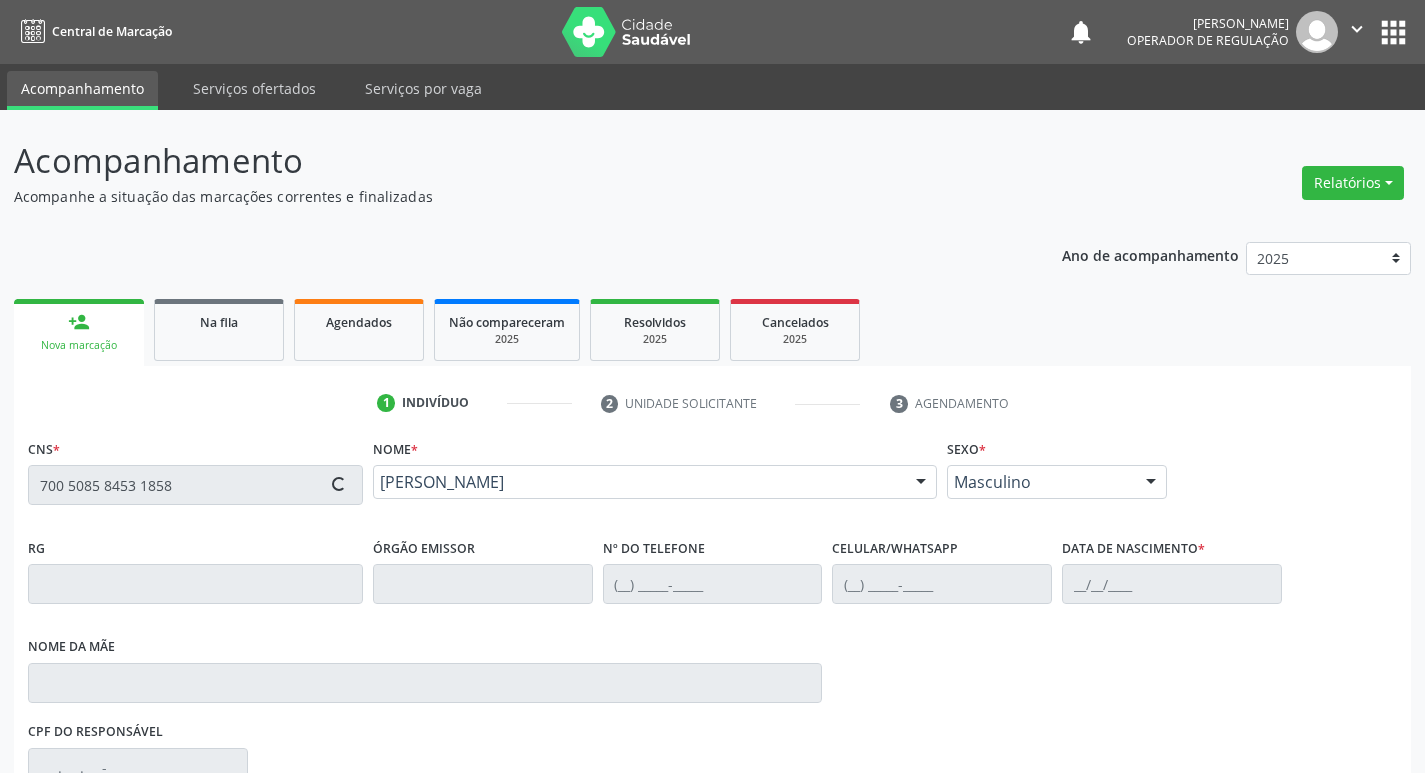 type on "(83) 99120-1268" 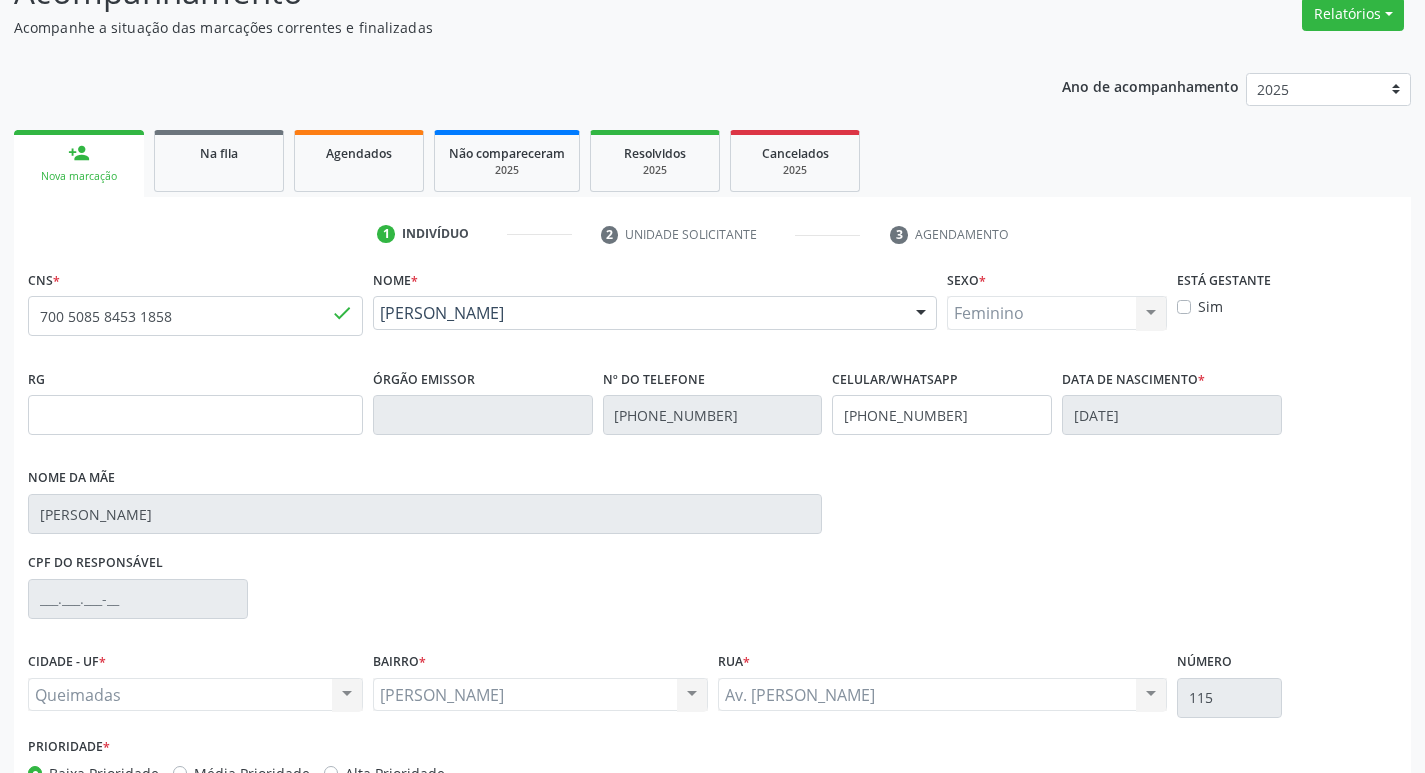 scroll, scrollTop: 297, scrollLeft: 0, axis: vertical 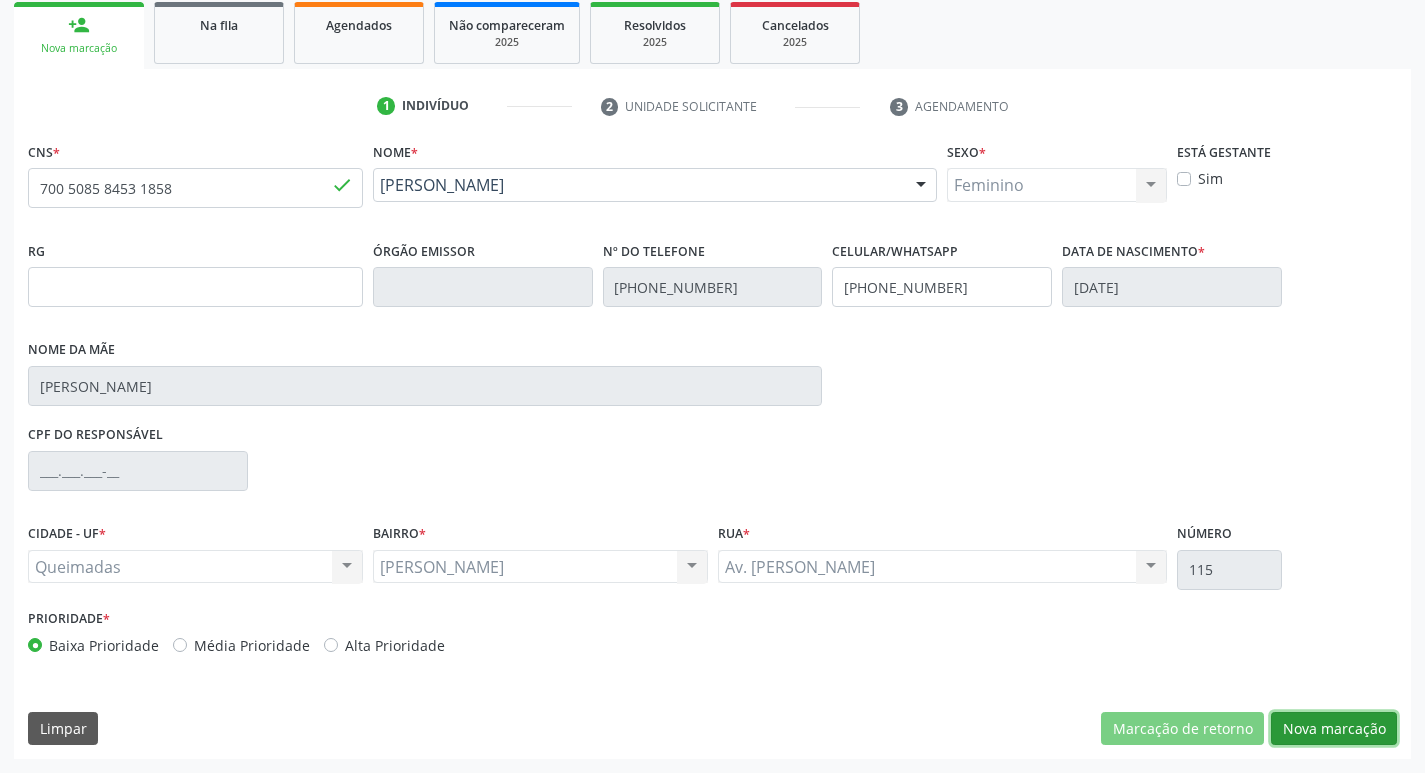 click on "Nova marcação" at bounding box center [1334, 729] 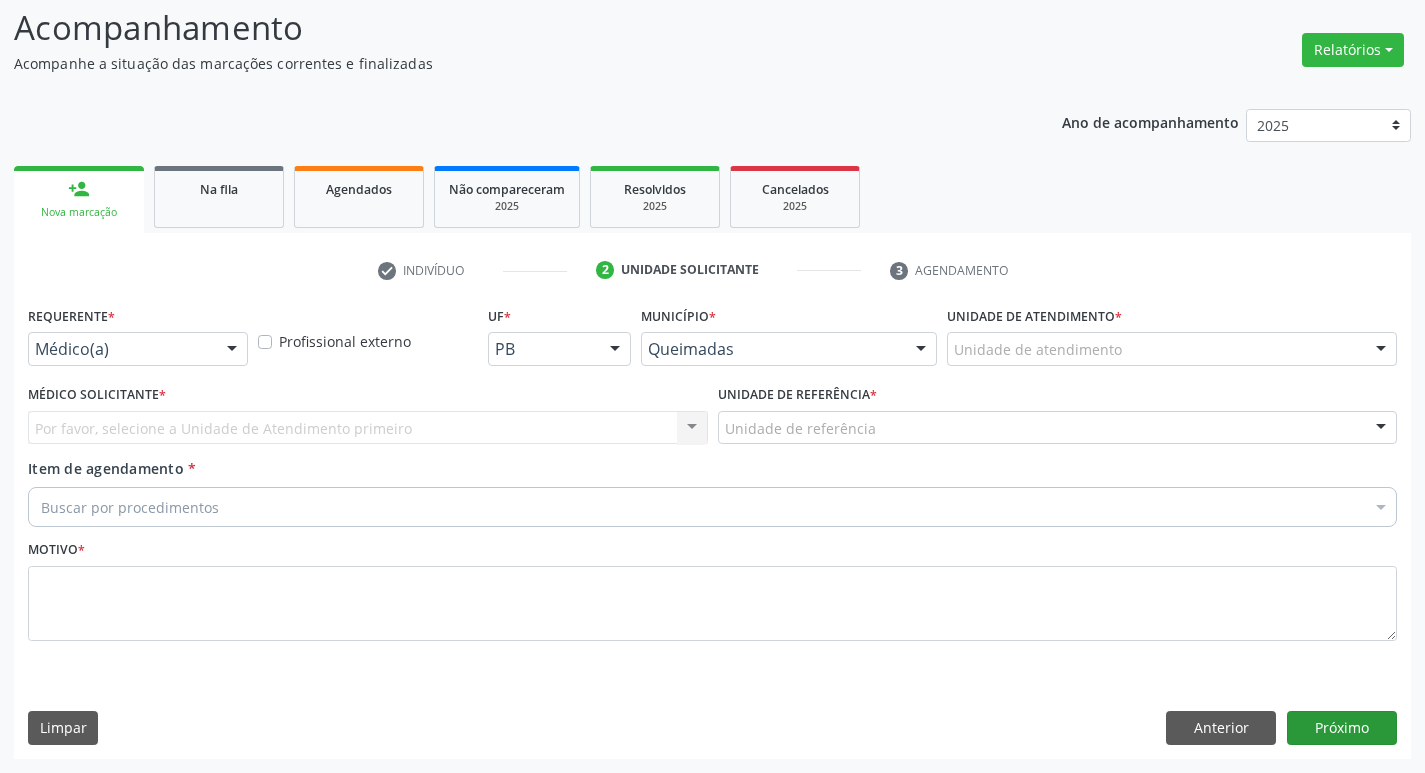 scroll, scrollTop: 133, scrollLeft: 0, axis: vertical 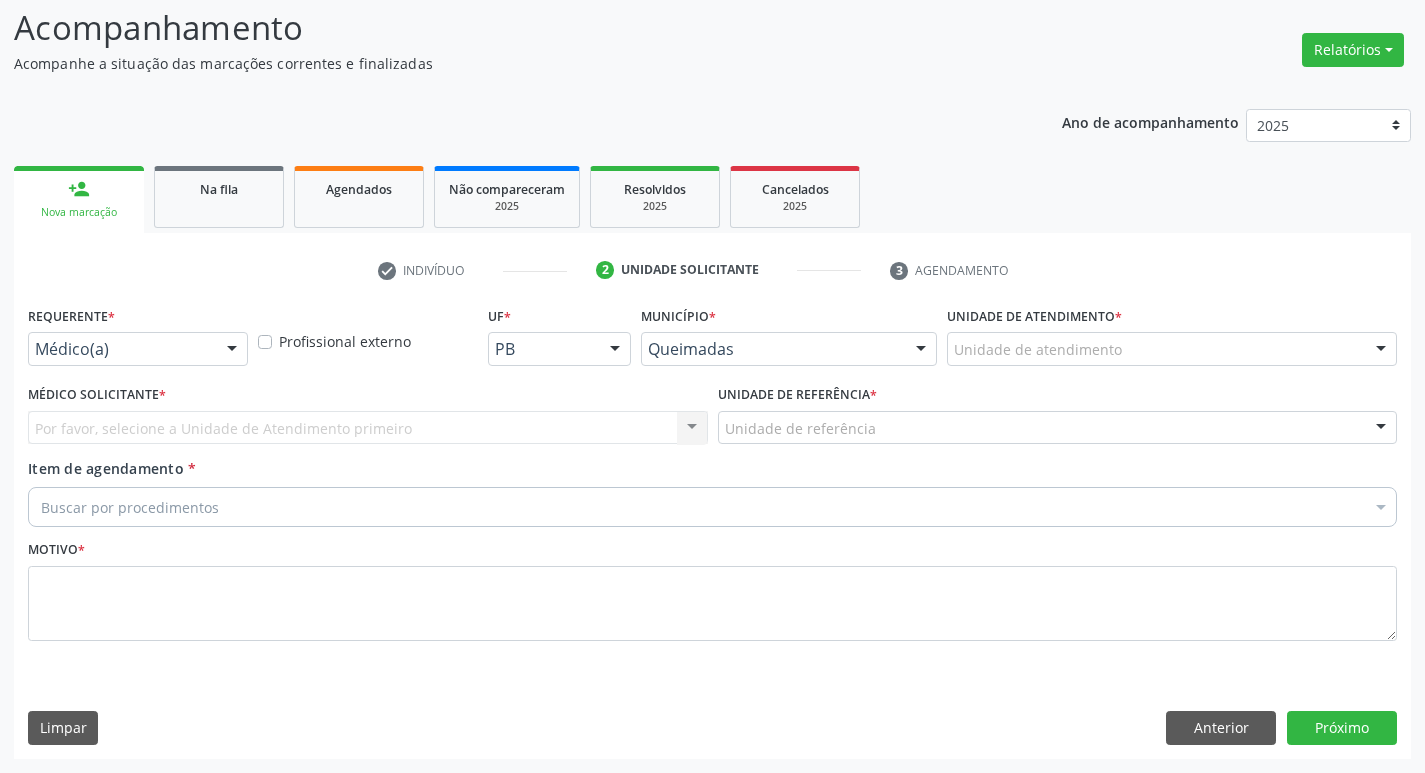 click on "Médico(a)" at bounding box center [138, 349] 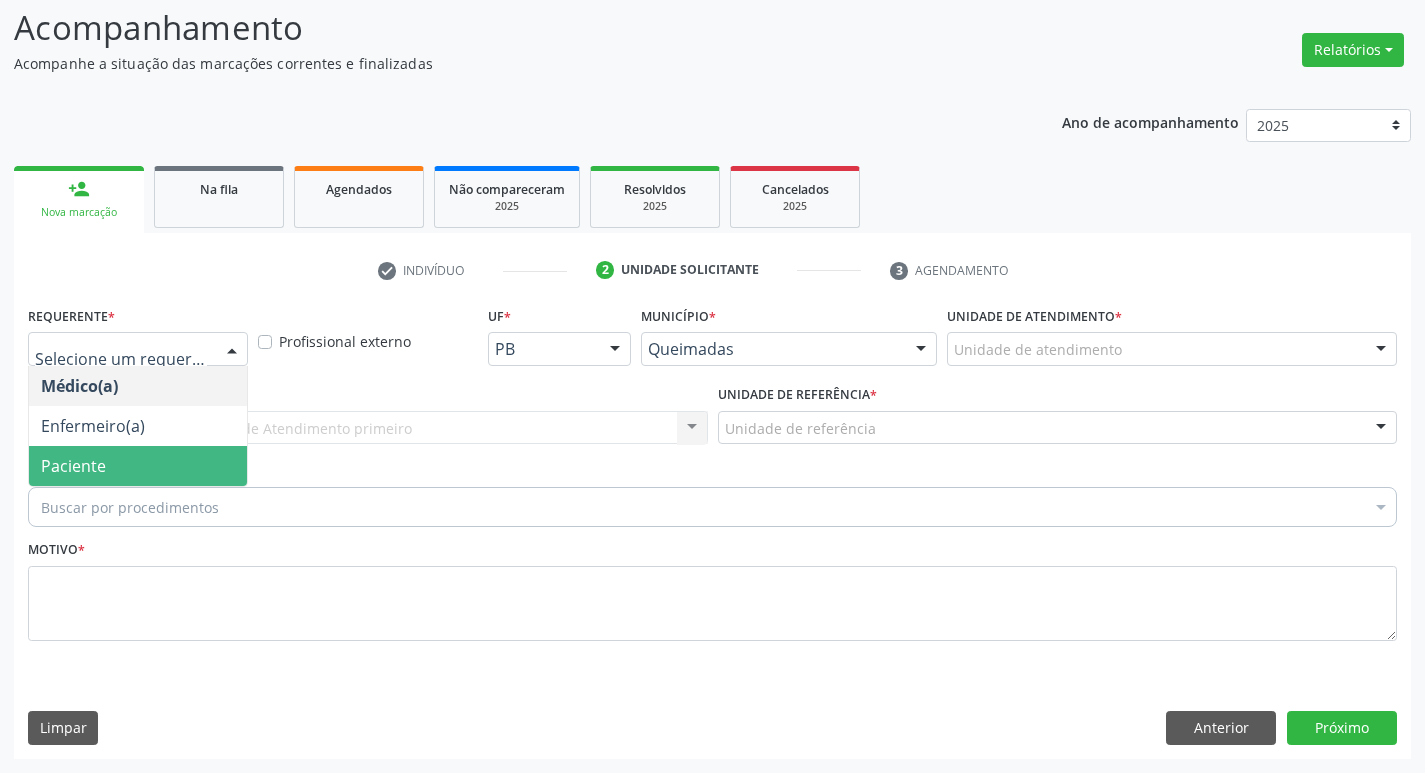 click on "Paciente" at bounding box center [138, 466] 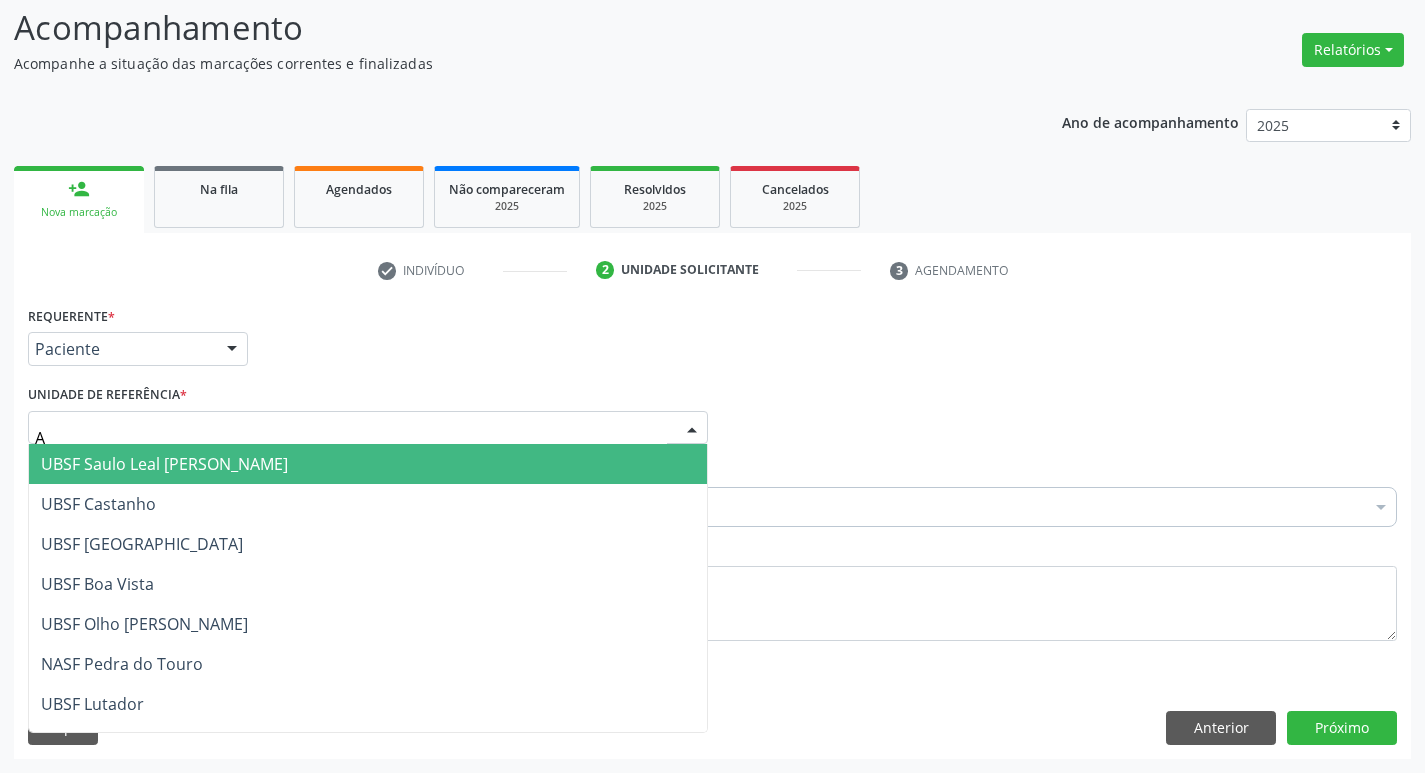 type on "AN" 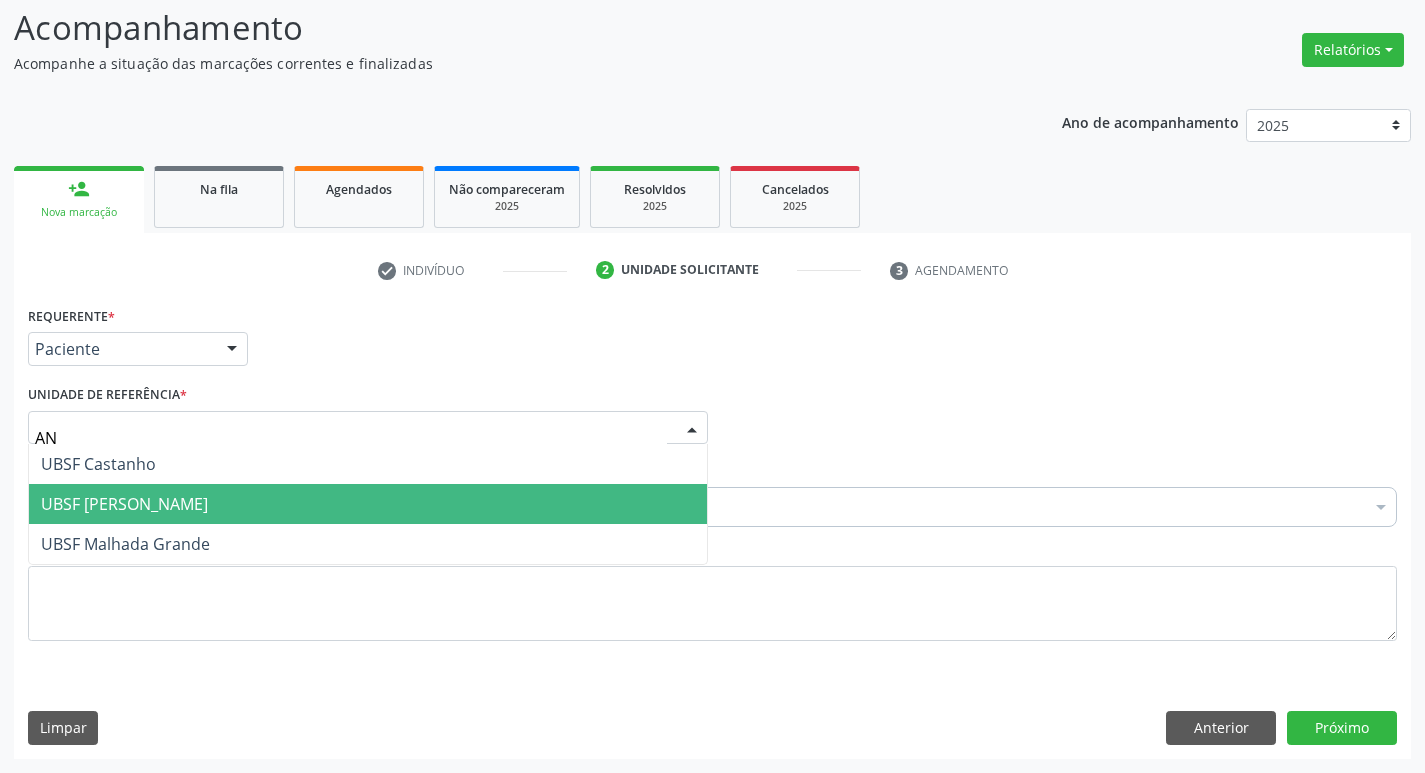 click on "UBSF [PERSON_NAME]" at bounding box center [124, 504] 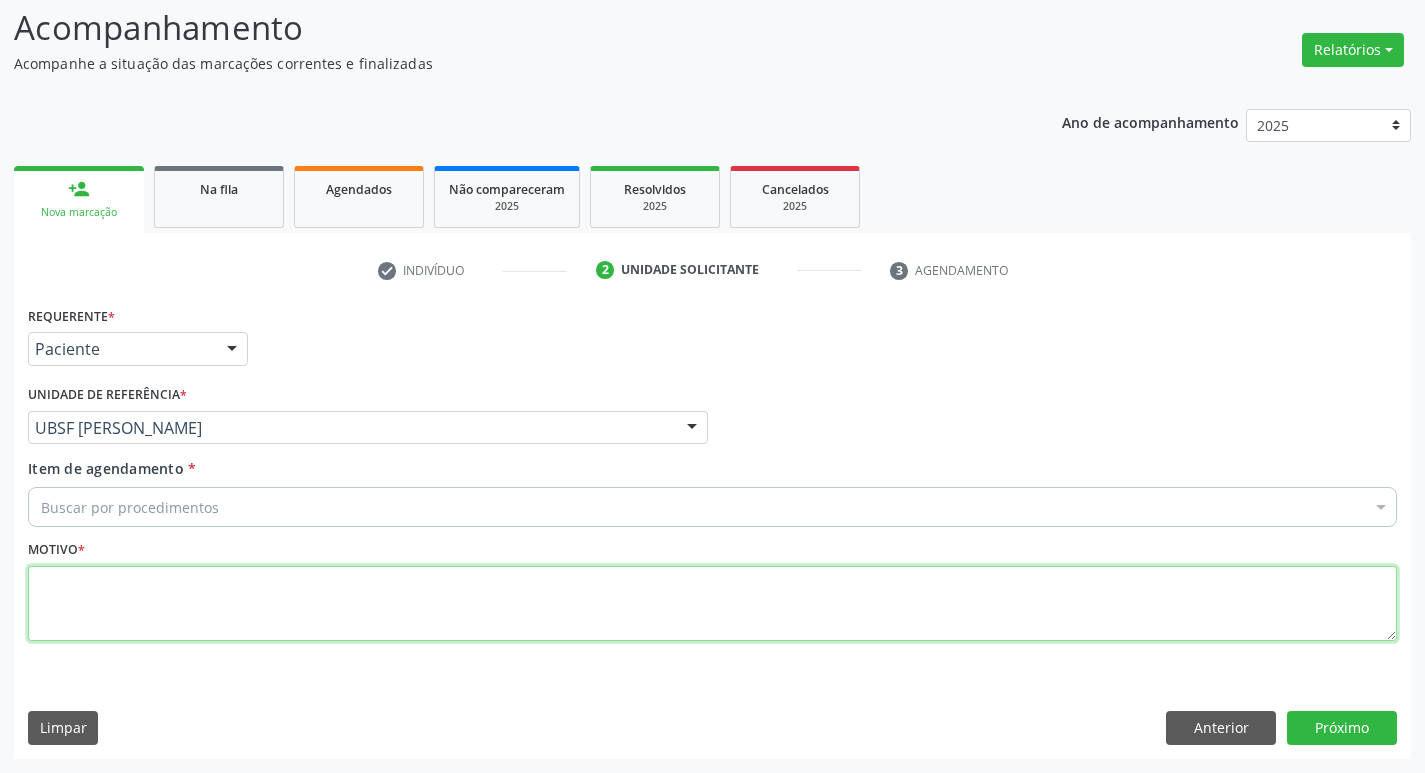click at bounding box center [712, 604] 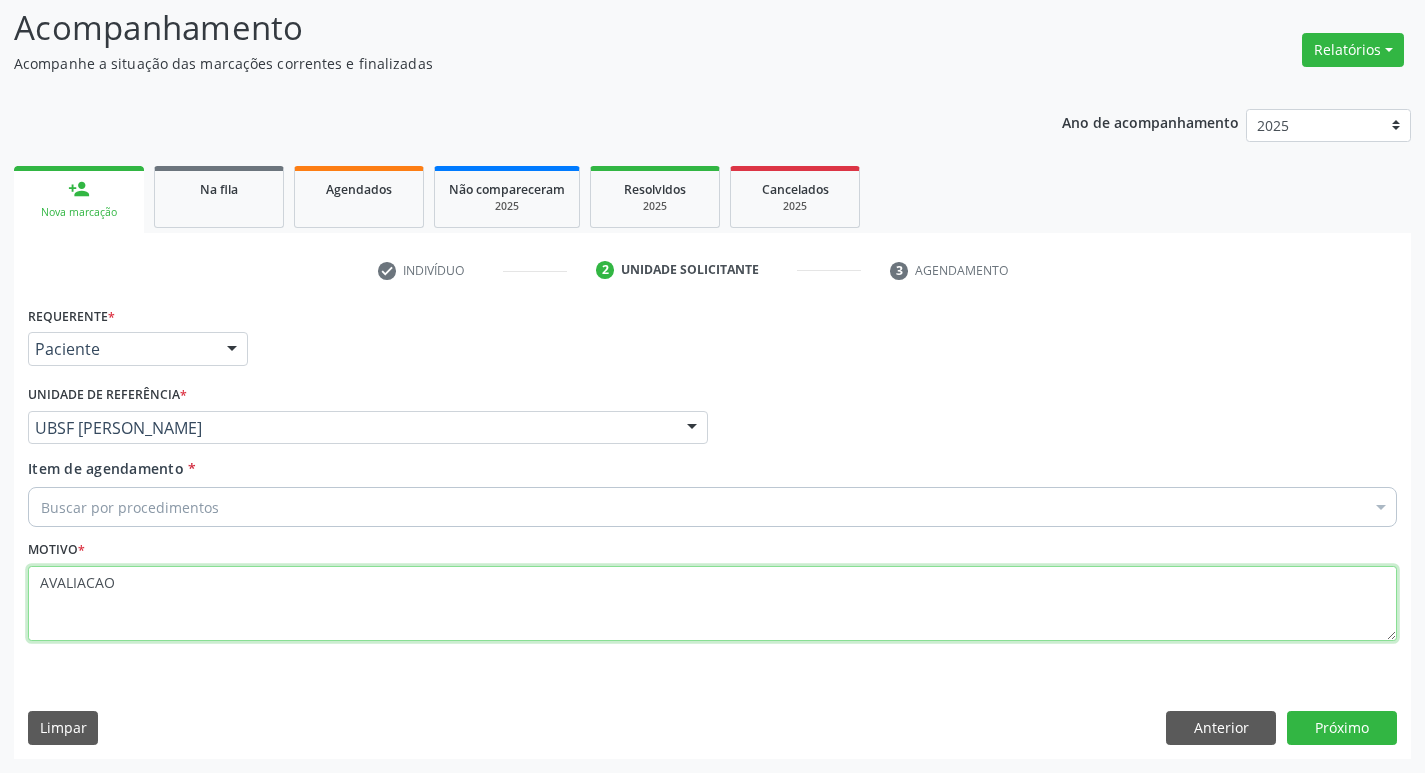 type on "AVALIACAO" 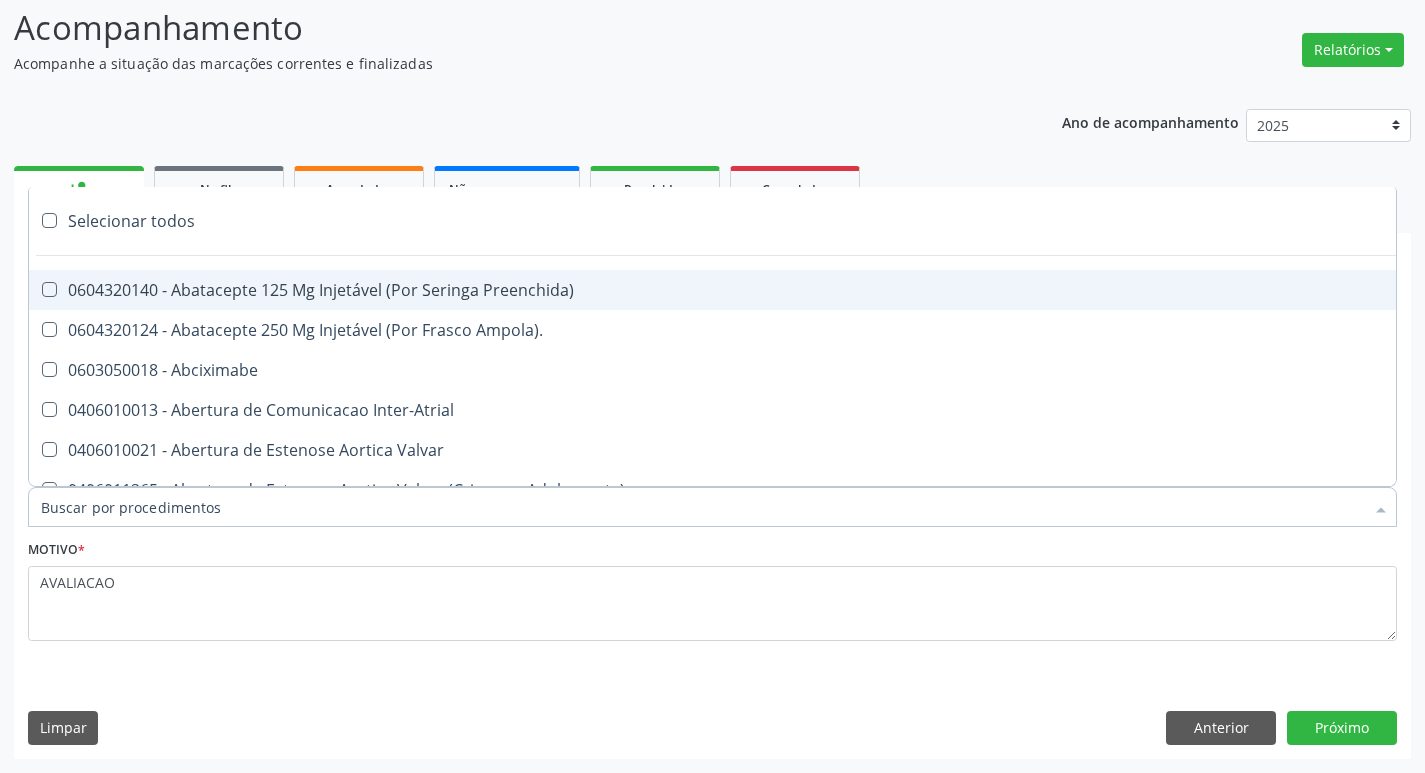 click on "Item de agendamento
*" at bounding box center [702, 507] 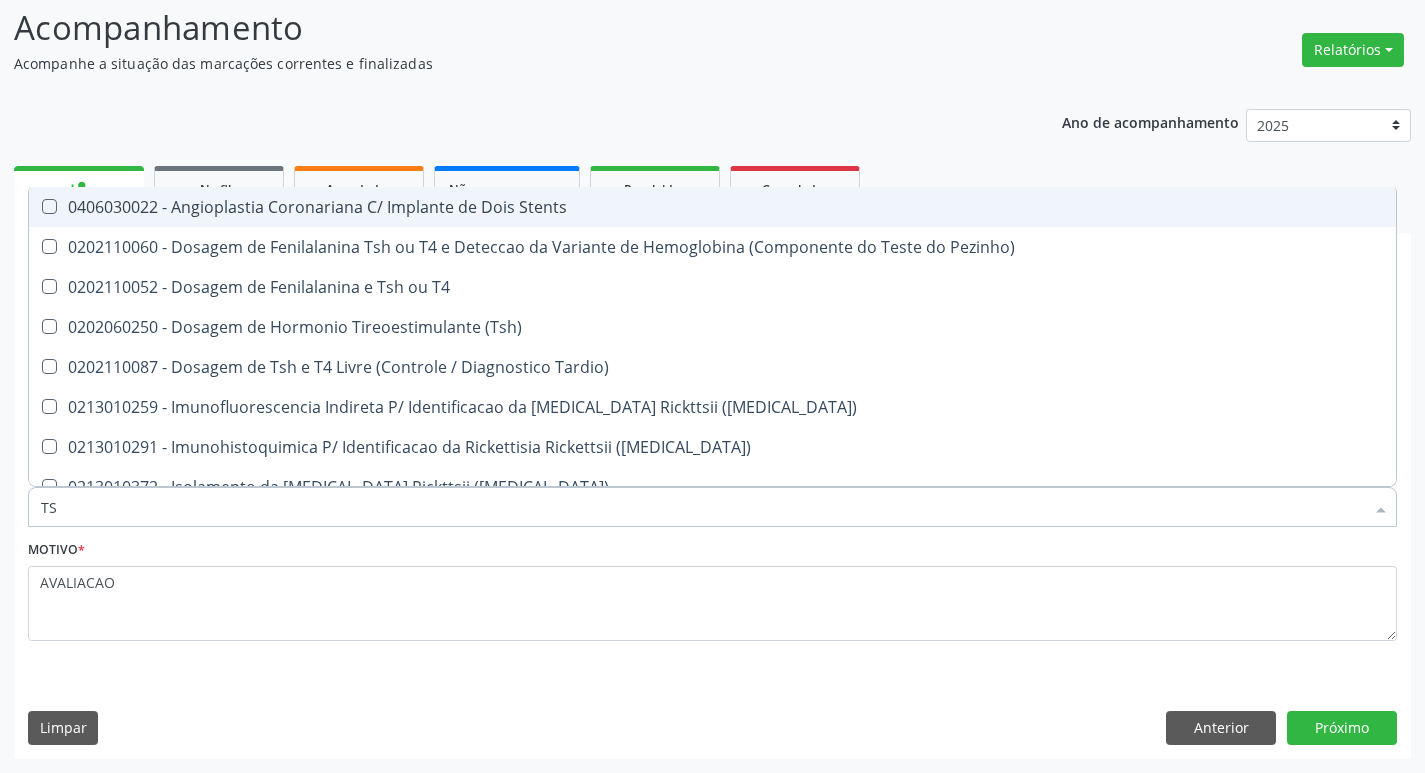type on "TSH" 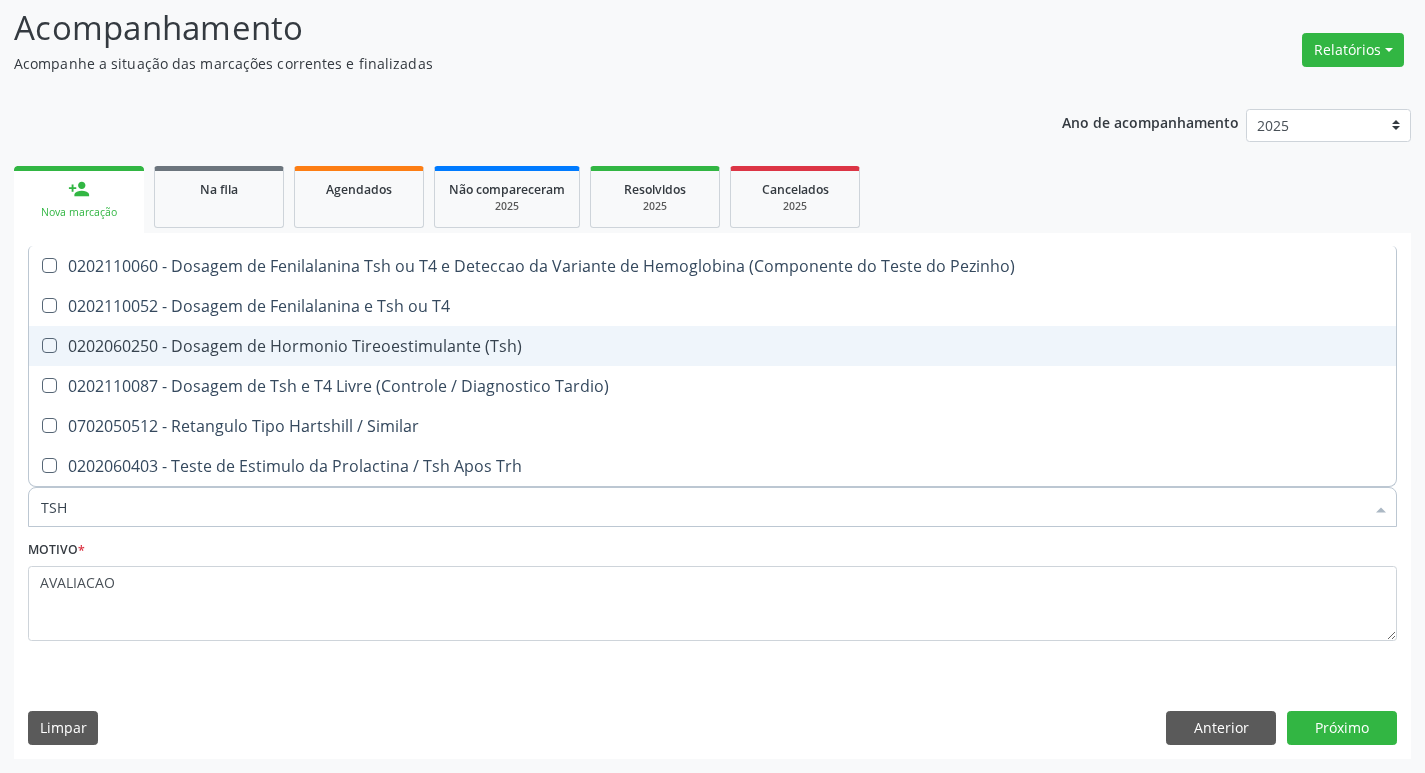 click on "0202060250 - Dosagem de Hormonio Tireoestimulante (Tsh)" at bounding box center (712, 346) 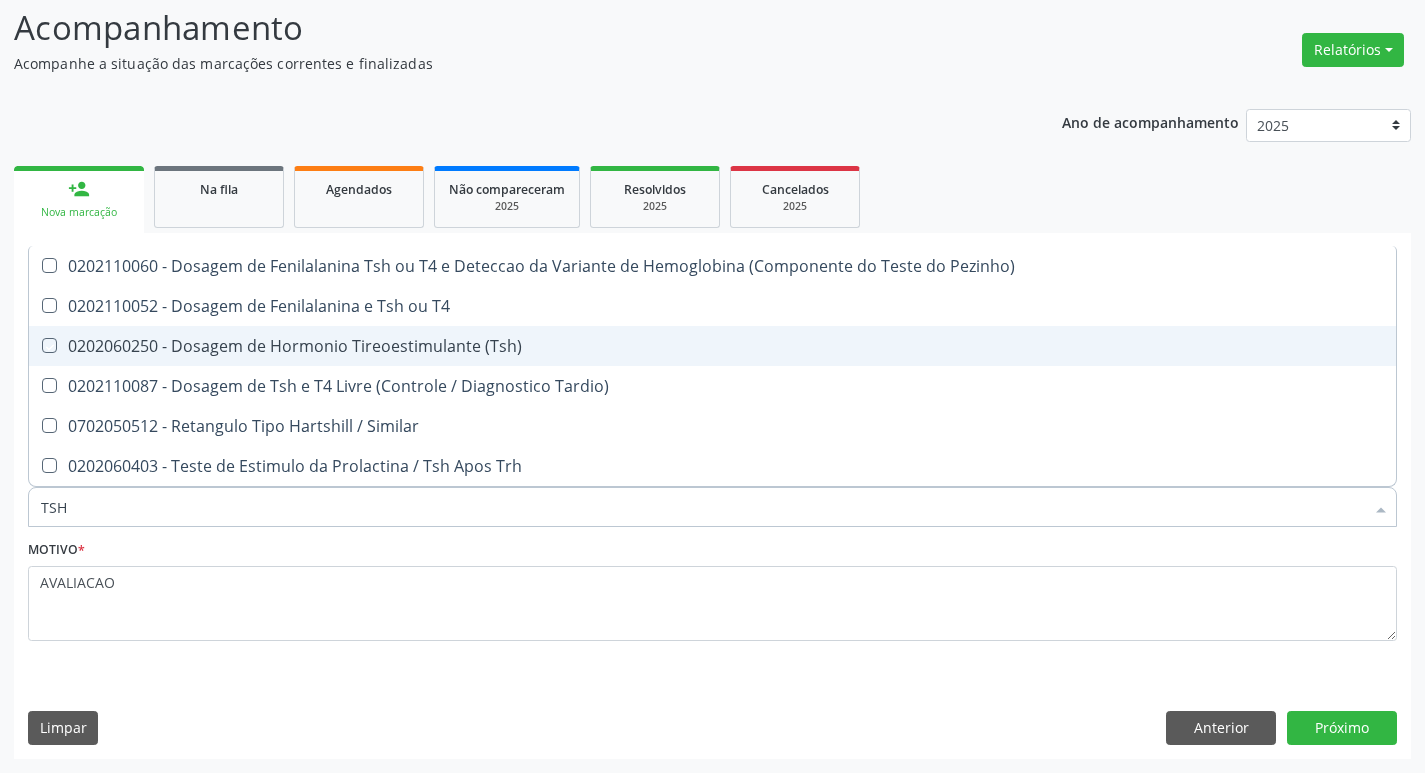 checkbox on "true" 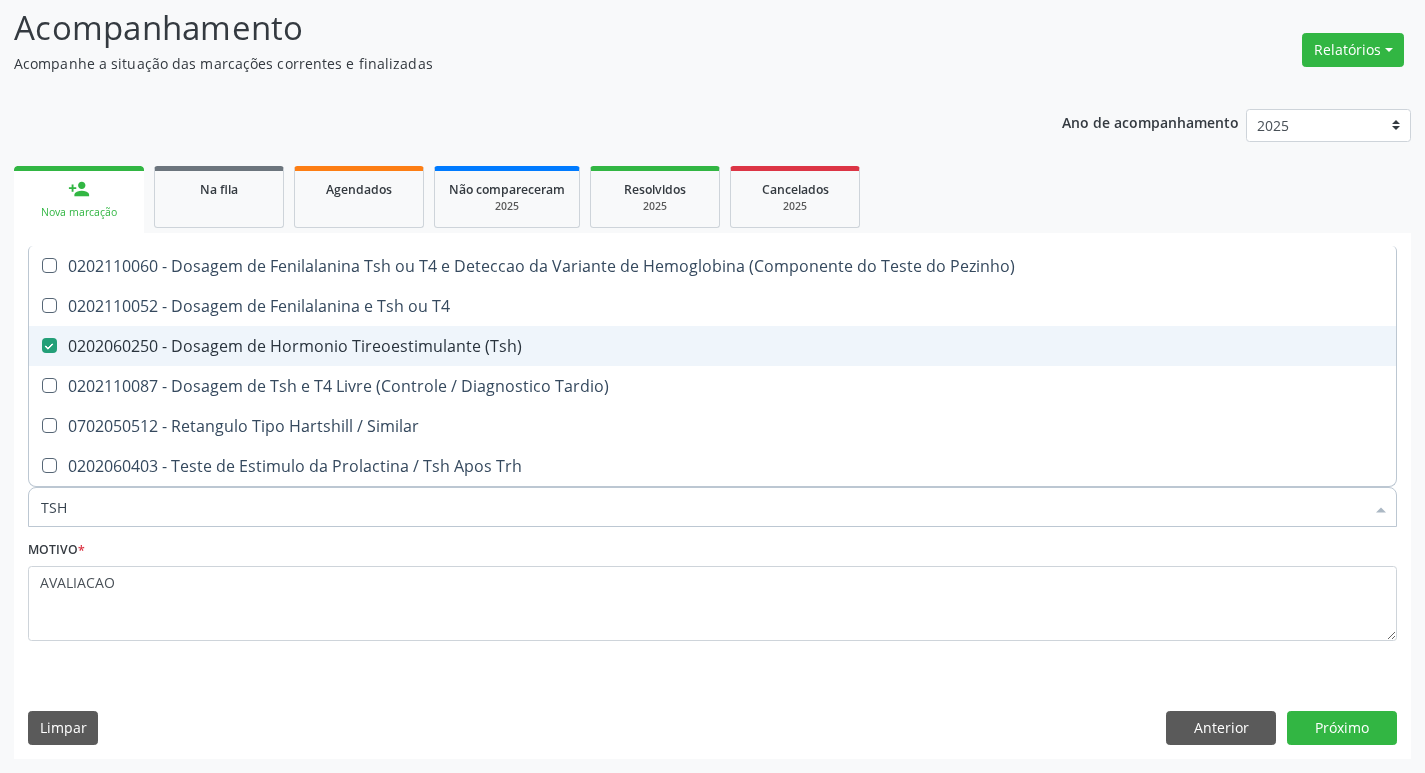 type on "TS" 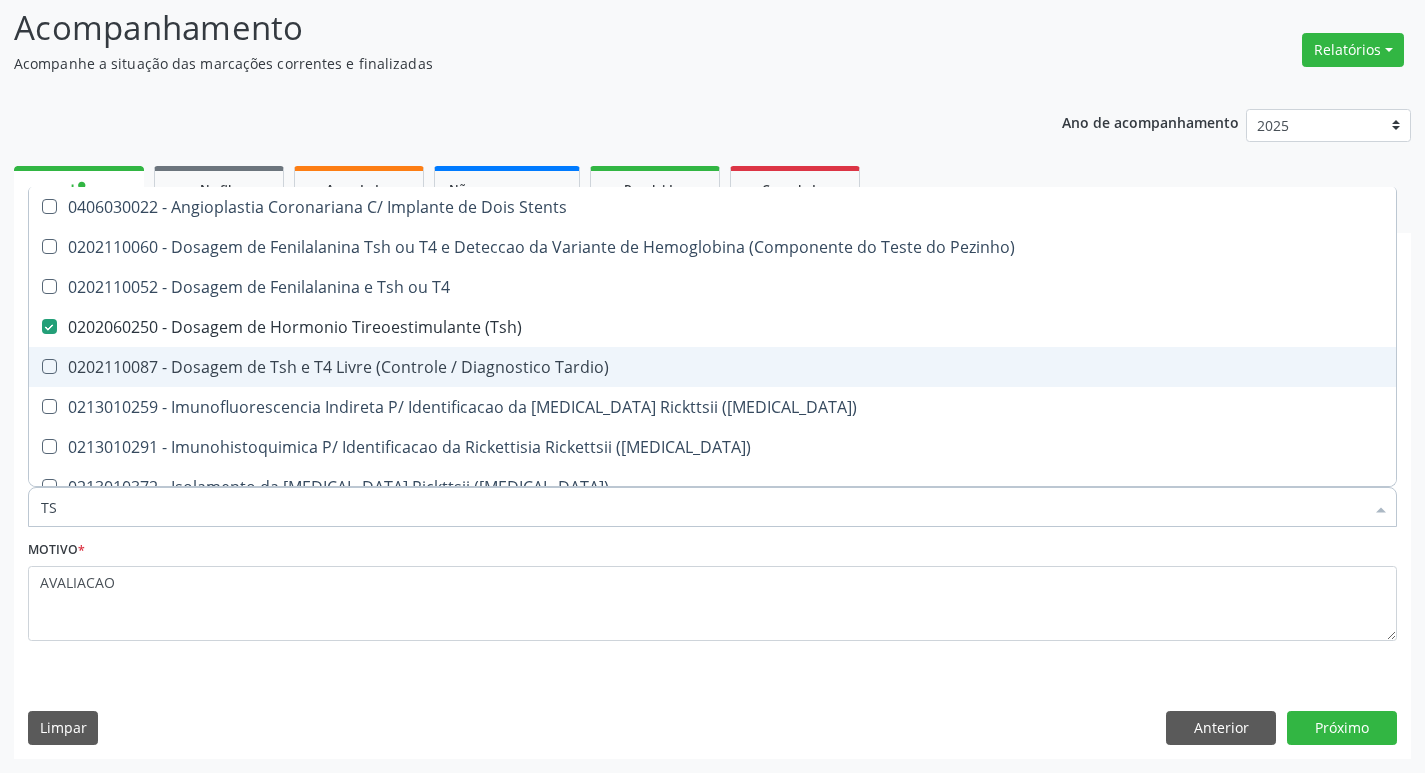 type on "T" 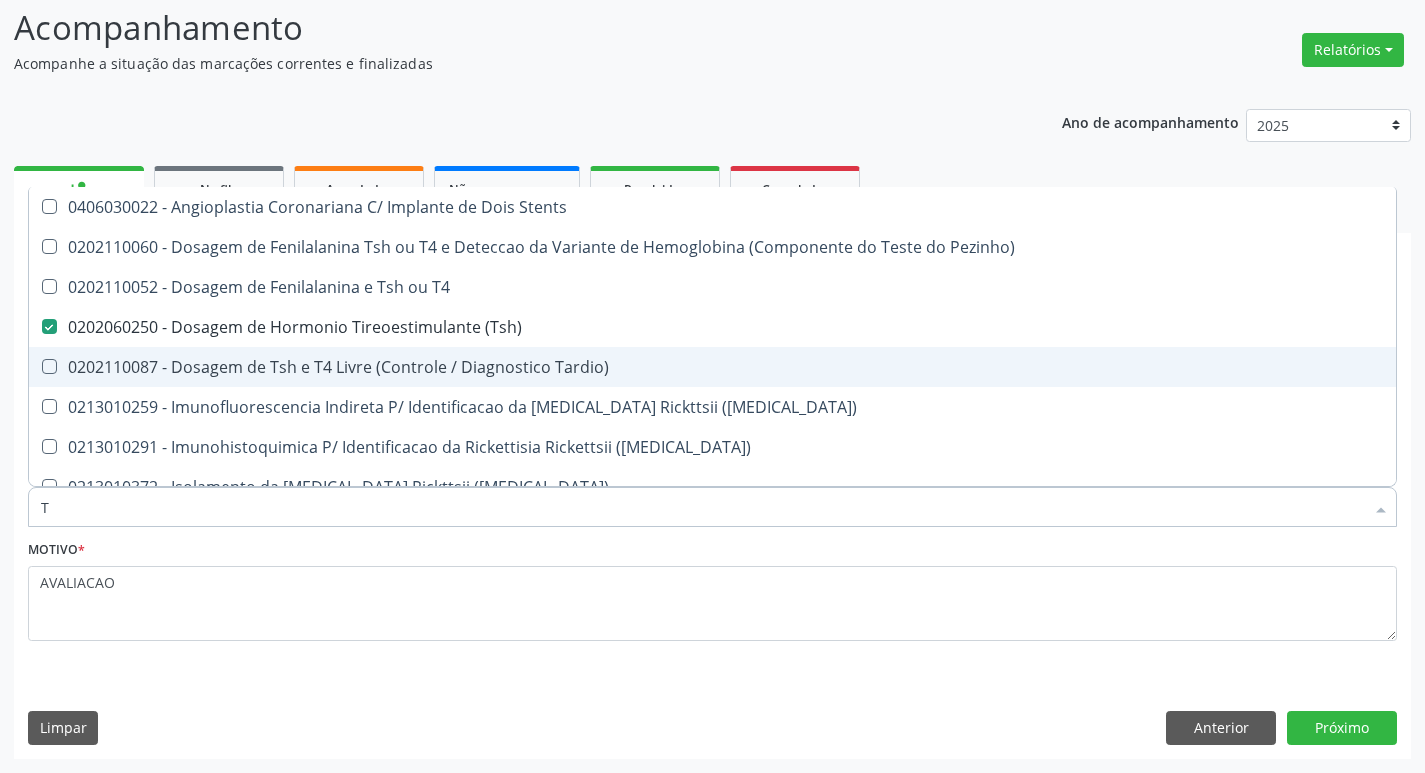 checkbox on "false" 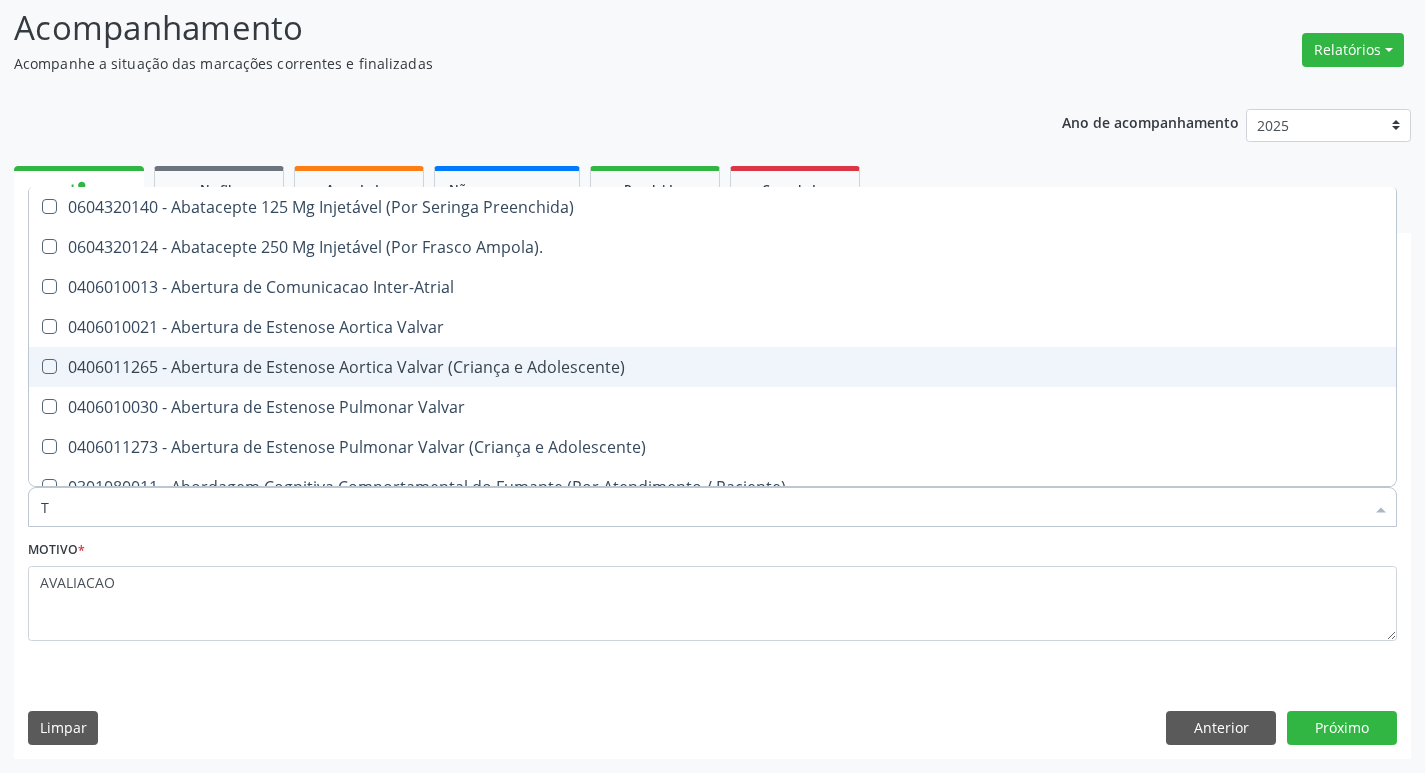 type on "T4" 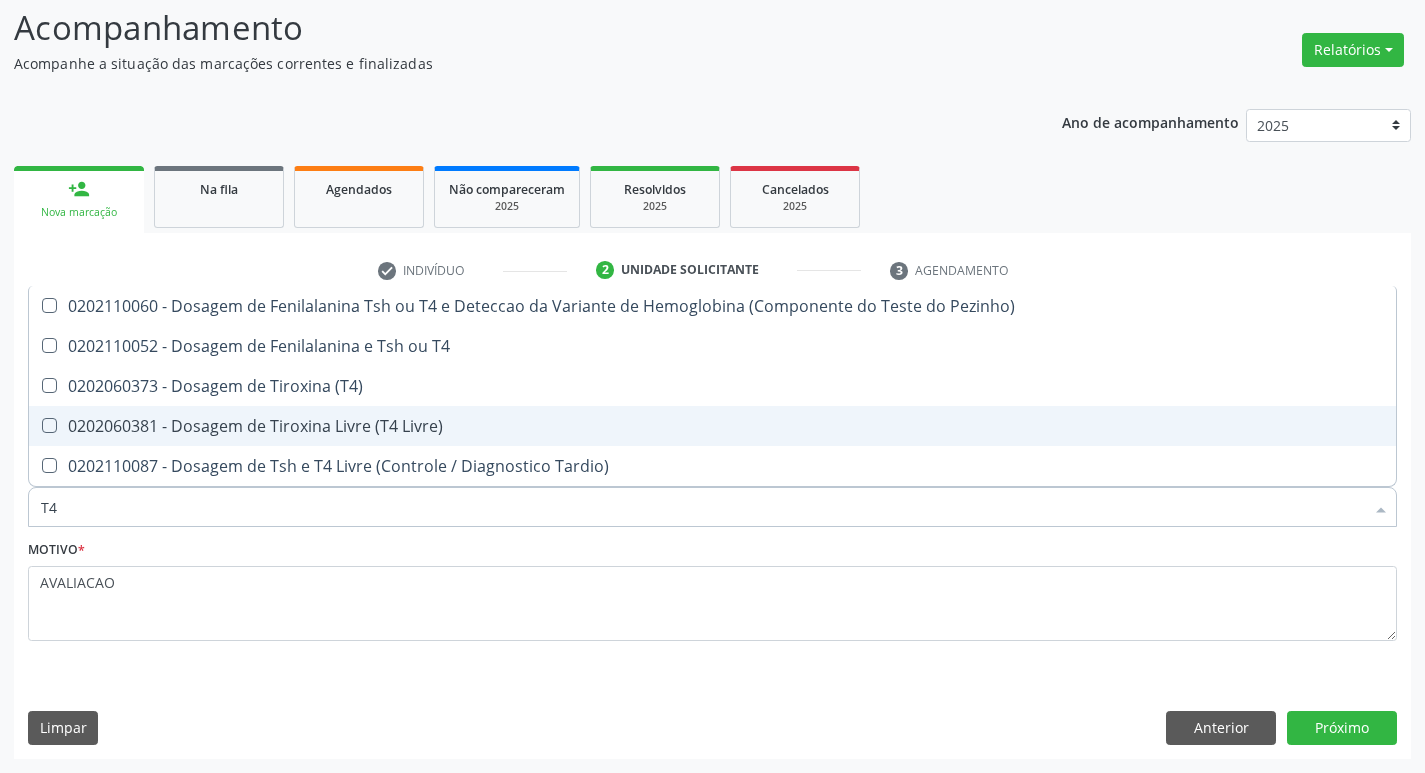 click on "0202060381 - Dosagem de Tiroxina Livre (T4 Livre)" at bounding box center (712, 426) 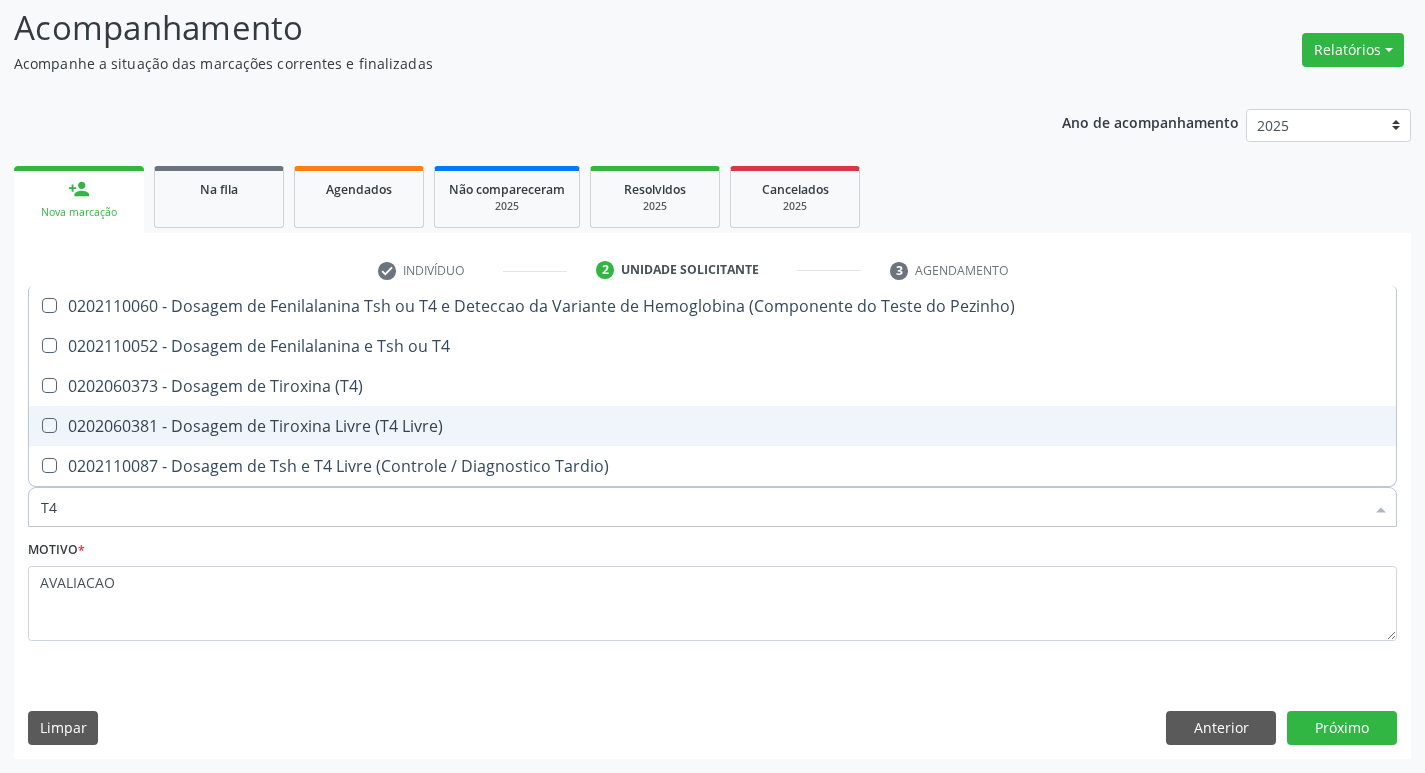 checkbox on "true" 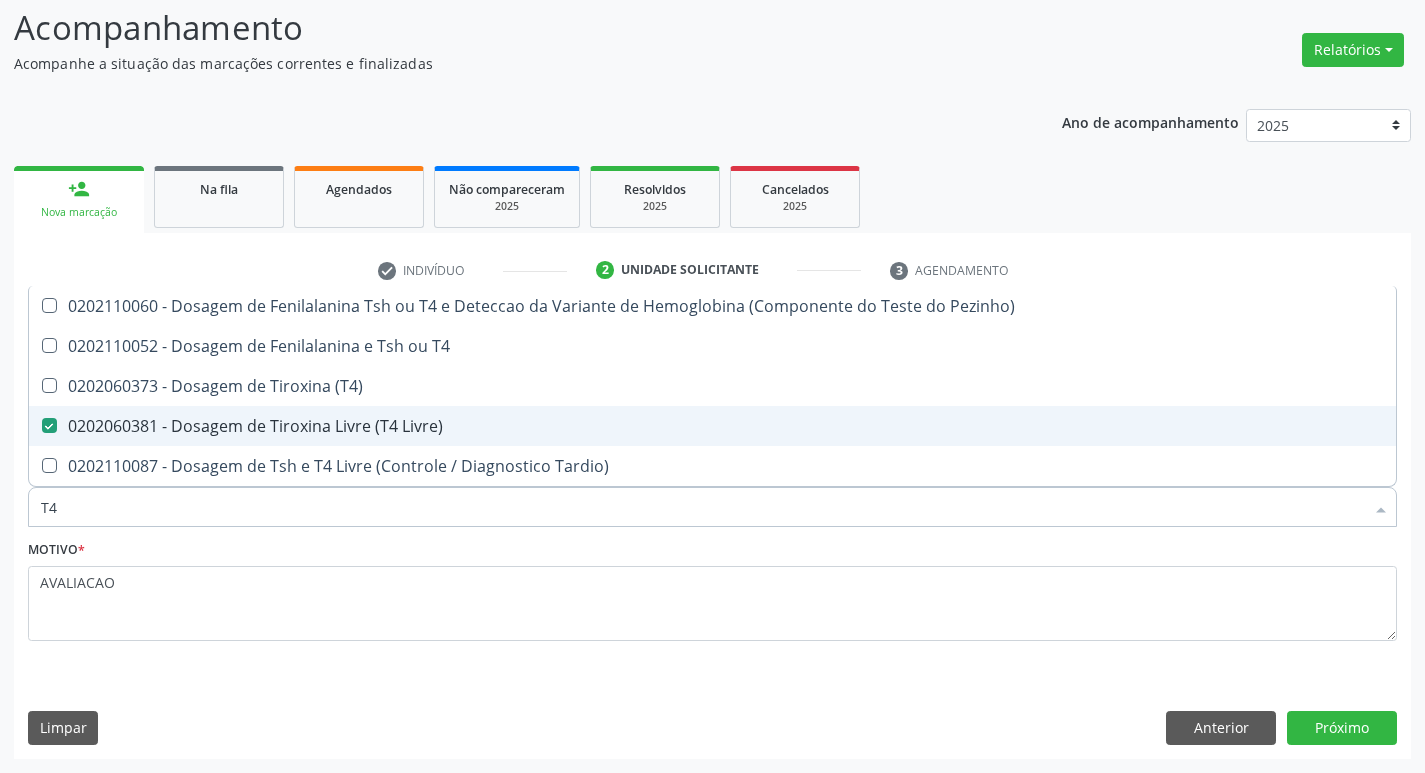 type on "T" 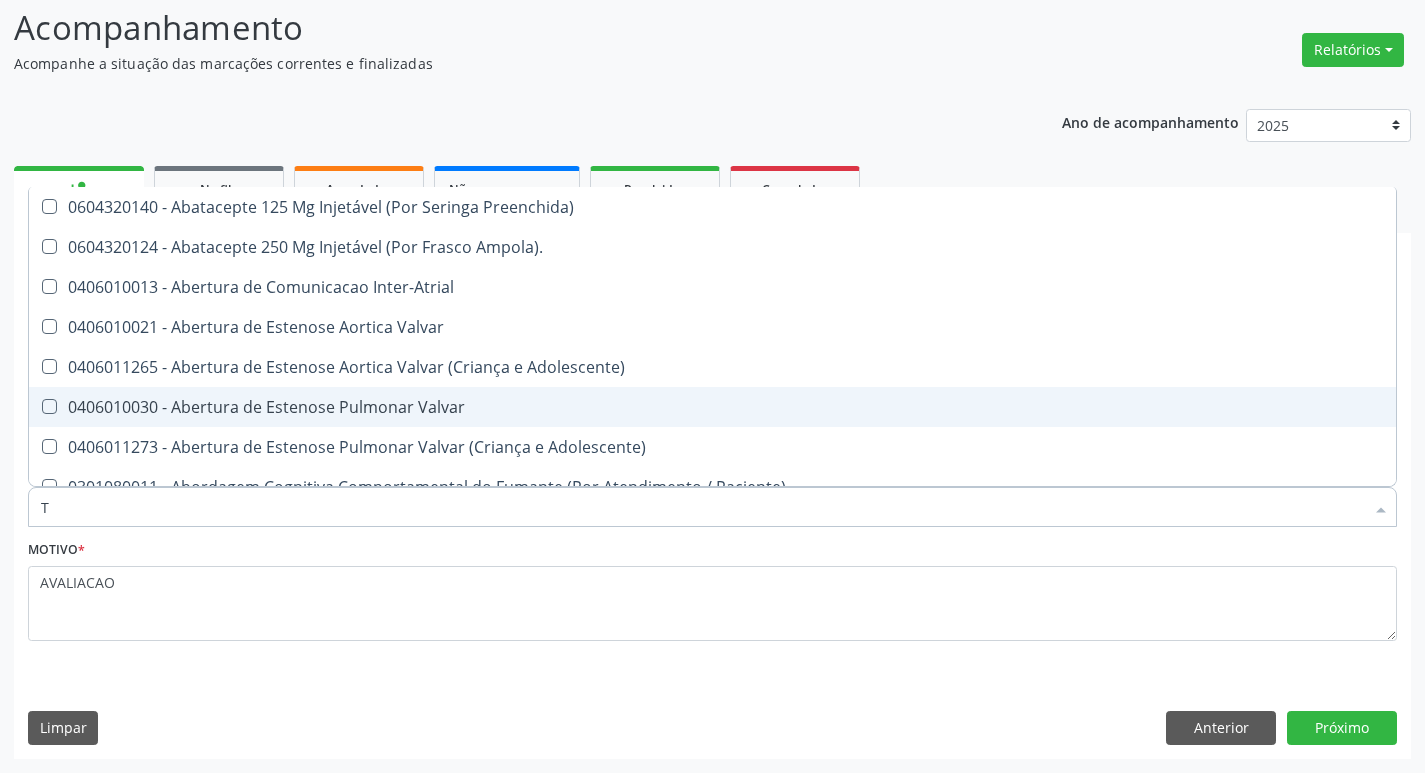 type 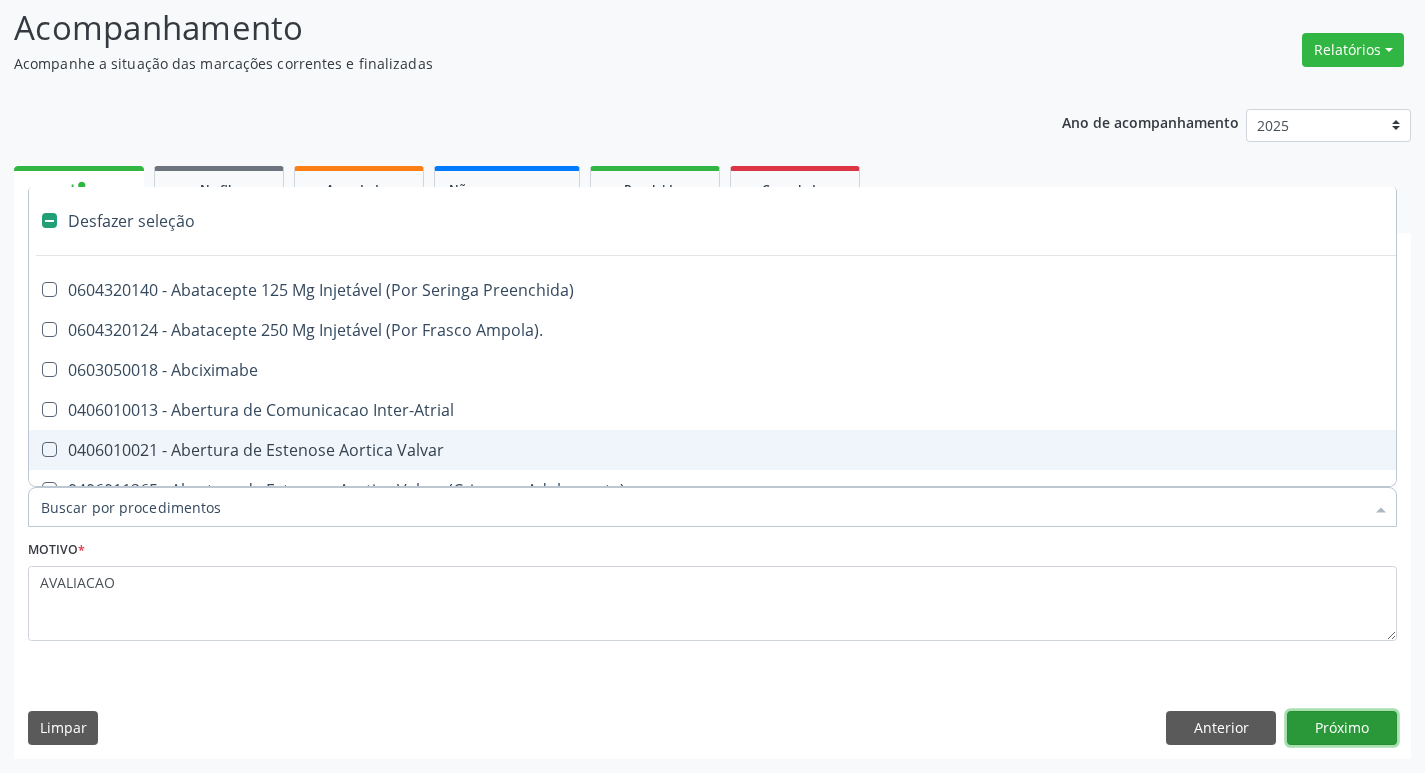 click on "Próximo" at bounding box center (1342, 728) 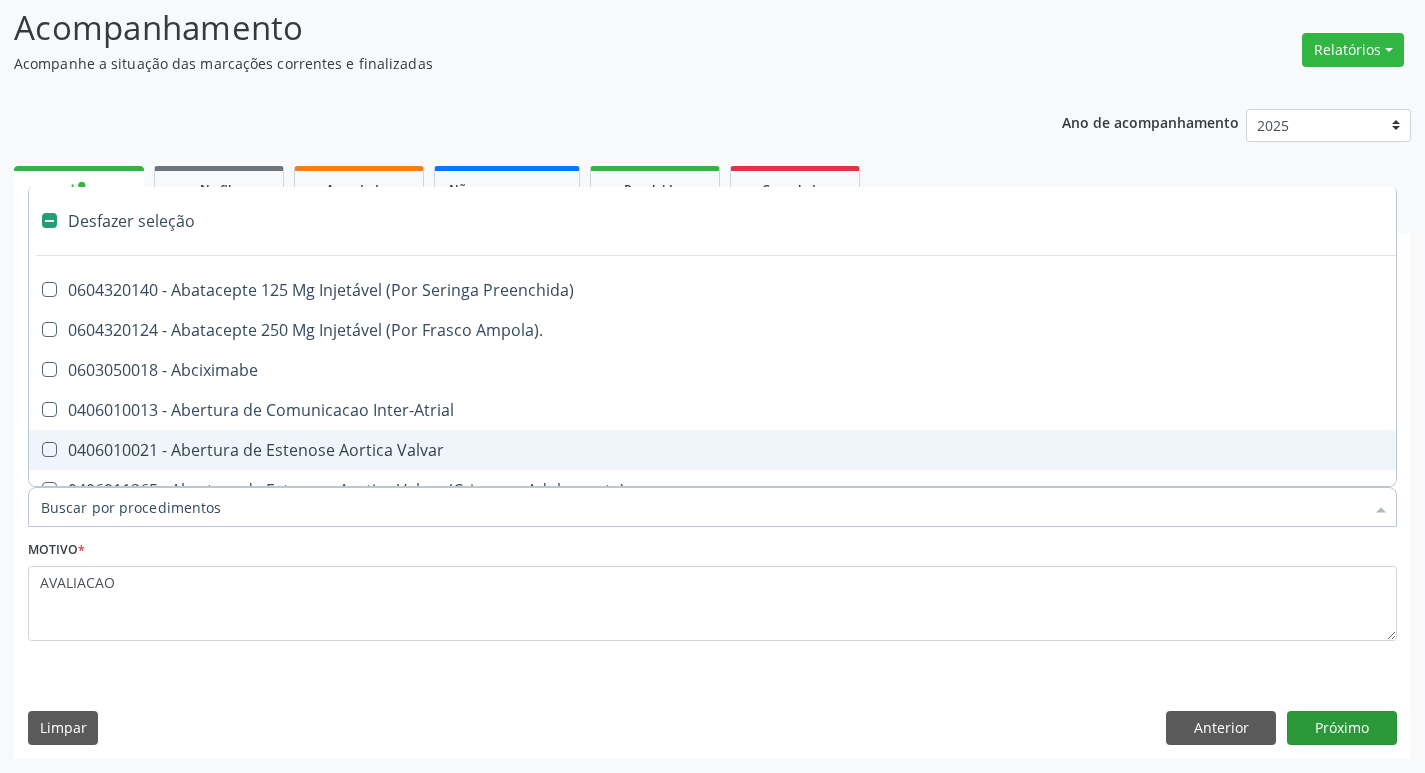 scroll, scrollTop: 118, scrollLeft: 0, axis: vertical 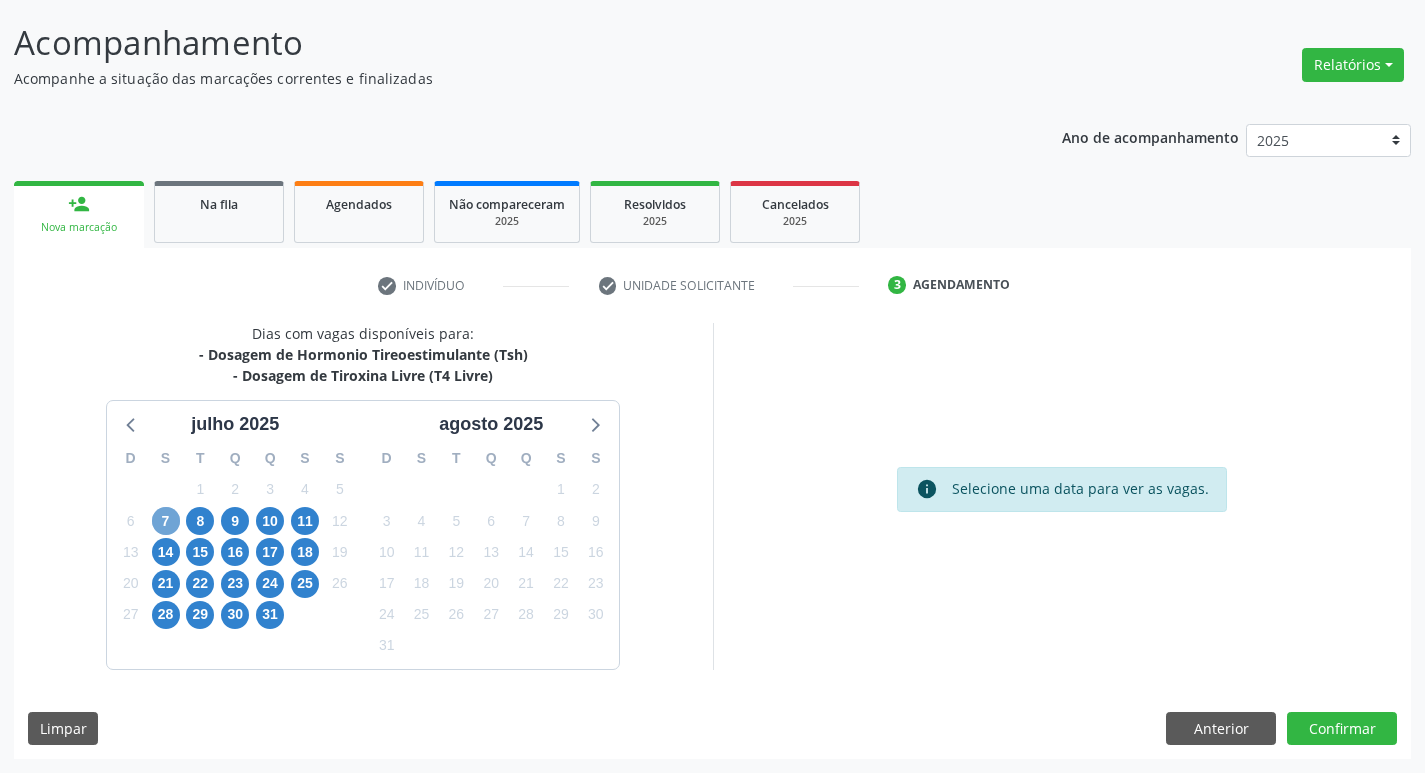 click on "7" at bounding box center (166, 521) 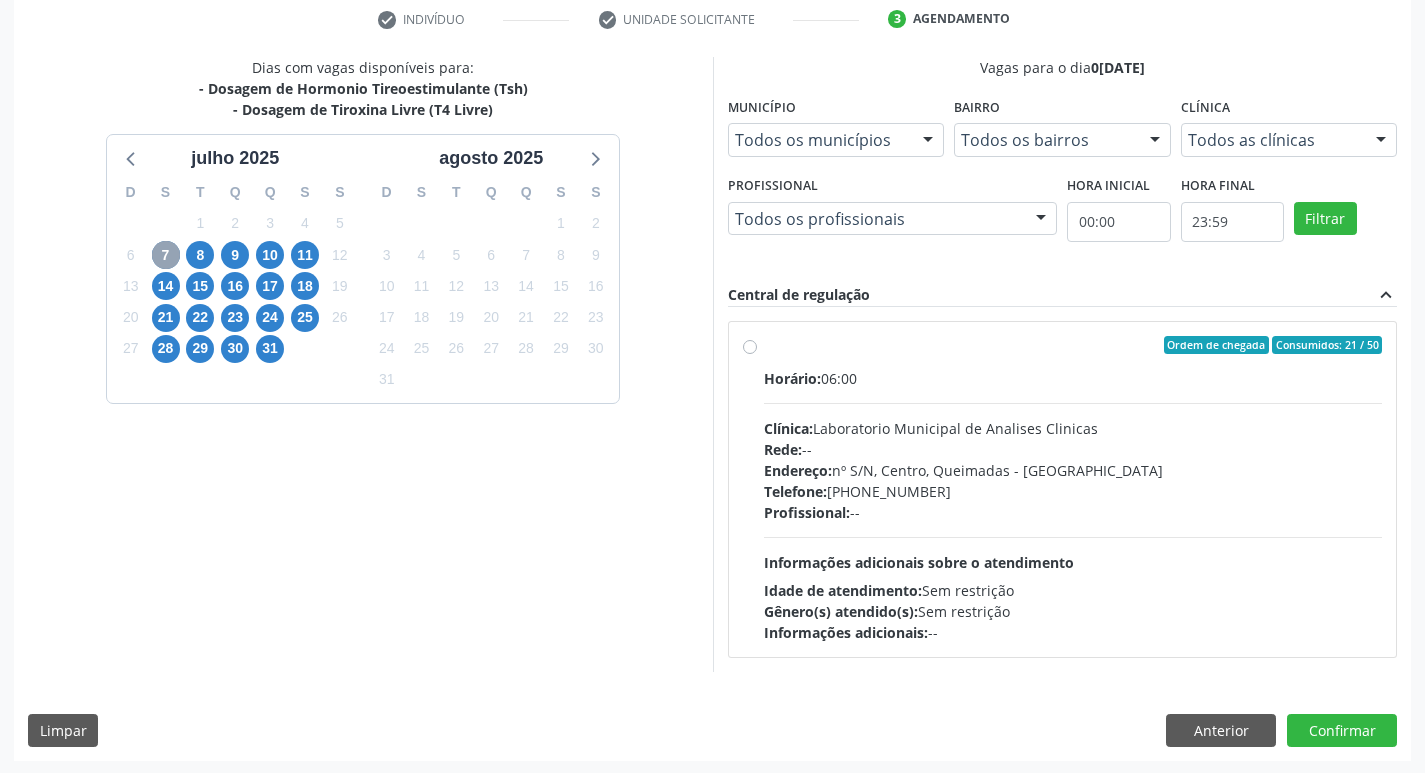 scroll, scrollTop: 386, scrollLeft: 0, axis: vertical 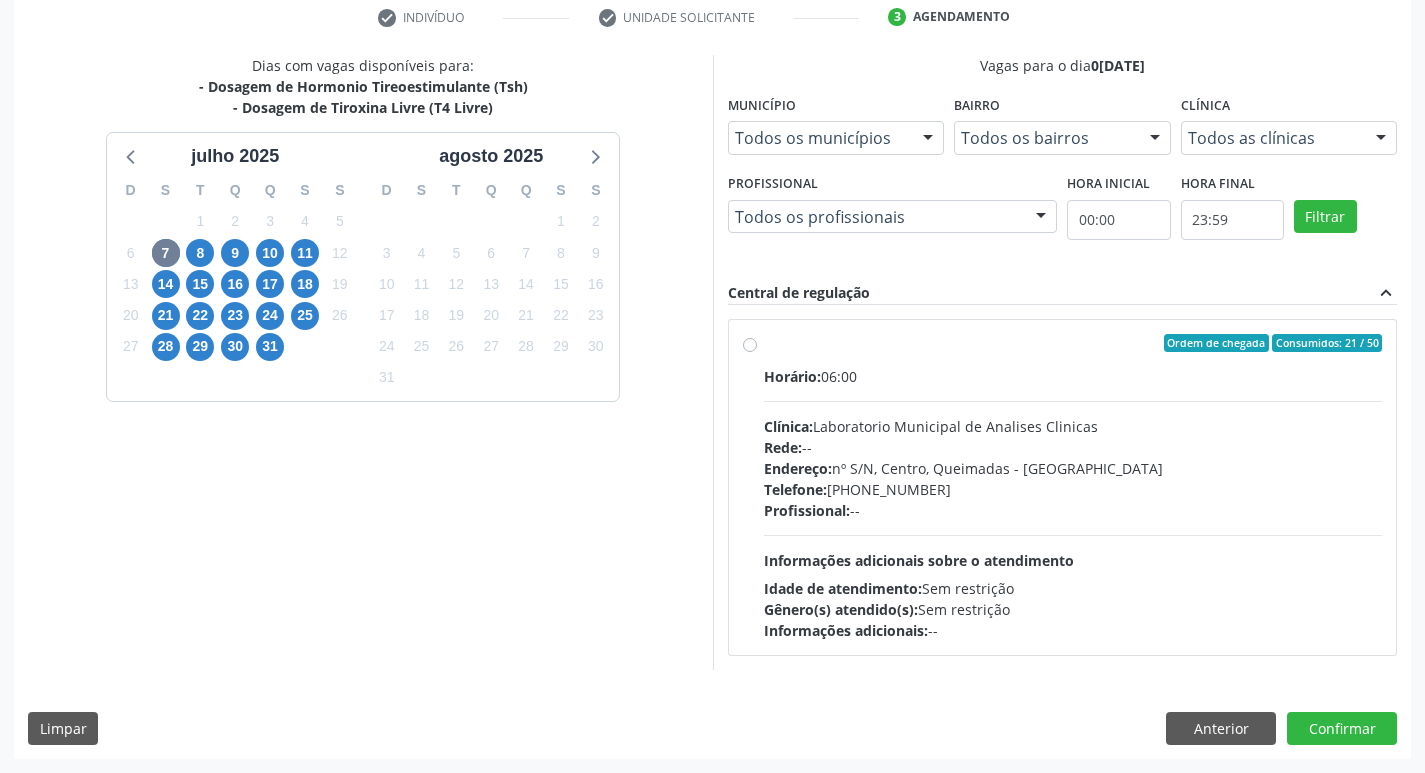 click on "Telefone:   [PHONE_NUMBER]" at bounding box center (1073, 489) 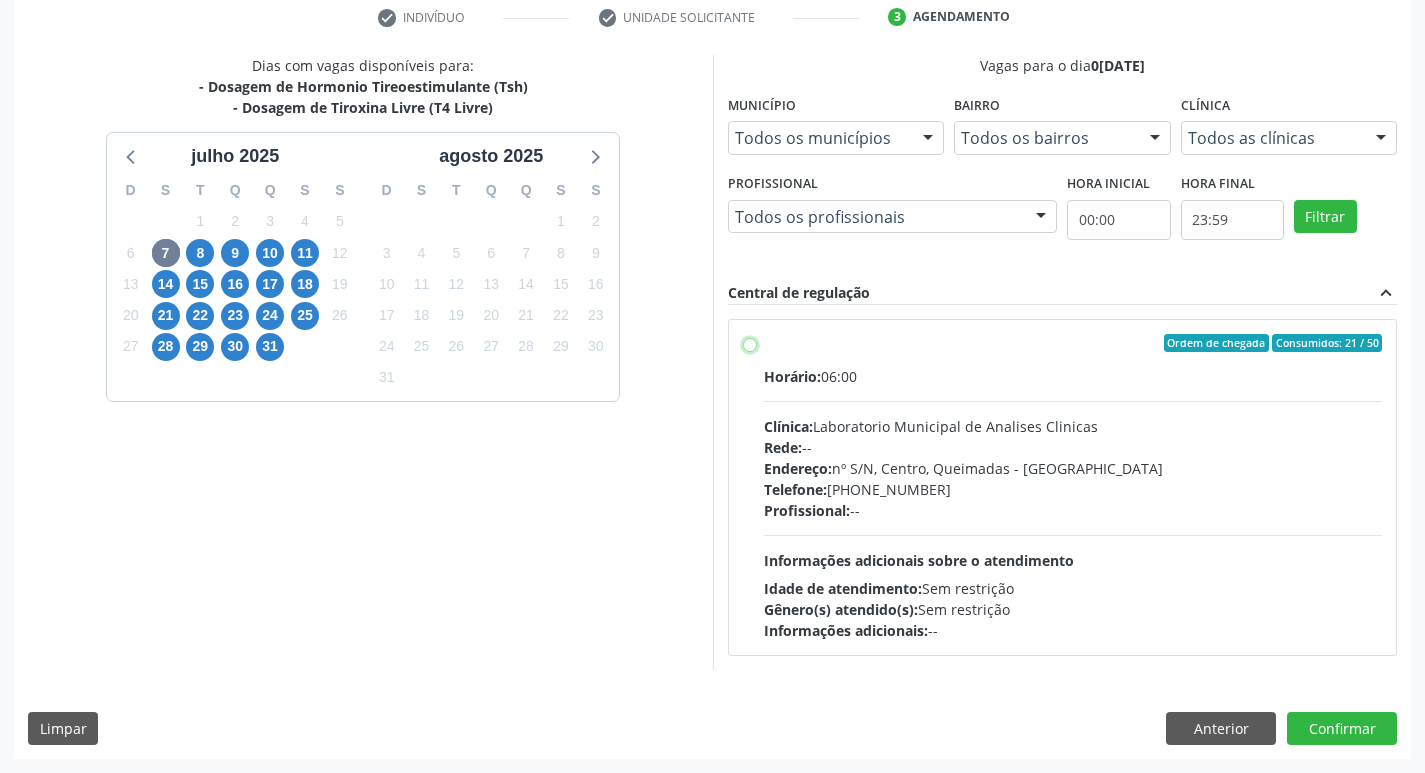 click on "Ordem de chegada
Consumidos: 21 / 50
Horário:   06:00
Clínica:  Laboratorio Municipal de Analises Clinicas
Rede:
--
Endereço:   nº S/N, Centro, Queimadas - PB
Telefone:   (83) 33921344
Profissional:
--
Informações adicionais sobre o atendimento
Idade de atendimento:
Sem restrição
Gênero(s) atendido(s):
Sem restrição
Informações adicionais:
--" at bounding box center [750, 343] 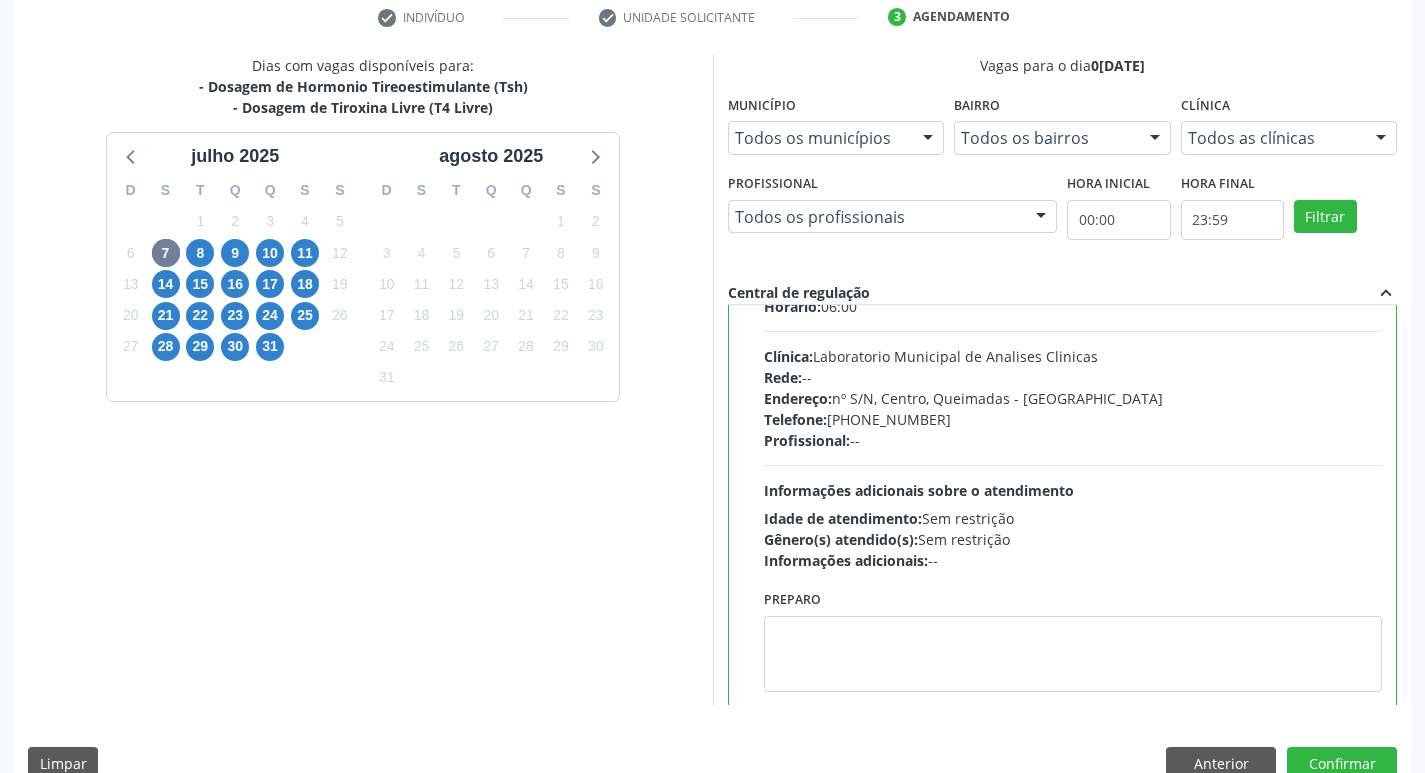 scroll, scrollTop: 99, scrollLeft: 0, axis: vertical 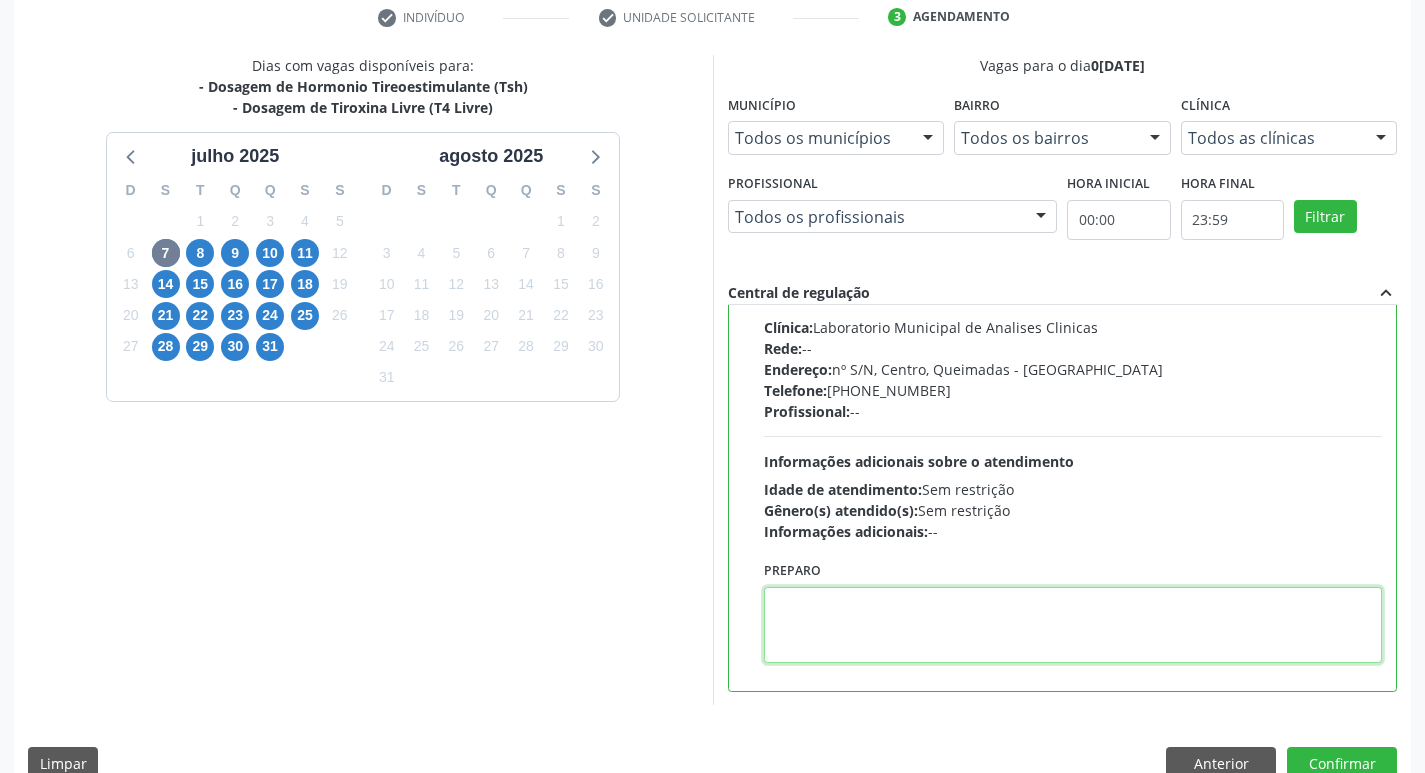 click at bounding box center [1073, 625] 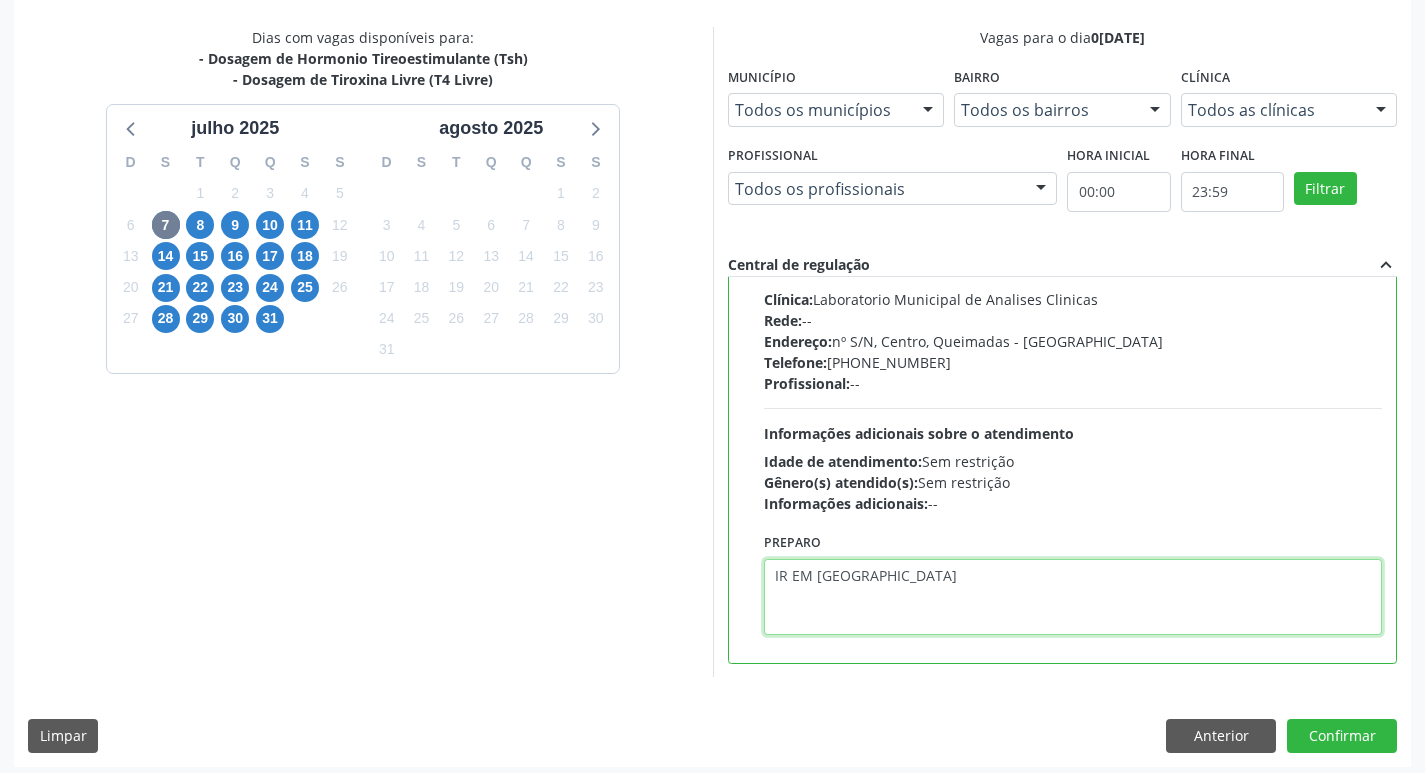 scroll, scrollTop: 422, scrollLeft: 0, axis: vertical 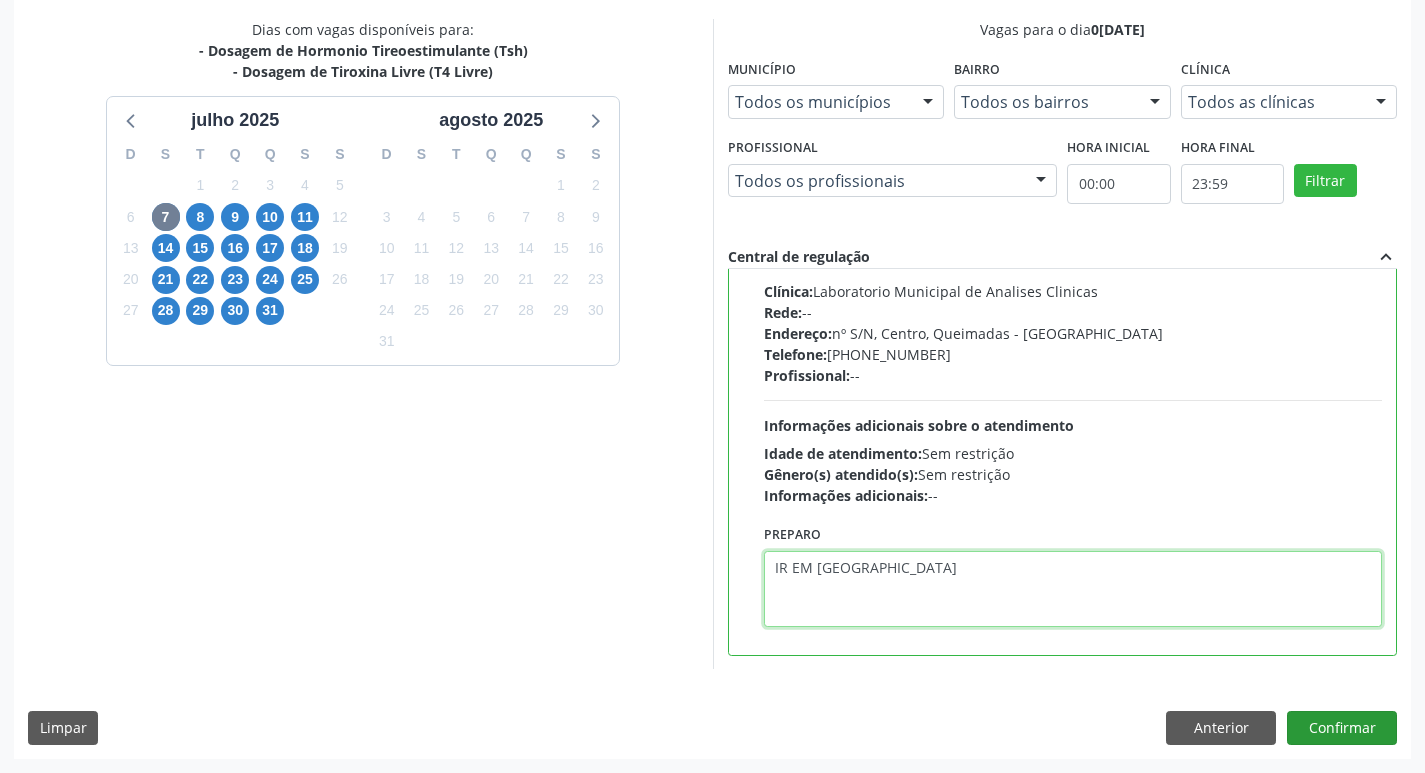type on "IR EM [GEOGRAPHIC_DATA]" 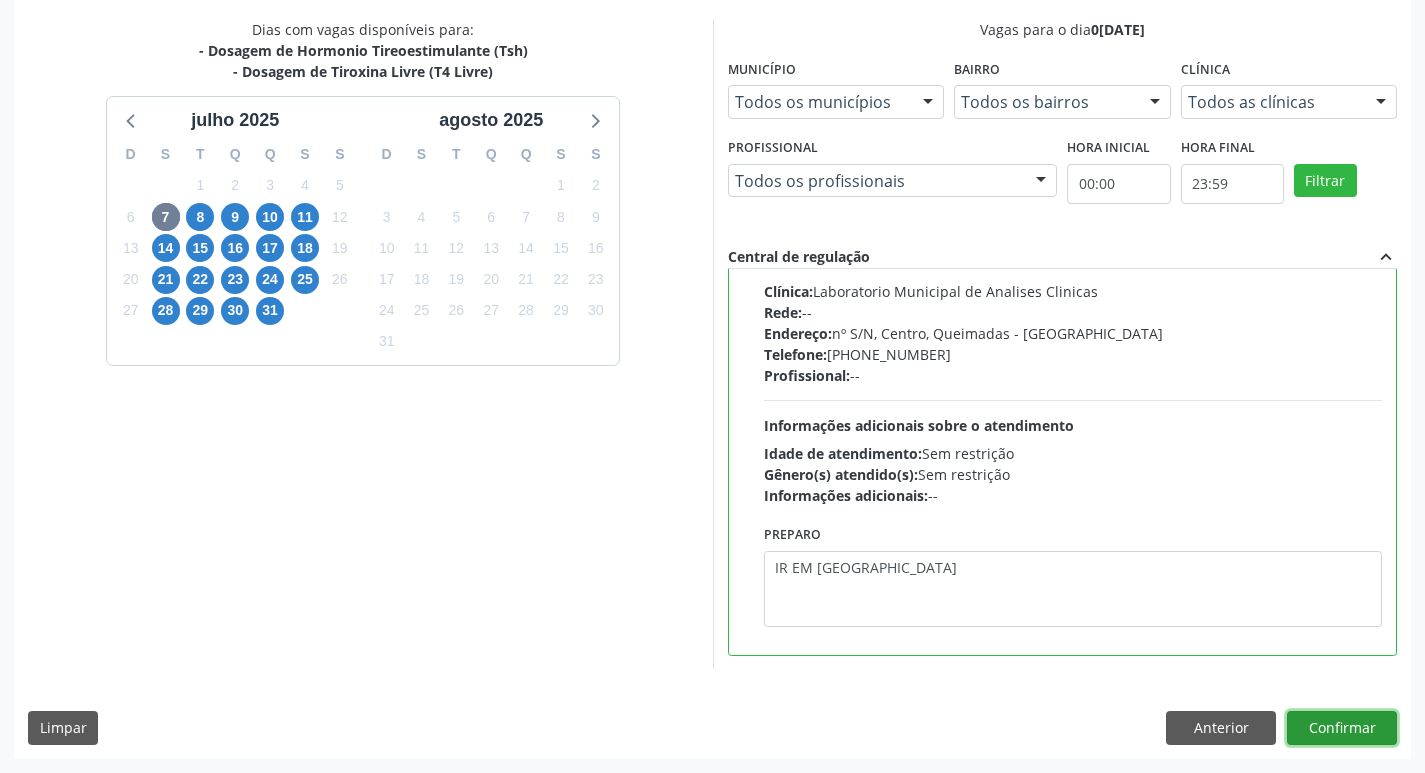 click on "Confirmar" at bounding box center (1342, 728) 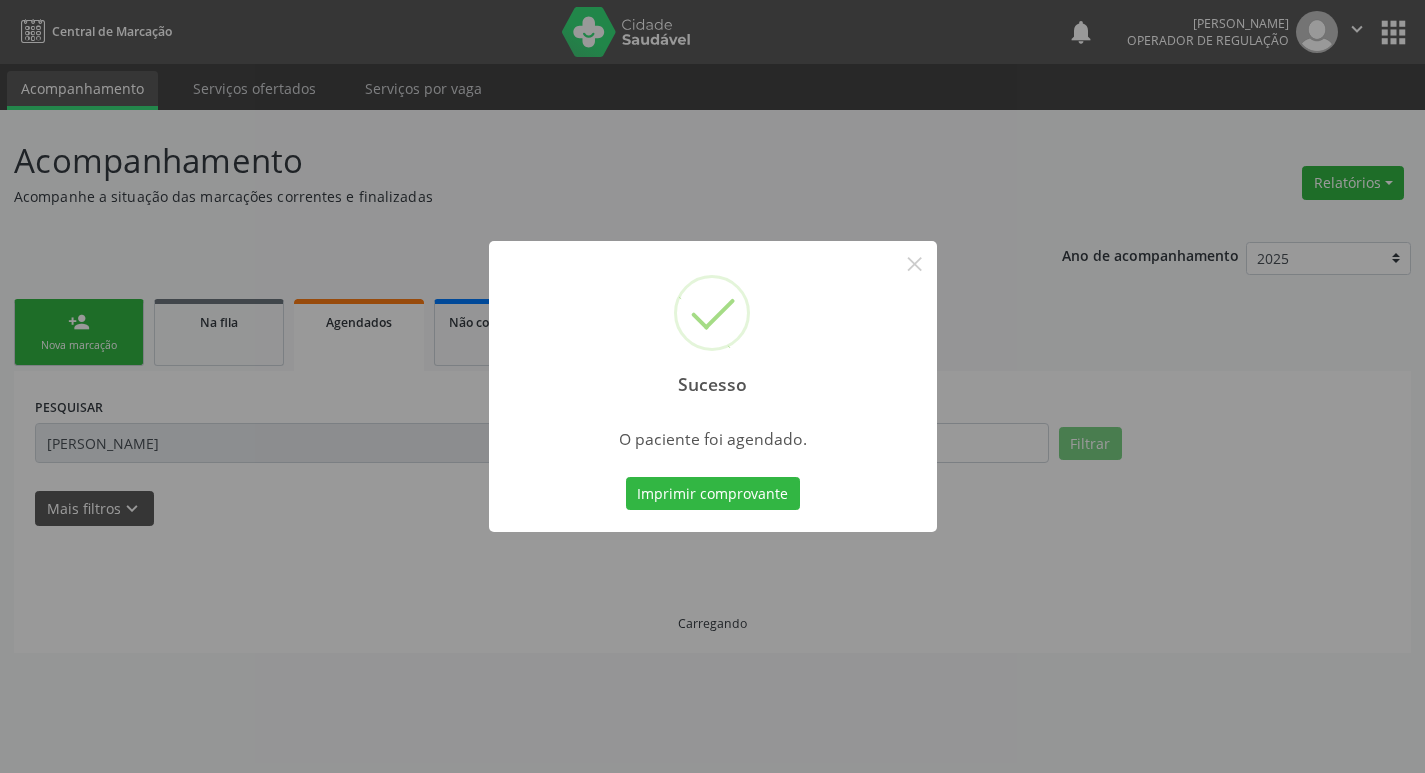 scroll, scrollTop: 0, scrollLeft: 0, axis: both 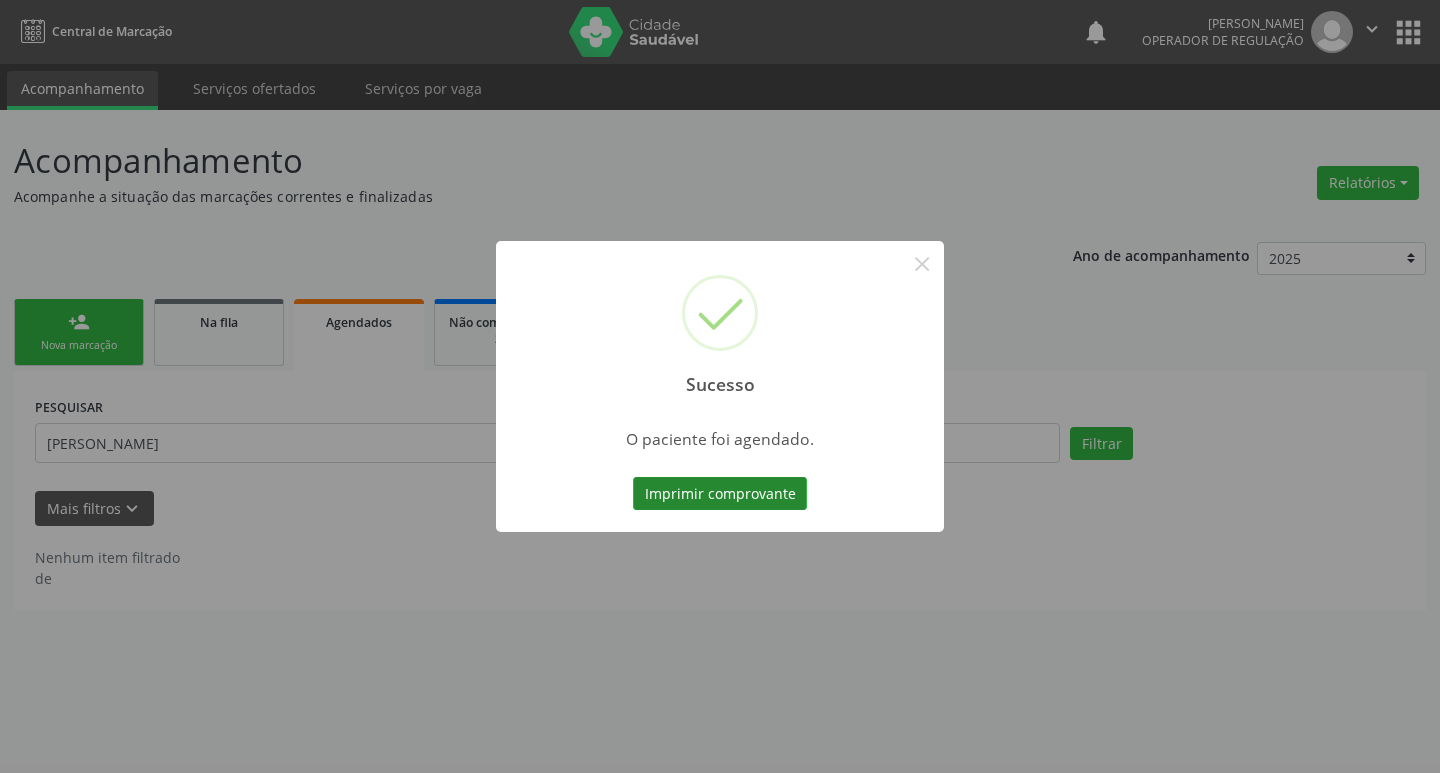 click on "Imprimir comprovante" at bounding box center (720, 494) 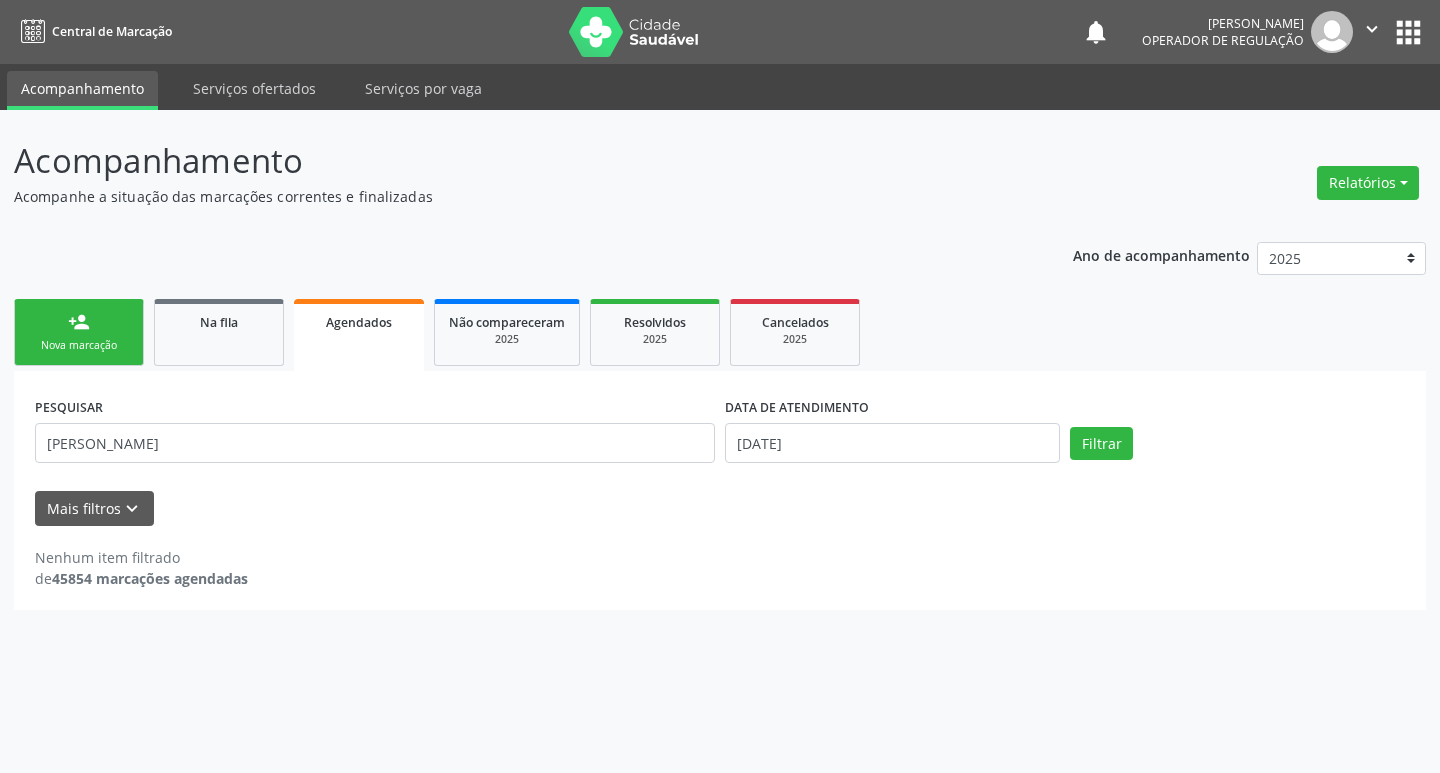 click on "Nova marcação" at bounding box center [79, 345] 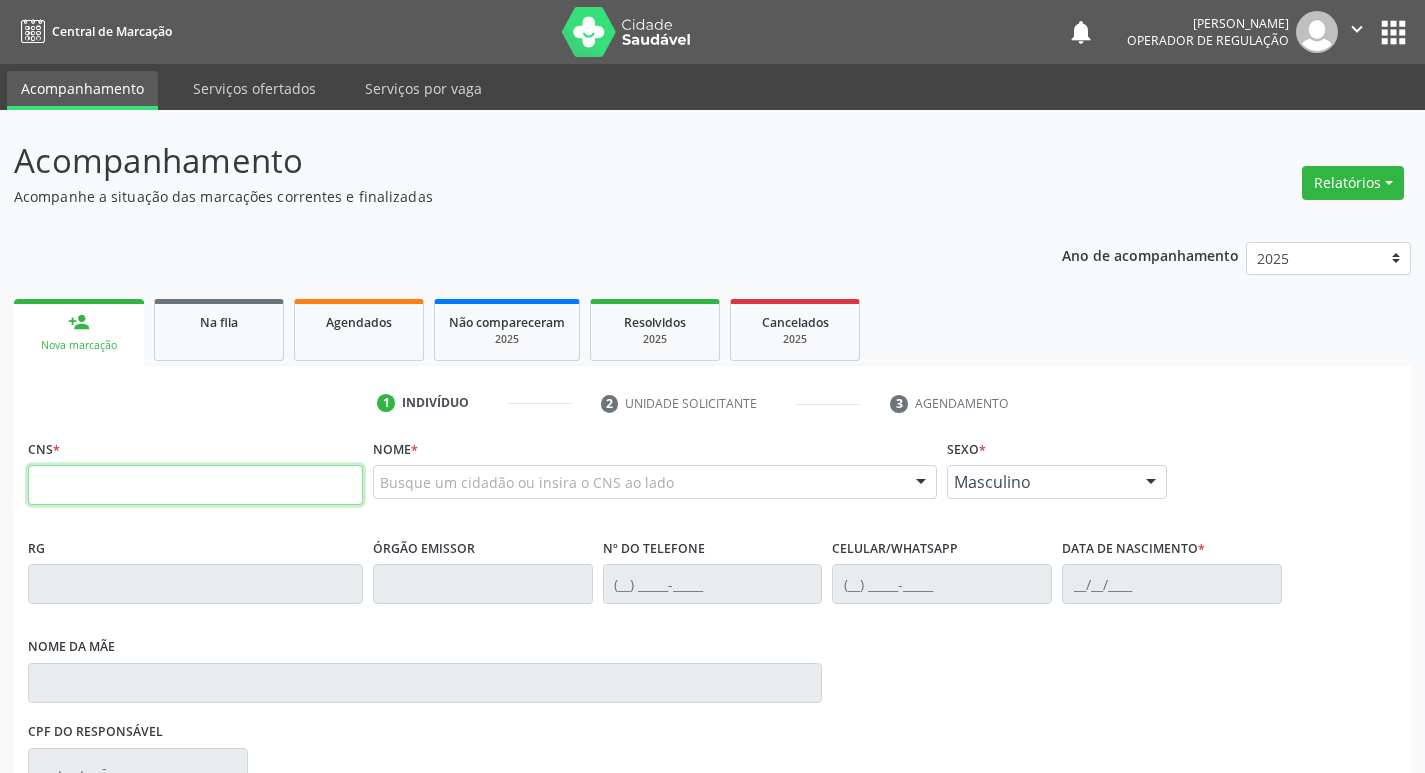 click at bounding box center (195, 485) 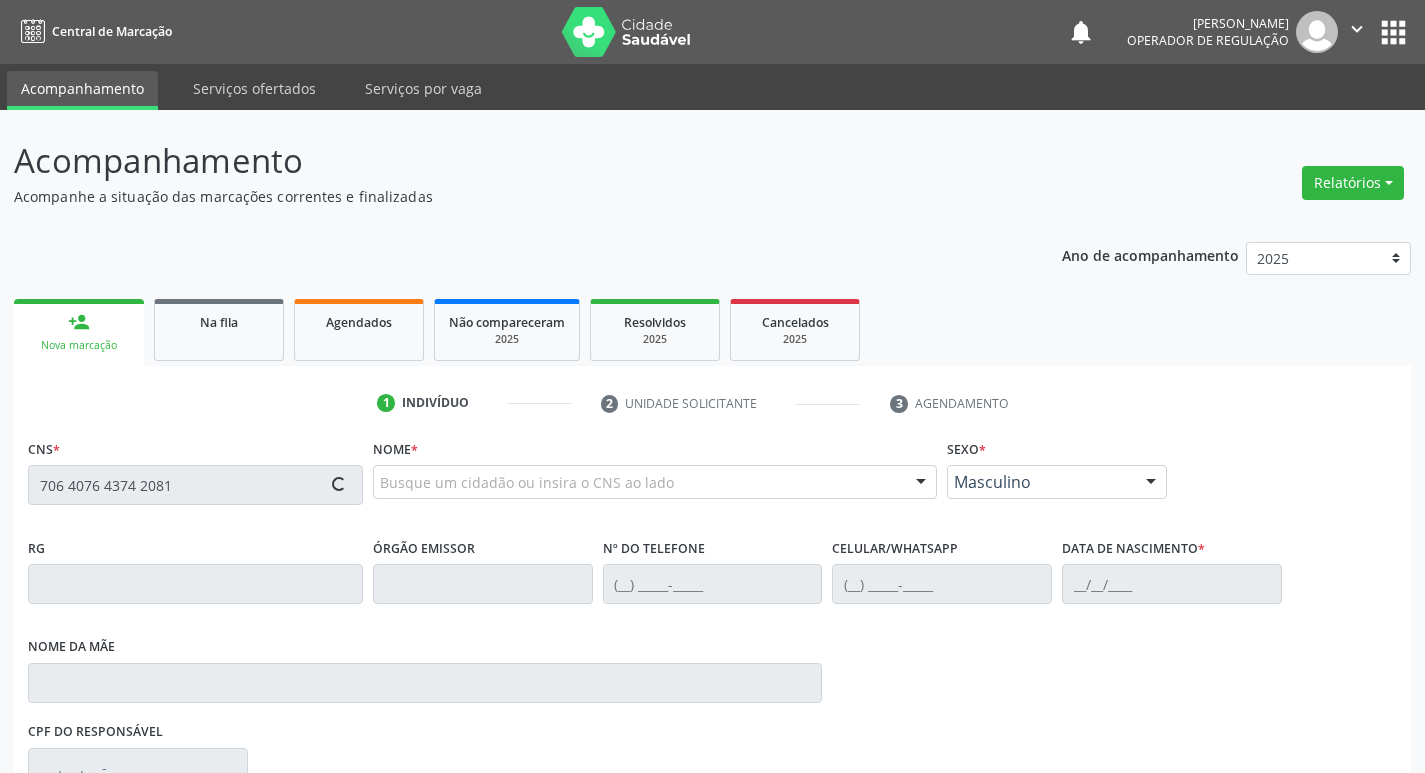 type on "706 4076 4374 2081" 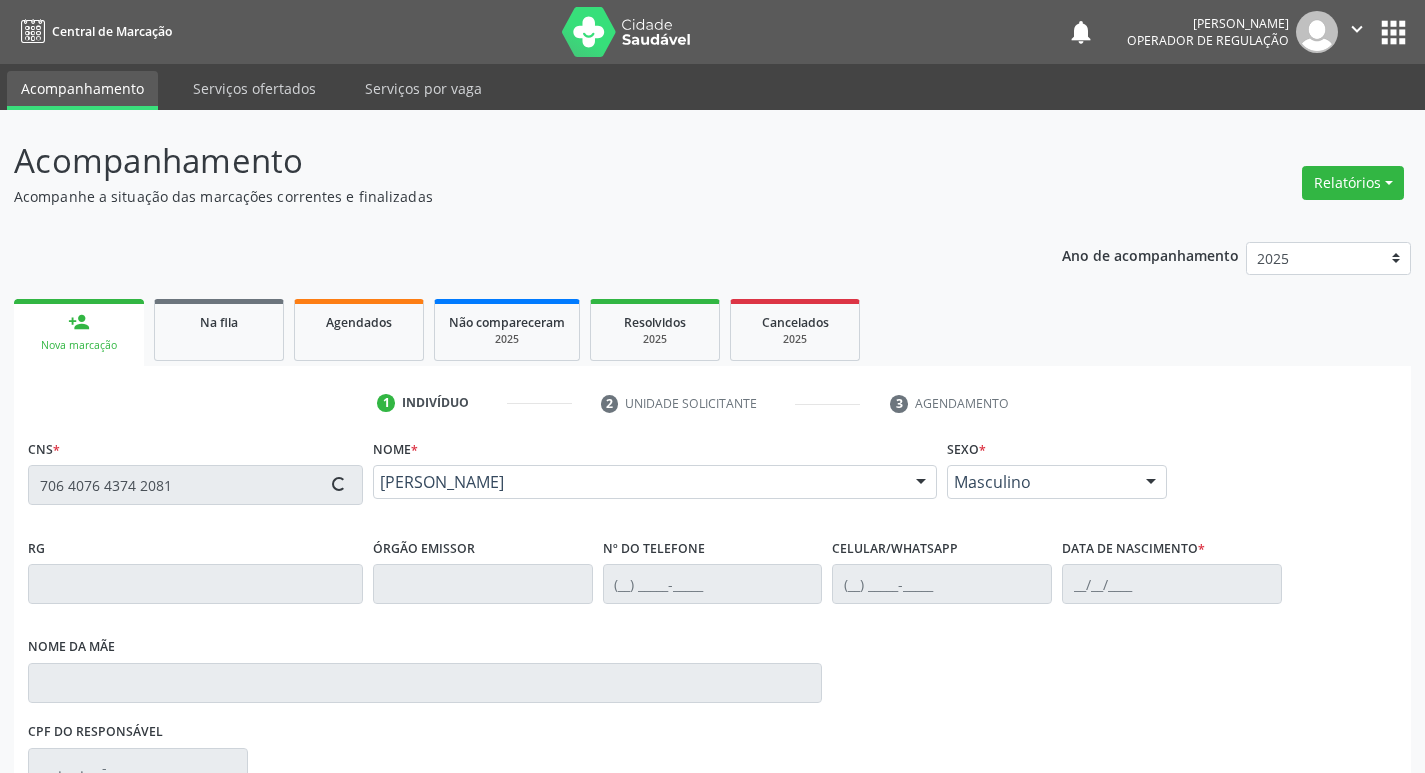 type on "[PHONE_NUMBER]" 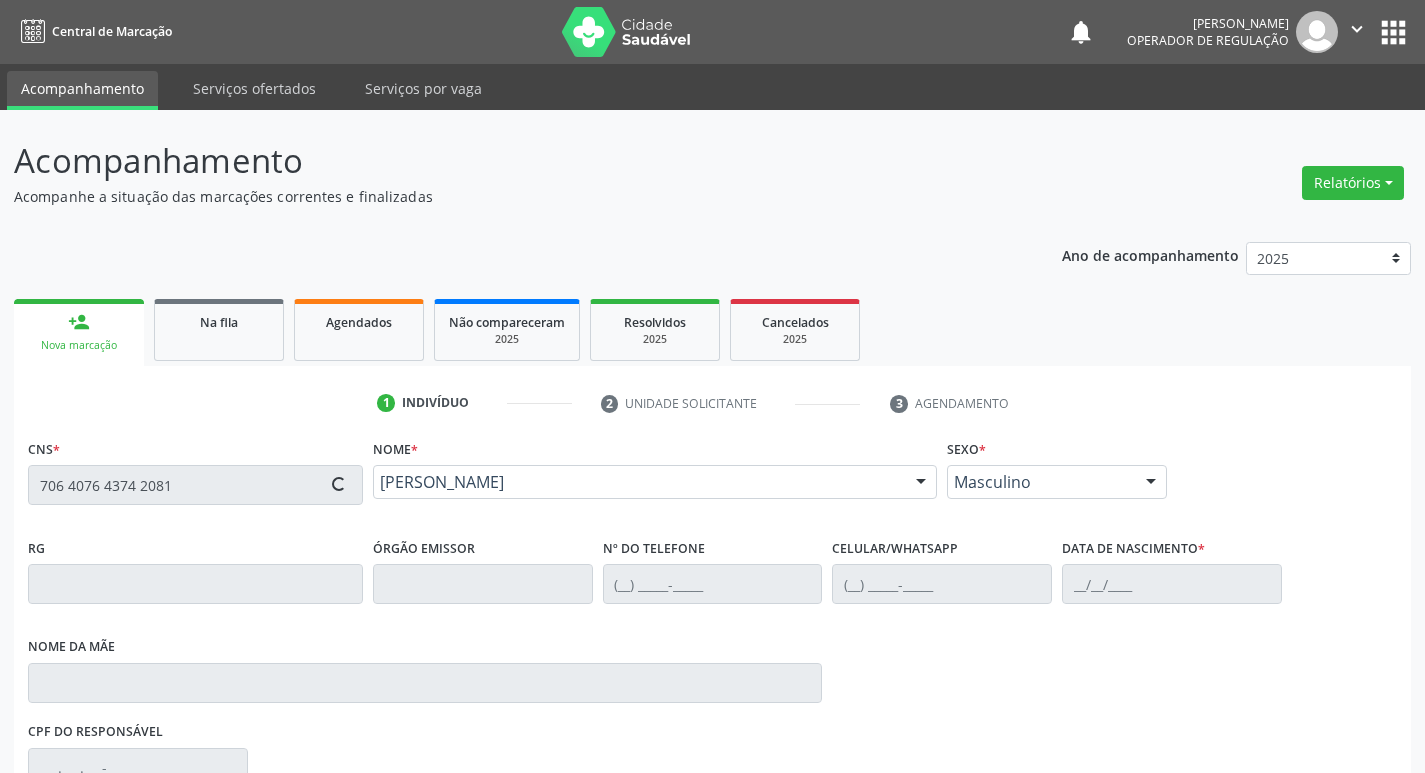 type on "[PHONE_NUMBER]" 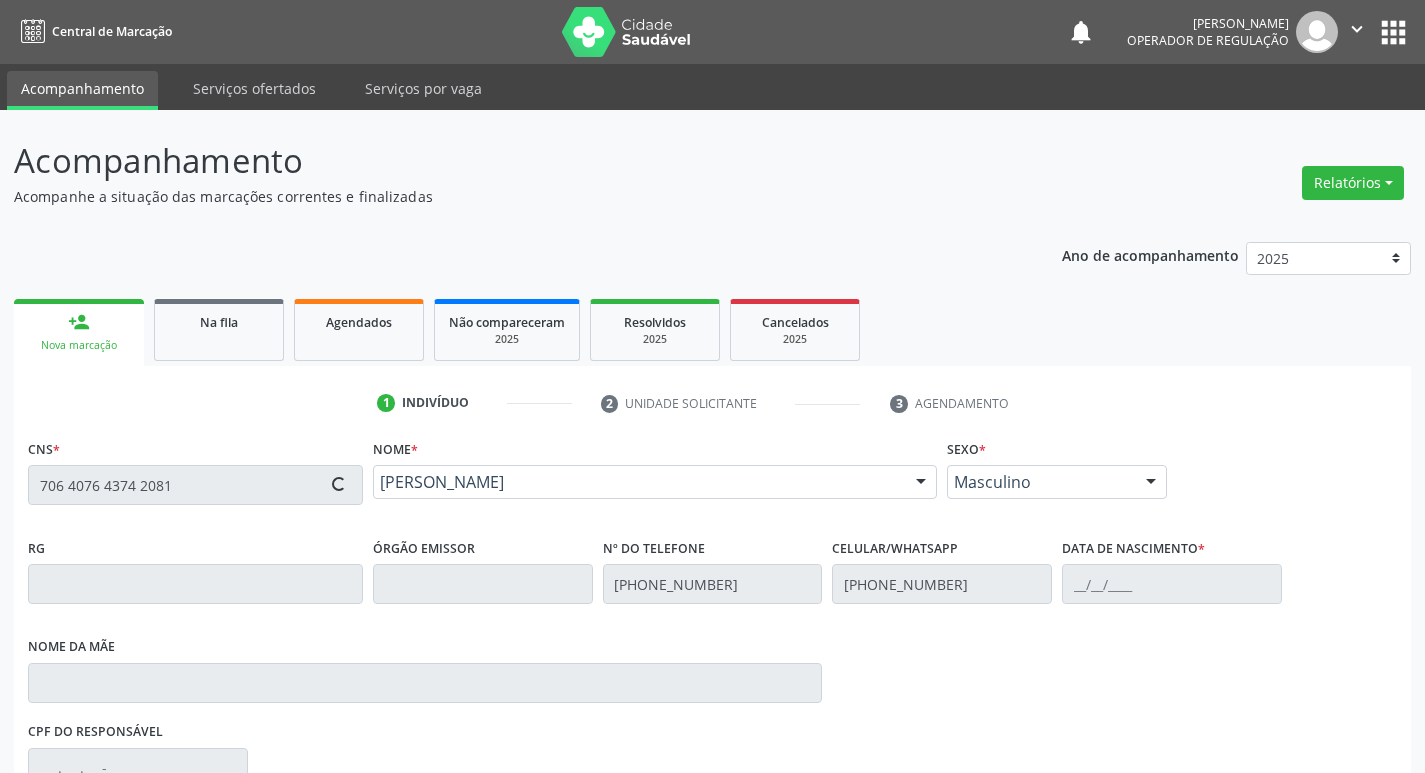 type on "11[DATE]" 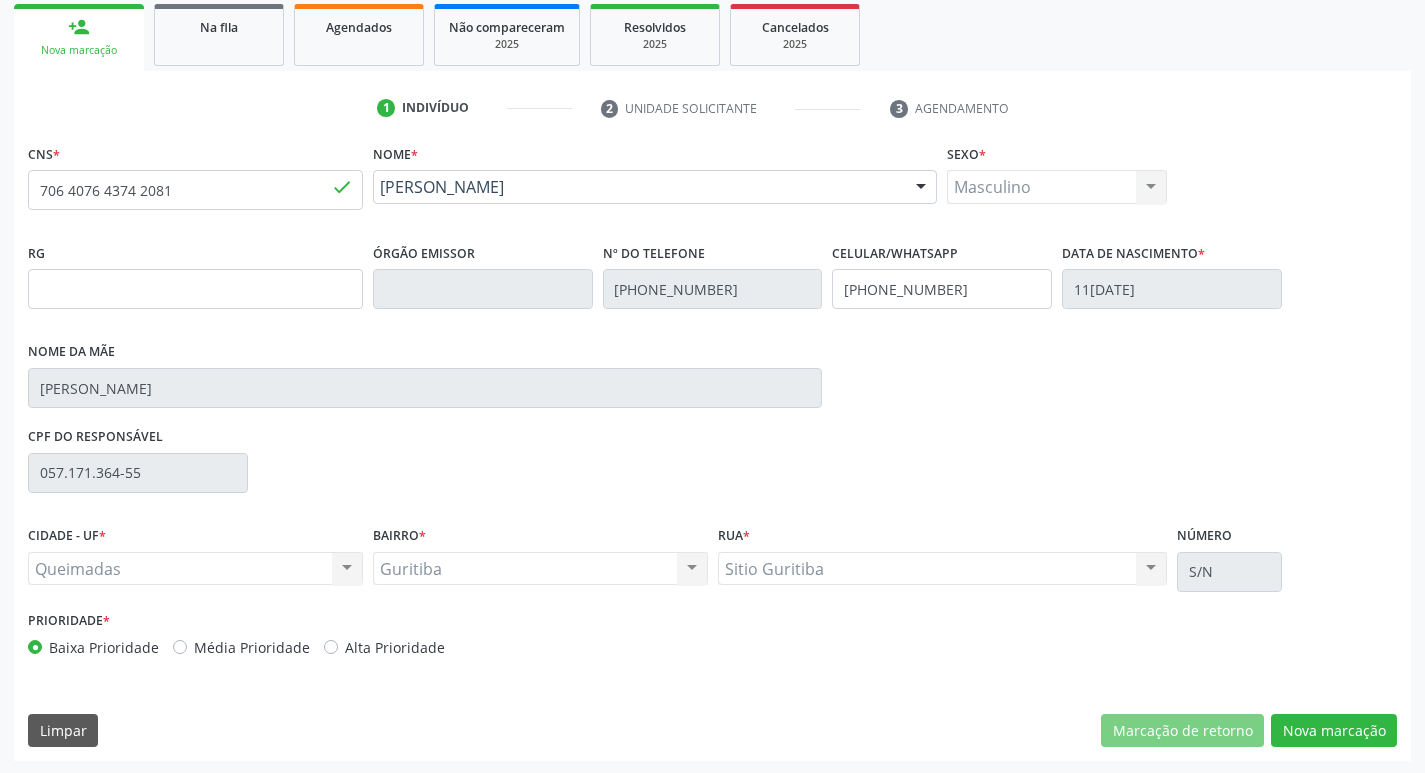scroll, scrollTop: 297, scrollLeft: 0, axis: vertical 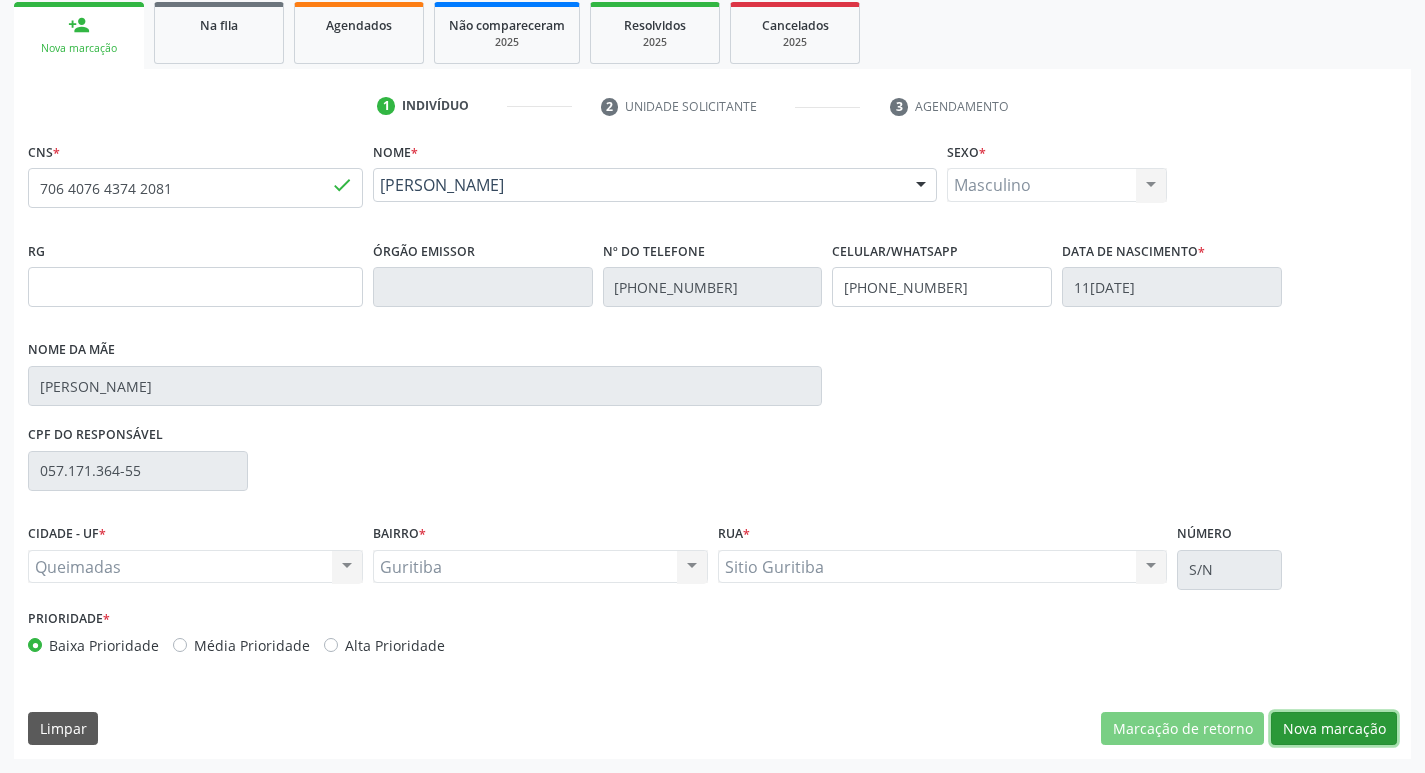 click on "Nova marcação" at bounding box center (1334, 729) 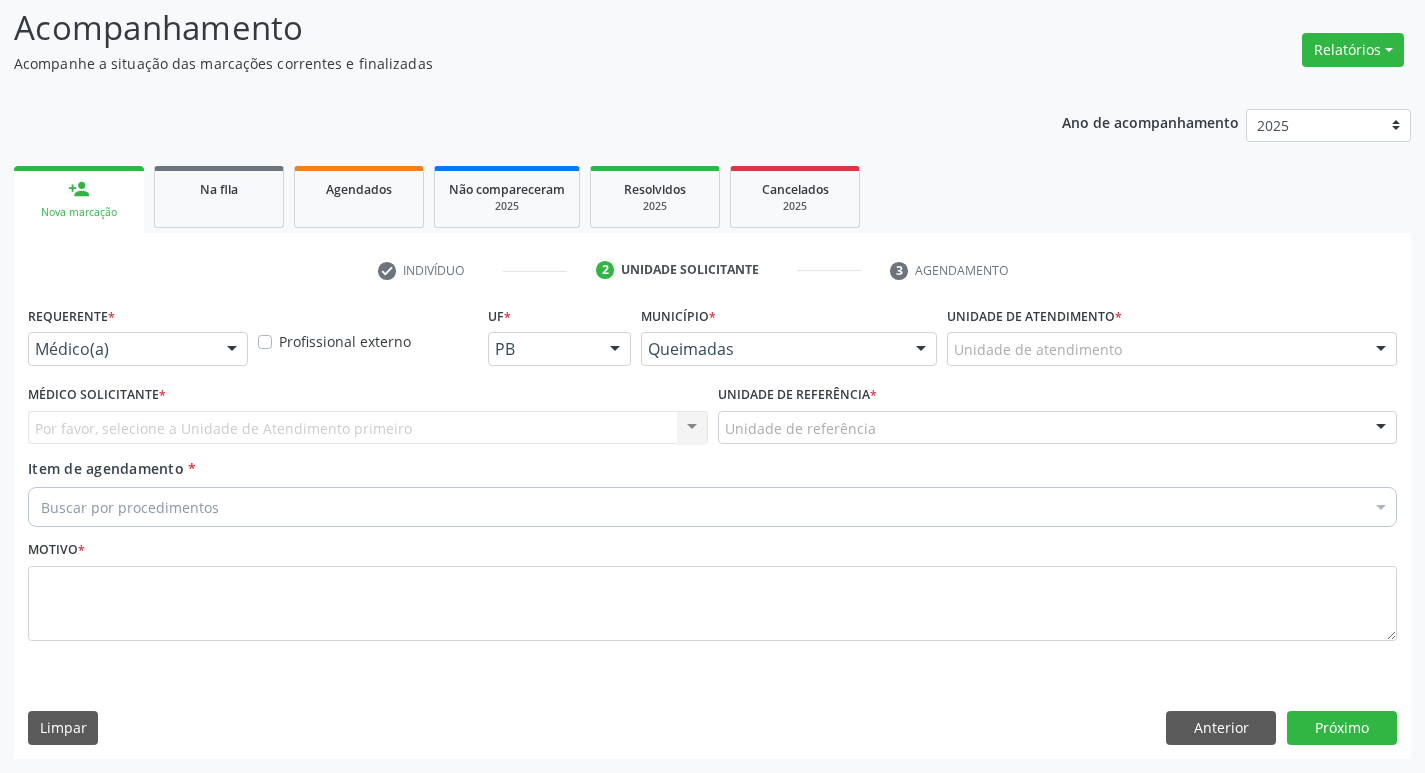 scroll, scrollTop: 133, scrollLeft: 0, axis: vertical 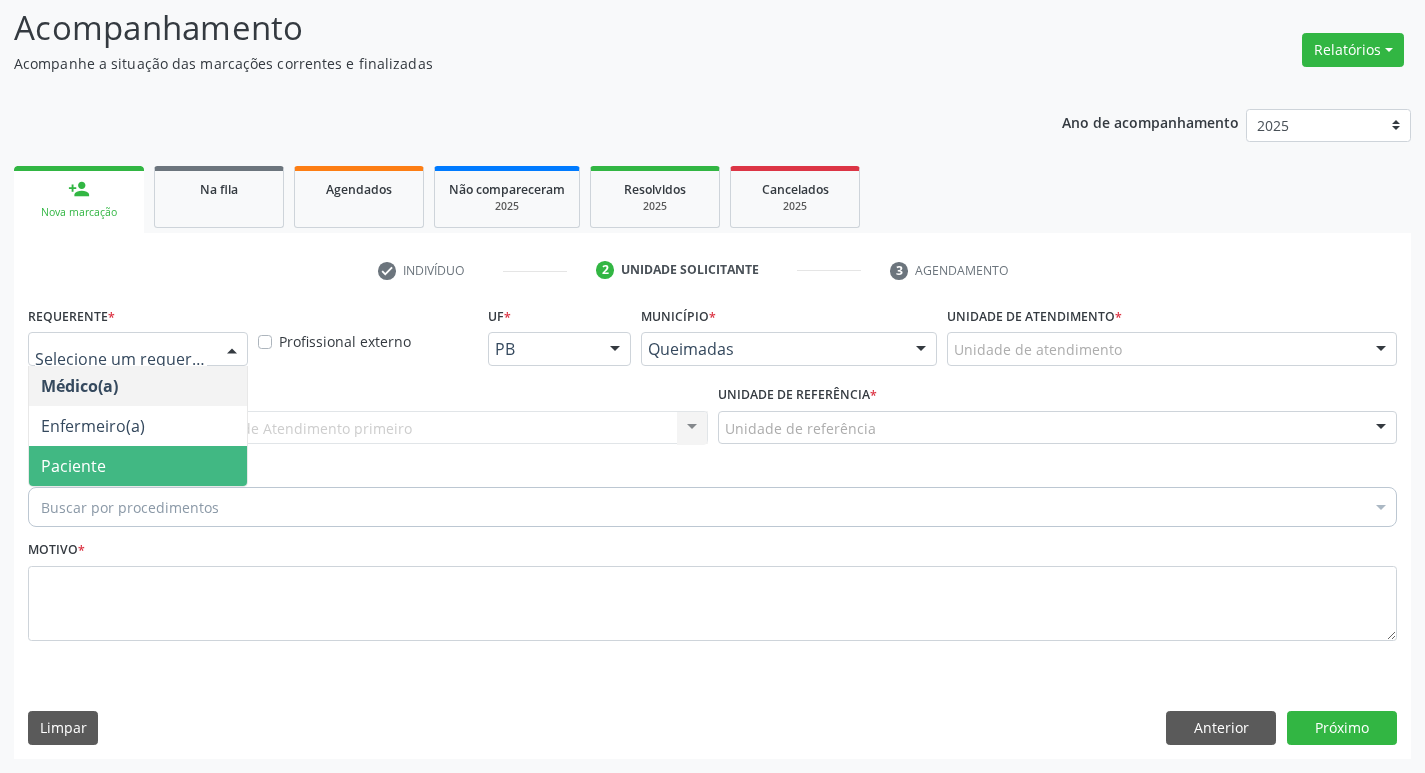 click on "Paciente" at bounding box center (138, 466) 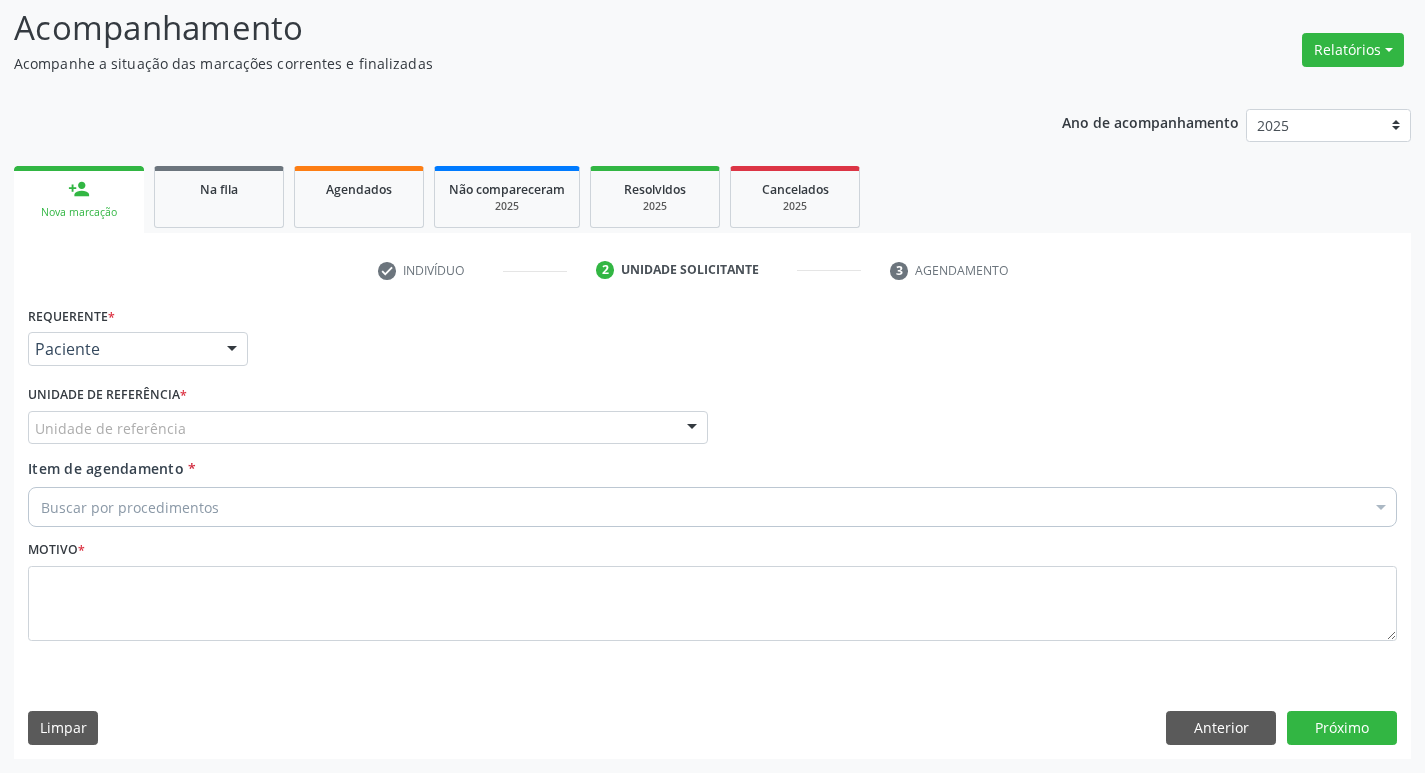 click on "Unidade de referência" at bounding box center (368, 428) 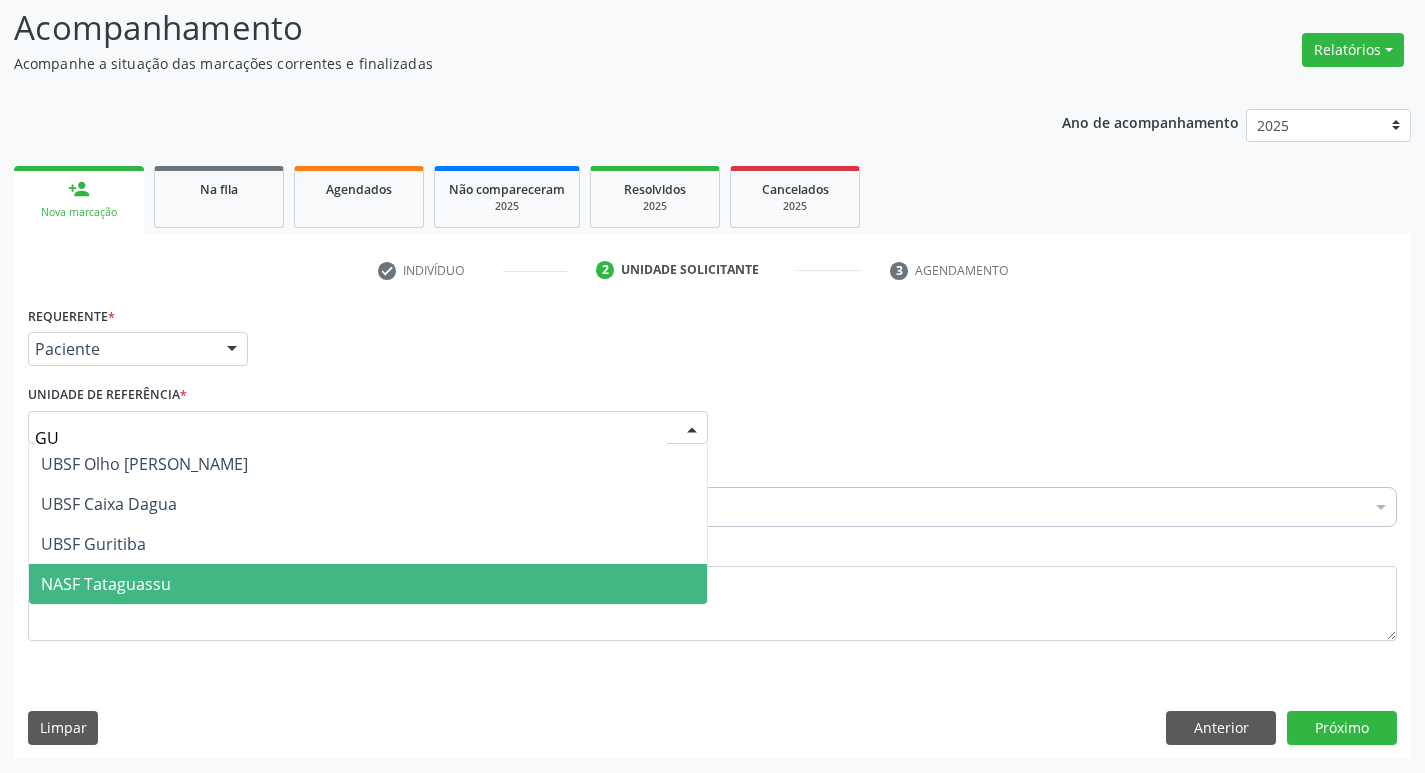 click on "NASF Tataguassu" at bounding box center (368, 584) 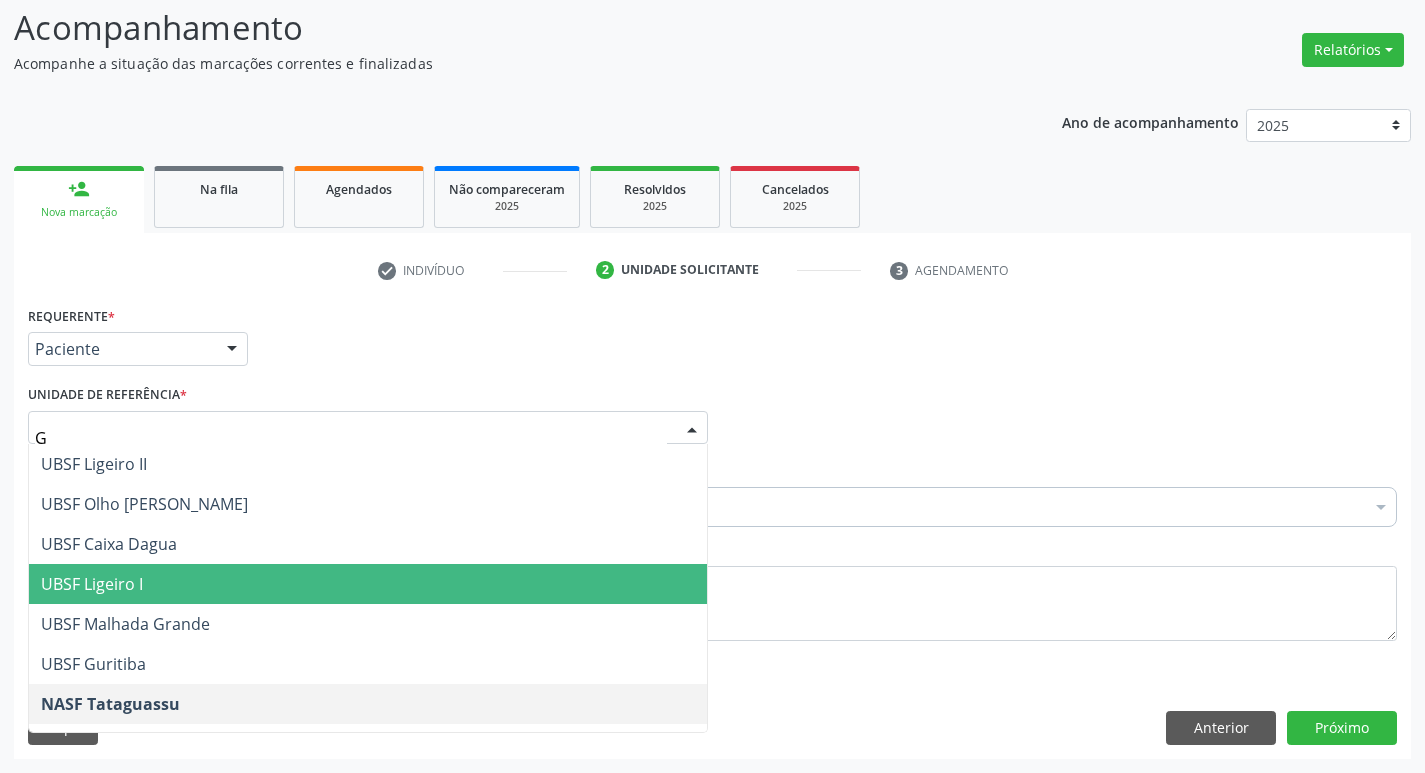 type on "GU" 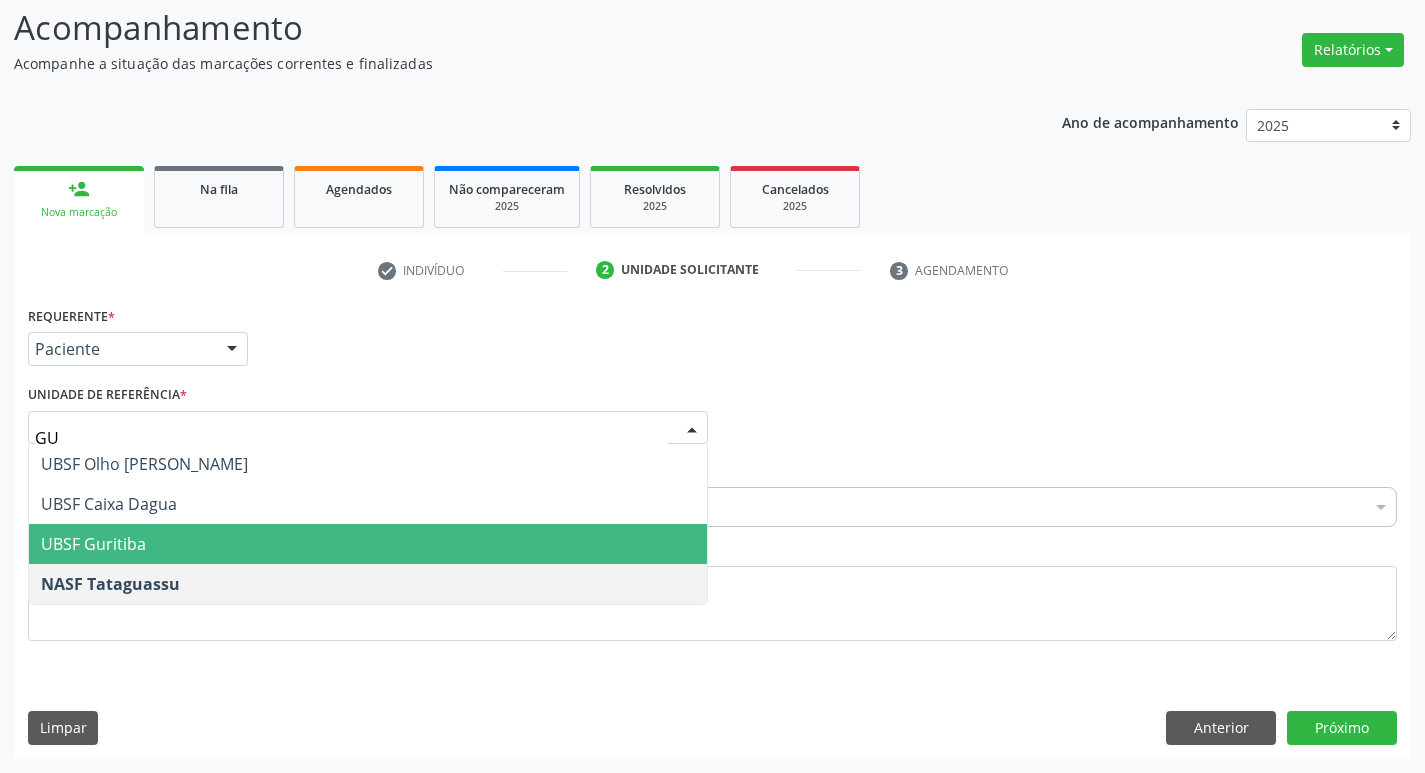 click on "UBSF Guritiba" at bounding box center [368, 544] 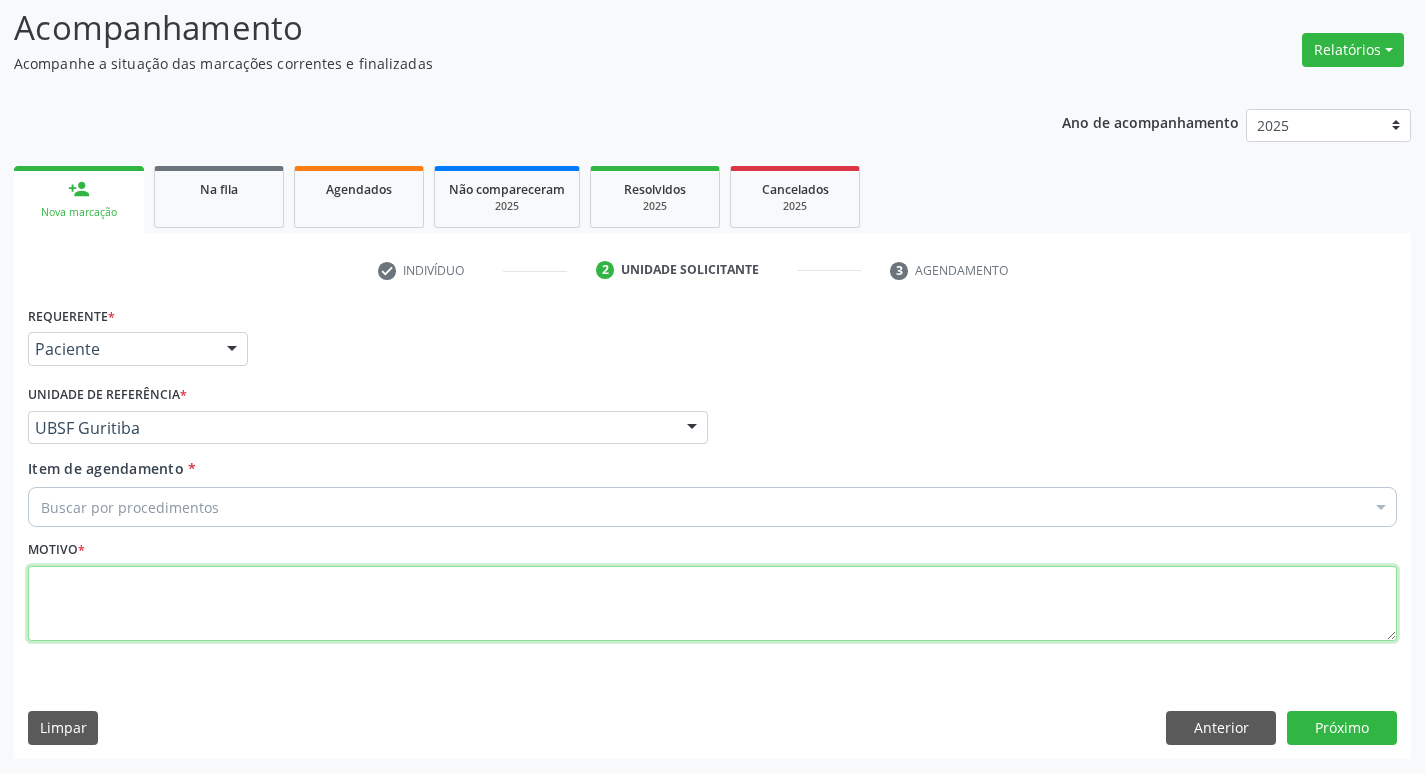 click at bounding box center (712, 604) 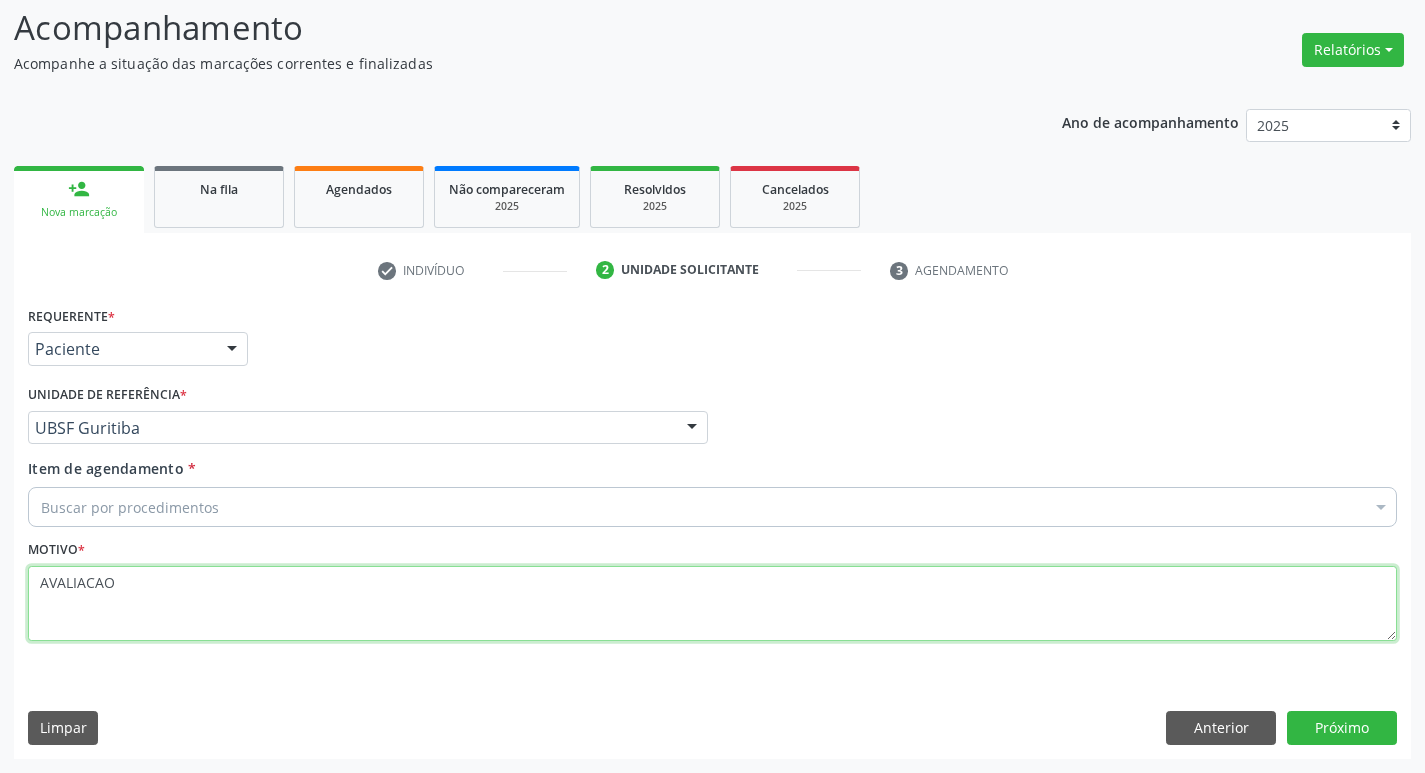 type on "AVALIACAO" 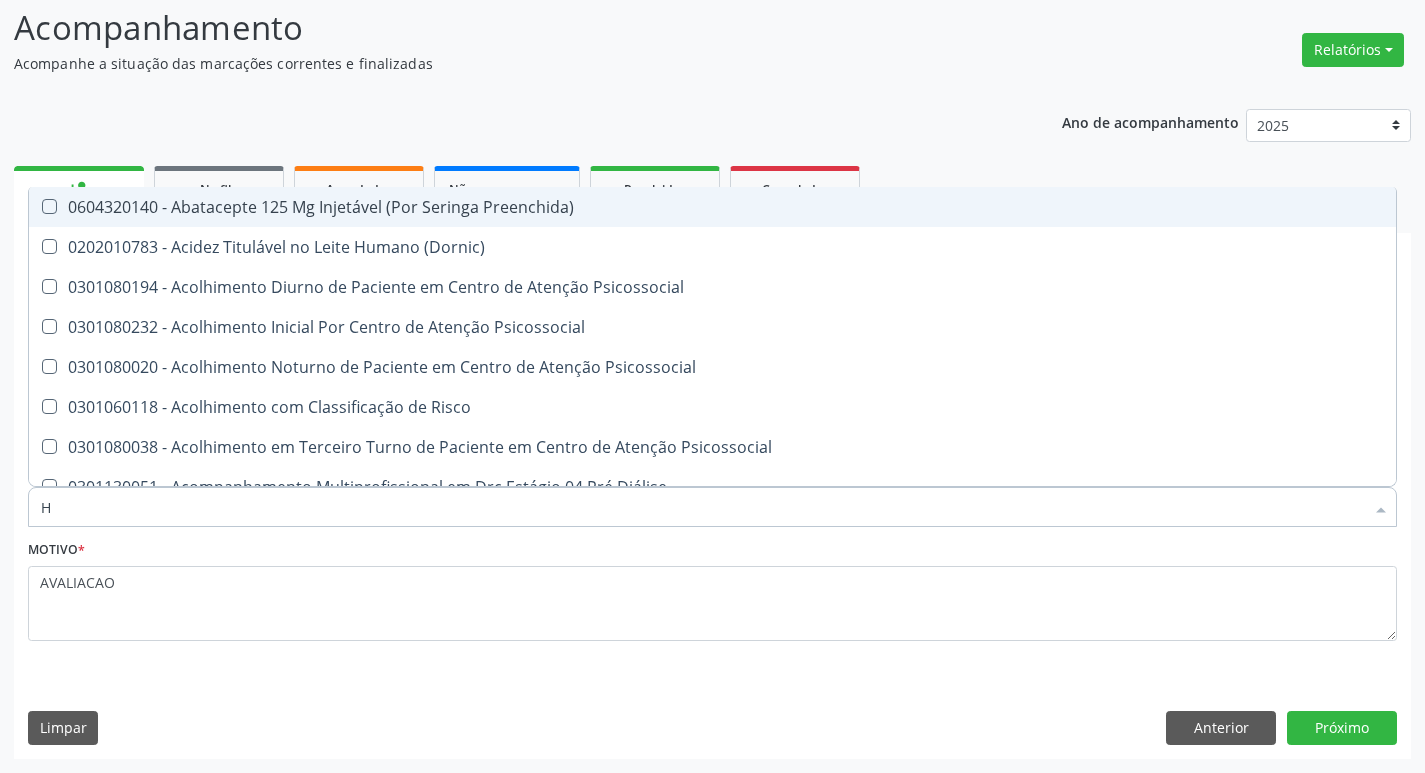type on "HEMOGR" 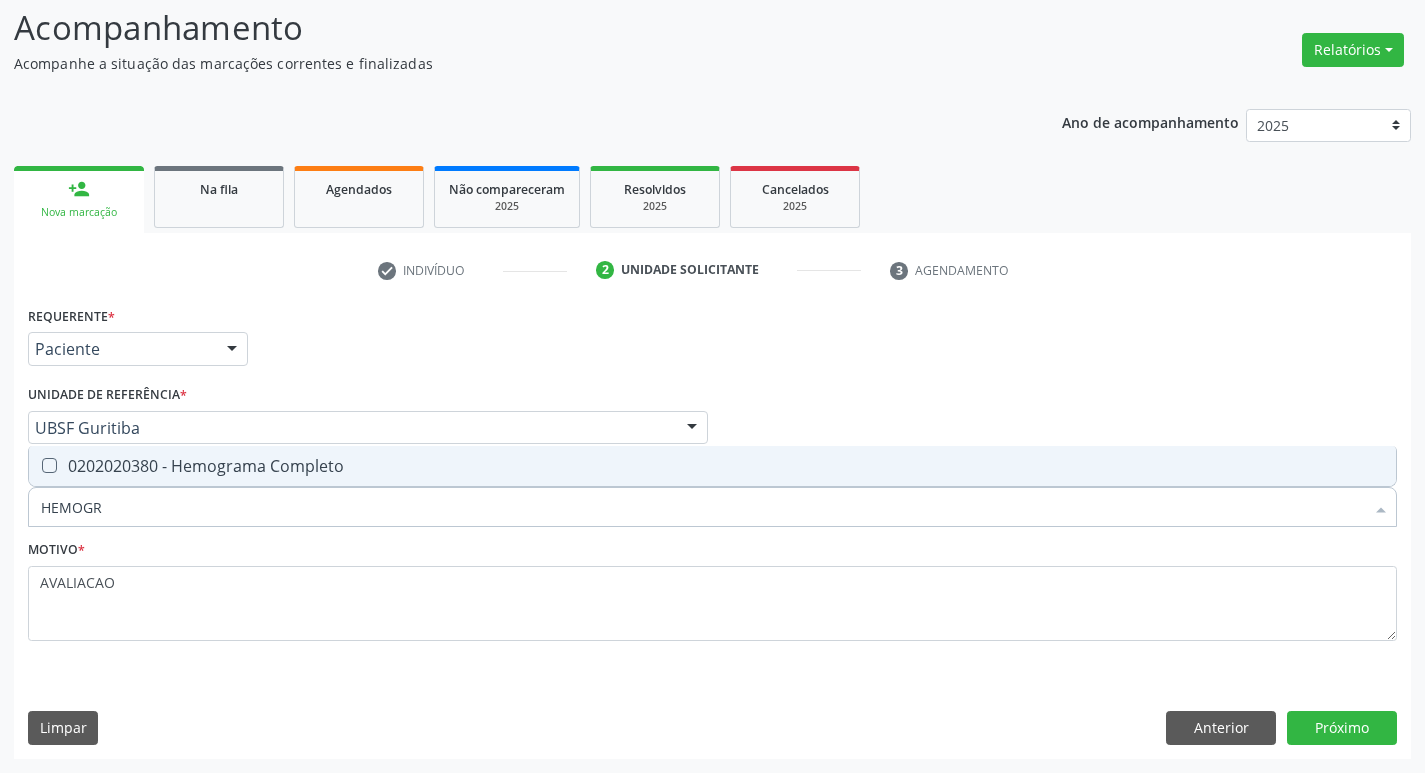 click on "0202020380 - Hemograma Completo" at bounding box center (712, 466) 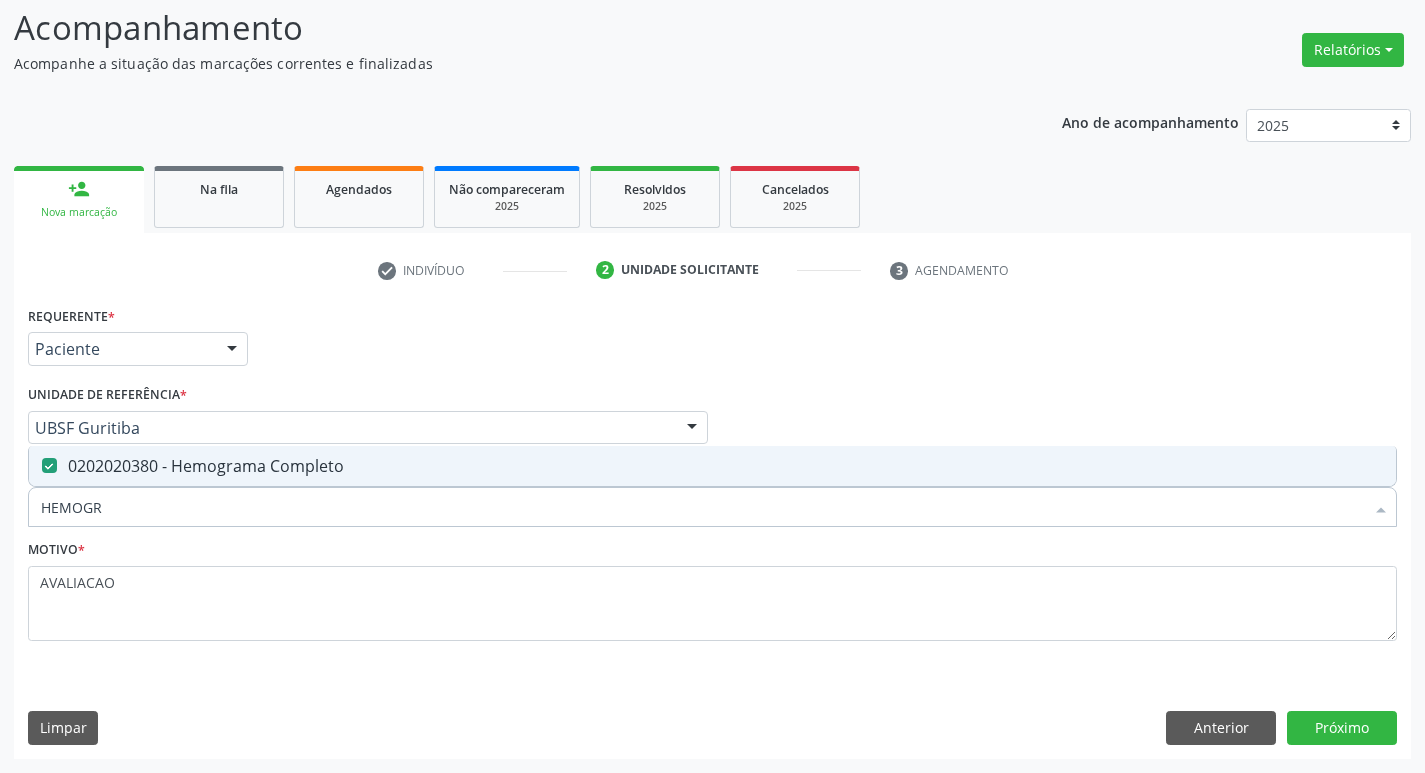 checkbox on "true" 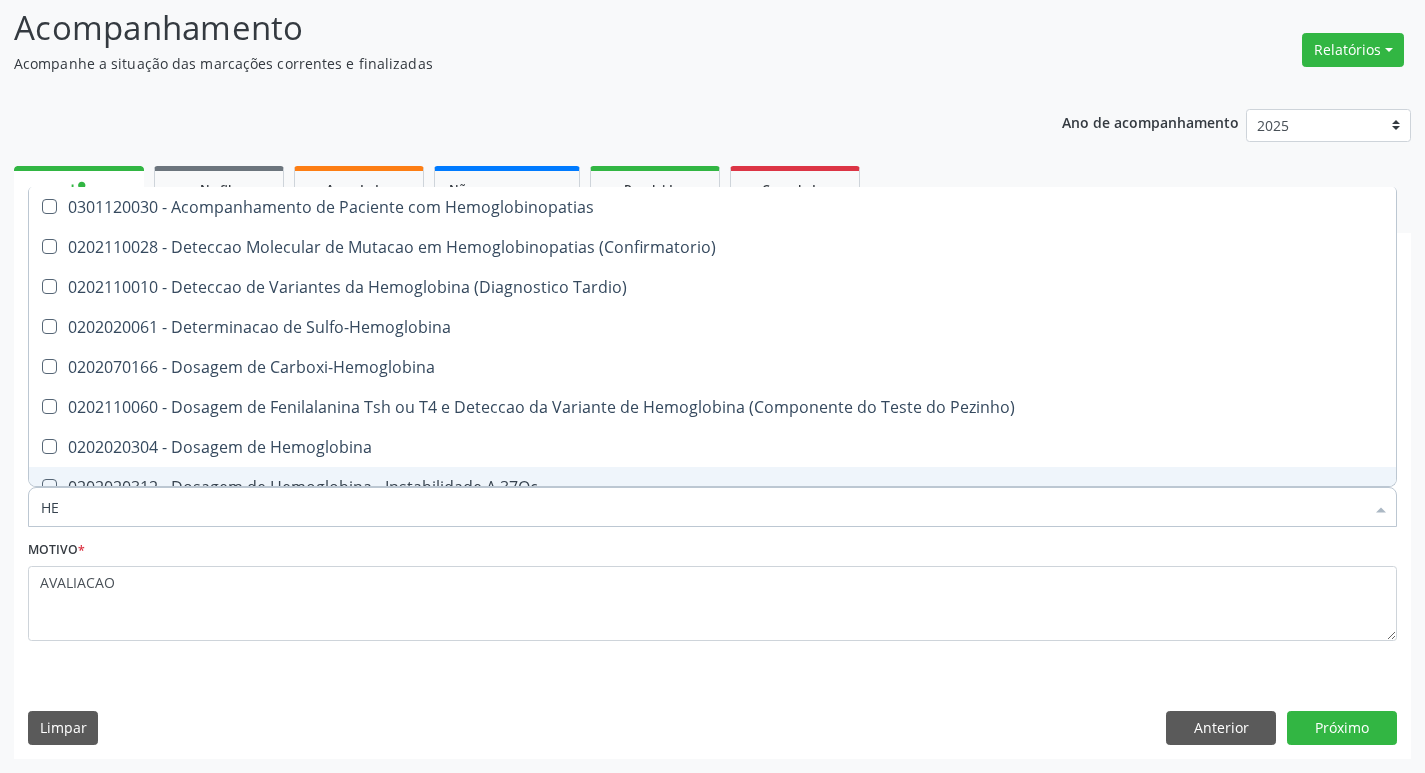type on "H" 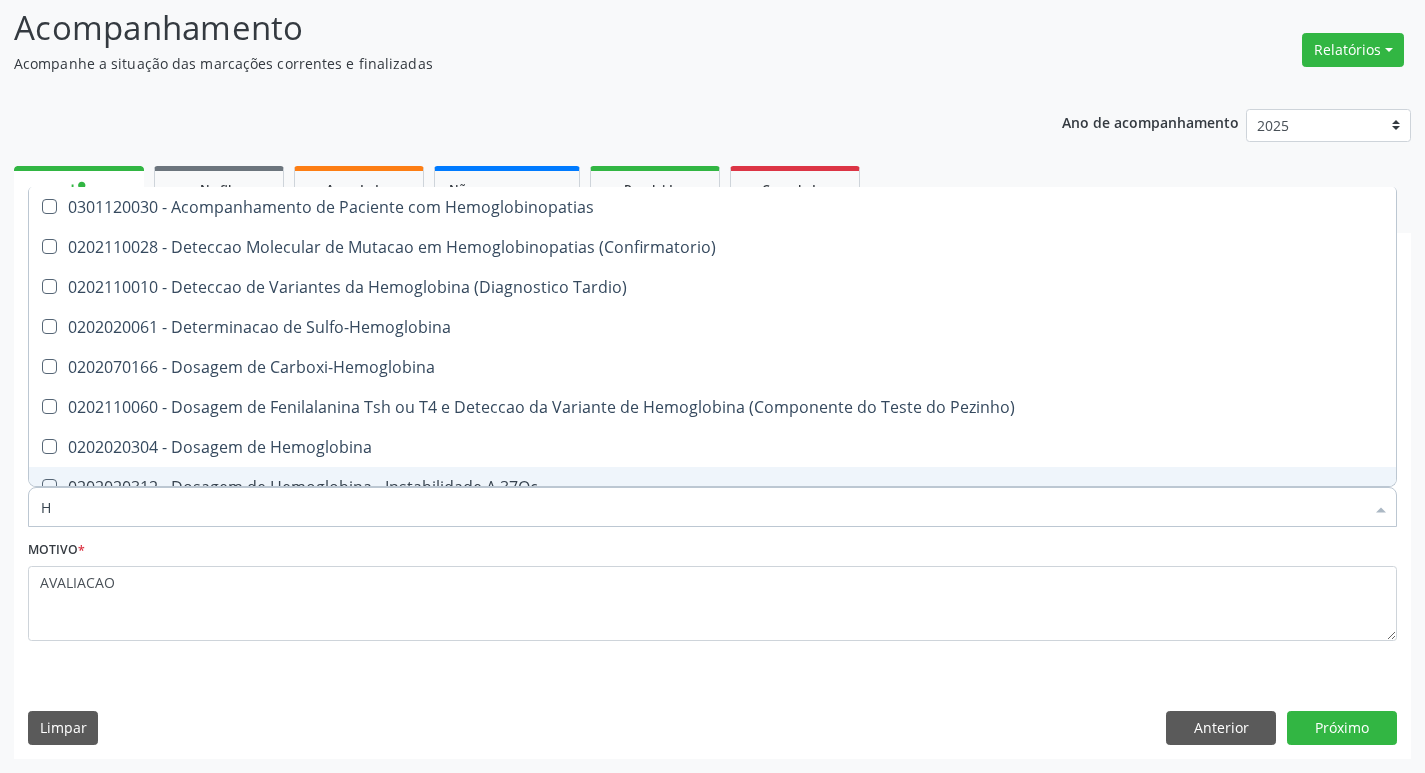 type 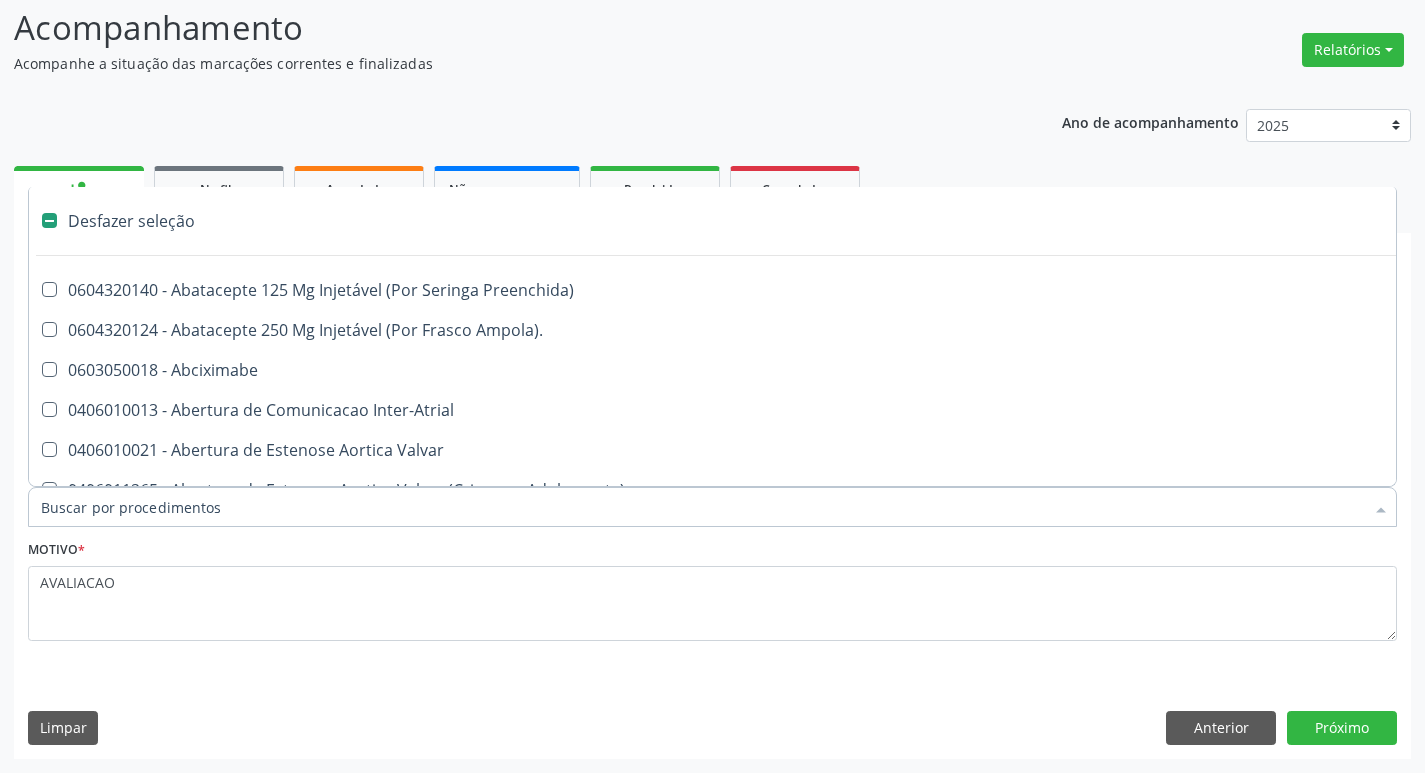 checkbox on "false" 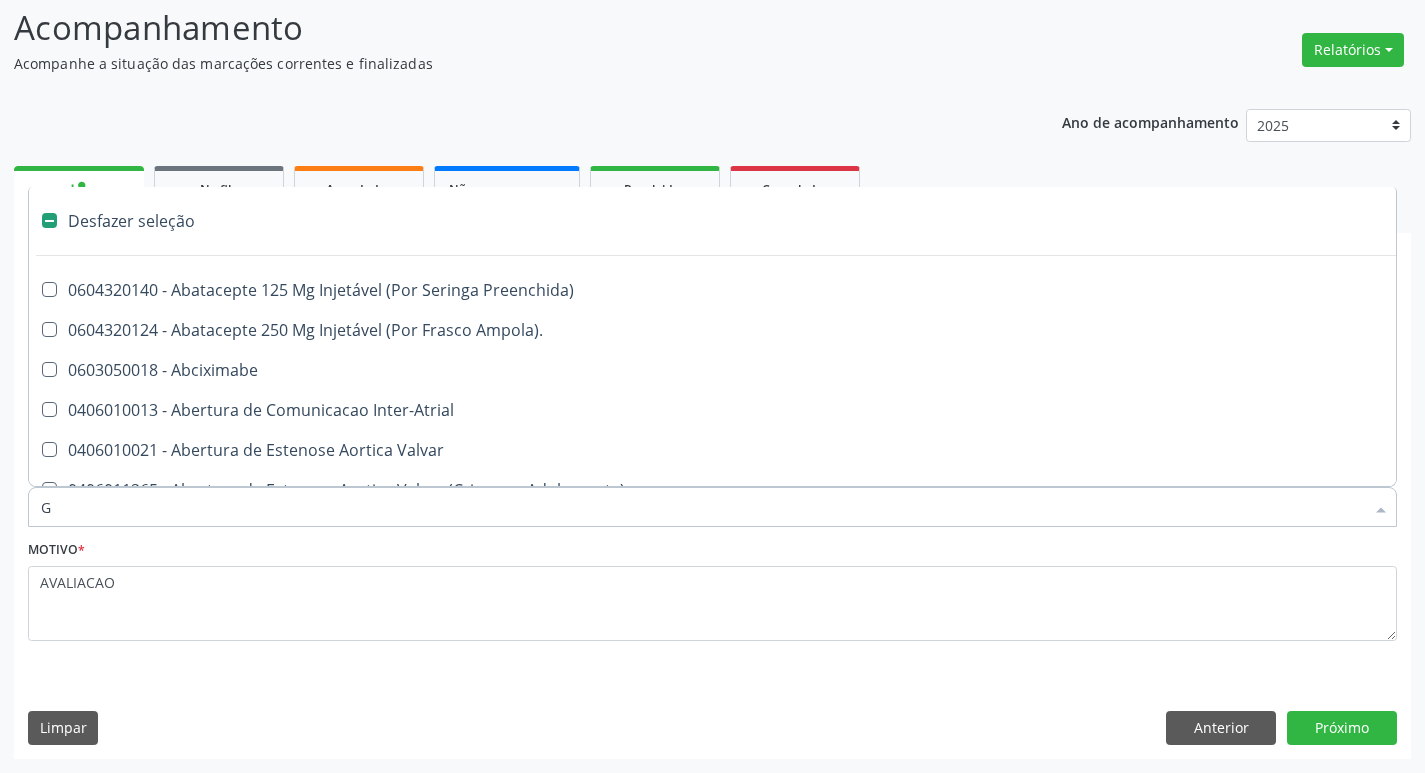 checkbox on "true" 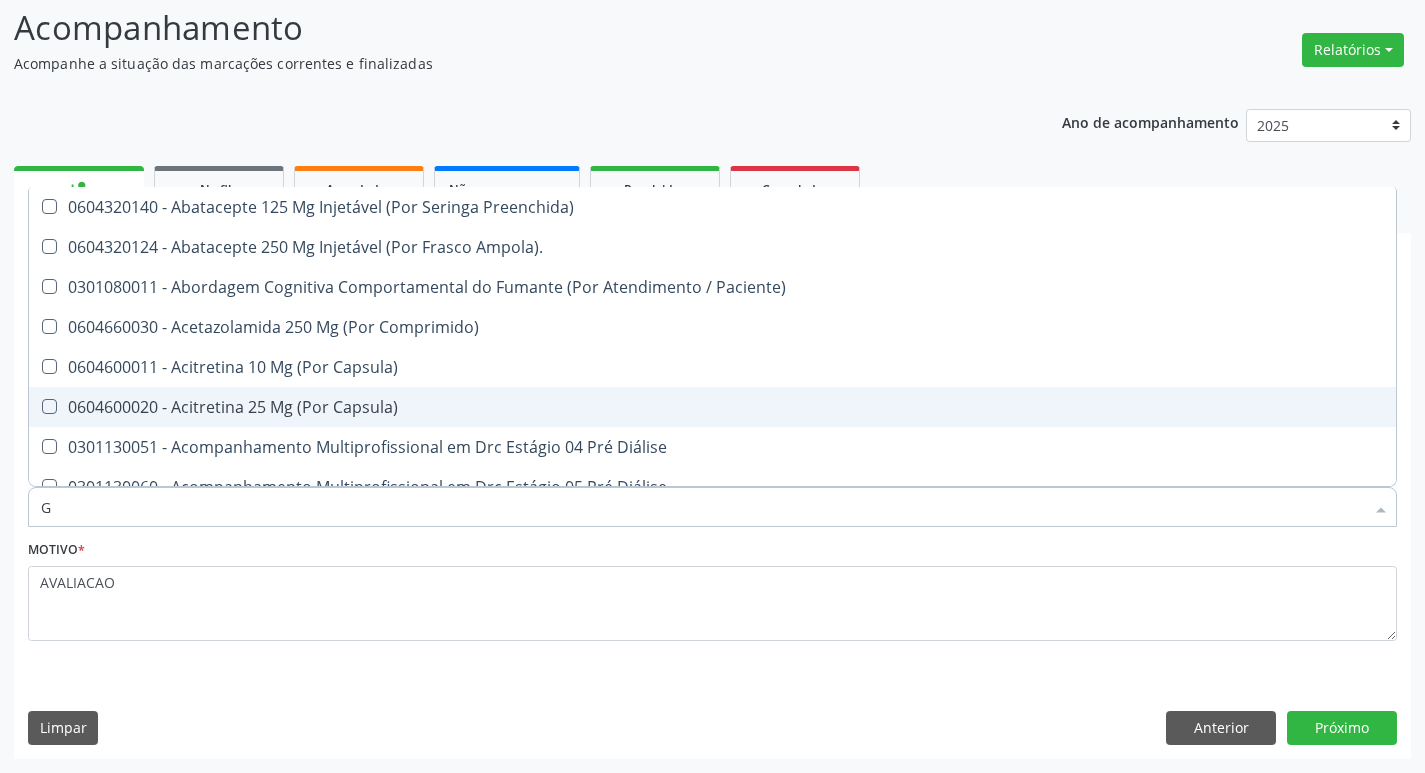 type on "GLICOSE" 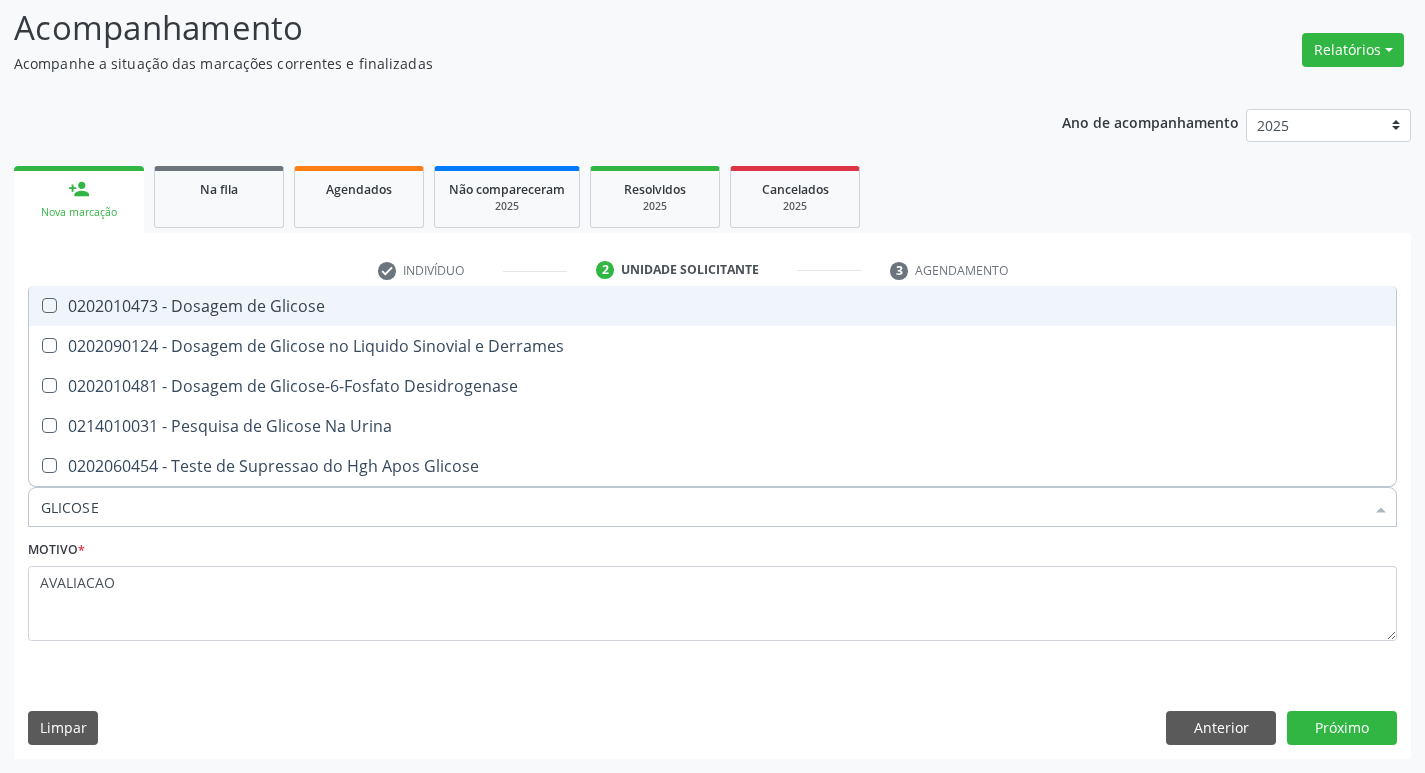 click on "0202010473 - Dosagem de Glicose" at bounding box center [712, 306] 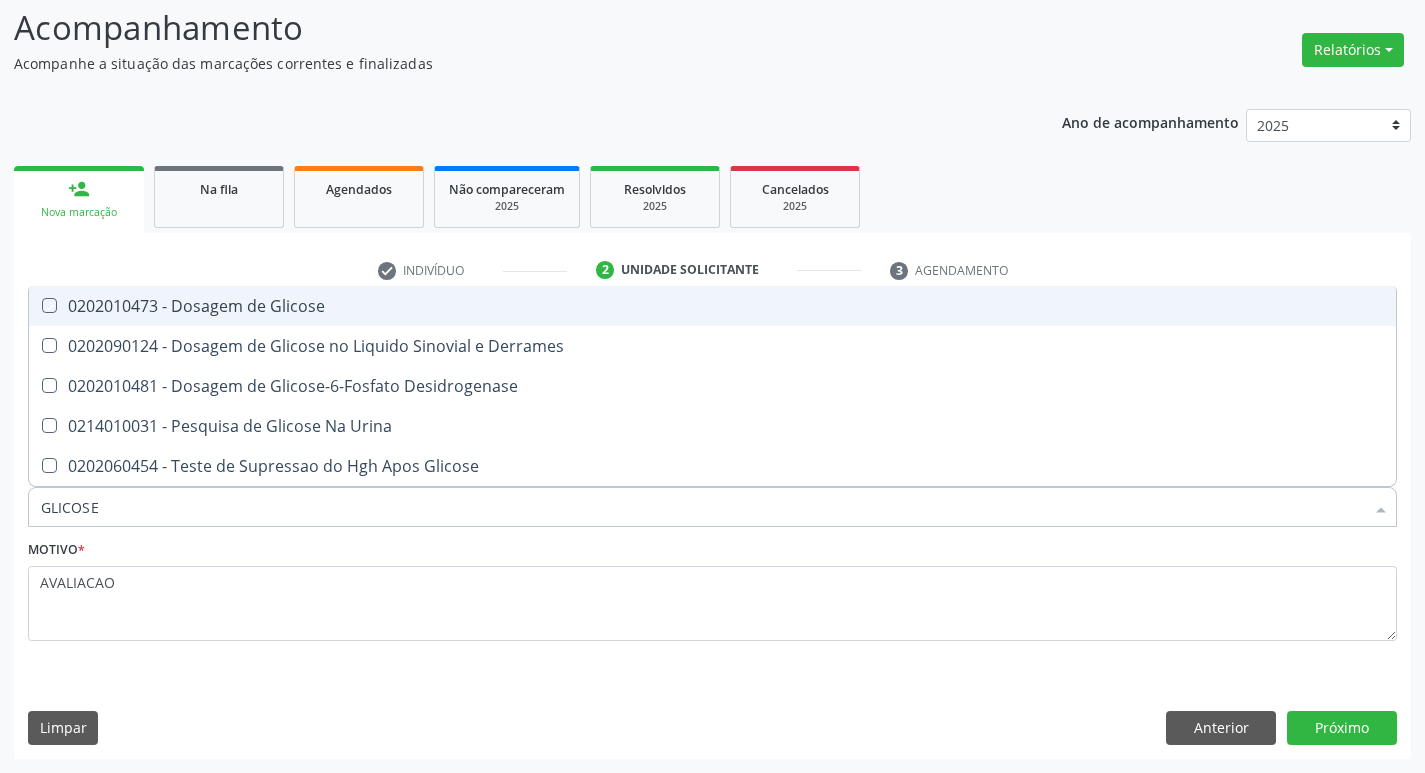 checkbox on "true" 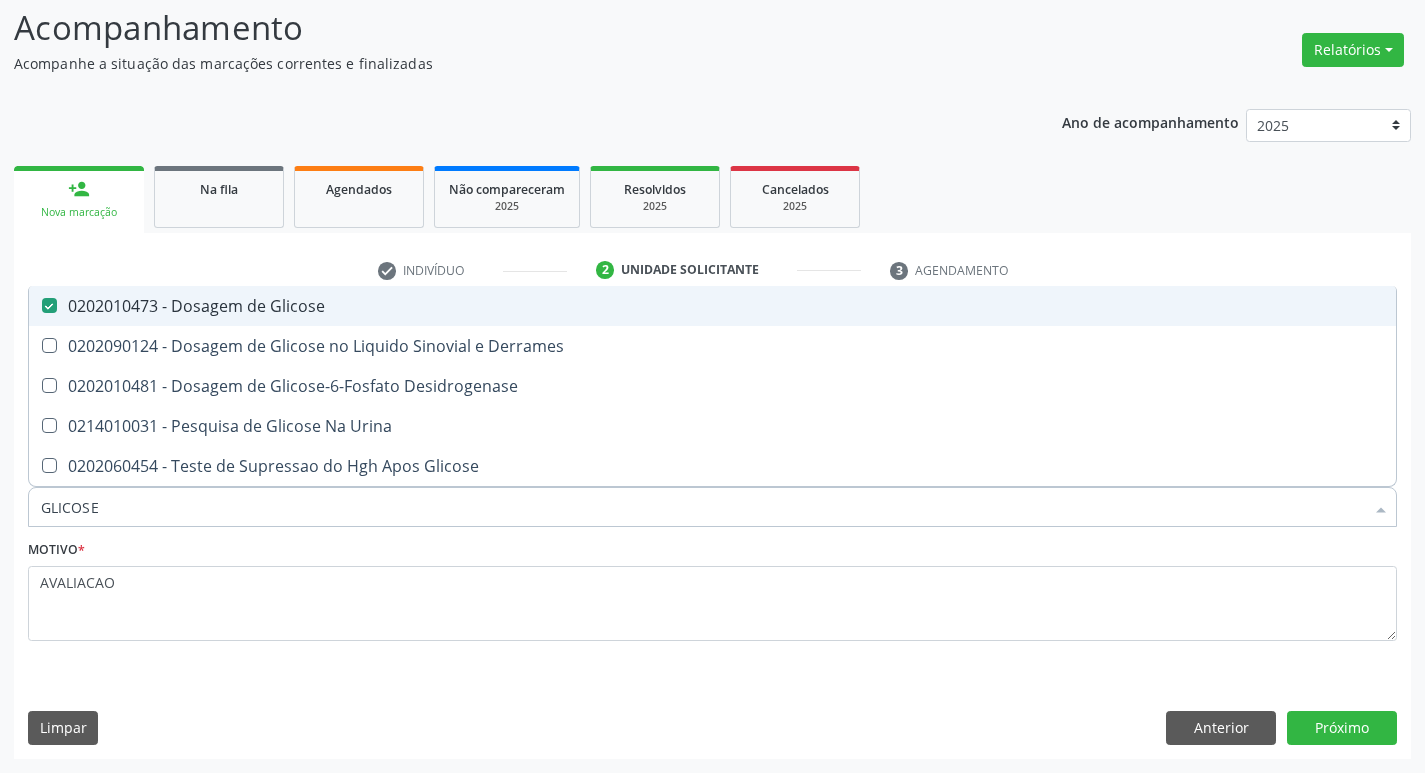 type on "GLICOS" 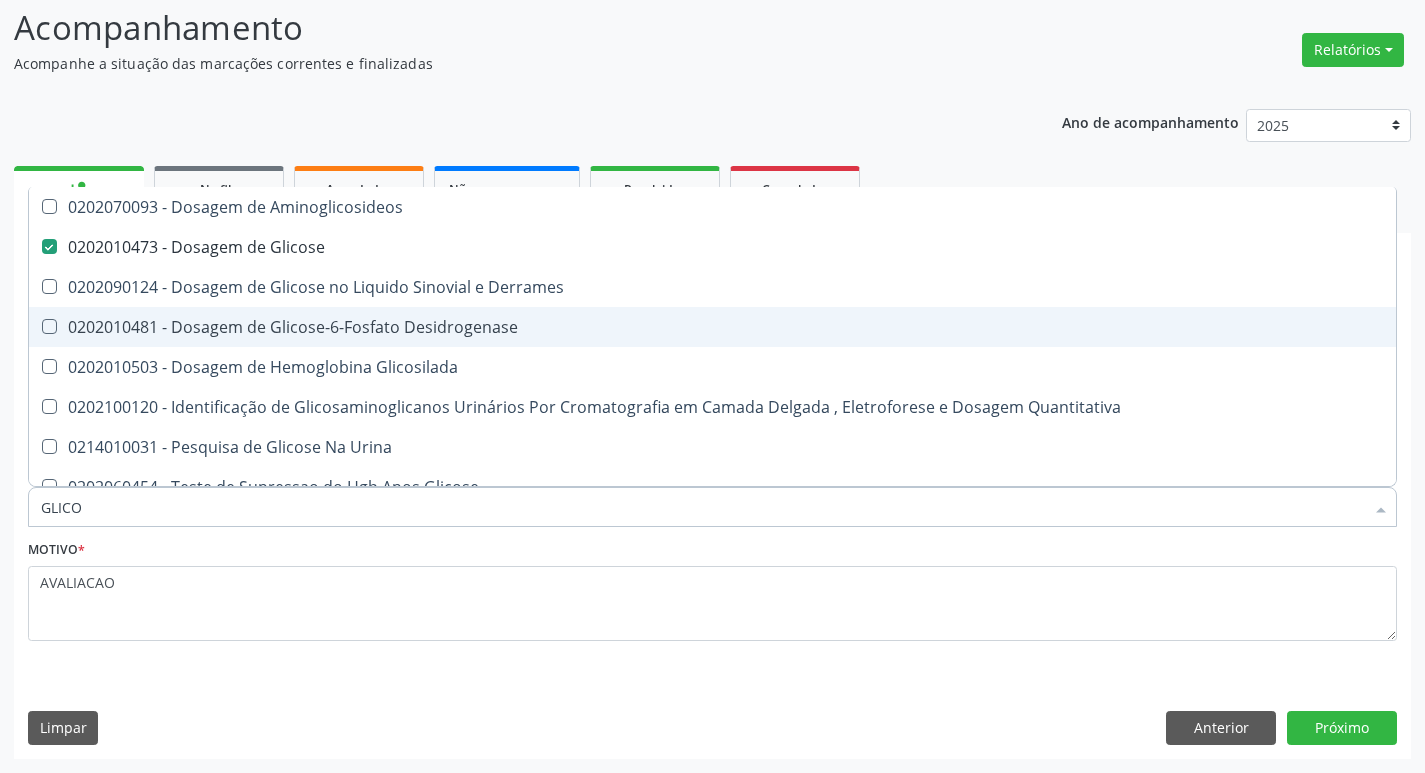 type on "GLIC" 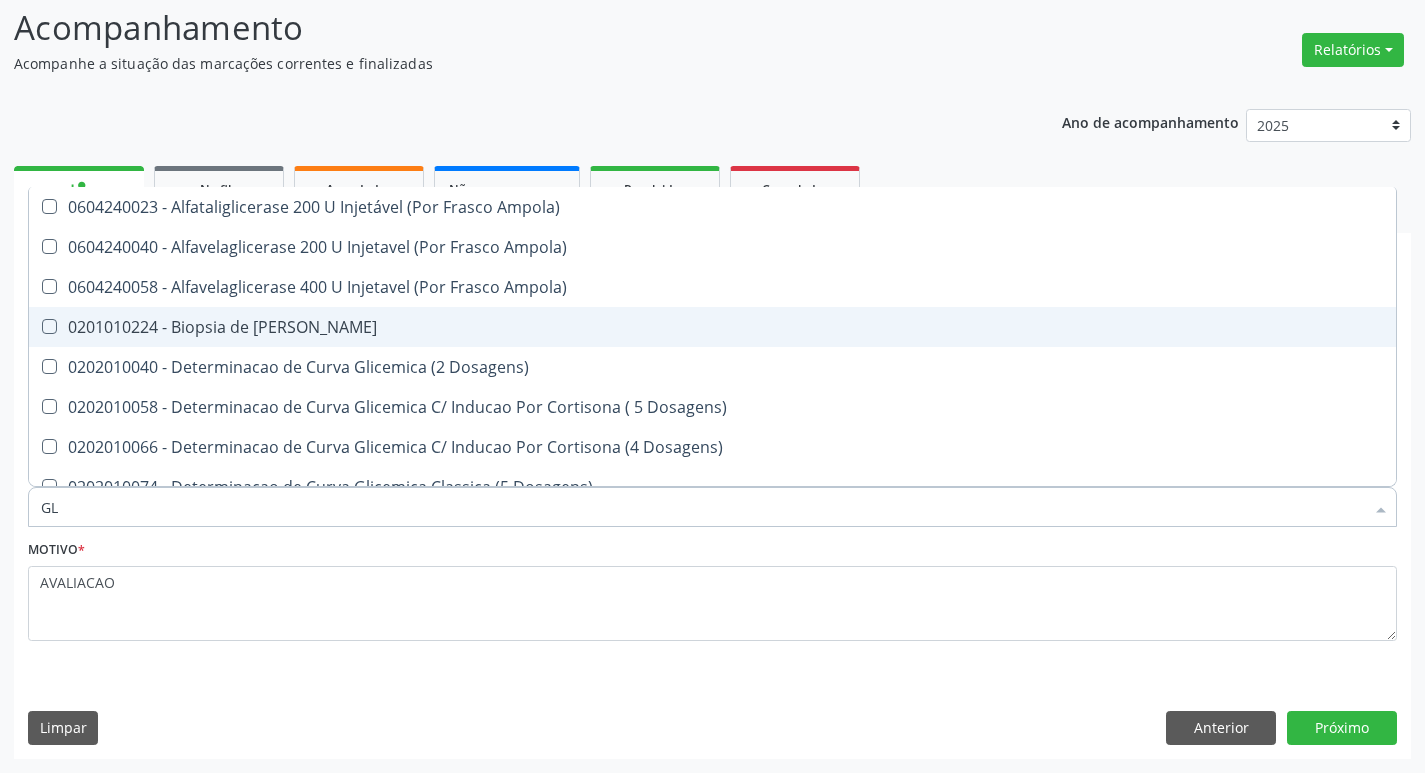 type on "G" 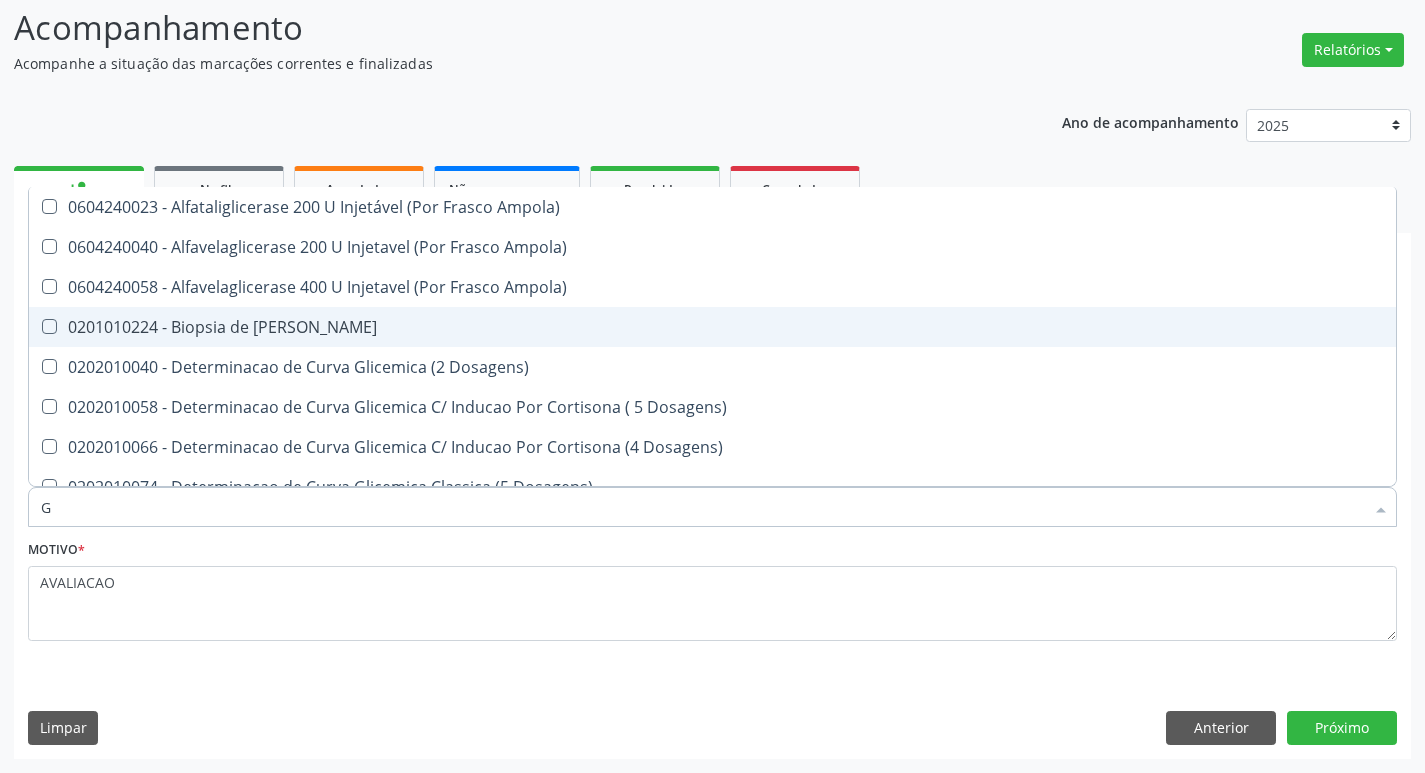 type 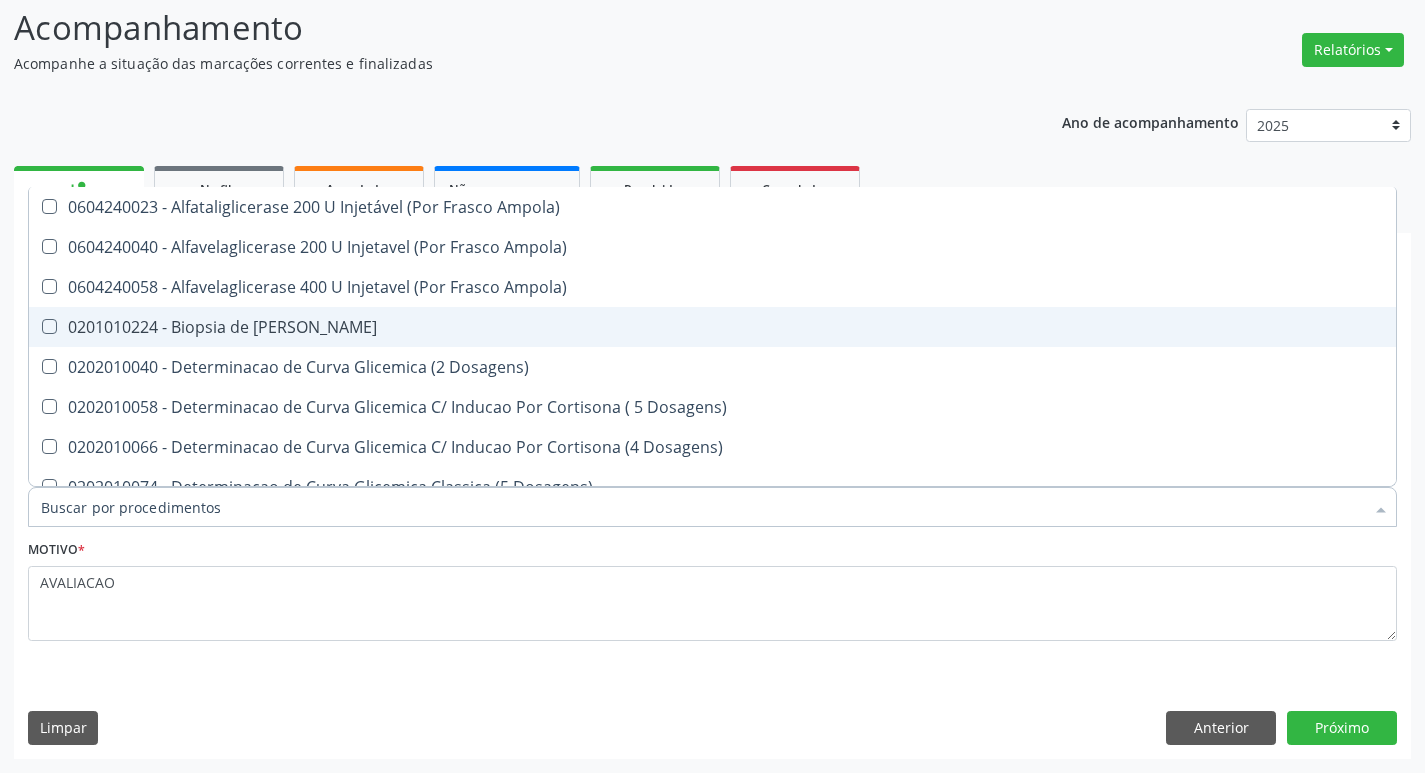 checkbox on "false" 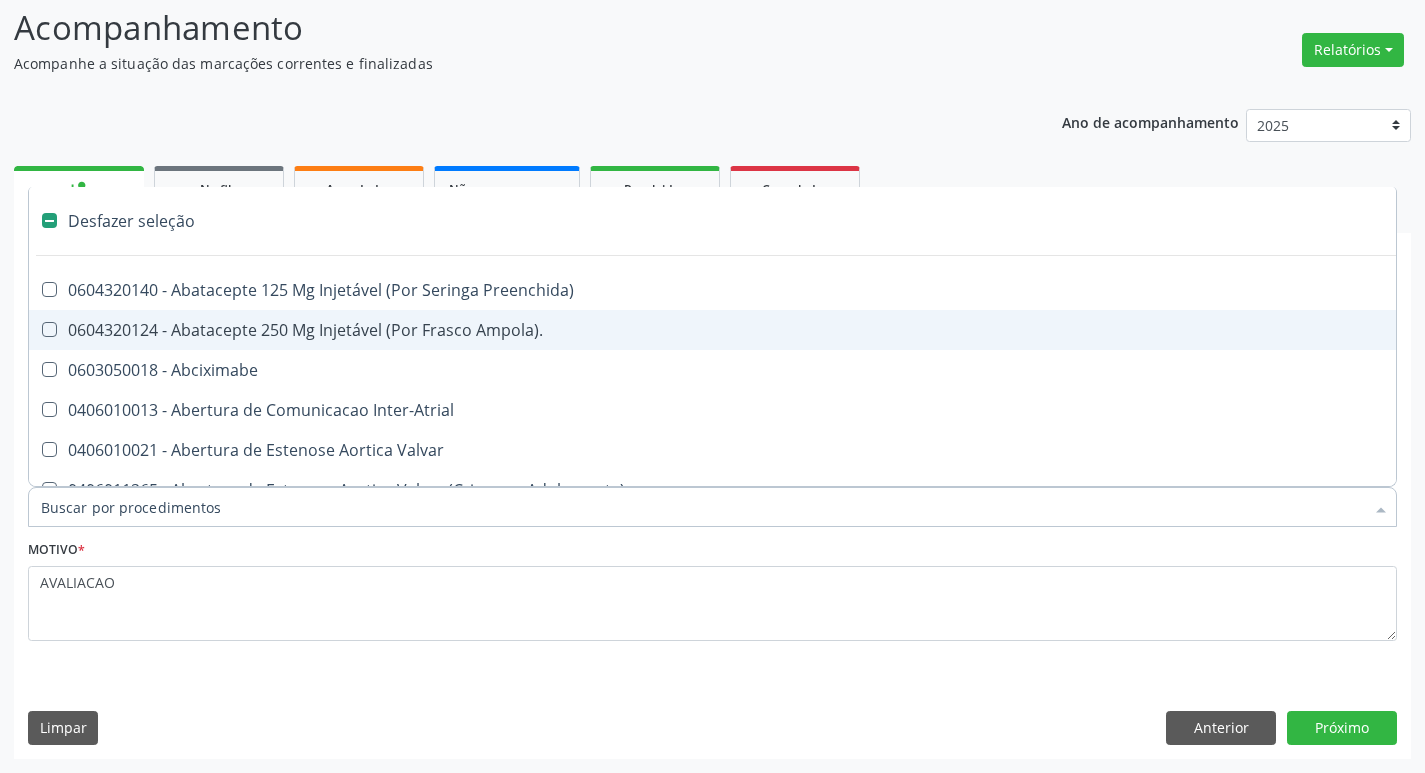 type on "U" 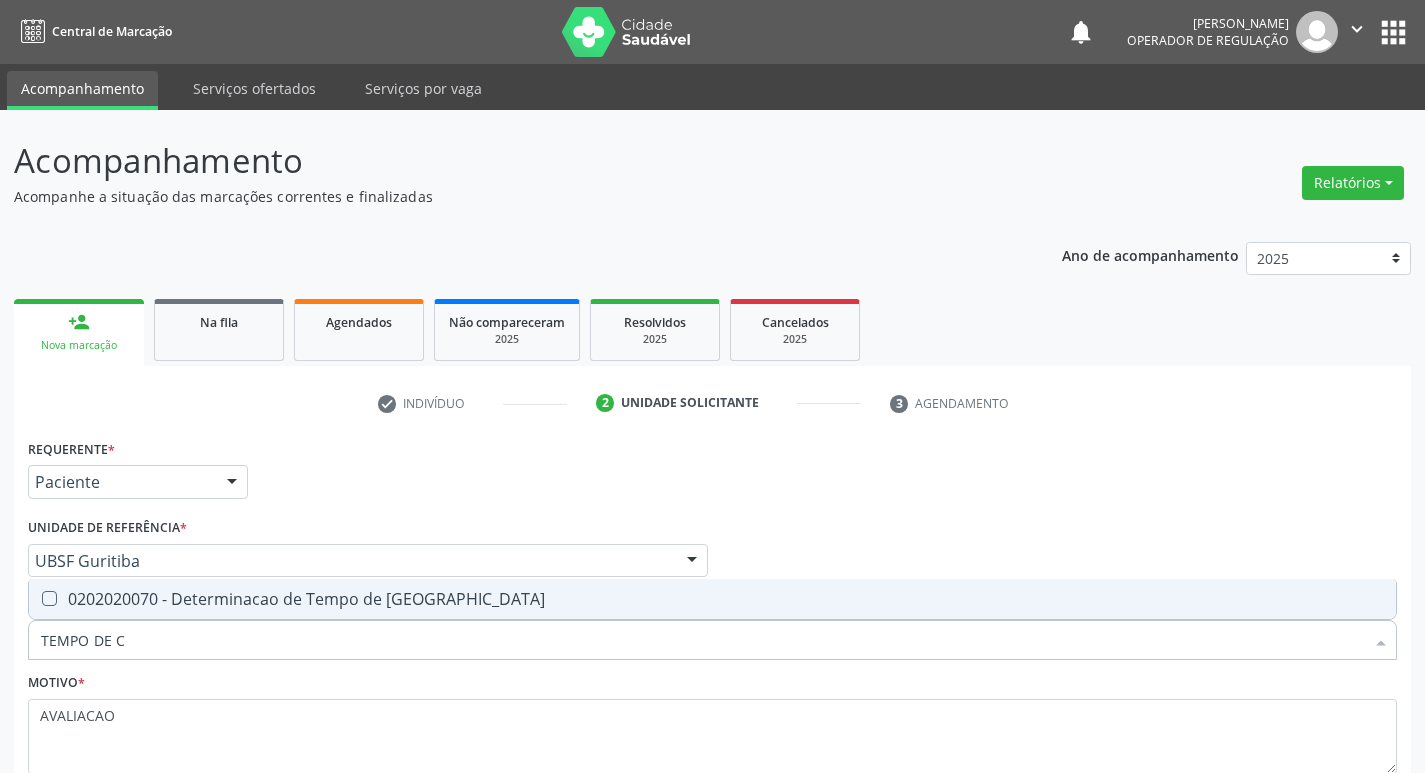 scroll, scrollTop: 133, scrollLeft: 0, axis: vertical 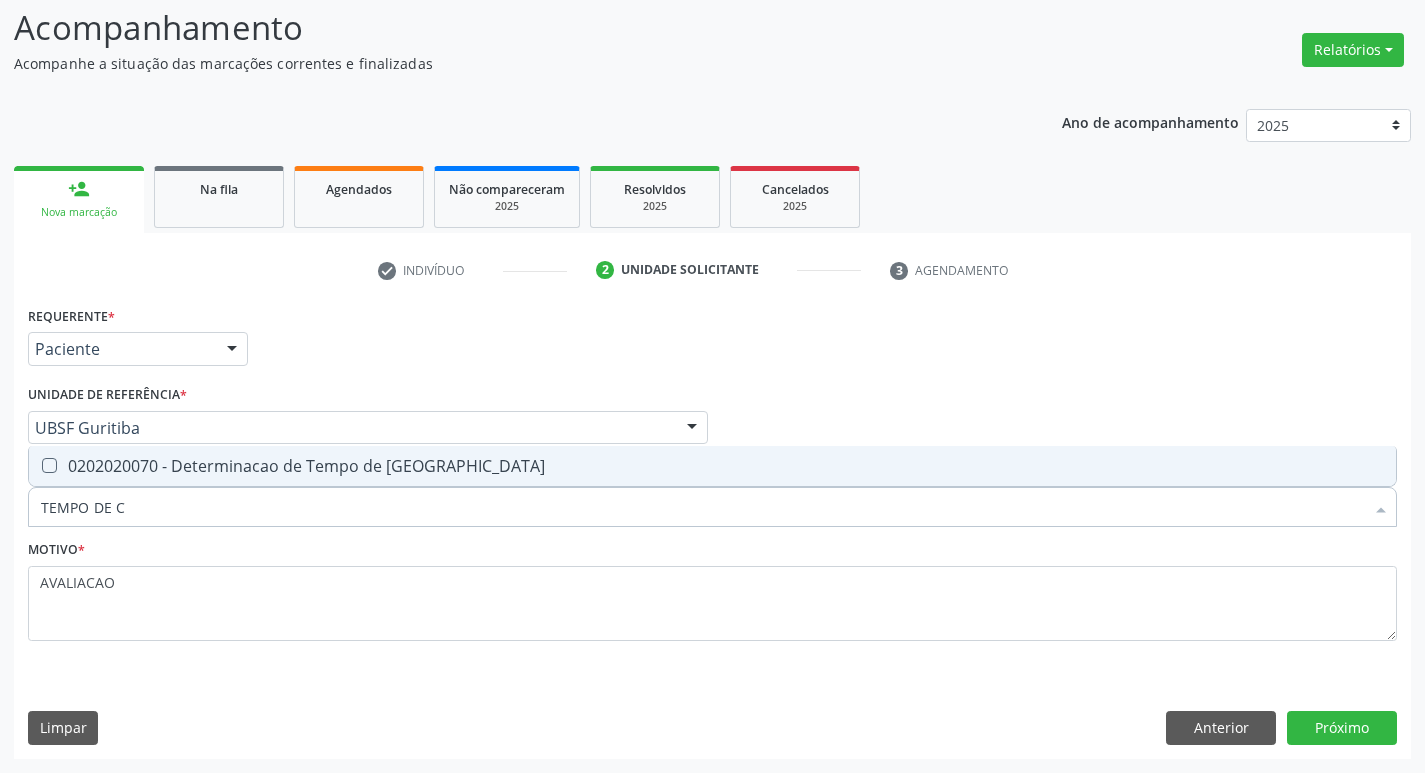 click on "0202020070 - Determinacao de Tempo de [GEOGRAPHIC_DATA]" at bounding box center [712, 466] 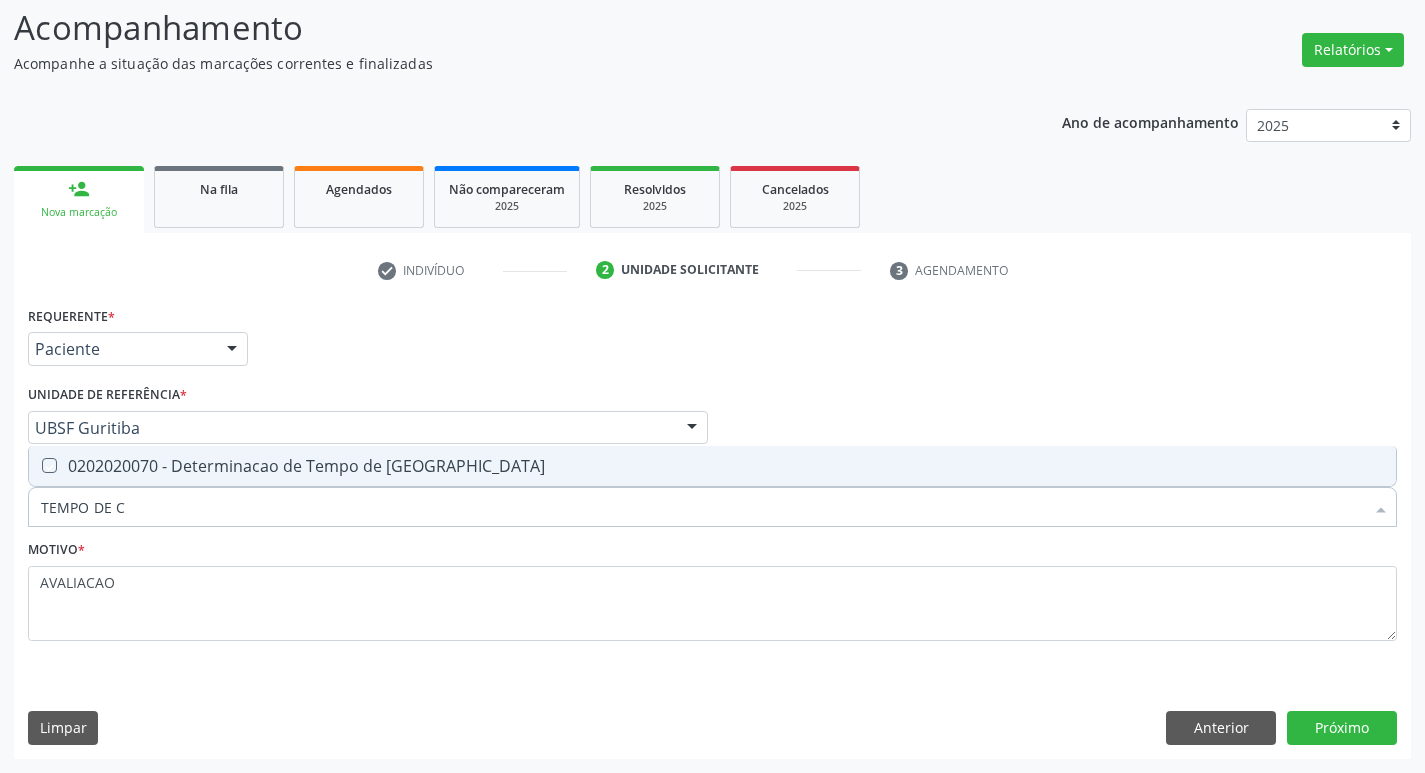 checkbox on "true" 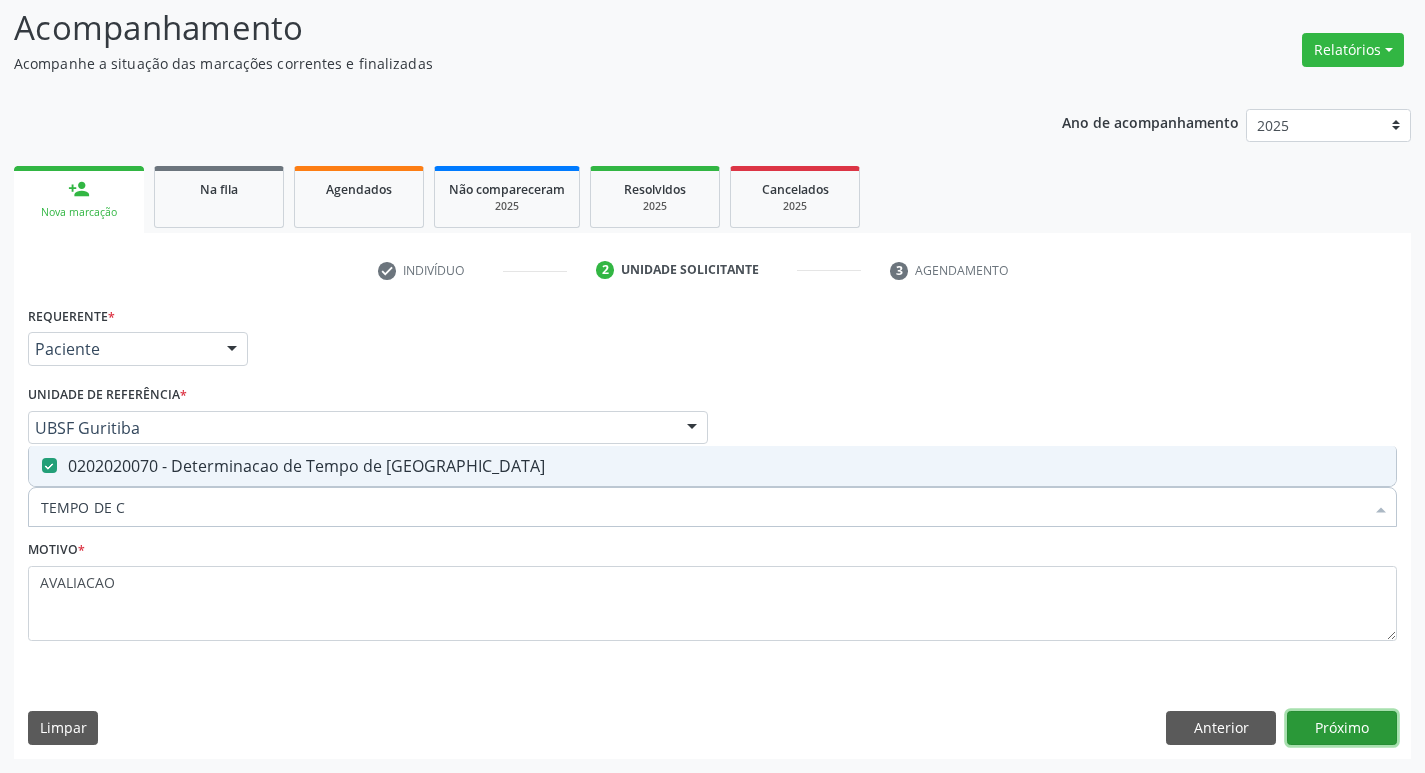 click on "Próximo" at bounding box center (1342, 728) 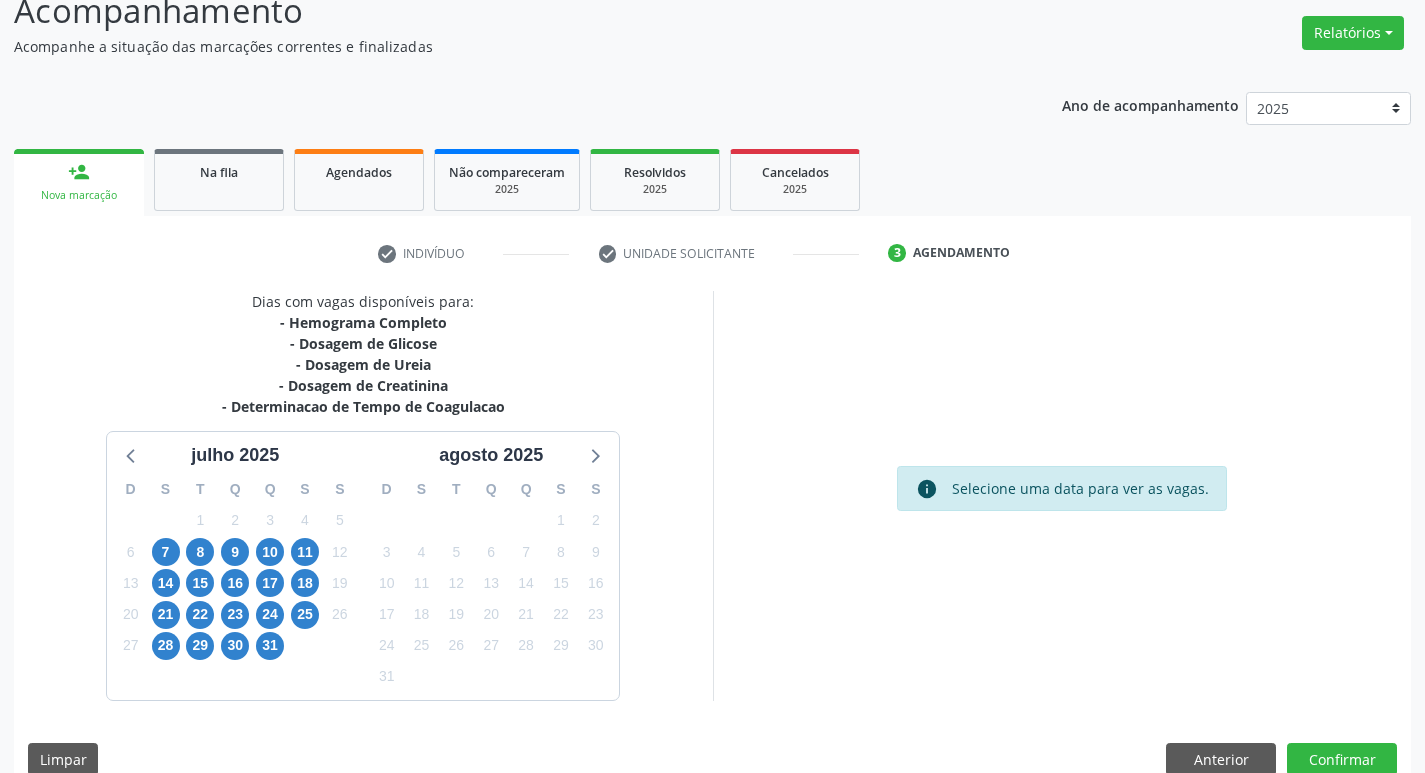 scroll, scrollTop: 181, scrollLeft: 0, axis: vertical 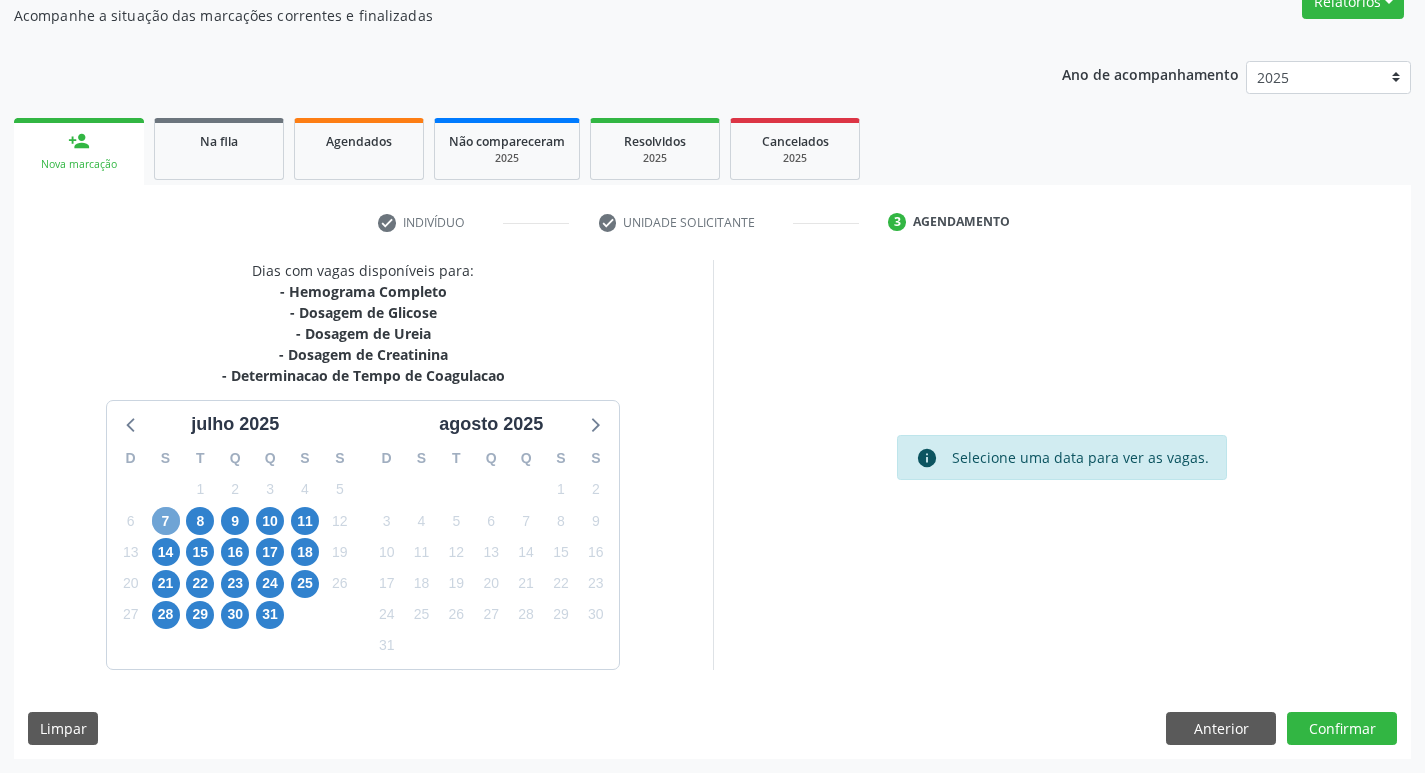 click on "7" at bounding box center (166, 521) 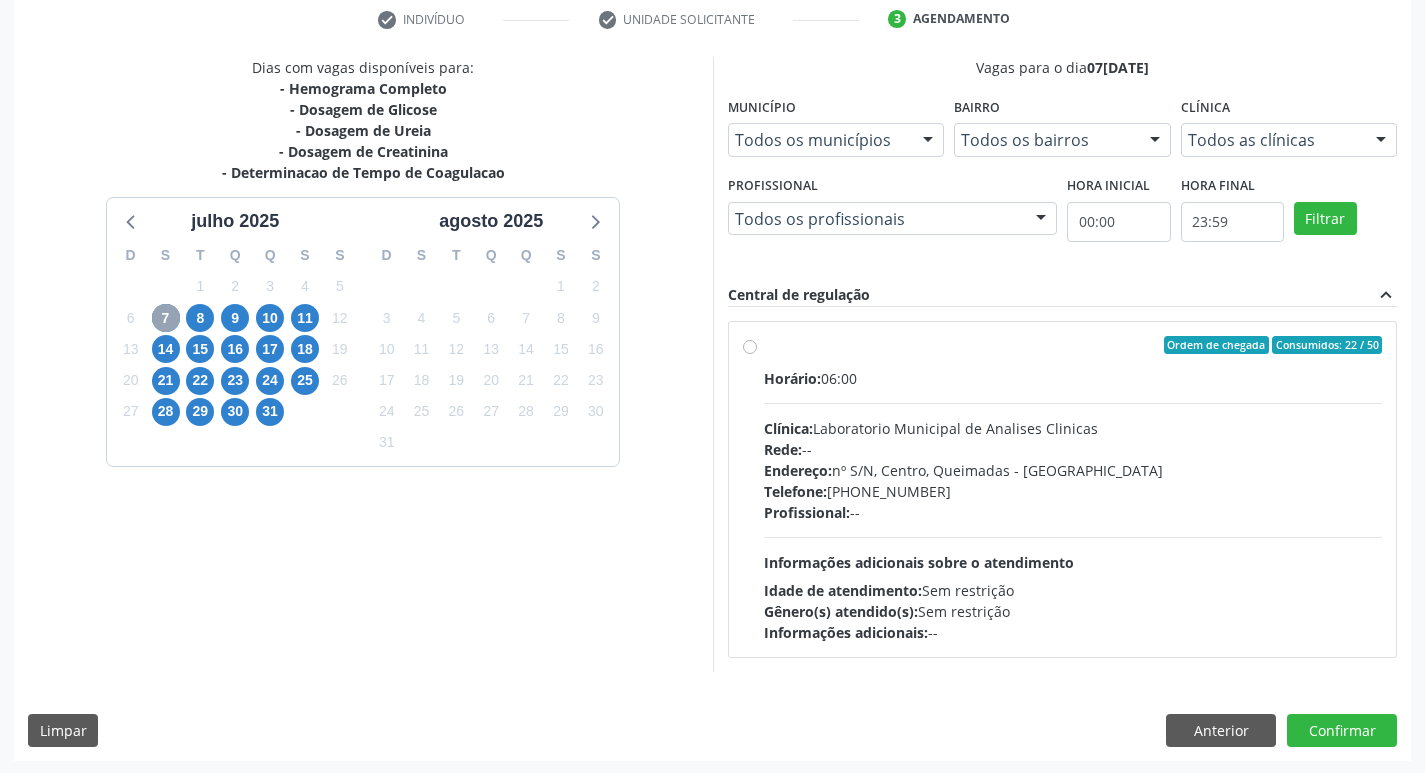scroll, scrollTop: 386, scrollLeft: 0, axis: vertical 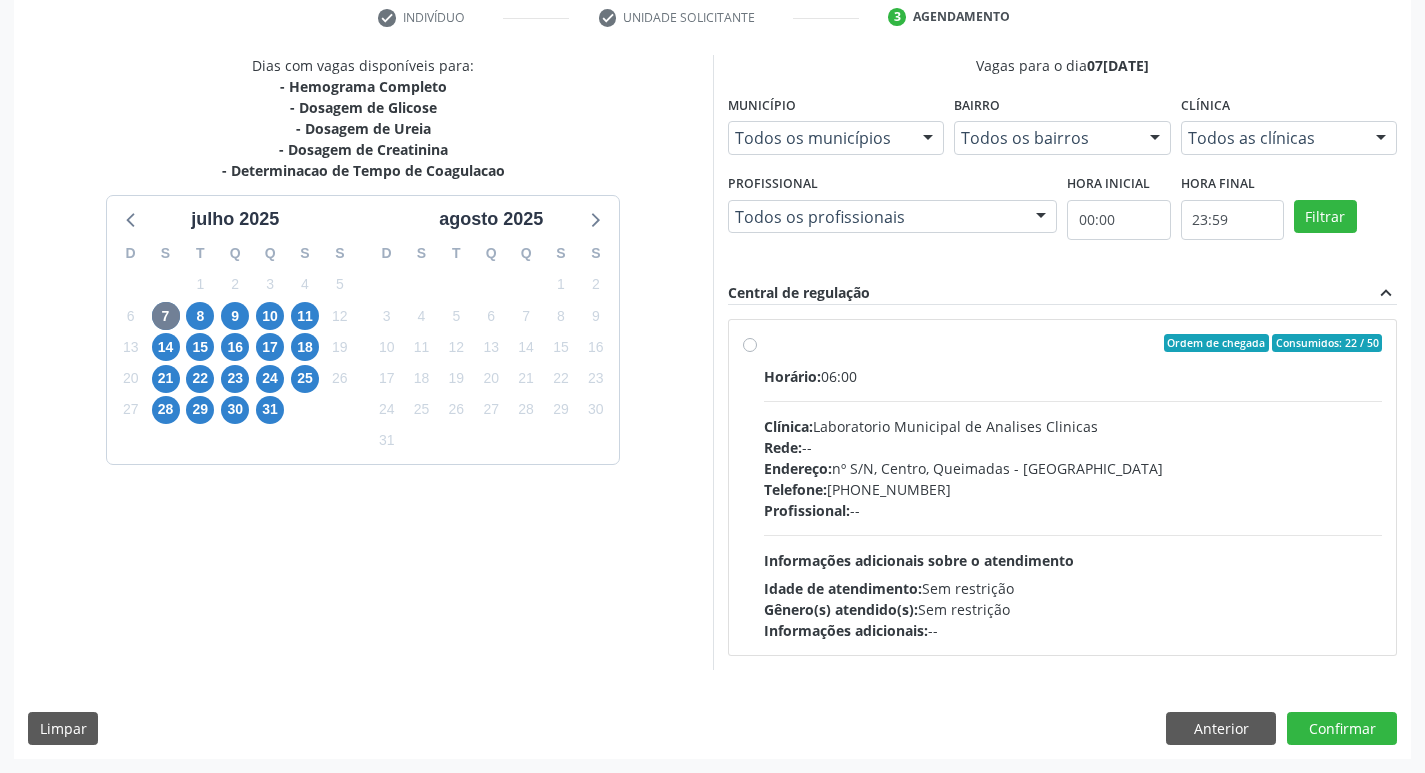 click on "Telefone:   [PHONE_NUMBER]" at bounding box center [1073, 489] 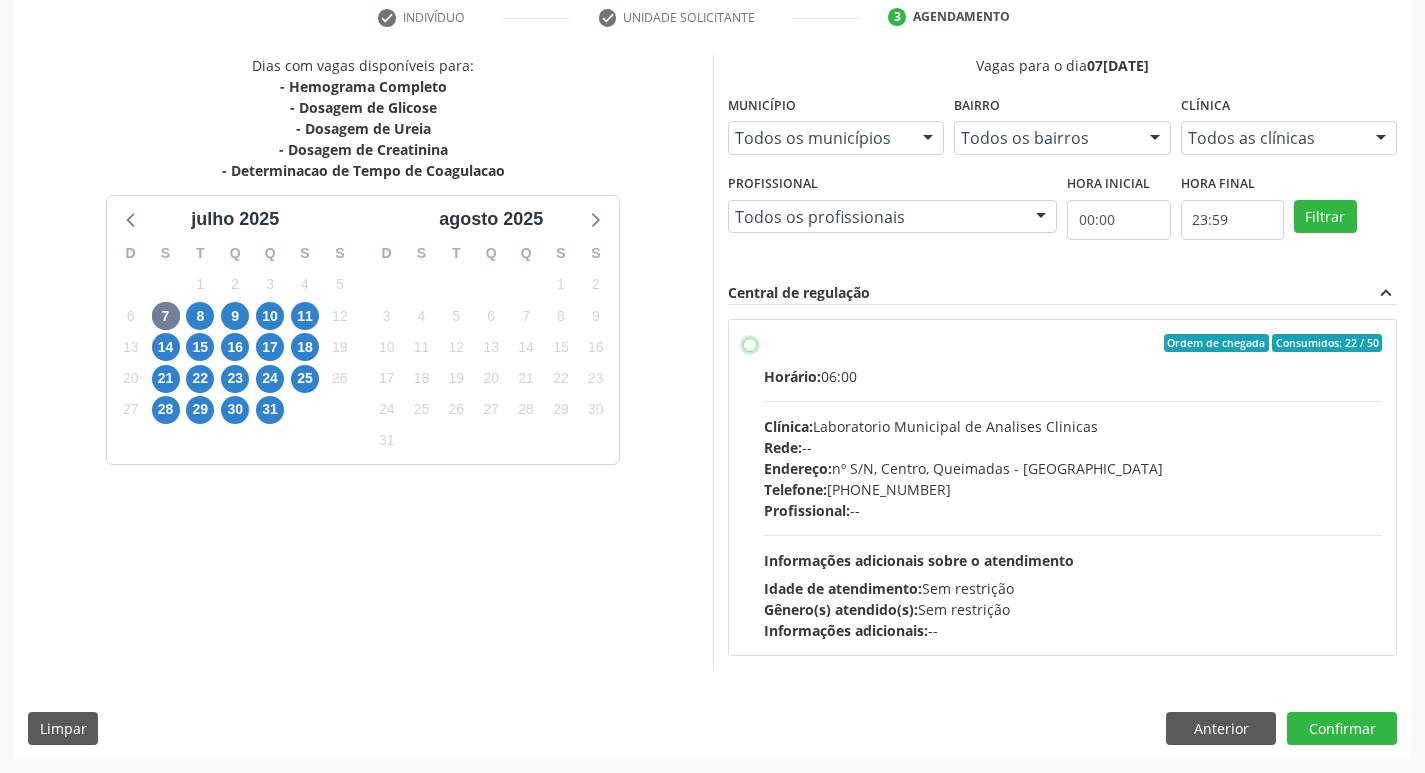 click on "Ordem de chegada
Consumidos: 22 / 50
Horário:   06:00
Clínica:  Laboratorio Municipal de Analises Clinicas
Rede:
--
Endereço:   [STREET_ADDRESS]
Telefone:   [PHONE_NUMBER]
Profissional:
--
Informações adicionais sobre o atendimento
Idade de atendimento:
Sem restrição
Gênero(s) atendido(s):
Sem restrição
Informações adicionais:
--" at bounding box center (750, 343) 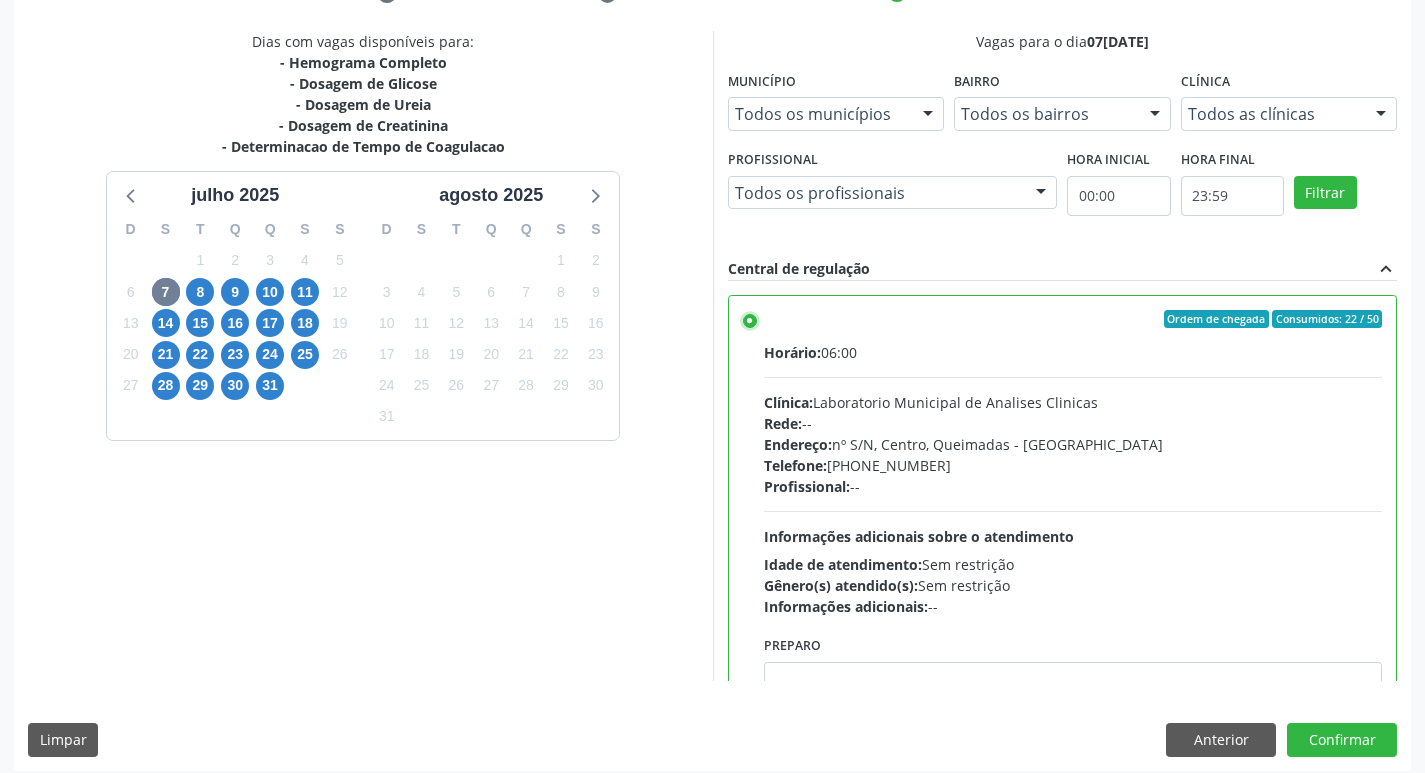 scroll, scrollTop: 422, scrollLeft: 0, axis: vertical 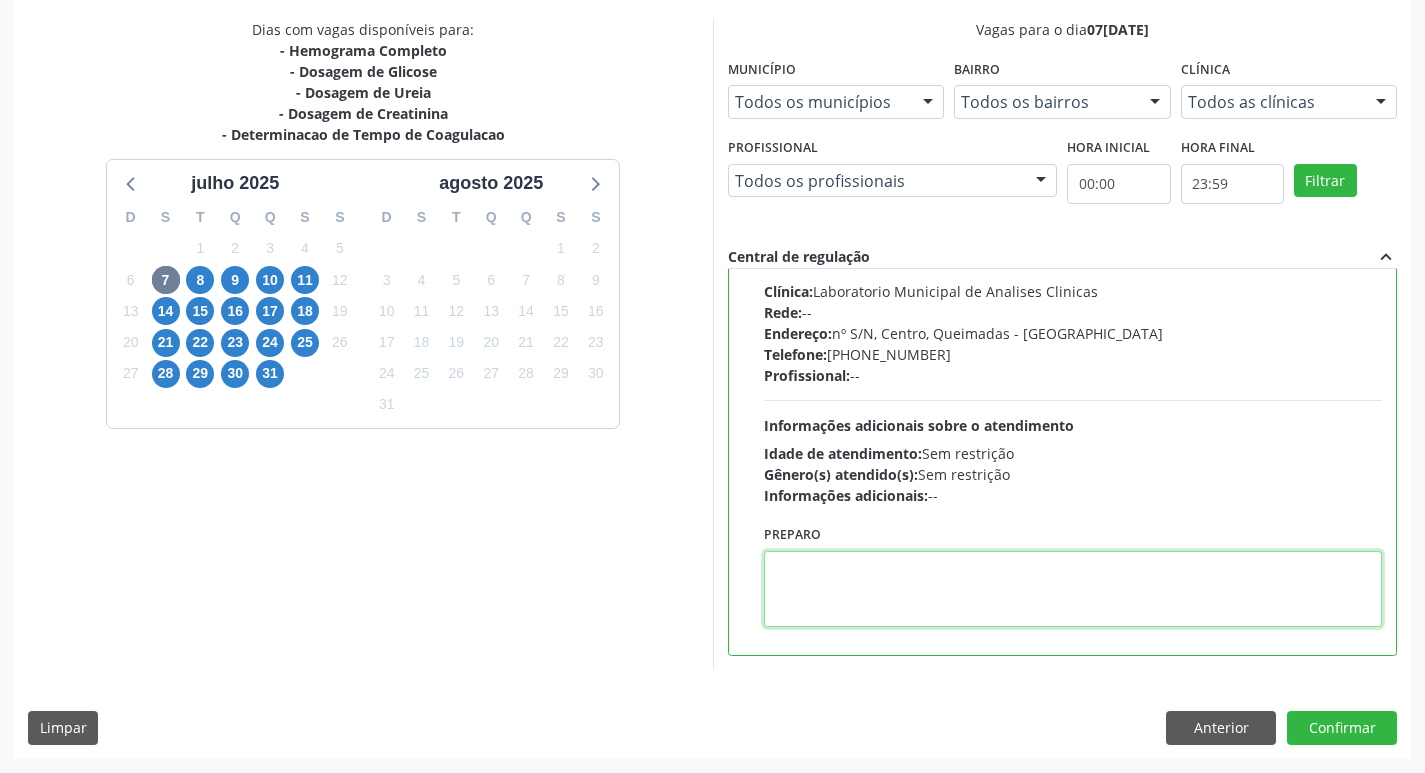 click at bounding box center [1073, 589] 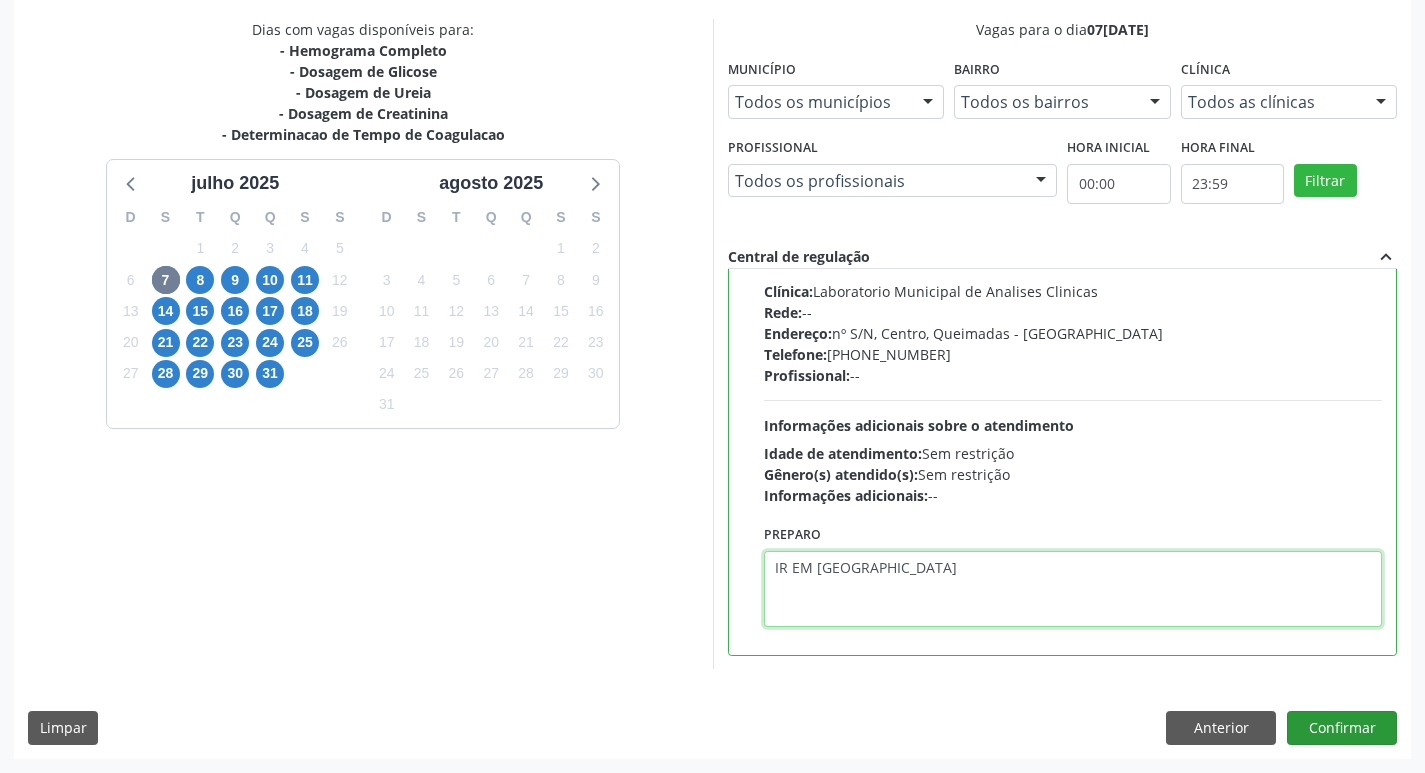 type on "IR EM [GEOGRAPHIC_DATA]" 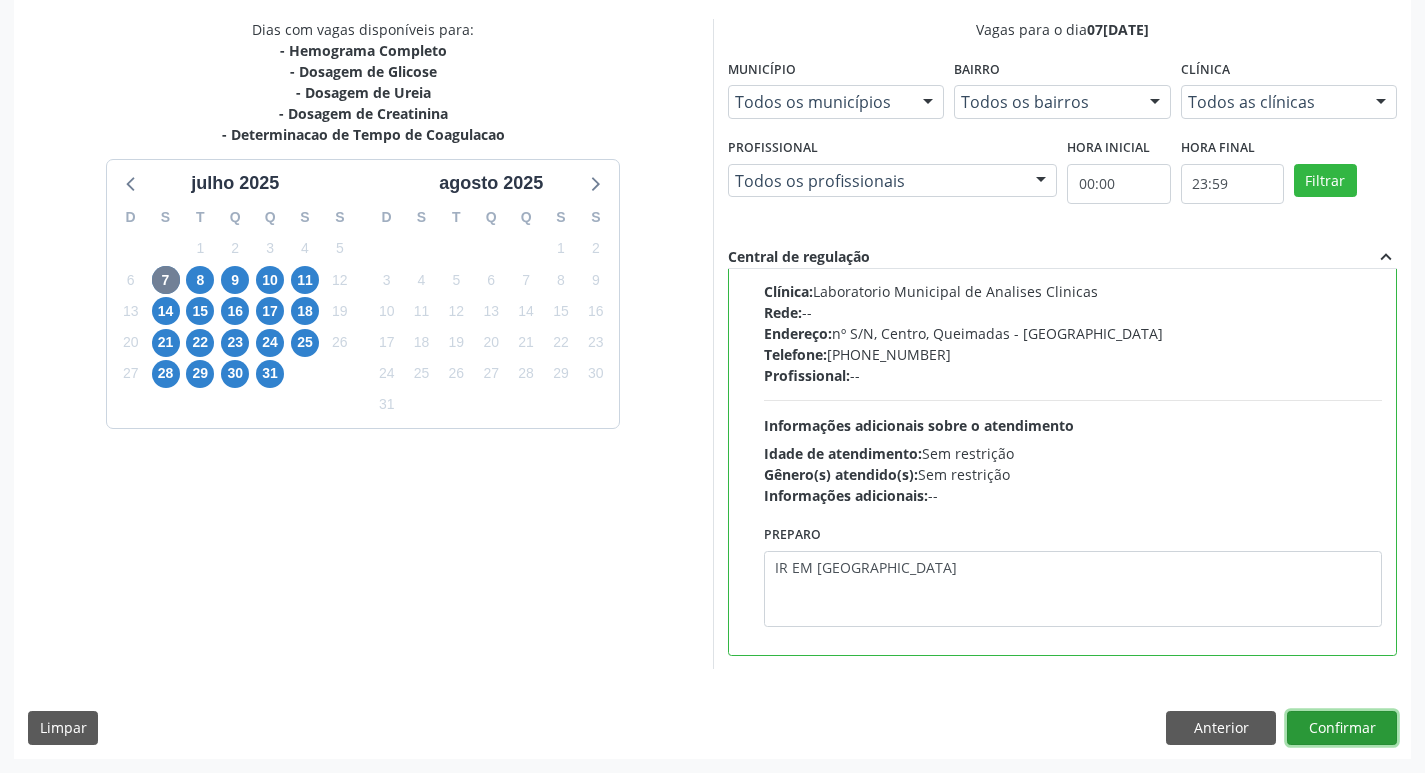 click on "Confirmar" at bounding box center [1342, 728] 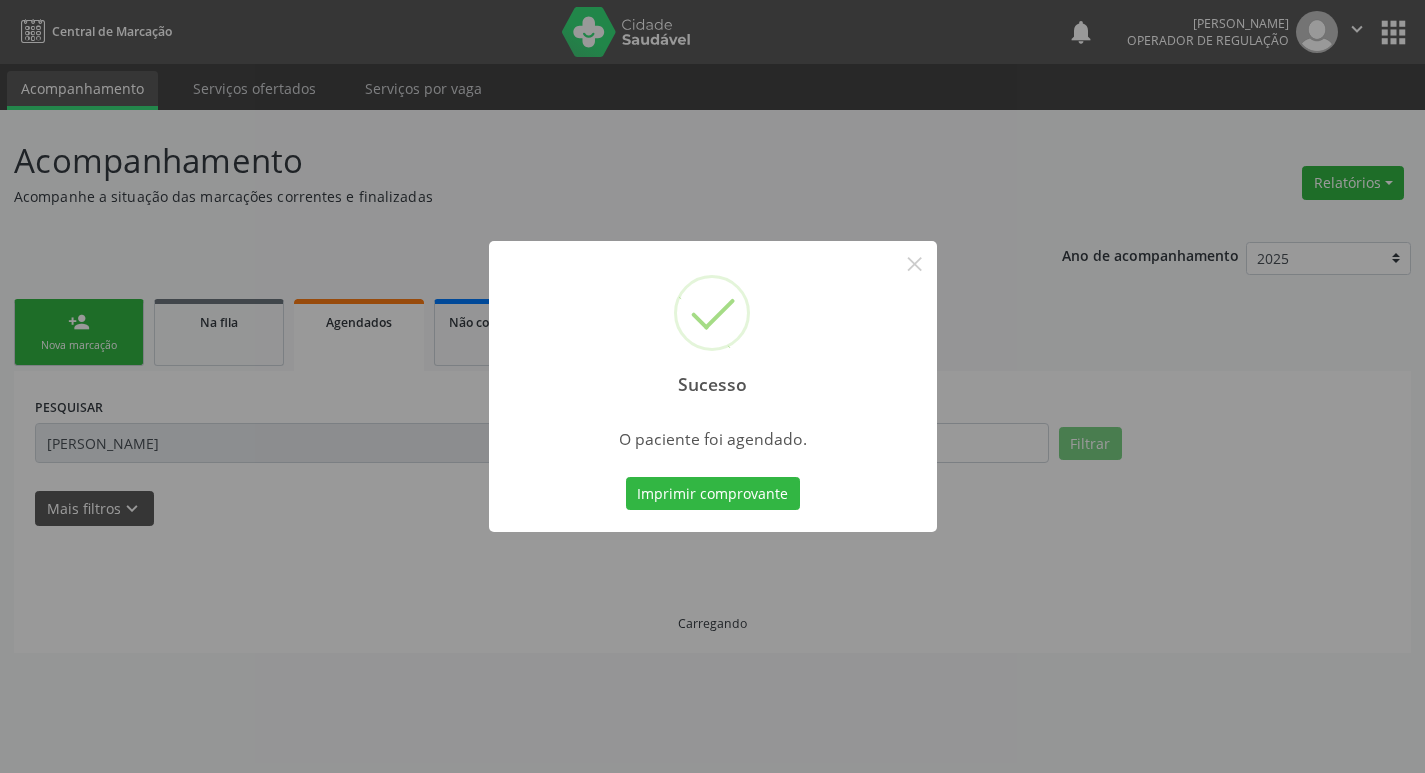 scroll, scrollTop: 0, scrollLeft: 0, axis: both 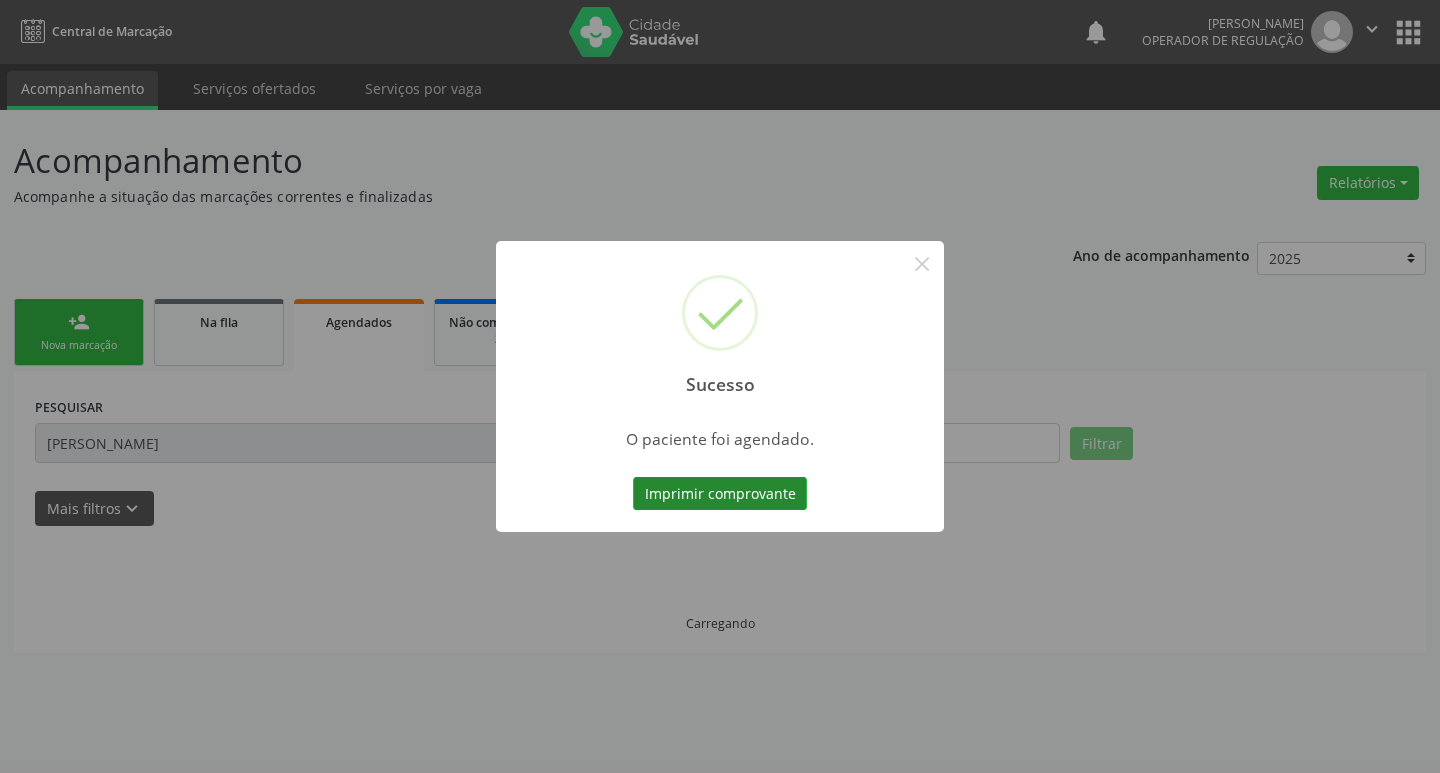 click on "Imprimir comprovante" at bounding box center [720, 494] 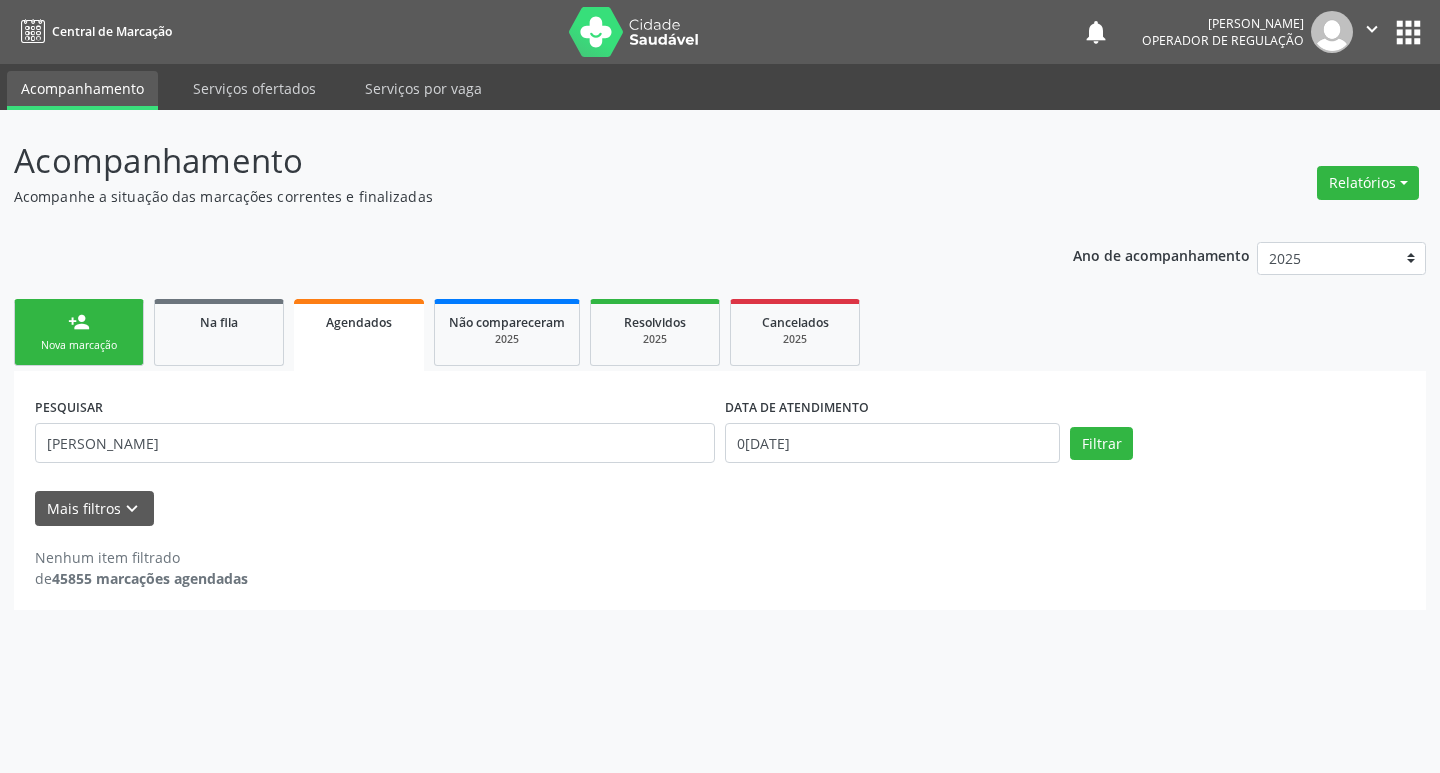 click on "Nova marcação" at bounding box center [79, 345] 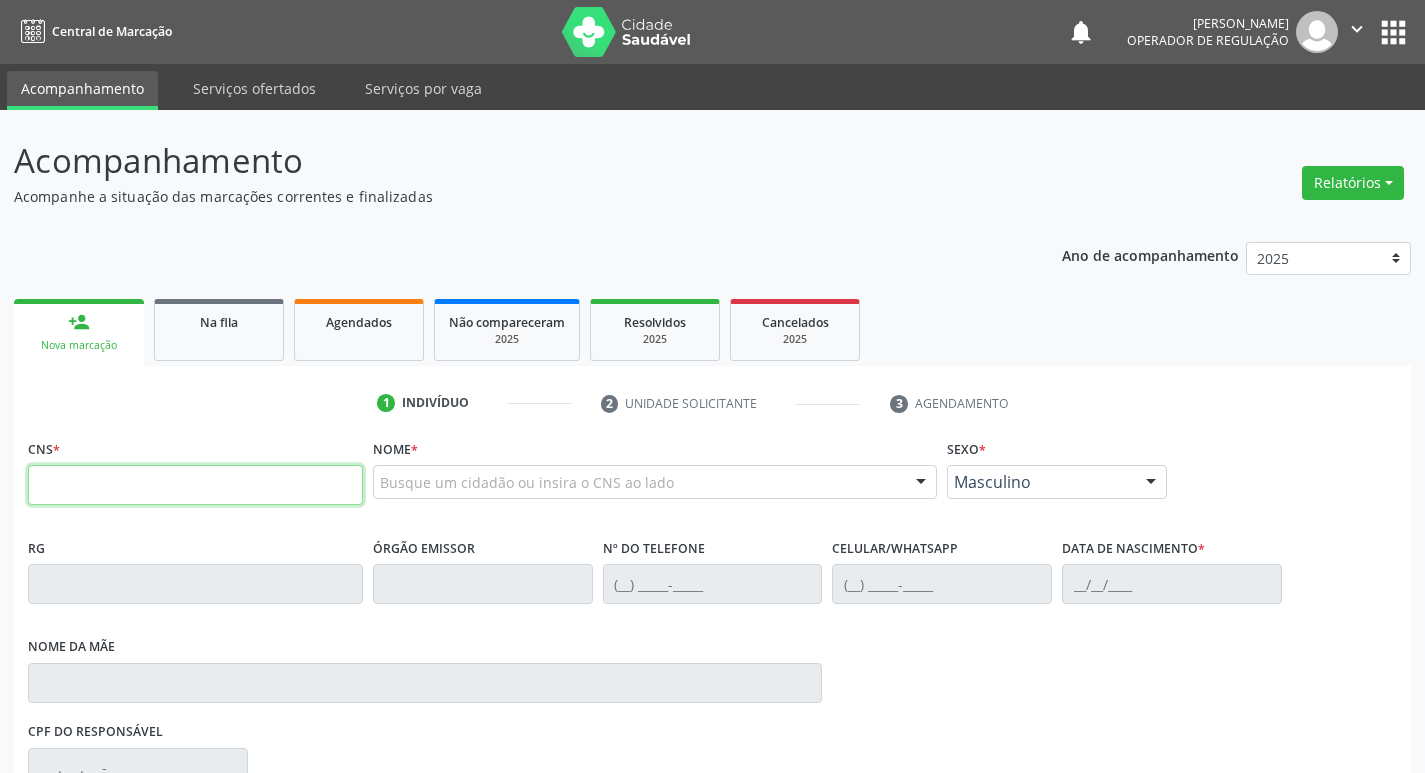 click at bounding box center [195, 485] 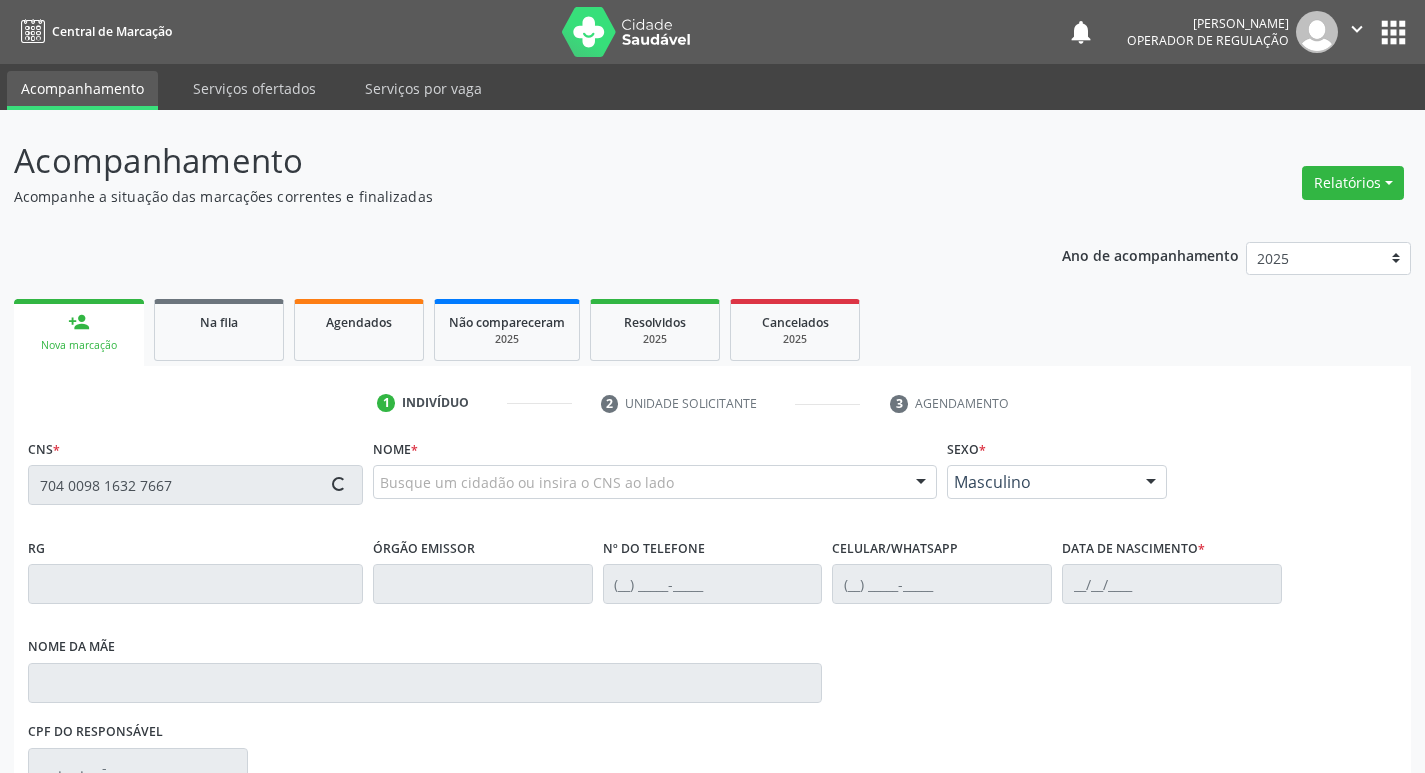 type on "704 0098 1632 7667" 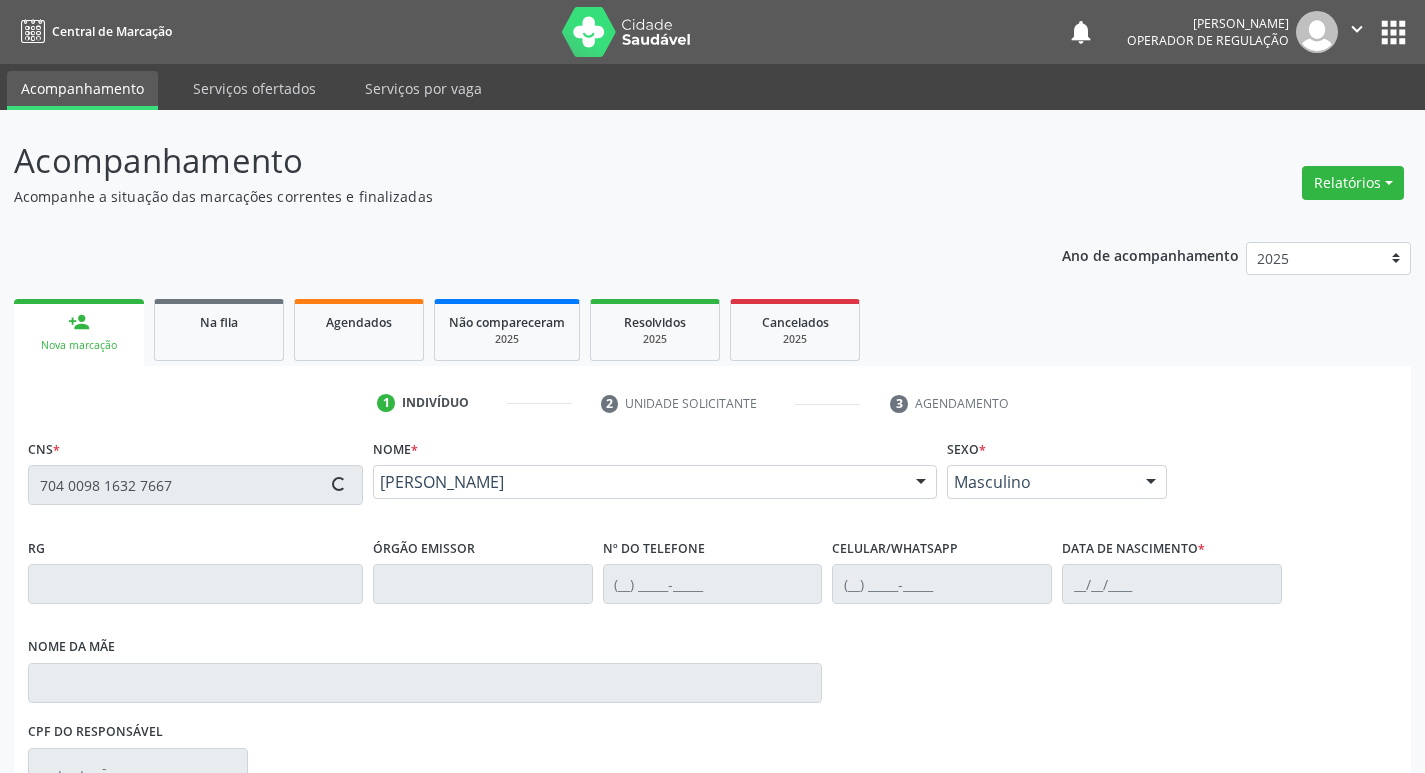 type on "[PHONE_NUMBER]" 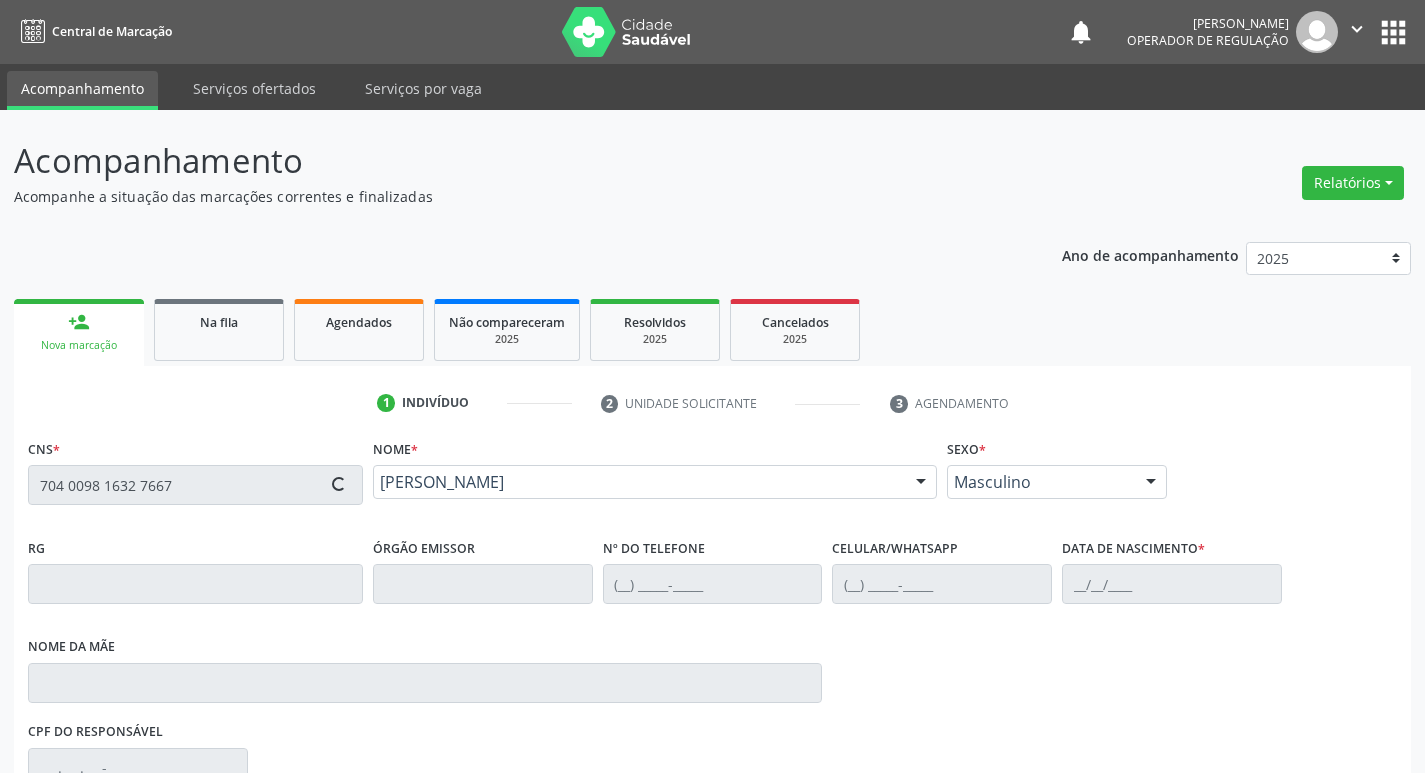 type on "[PHONE_NUMBER]" 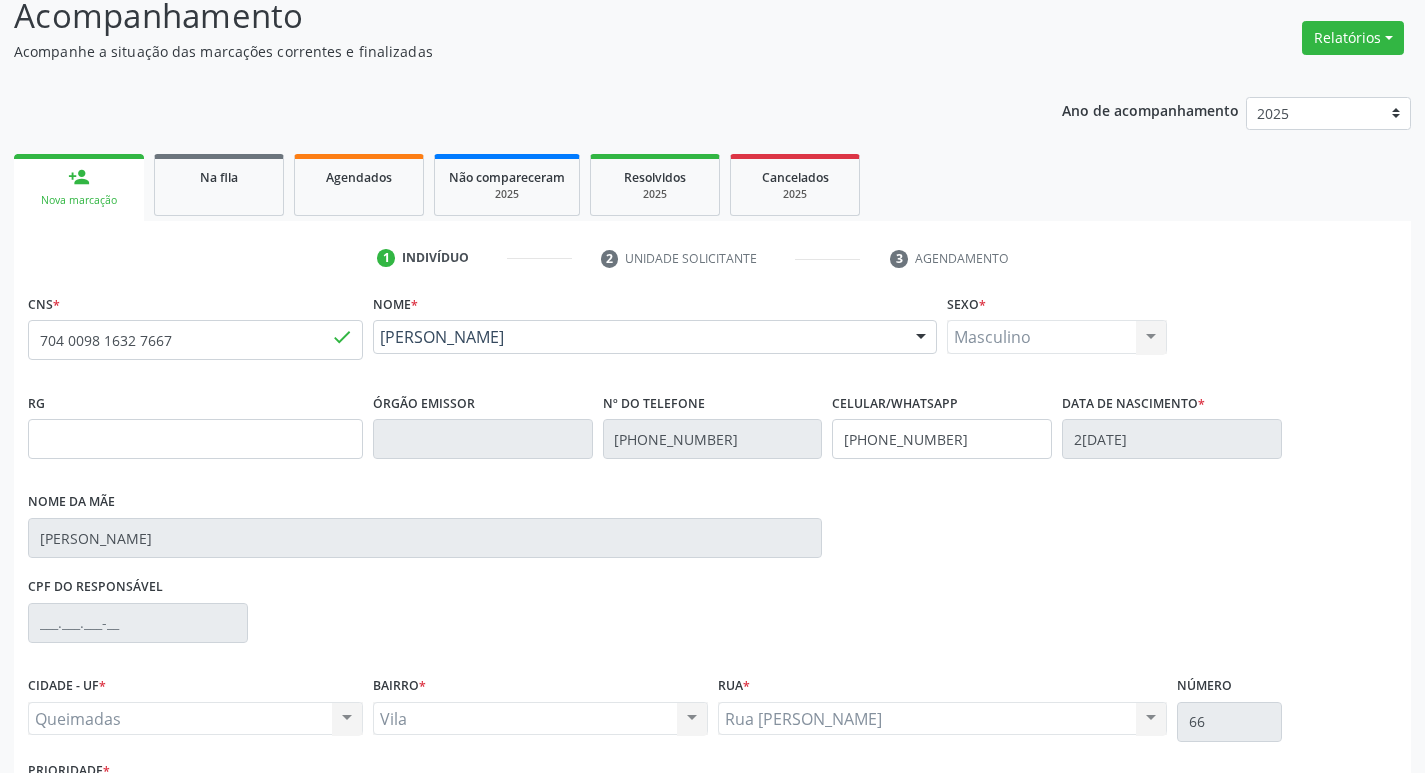 scroll, scrollTop: 297, scrollLeft: 0, axis: vertical 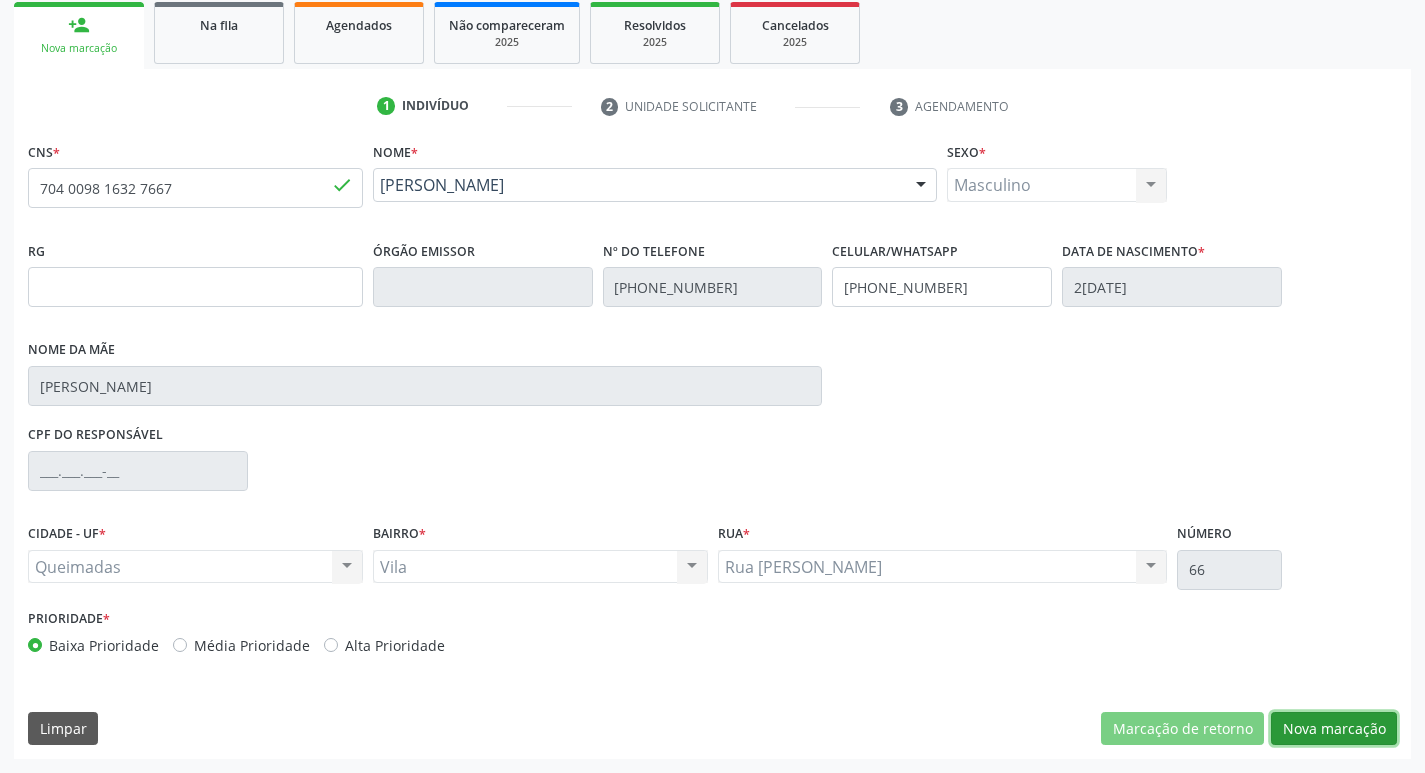 click on "Nova marcação" at bounding box center [1334, 729] 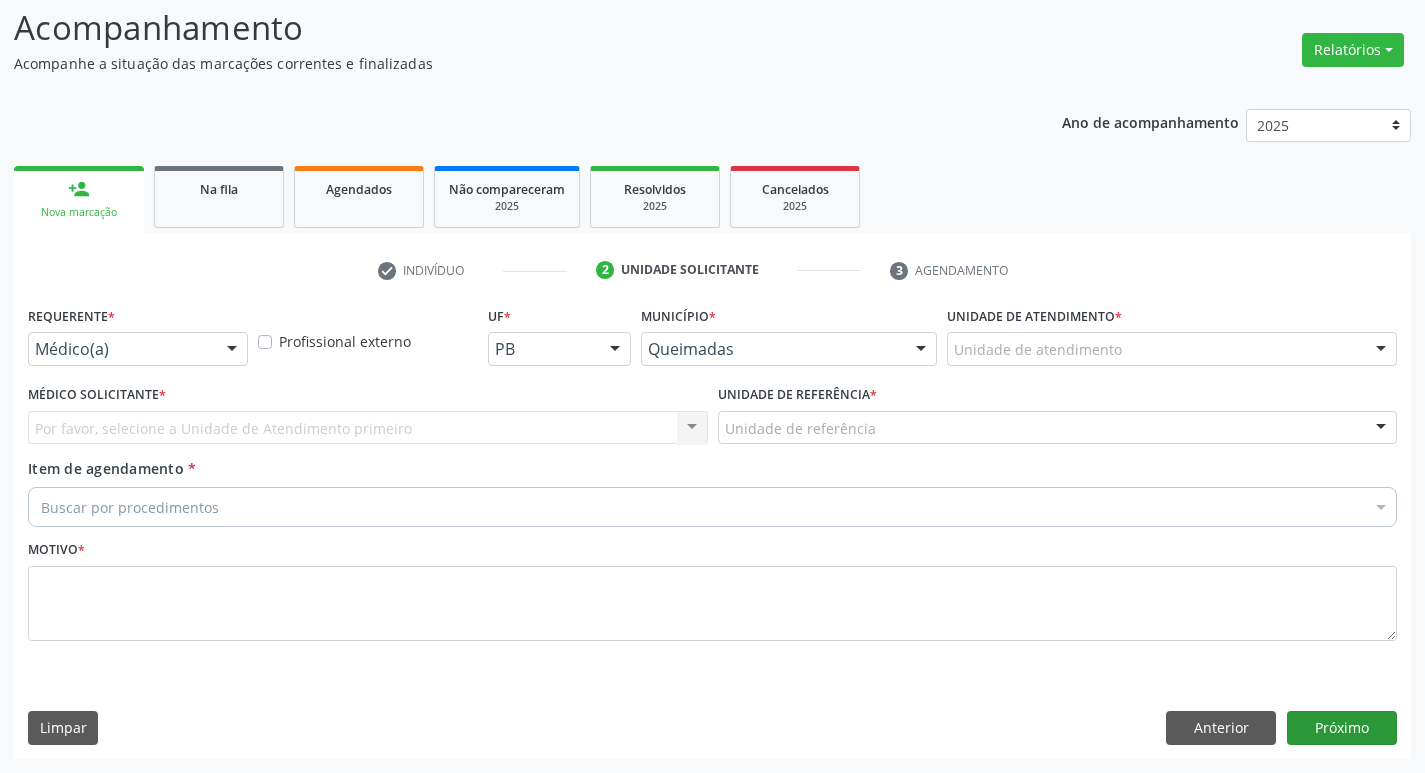 scroll, scrollTop: 133, scrollLeft: 0, axis: vertical 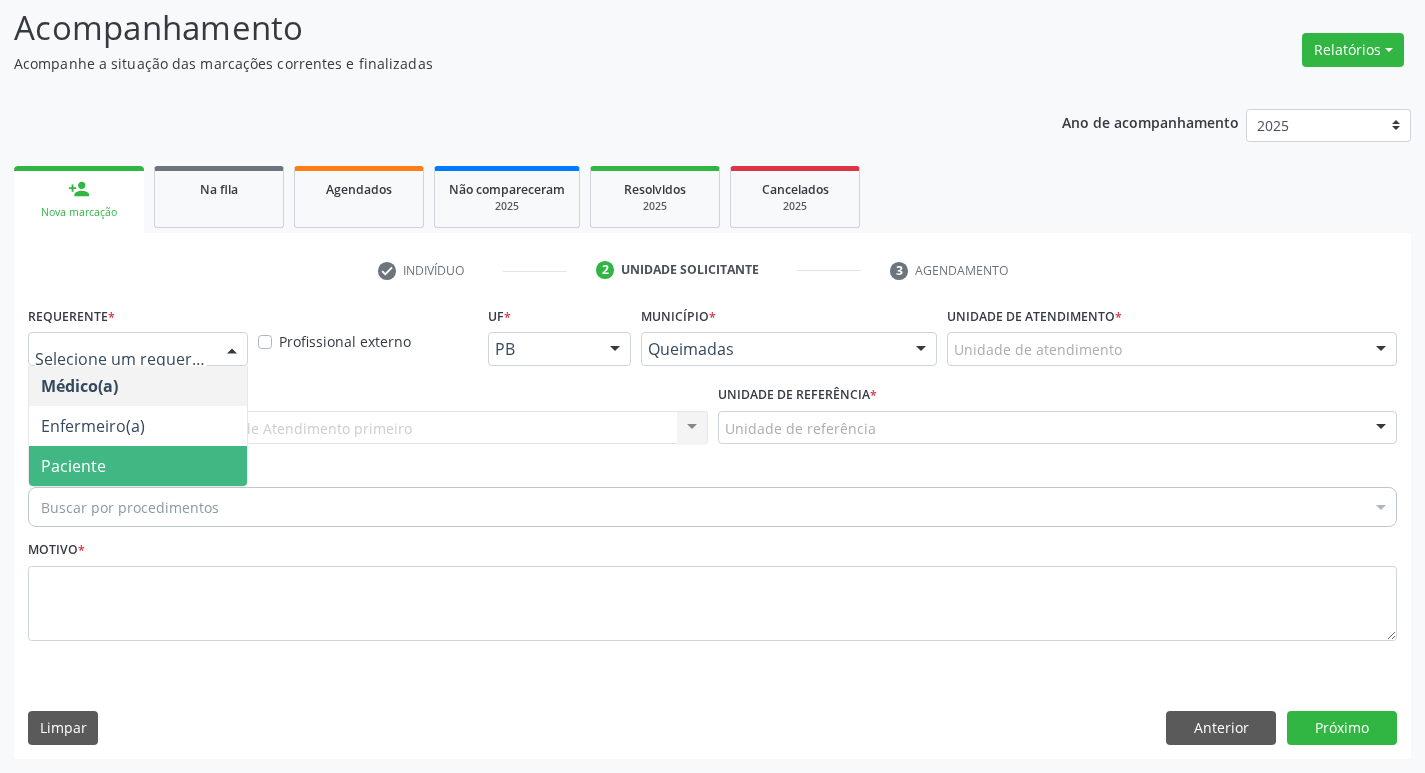 click on "Paciente" at bounding box center [138, 466] 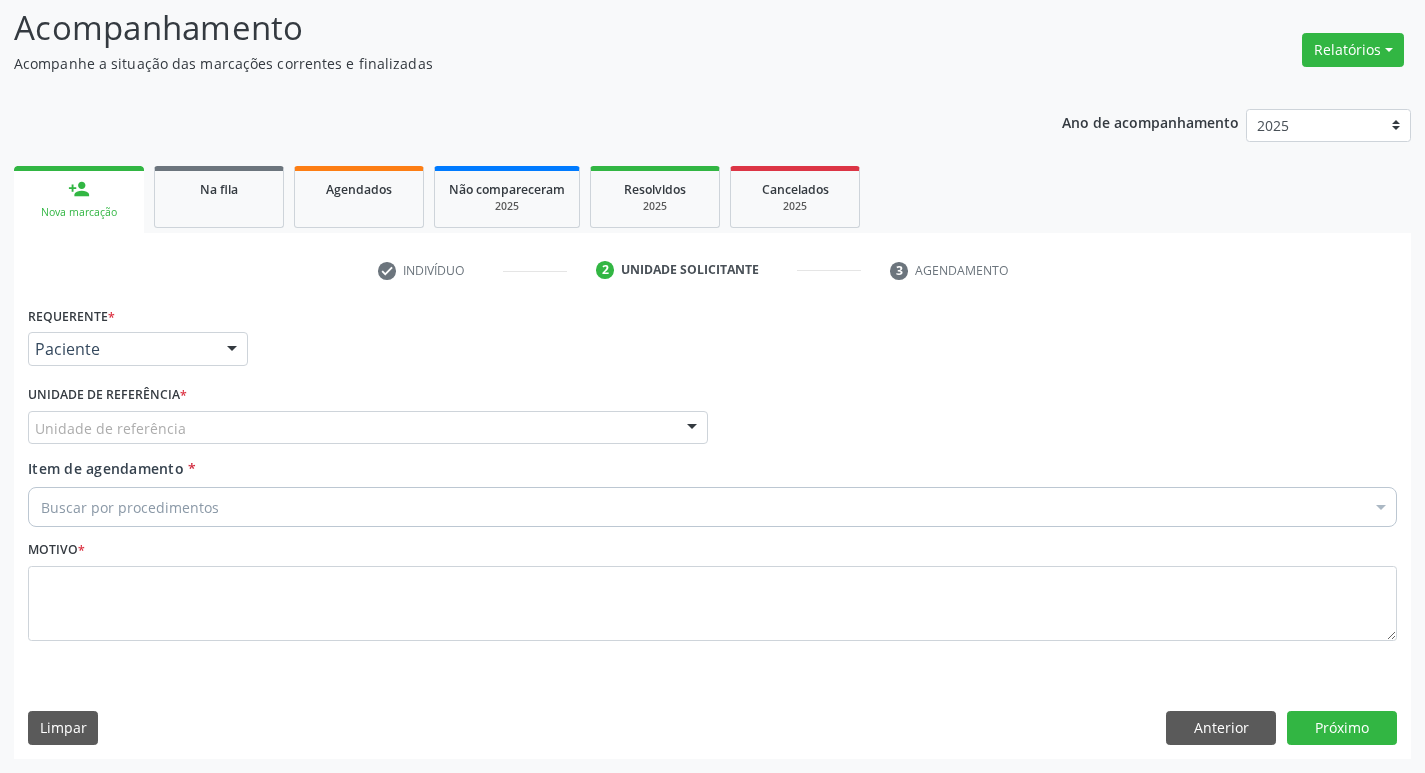 click on "Unidade de referência" at bounding box center (368, 428) 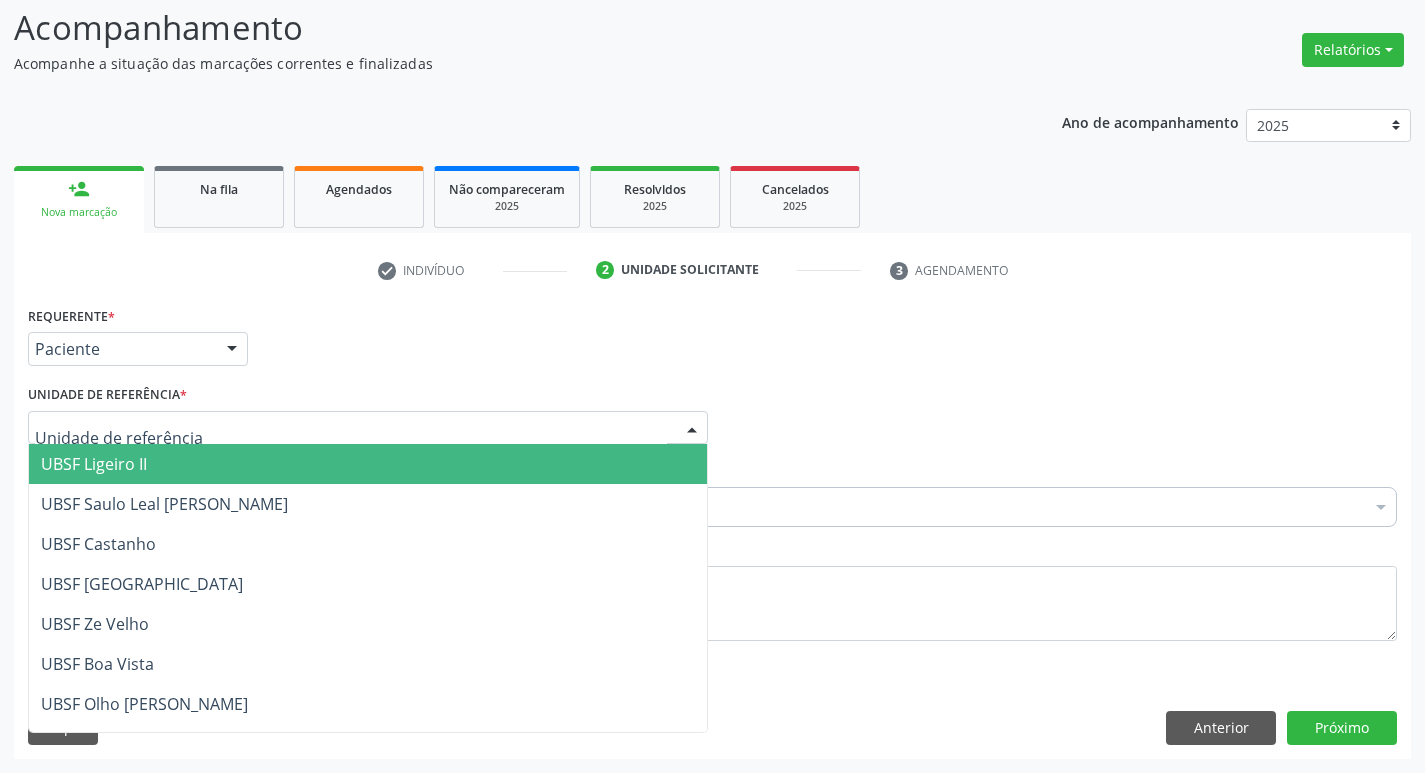 type on "V" 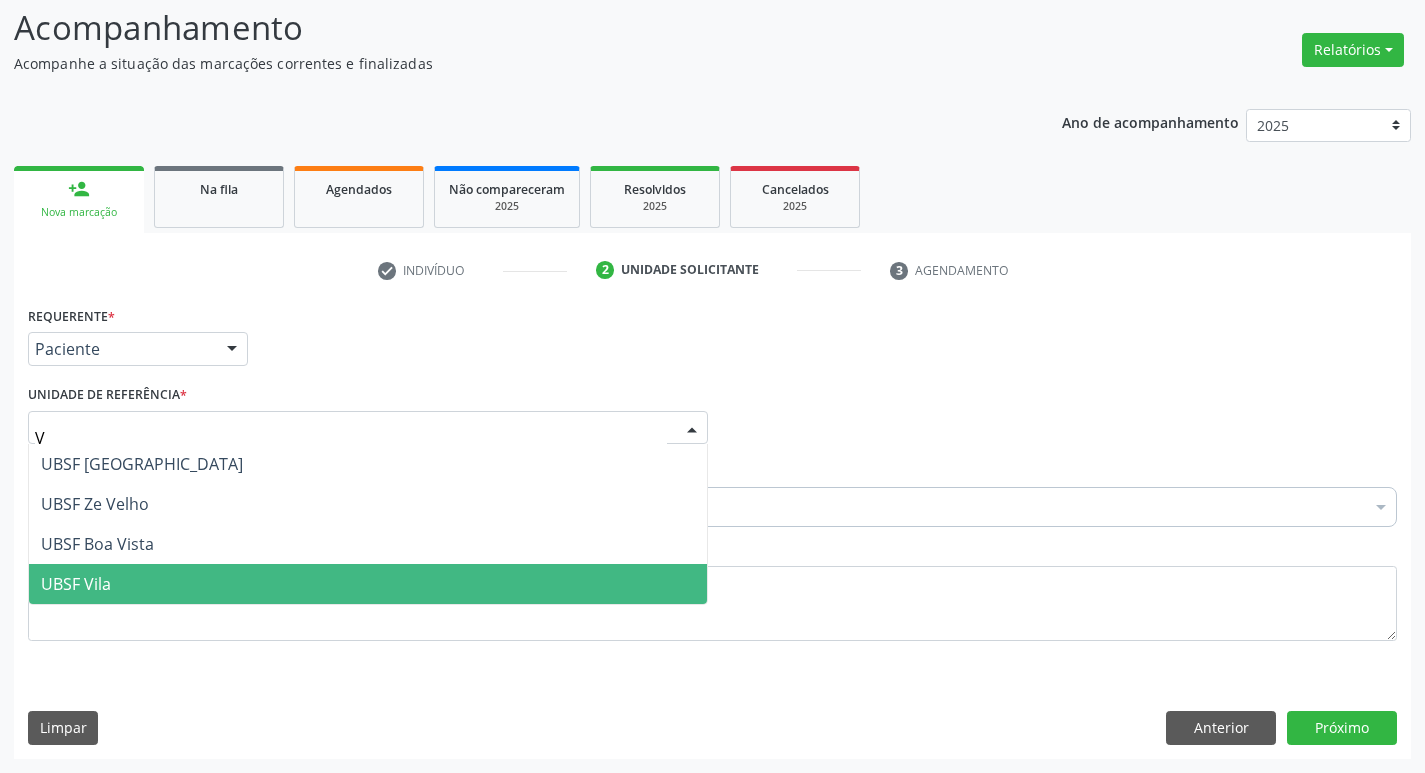click on "UBSF Vila" at bounding box center [76, 584] 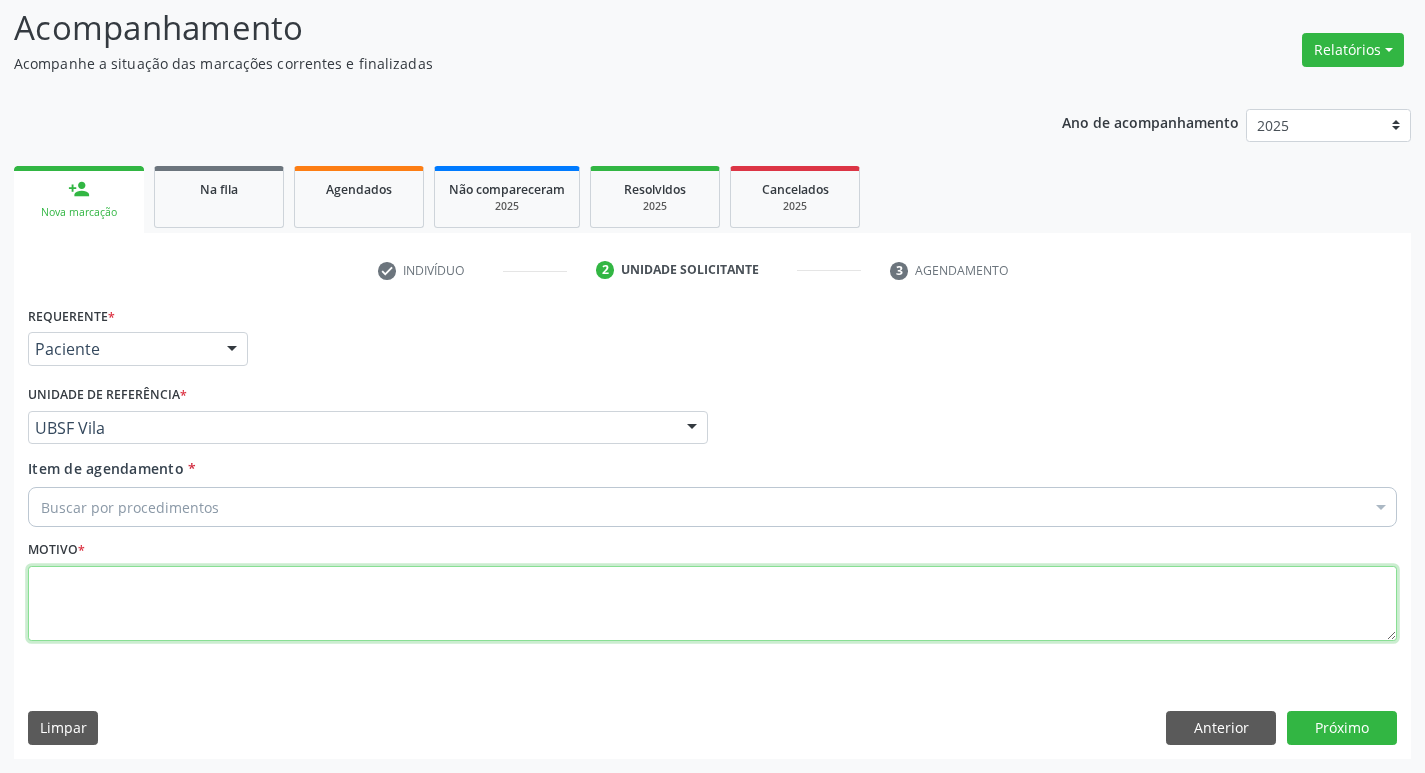 click at bounding box center (712, 604) 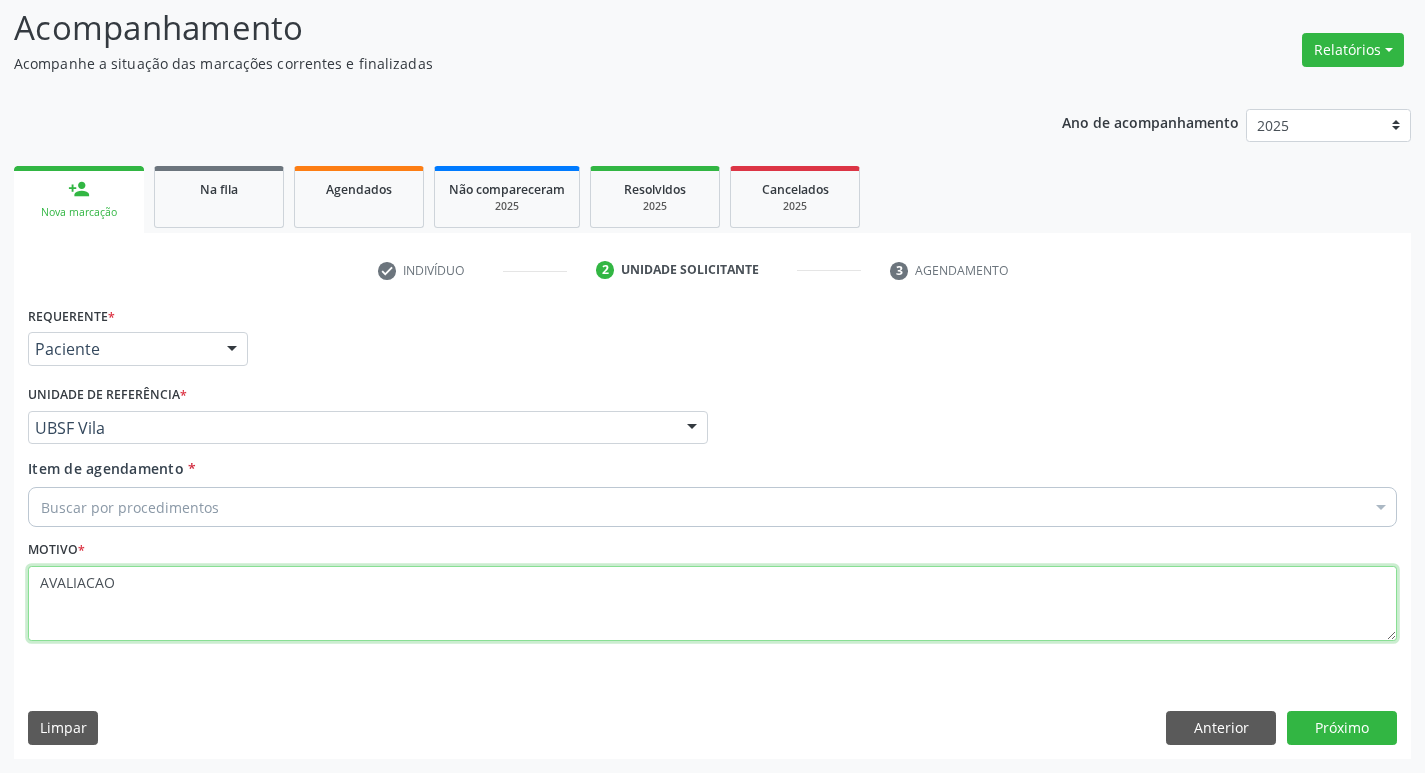 type on "AVALIACAO" 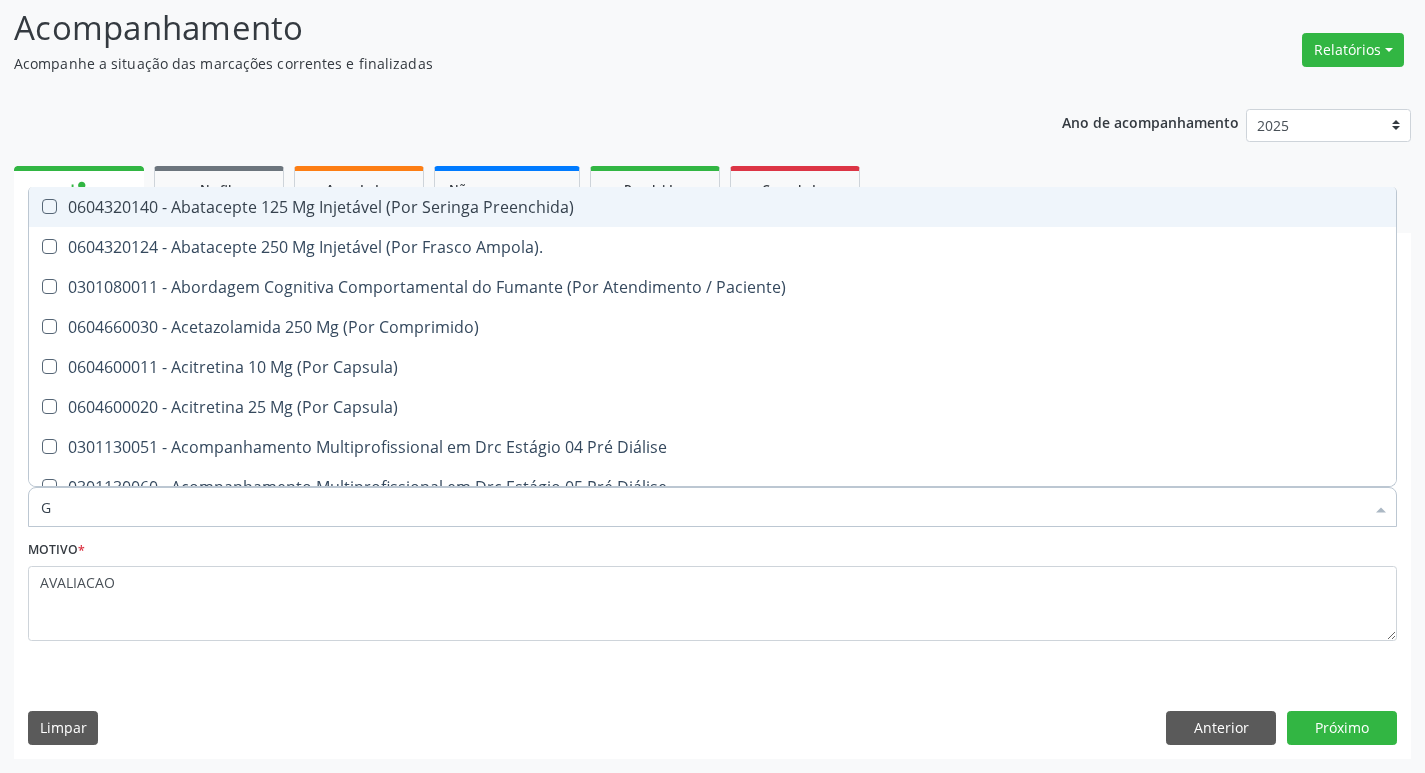 type on "GLICOSE" 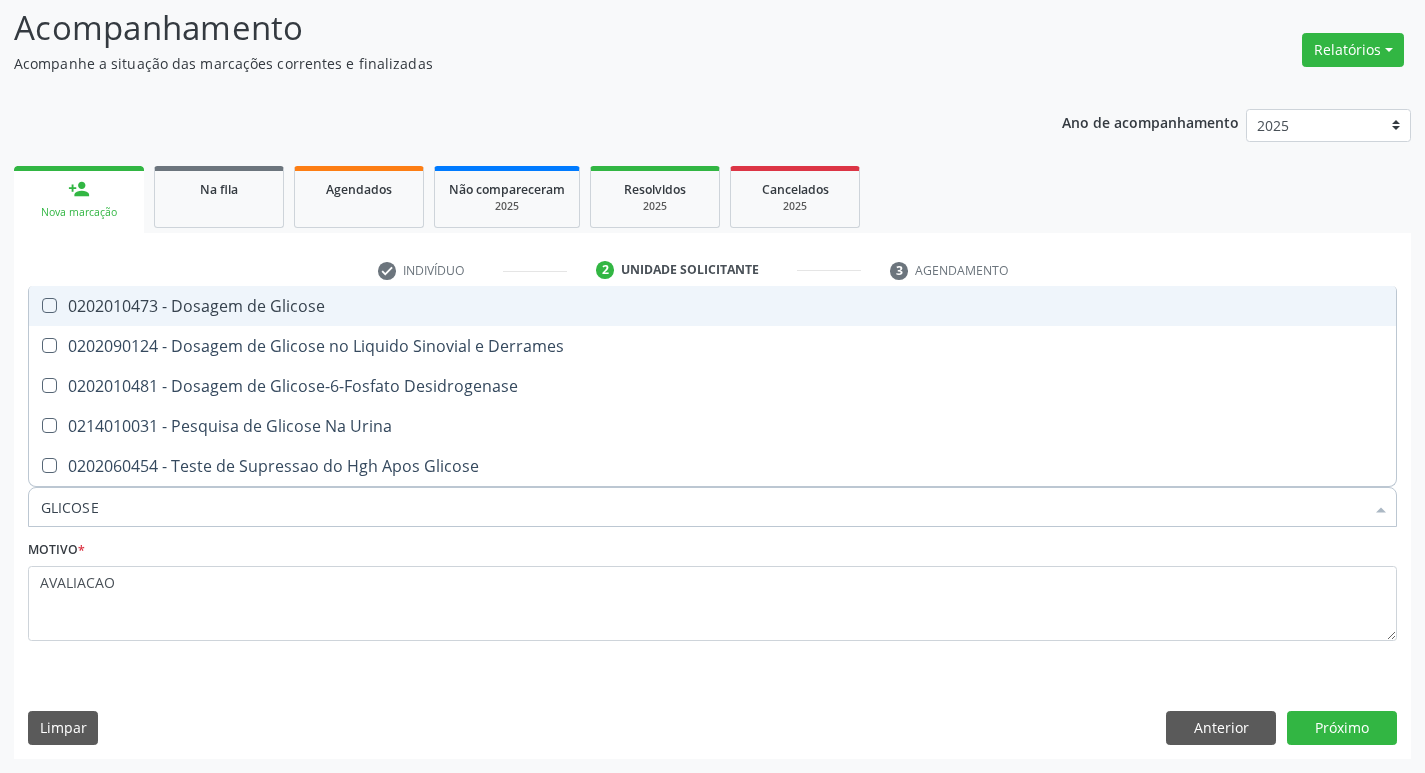 click on "0202010473 - Dosagem de Glicose" at bounding box center (712, 306) 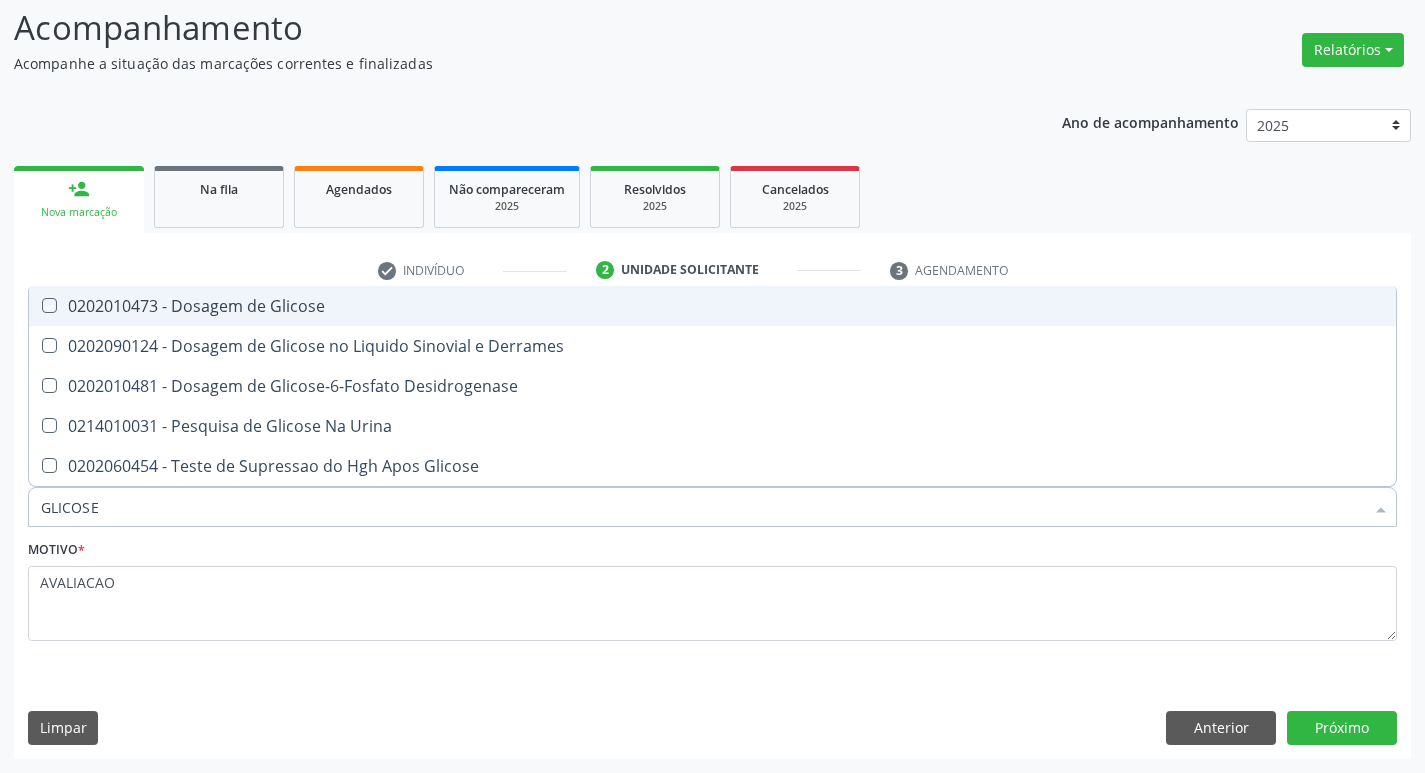 checkbox on "true" 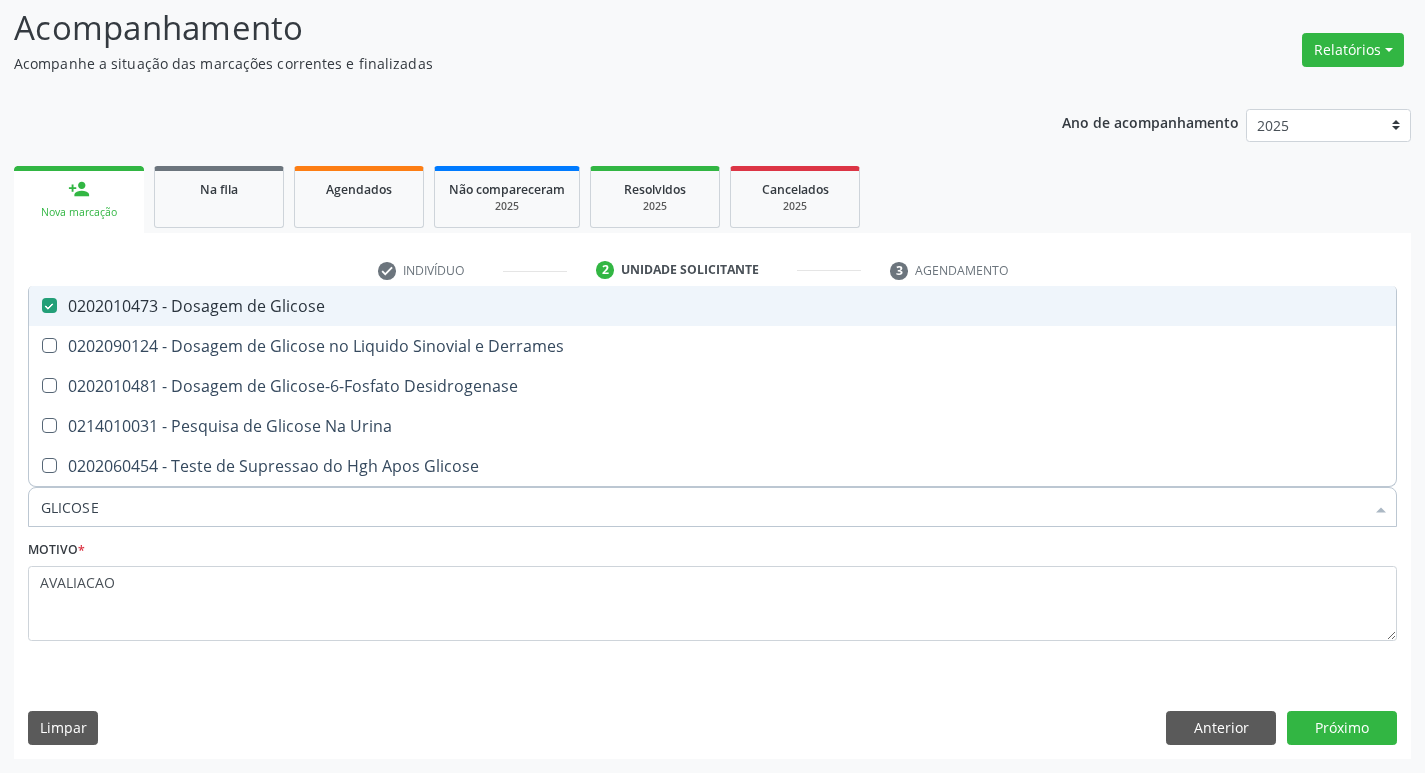 type on "GLICOS" 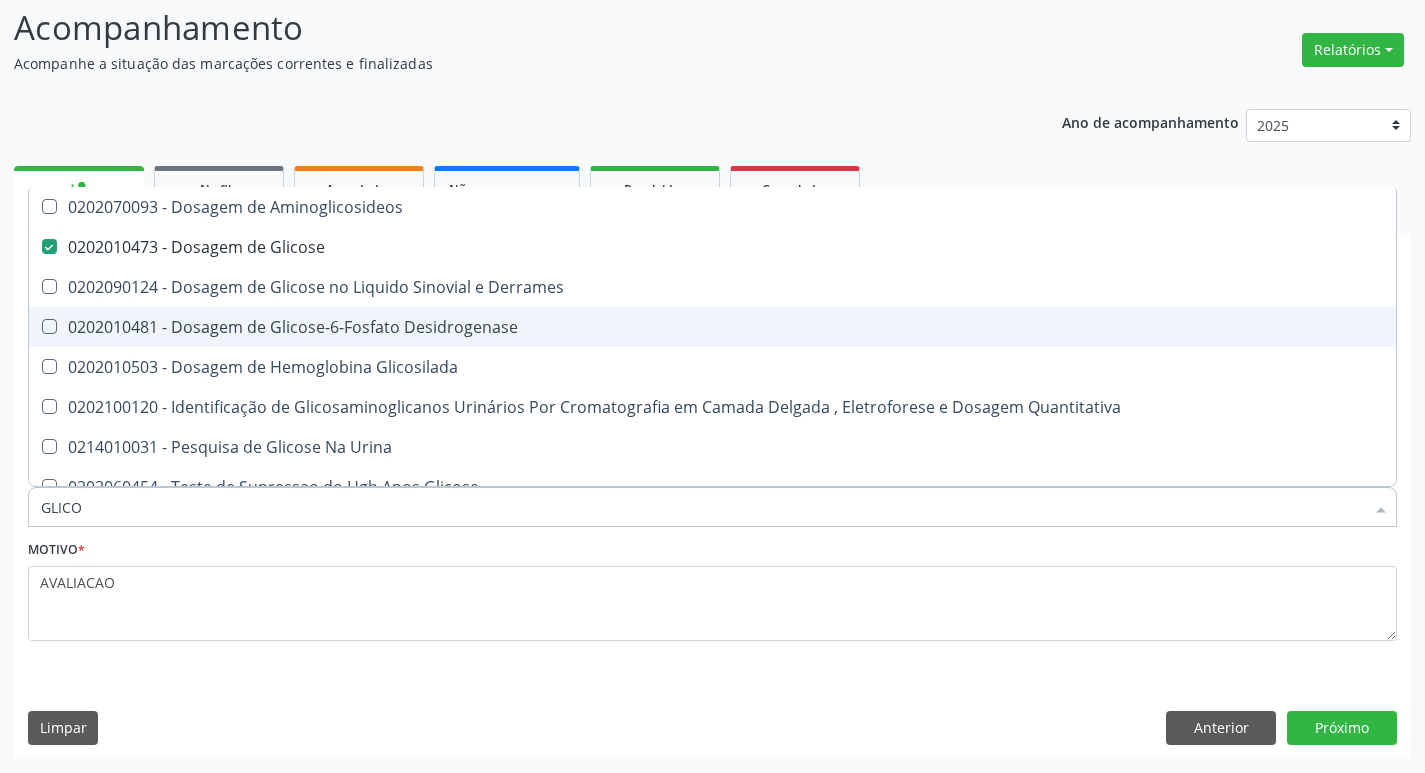 type on "GLIC" 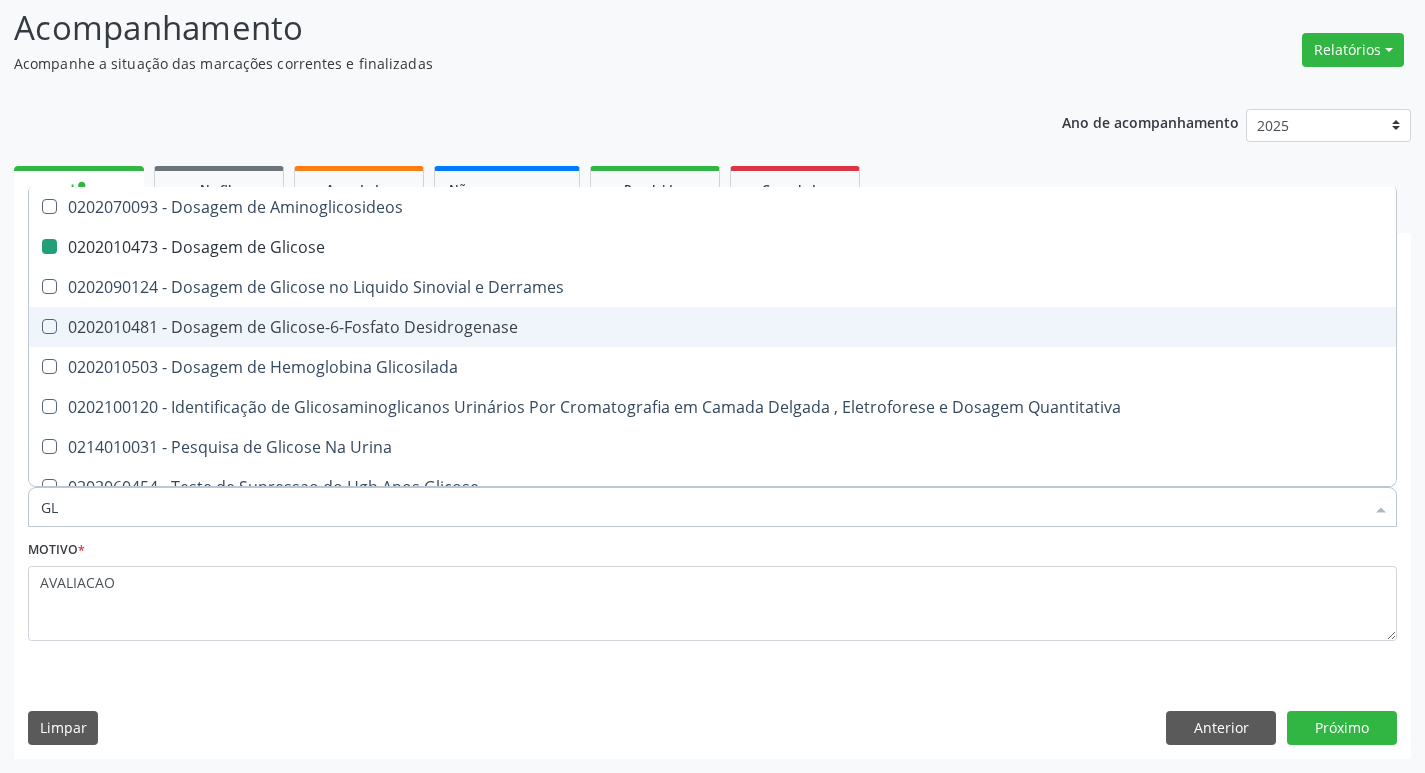 type on "G" 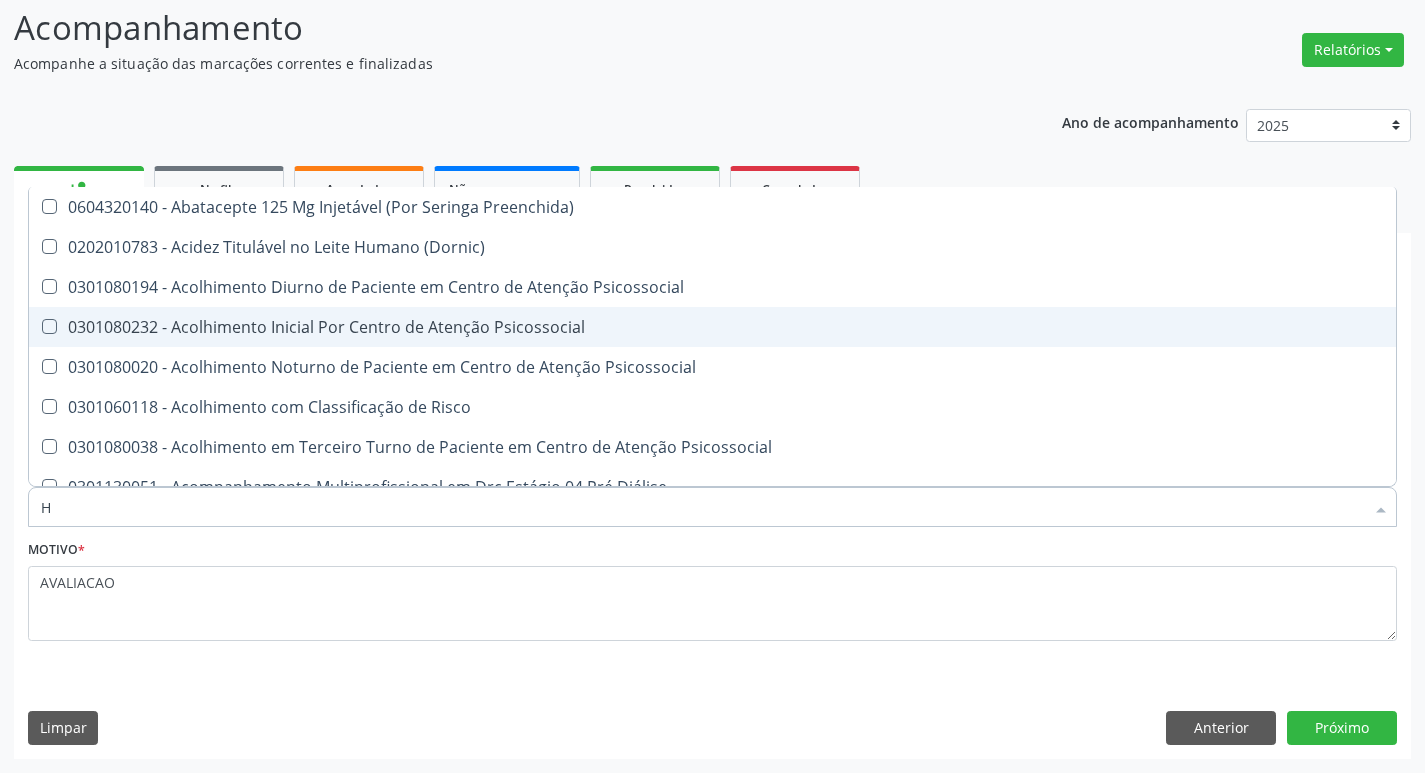 type on "HEMOGLOBINA G" 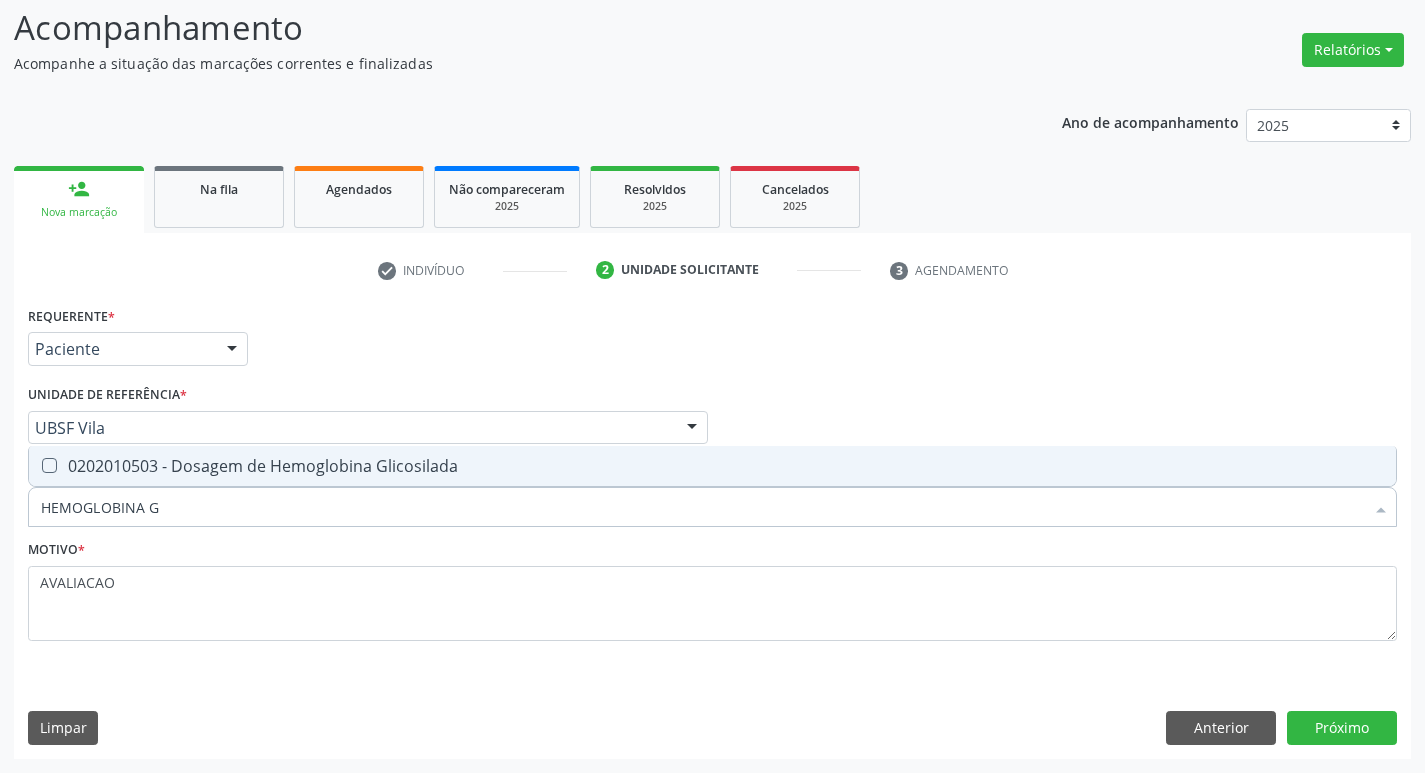 click on "0202010503 - Dosagem de Hemoglobina Glicosilada" at bounding box center (712, 466) 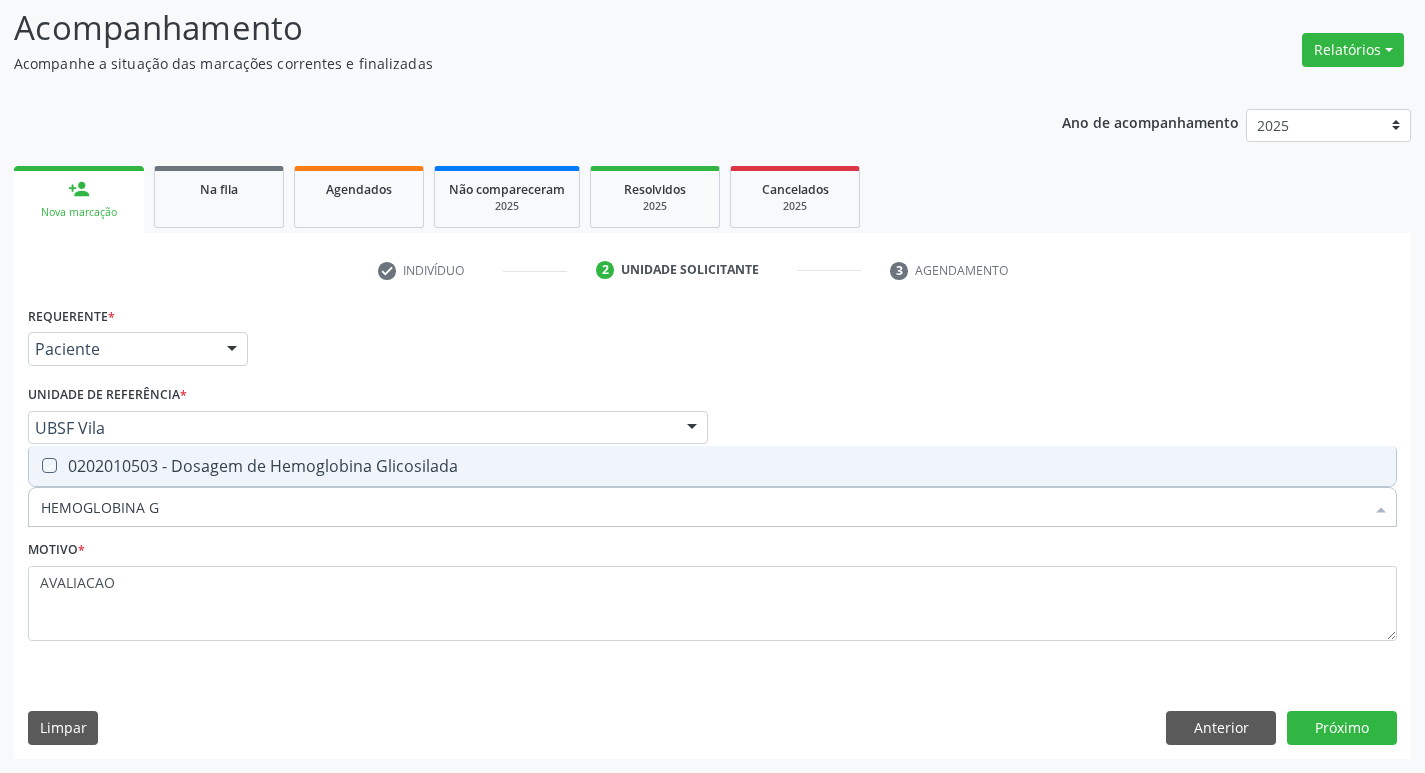 checkbox on "true" 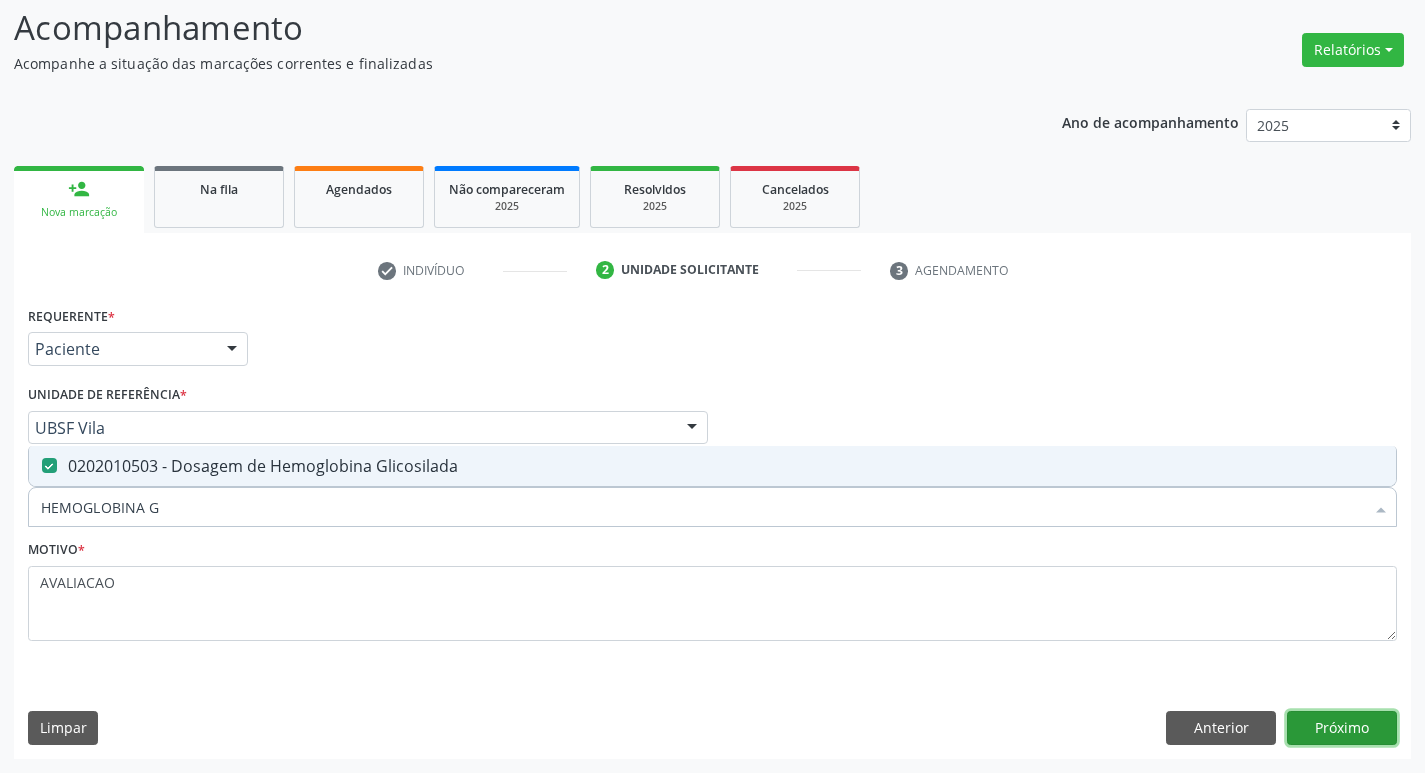 click on "Próximo" at bounding box center [1342, 728] 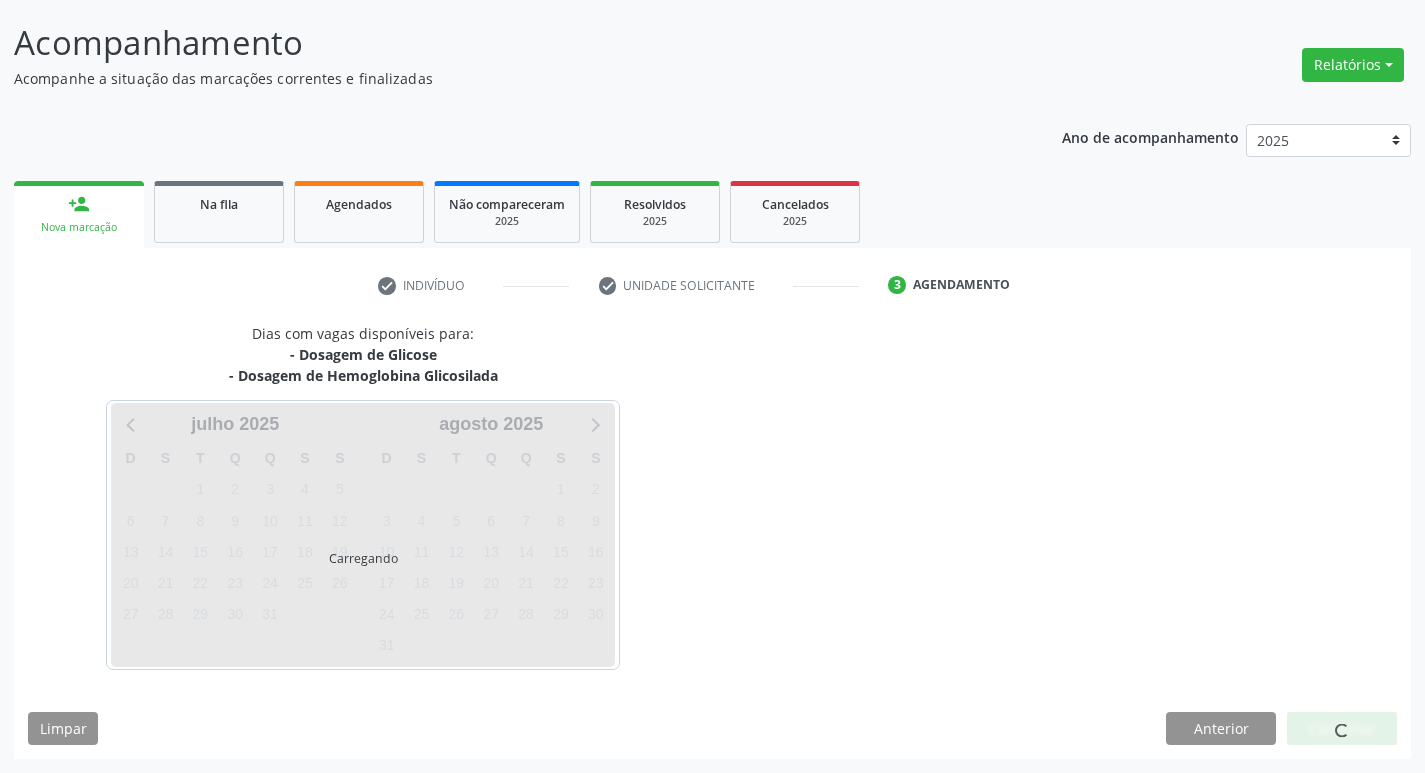 scroll, scrollTop: 118, scrollLeft: 0, axis: vertical 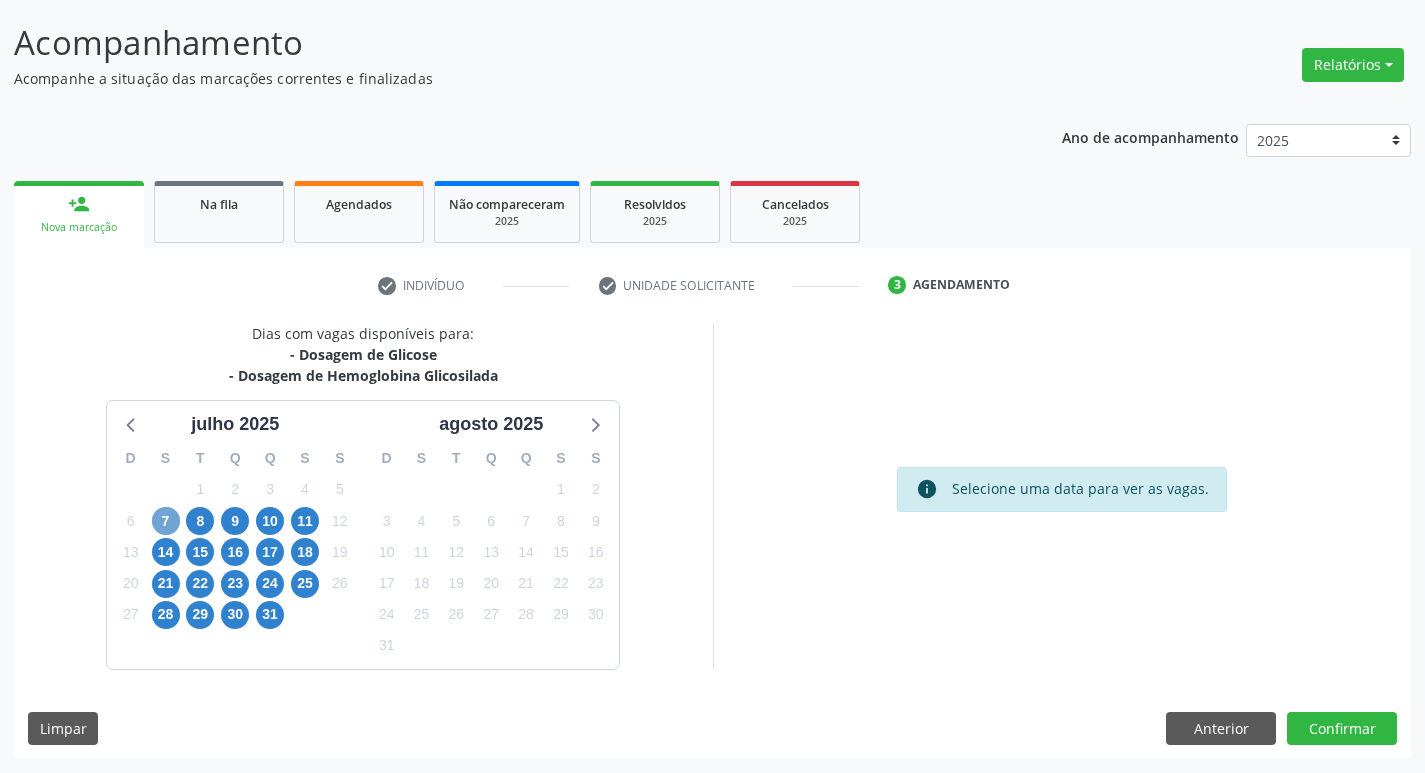 click on "7" at bounding box center [166, 521] 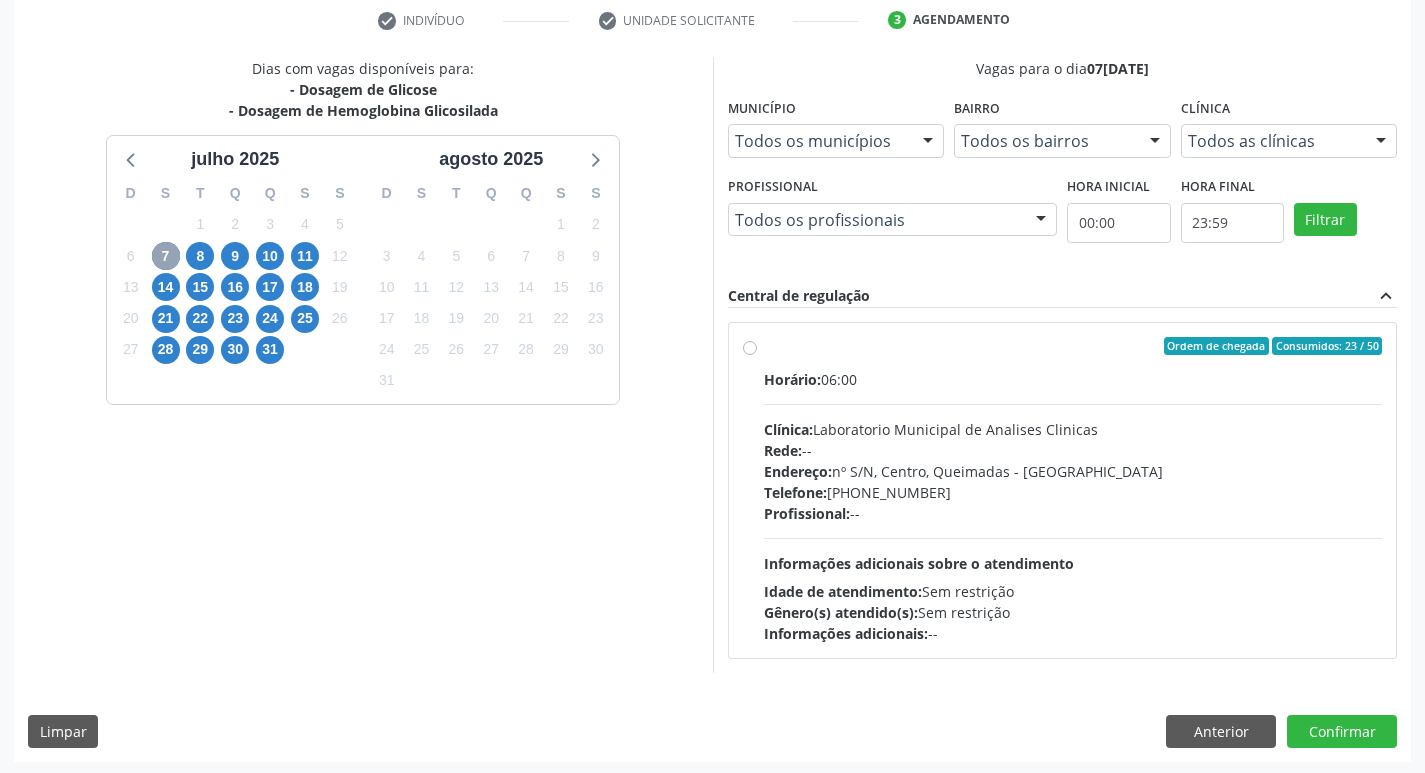 scroll, scrollTop: 386, scrollLeft: 0, axis: vertical 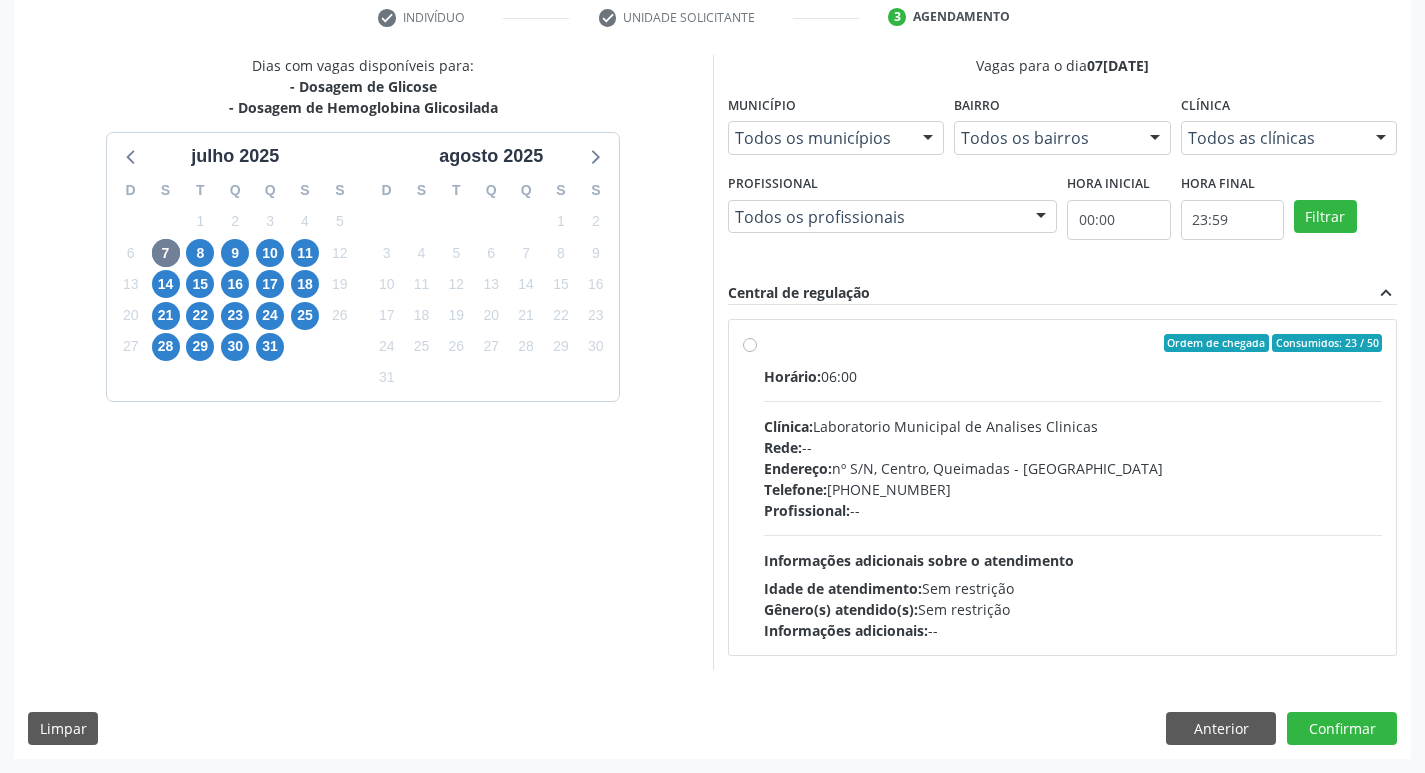click on "Rede:
--" at bounding box center [1073, 447] 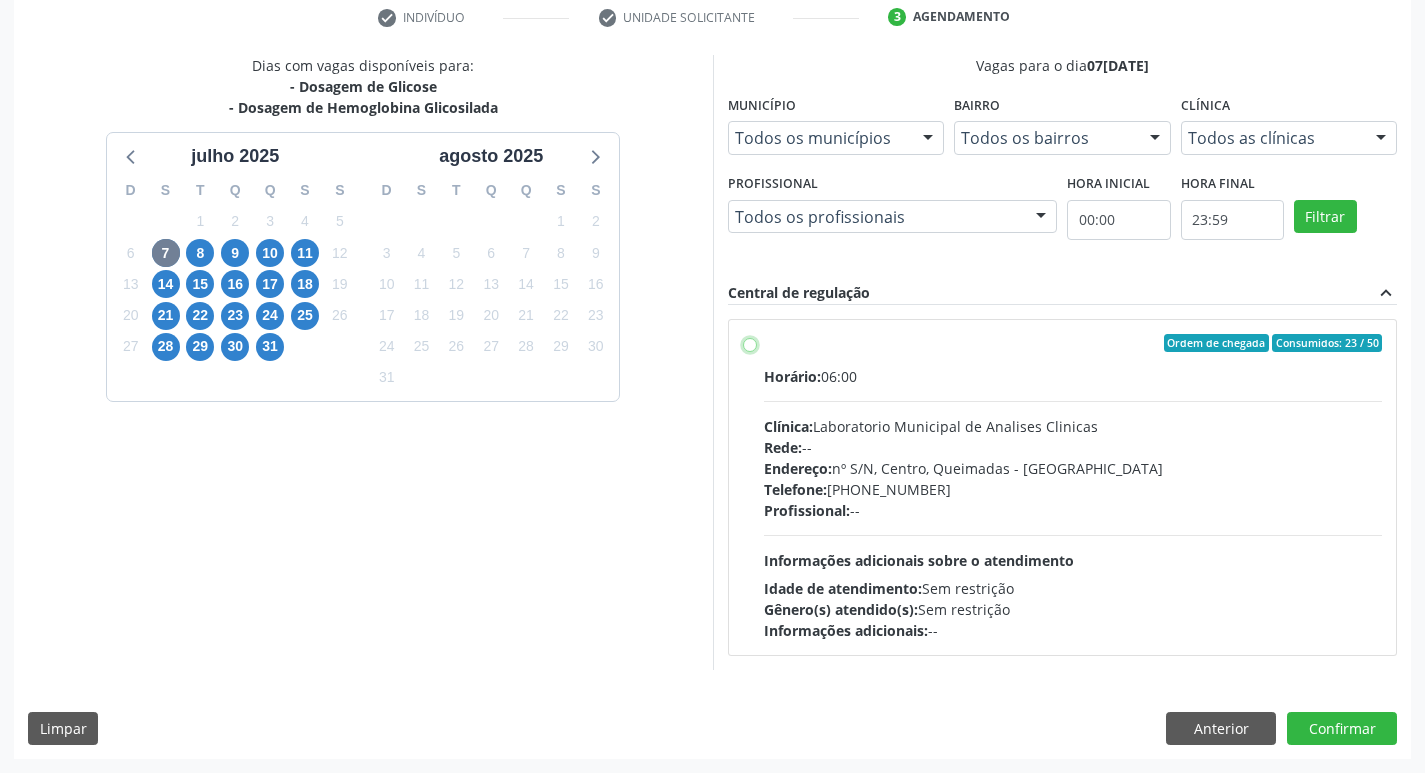 click on "Ordem de chegada
Consumidos: 23 / 50
Horário:   06:00
Clínica:  Laboratorio Municipal de Analises Clinicas
Rede:
--
Endereço:   nº S/N, Centro, Queimadas - PB
Telefone:   (83) 33921344
Profissional:
--
Informações adicionais sobre o atendimento
Idade de atendimento:
Sem restrição
Gênero(s) atendido(s):
Sem restrição
Informações adicionais:
--" at bounding box center [750, 343] 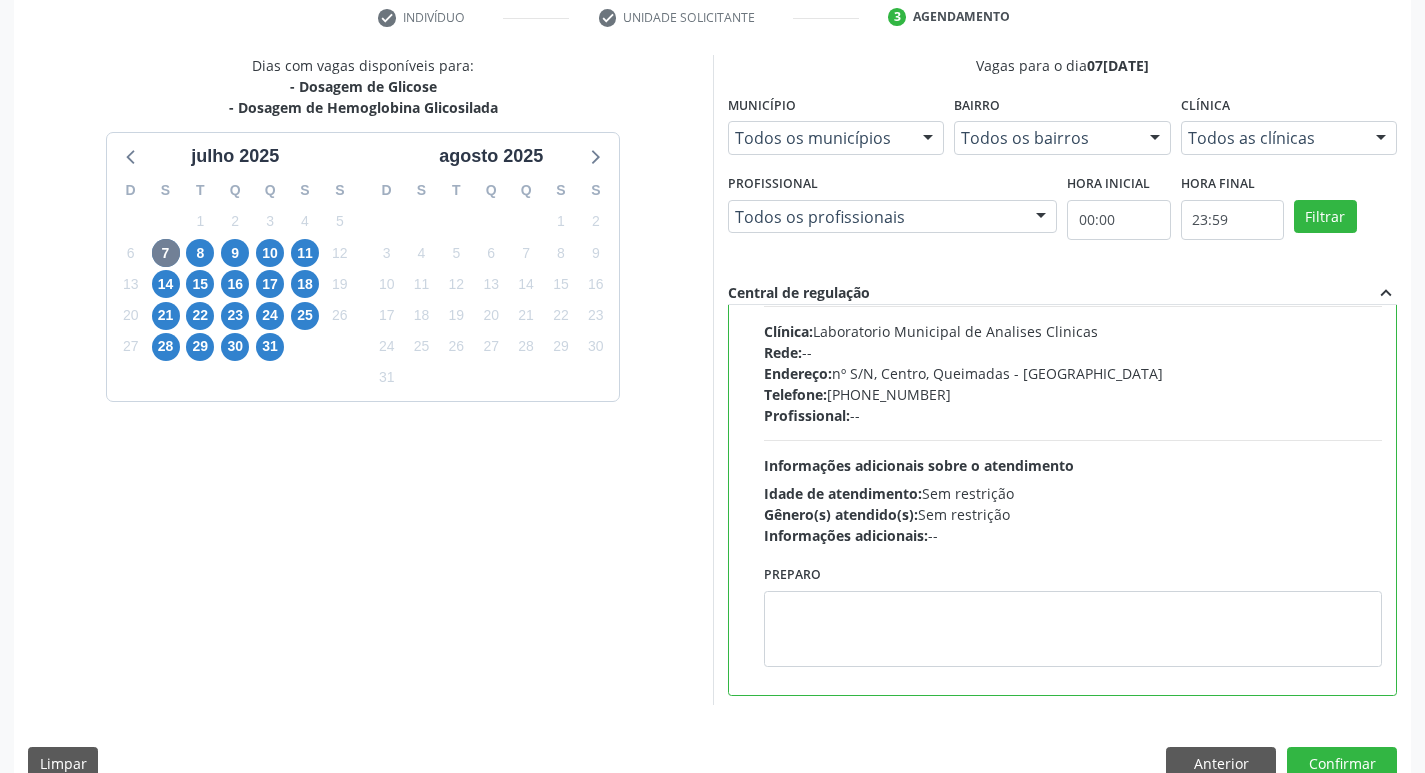 scroll, scrollTop: 99, scrollLeft: 0, axis: vertical 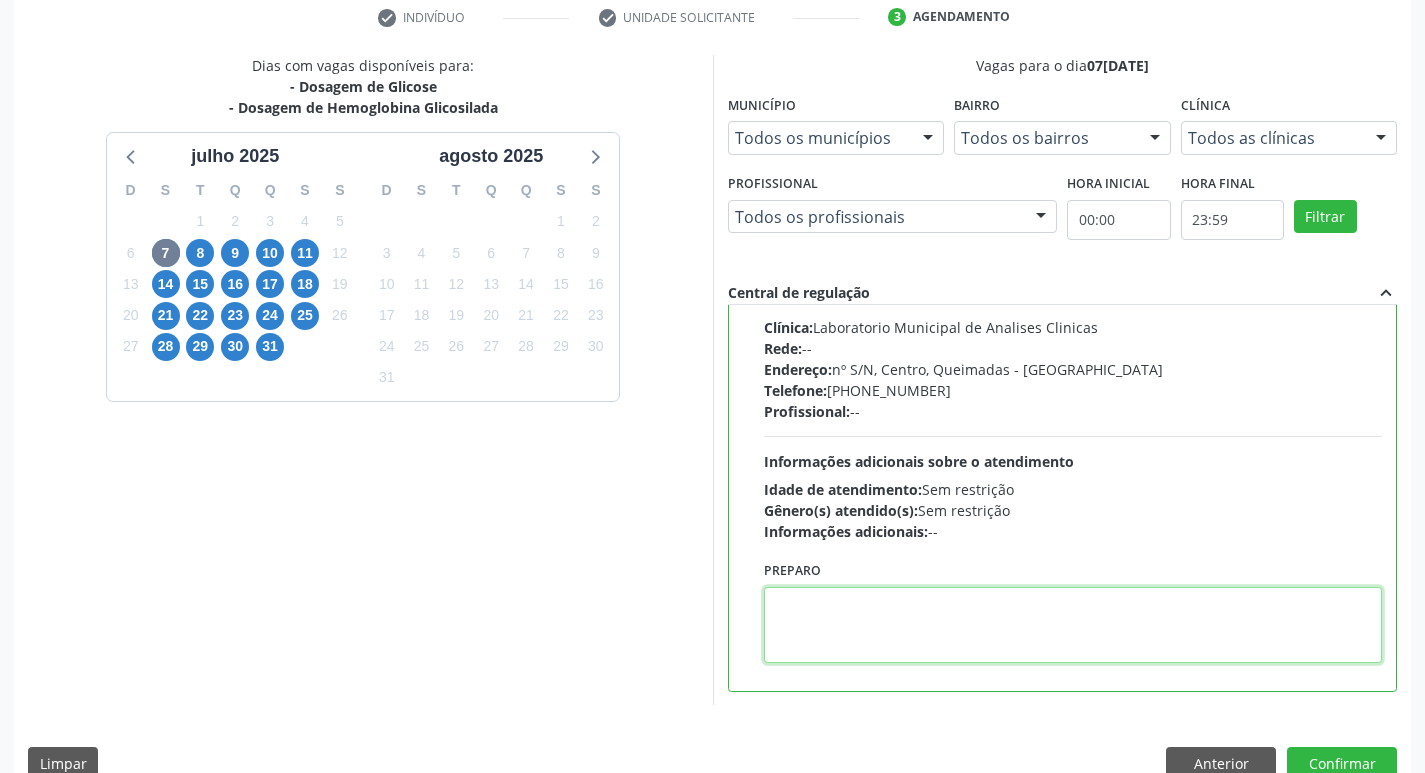 click at bounding box center (1073, 625) 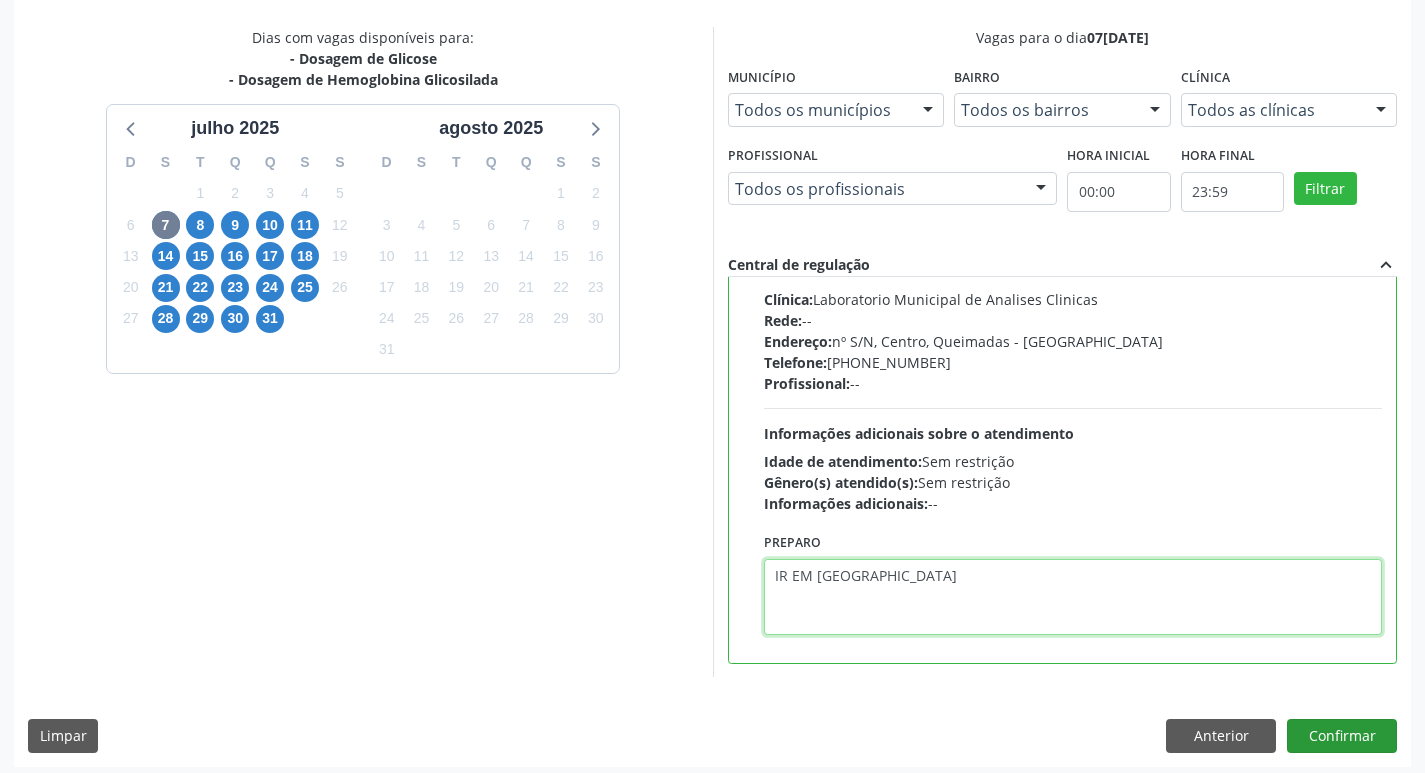 scroll, scrollTop: 422, scrollLeft: 0, axis: vertical 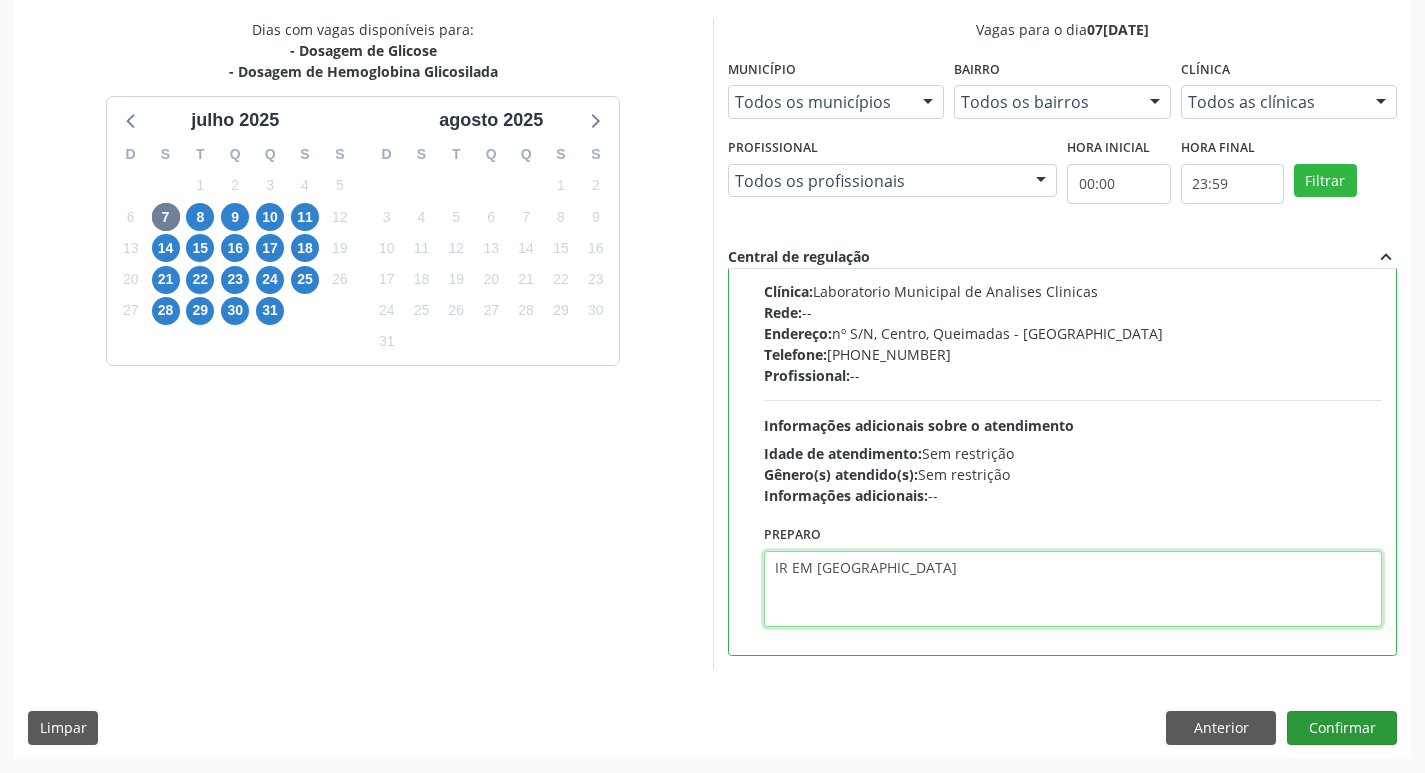 type on "IR EM [GEOGRAPHIC_DATA]" 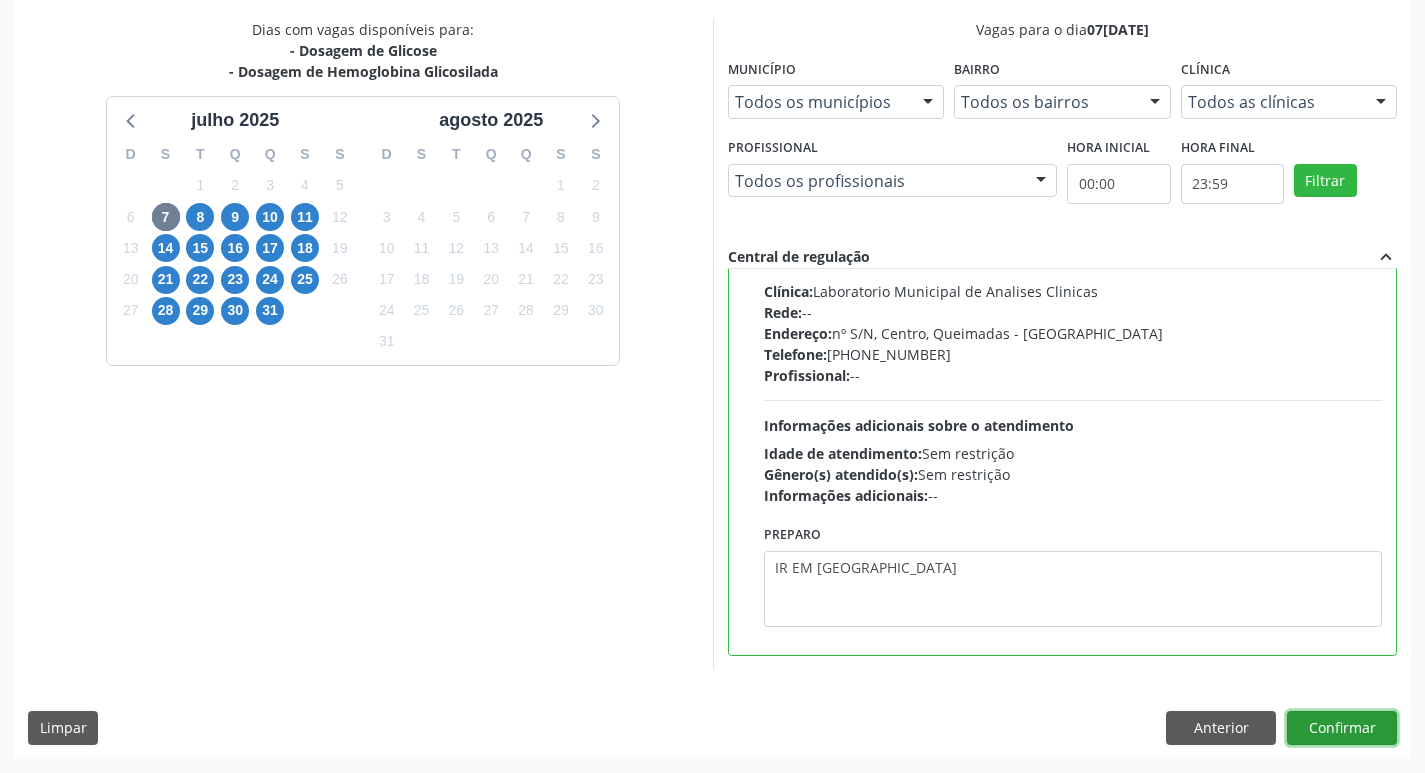click on "Confirmar" at bounding box center [1342, 728] 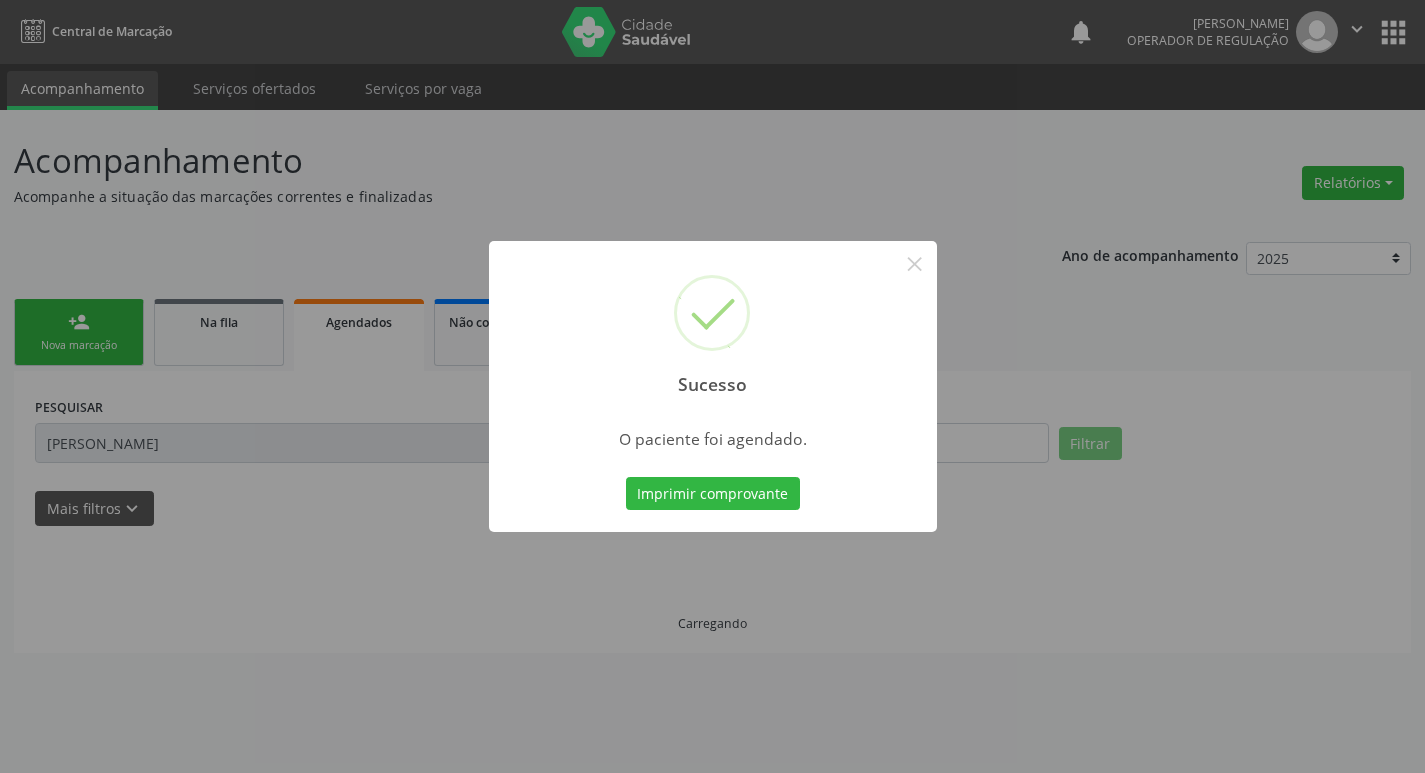 scroll, scrollTop: 0, scrollLeft: 0, axis: both 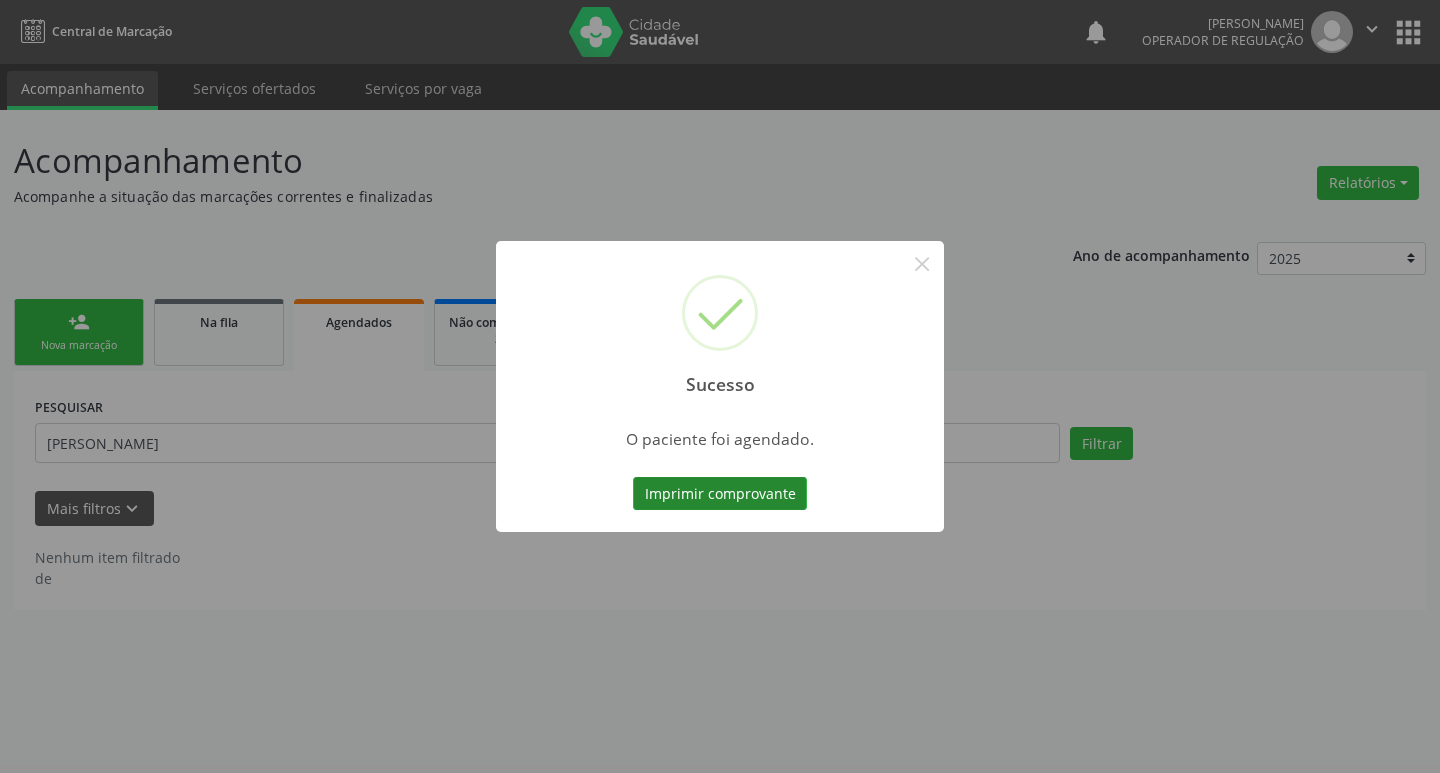 click on "Imprimir comprovante" at bounding box center (720, 494) 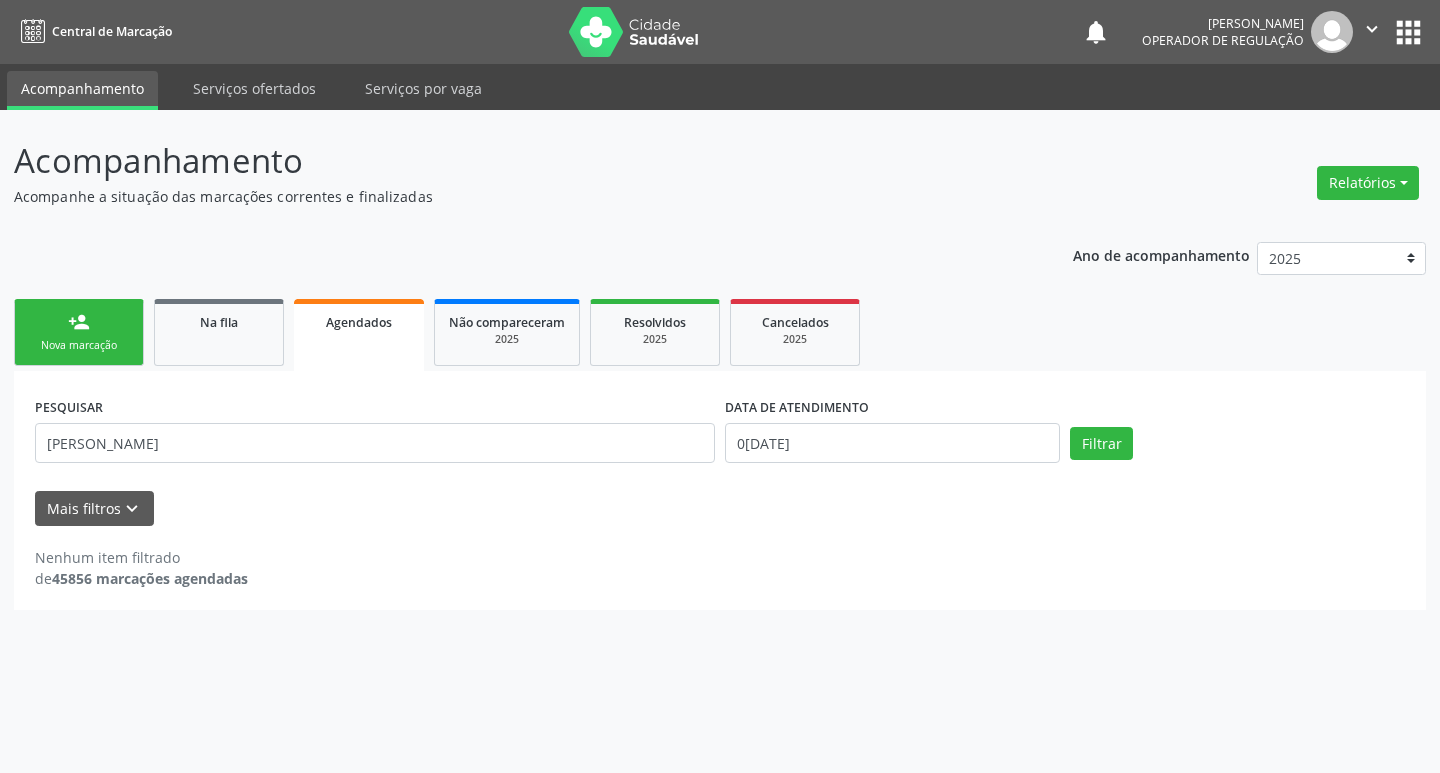 click on "person_add
Nova marcação" at bounding box center (79, 332) 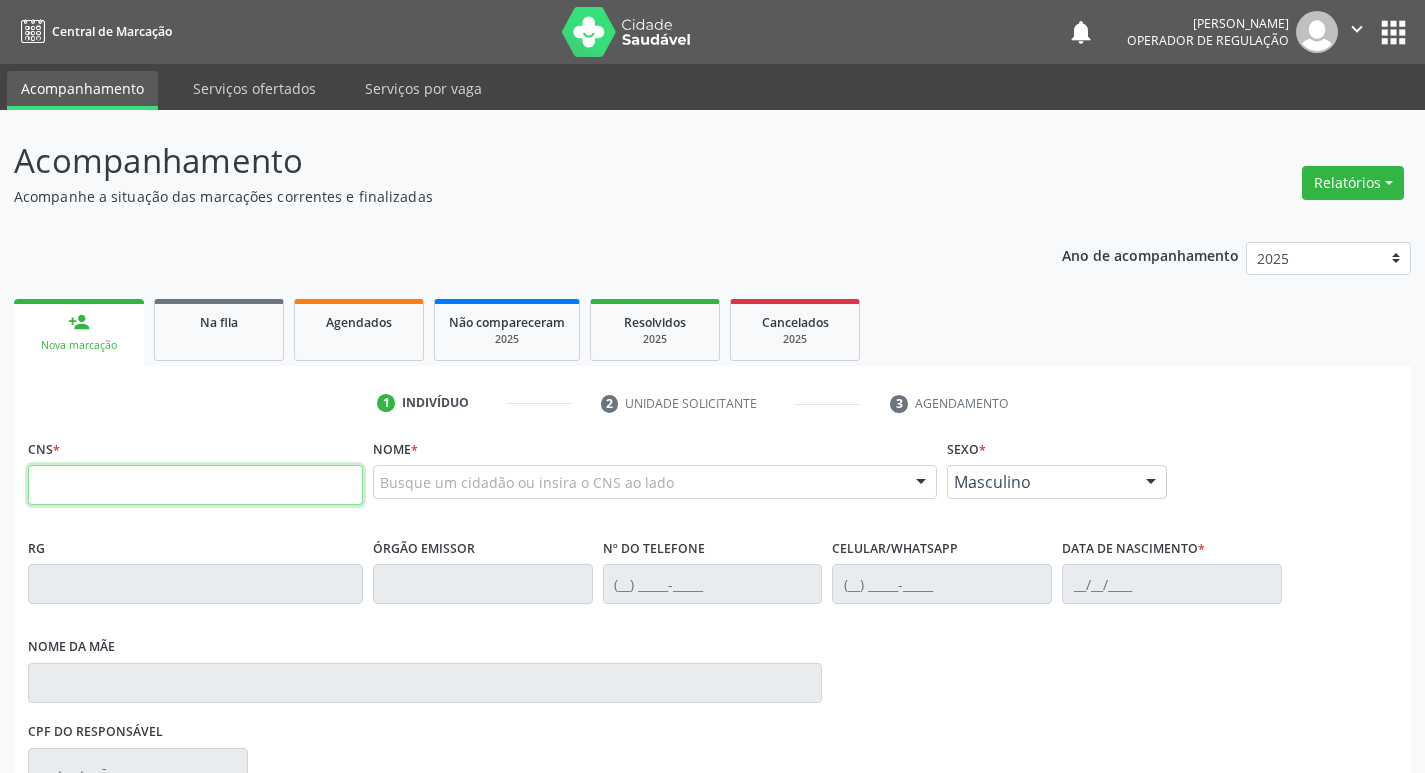 click at bounding box center (195, 485) 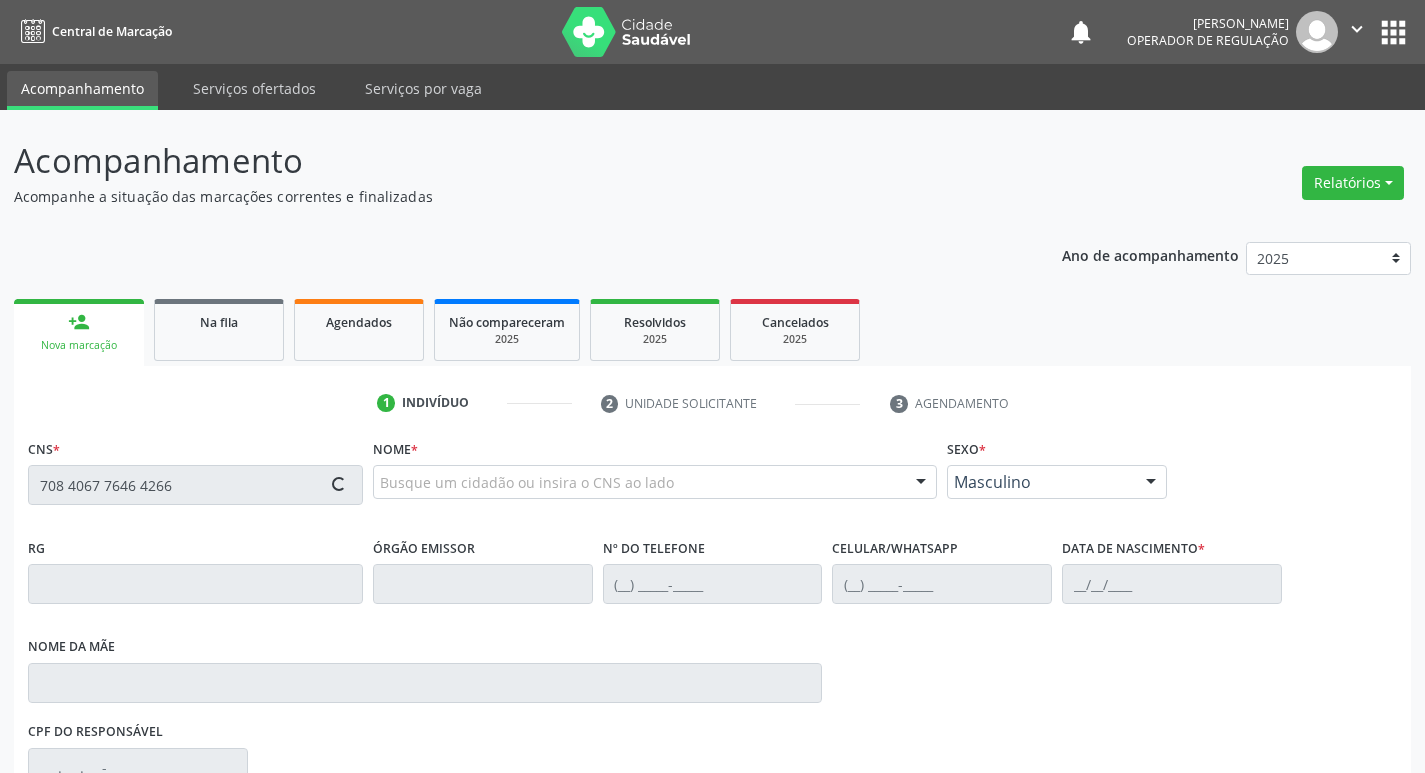 type on "708 4067 7646 4266" 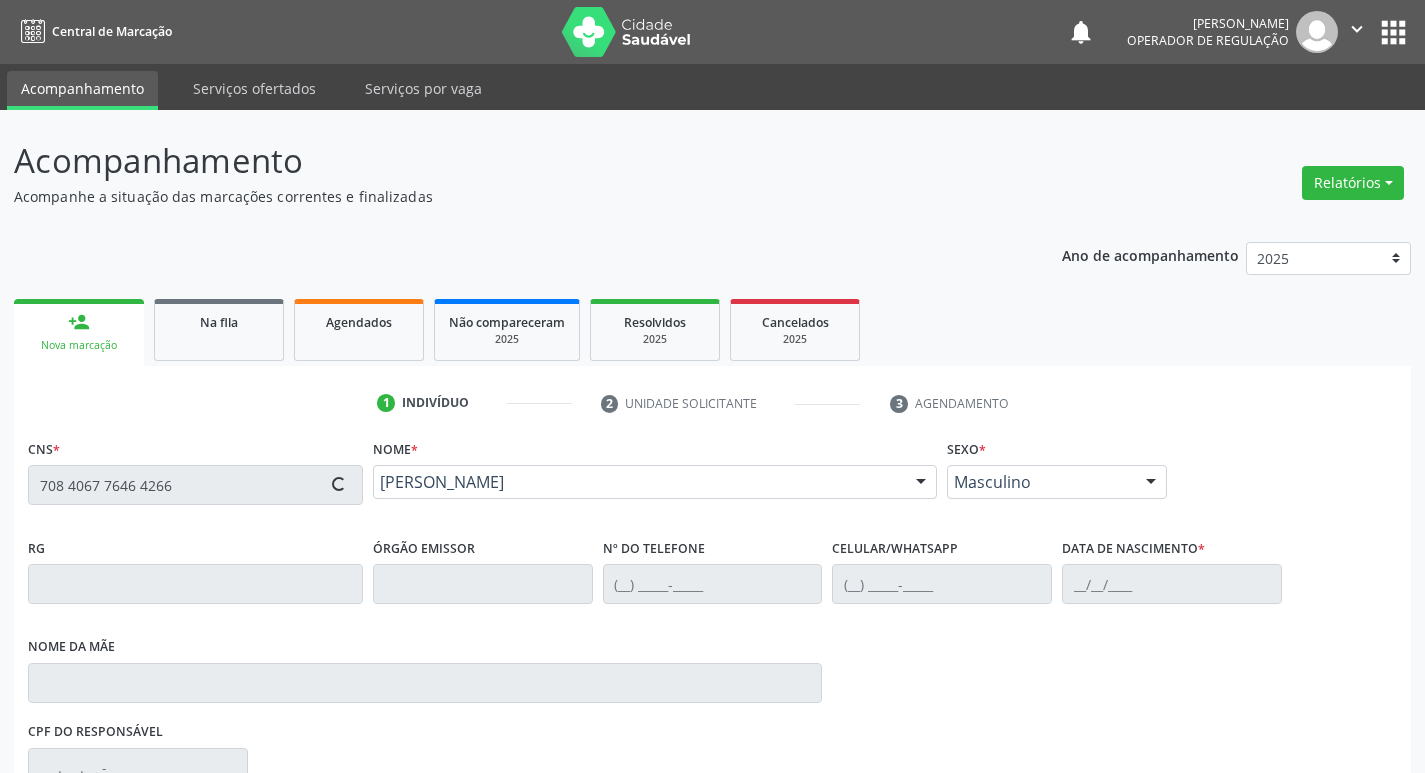 type on "(83) 99180-4665" 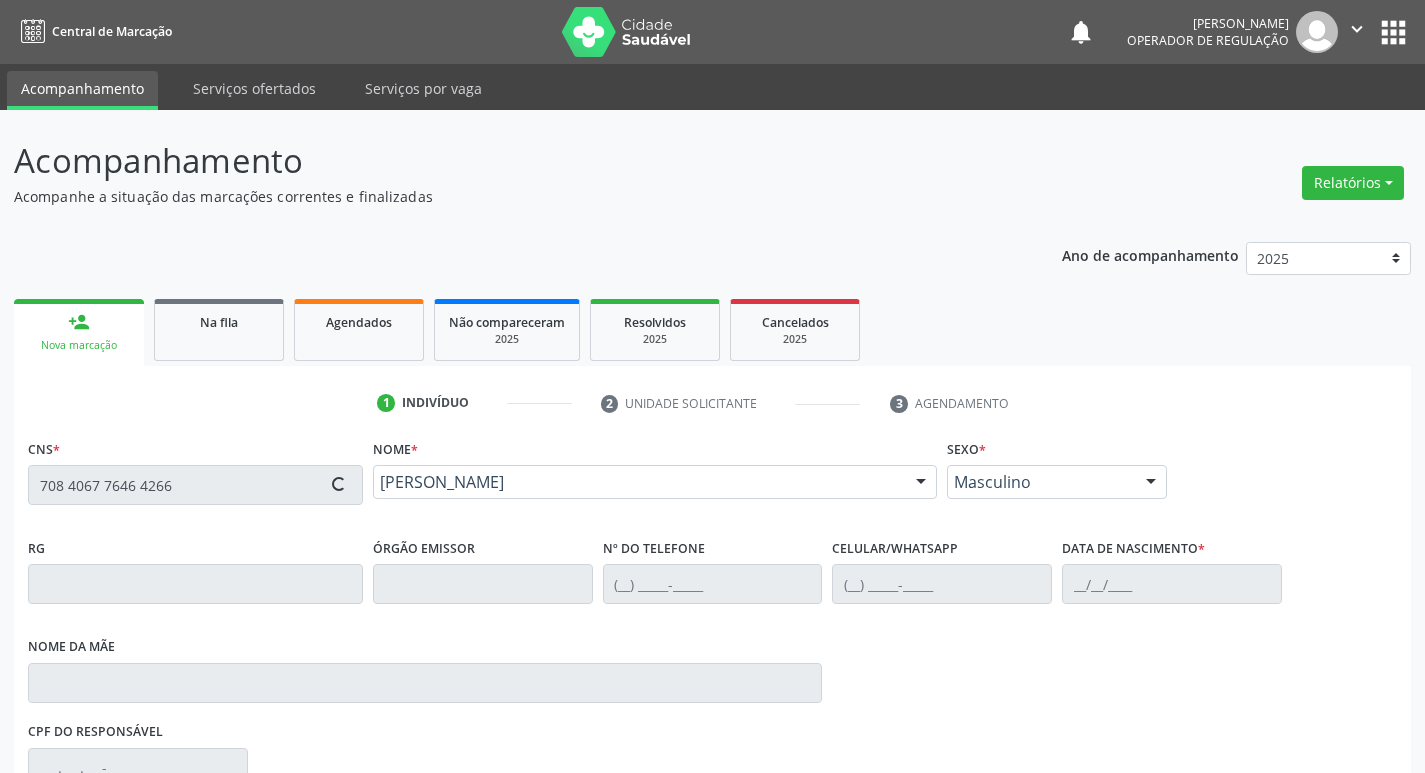 type on "05/05/1962" 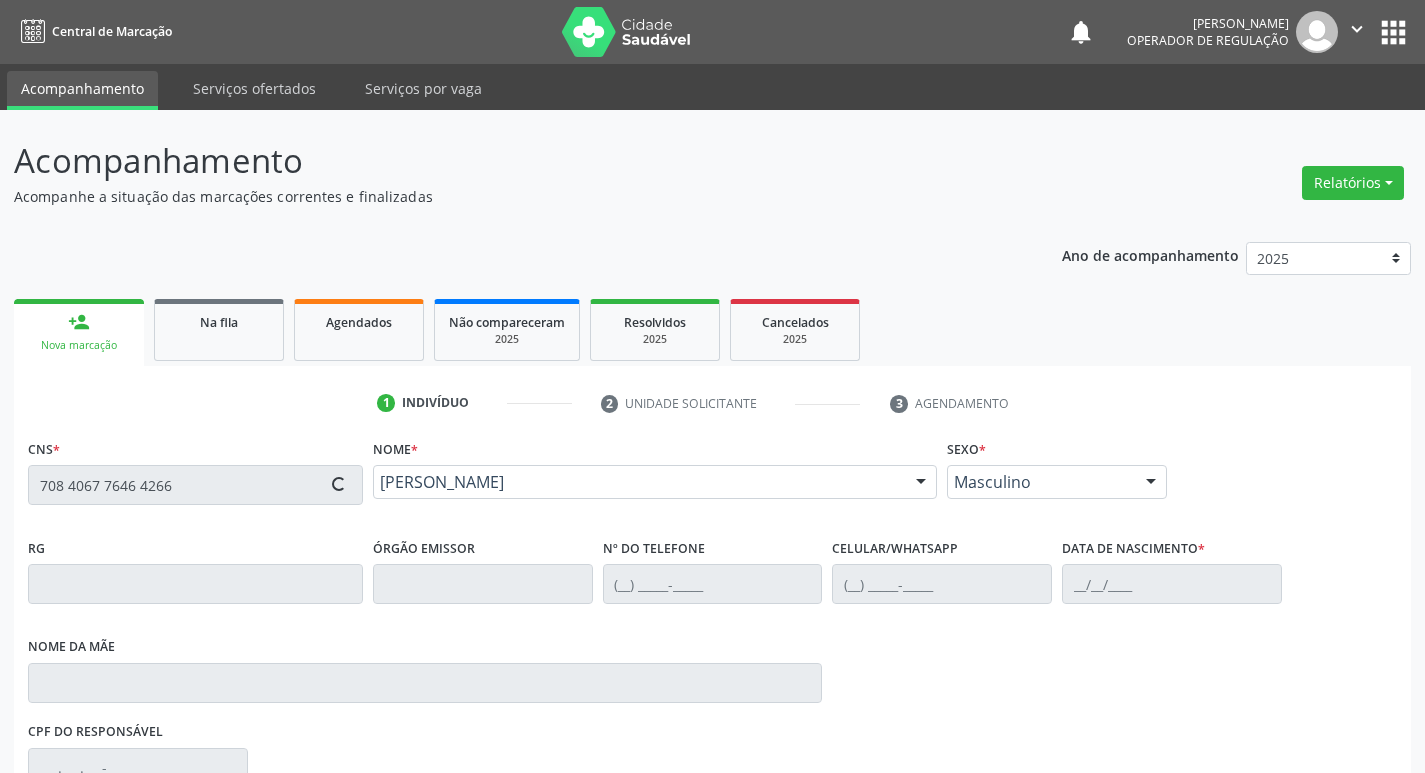 type on "048.837.374-38" 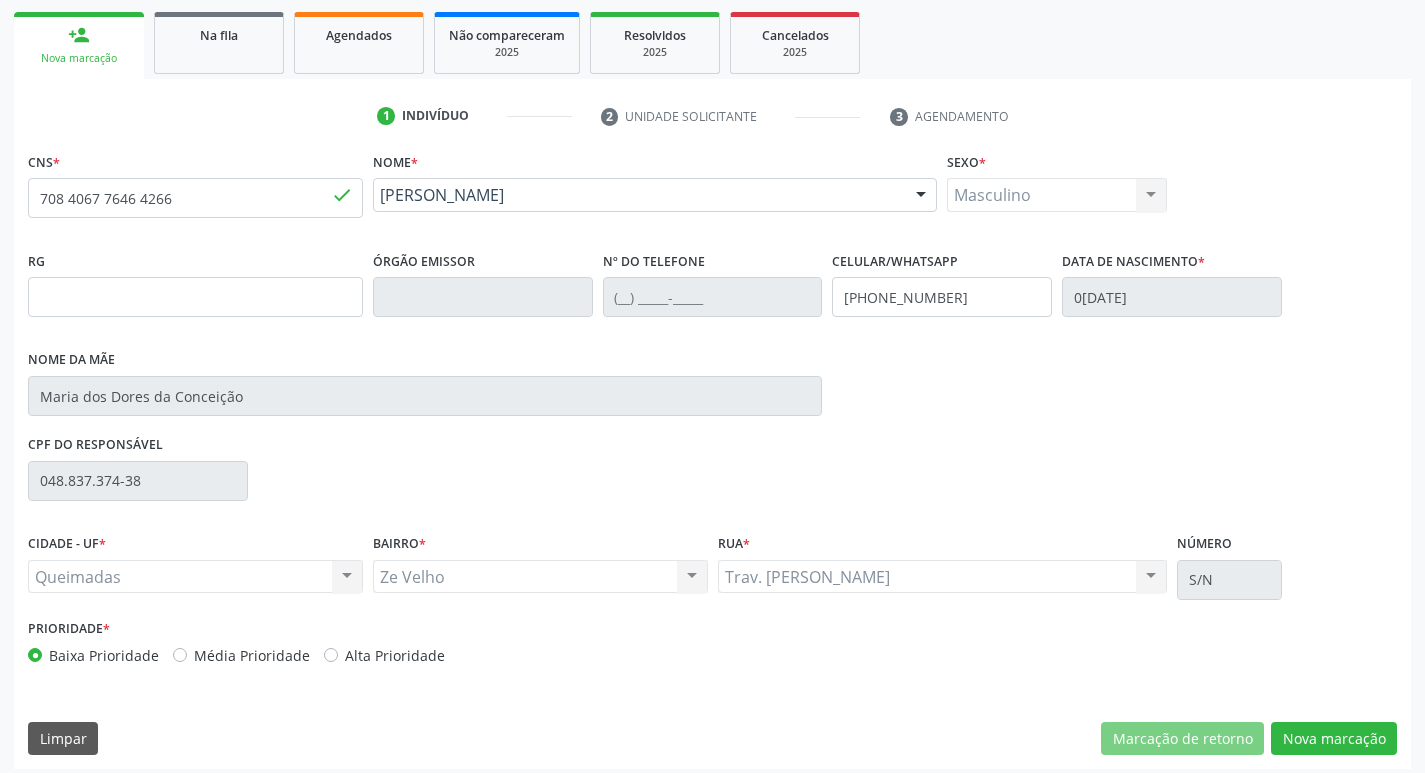 scroll, scrollTop: 297, scrollLeft: 0, axis: vertical 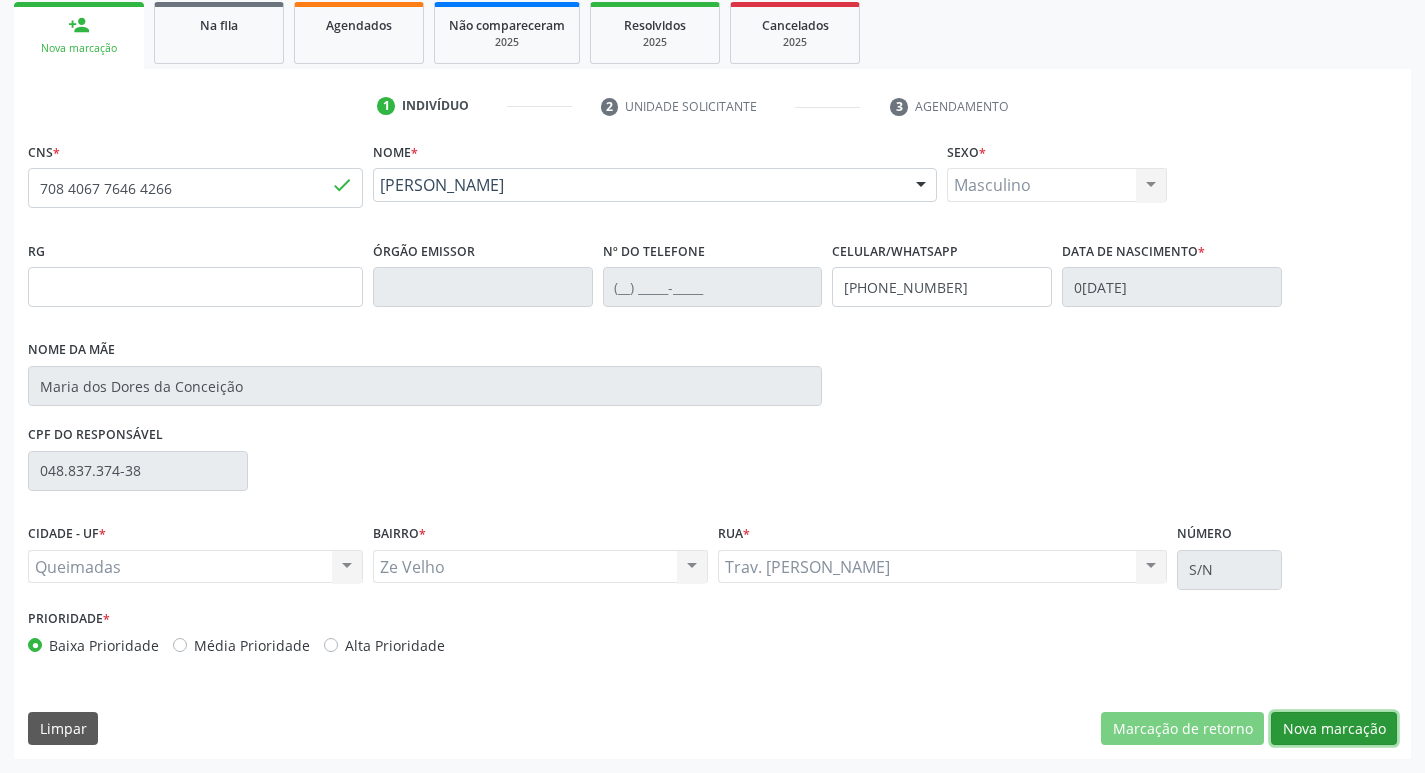 click on "Nova marcação" at bounding box center [1334, 729] 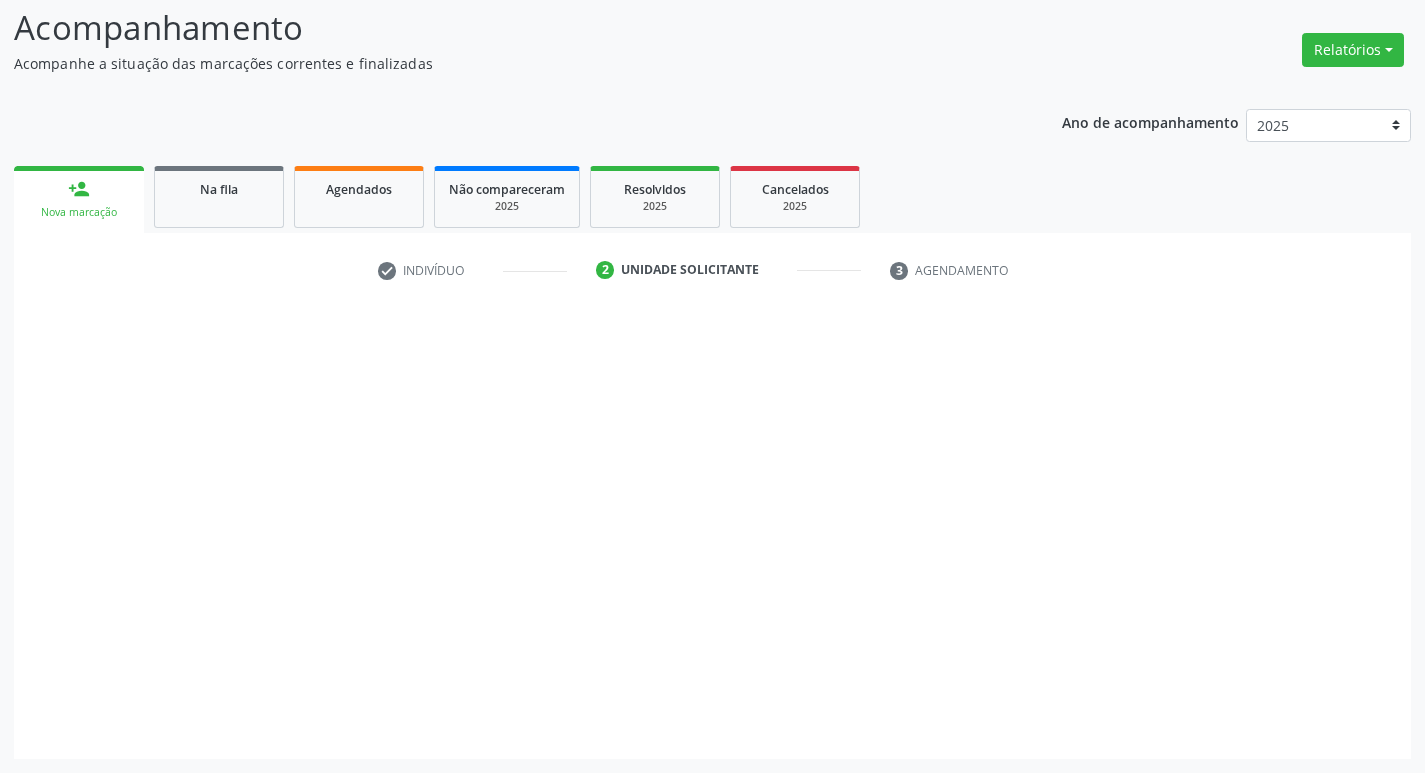 scroll, scrollTop: 133, scrollLeft: 0, axis: vertical 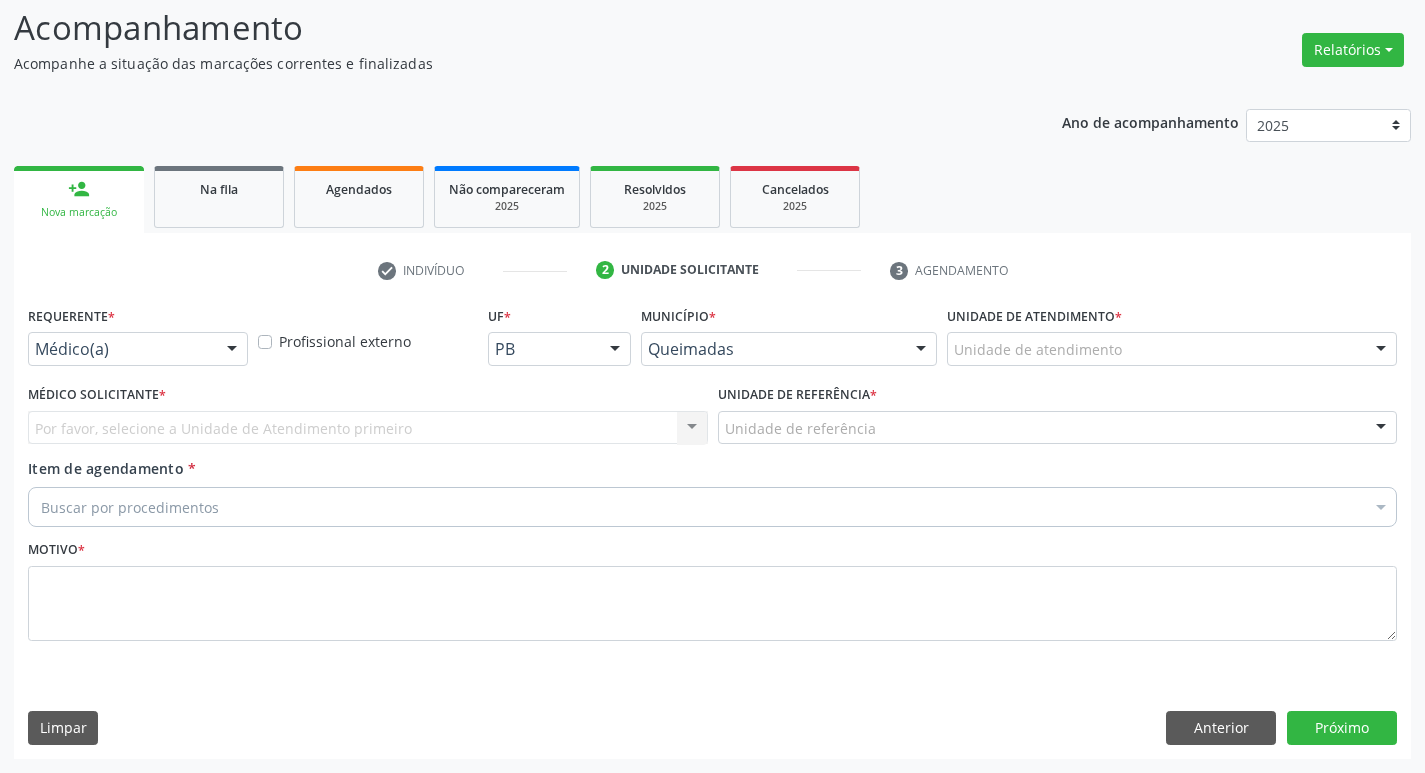 click on "Médico(a)" at bounding box center (138, 349) 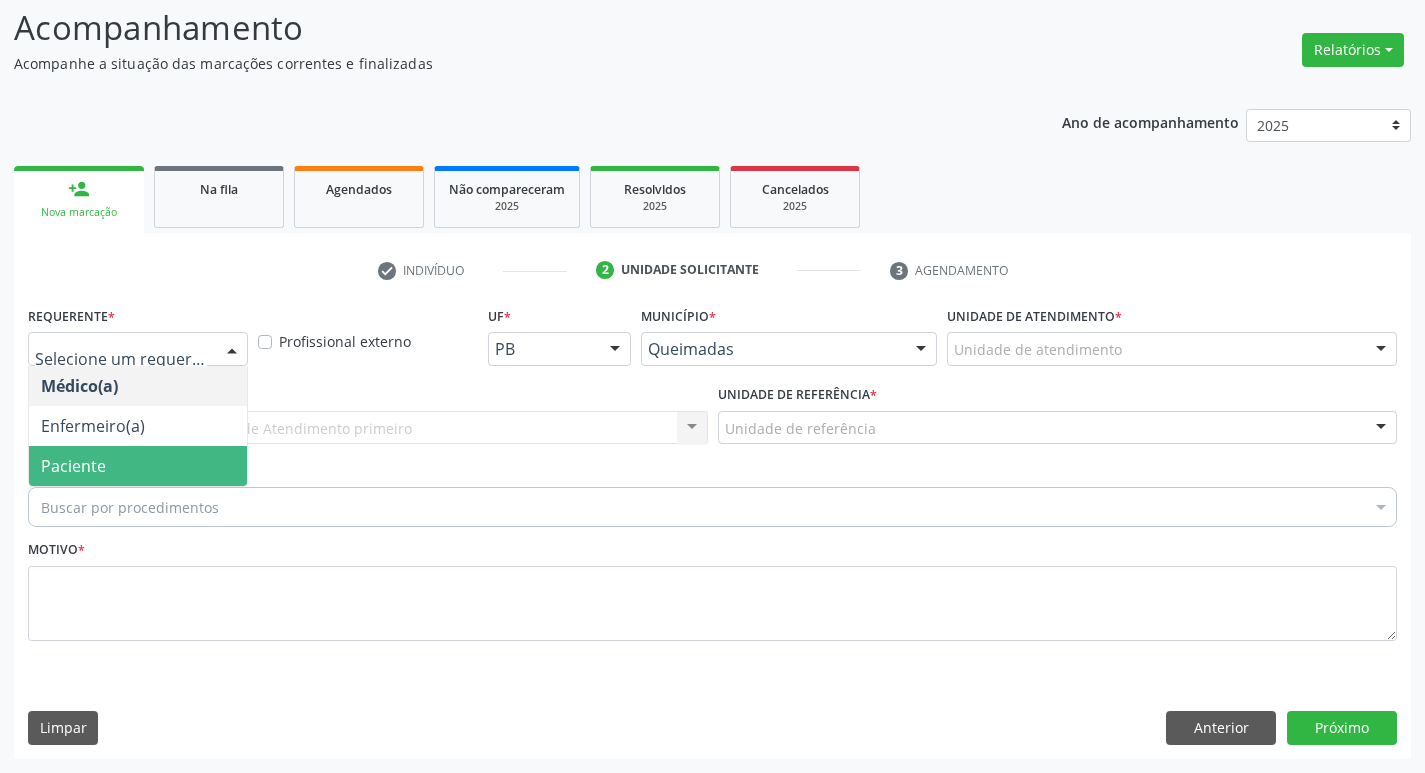 click on "Paciente" at bounding box center [138, 466] 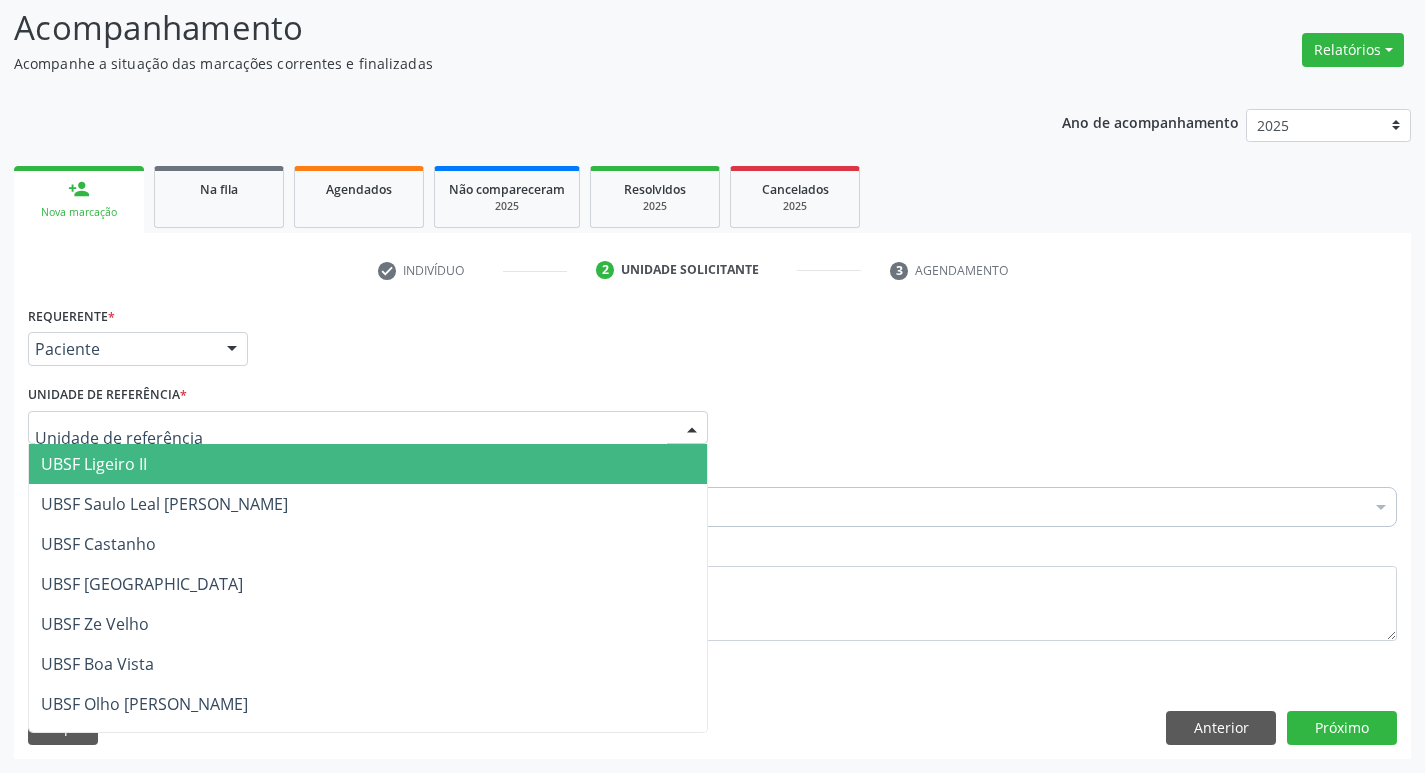 type on "Z" 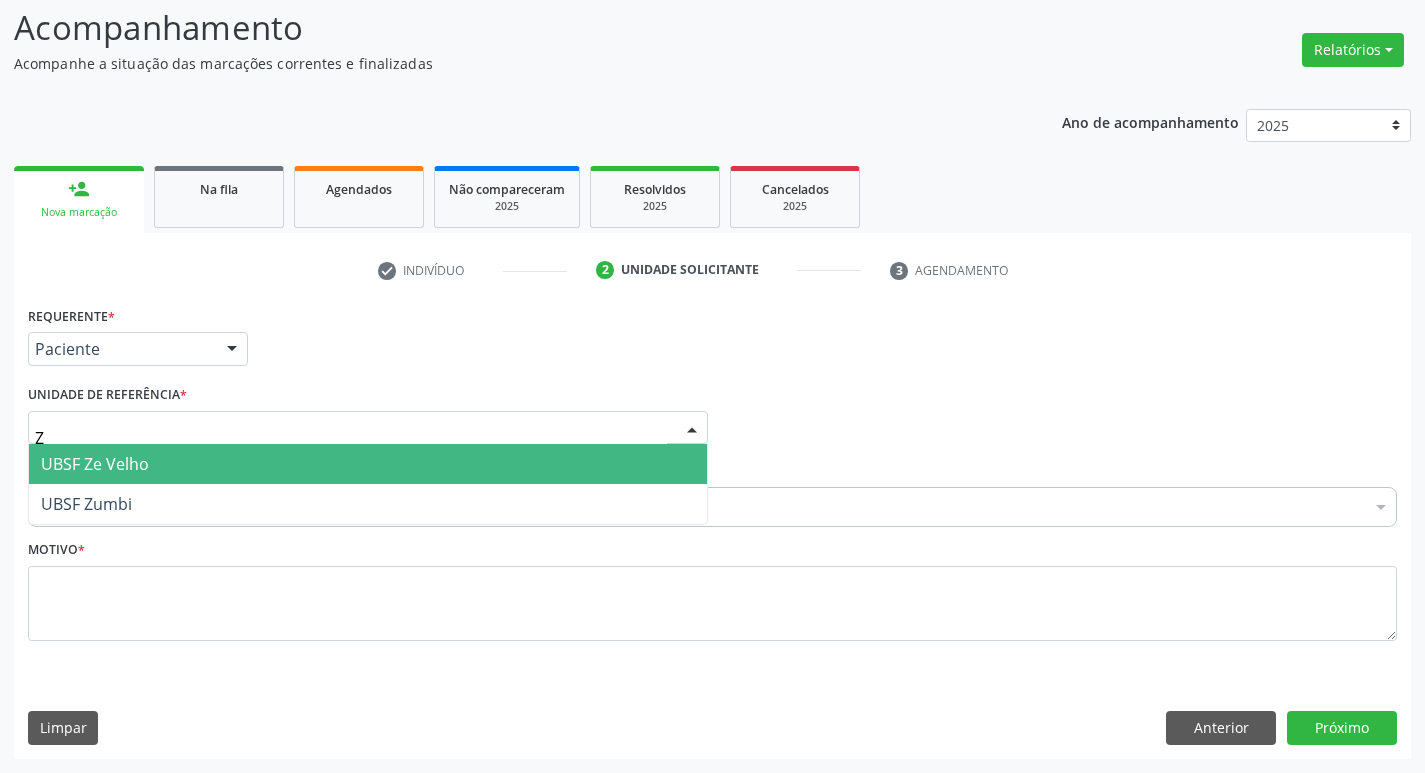 click on "UBSF Ze Velho" at bounding box center (95, 464) 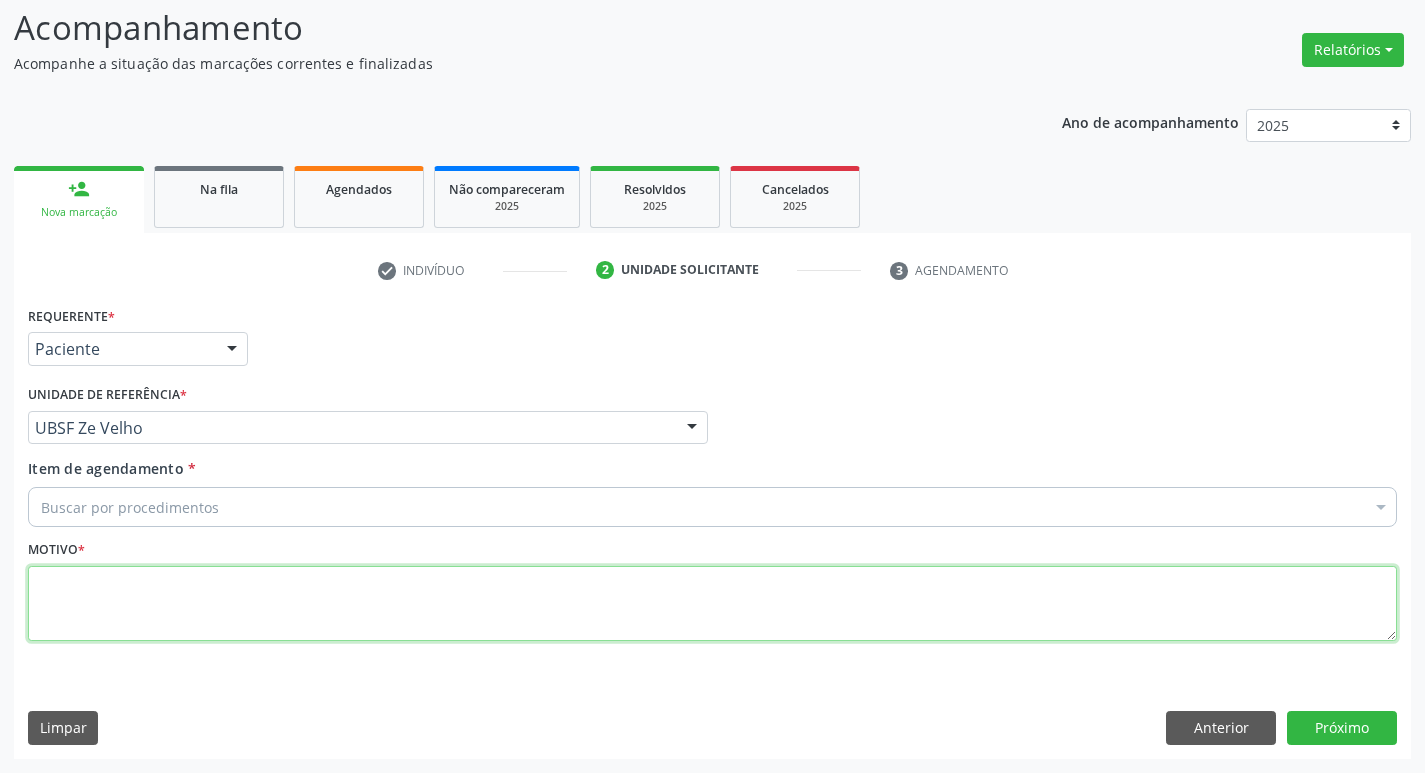 click at bounding box center (712, 604) 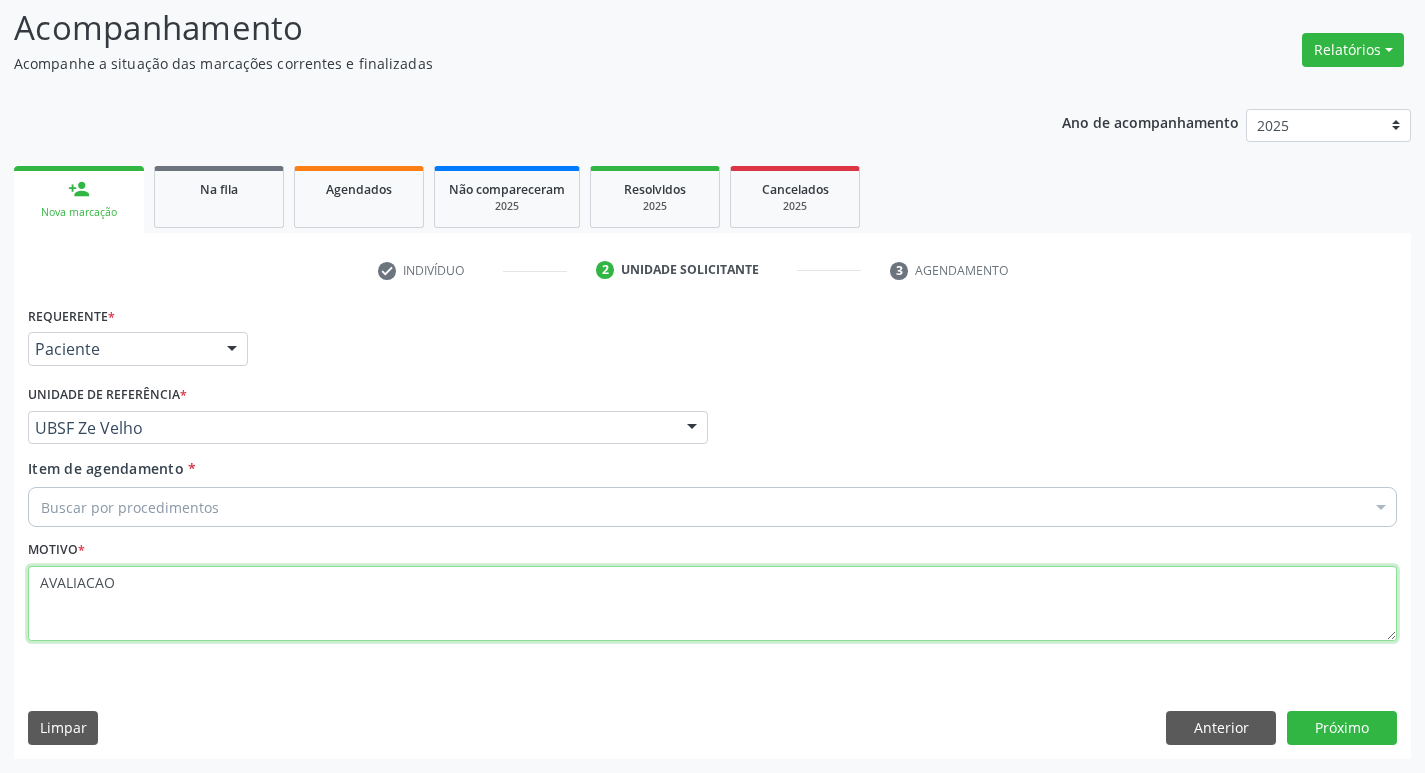 type on "AVALIACAO" 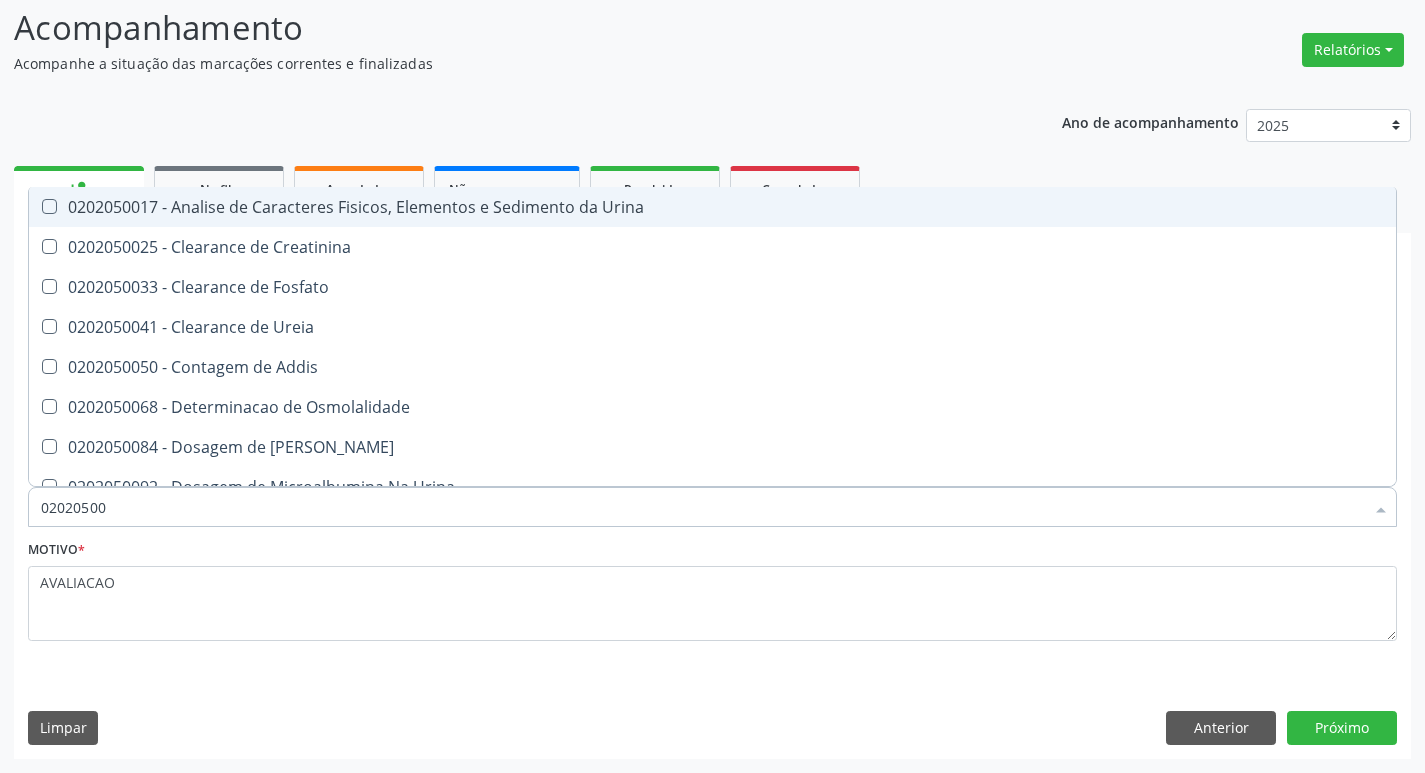 type on "020205001" 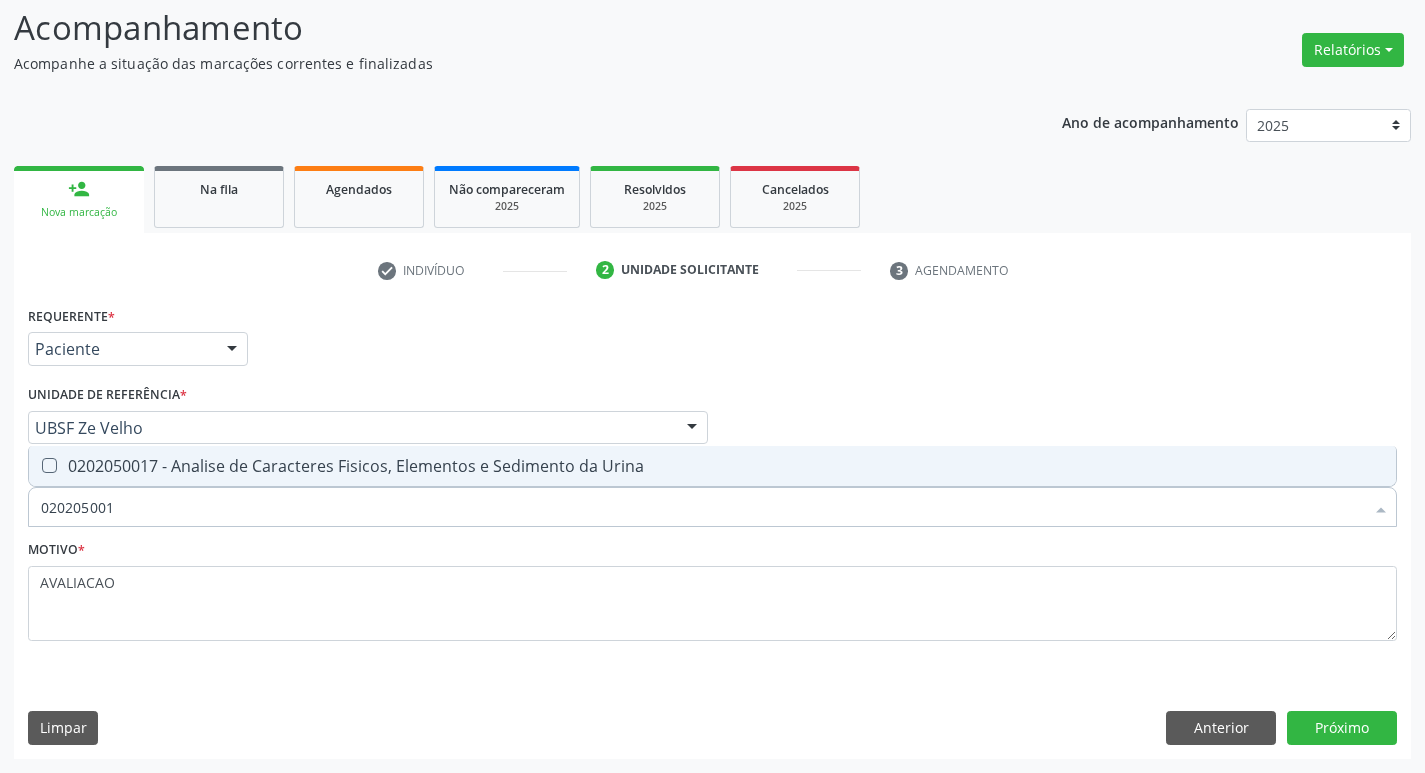click on "0202050017 - Analise de Caracteres Fisicos, Elementos e Sedimento da Urina" at bounding box center (712, 466) 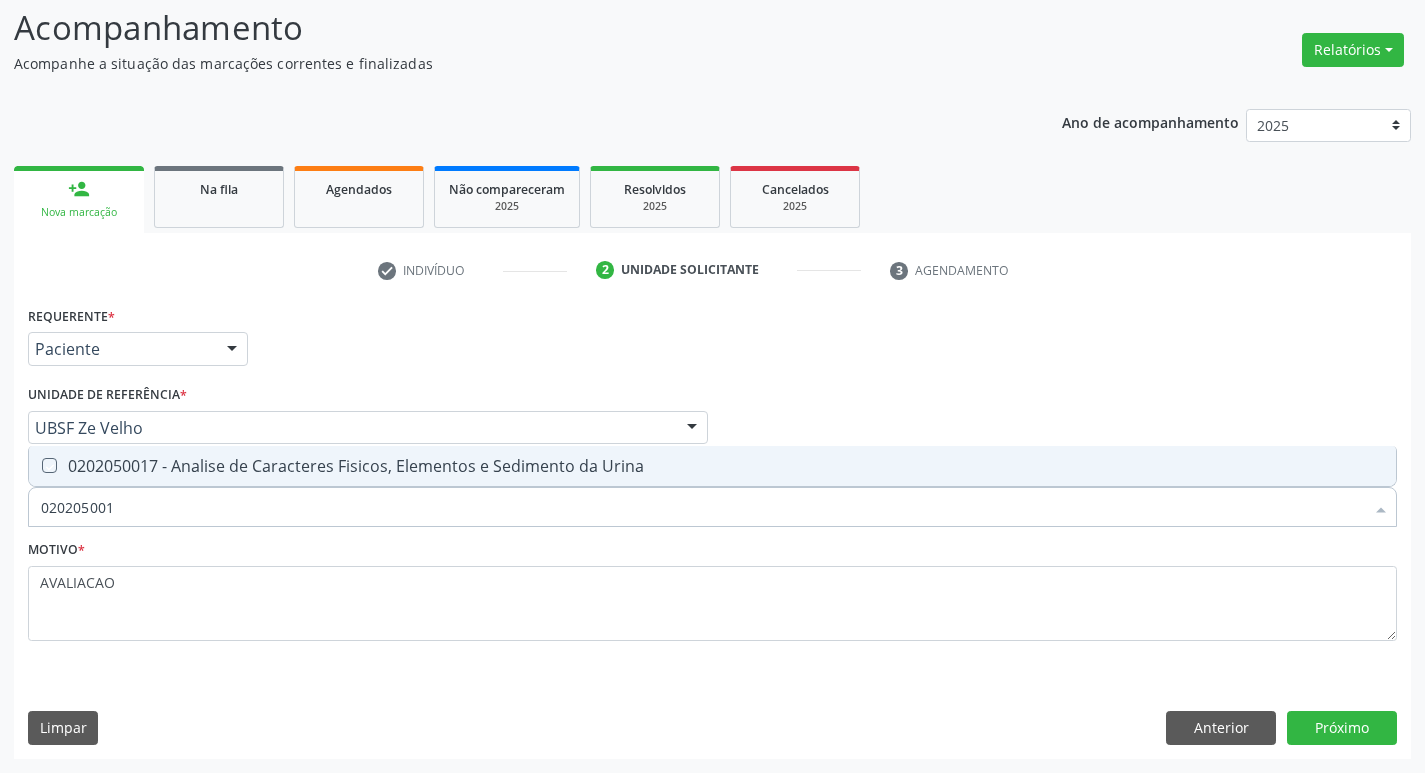 checkbox on "true" 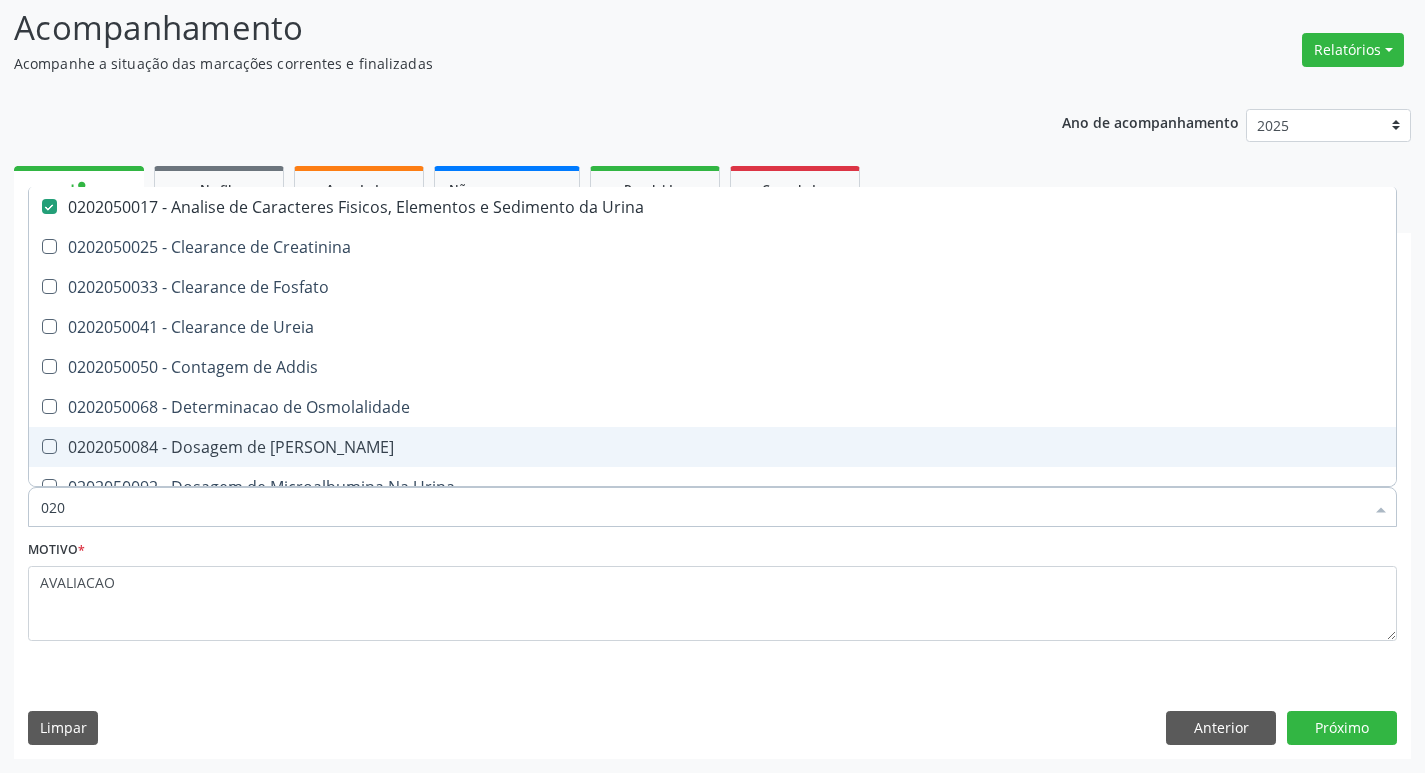 type on "02" 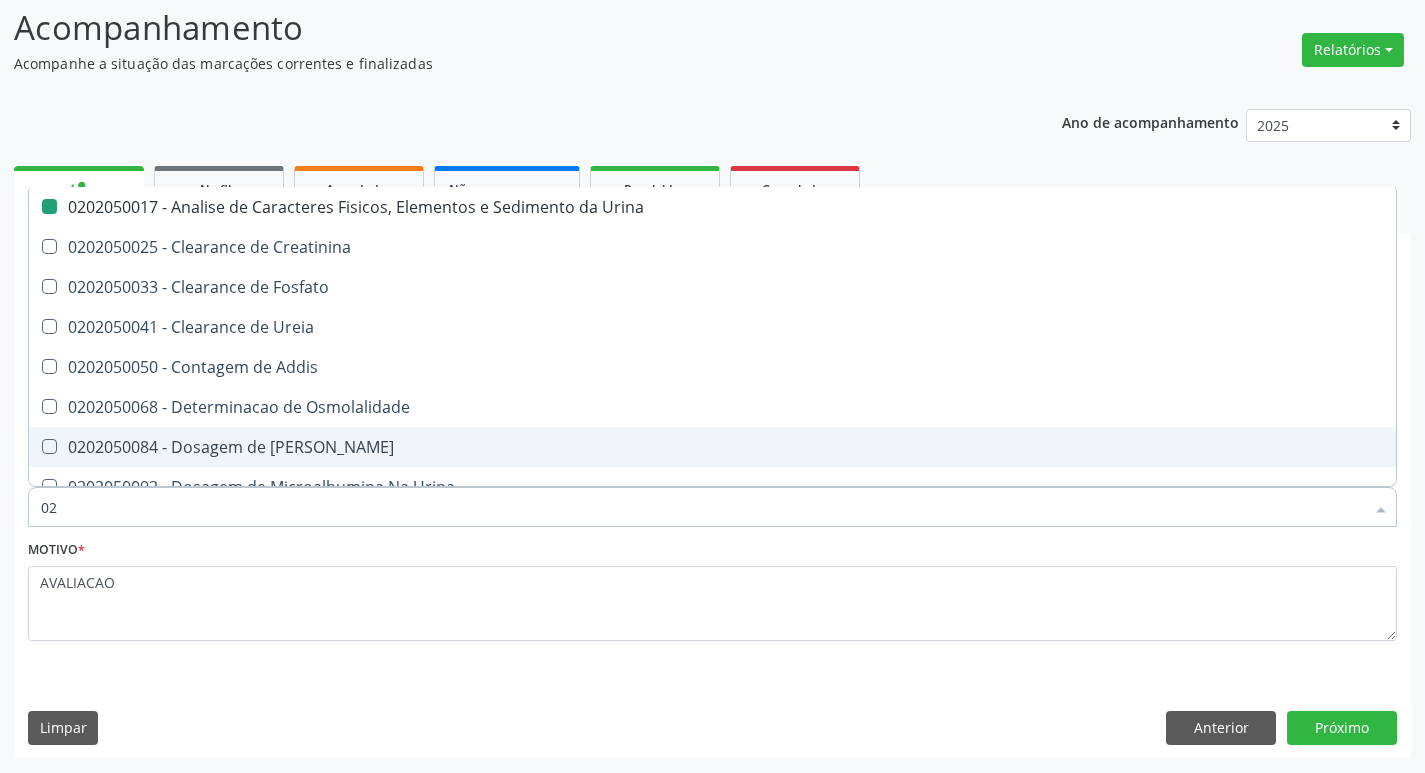 type on "0" 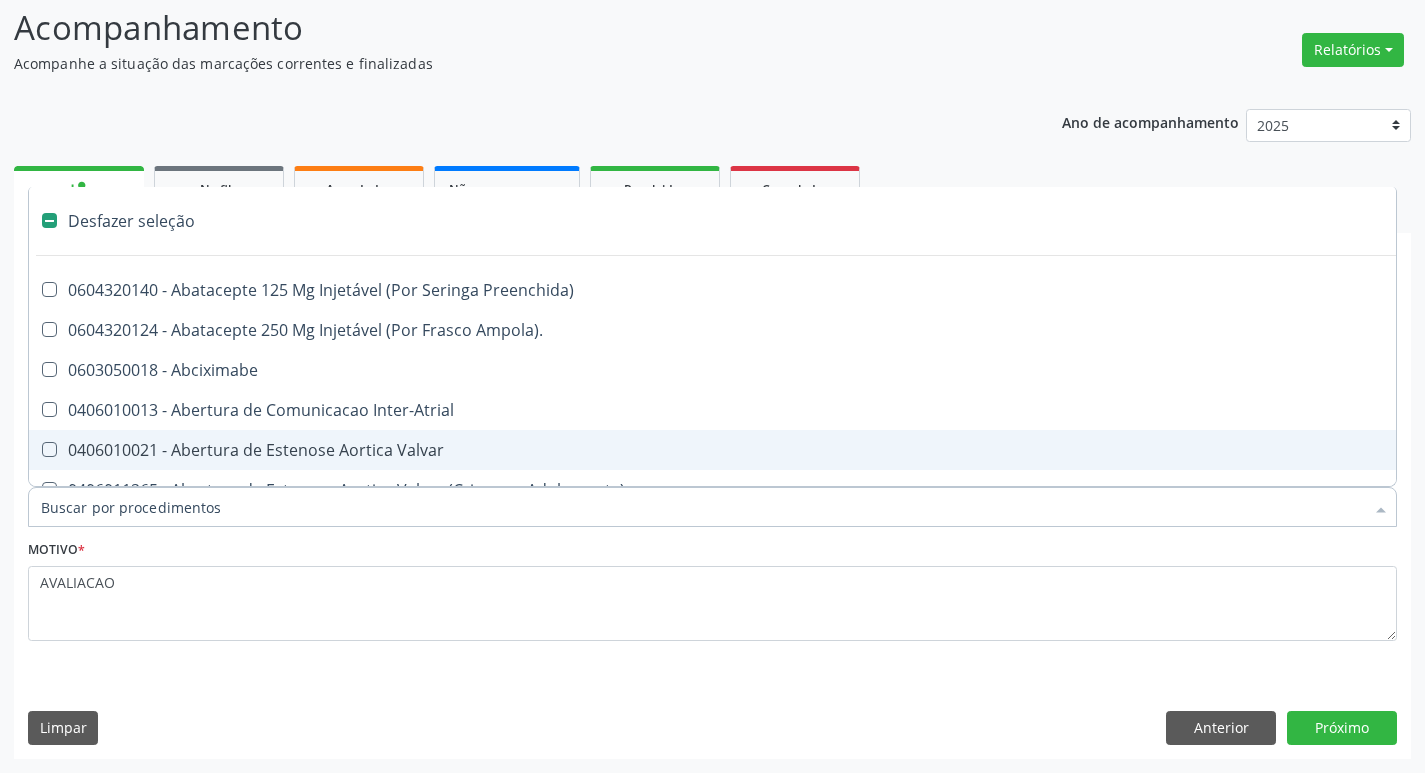 type on "G" 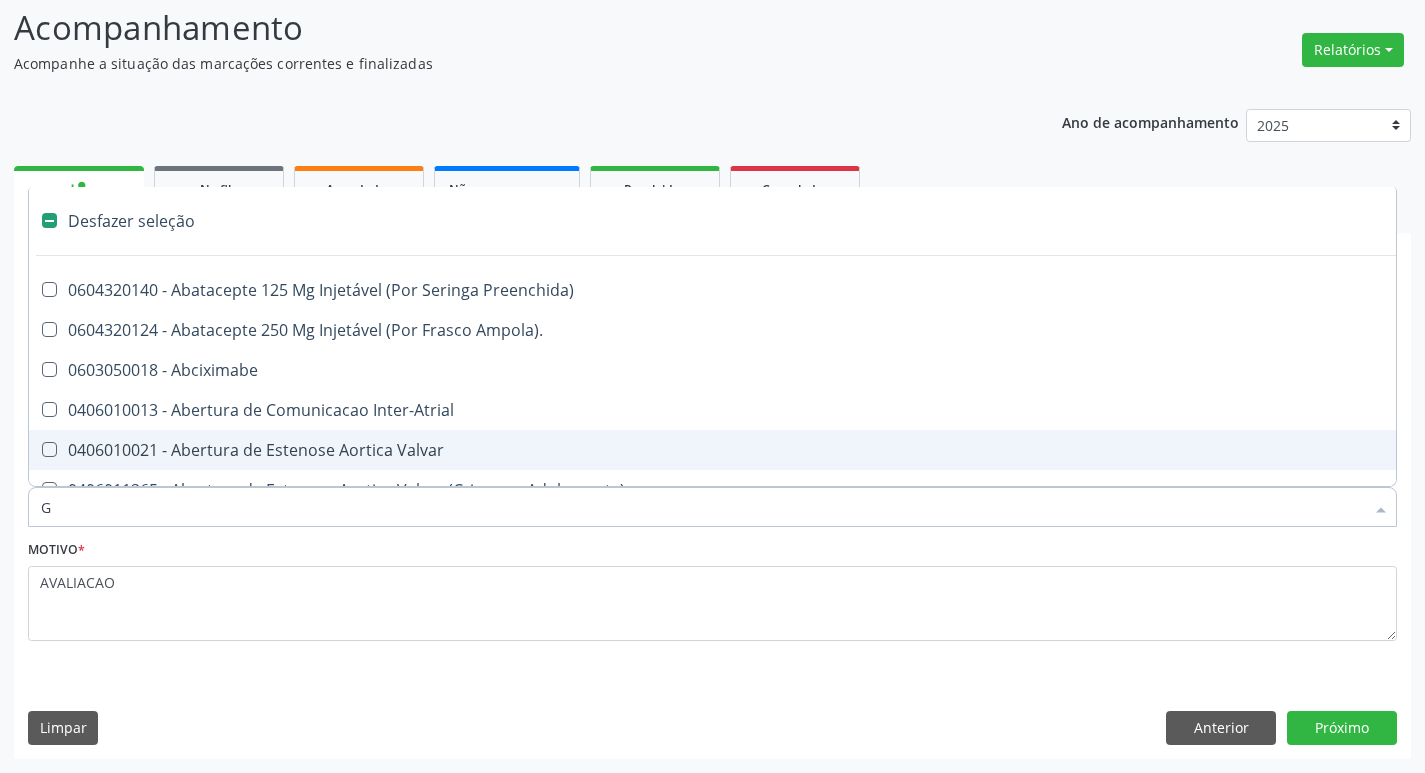 checkbox on "false" 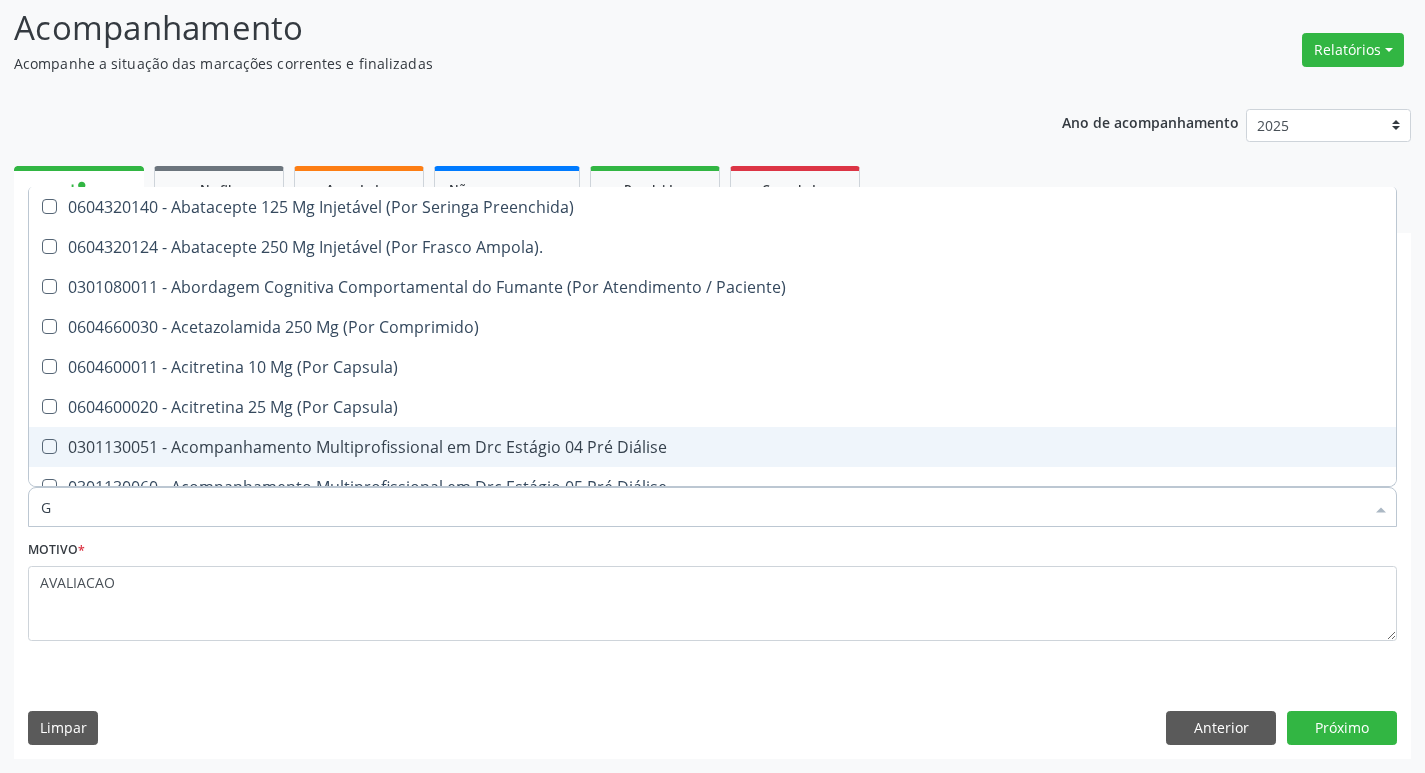 type on "GLICOSE" 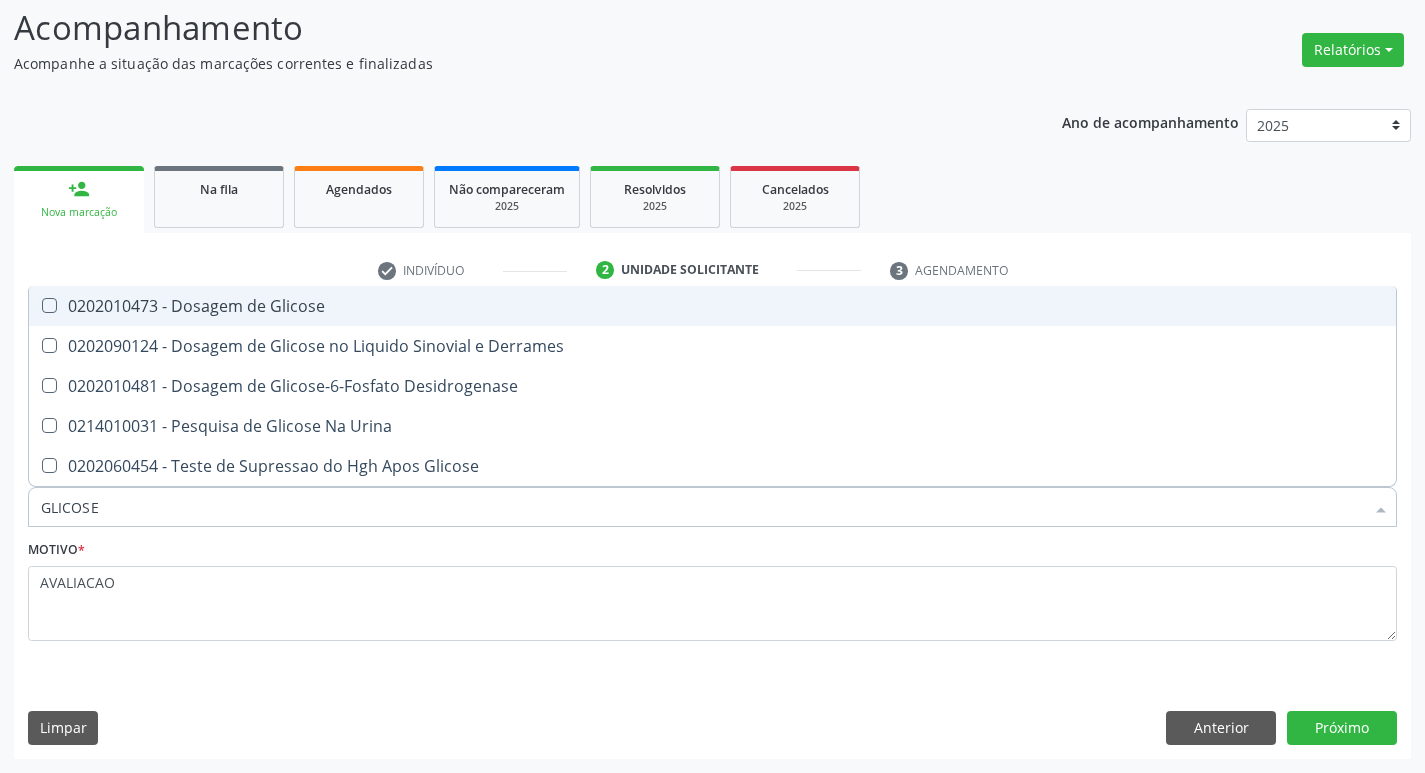 click on "0202010473 - Dosagem de Glicose" at bounding box center (712, 306) 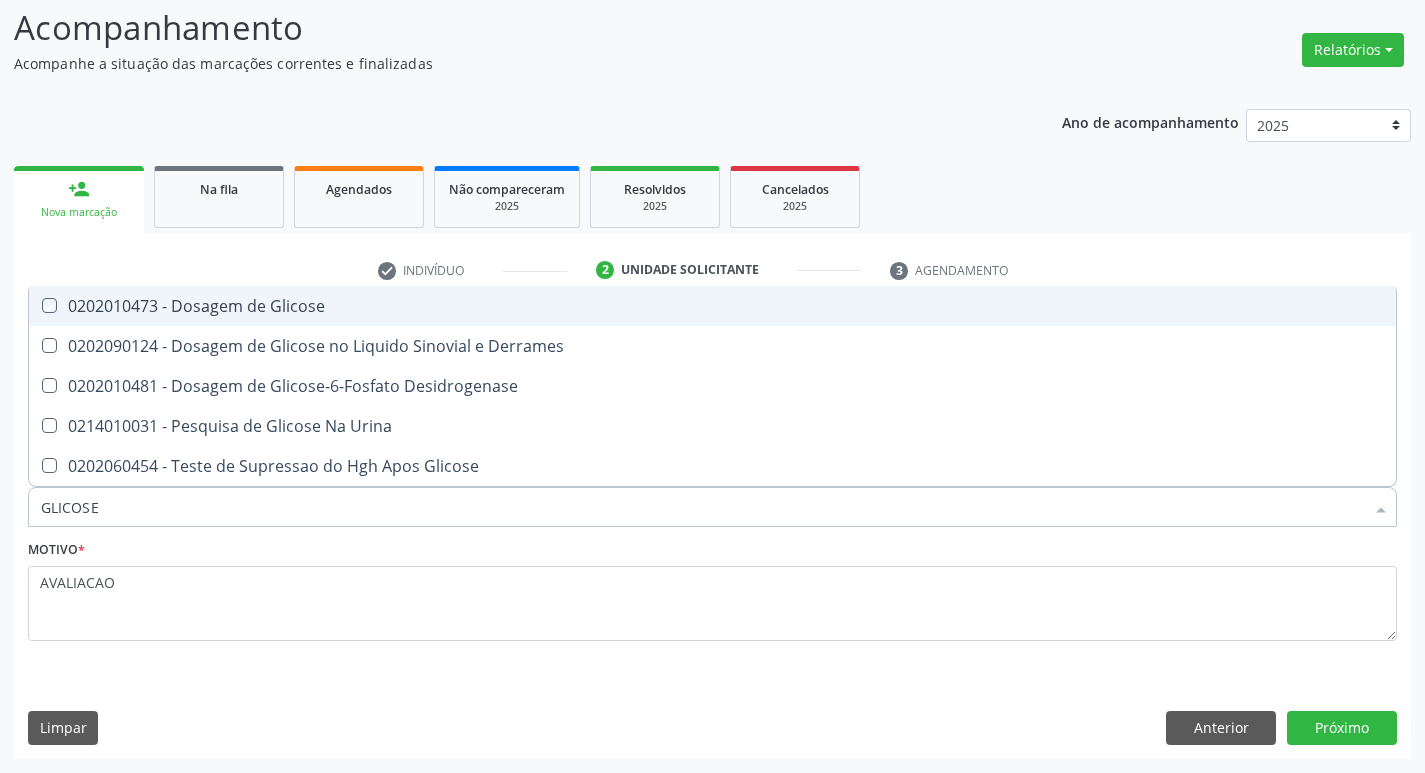 checkbox on "true" 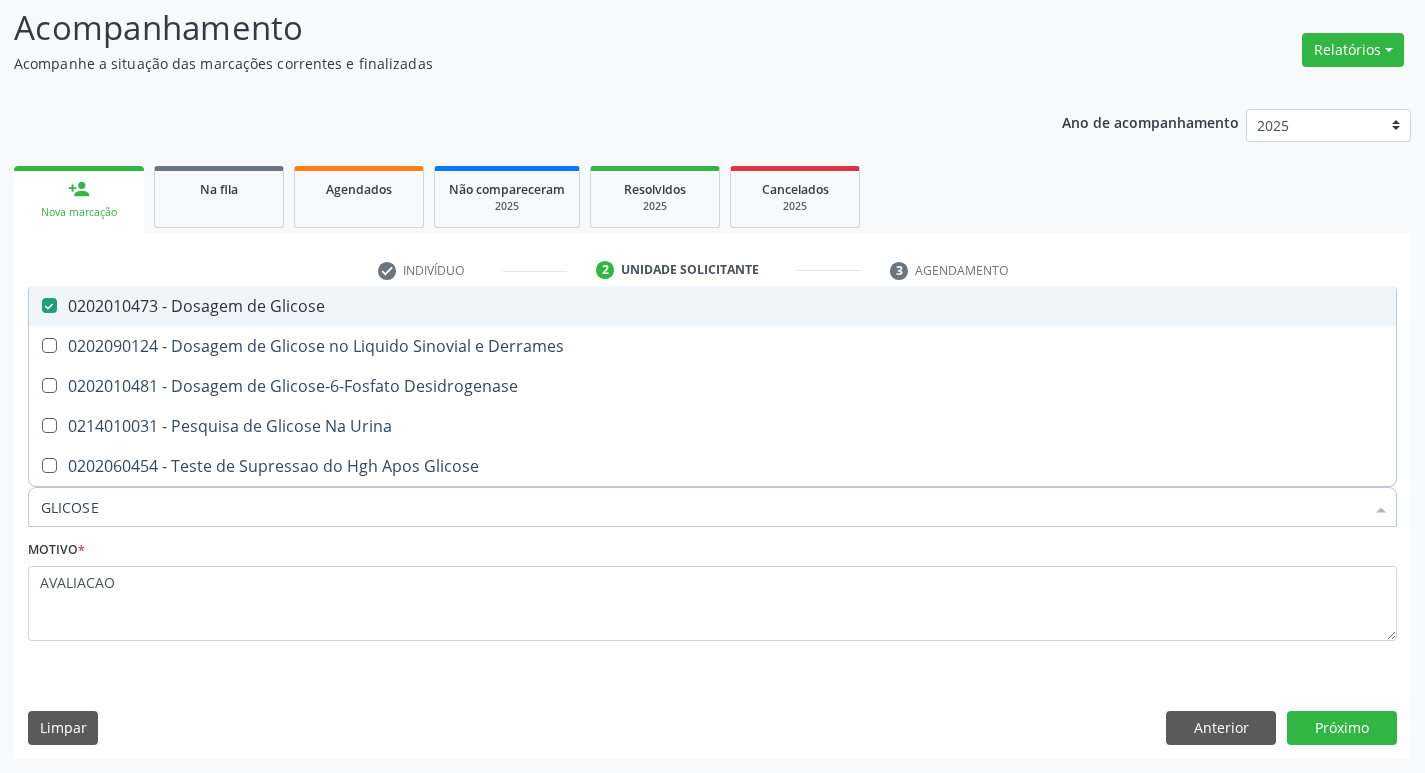 type on "GLICOS" 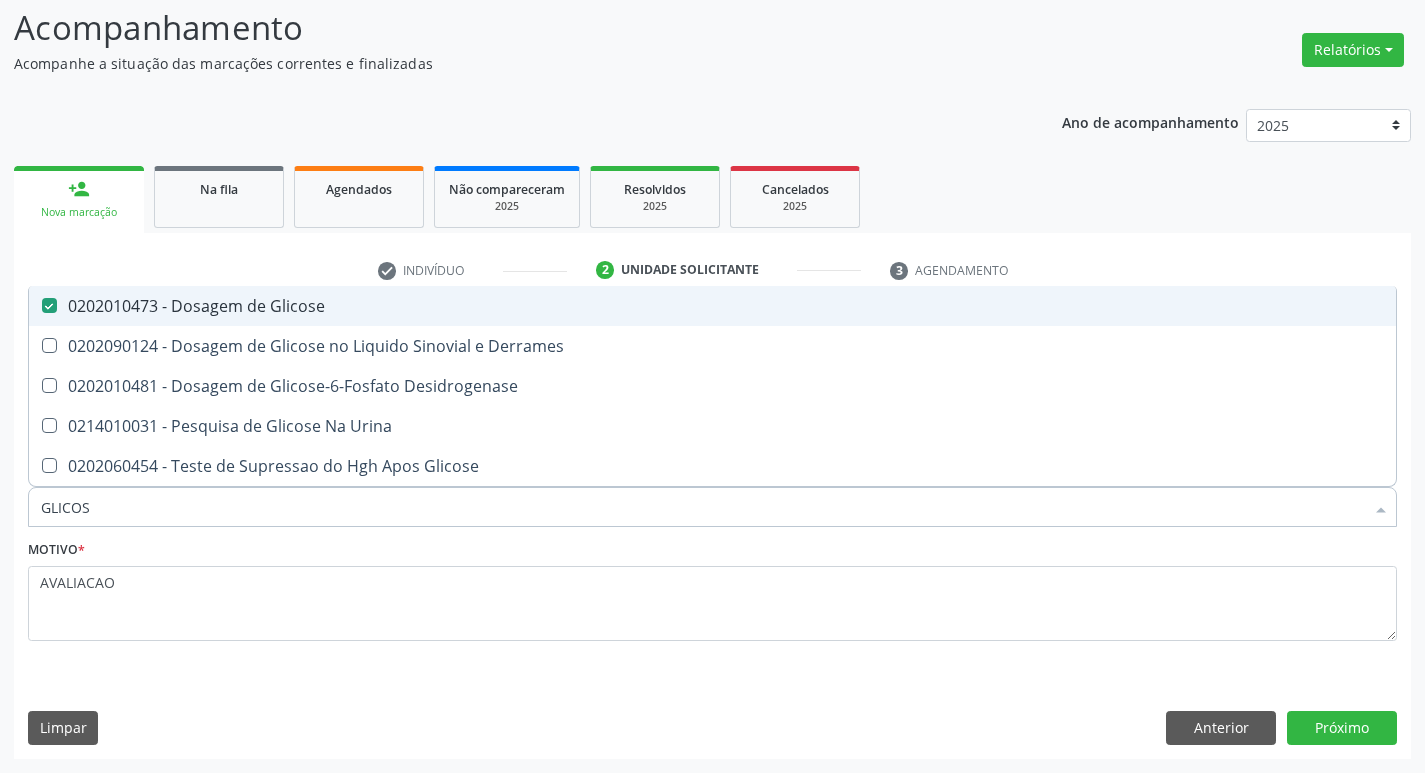 checkbox on "false" 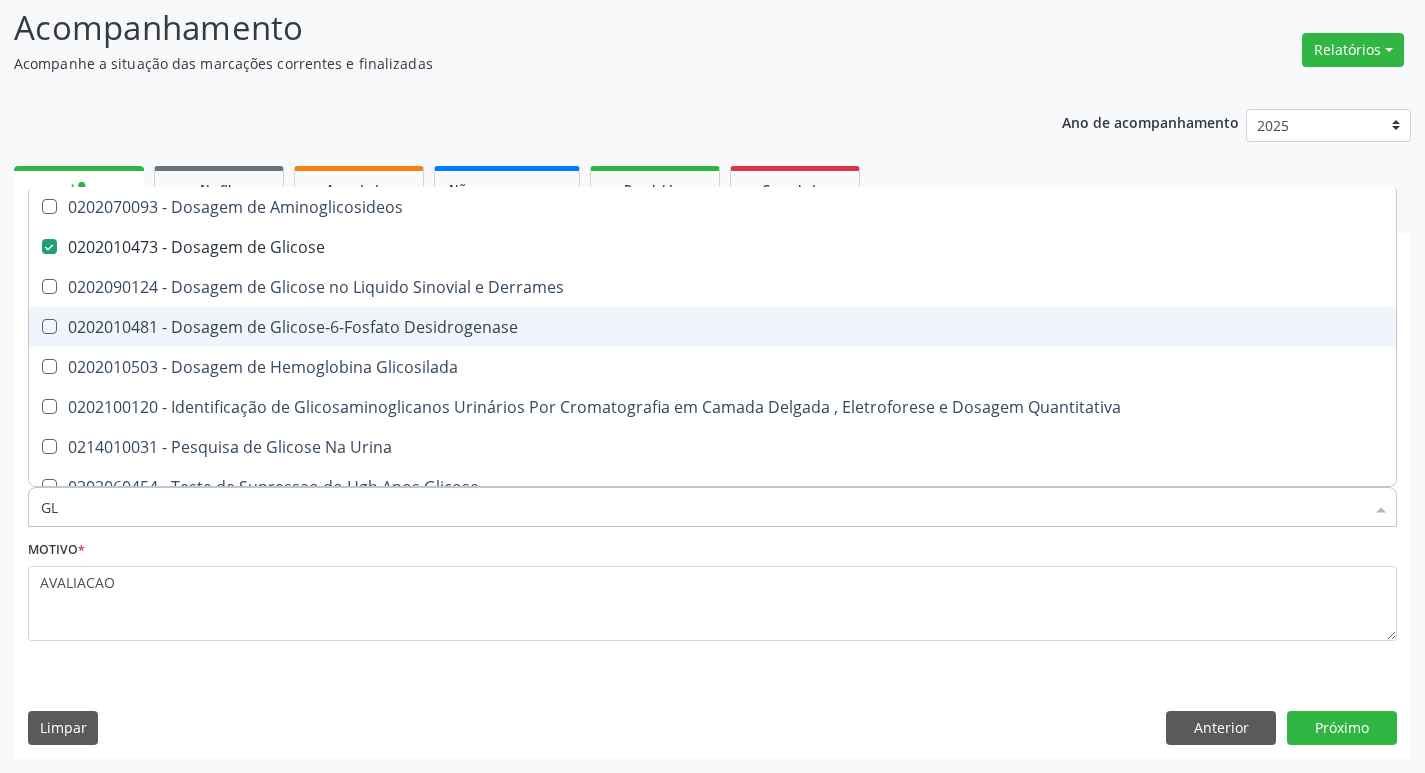 type on "G" 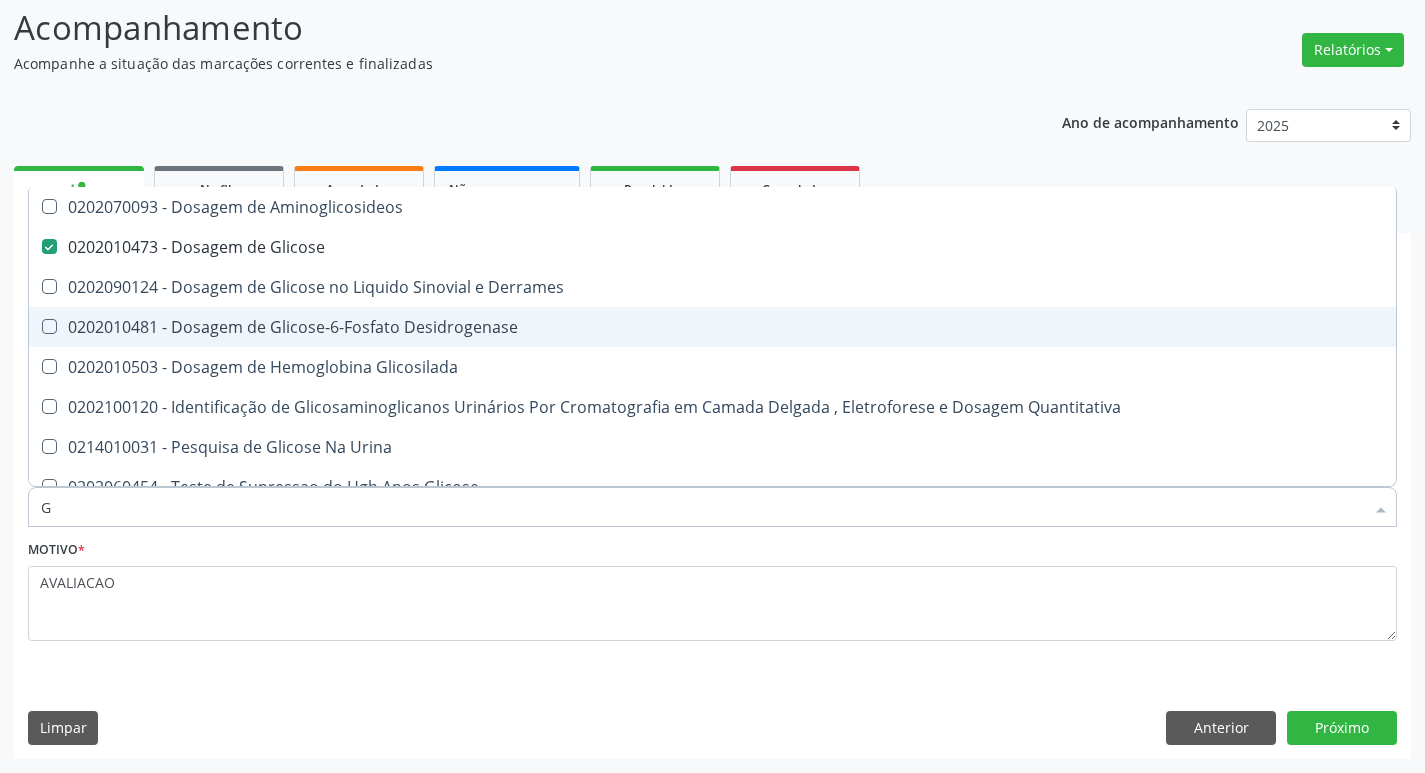 type 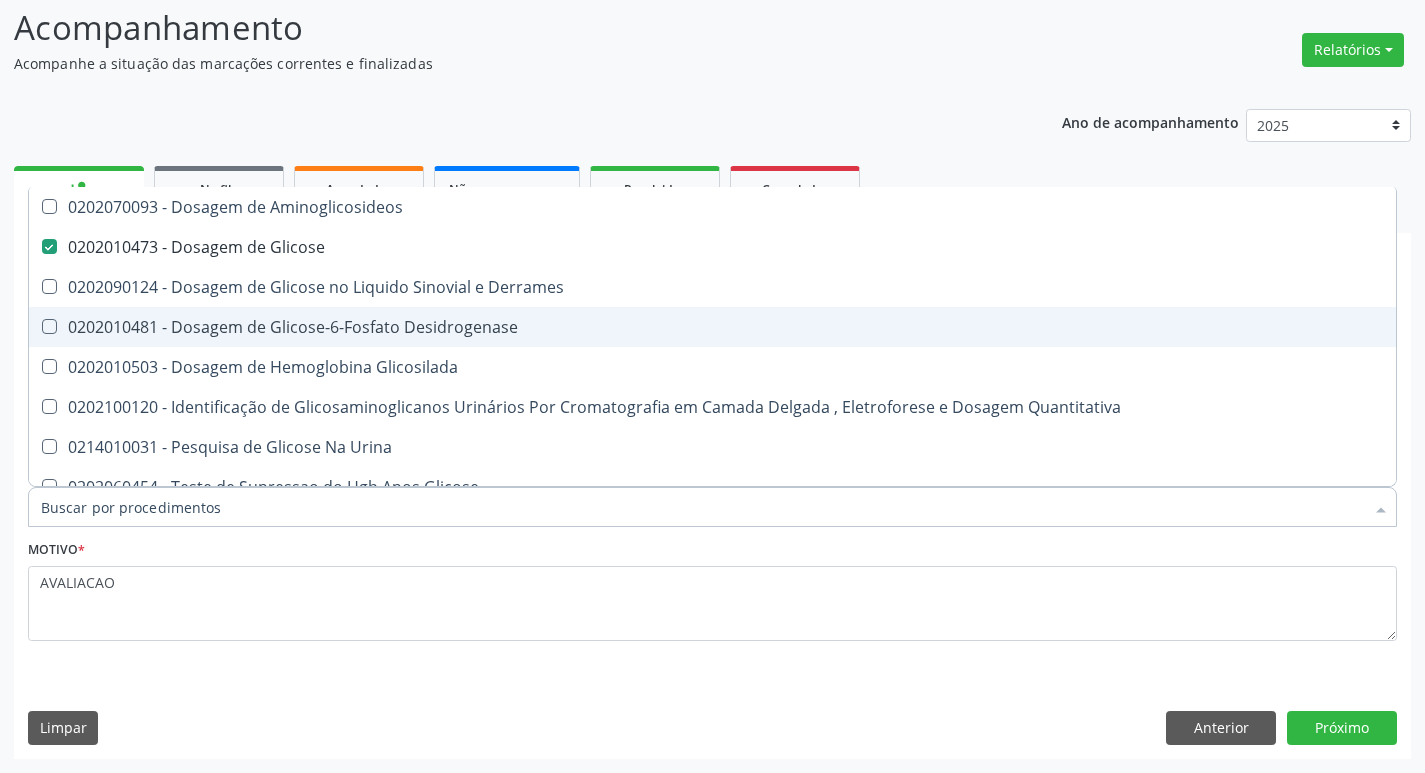 checkbox on "false" 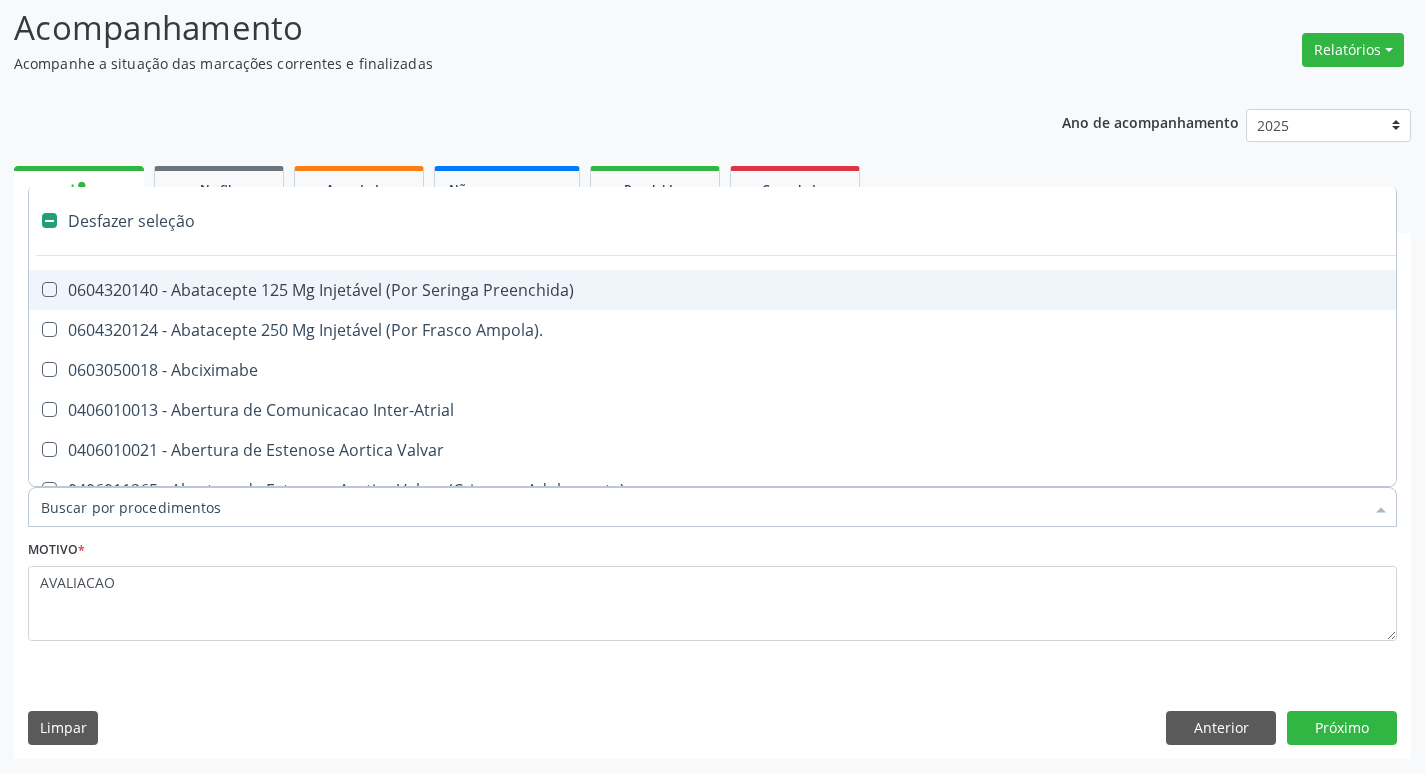 type on "H" 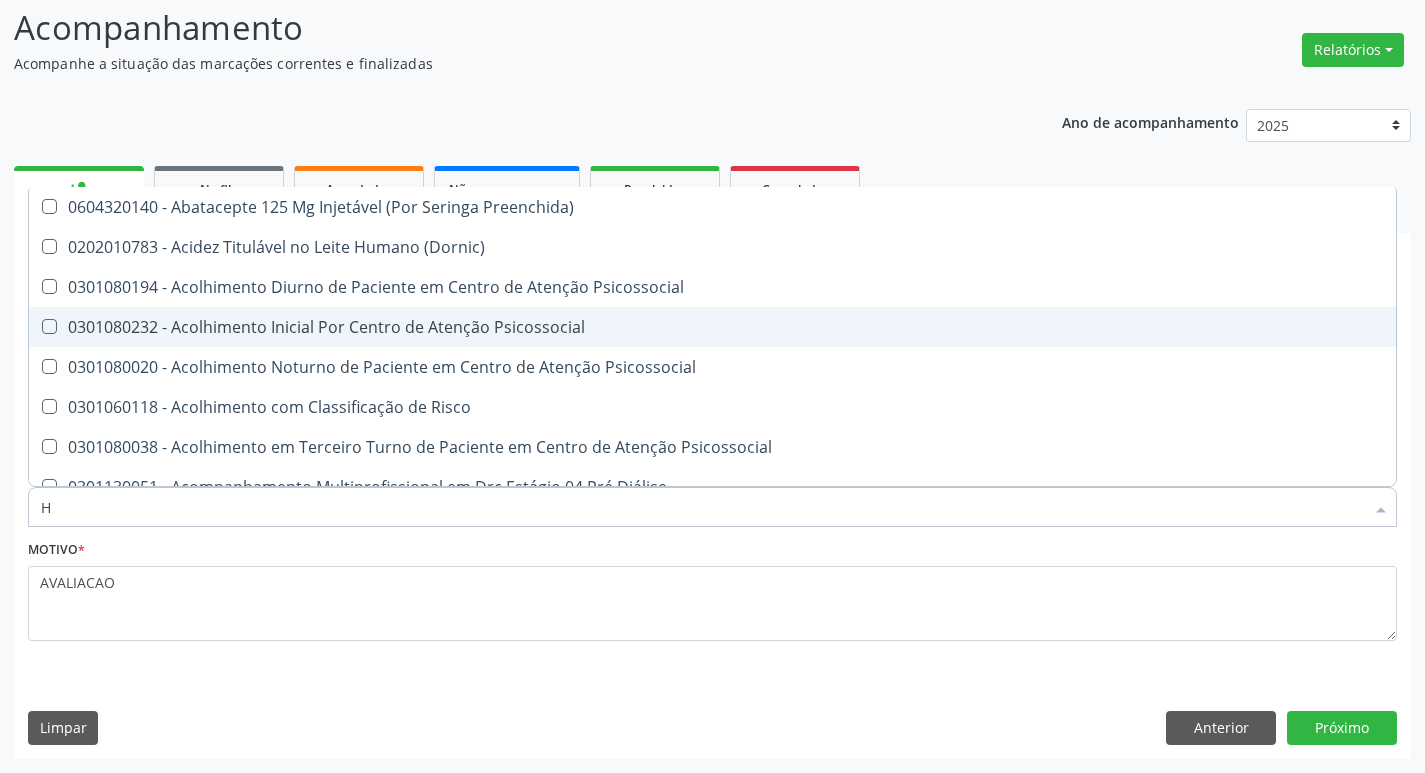 checkbox on "false" 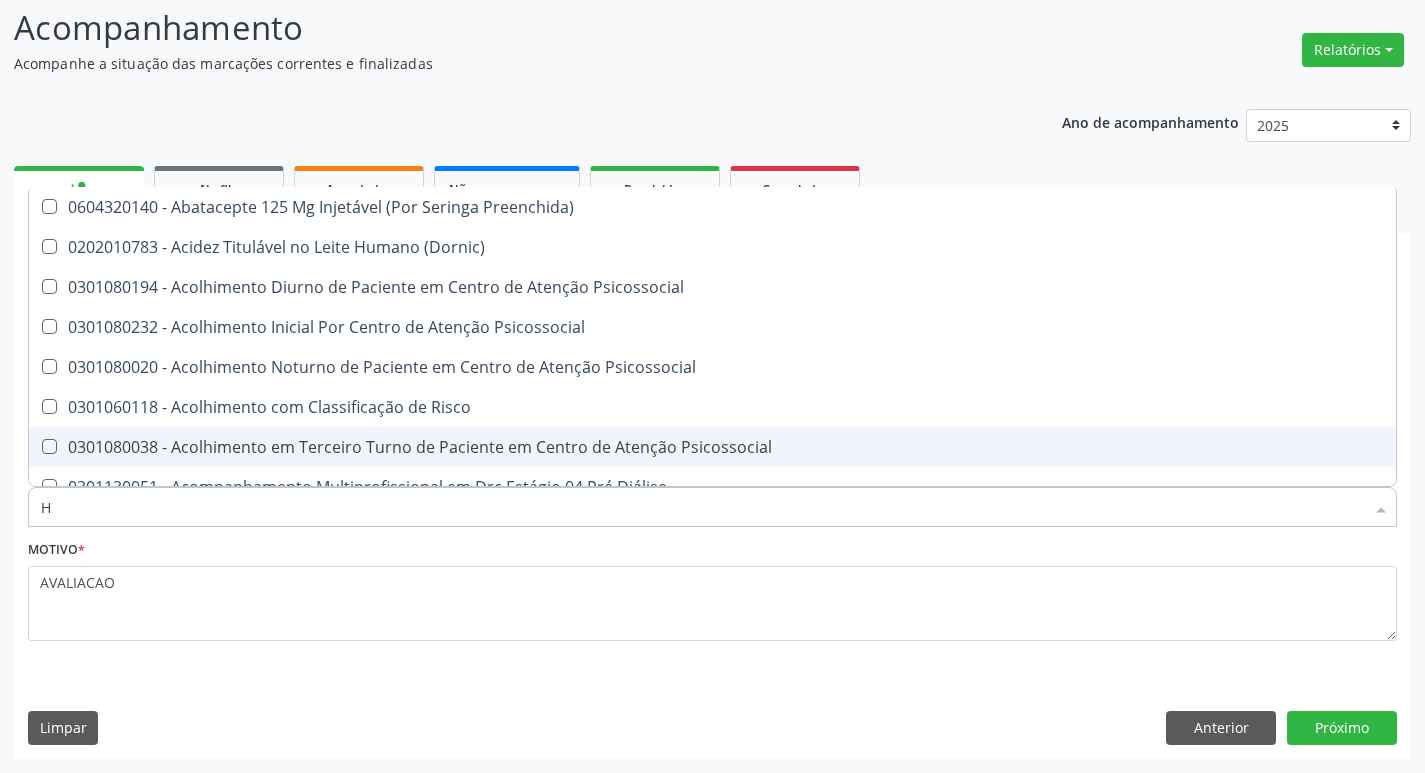 type on "HEMOGLOBINA G" 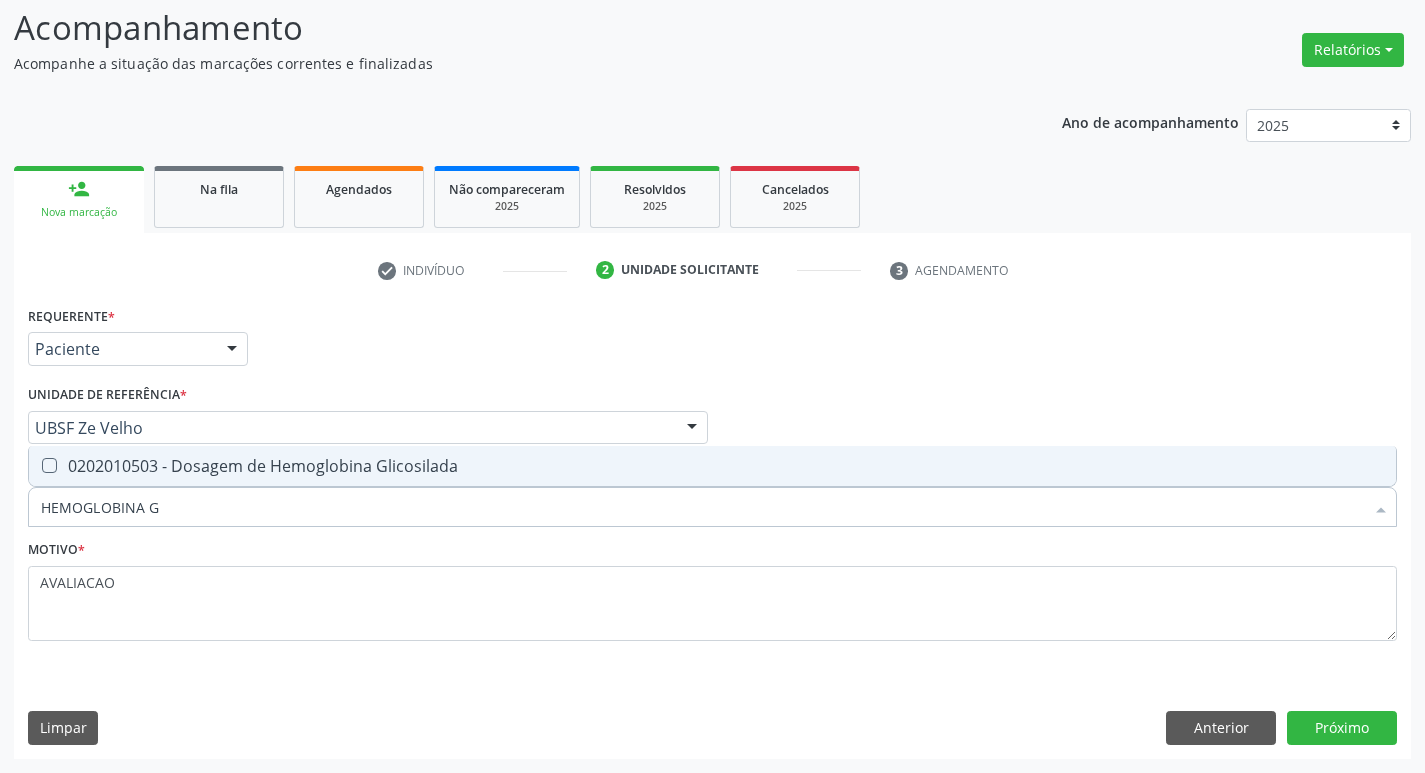 click on "0202010503 - Dosagem de Hemoglobina Glicosilada" at bounding box center (712, 466) 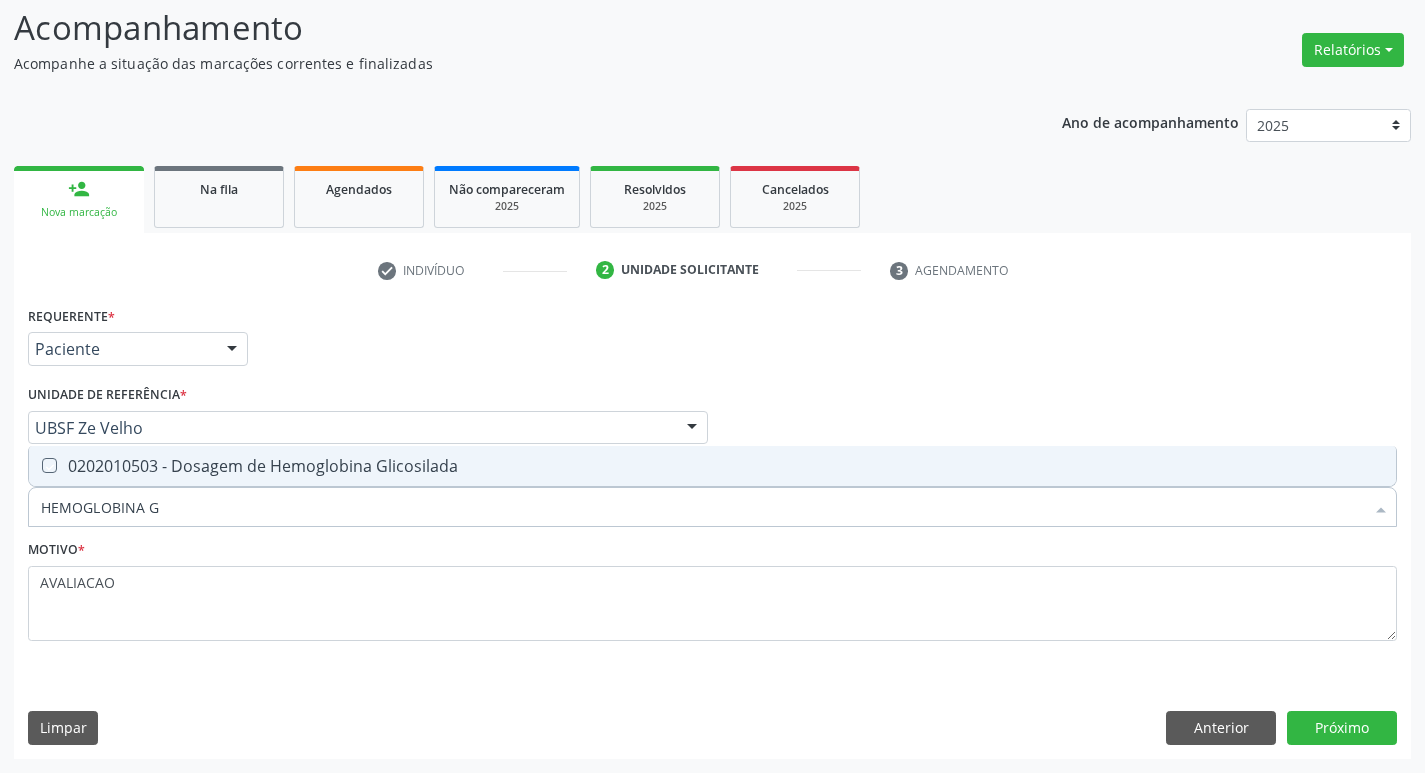 checkbox on "true" 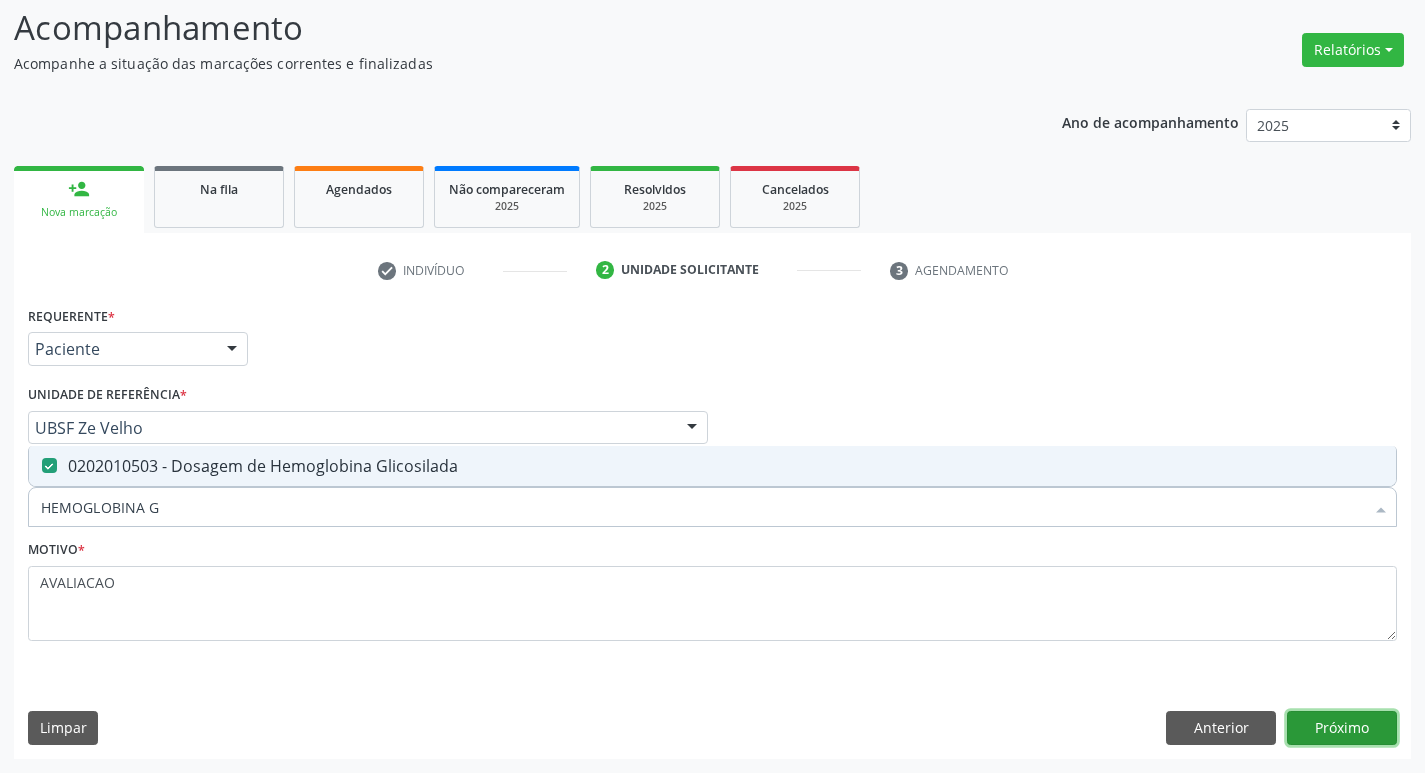 click on "Próximo" at bounding box center (1342, 728) 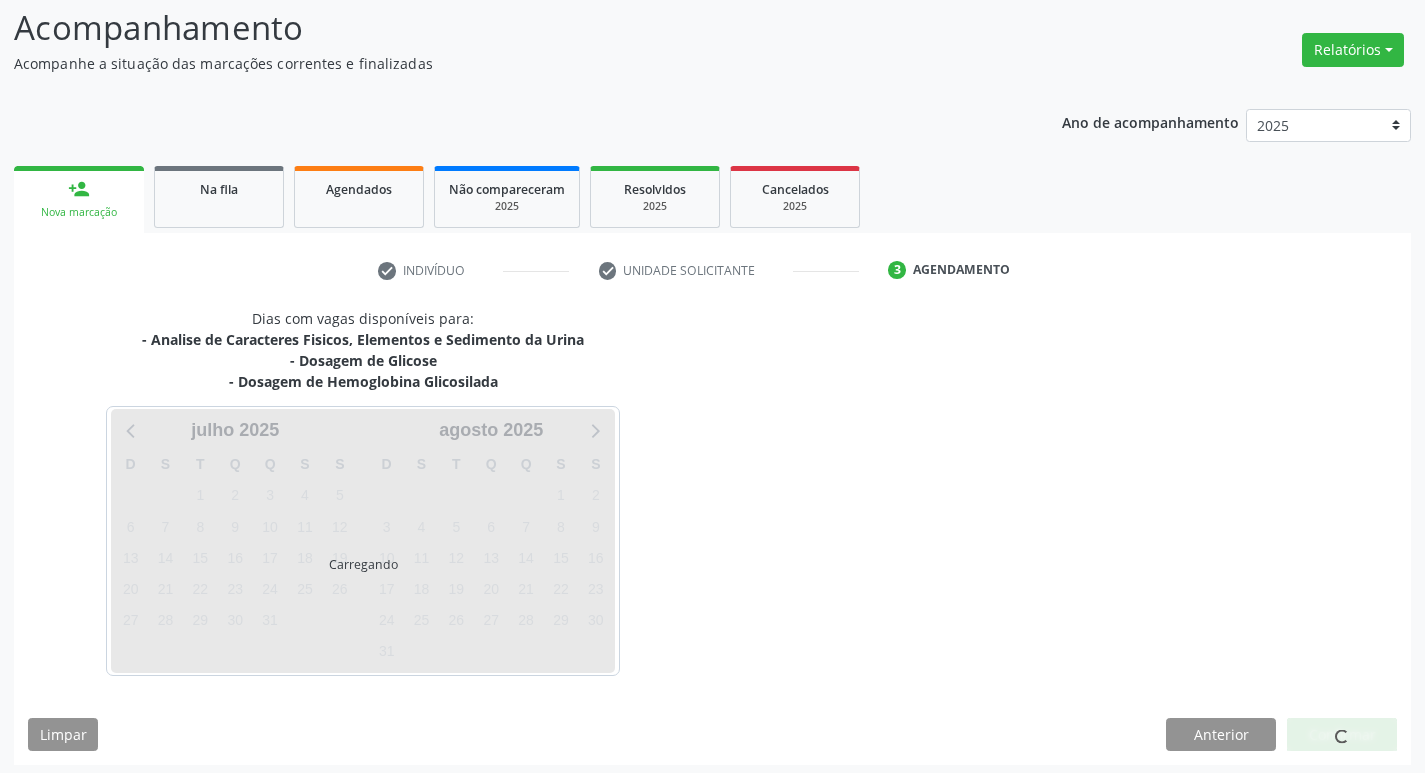 scroll, scrollTop: 139, scrollLeft: 0, axis: vertical 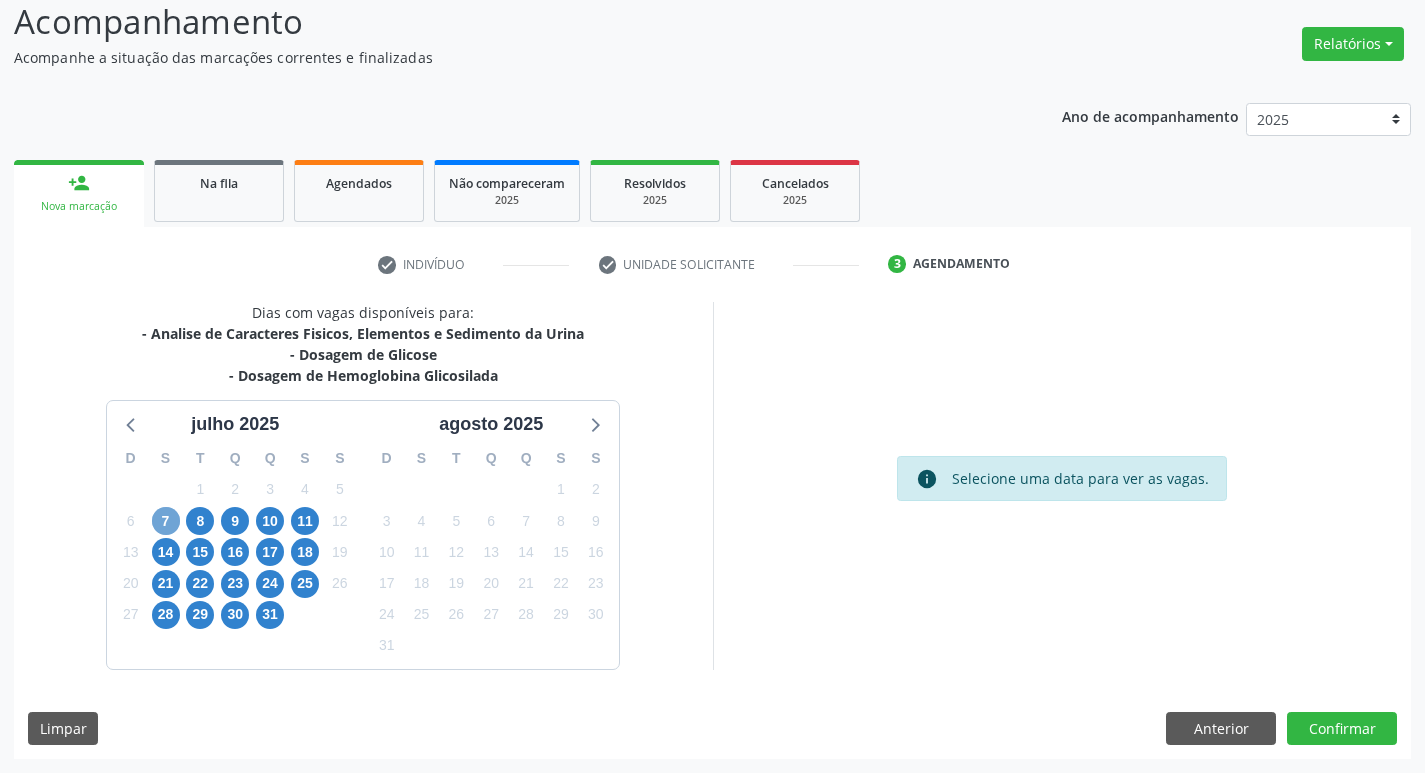 click on "7" at bounding box center [166, 521] 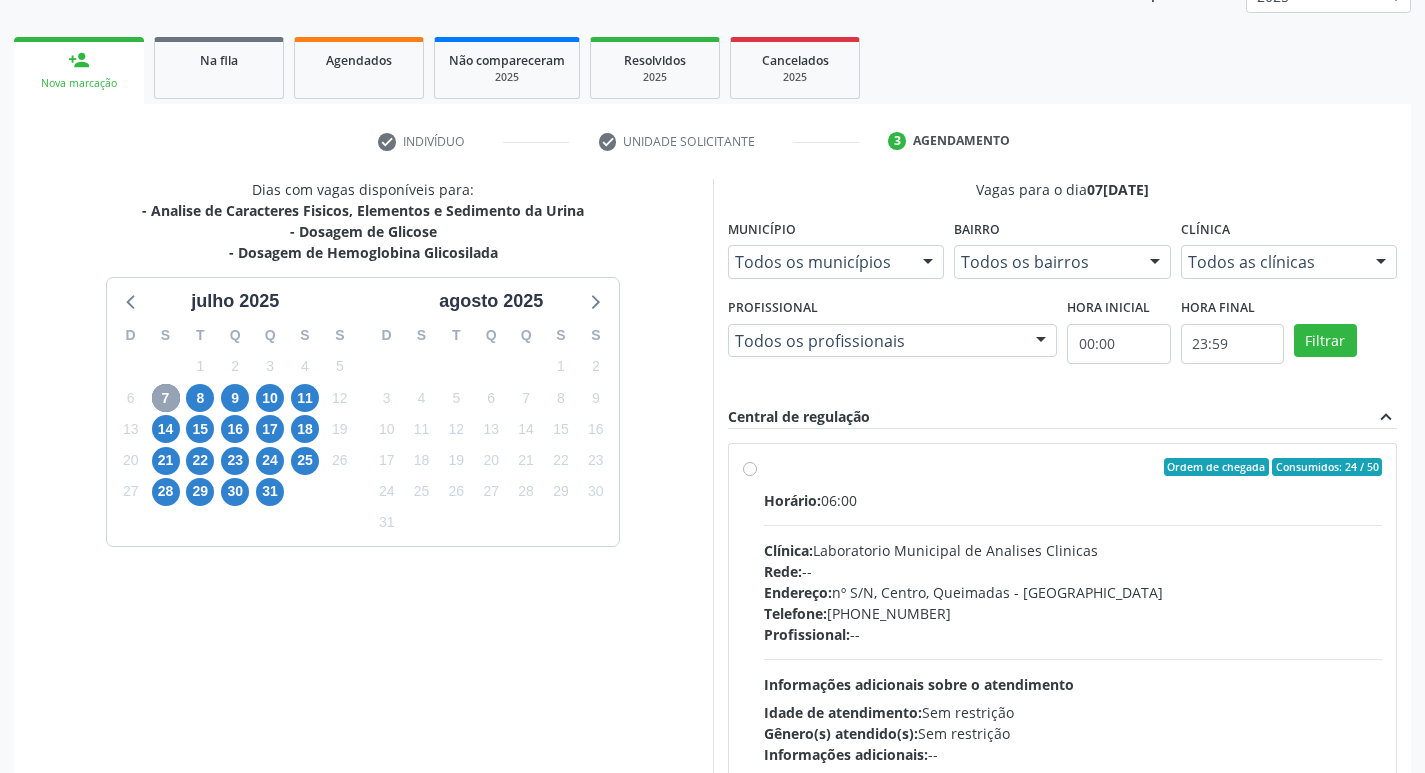 scroll, scrollTop: 386, scrollLeft: 0, axis: vertical 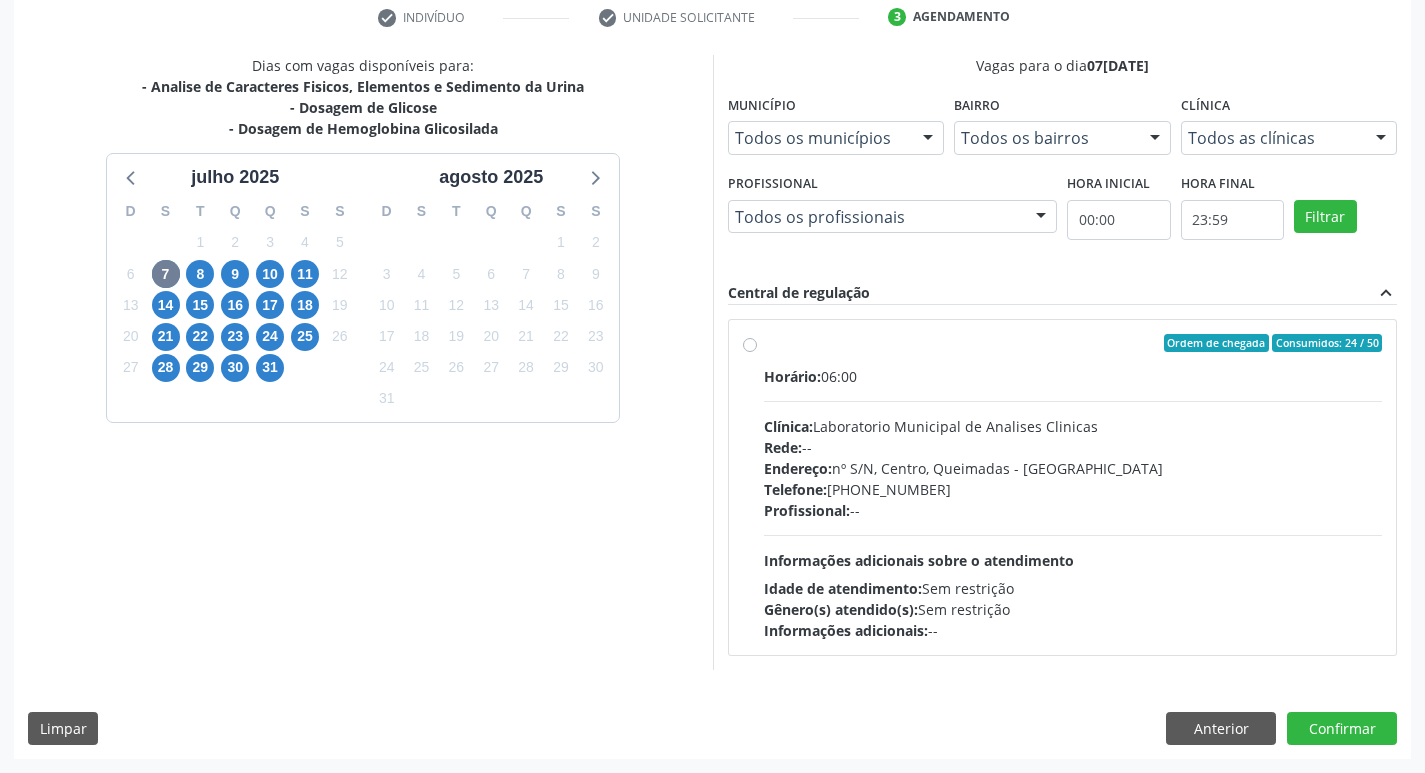 click on "Rede:
--" at bounding box center (1073, 447) 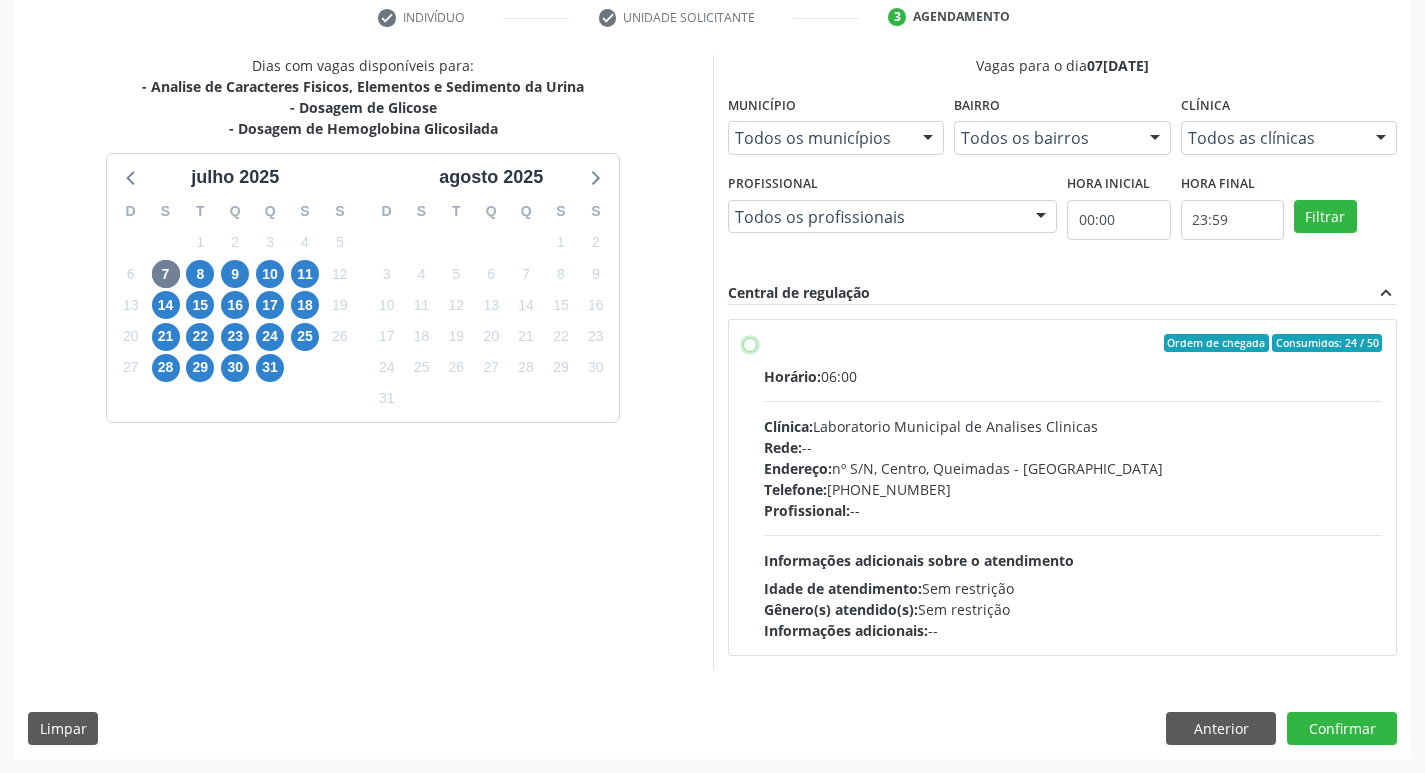 click on "Ordem de chegada
Consumidos: 24 / 50
Horário:   06:00
Clínica:  Laboratorio Municipal de Analises Clinicas
Rede:
--
Endereço:   nº S/N, Centro, Queimadas - PB
Telefone:   (83) 33921344
Profissional:
--
Informações adicionais sobre o atendimento
Idade de atendimento:
Sem restrição
Gênero(s) atendido(s):
Sem restrição
Informações adicionais:
--" at bounding box center (750, 343) 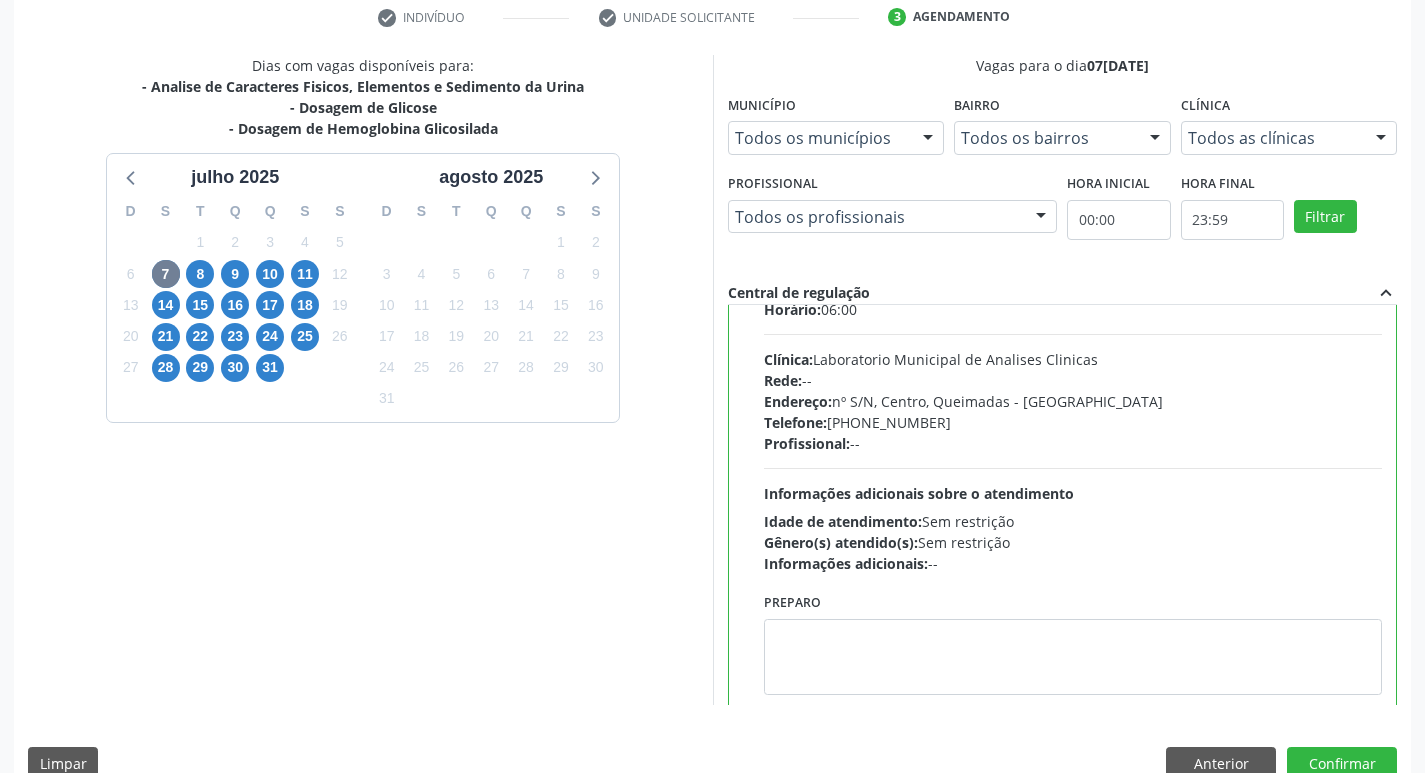 scroll, scrollTop: 99, scrollLeft: 0, axis: vertical 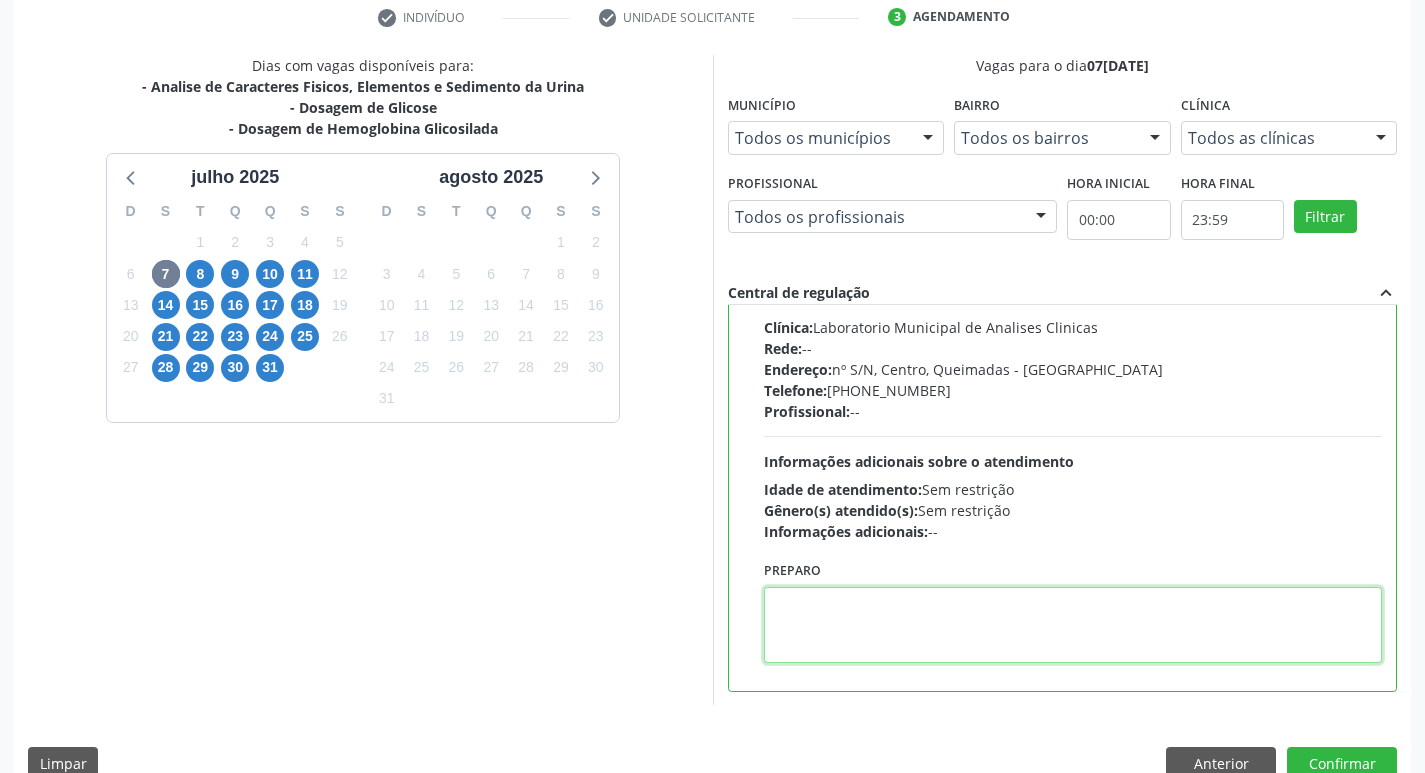 click at bounding box center [1073, 625] 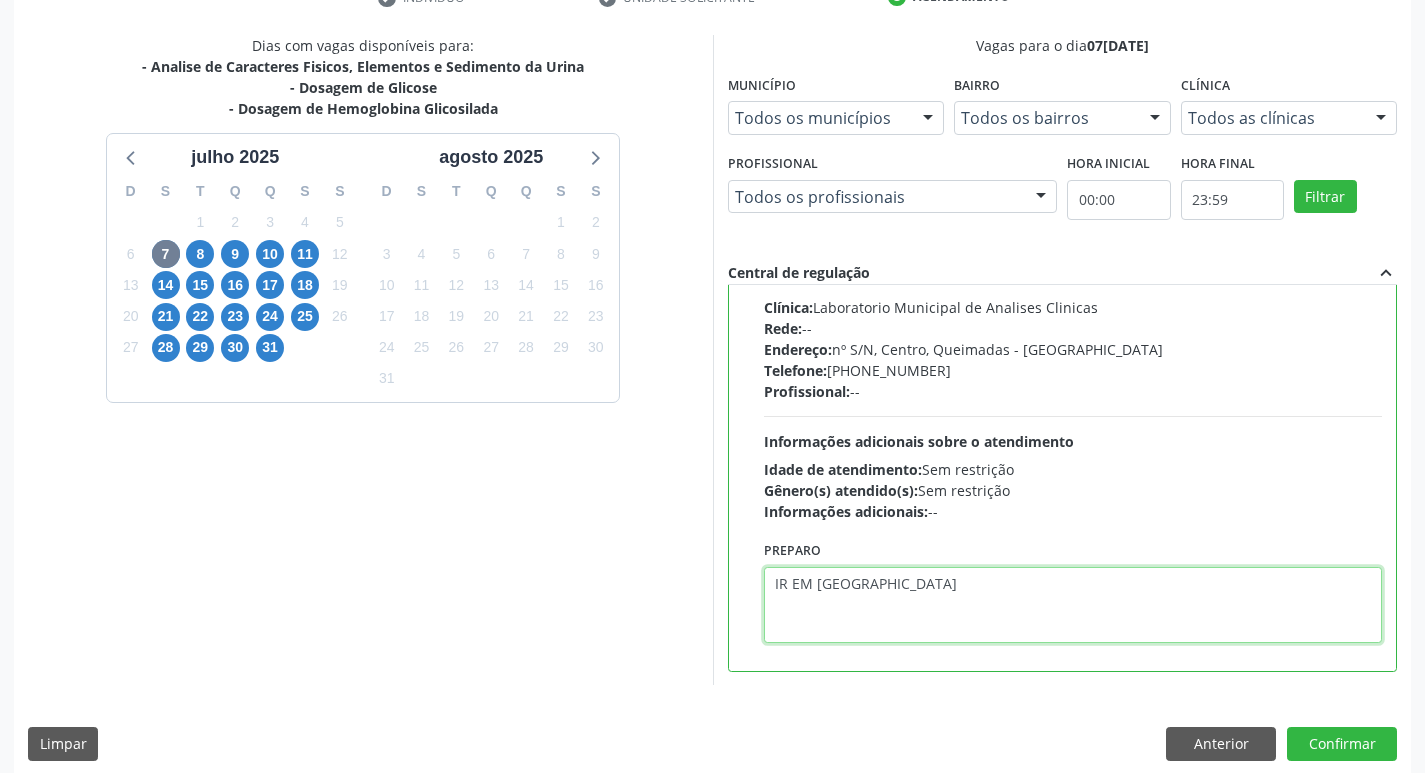 scroll, scrollTop: 422, scrollLeft: 0, axis: vertical 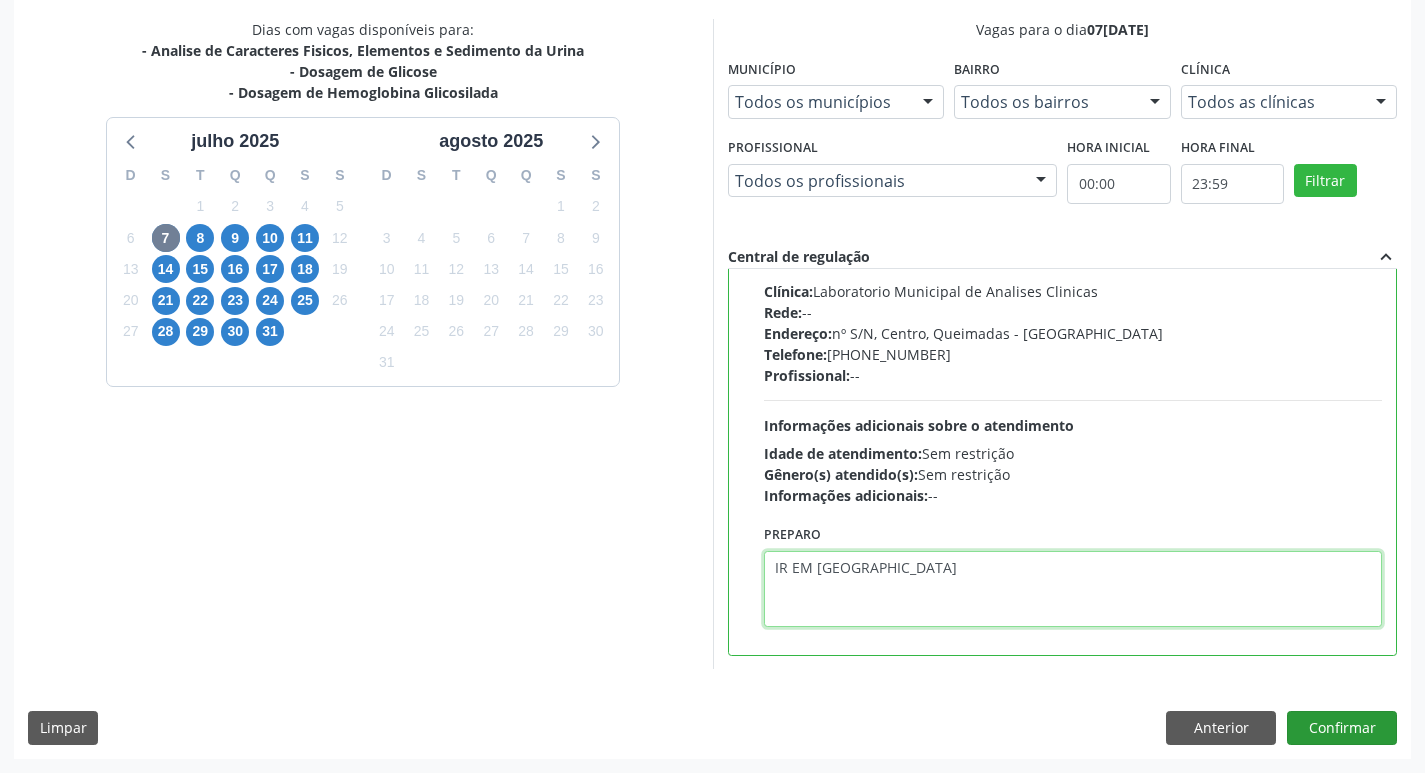 type on "IR EM [GEOGRAPHIC_DATA]" 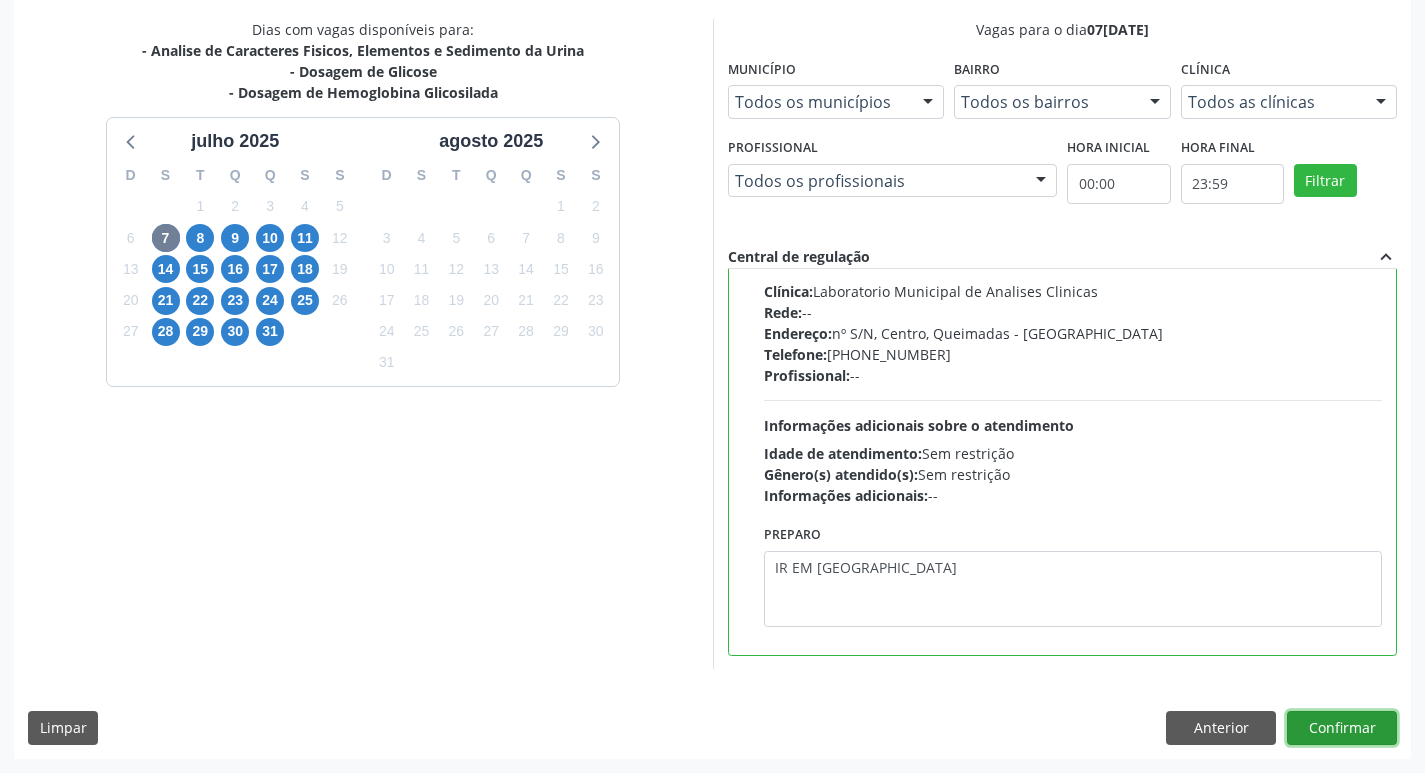 click on "Confirmar" at bounding box center [1342, 728] 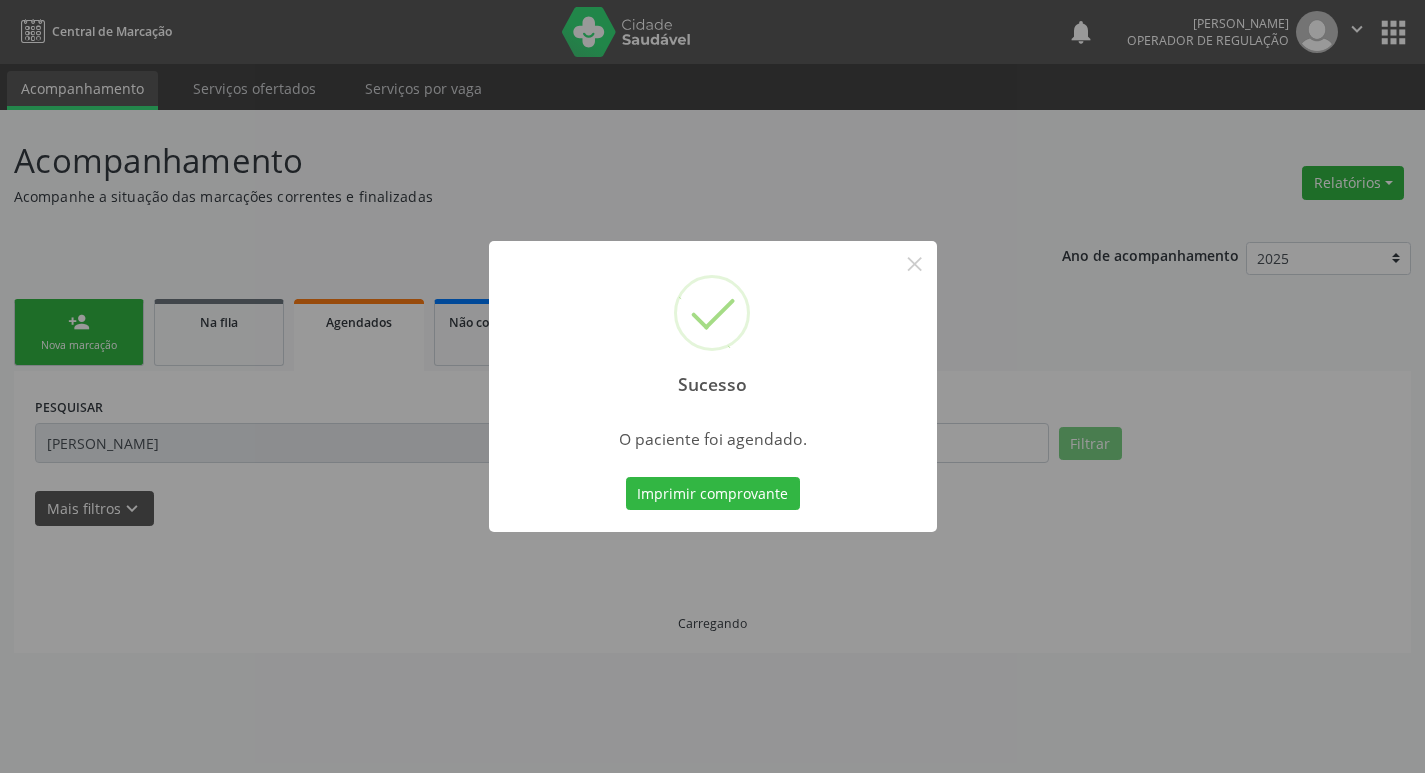scroll, scrollTop: 0, scrollLeft: 0, axis: both 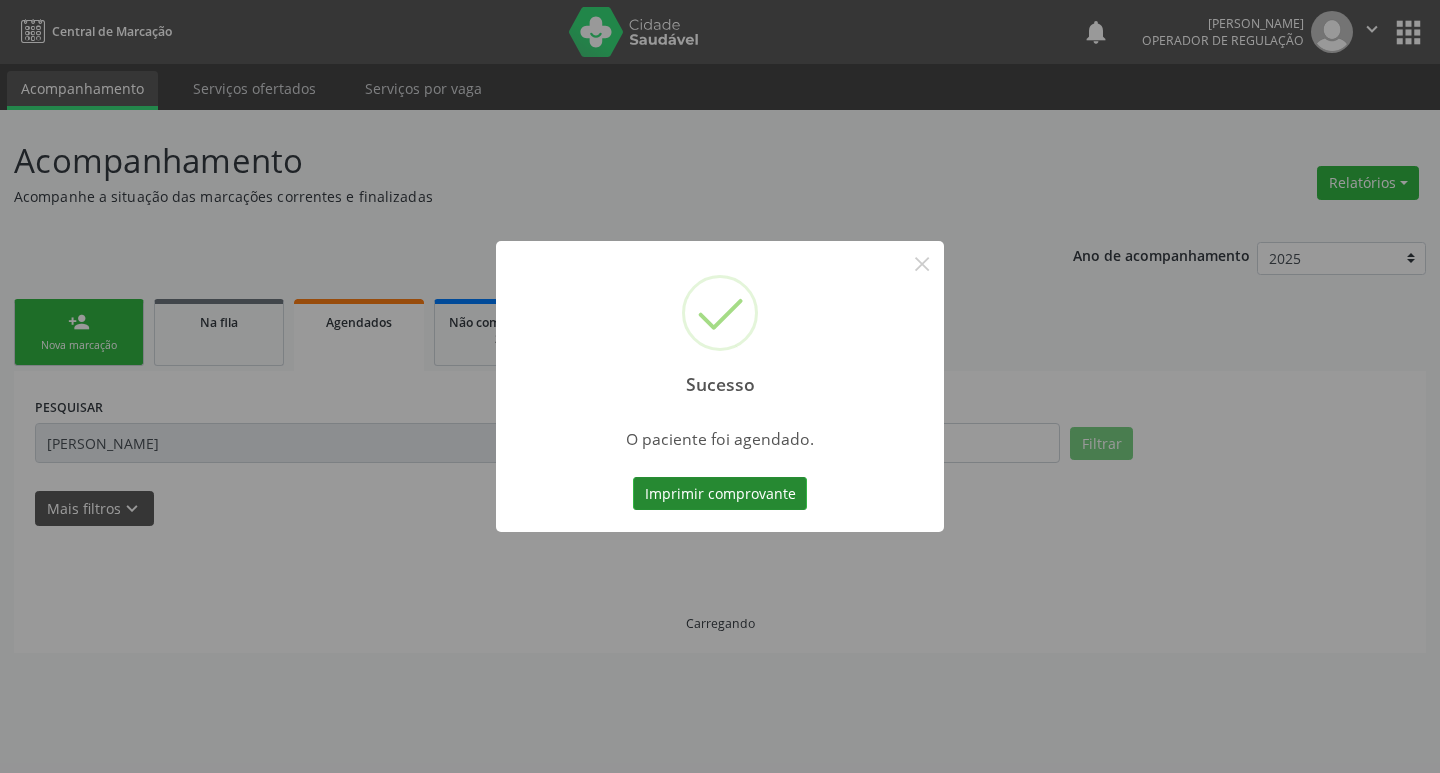 click on "Imprimir comprovante" at bounding box center (720, 494) 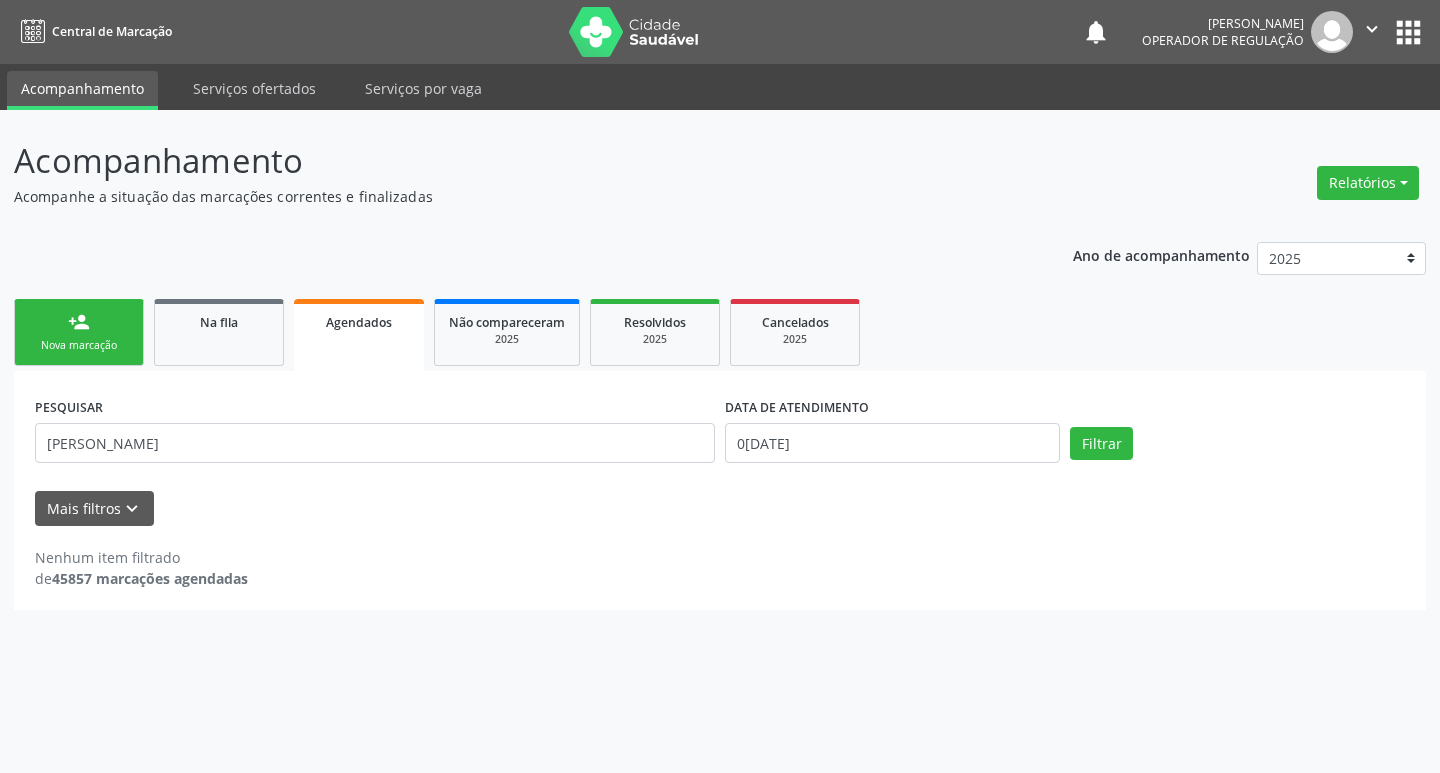 click on "person_add
Nova marcação" at bounding box center (79, 332) 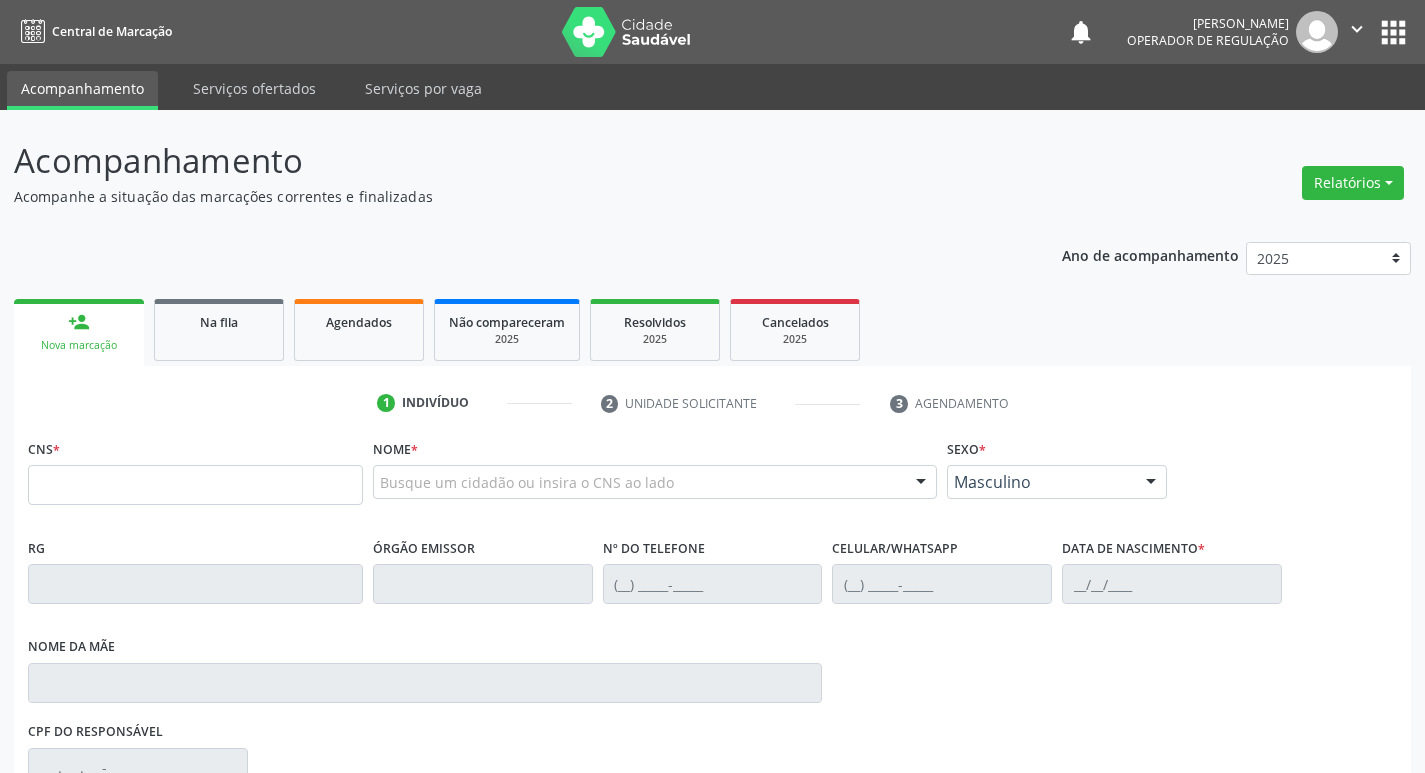 click on "CNS
*" at bounding box center [195, 483] 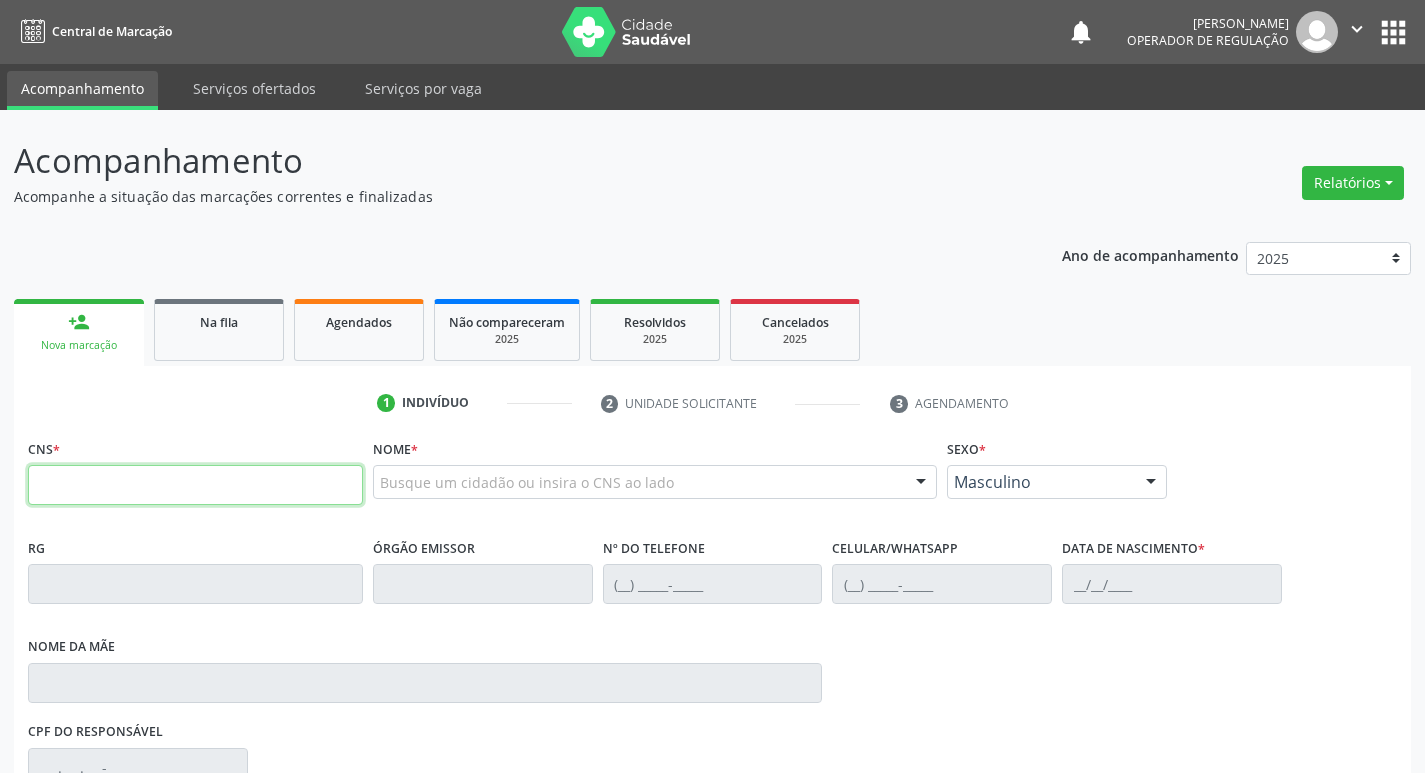 click at bounding box center [195, 485] 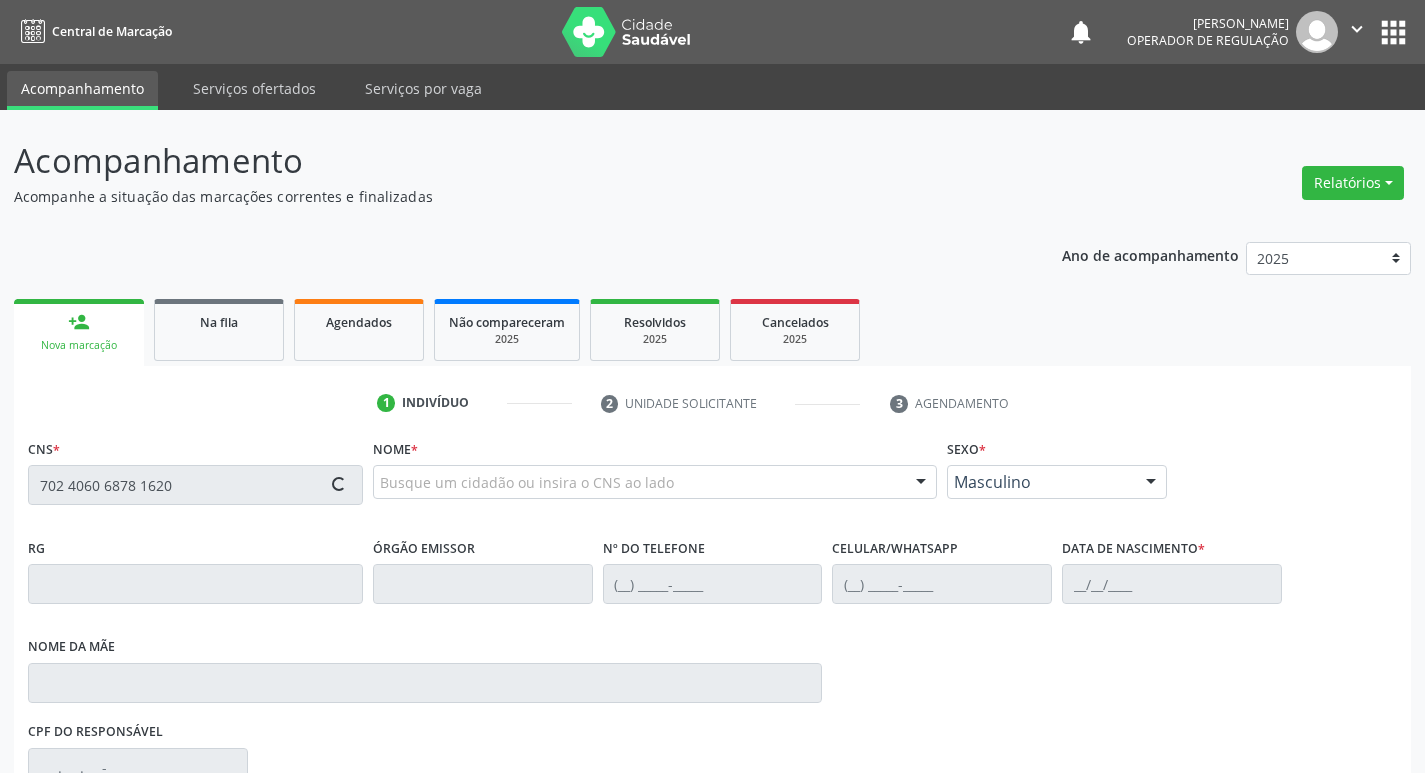 type on "702 4060 6878 1620" 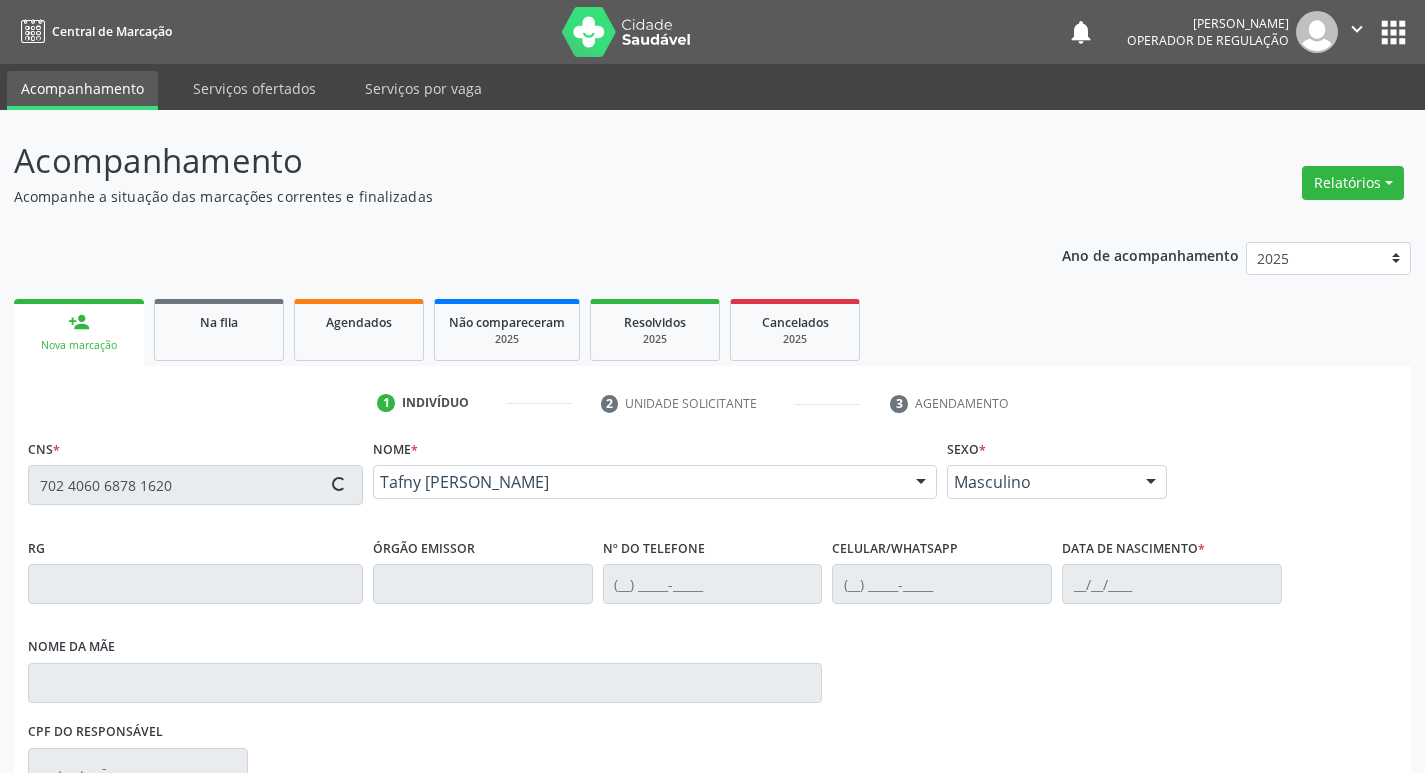 type on "(83) 99384-6724" 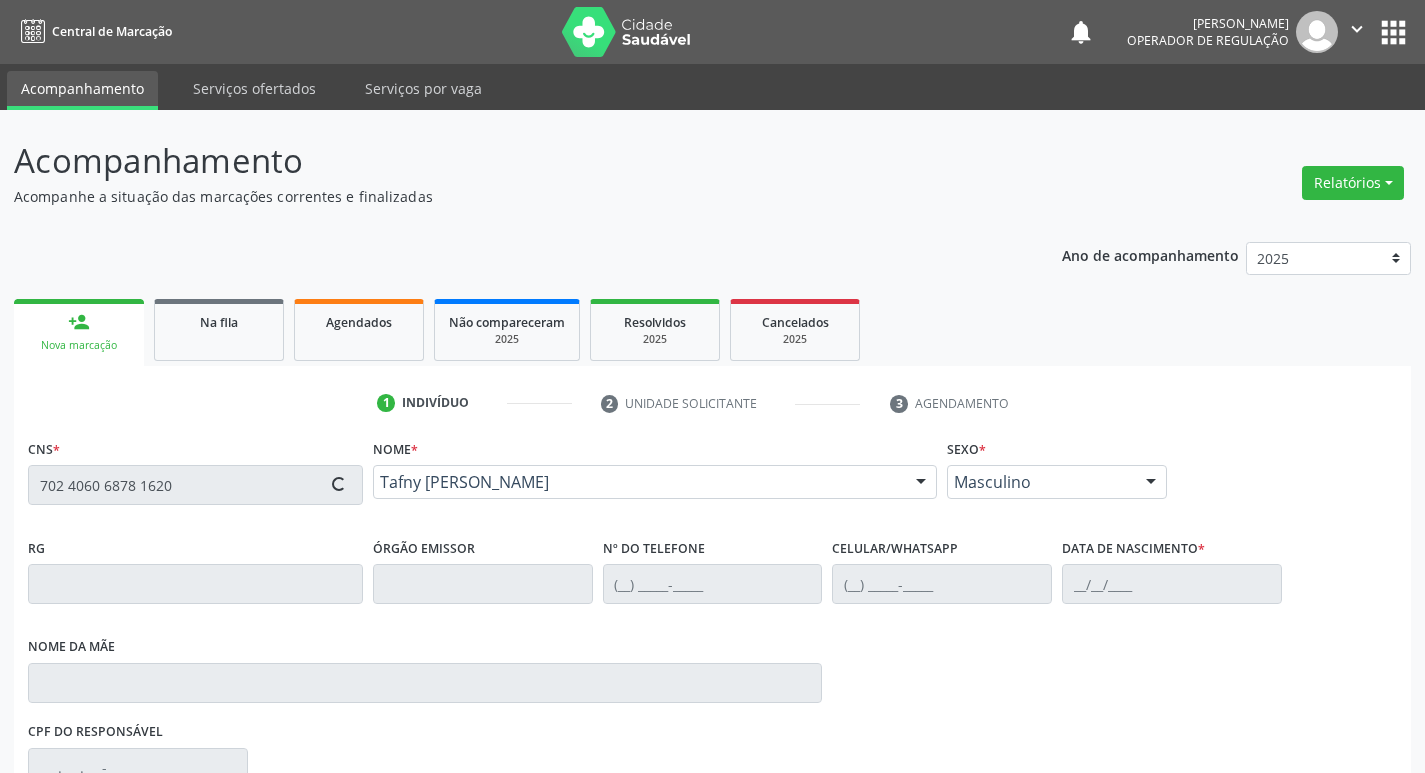 type on "81" 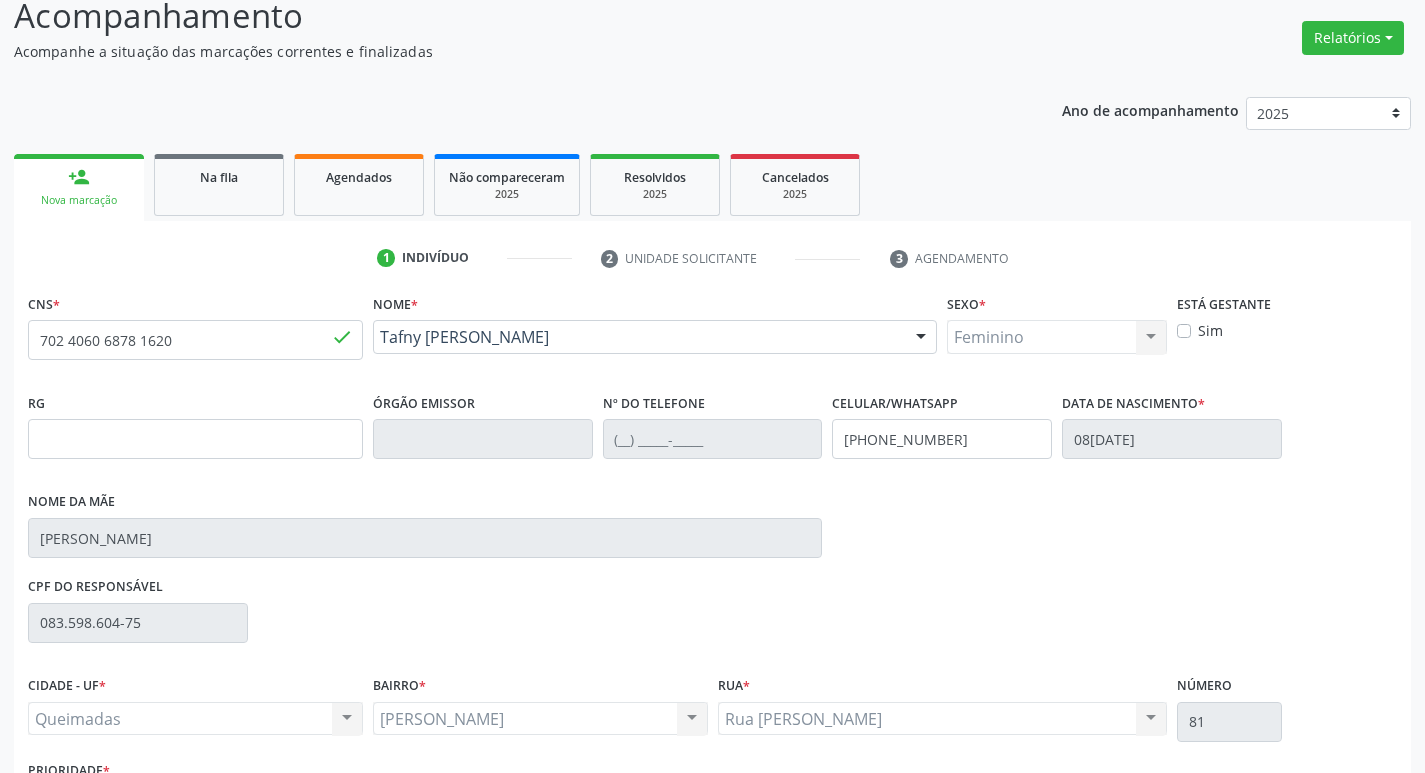 scroll, scrollTop: 297, scrollLeft: 0, axis: vertical 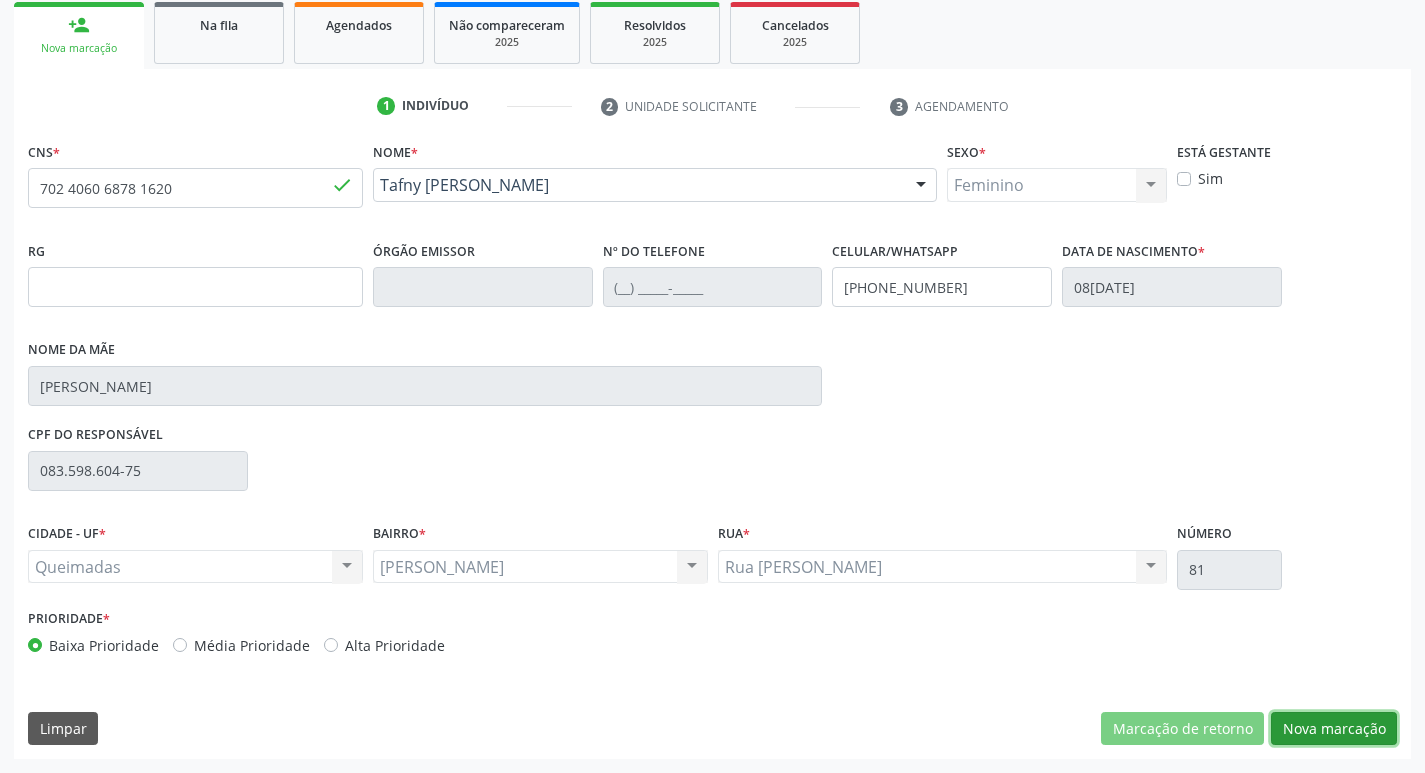 click on "Nova marcação" at bounding box center [1334, 729] 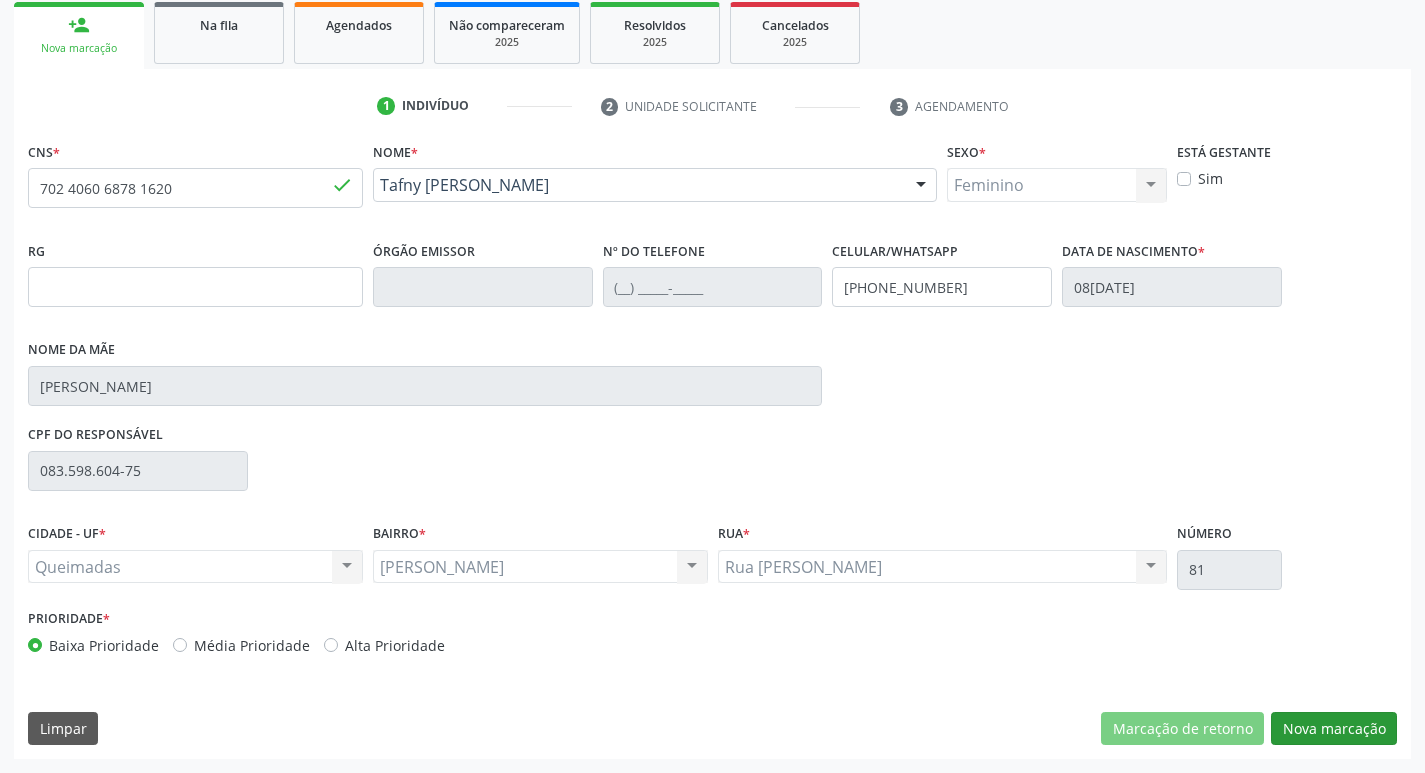 scroll, scrollTop: 133, scrollLeft: 0, axis: vertical 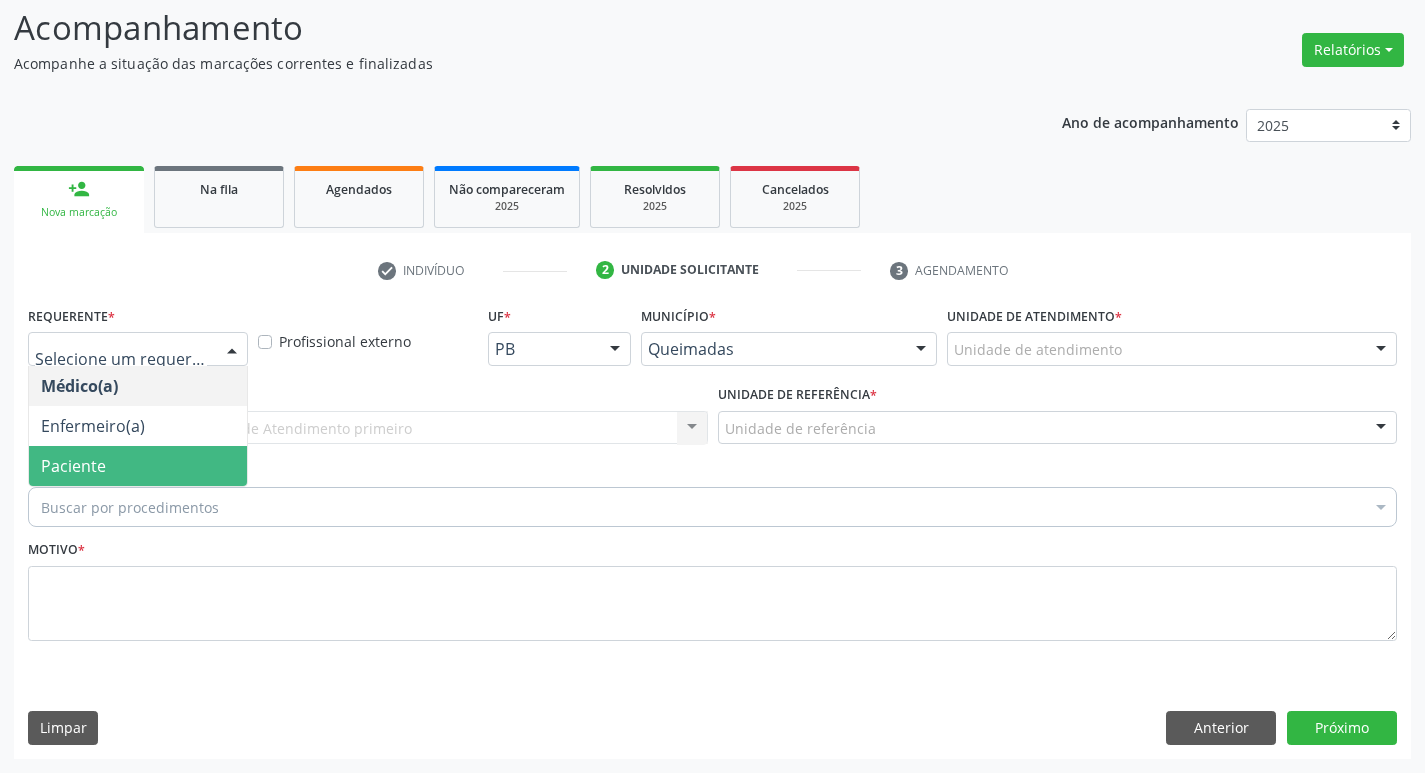 click on "Paciente" at bounding box center (138, 466) 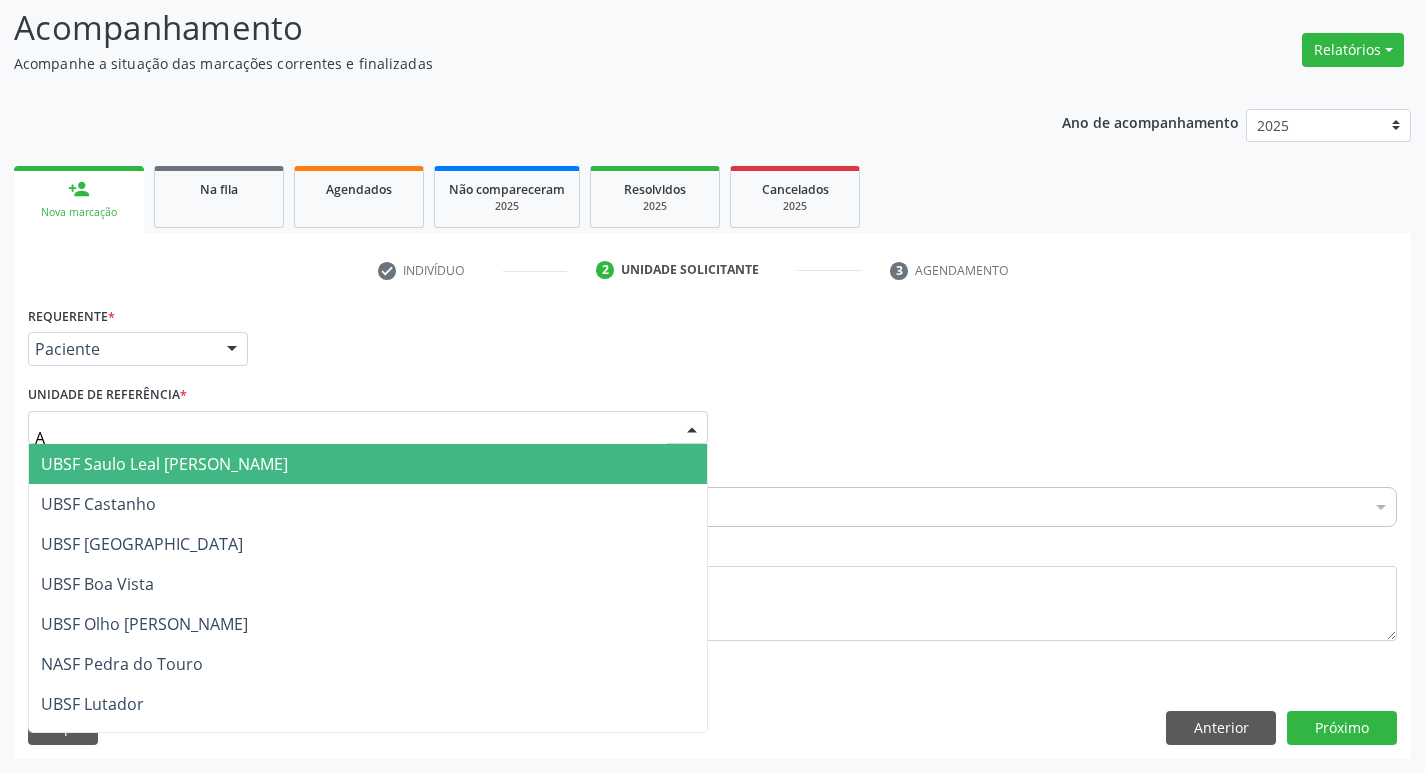 type on "AN" 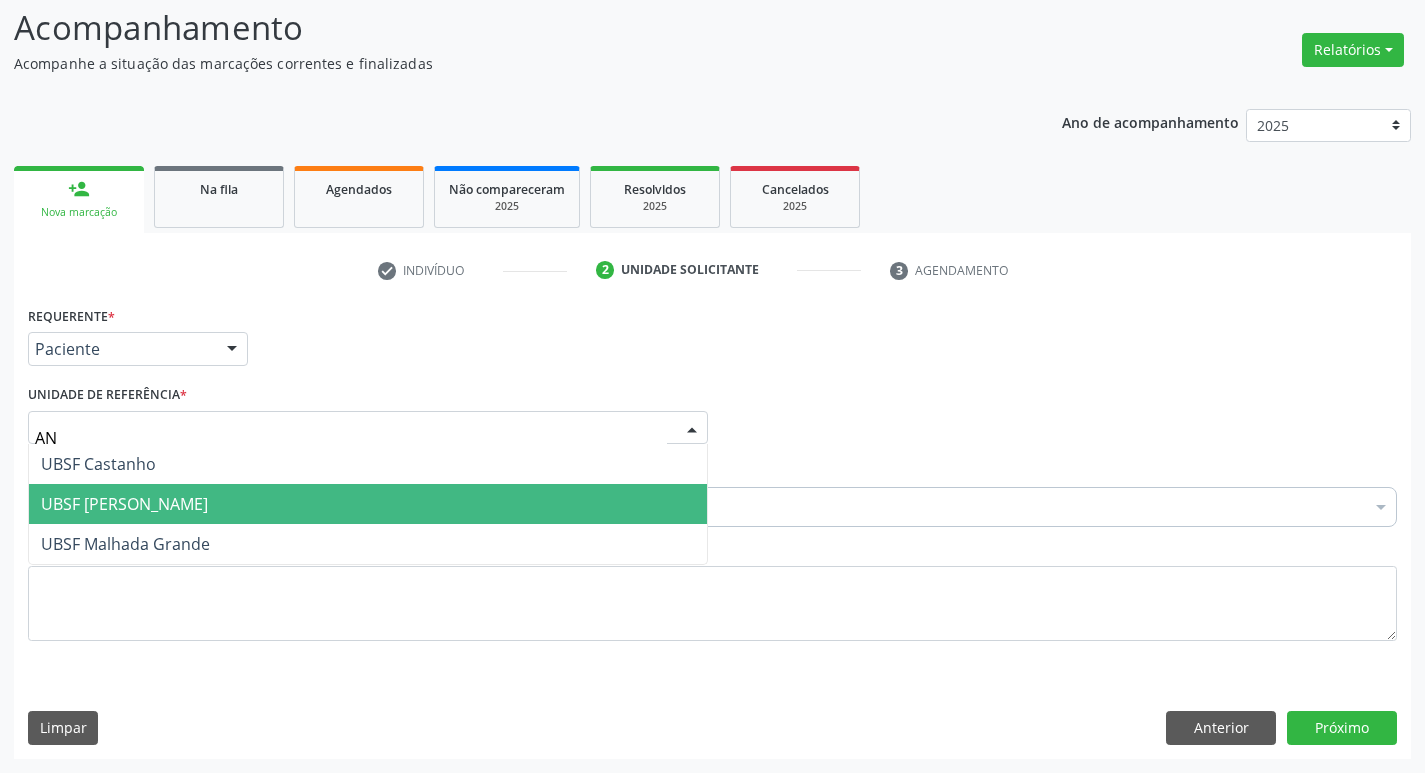 click on "UBSF [PERSON_NAME]" at bounding box center (124, 504) 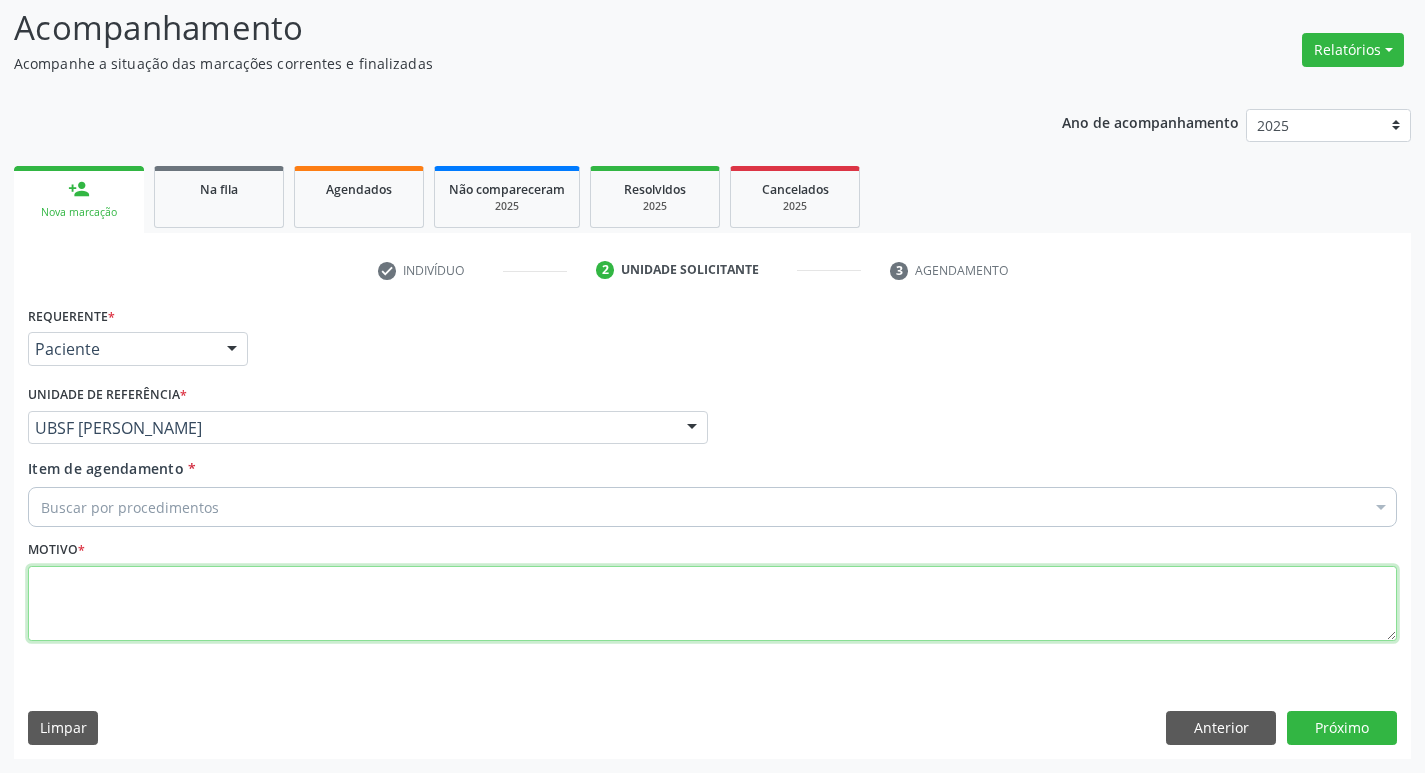 click at bounding box center [712, 604] 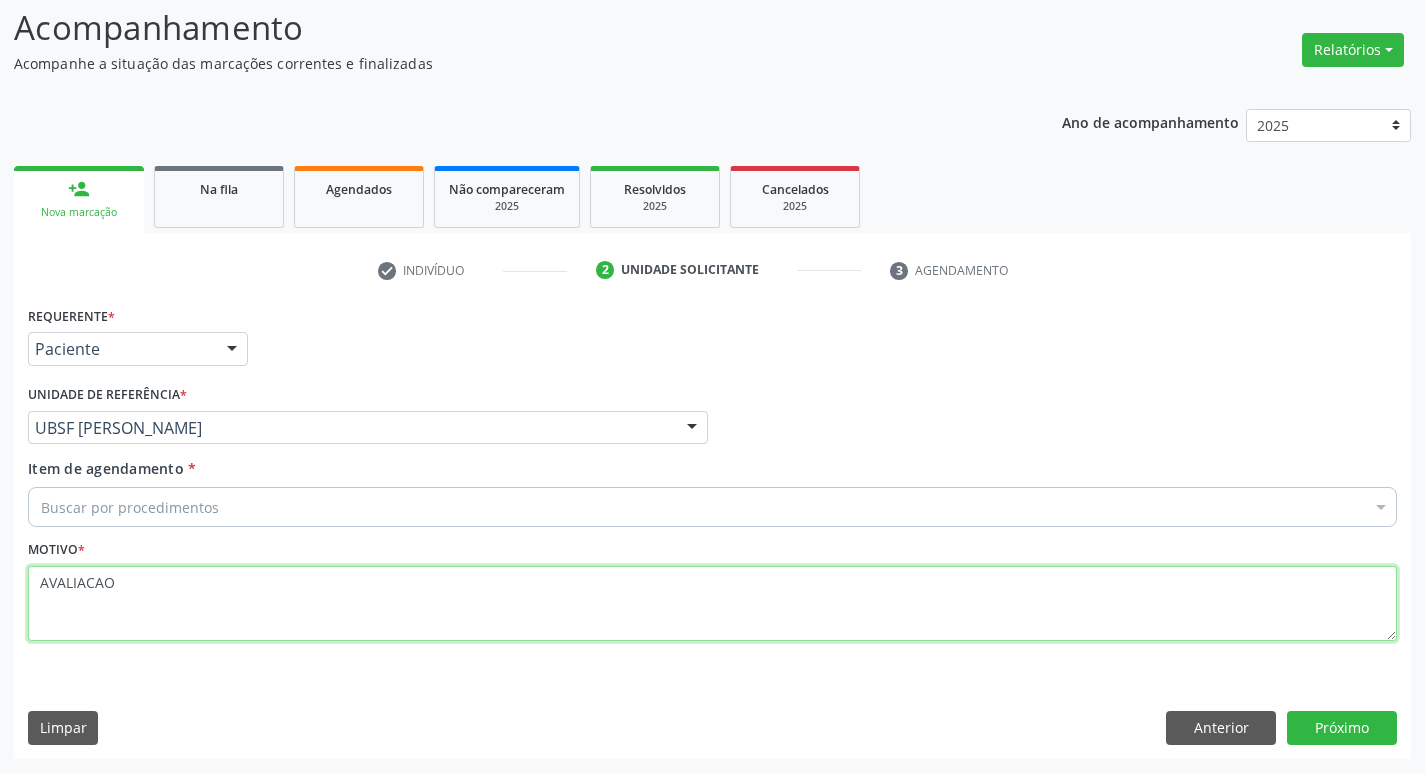 type on "AVALIACAO" 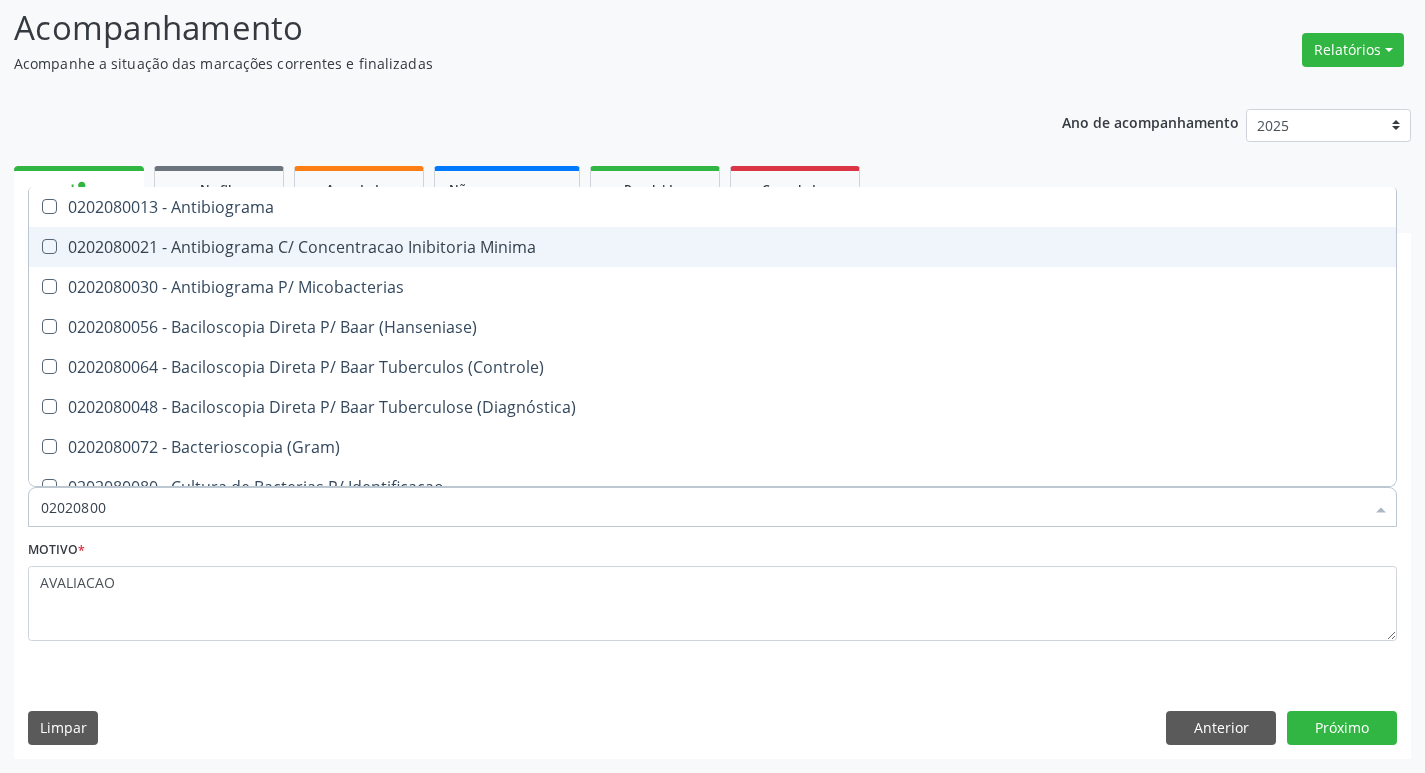 type on "020208008" 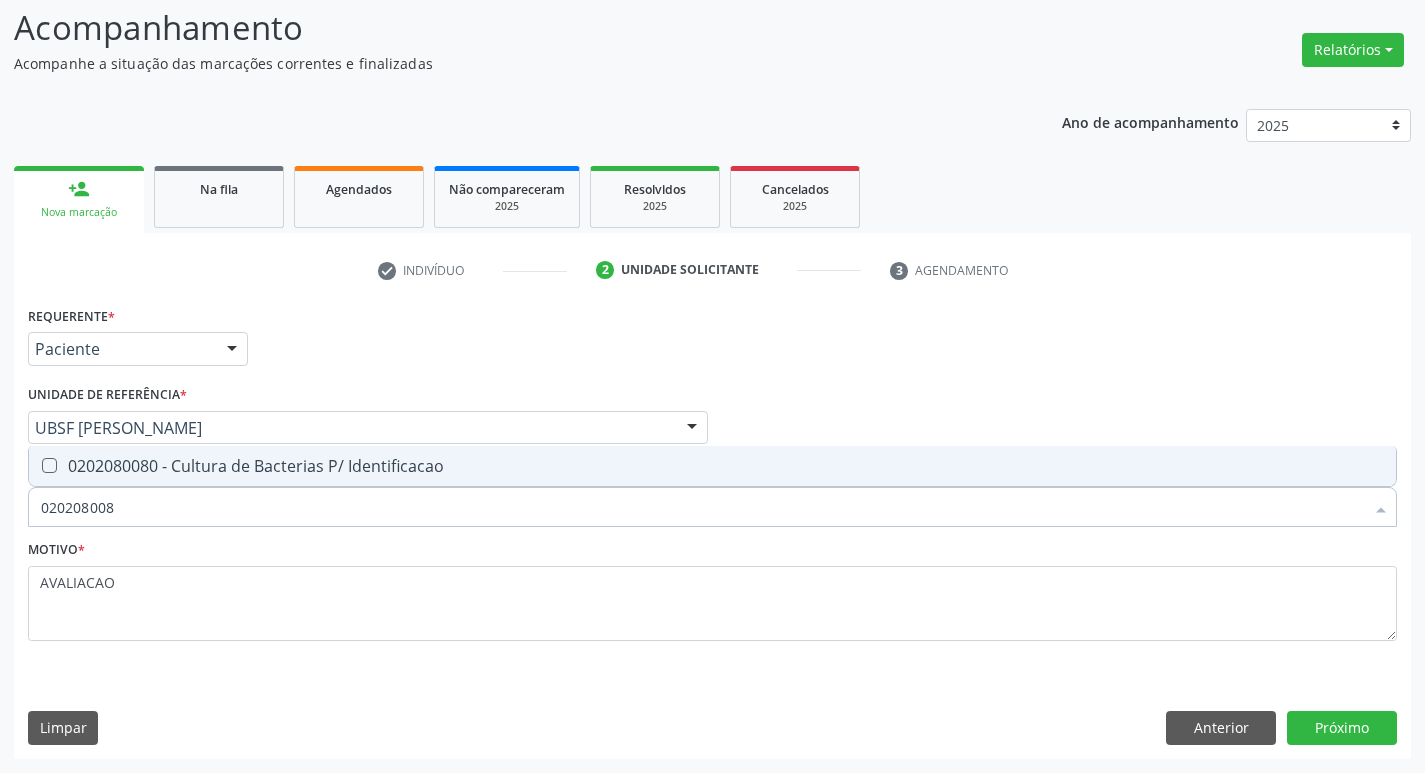 click on "0202080080 - Cultura de Bacterias P/ Identificacao" at bounding box center [712, 466] 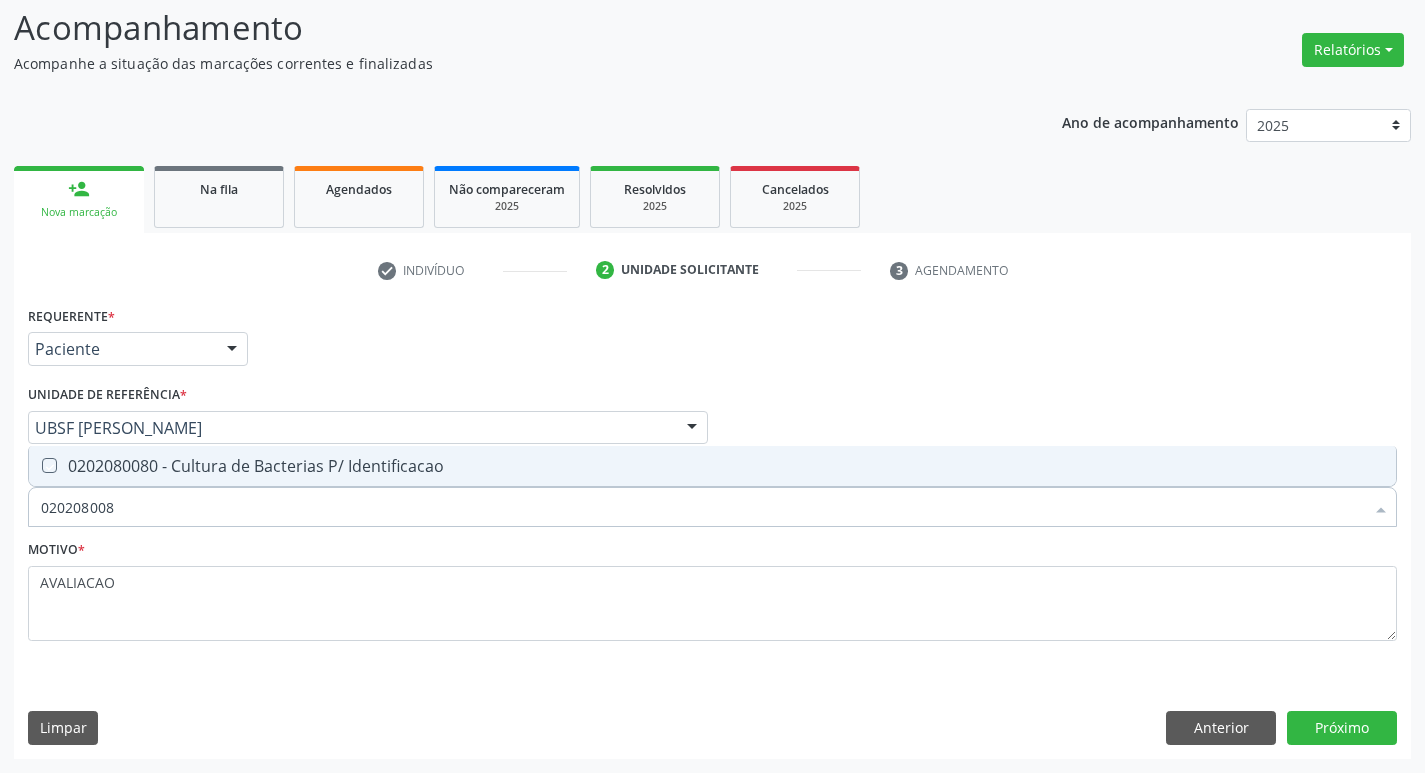 checkbox on "true" 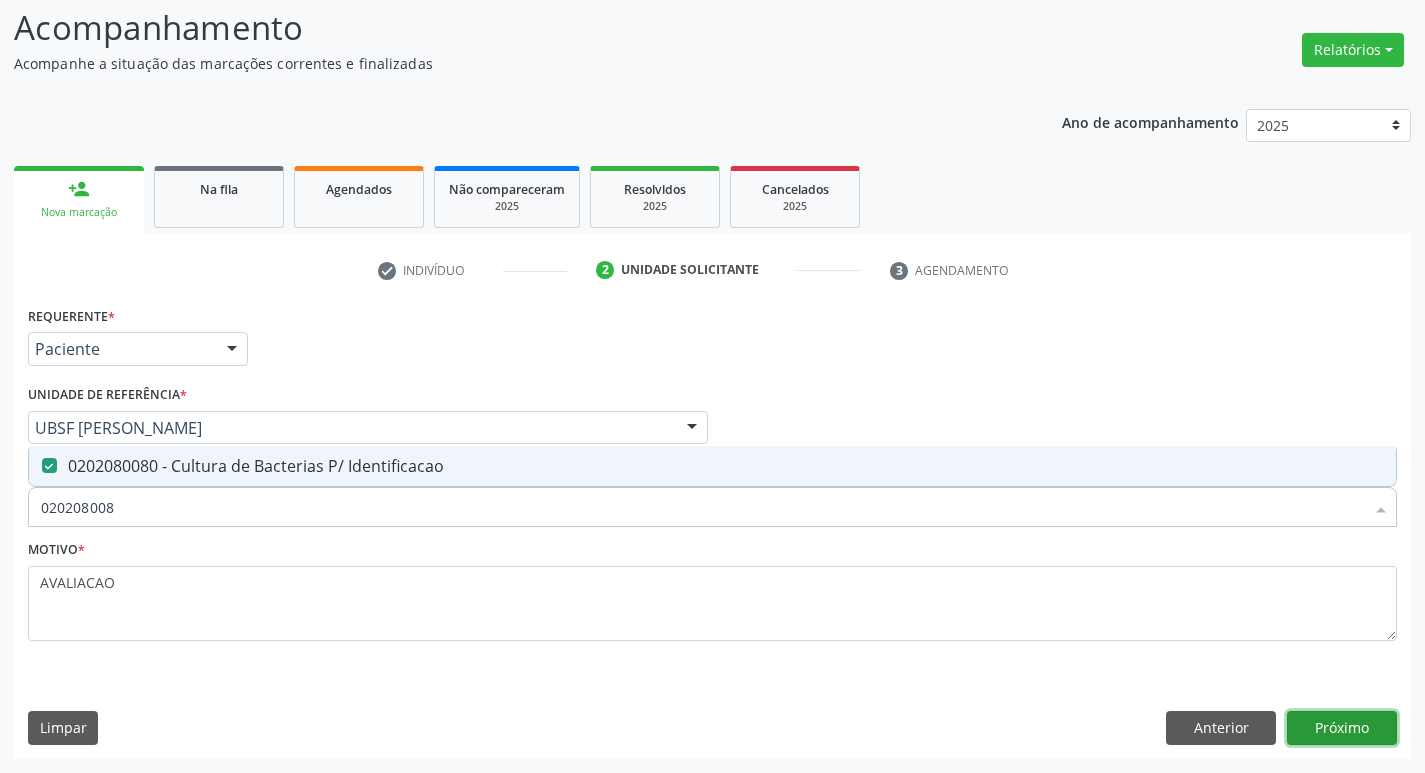 click on "Próximo" at bounding box center [1342, 728] 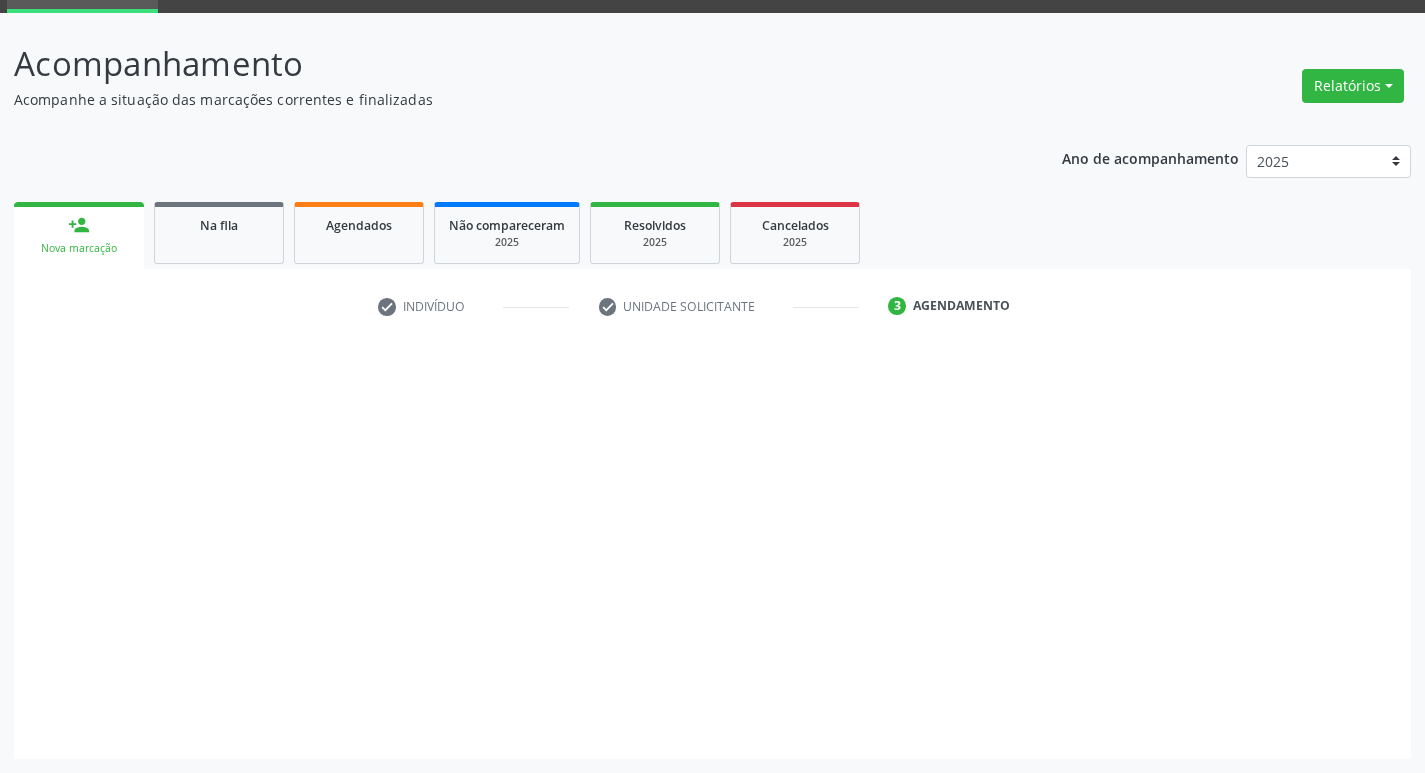 scroll, scrollTop: 97, scrollLeft: 0, axis: vertical 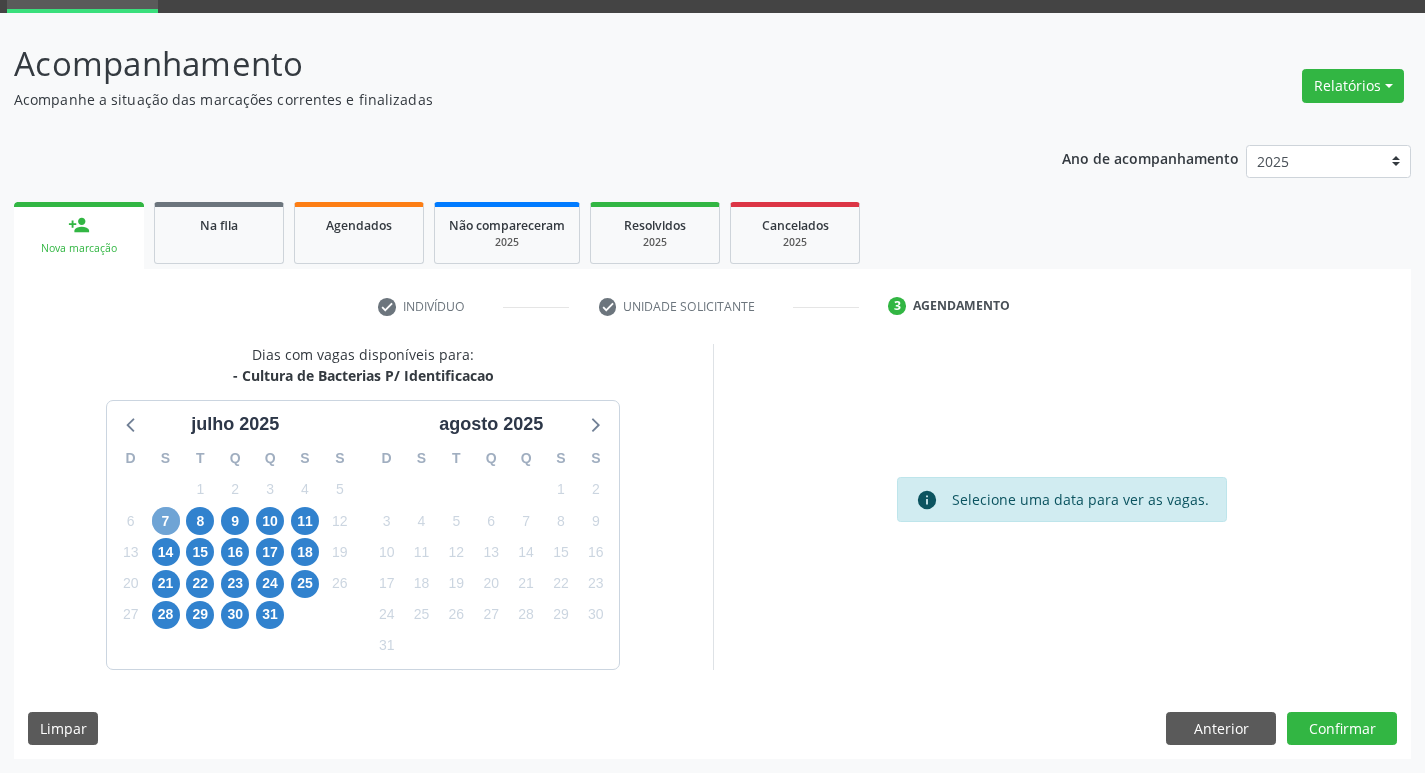 click on "7" at bounding box center (166, 521) 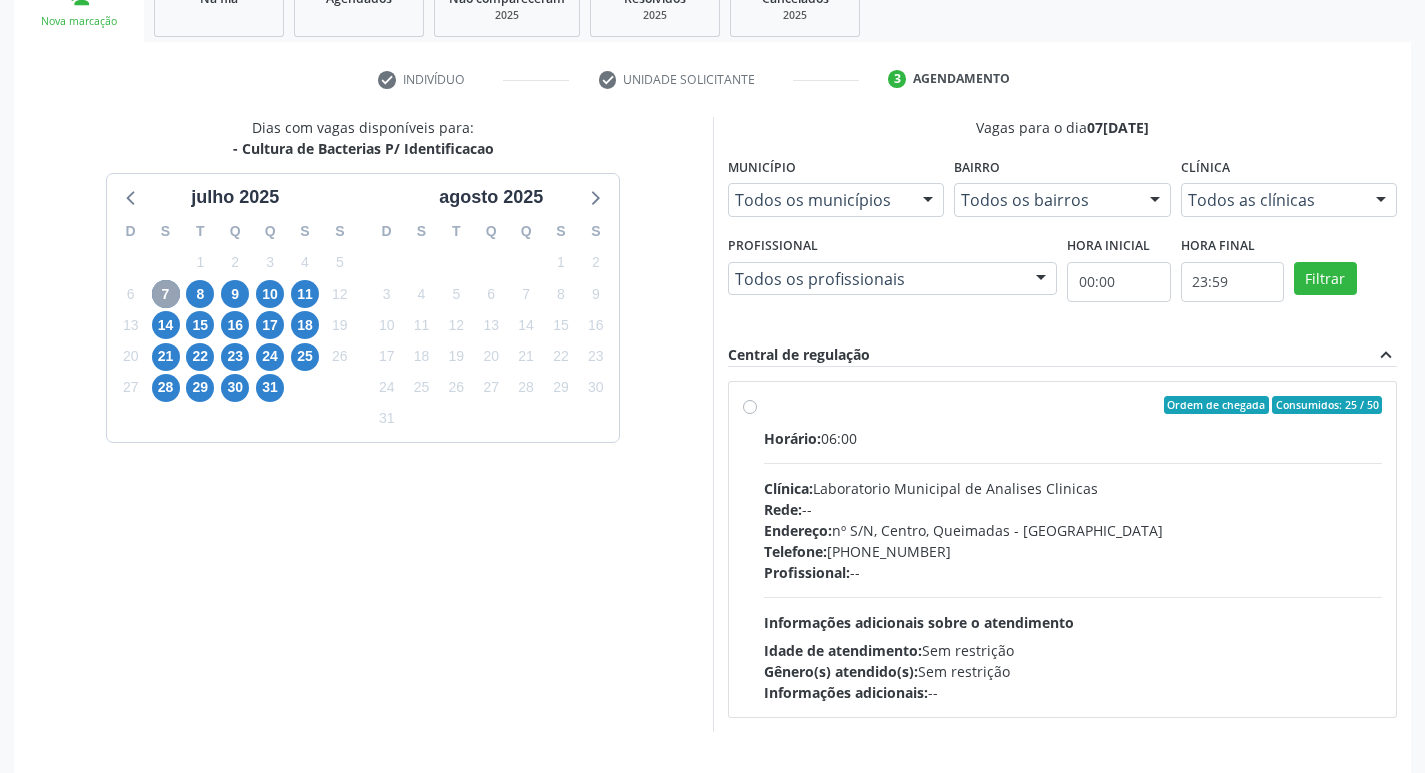 scroll, scrollTop: 386, scrollLeft: 0, axis: vertical 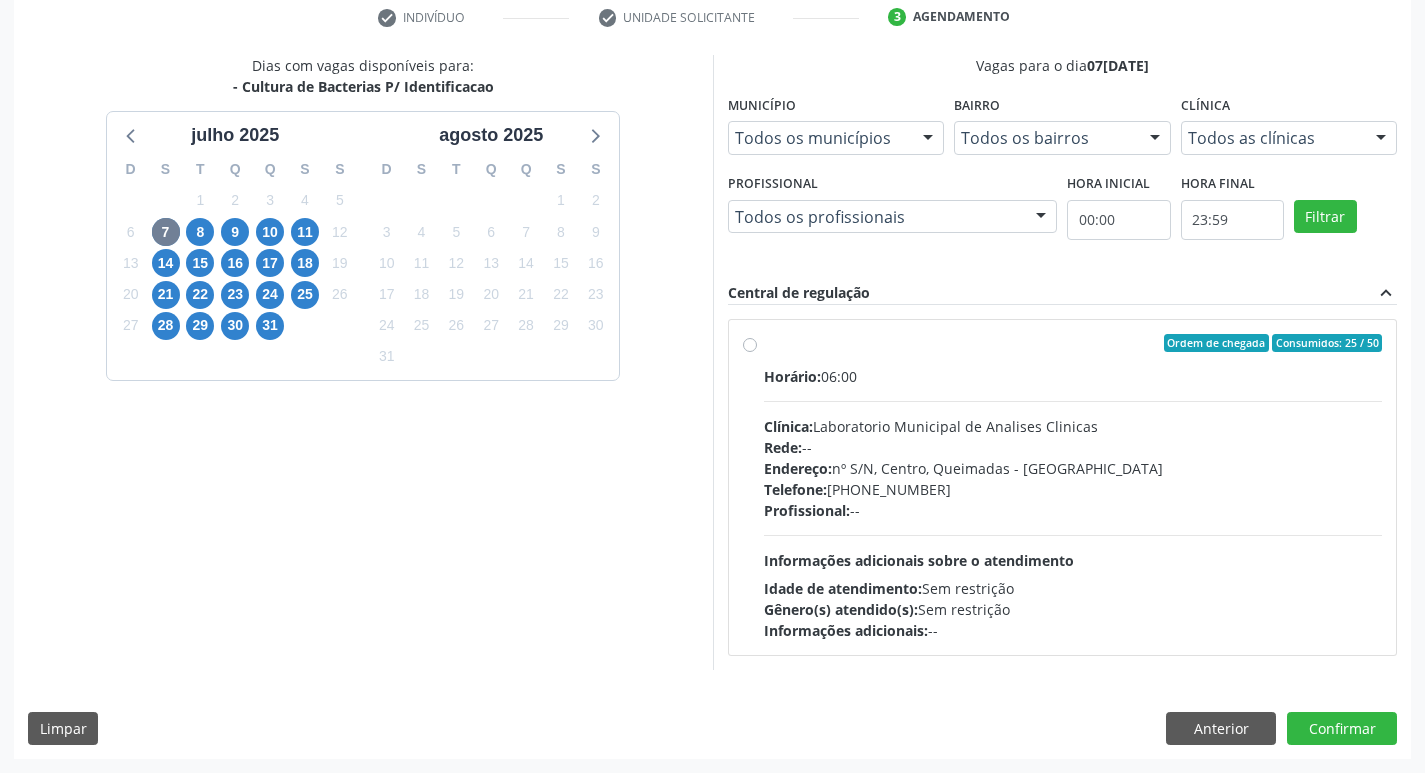 click on "Endereço:   nº S/N, Centro, Queimadas - [GEOGRAPHIC_DATA]" at bounding box center [1073, 468] 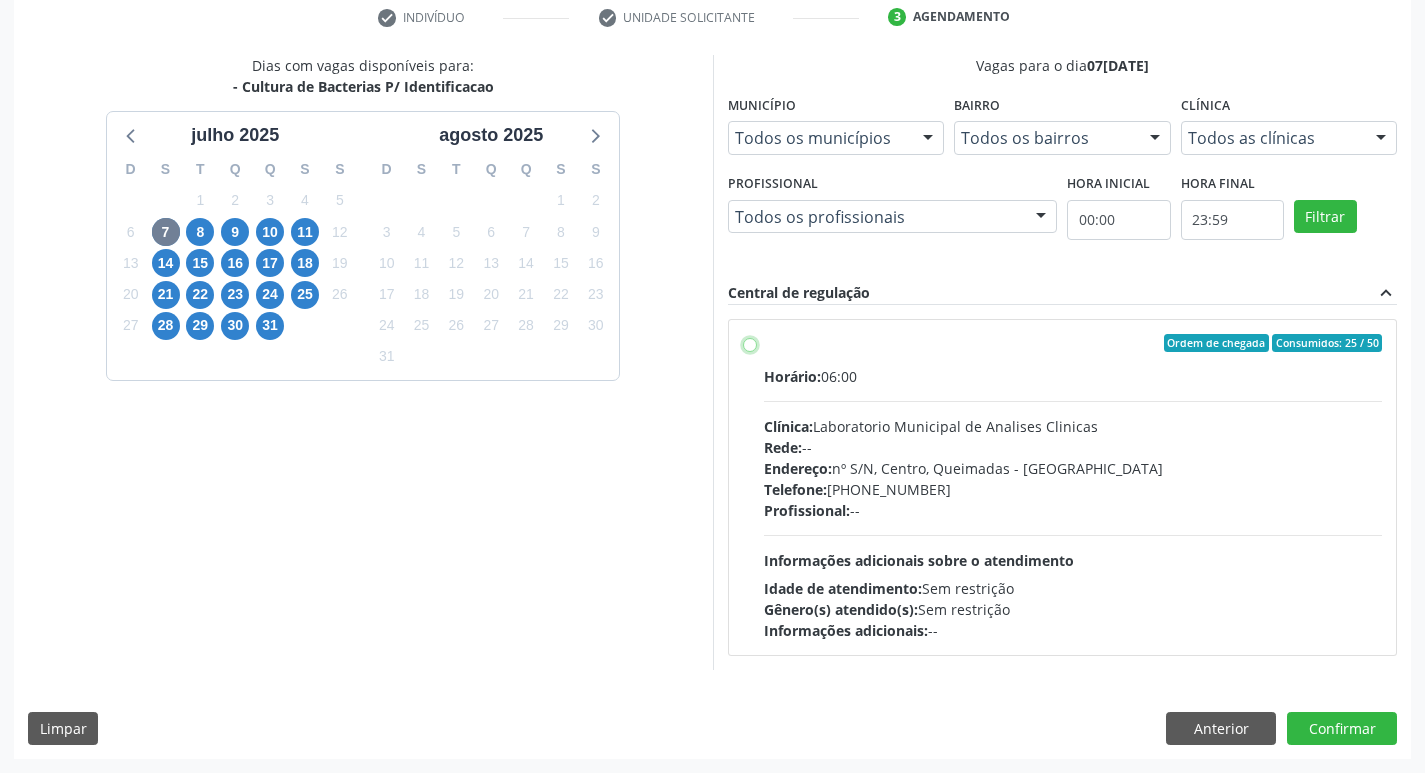 click on "Ordem de chegada
Consumidos: 25 / 50
Horário:   06:00
Clínica:  Laboratorio Municipal de Analises Clinicas
Rede:
--
Endereço:   nº S/N, Centro, Queimadas - PB
Telefone:   (83) 33921344
Profissional:
--
Informações adicionais sobre o atendimento
Idade de atendimento:
Sem restrição
Gênero(s) atendido(s):
Sem restrição
Informações adicionais:
--" at bounding box center (750, 343) 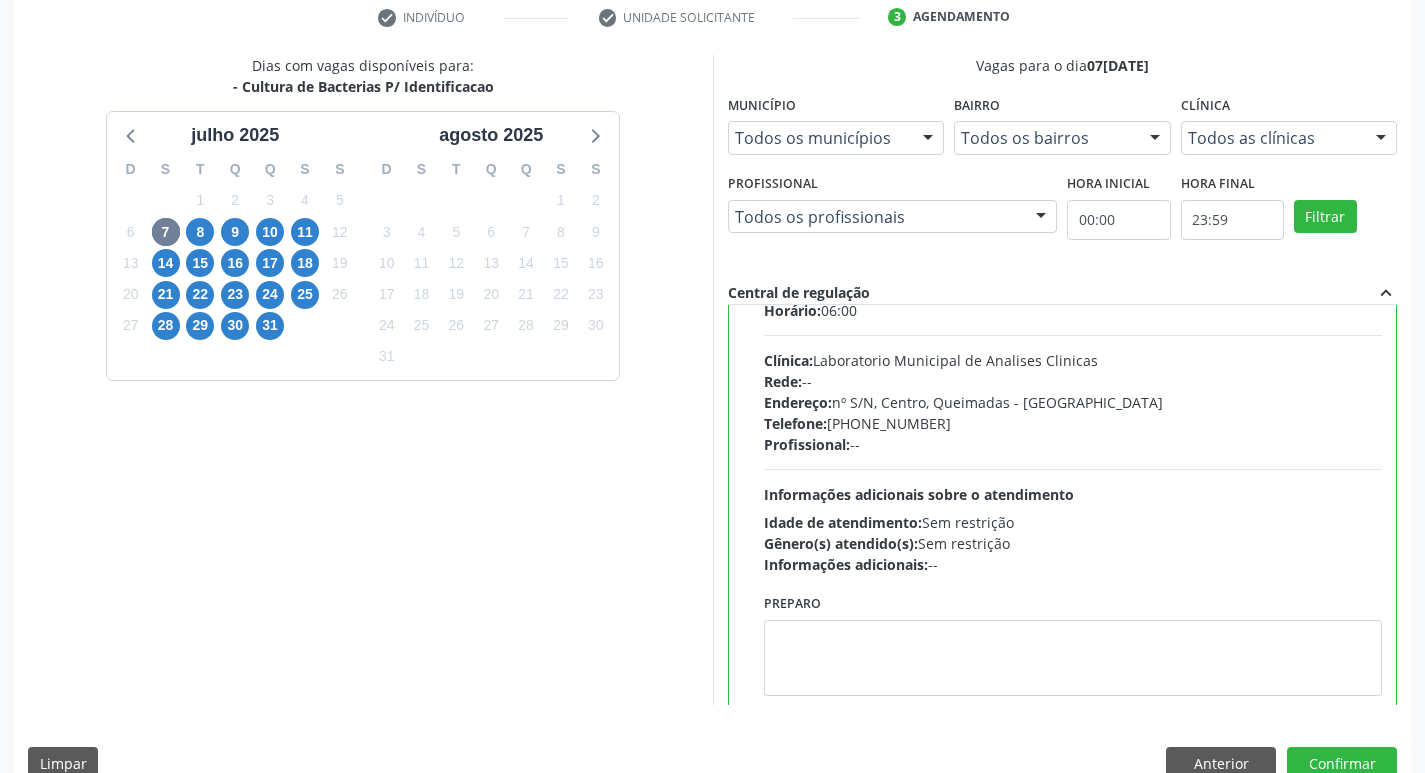 scroll, scrollTop: 99, scrollLeft: 0, axis: vertical 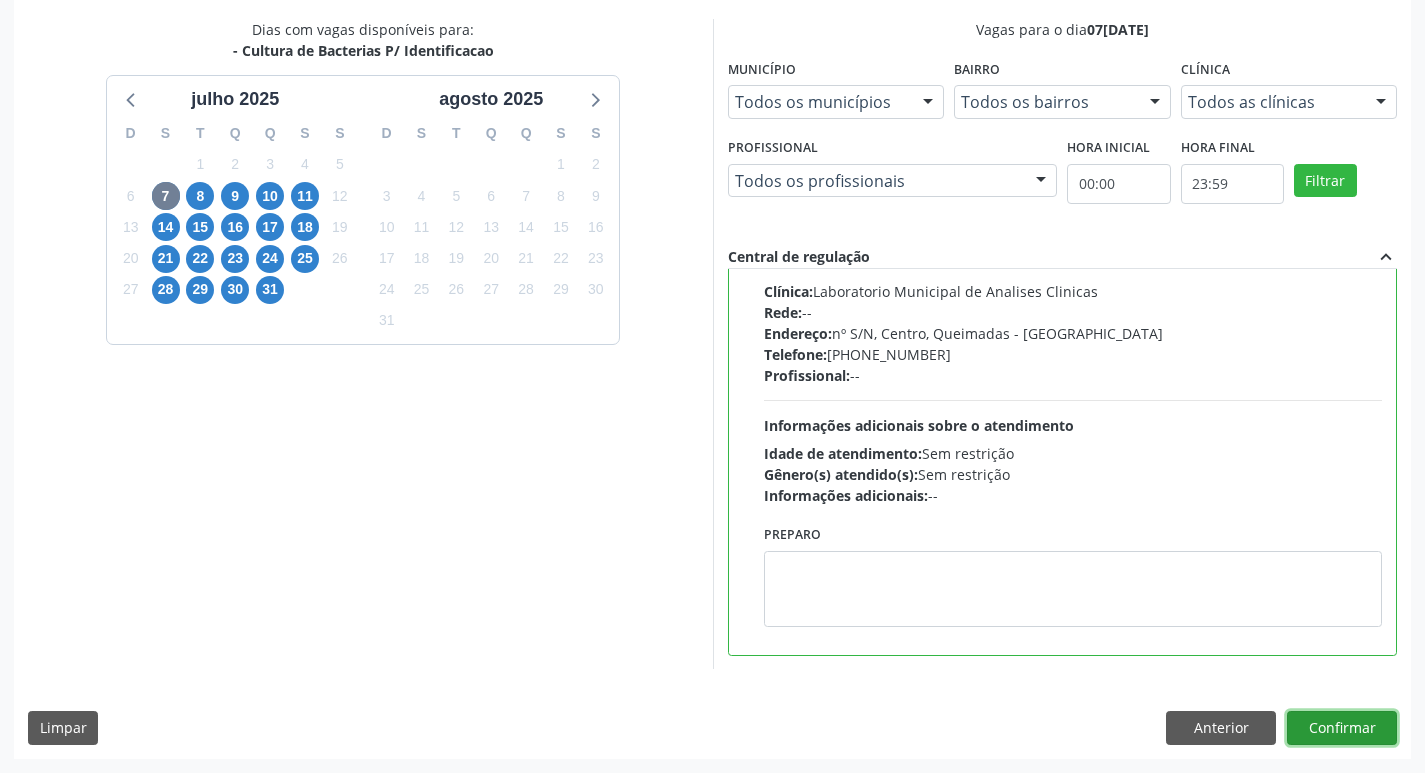 click on "Confirmar" at bounding box center (1342, 728) 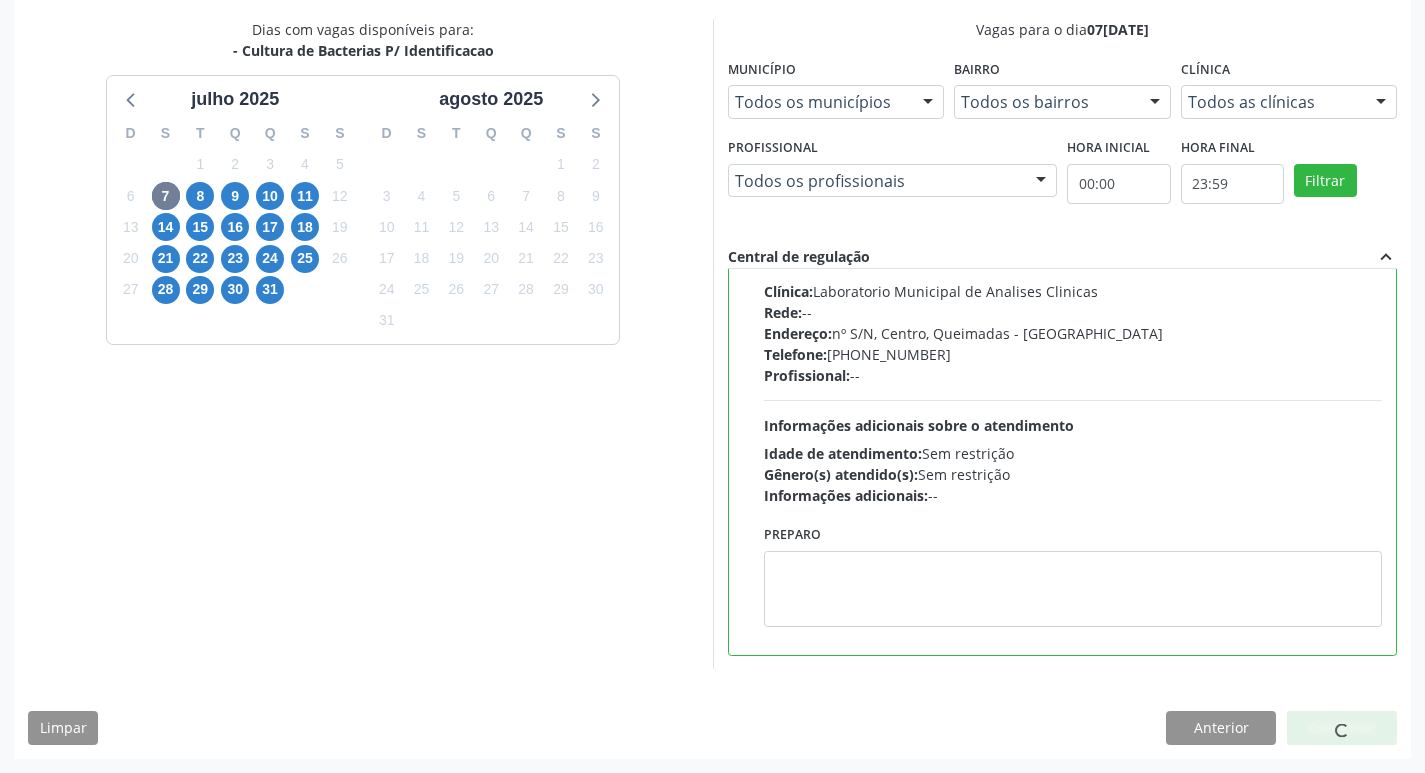 scroll, scrollTop: 0, scrollLeft: 0, axis: both 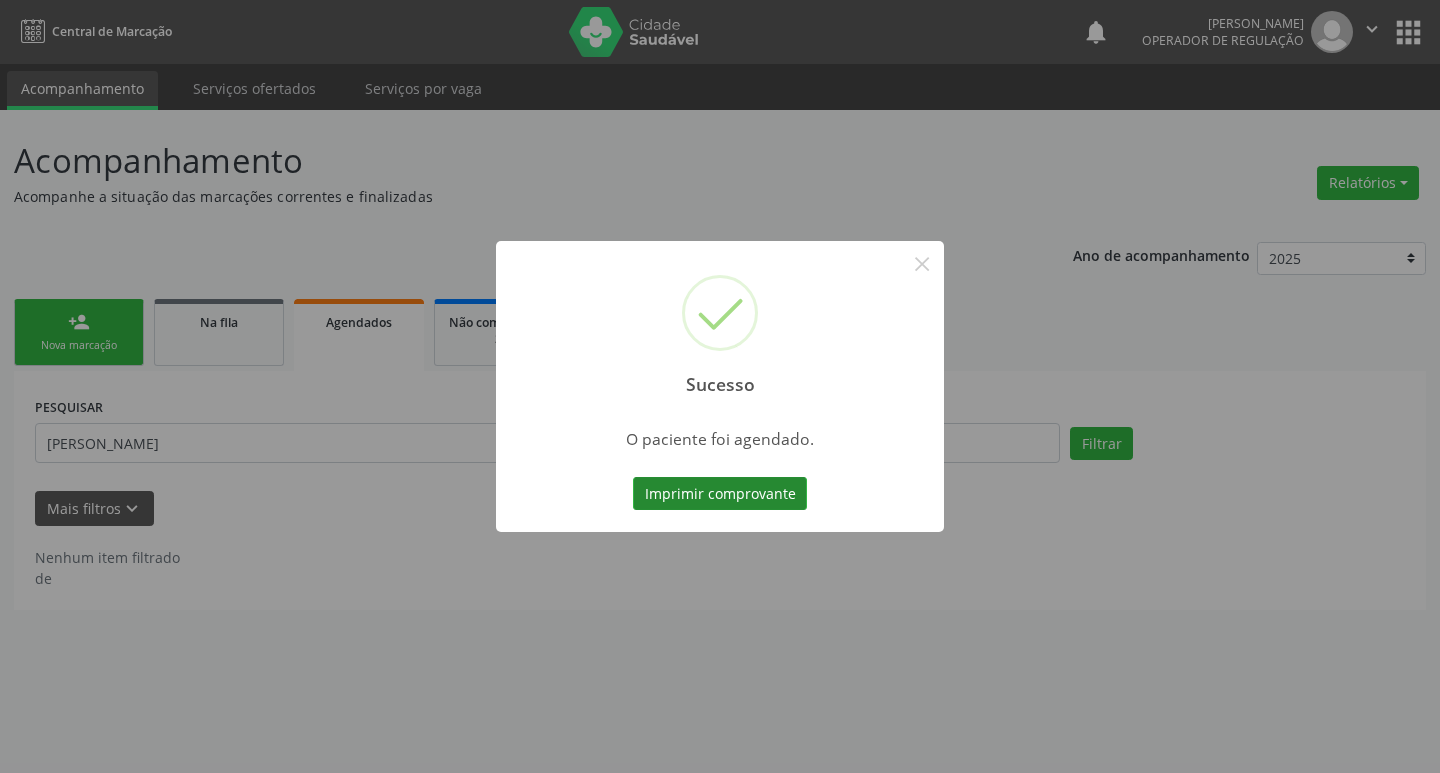 click on "Imprimir comprovante" at bounding box center (720, 494) 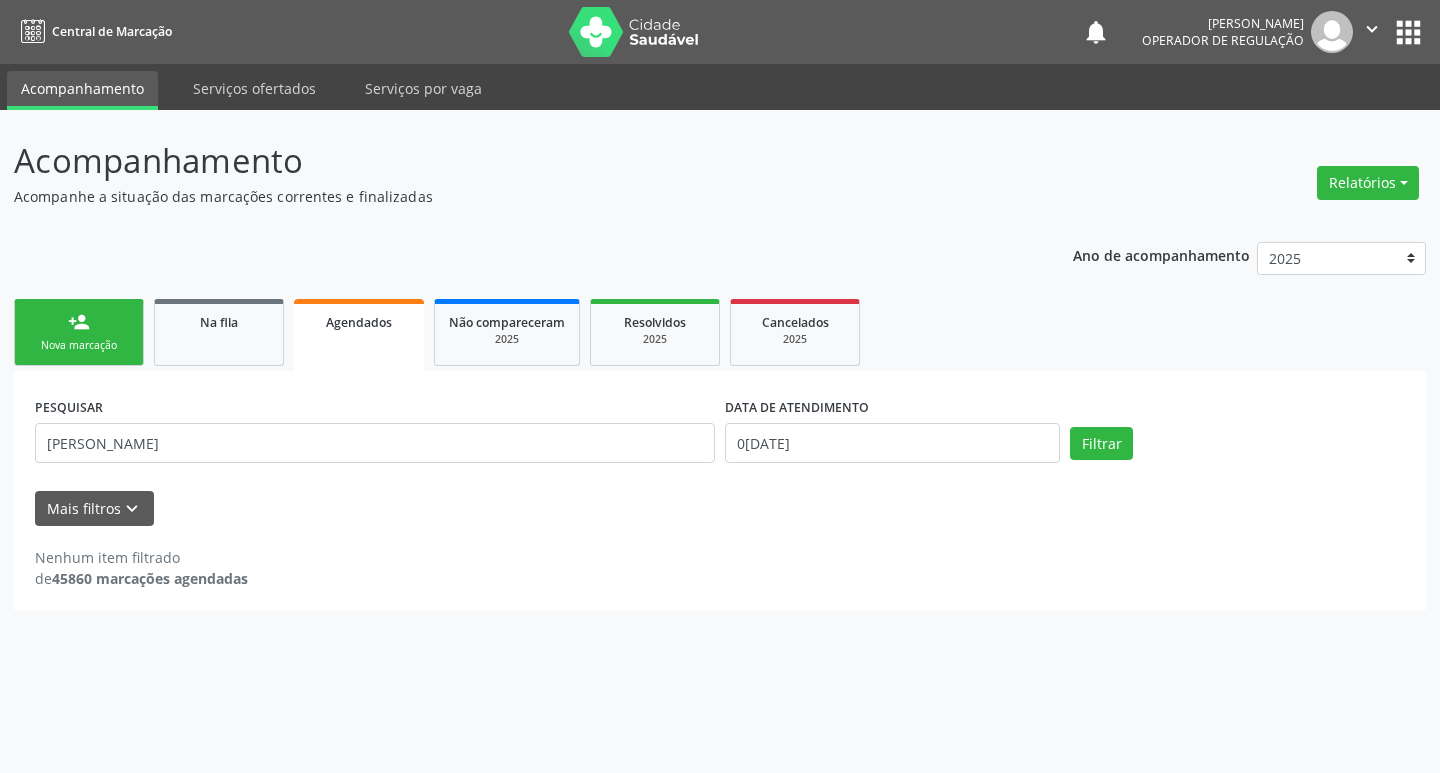 click on "person_add
Nova marcação" at bounding box center [79, 332] 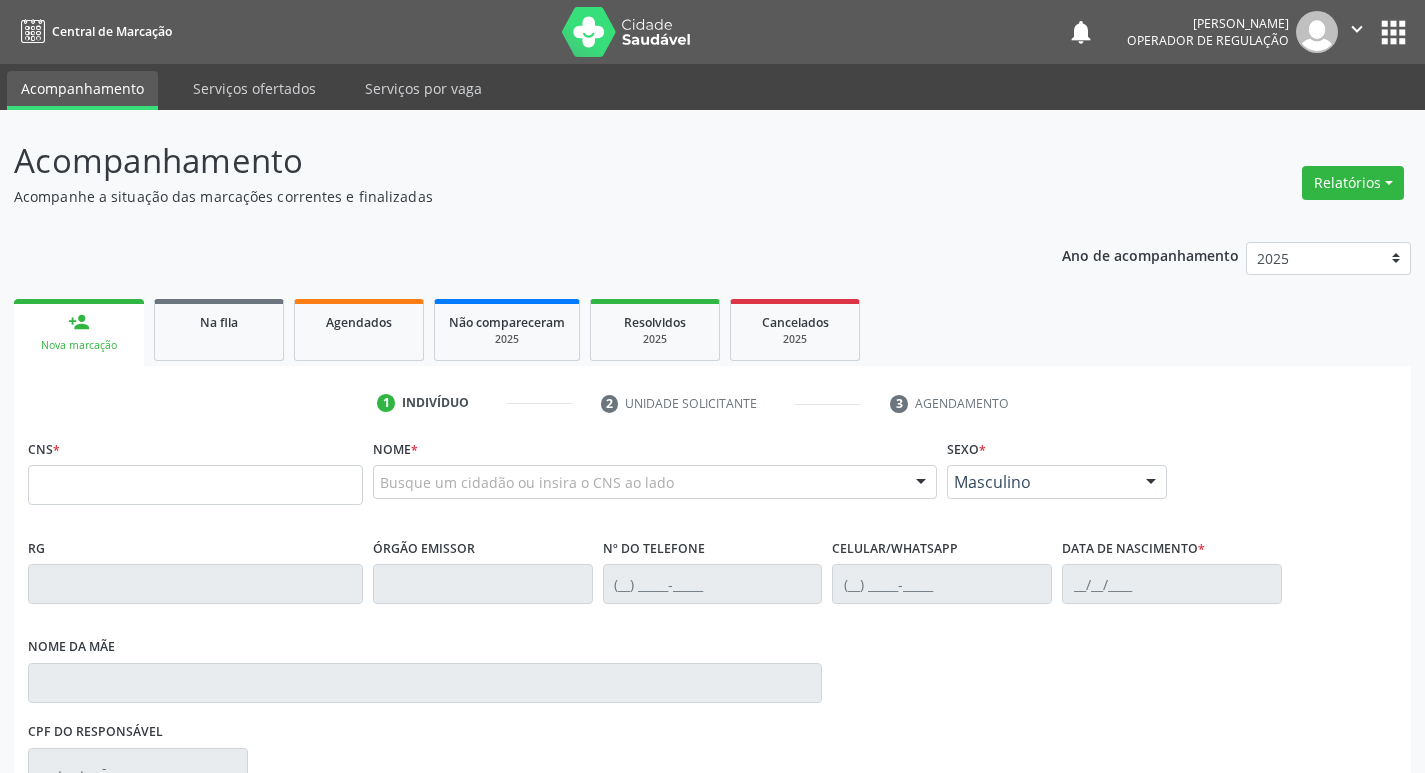 click on "CNS
*" at bounding box center [195, 469] 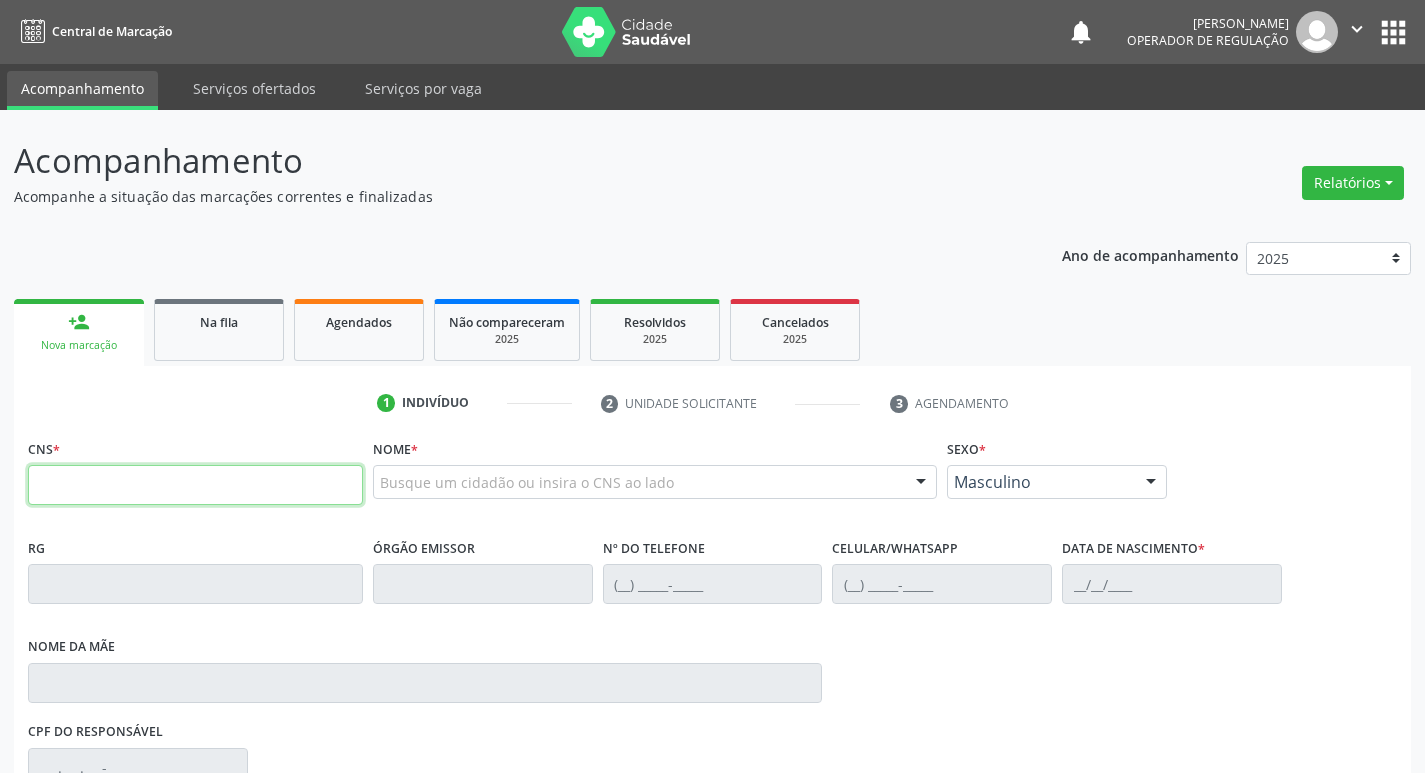 click at bounding box center [195, 485] 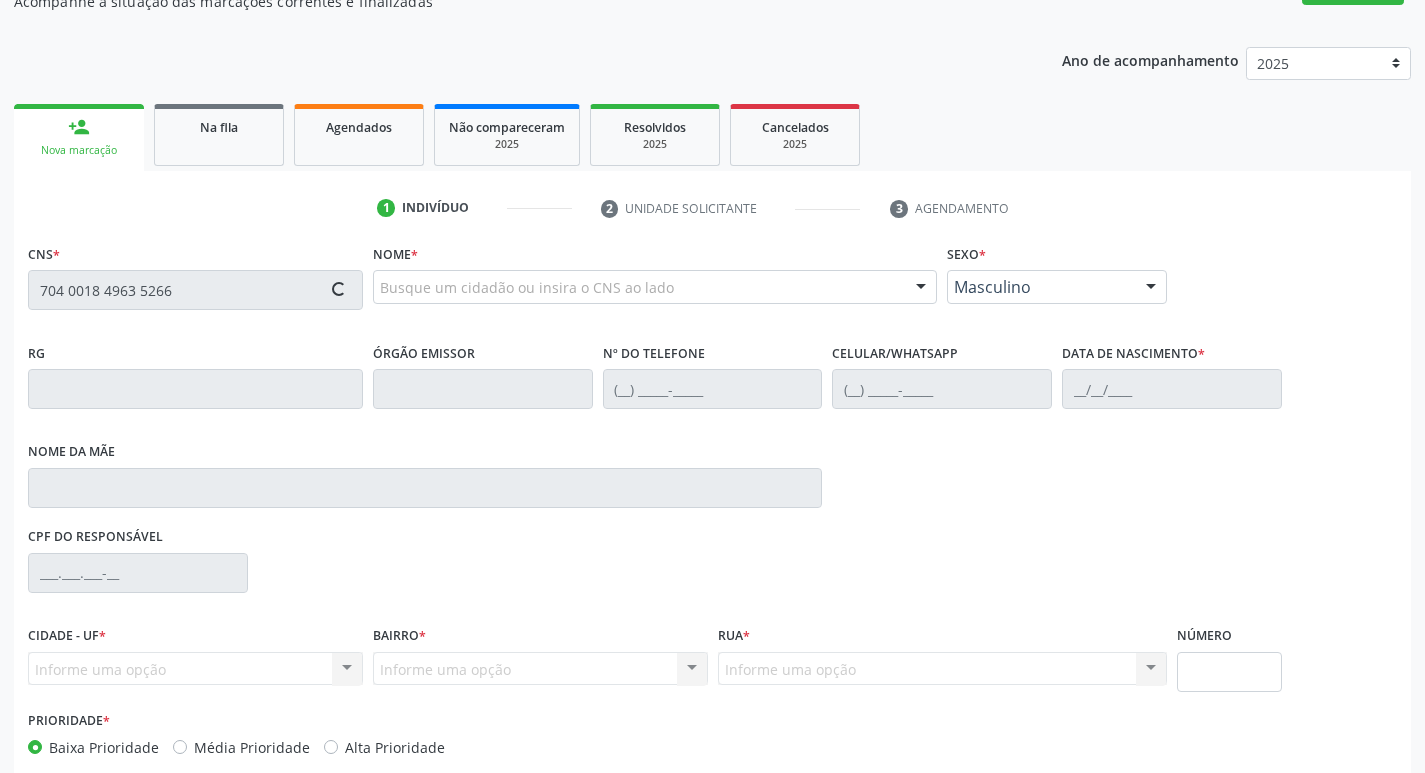 scroll, scrollTop: 297, scrollLeft: 0, axis: vertical 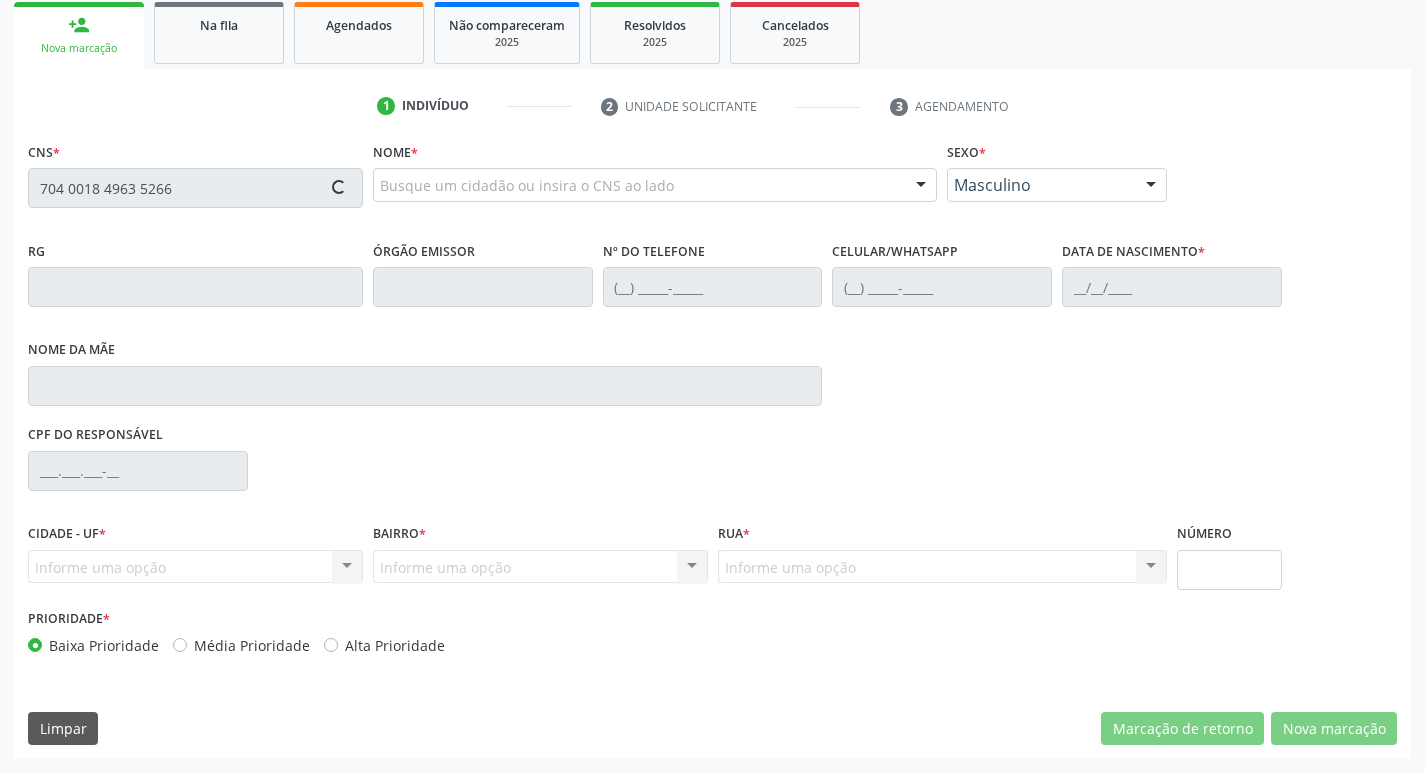 type on "704 0018 4963 5266" 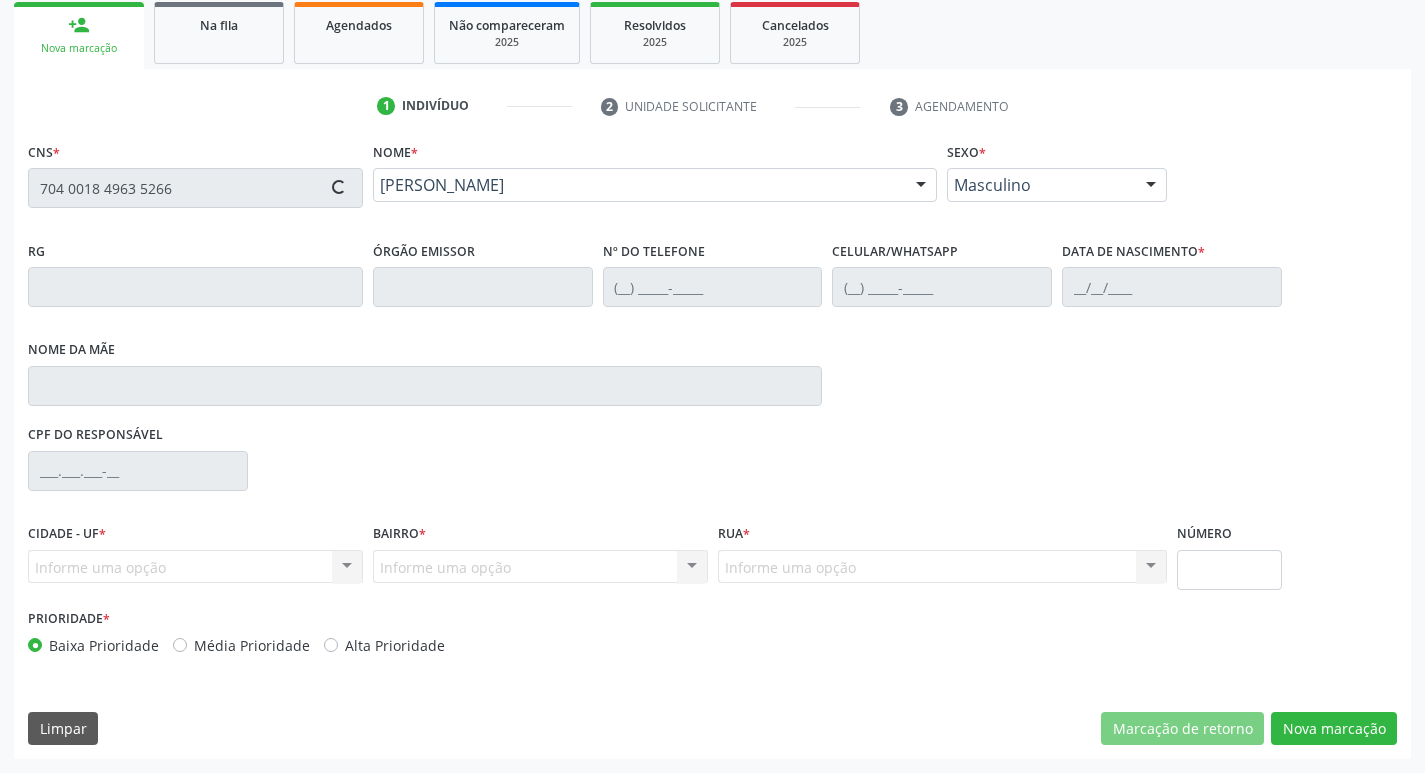 type on "[PHONE_NUMBER]" 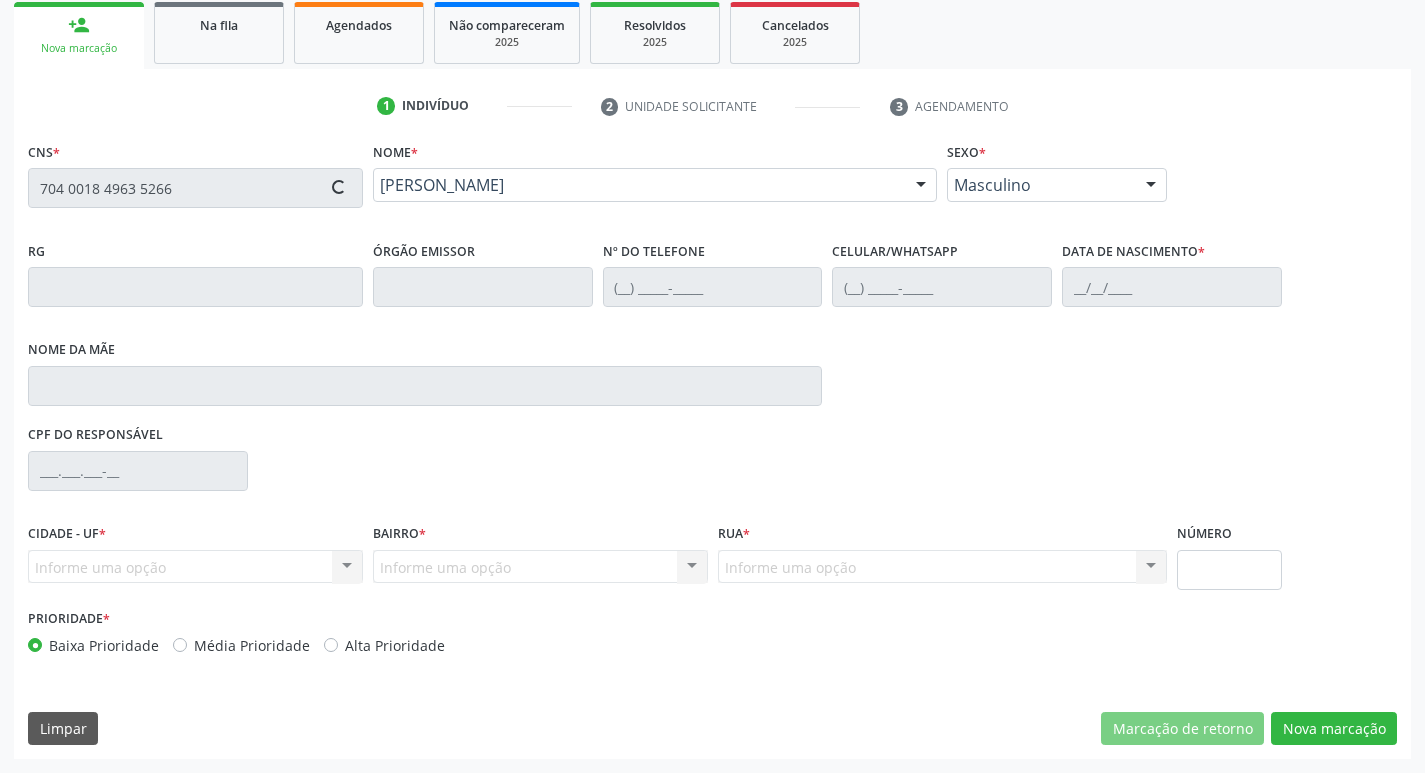 type on "[DATE]" 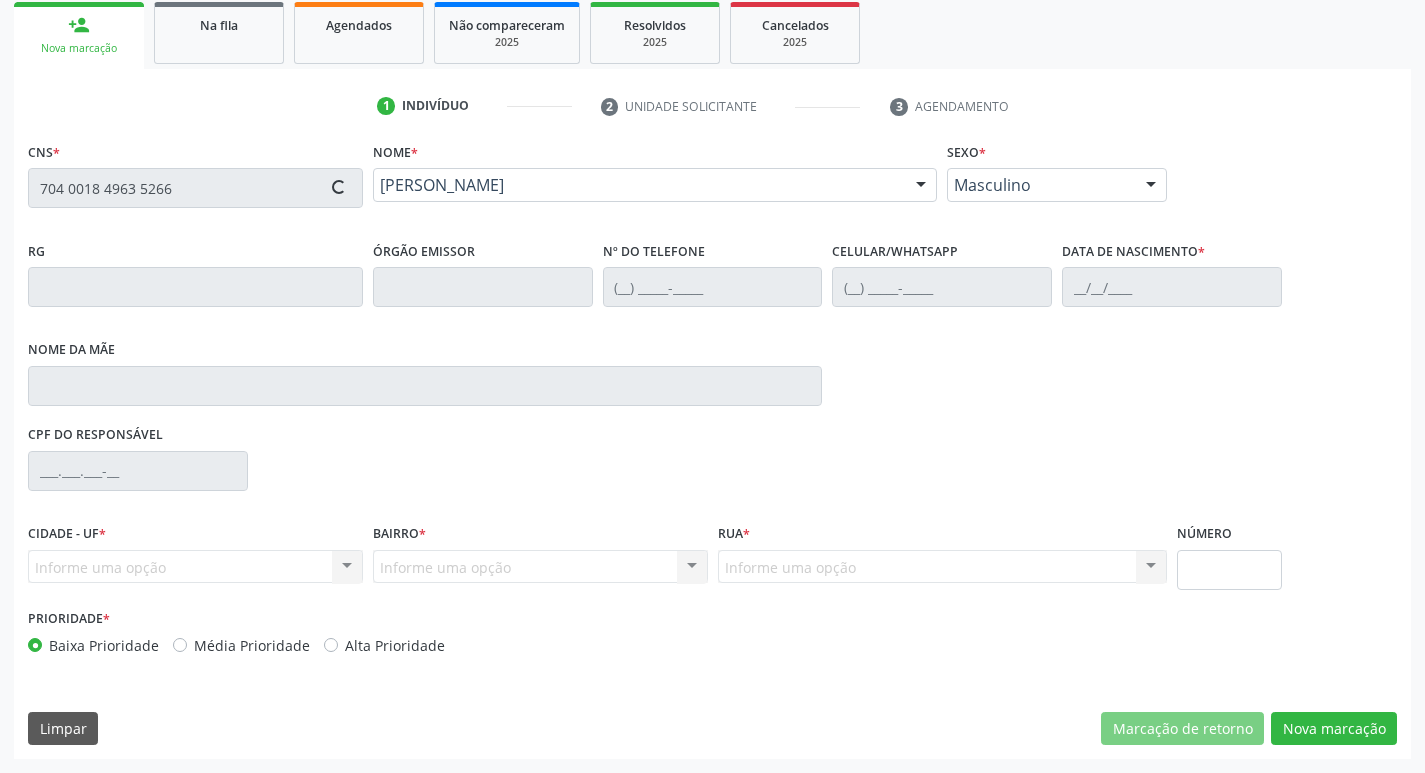 type on "[PERSON_NAME]" 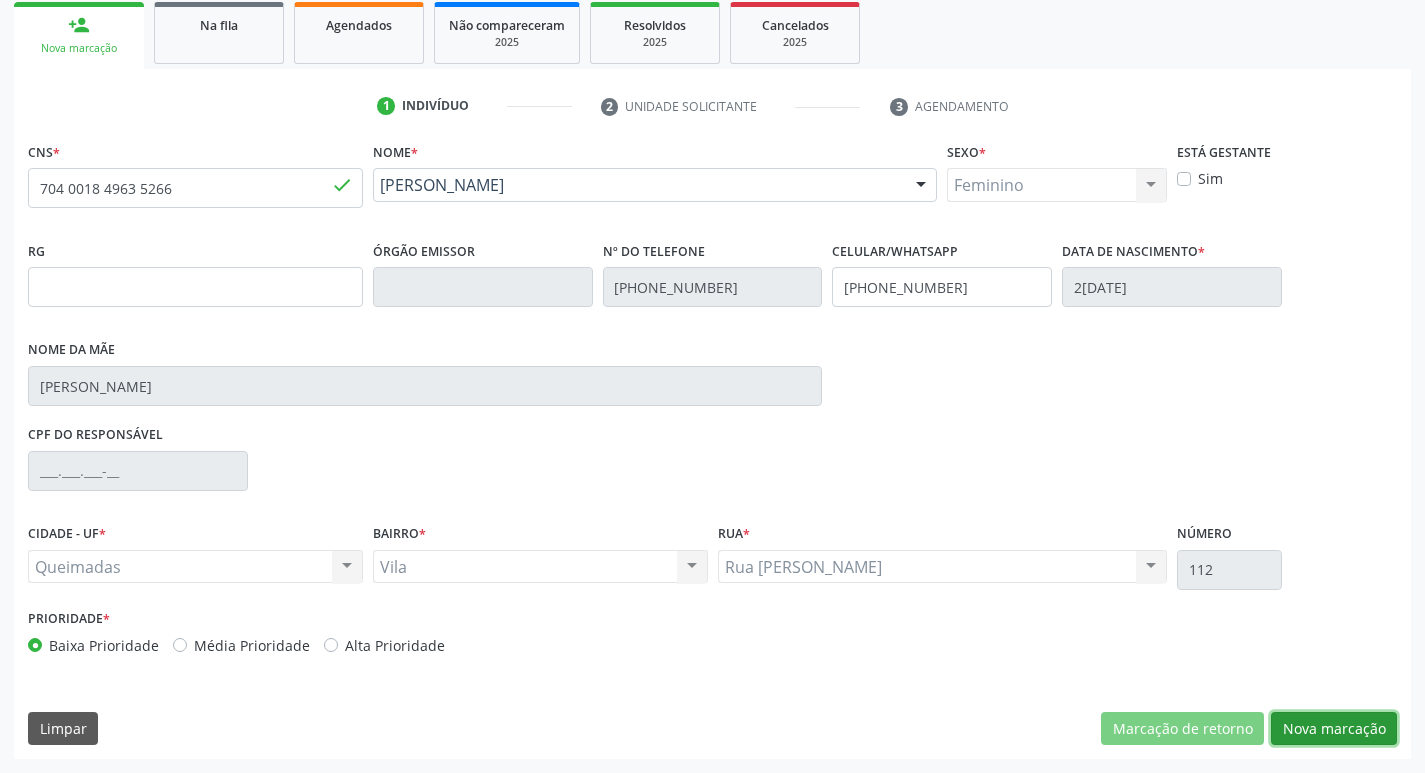 click on "Nova marcação" at bounding box center (1334, 729) 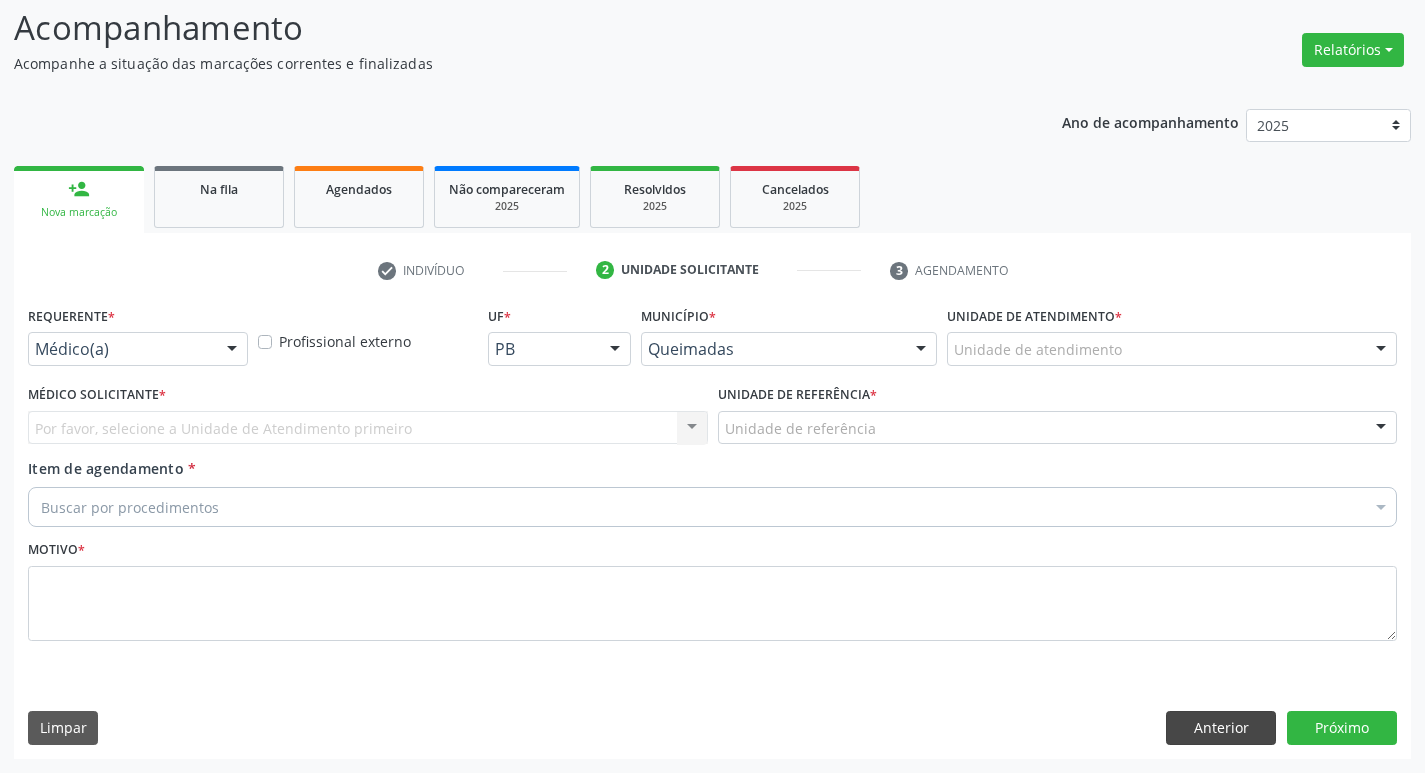 scroll, scrollTop: 133, scrollLeft: 0, axis: vertical 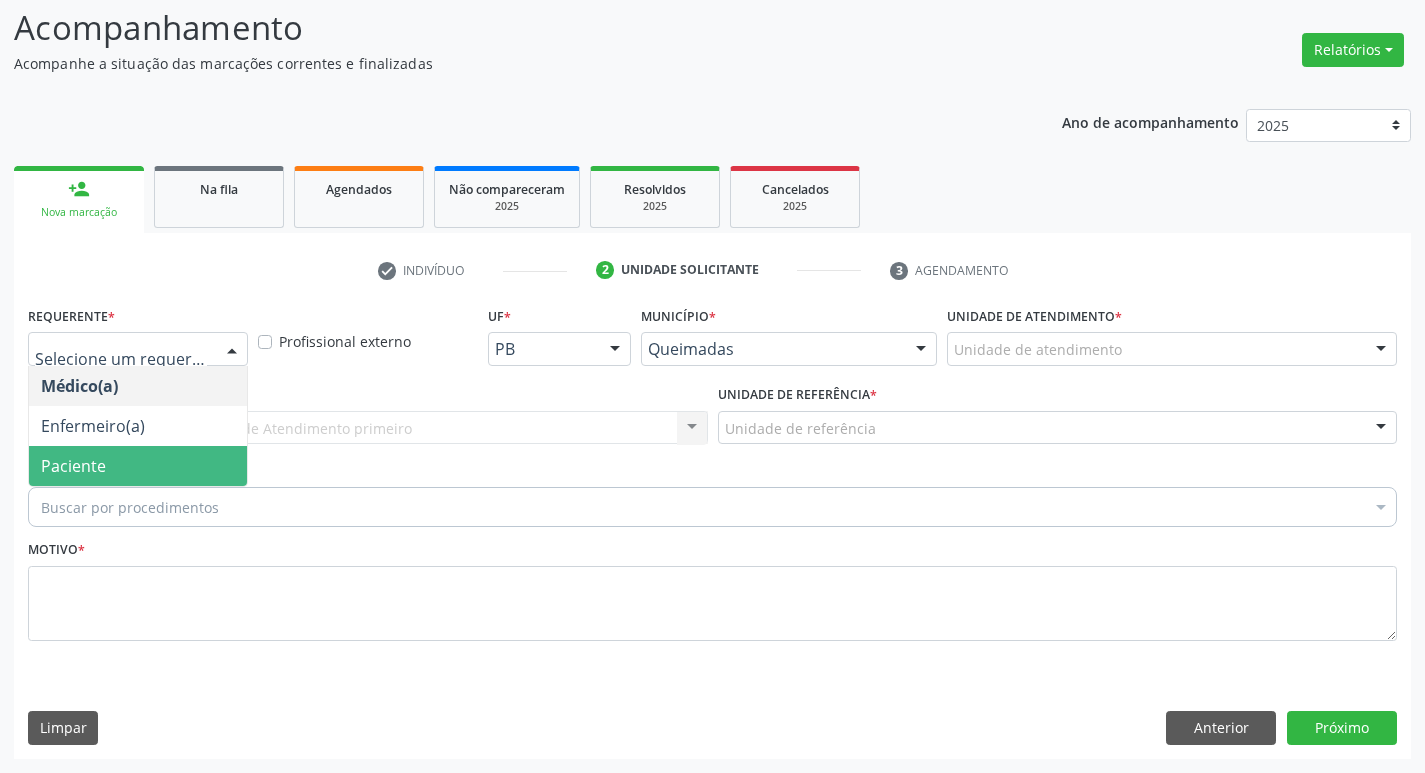 click on "Paciente" at bounding box center (138, 466) 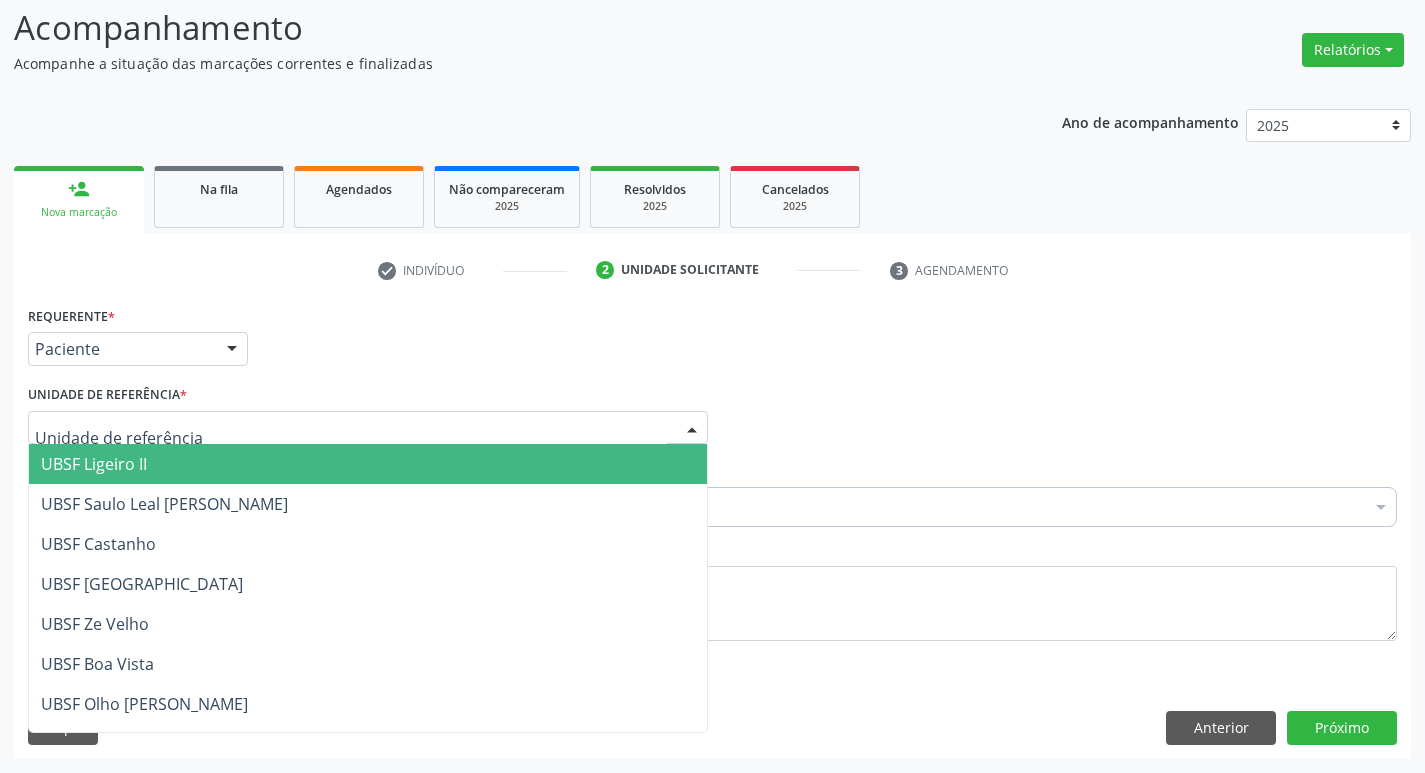 type on "V" 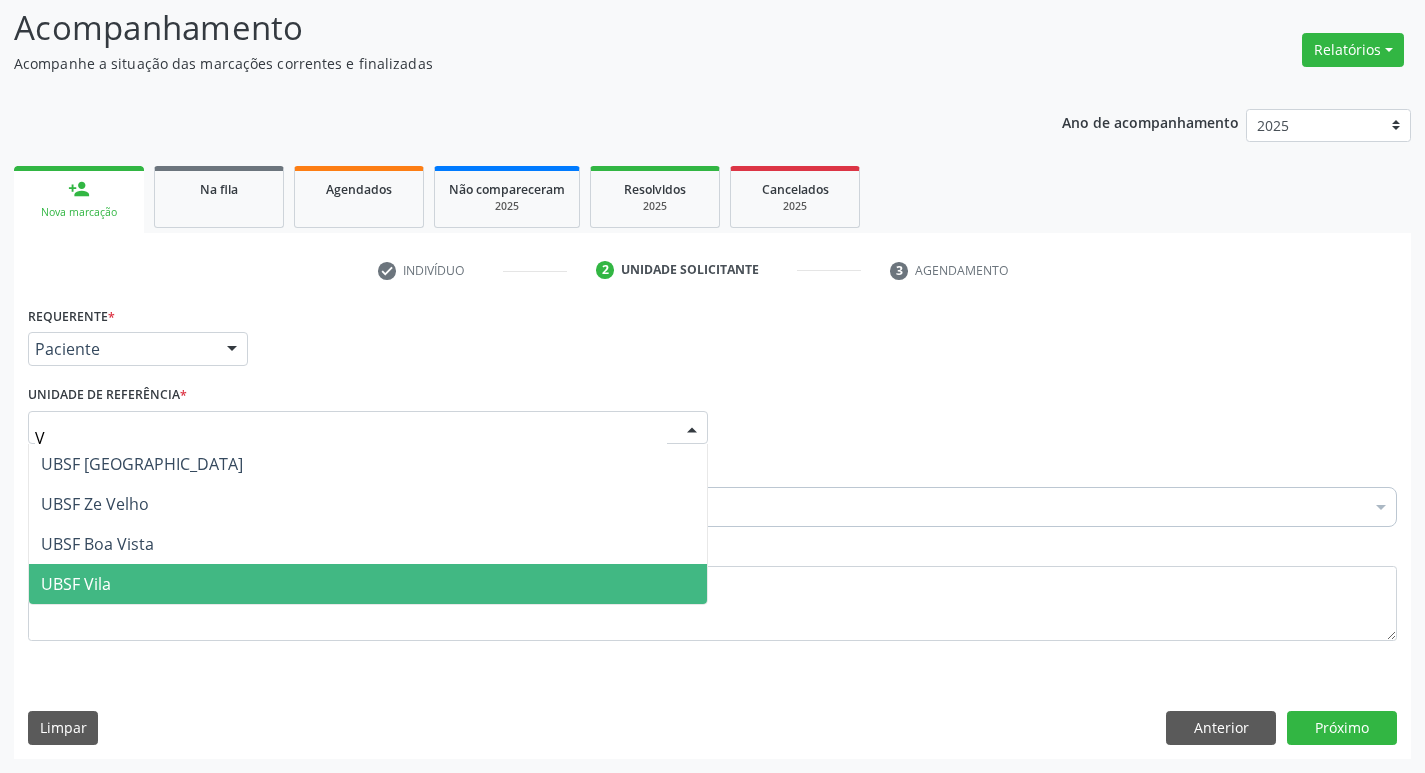 click on "UBSF Vila" at bounding box center [76, 584] 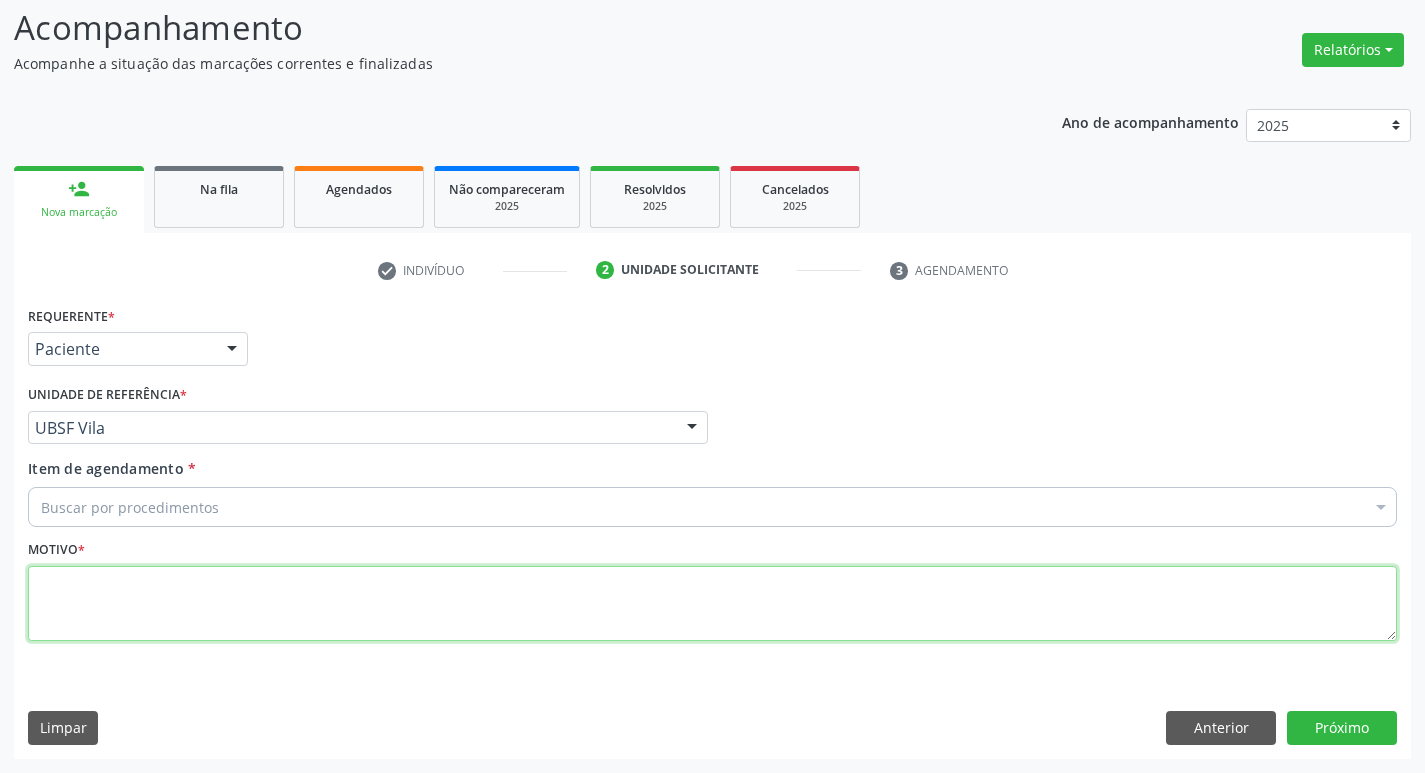 click at bounding box center (712, 604) 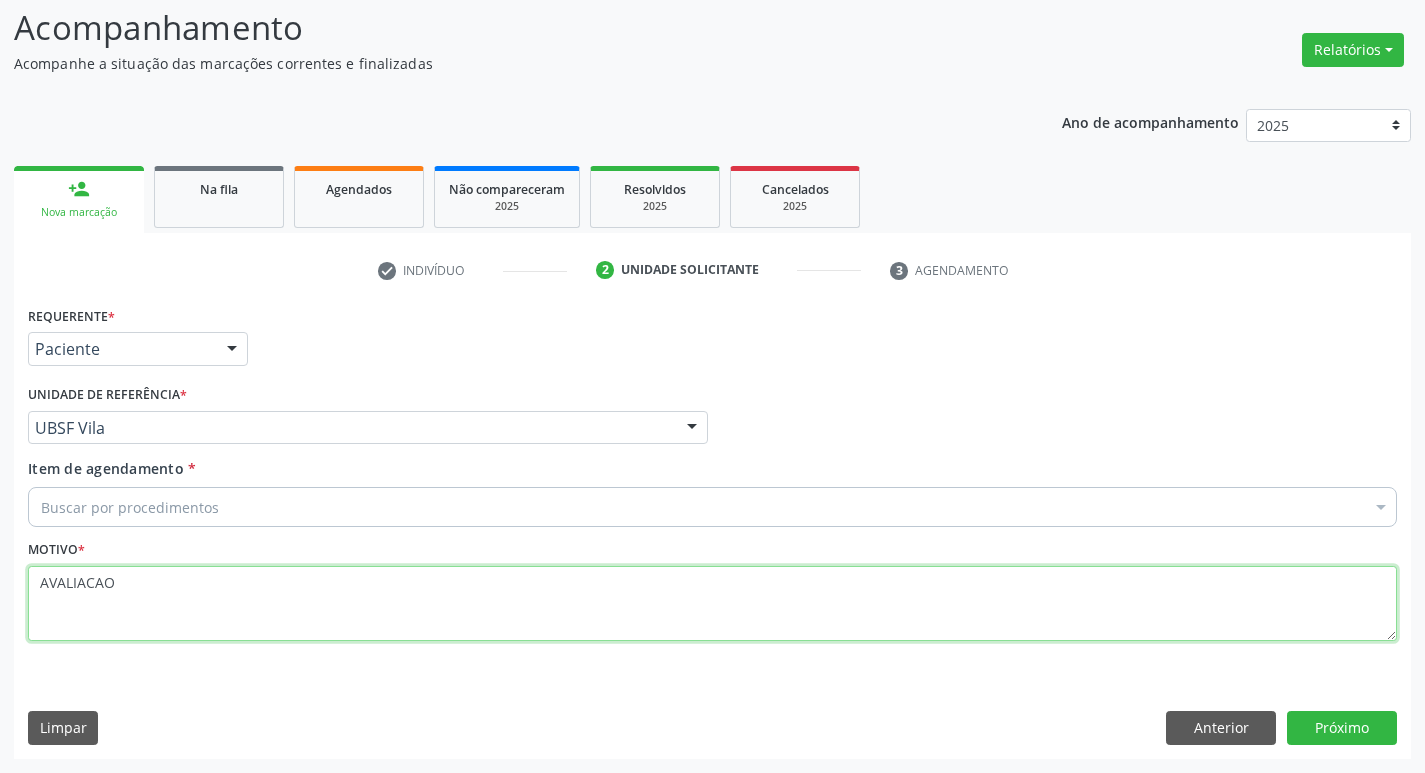 type on "AVALIACAO" 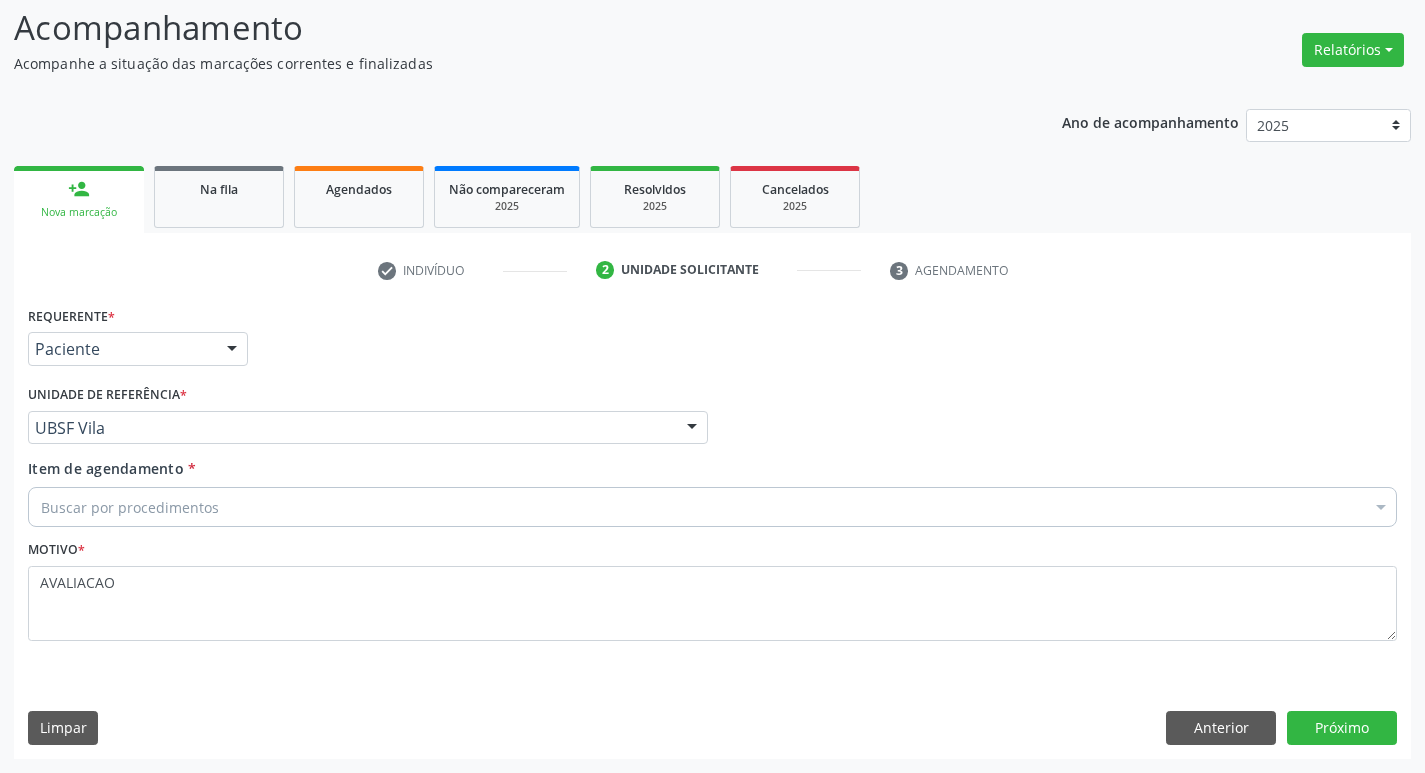 click on "Buscar por procedimentos" at bounding box center (712, 507) 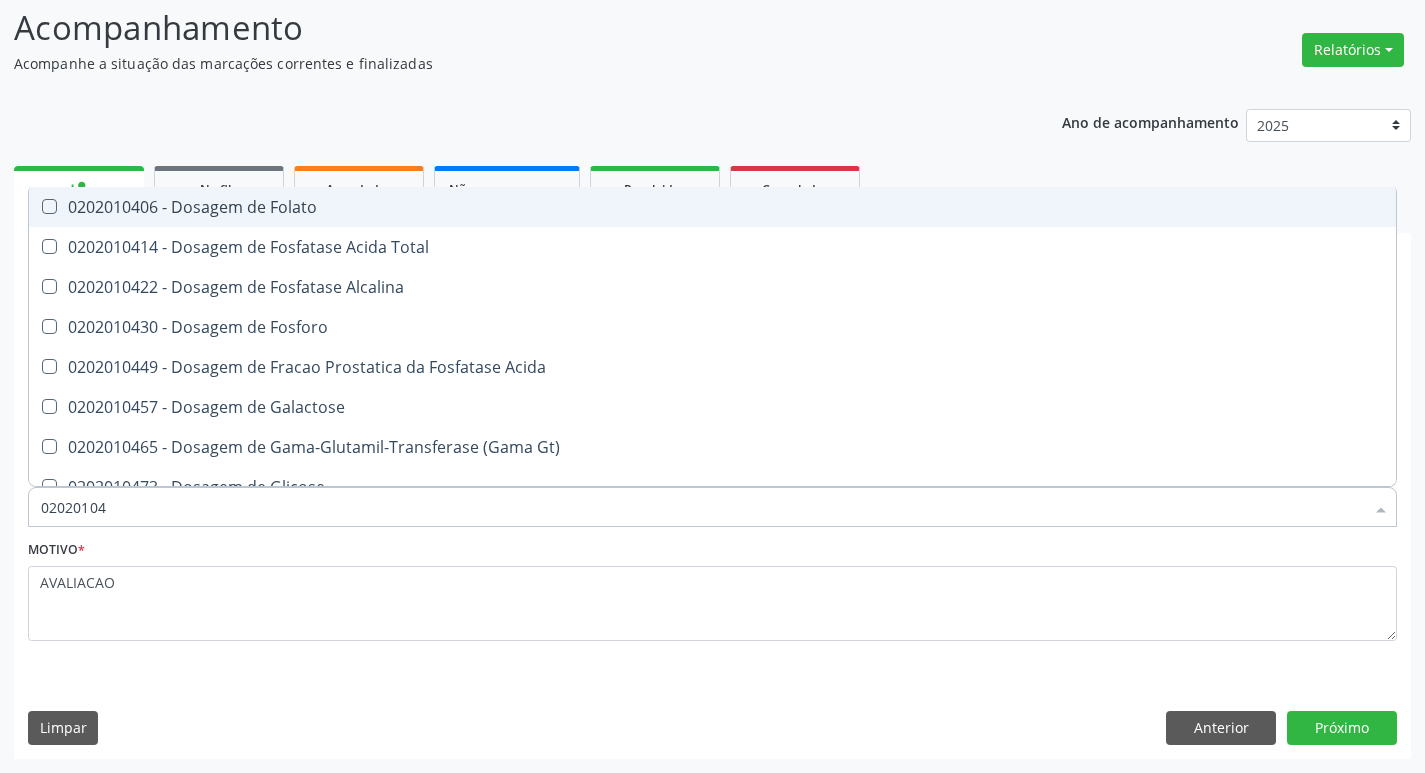 type on "020201040" 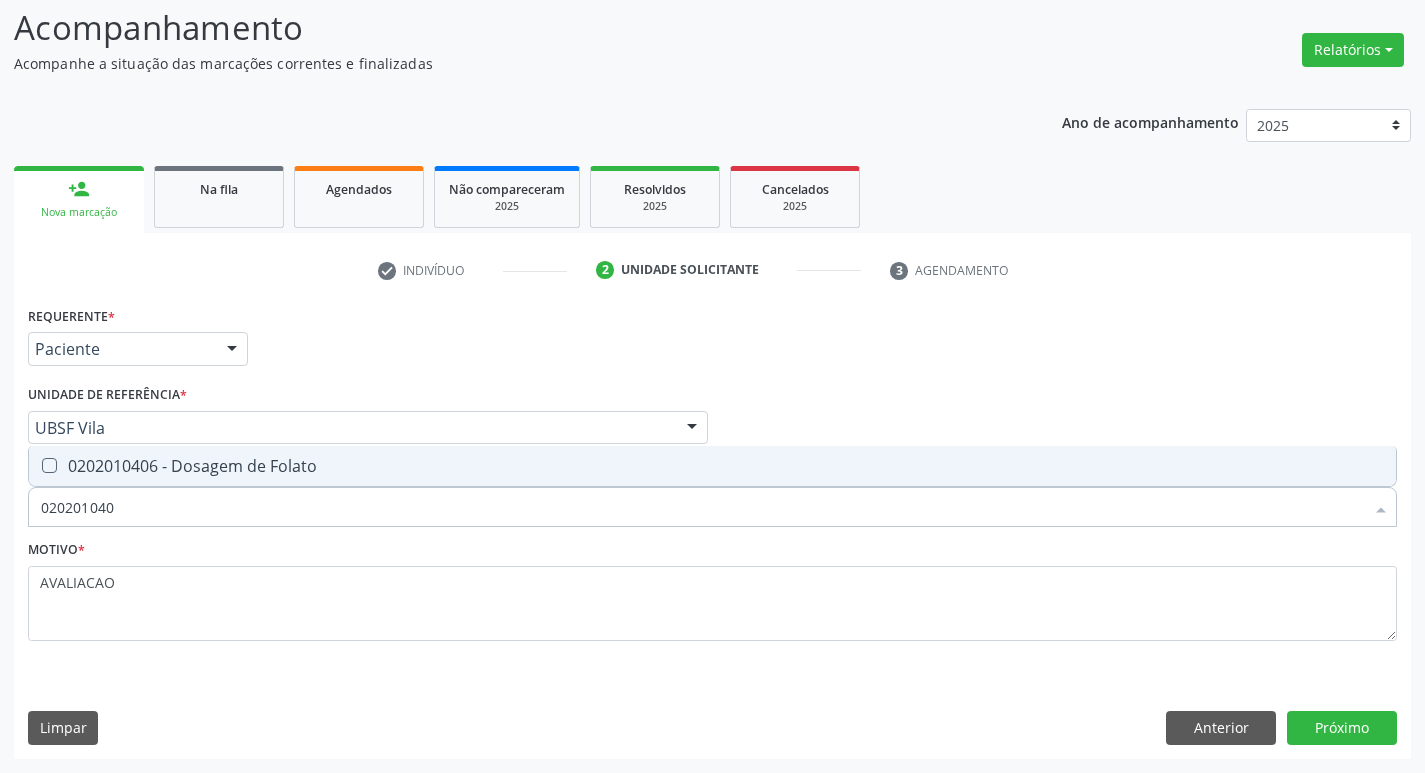 click on "0202010406 - Dosagem de Folato" at bounding box center [712, 466] 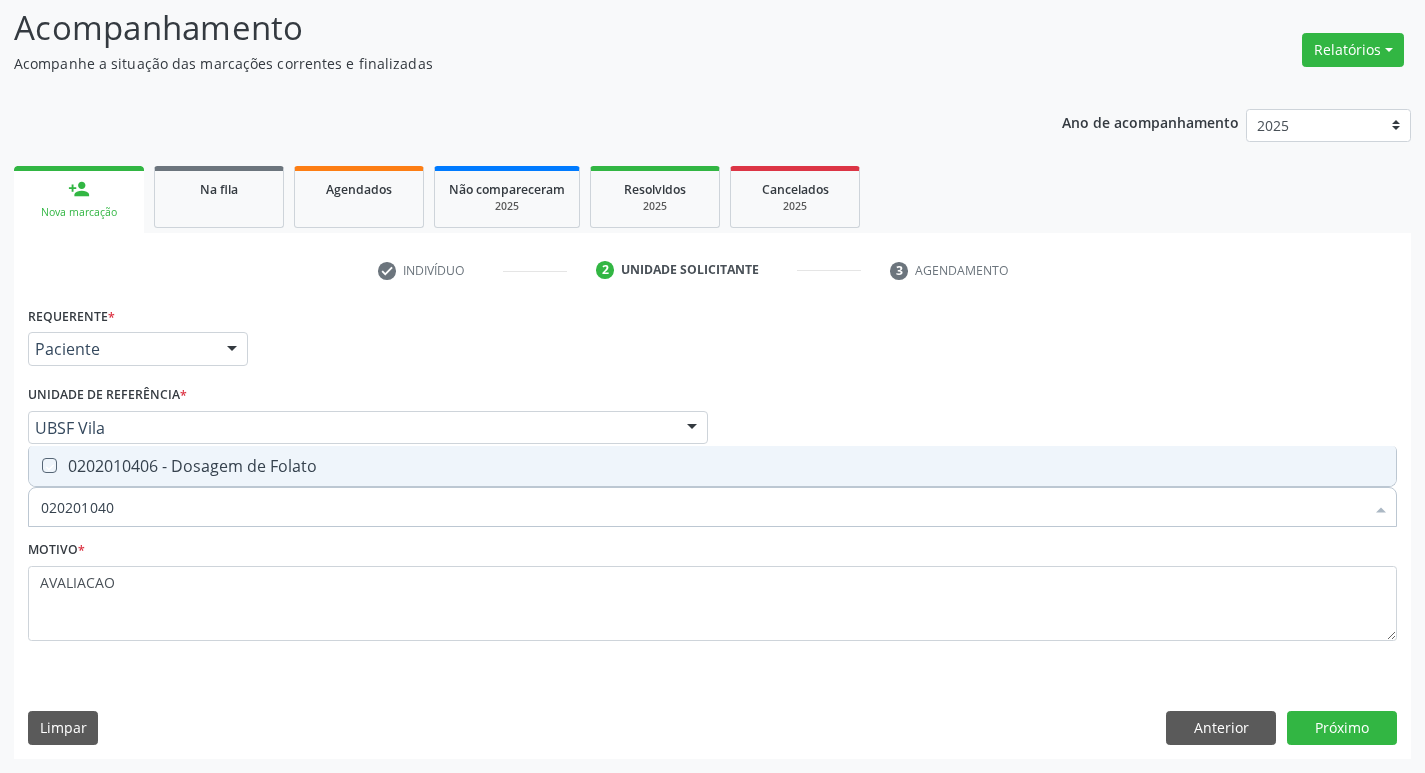 checkbox on "true" 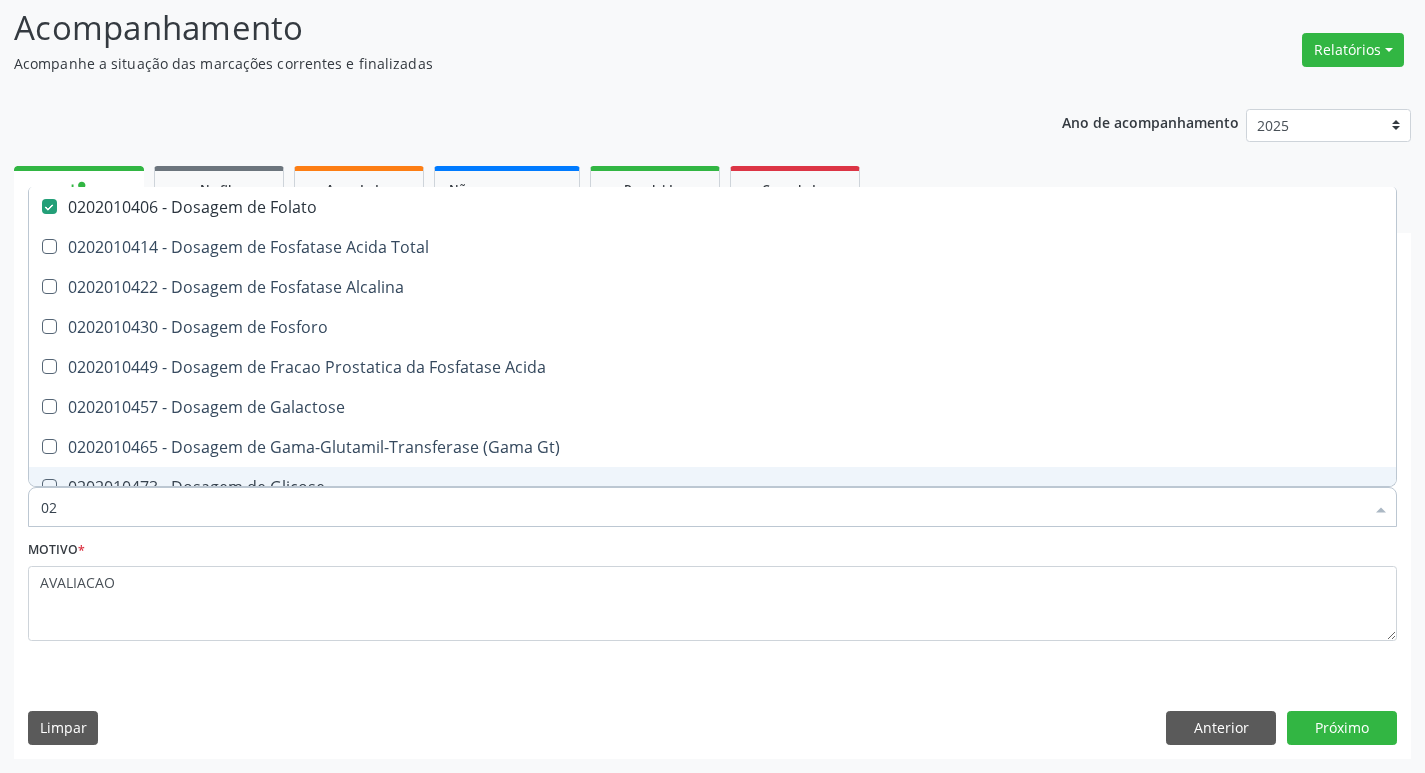 type on "0" 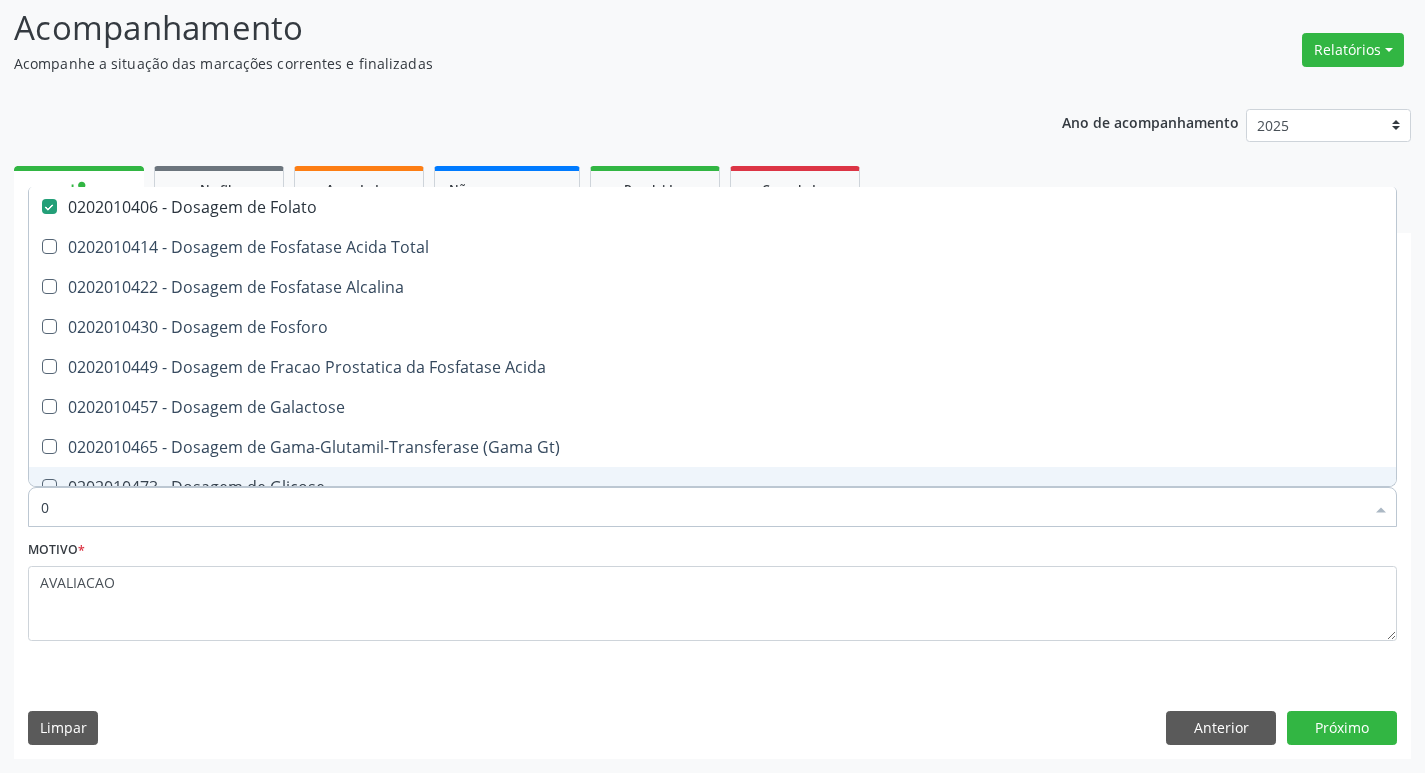 type 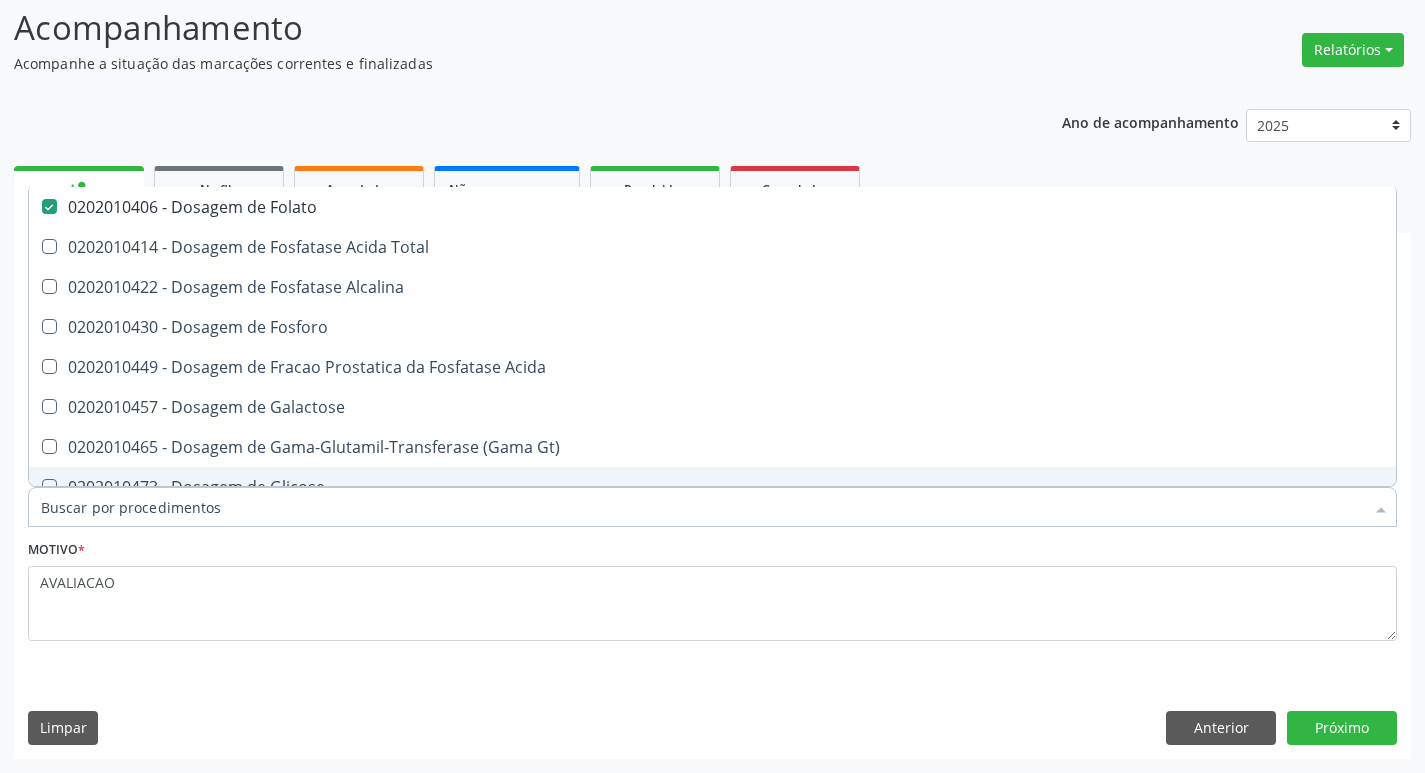 checkbox on "false" 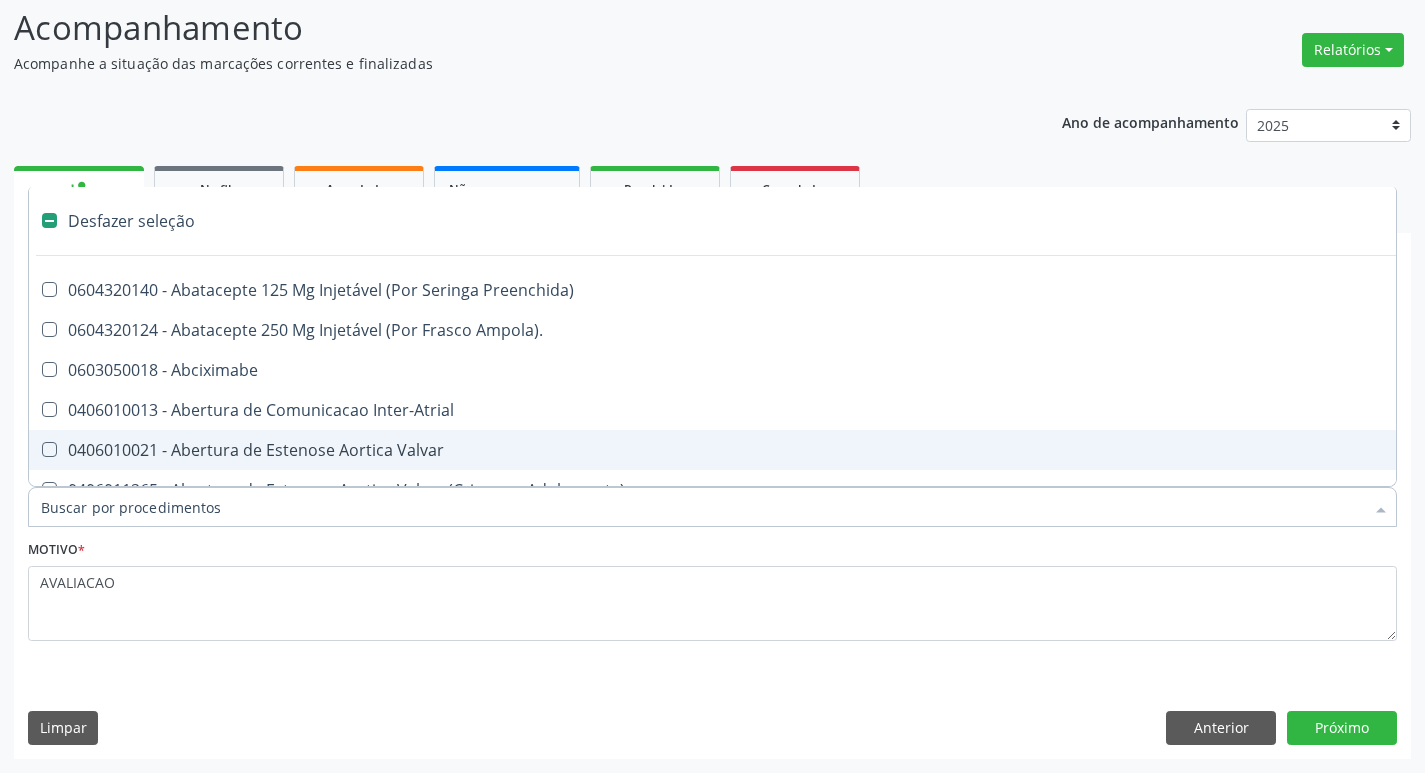 click on "Item de agendamento
*" at bounding box center [702, 507] 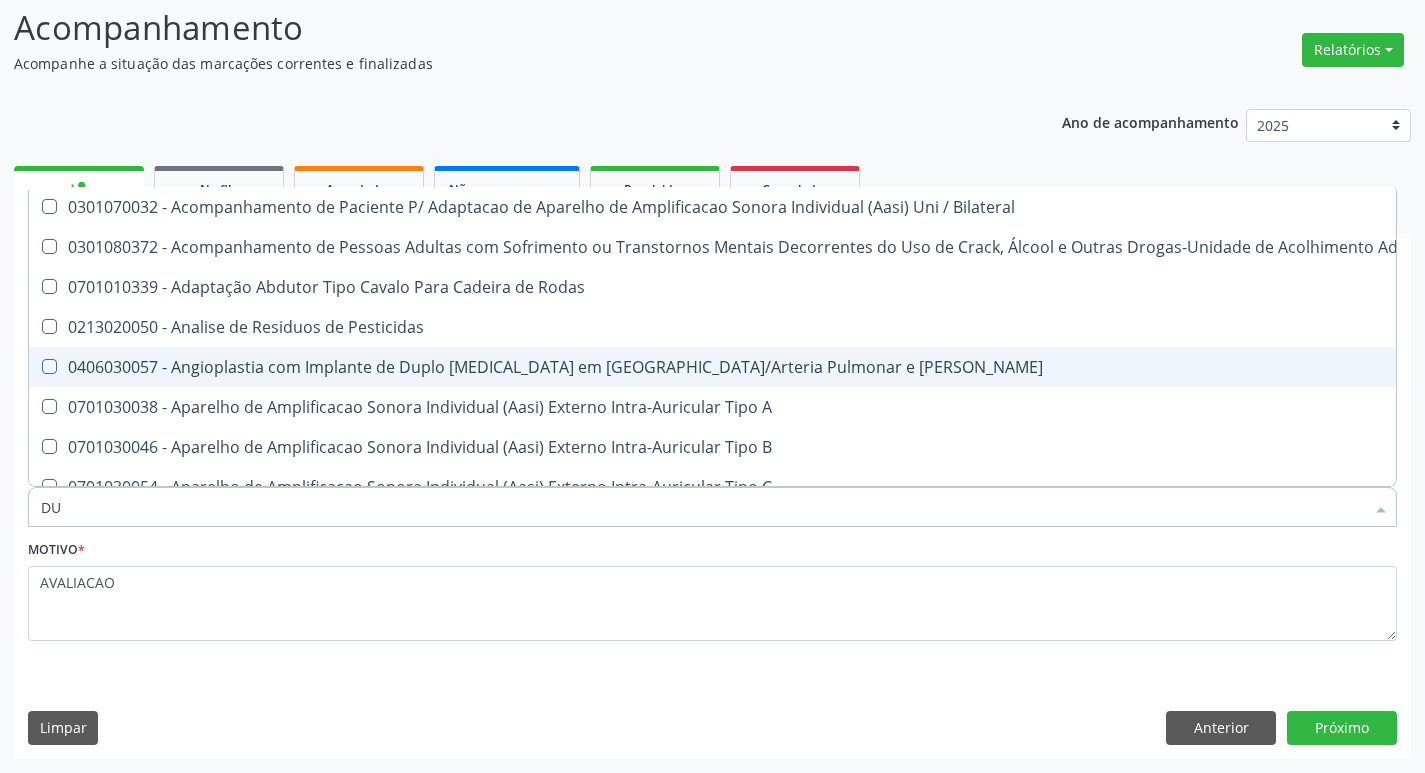 type on "DUK" 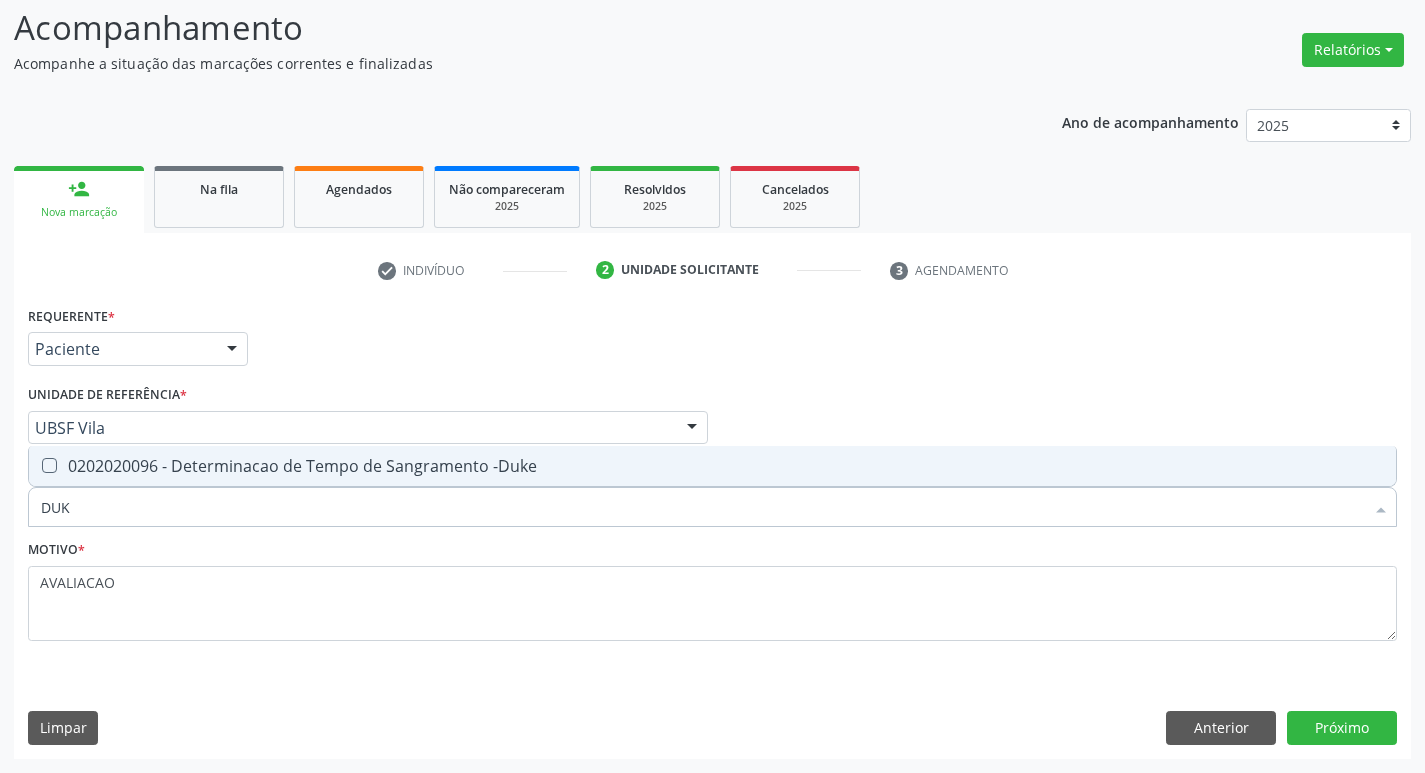 click on "0202020096 - Determinacao de Tempo de Sangramento -Duke" at bounding box center (712, 466) 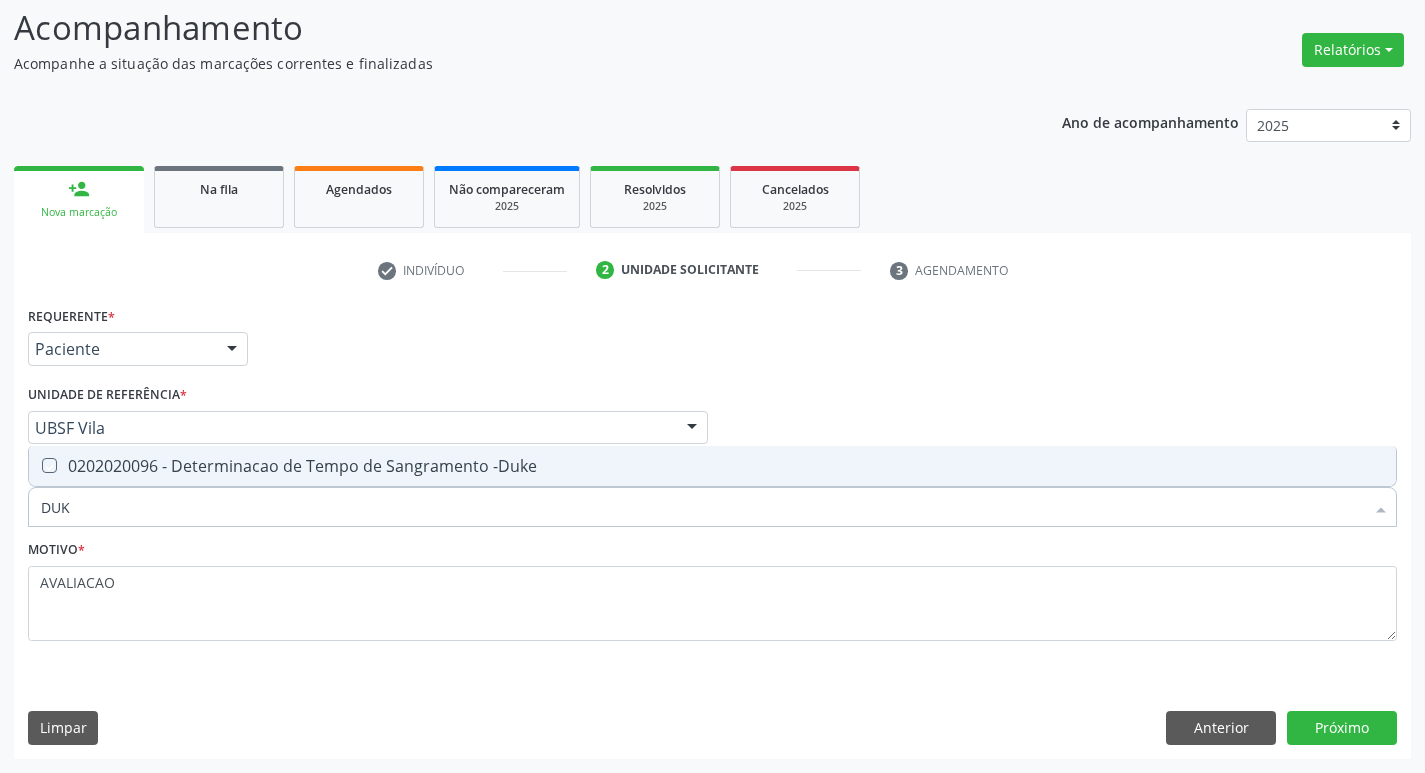 checkbox on "true" 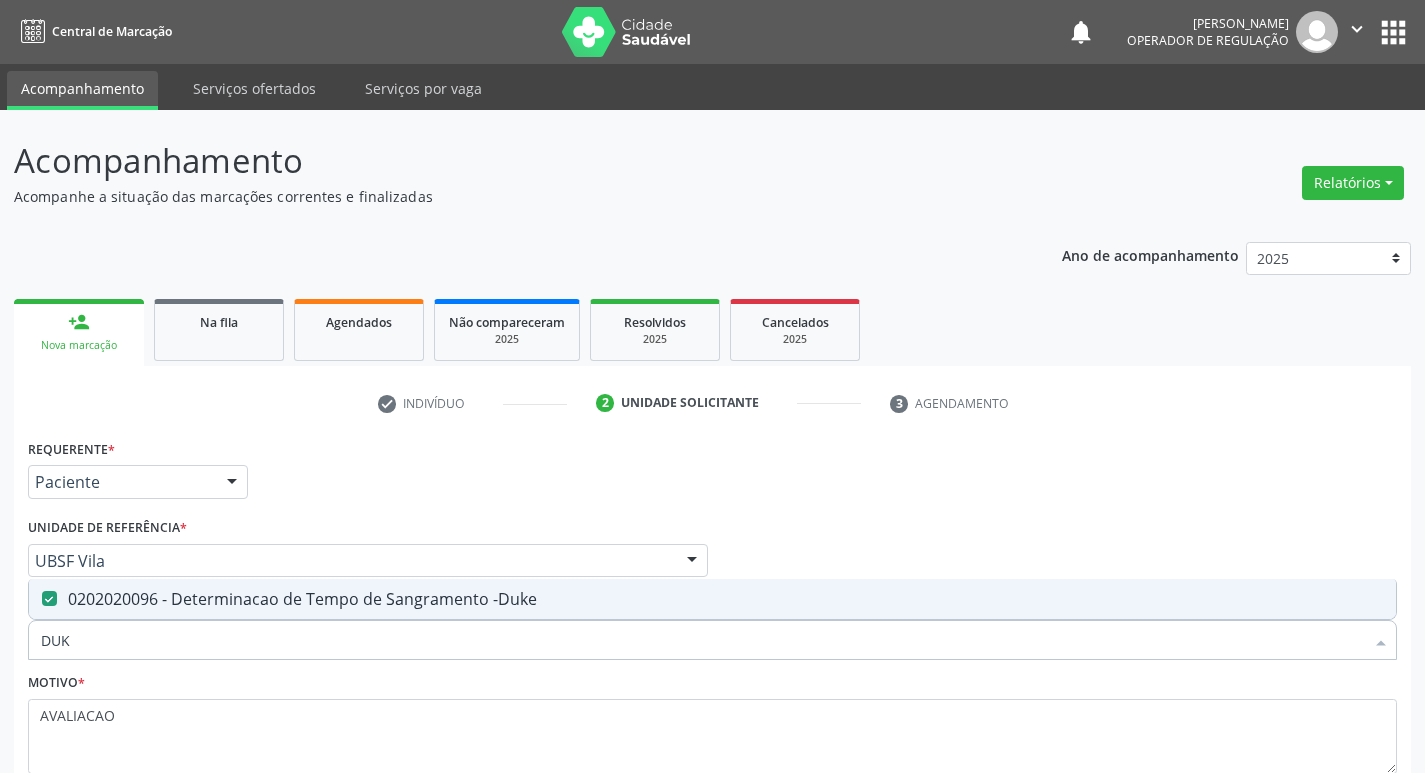scroll, scrollTop: 133, scrollLeft: 0, axis: vertical 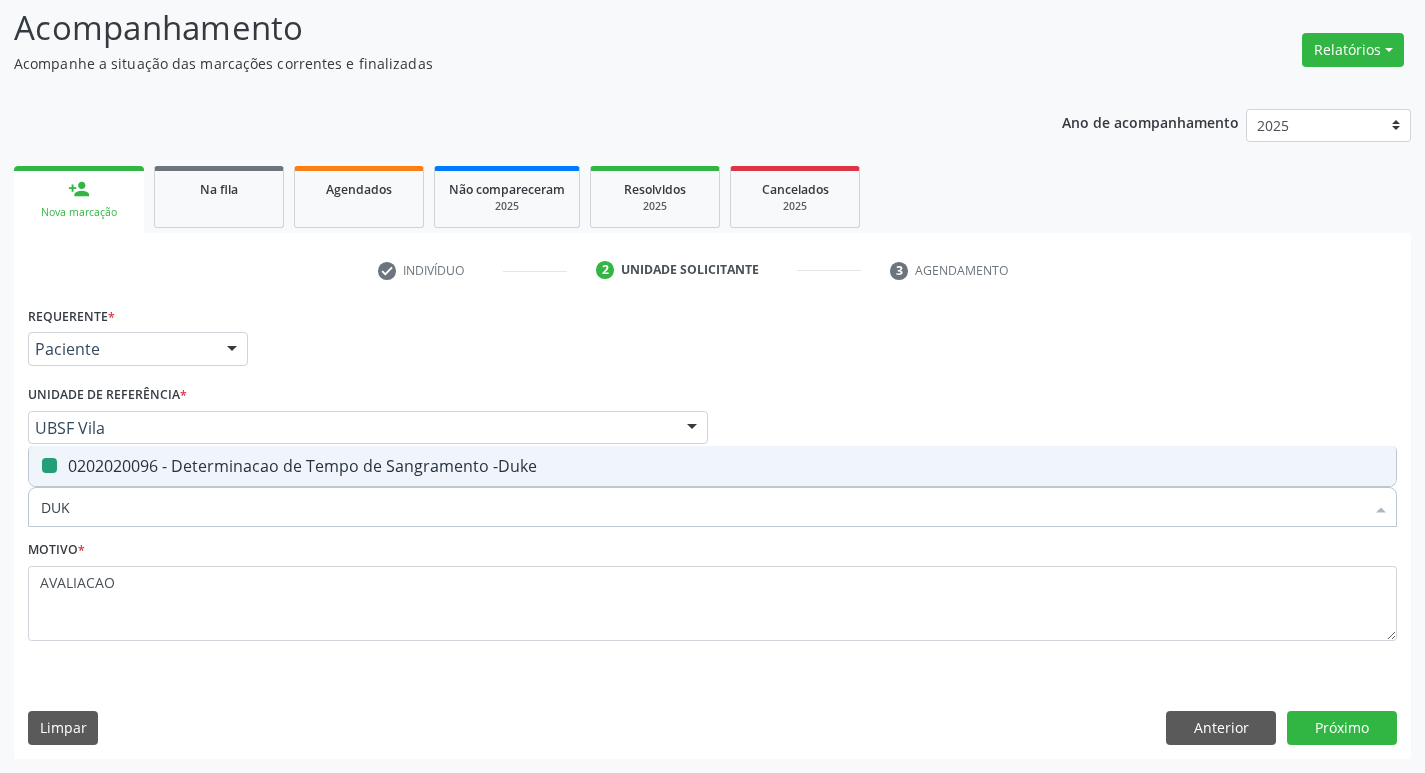 type on "DU" 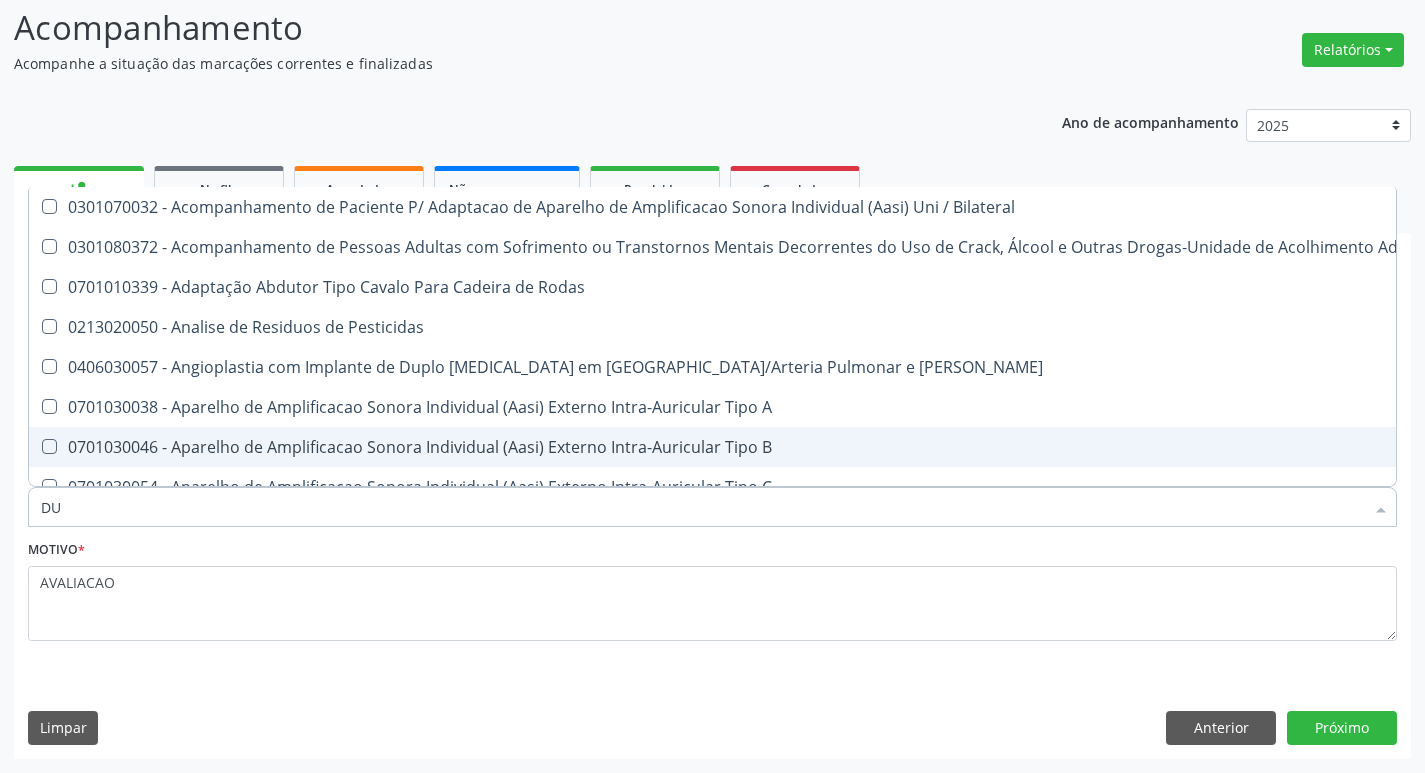 type on "D" 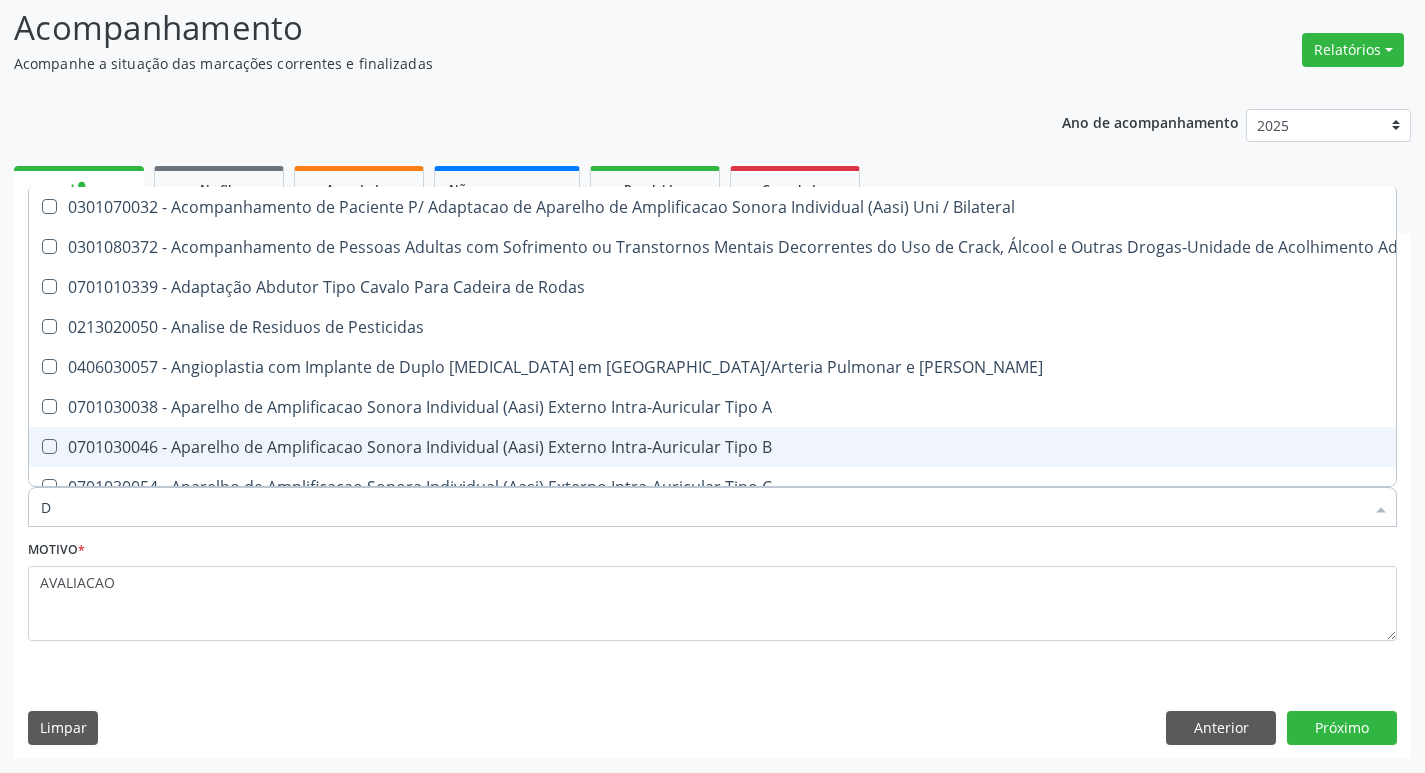 type 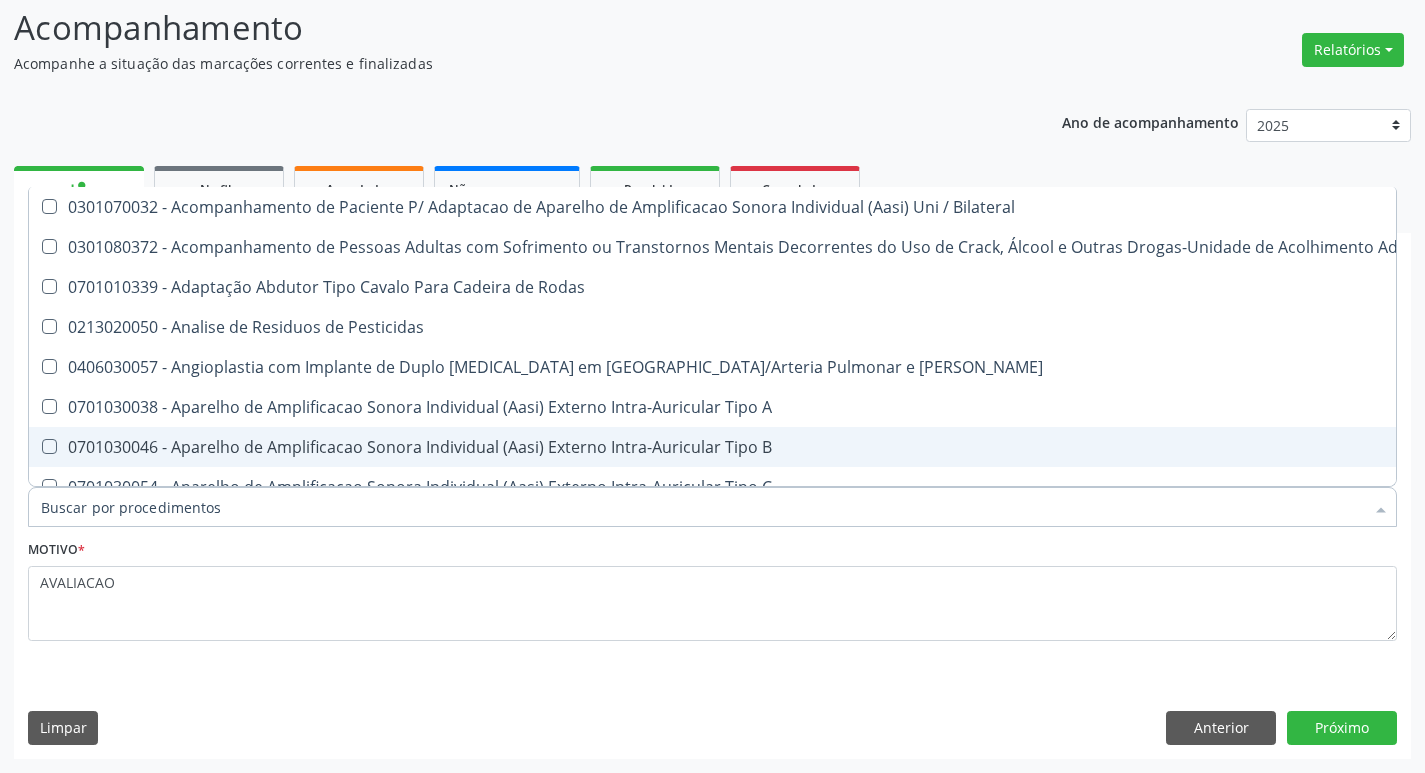 checkbox on "false" 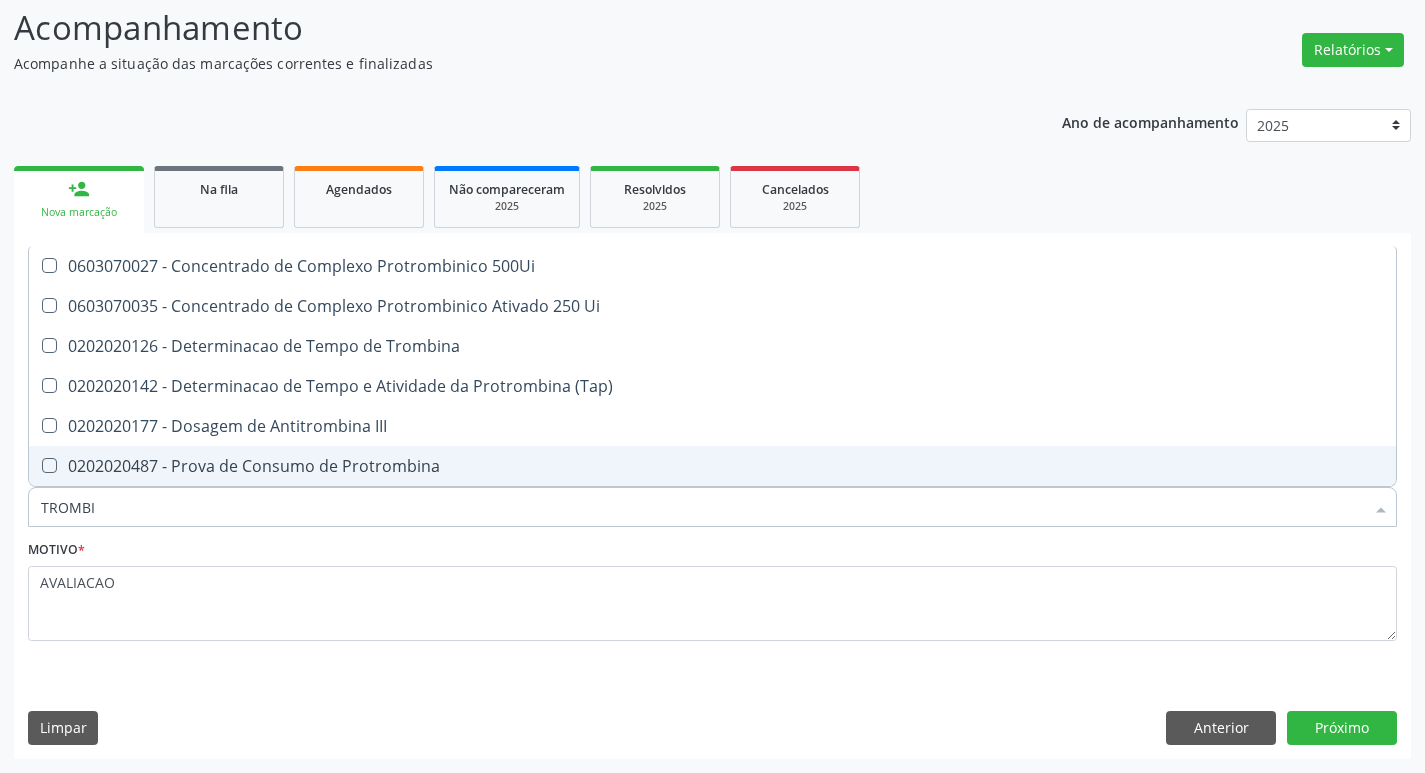 type on "TROMBIN" 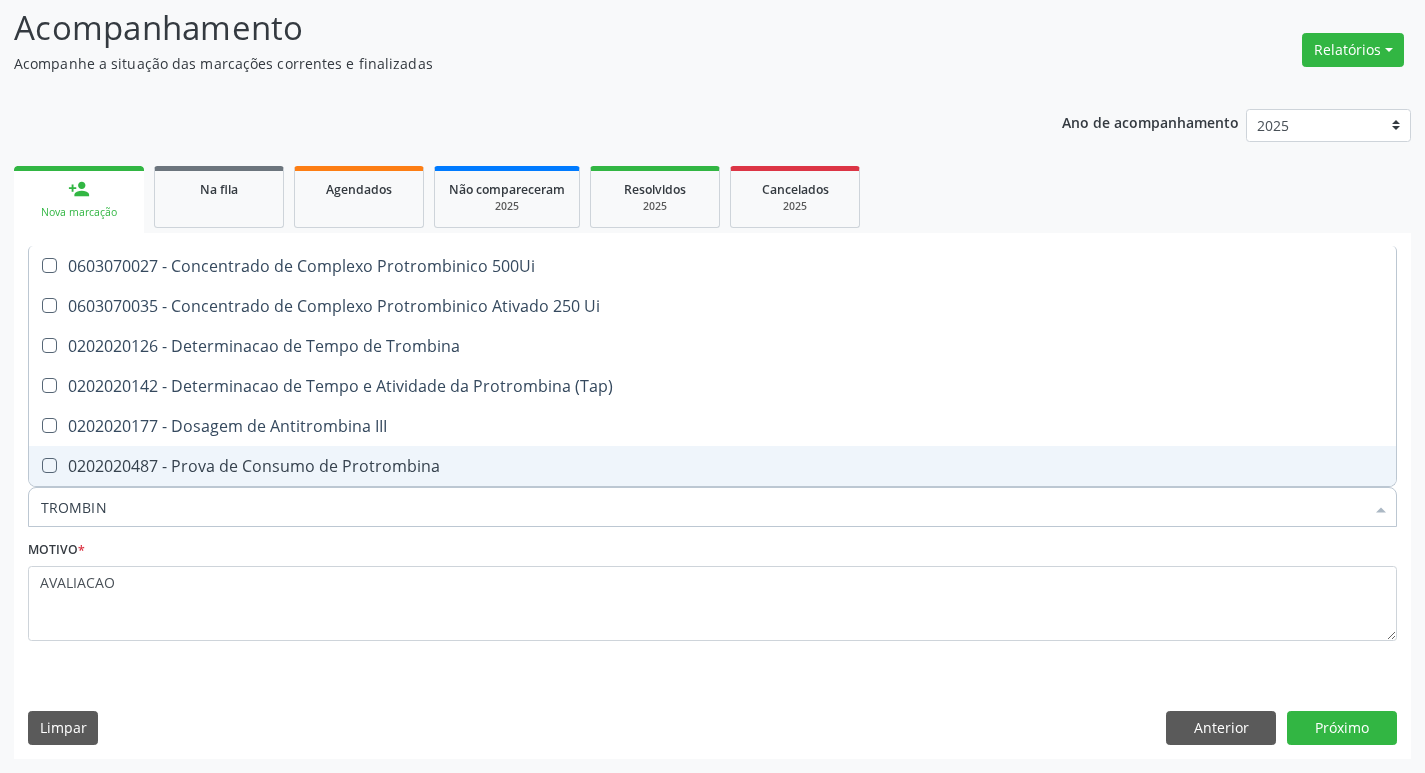 click on "0202020487 - Prova de Consumo de Protrombina" at bounding box center (712, 466) 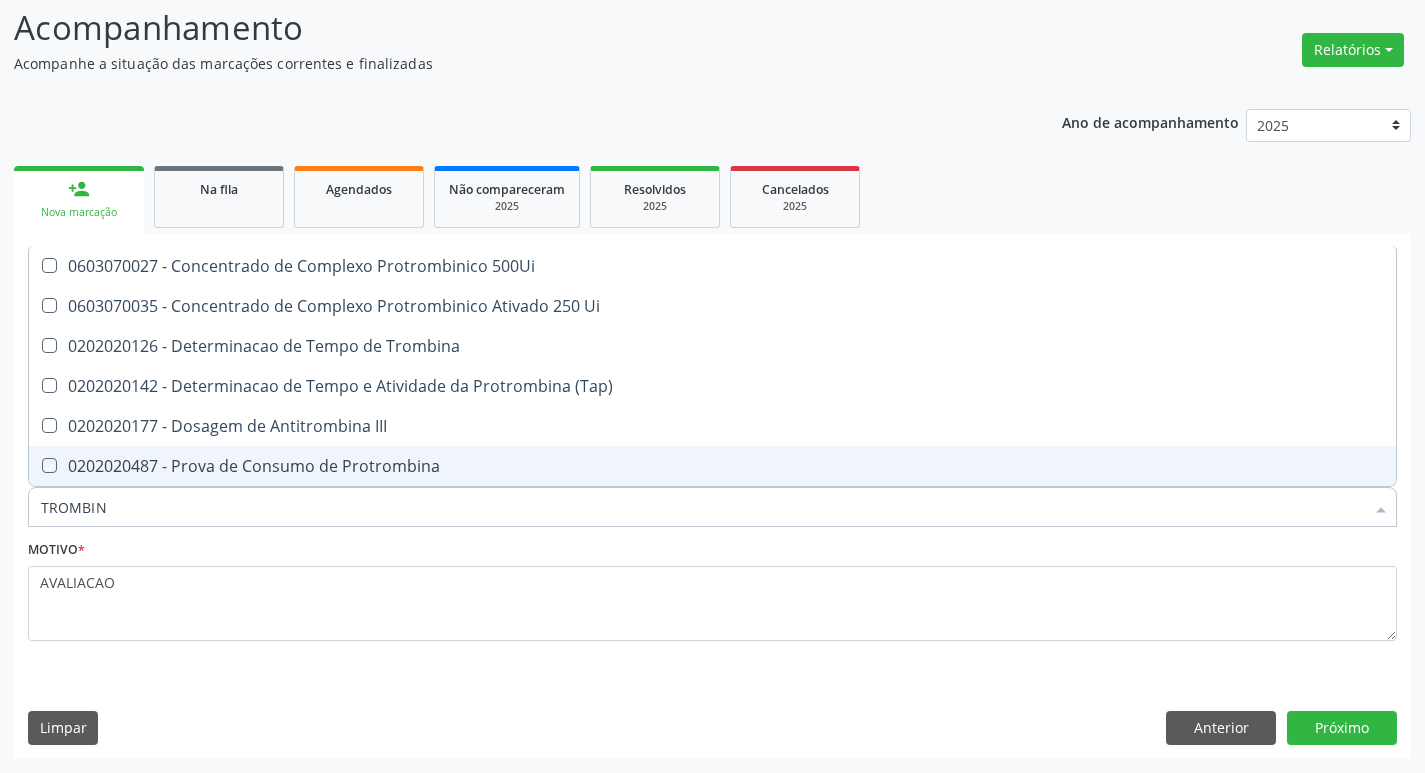 checkbox on "true" 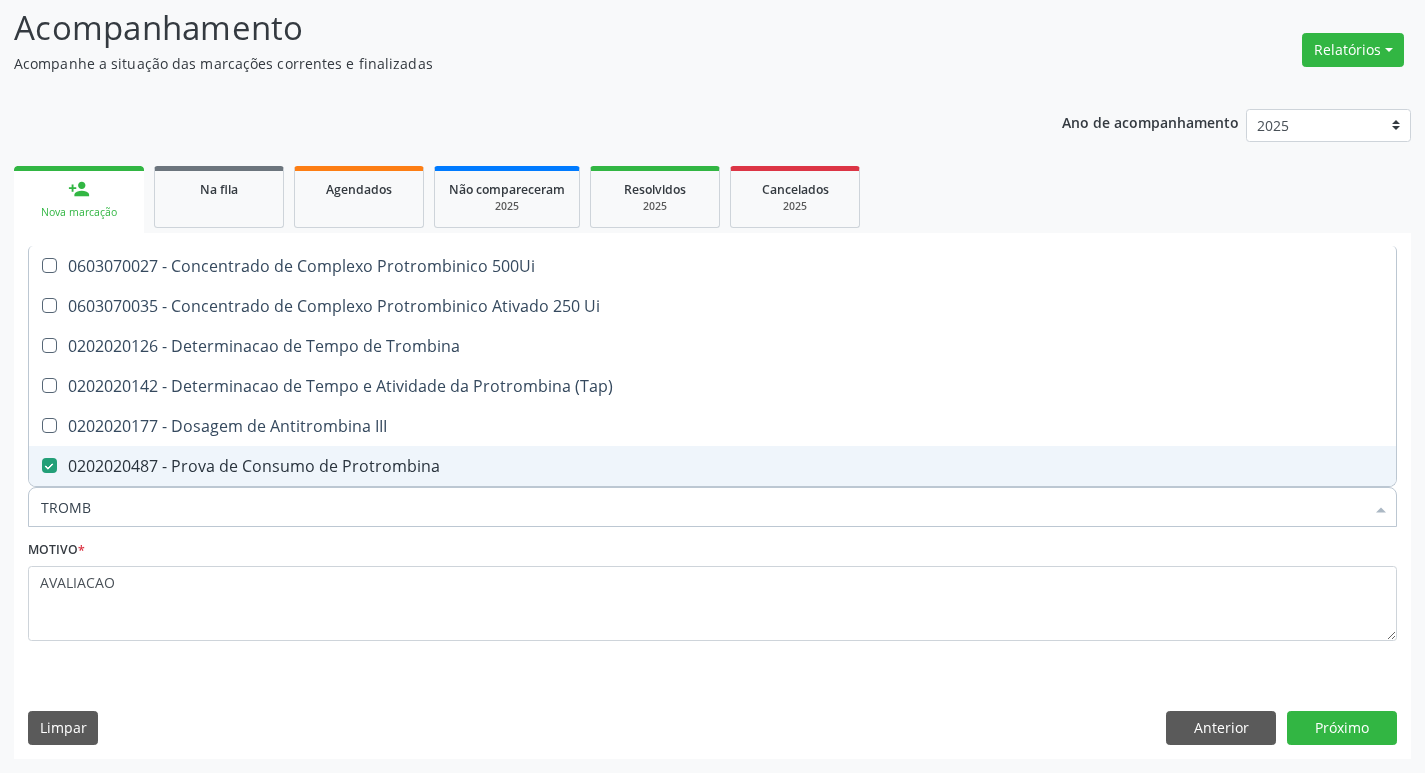 type on "TROM" 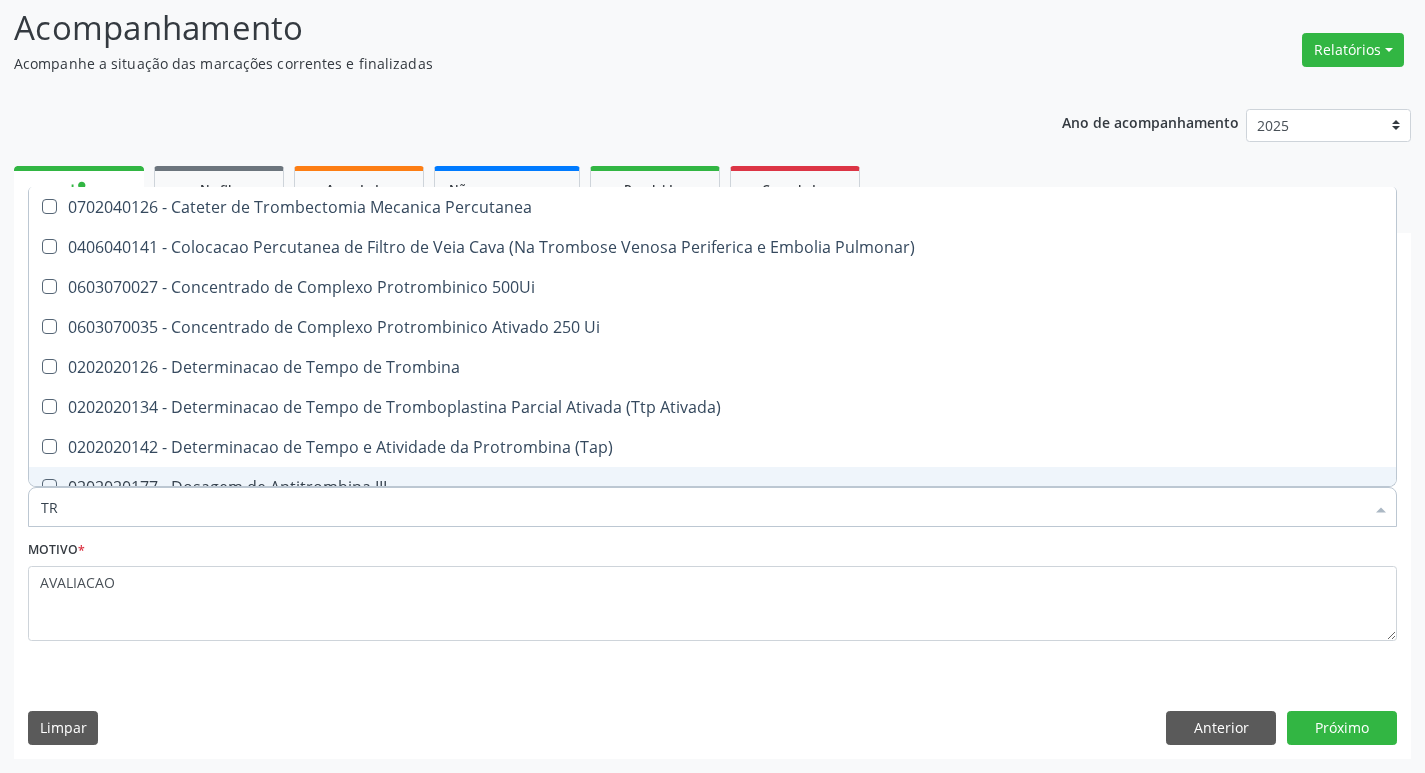type on "T" 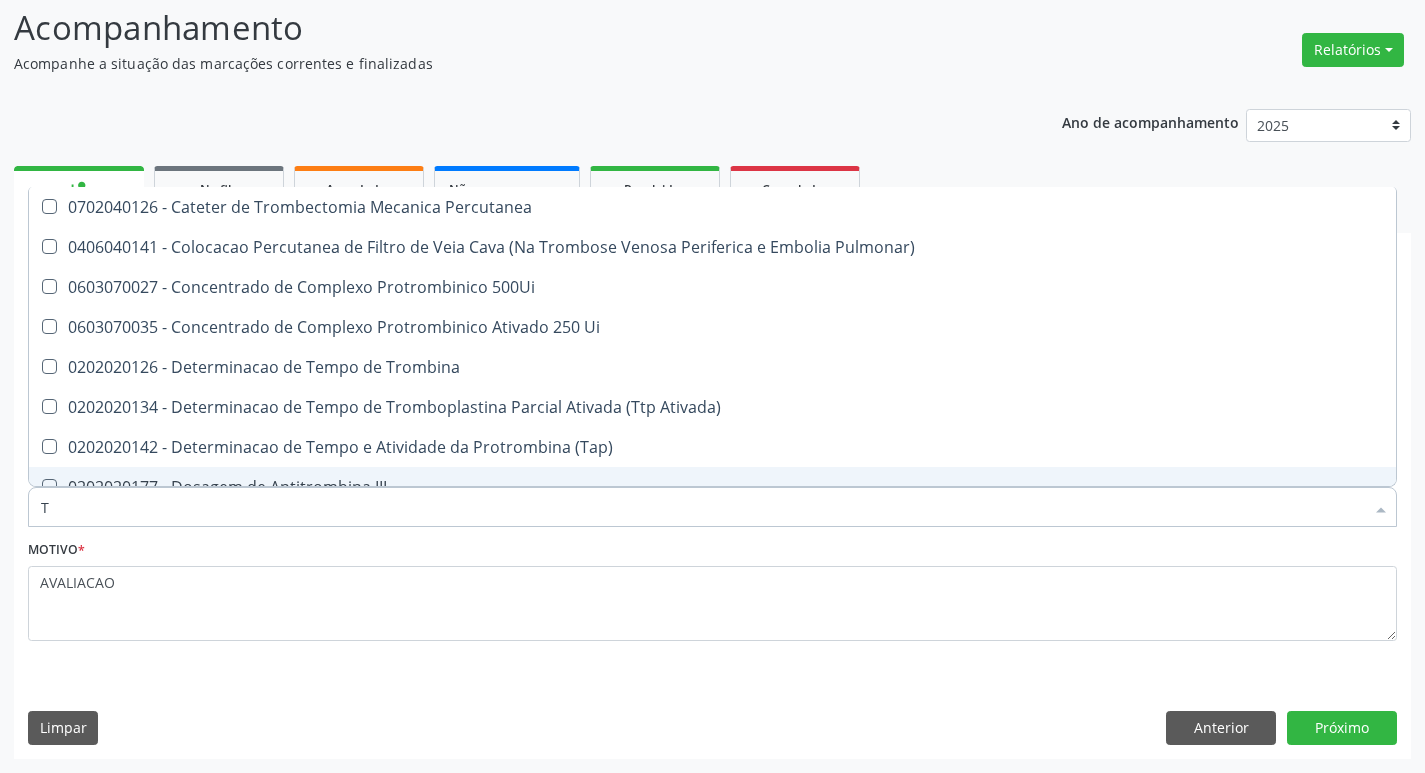 type 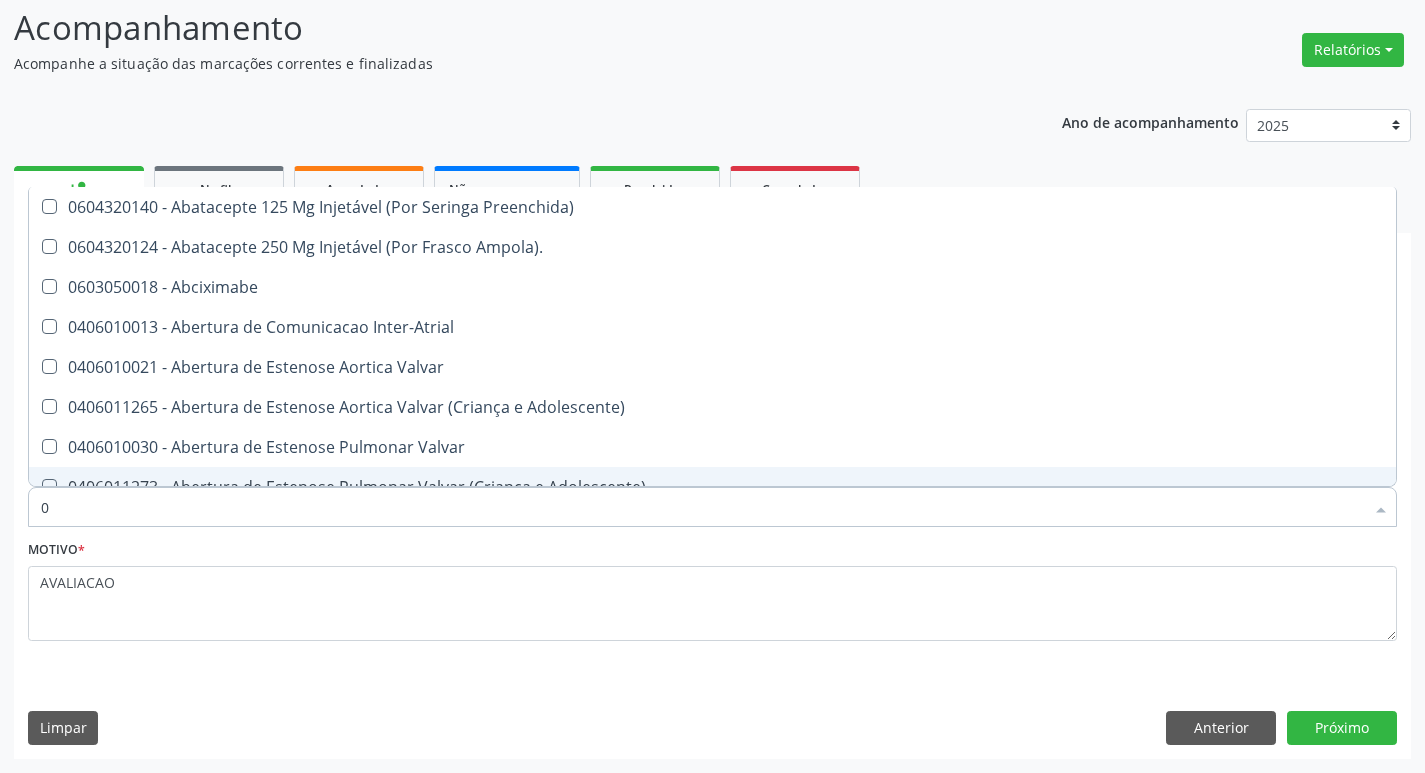 type on "02" 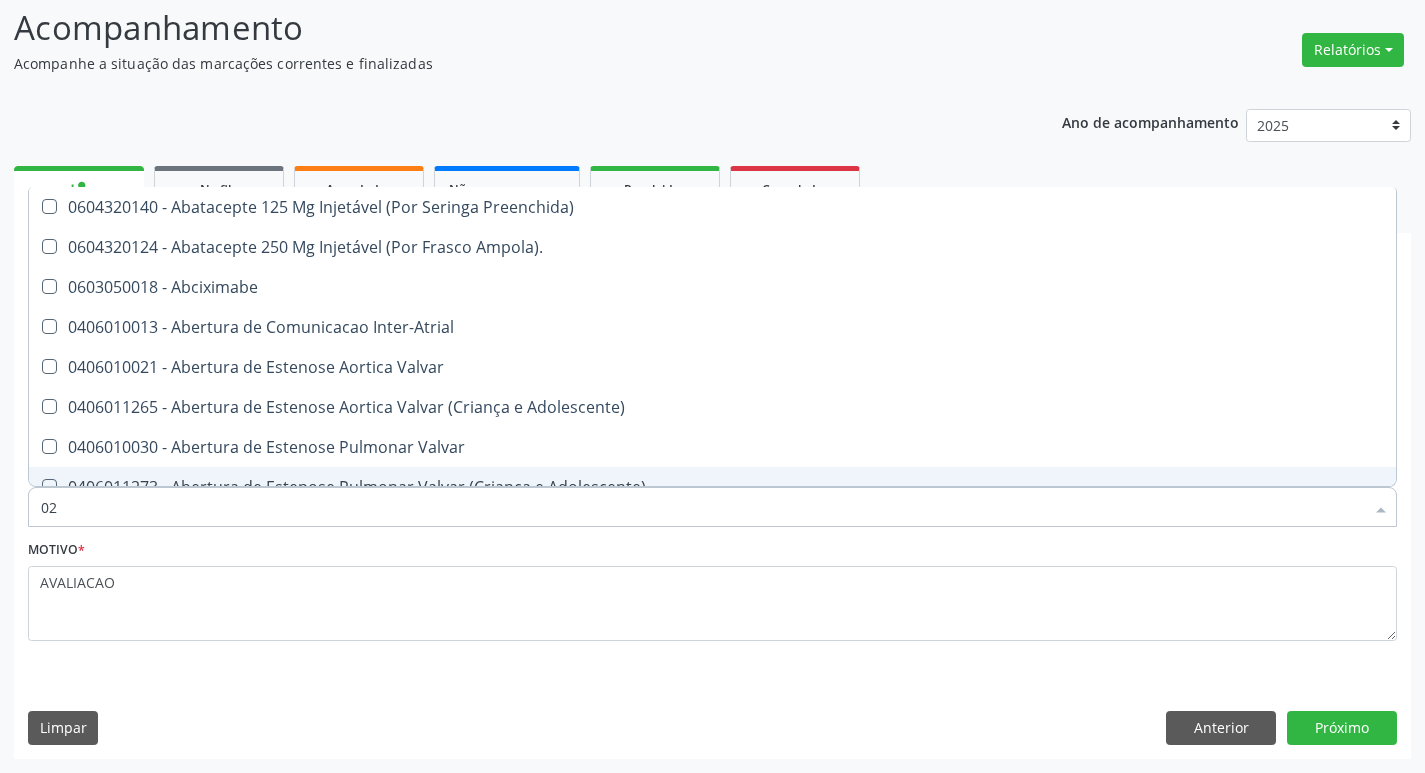 checkbox on "true" 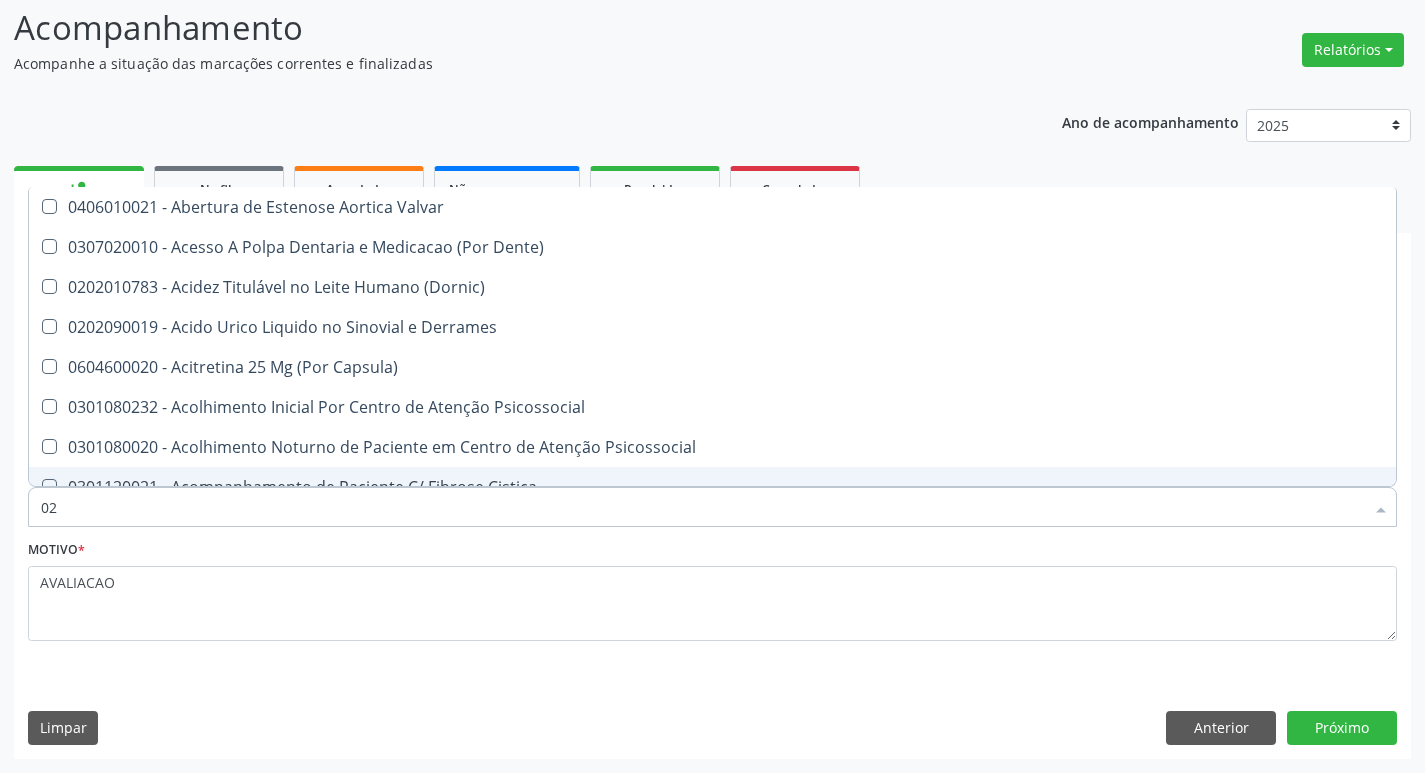 type on "020" 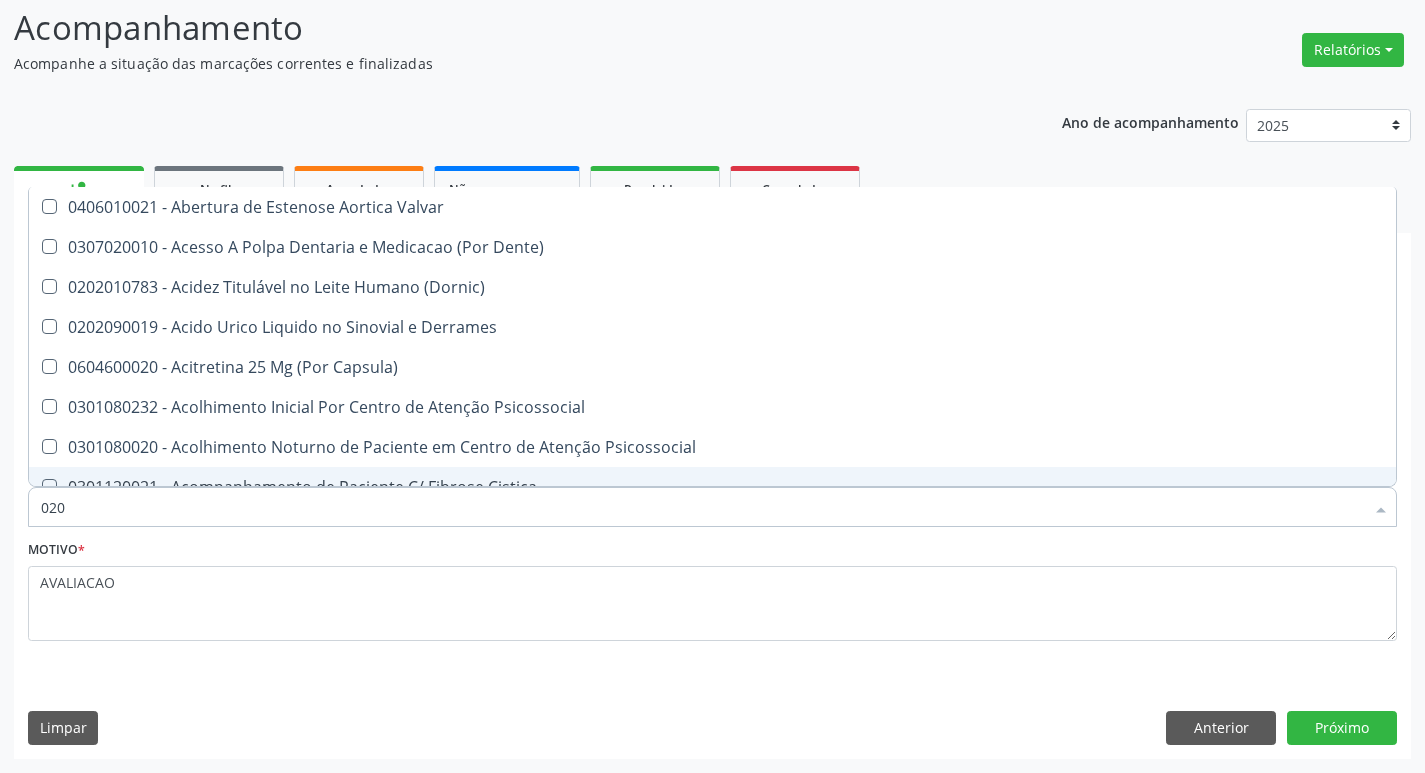 checkbox on "true" 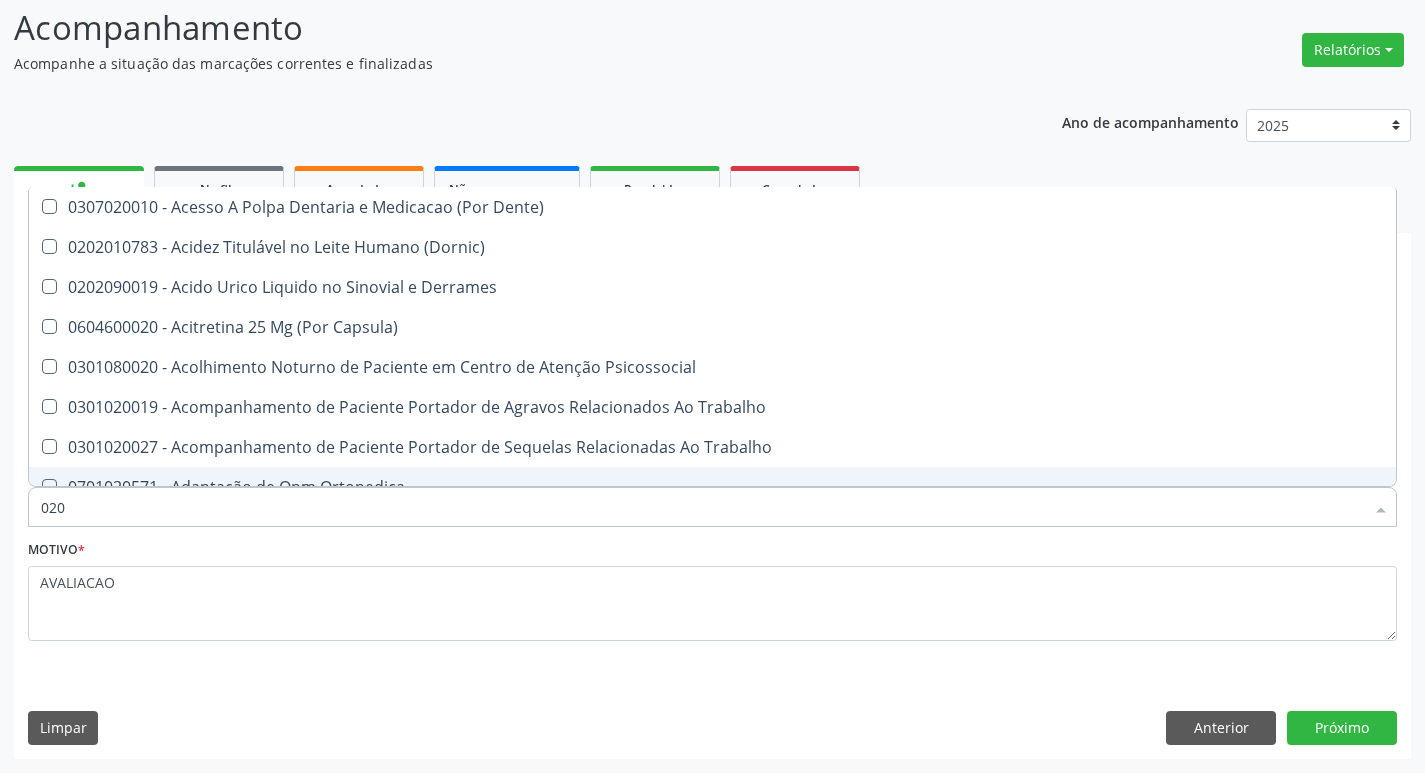 type on "0202" 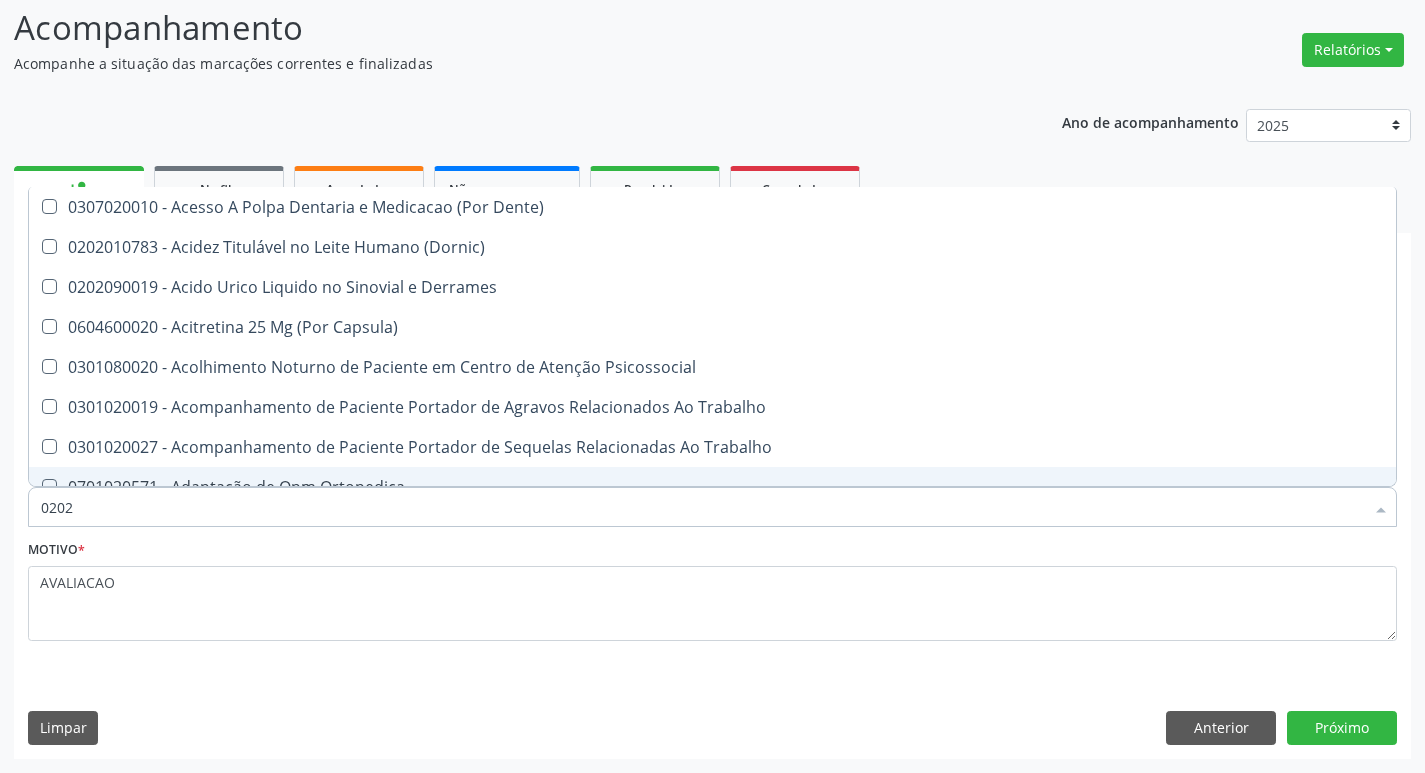 checkbox on "true" 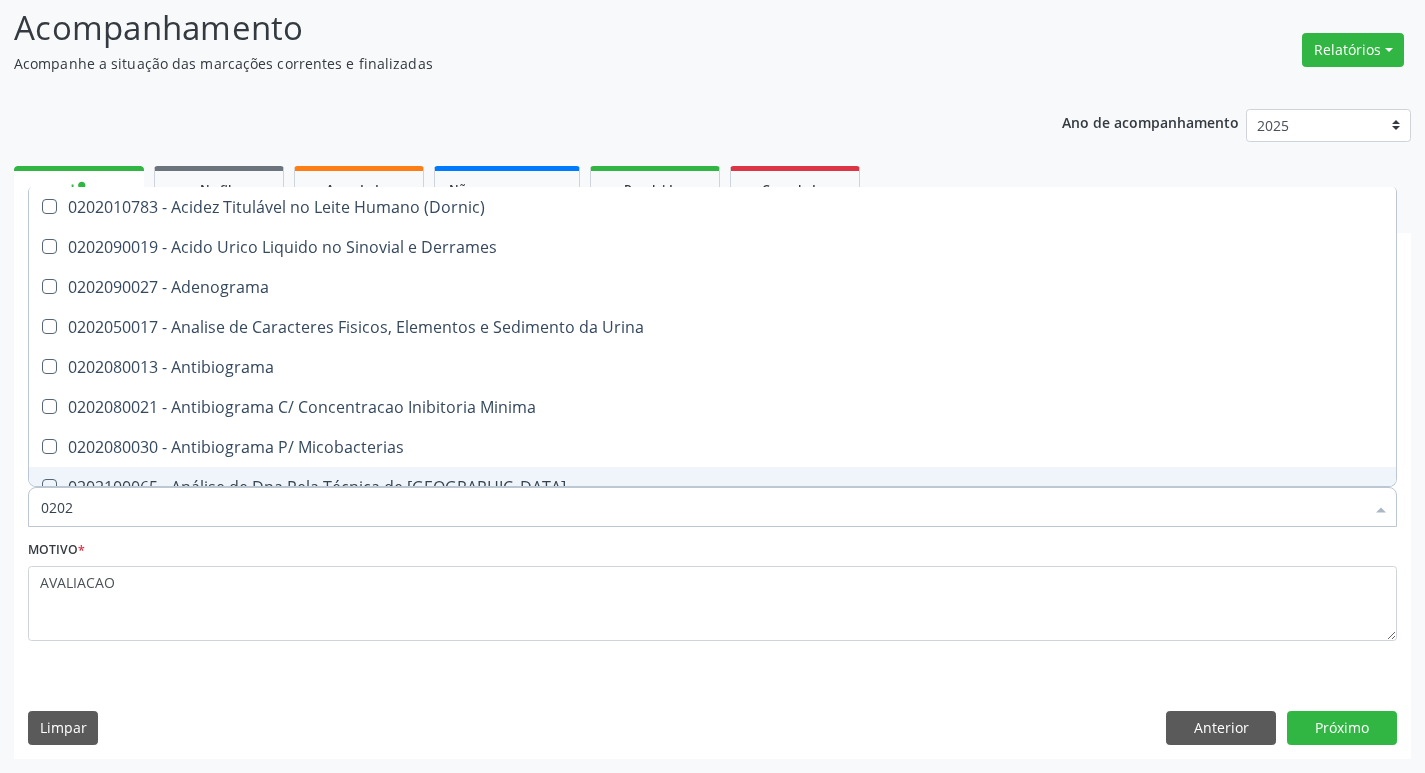 type on "02020" 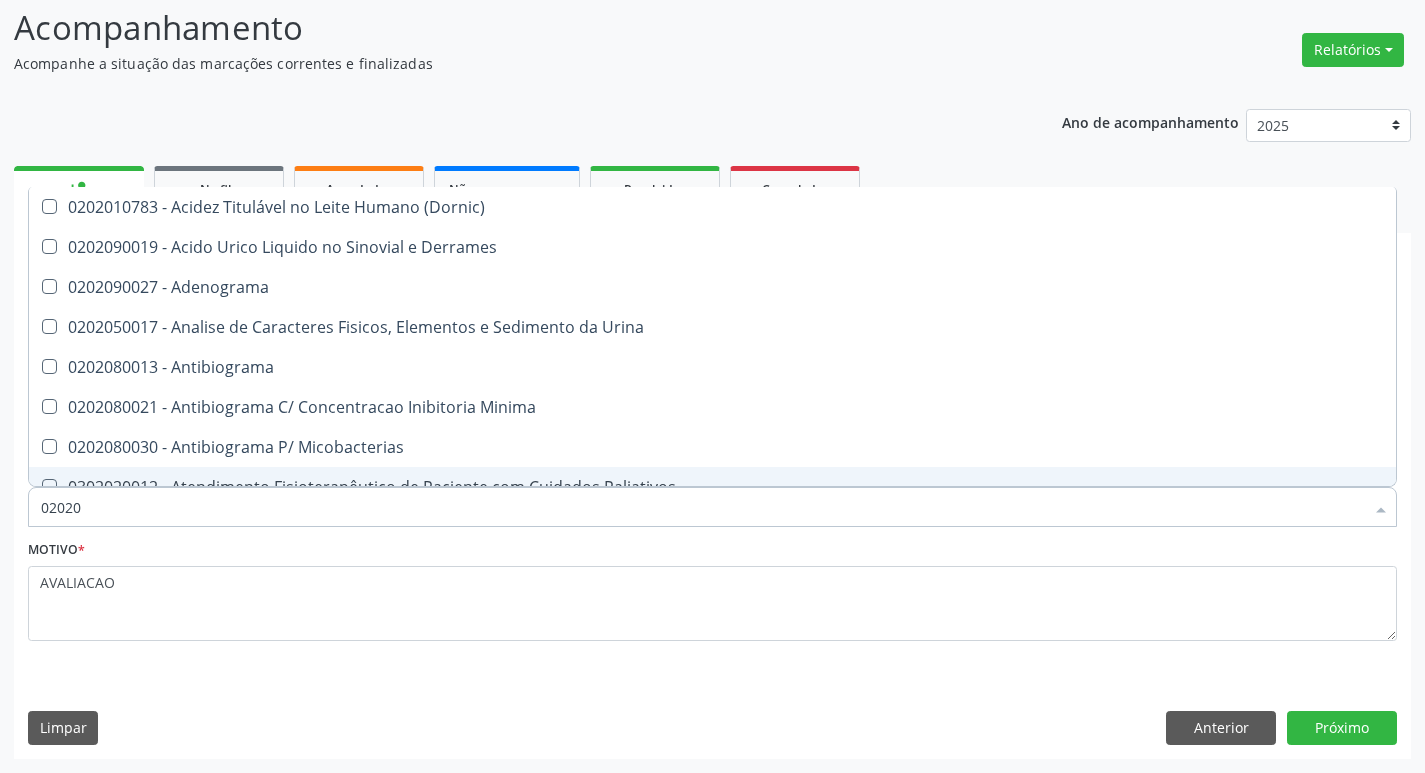 type on "020202" 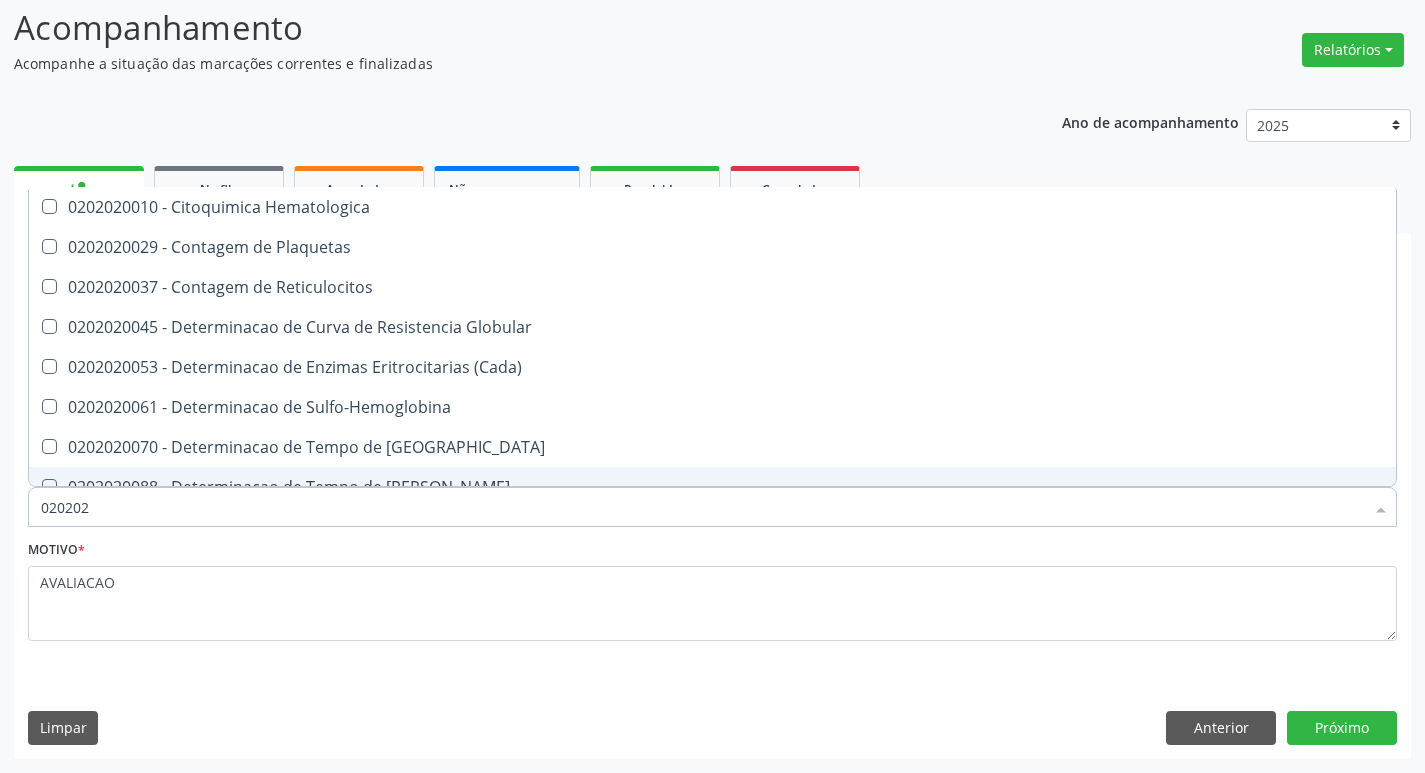 type on "0202020" 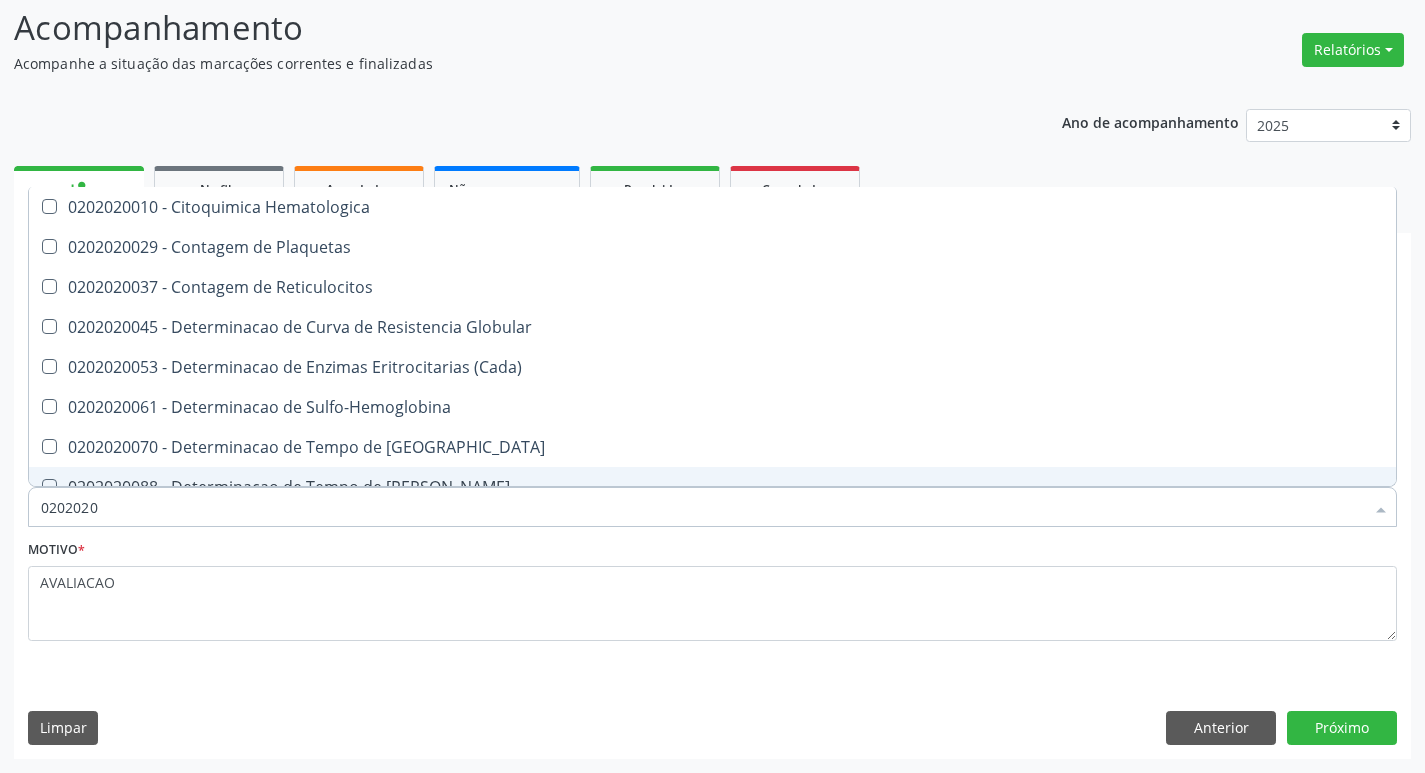 type on "02020201" 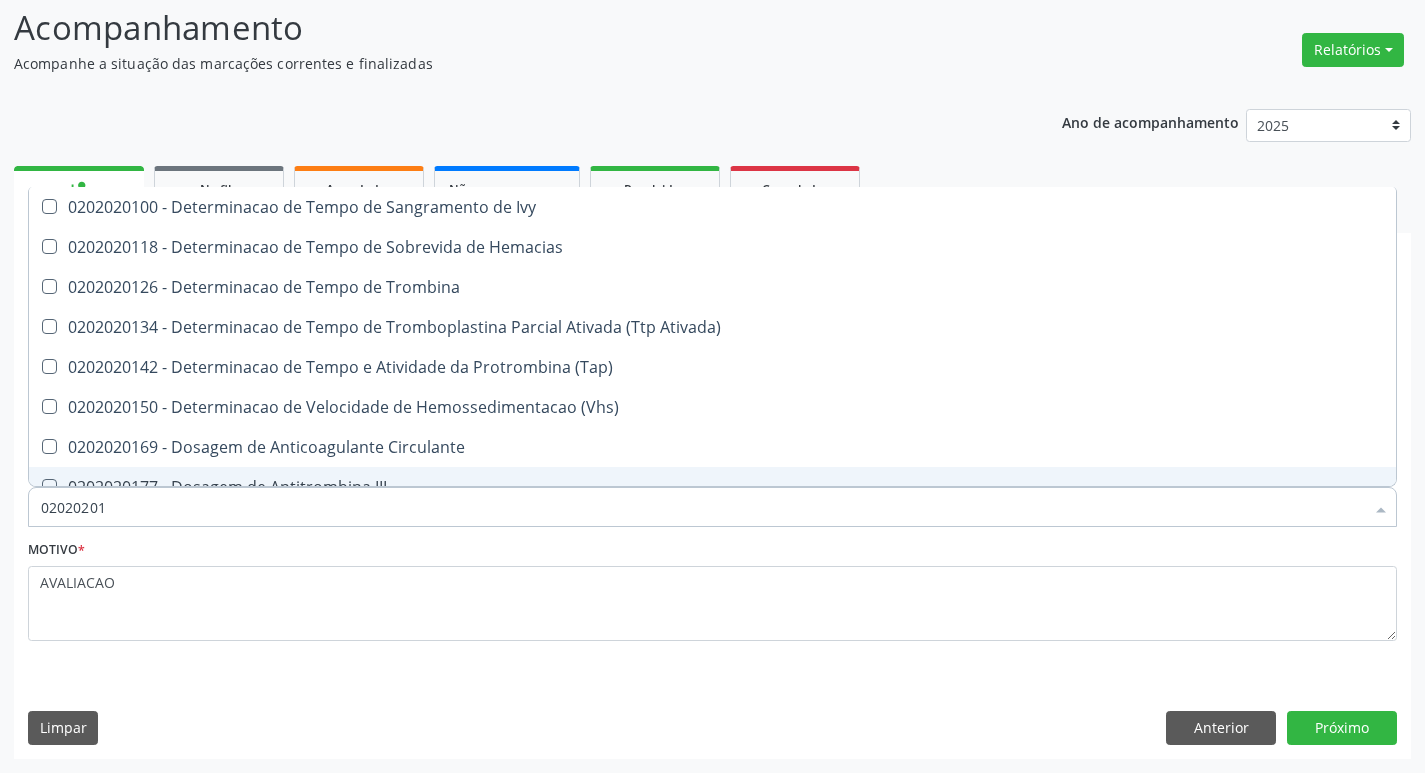 type on "020202014" 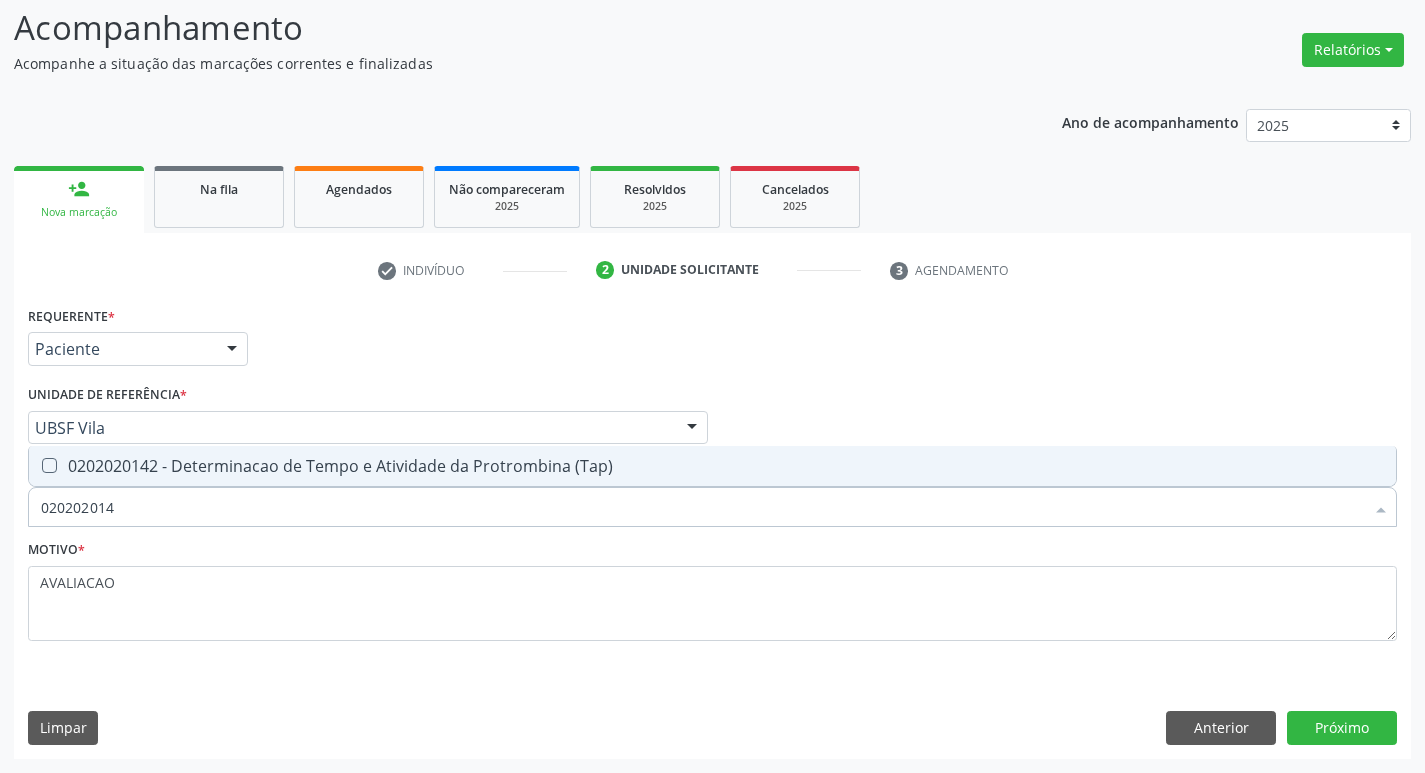 click on "0202020142 - Determinacao de Tempo e Atividade da Protrombina (Tap)" at bounding box center [712, 466] 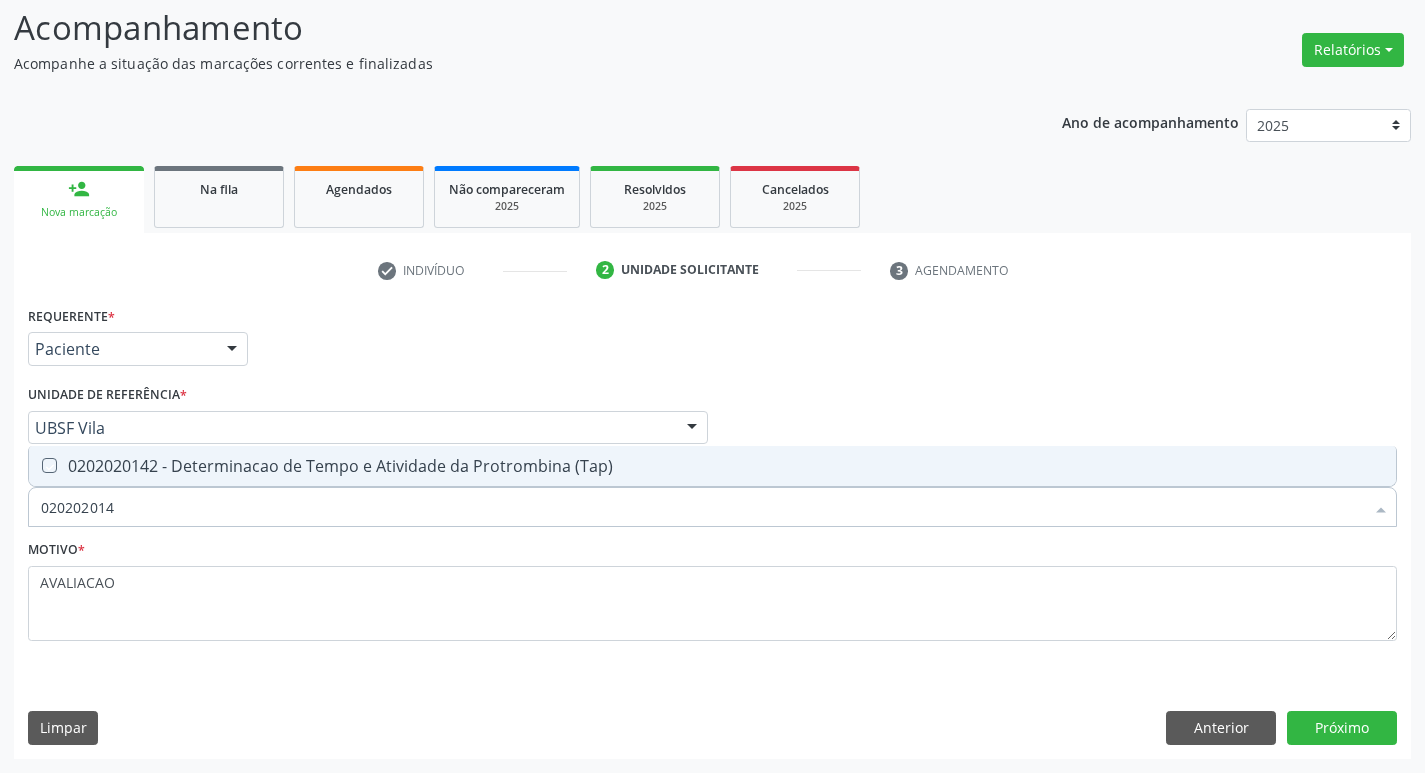 checkbox on "true" 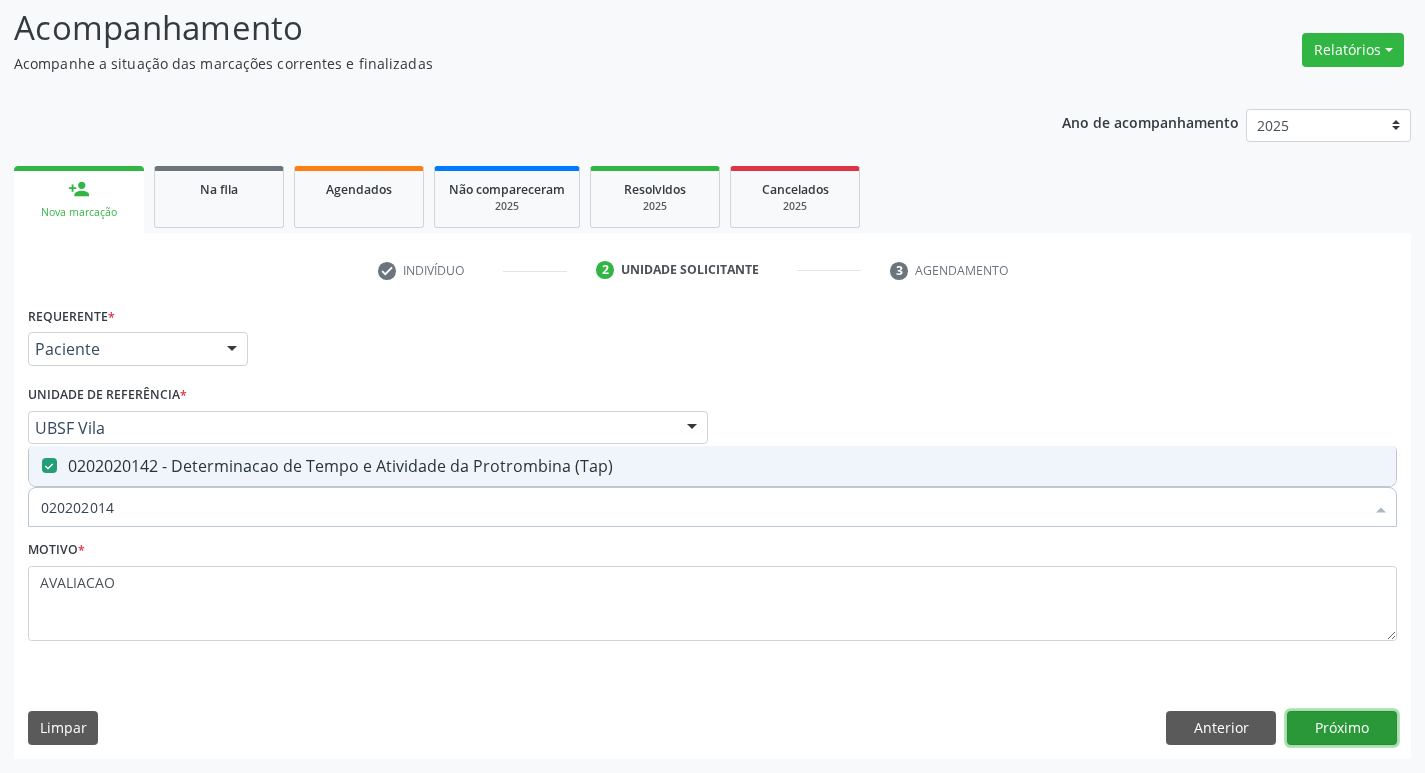 click on "Próximo" at bounding box center [1342, 728] 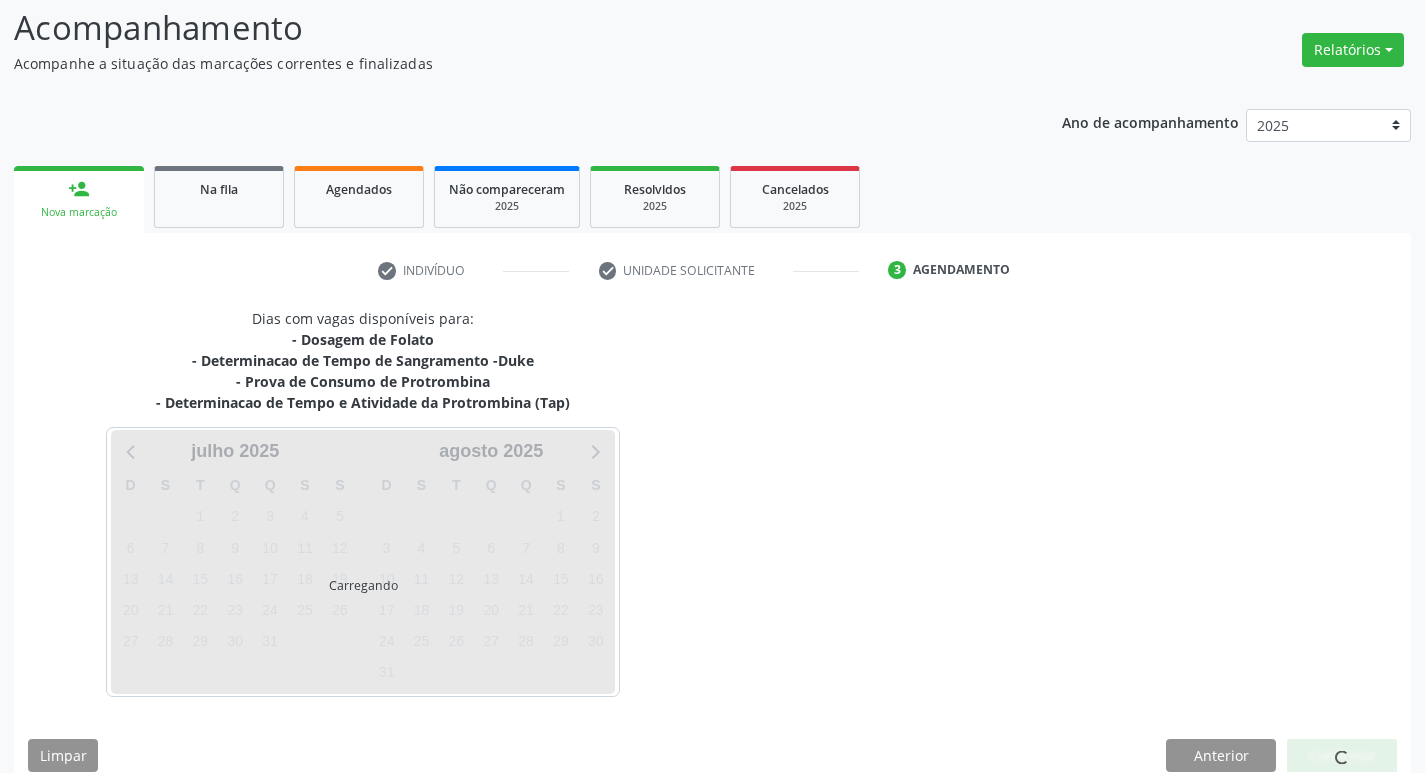 scroll, scrollTop: 160, scrollLeft: 0, axis: vertical 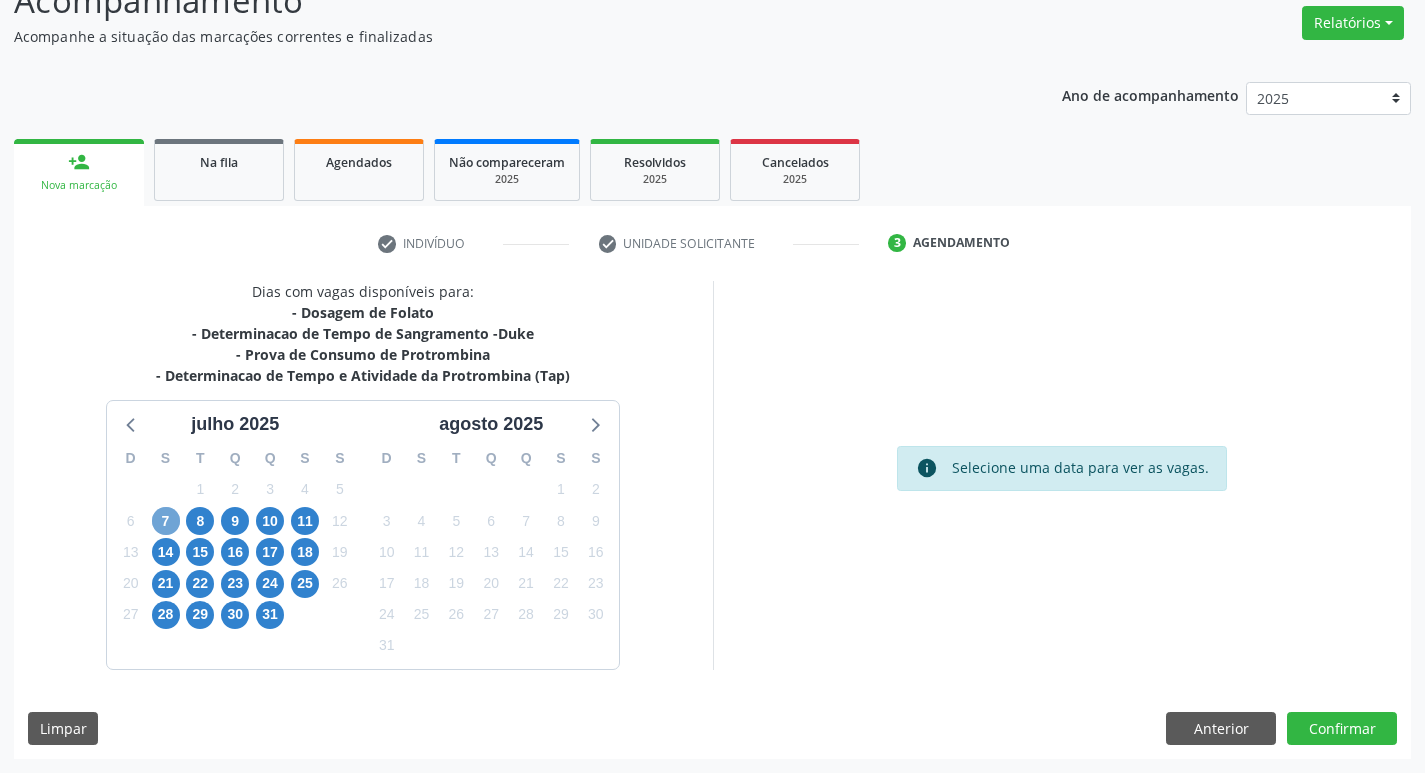 click on "7" at bounding box center [166, 521] 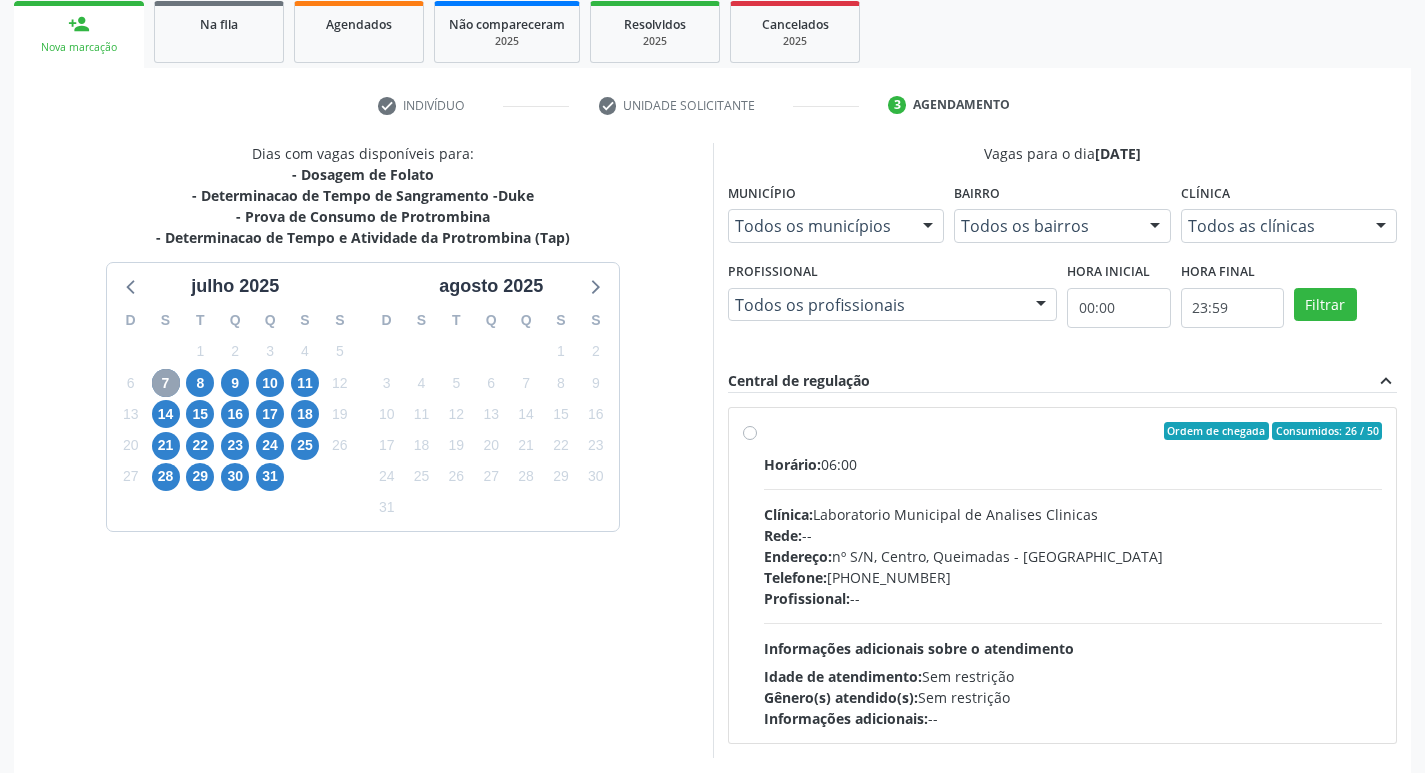 scroll, scrollTop: 386, scrollLeft: 0, axis: vertical 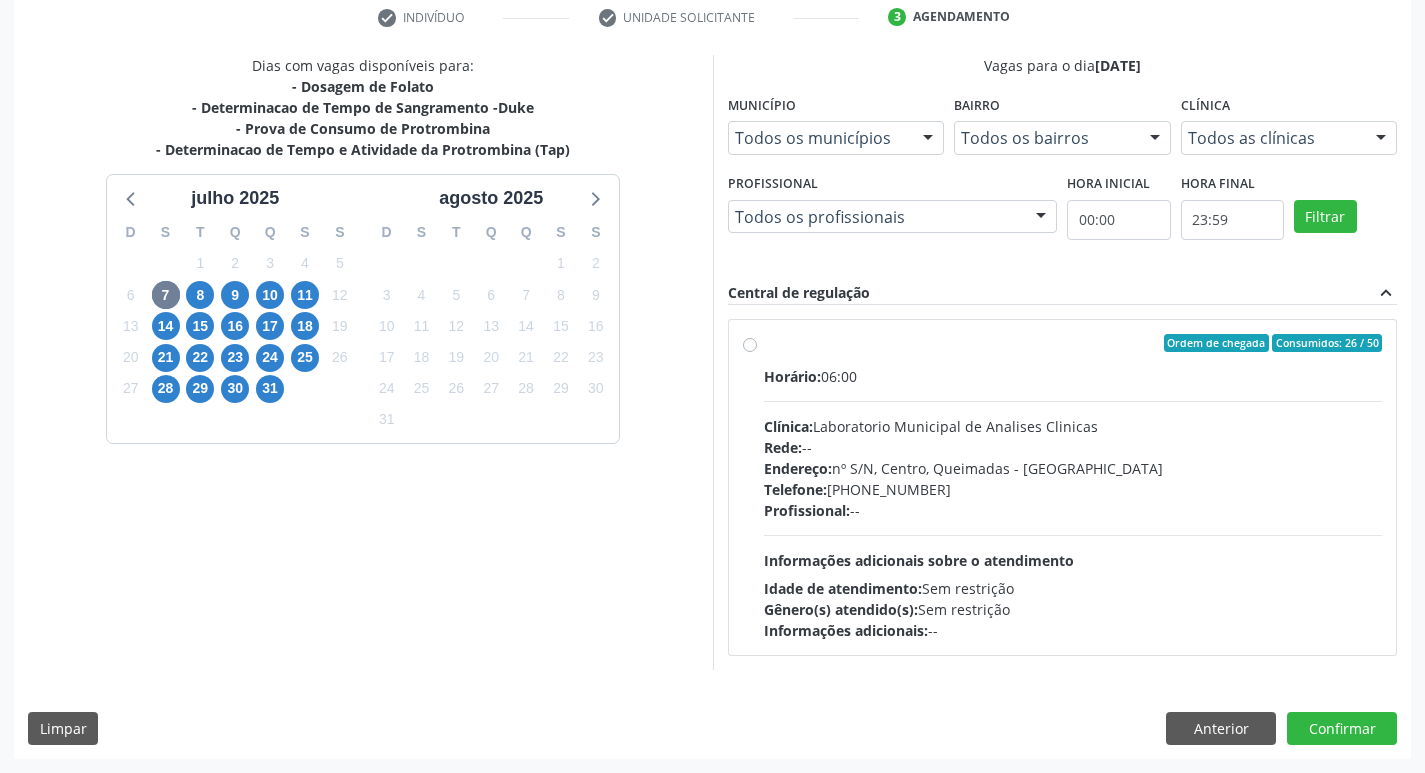 click on "Endereço:   nº S/N, Centro, Queimadas - [GEOGRAPHIC_DATA]" at bounding box center (1073, 468) 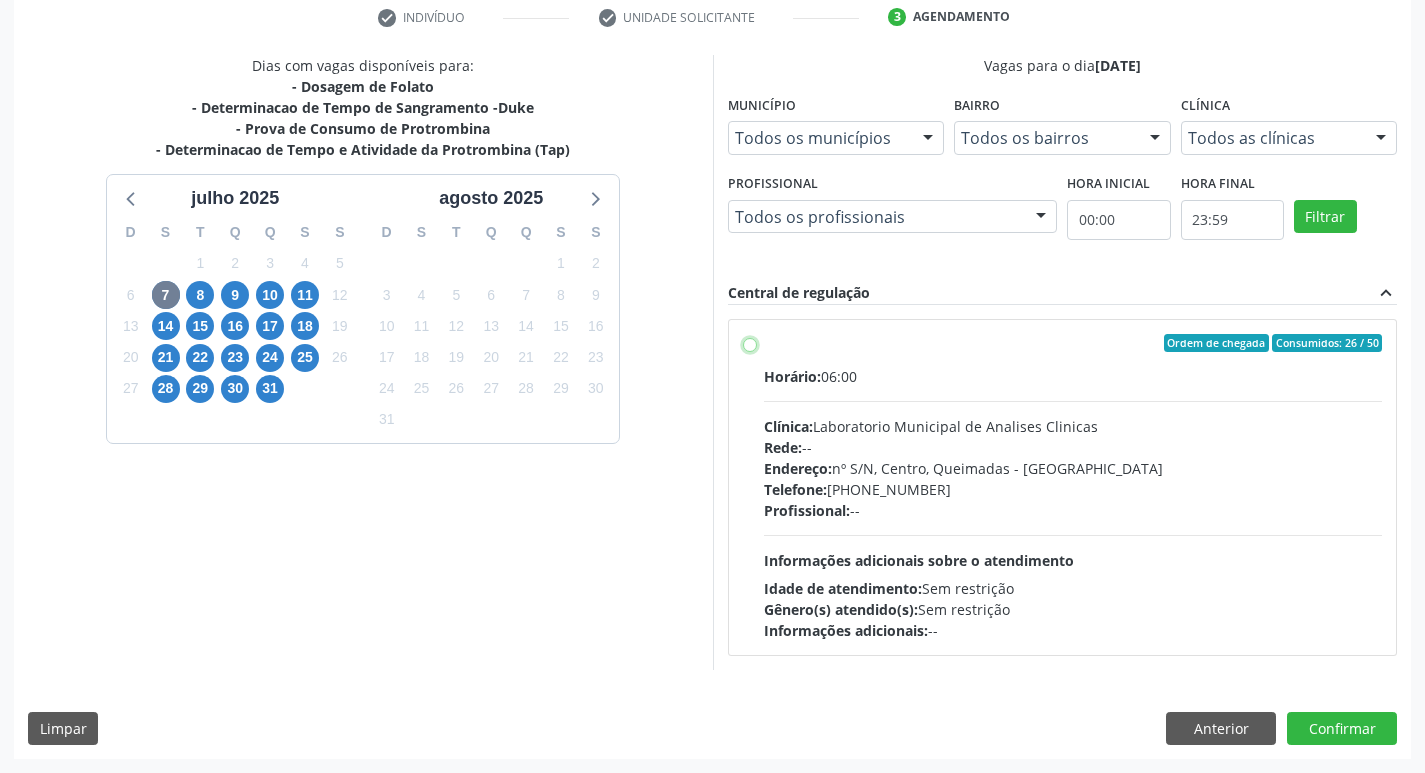 click on "Ordem de chegada
Consumidos: 26 / 50
Horário:   06:00
Clínica:  Laboratorio Municipal de Analises Clinicas
Rede:
--
Endereço:   [STREET_ADDRESS]
Telefone:   [PHONE_NUMBER]
Profissional:
--
Informações adicionais sobre o atendimento
Idade de atendimento:
Sem restrição
Gênero(s) atendido(s):
Sem restrição
Informações adicionais:
--" at bounding box center (750, 343) 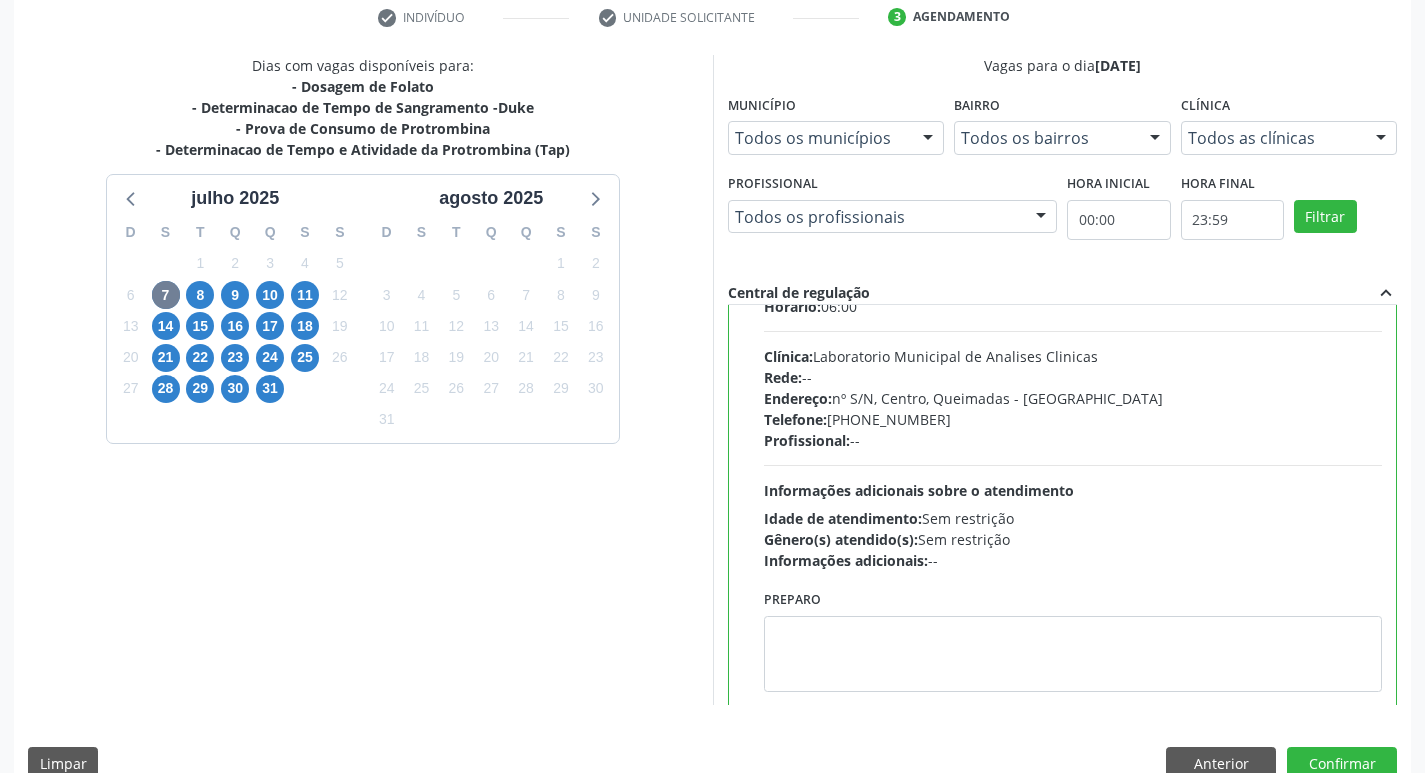scroll, scrollTop: 99, scrollLeft: 0, axis: vertical 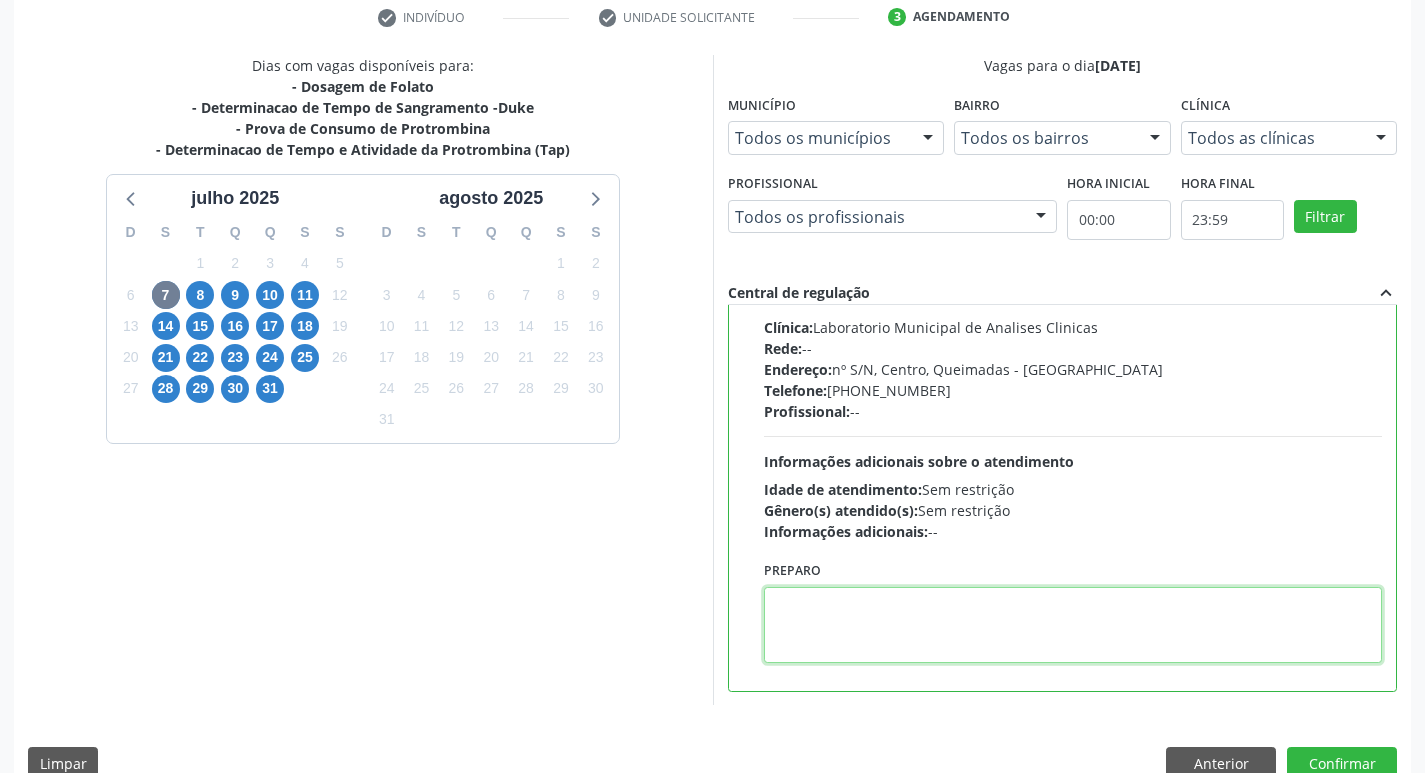 click at bounding box center (1073, 625) 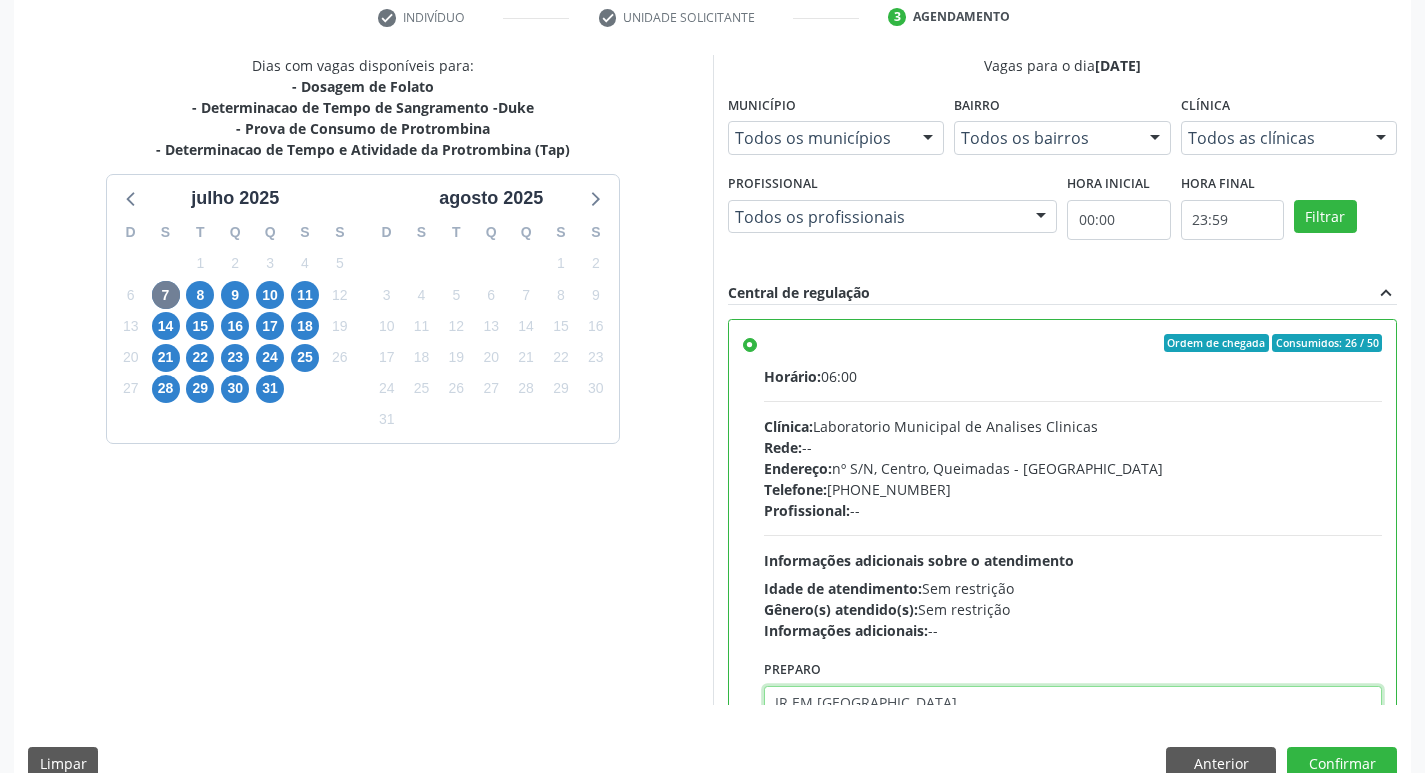 scroll, scrollTop: 99, scrollLeft: 0, axis: vertical 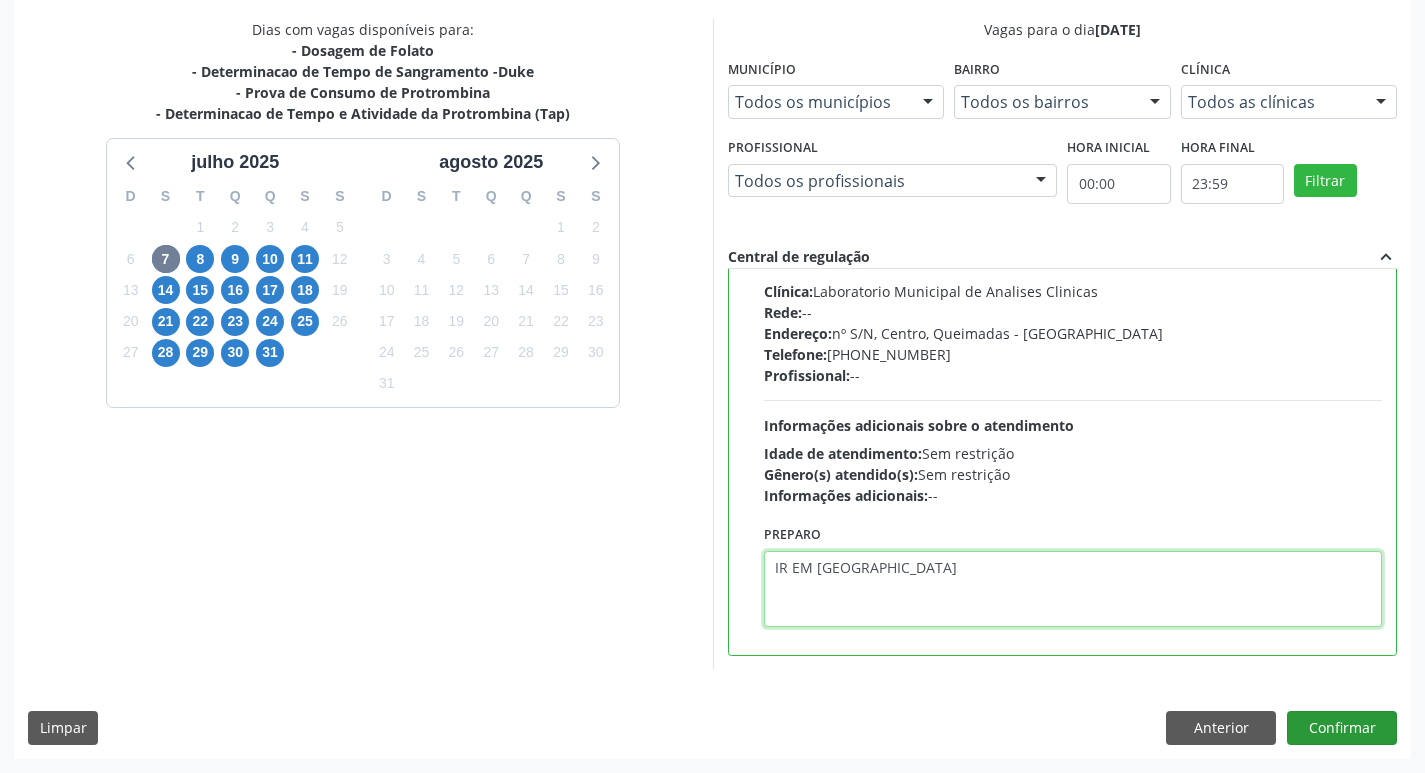 type on "IR EM [GEOGRAPHIC_DATA]" 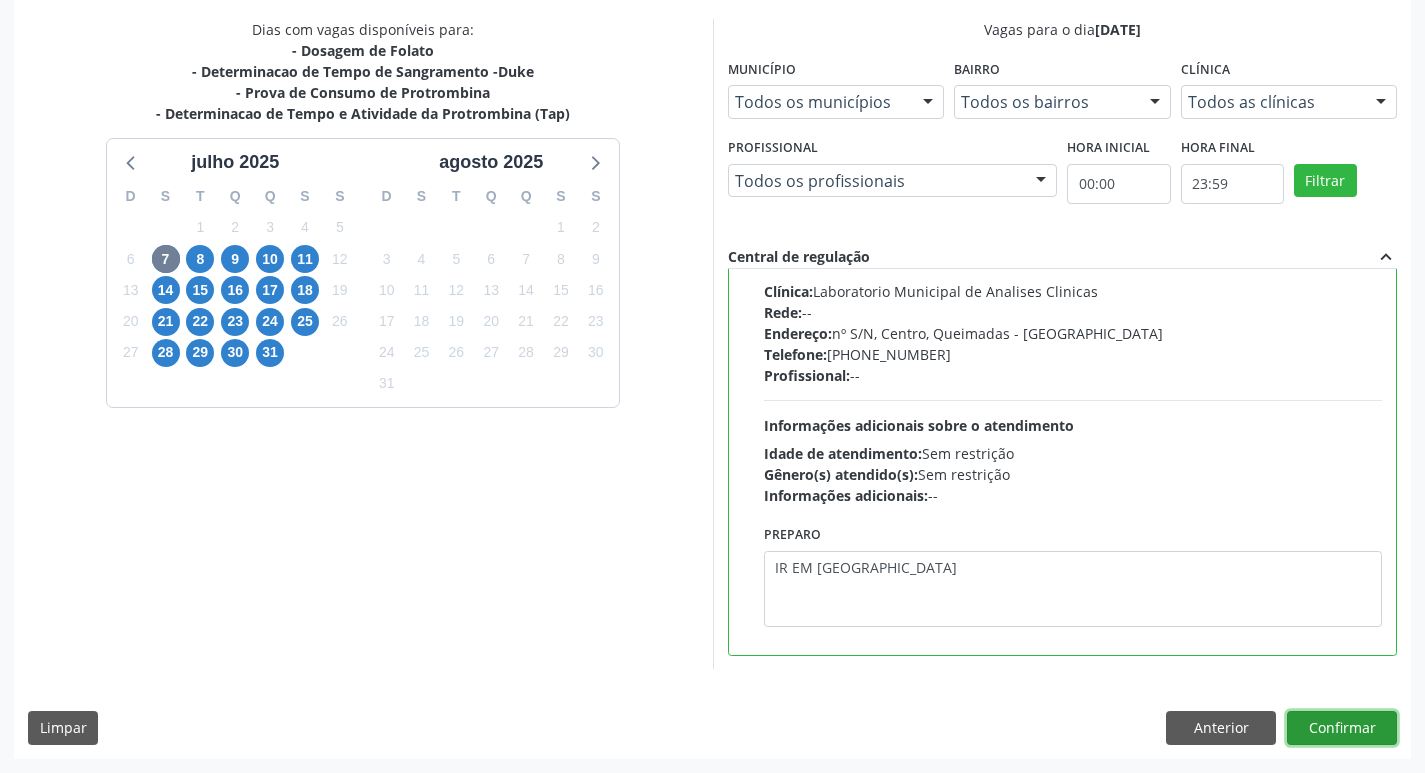 click on "Confirmar" at bounding box center (1342, 728) 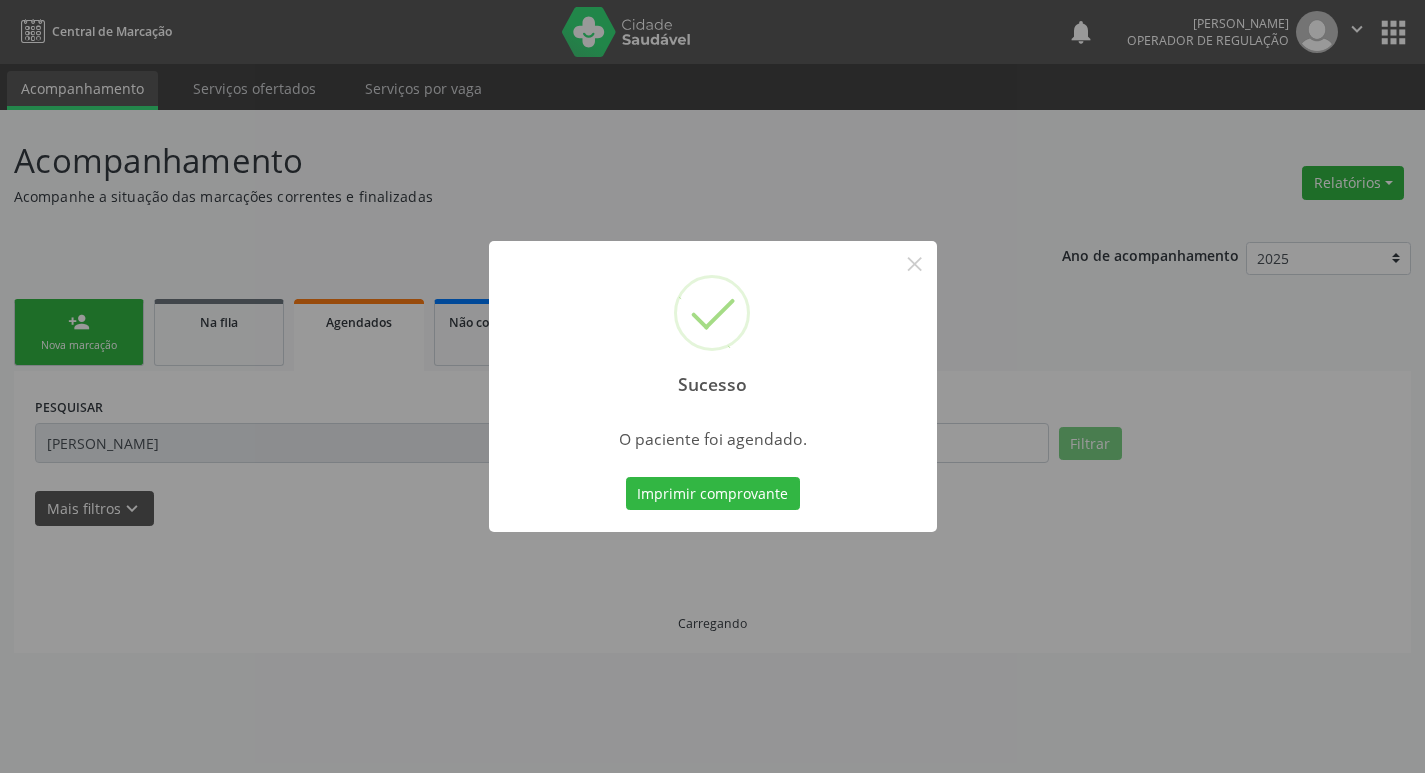 scroll, scrollTop: 0, scrollLeft: 0, axis: both 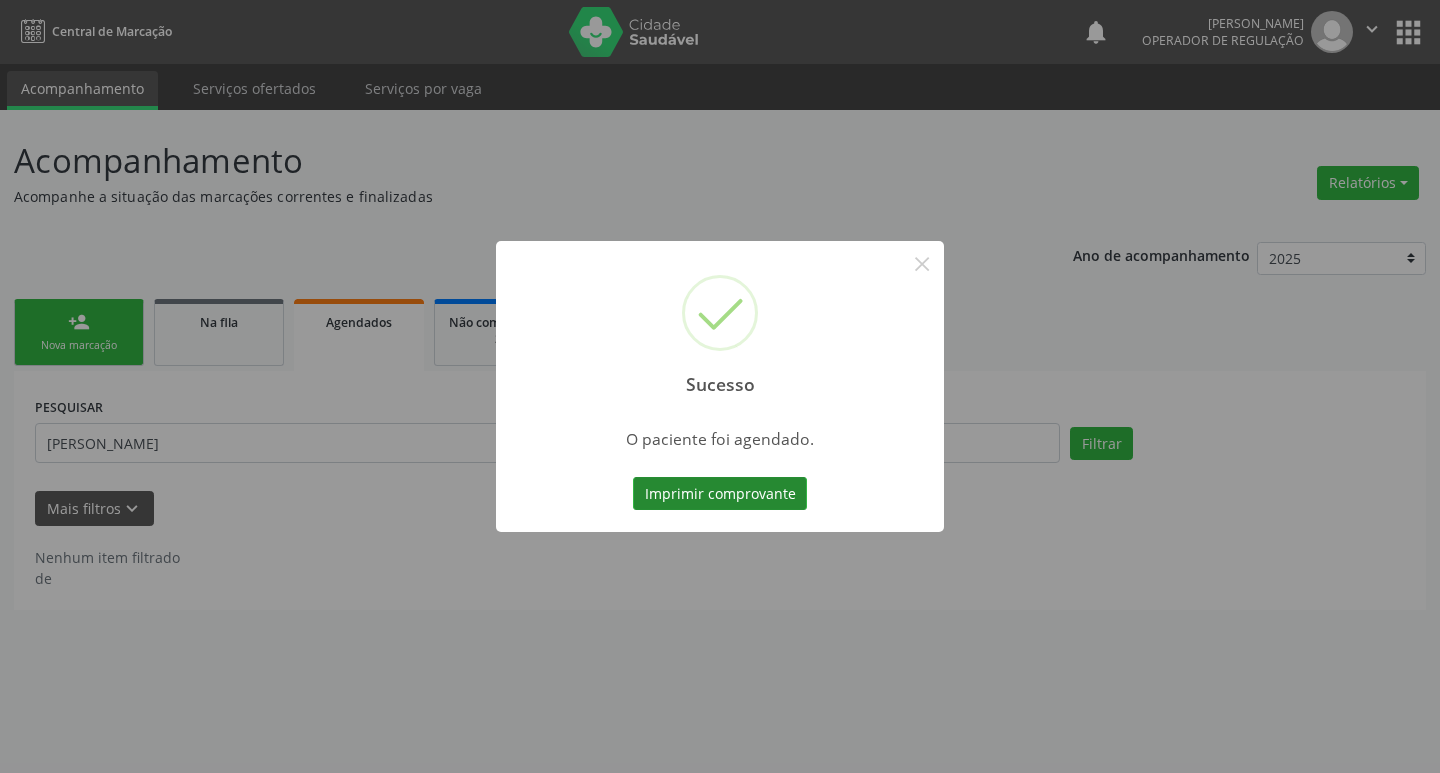 click on "Imprimir comprovante" at bounding box center (720, 494) 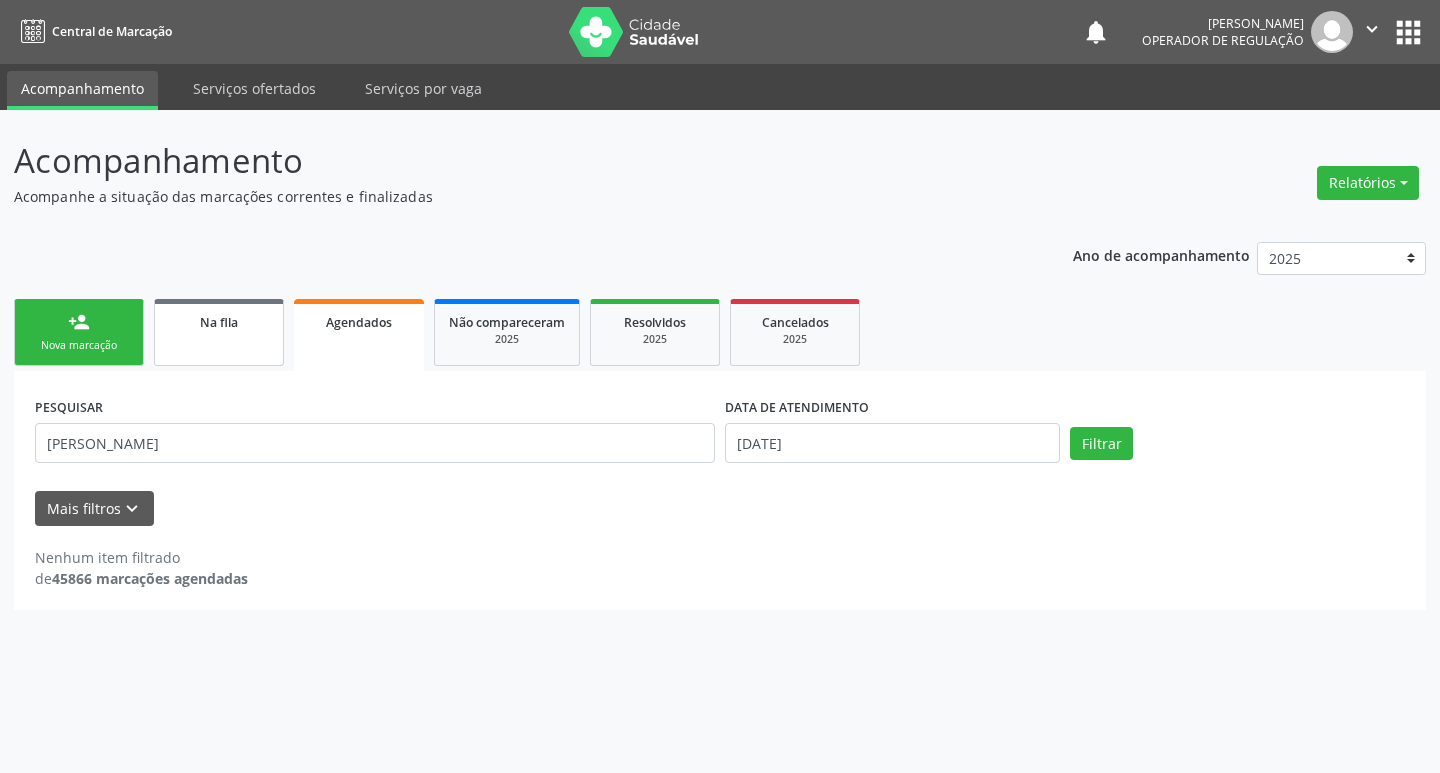 click on "Na fila" at bounding box center (219, 332) 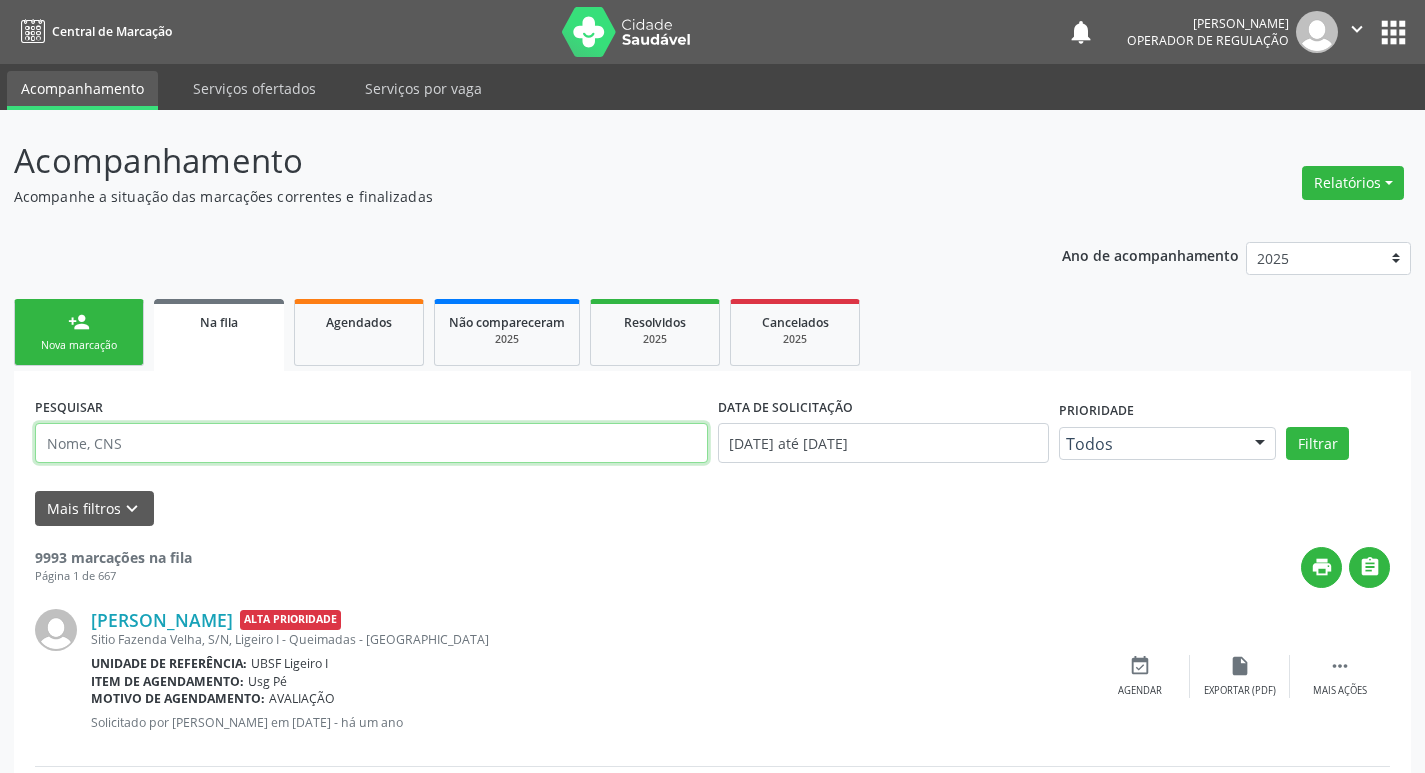 click at bounding box center [371, 443] 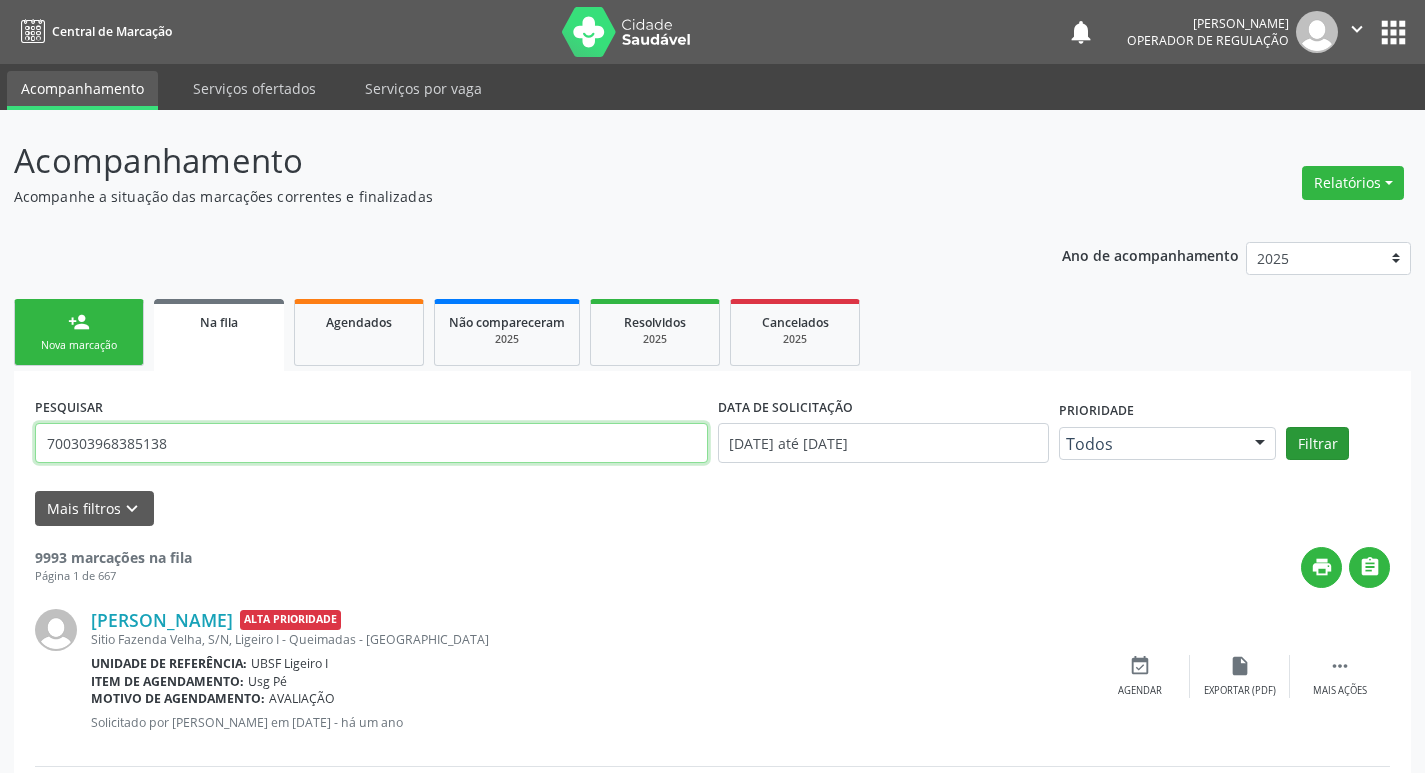 type on "700303968385138" 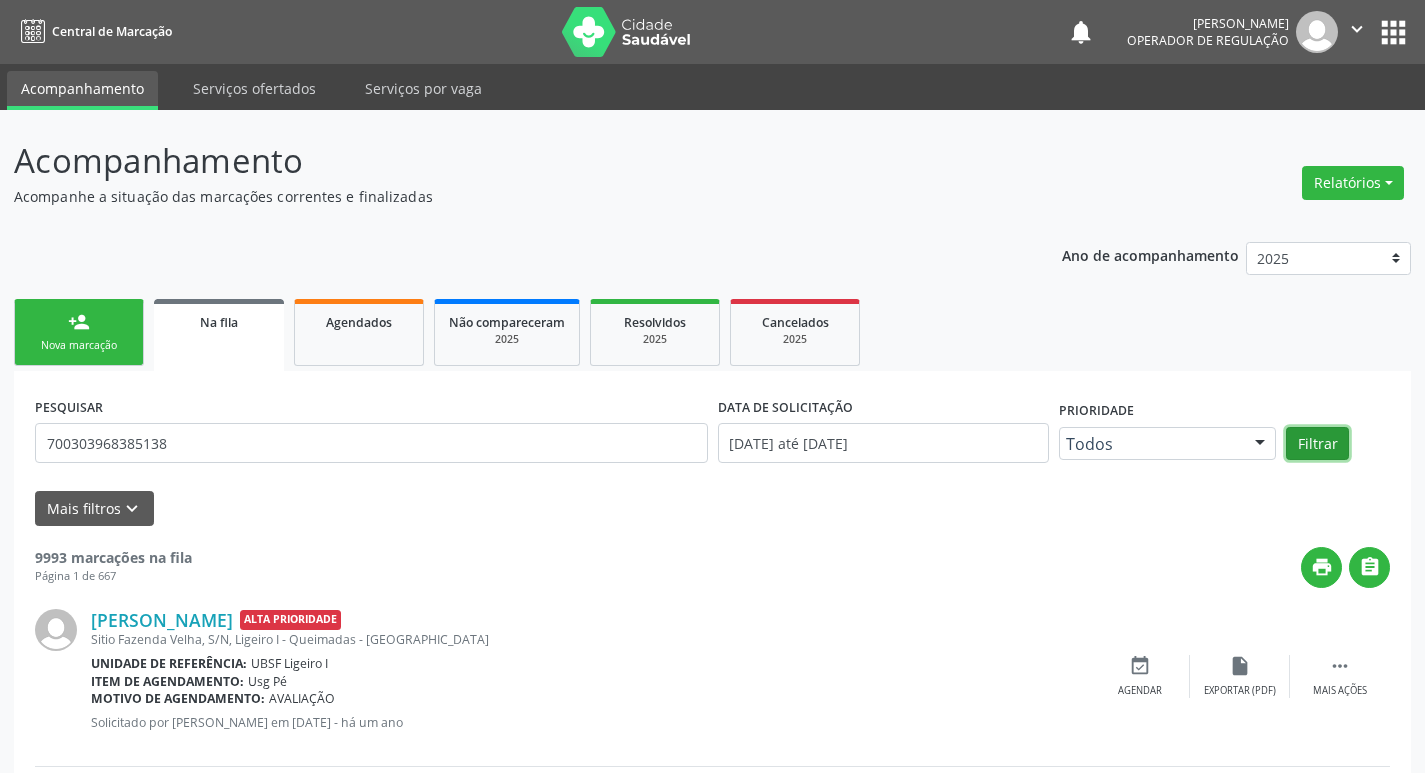 click on "Filtrar" at bounding box center [1317, 444] 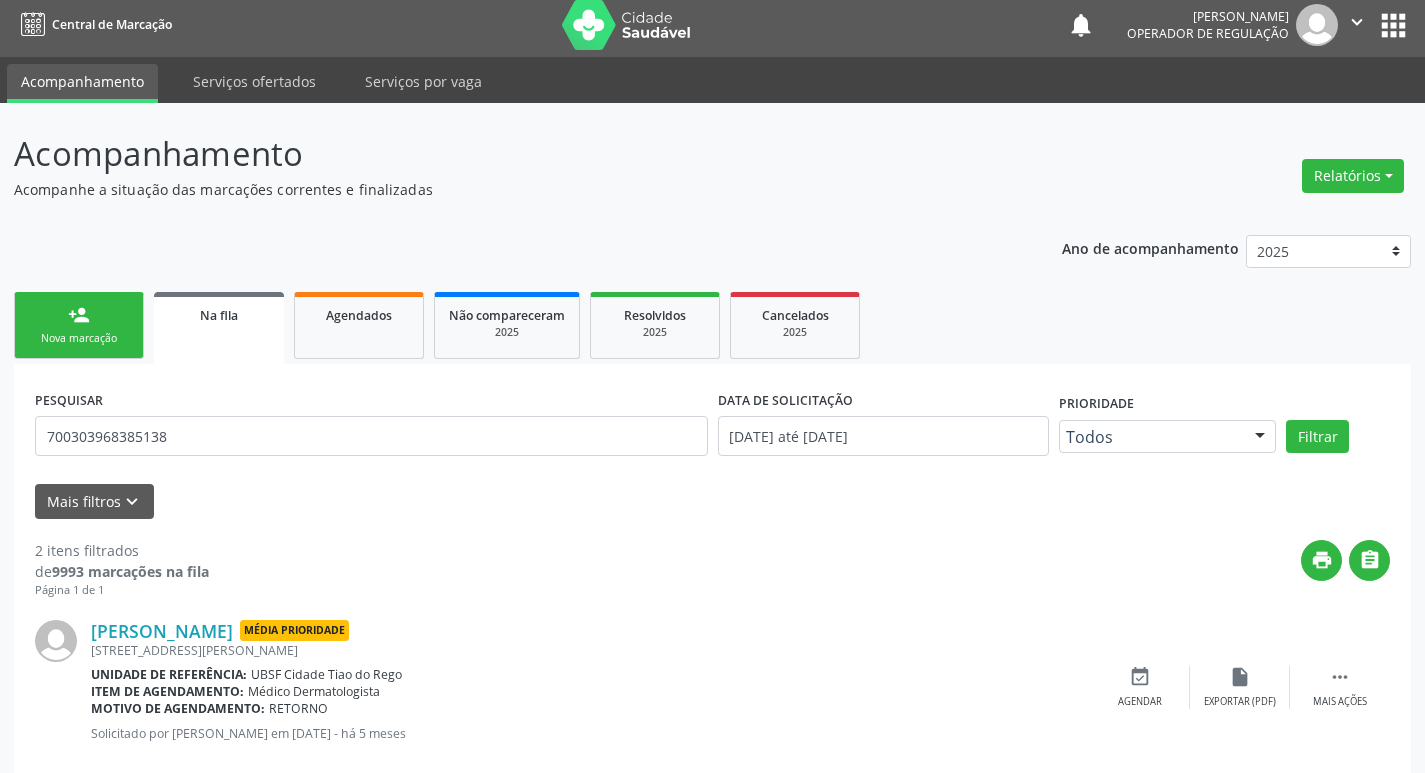 scroll, scrollTop: 0, scrollLeft: 0, axis: both 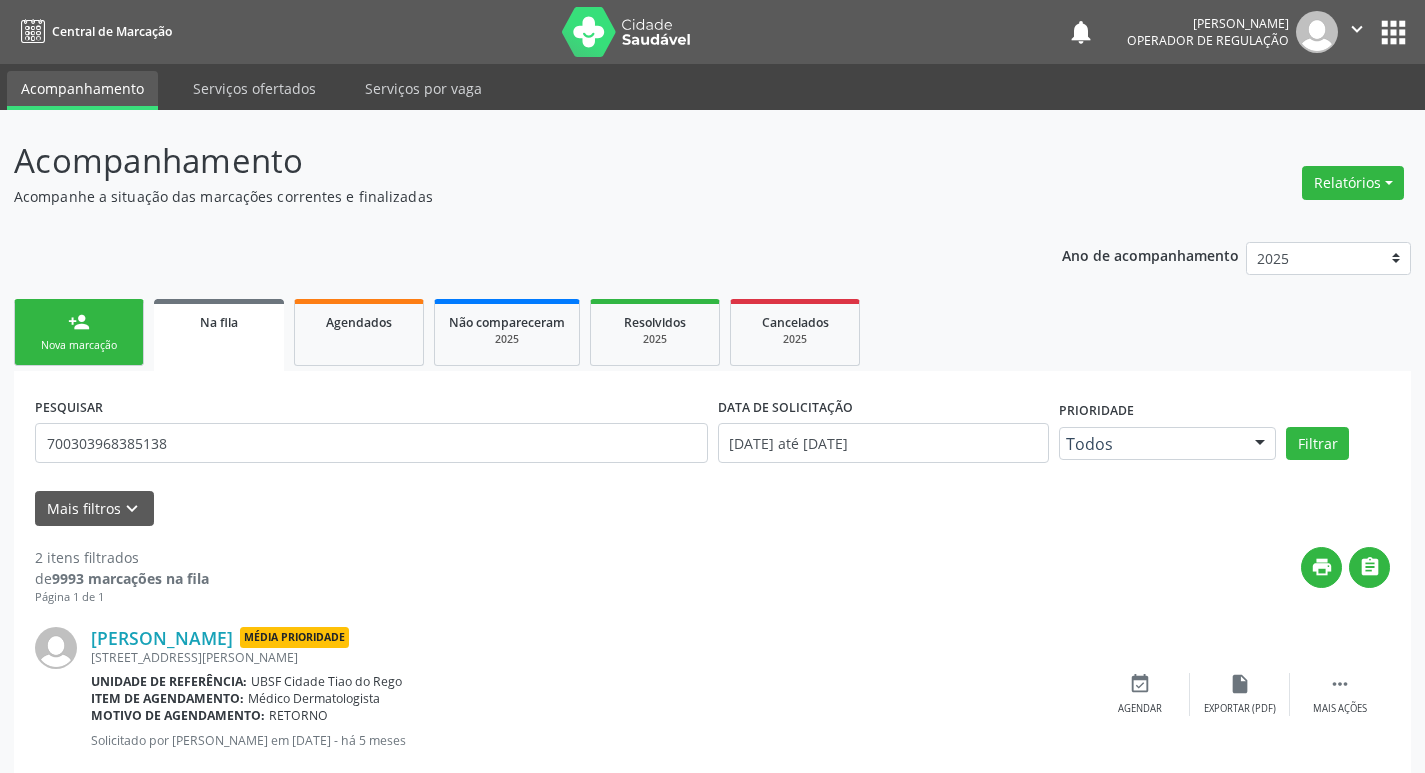 click on "person_add
Nova marcação" at bounding box center (79, 332) 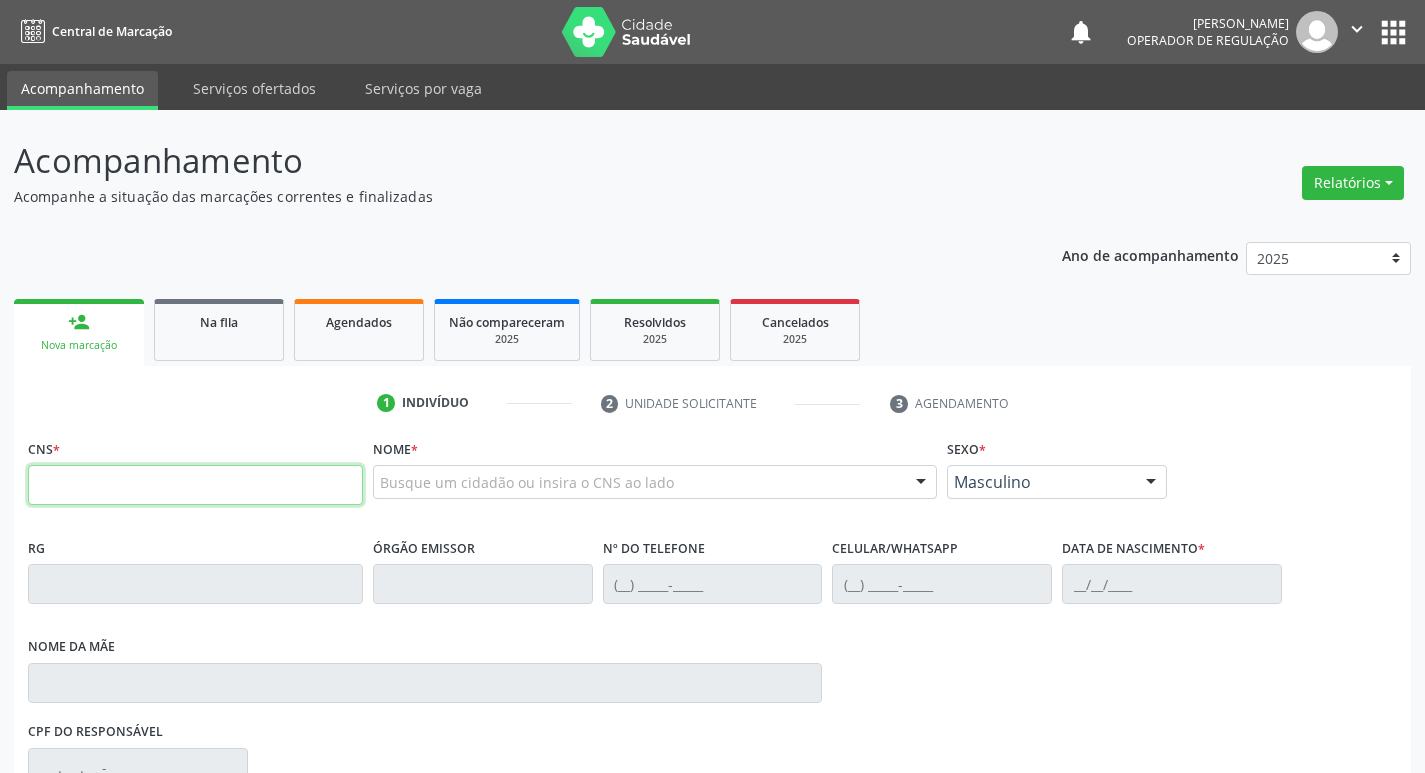 click at bounding box center (195, 485) 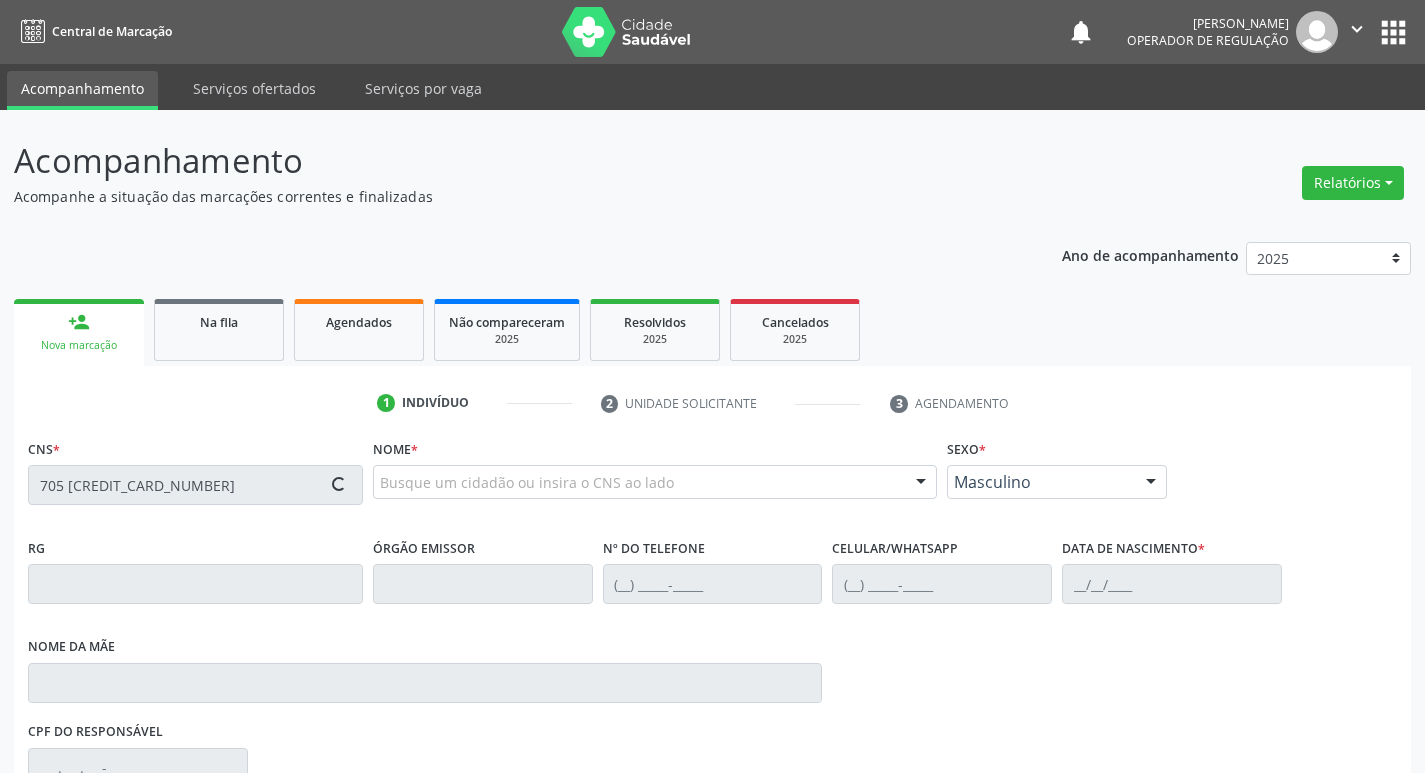 type on "705 [CREDIT_CARD_NUMBER]" 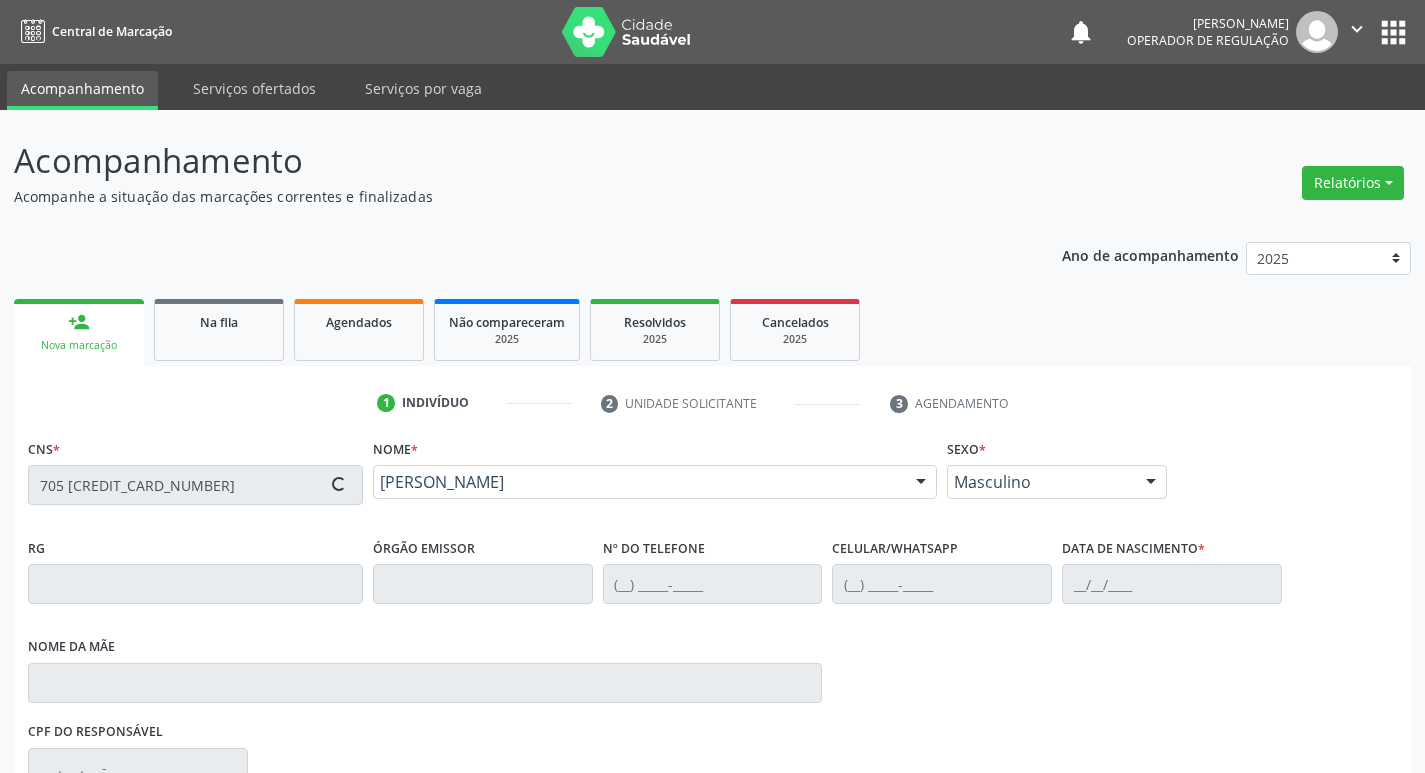 type on "[PHONE_NUMBER]" 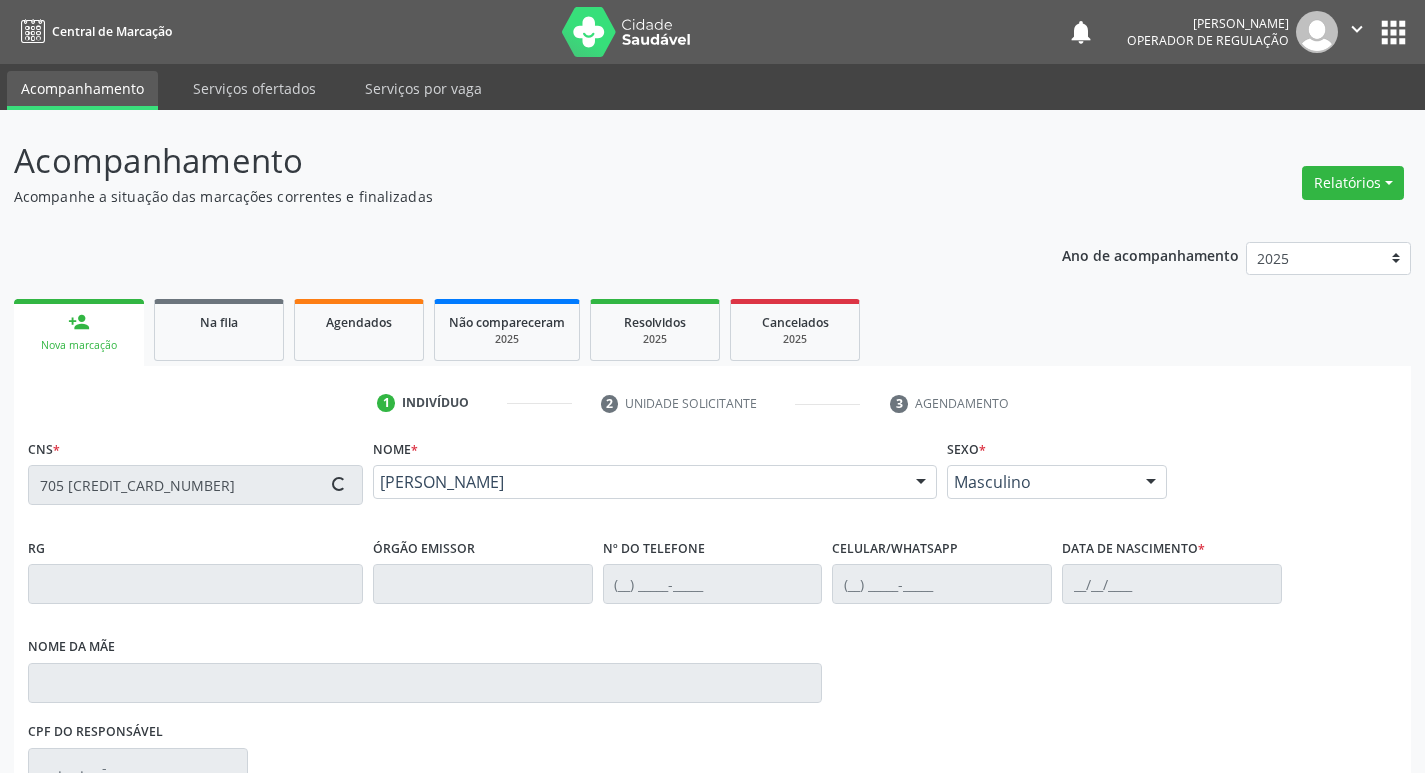 type on "[PHONE_NUMBER]" 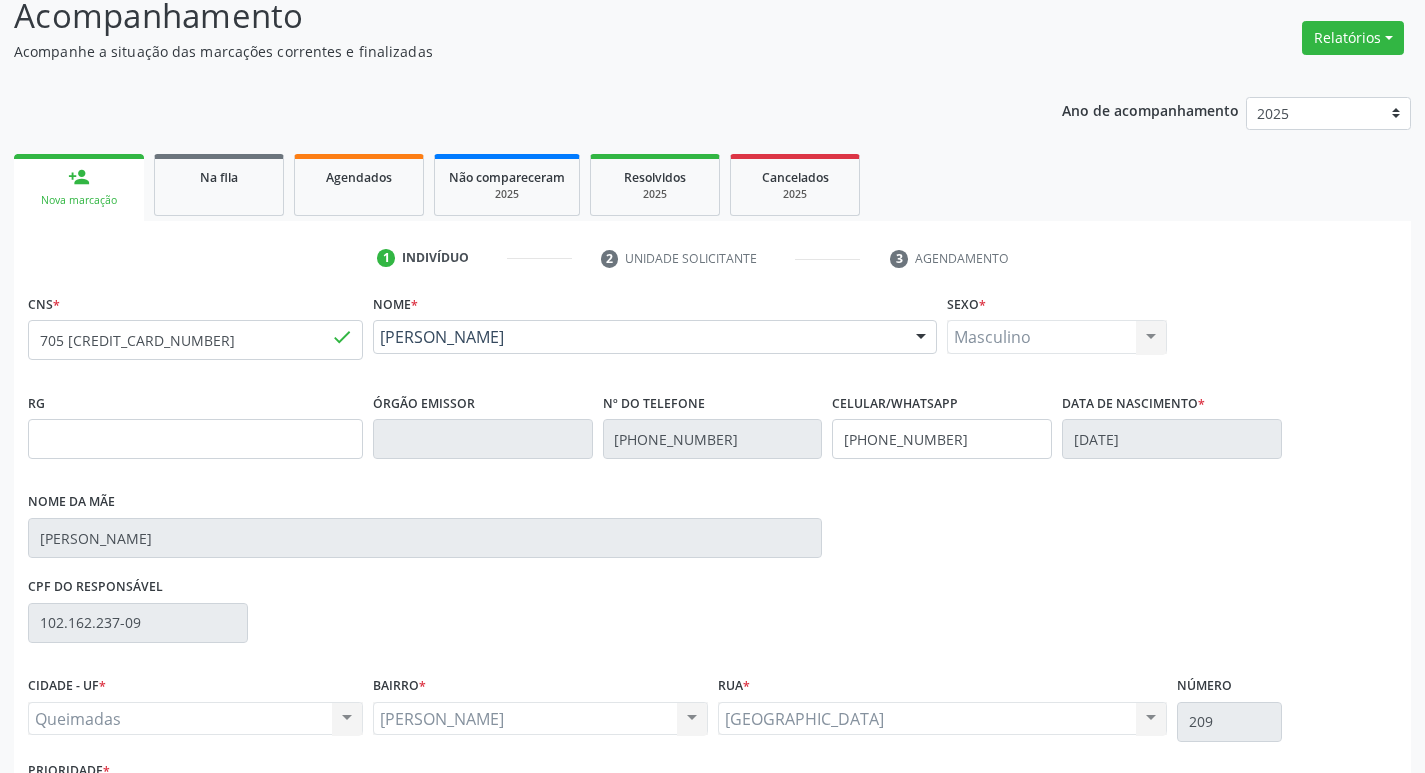 scroll, scrollTop: 297, scrollLeft: 0, axis: vertical 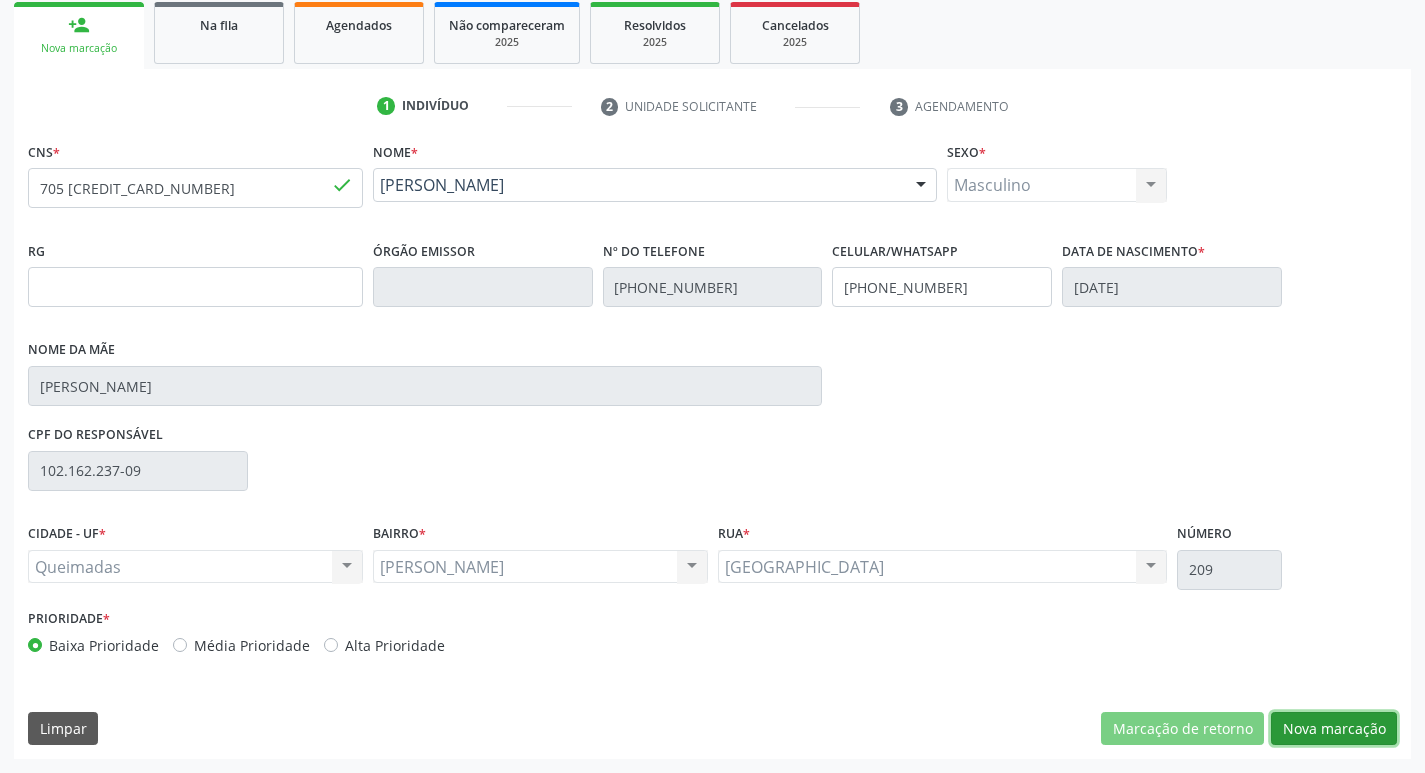 click on "Nova marcação" at bounding box center [1334, 729] 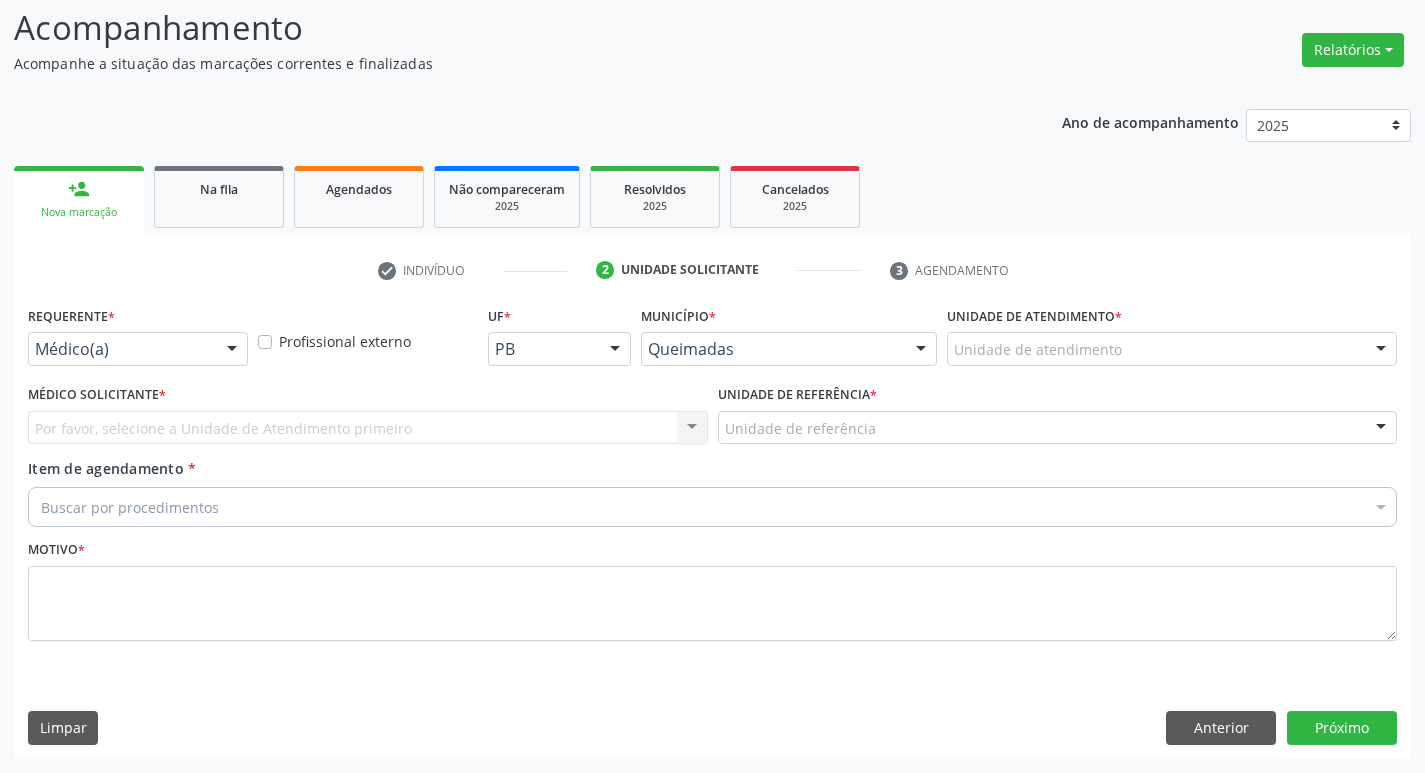 scroll, scrollTop: 133, scrollLeft: 0, axis: vertical 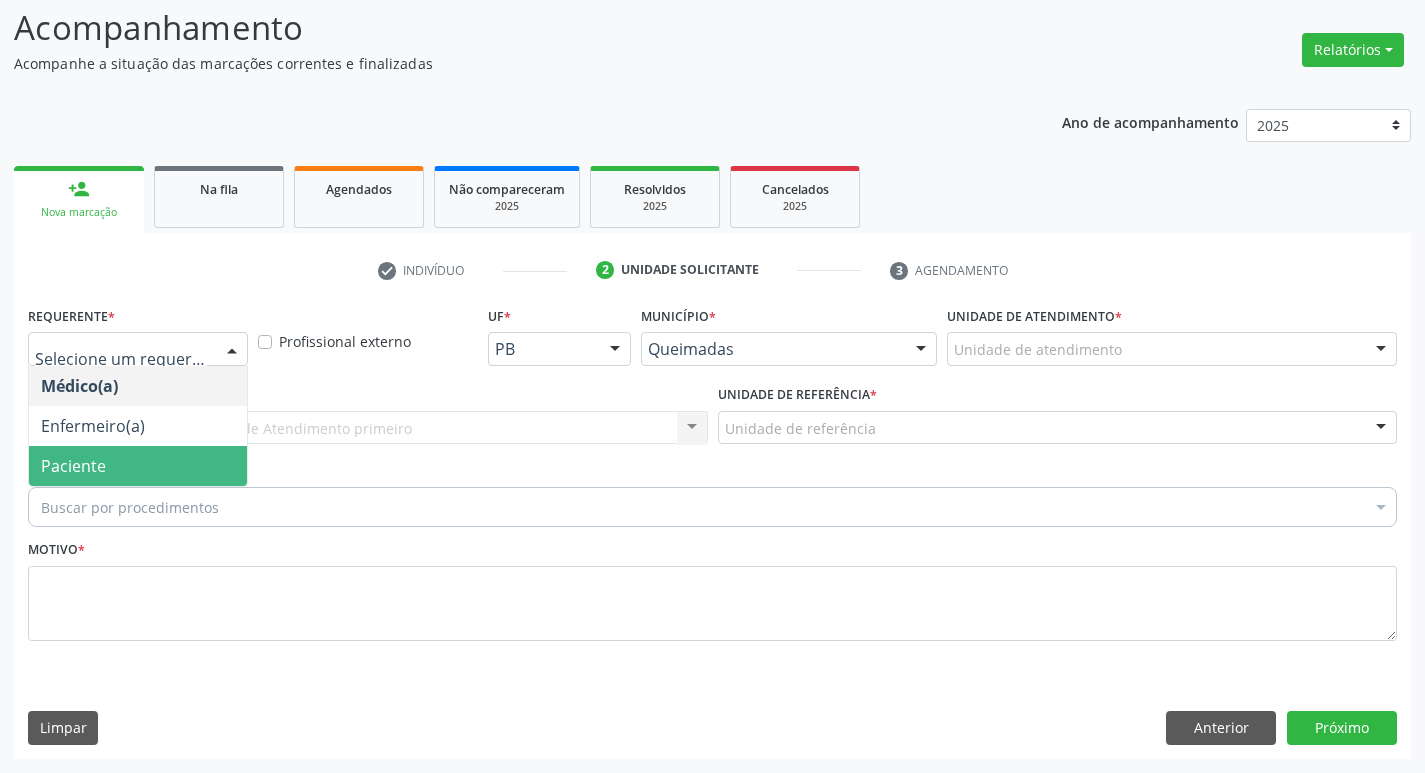 click on "Paciente" at bounding box center (138, 466) 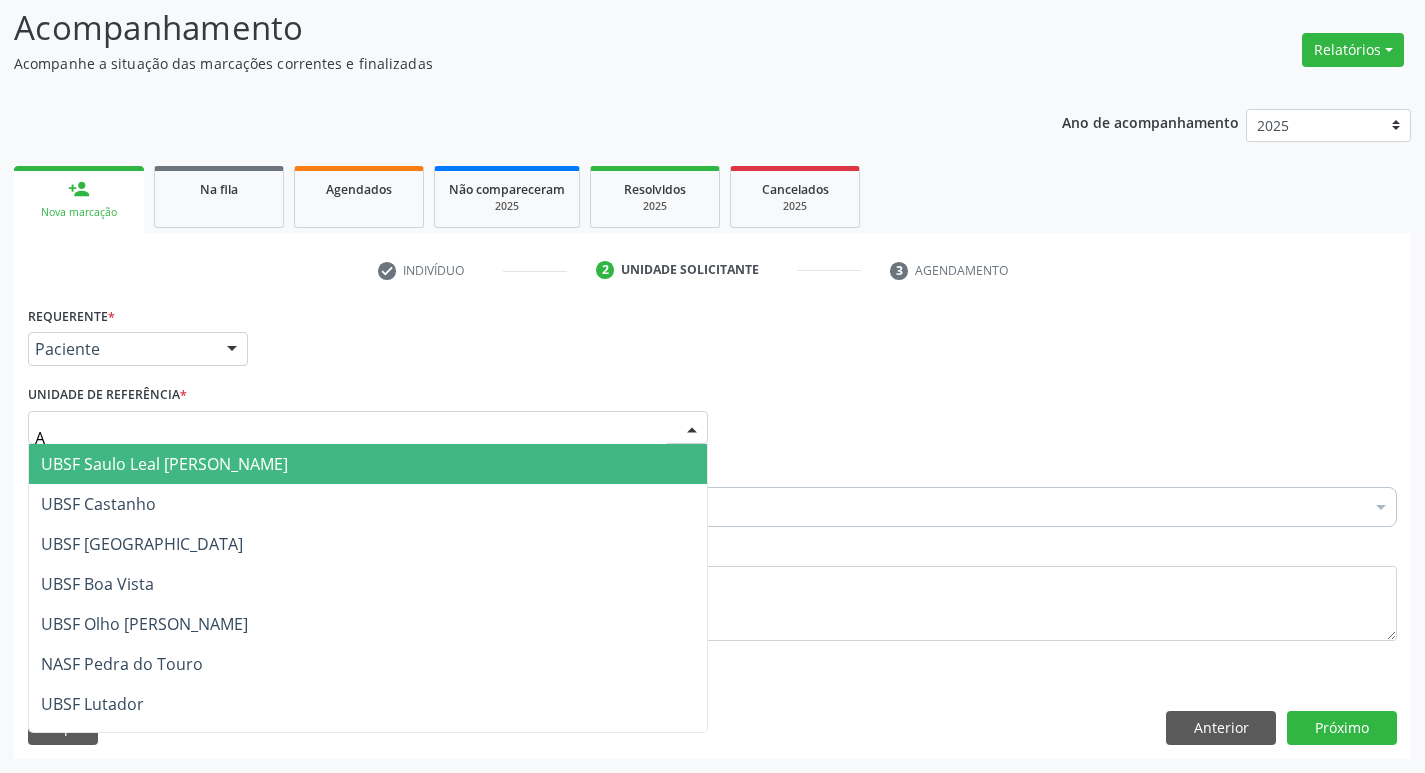 type on "AN" 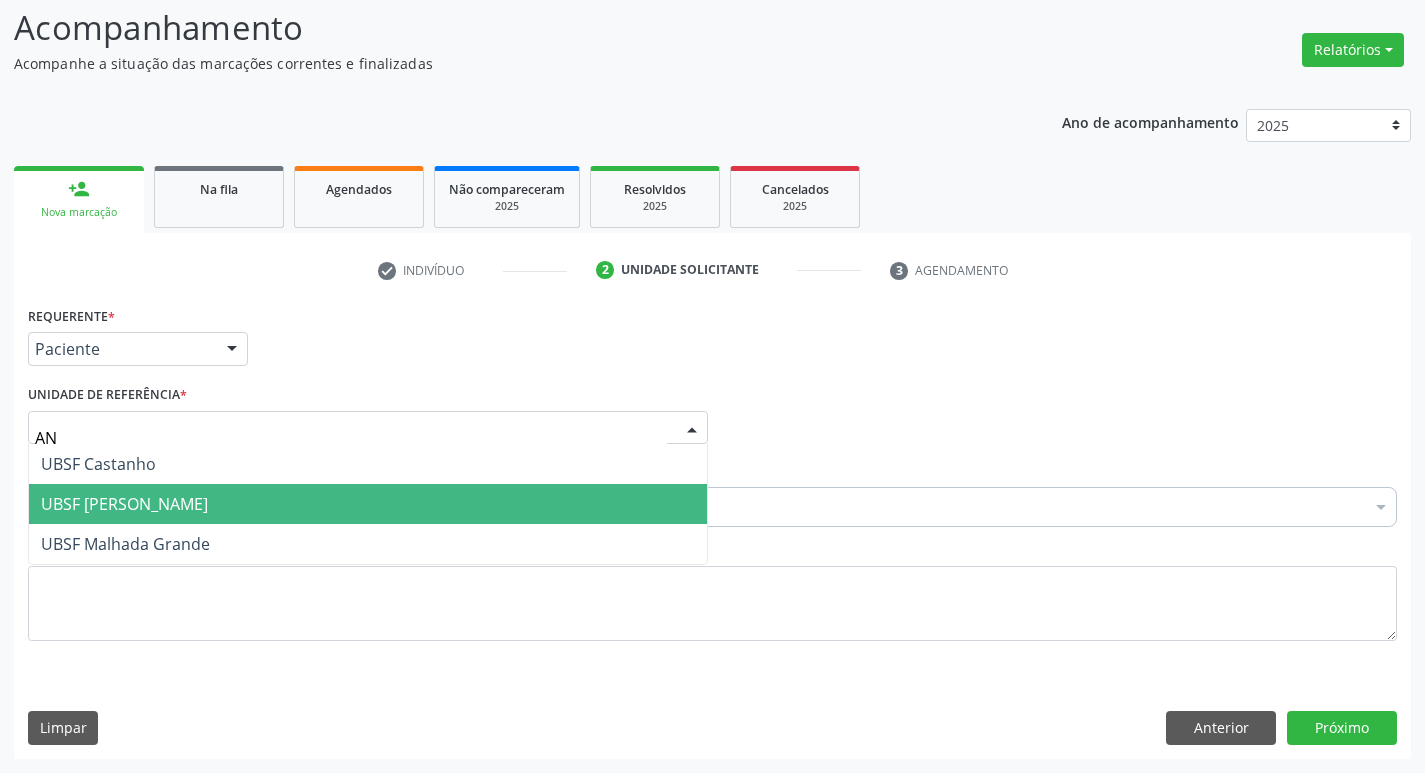 click on "UBSF [PERSON_NAME]" at bounding box center [124, 504] 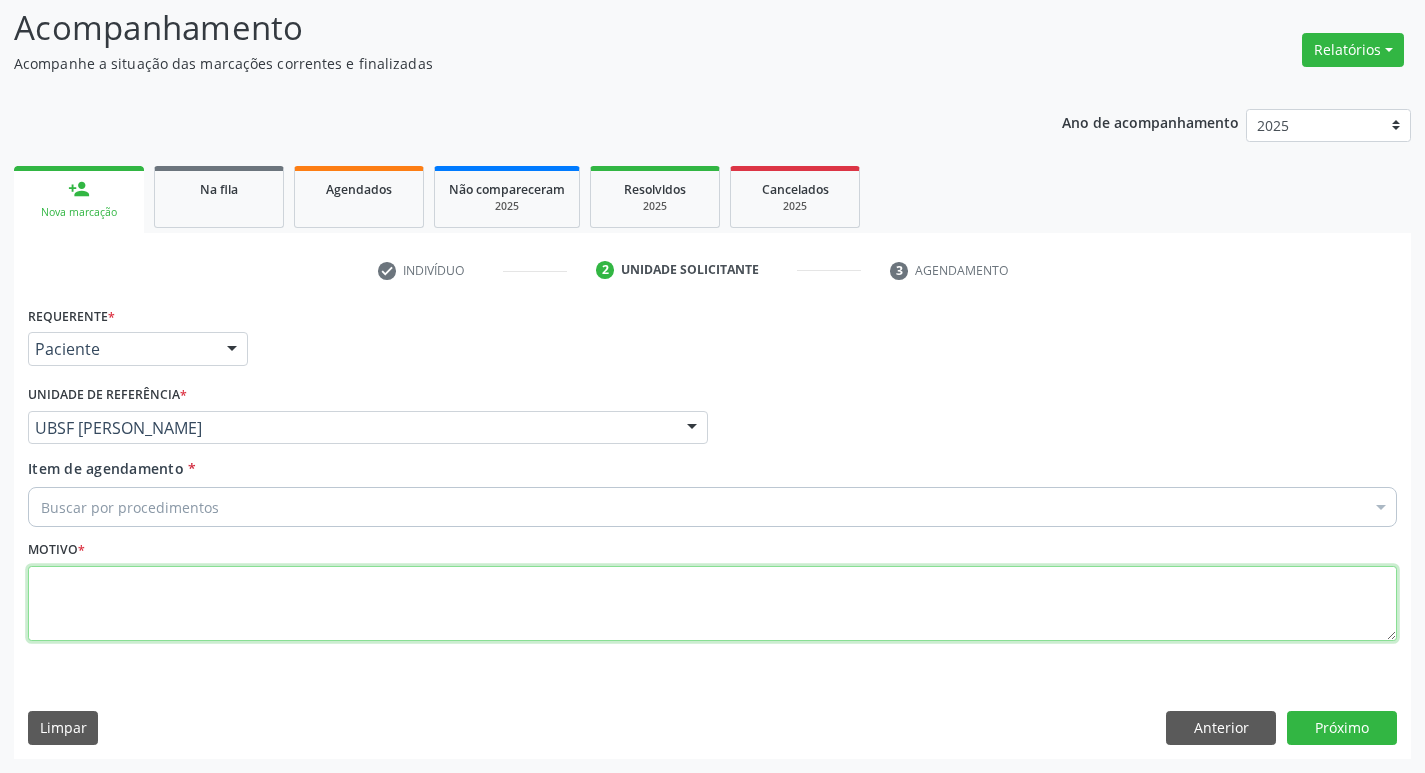 click at bounding box center (712, 604) 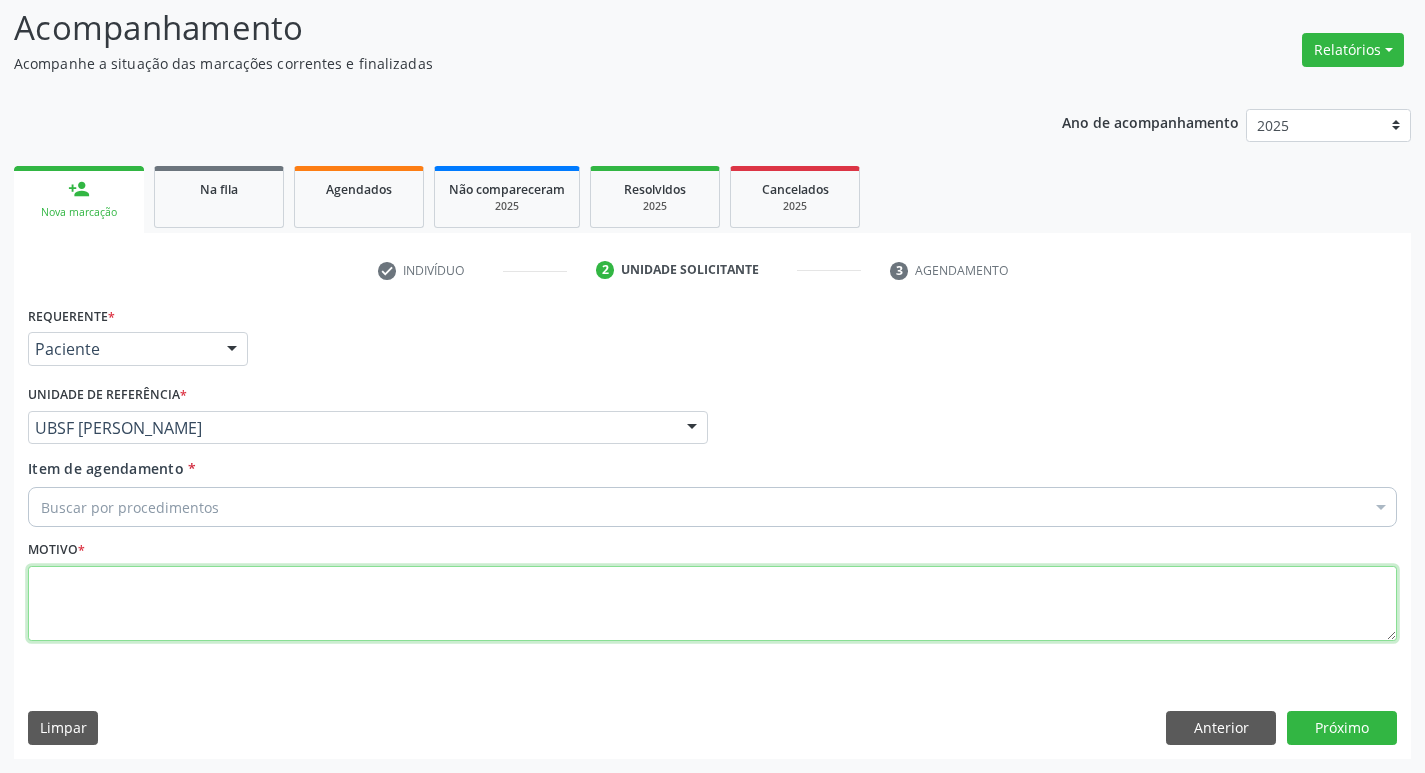 click at bounding box center (712, 604) 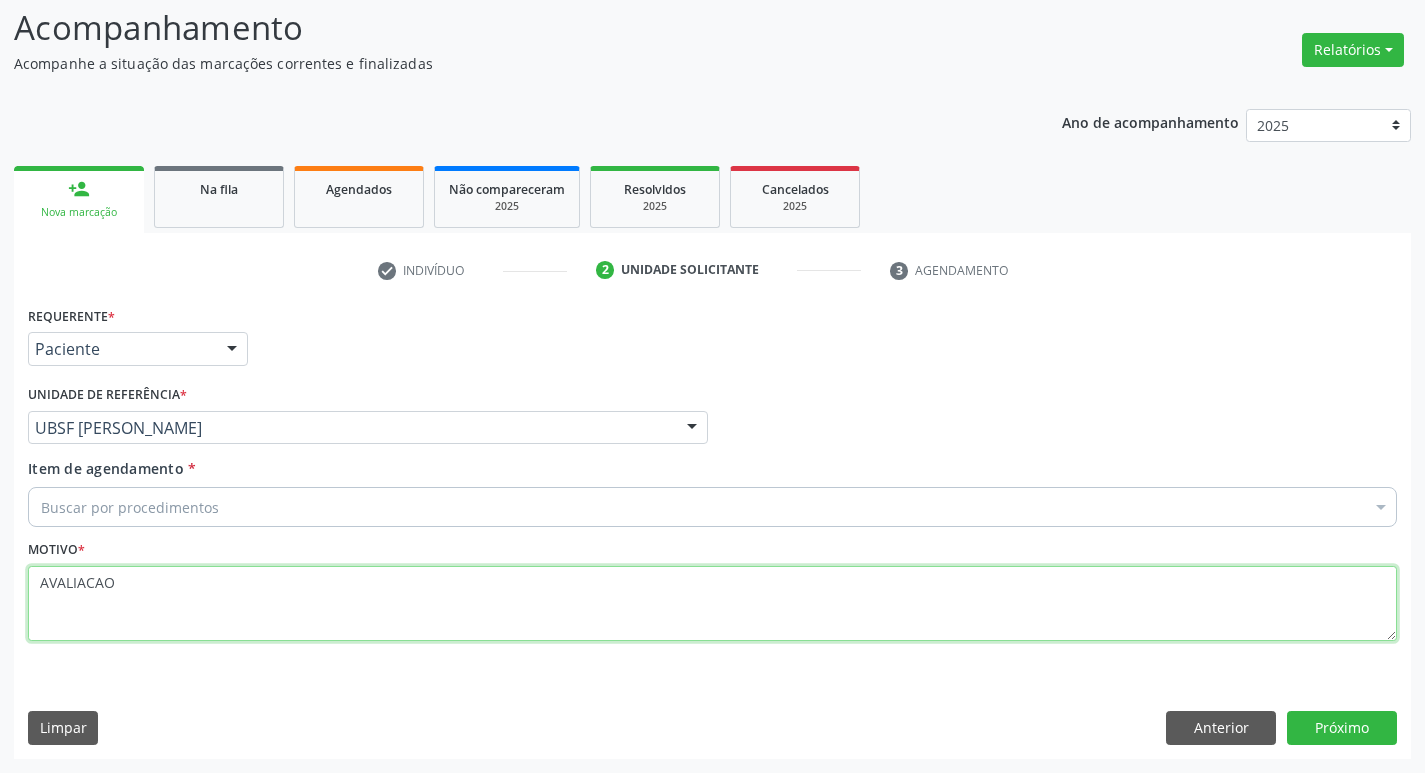 type on "AVALIACAO" 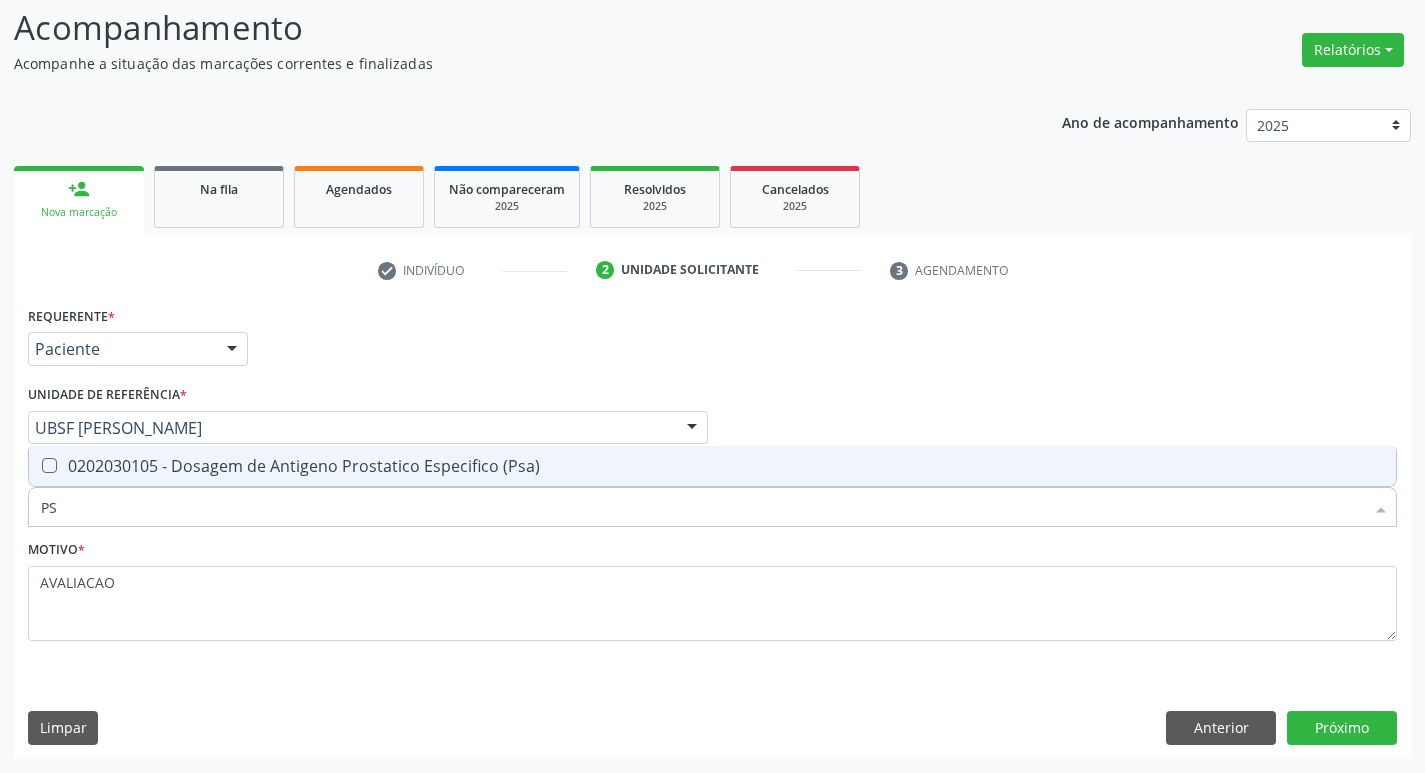 type on "PSA" 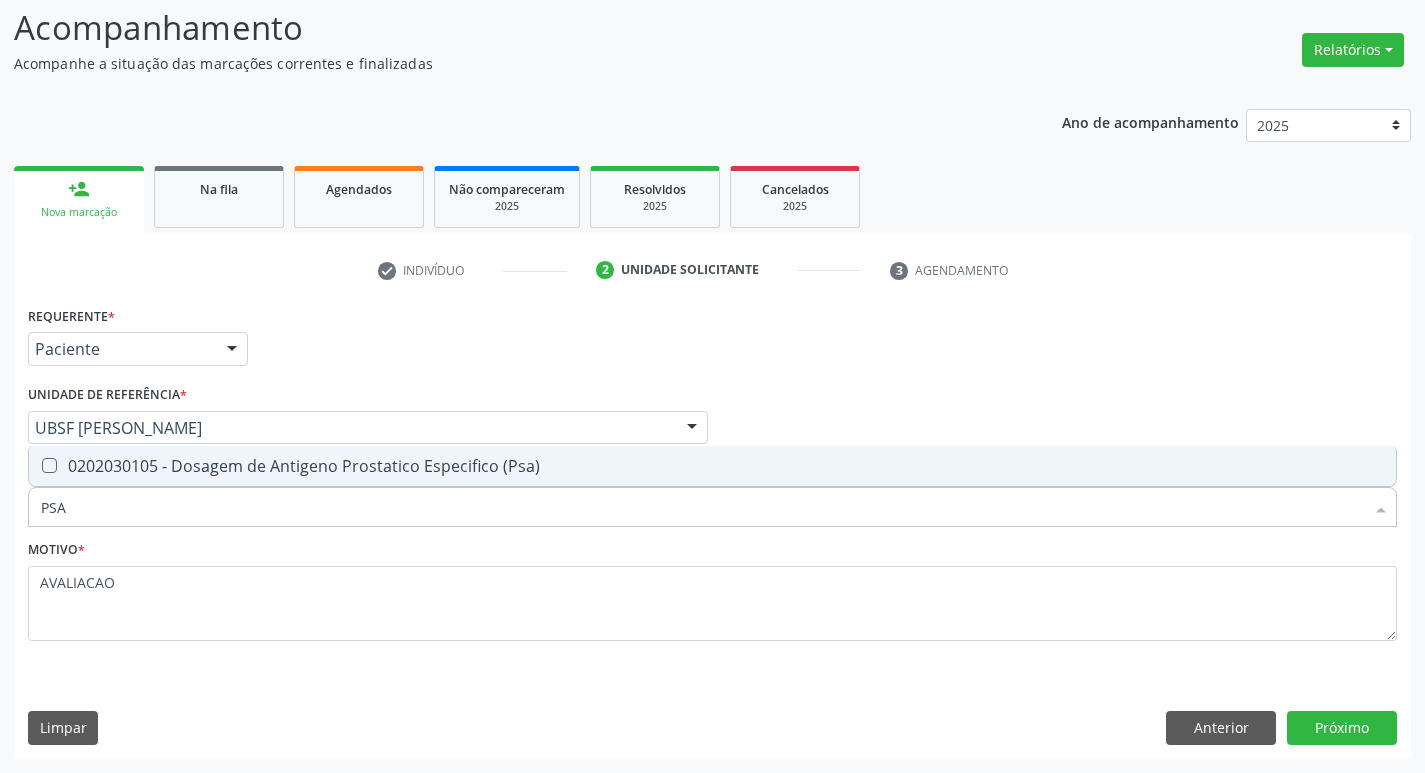 click on "0202030105 - Dosagem de Antigeno Prostatico Especifico (Psa)" at bounding box center (712, 466) 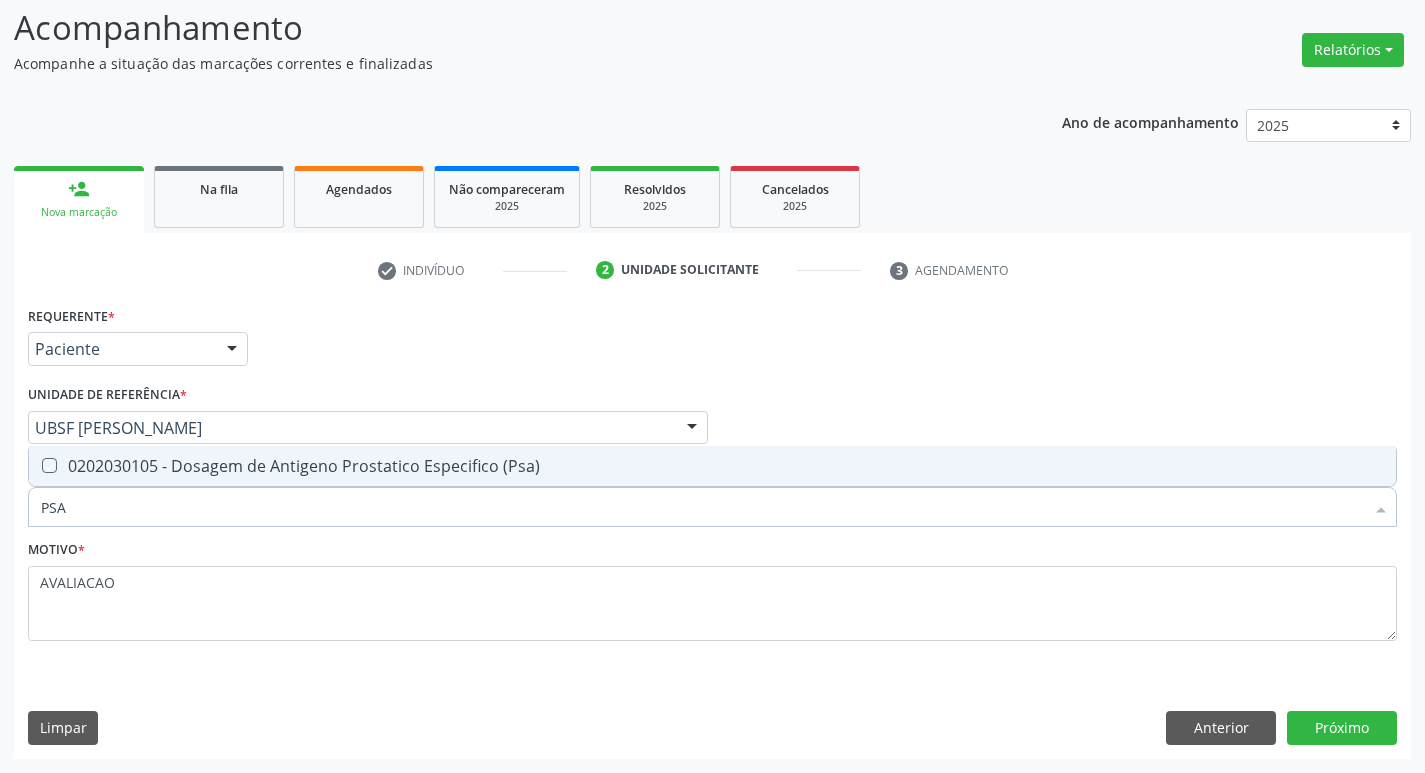 checkbox on "true" 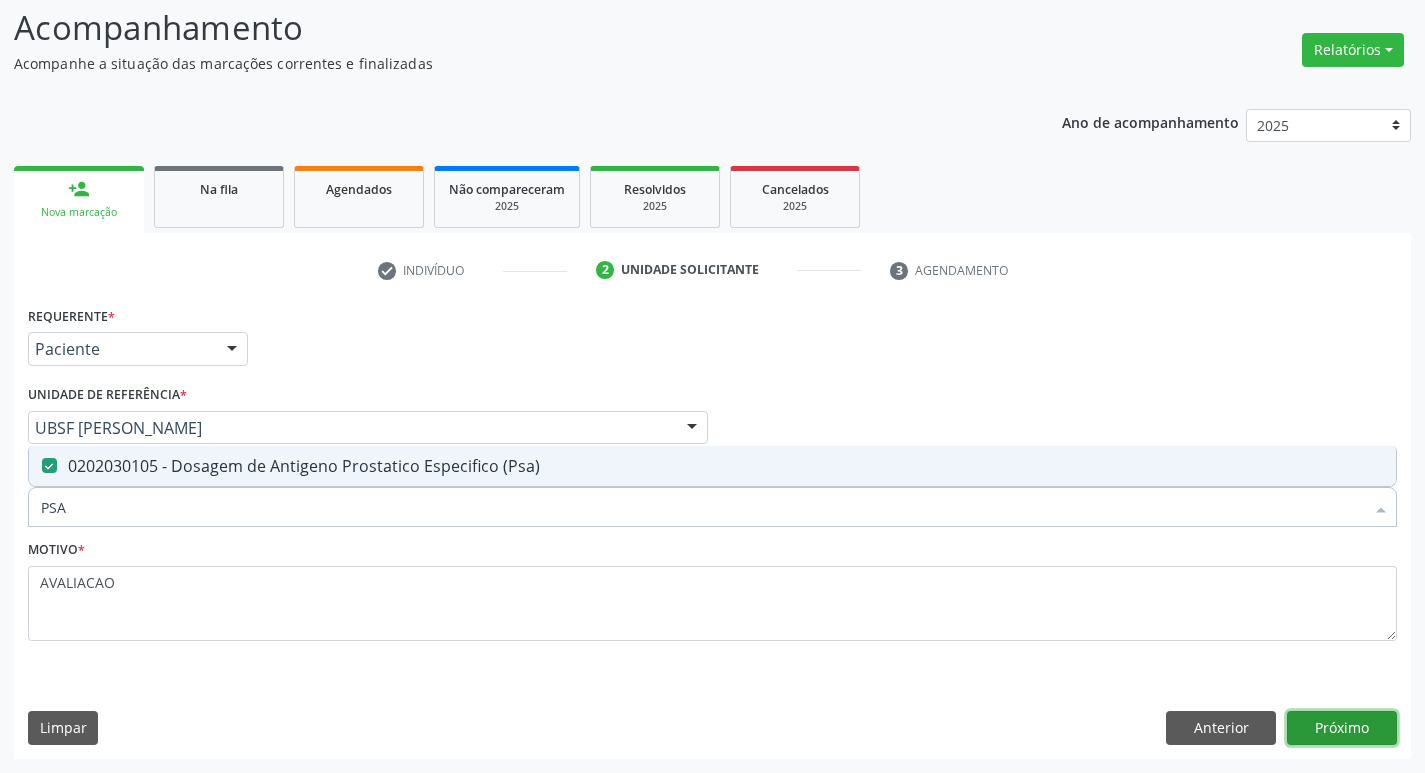 click on "Próximo" at bounding box center (1342, 728) 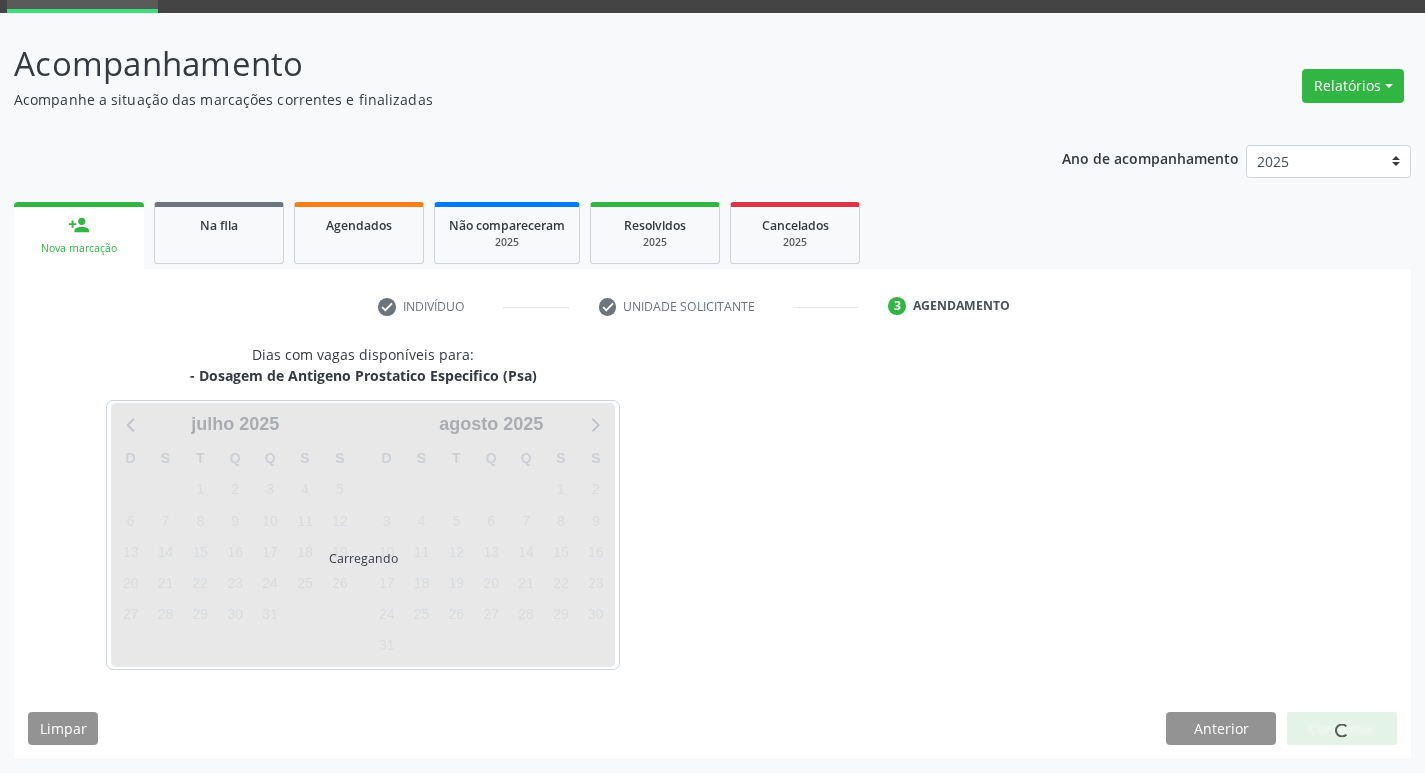 scroll, scrollTop: 97, scrollLeft: 0, axis: vertical 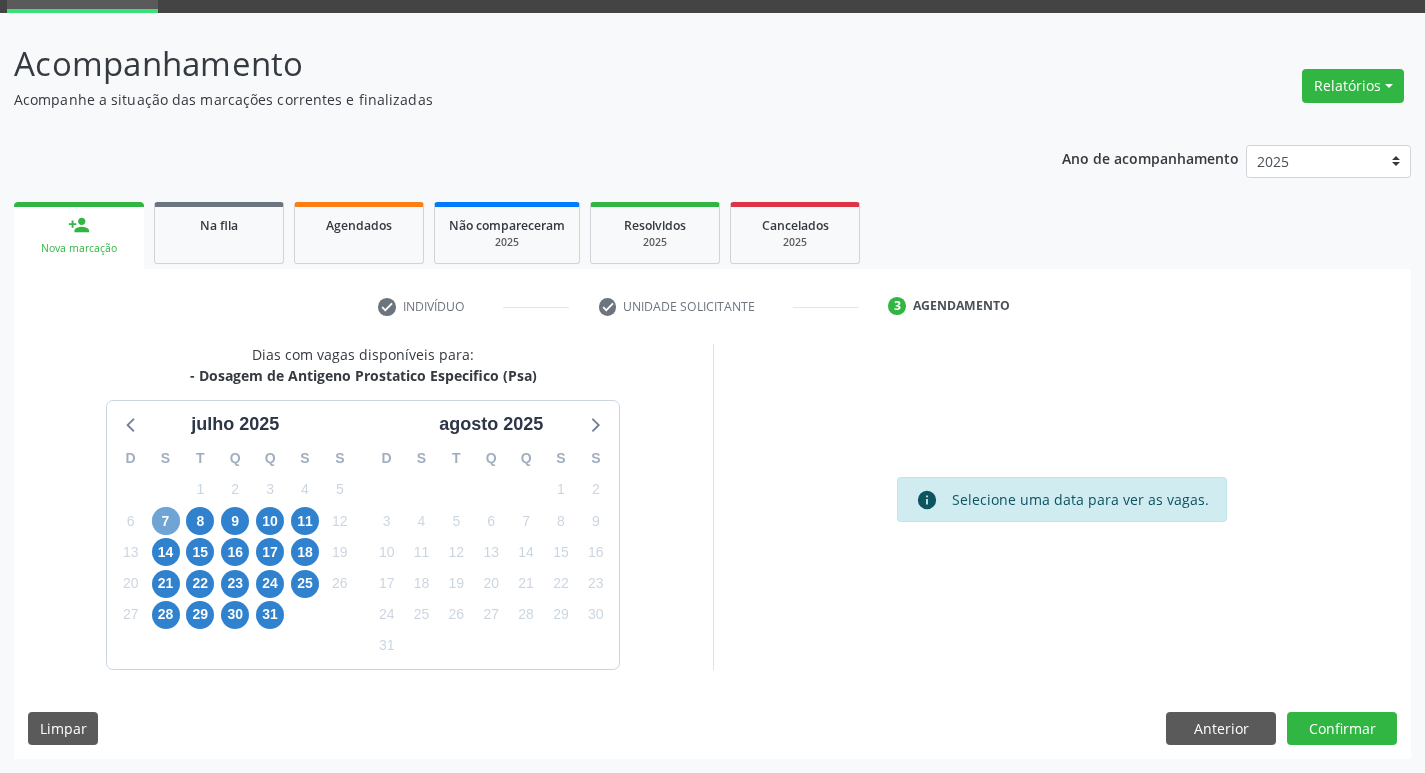 click on "7" at bounding box center (166, 521) 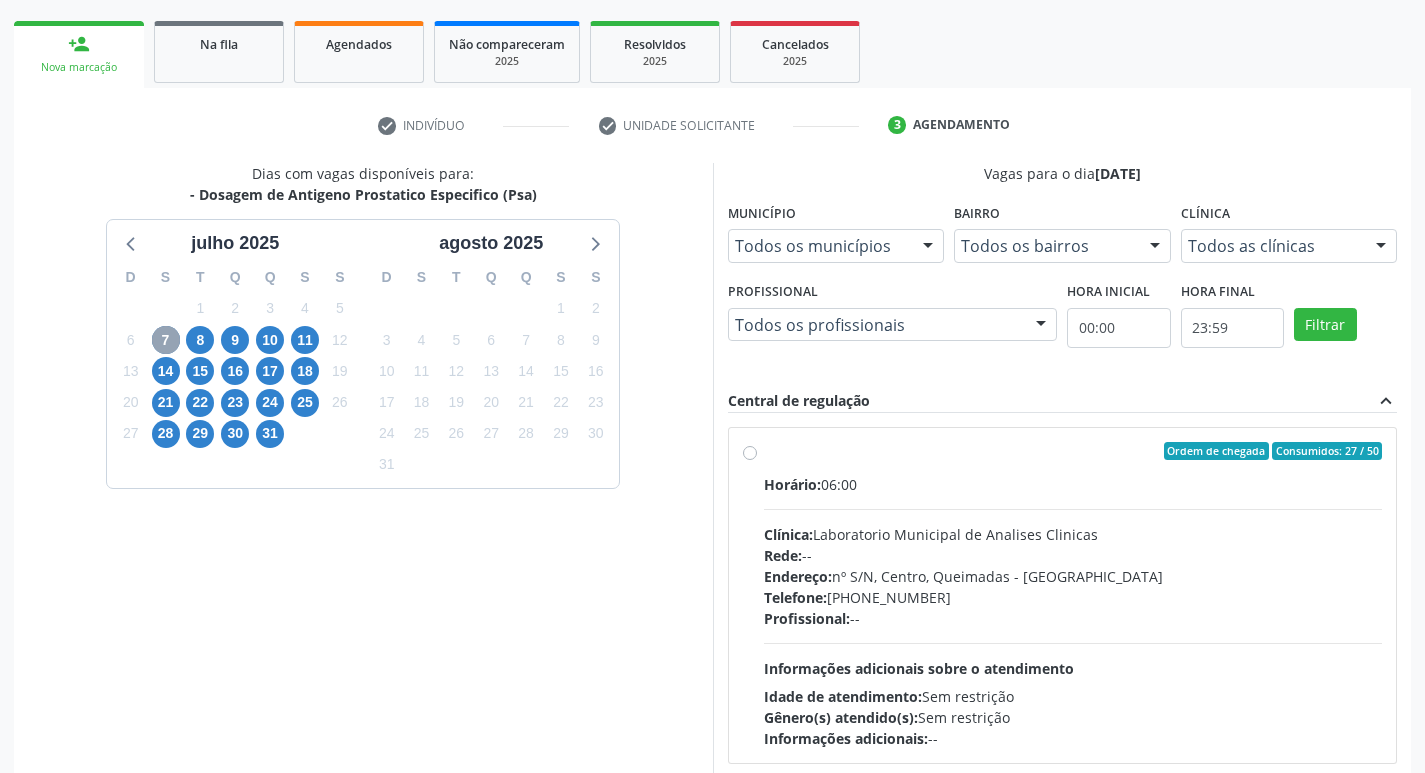 scroll, scrollTop: 386, scrollLeft: 0, axis: vertical 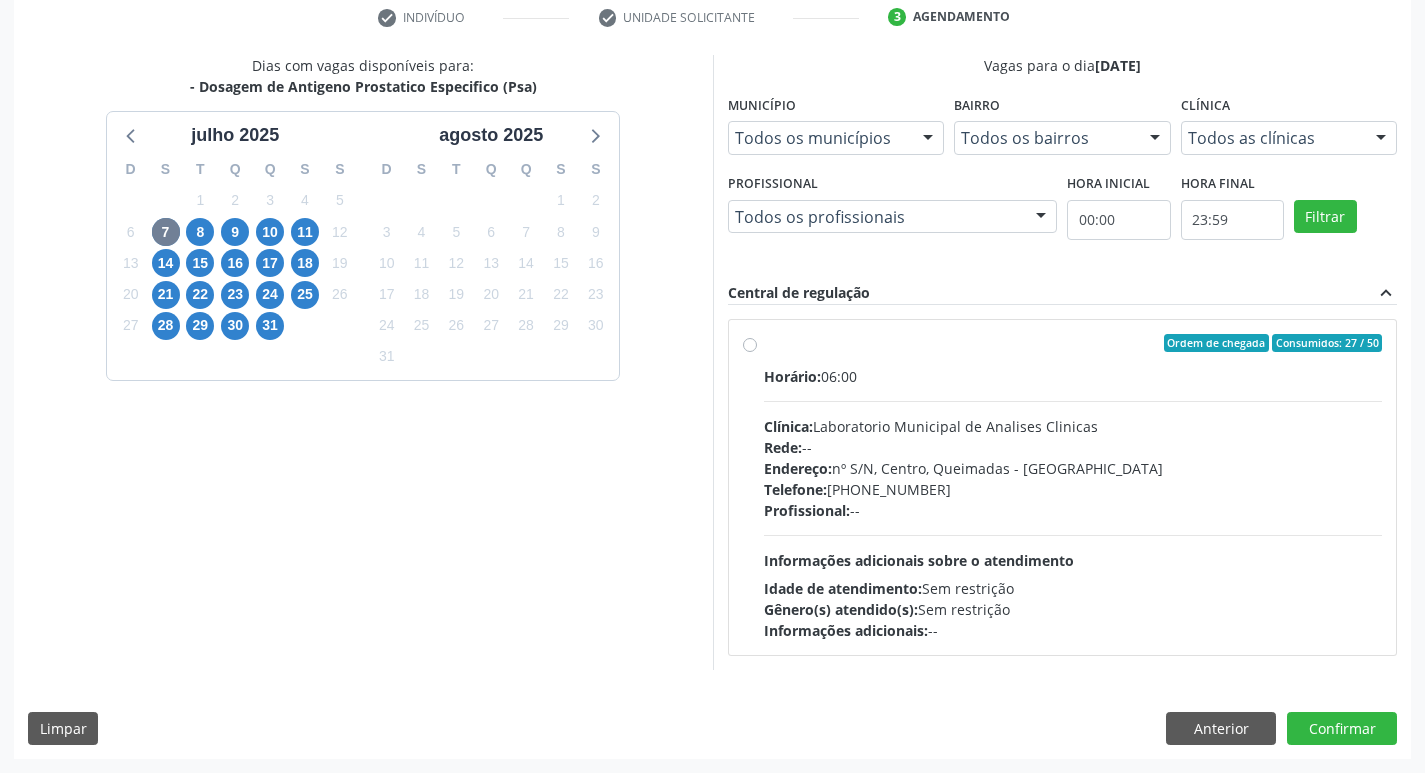 click on "Endereço:   nº S/N, Centro, Queimadas - [GEOGRAPHIC_DATA]" at bounding box center (1073, 468) 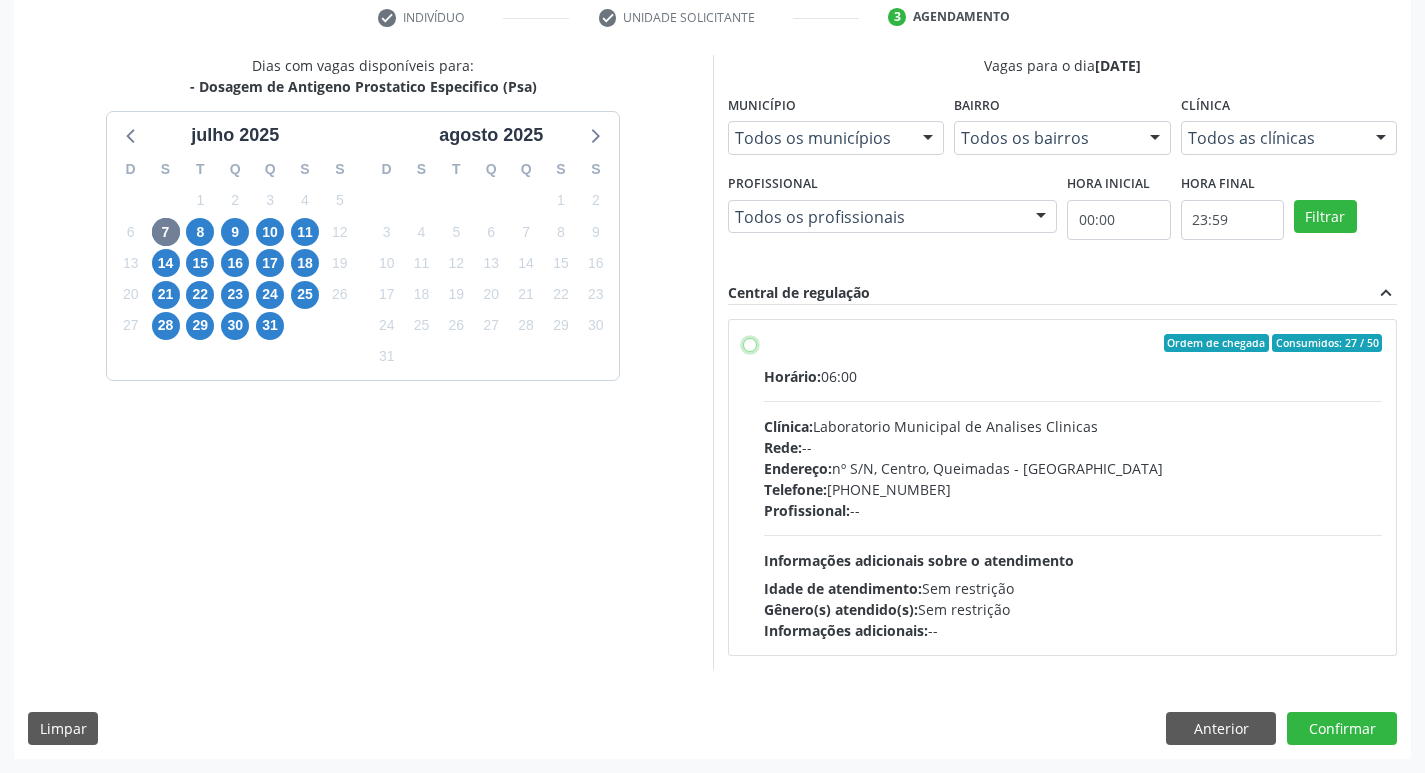 click on "Ordem de chegada
Consumidos: 27 / 50
Horário:   06:00
Clínica:  Laboratorio Municipal de Analises Clinicas
Rede:
--
Endereço:   [STREET_ADDRESS]
Telefone:   [PHONE_NUMBER]
Profissional:
--
Informações adicionais sobre o atendimento
Idade de atendimento:
Sem restrição
Gênero(s) atendido(s):
Sem restrição
Informações adicionais:
--" at bounding box center (750, 343) 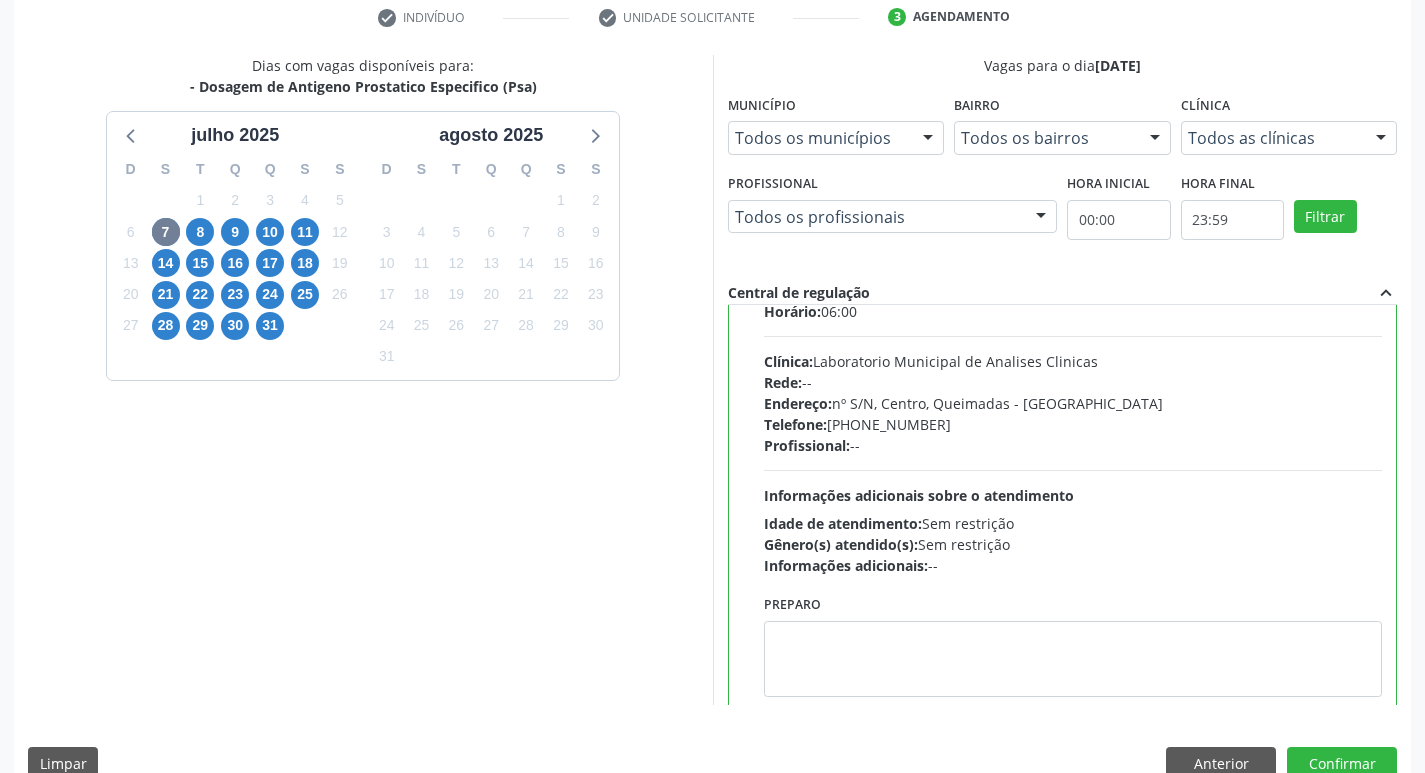 scroll, scrollTop: 99, scrollLeft: 0, axis: vertical 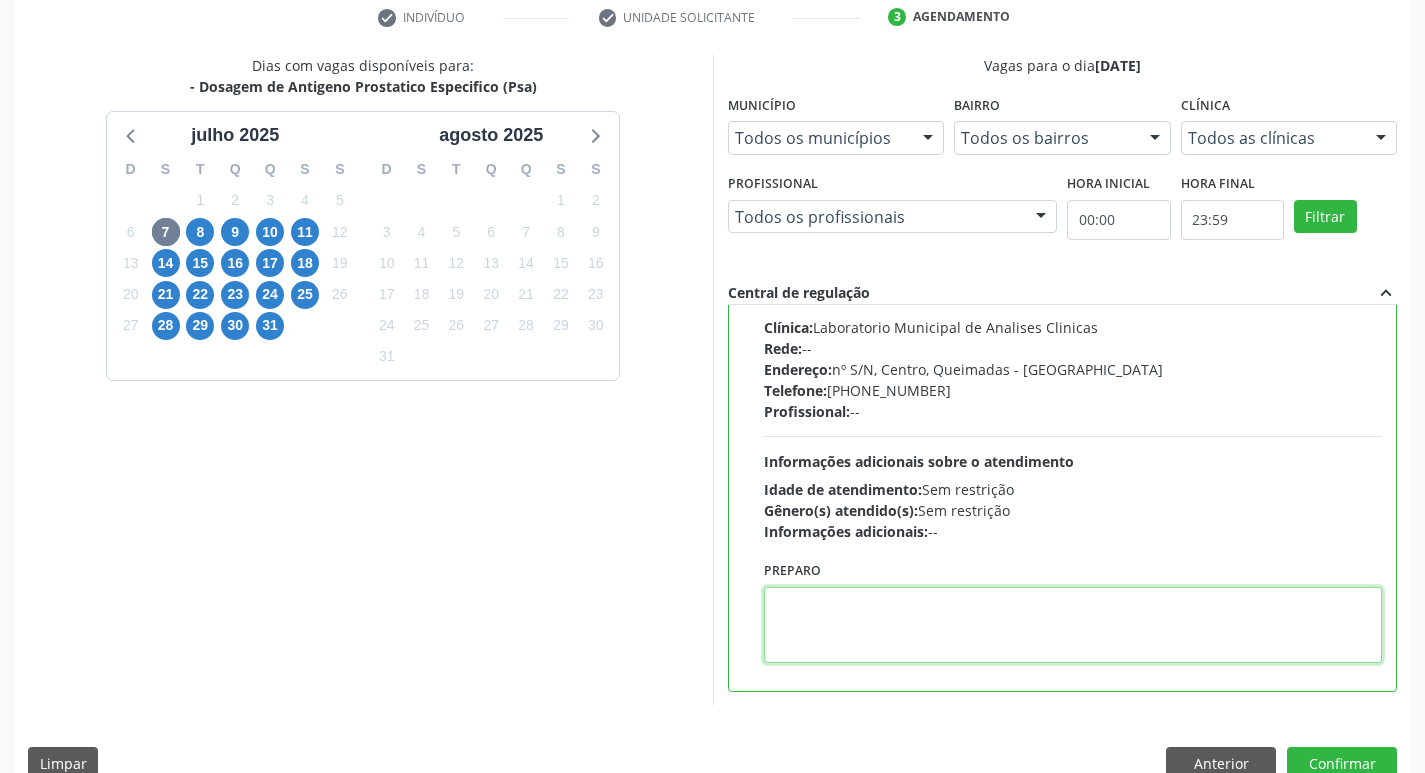 click at bounding box center (1073, 625) 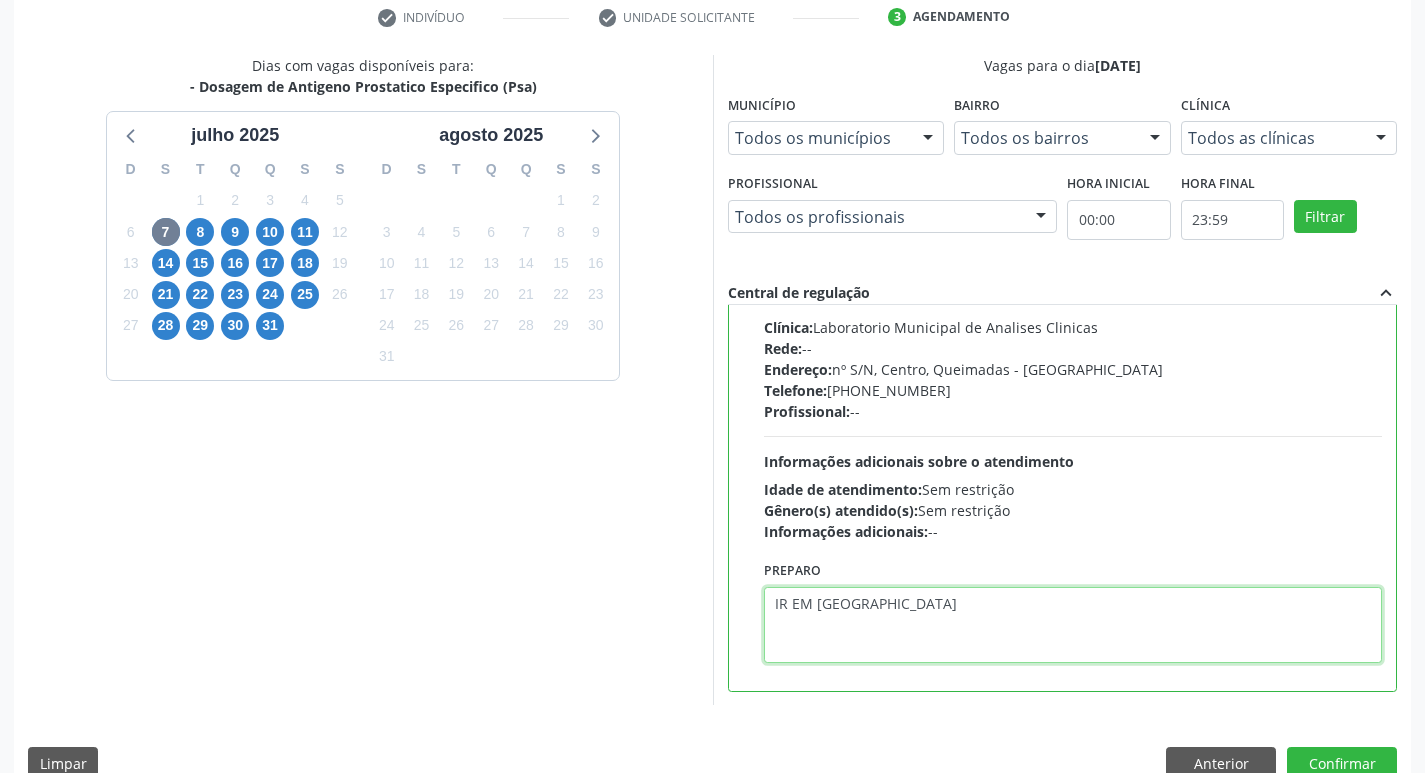 scroll, scrollTop: 422, scrollLeft: 0, axis: vertical 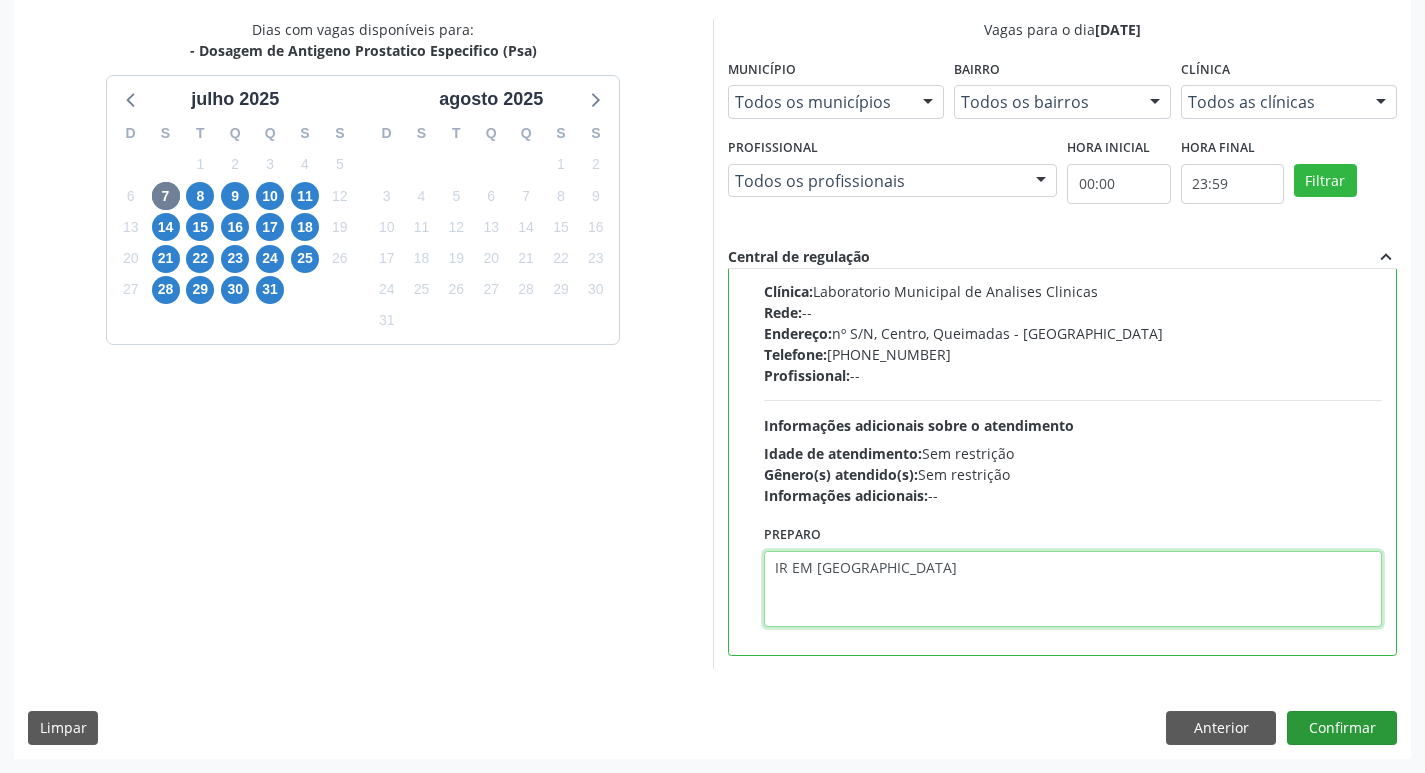 type on "IR EM [GEOGRAPHIC_DATA]" 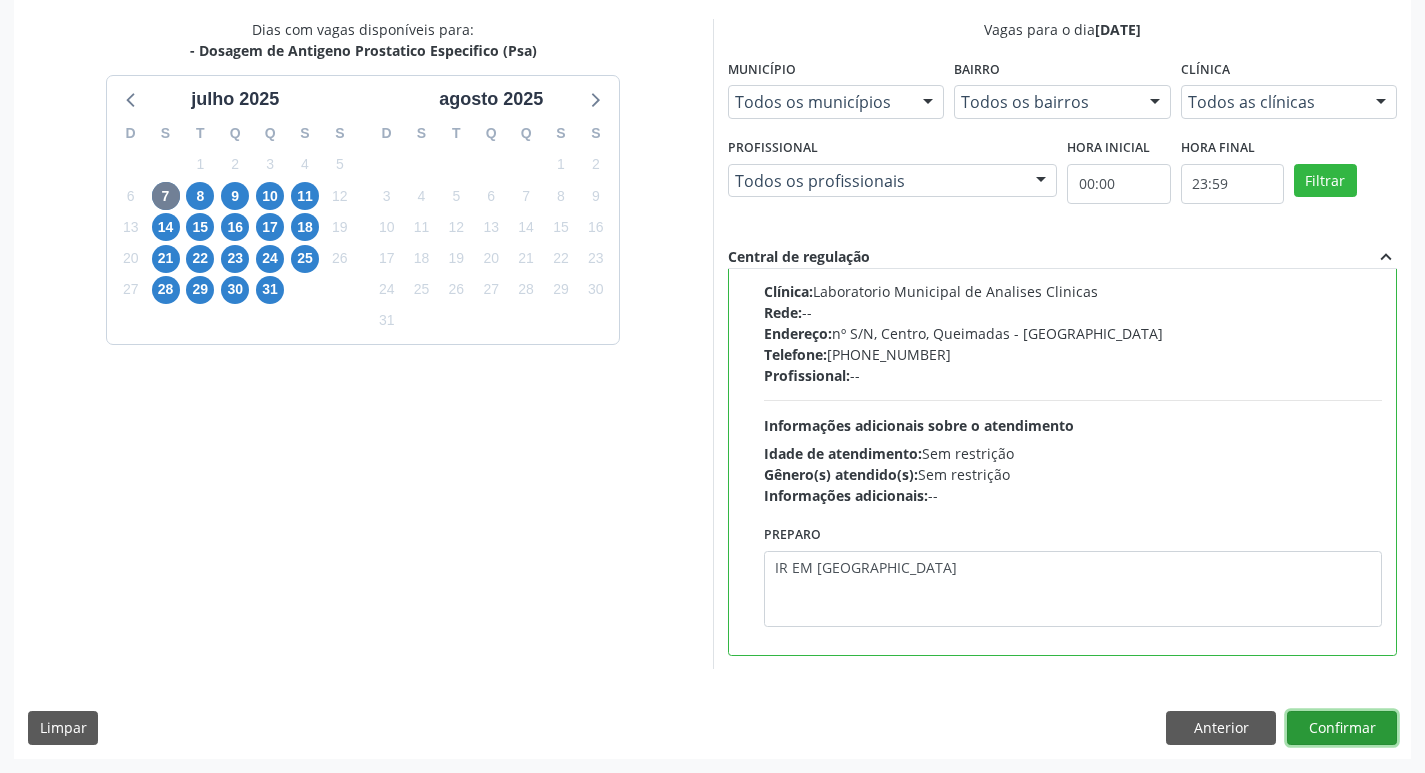click on "Confirmar" at bounding box center [1342, 728] 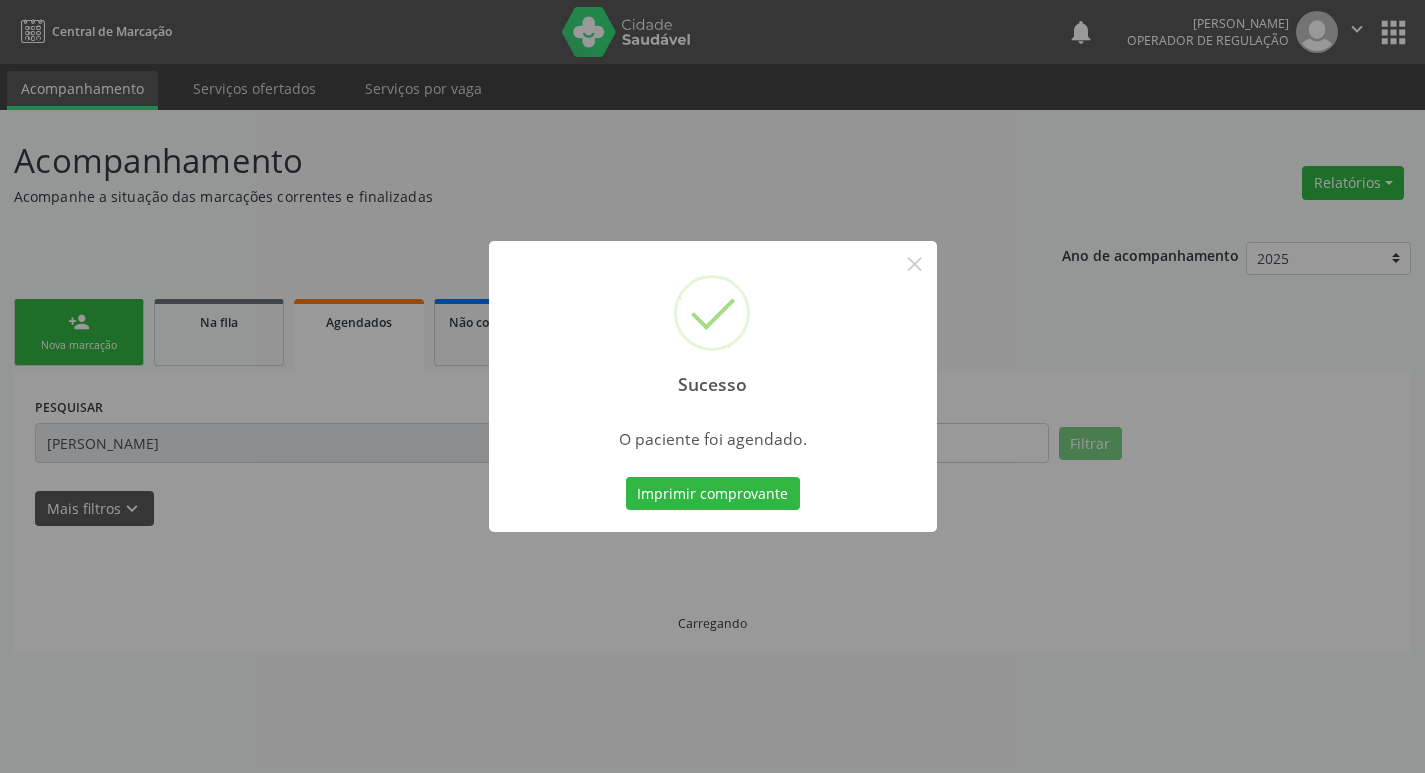 scroll, scrollTop: 0, scrollLeft: 0, axis: both 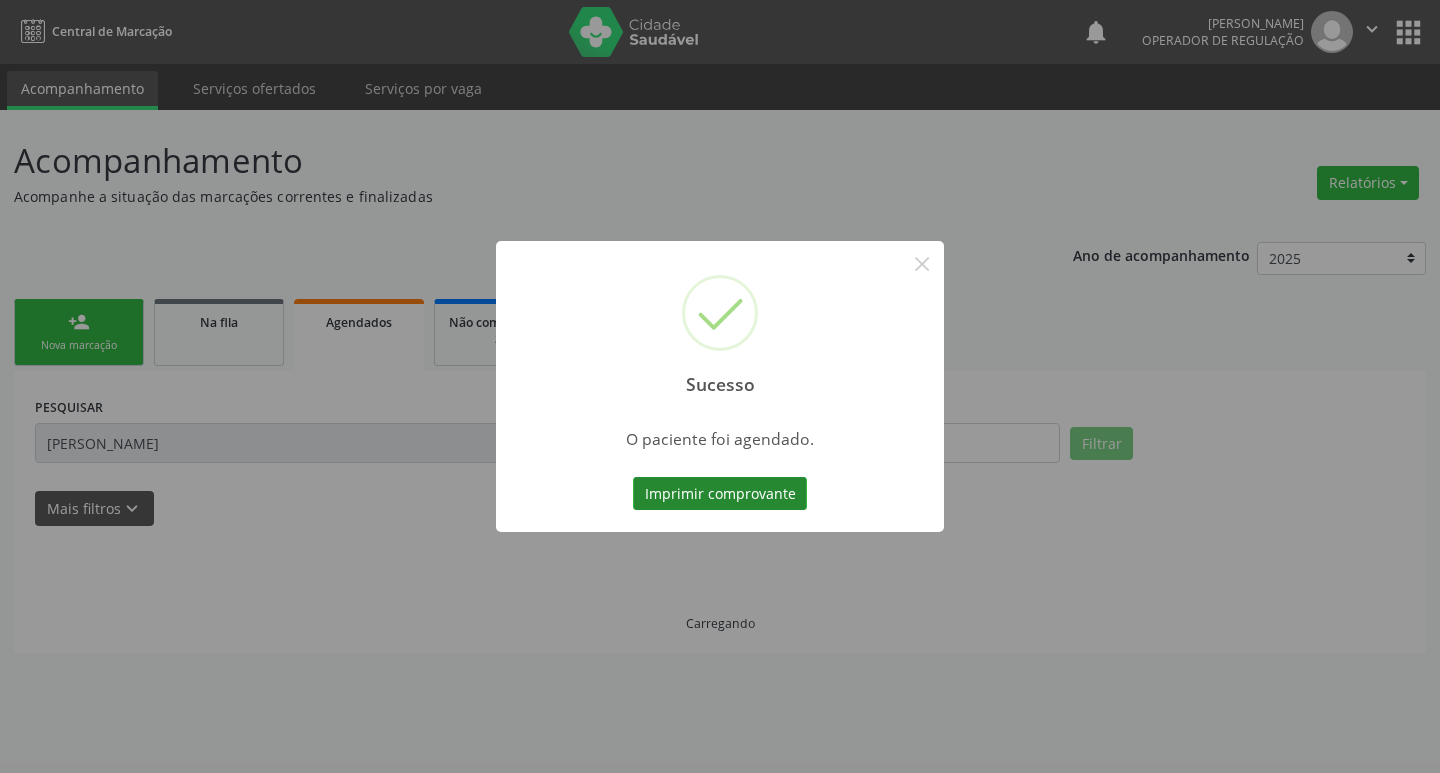 click on "Imprimir comprovante" at bounding box center (720, 494) 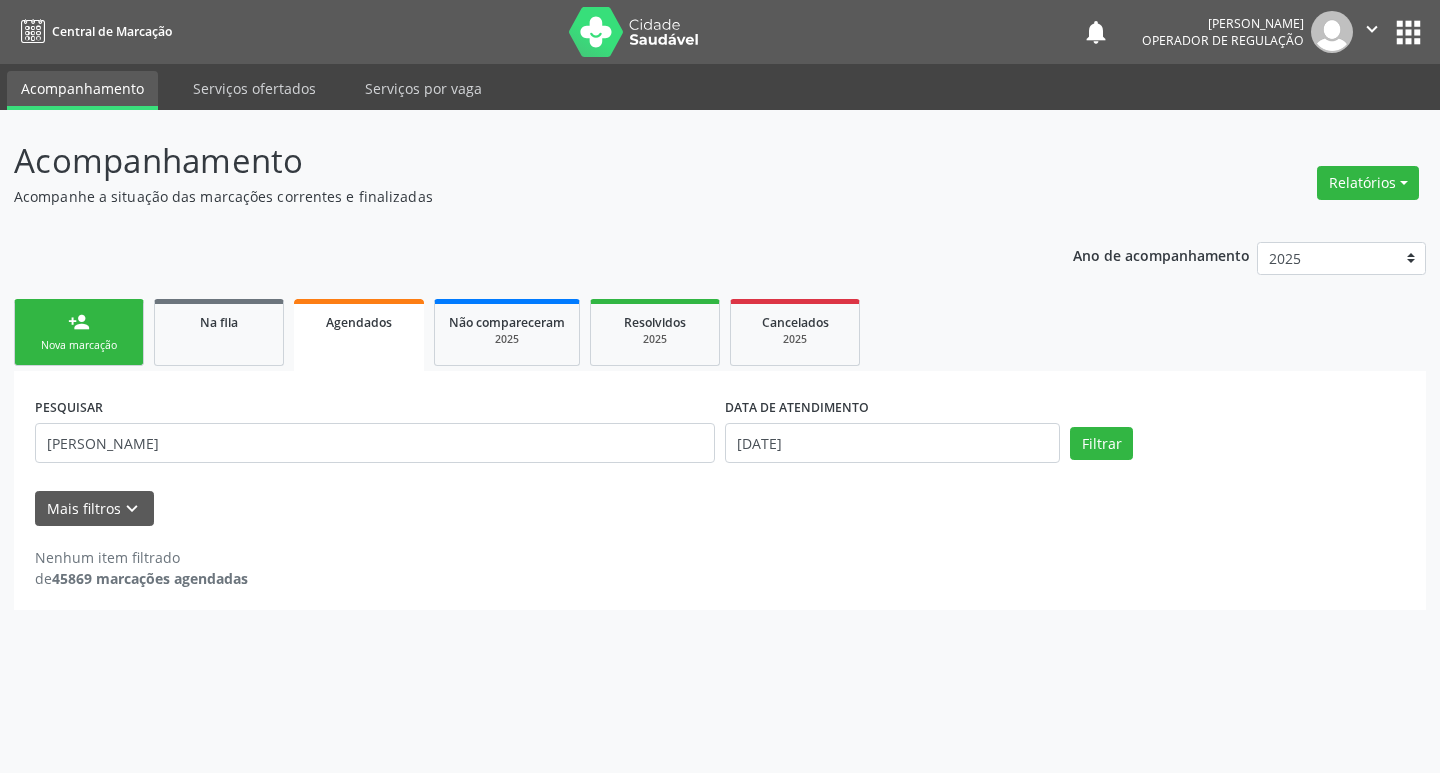 click on "person_add
Nova marcação" at bounding box center (79, 332) 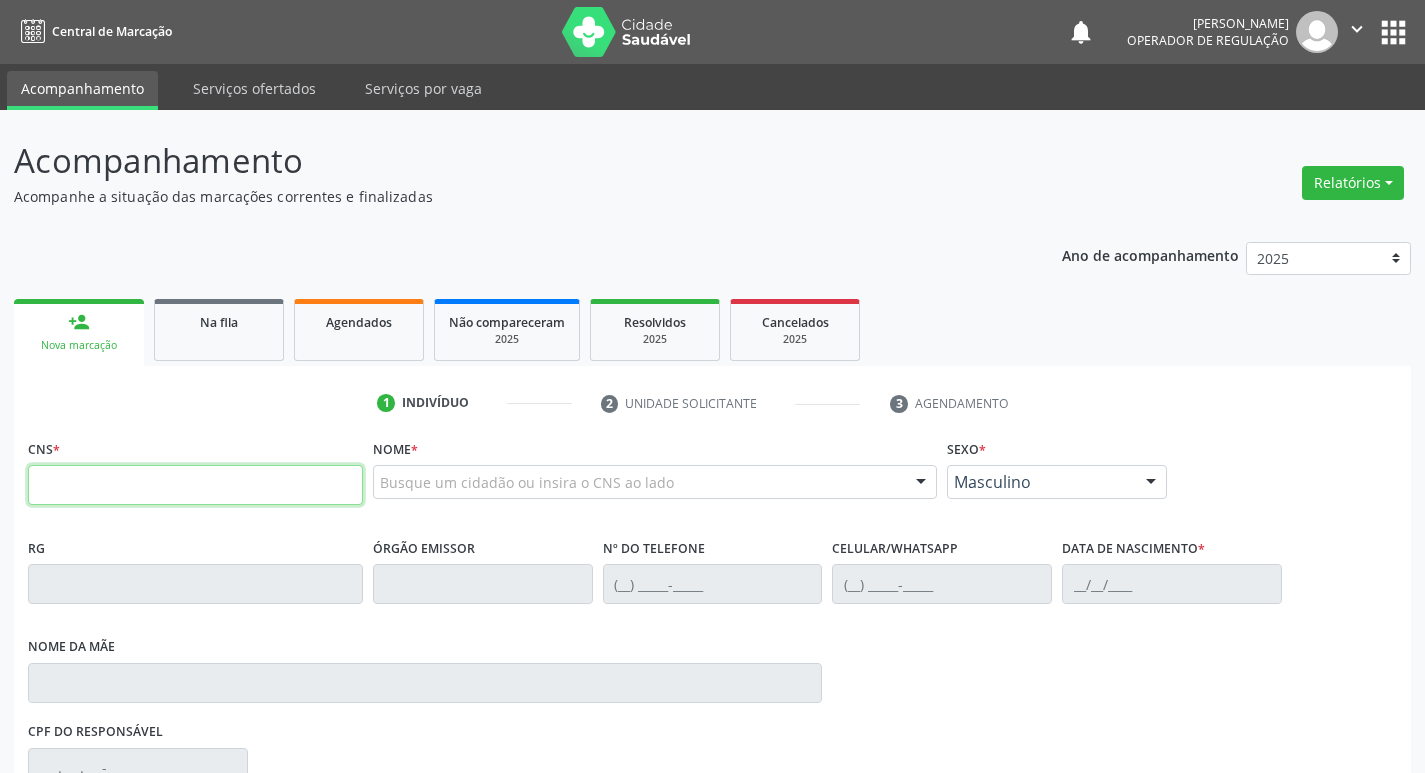 click at bounding box center (195, 485) 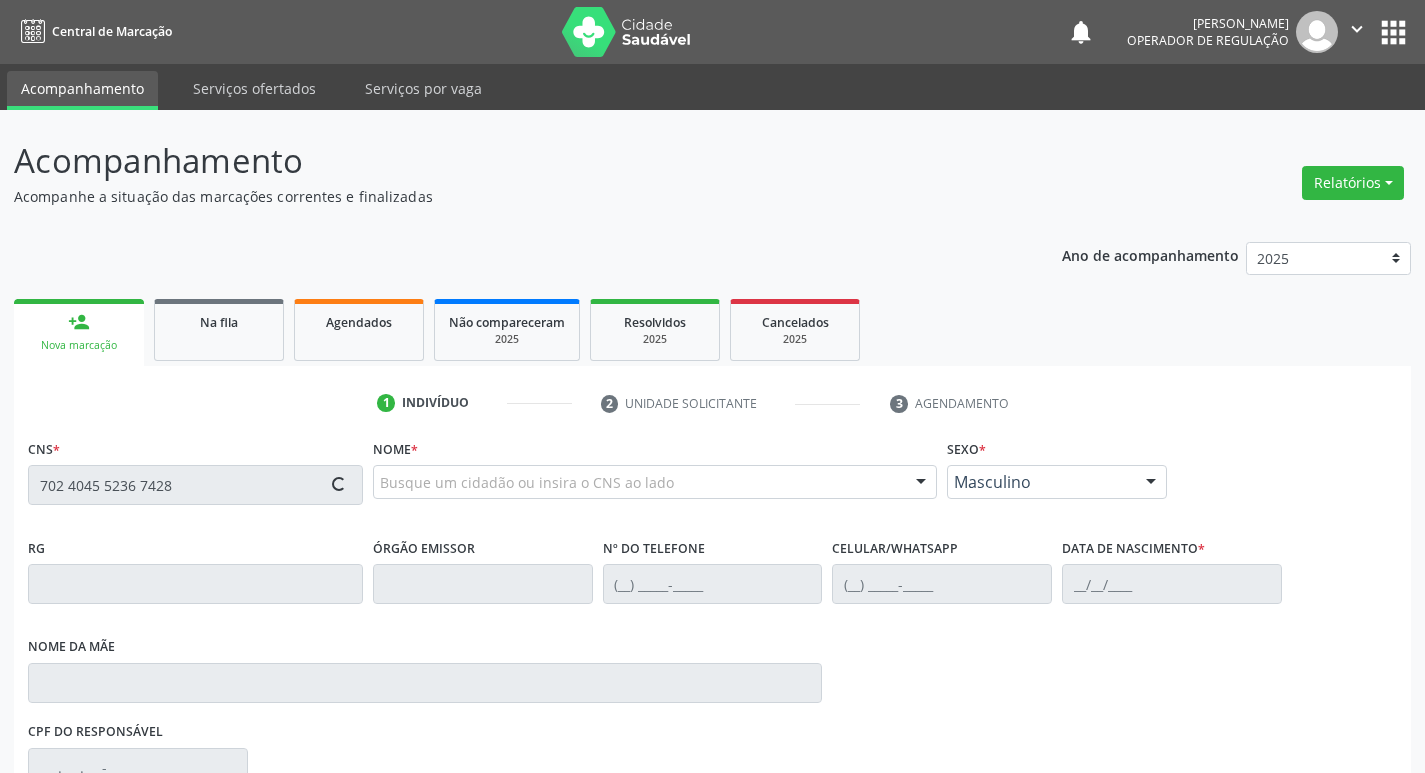 type on "702 4045 5236 7428" 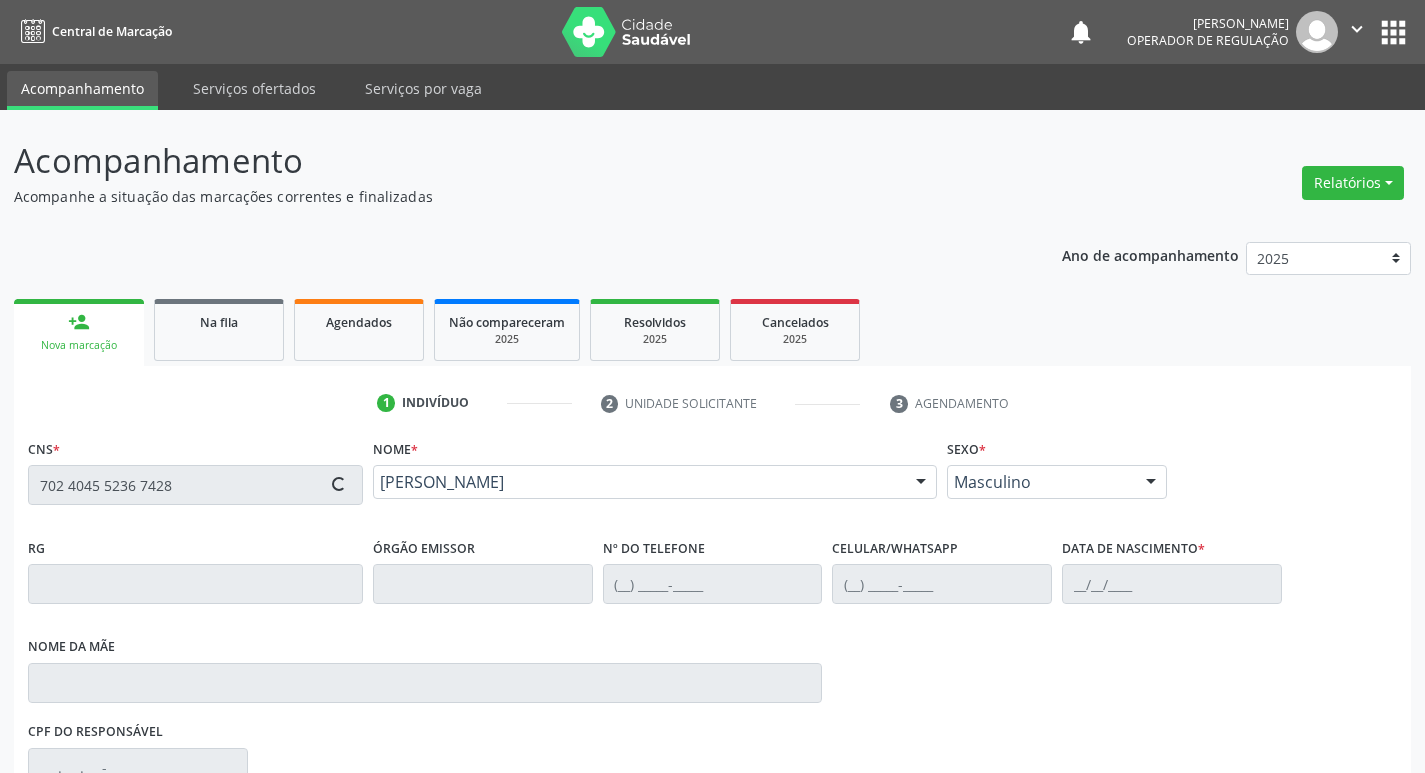 type on "[PHONE_NUMBER]" 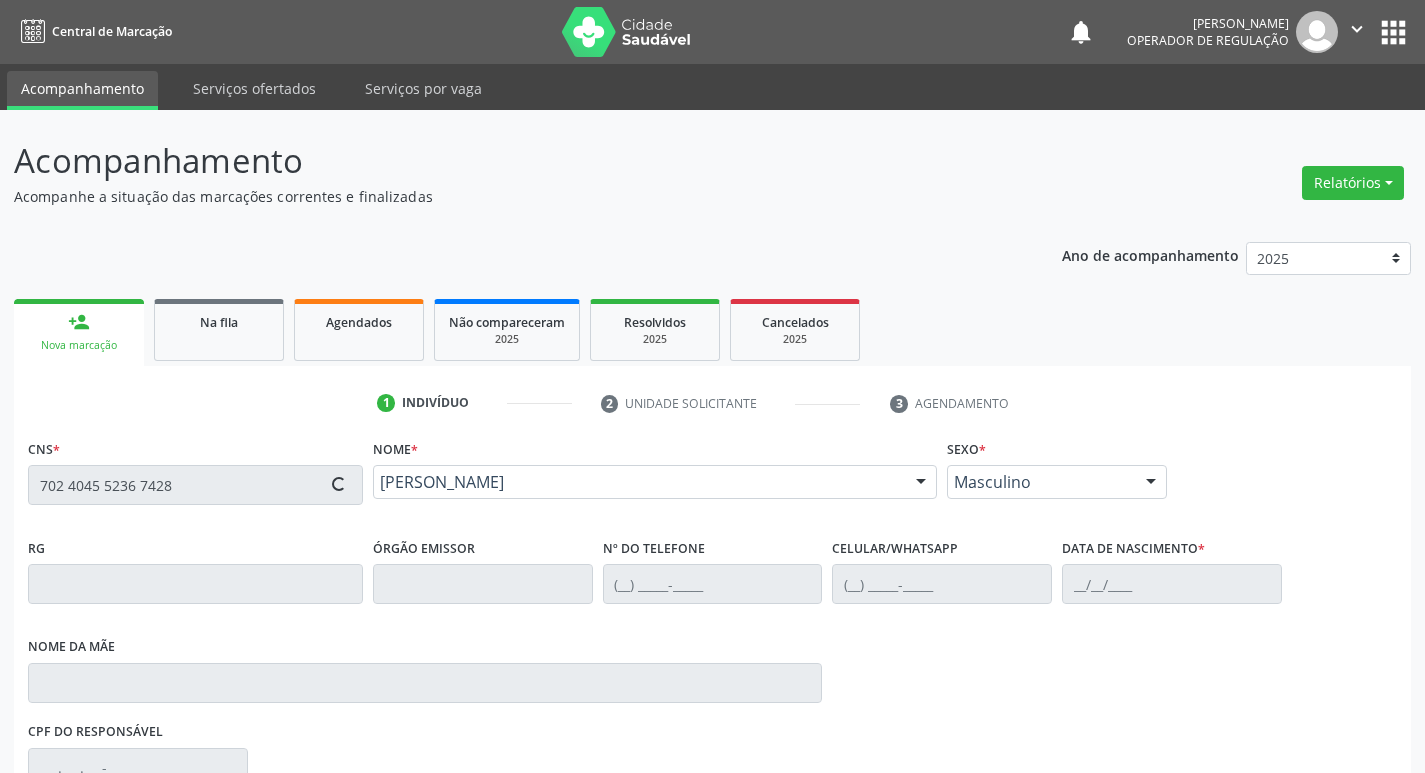type on "[PHONE_NUMBER]" 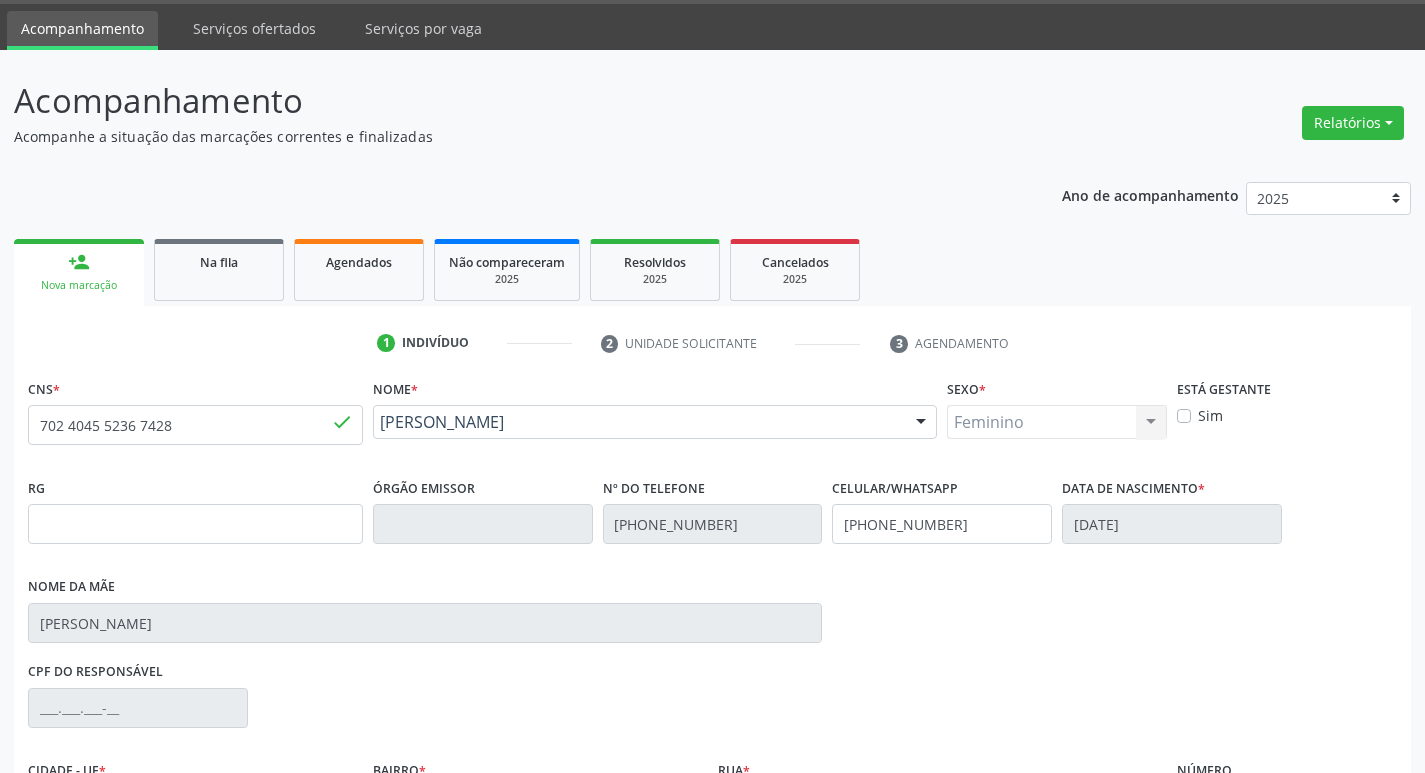 scroll, scrollTop: 297, scrollLeft: 0, axis: vertical 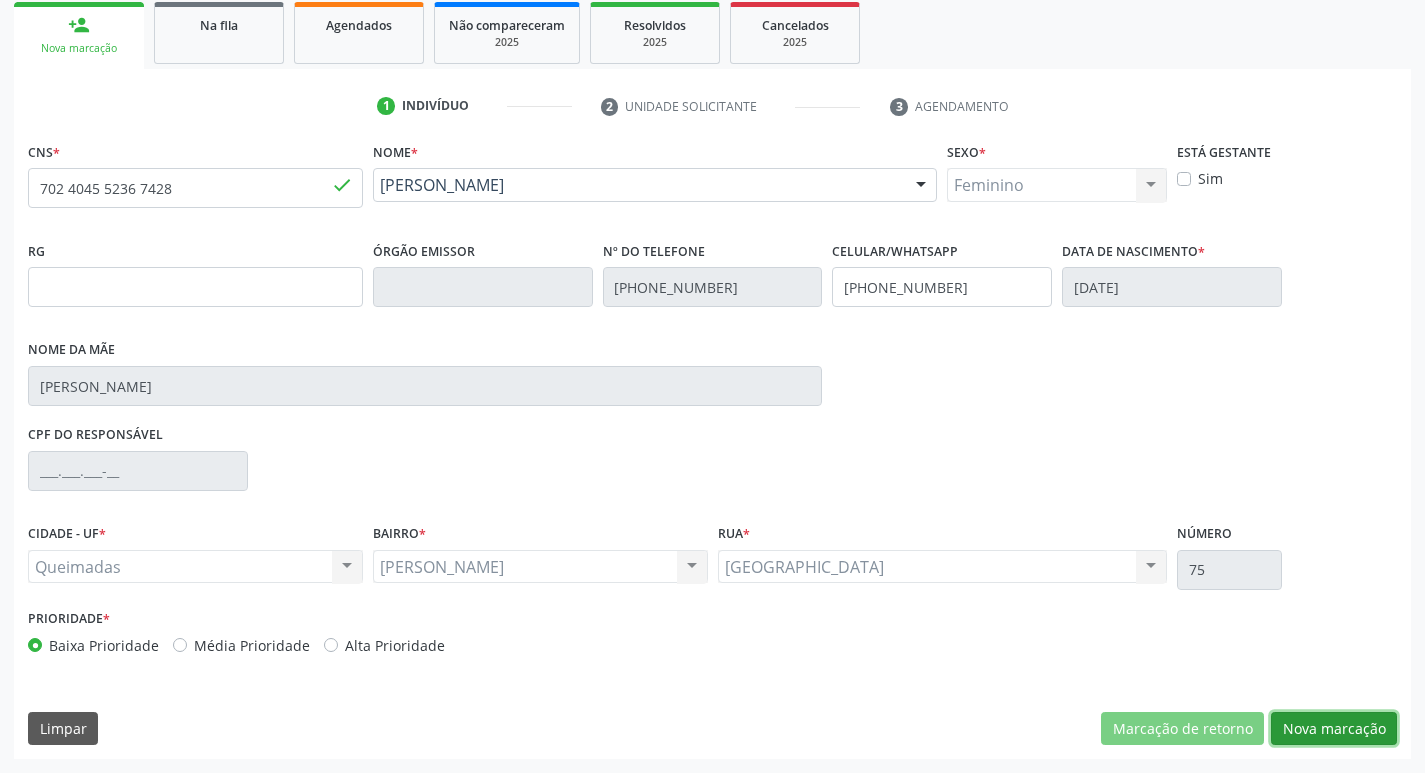 click on "Nova marcação" at bounding box center [1334, 729] 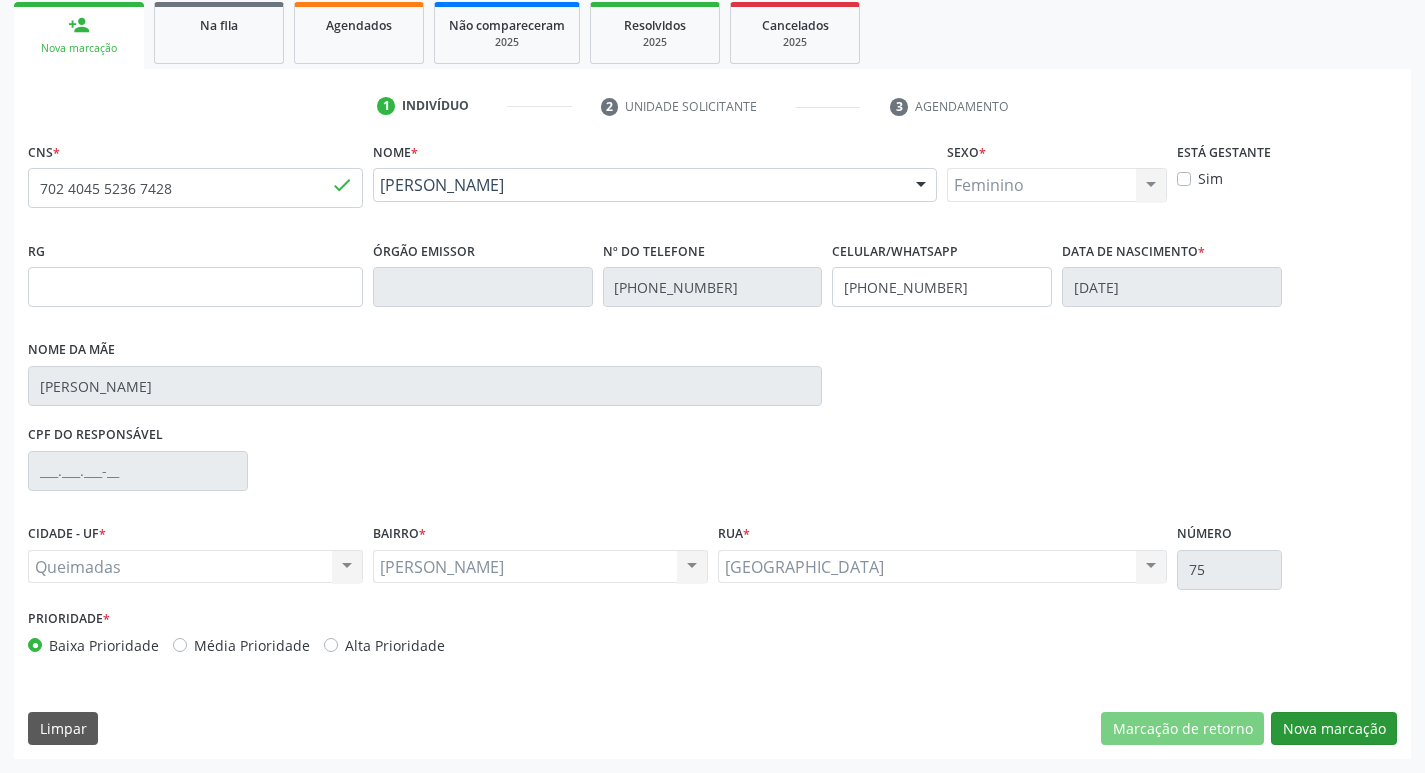 scroll, scrollTop: 133, scrollLeft: 0, axis: vertical 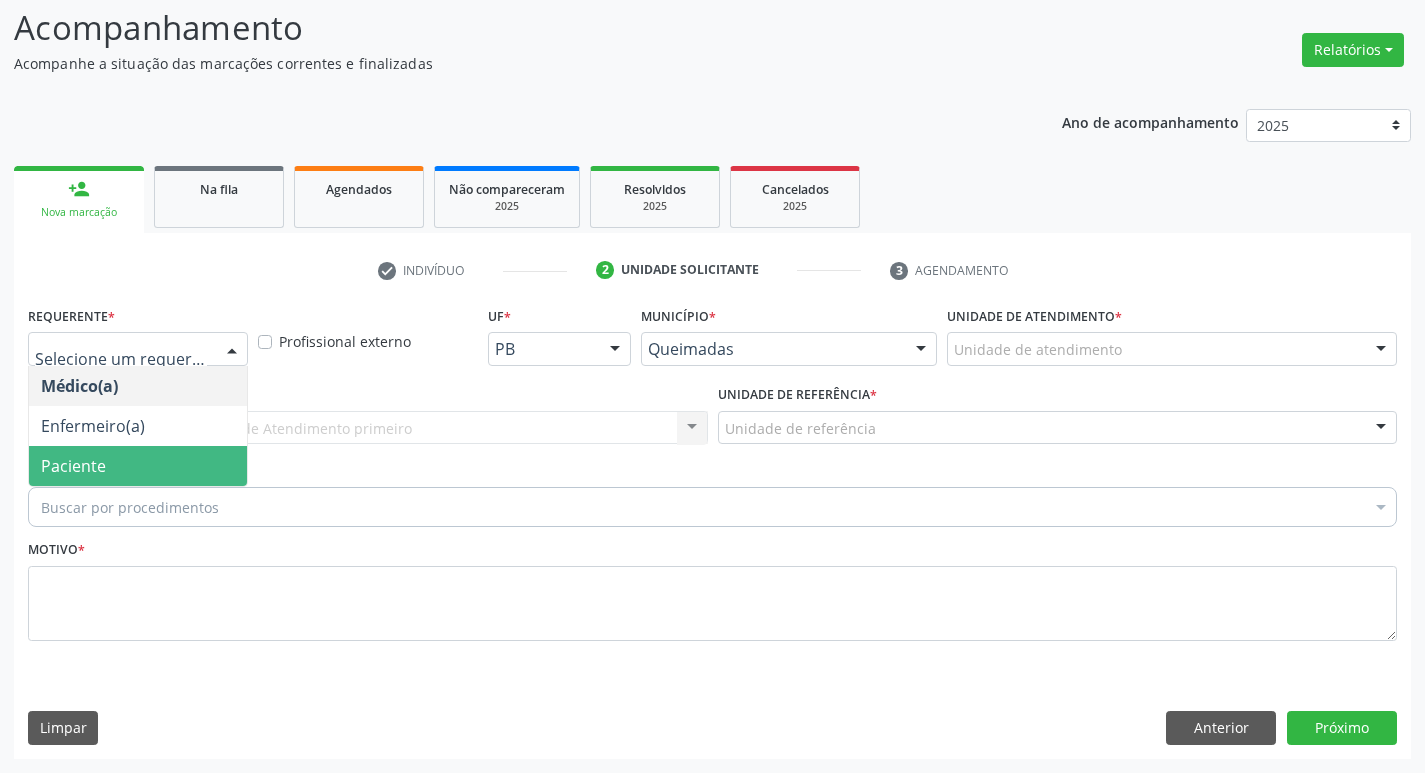 click on "Paciente" at bounding box center (138, 466) 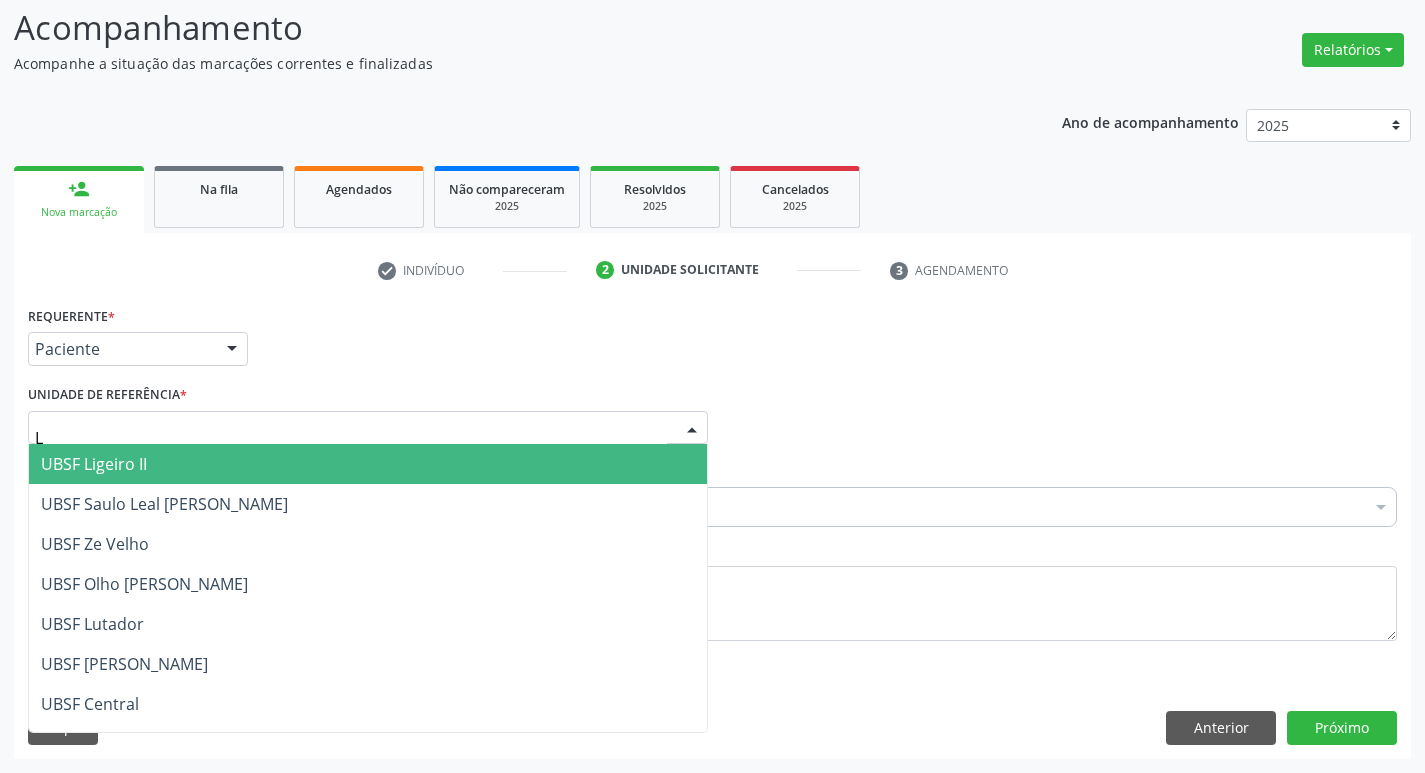 type on "LU" 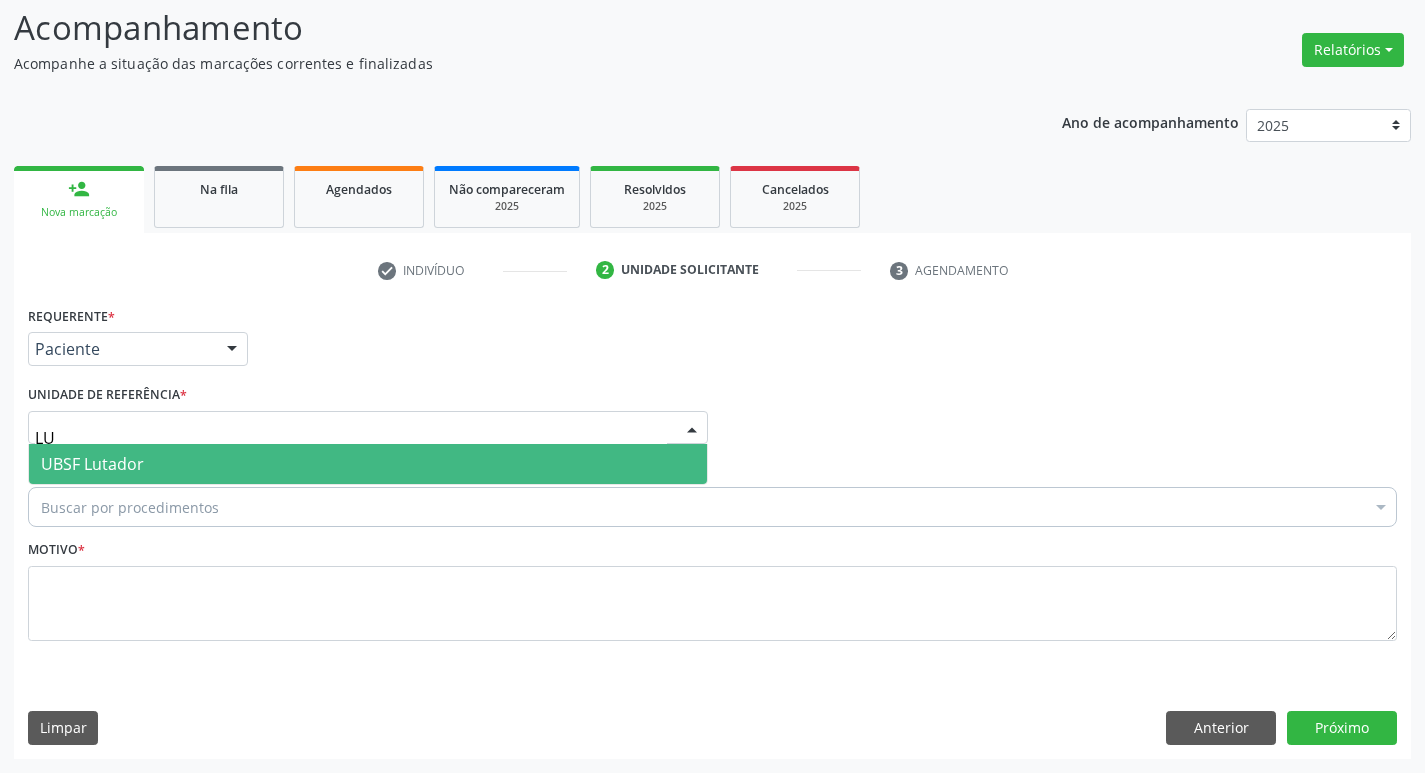 click on "UBSF Lutador" at bounding box center [92, 464] 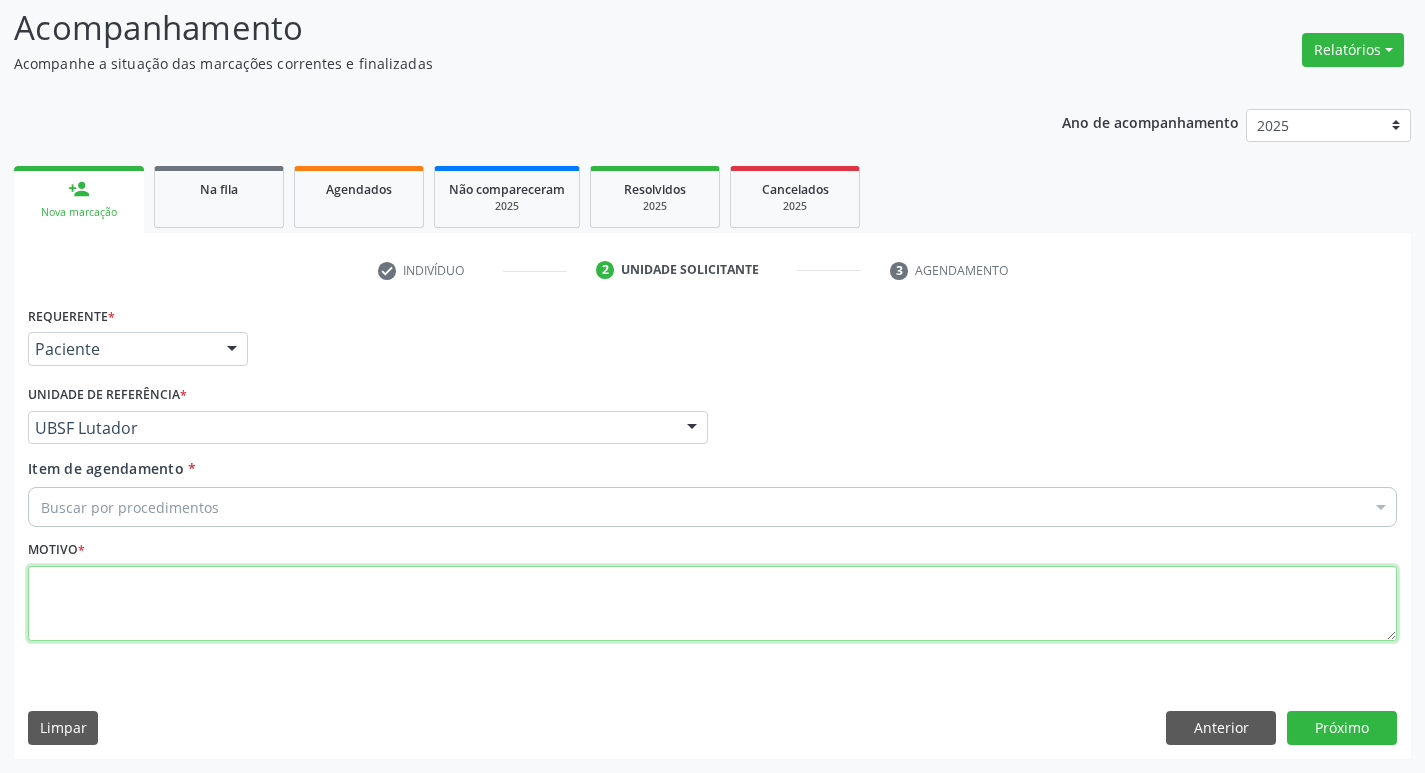 click at bounding box center (712, 604) 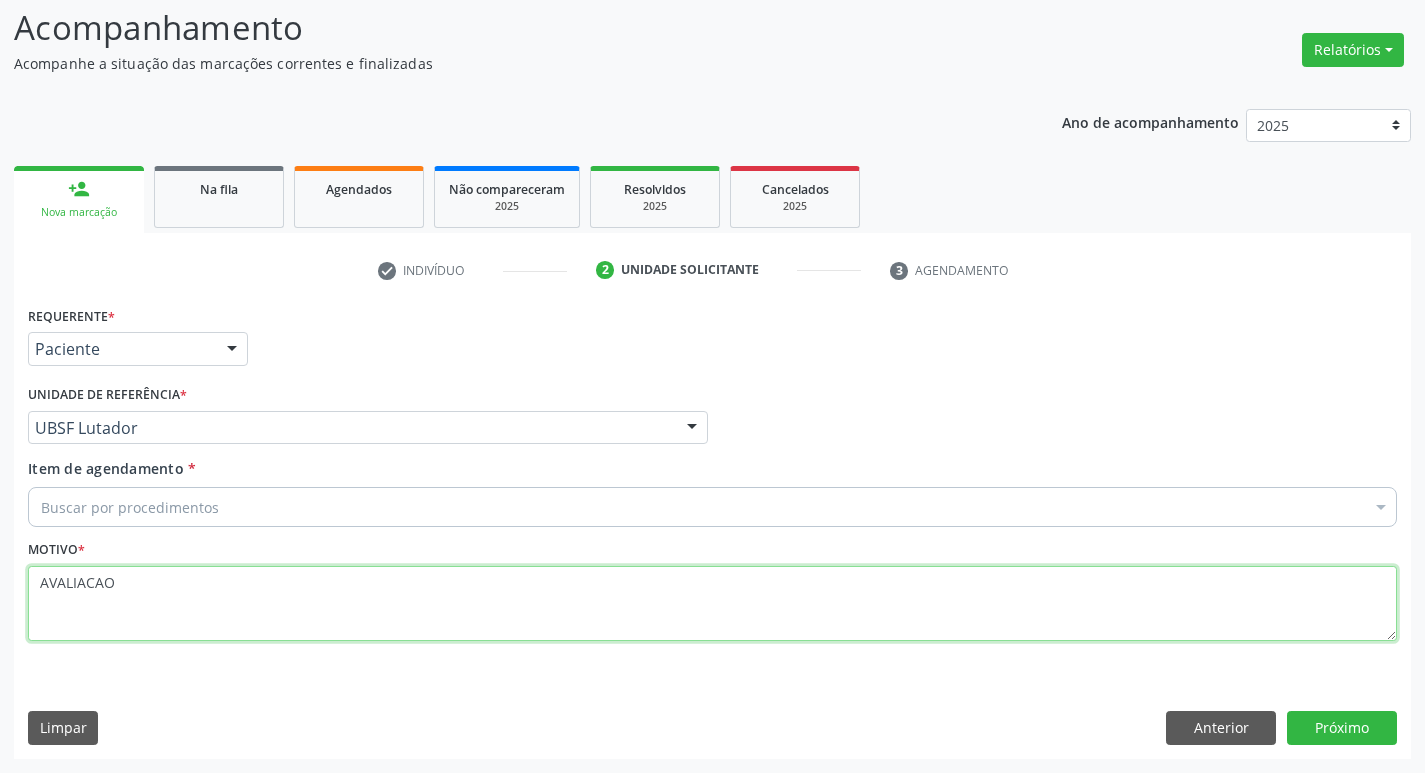type on "AVALIACAO" 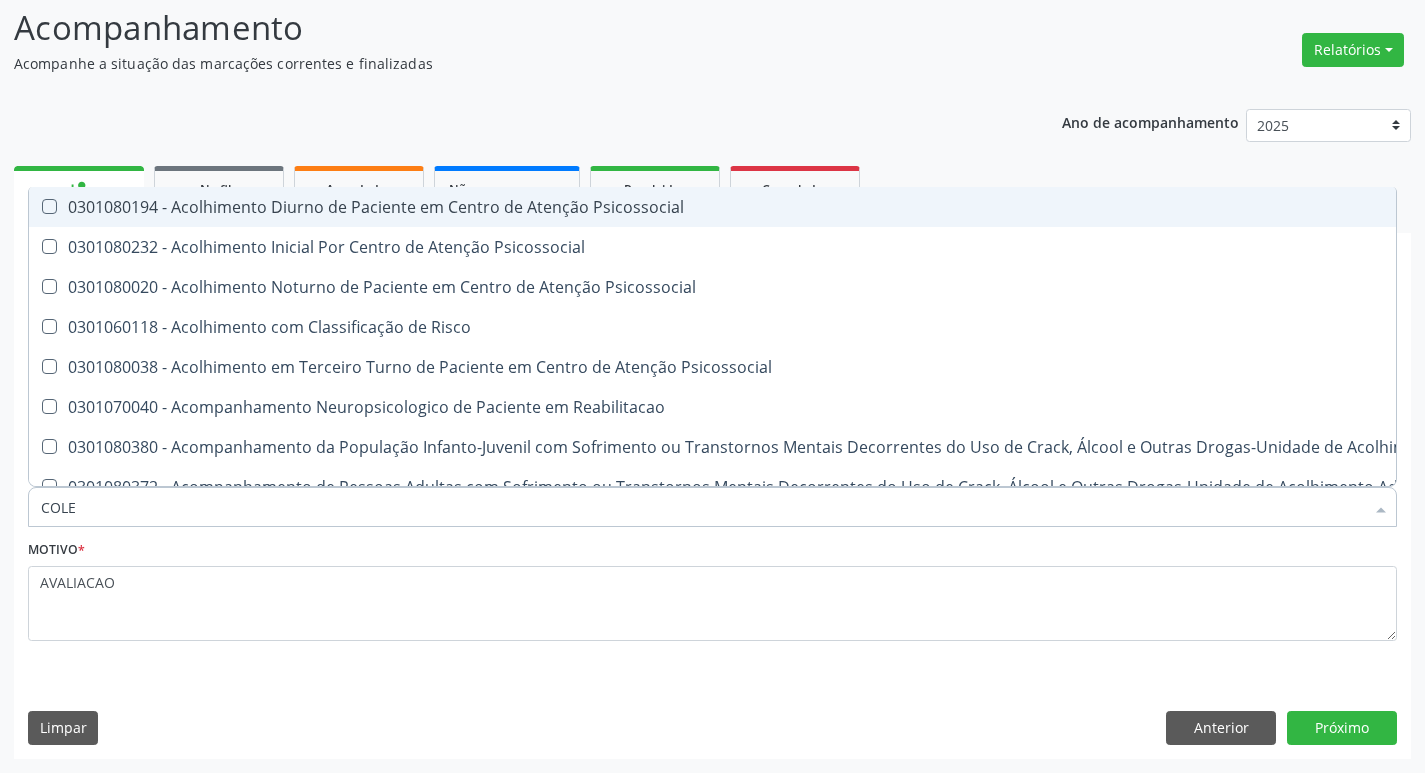 type on "COLES" 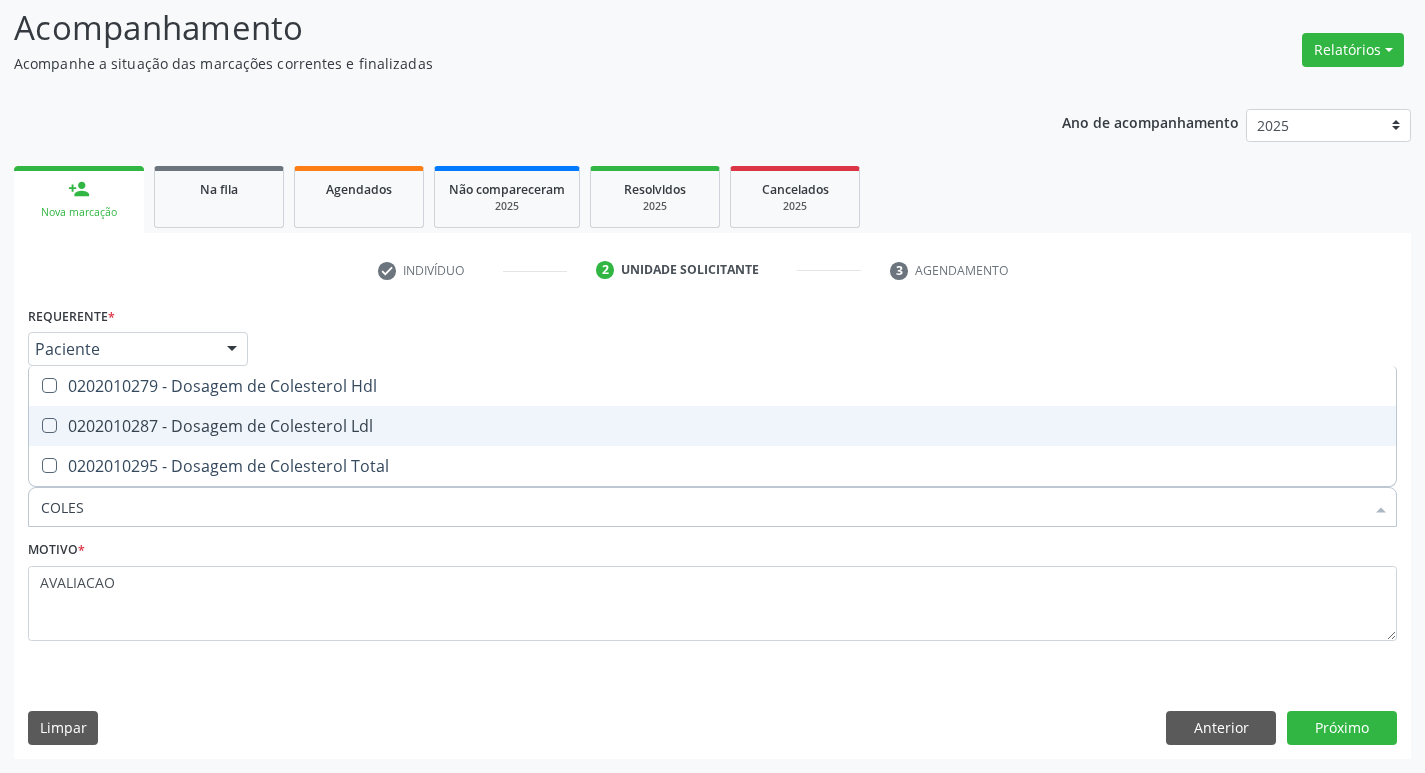 click on "0202010287 - Dosagem de Colesterol Ldl" at bounding box center [712, 426] 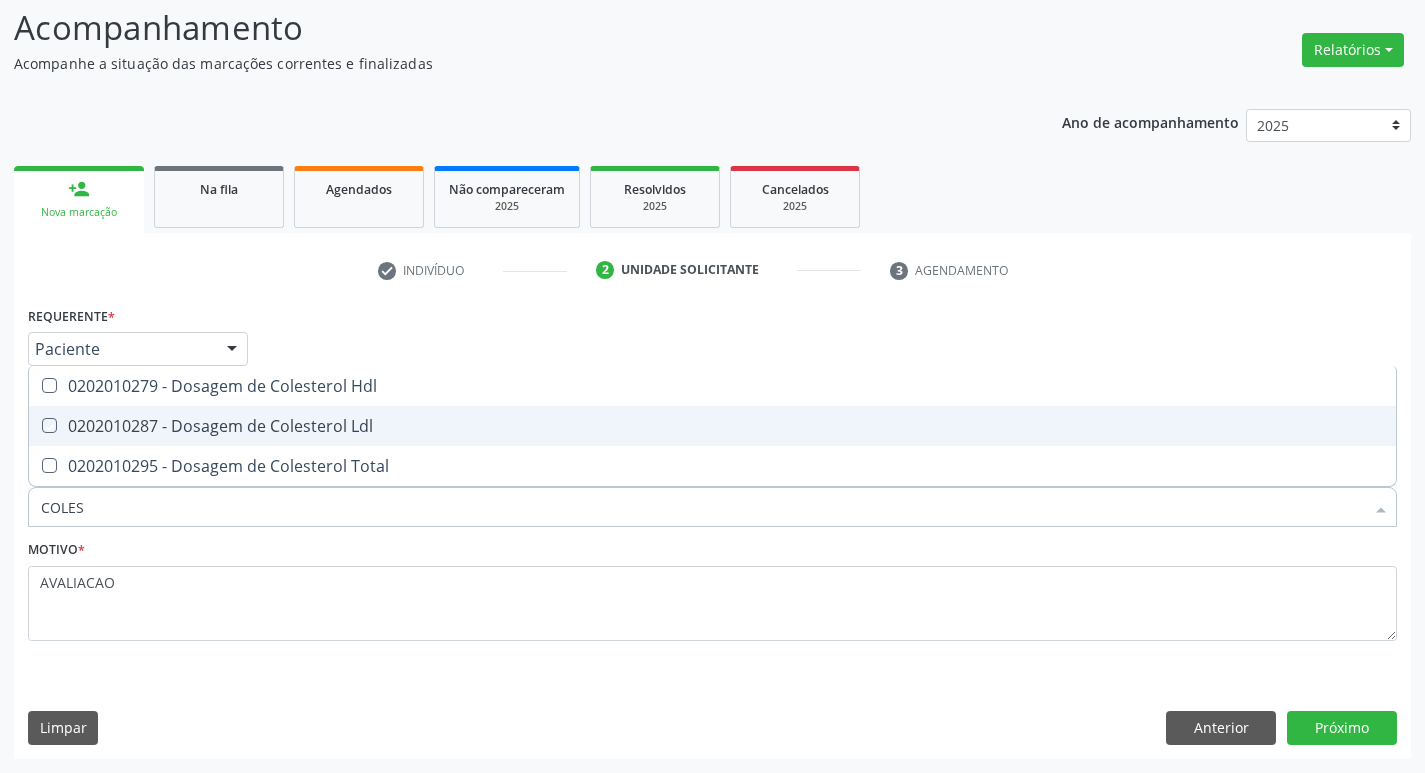 checkbox on "true" 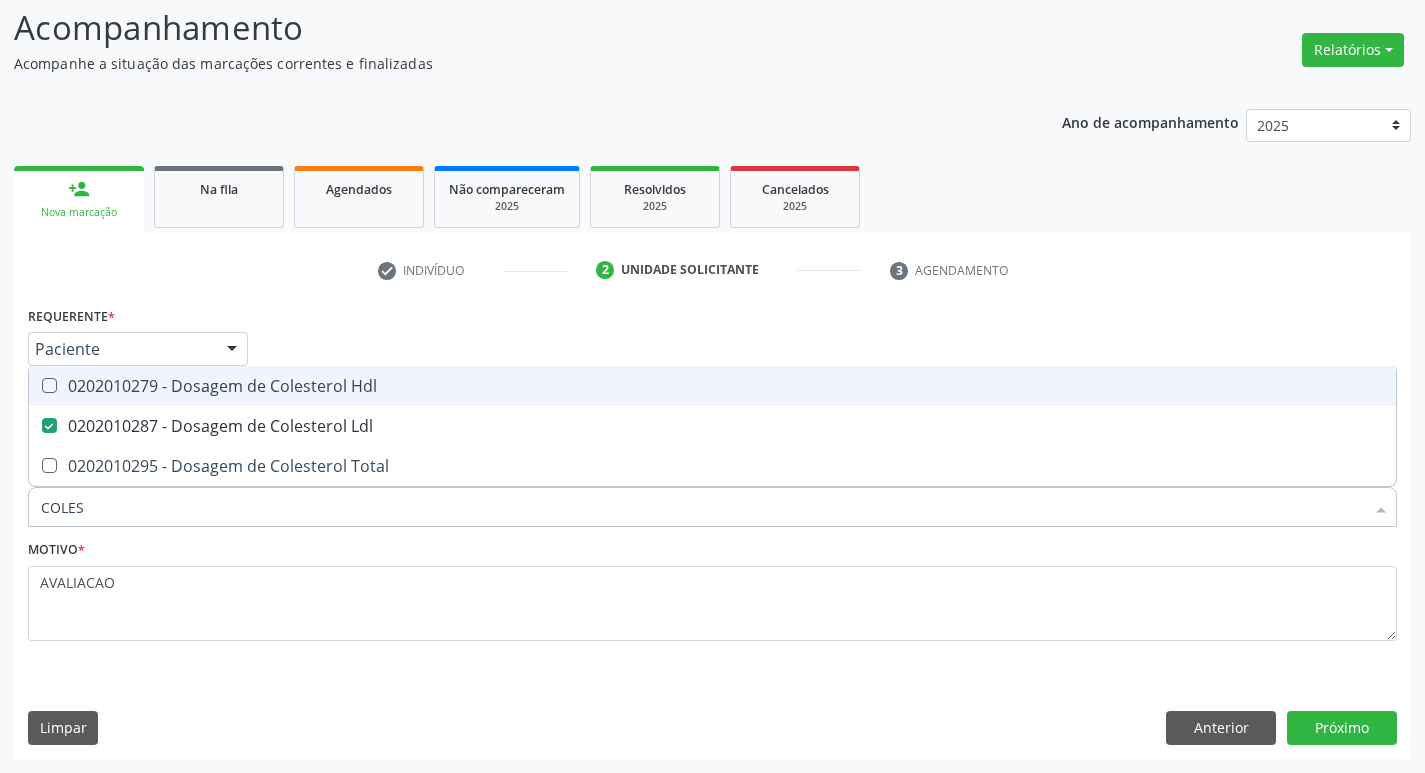click on "0202010279 - Dosagem de Colesterol Hdl" at bounding box center (712, 386) 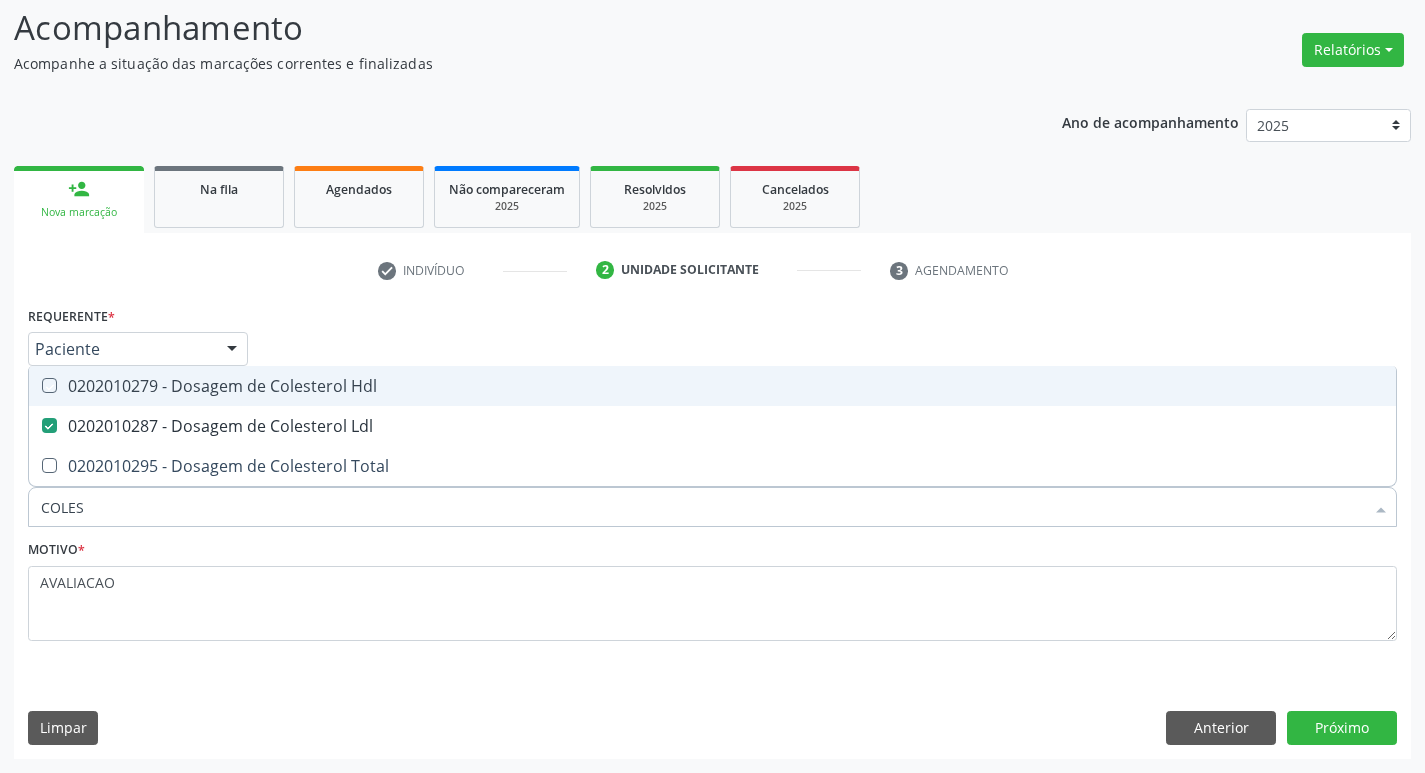 checkbox on "true" 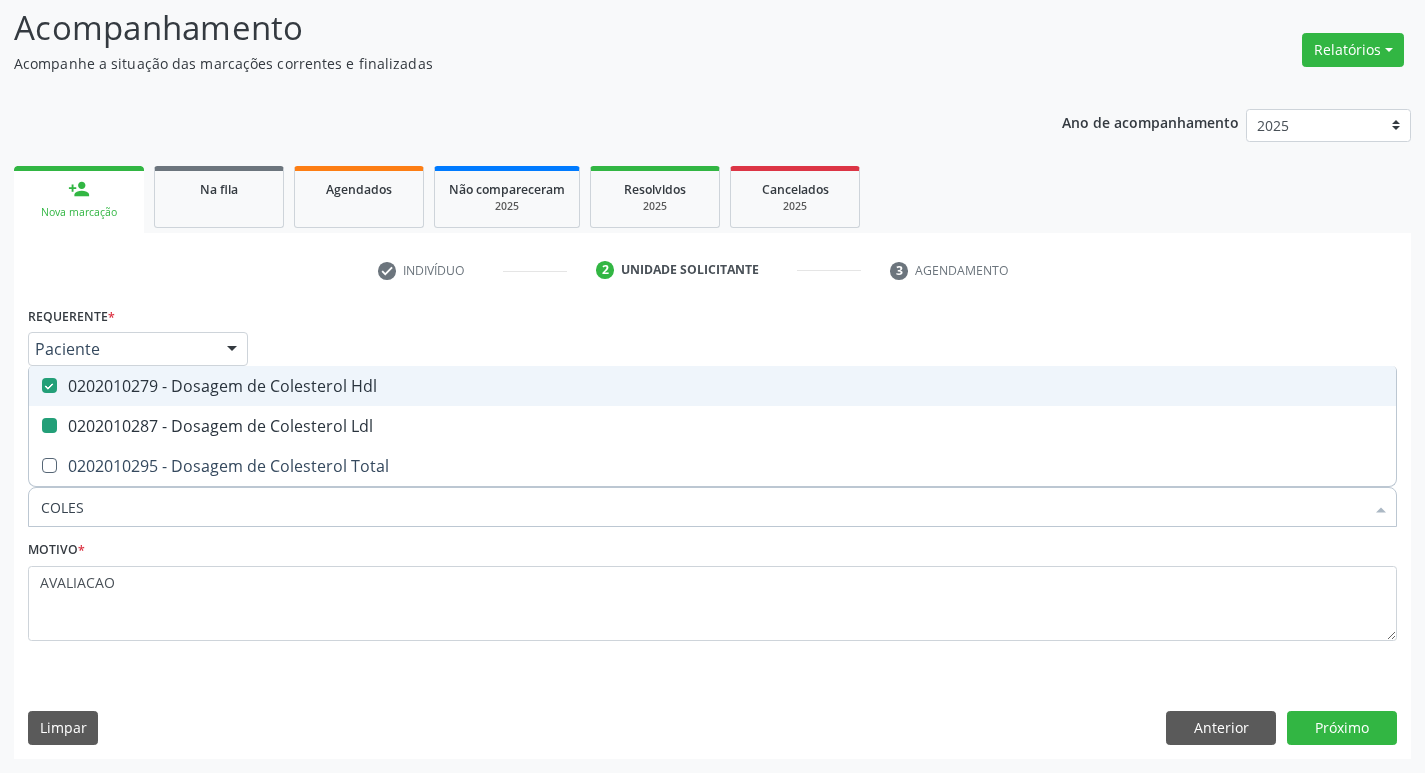 type on "COLE" 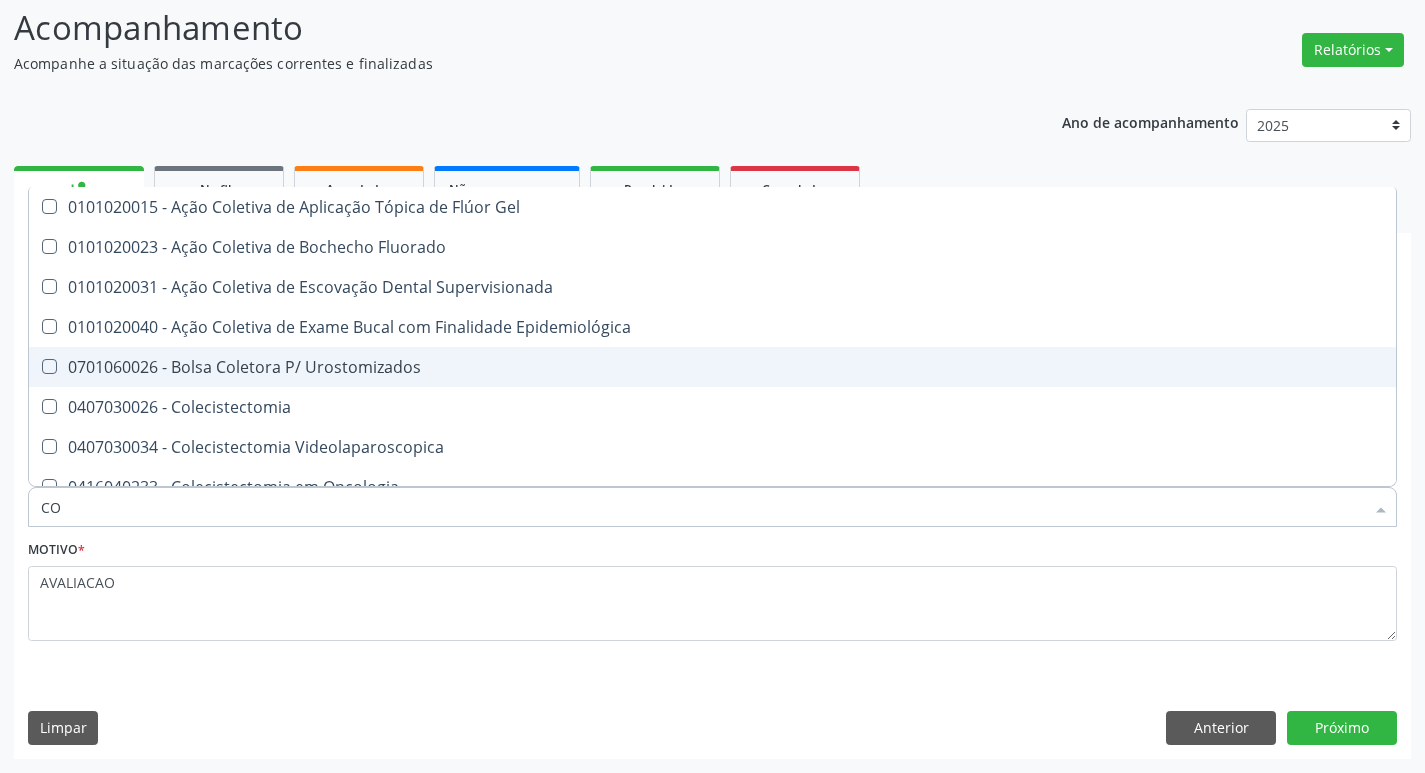 type on "C" 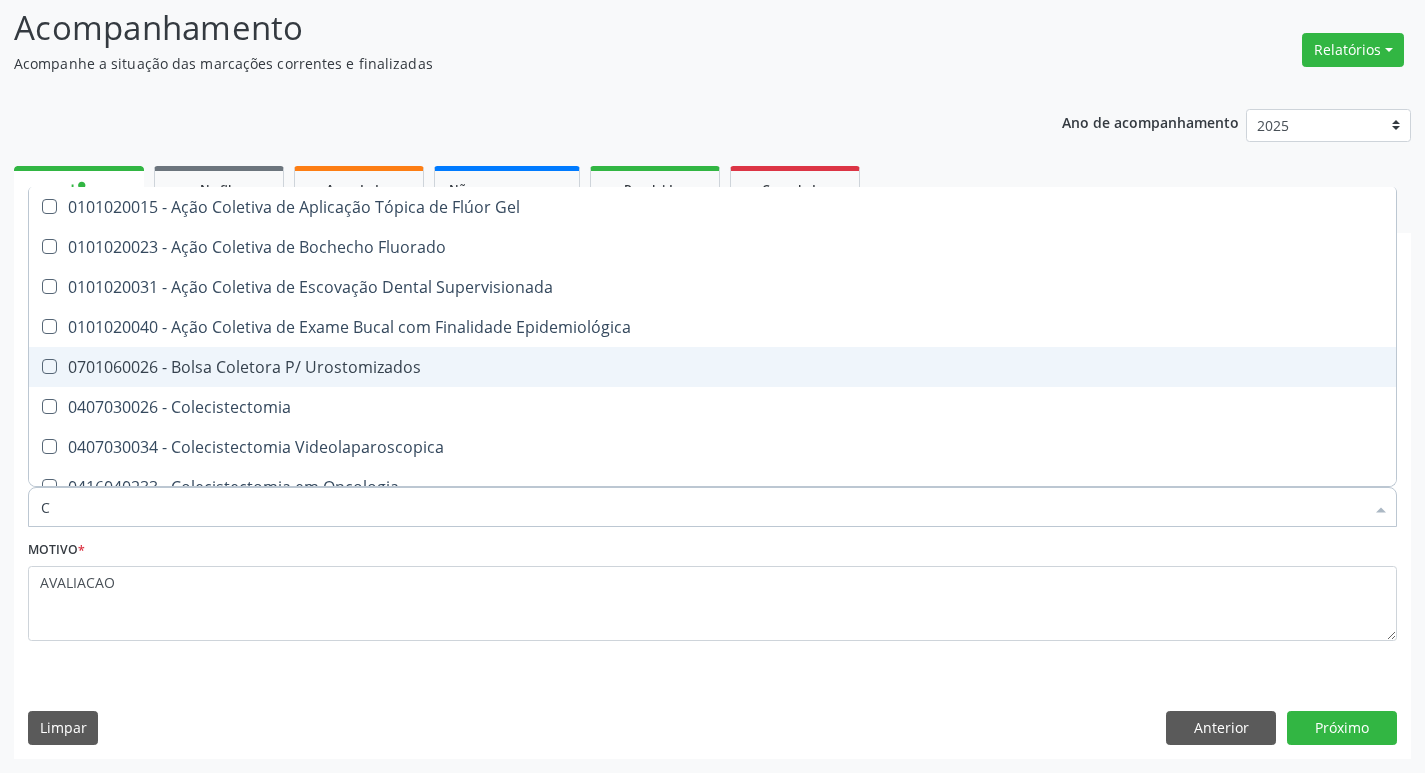 type 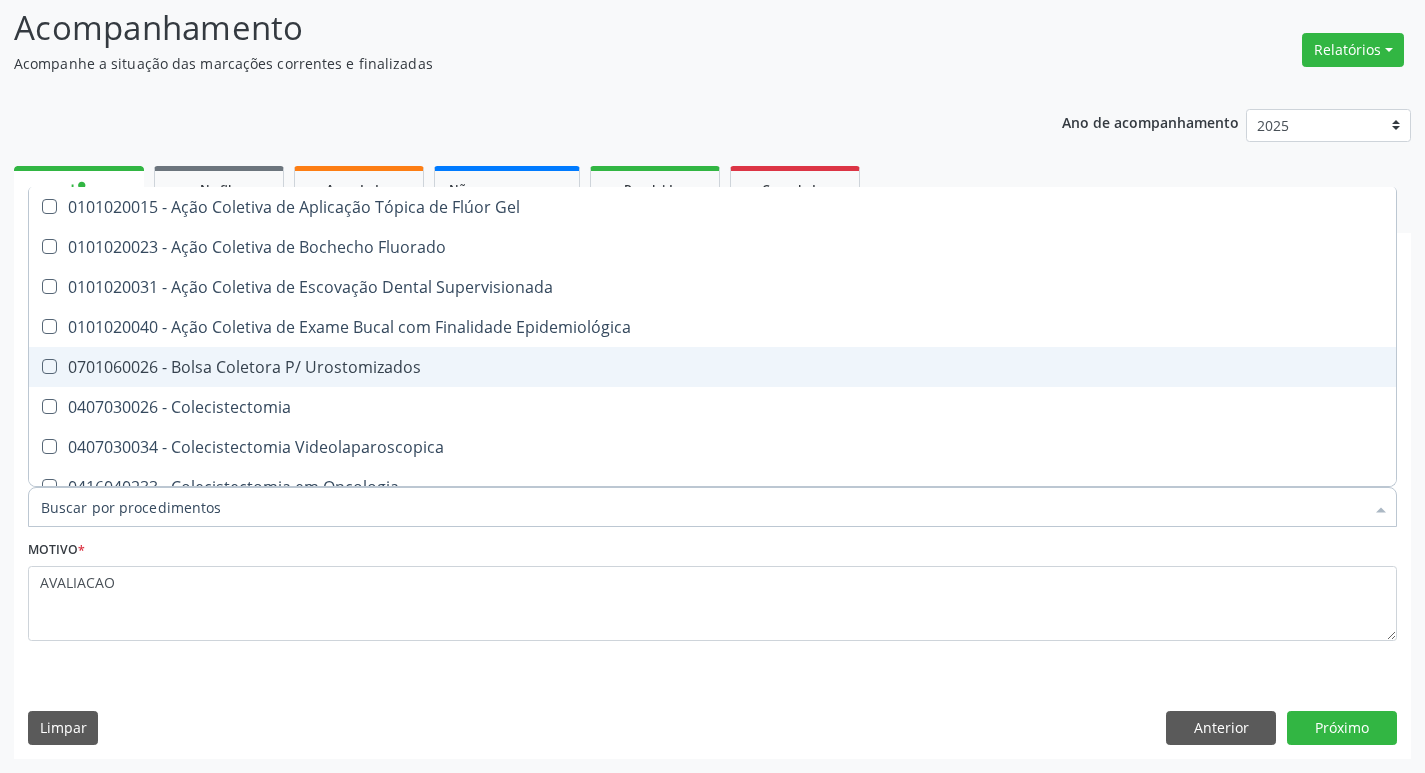 checkbox on "false" 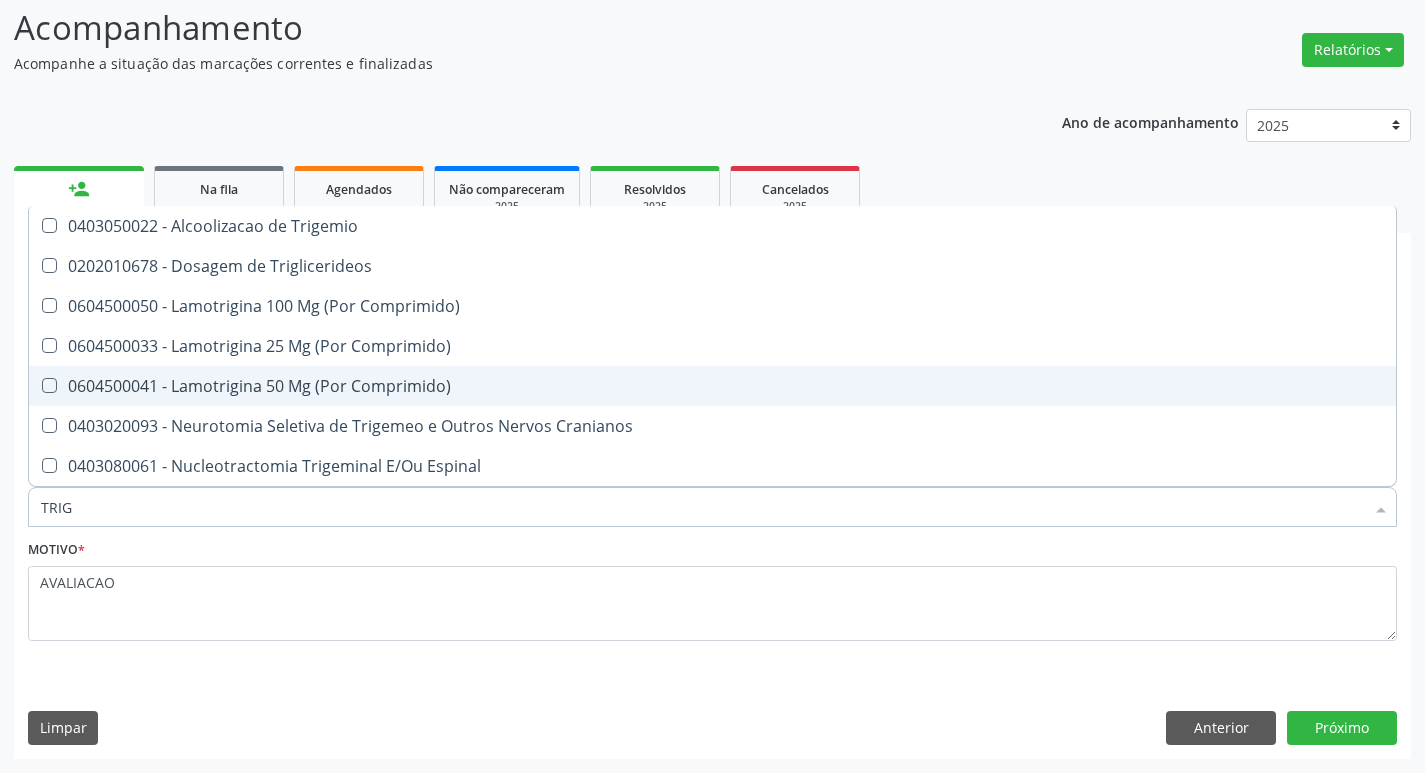 type on "TRIGL" 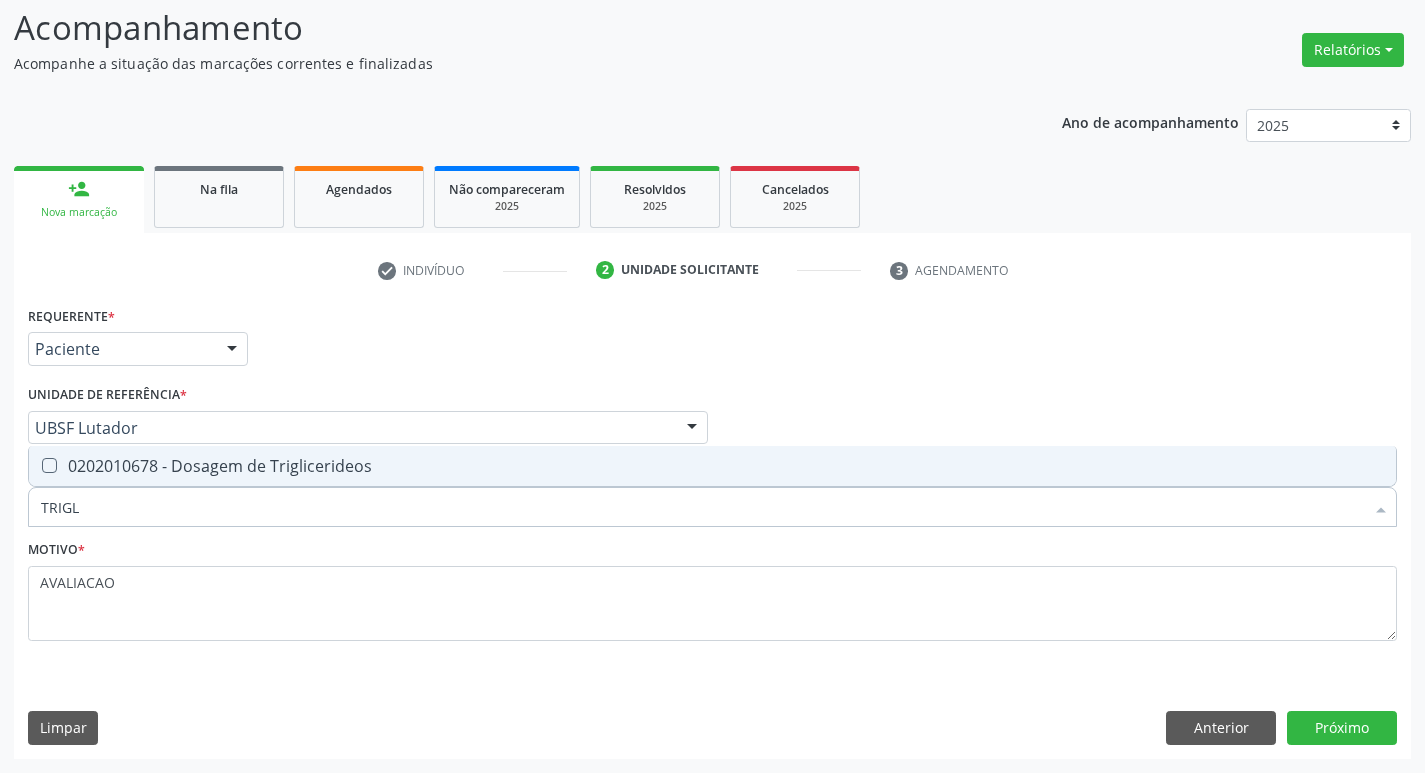 click on "0202010678 - Dosagem de Triglicerideos" at bounding box center (712, 466) 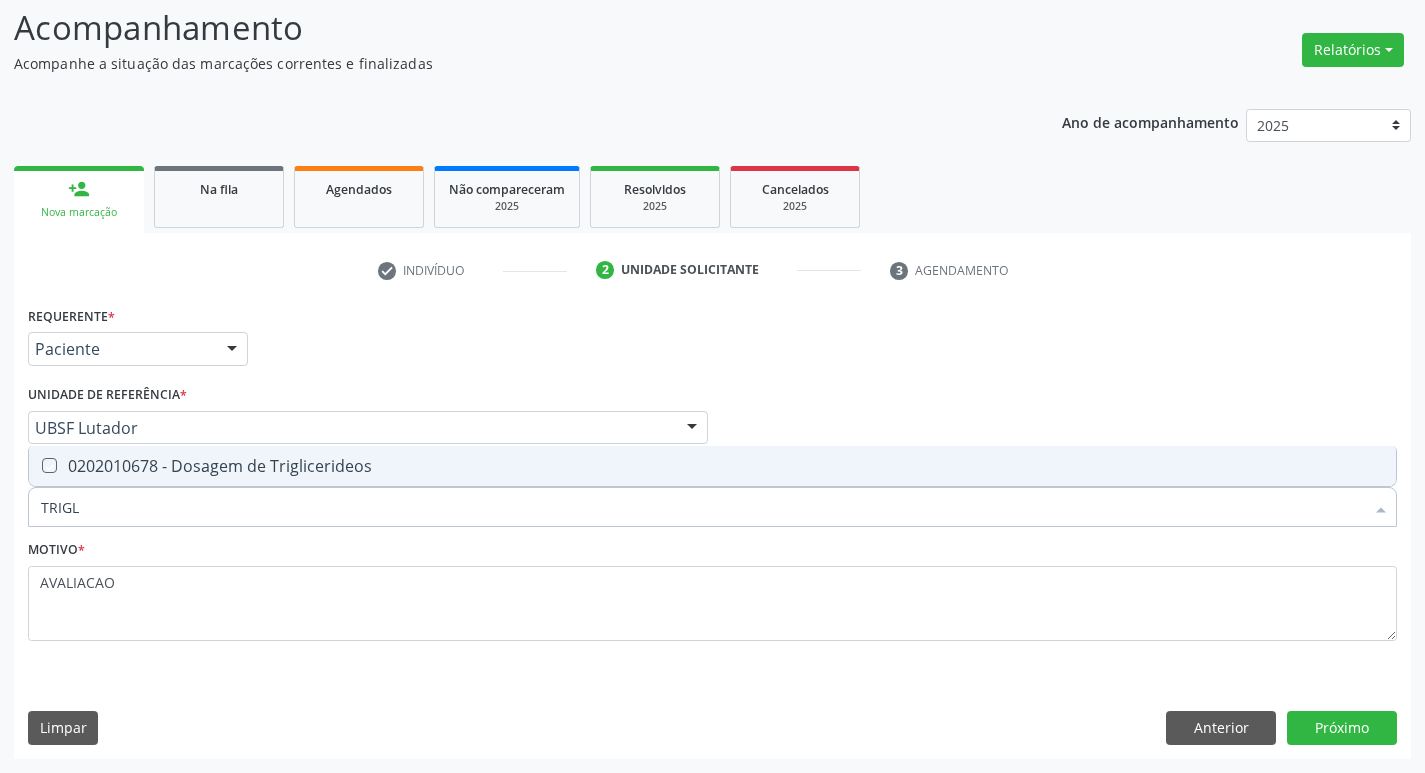 checkbox on "true" 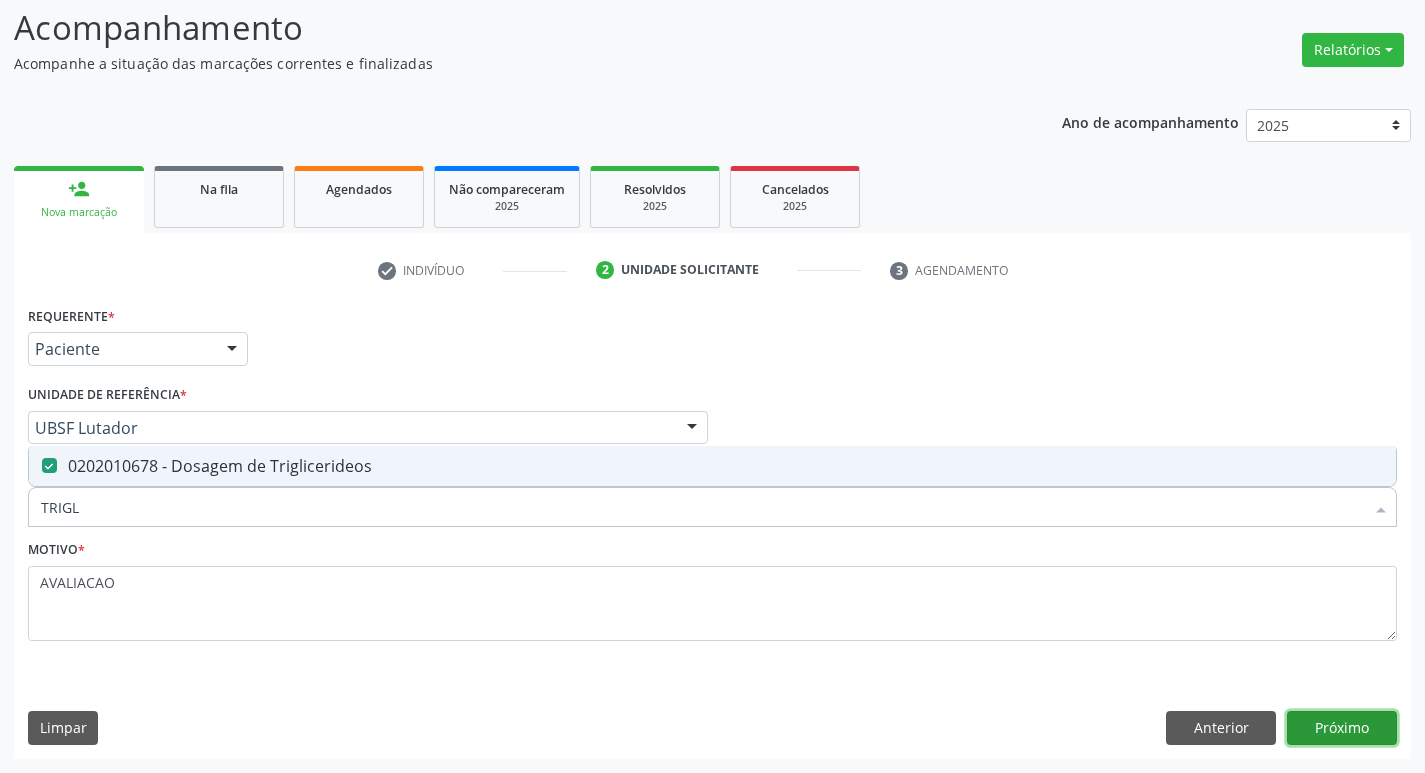 click on "Próximo" at bounding box center [1342, 728] 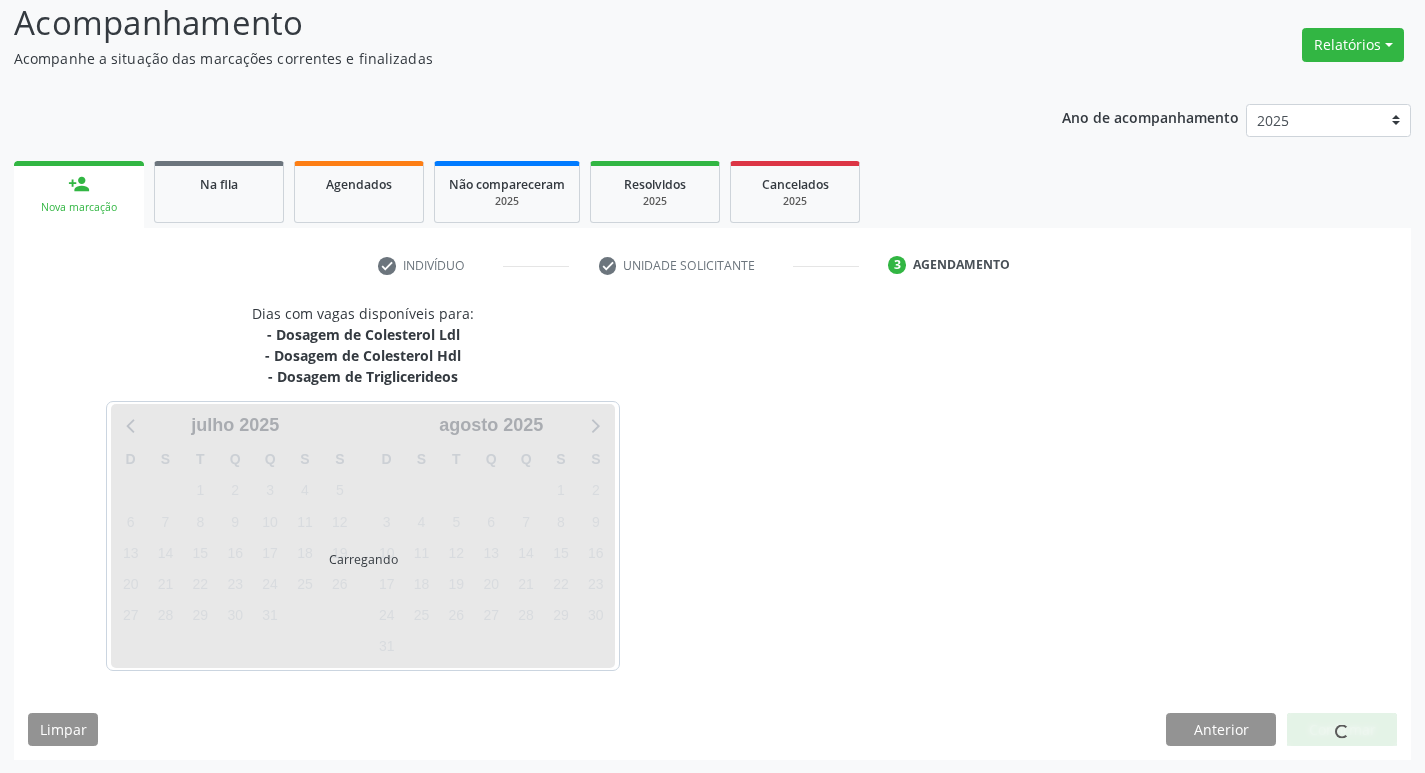 scroll, scrollTop: 139, scrollLeft: 0, axis: vertical 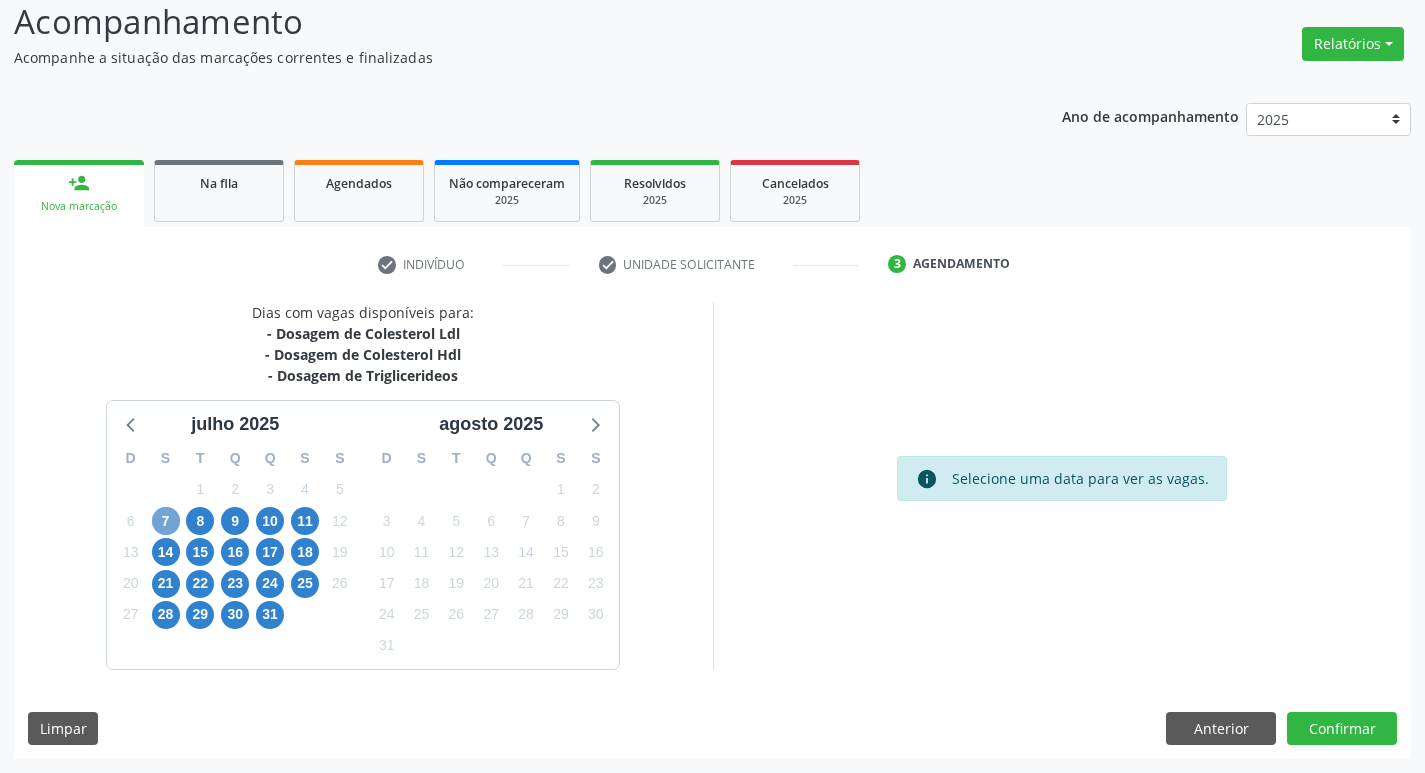 click on "7" at bounding box center [166, 521] 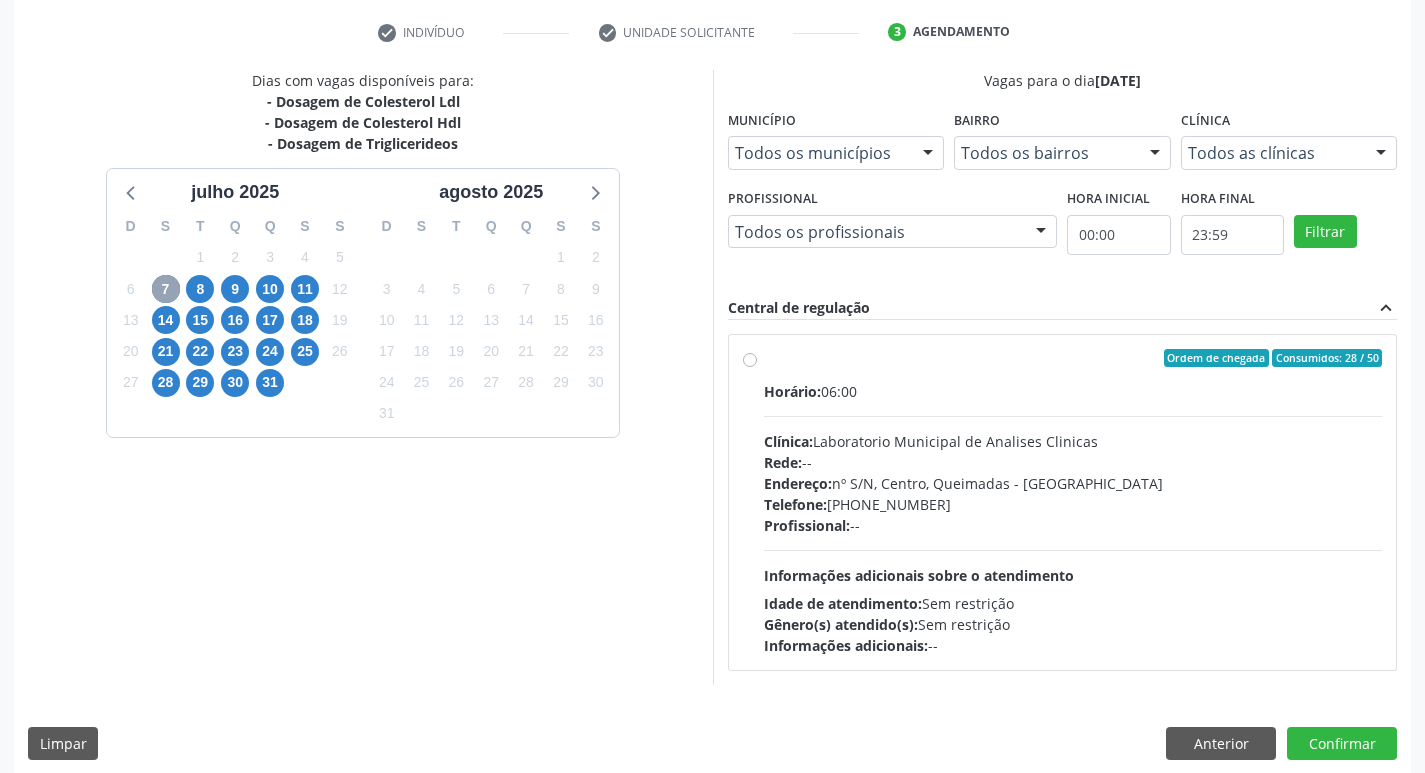 scroll, scrollTop: 386, scrollLeft: 0, axis: vertical 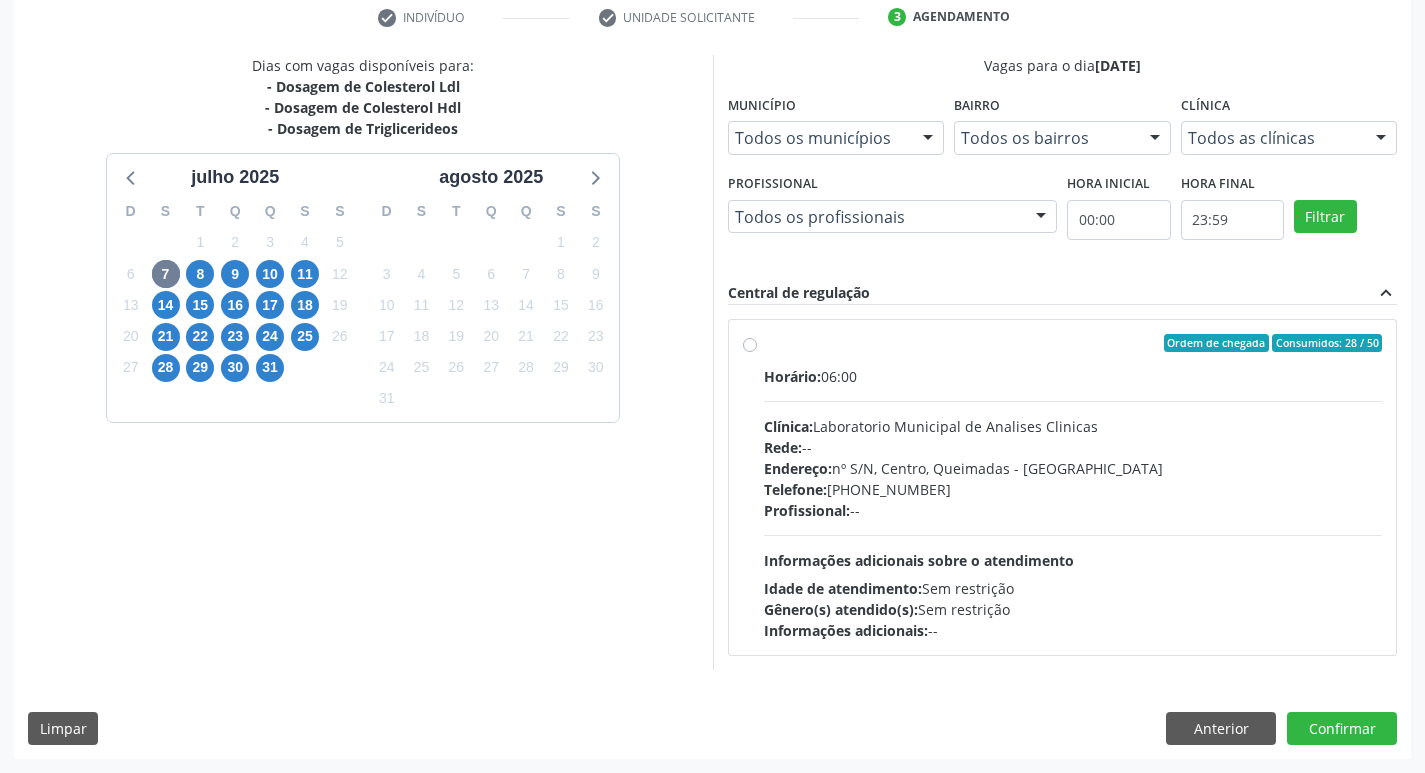 drag, startPoint x: 1051, startPoint y: 544, endPoint x: 966, endPoint y: 510, distance: 91.5478 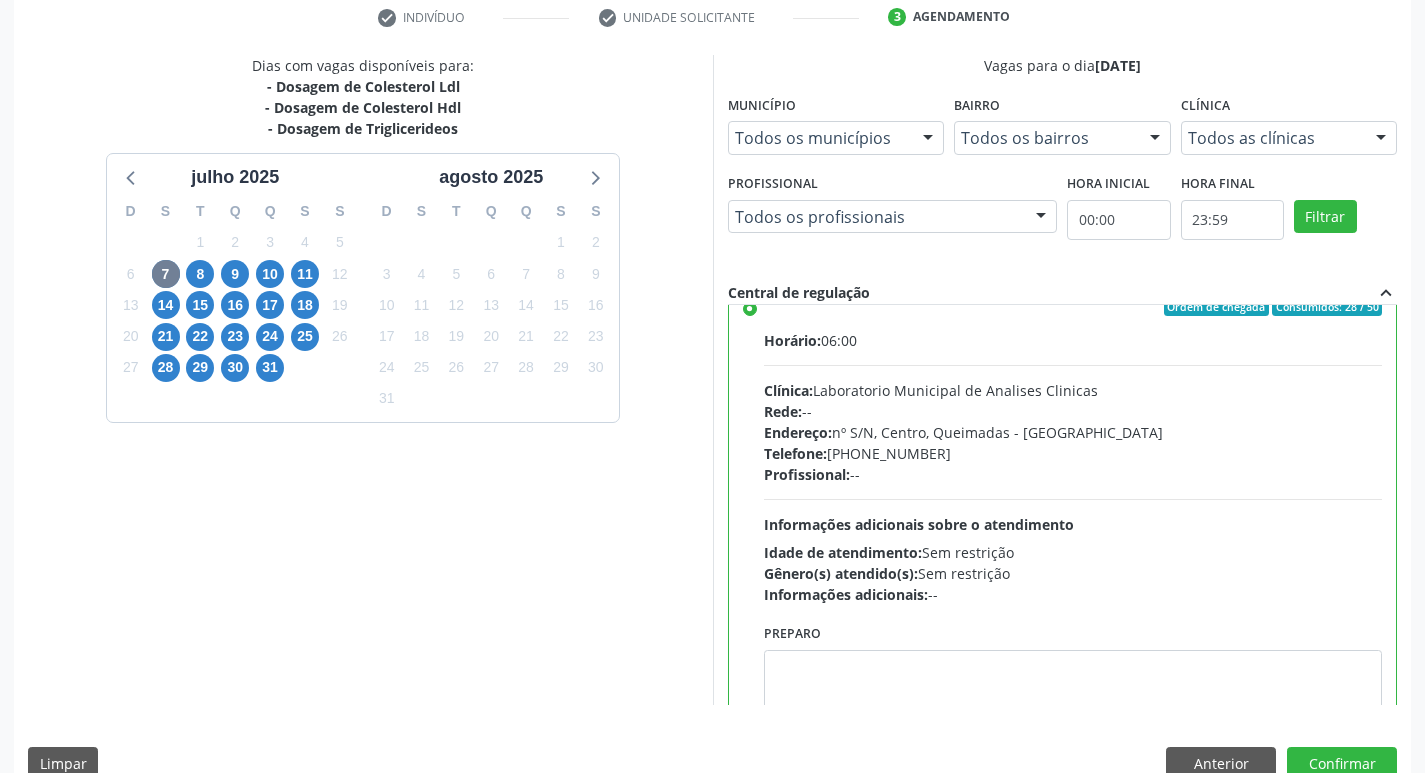 scroll, scrollTop: 99, scrollLeft: 0, axis: vertical 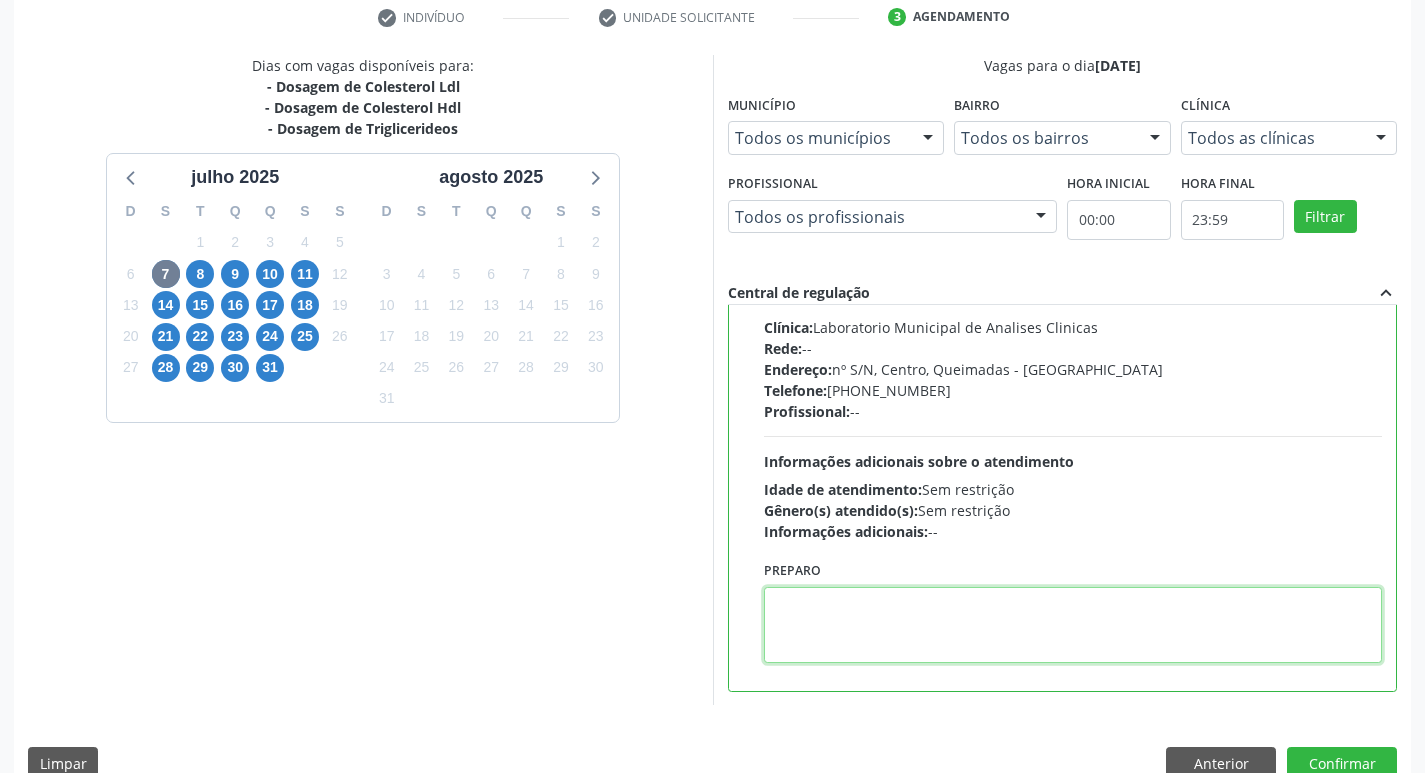 click at bounding box center [1073, 625] 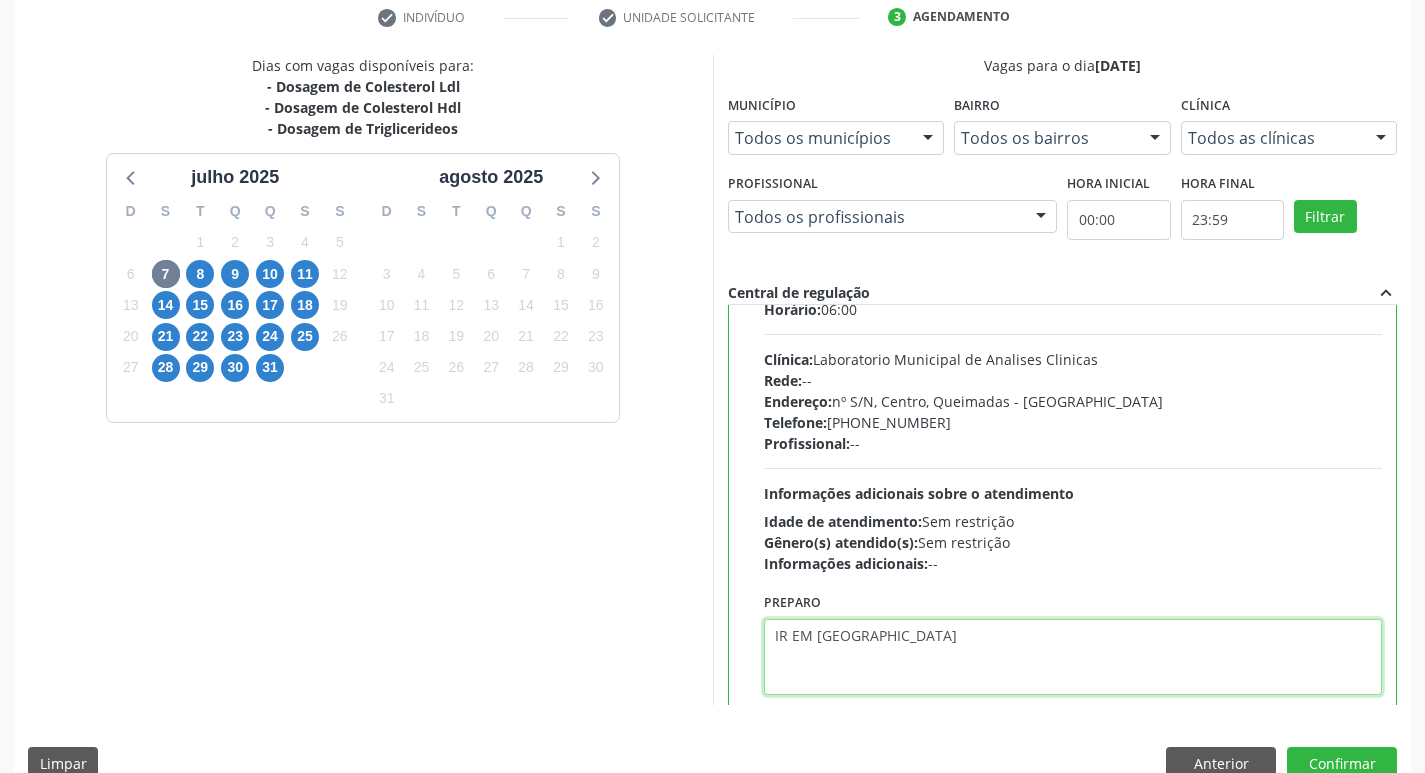 scroll, scrollTop: 99, scrollLeft: 0, axis: vertical 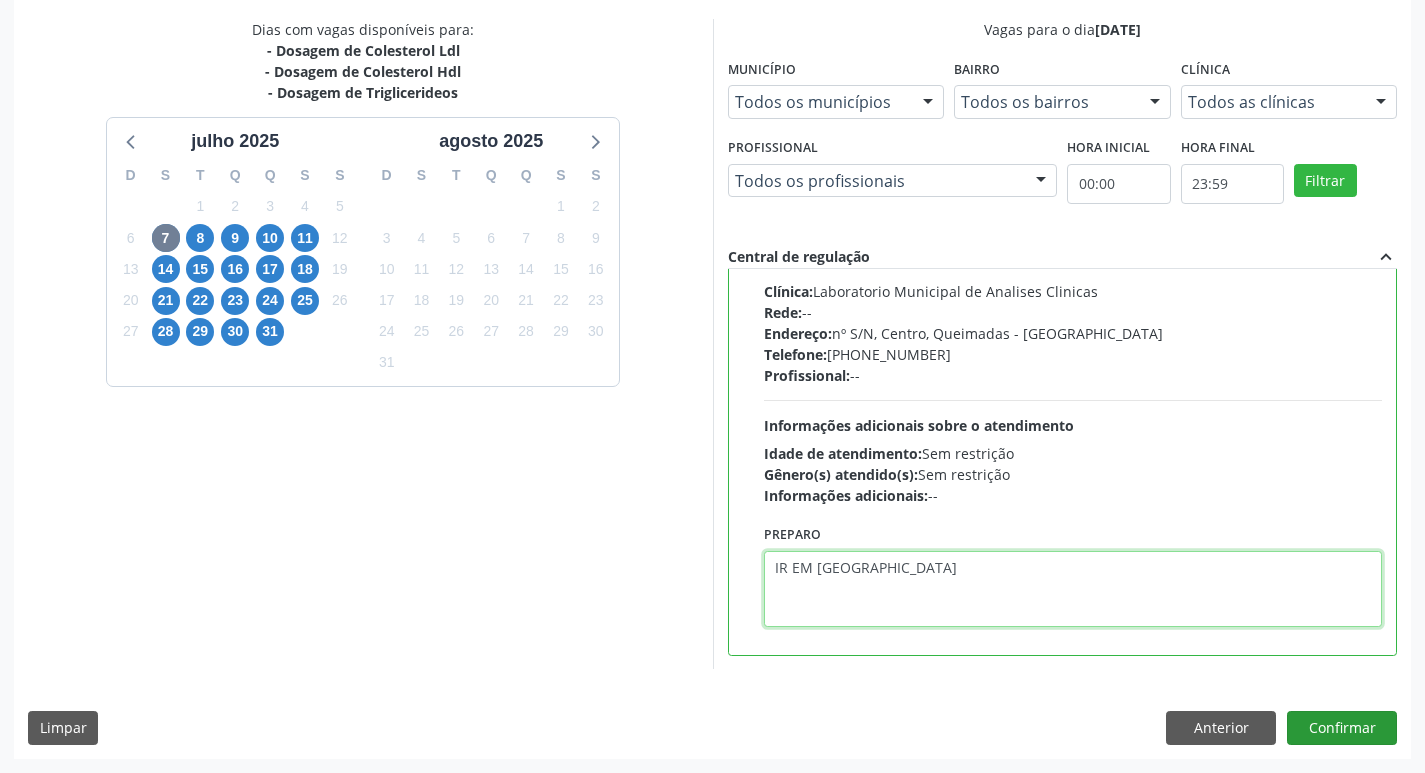 type on "IR EM [GEOGRAPHIC_DATA]" 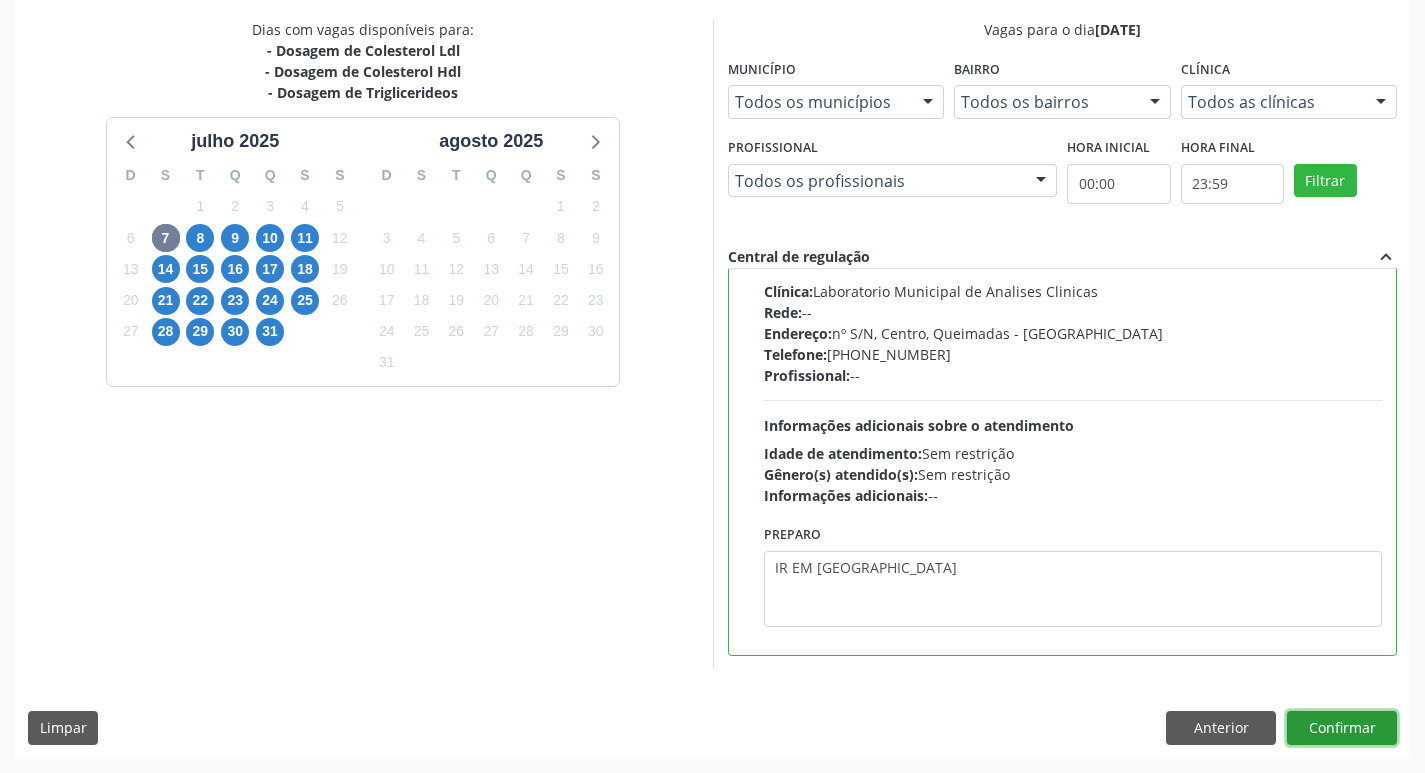 click on "Confirmar" at bounding box center [1342, 728] 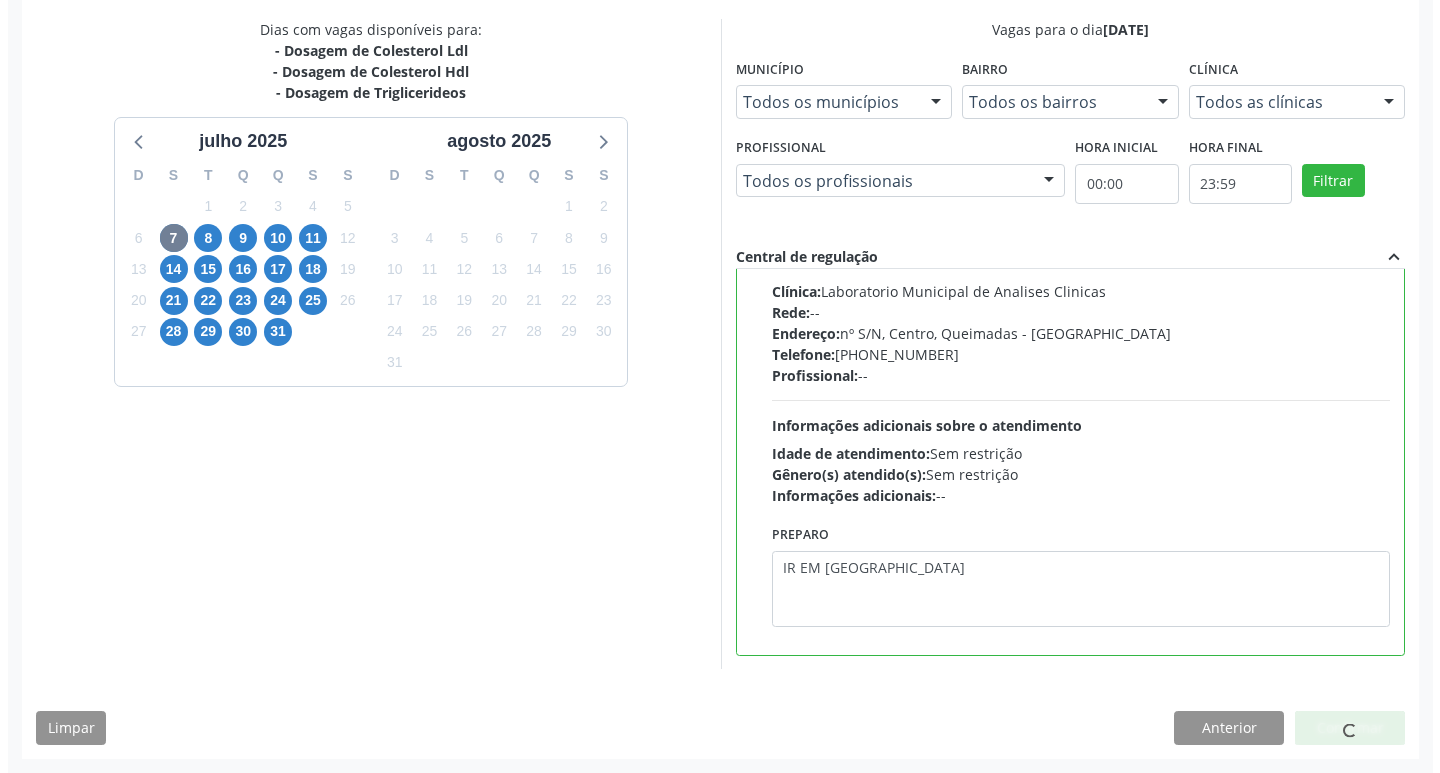 scroll, scrollTop: 0, scrollLeft: 0, axis: both 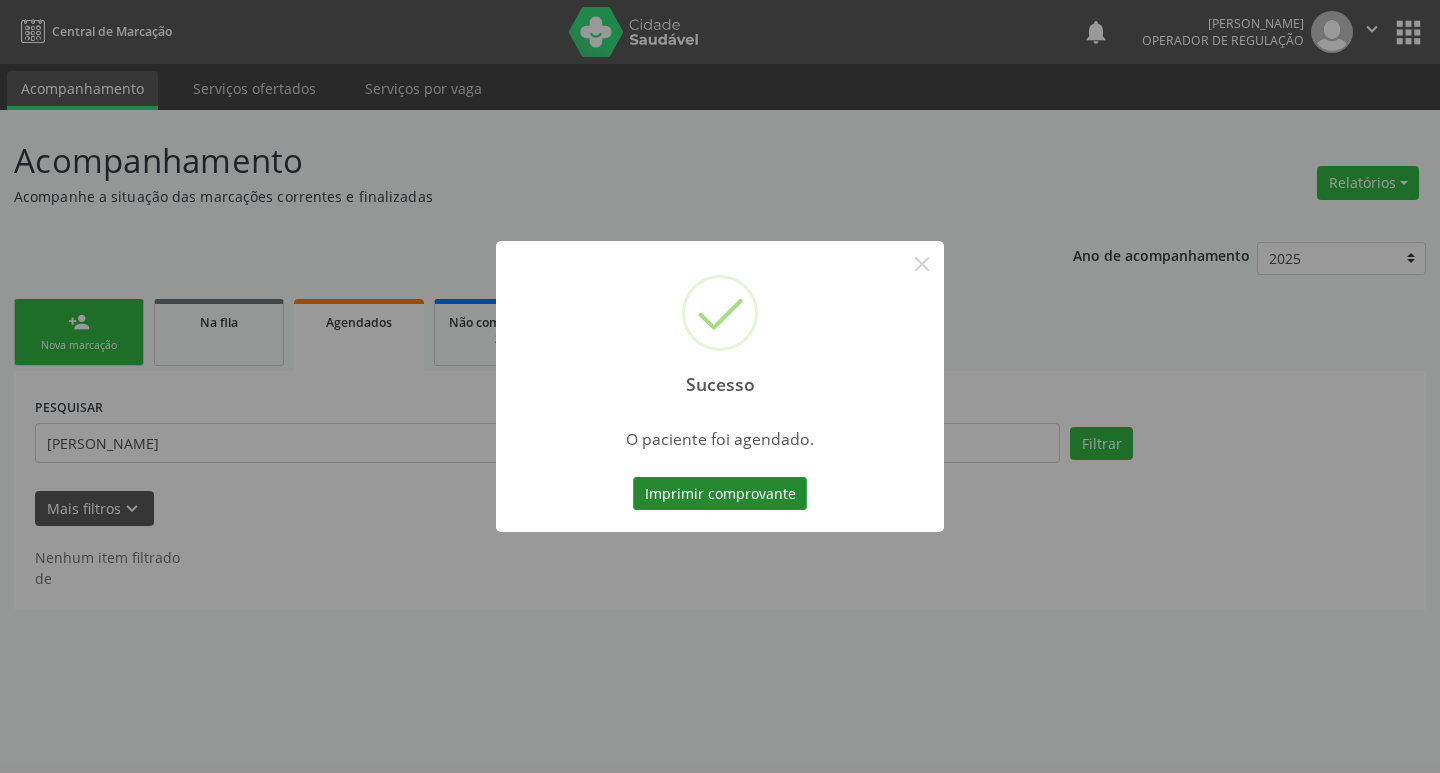 click on "Imprimir comprovante" at bounding box center [720, 494] 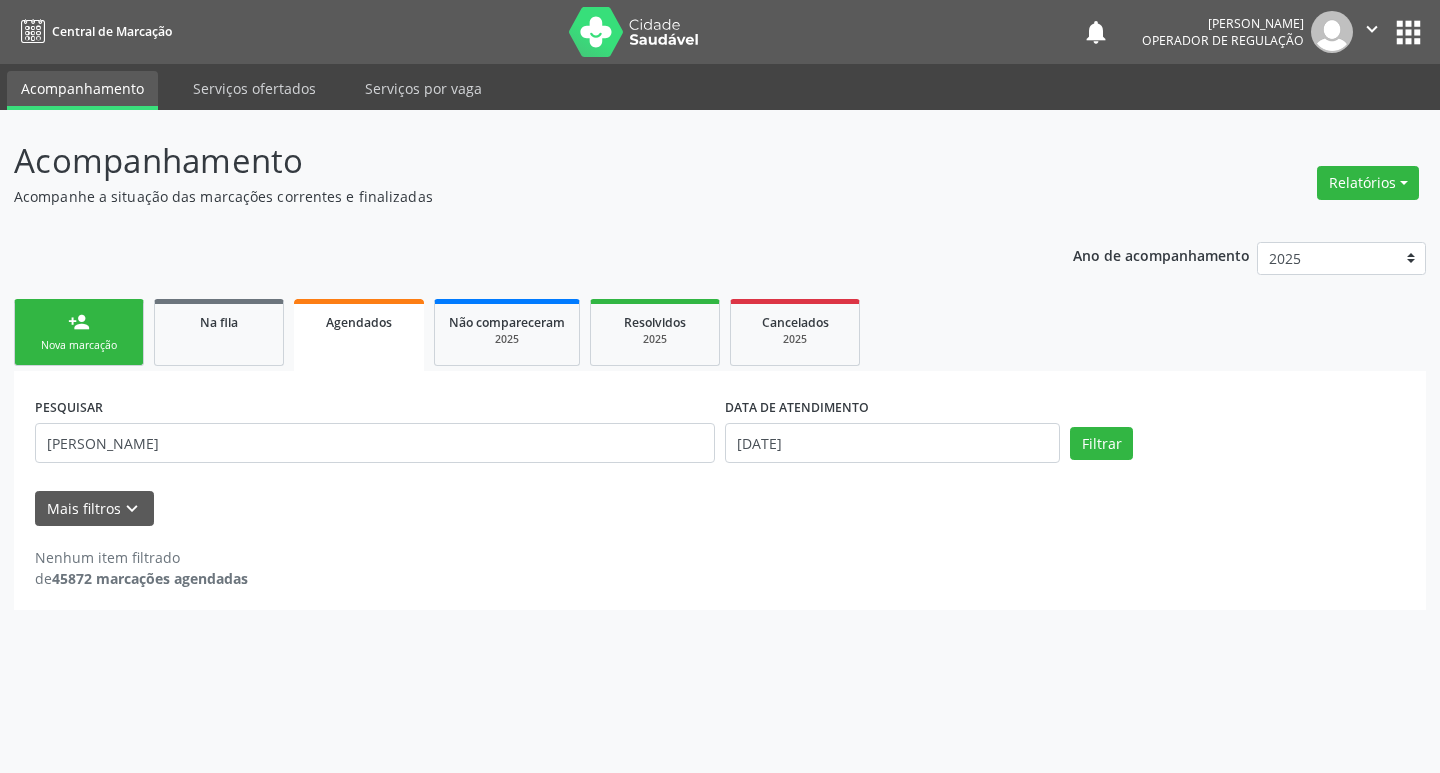 click on "apps" at bounding box center (1408, 32) 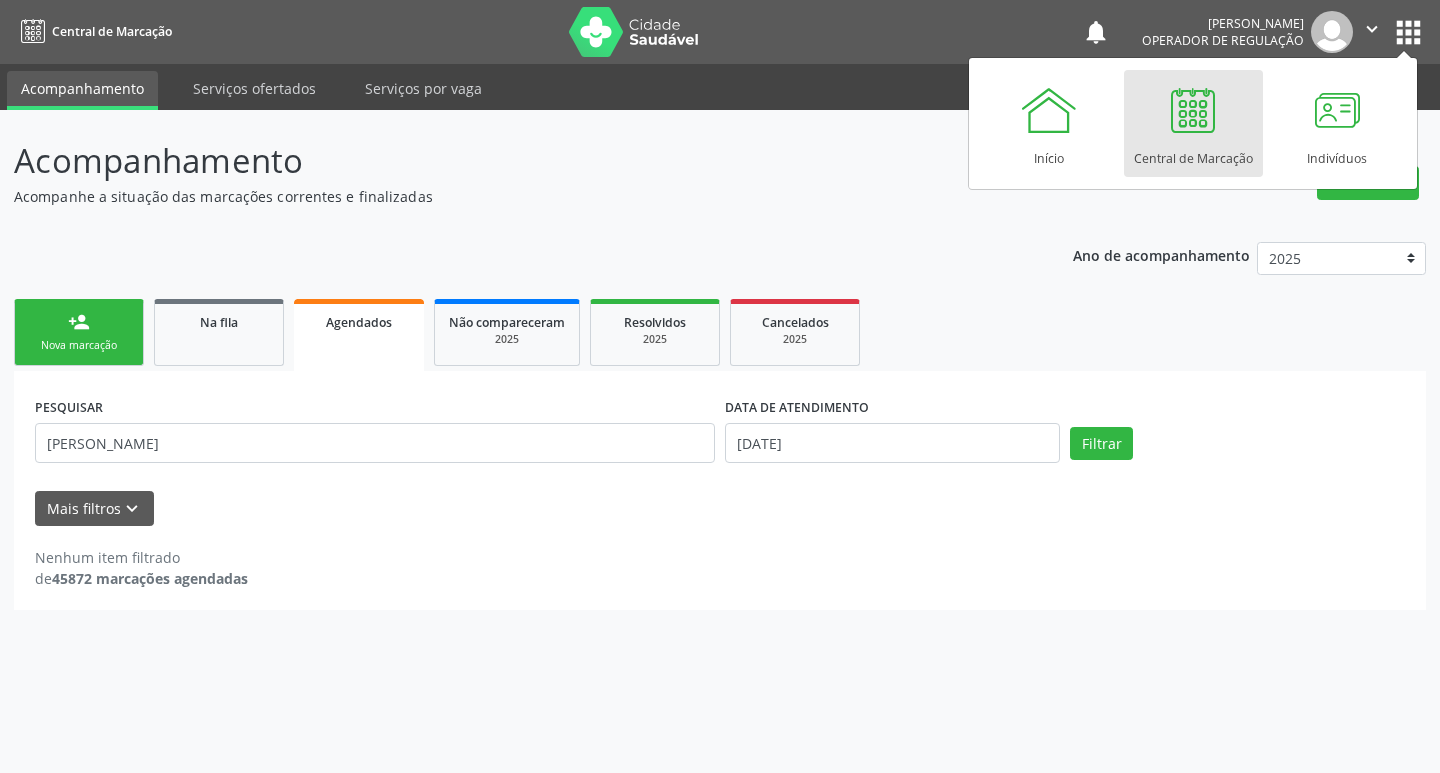 click on "apps" at bounding box center (1408, 32) 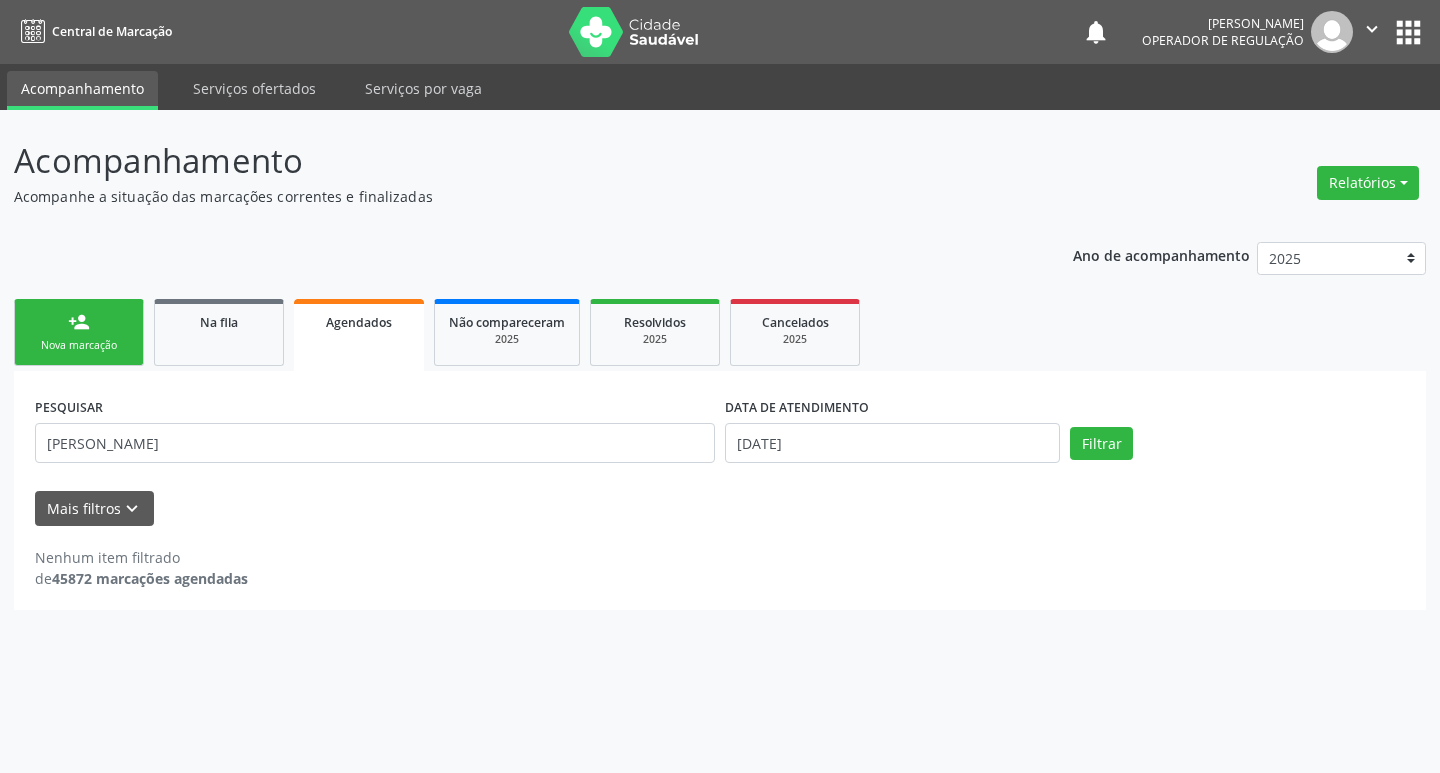 click on "Central de Marcação
notifications
[PERSON_NAME]
Operador de regulação

Configurações
Sair
apps" at bounding box center (720, 32) 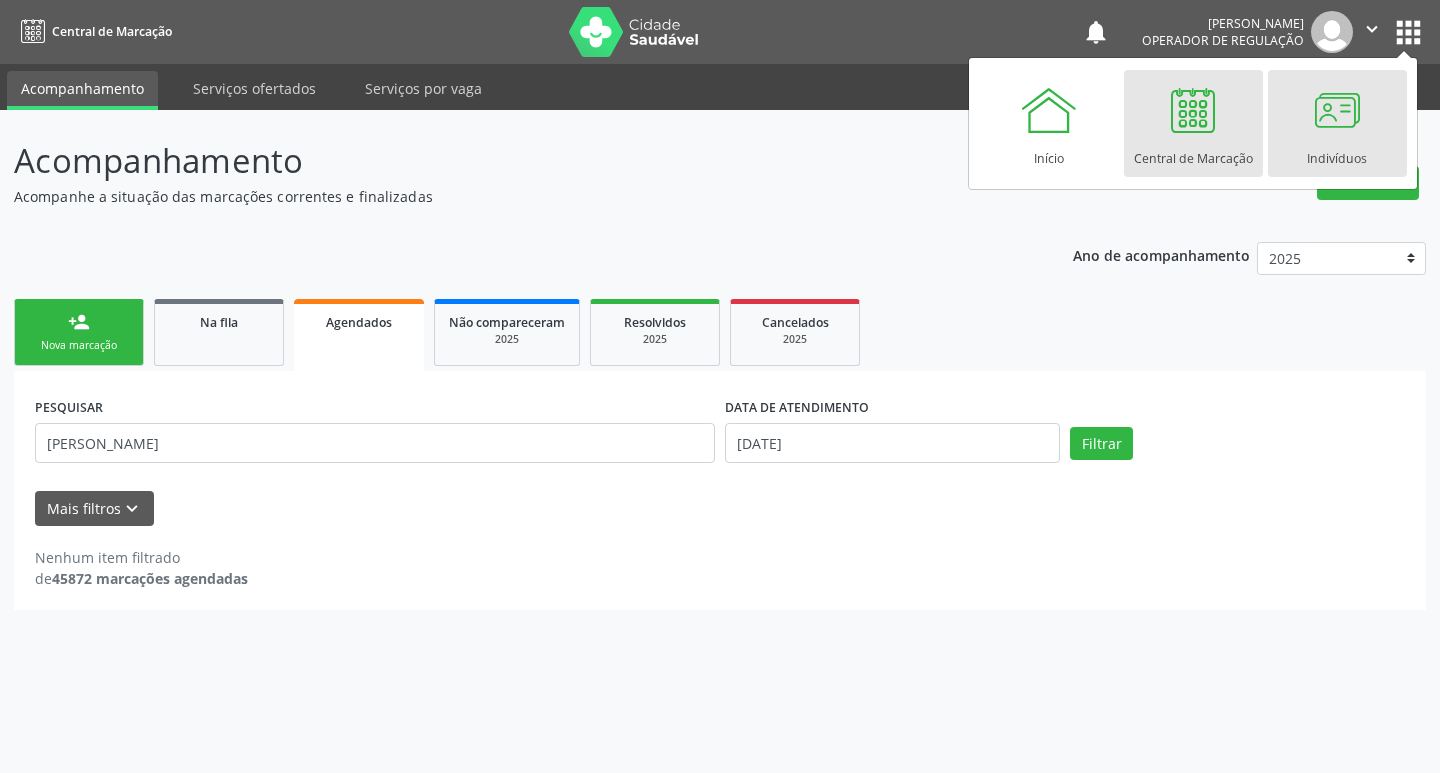 click at bounding box center (1337, 110) 